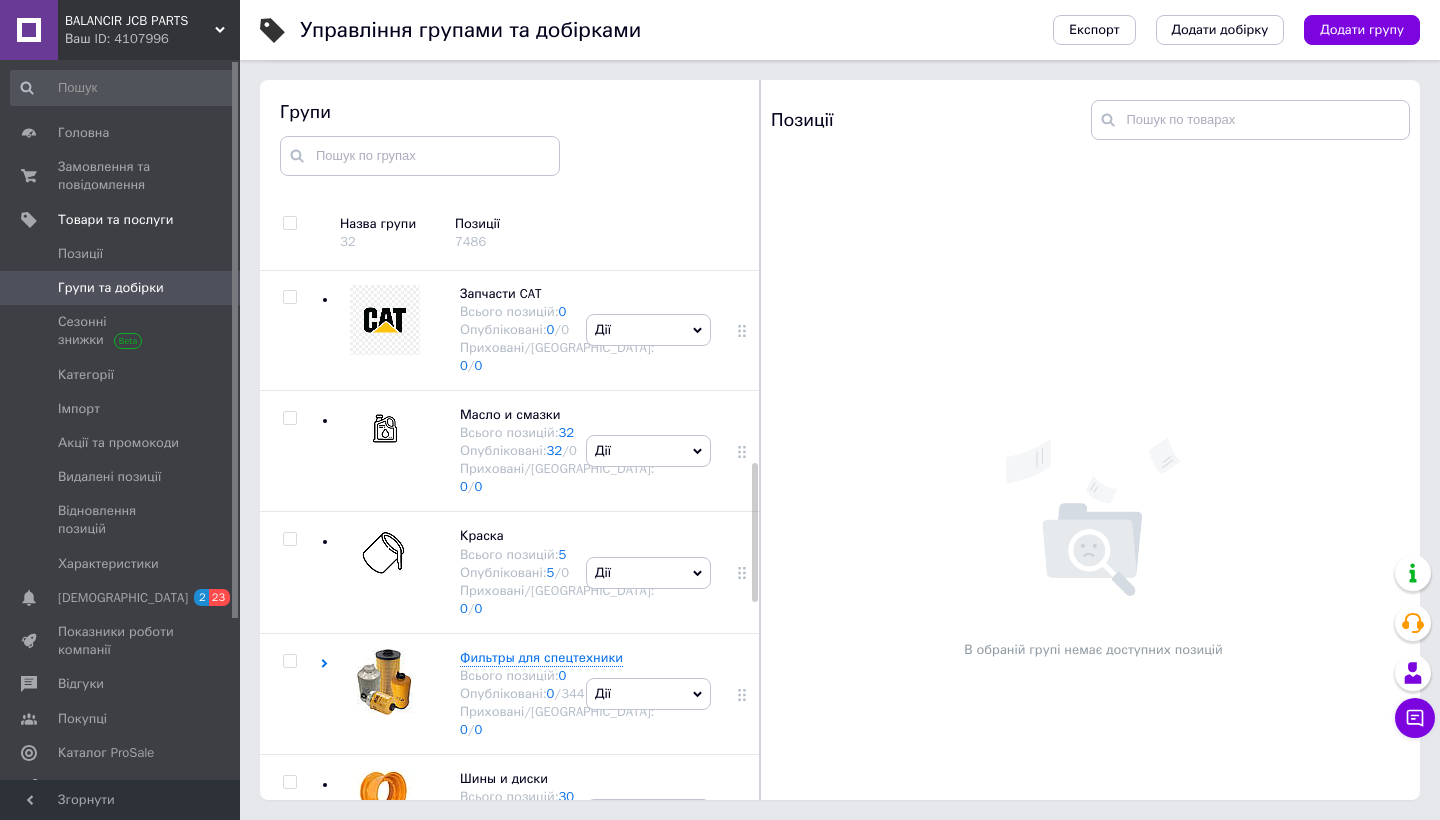 scroll, scrollTop: 861, scrollLeft: 0, axis: vertical 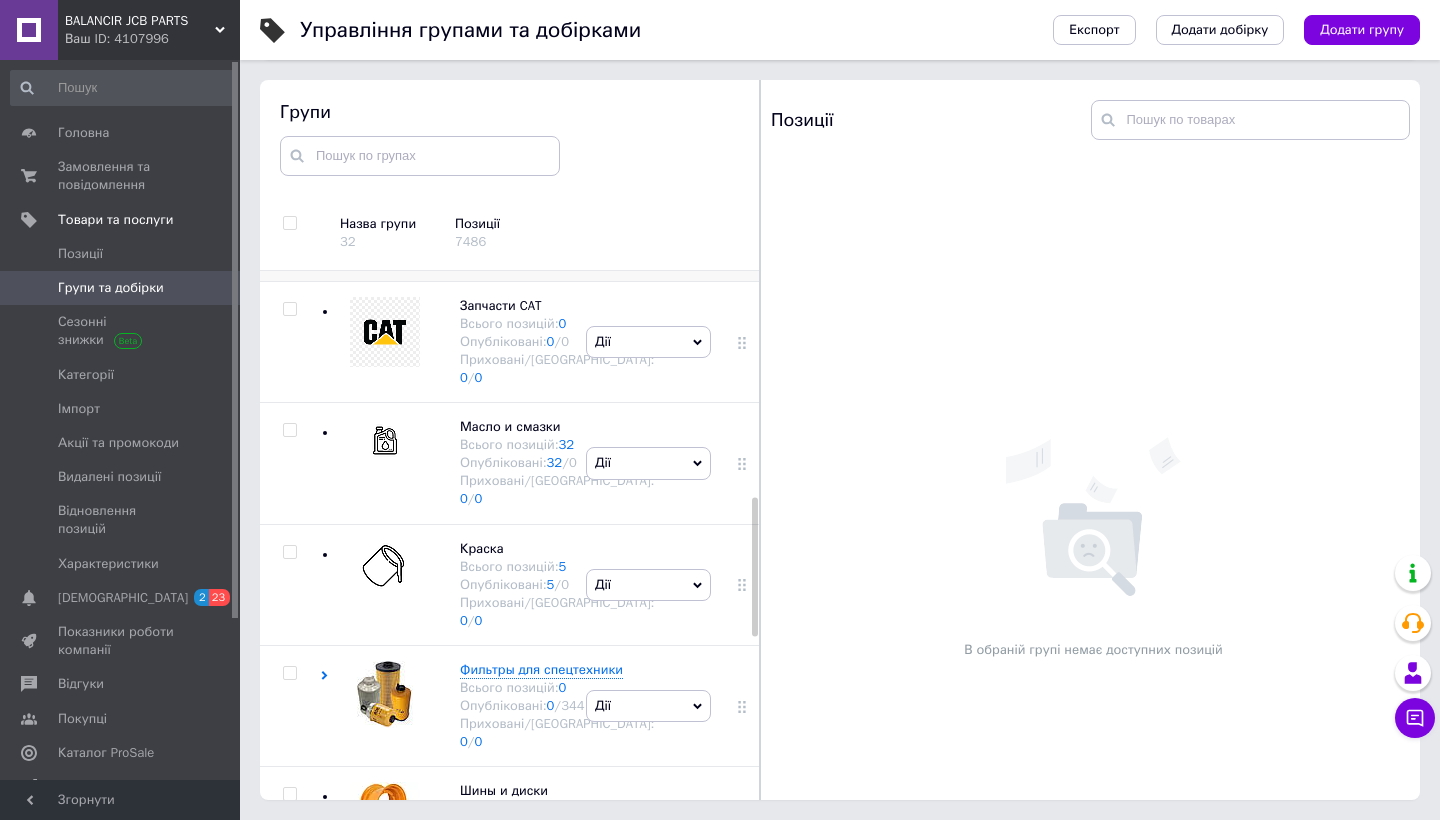 click on "Гбц и комплектующие для JCB" at bounding box center (555, 165) 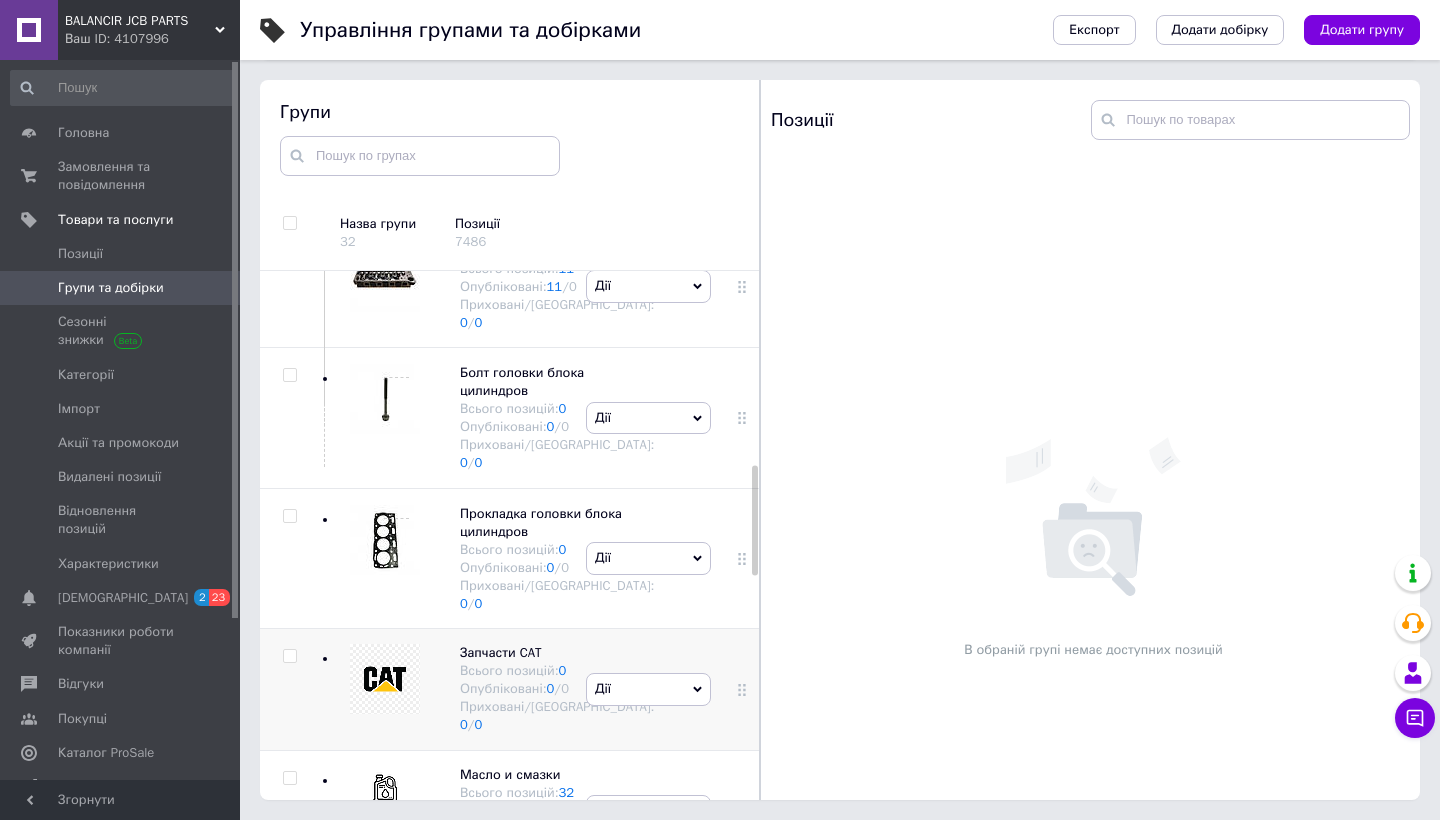 scroll, scrollTop: 897, scrollLeft: 0, axis: vertical 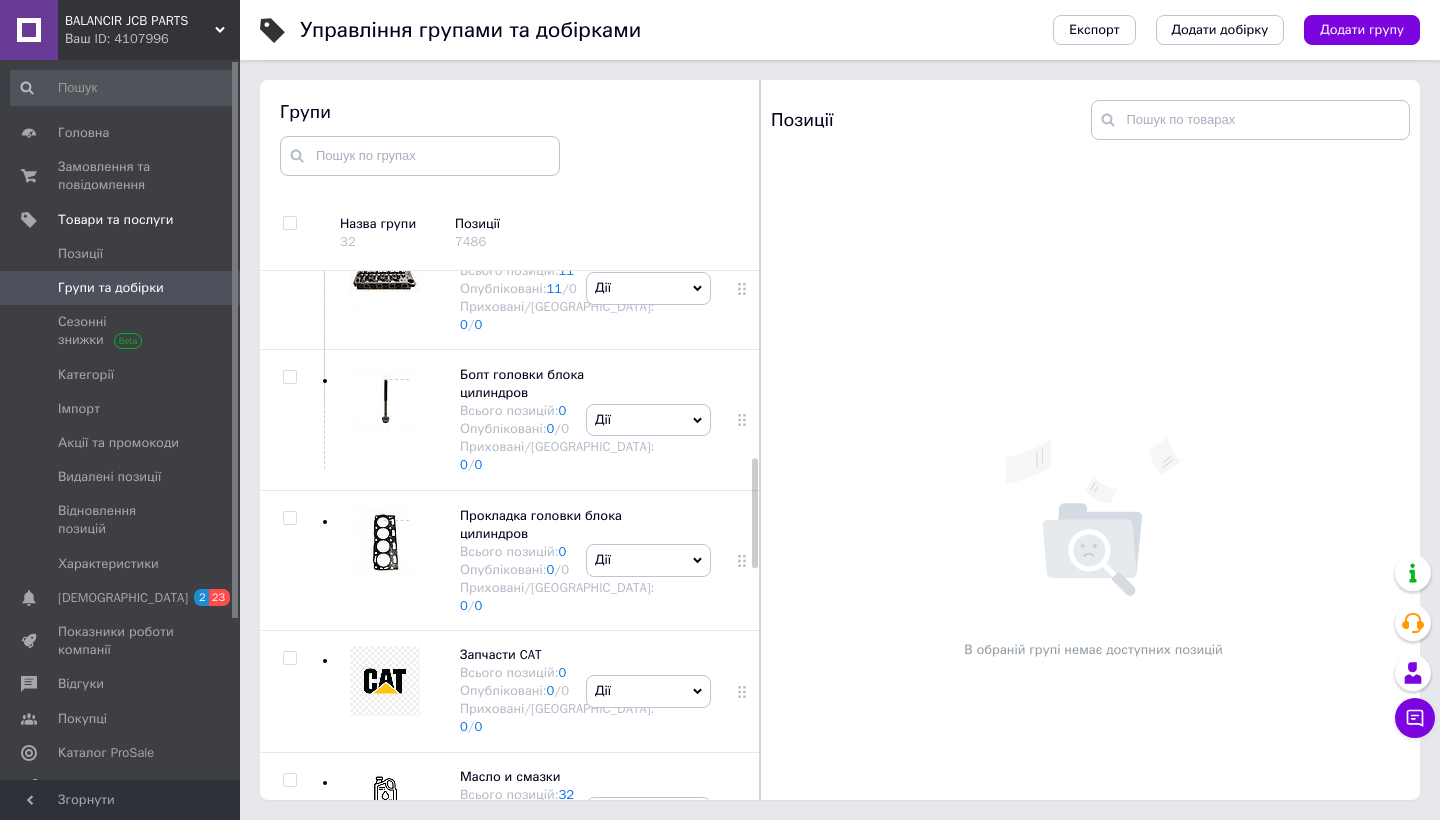 click on "Дії" at bounding box center (648, 166) 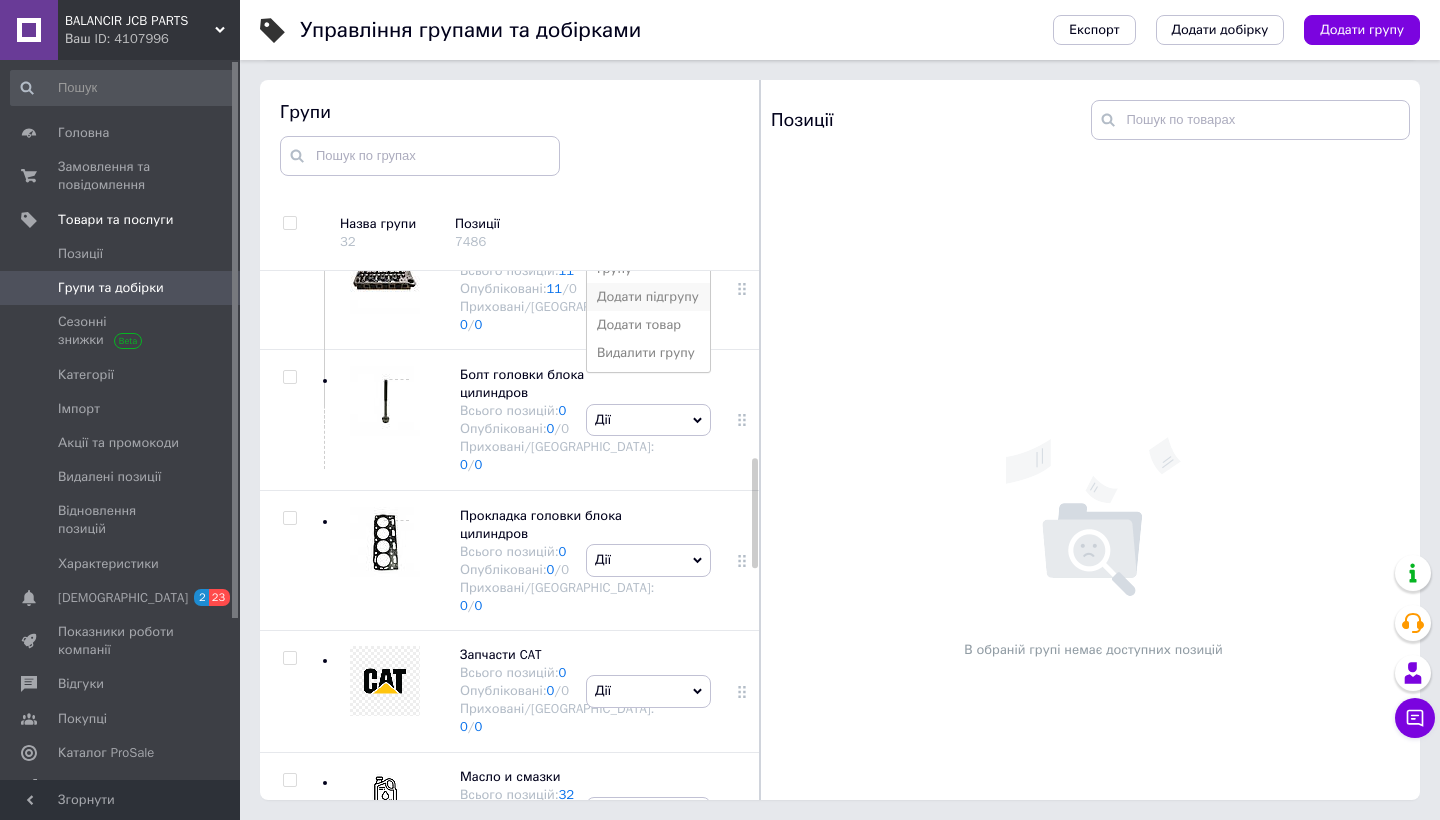 click on "Додати підгрупу" at bounding box center [648, 297] 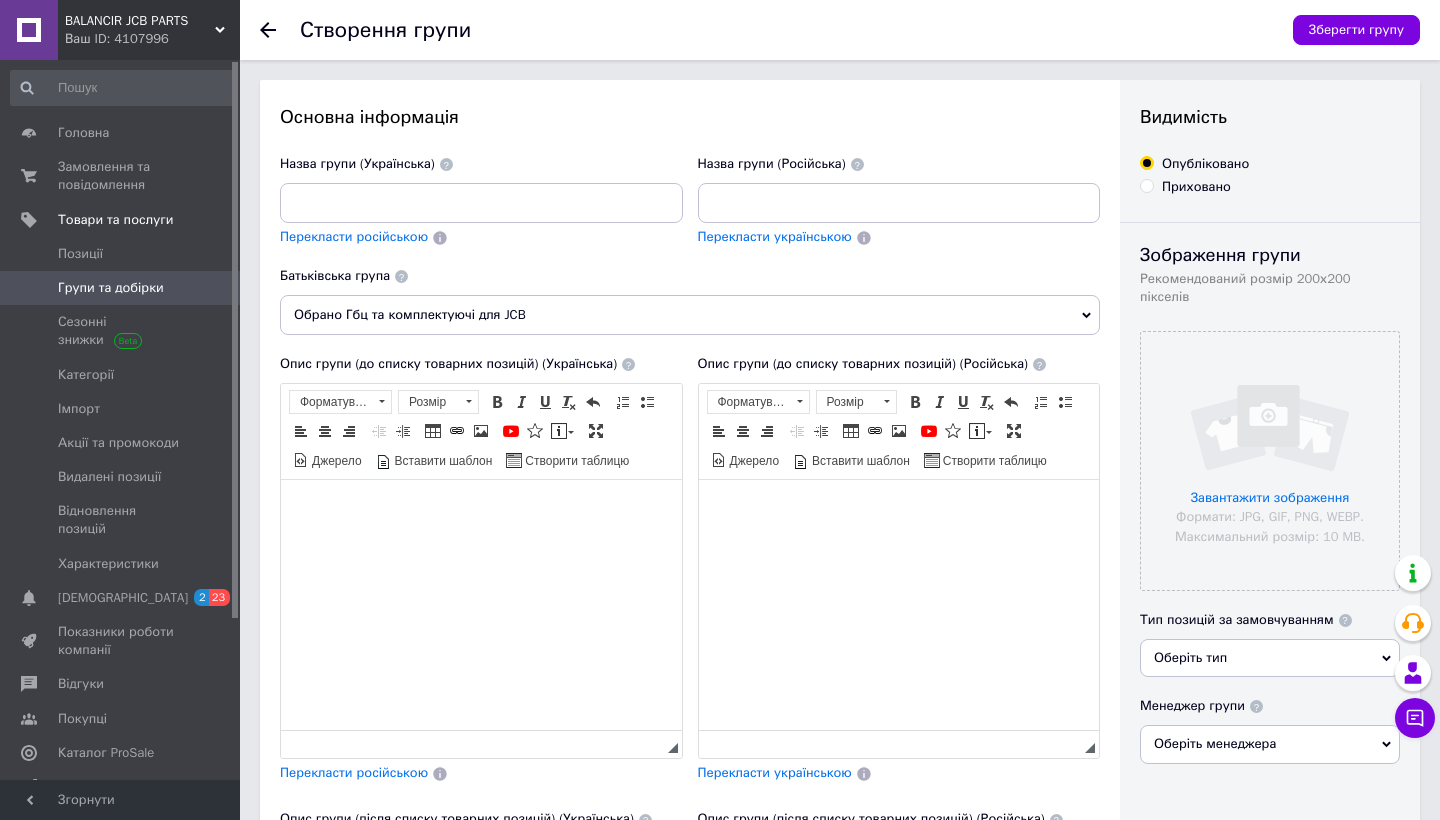 scroll, scrollTop: 0, scrollLeft: 0, axis: both 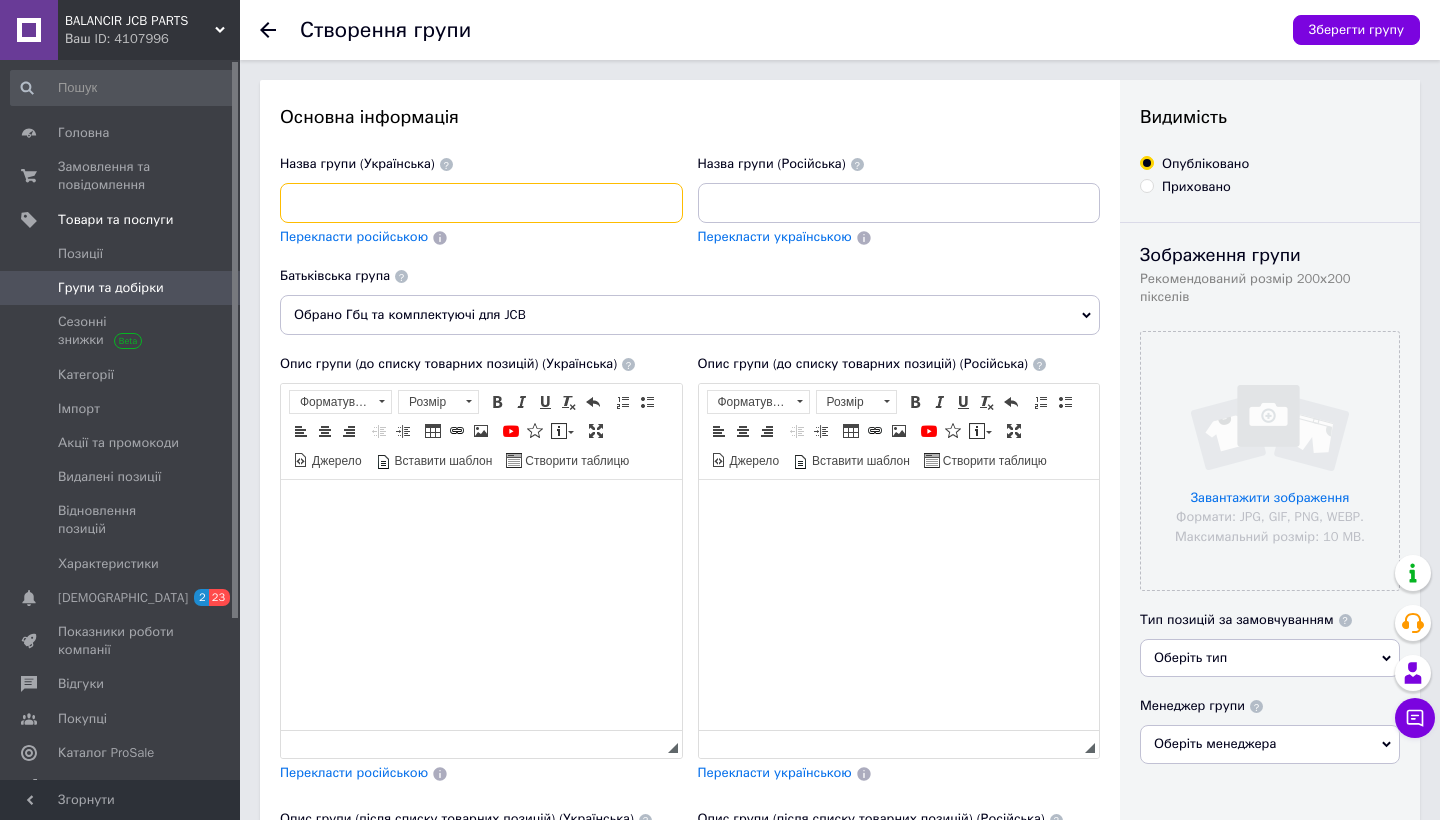 click at bounding box center [481, 203] 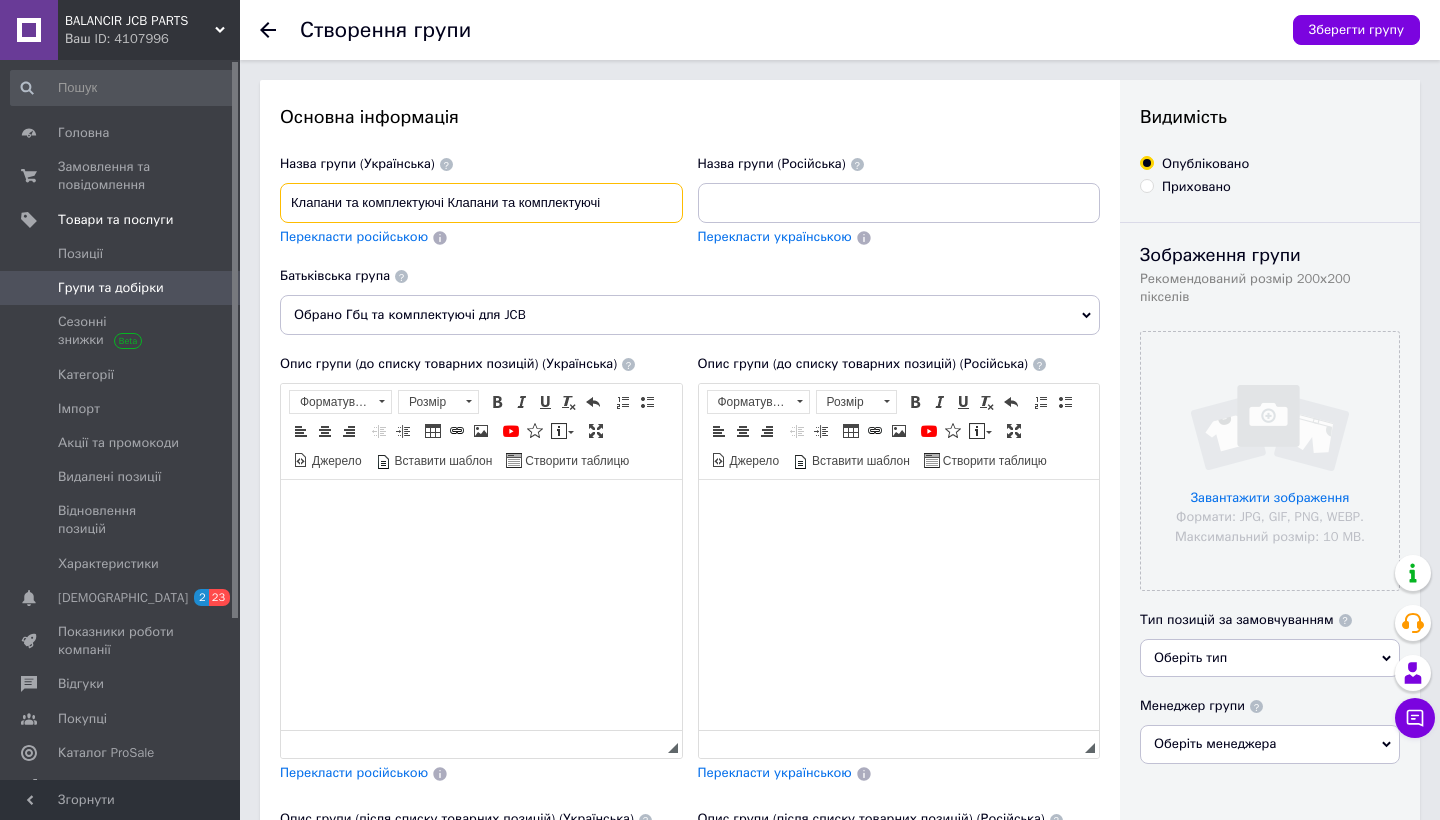 drag, startPoint x: 448, startPoint y: 203, endPoint x: 620, endPoint y: 204, distance: 172.00291 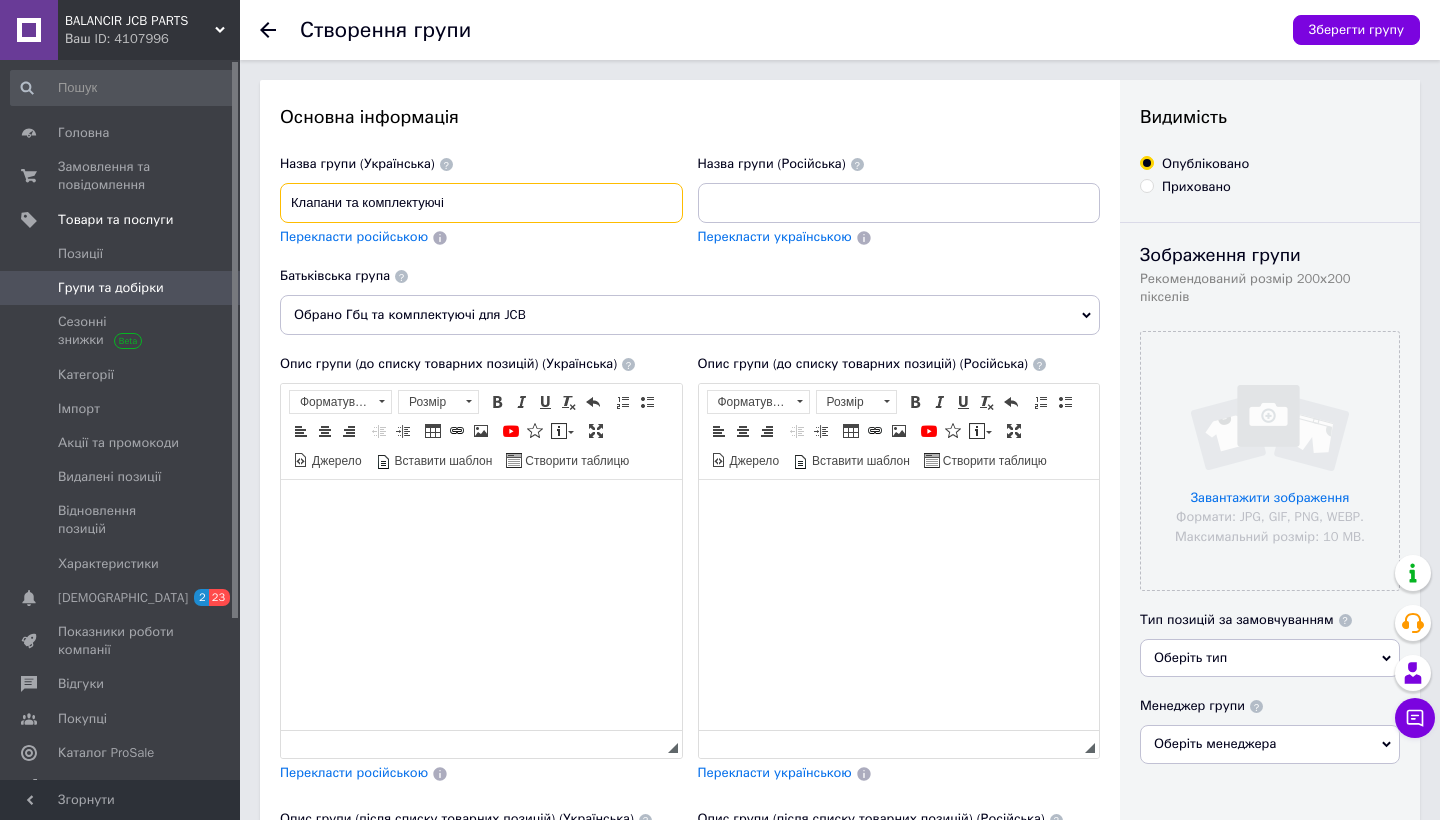 type on "Клапани та комплектуючі" 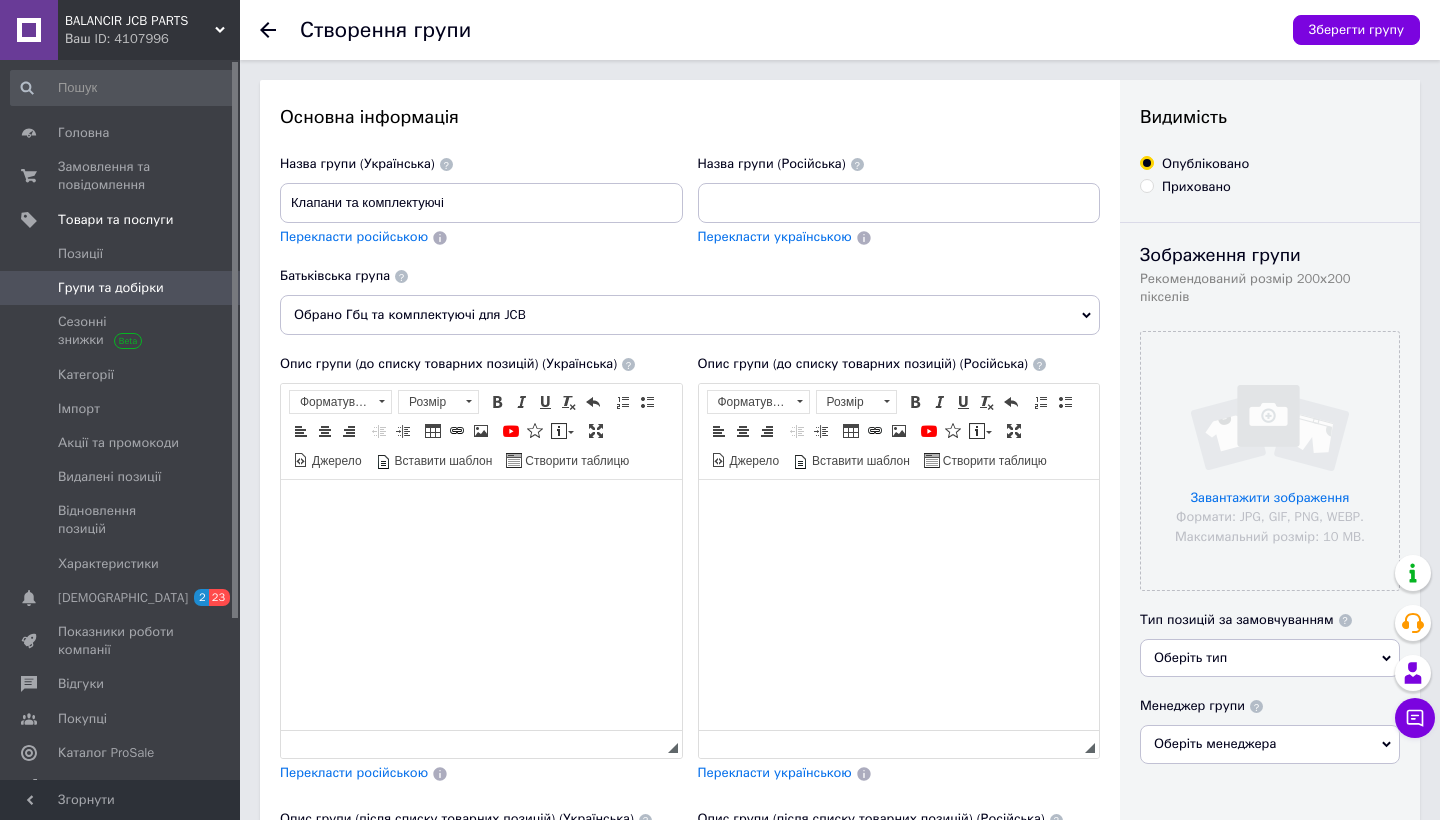 click on "Перекласти російською" at bounding box center [354, 236] 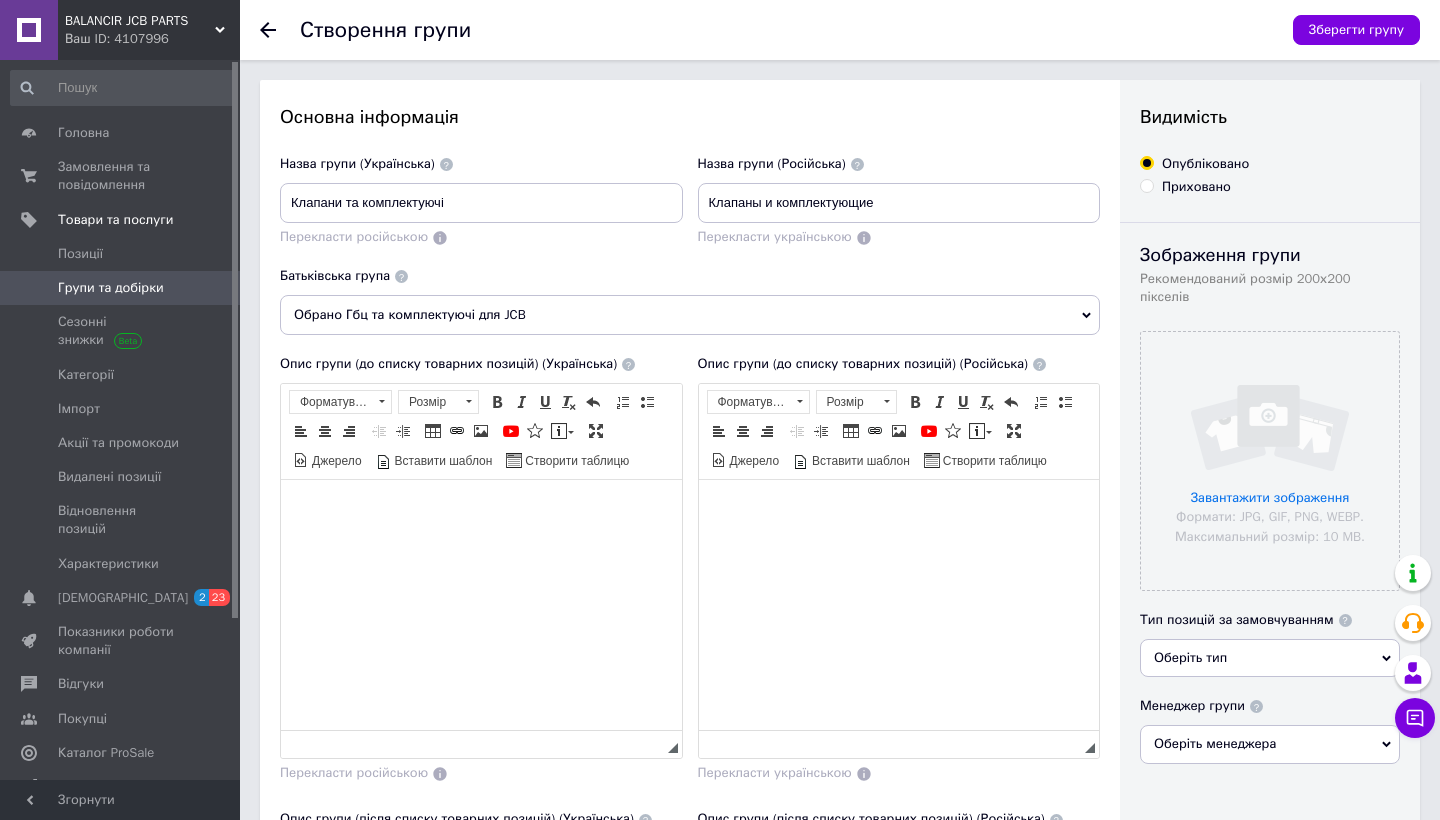type on "Клапаны и комплектующие" 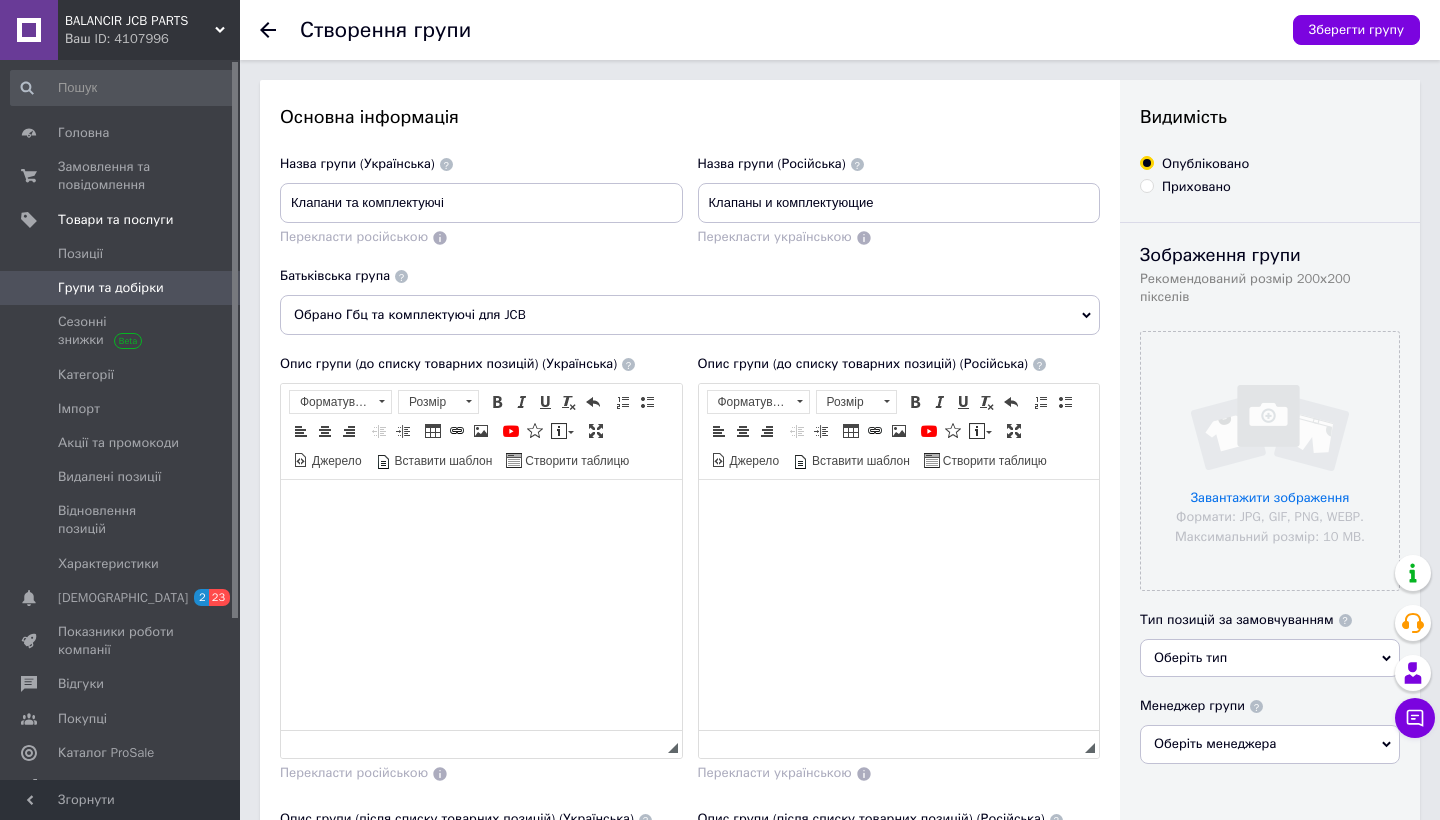 scroll, scrollTop: 0, scrollLeft: 0, axis: both 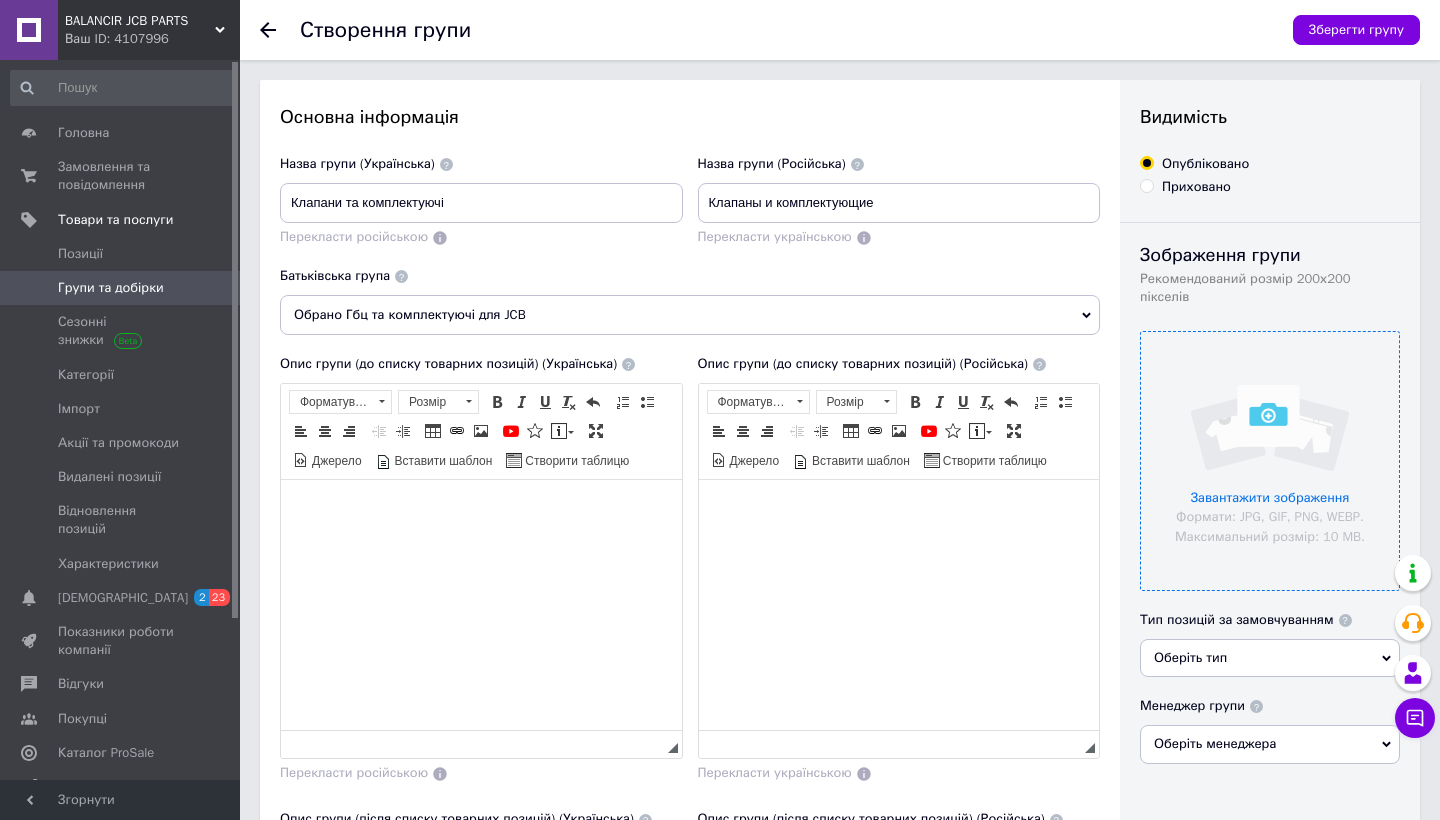 click at bounding box center [1270, 461] 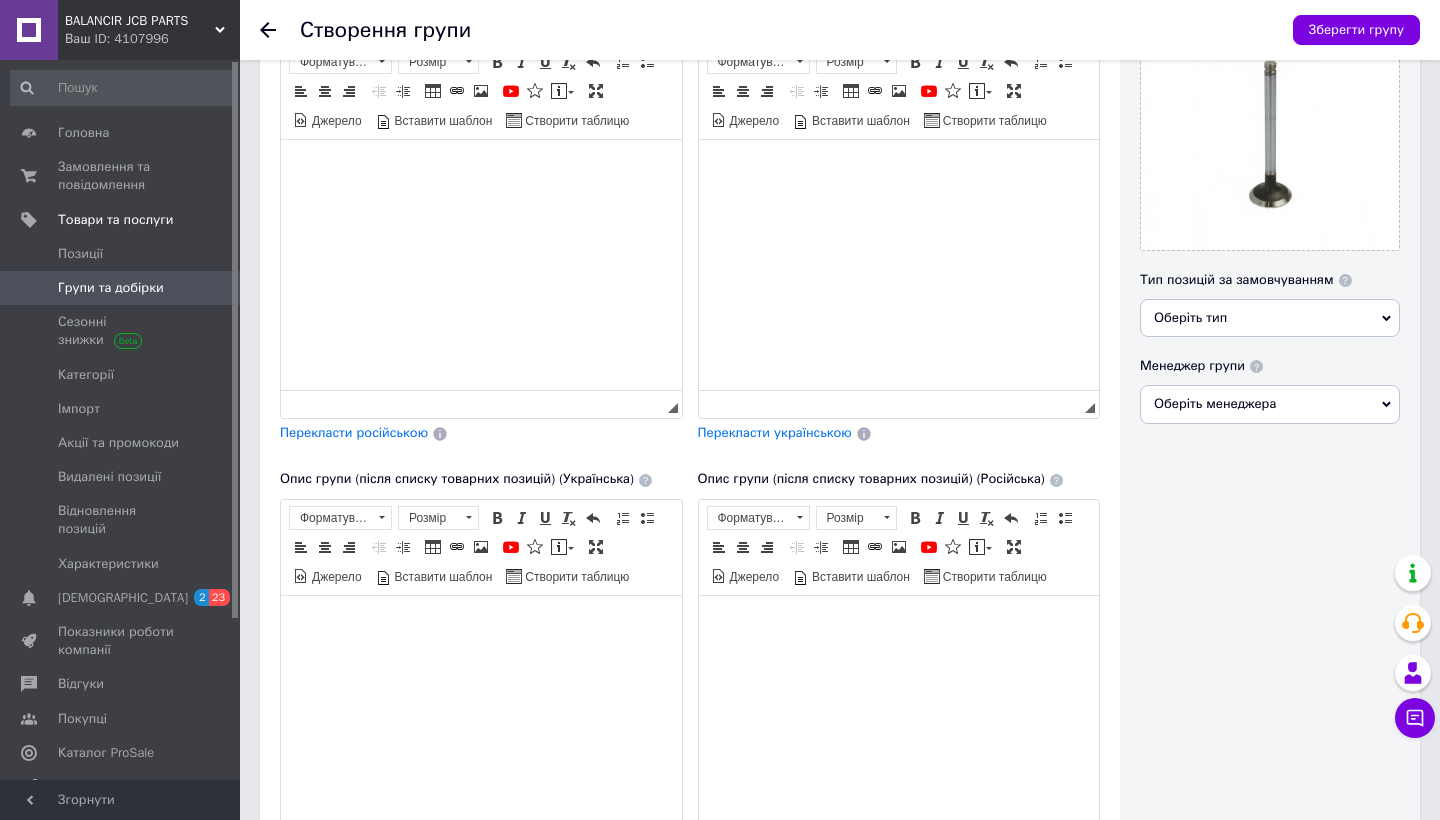 scroll, scrollTop: 412, scrollLeft: 0, axis: vertical 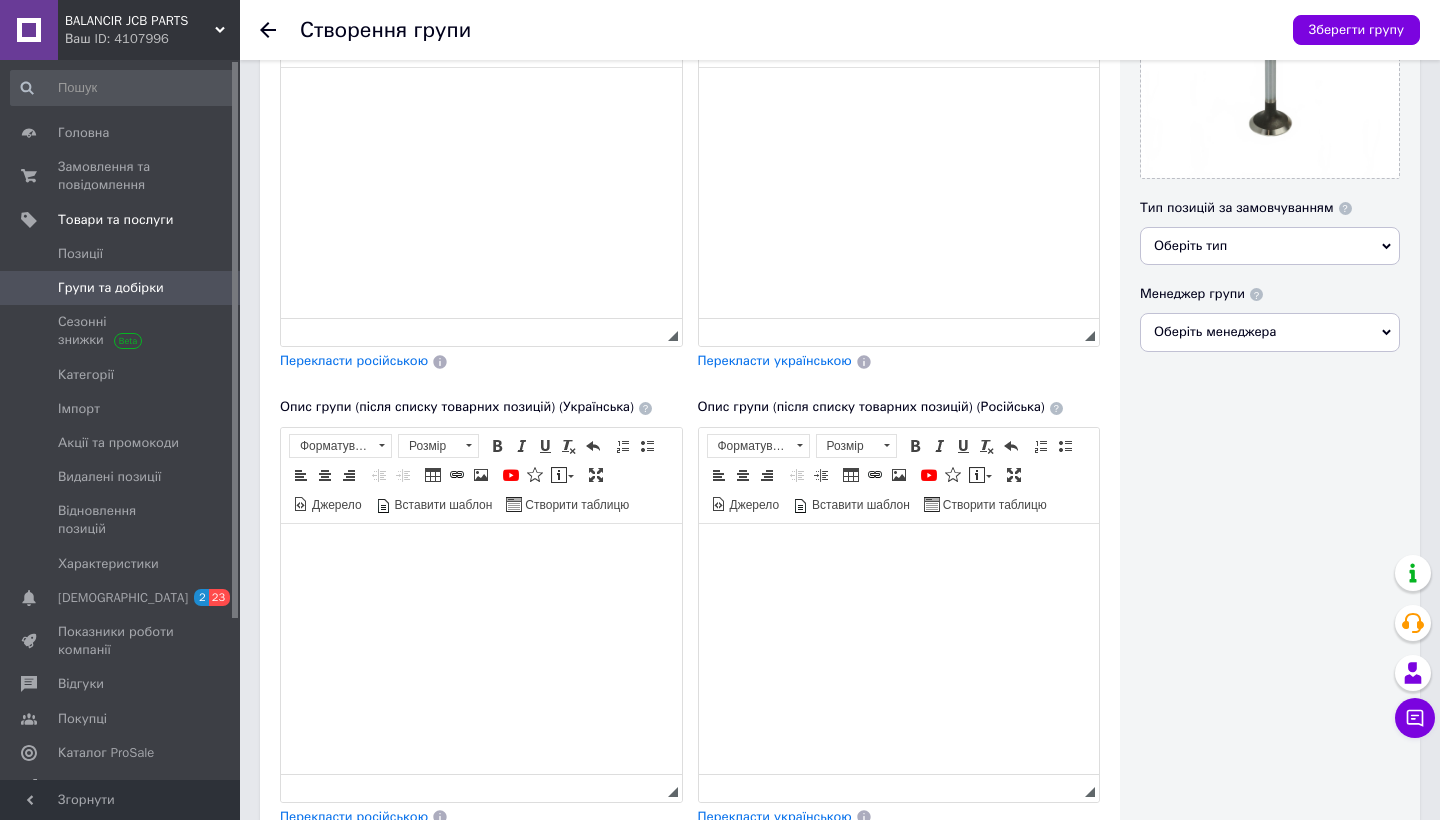 click at bounding box center [481, 553] 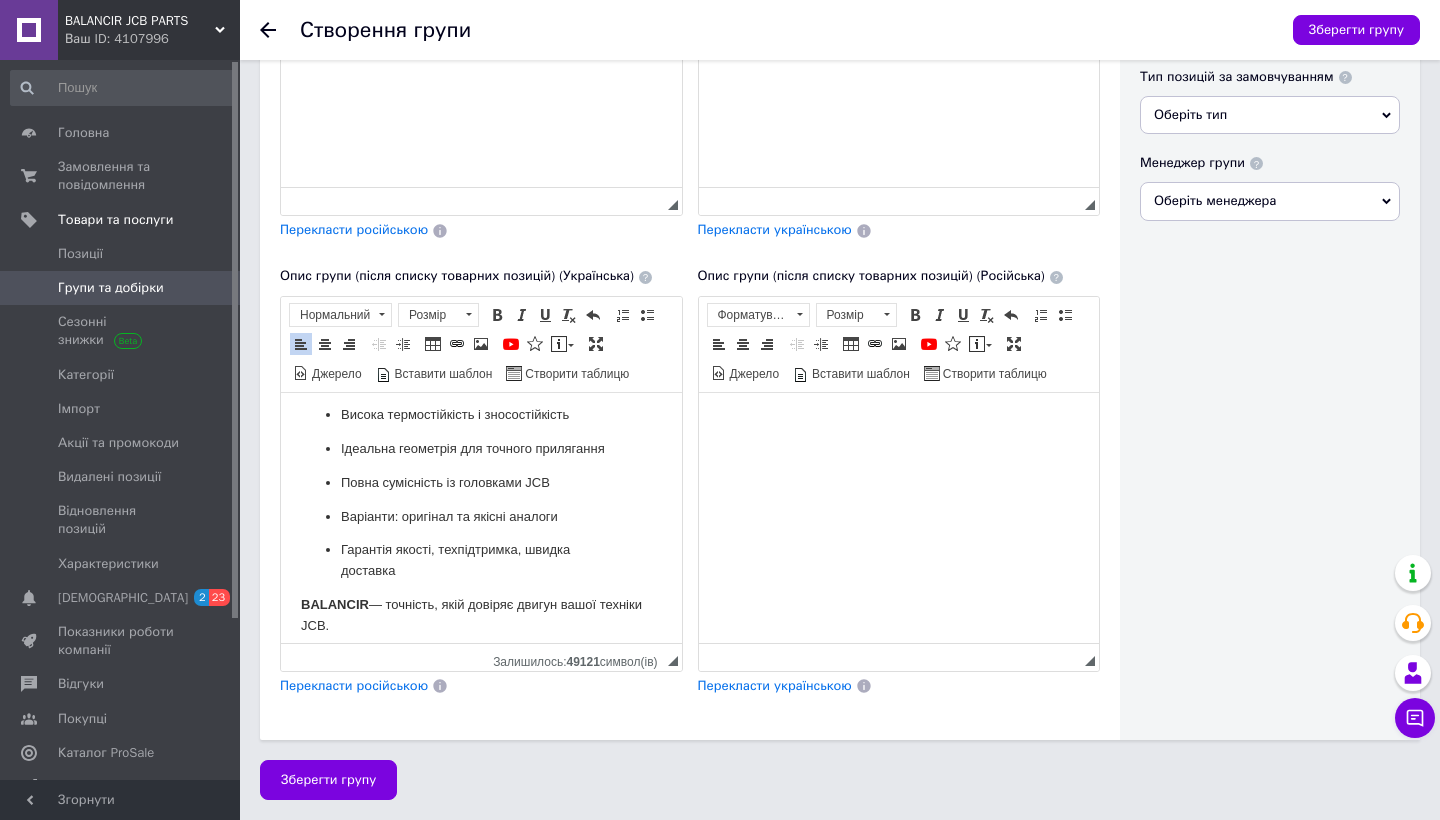 scroll, scrollTop: 559, scrollLeft: 0, axis: vertical 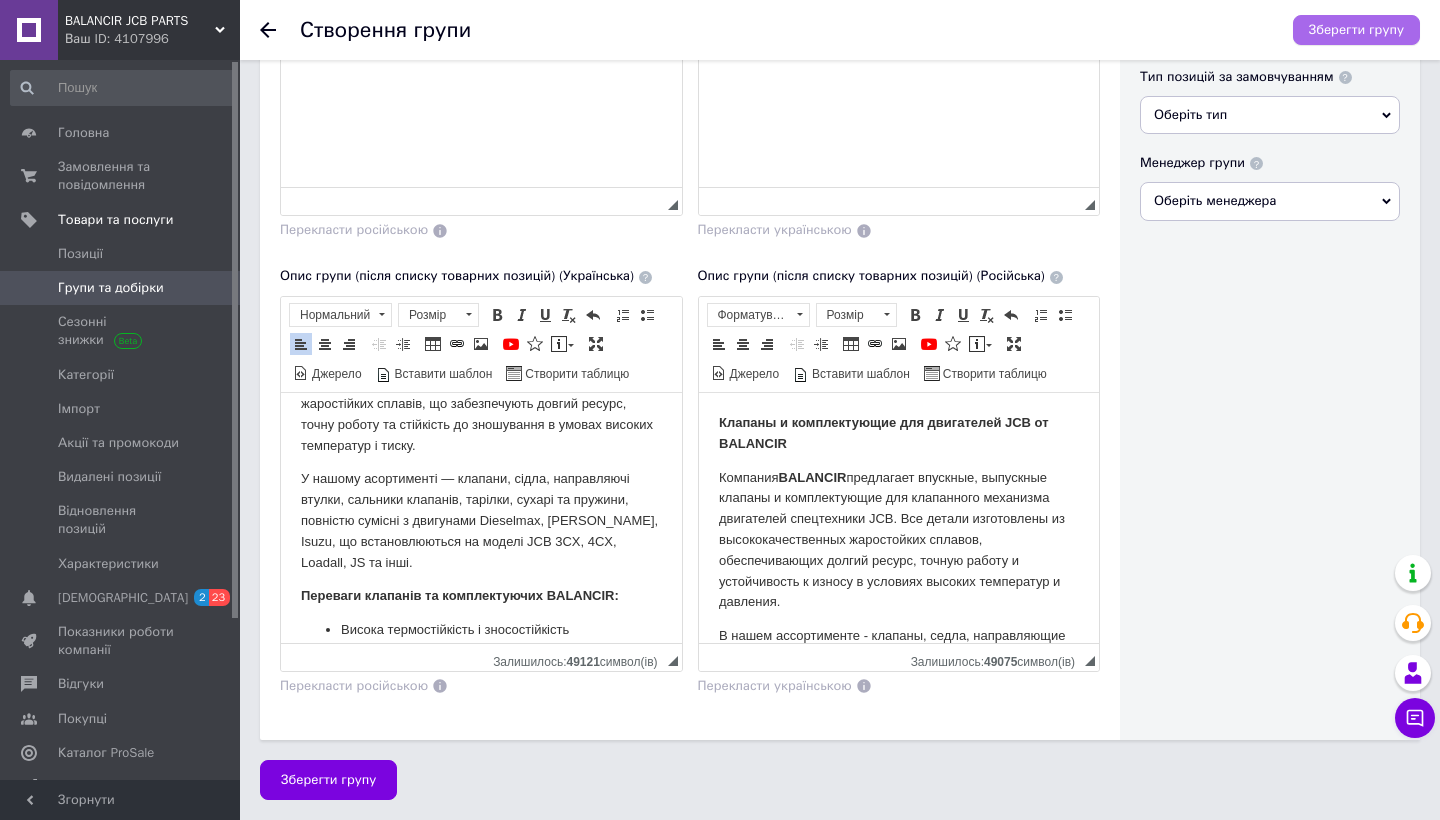 click on "Зберегти групу" at bounding box center (1356, 30) 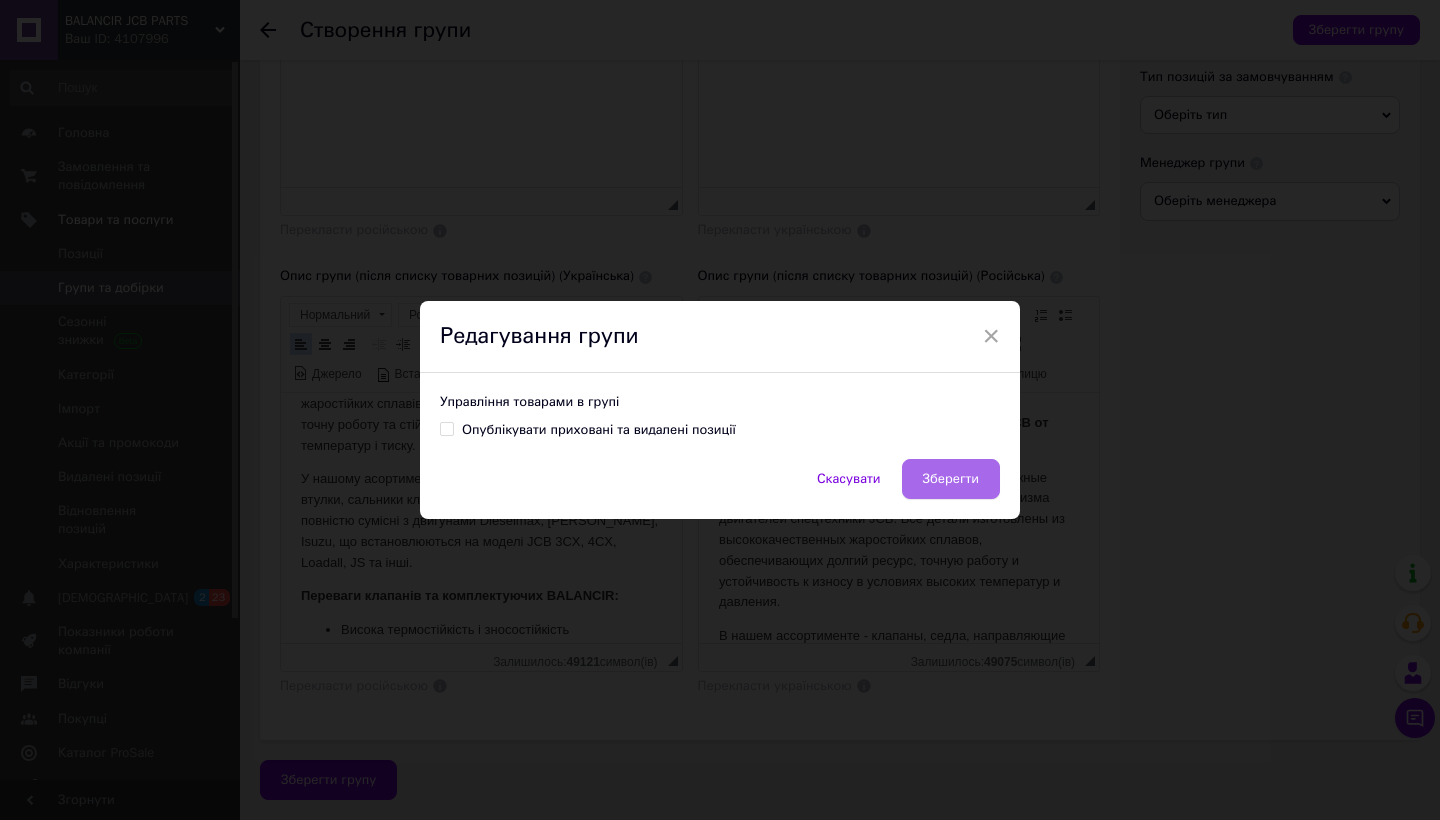 click on "Зберегти" at bounding box center (951, 479) 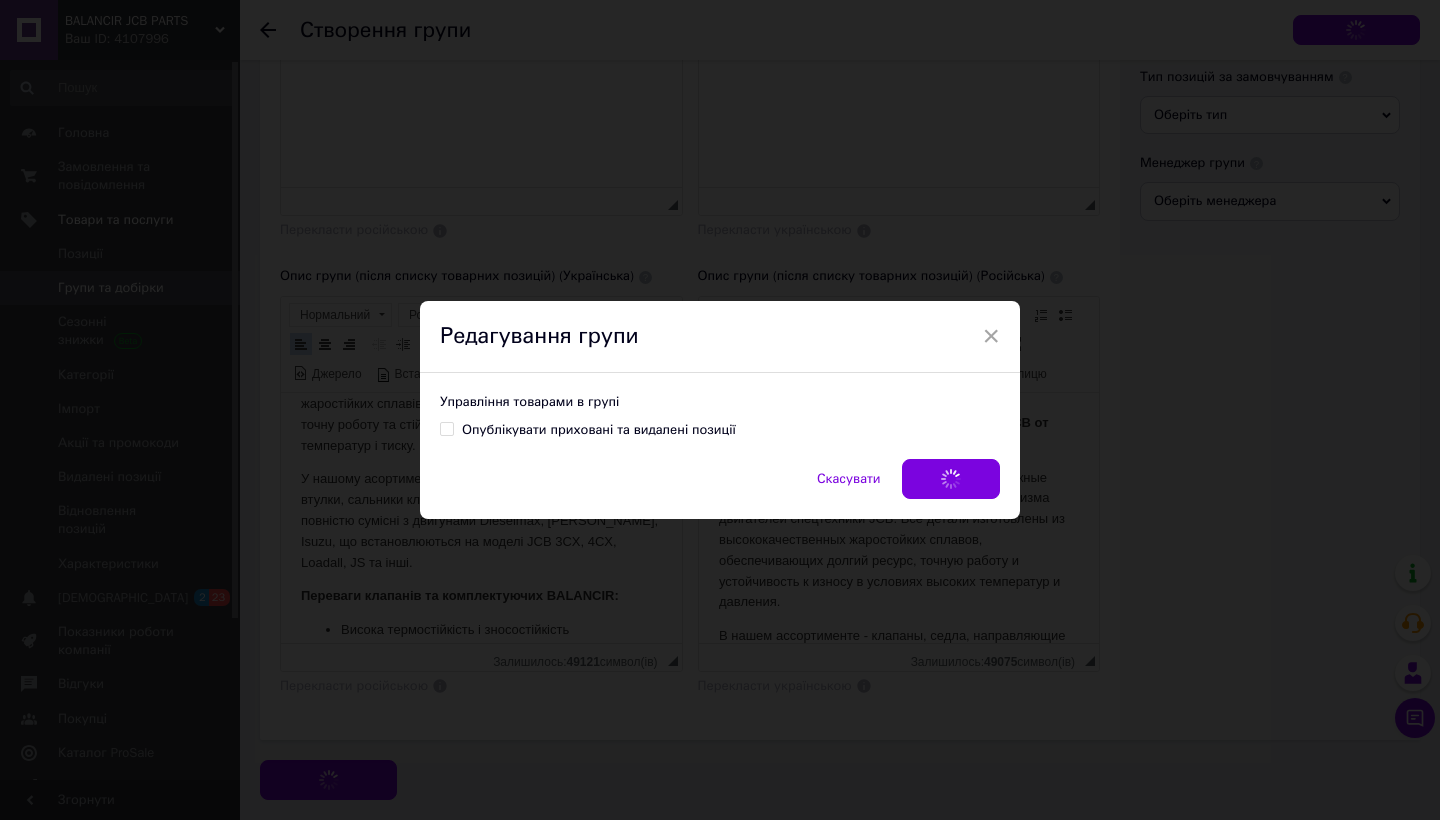 scroll, scrollTop: 136, scrollLeft: 0, axis: vertical 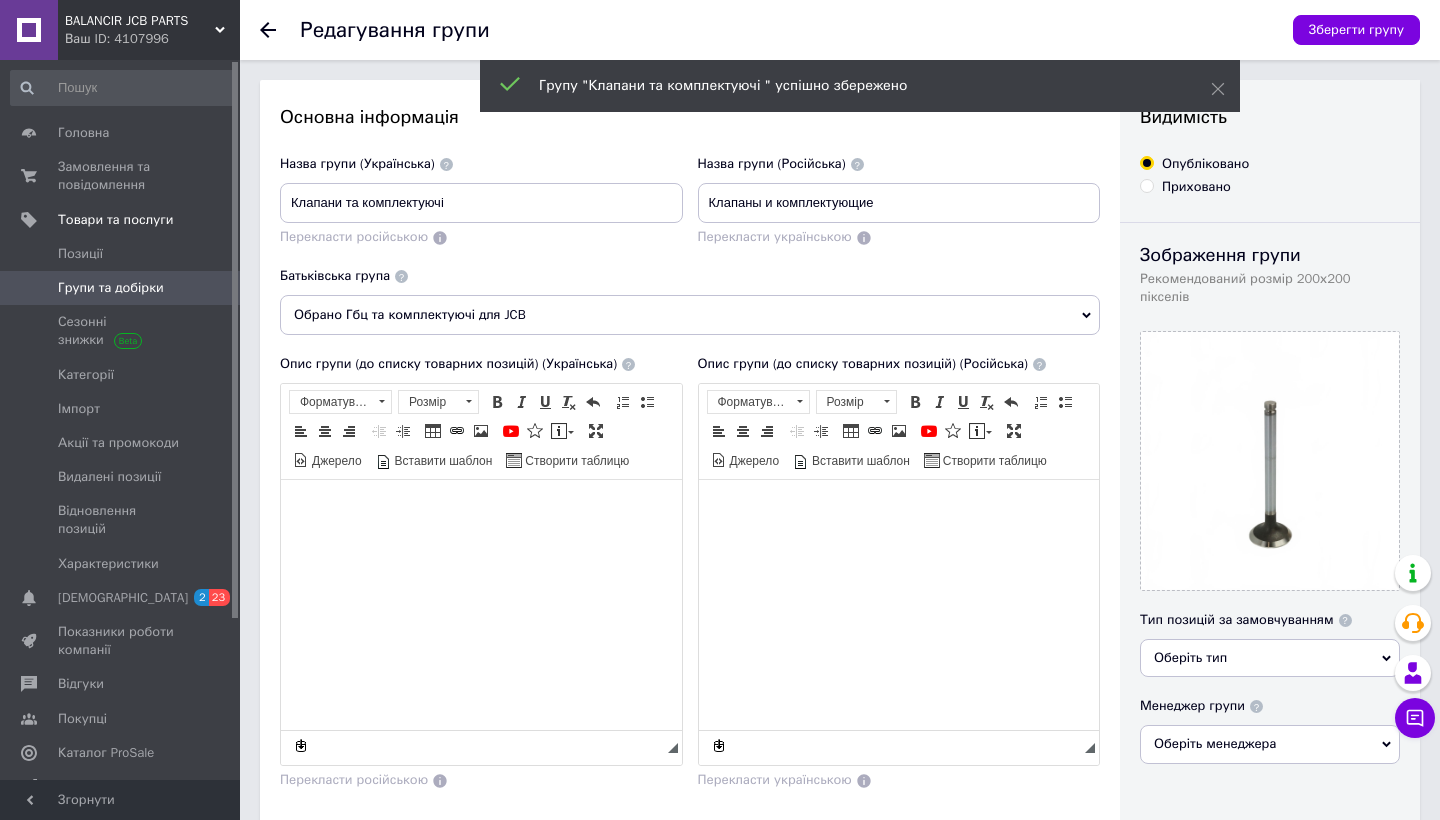 click 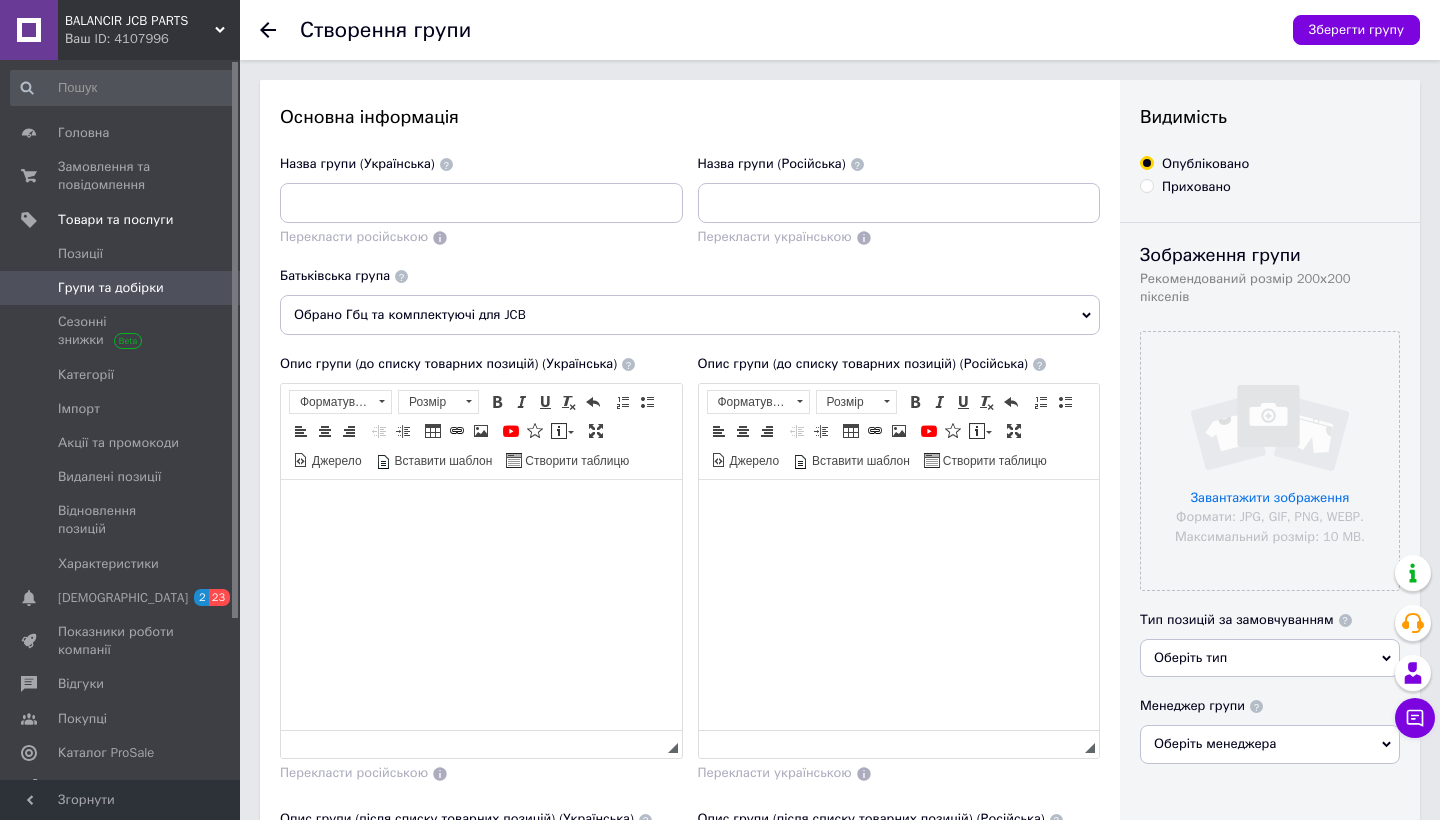 scroll, scrollTop: 0, scrollLeft: 0, axis: both 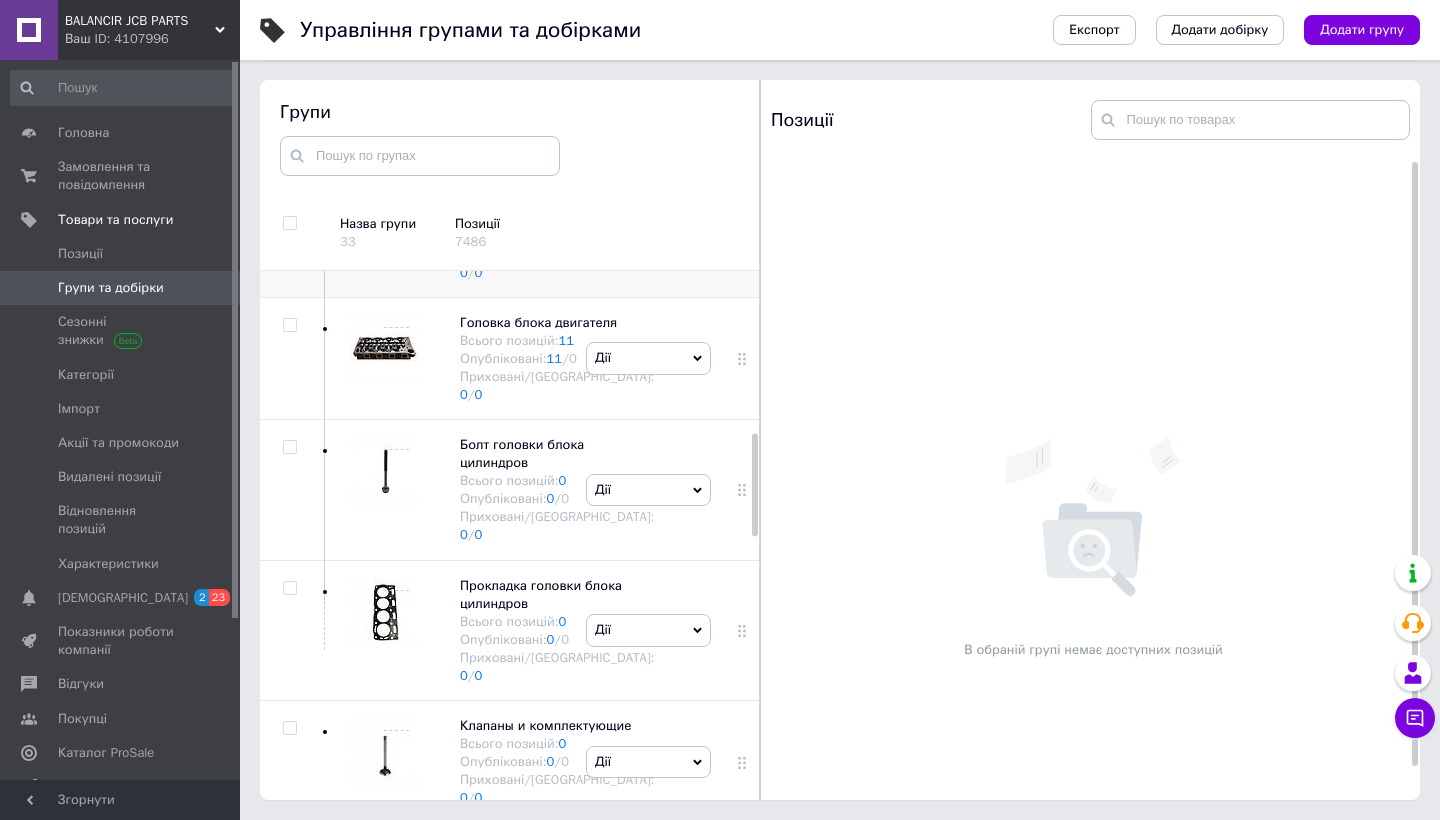 click on "Дії" at bounding box center [648, 236] 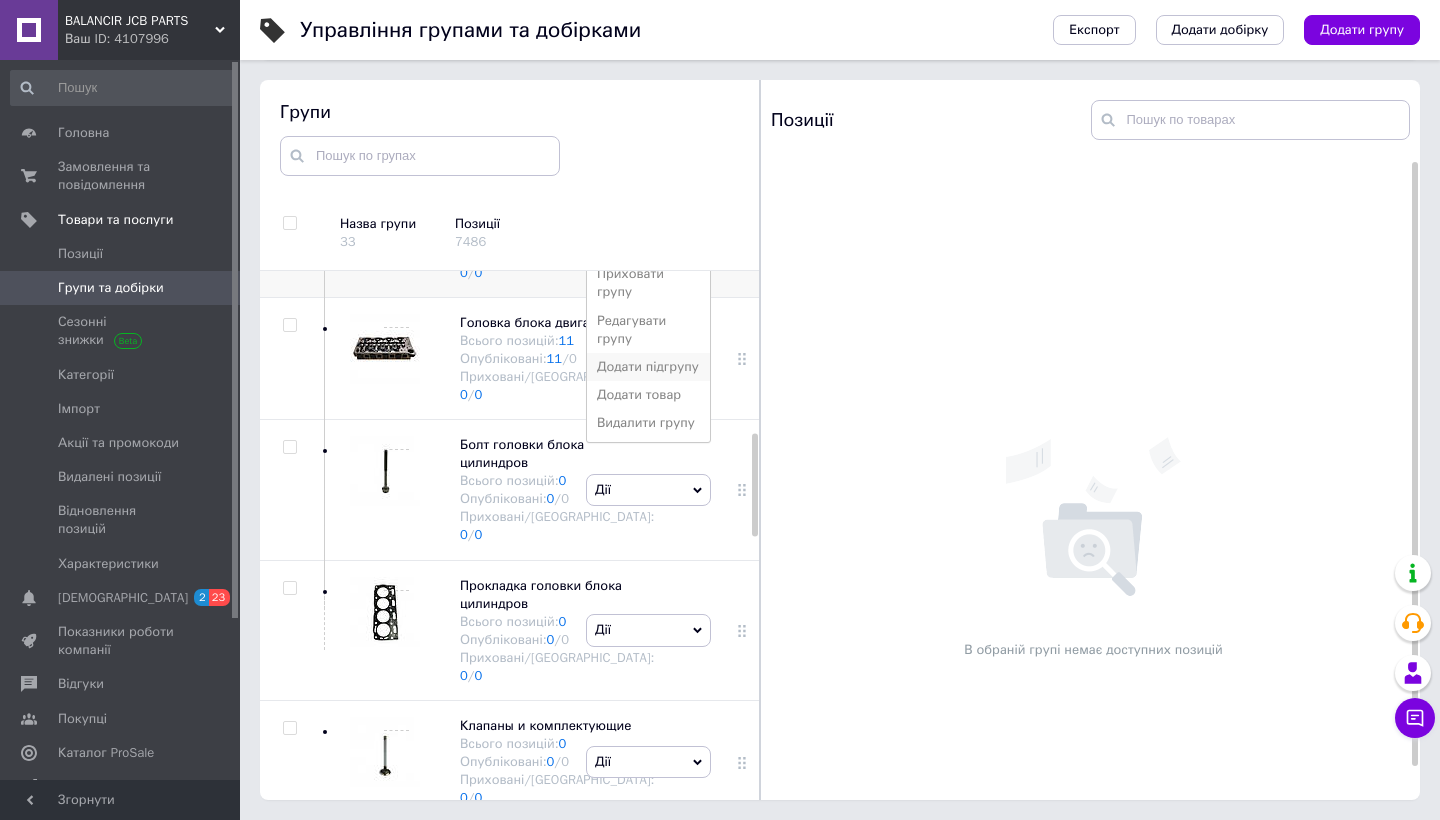 click on "Додати підгрупу" at bounding box center (648, 367) 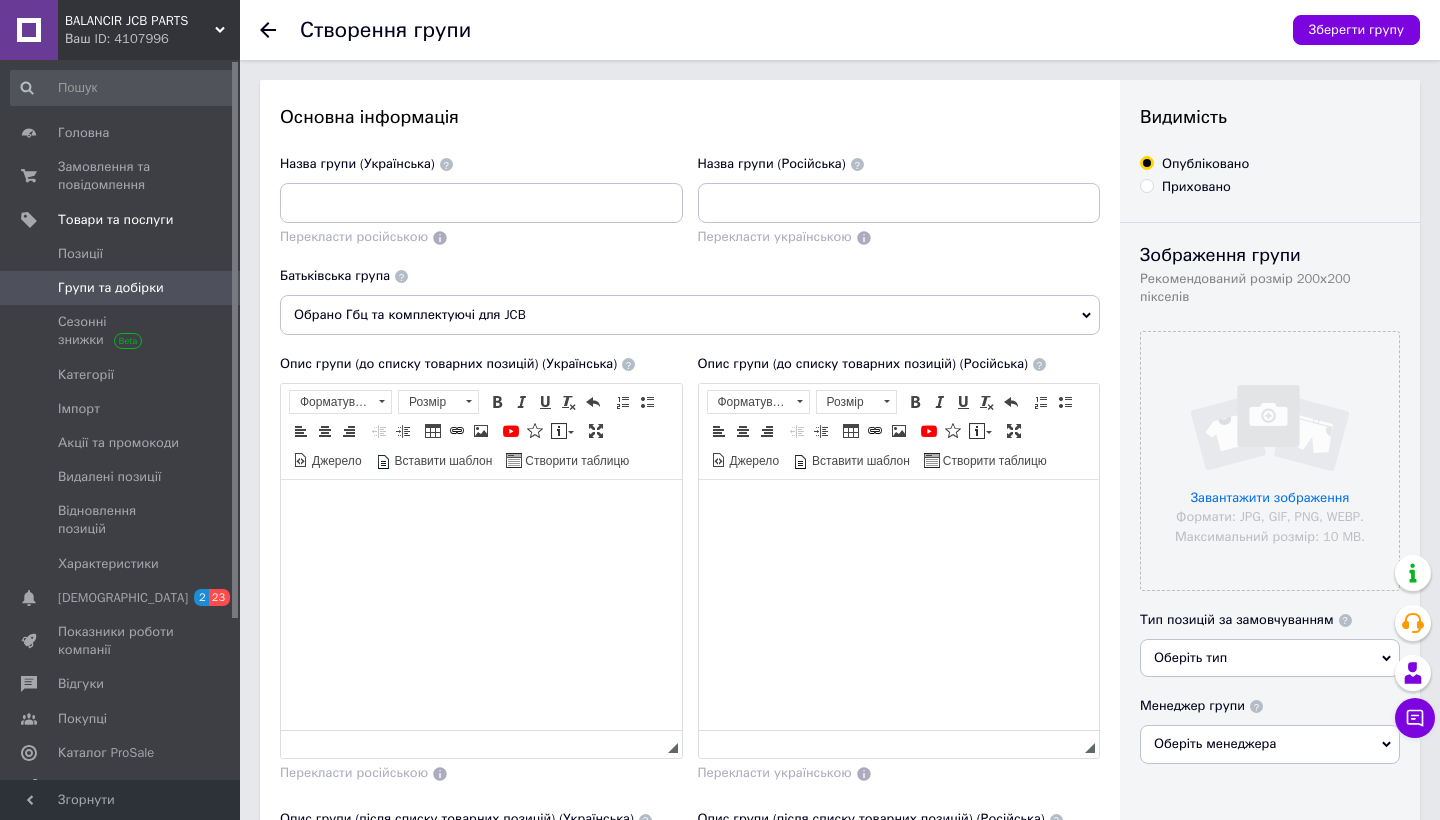 scroll, scrollTop: 0, scrollLeft: 0, axis: both 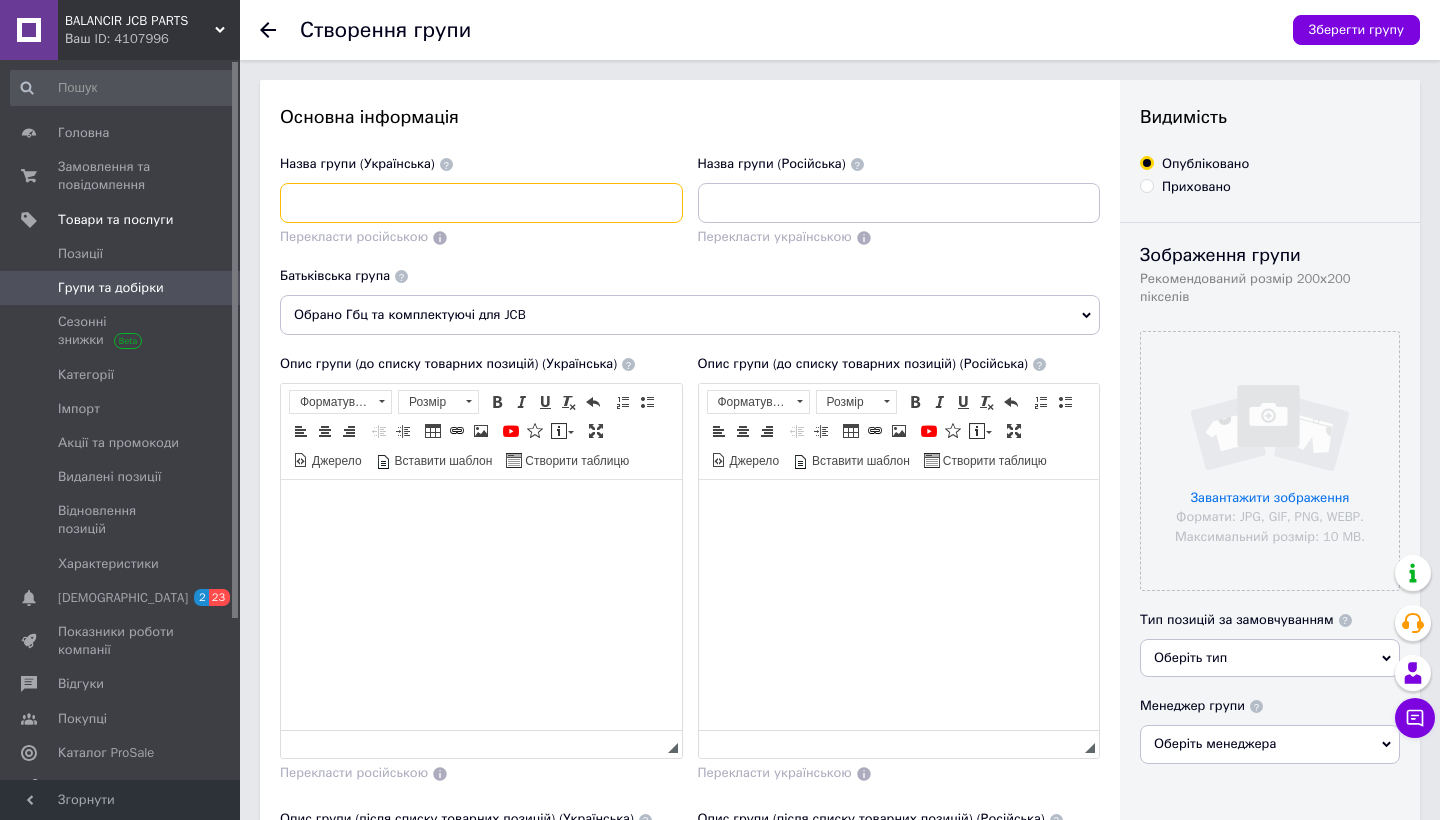 click at bounding box center (481, 203) 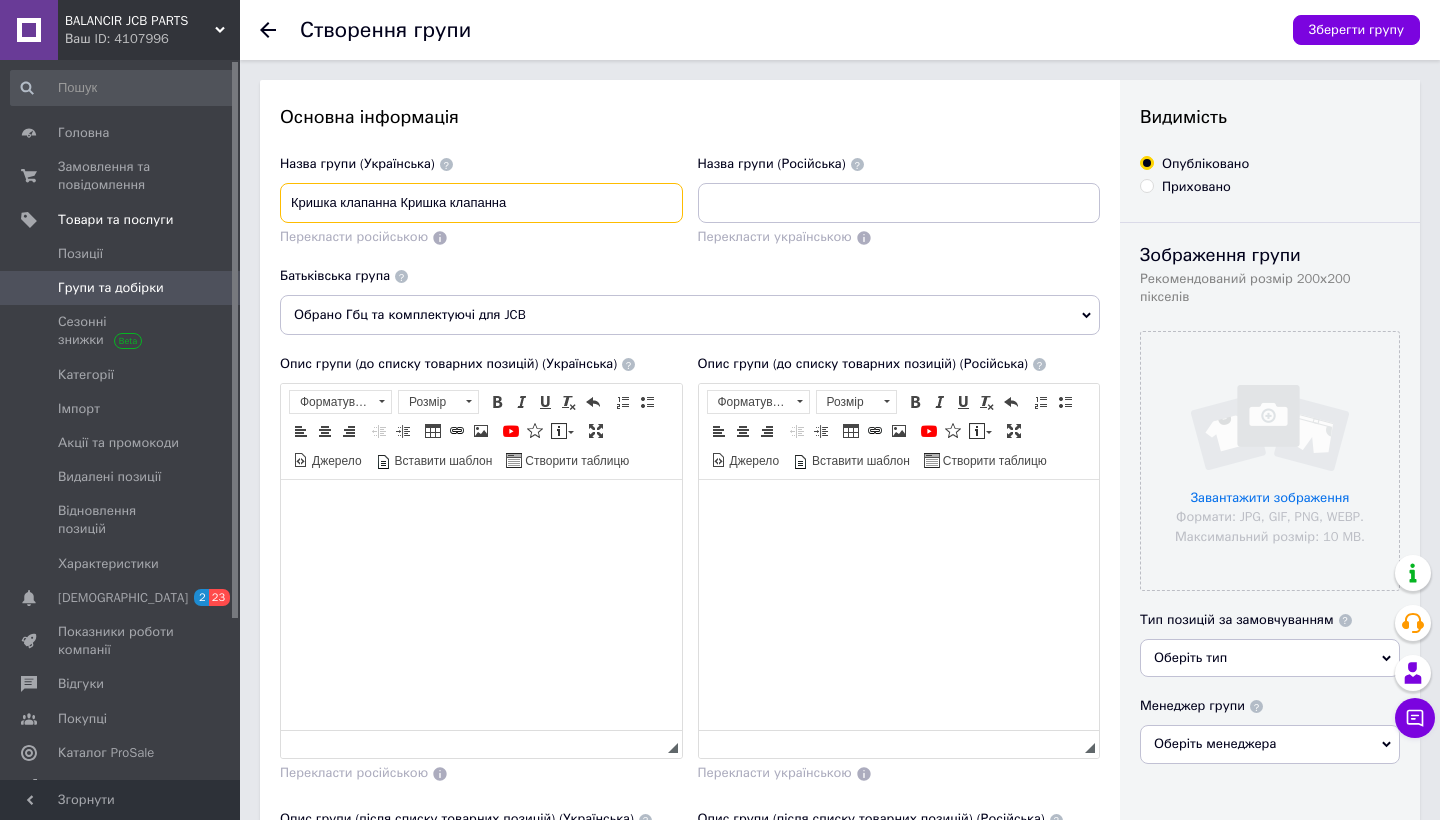 drag, startPoint x: 400, startPoint y: 204, endPoint x: 660, endPoint y: 204, distance: 260 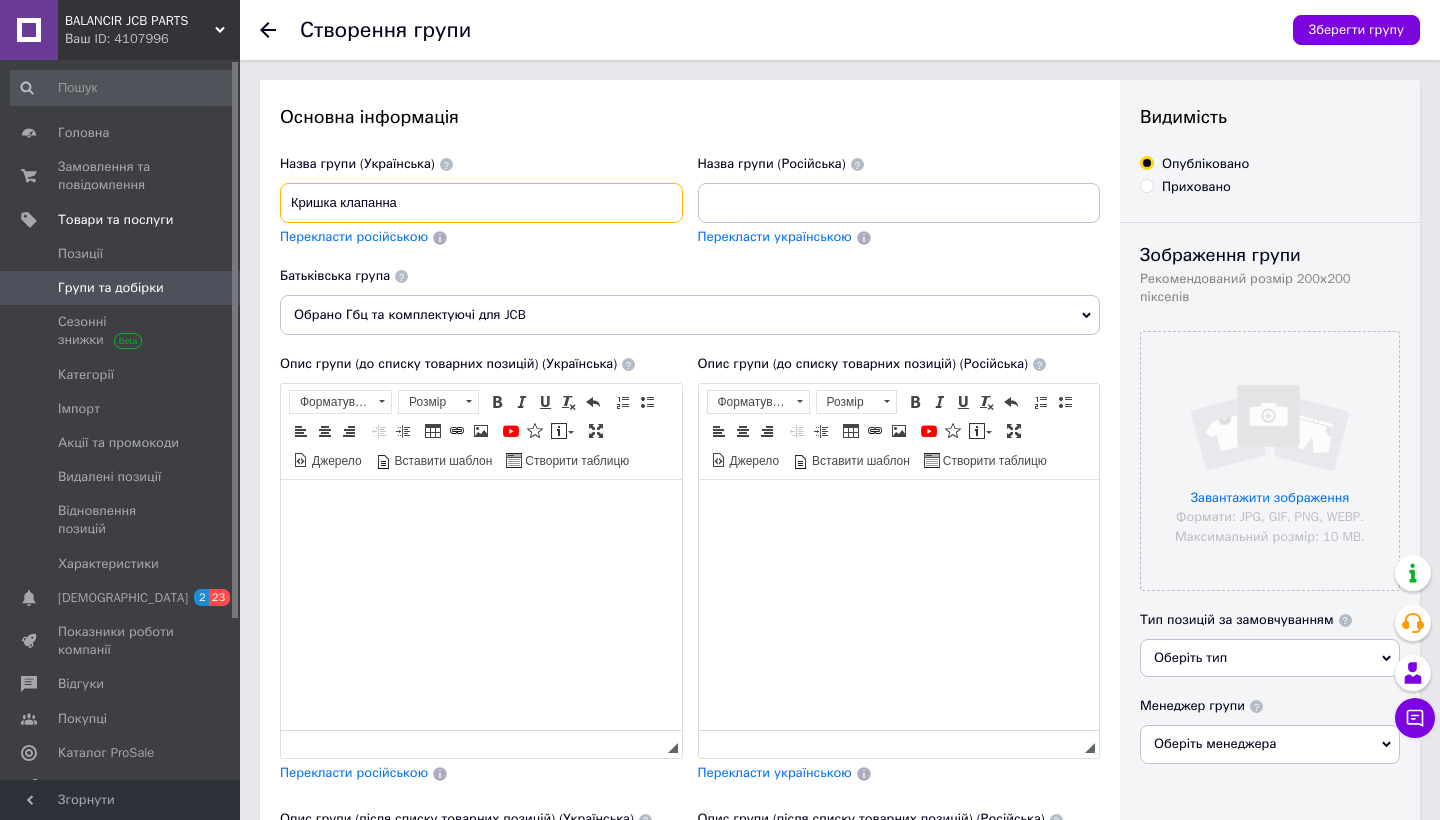 scroll, scrollTop: 0, scrollLeft: 0, axis: both 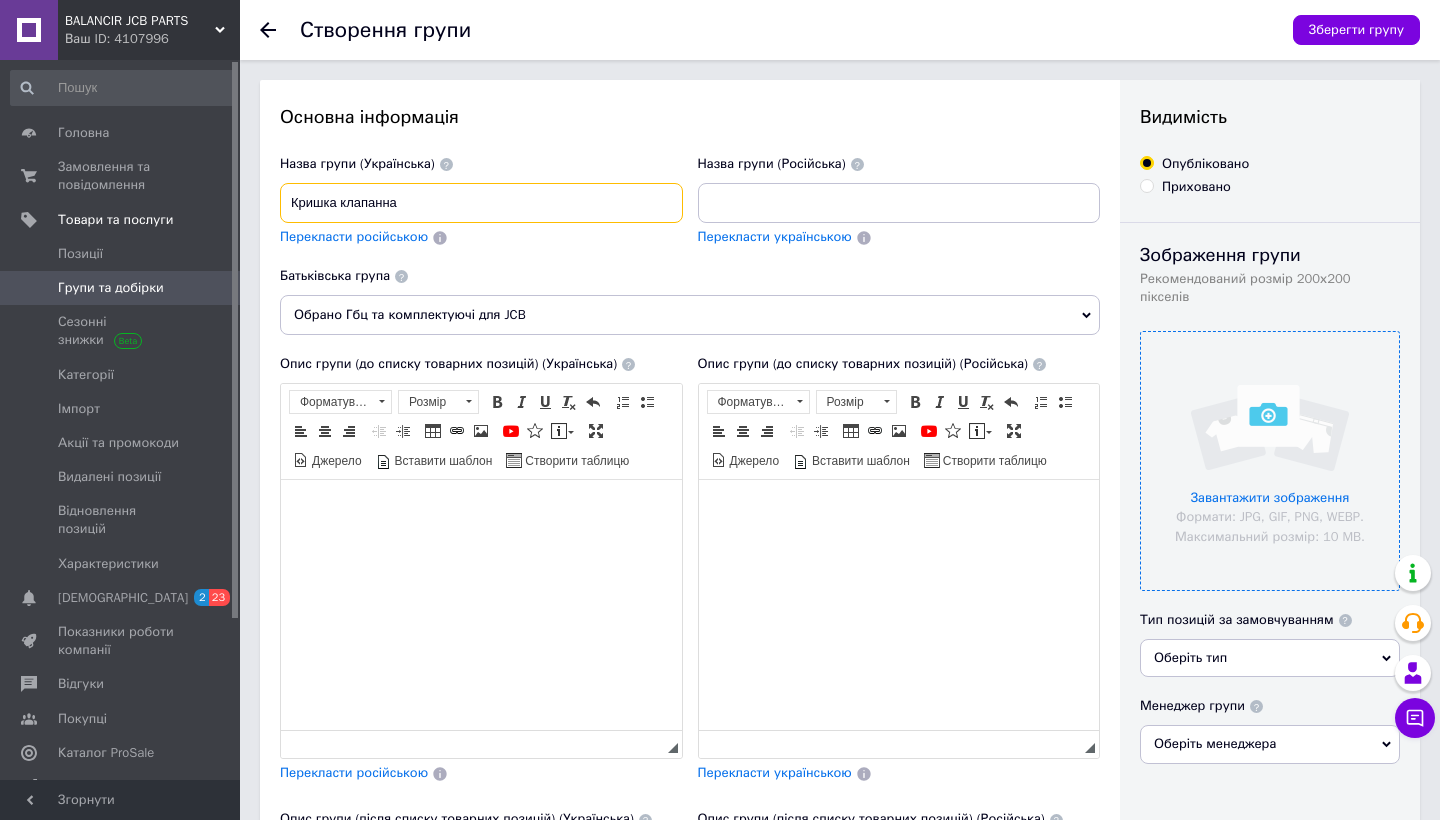 type on "Кришка клапанна" 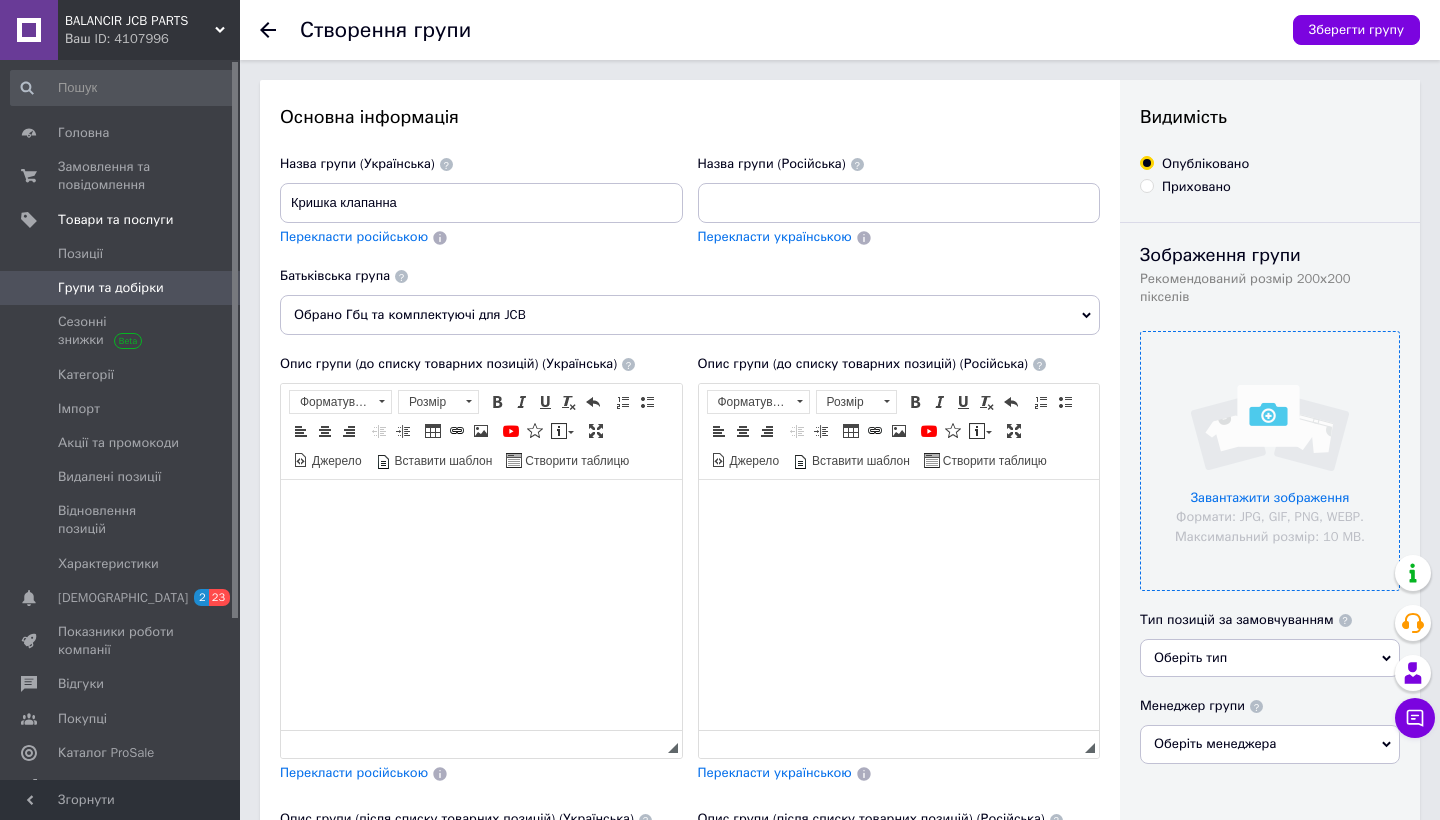 click at bounding box center [1270, 461] 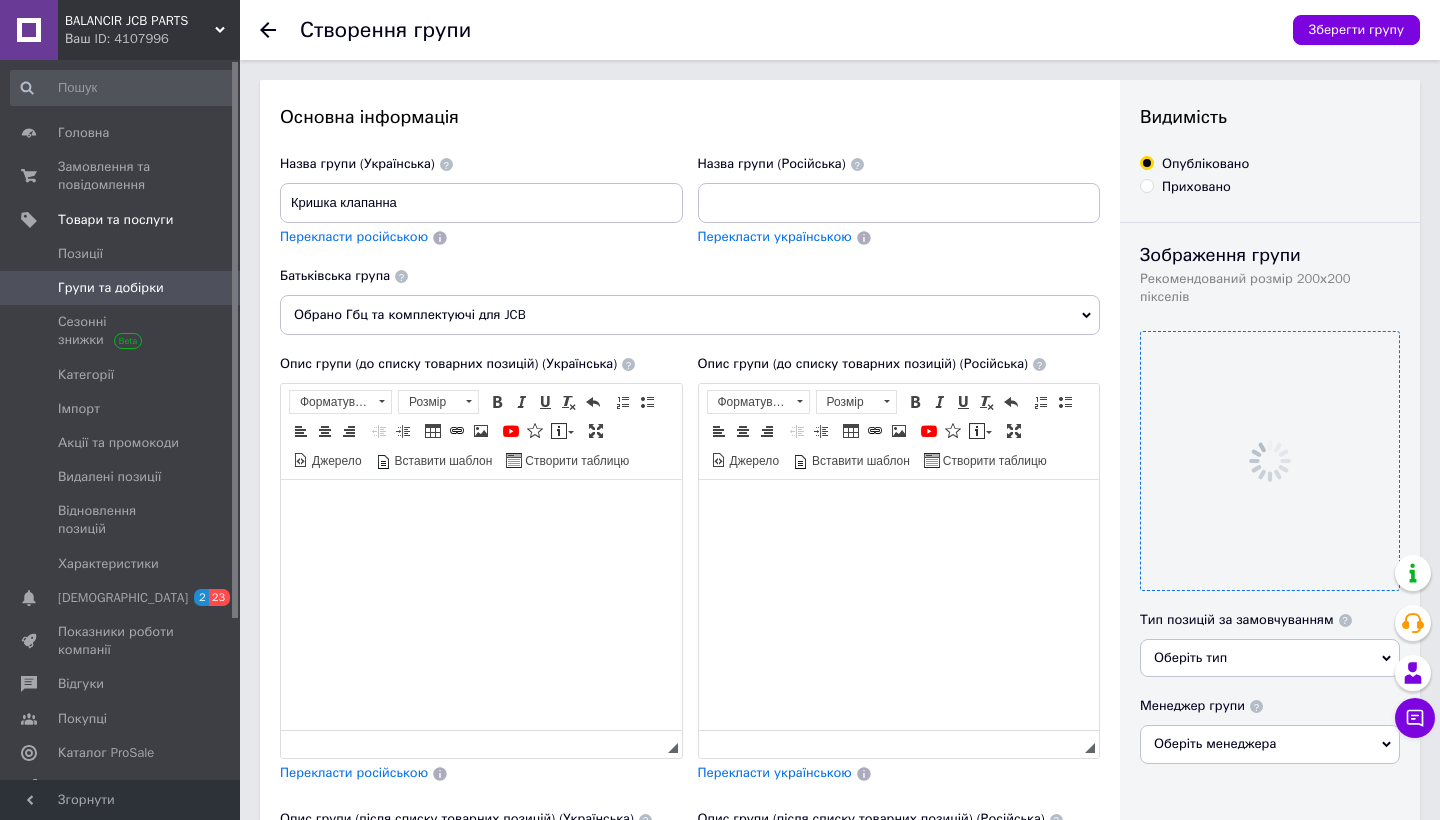 click on "Назва групи (Українська) Кришка клапанна Перекласти російською" at bounding box center [482, 211] 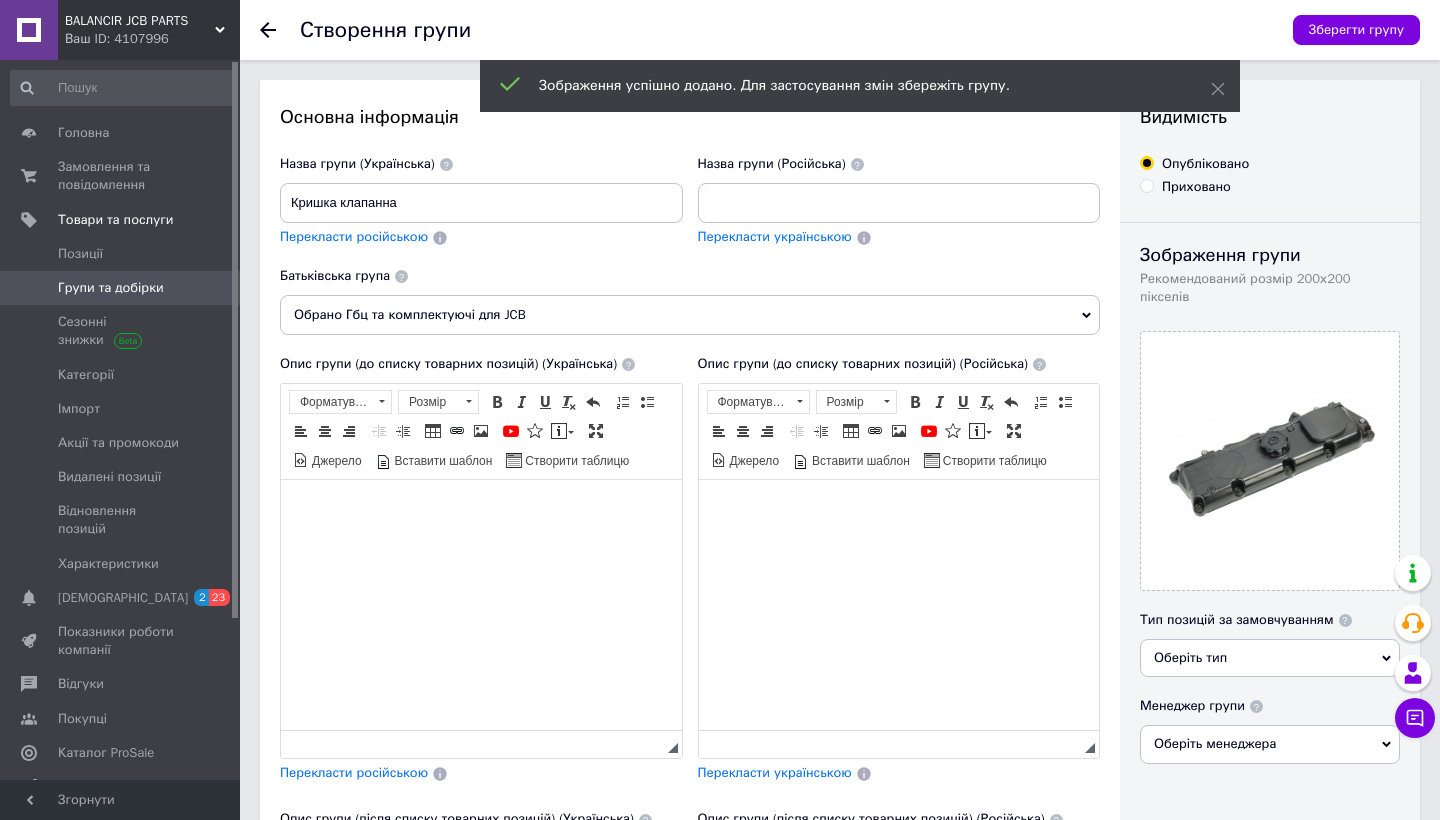 click on "Перекласти російською" at bounding box center [354, 236] 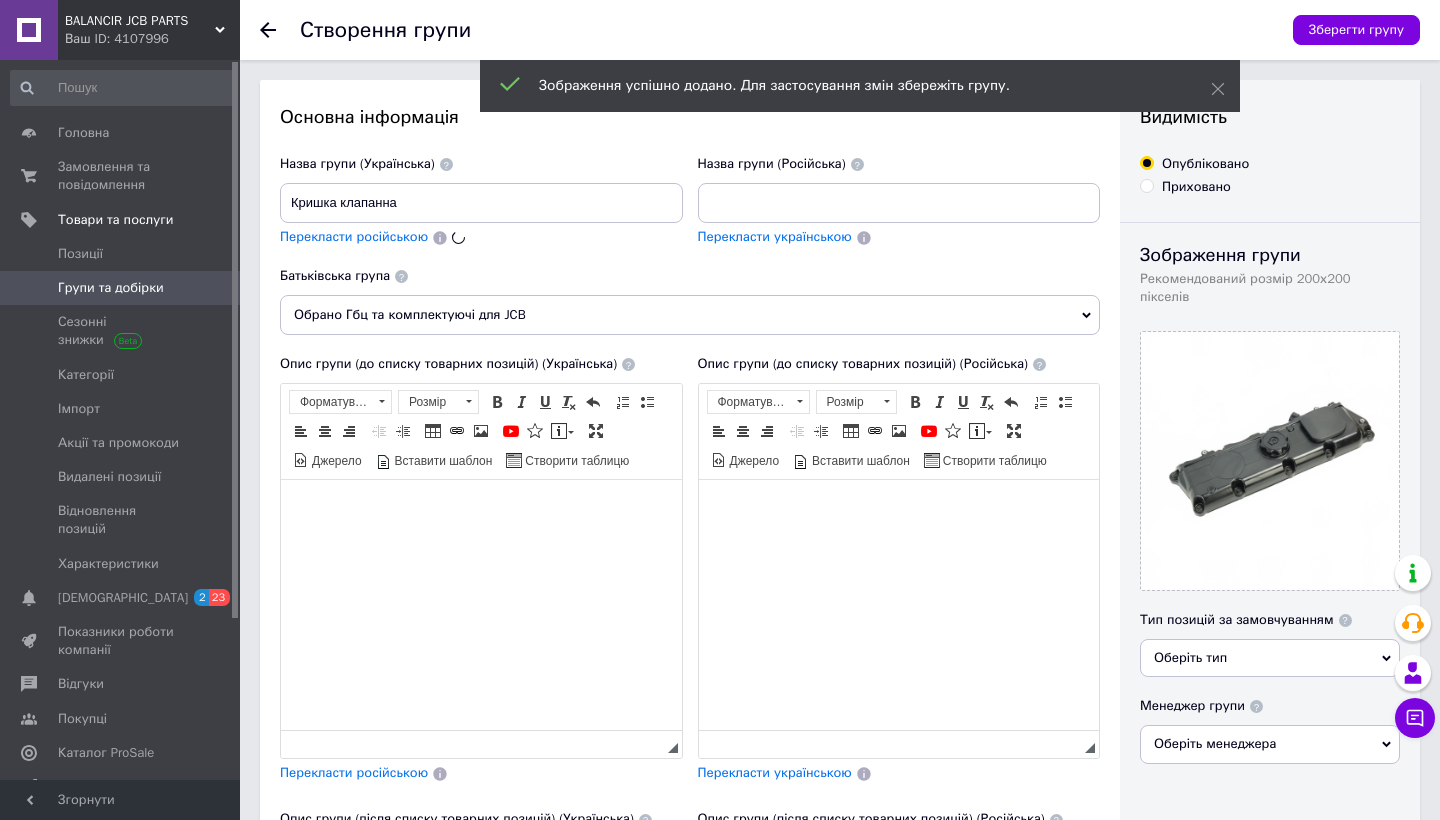 type on "Крышка клапанная" 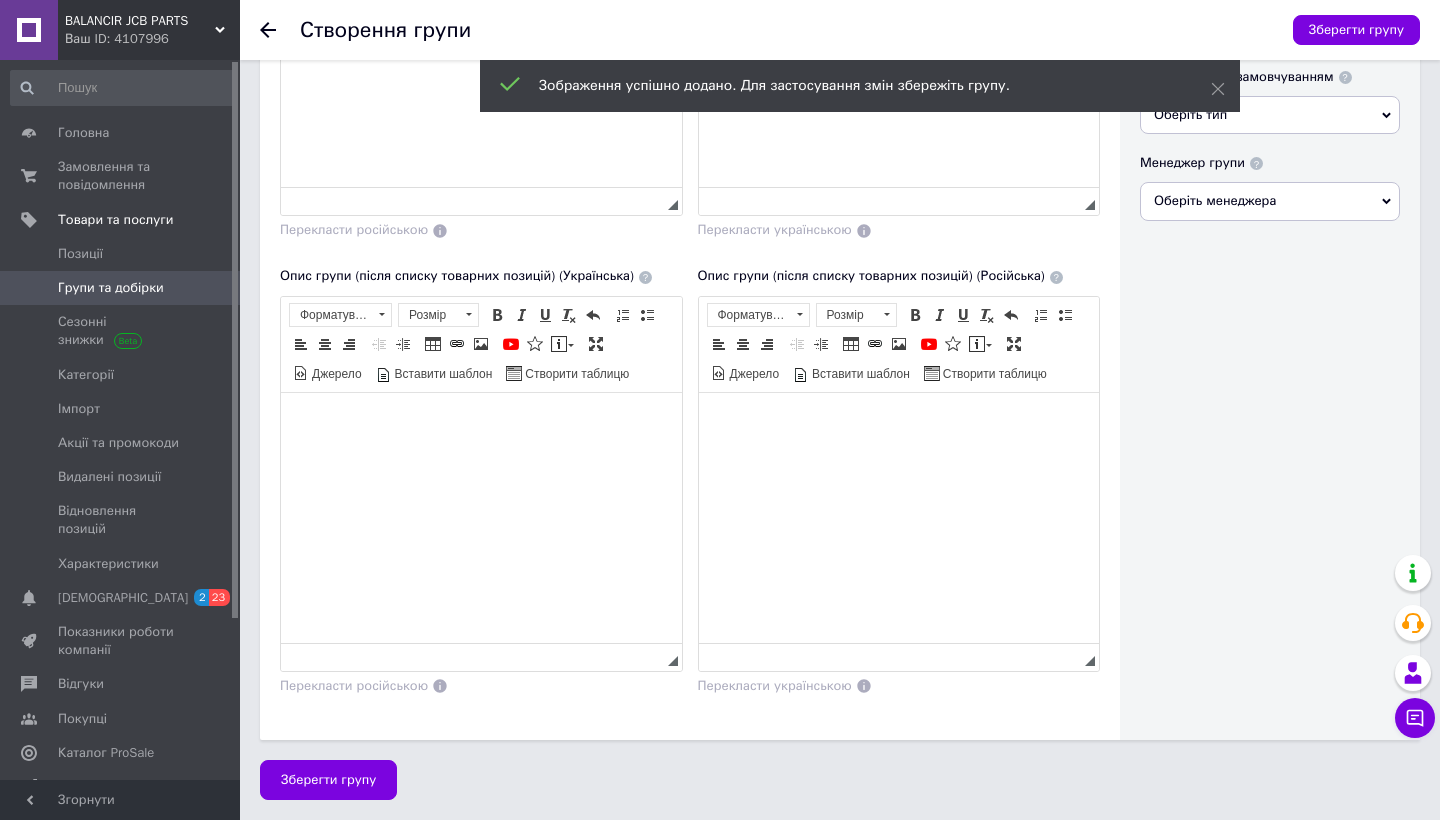 scroll, scrollTop: 559, scrollLeft: 0, axis: vertical 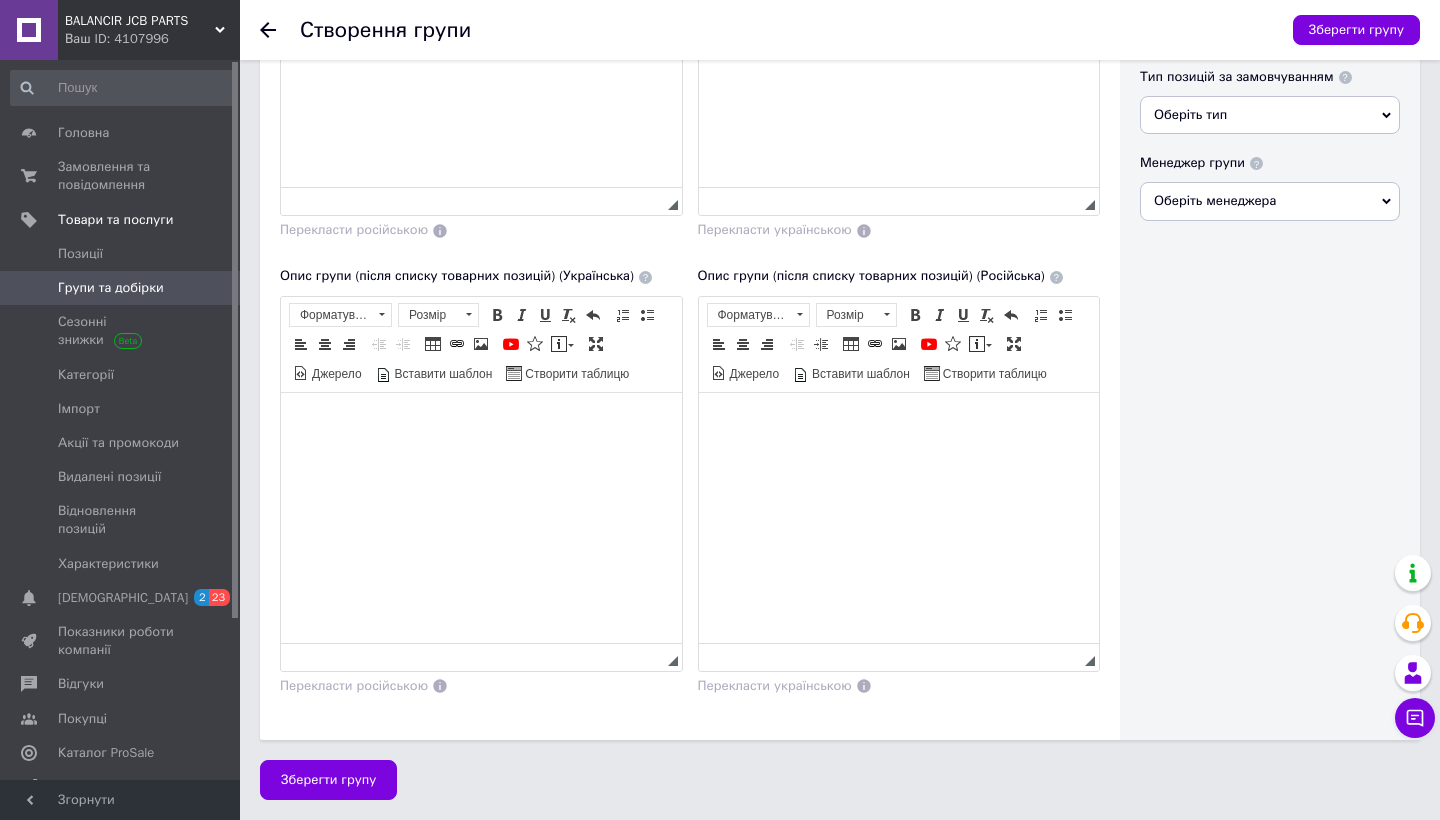 click at bounding box center (481, 422) 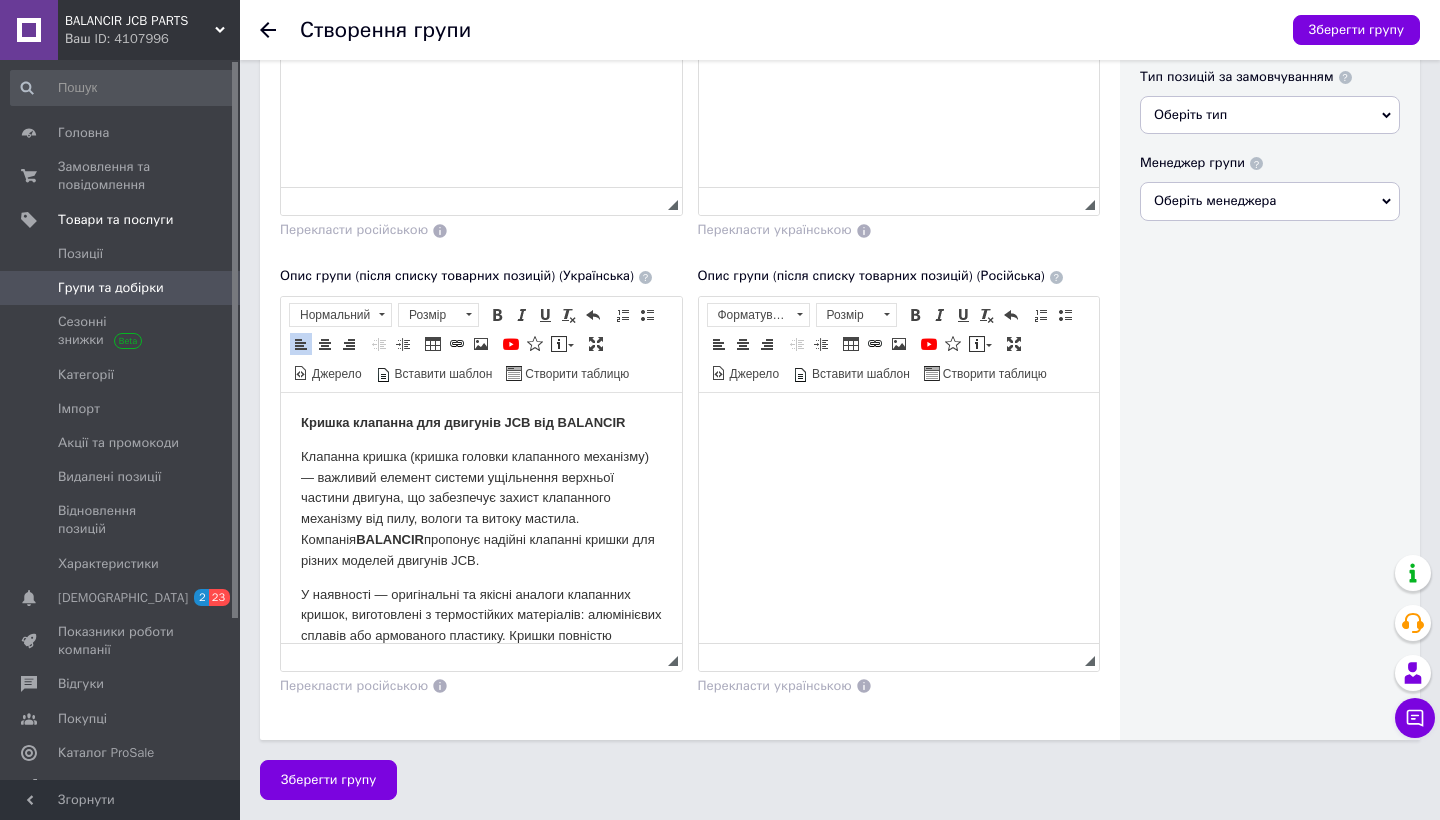 scroll, scrollTop: 347, scrollLeft: 0, axis: vertical 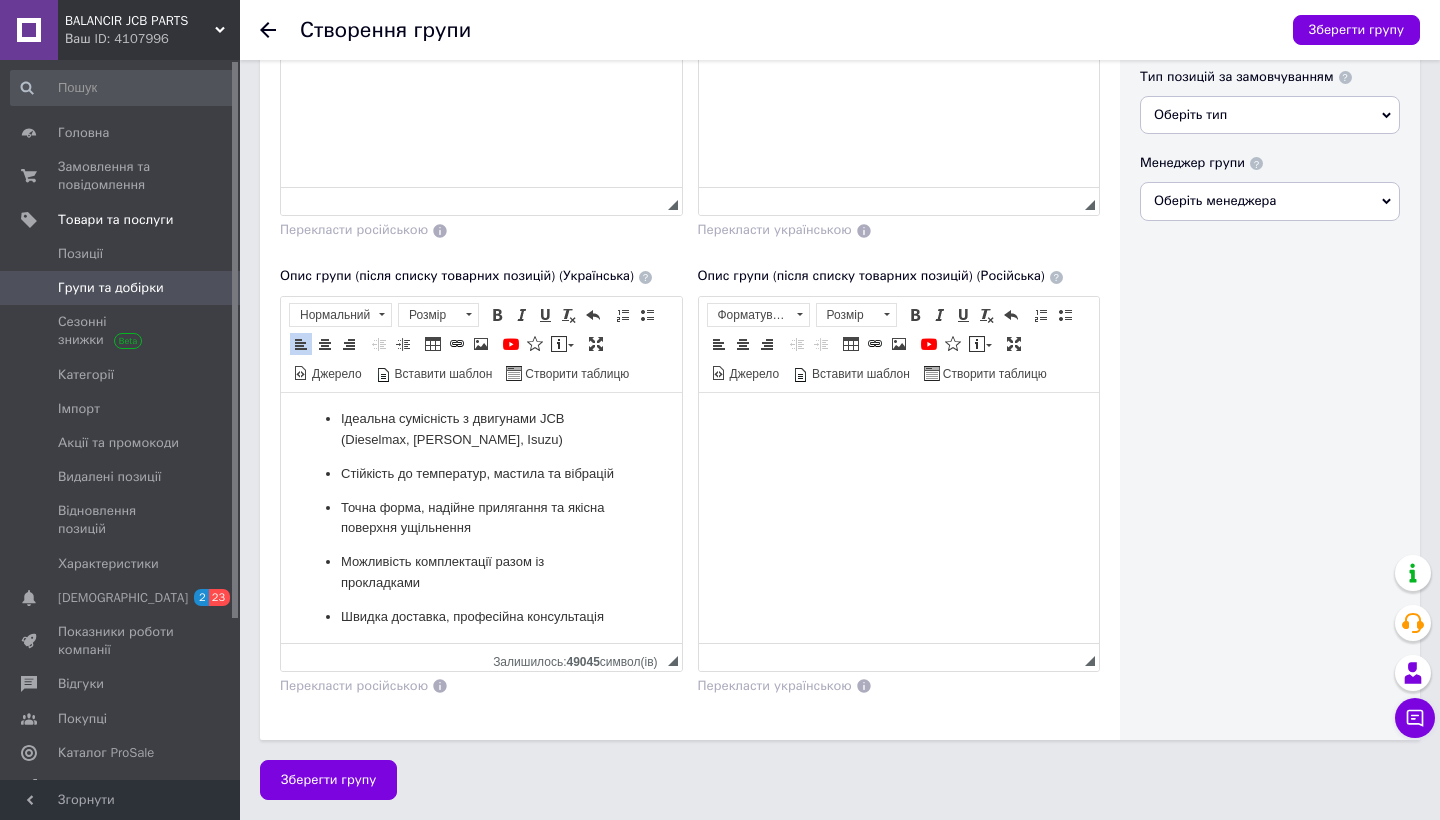 click at bounding box center [898, 422] 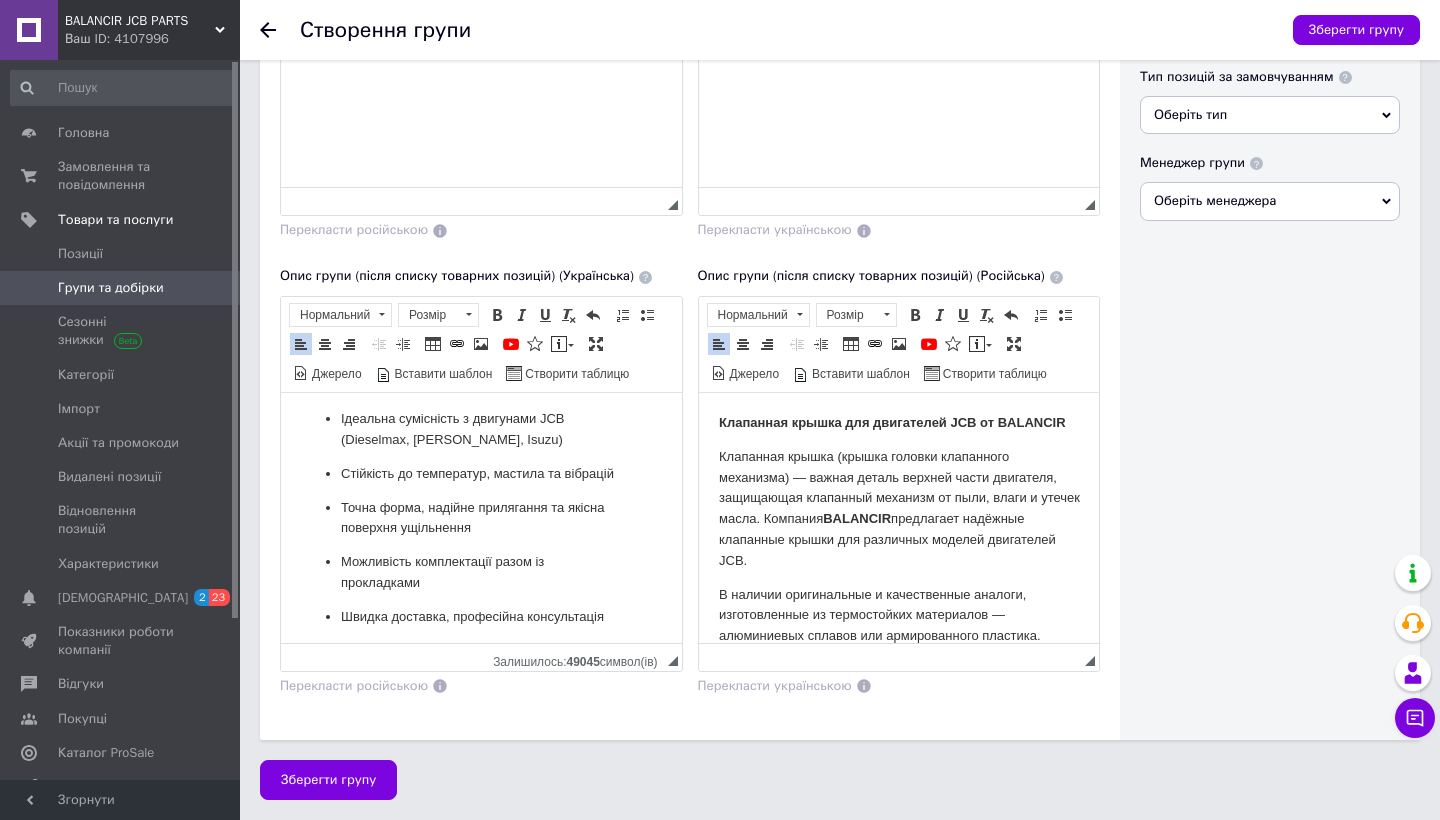 scroll, scrollTop: 387, scrollLeft: 0, axis: vertical 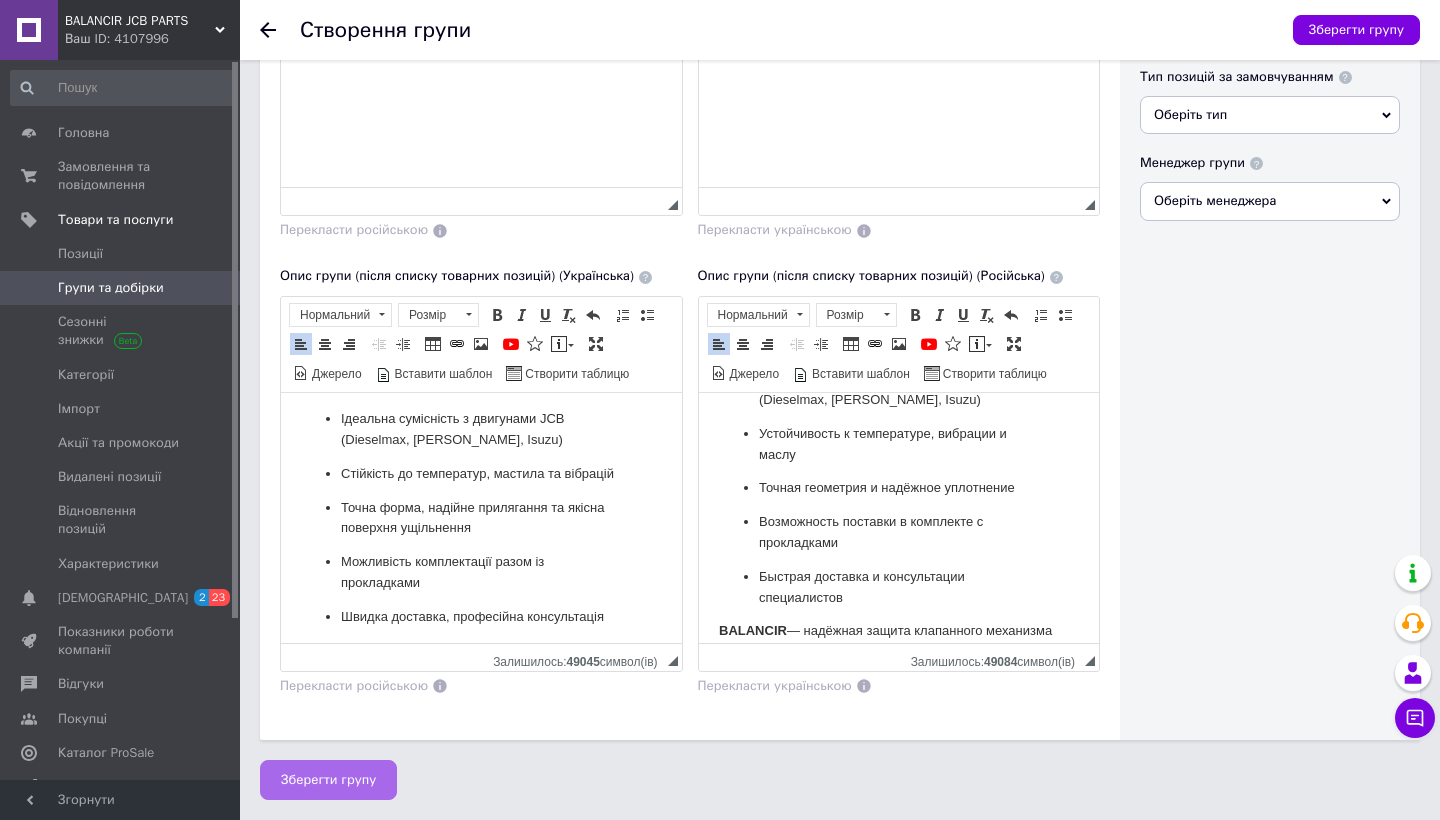 click on "Зберегти групу" at bounding box center (328, 780) 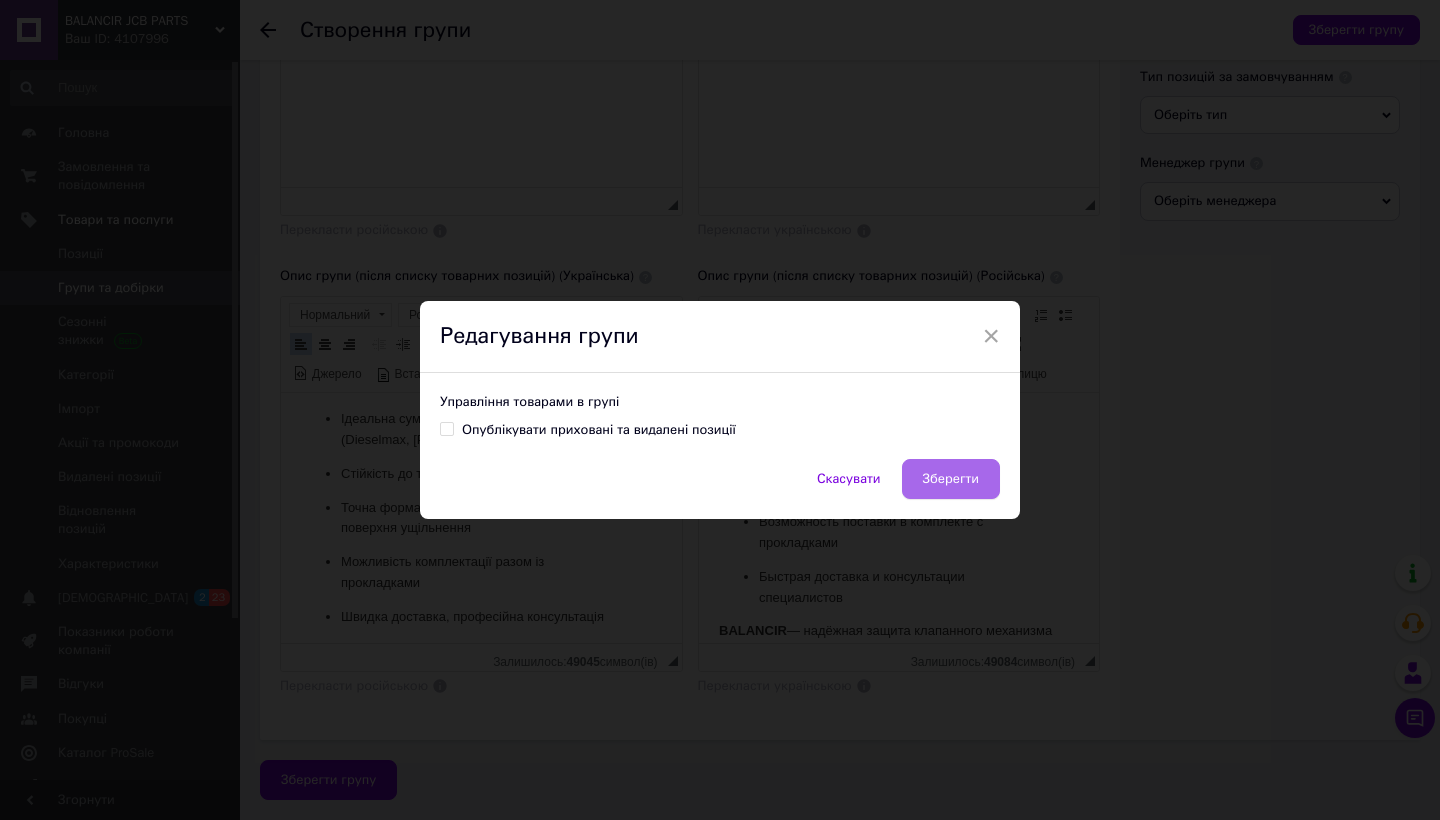 click on "Зберегти" at bounding box center (951, 479) 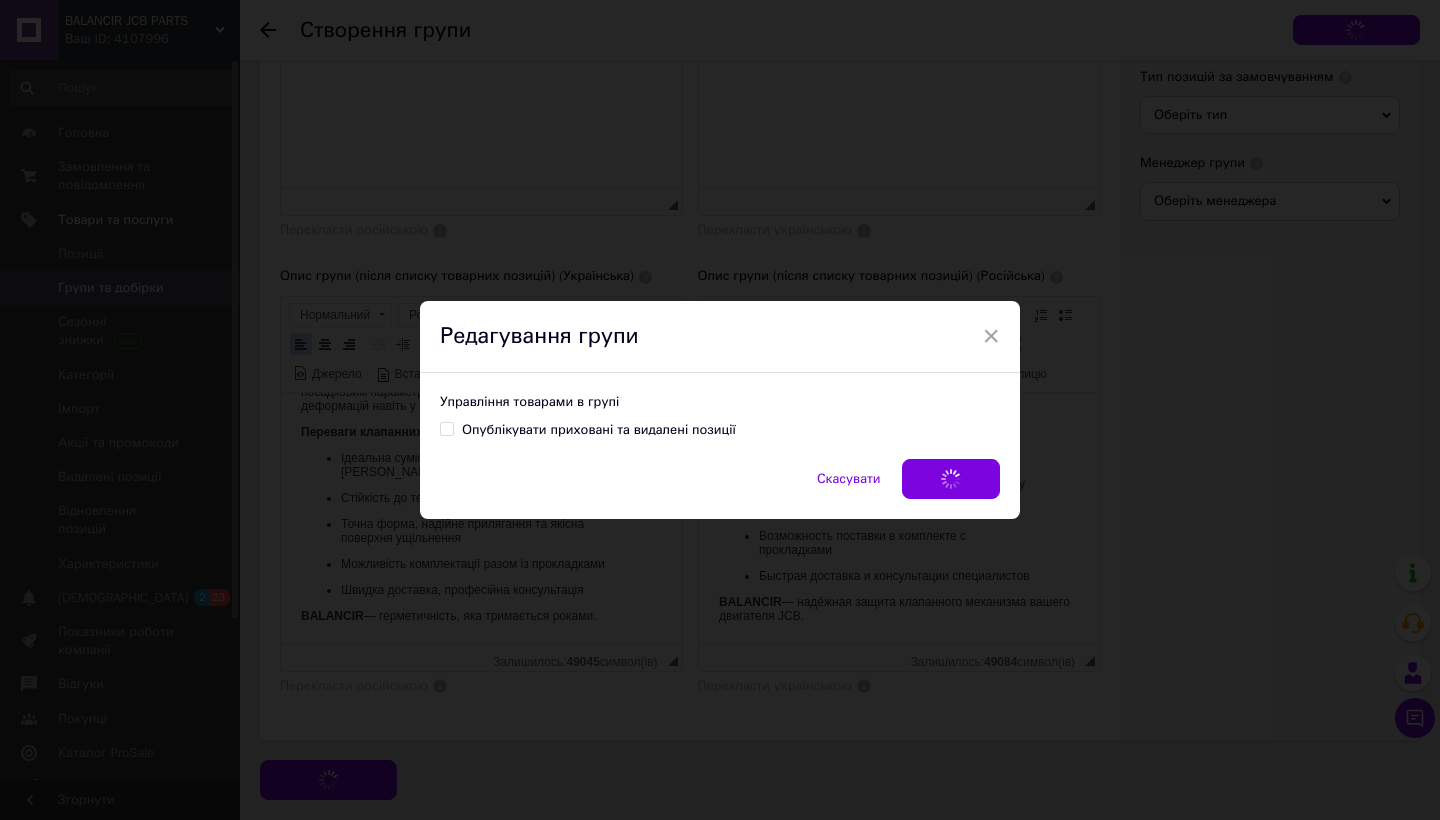 scroll, scrollTop: 192, scrollLeft: 0, axis: vertical 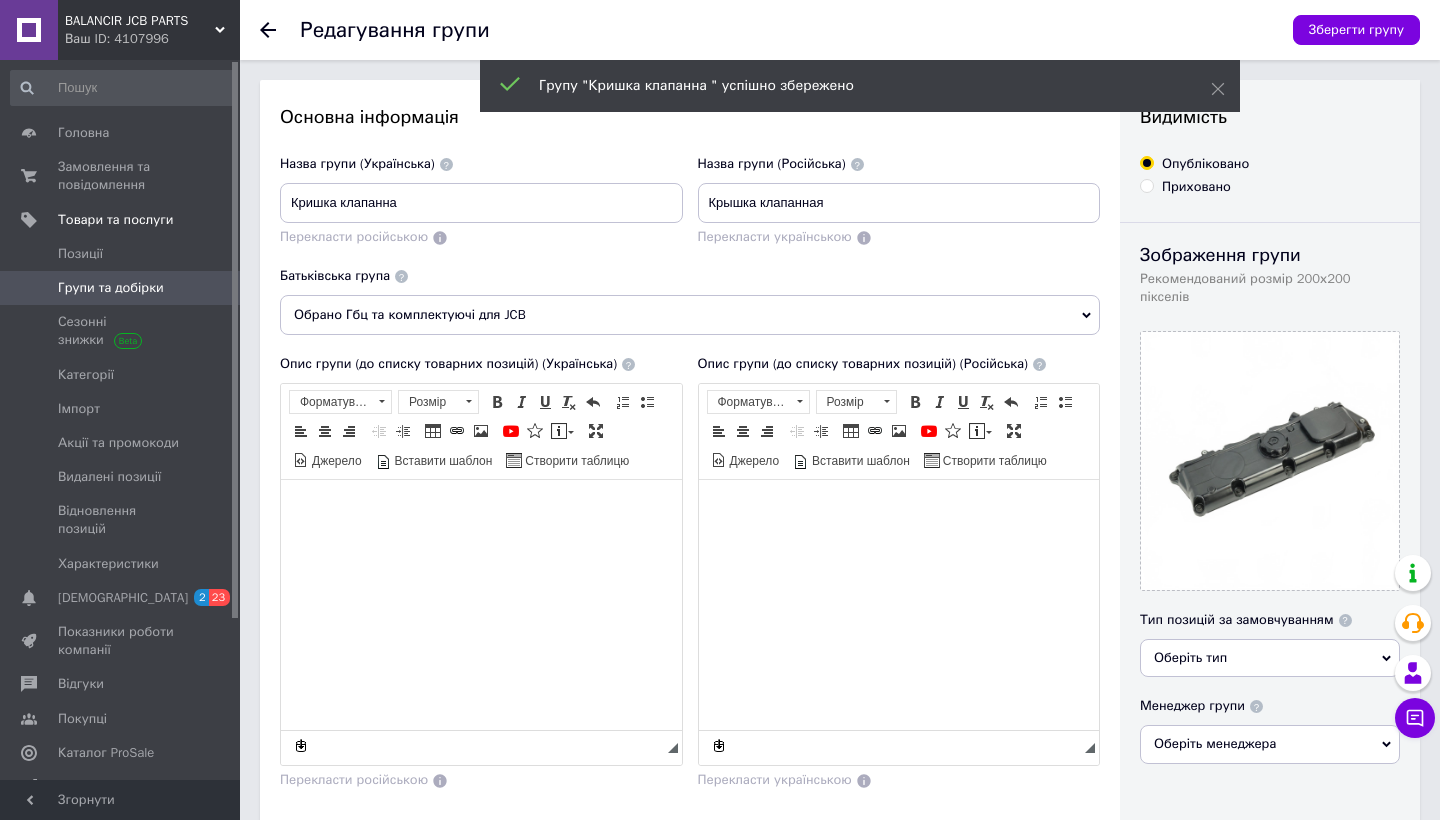 click 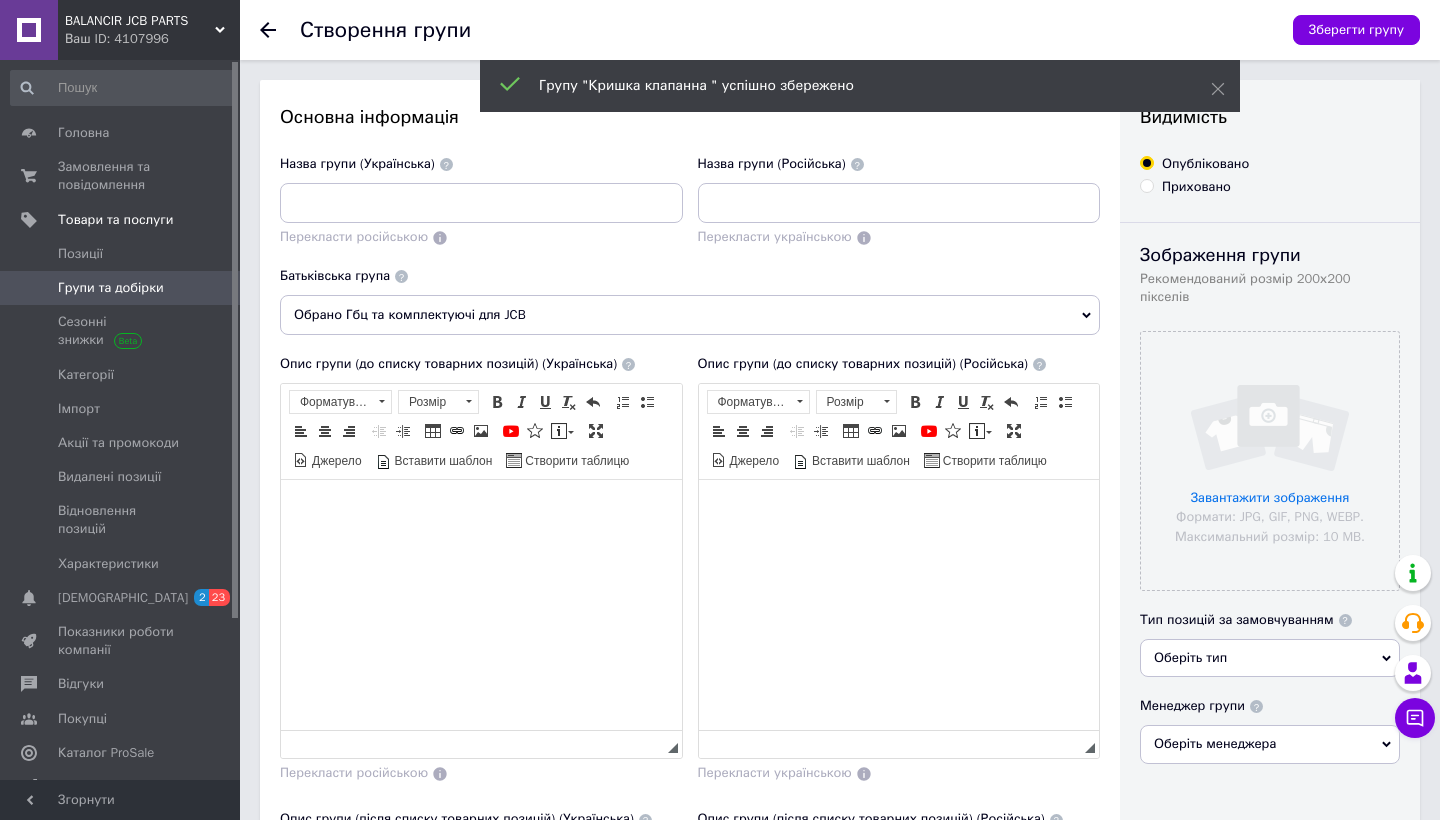 scroll, scrollTop: 0, scrollLeft: 0, axis: both 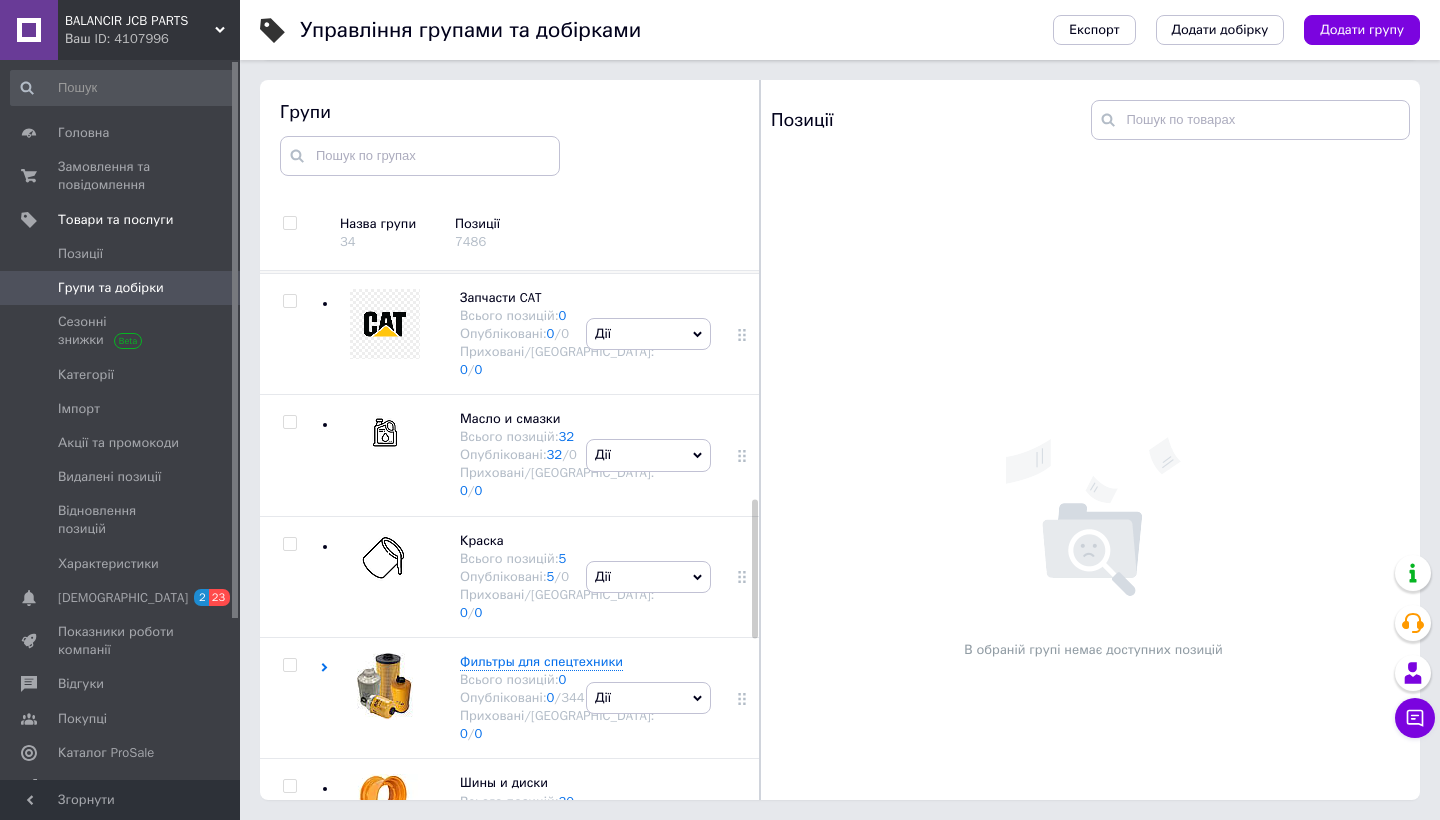 click on "Гбц и комплектующие для JCB" at bounding box center [555, 157] 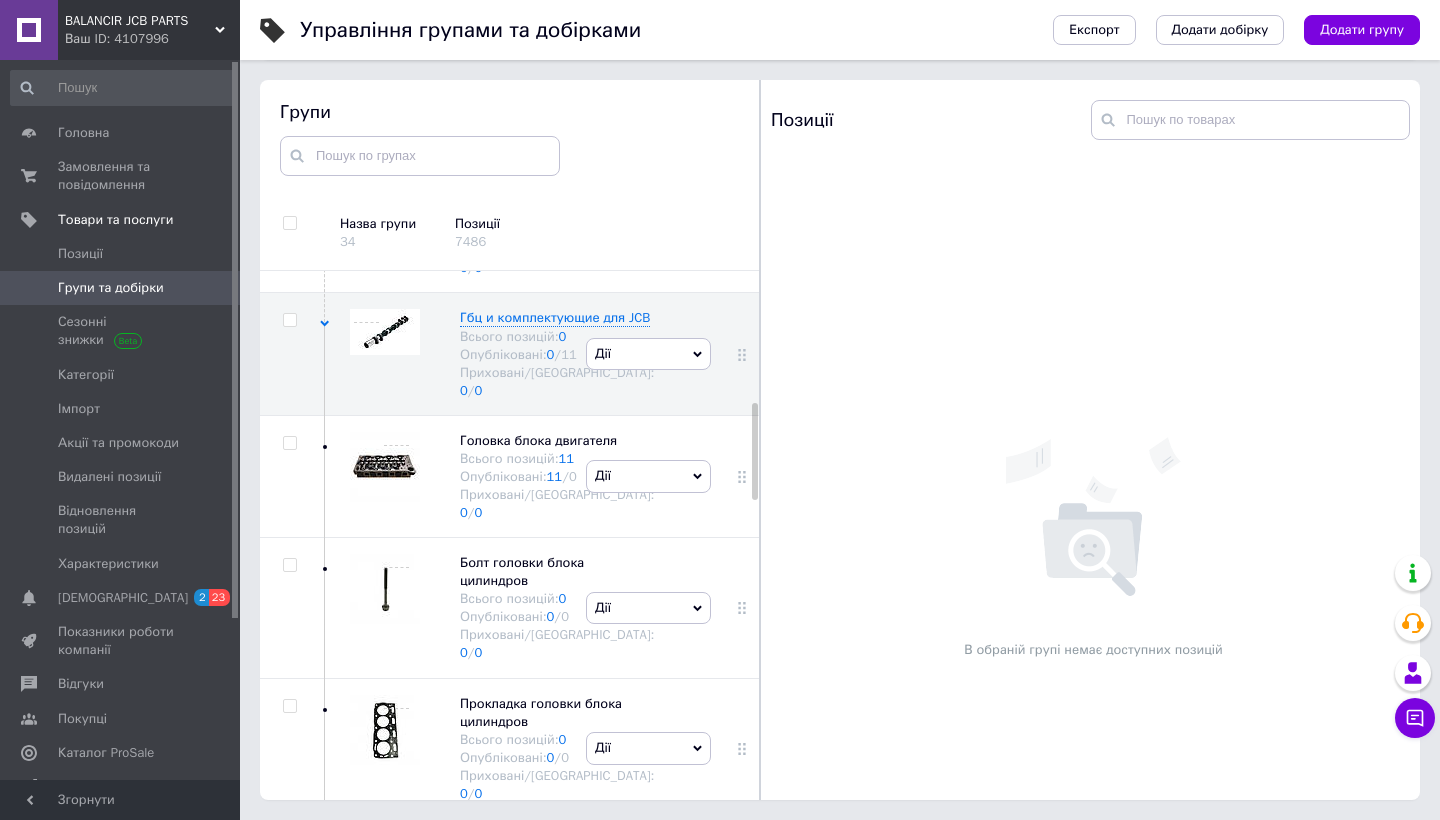 scroll, scrollTop: 708, scrollLeft: 0, axis: vertical 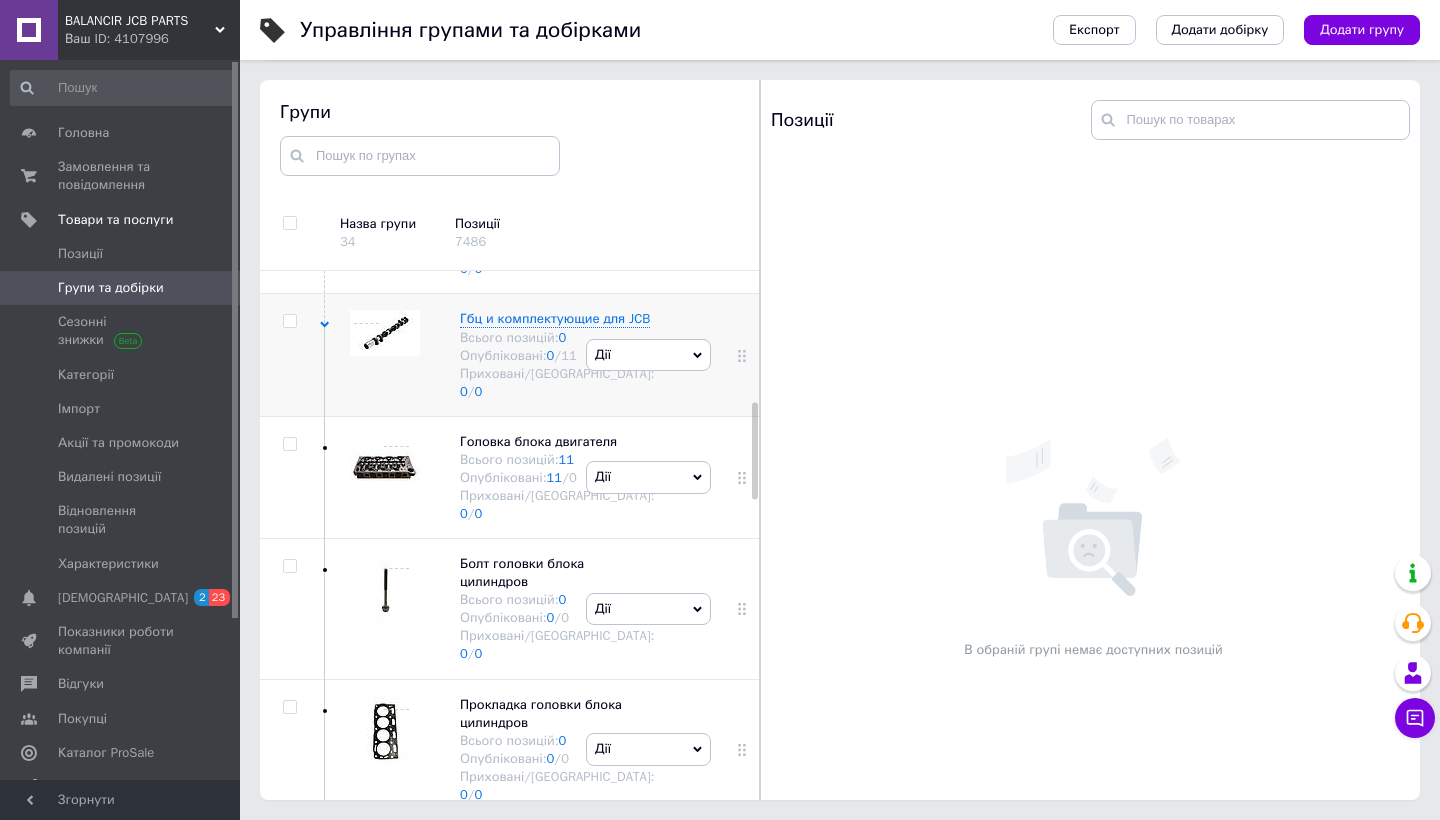 click on "Дії" at bounding box center [648, 355] 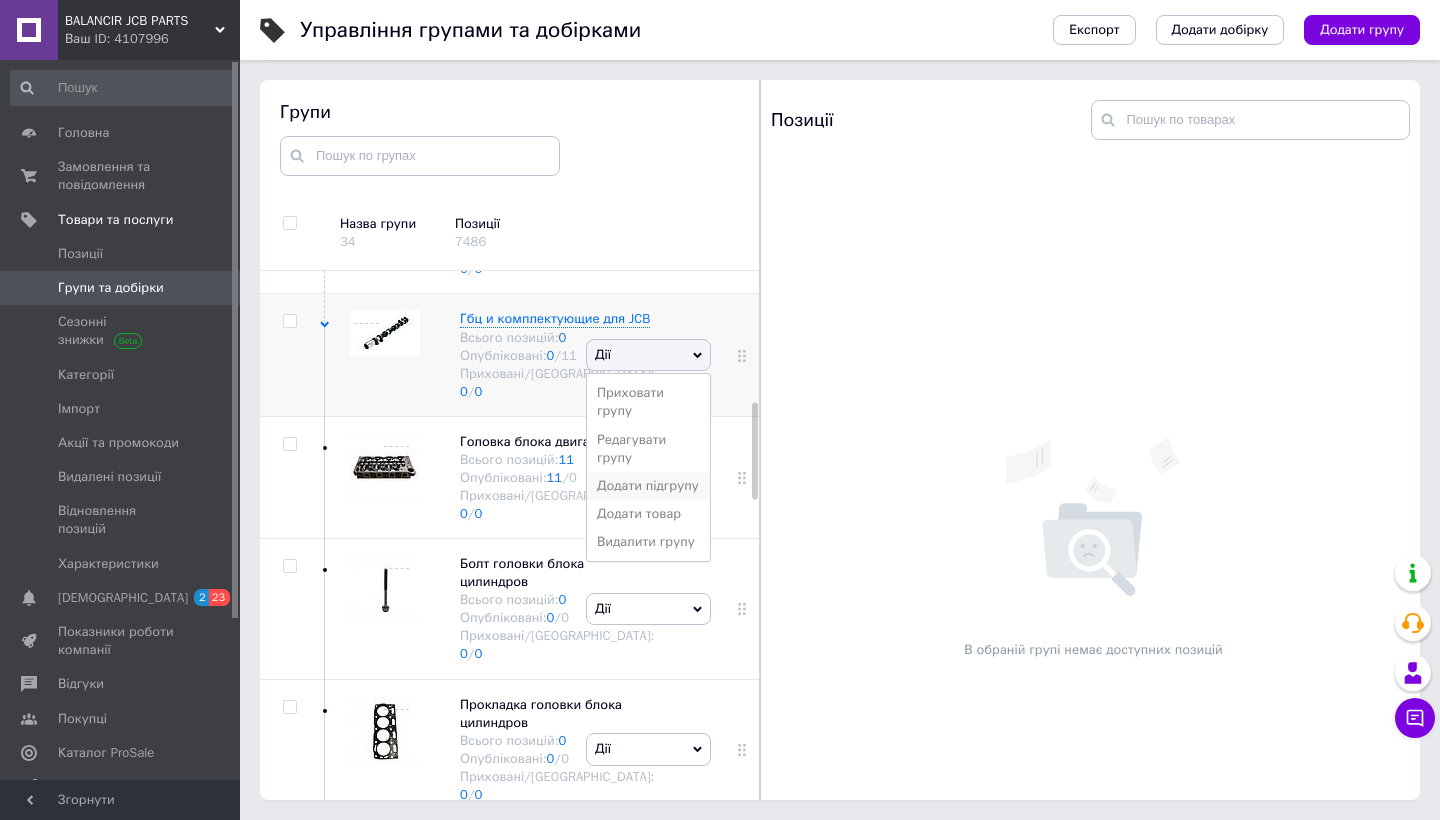 click on "Додати підгрупу" at bounding box center (648, 486) 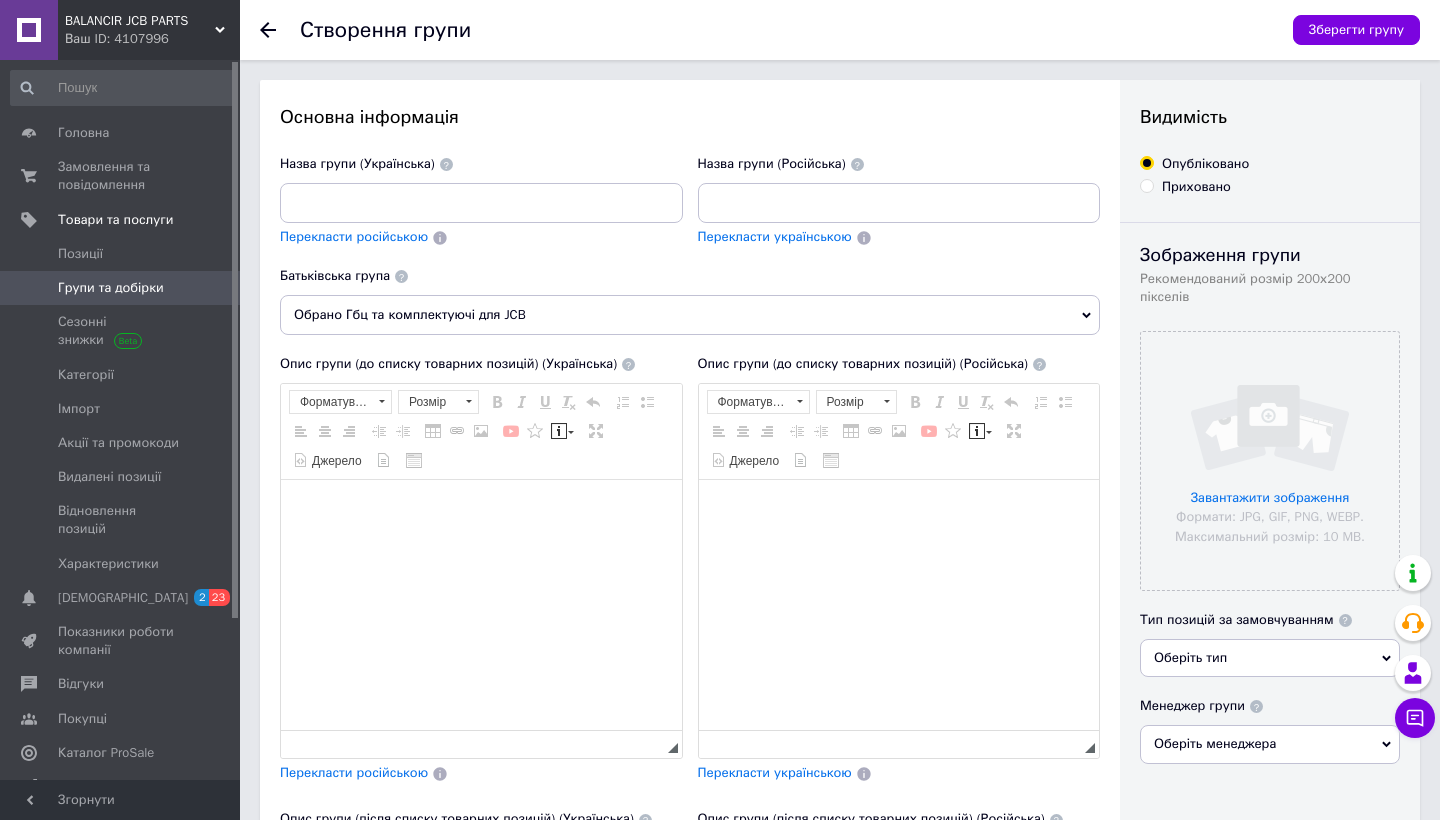 scroll, scrollTop: 0, scrollLeft: 0, axis: both 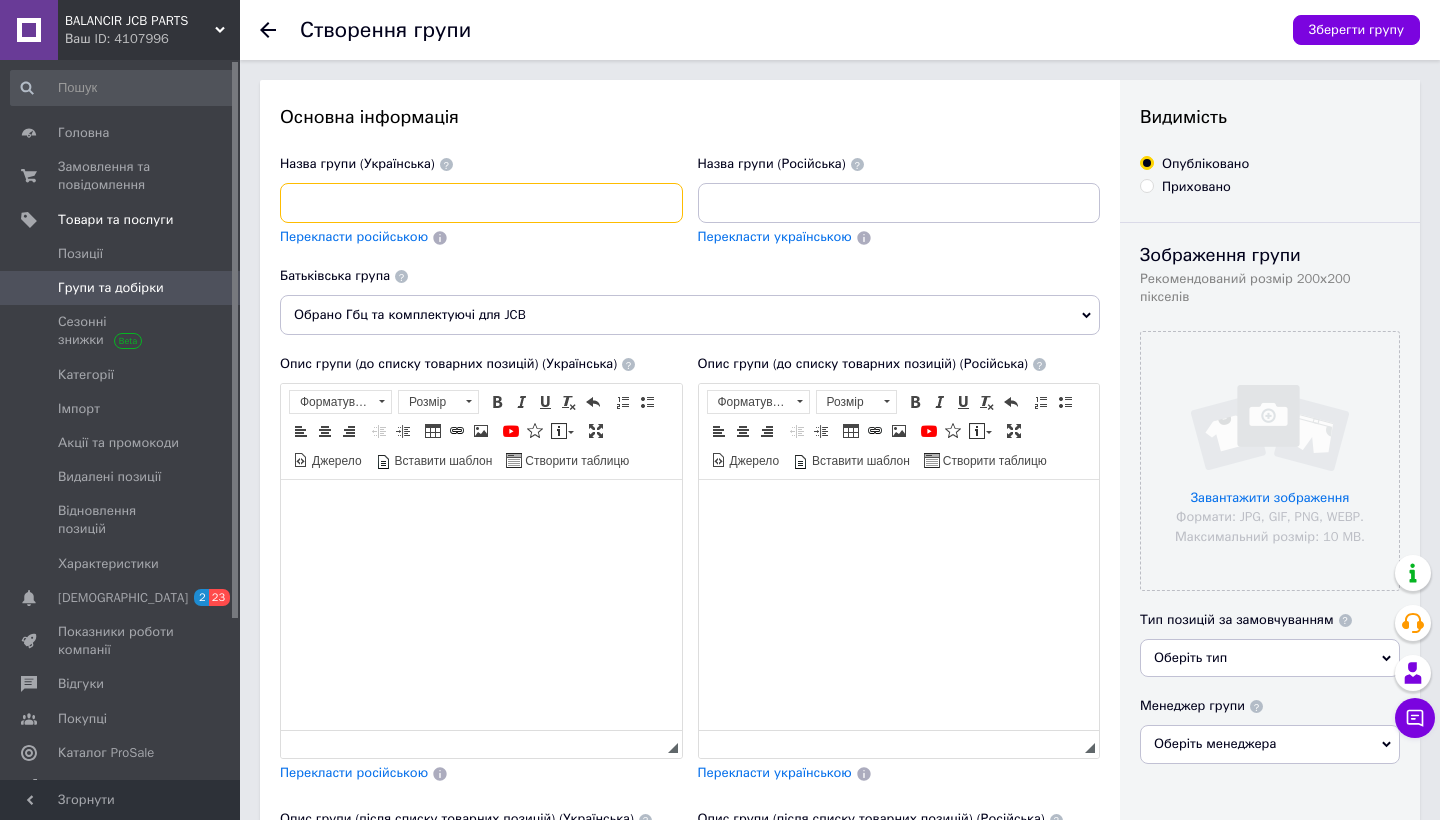 click at bounding box center (481, 203) 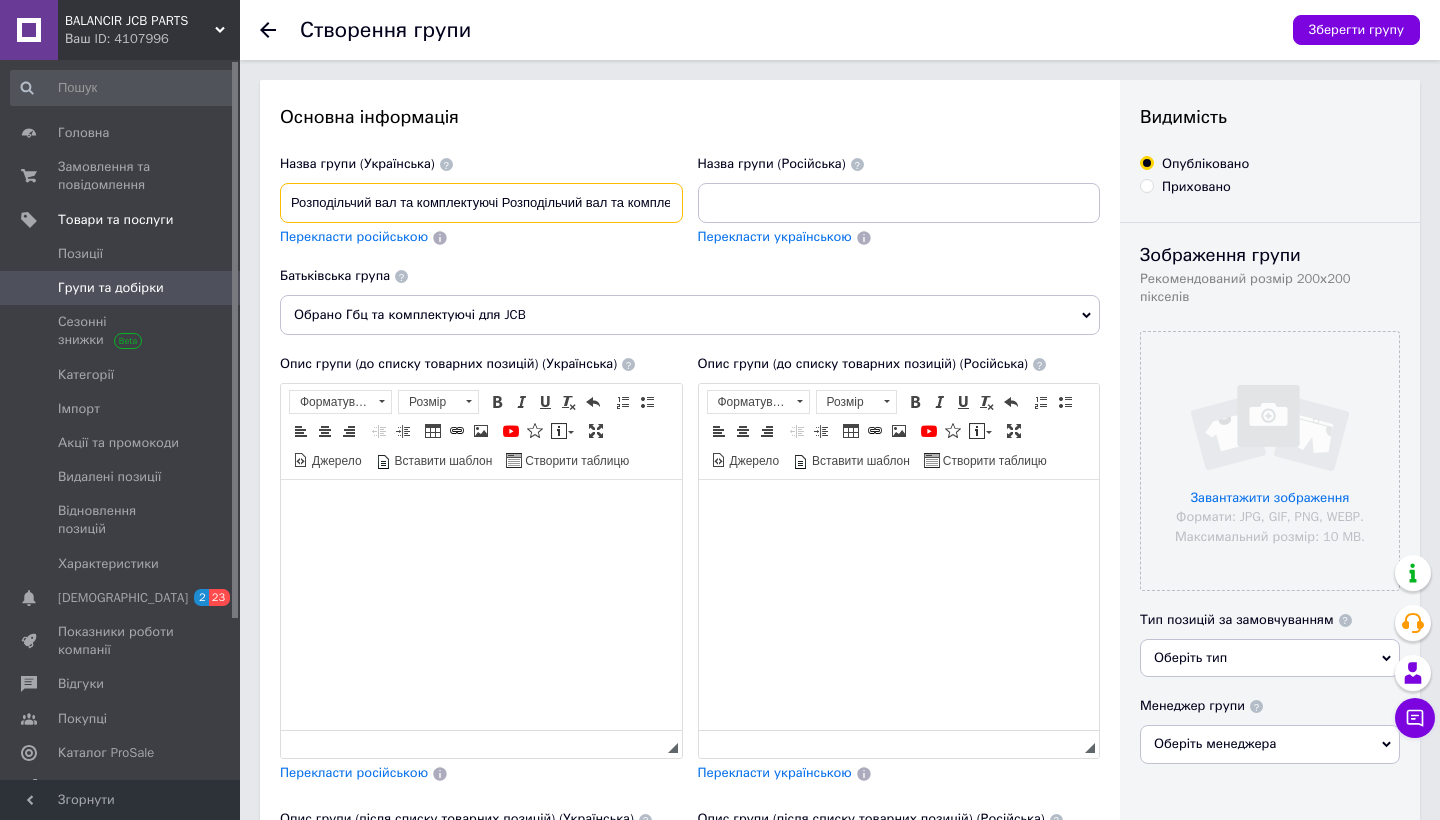drag, startPoint x: 461, startPoint y: 202, endPoint x: 853, endPoint y: 202, distance: 392 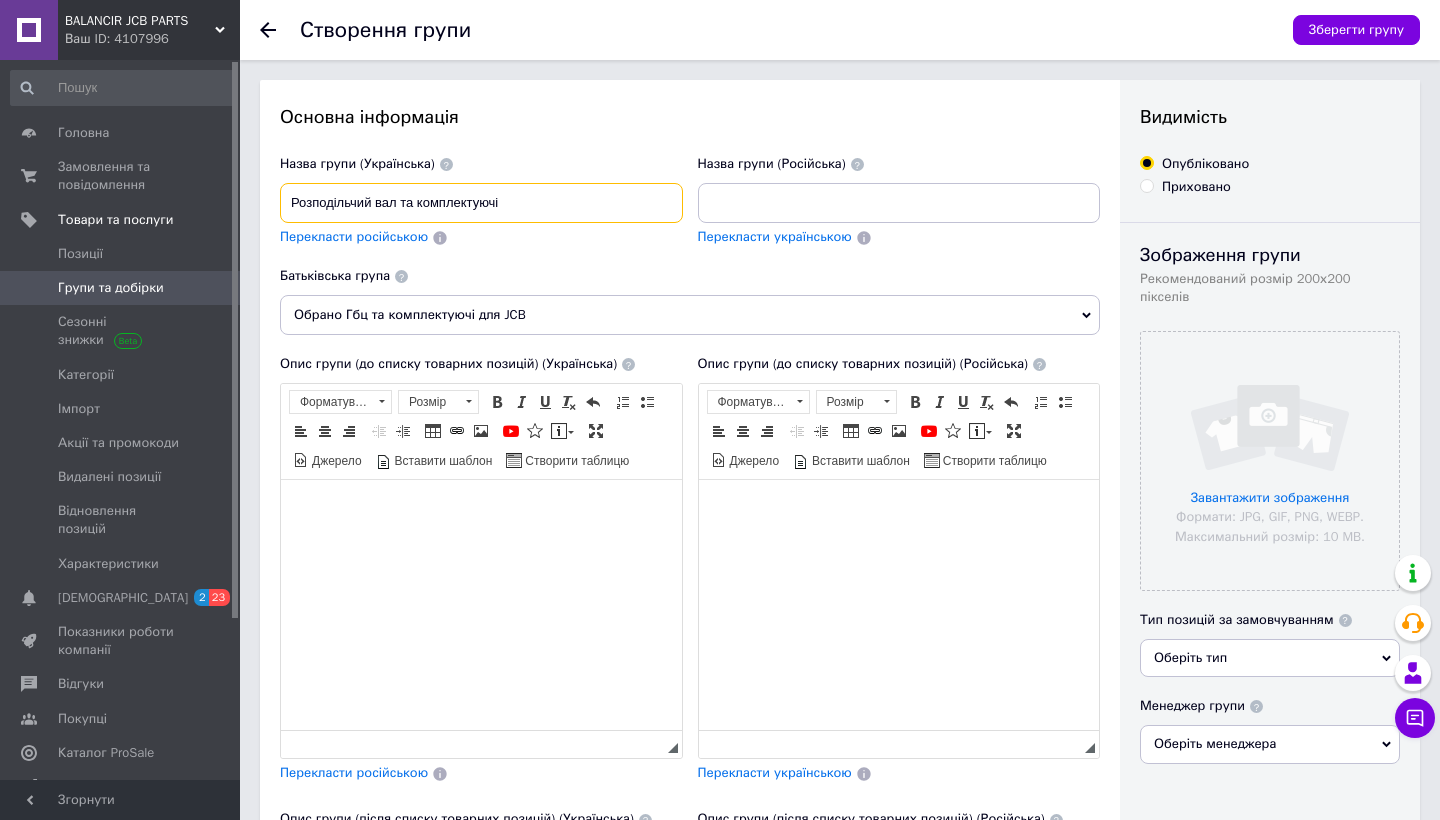 type on "Розподільчий вал та комплектуючі" 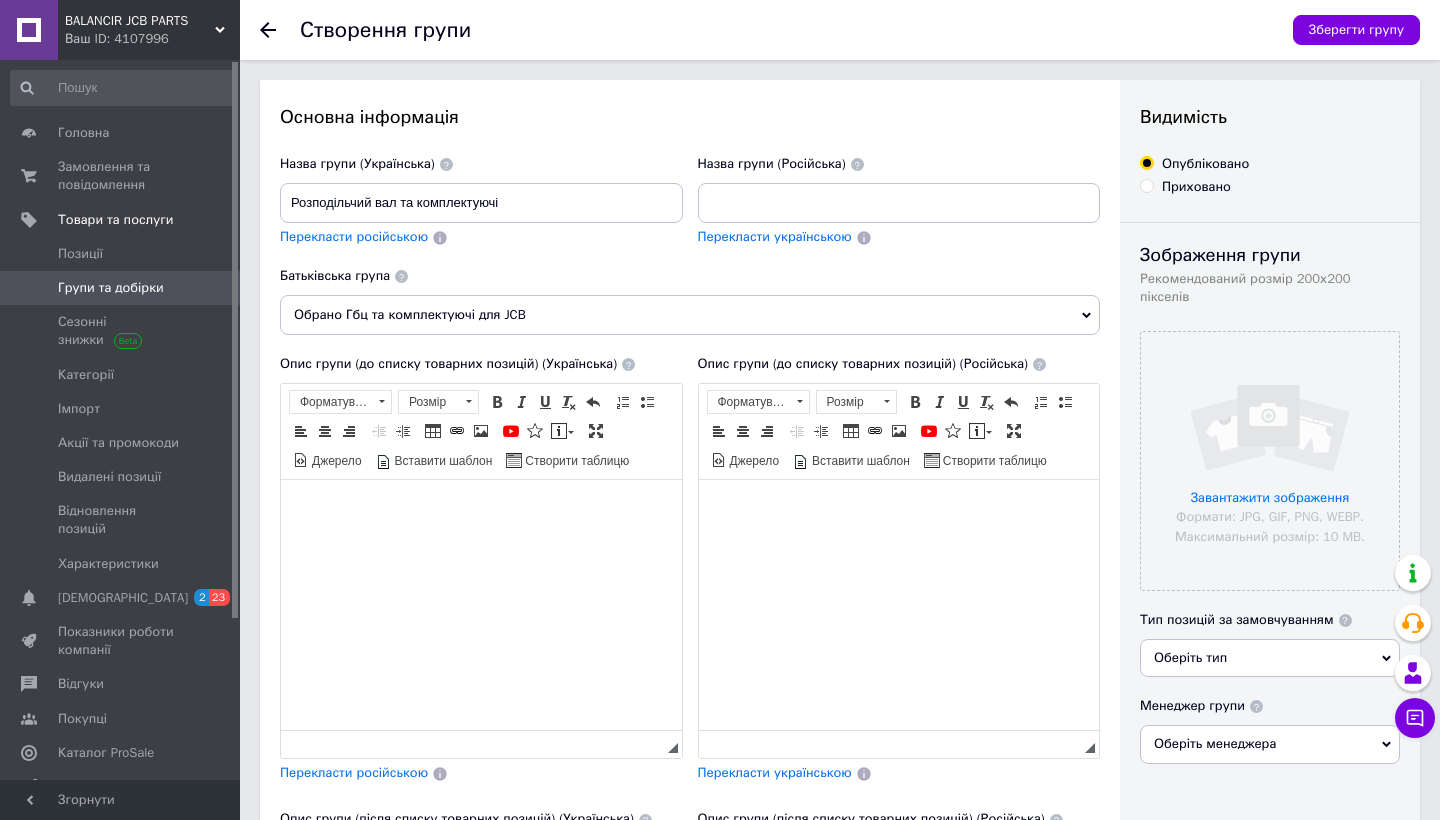 click on "Перекласти російською" at bounding box center (354, 236) 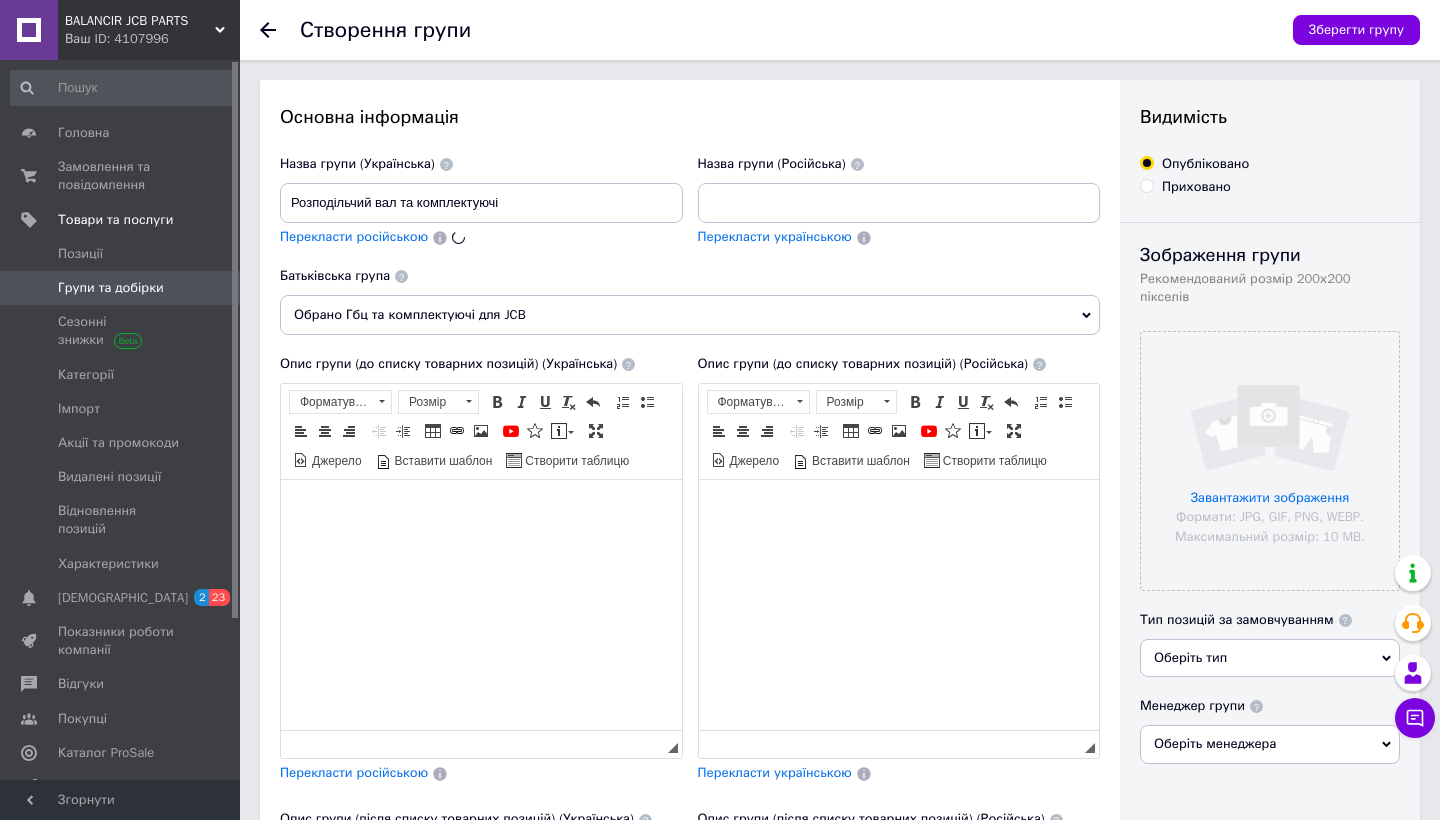 type on "Распределительный вал и комплектующие" 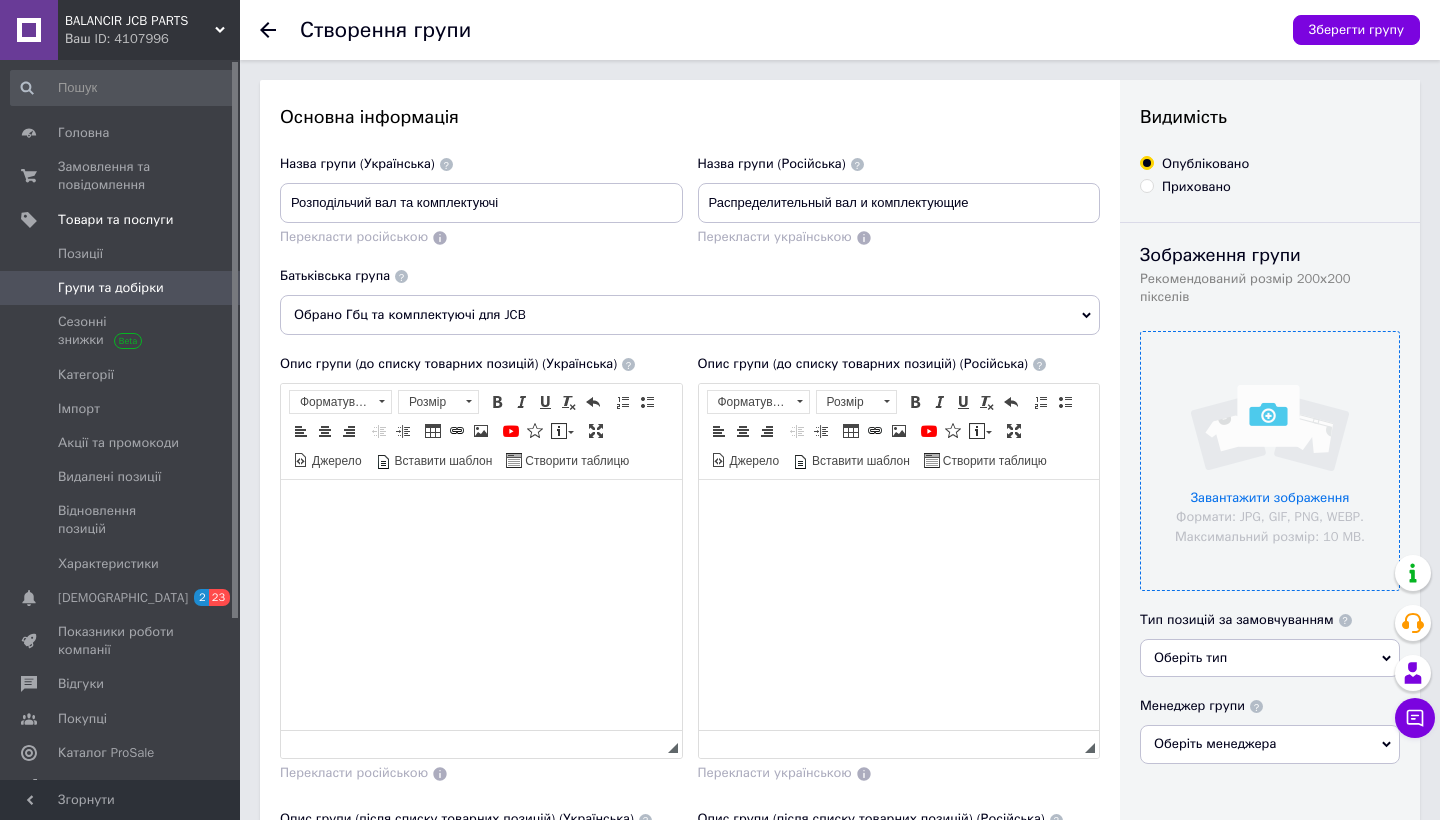click at bounding box center [1270, 461] 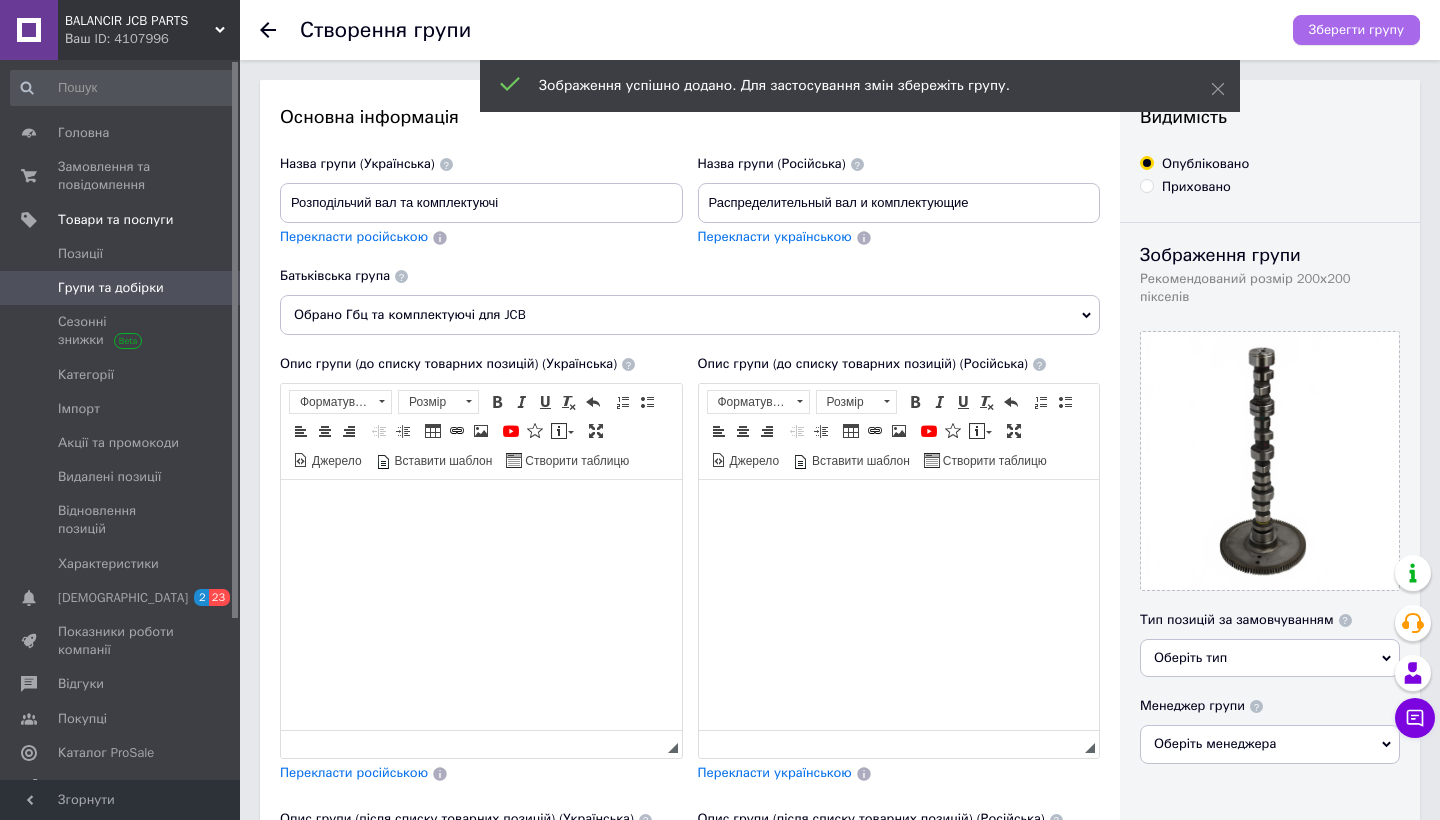 click on "Зберегти групу" at bounding box center [1356, 30] 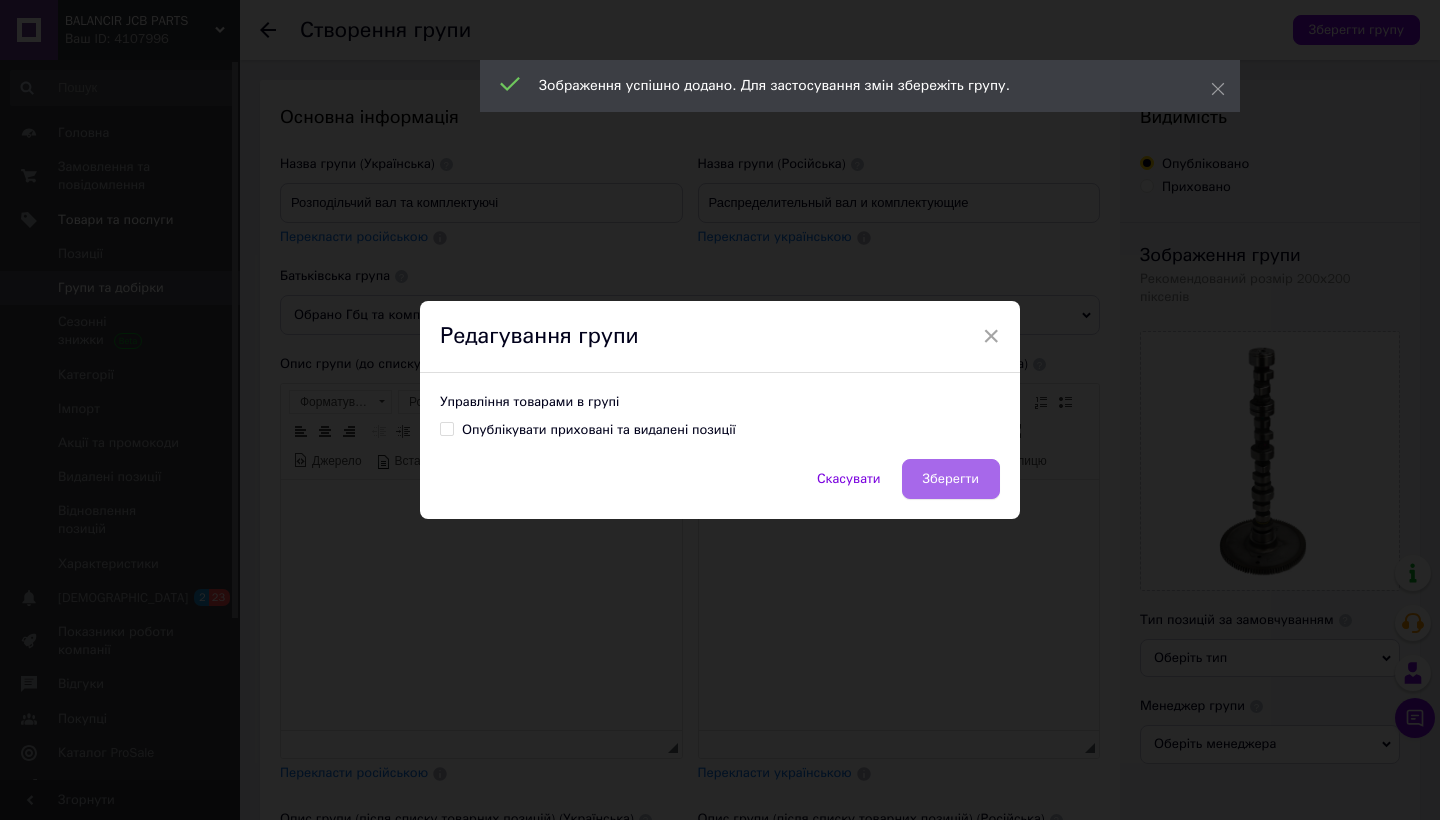 click on "Зберегти" at bounding box center [951, 479] 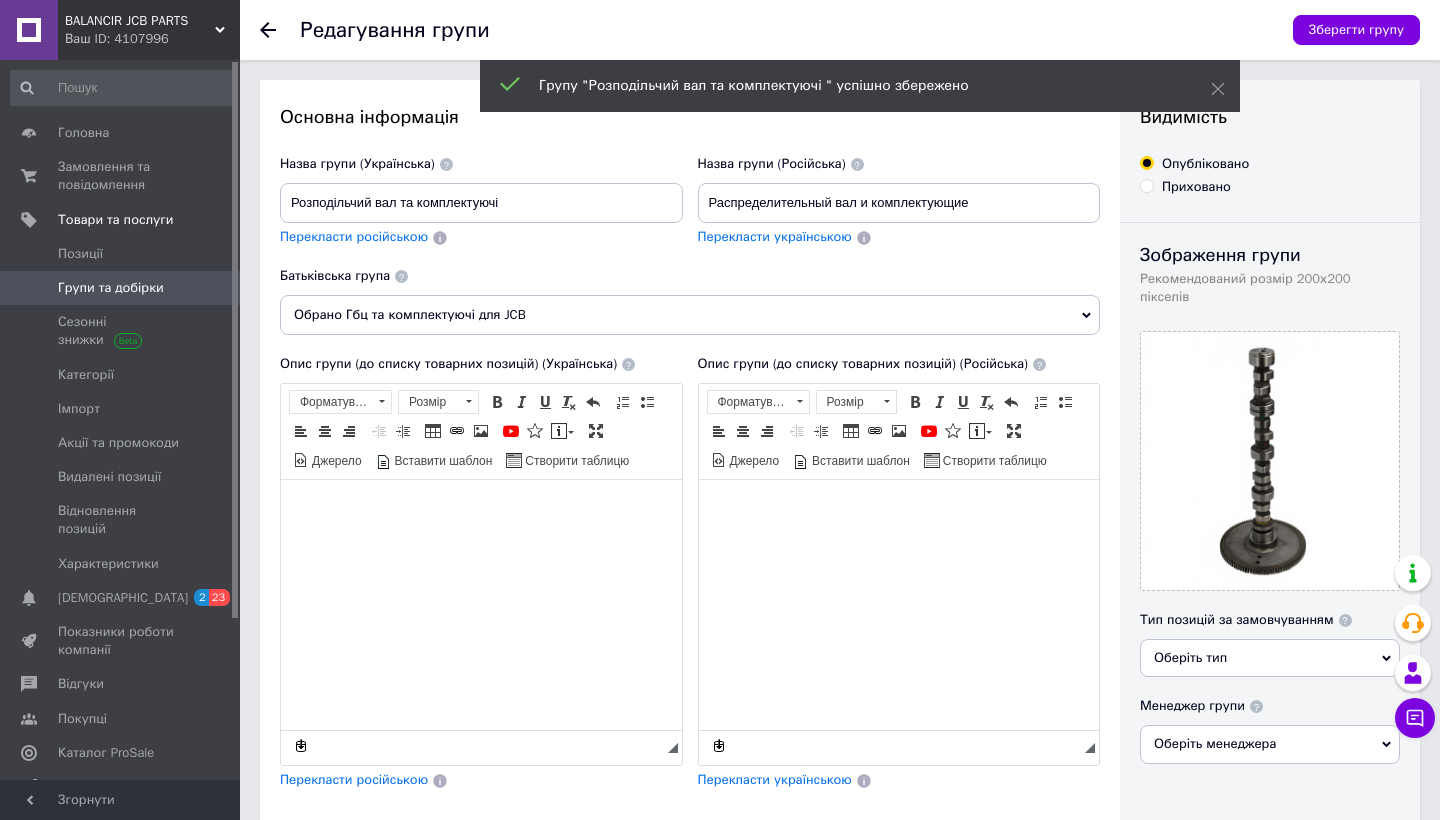 scroll, scrollTop: 0, scrollLeft: 0, axis: both 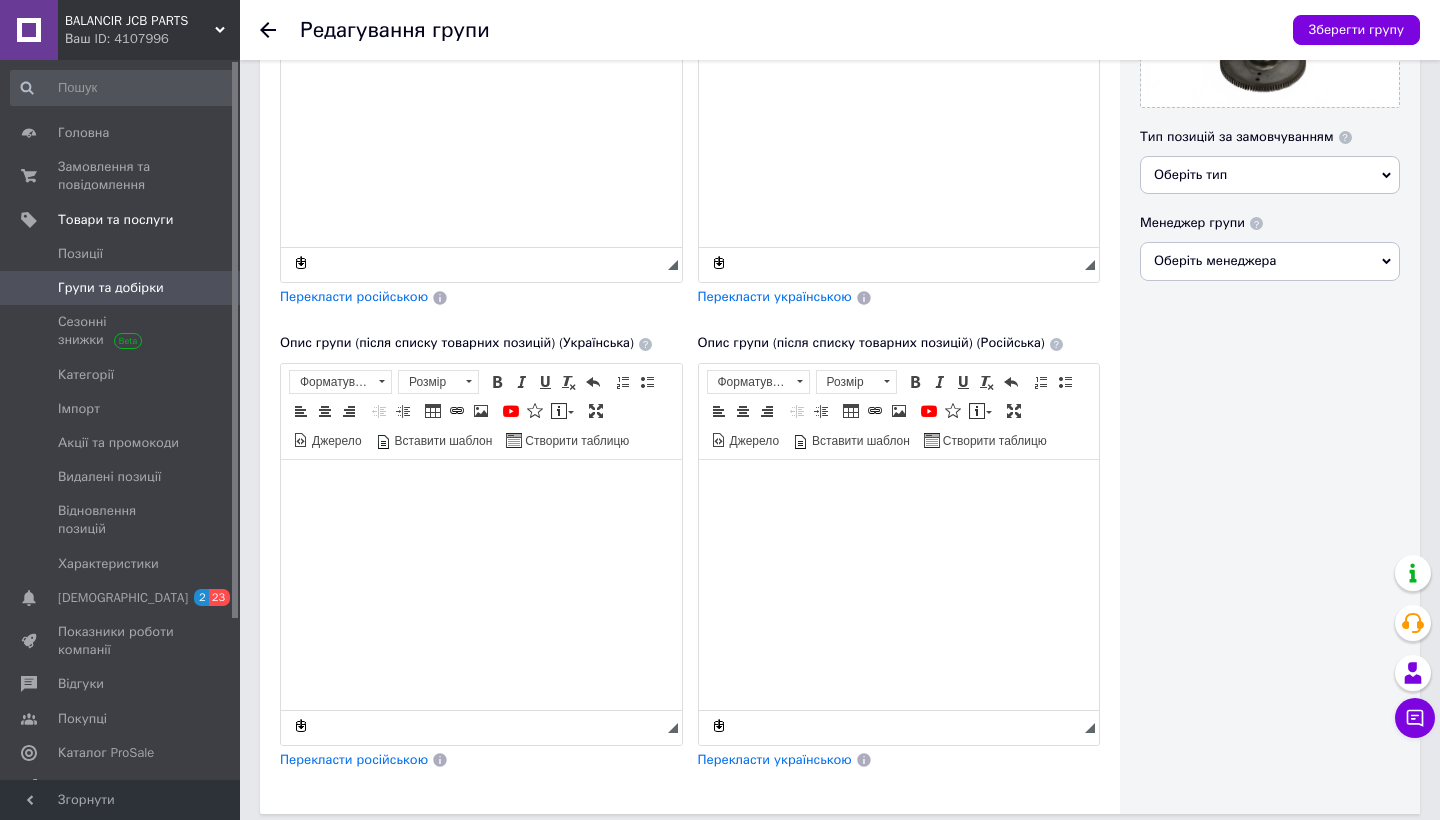 click at bounding box center [481, 489] 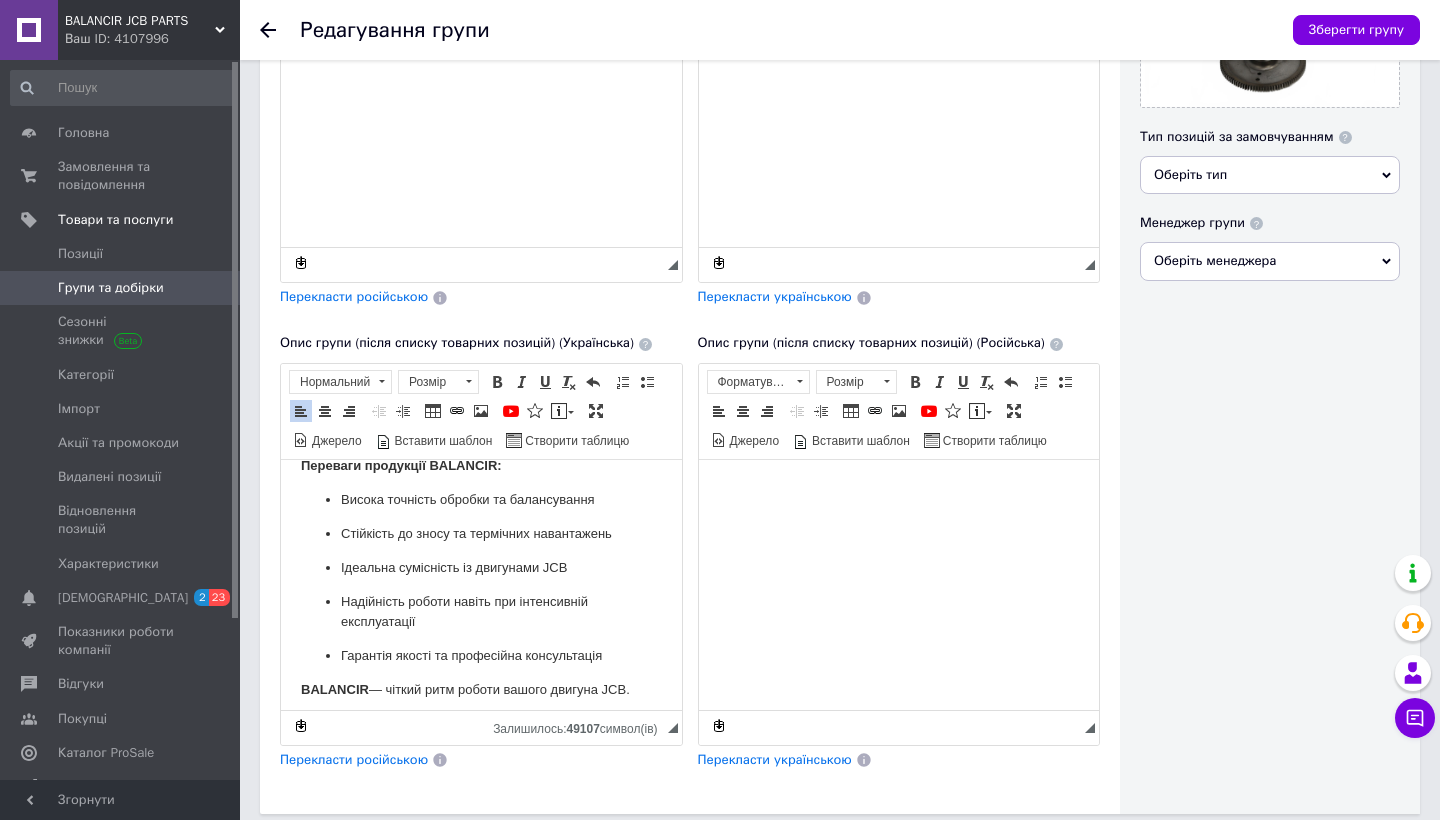 scroll, scrollTop: 331, scrollLeft: 0, axis: vertical 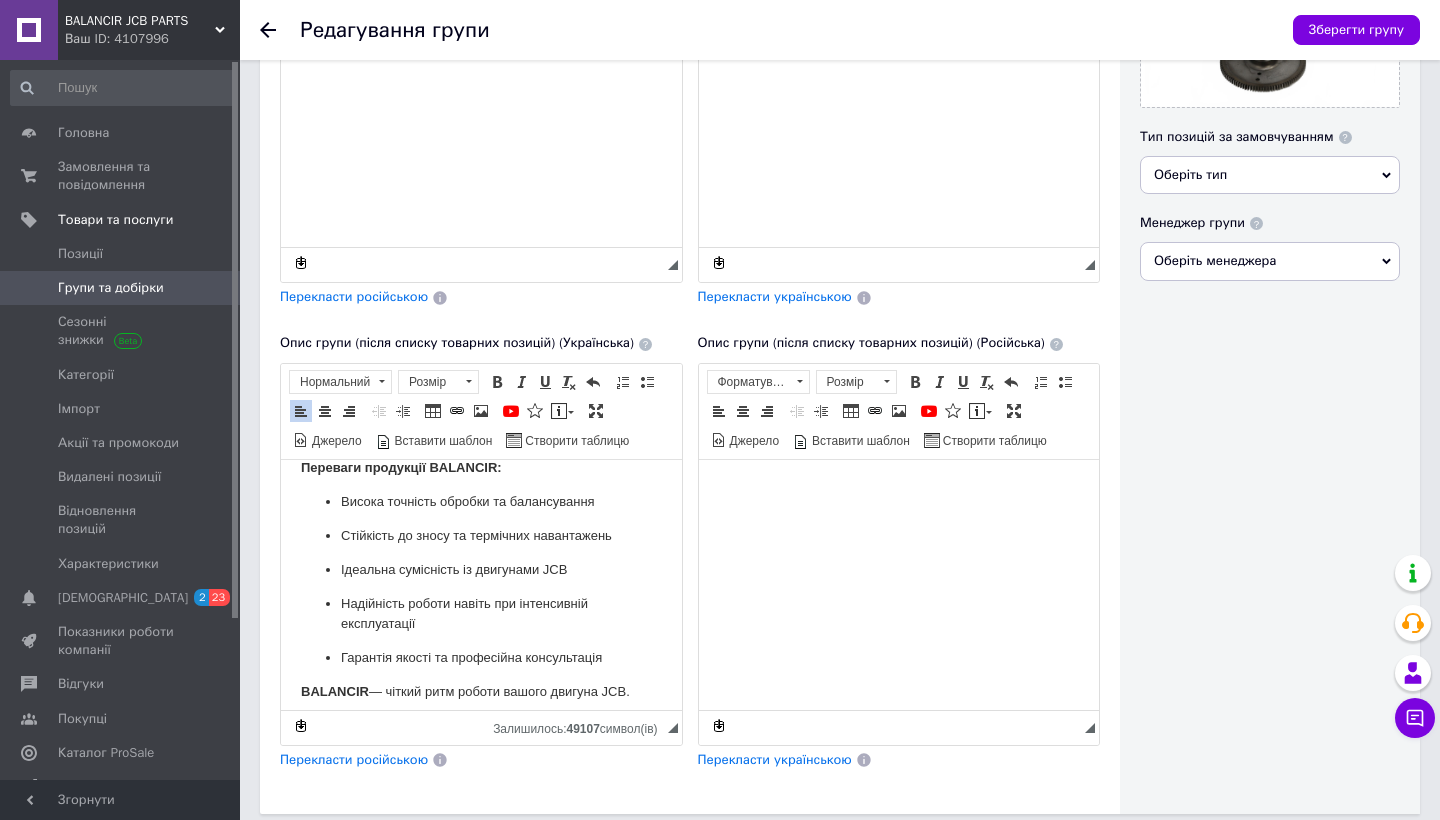 click on "Перекласти російською" at bounding box center (354, 759) 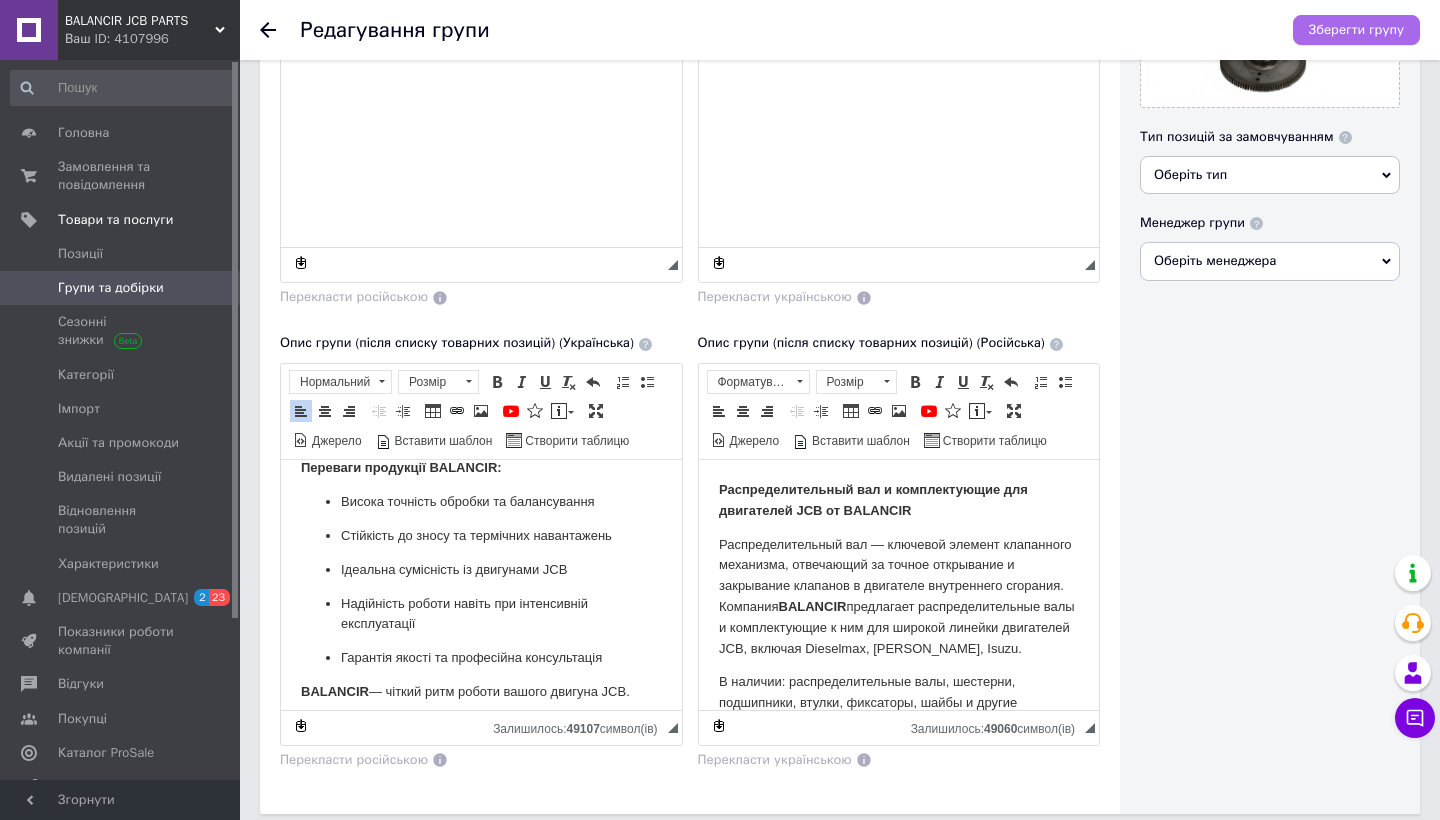 scroll, scrollTop: 178, scrollLeft: 0, axis: vertical 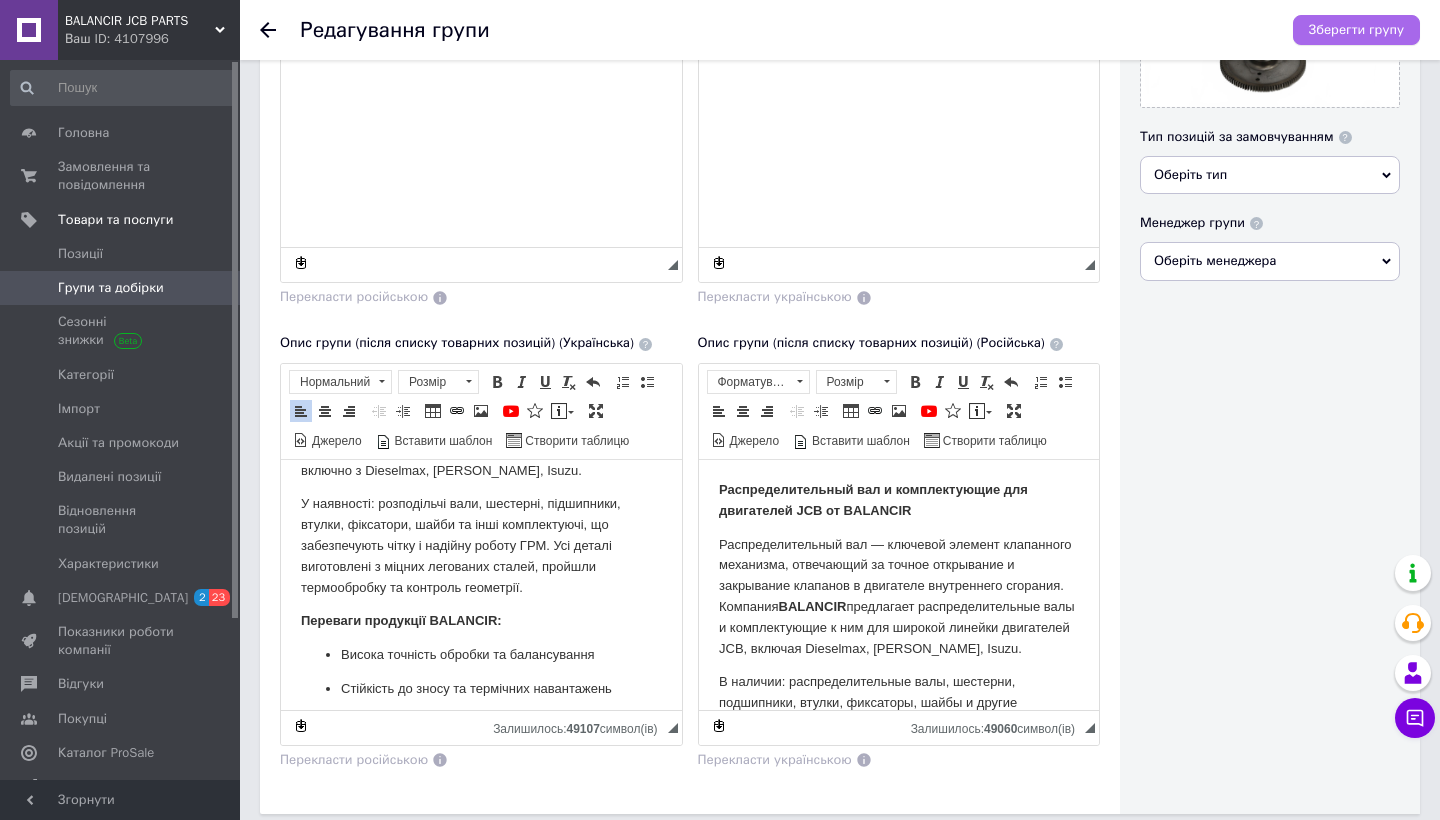 click on "Зберегти групу" at bounding box center [1356, 30] 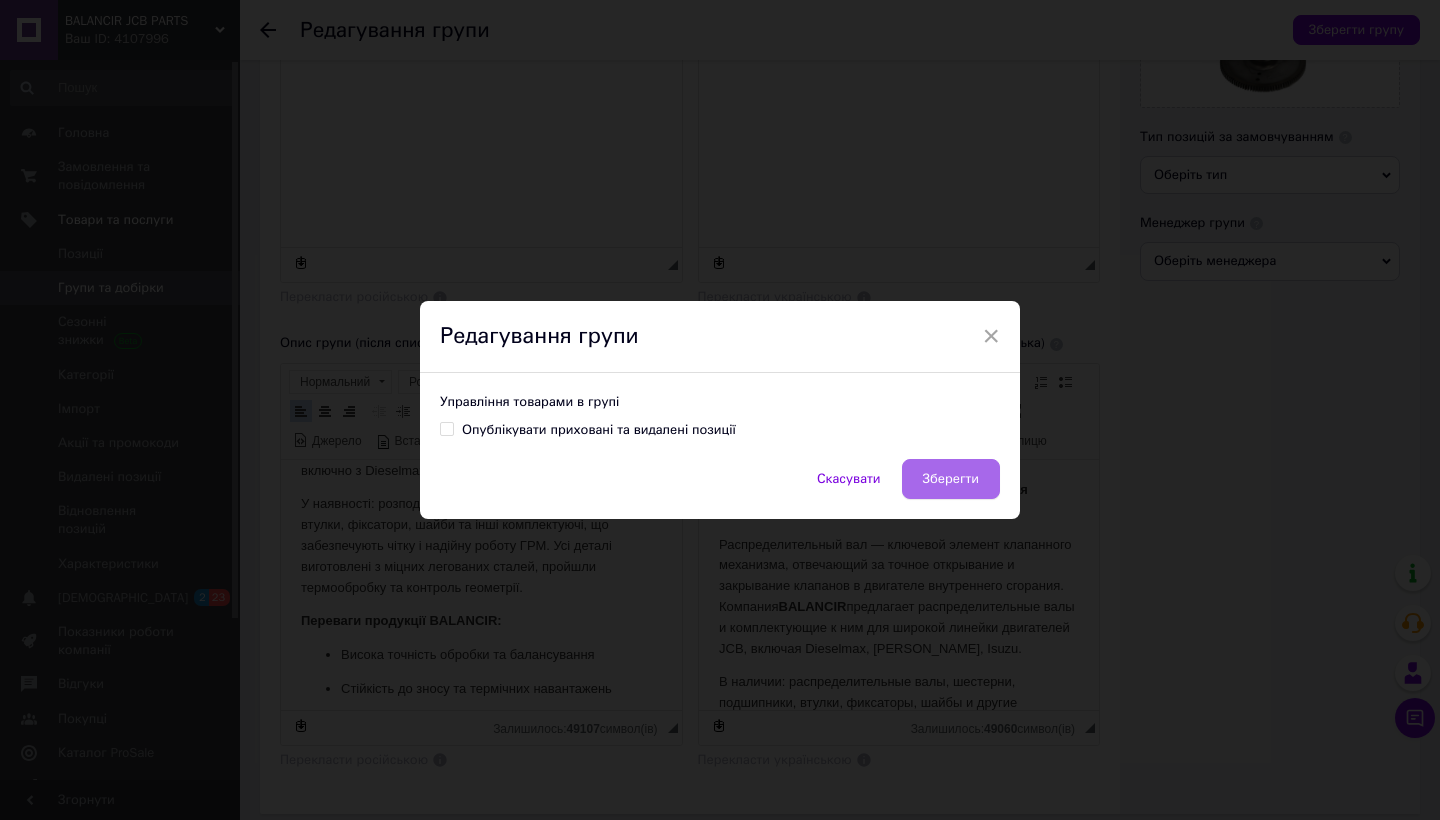 click on "Зберегти" at bounding box center [951, 479] 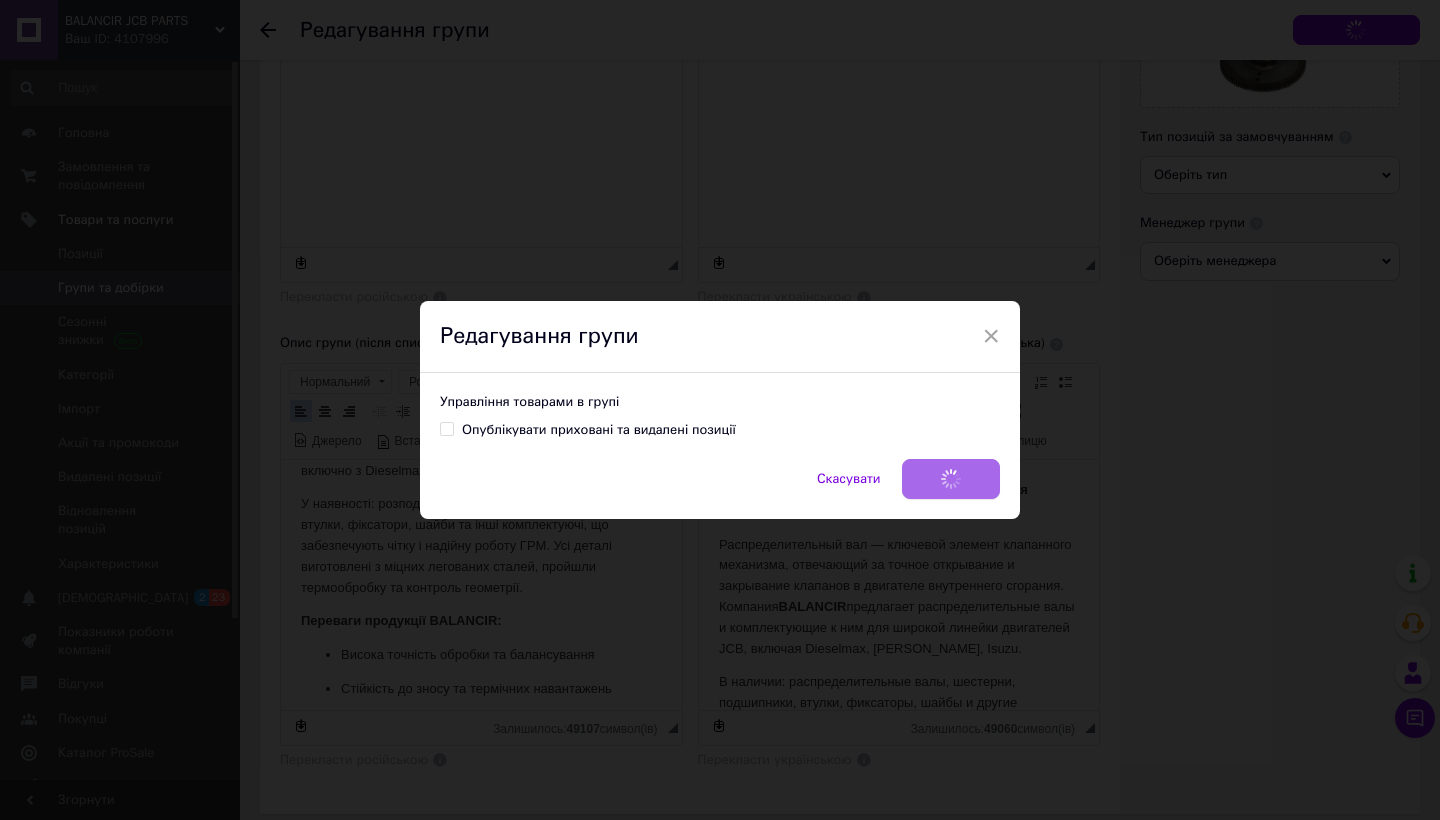 scroll, scrollTop: 178, scrollLeft: 0, axis: vertical 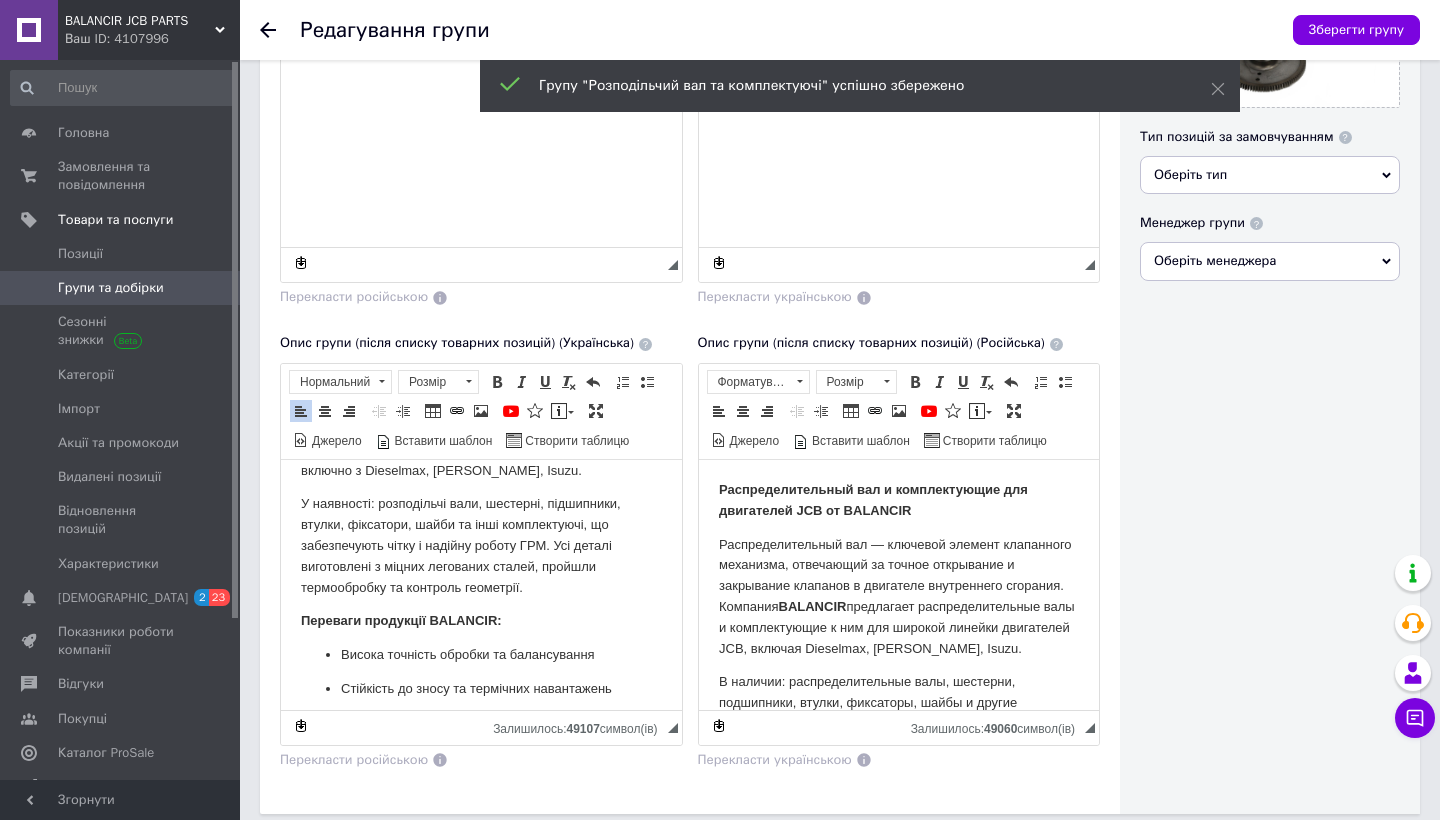 click 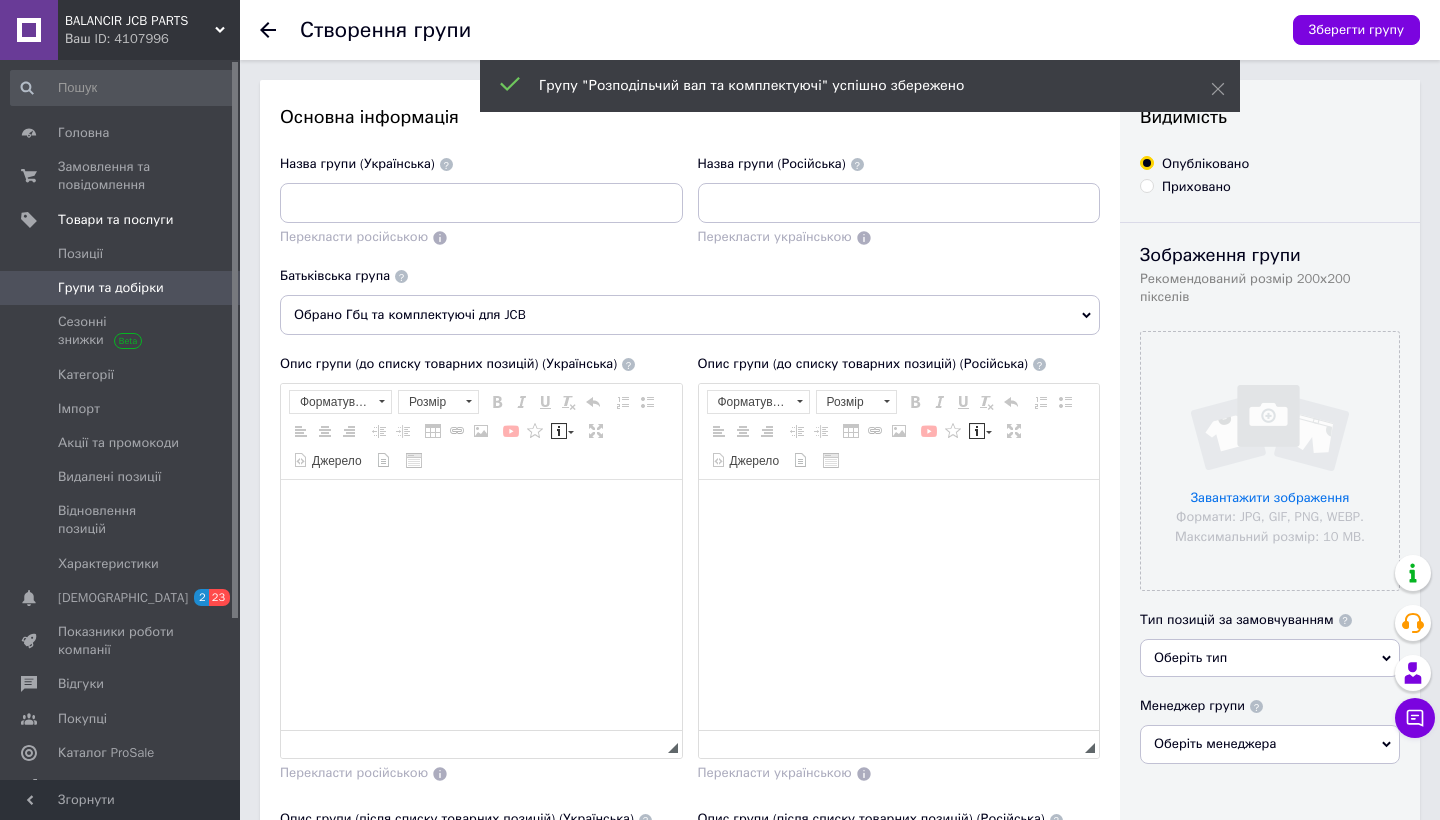 scroll, scrollTop: 0, scrollLeft: 0, axis: both 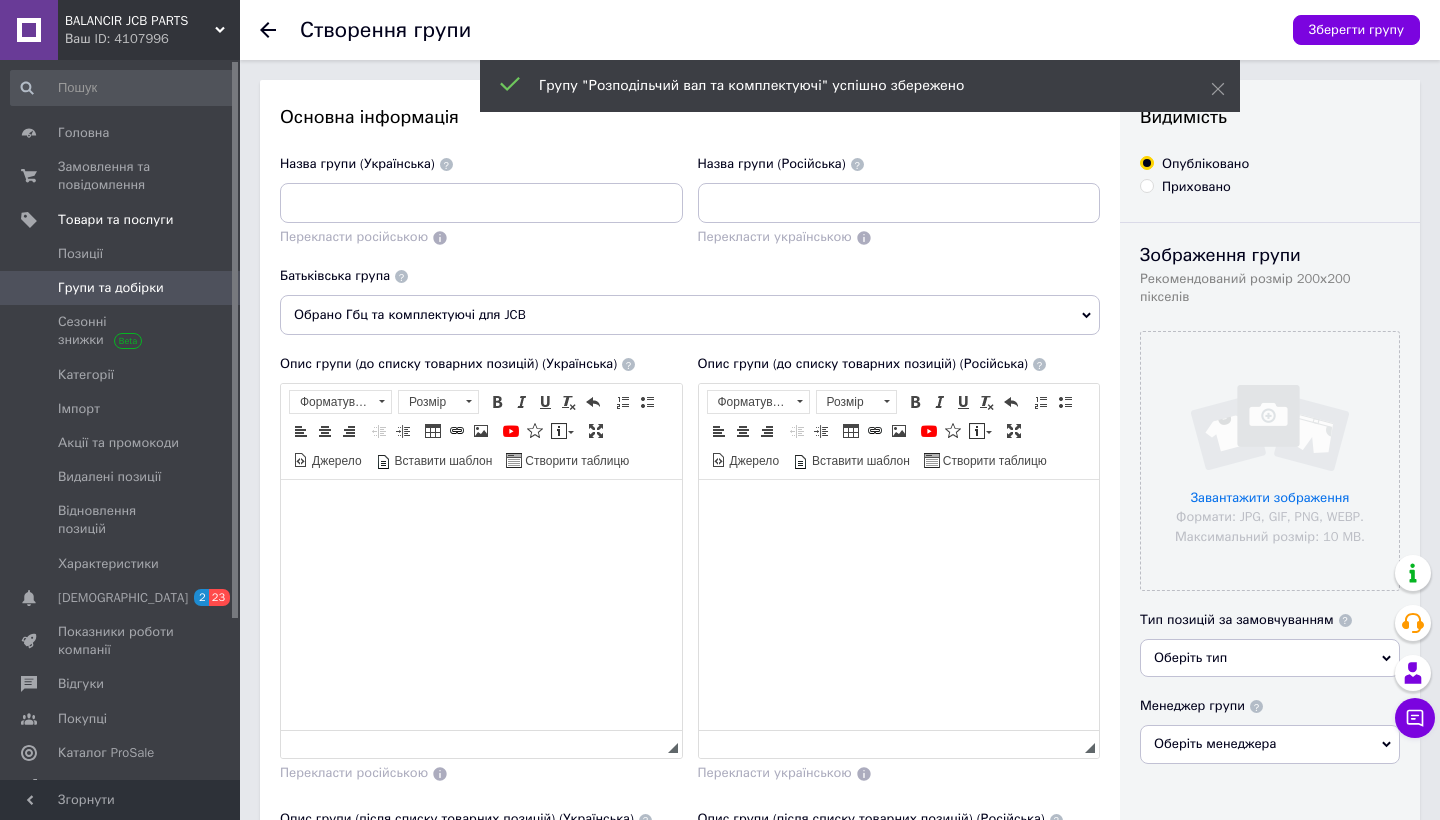 click 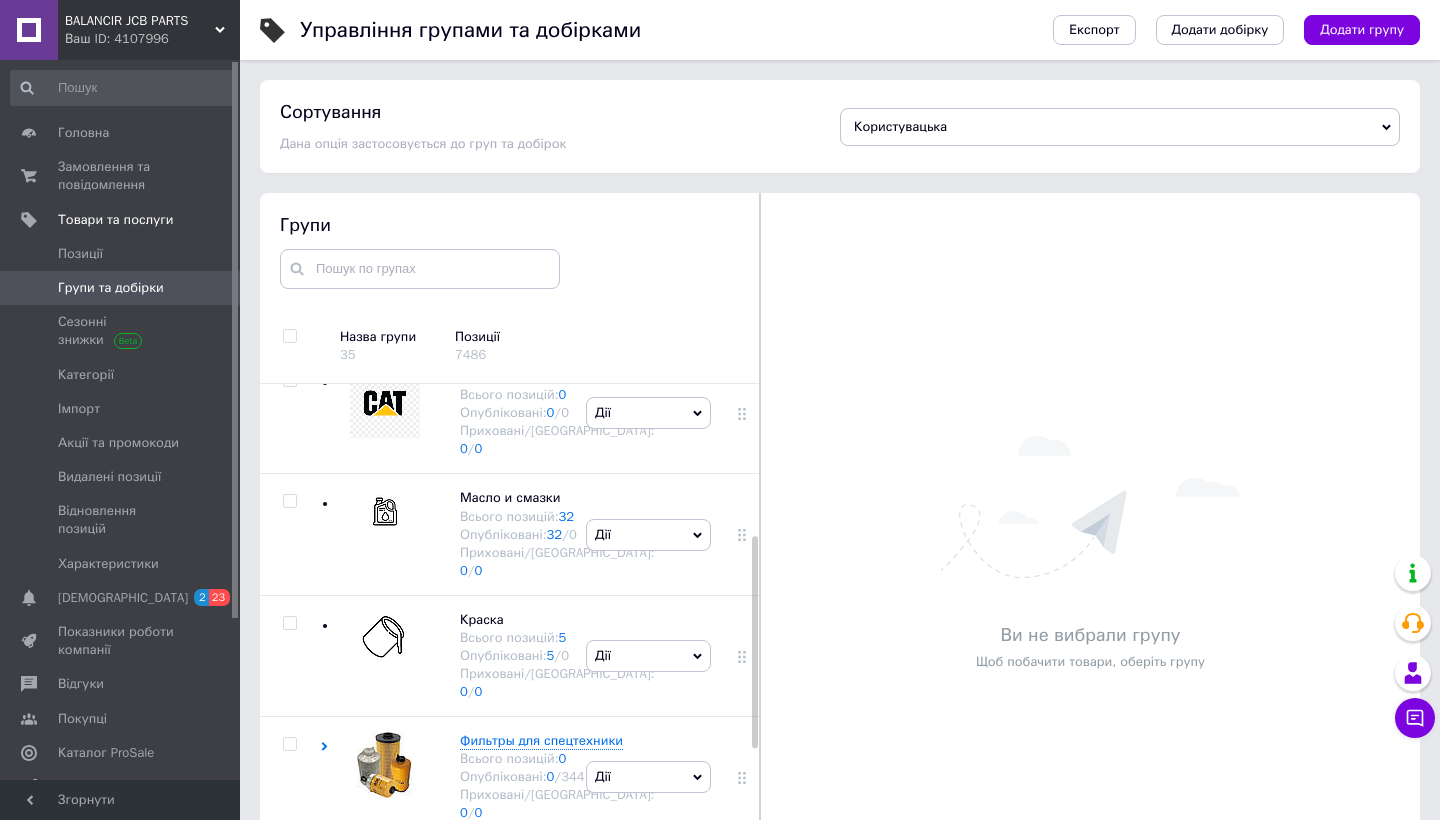 scroll, scrollTop: 421, scrollLeft: 0, axis: vertical 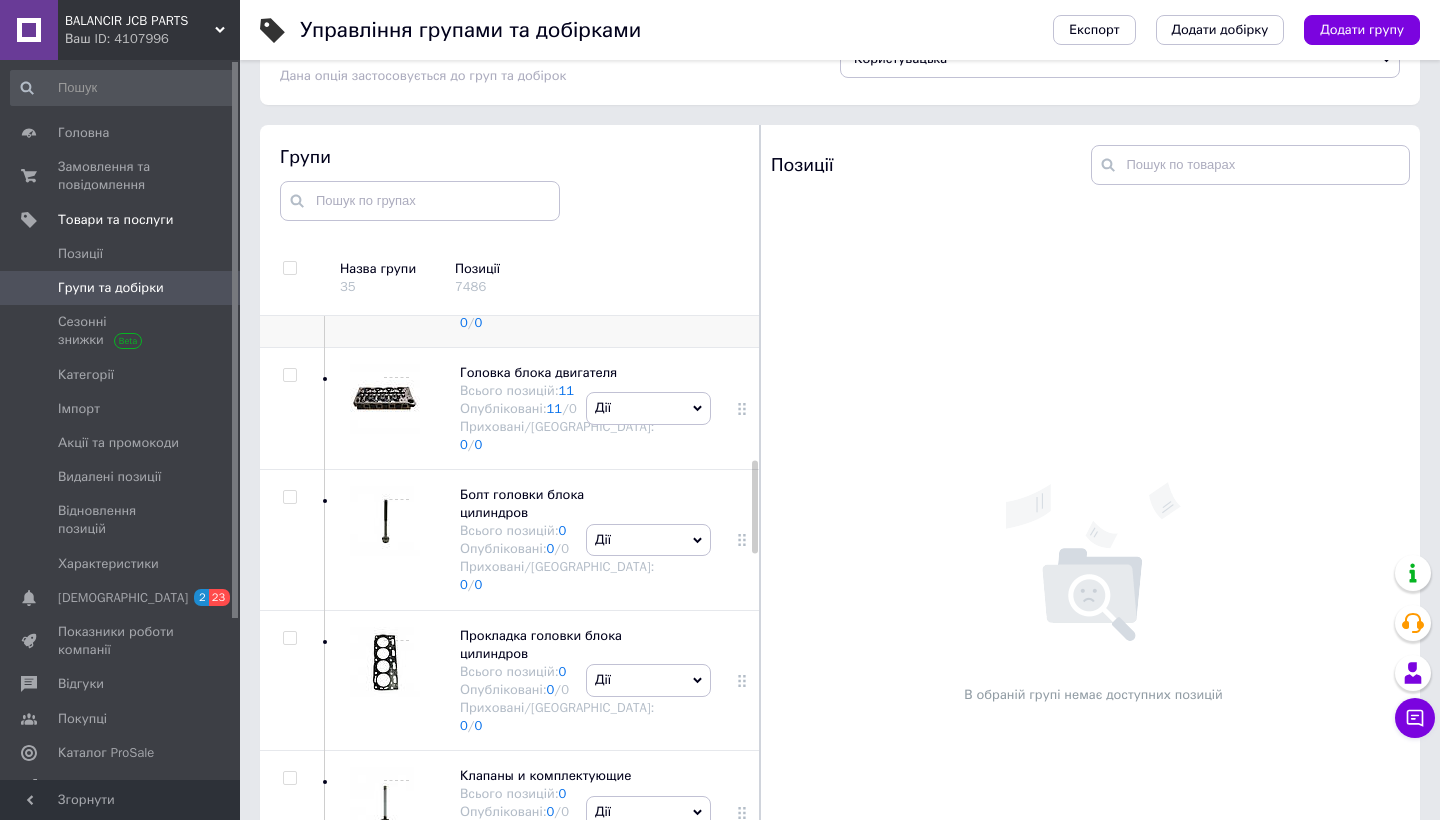 click on "Дії" at bounding box center [648, 286] 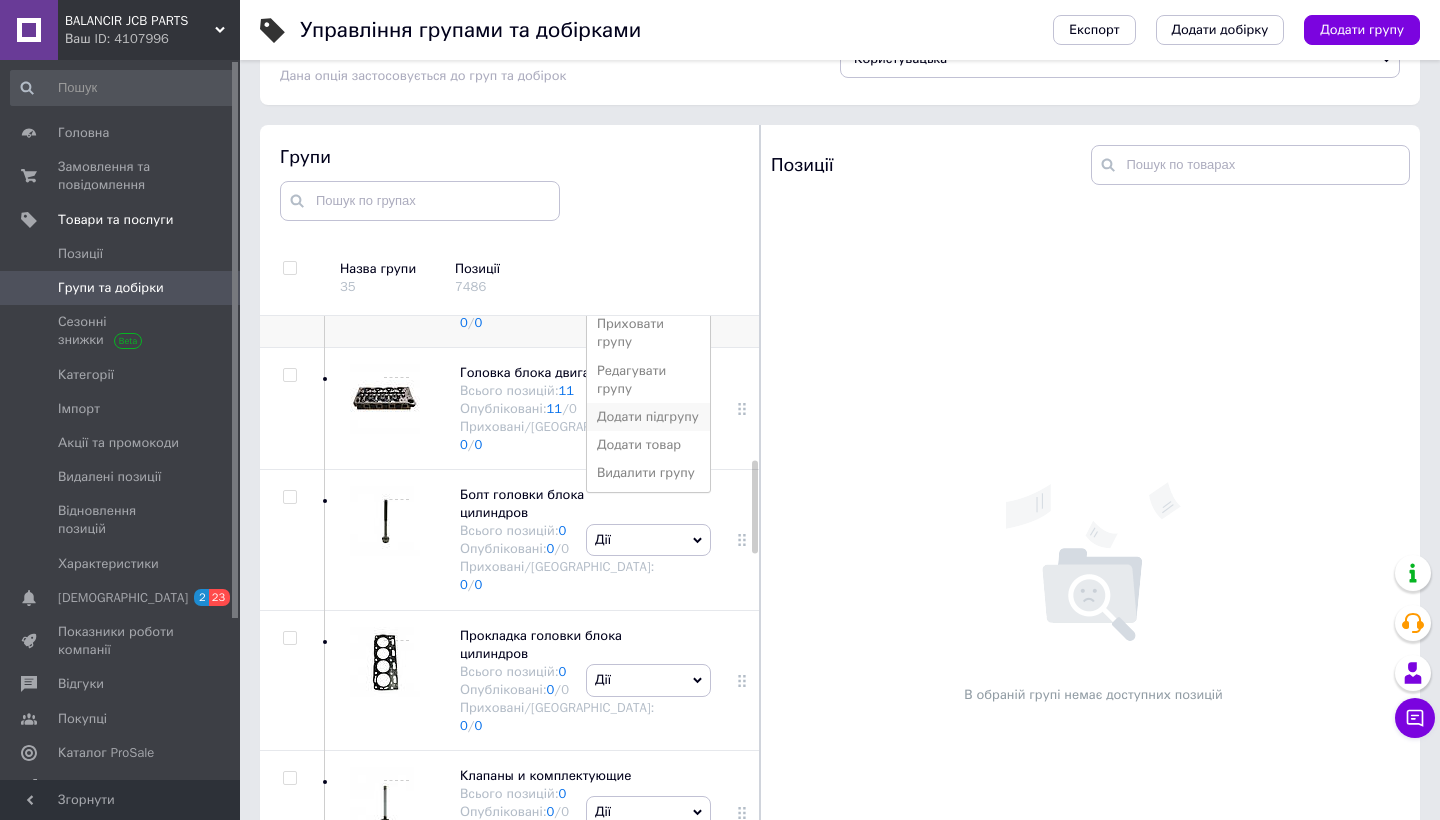 click on "Додати підгрупу" at bounding box center [648, 417] 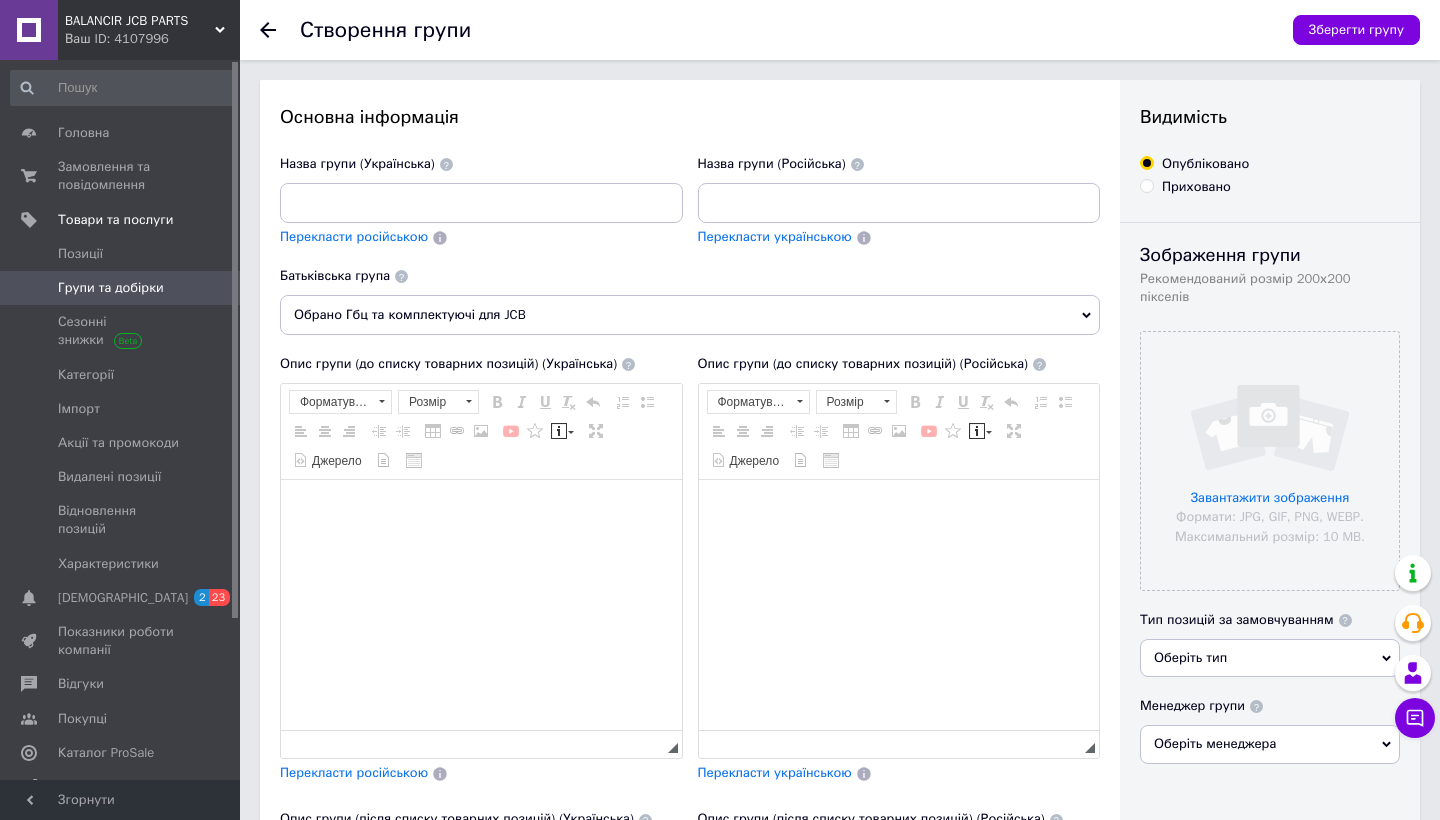 scroll, scrollTop: 0, scrollLeft: 0, axis: both 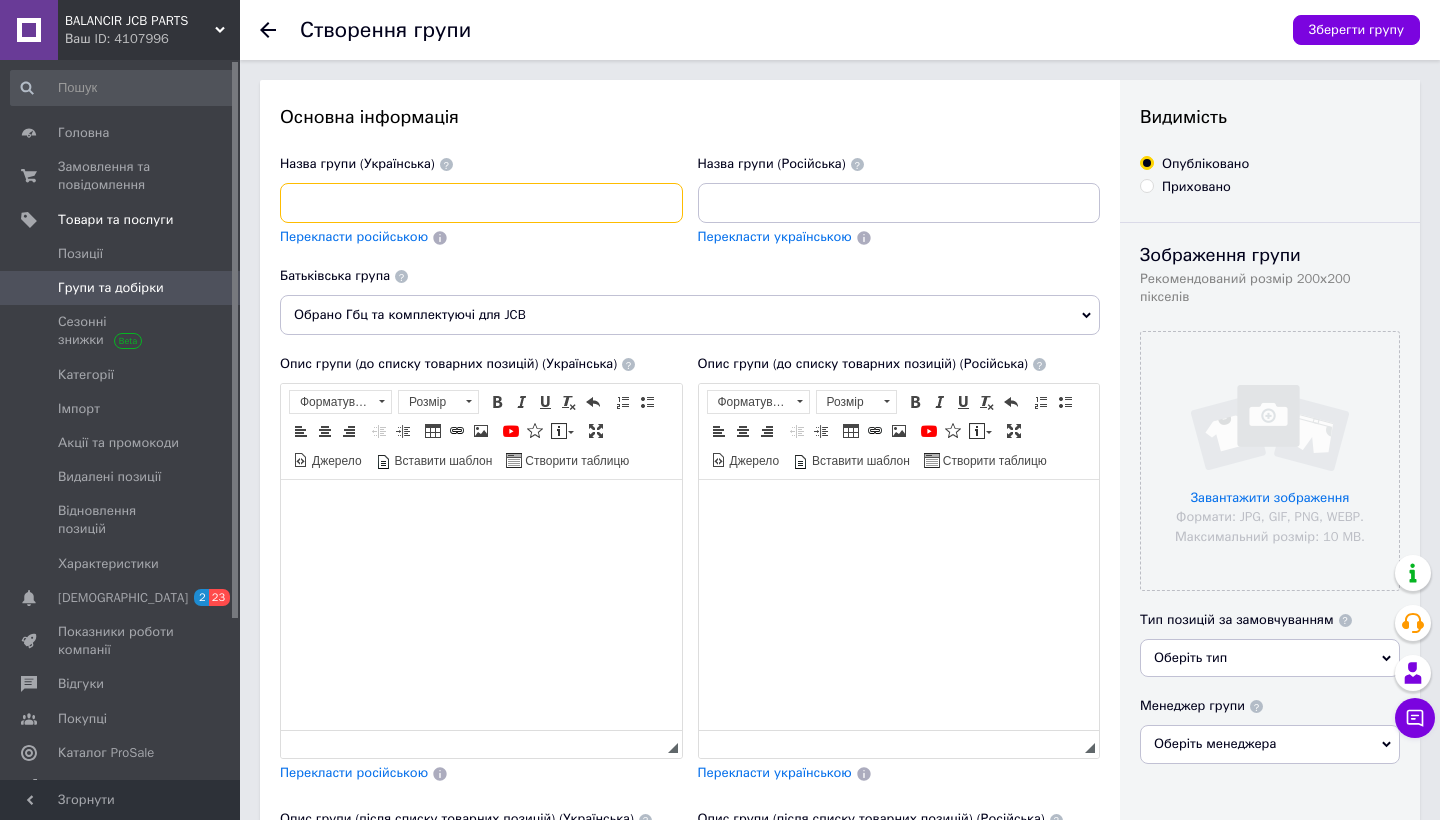 click at bounding box center [481, 203] 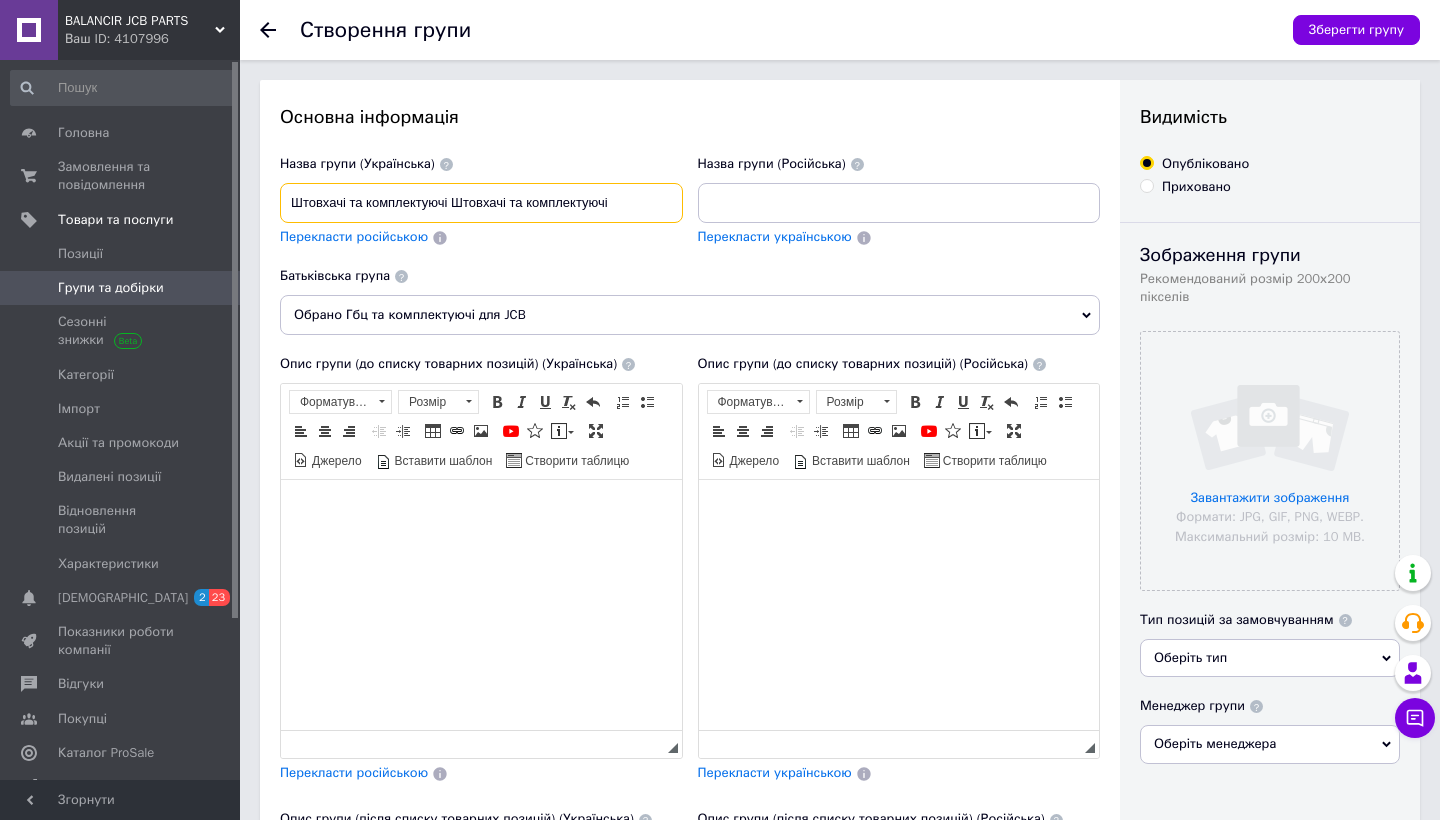 drag, startPoint x: 455, startPoint y: 199, endPoint x: 617, endPoint y: 203, distance: 162.04938 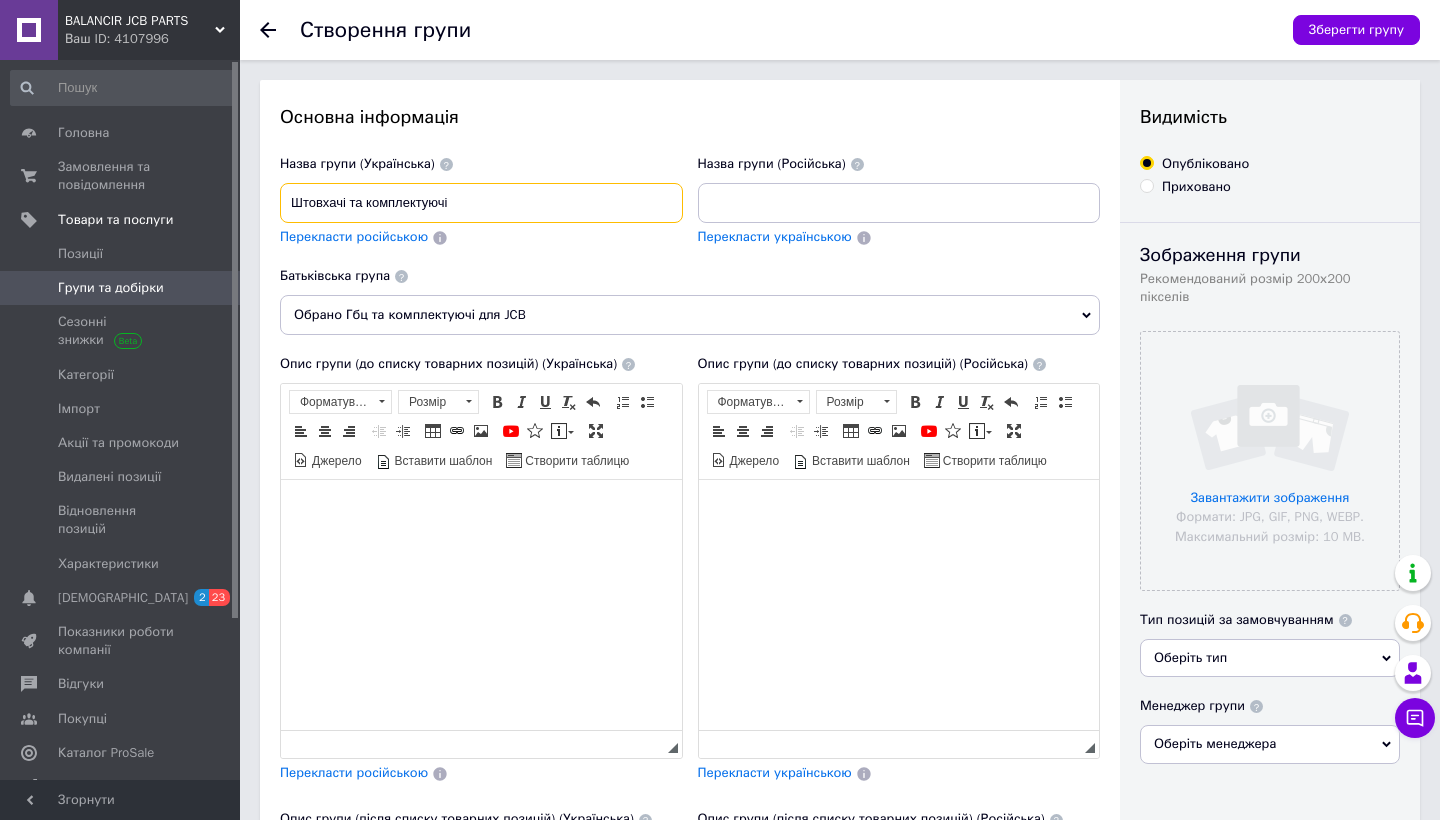 type on "Штовхачі та комплектуючі" 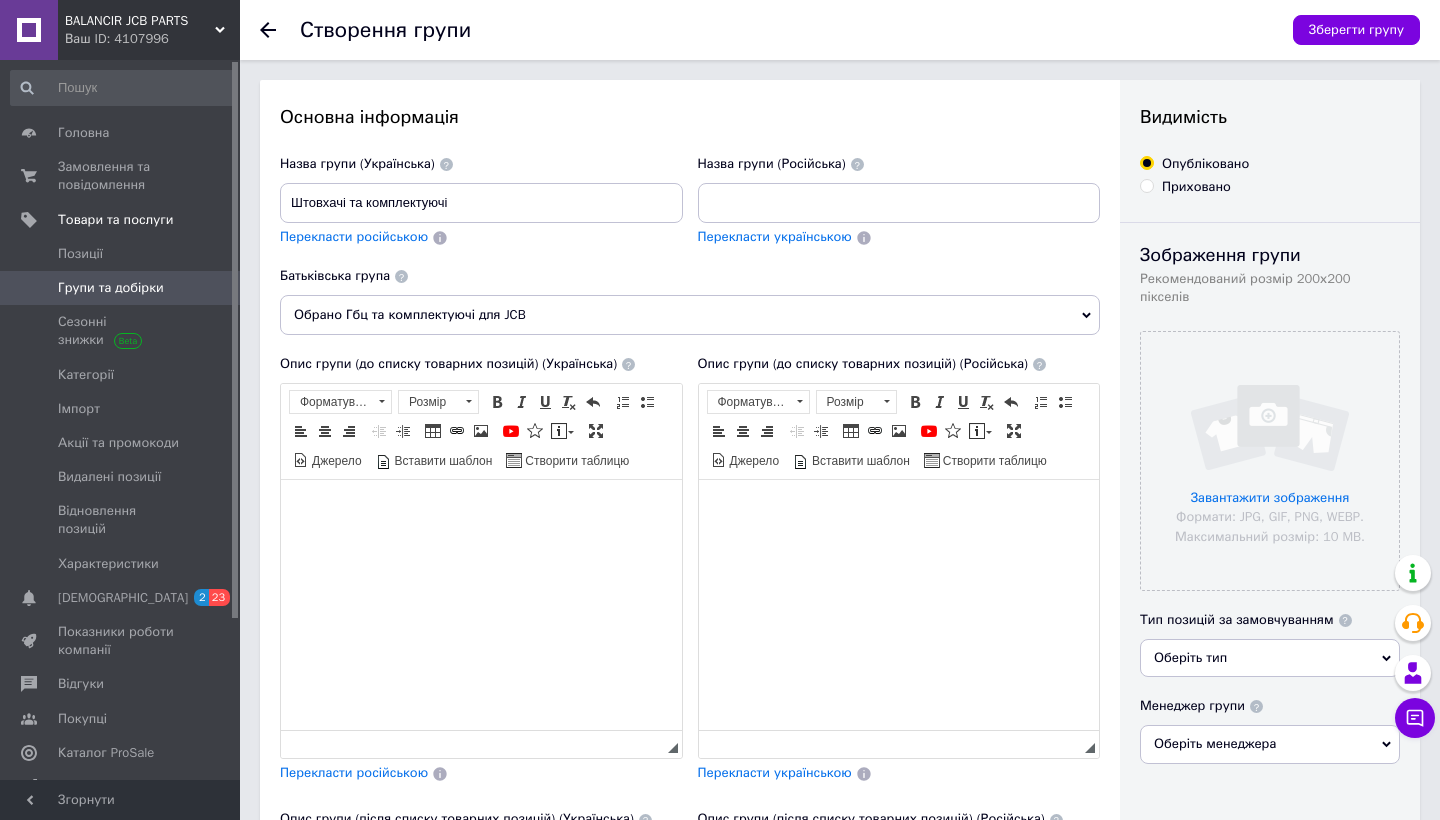 click on "Перекласти російською" at bounding box center [354, 236] 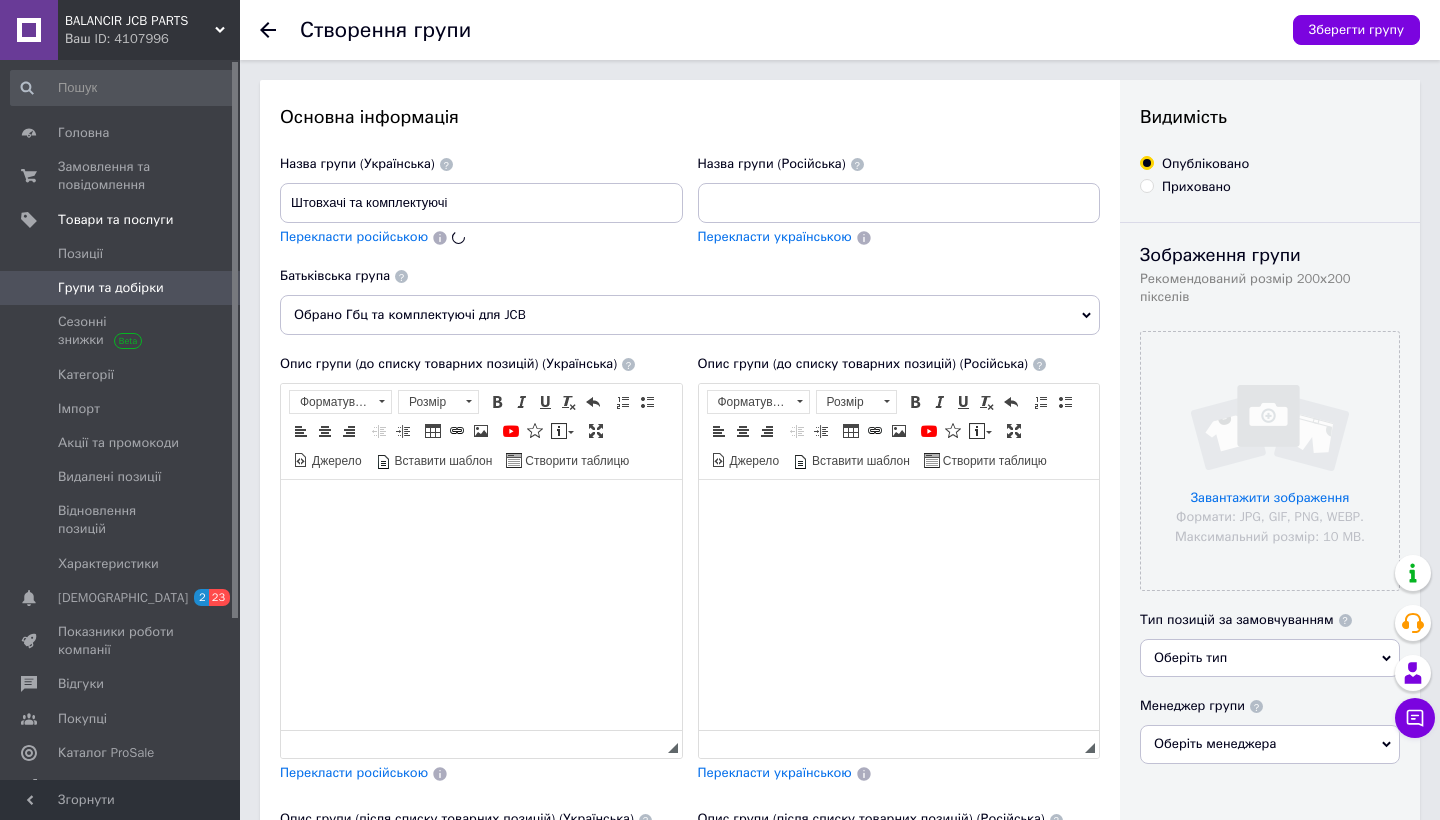 type on "Толкатели и комплектующие" 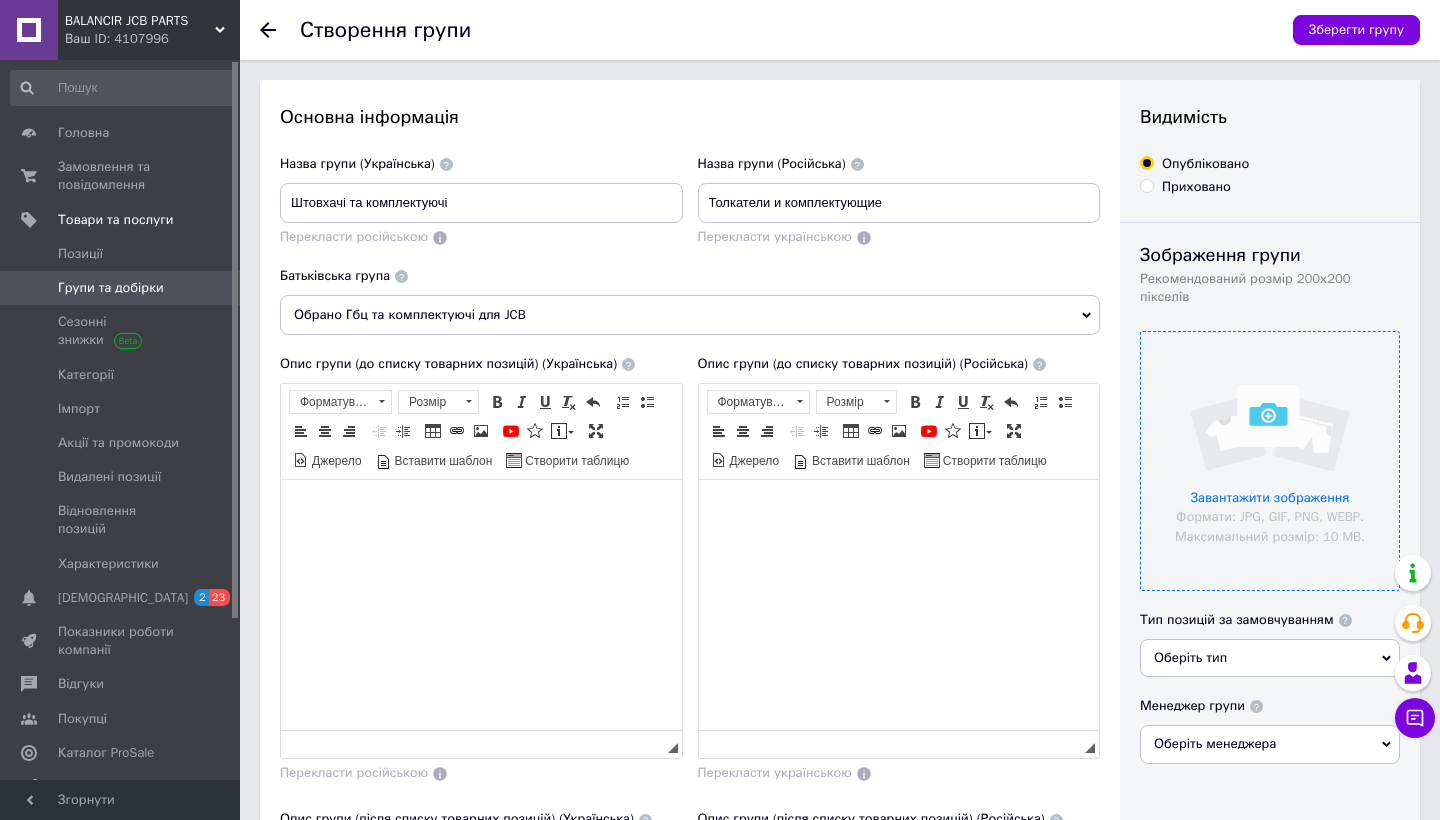 click at bounding box center [1270, 461] 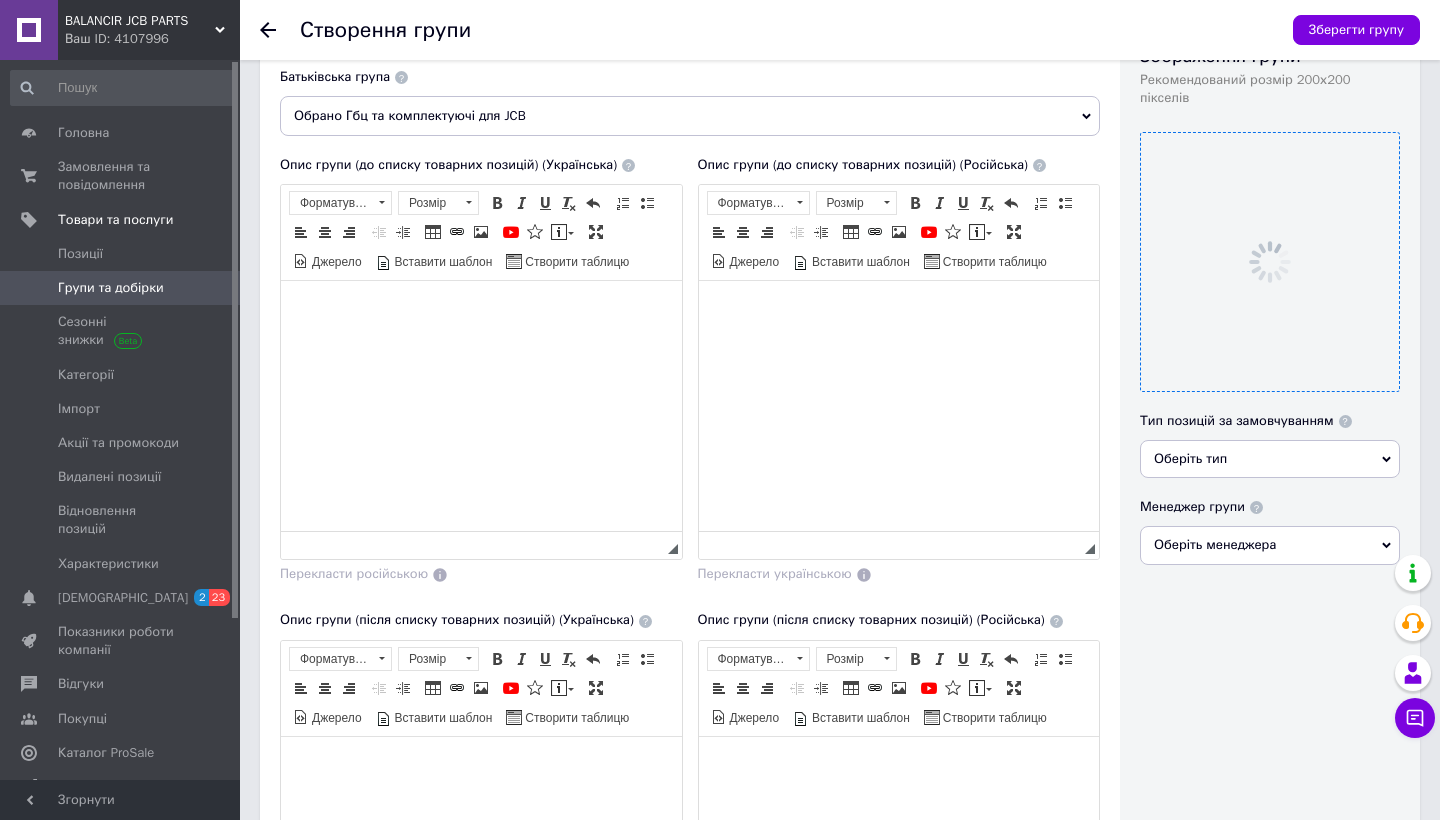 scroll, scrollTop: 283, scrollLeft: 0, axis: vertical 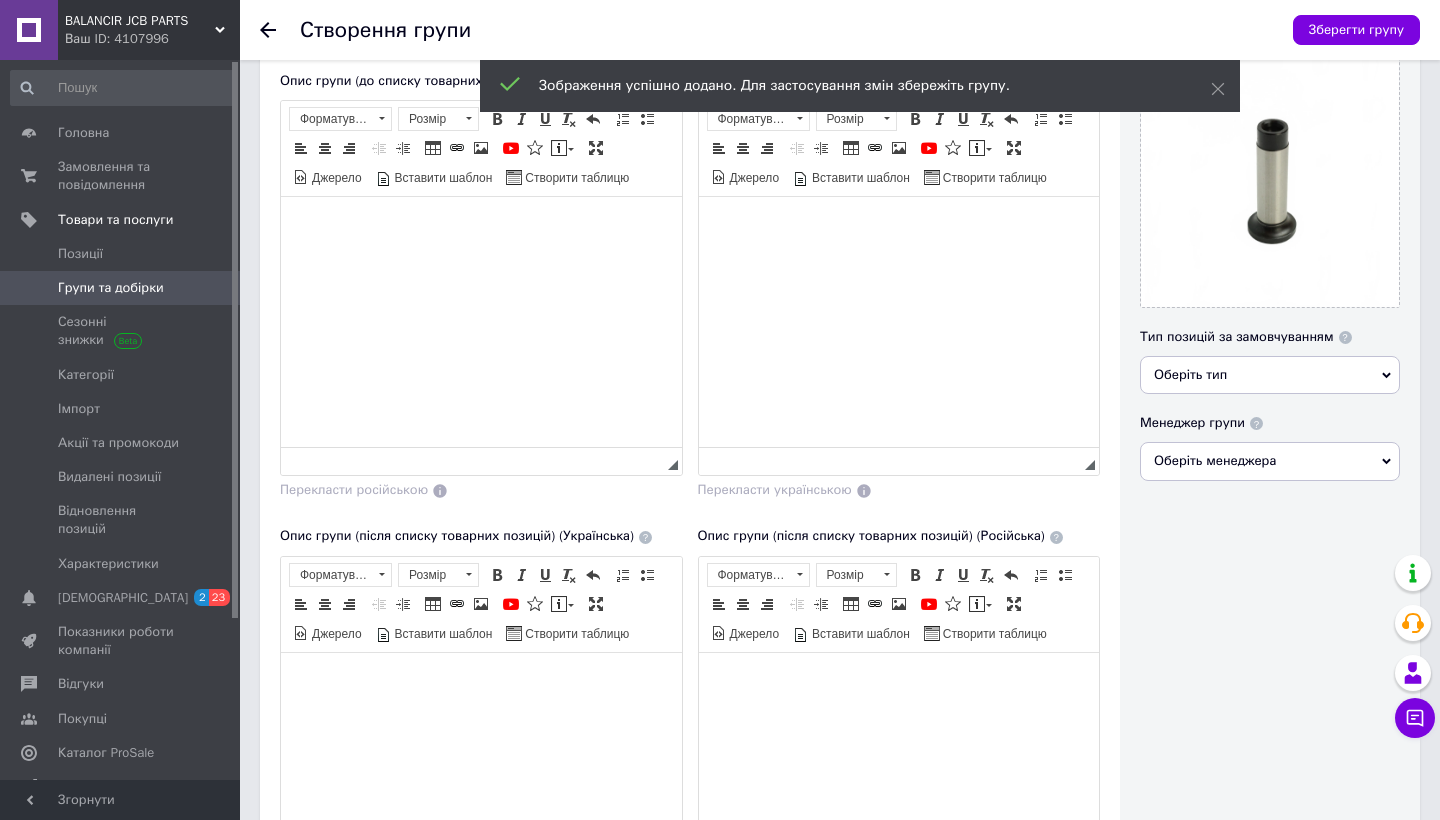 click on "Оберіть тип" at bounding box center [1270, 375] 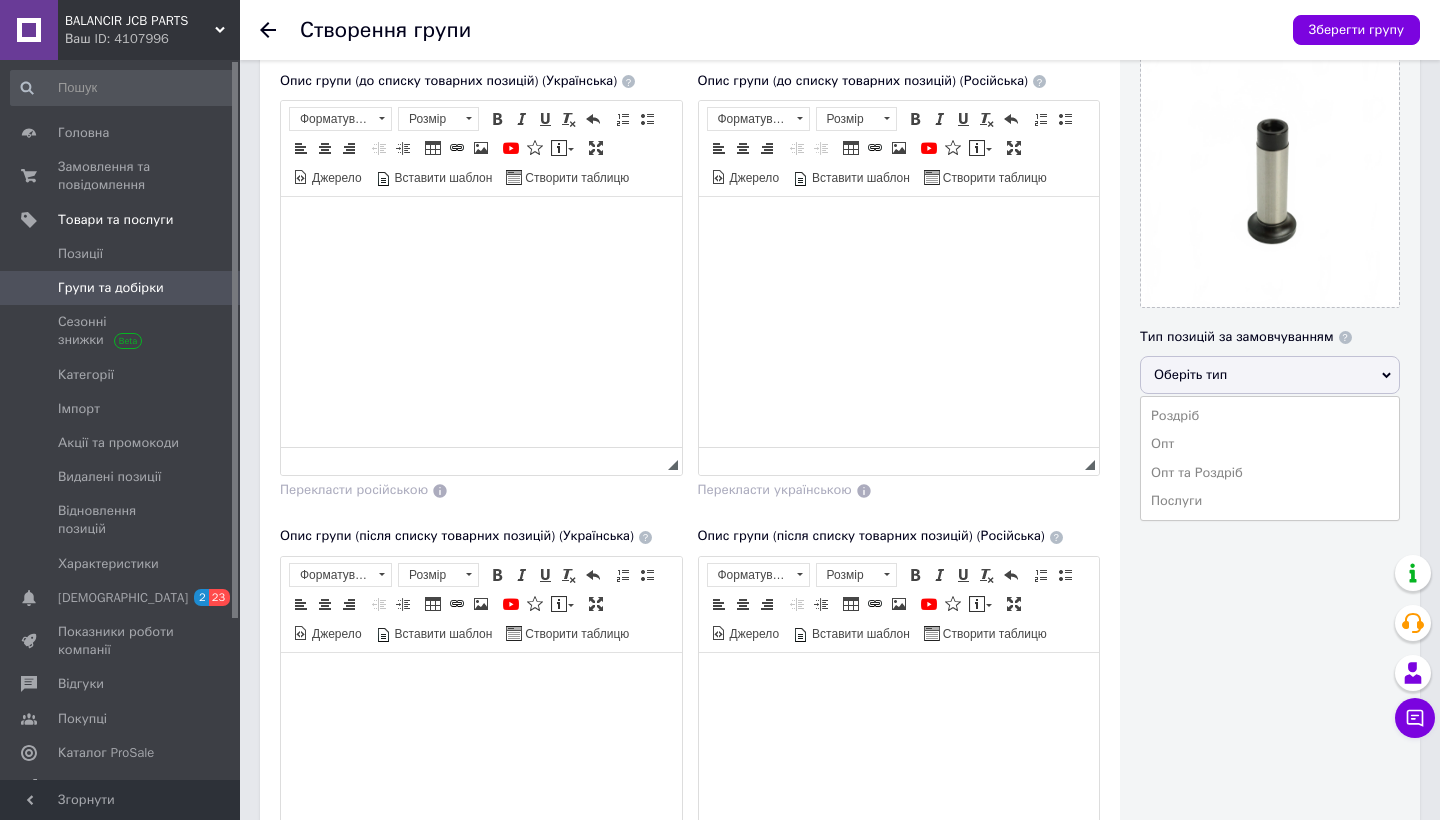 click at bounding box center [898, 227] 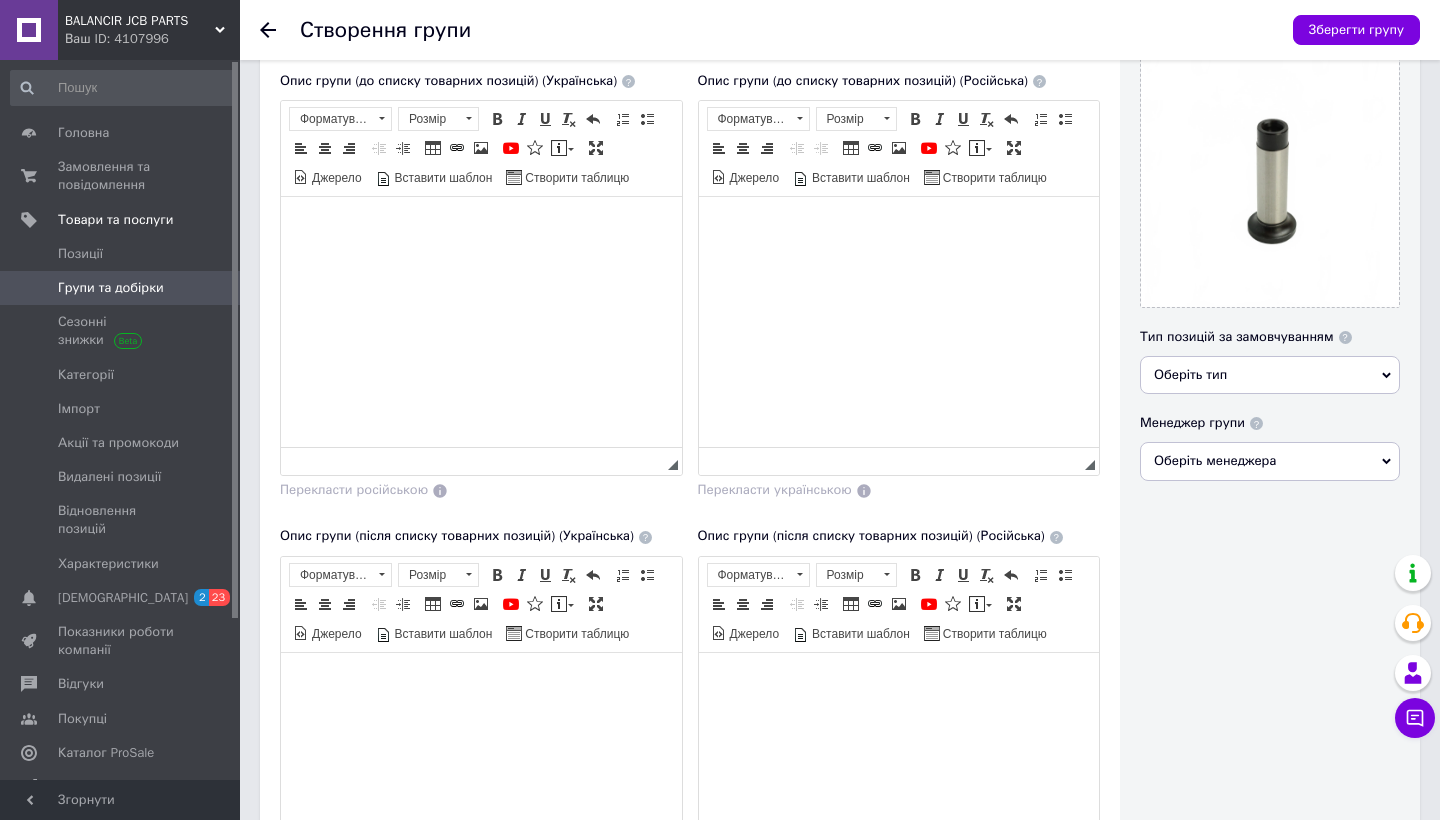 click on "Видимість Опубліковано Приховано Зображення групи Рекомендований розмір 200х200 пікселів Тип позицій за замовчуванням Оберіть тип Роздріб Опт Опт та [PERSON_NAME] Менеджер групи Оберіть менеджера" at bounding box center (1270, 398) 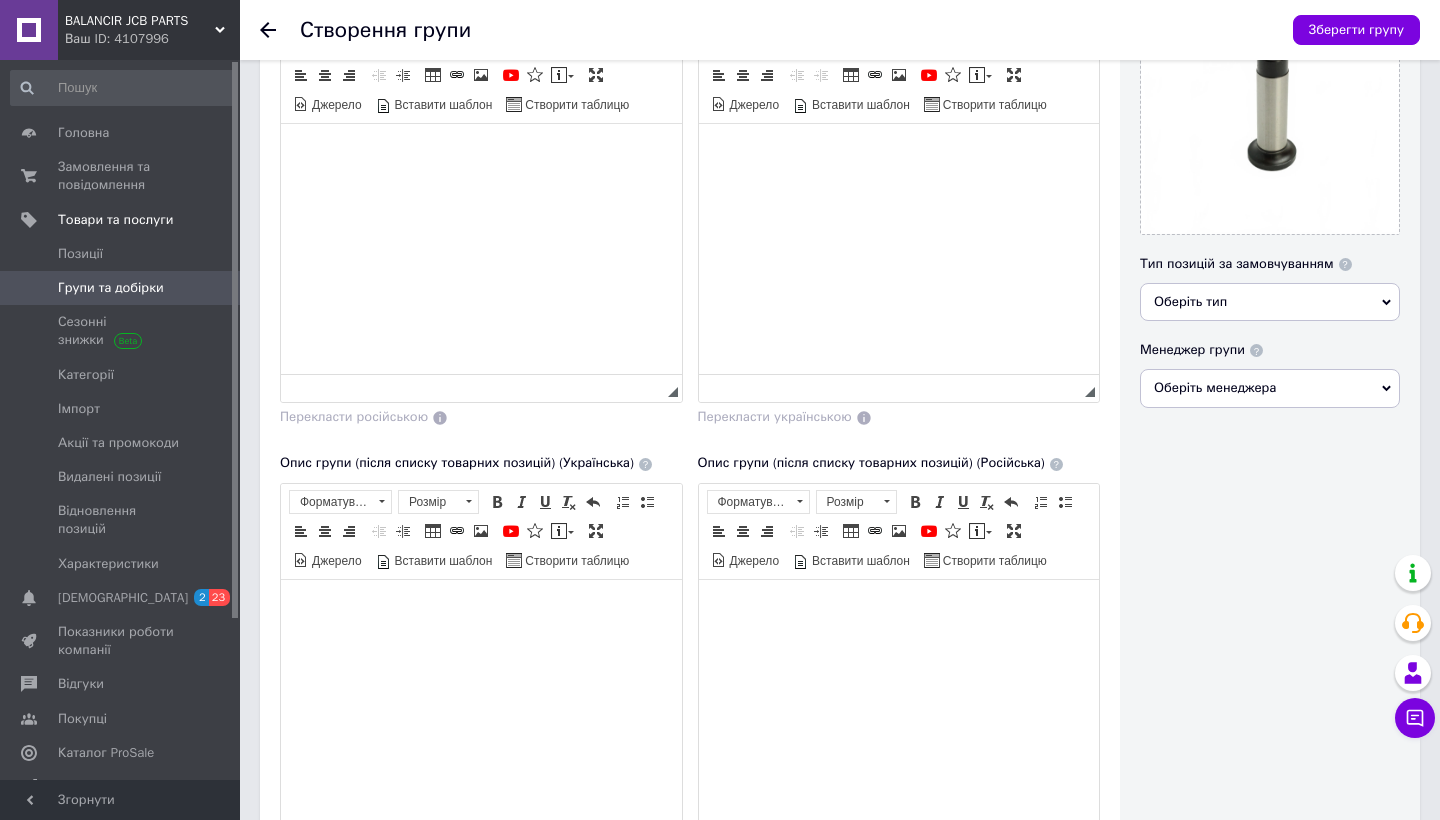 scroll, scrollTop: 393, scrollLeft: 0, axis: vertical 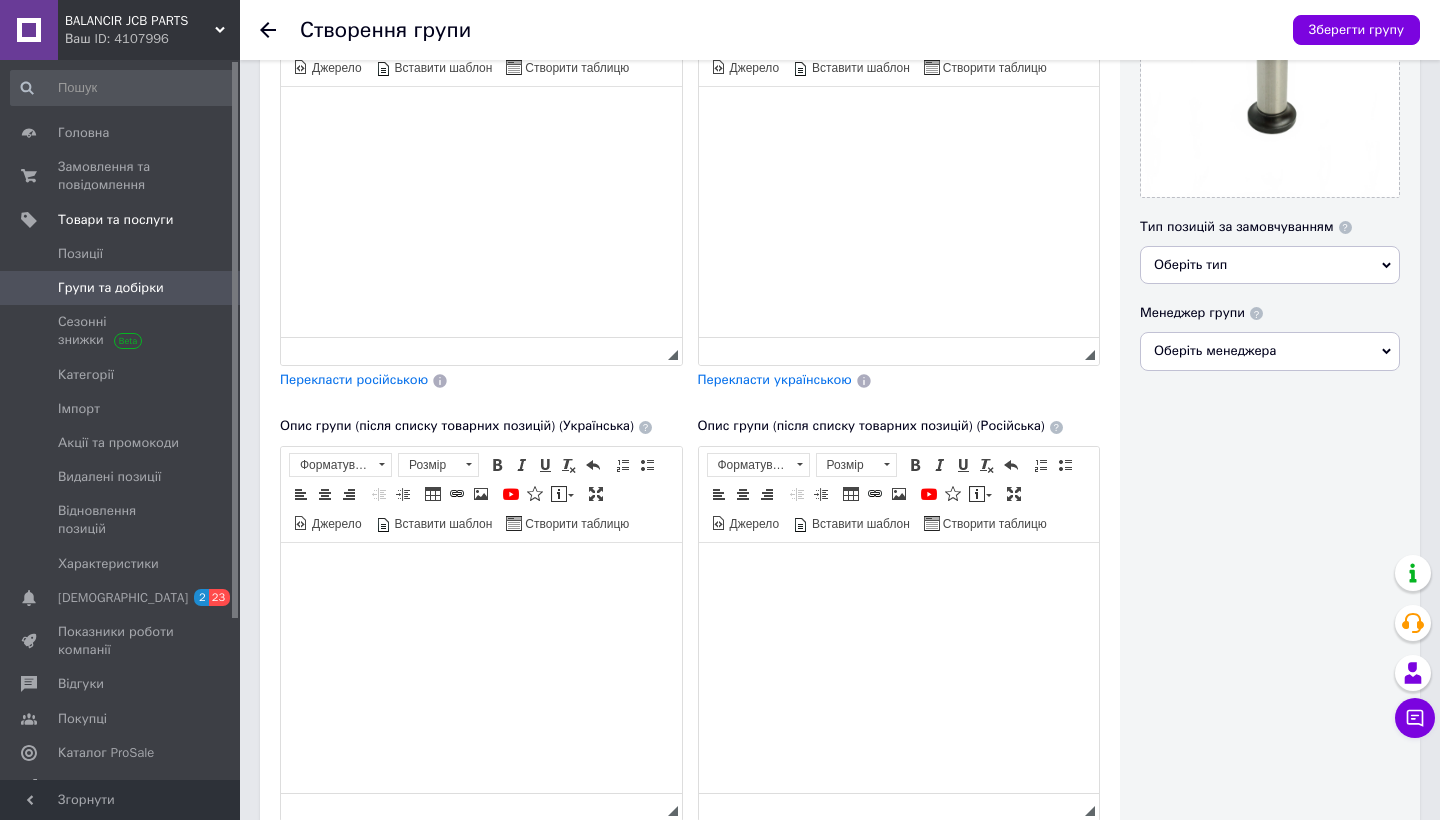 click at bounding box center (481, 572) 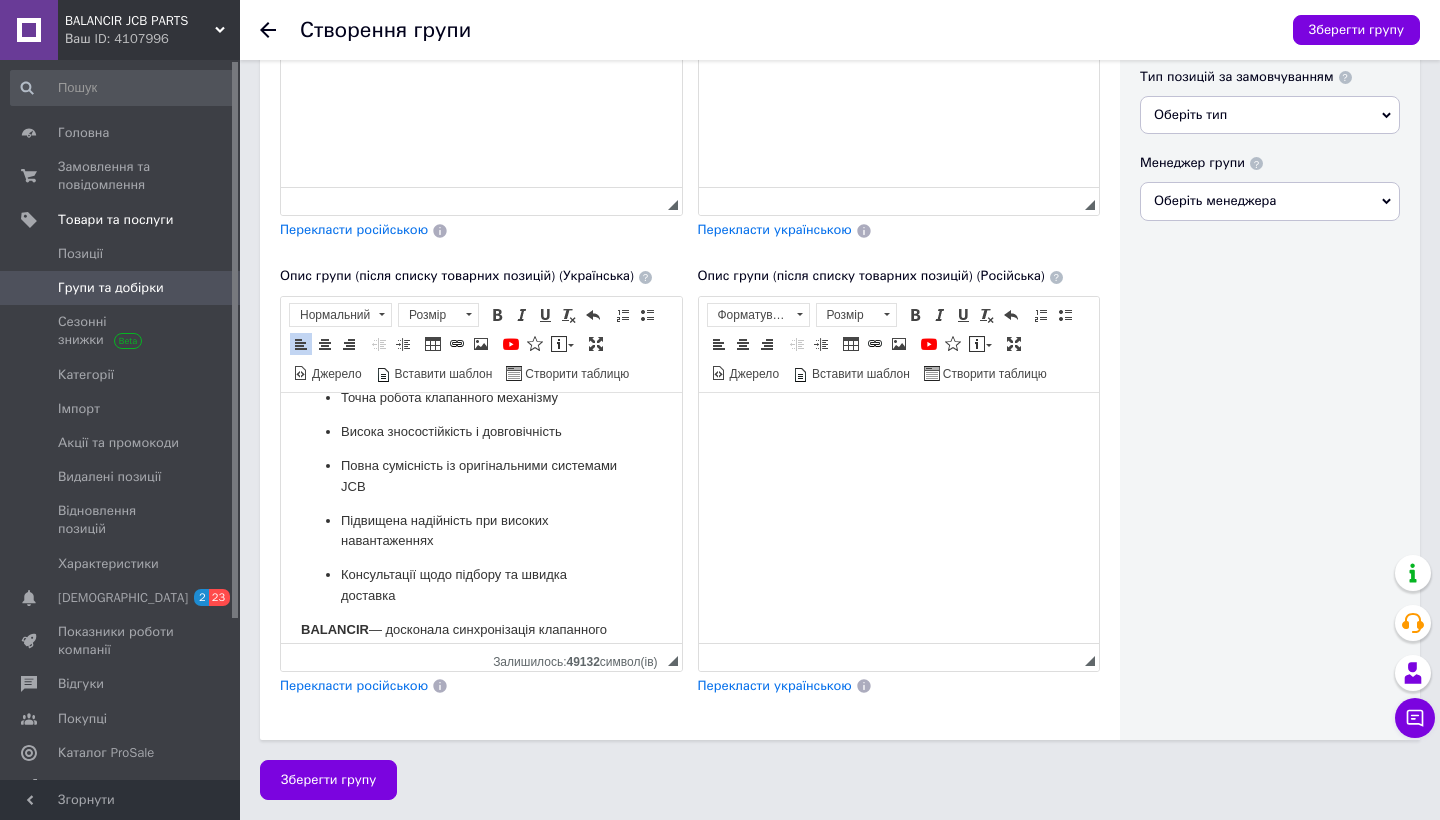 scroll, scrollTop: 559, scrollLeft: 0, axis: vertical 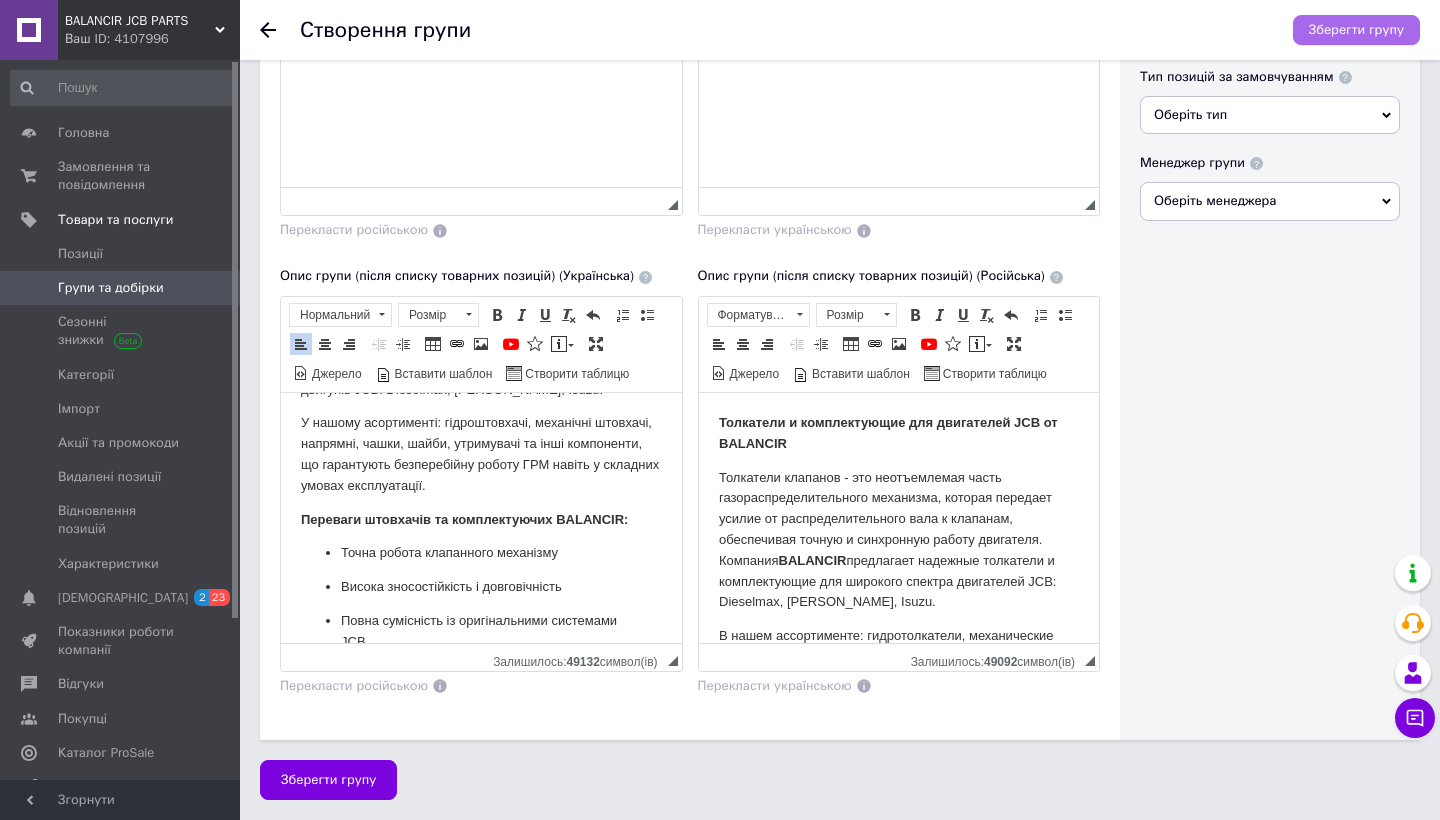 click on "Зберегти групу" at bounding box center (1356, 30) 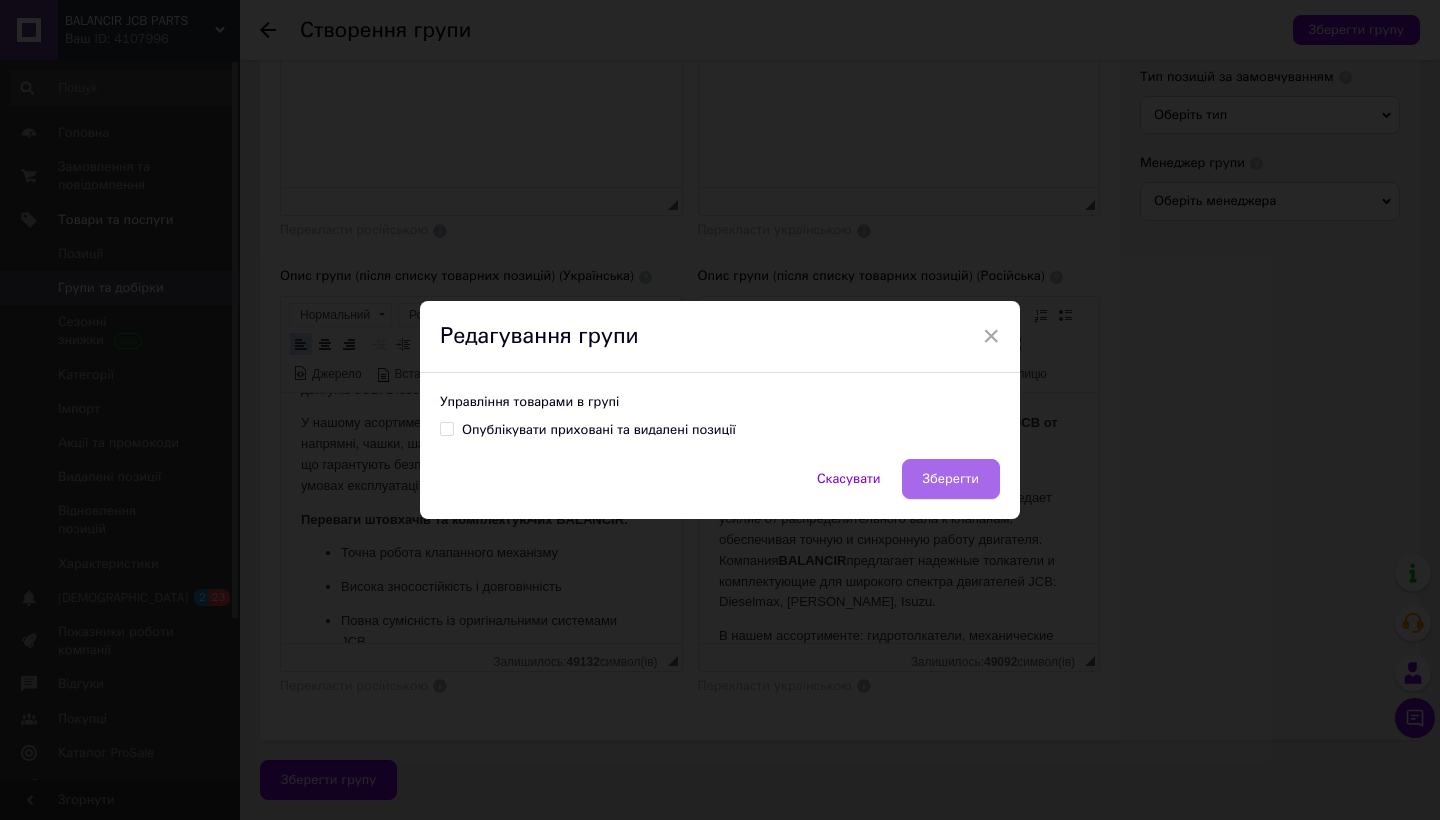 click on "Зберегти" at bounding box center [951, 479] 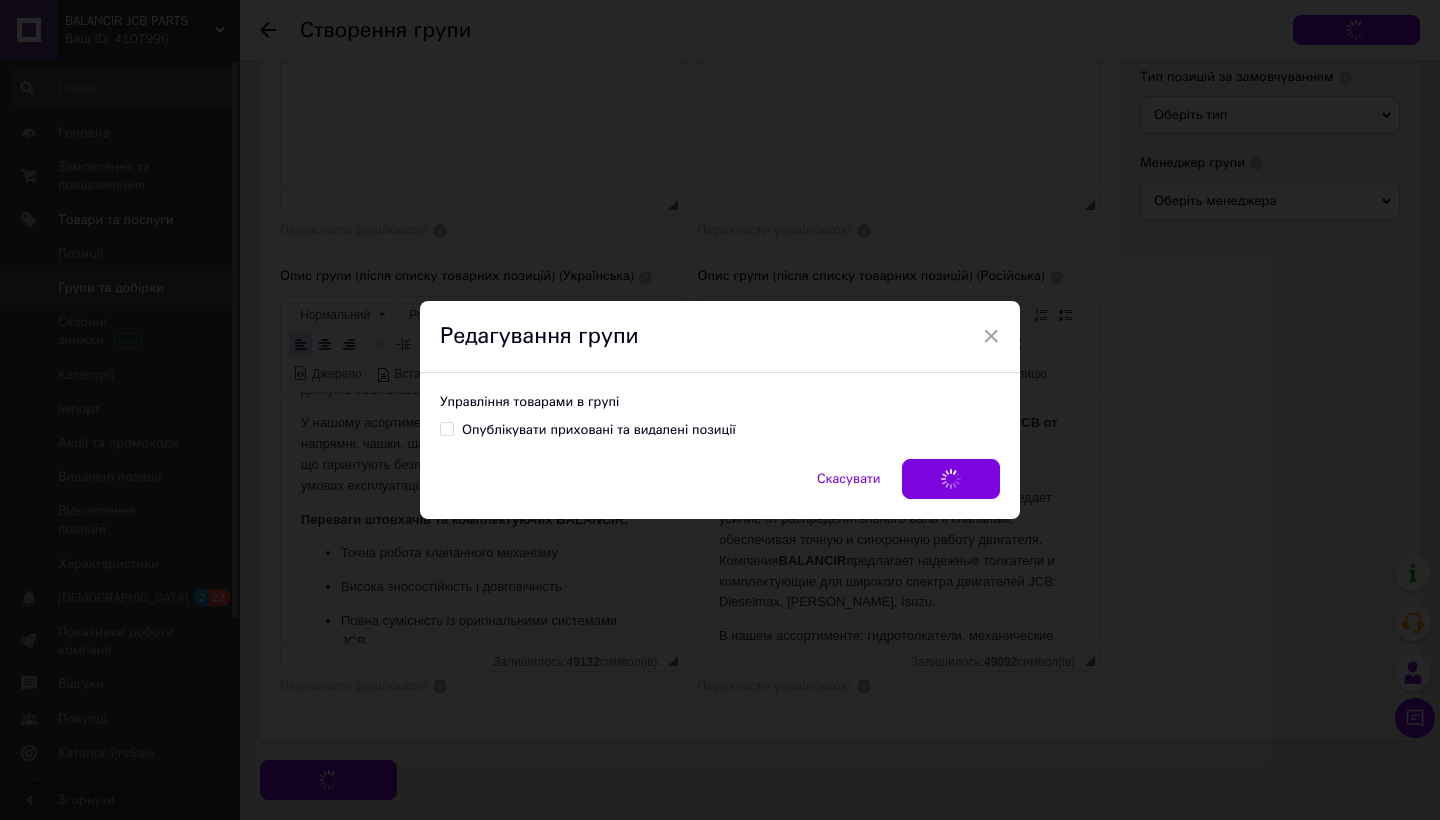 scroll, scrollTop: 192, scrollLeft: 0, axis: vertical 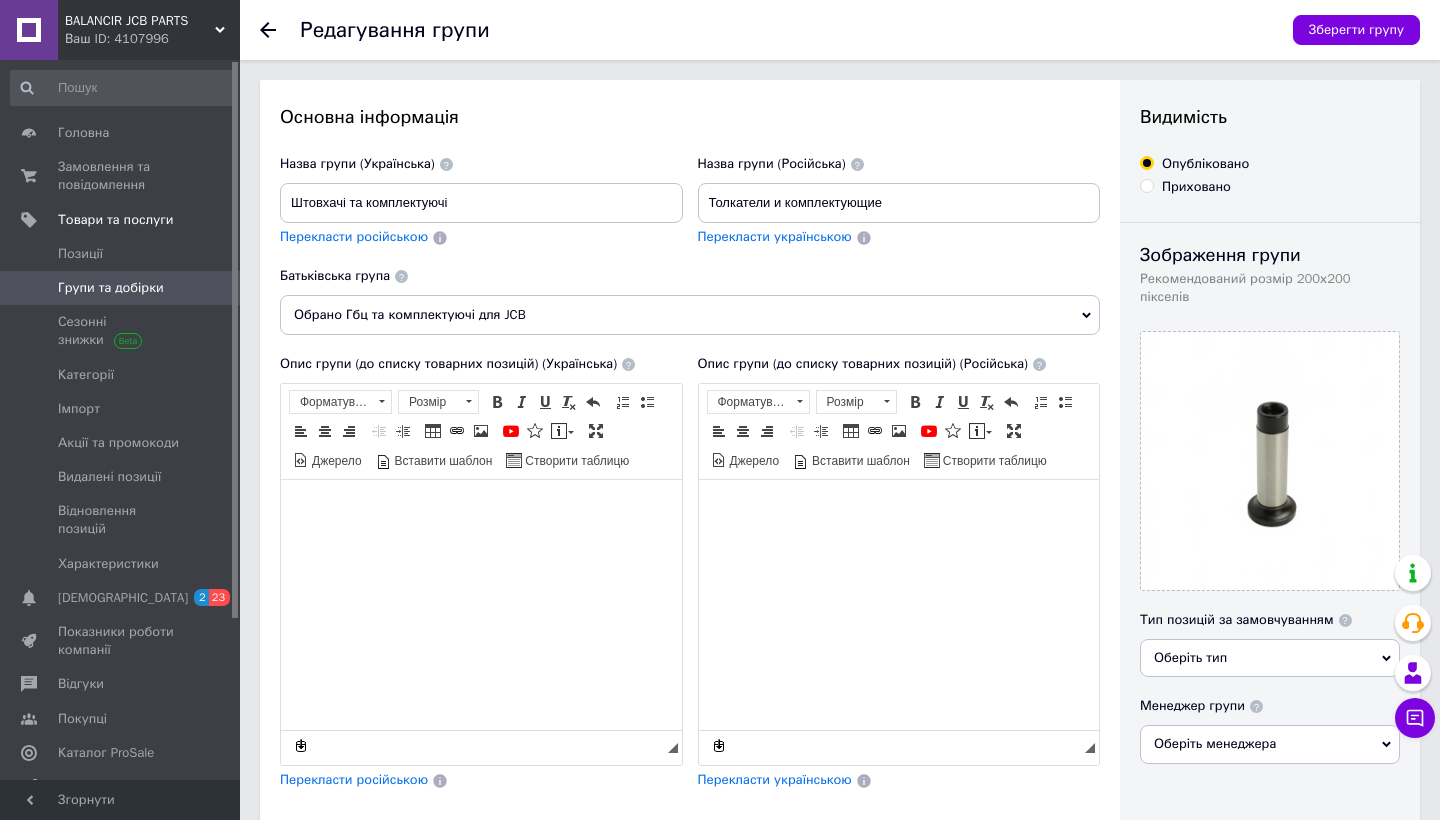 click 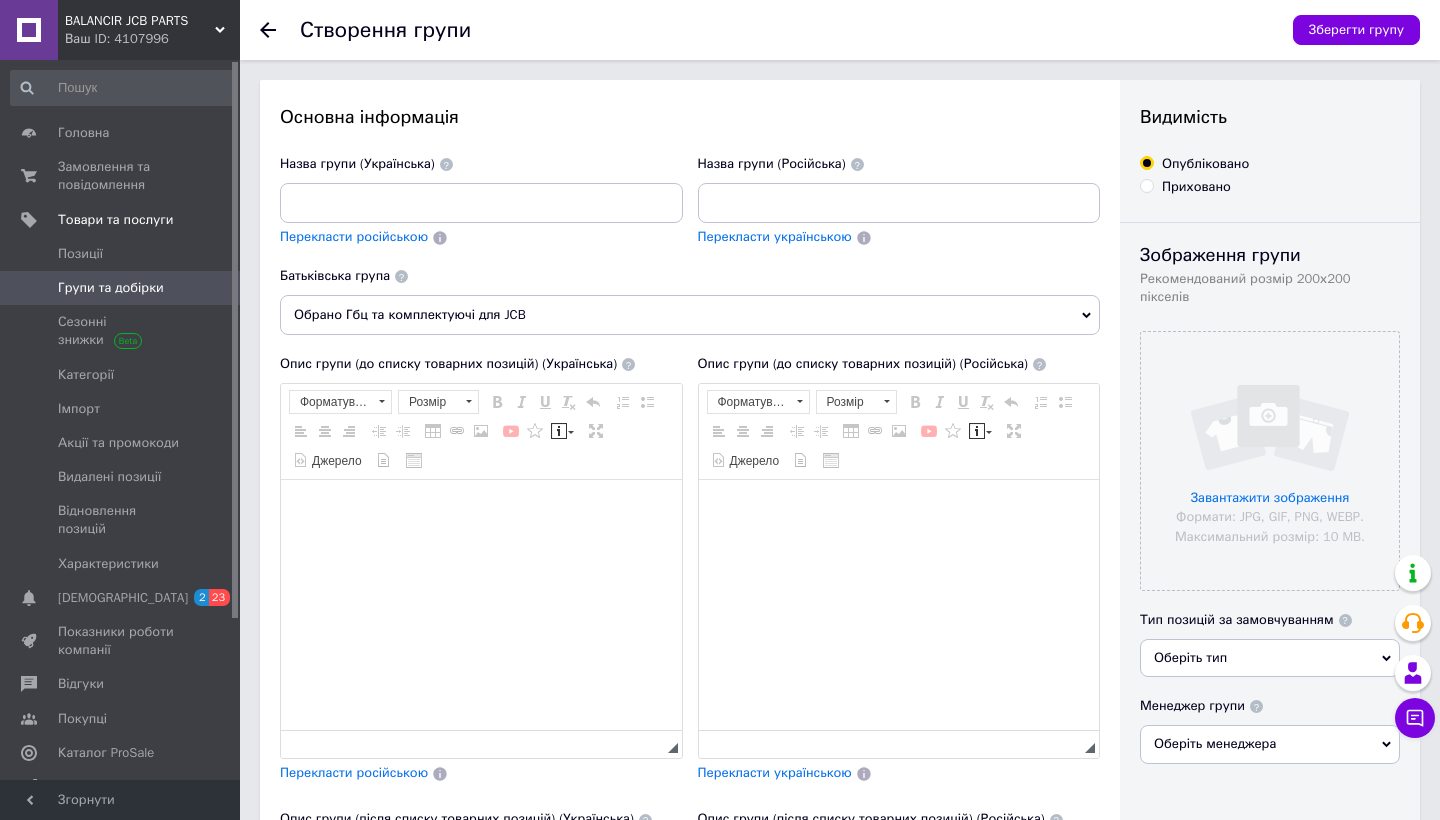 scroll, scrollTop: 0, scrollLeft: 0, axis: both 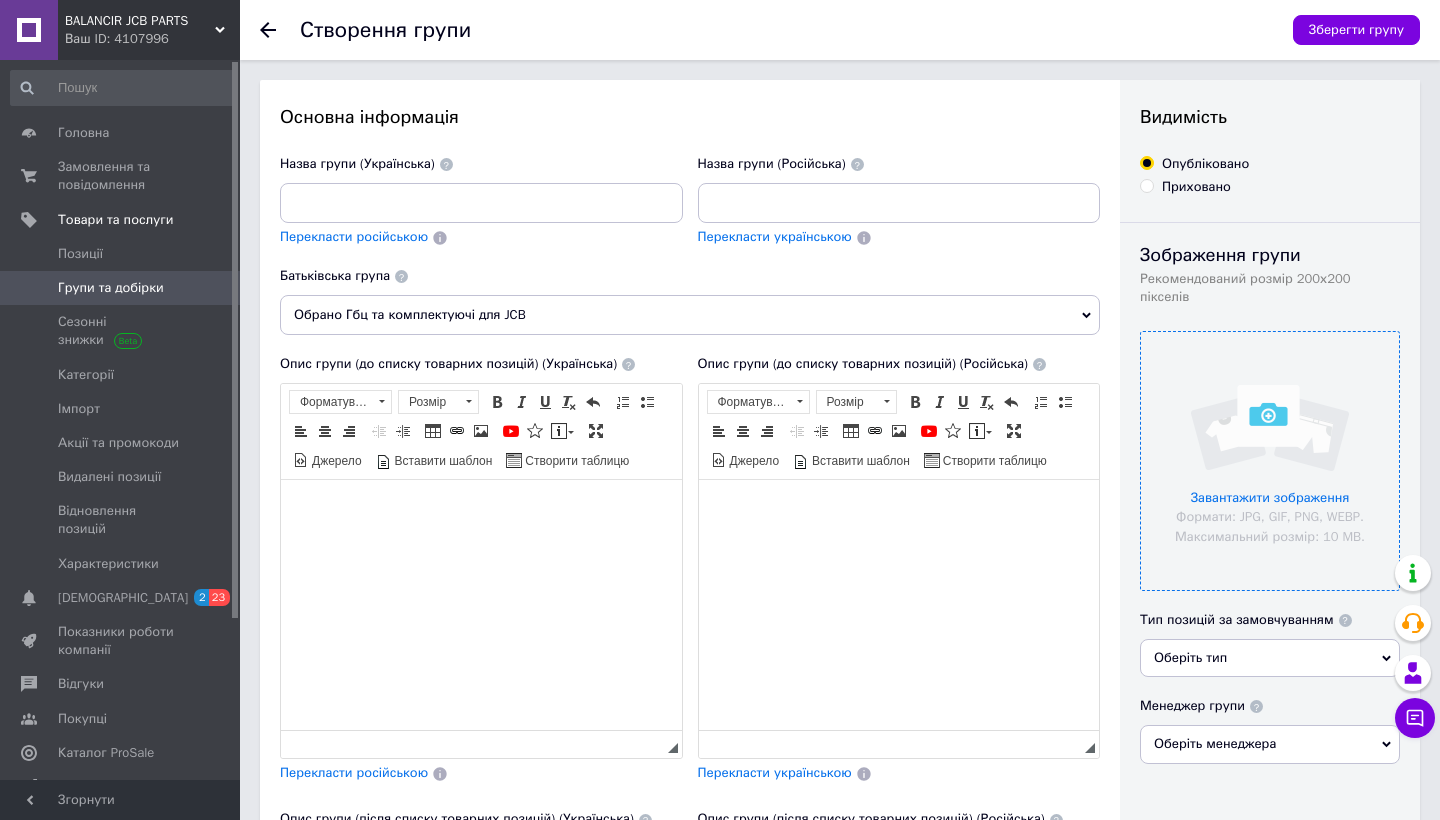 click at bounding box center (1270, 461) 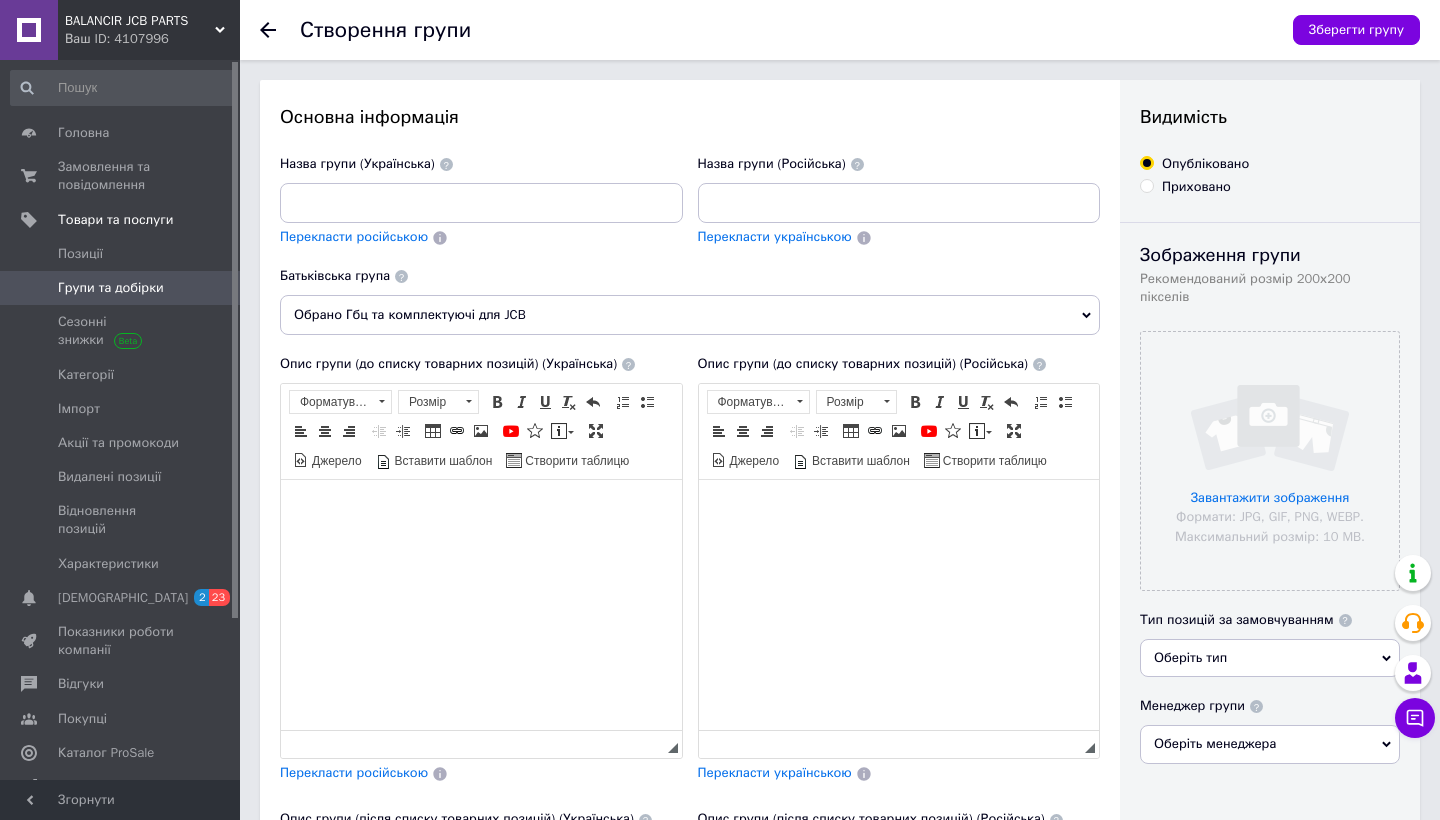 drag, startPoint x: 268, startPoint y: 29, endPoint x: 281, endPoint y: 42, distance: 18.384777 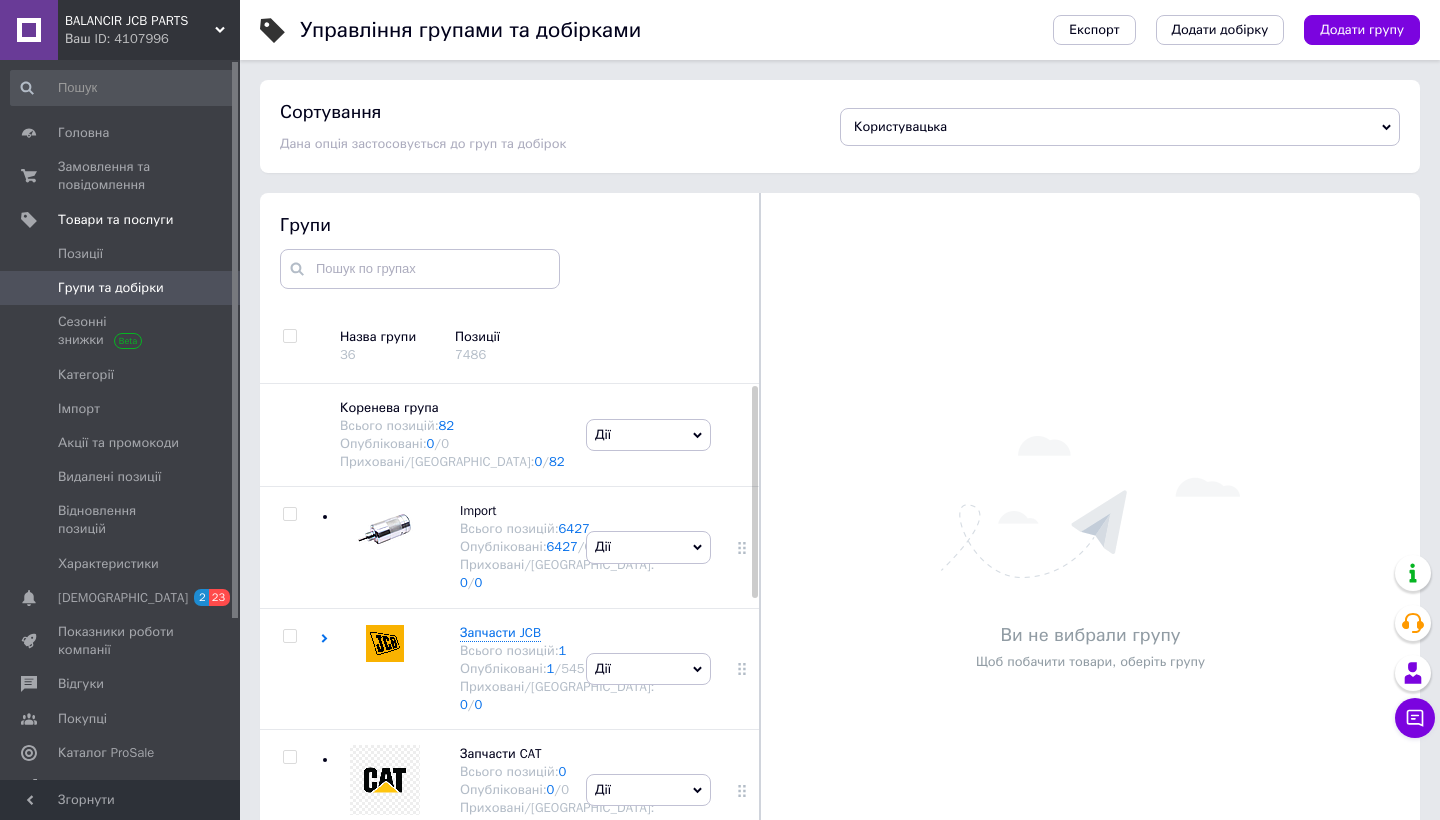 scroll, scrollTop: 96, scrollLeft: 0, axis: vertical 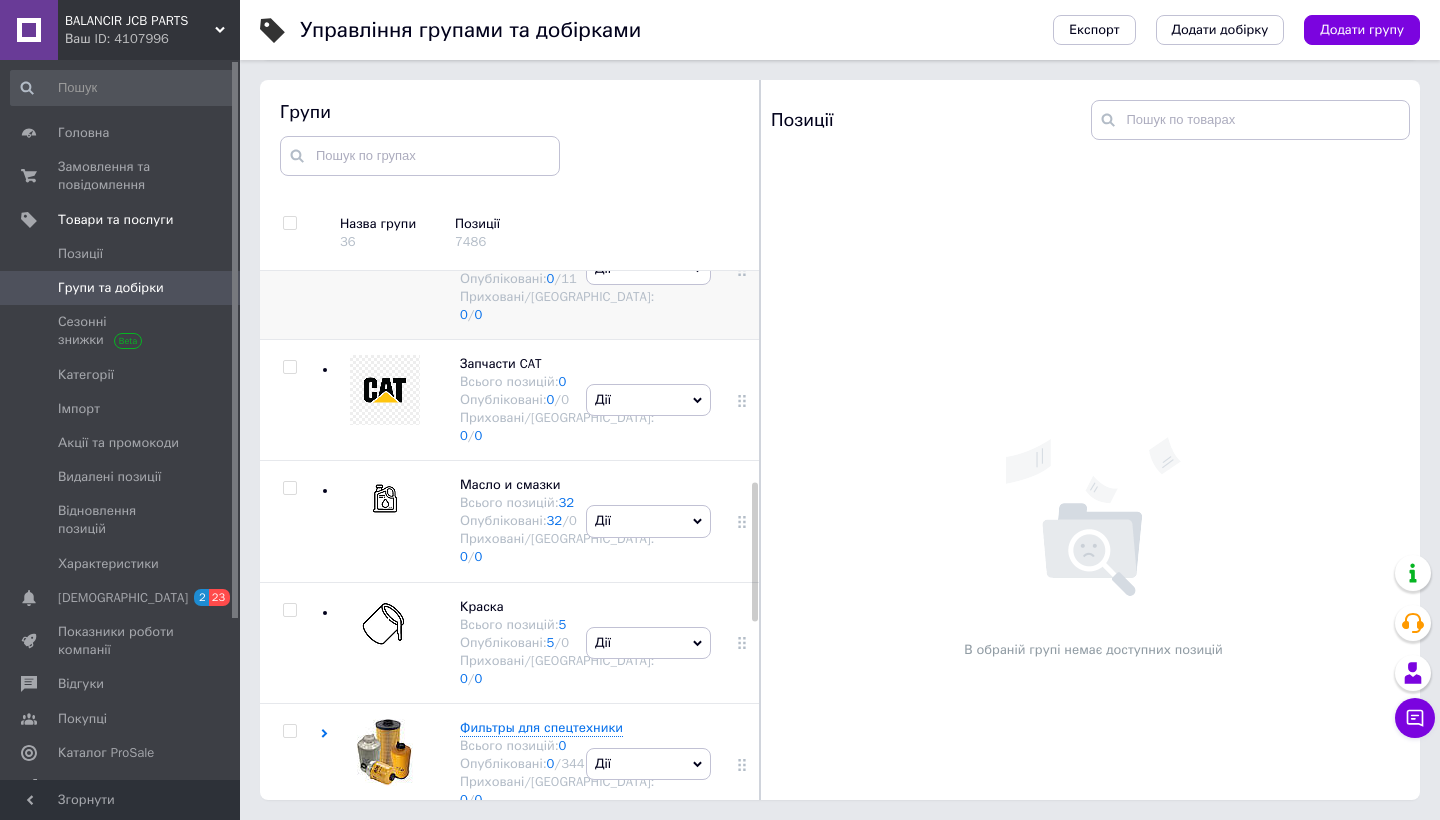 click on "Гбц и комплектующие для JCB" at bounding box center [555, 223] 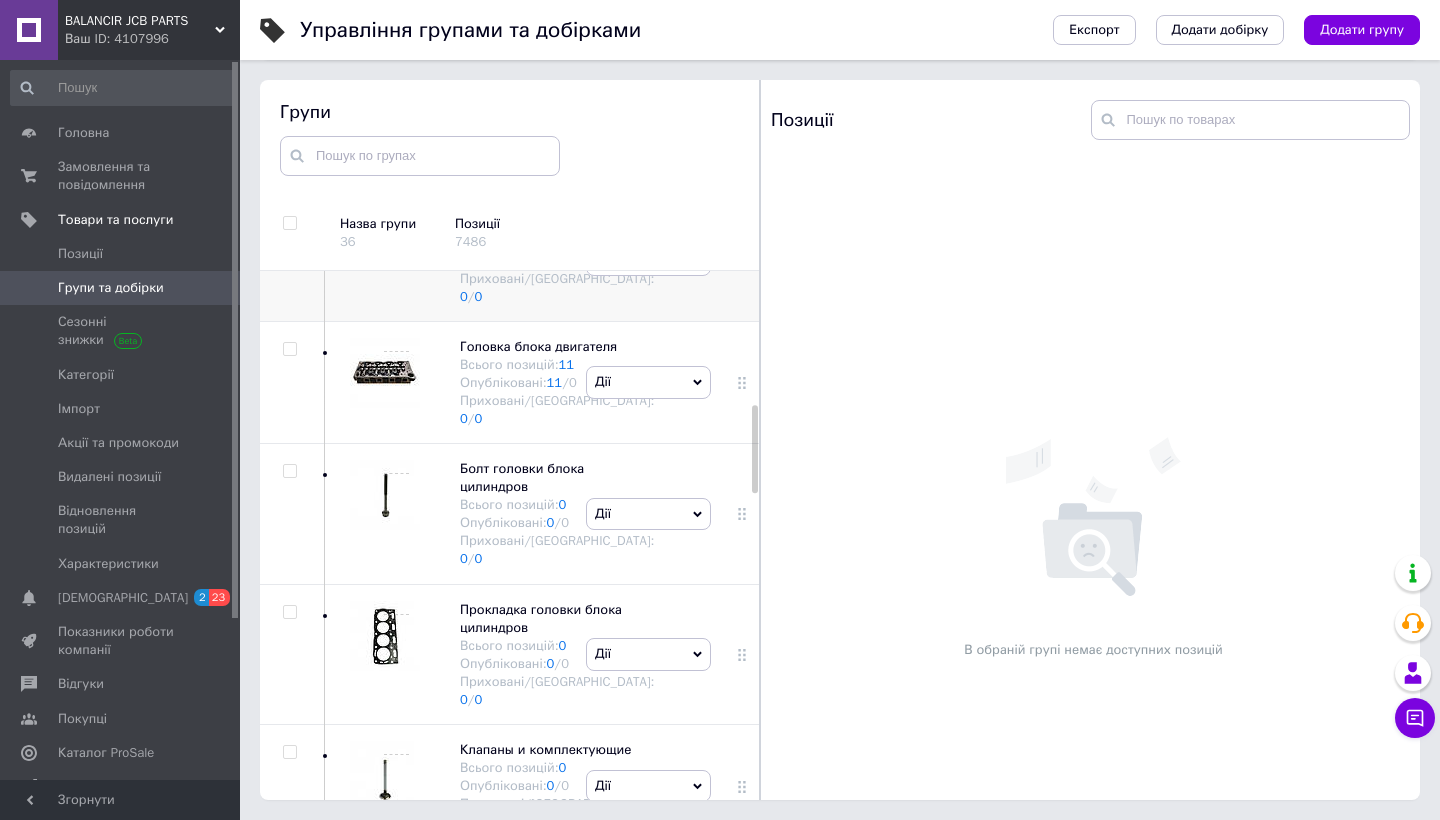 click on "Дії" at bounding box center [648, 260] 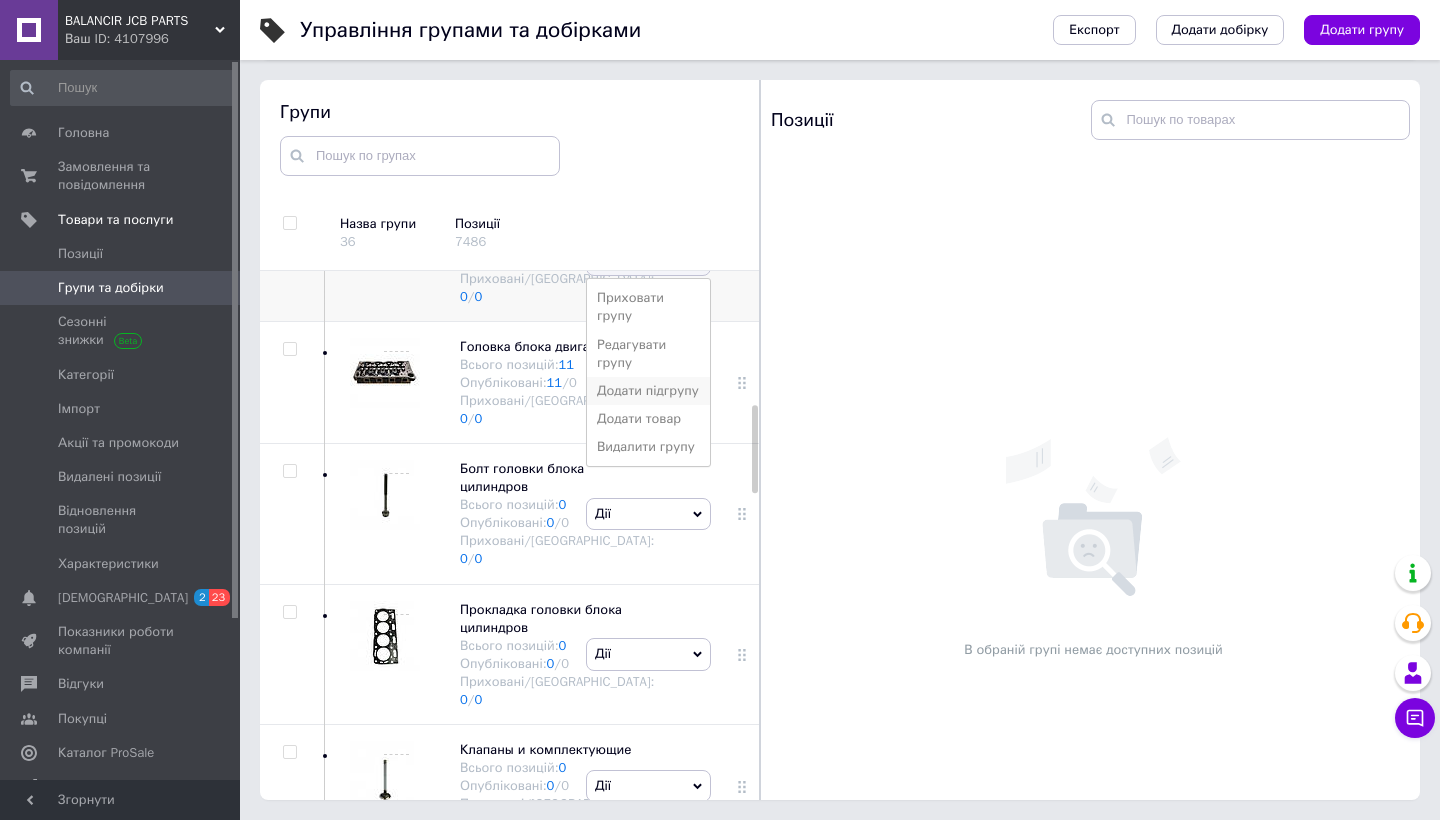 click on "Додати підгрупу" at bounding box center (648, 391) 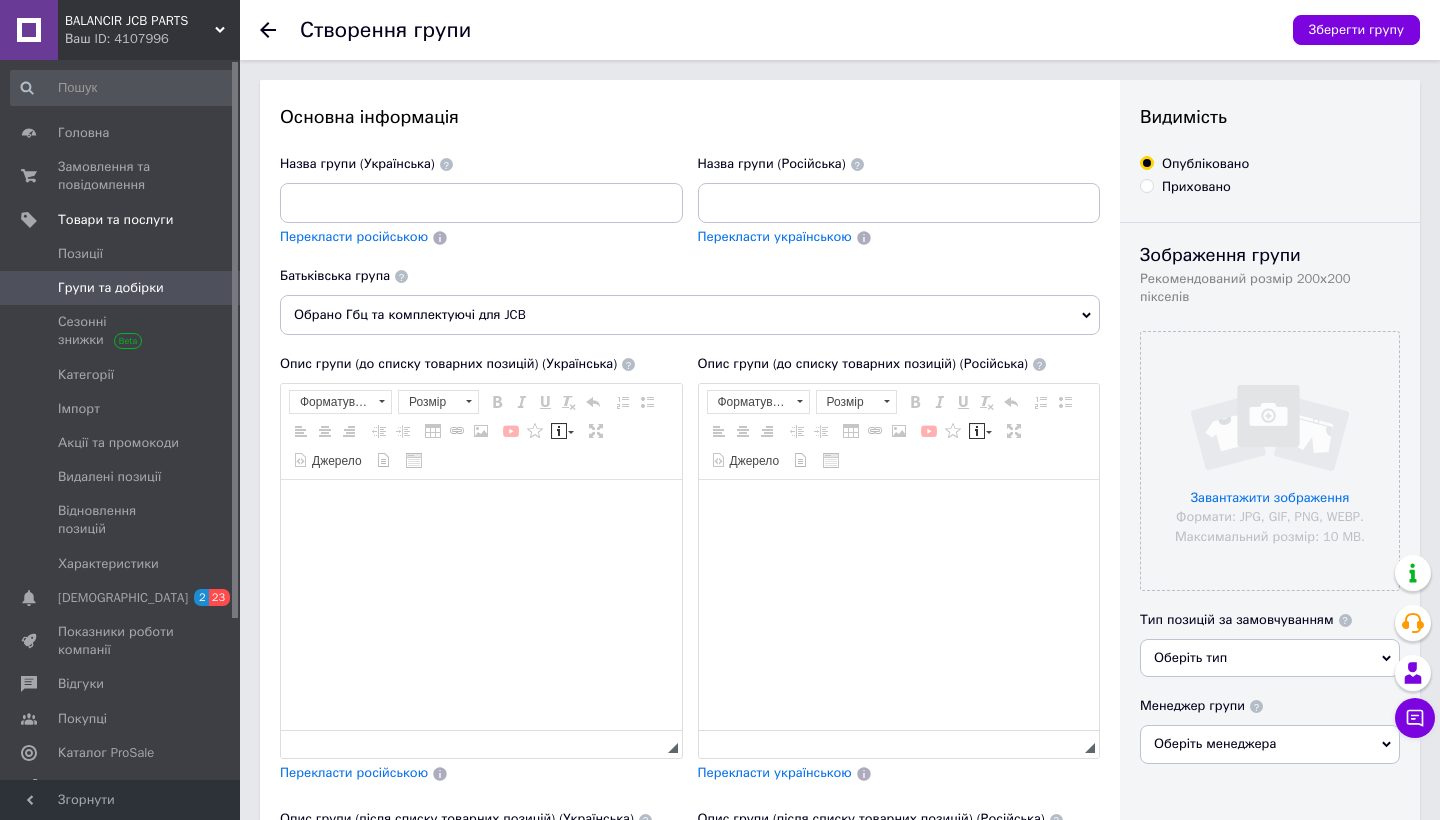 scroll, scrollTop: 0, scrollLeft: 0, axis: both 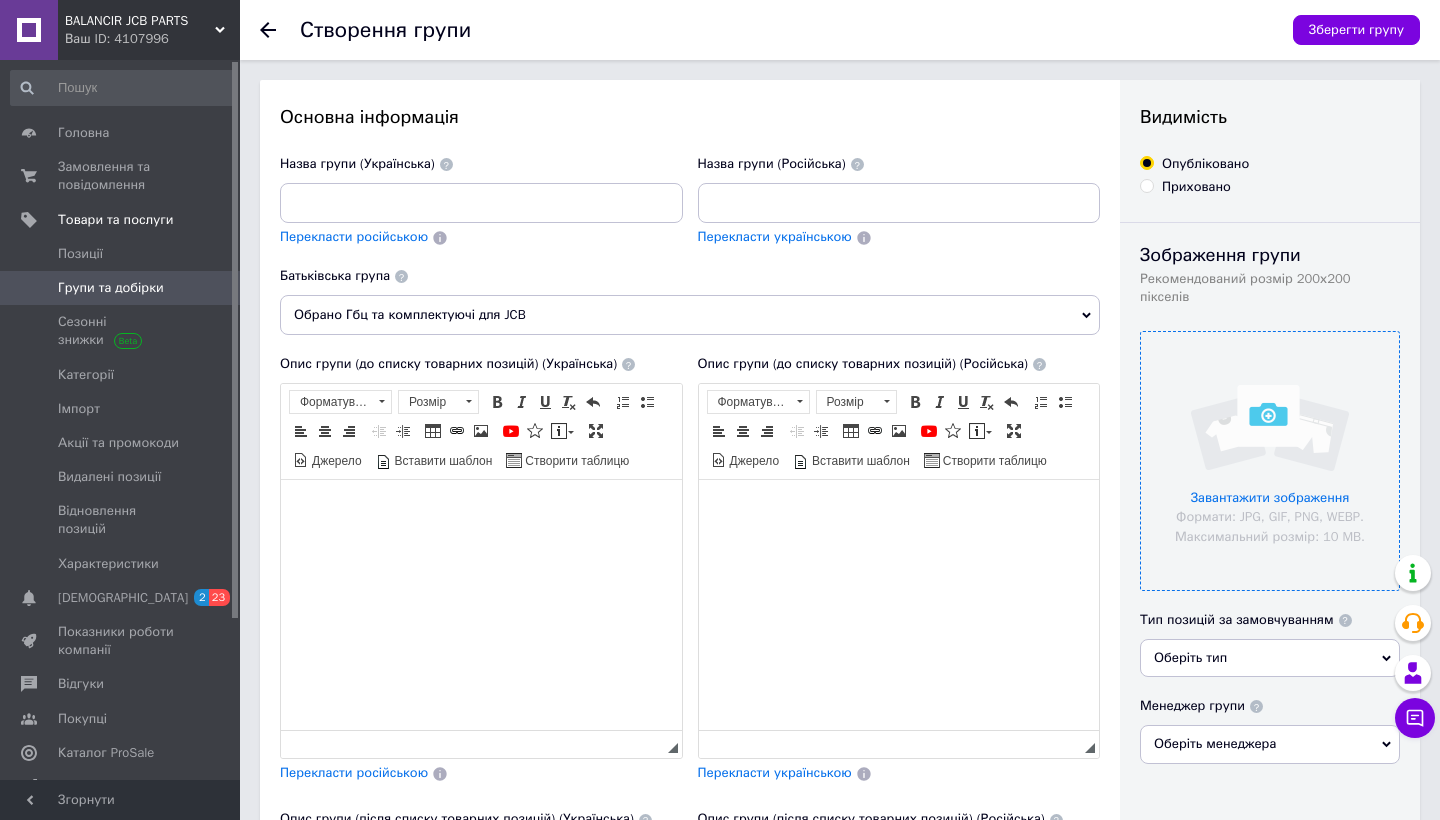 click at bounding box center [1270, 461] 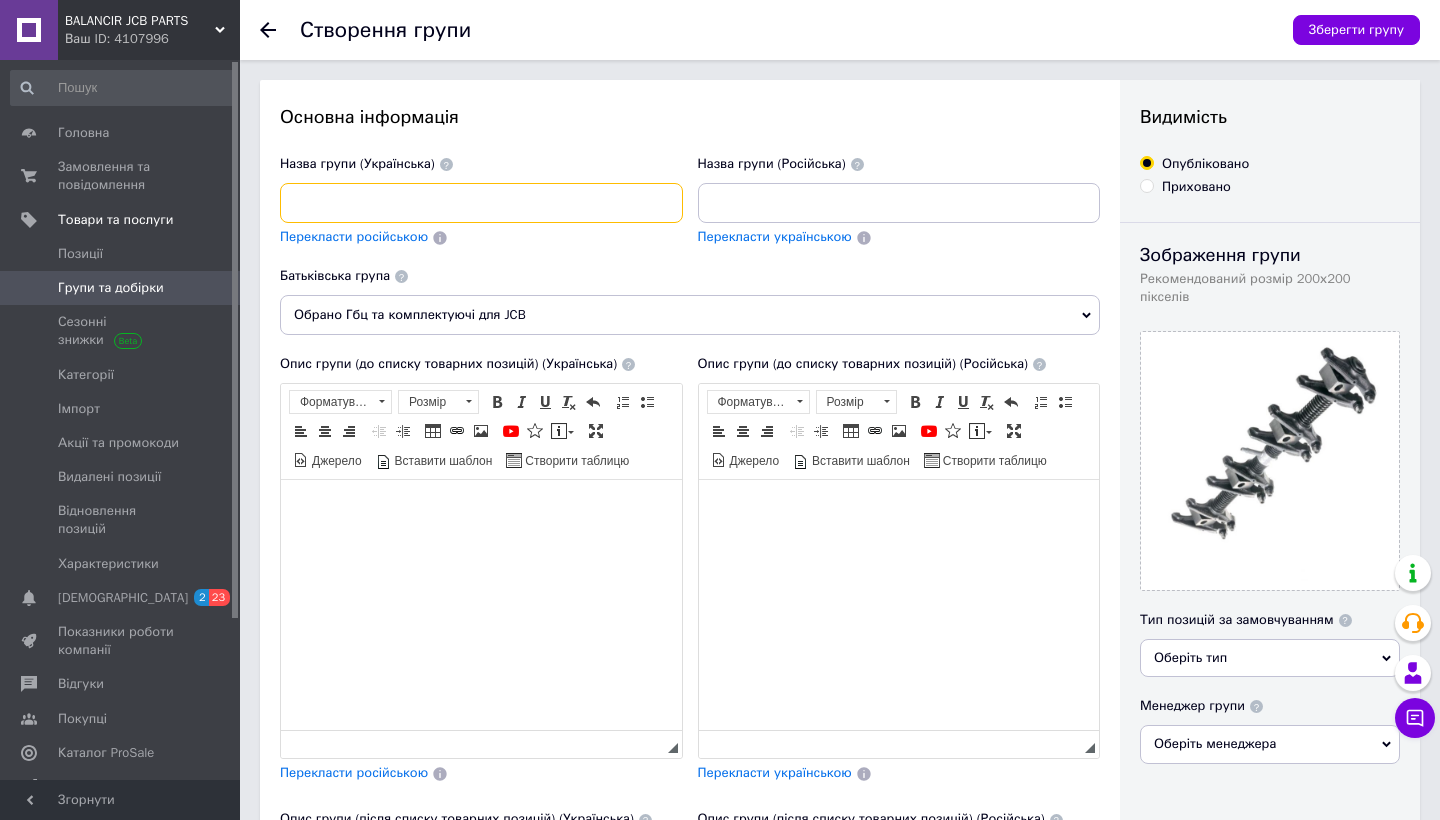 click at bounding box center [481, 203] 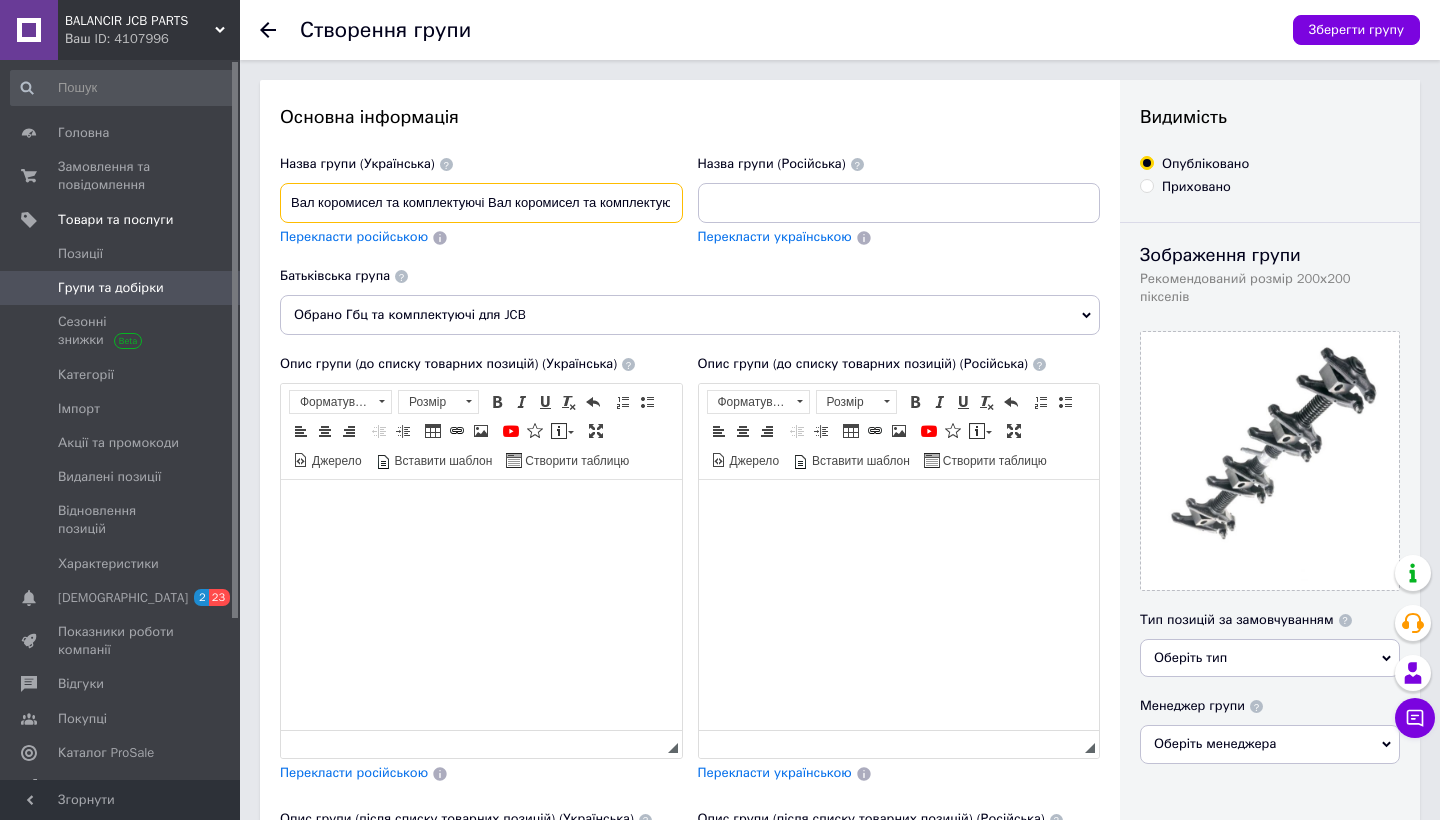drag, startPoint x: 473, startPoint y: 198, endPoint x: 689, endPoint y: 206, distance: 216.1481 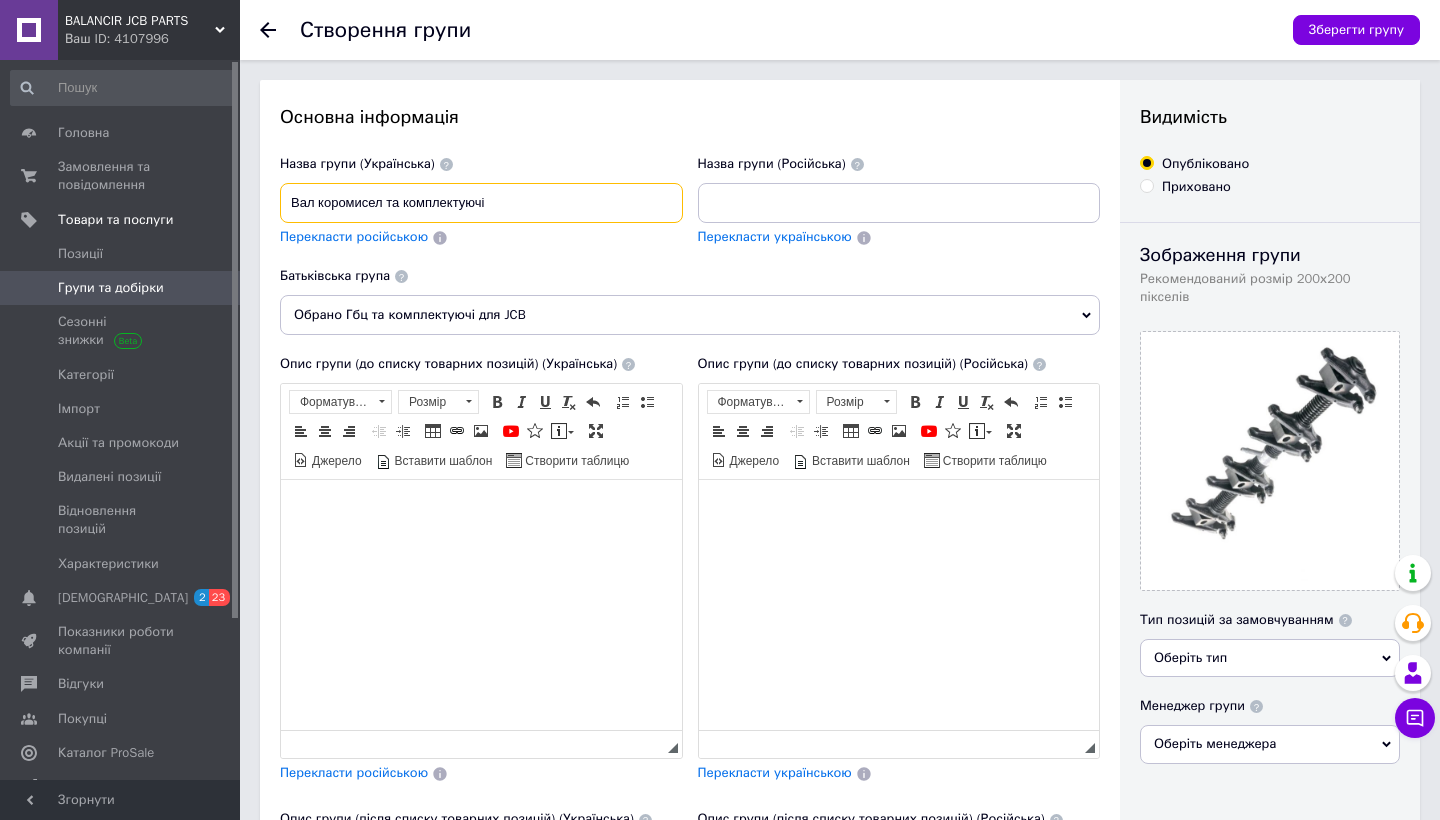 type on "Вал коромисел та комплектуючі" 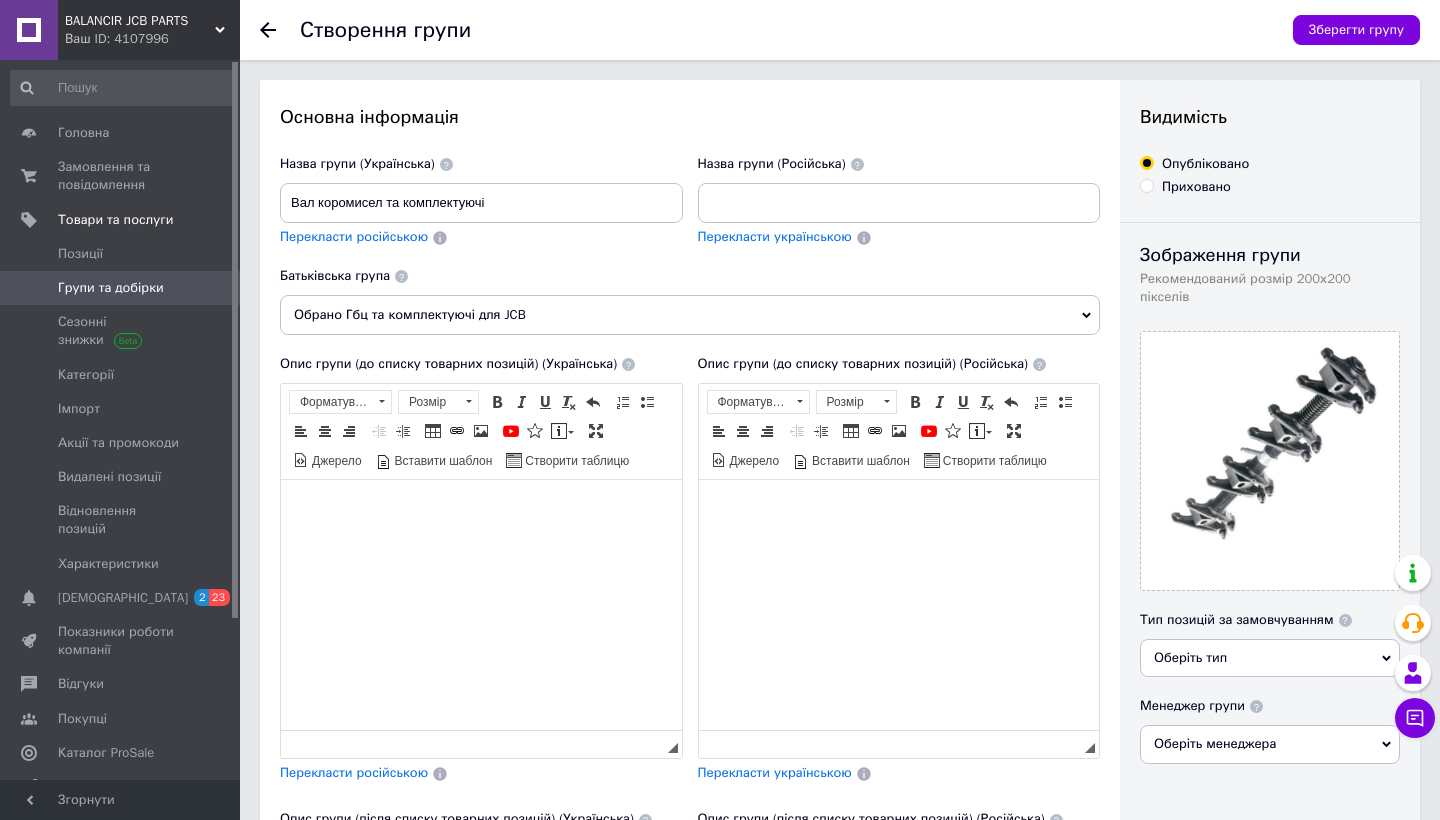 click on "Перекласти російською" at bounding box center (354, 236) 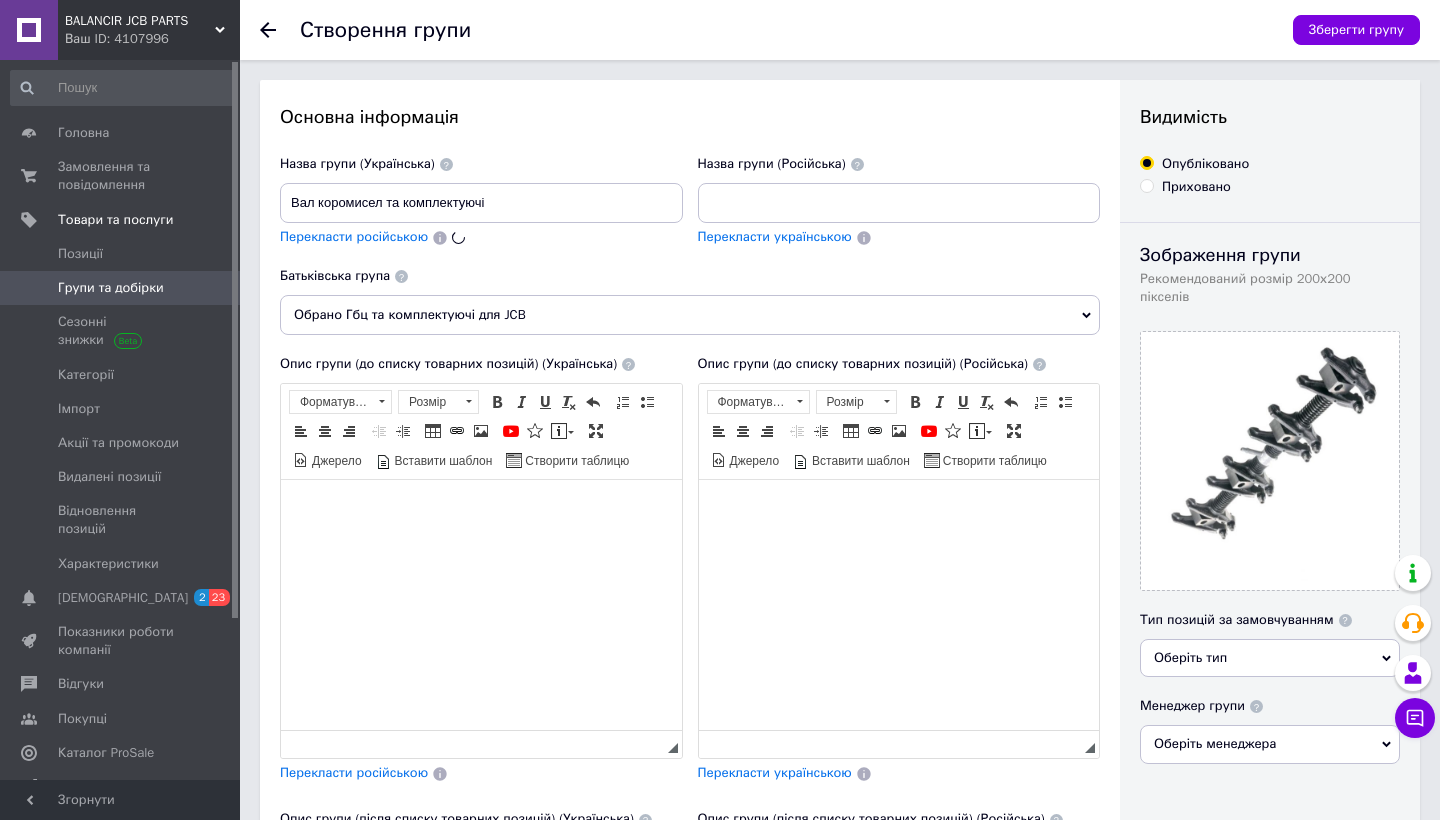 type on "Вал коромысел и комплектующие" 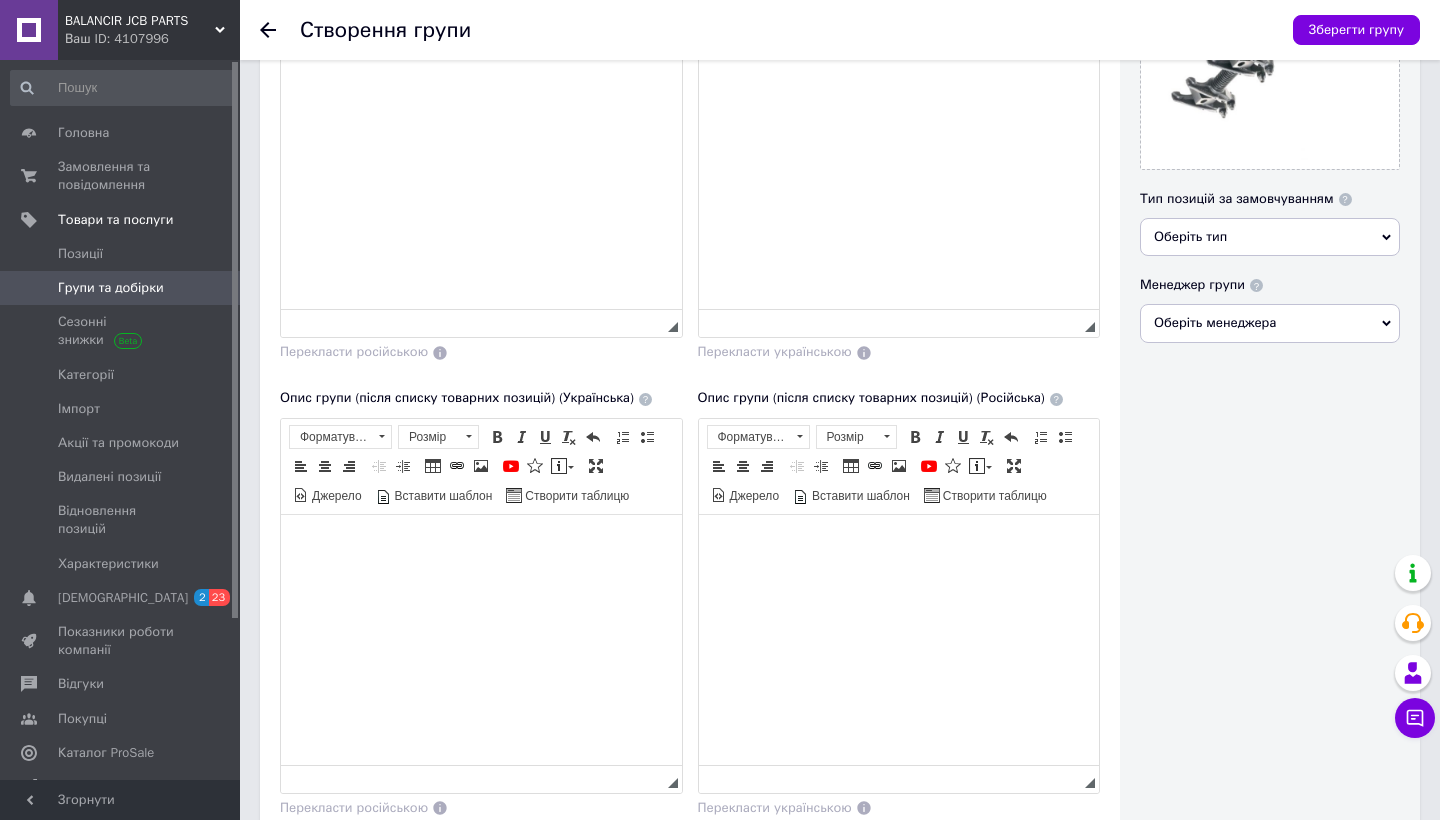 scroll, scrollTop: 422, scrollLeft: 0, axis: vertical 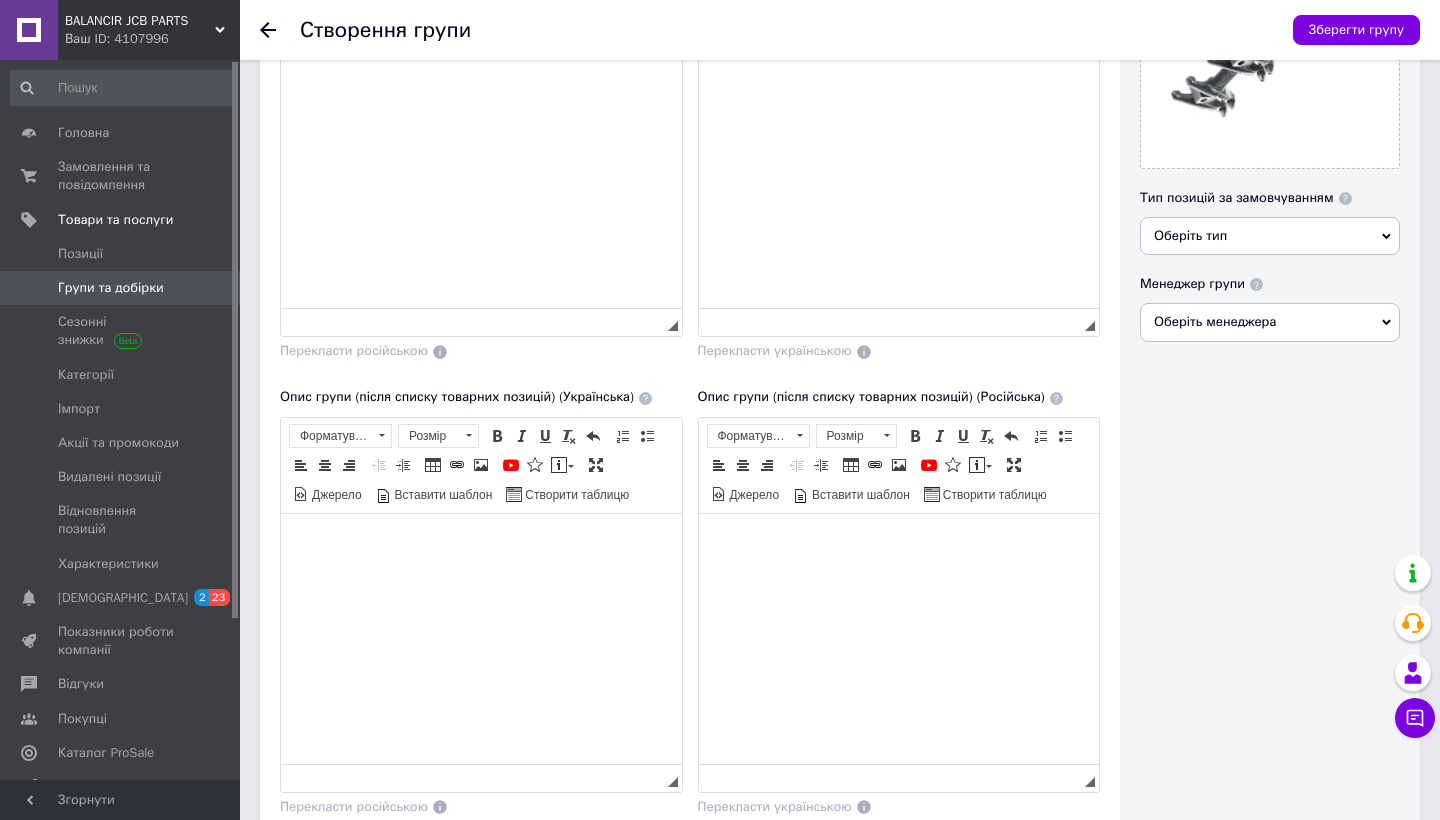 click at bounding box center [481, 543] 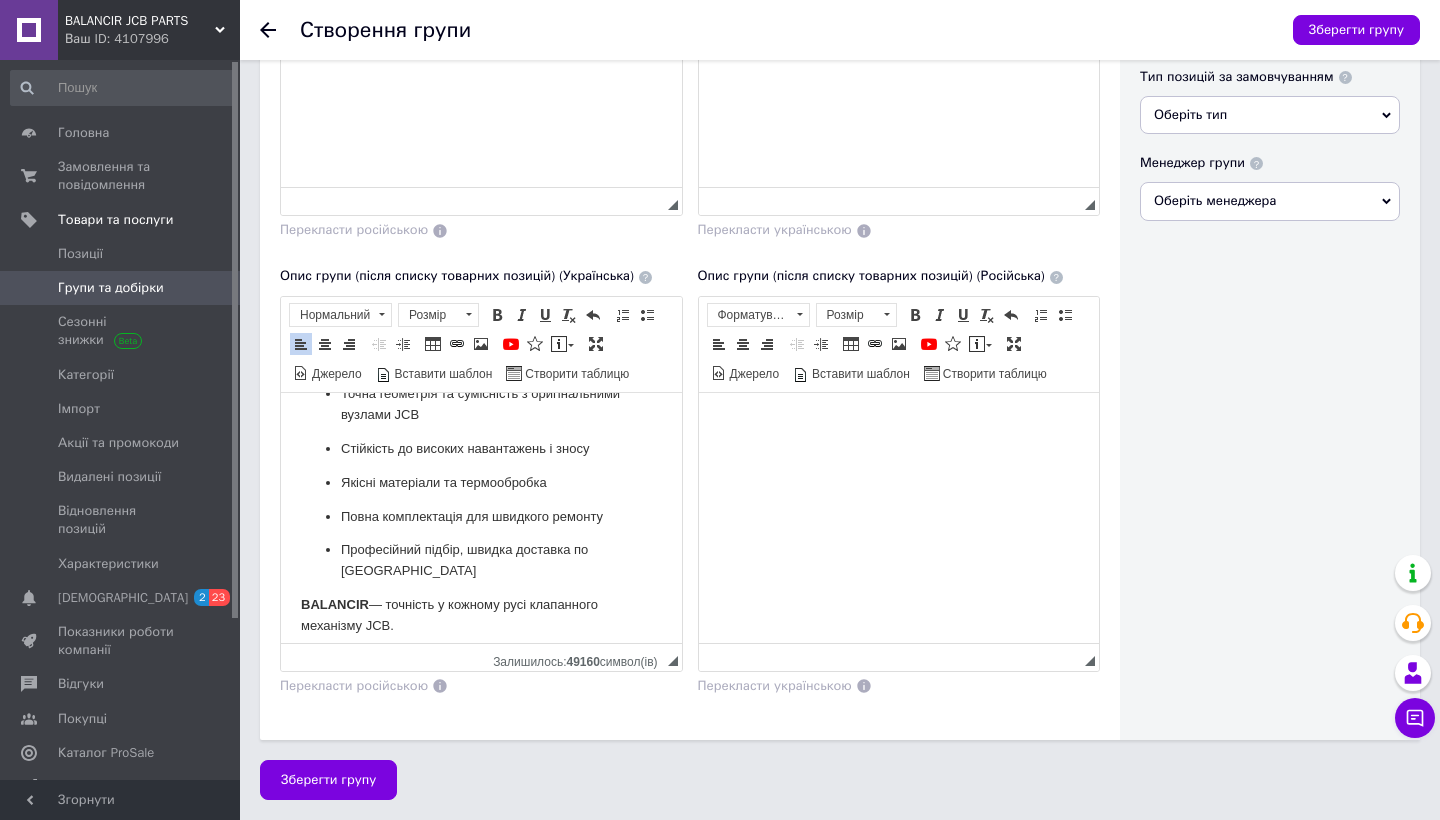 scroll, scrollTop: 559, scrollLeft: 0, axis: vertical 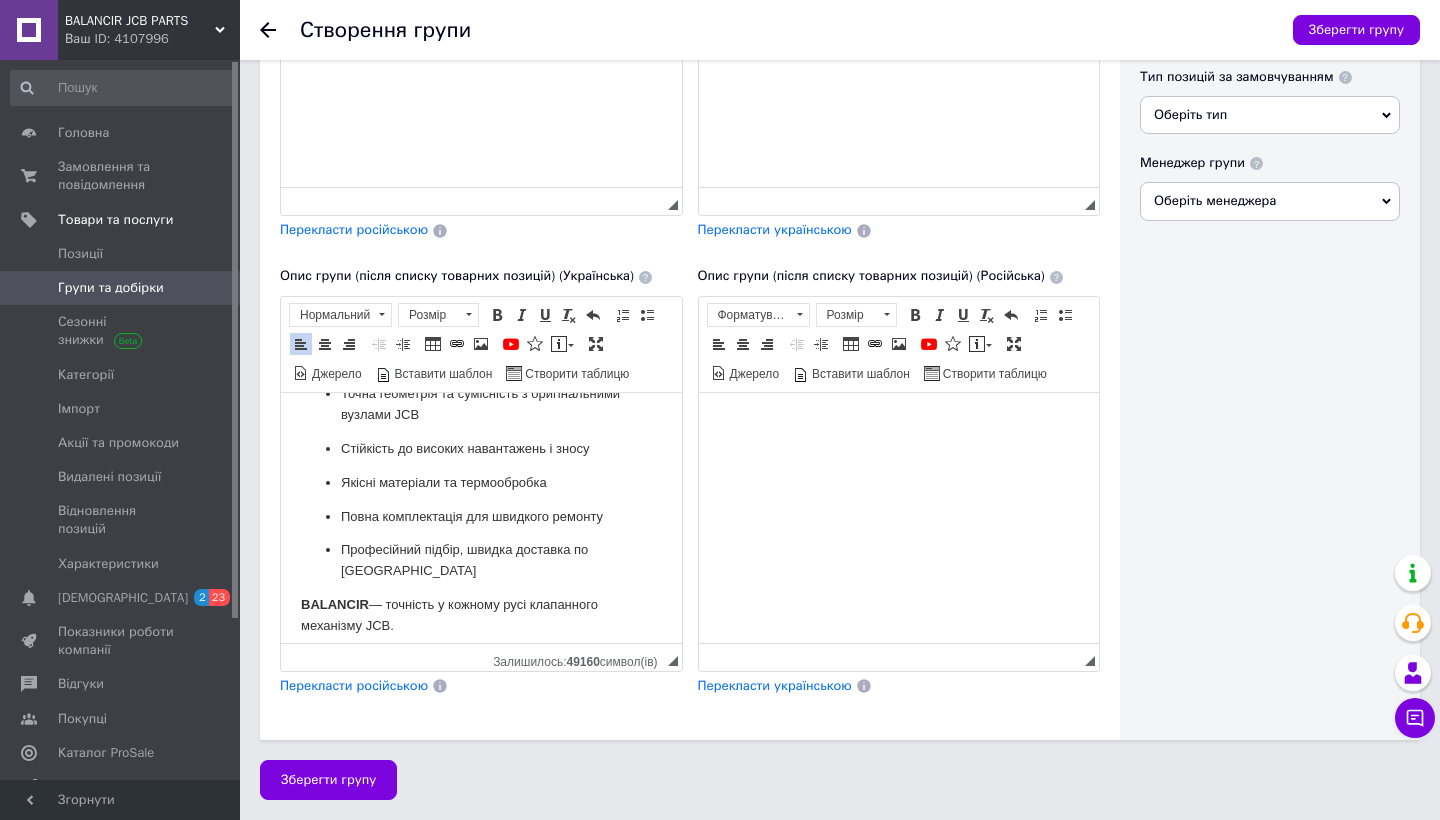 click at bounding box center [898, 422] 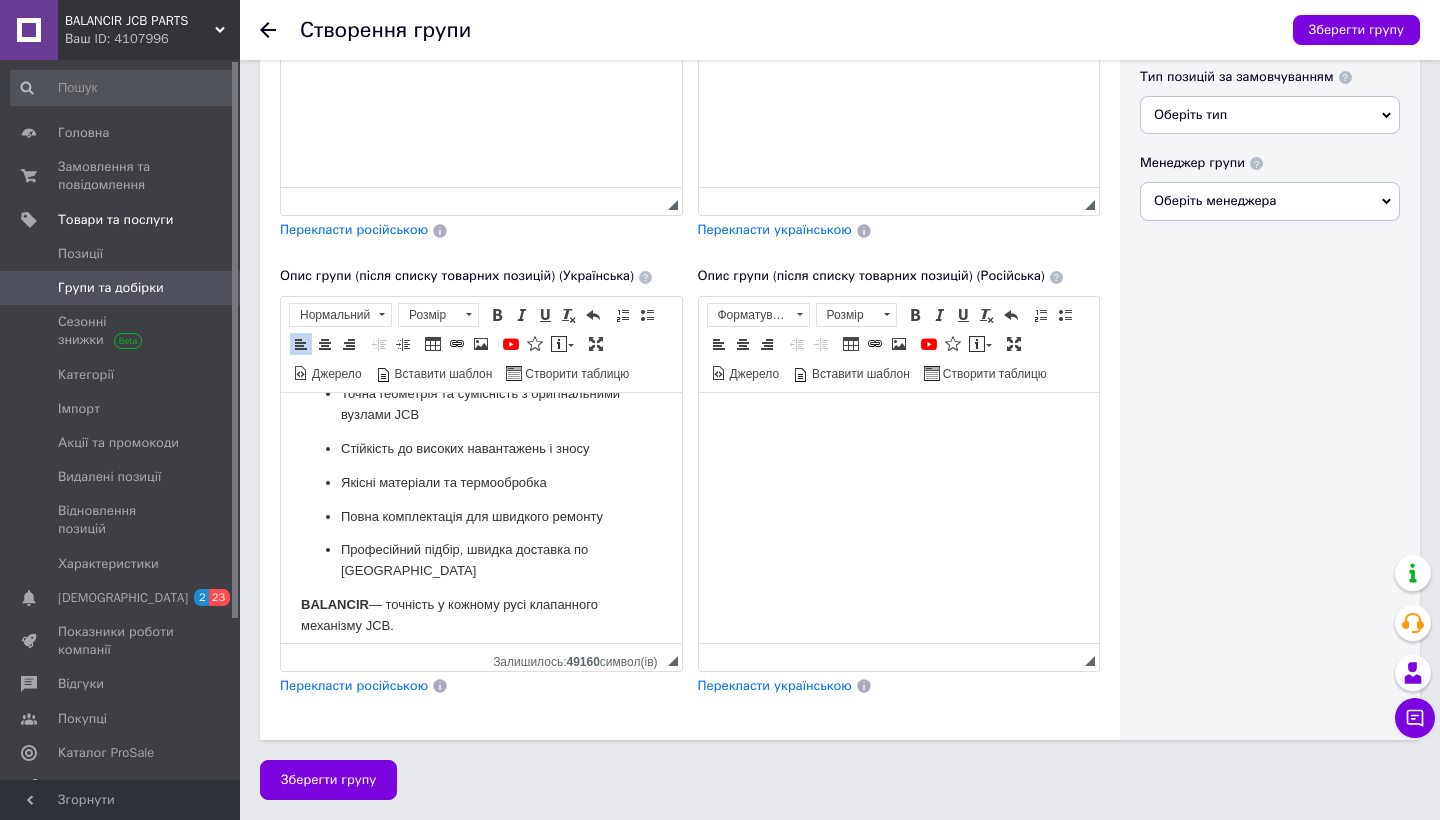 scroll, scrollTop: 287, scrollLeft: 0, axis: vertical 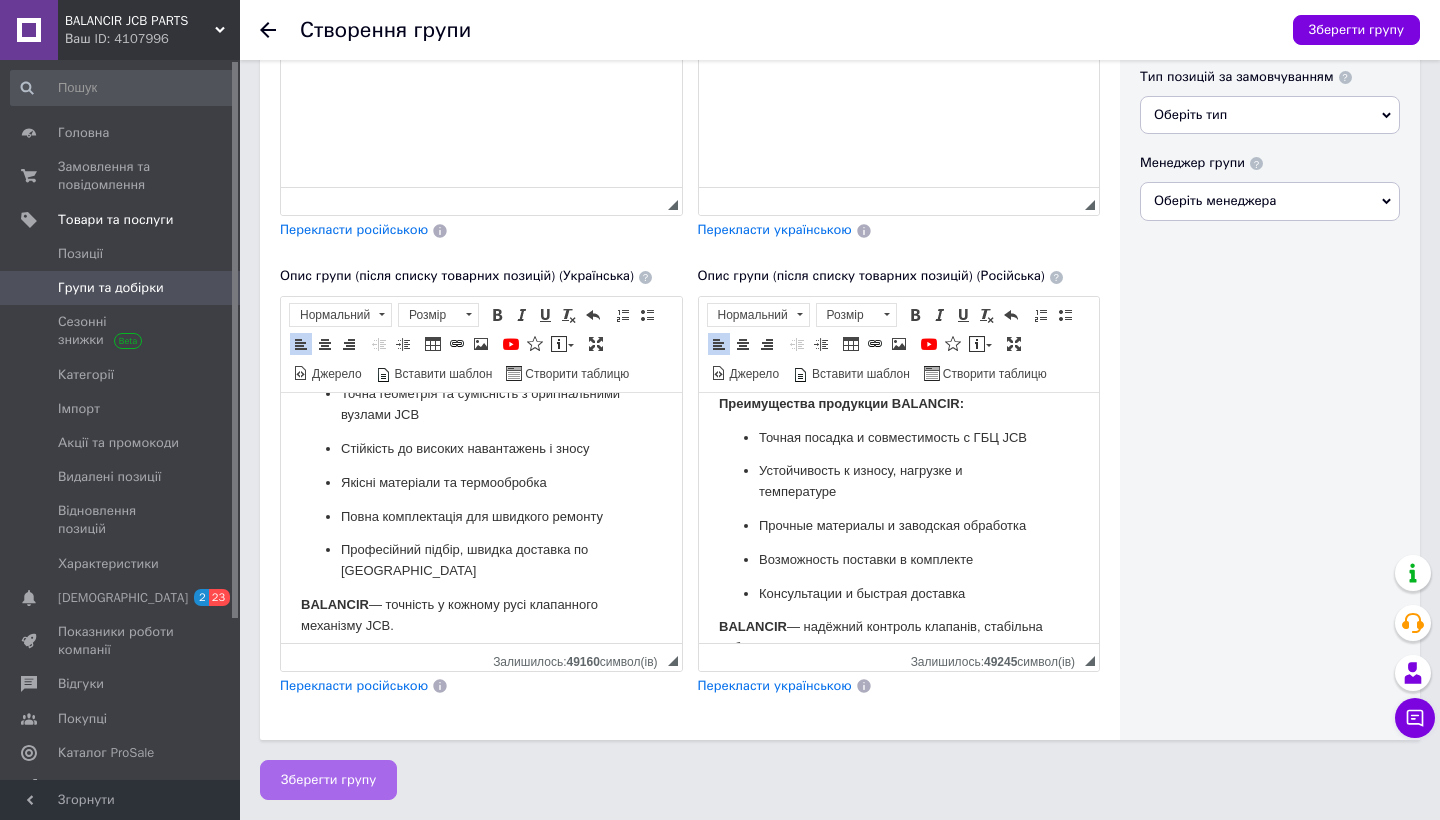 click on "Зберегти групу" at bounding box center (328, 780) 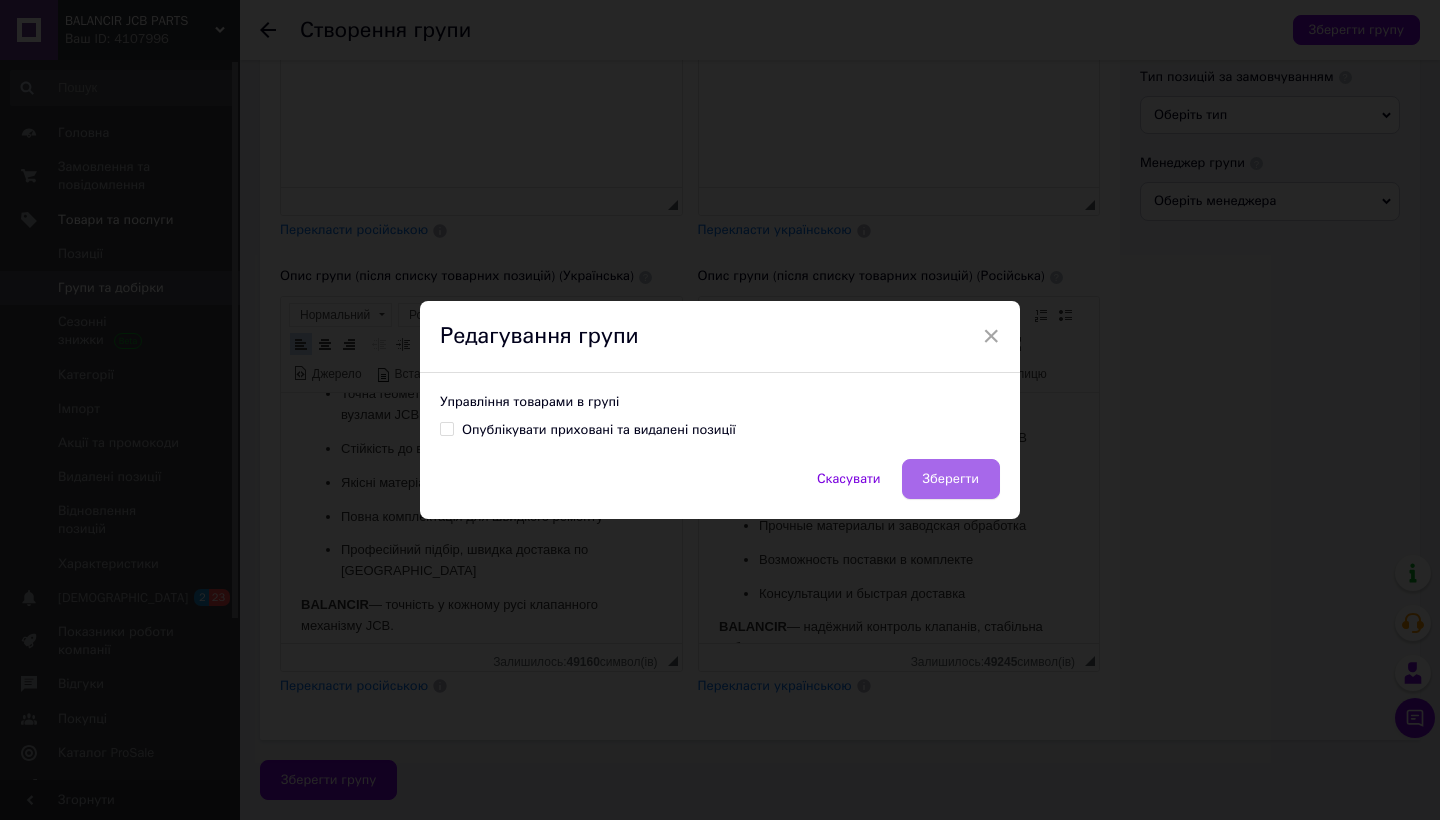 click on "Зберегти" at bounding box center (951, 479) 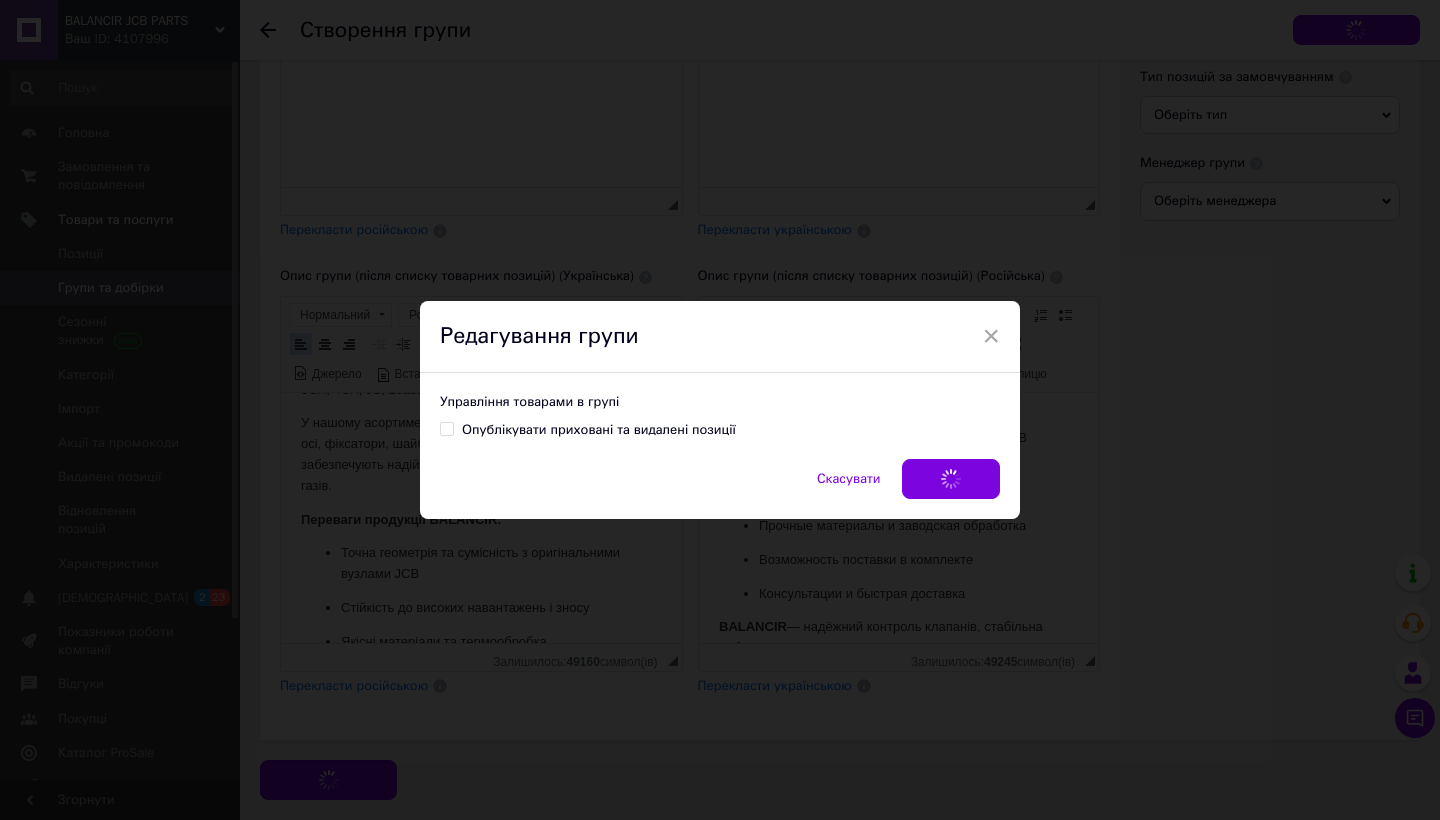 scroll, scrollTop: 150, scrollLeft: 0, axis: vertical 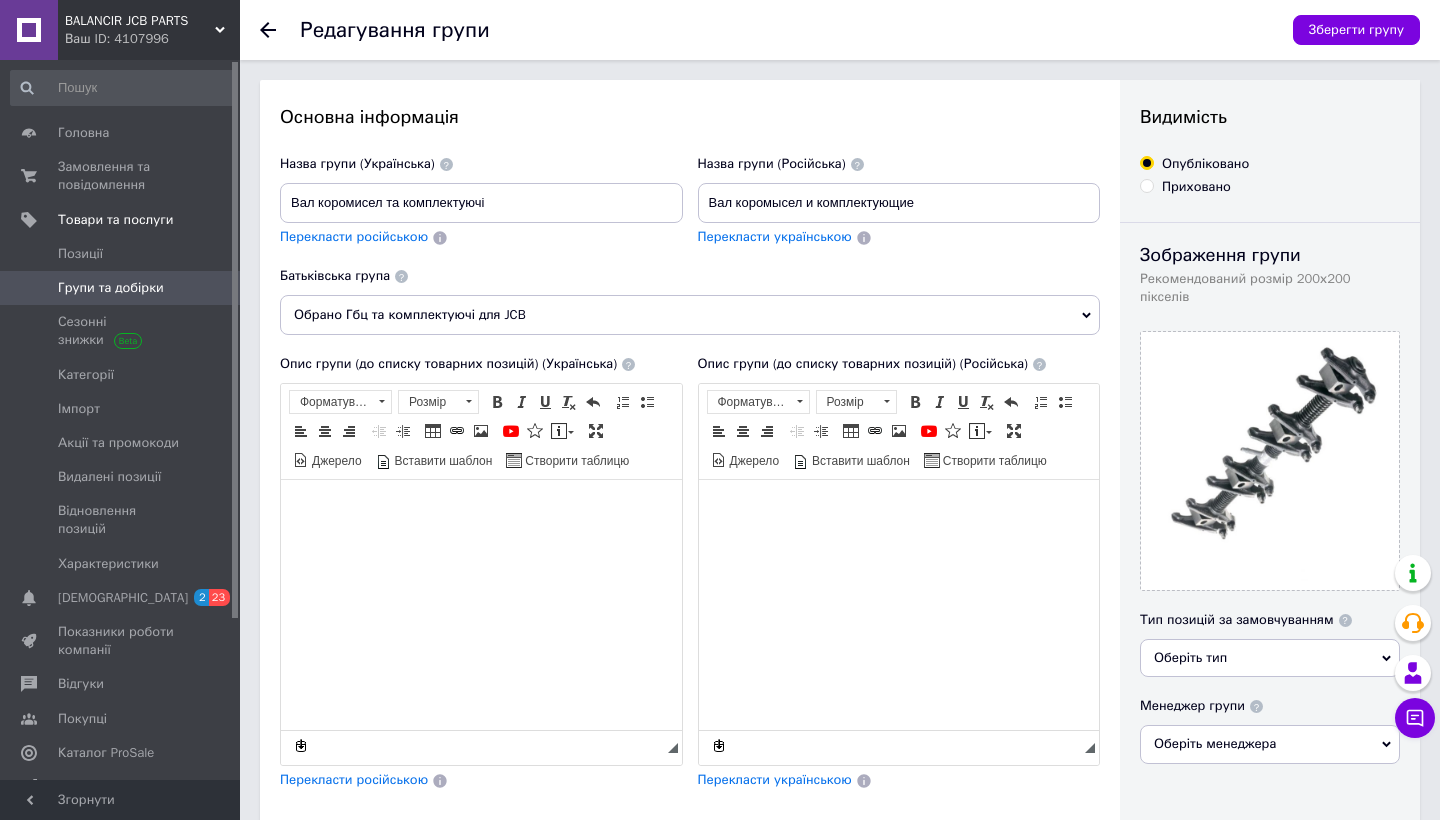 click 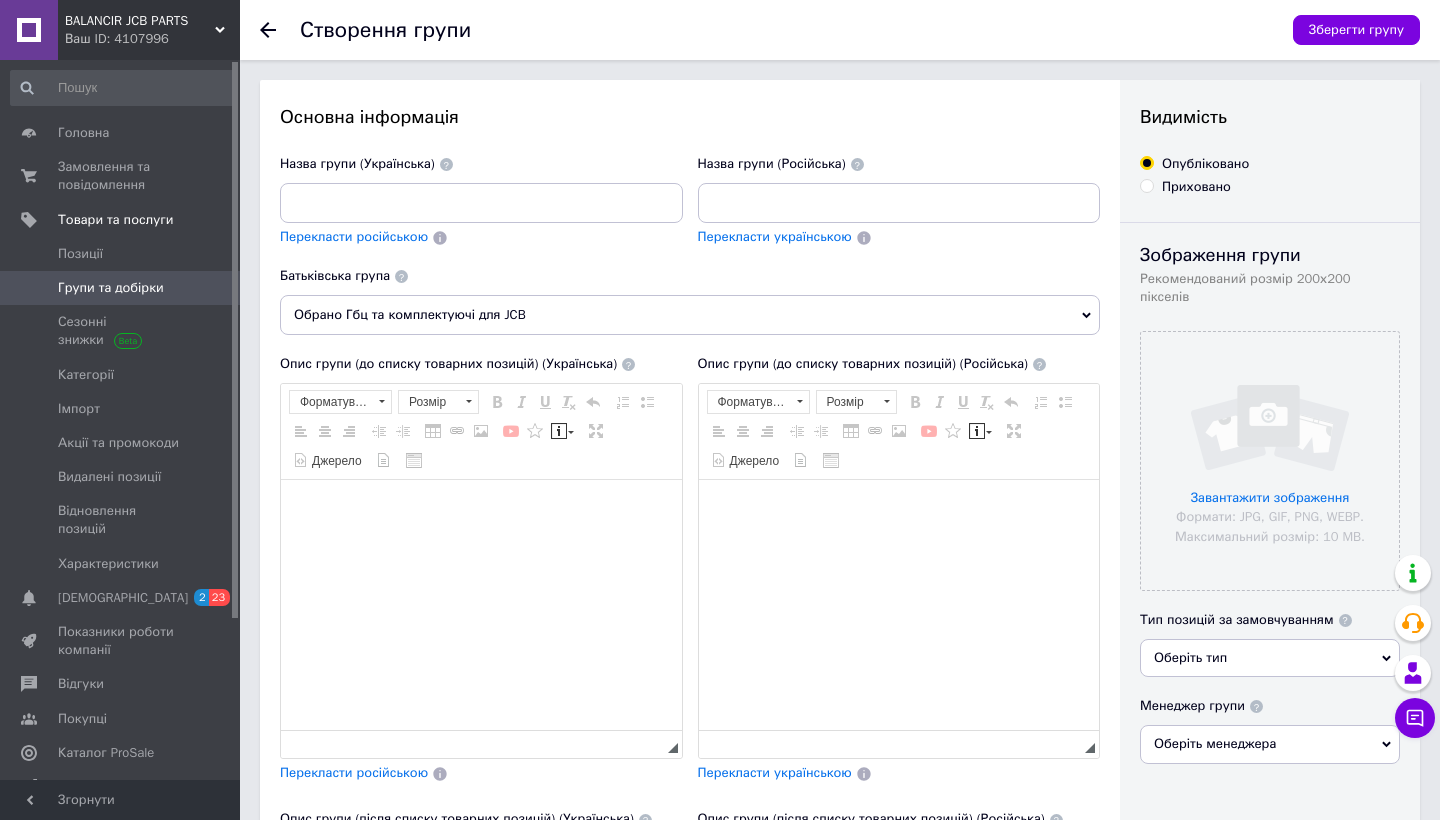 scroll, scrollTop: 0, scrollLeft: 0, axis: both 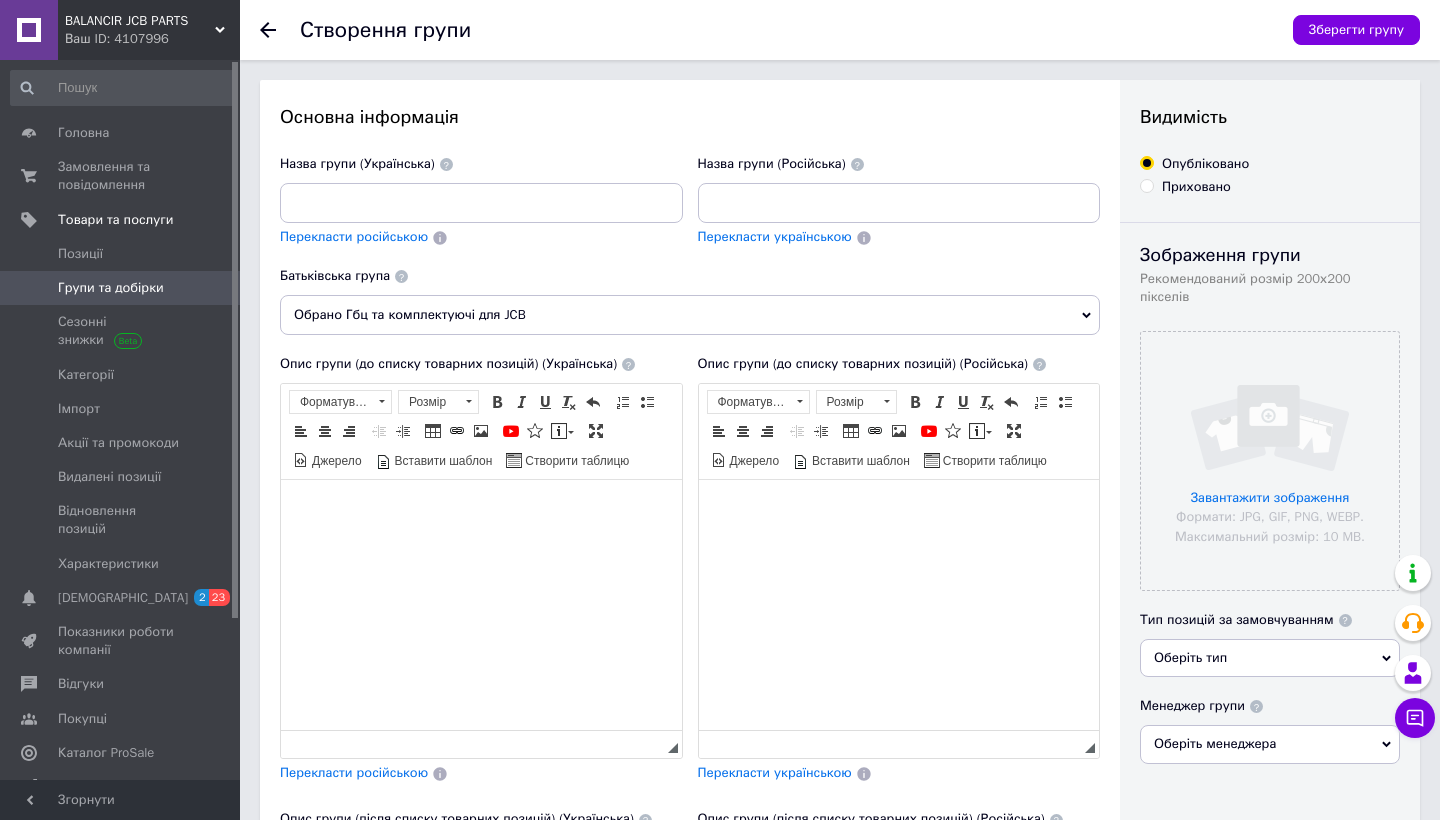 click 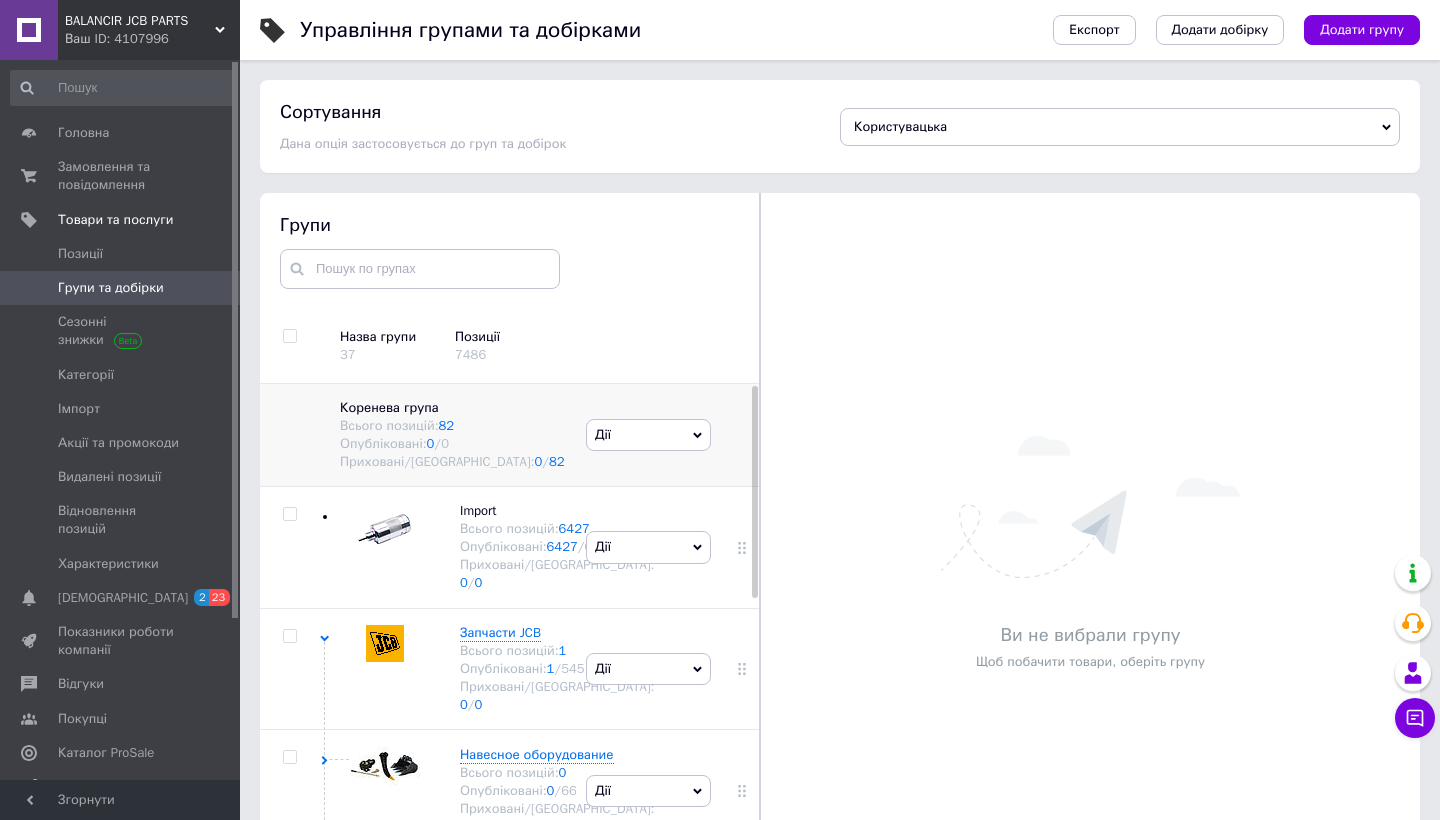 scroll, scrollTop: 113, scrollLeft: 0, axis: vertical 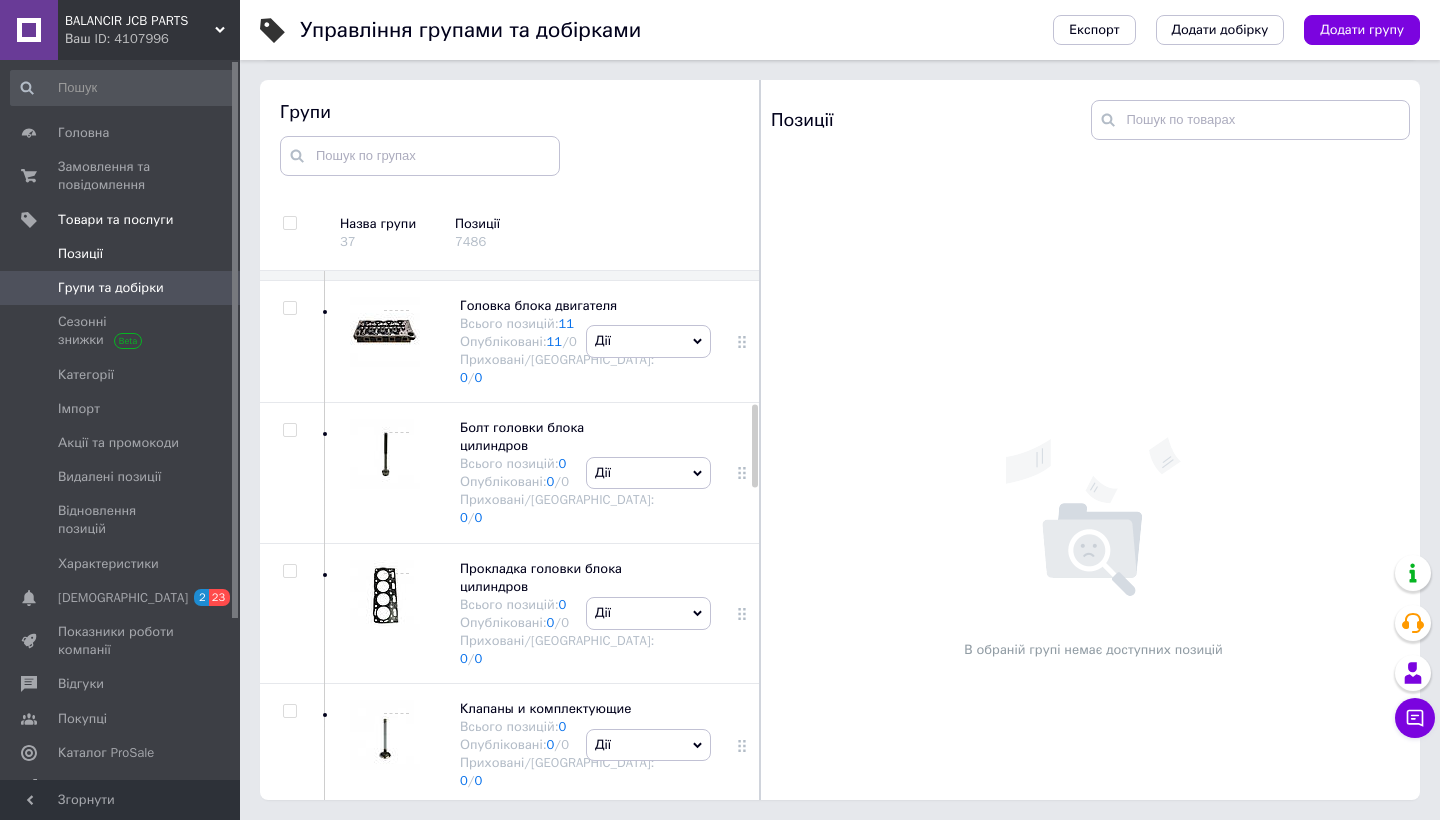 click on "Позиції" at bounding box center [121, 254] 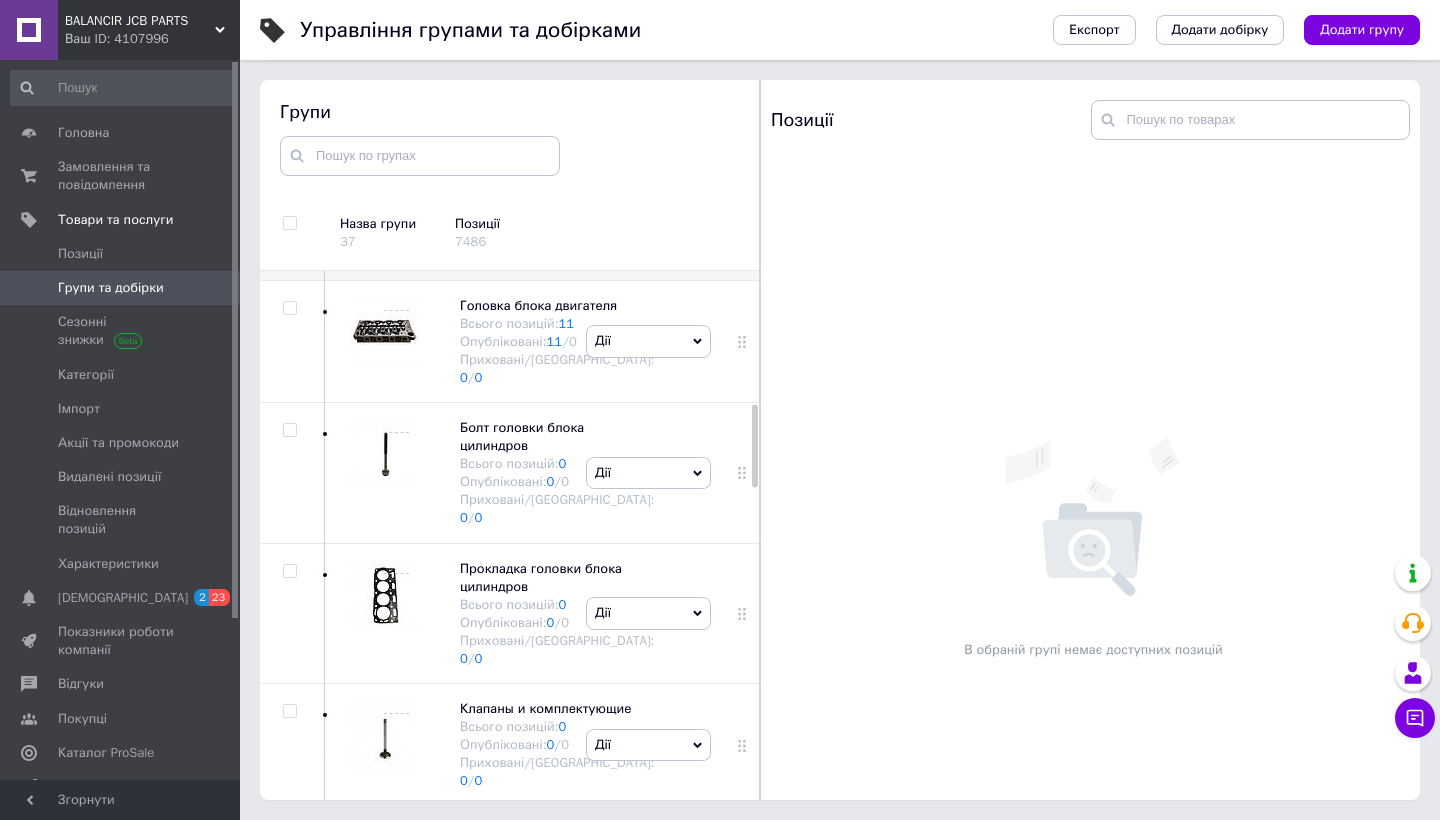 scroll, scrollTop: 0, scrollLeft: 0, axis: both 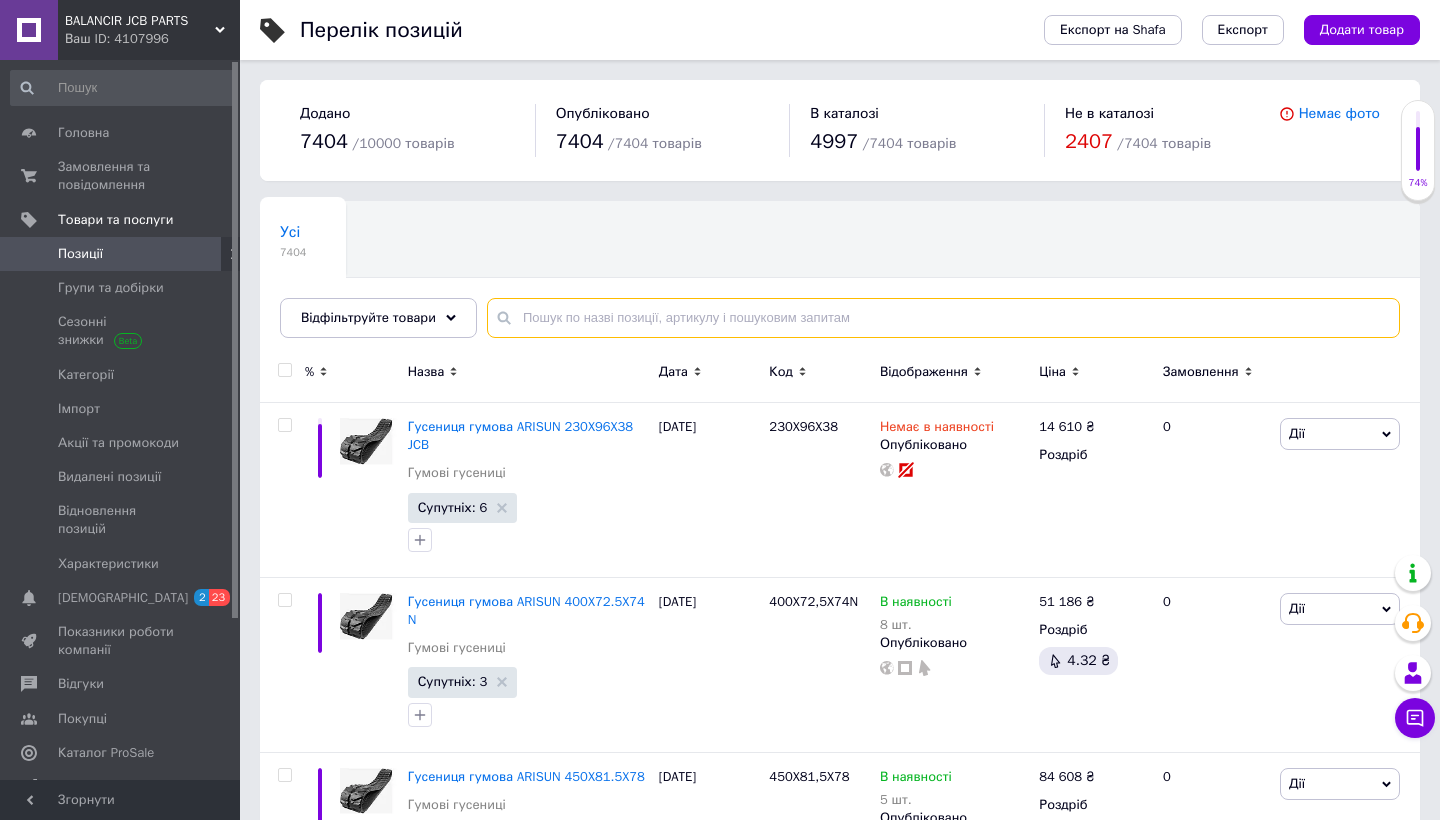 click at bounding box center [943, 318] 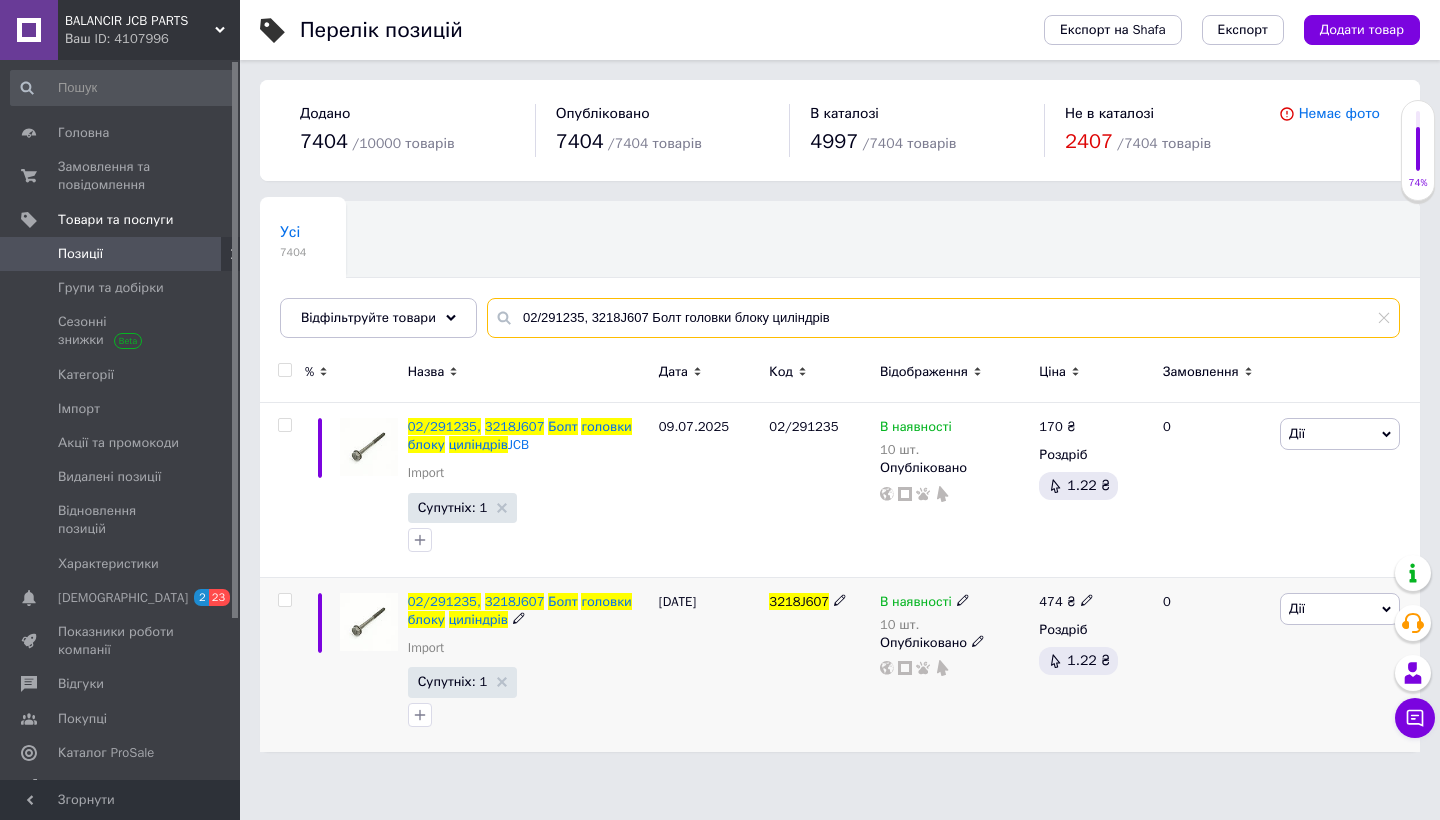 type on "02/291235, 3218J607 Болт головки блоку циліндрів" 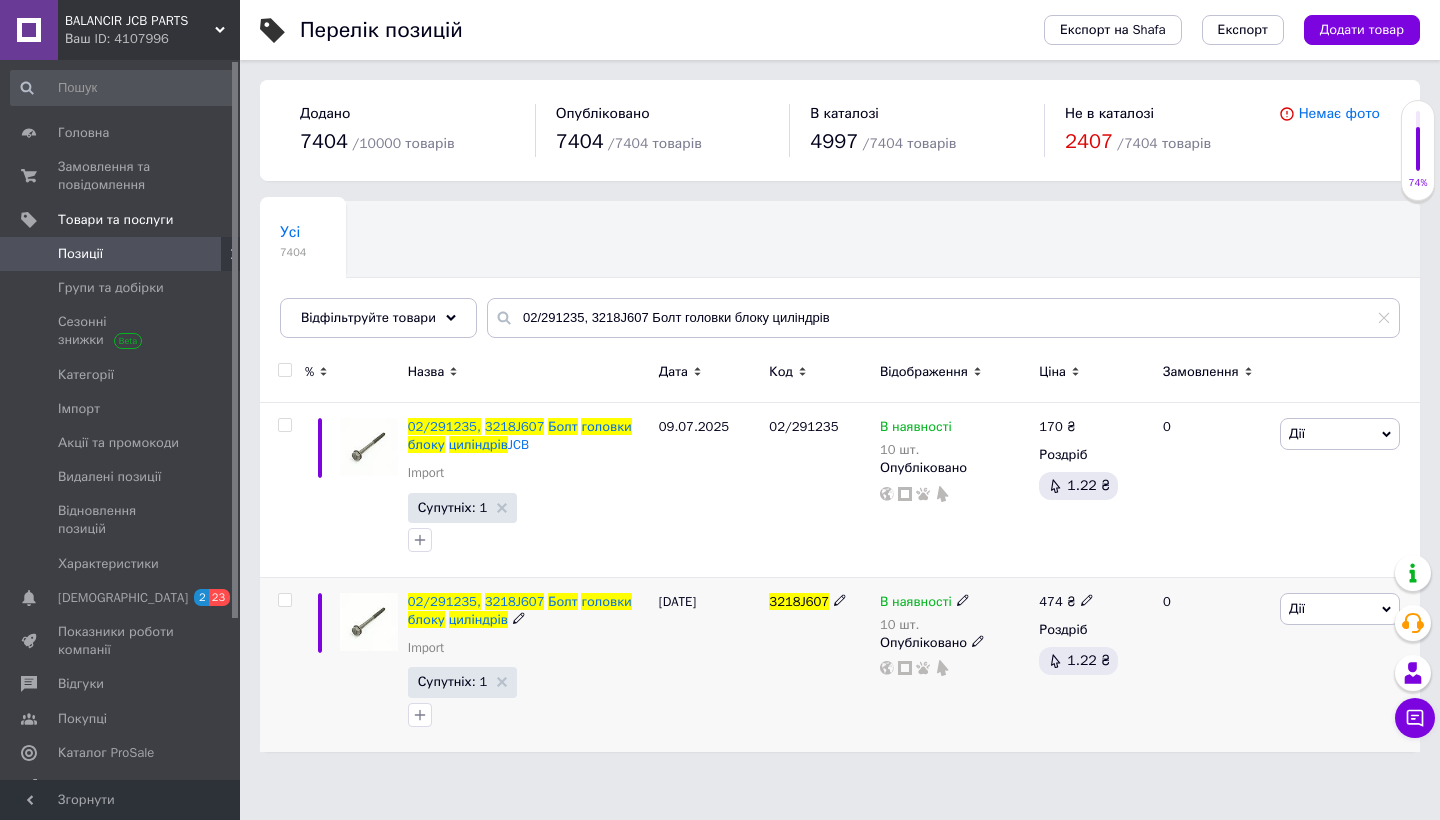 click at bounding box center (284, 600) 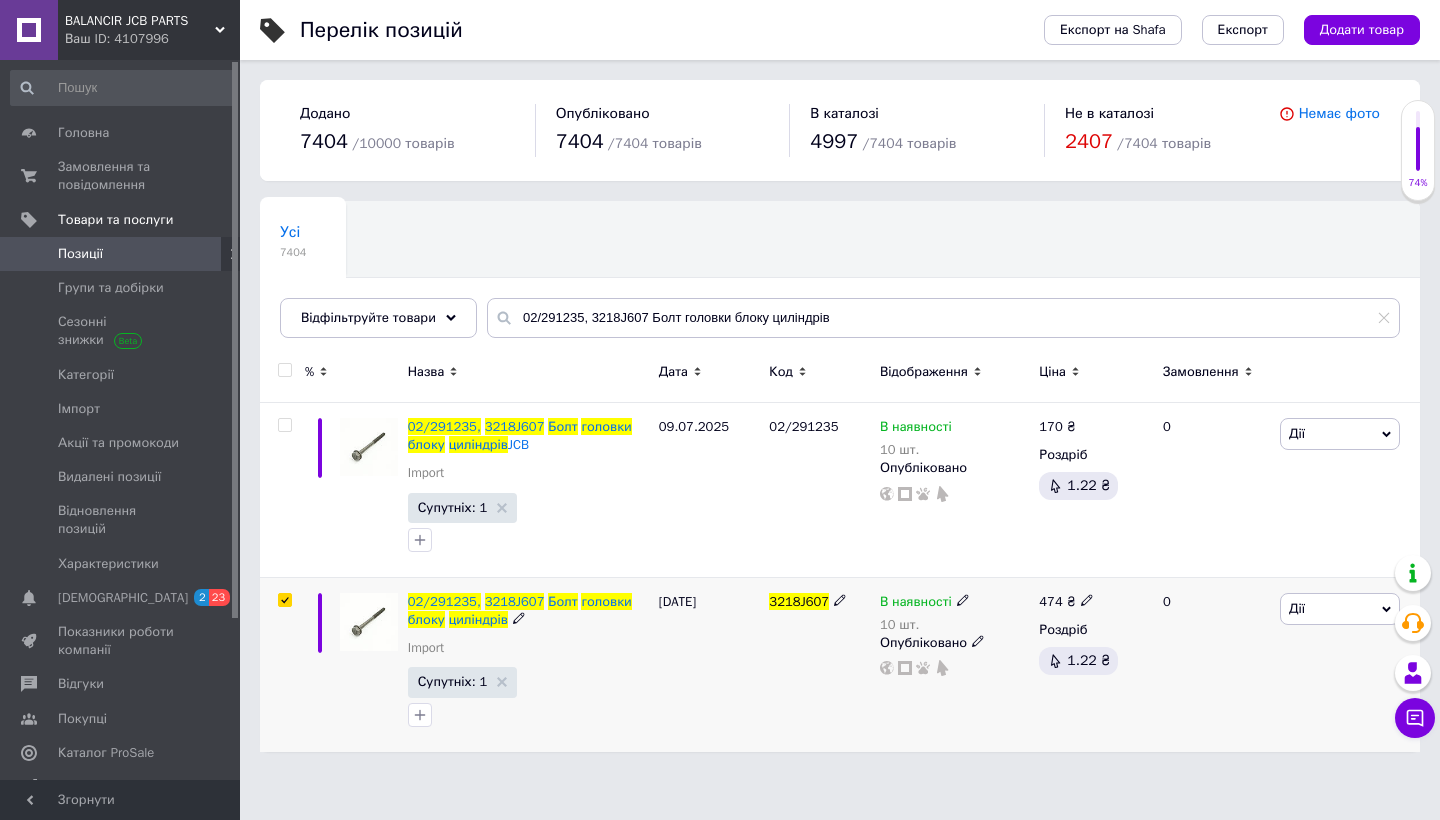 checkbox on "true" 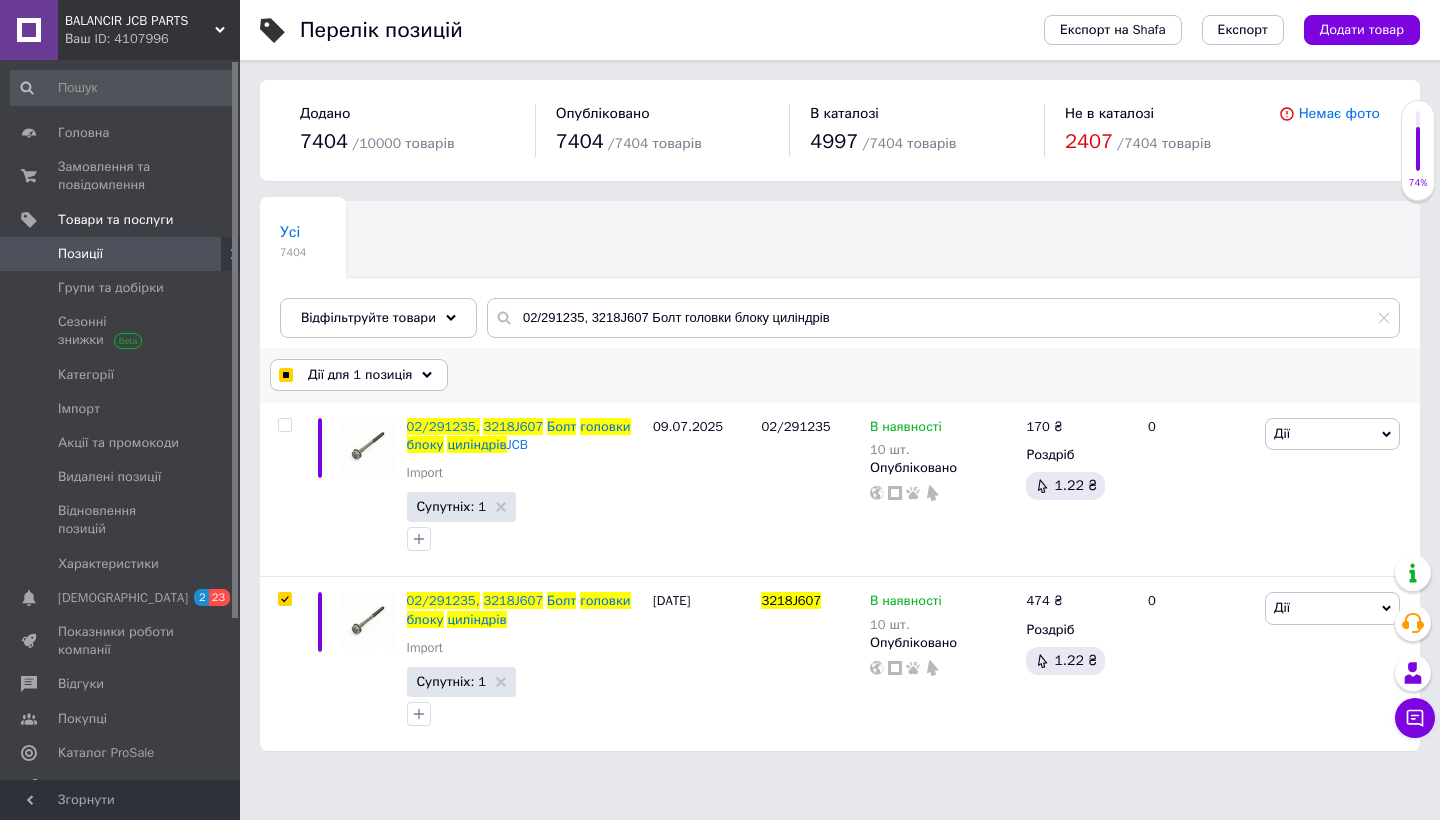 click on "Дії для 1 позиція" at bounding box center (360, 375) 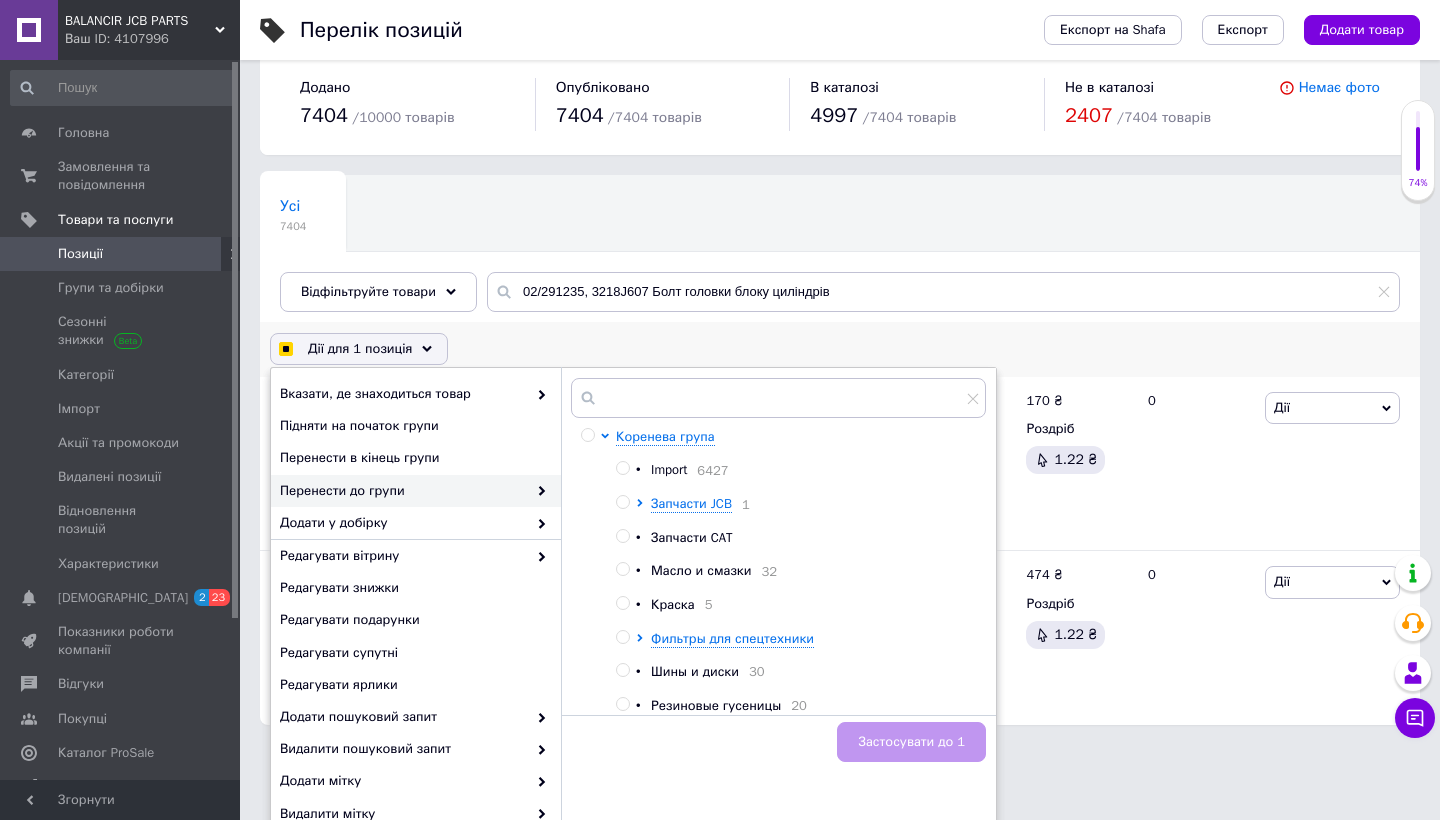 scroll, scrollTop: 33, scrollLeft: 0, axis: vertical 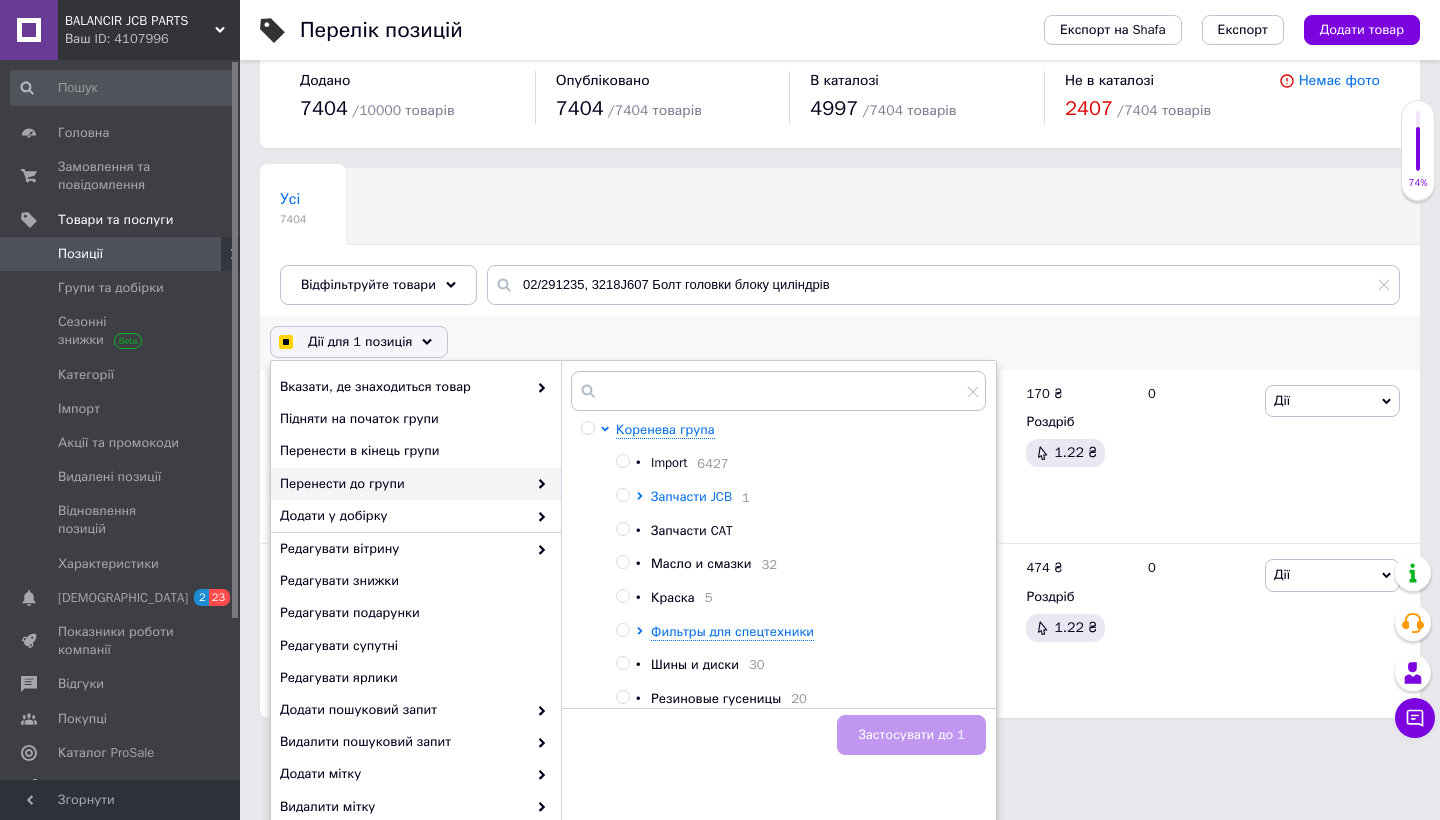 click on "Запчасти JCB" at bounding box center (691, 496) 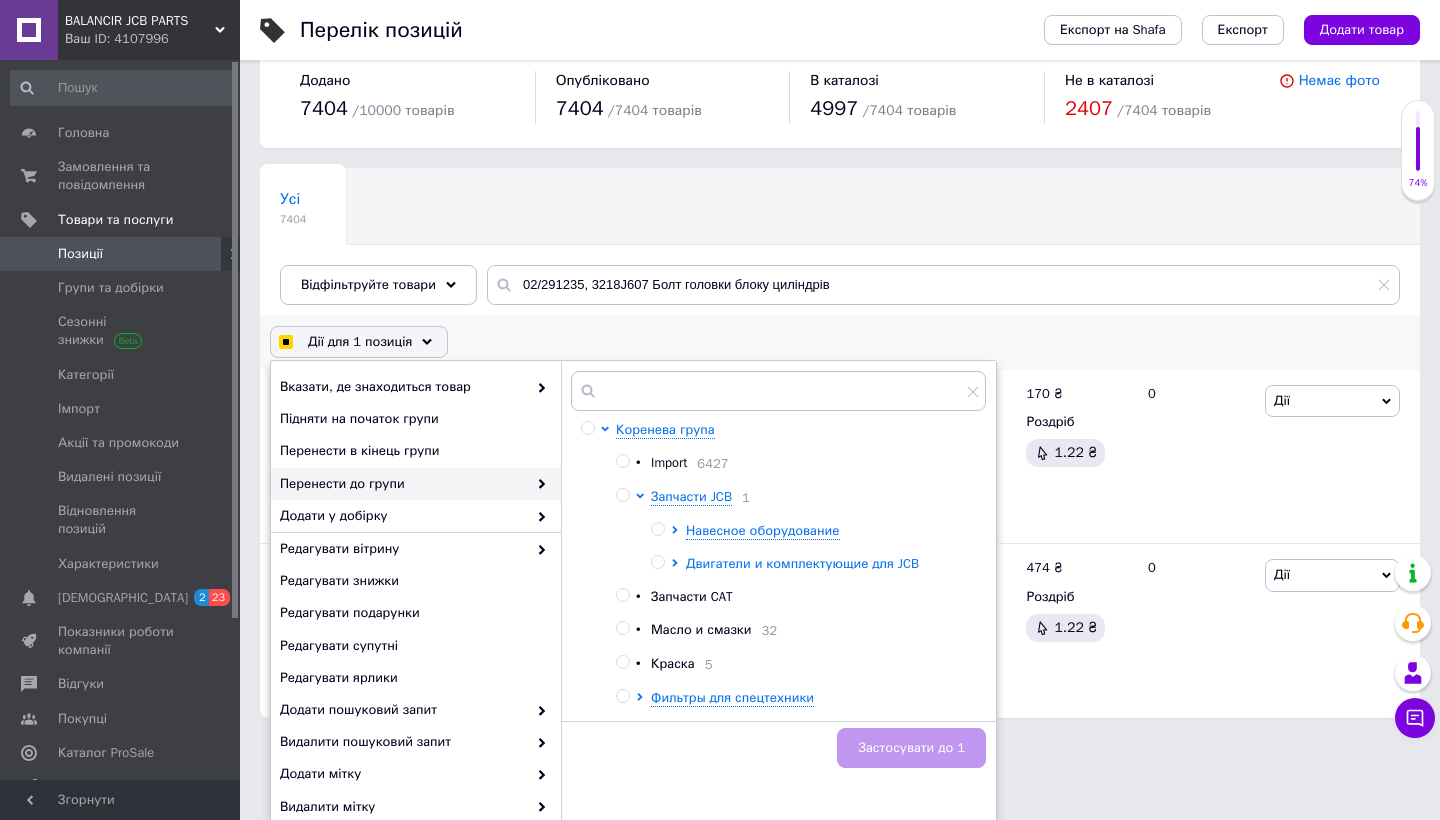 click on "Двигатели и комплектующие для JCB" at bounding box center (802, 563) 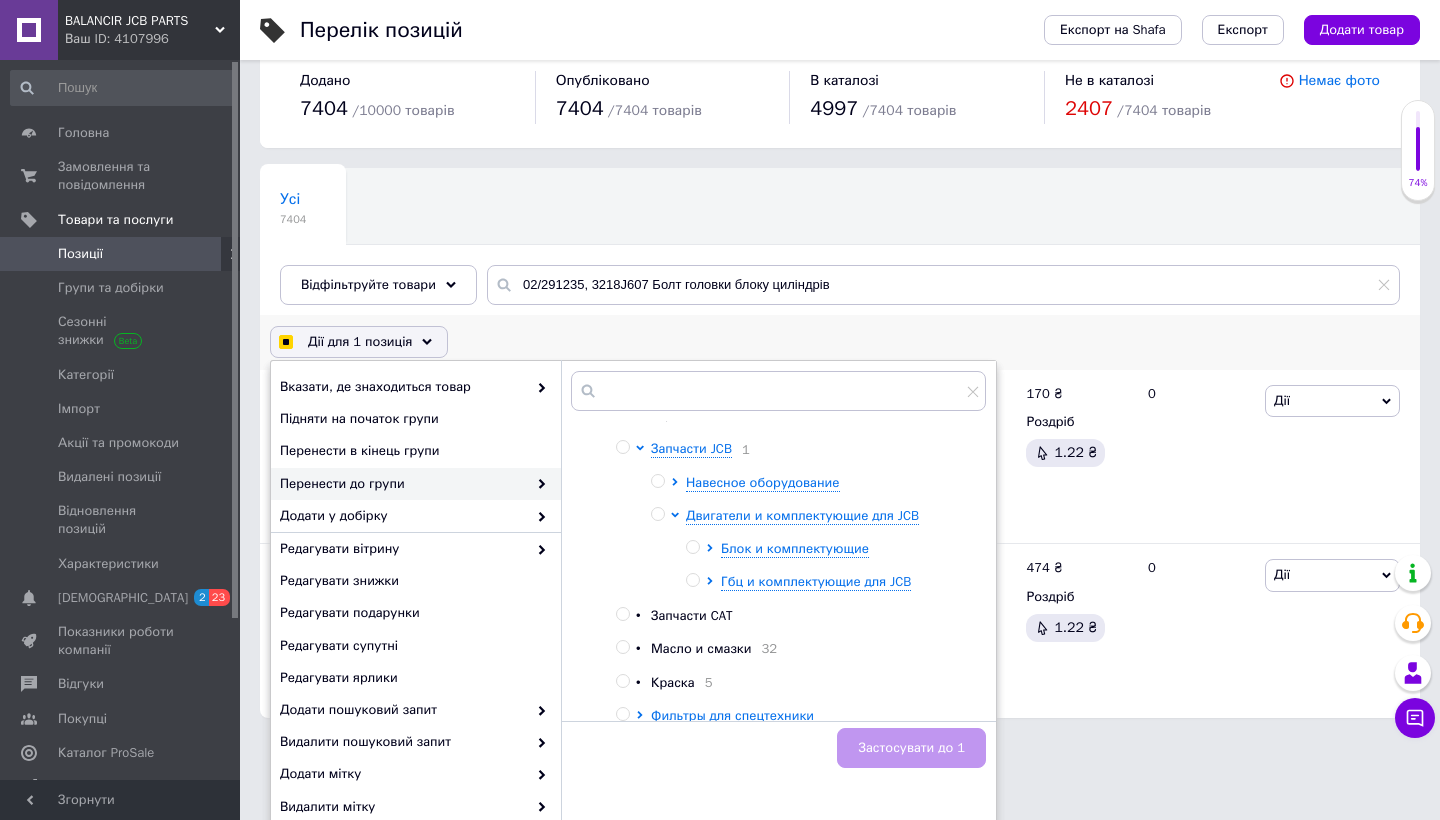 scroll, scrollTop: 72, scrollLeft: 0, axis: vertical 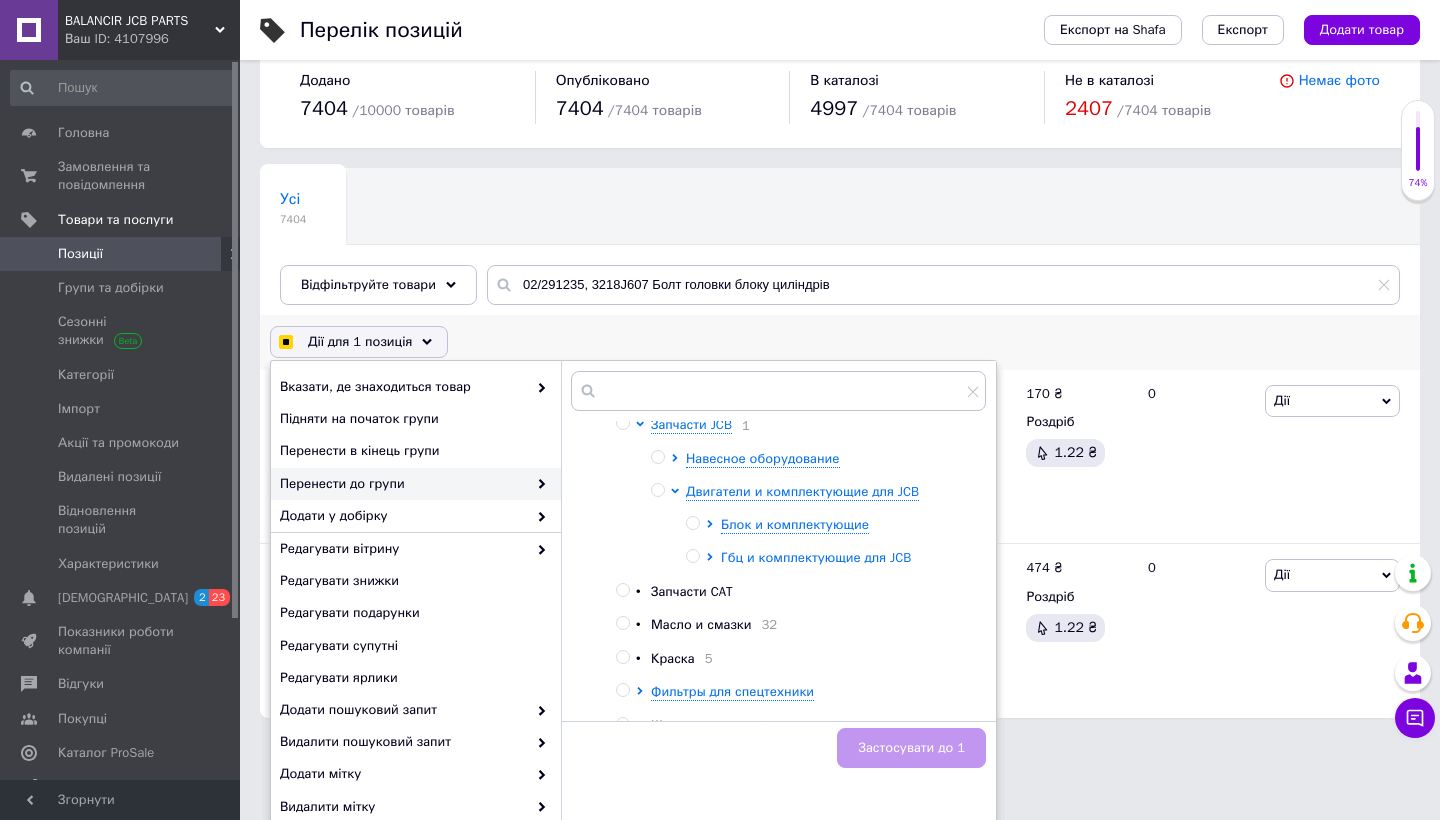 click on "Гбц и комплектующие для JCB" at bounding box center (816, 557) 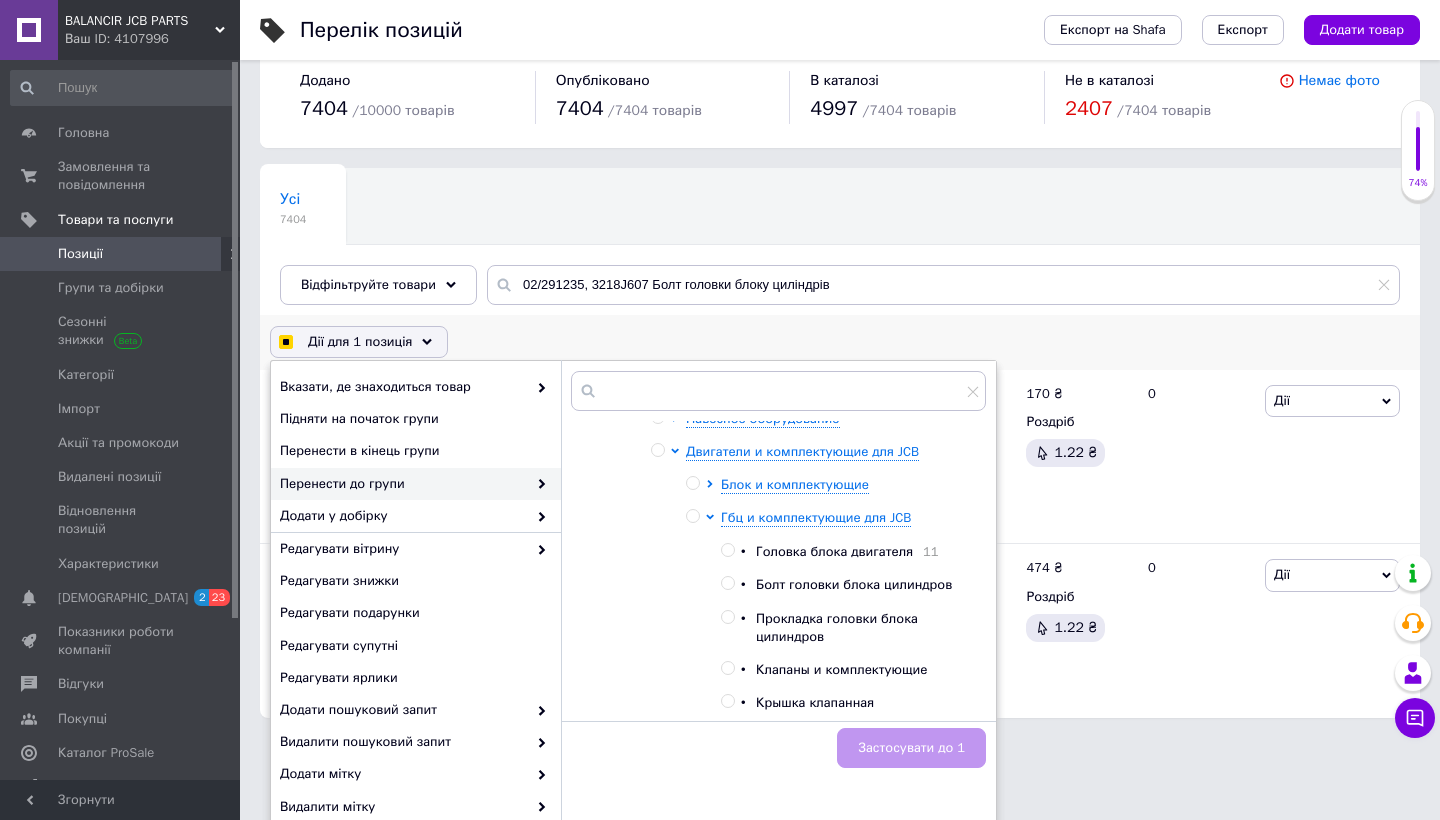 scroll, scrollTop: 116, scrollLeft: 0, axis: vertical 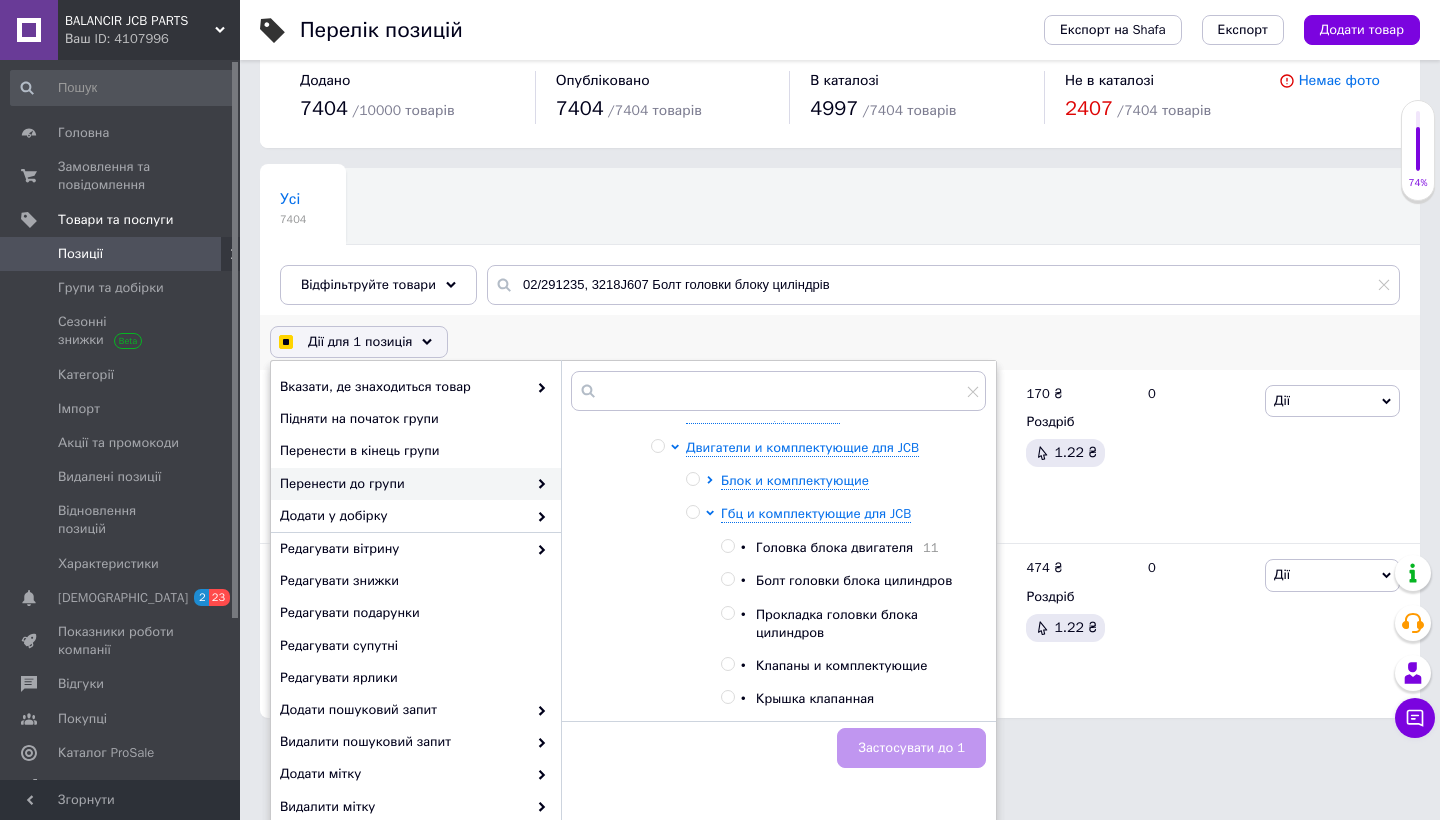 click on "Болт головки блока цилиндров" at bounding box center [854, 580] 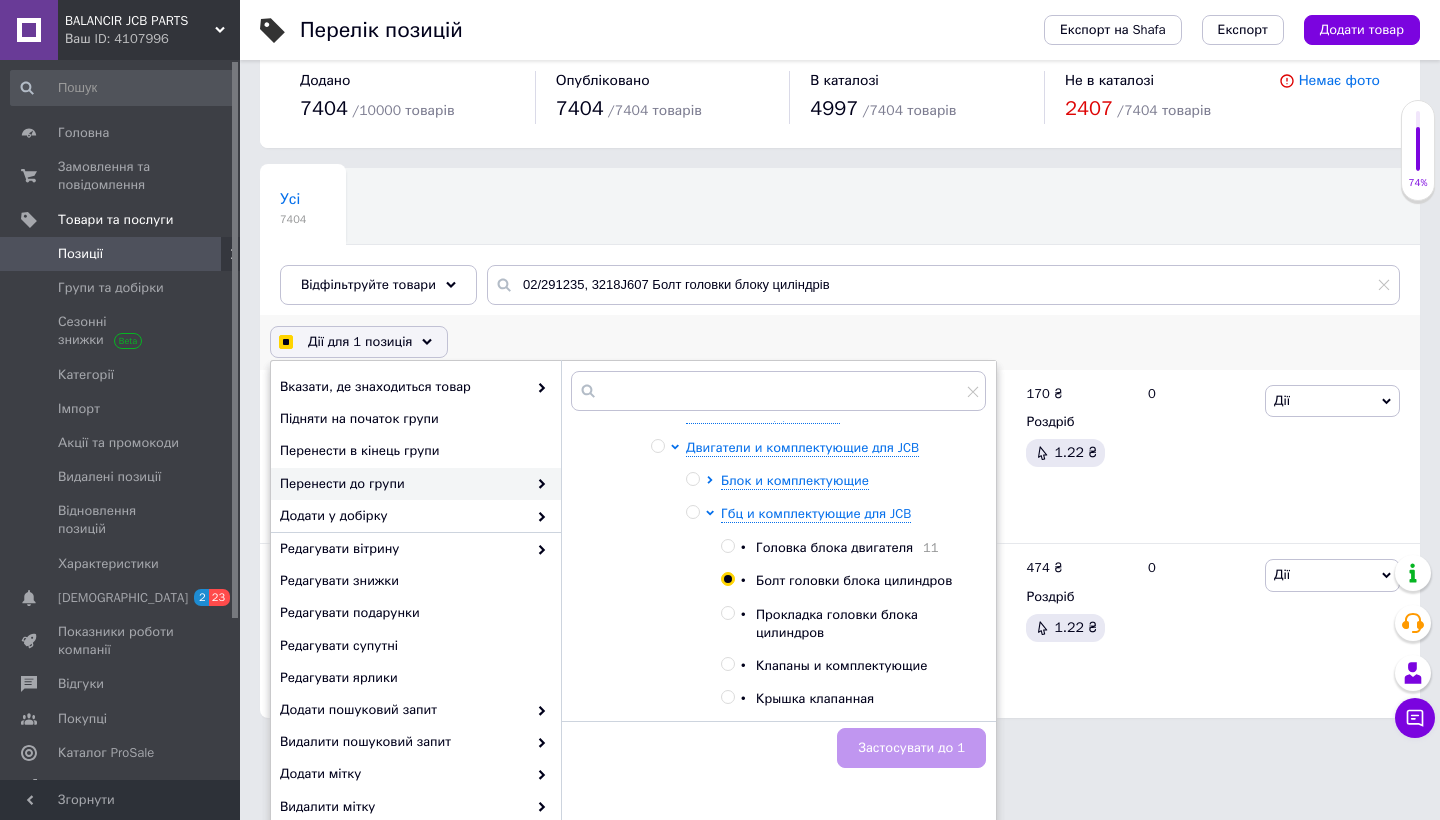 checkbox on "true" 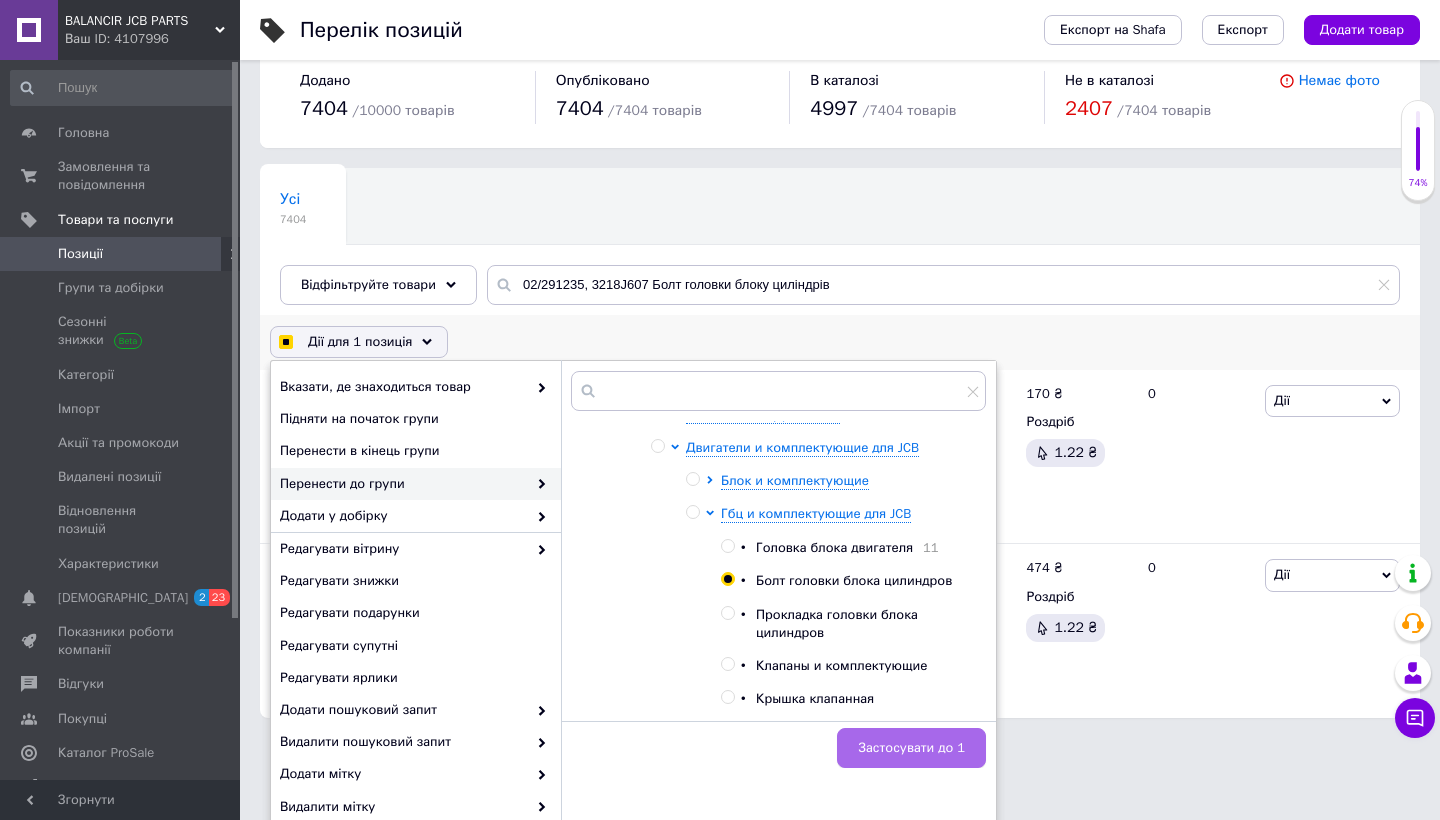 click on "Застосувати до 1" at bounding box center [911, 748] 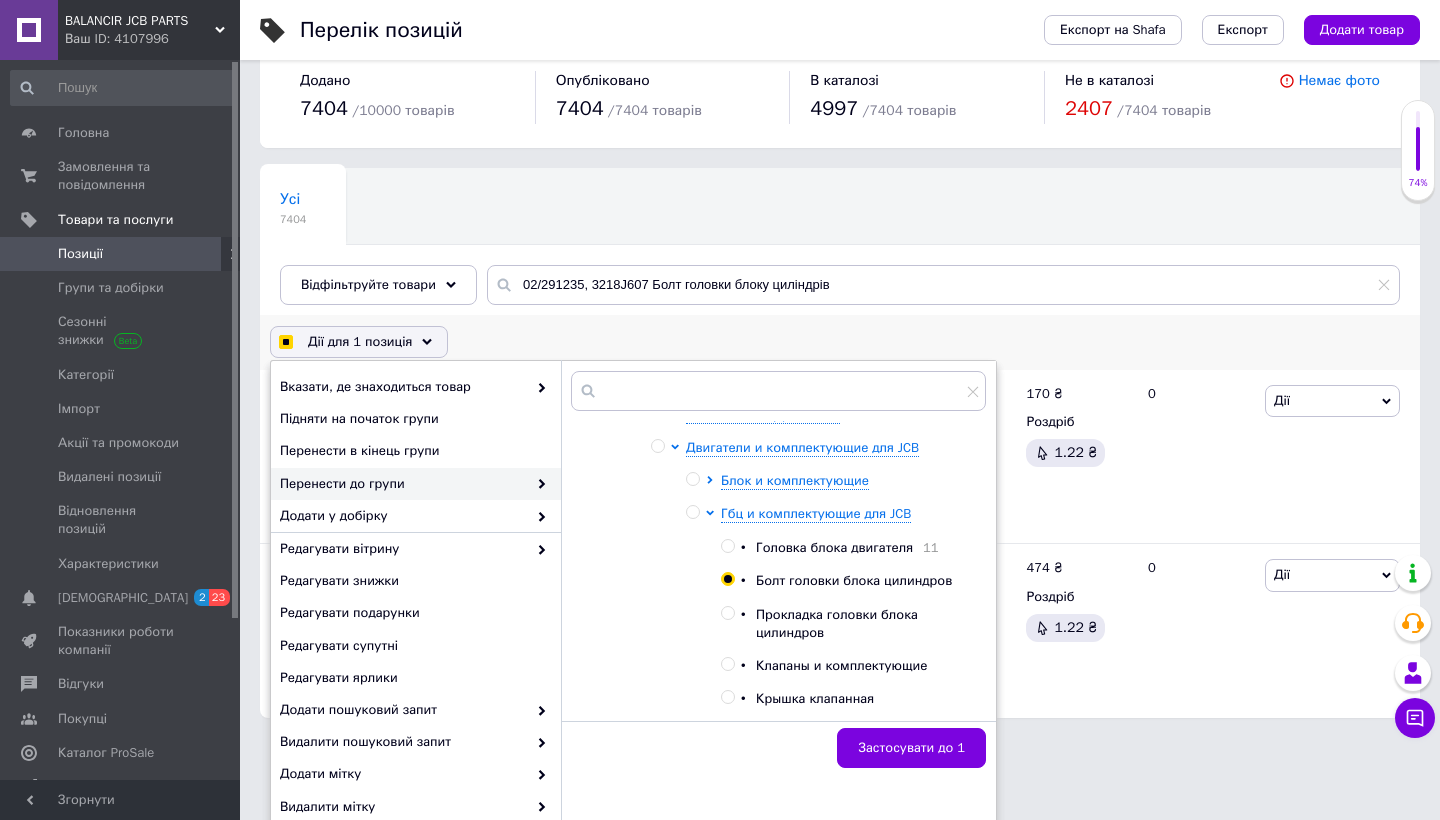 checkbox on "true" 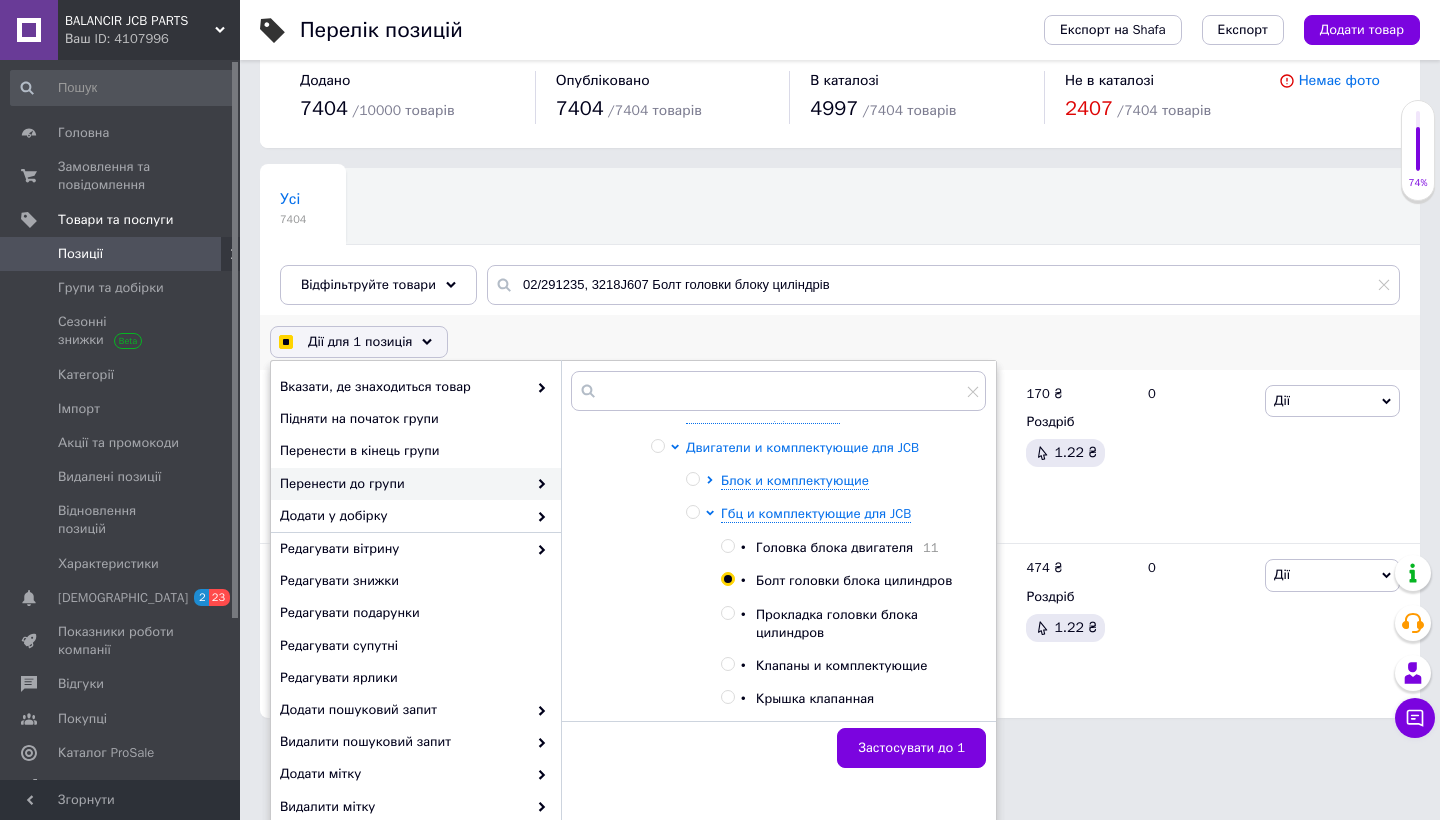 checkbox on "false" 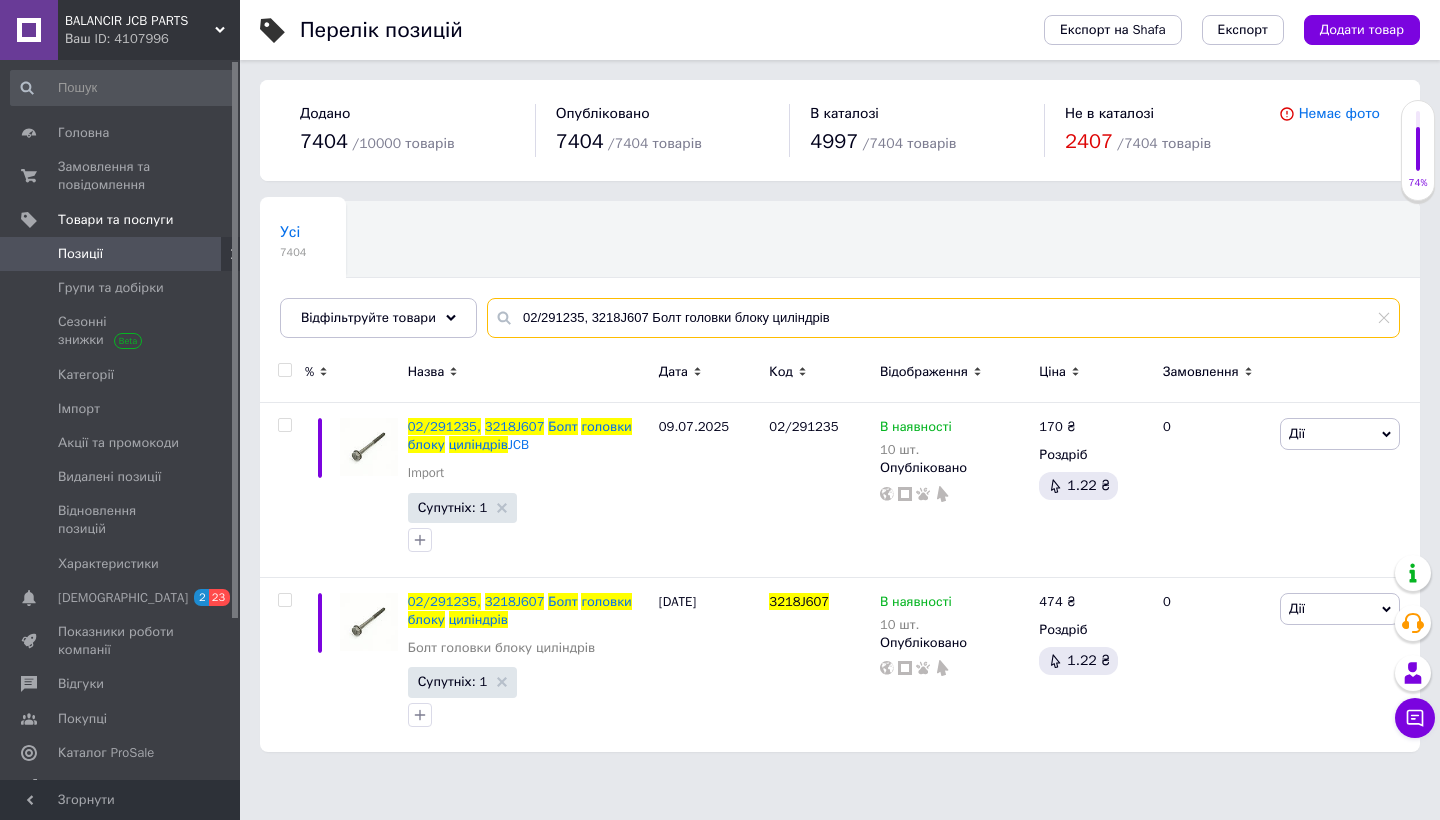 drag, startPoint x: 838, startPoint y: 318, endPoint x: 503, endPoint y: 296, distance: 335.72162 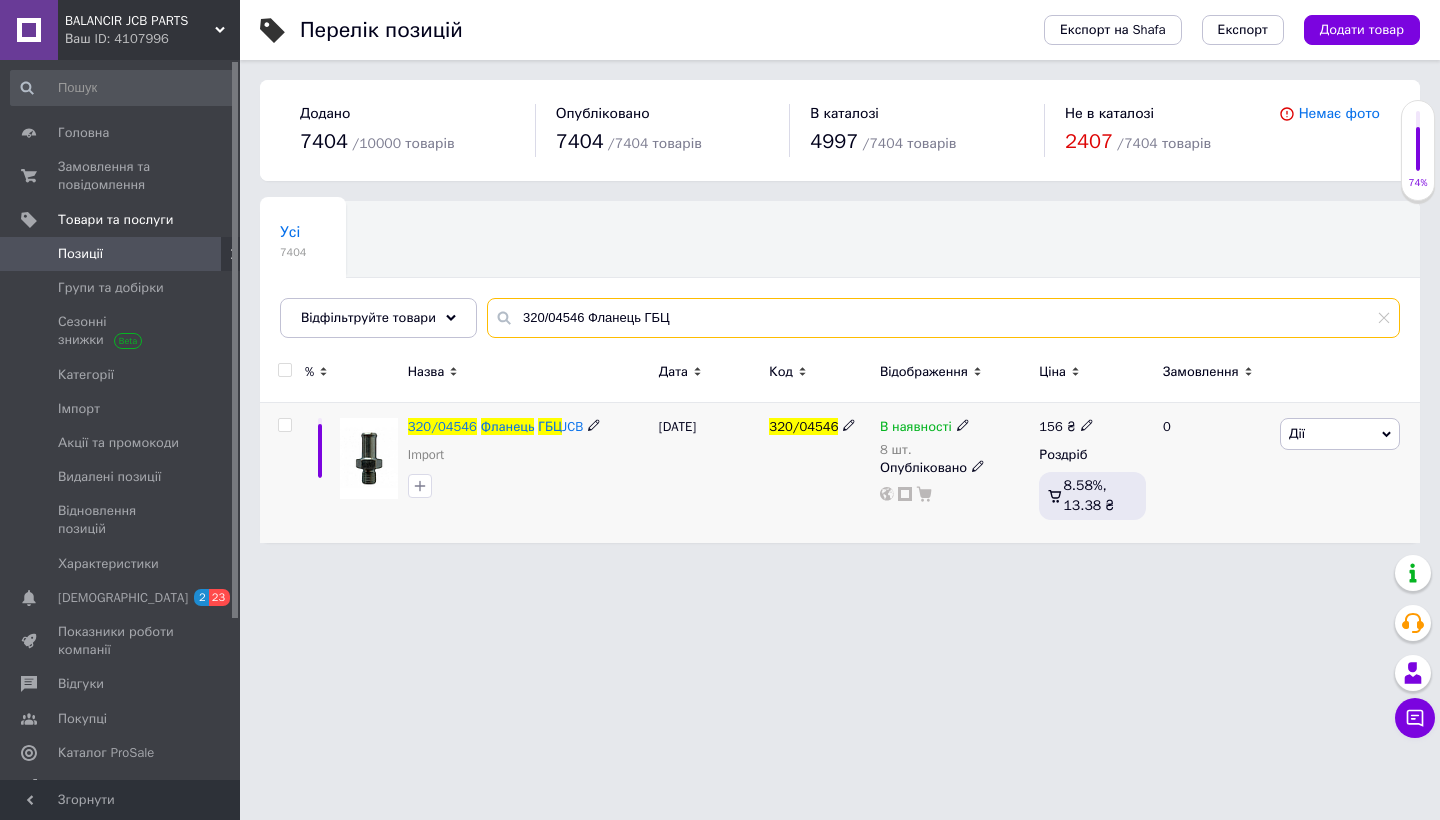 type on "320/04546 Фланець ГБЦ" 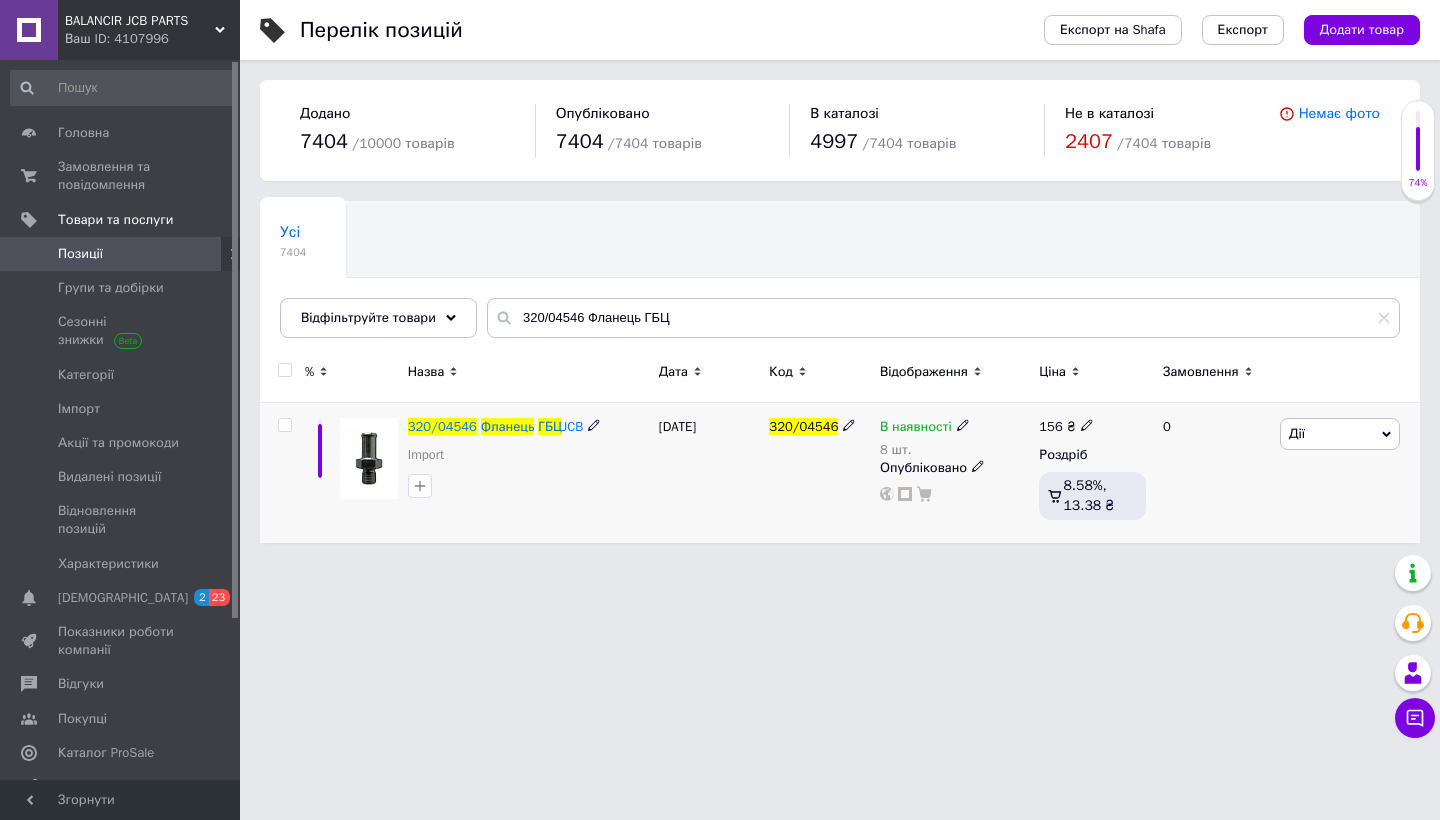 click at bounding box center [284, 425] 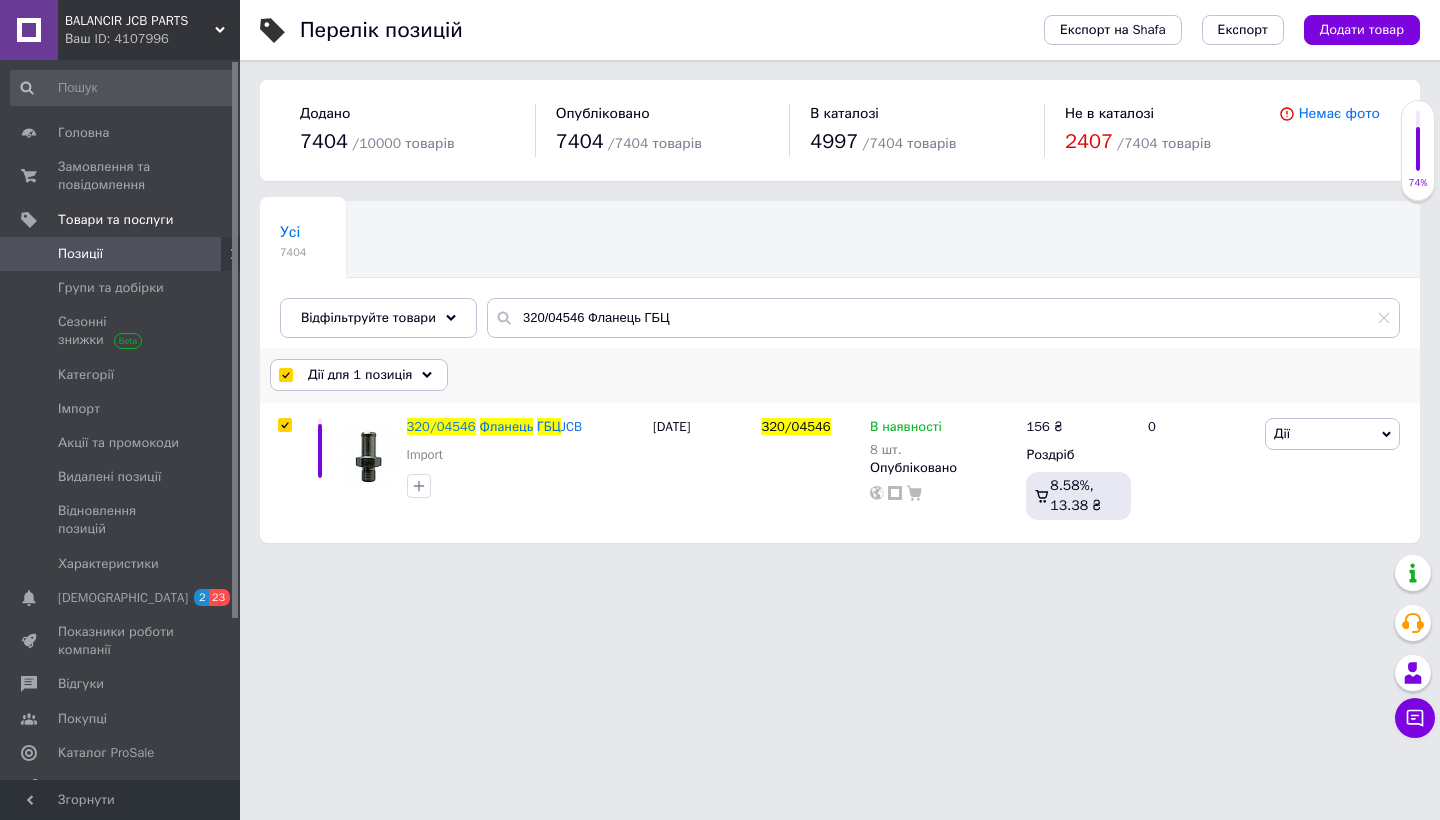 click on "Дії для 1 позиція" at bounding box center (360, 375) 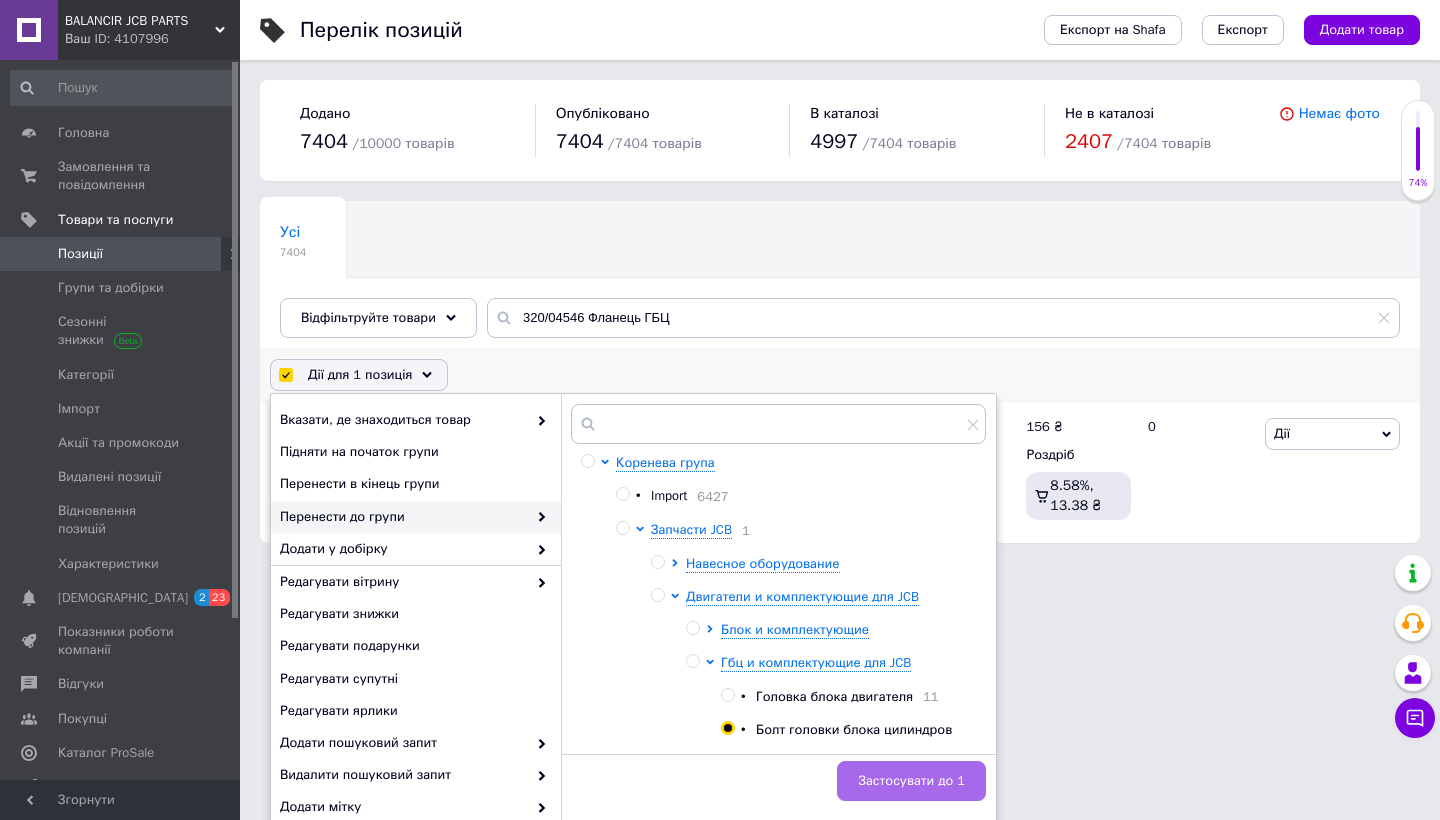 click on "Застосувати до 1" at bounding box center [911, 781] 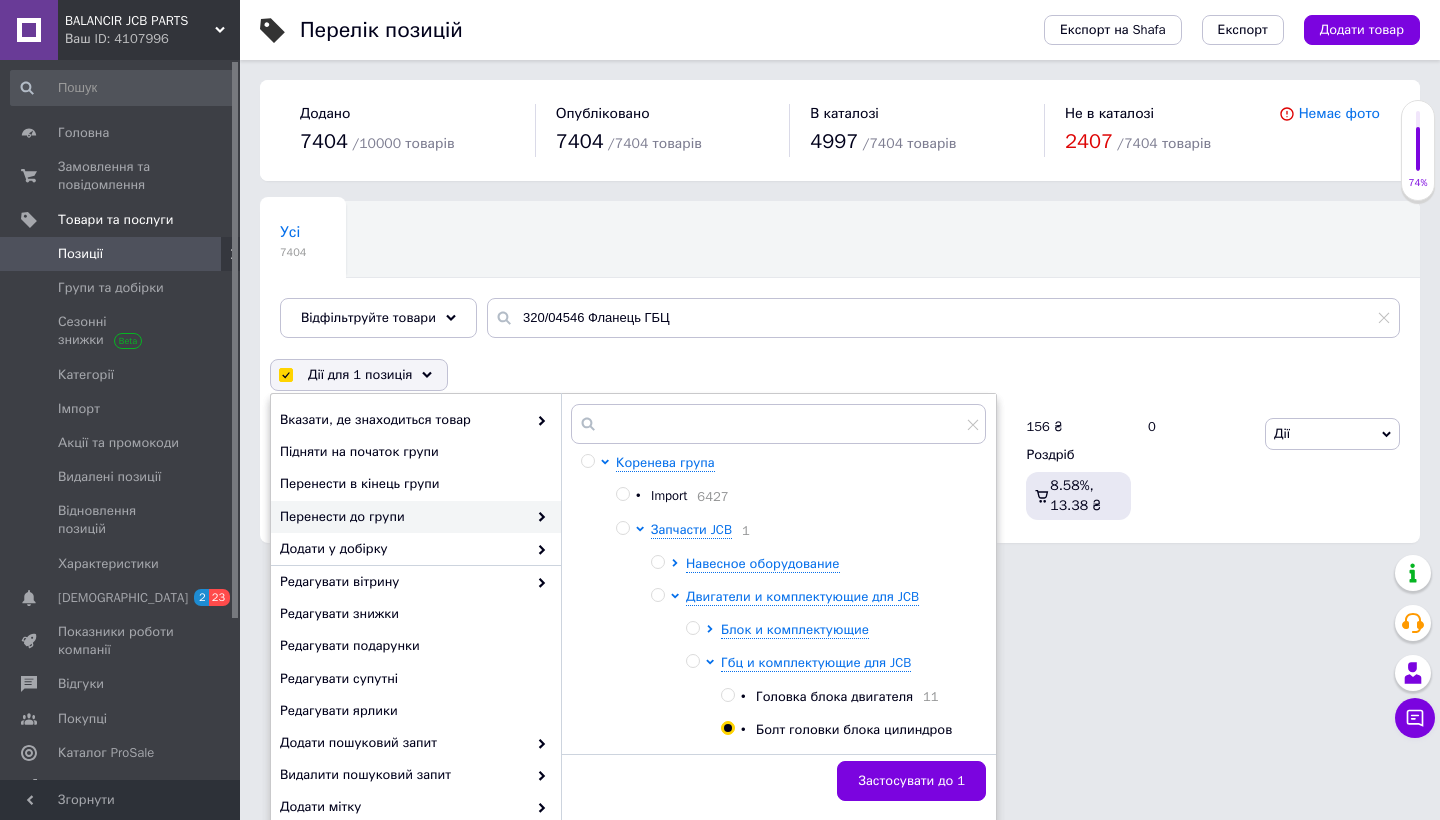 checkbox on "false" 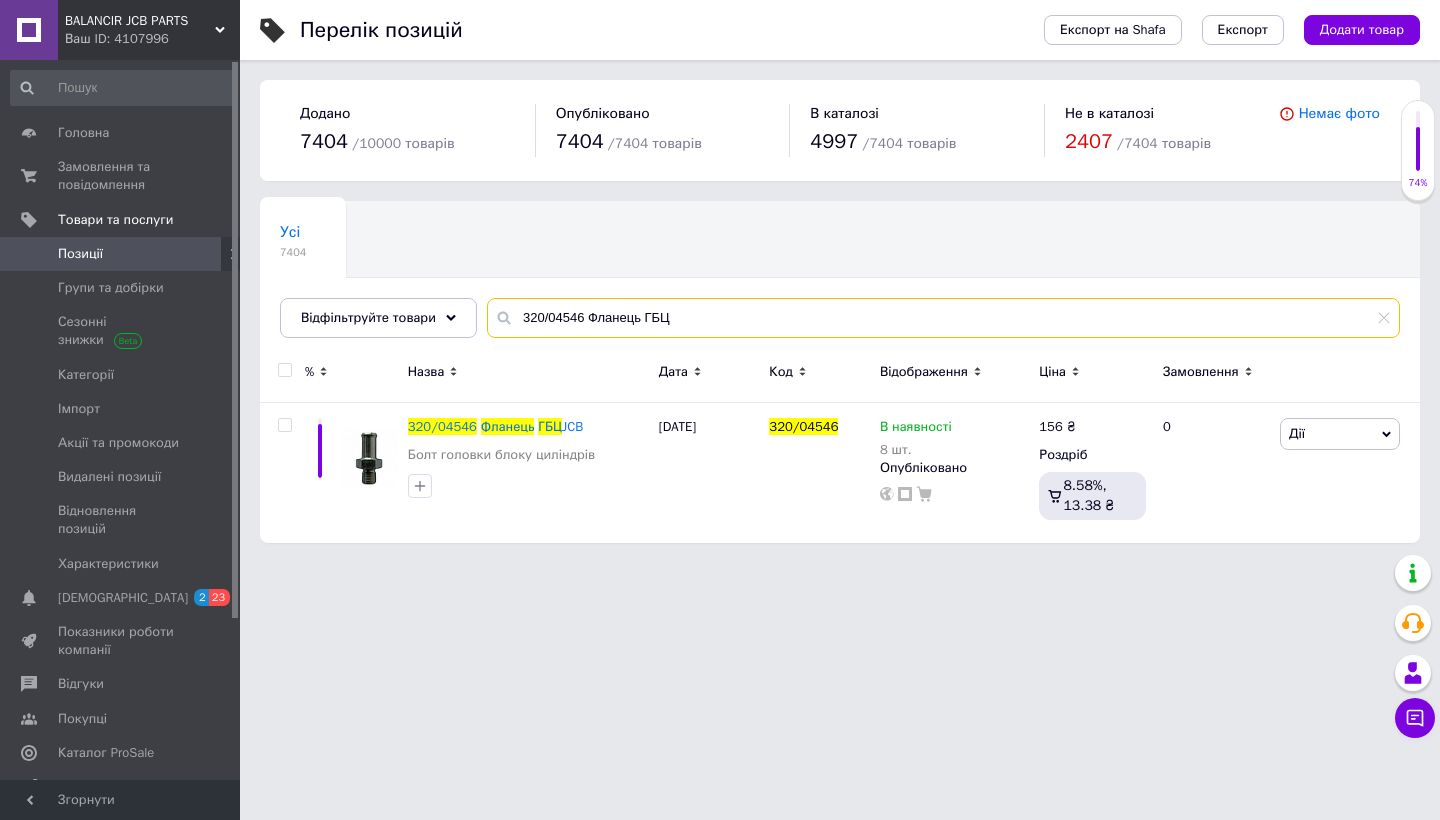 drag, startPoint x: 689, startPoint y: 318, endPoint x: 490, endPoint y: 301, distance: 199.72481 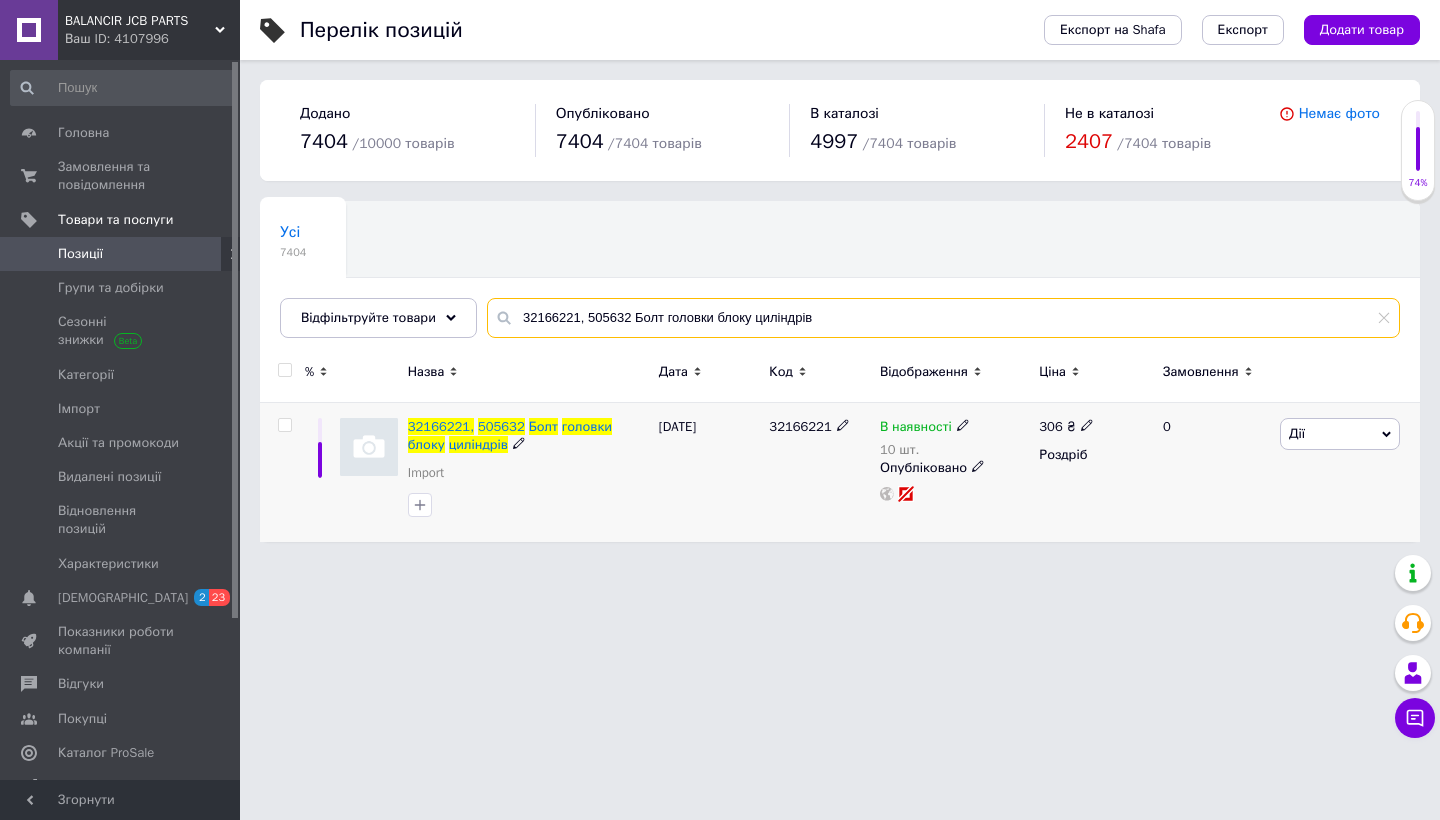 type on "32166221, 505632 Болт головки блоку циліндрів" 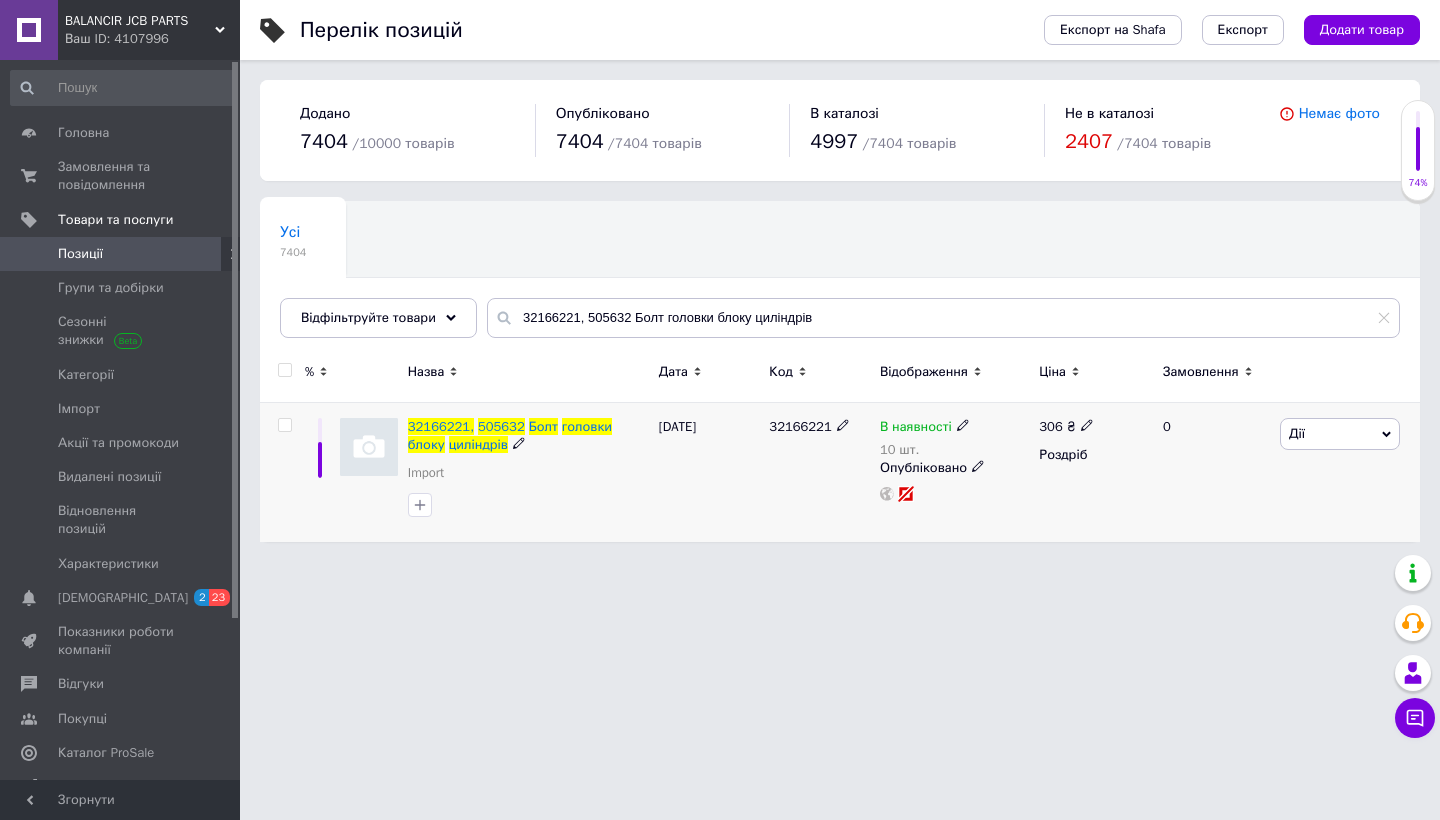 click at bounding box center (284, 425) 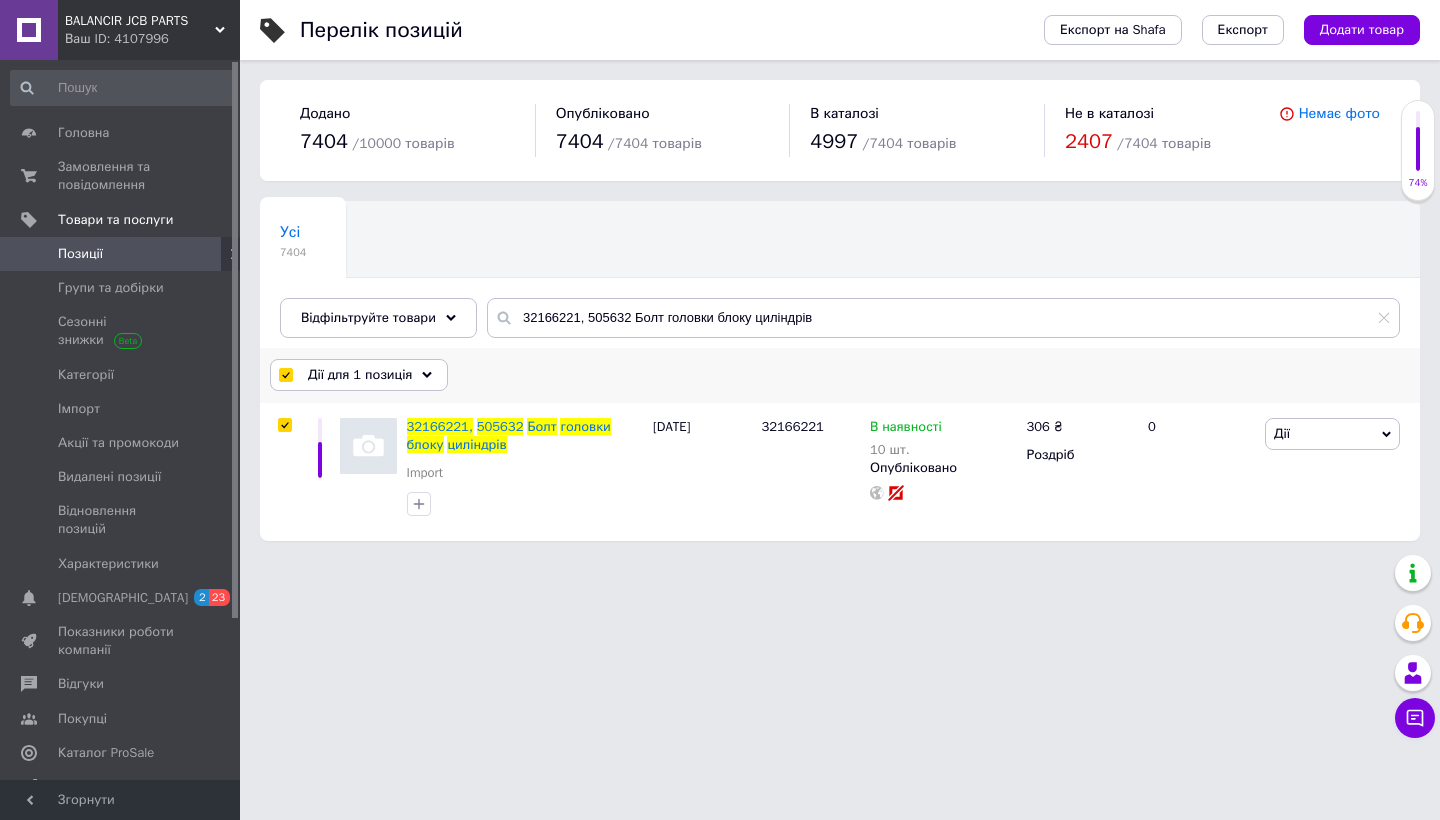 click on "Дії для 1 позиція" at bounding box center (360, 375) 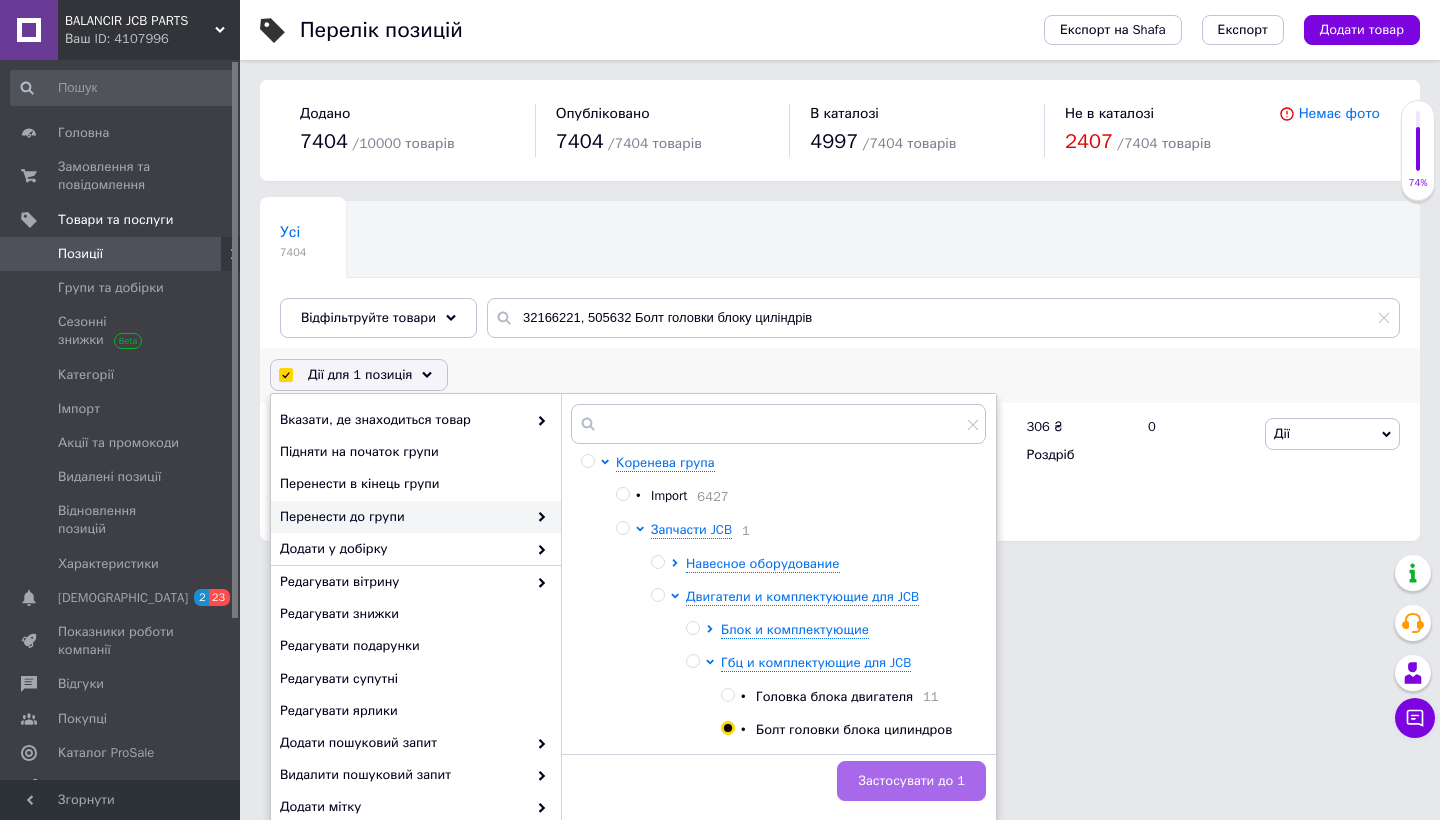 click on "Застосувати до 1" at bounding box center (911, 781) 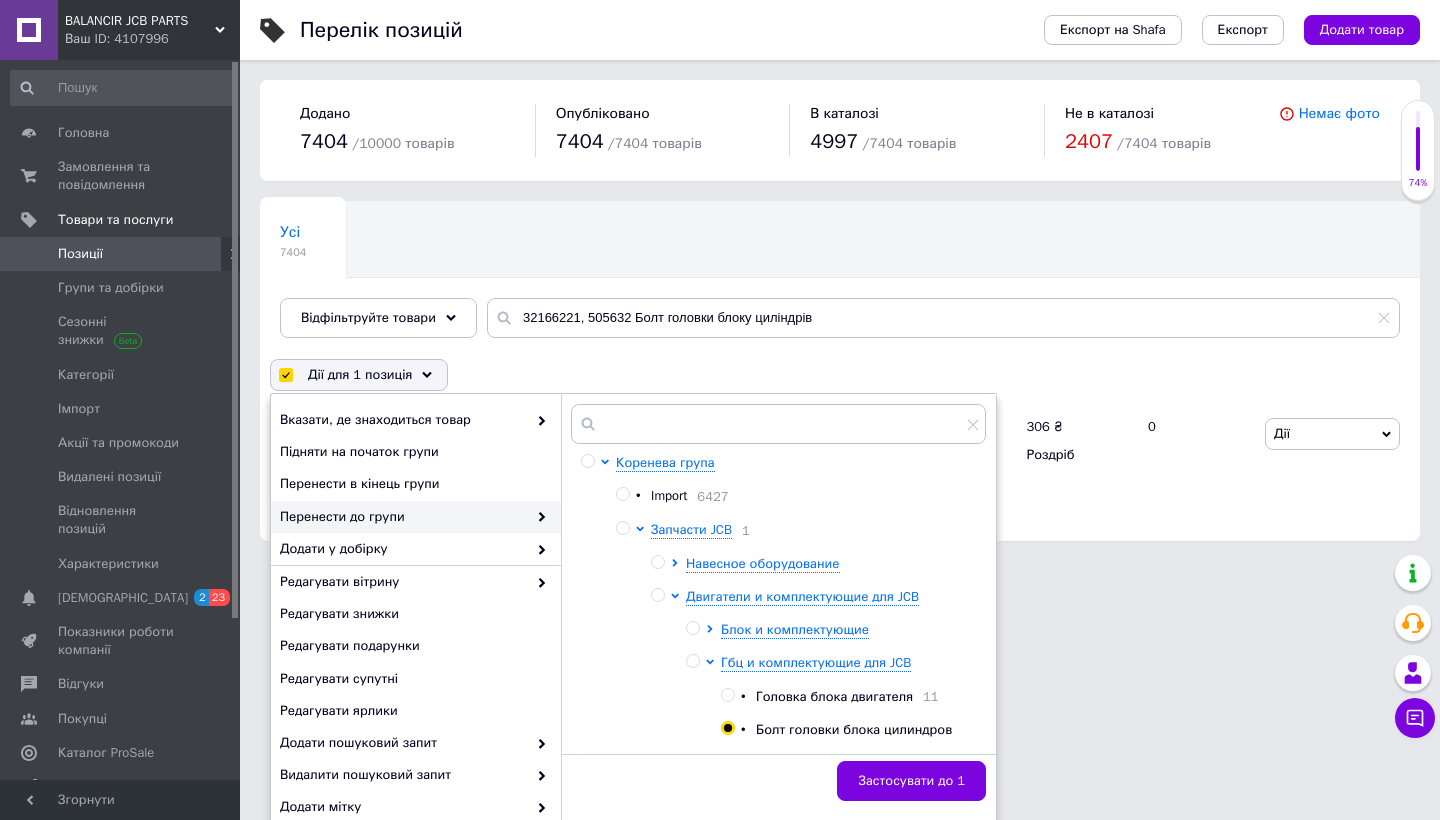 checkbox on "false" 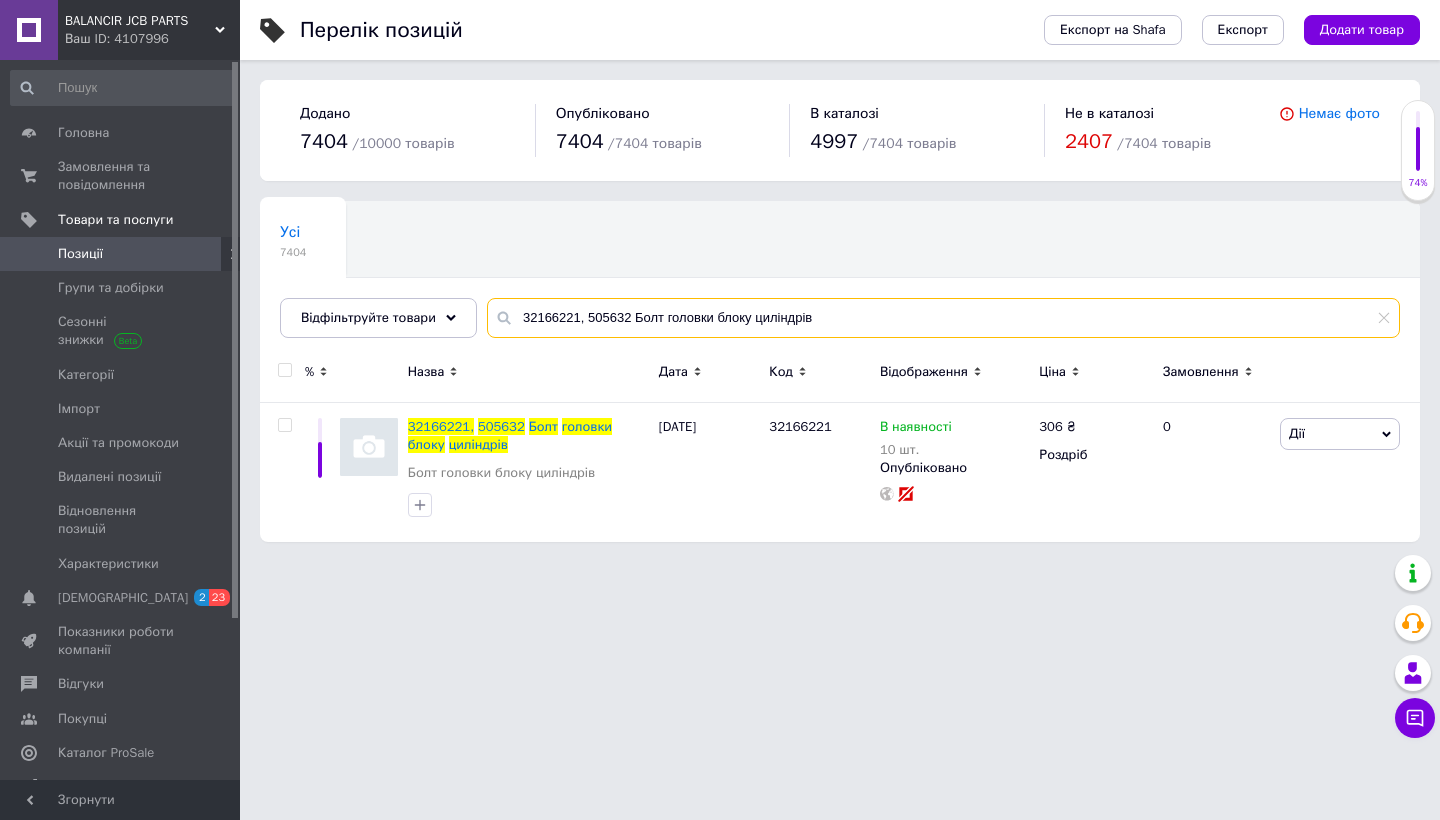 drag, startPoint x: 828, startPoint y: 318, endPoint x: 484, endPoint y: 314, distance: 344.02325 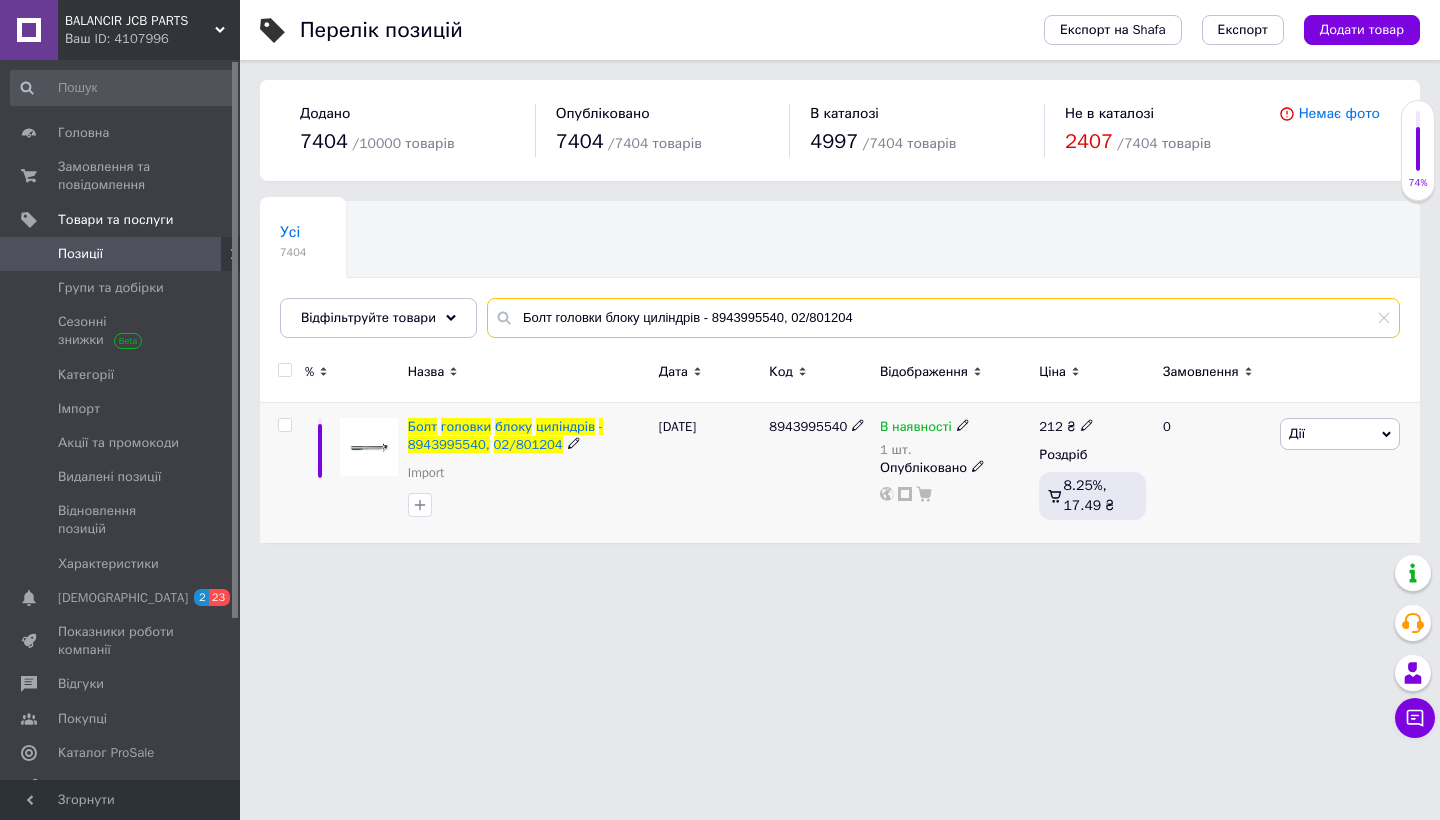 type on "Болт головки блоку циліндрів - 8943995540, 02/801204" 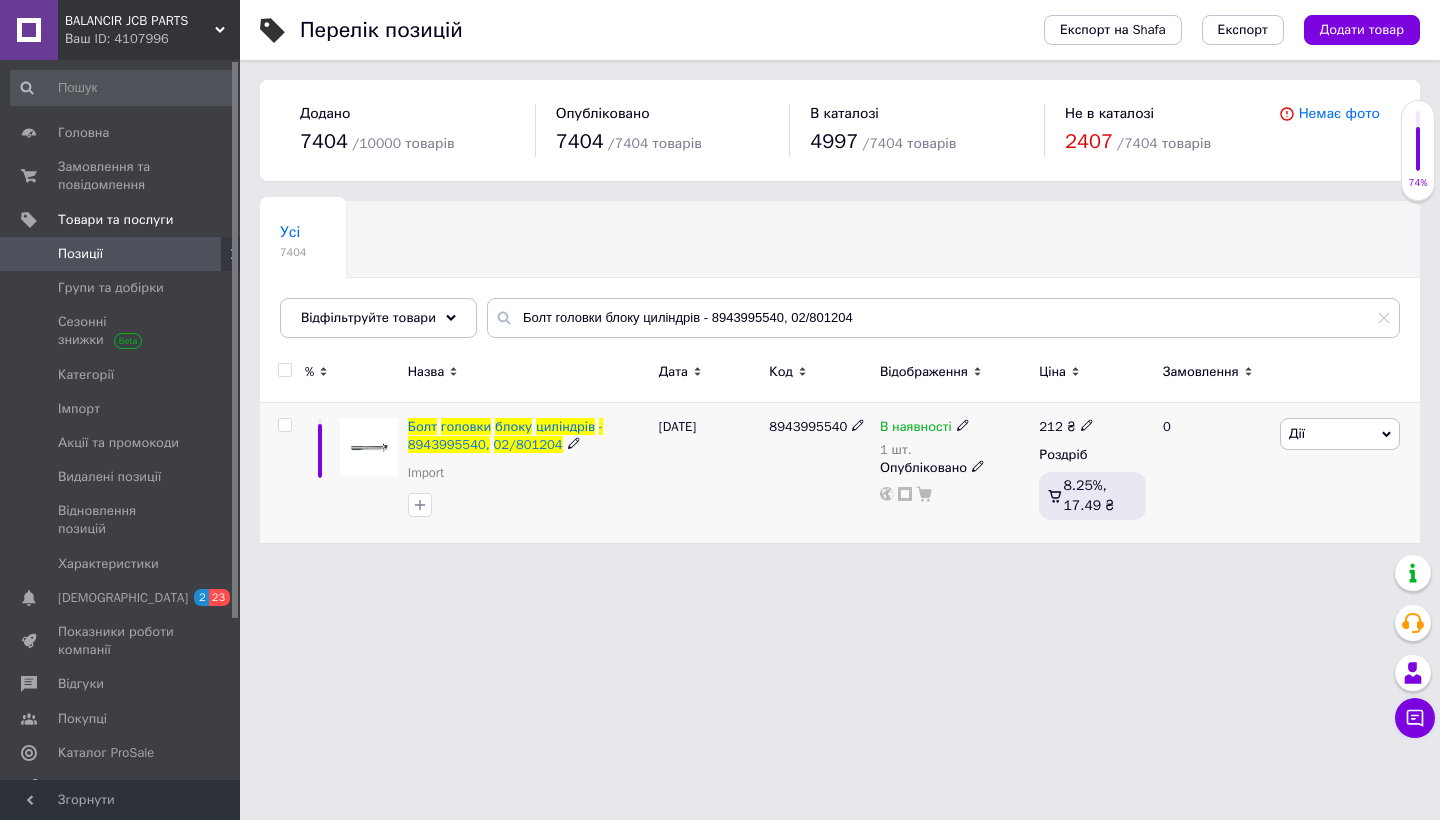 click at bounding box center [284, 425] 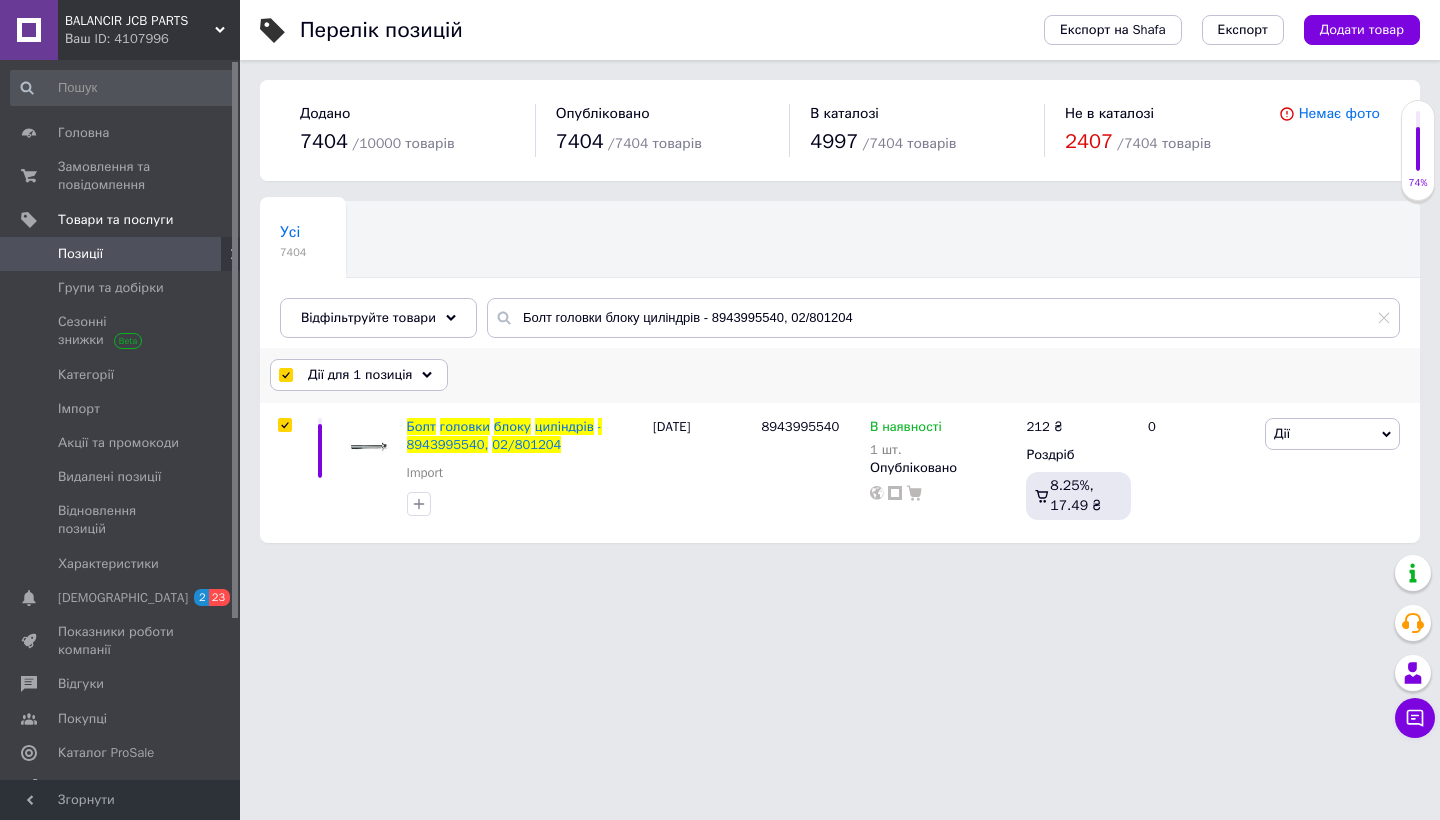 click on "Дії для 1 позиція" at bounding box center [360, 375] 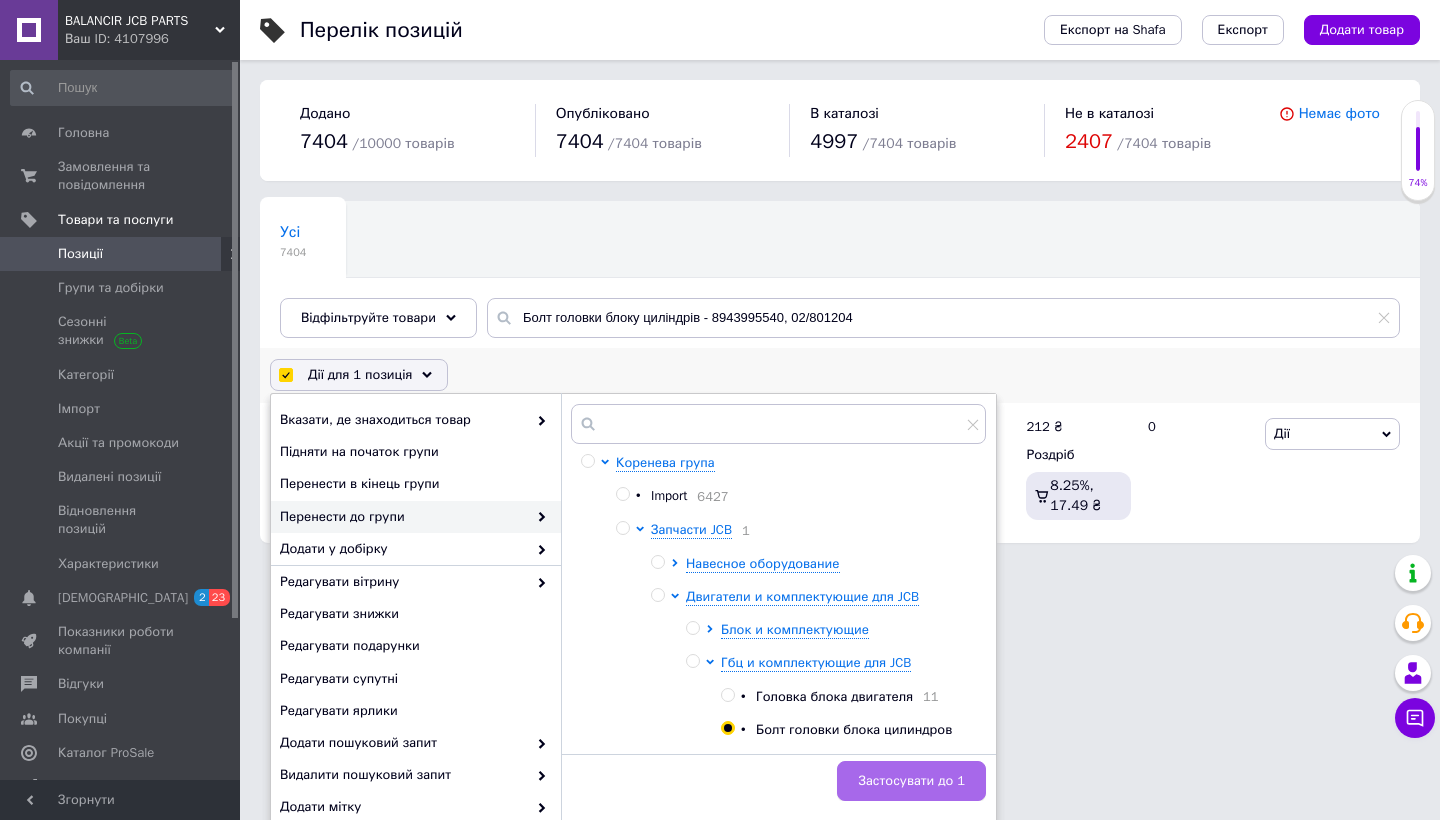 click on "Застосувати до 1" at bounding box center (911, 781) 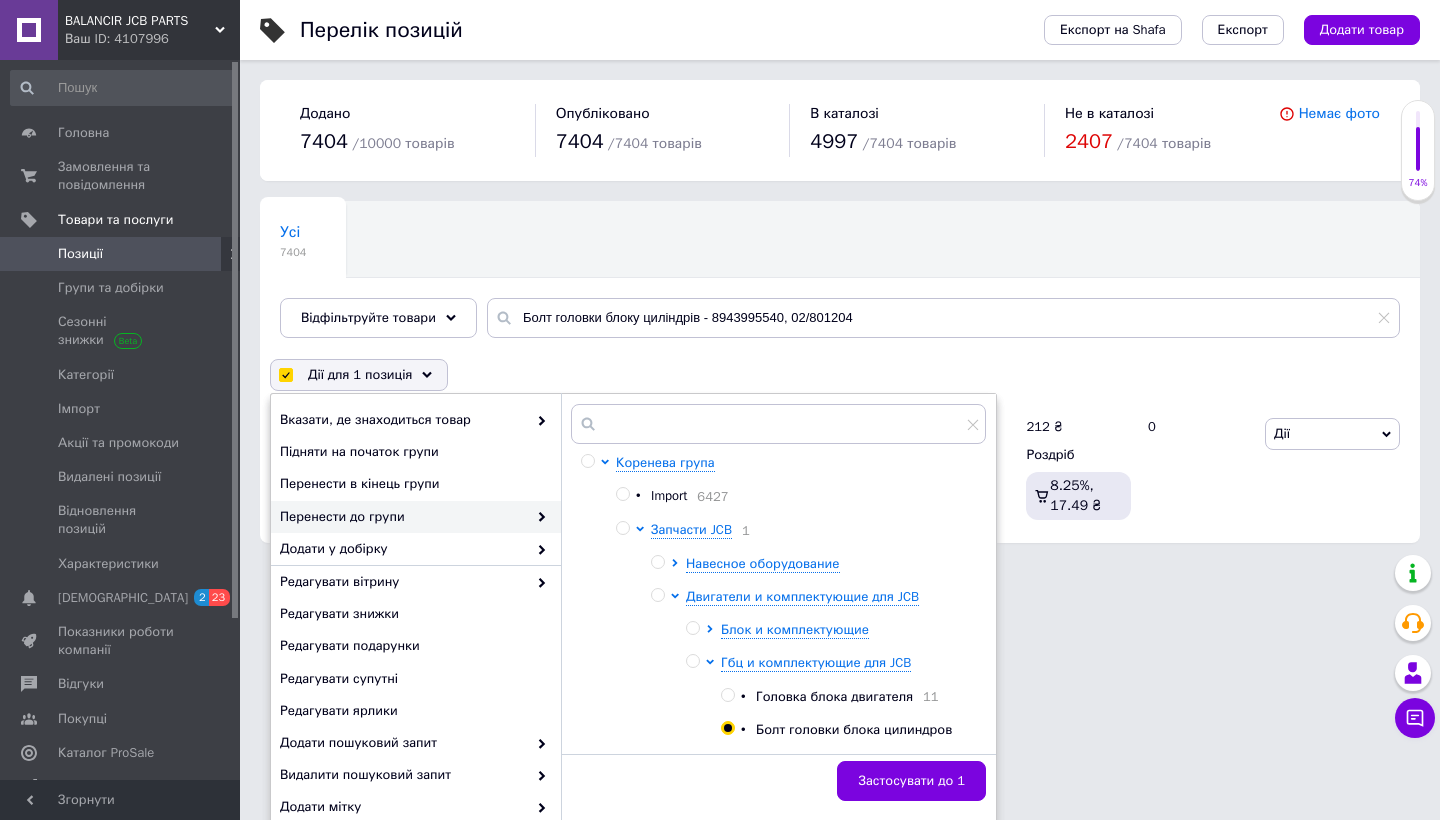 checkbox on "false" 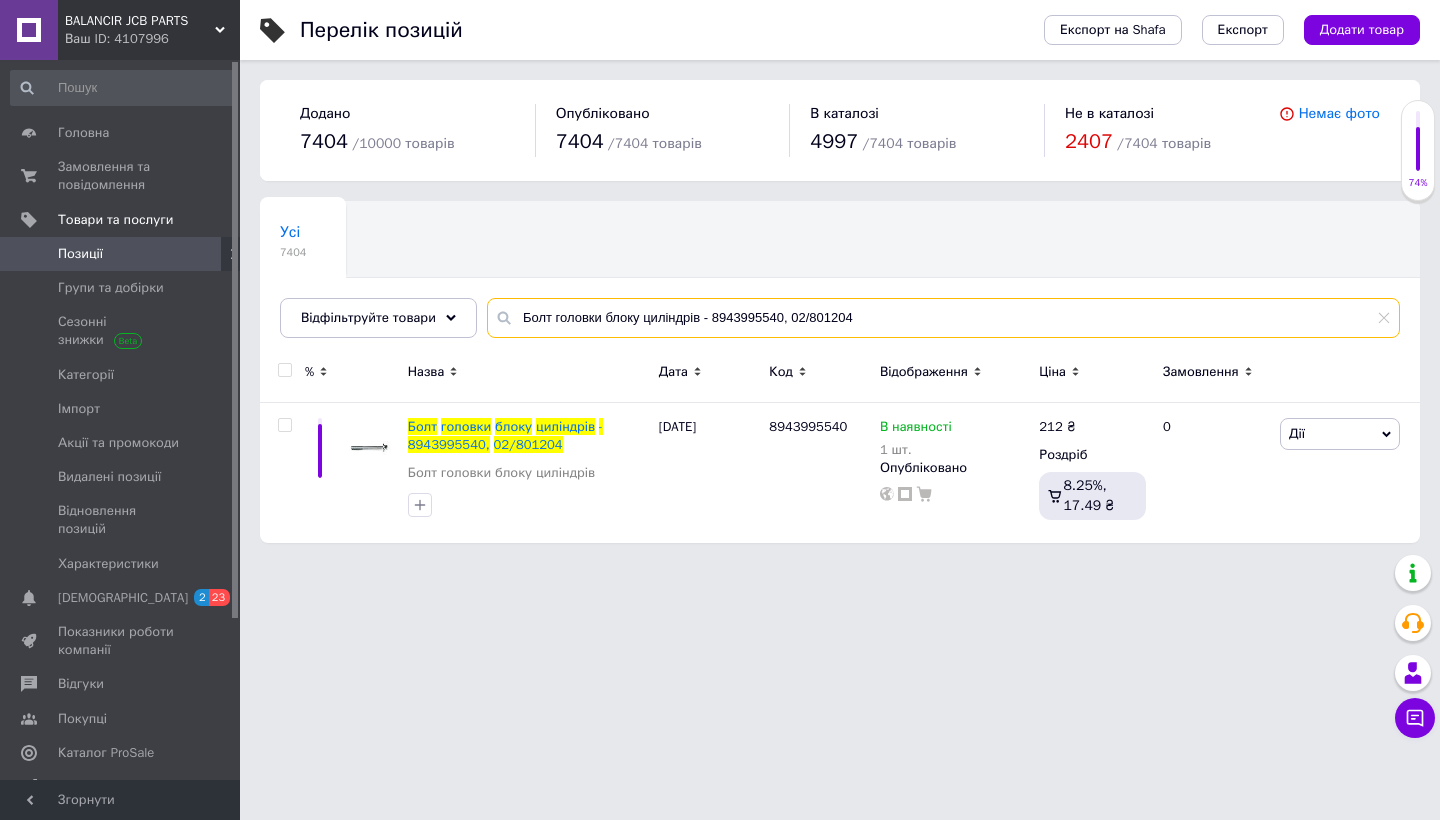 drag, startPoint x: 865, startPoint y: 316, endPoint x: 523, endPoint y: 316, distance: 342 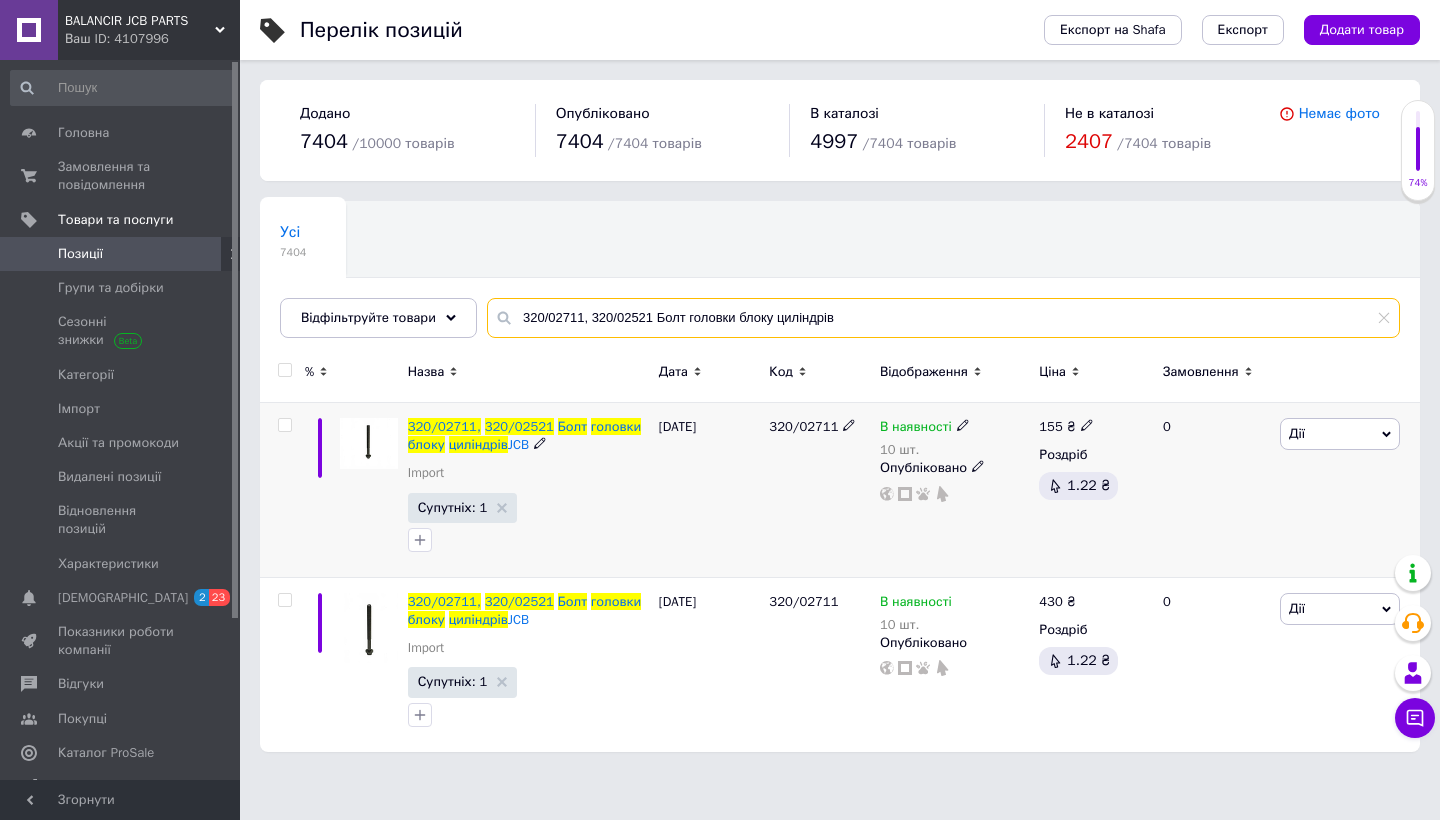 type on "320/02711, 320/02521 Болт головки блоку циліндрів" 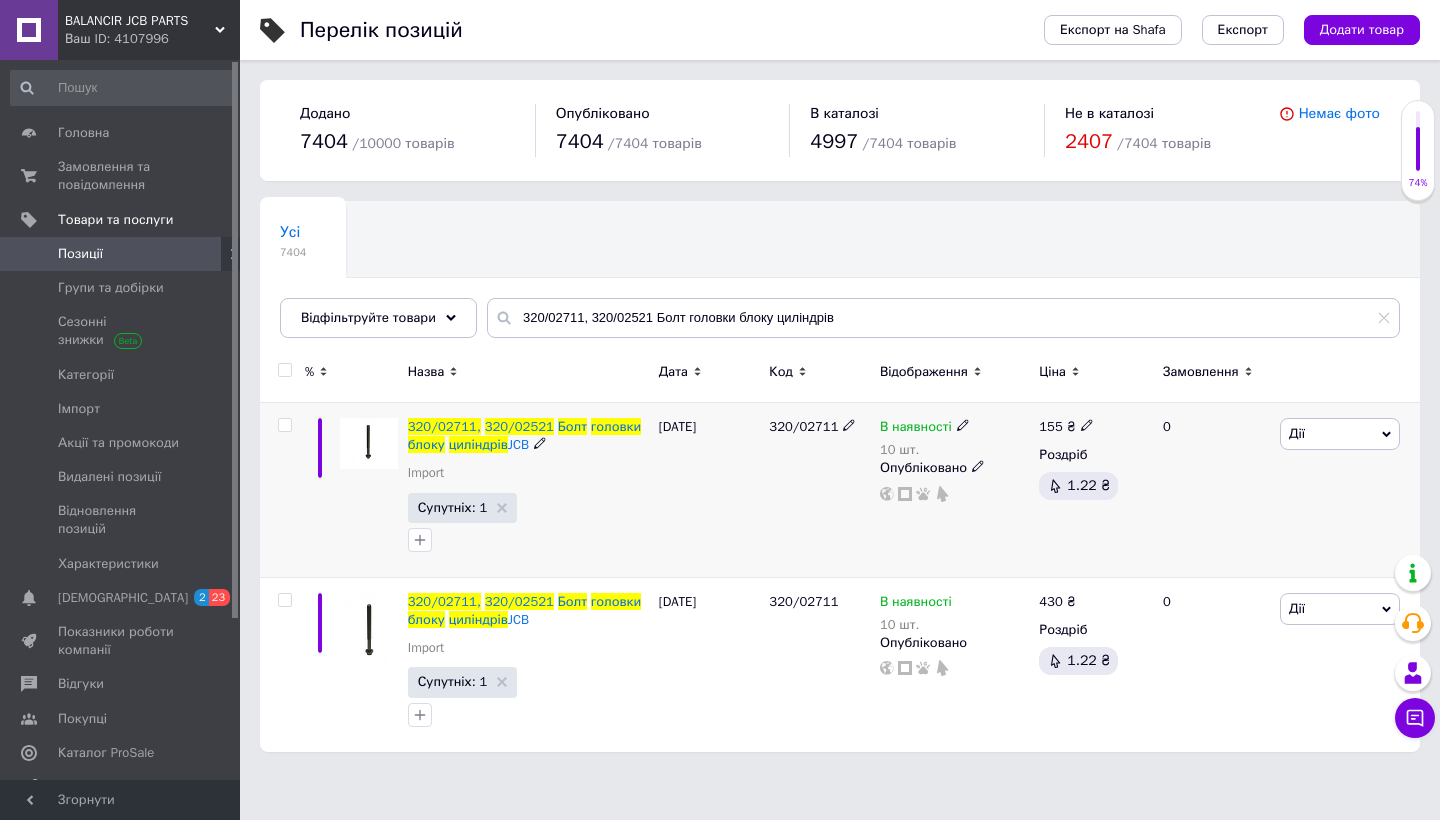 click at bounding box center (284, 425) 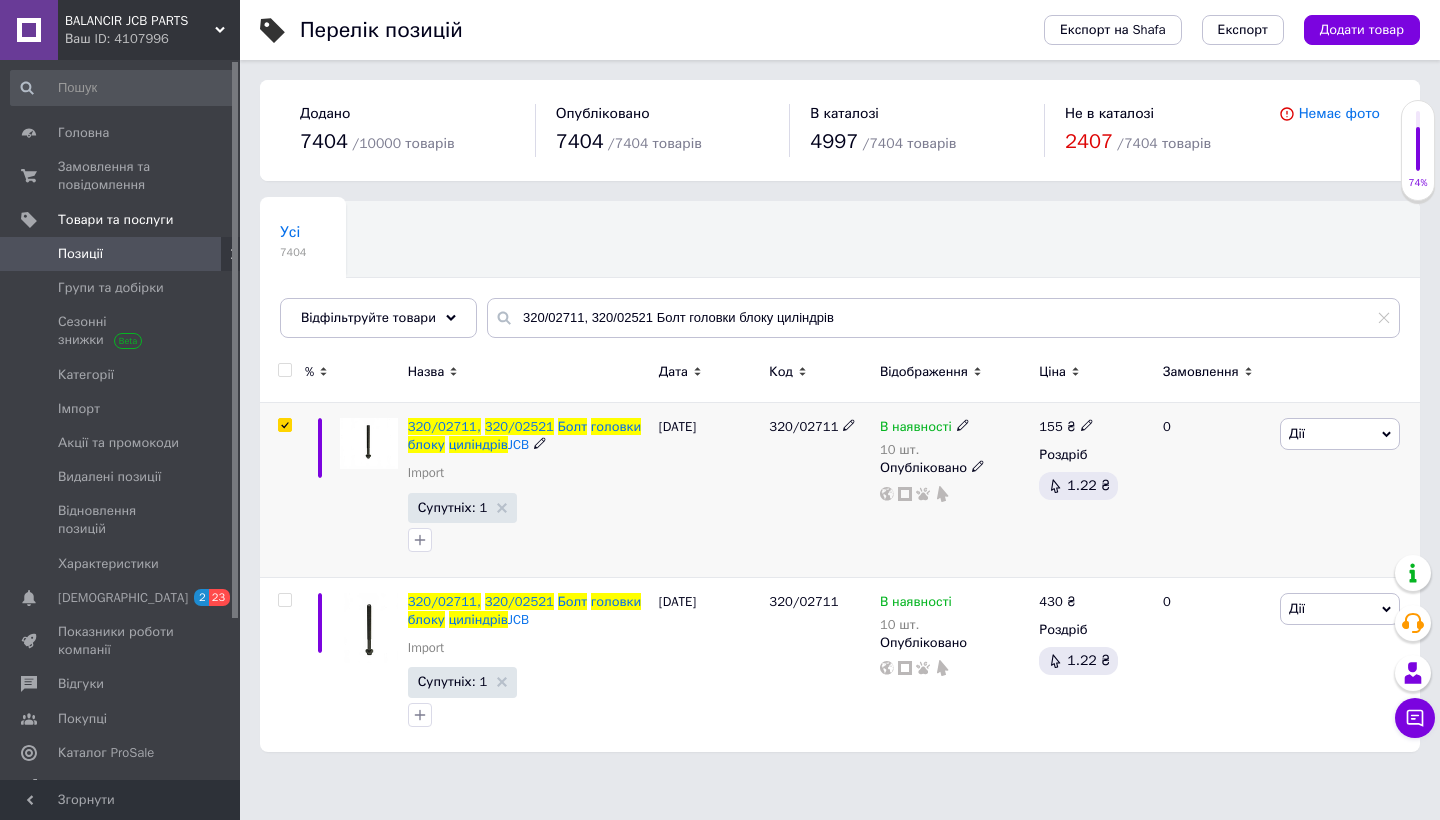 checkbox on "true" 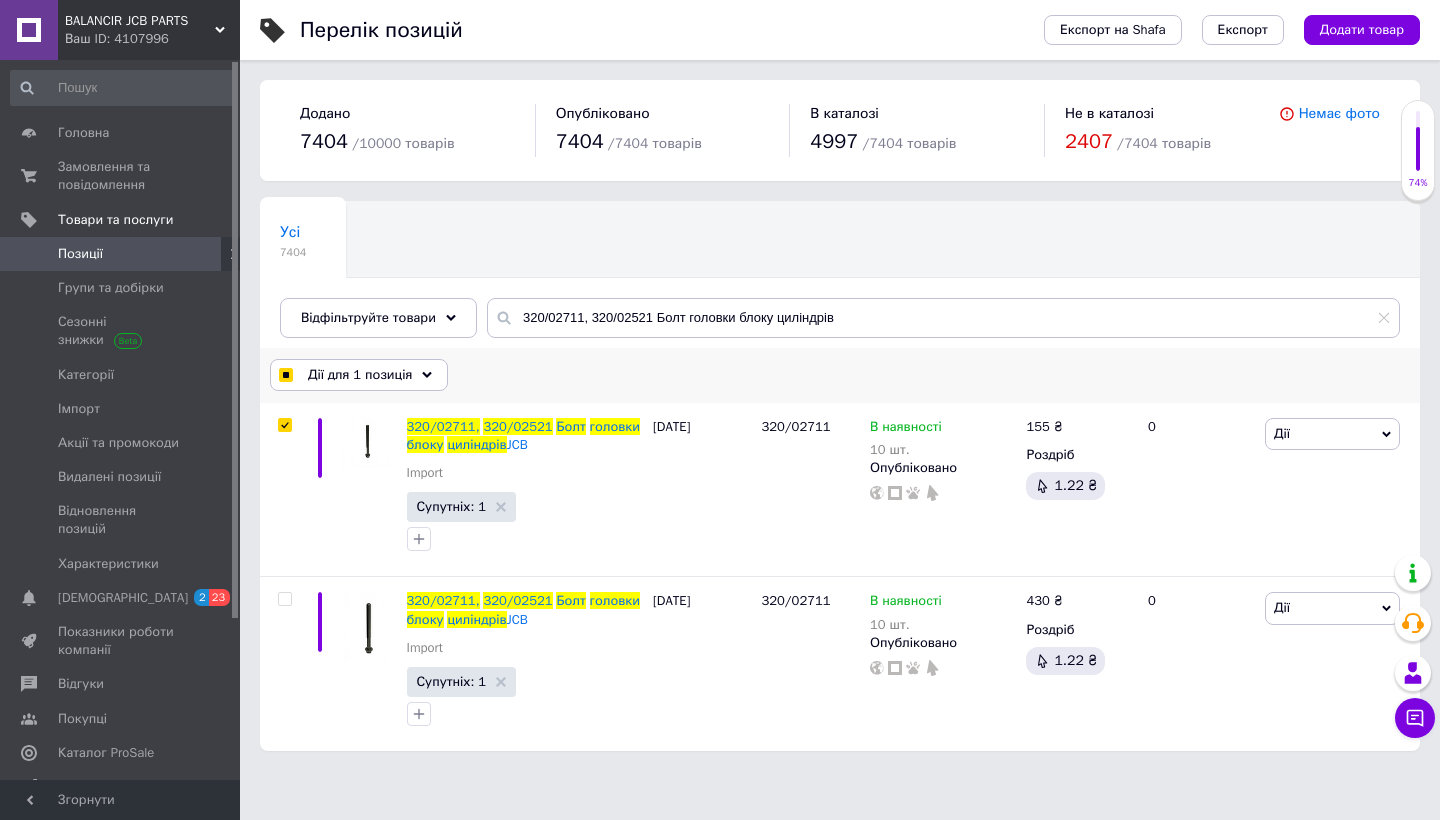click on "Дії для 1 позиція" at bounding box center (360, 375) 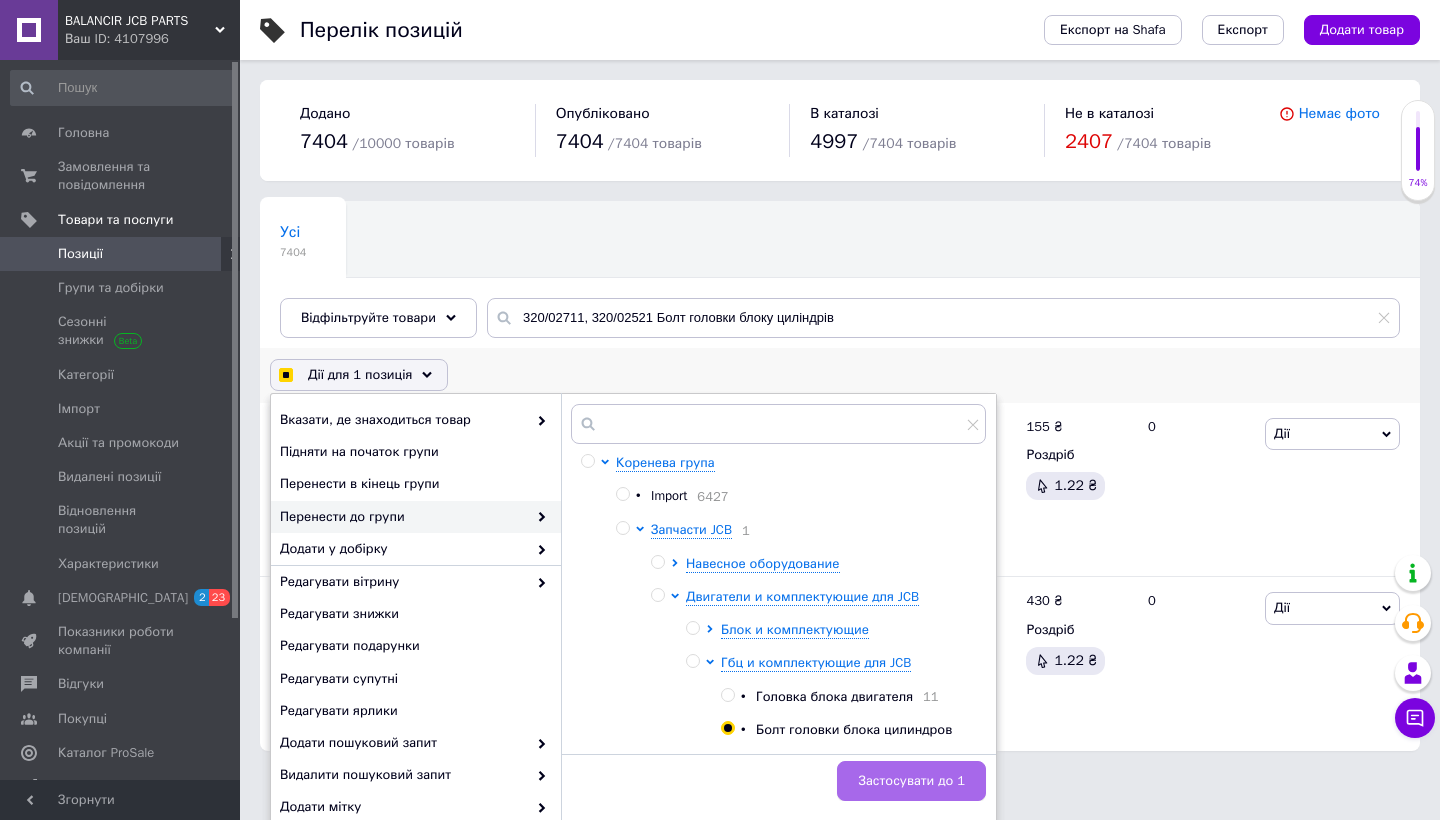 click on "Застосувати до 1" at bounding box center [911, 781] 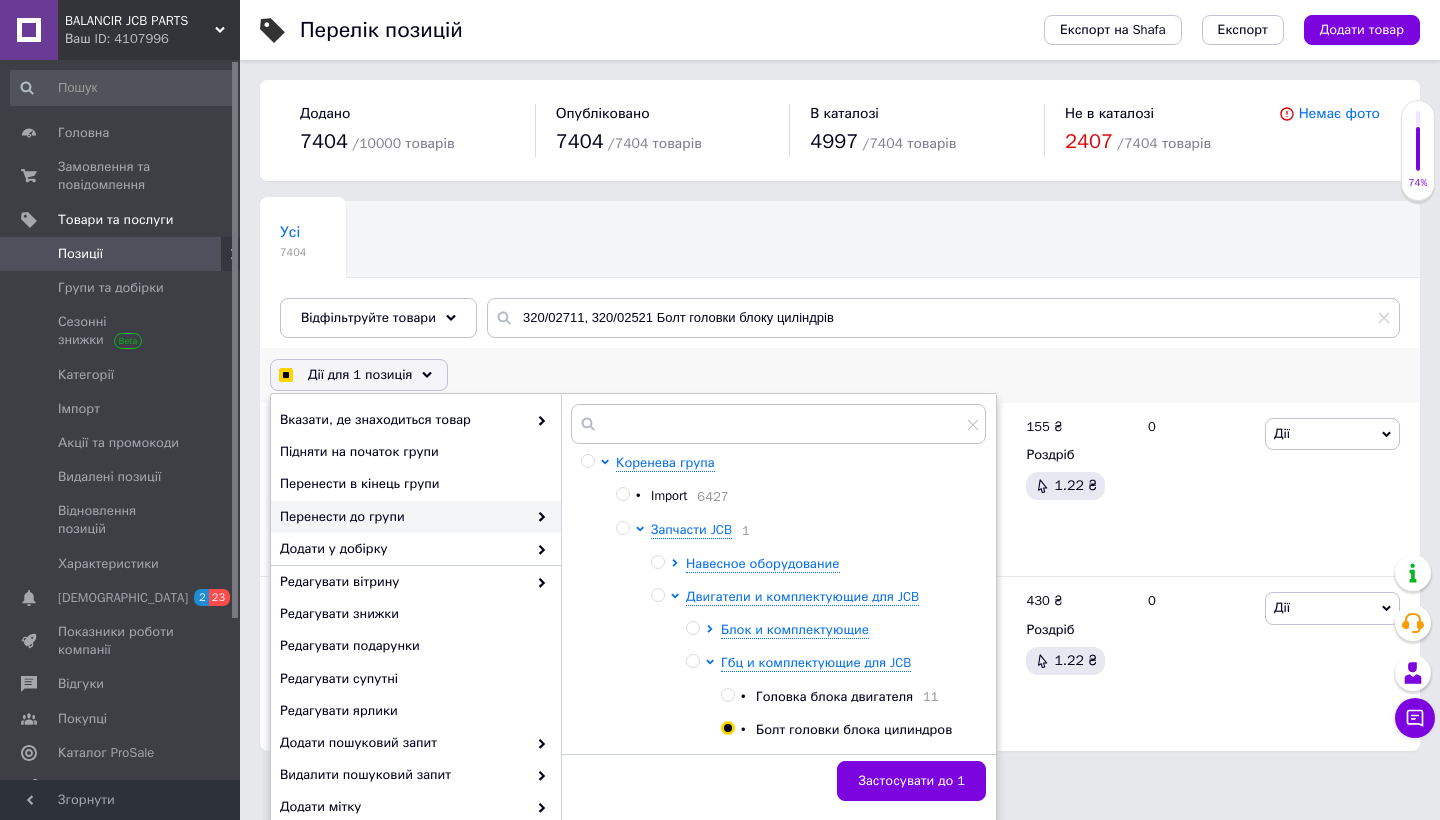 checkbox on "false" 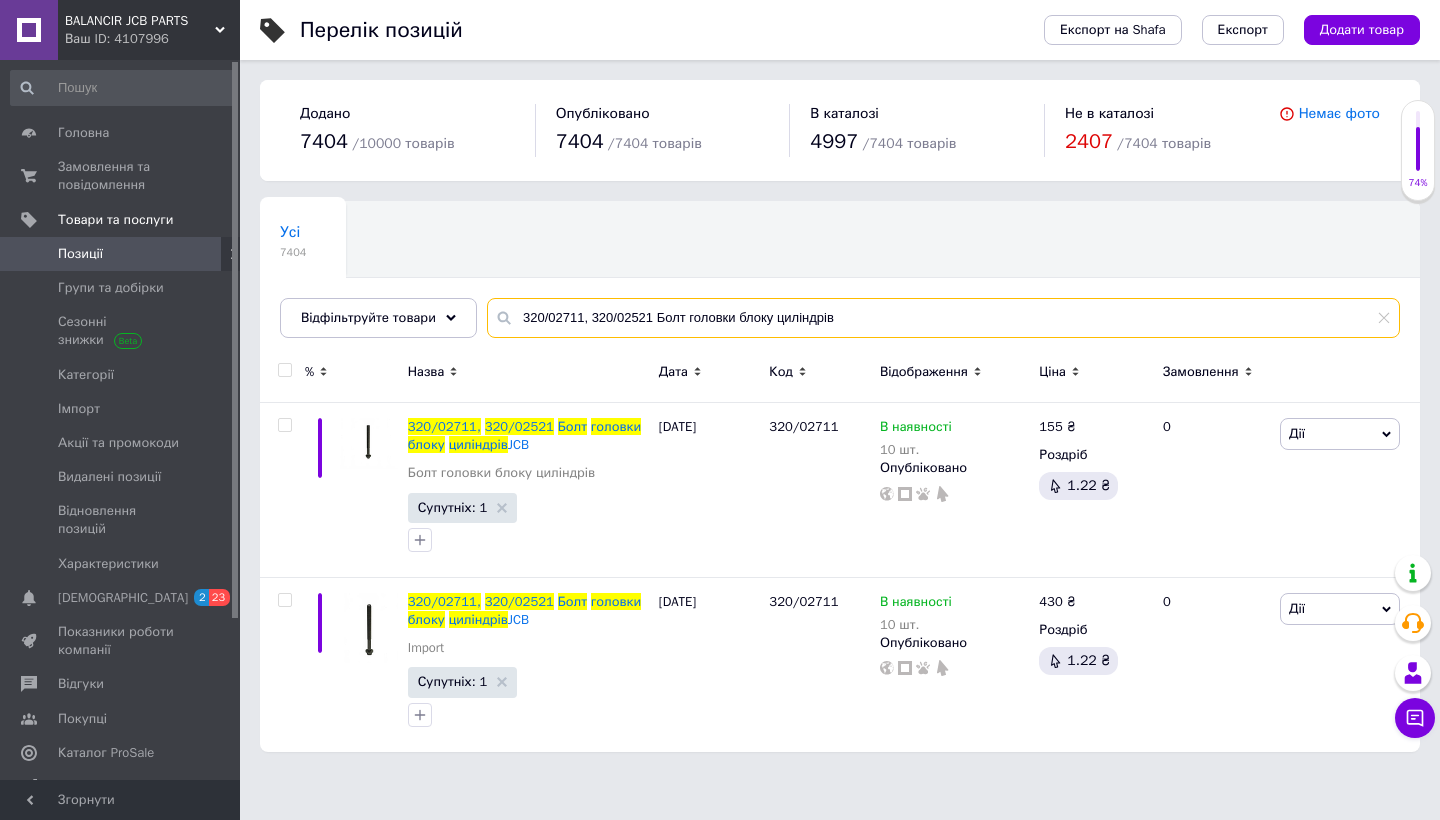 drag, startPoint x: 846, startPoint y: 324, endPoint x: 519, endPoint y: 314, distance: 327.15286 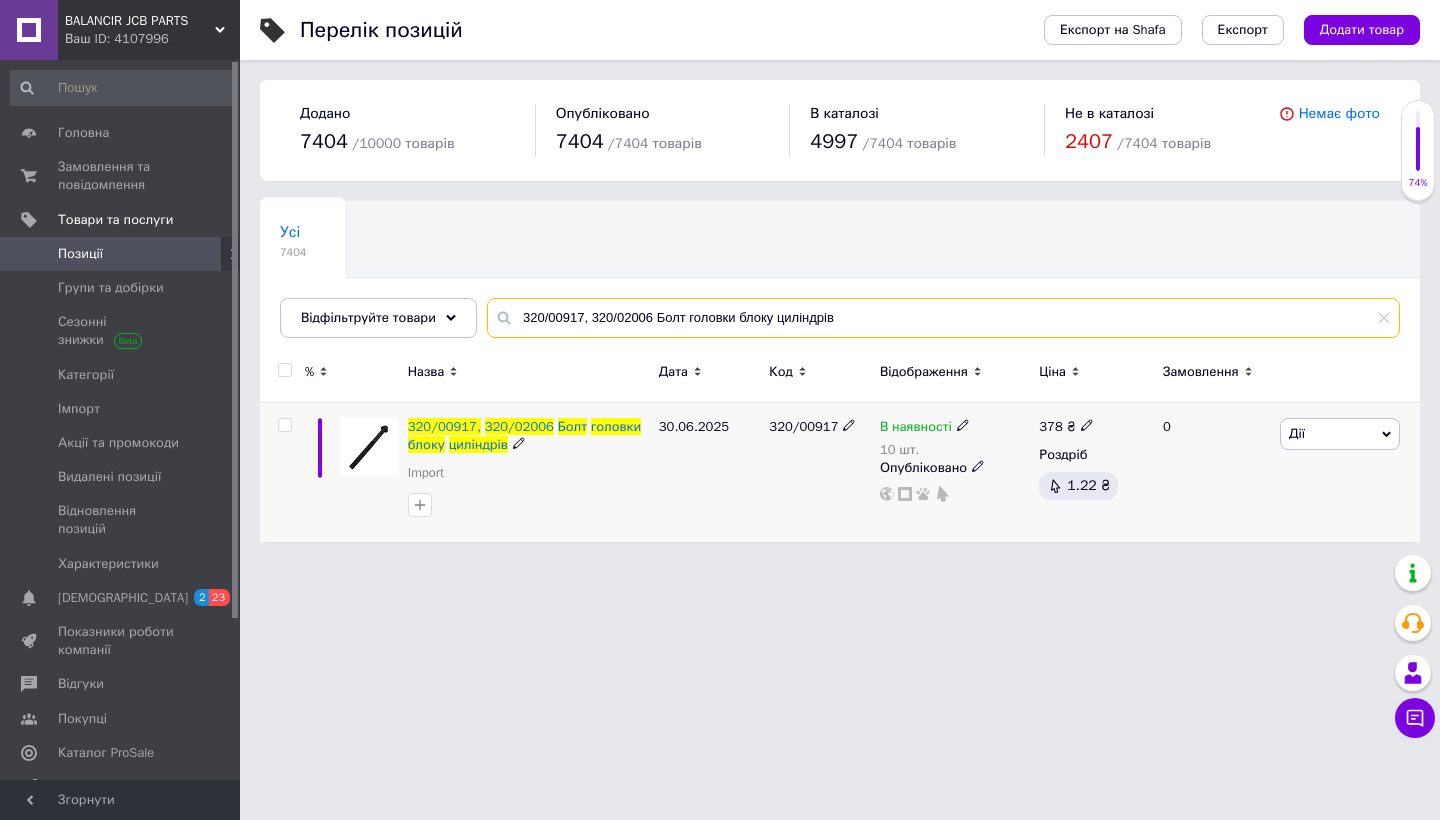 type on "320/00917, 320/02006 Болт головки блоку циліндрів" 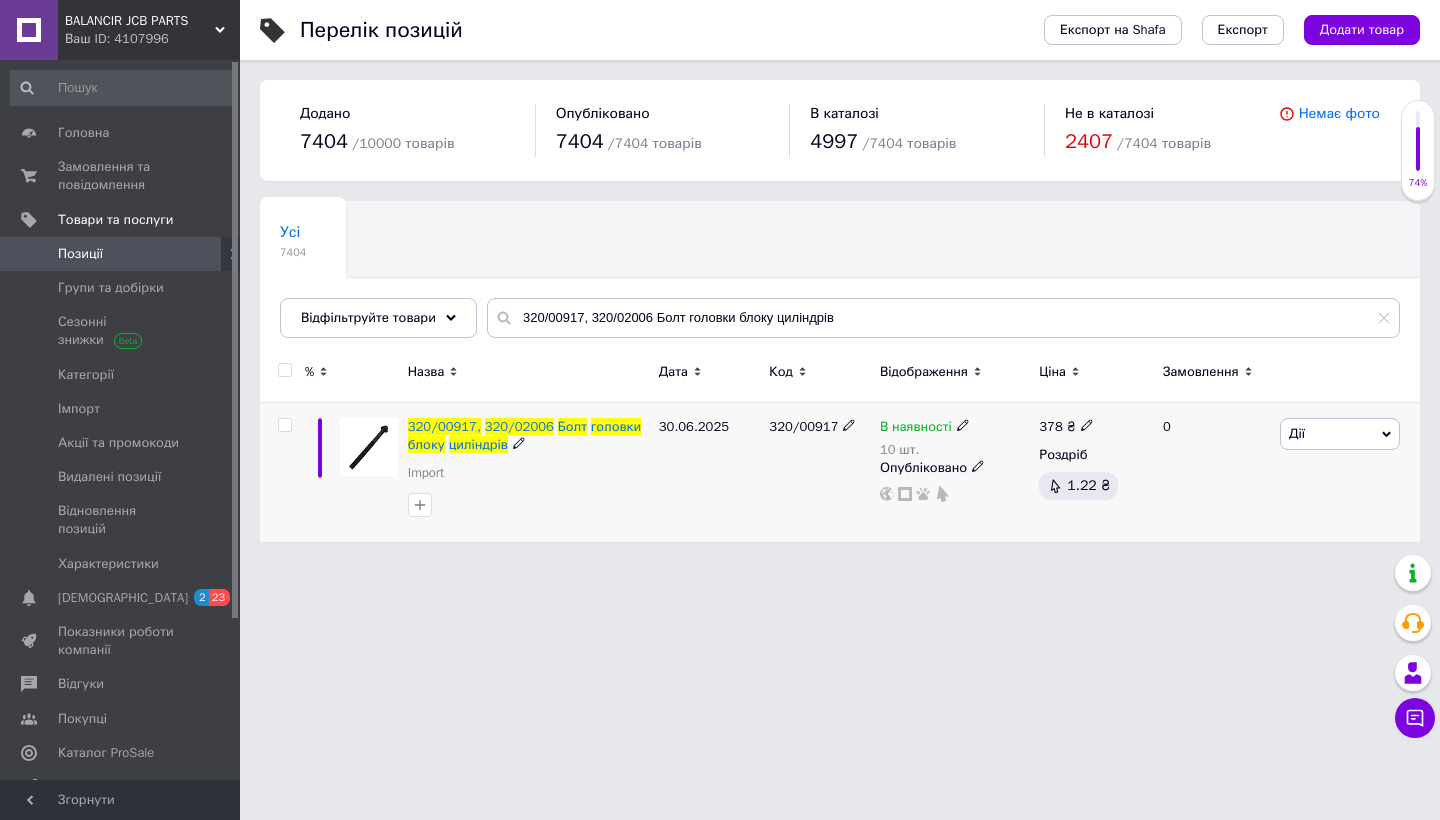 click at bounding box center (284, 425) 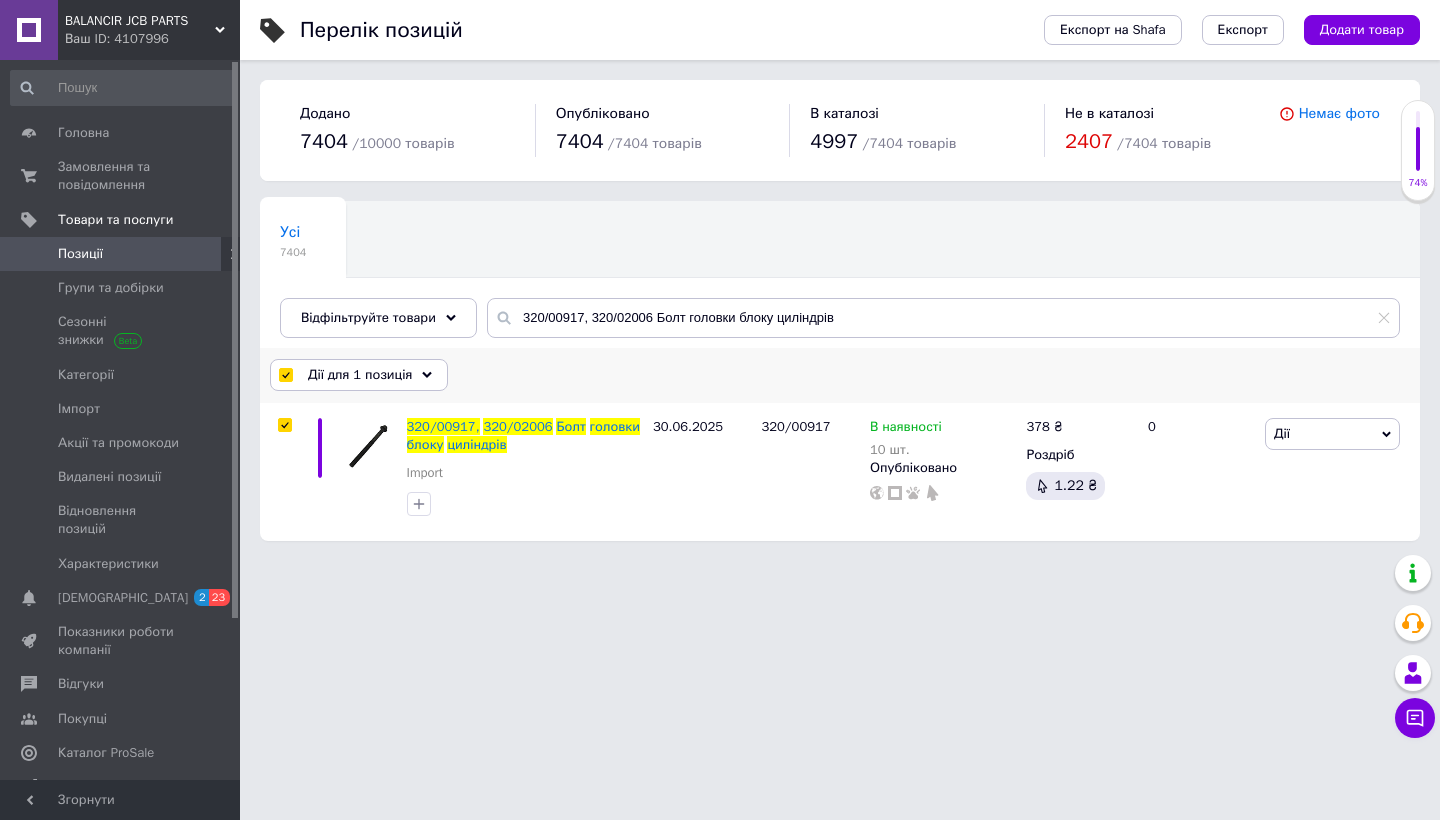 click on "Дії для 1 позиція" at bounding box center (360, 375) 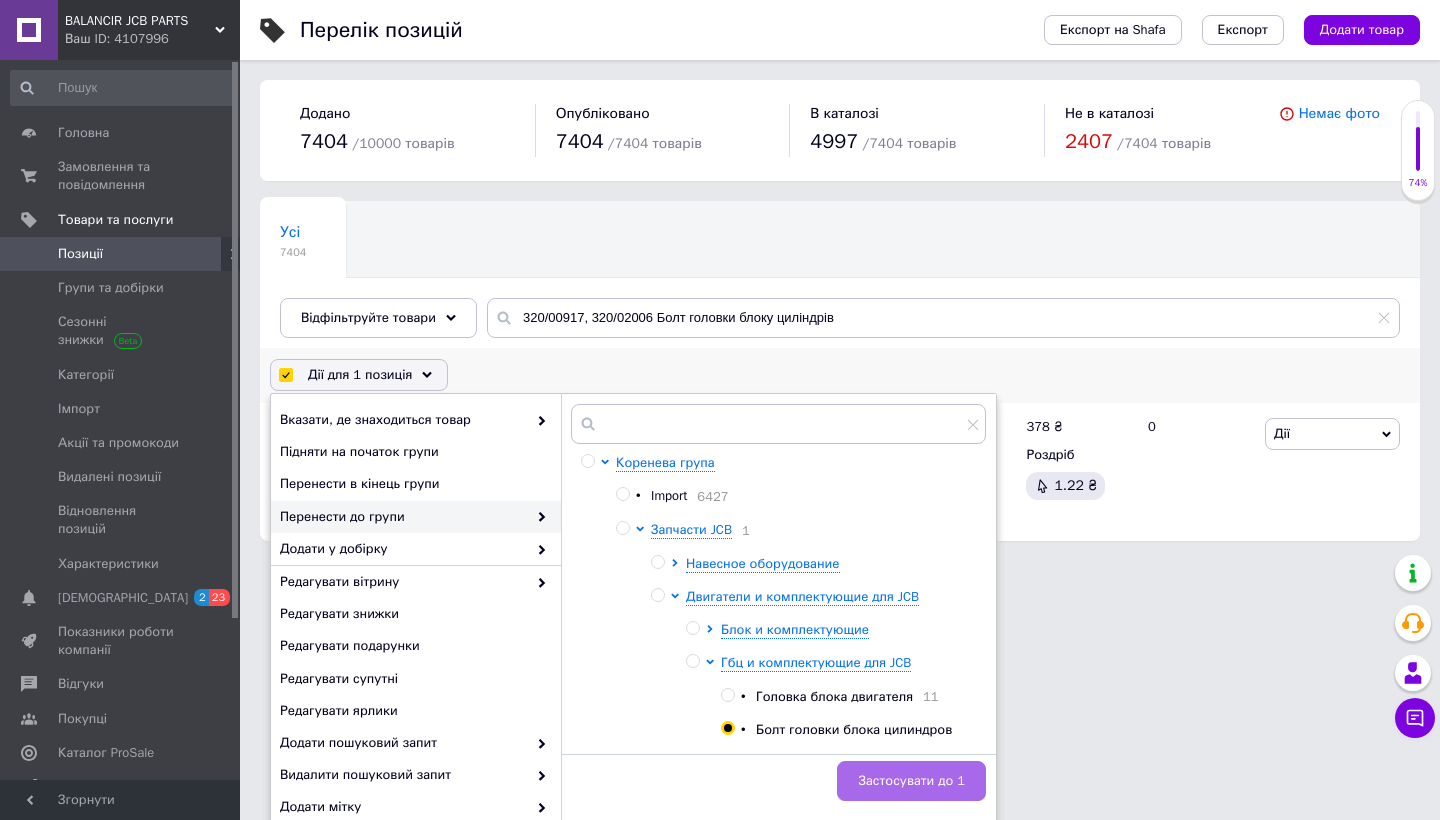 click on "Застосувати до 1" at bounding box center (911, 781) 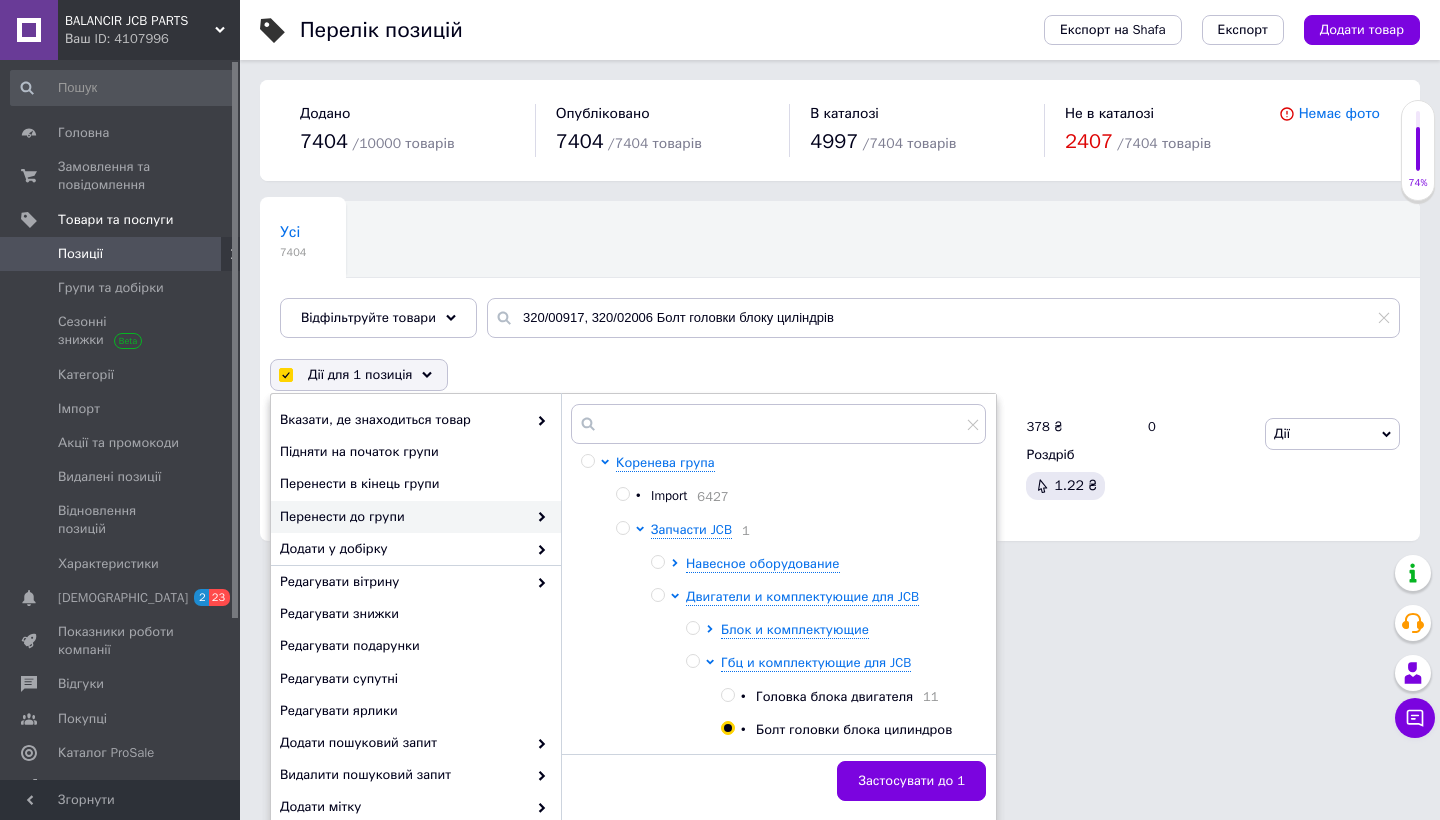 checkbox on "false" 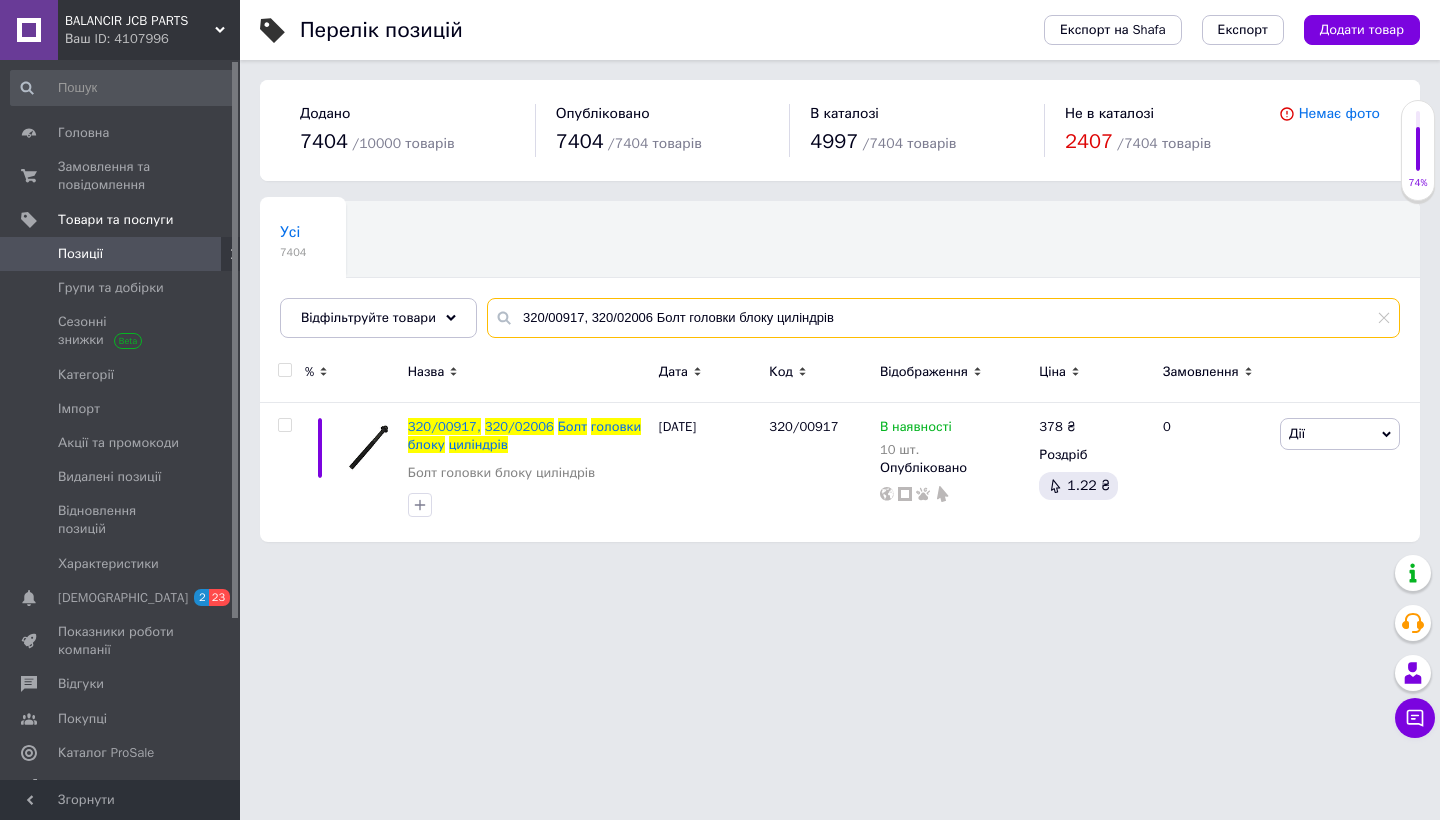 drag, startPoint x: 846, startPoint y: 313, endPoint x: 506, endPoint y: 304, distance: 340.1191 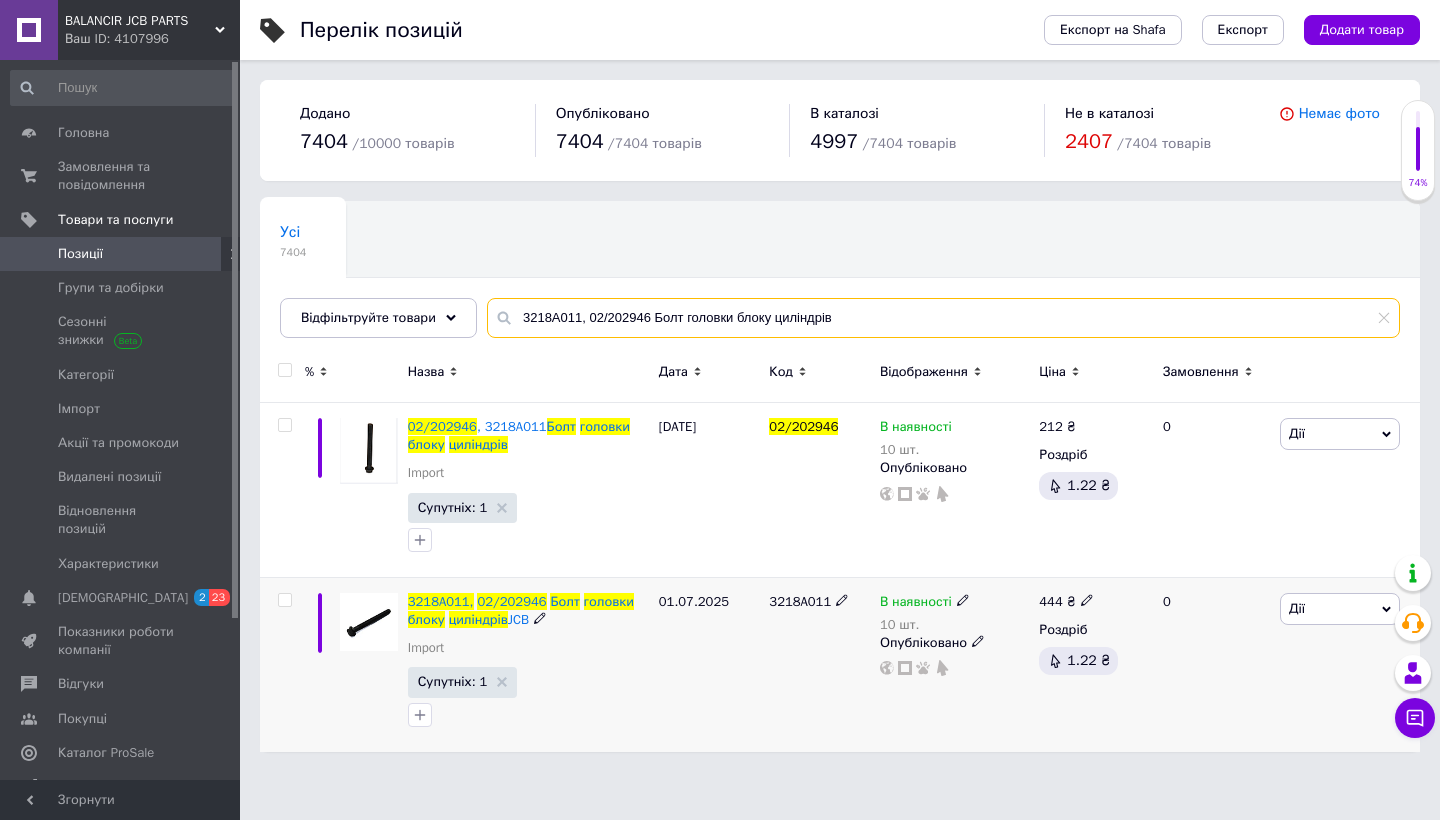 type on "3218A011, 02/202946 Болт головки блоку циліндрів" 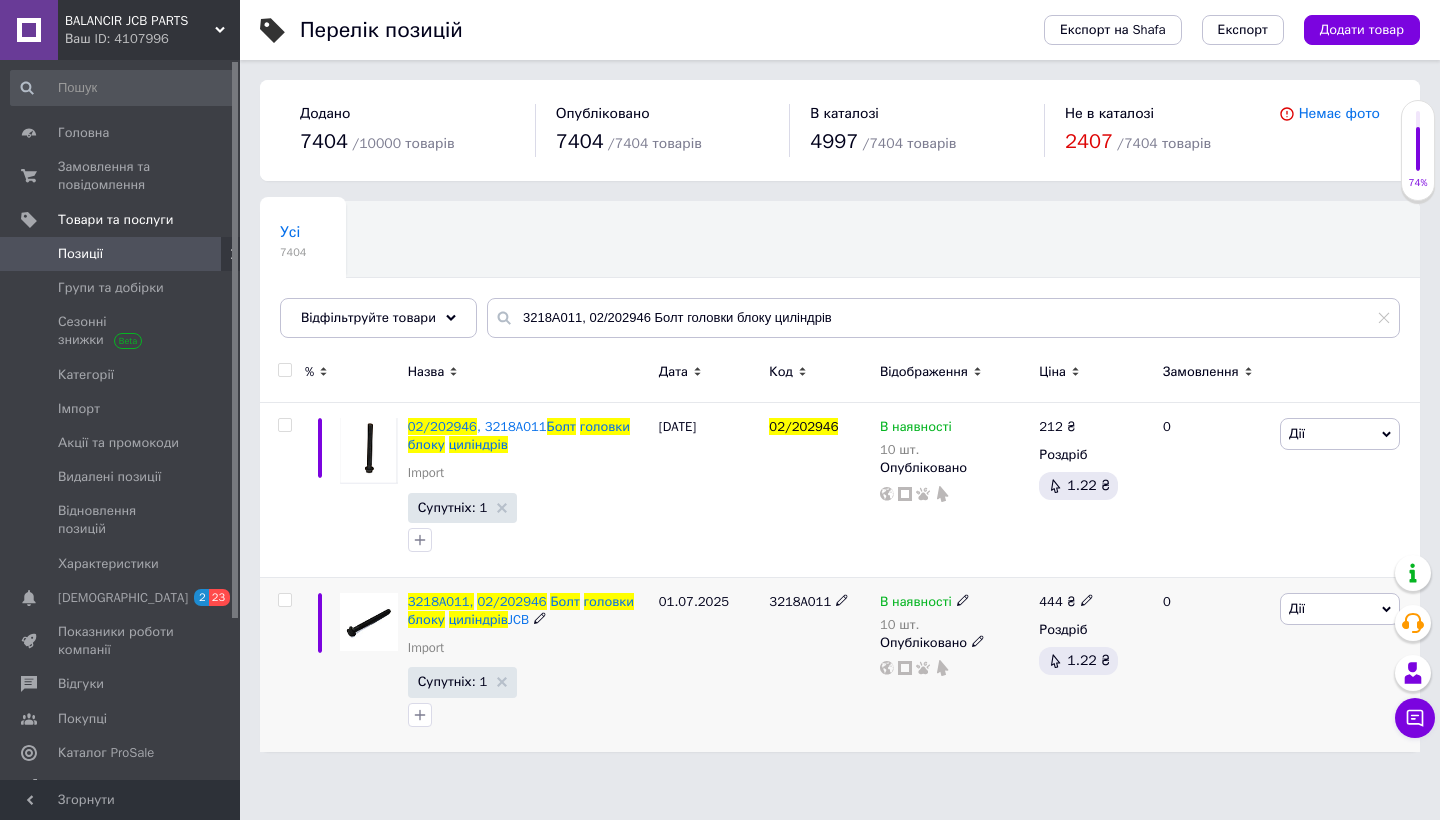 click at bounding box center (284, 600) 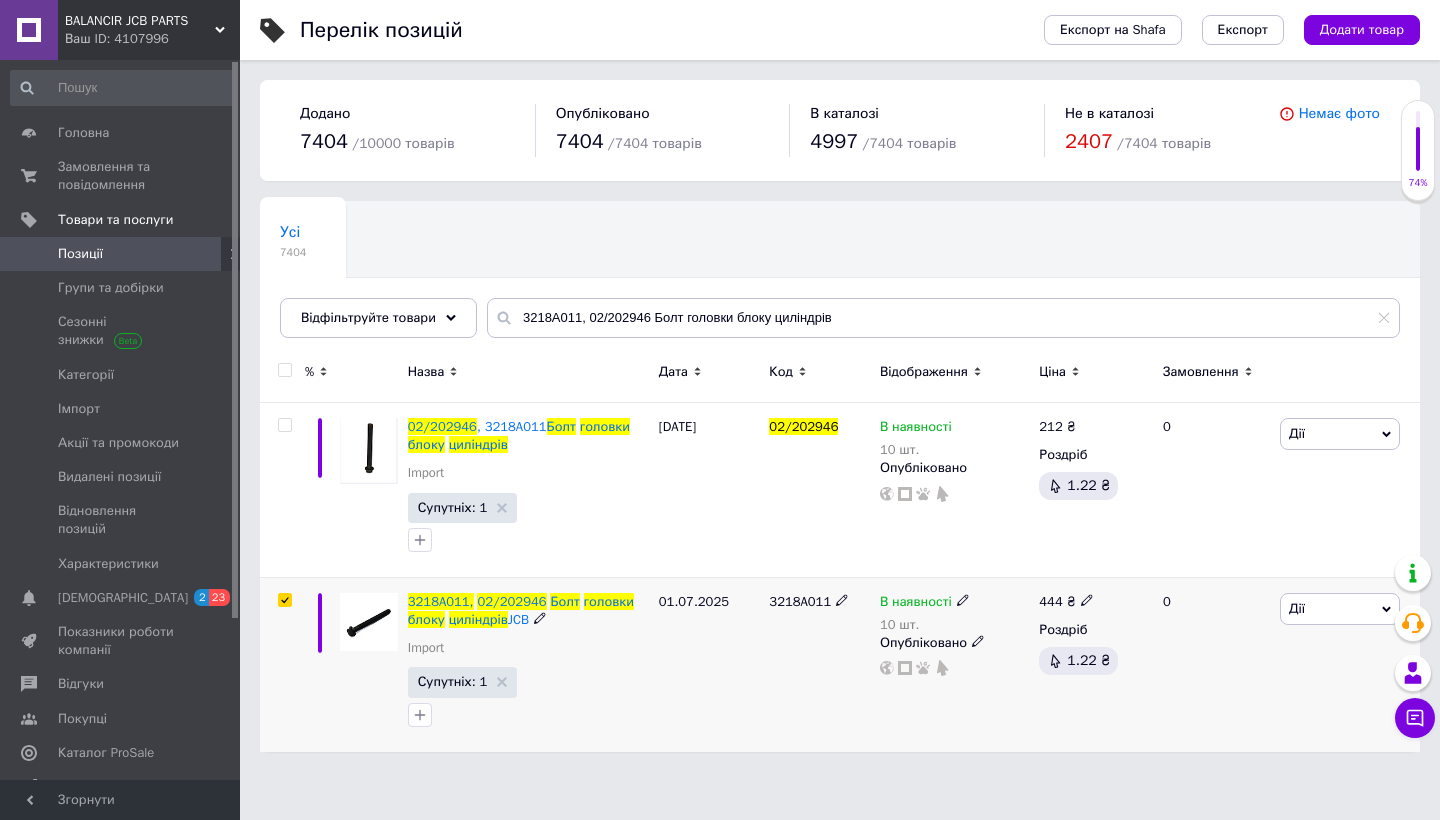 checkbox on "true" 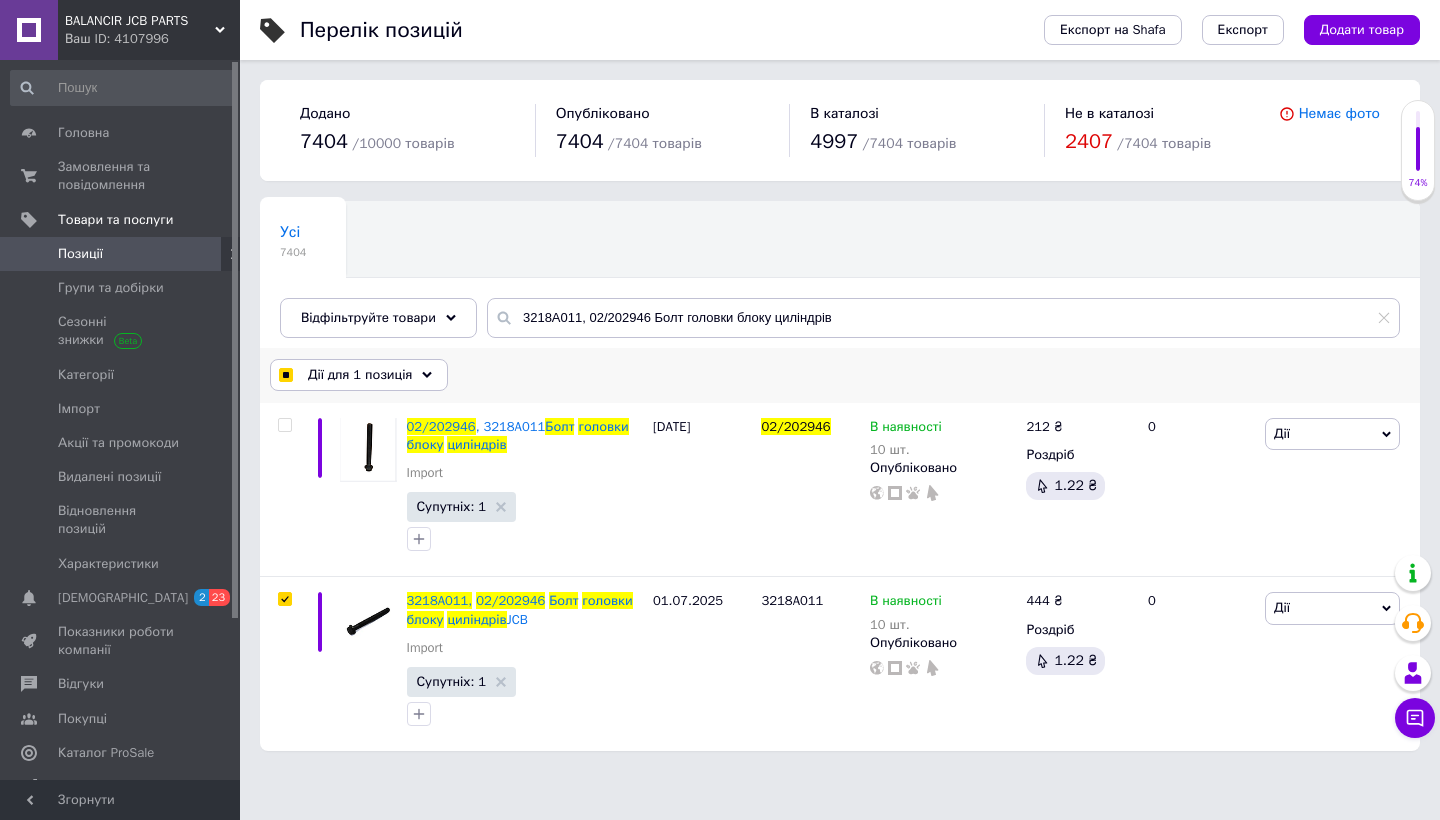 click on "Дії для 1 позиція" at bounding box center [360, 375] 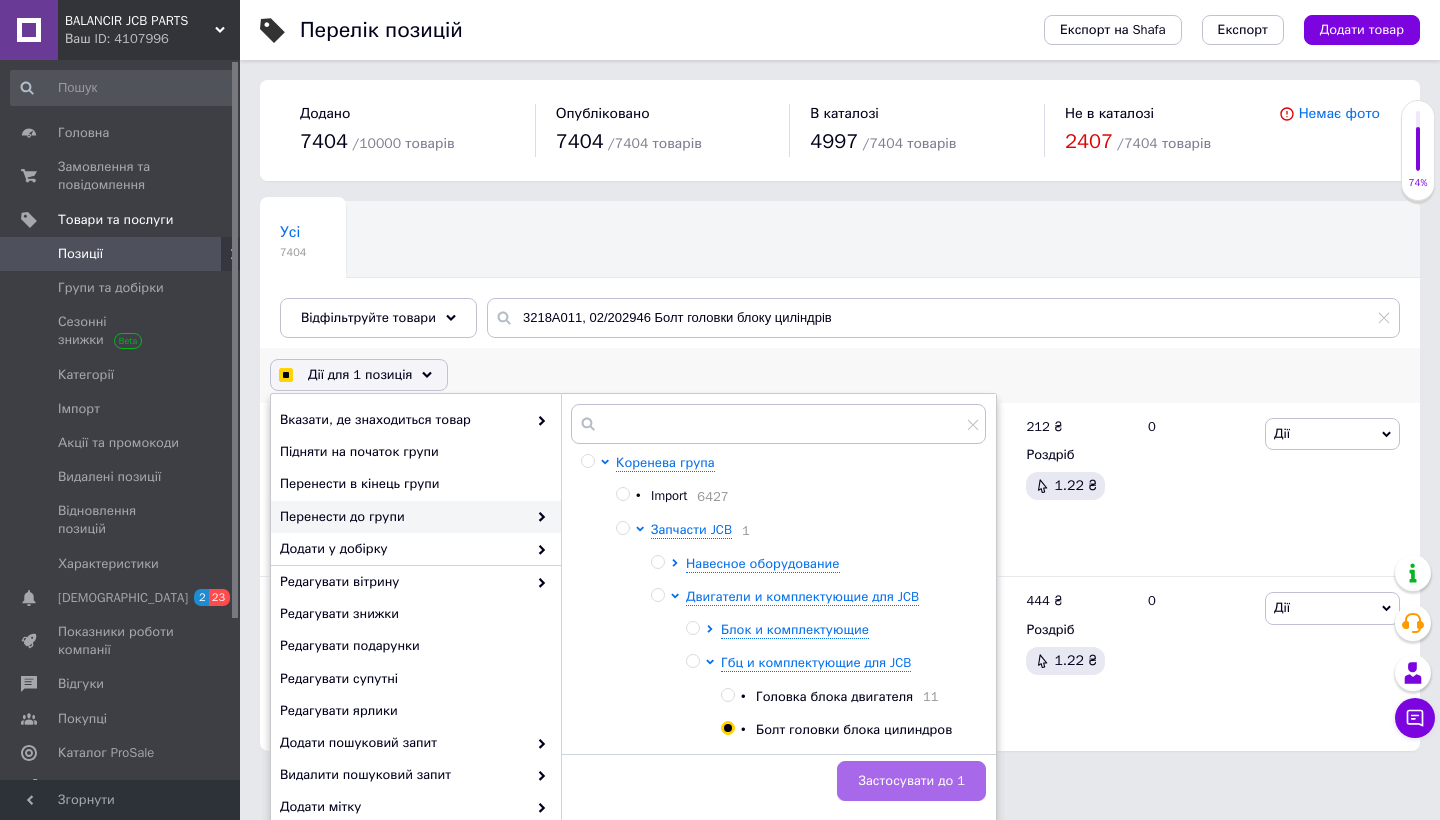 click on "Застосувати до 1" at bounding box center [911, 781] 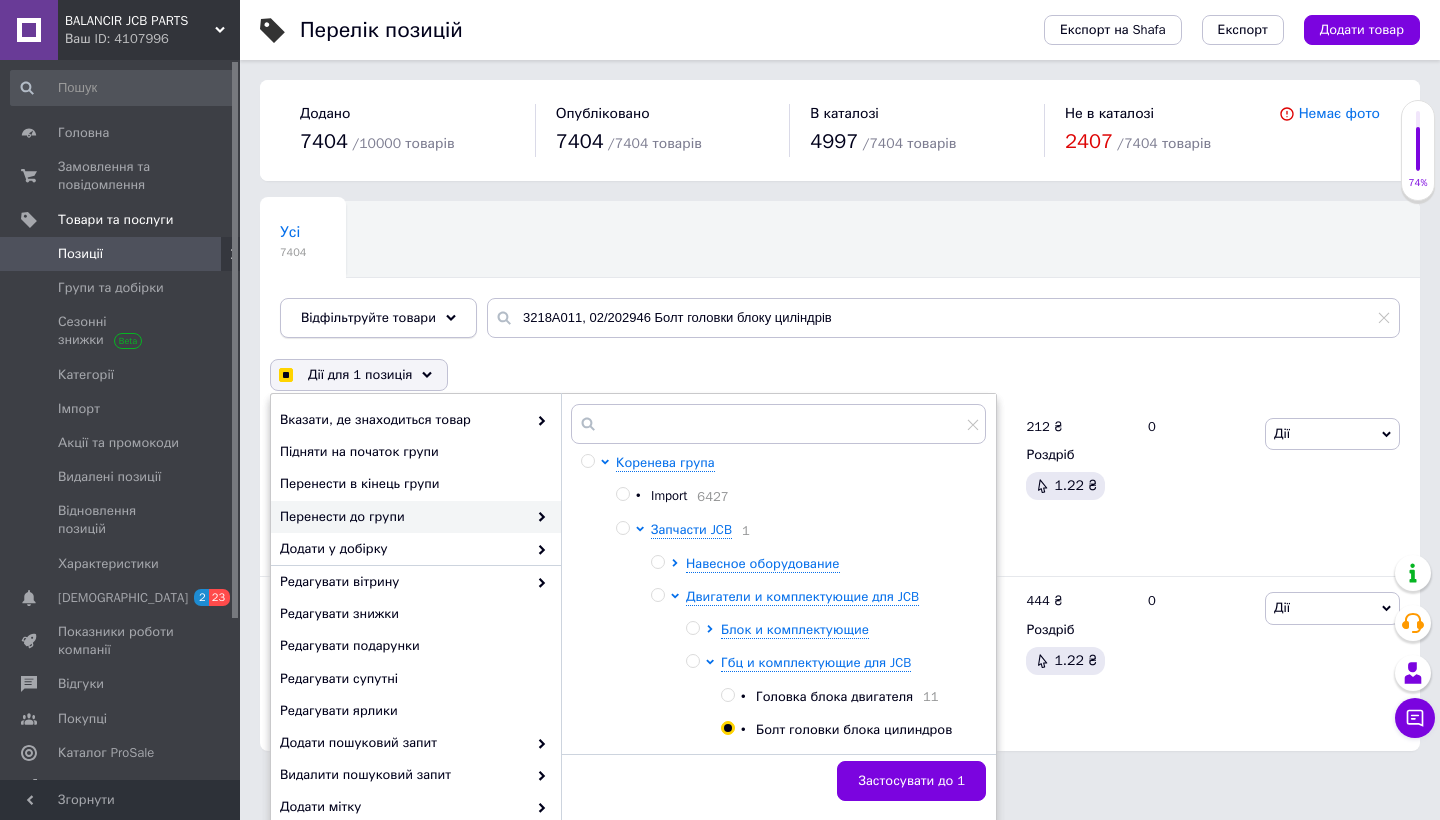 checkbox on "true" 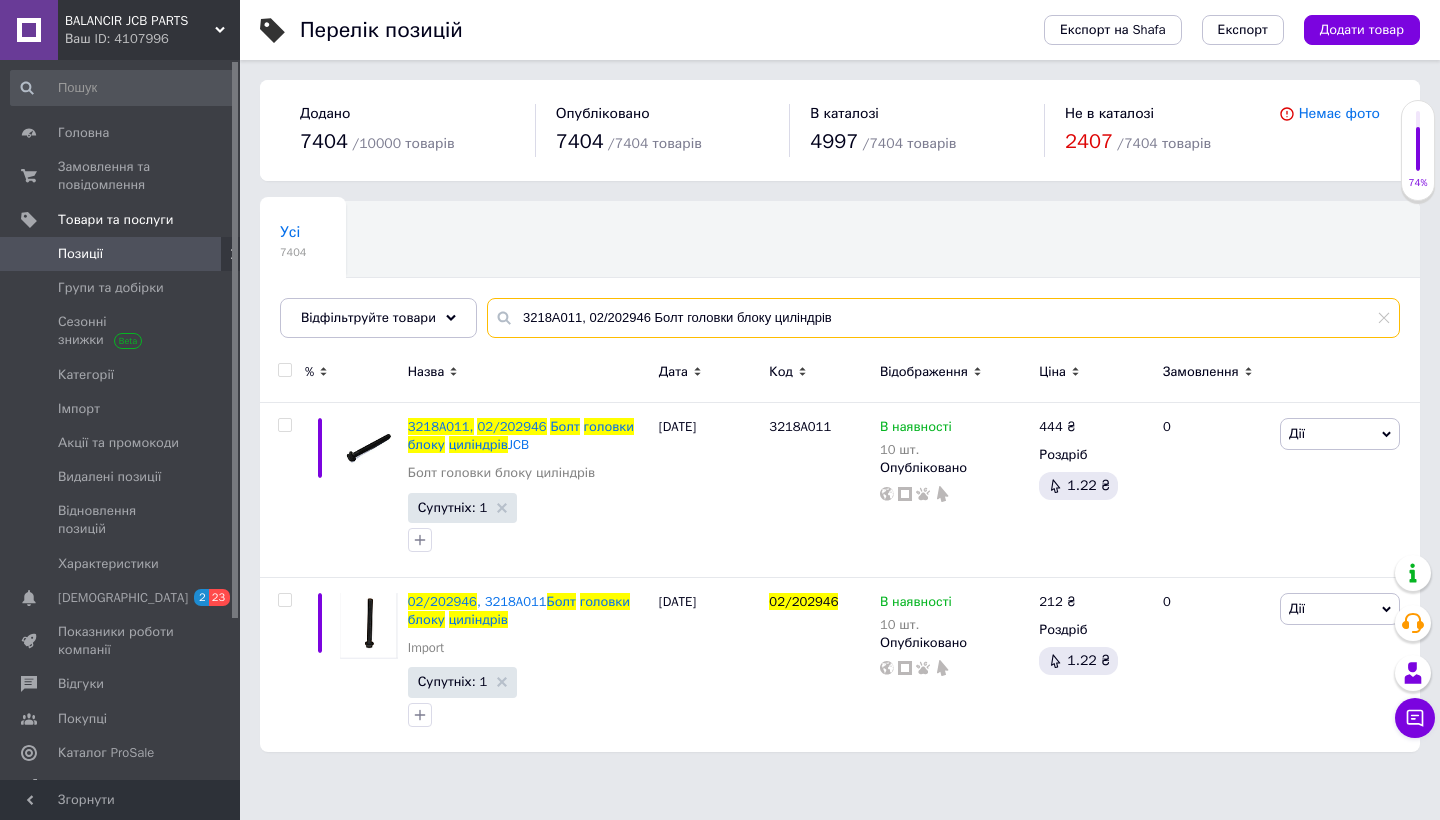 drag, startPoint x: 857, startPoint y: 319, endPoint x: 482, endPoint y: 314, distance: 375.03333 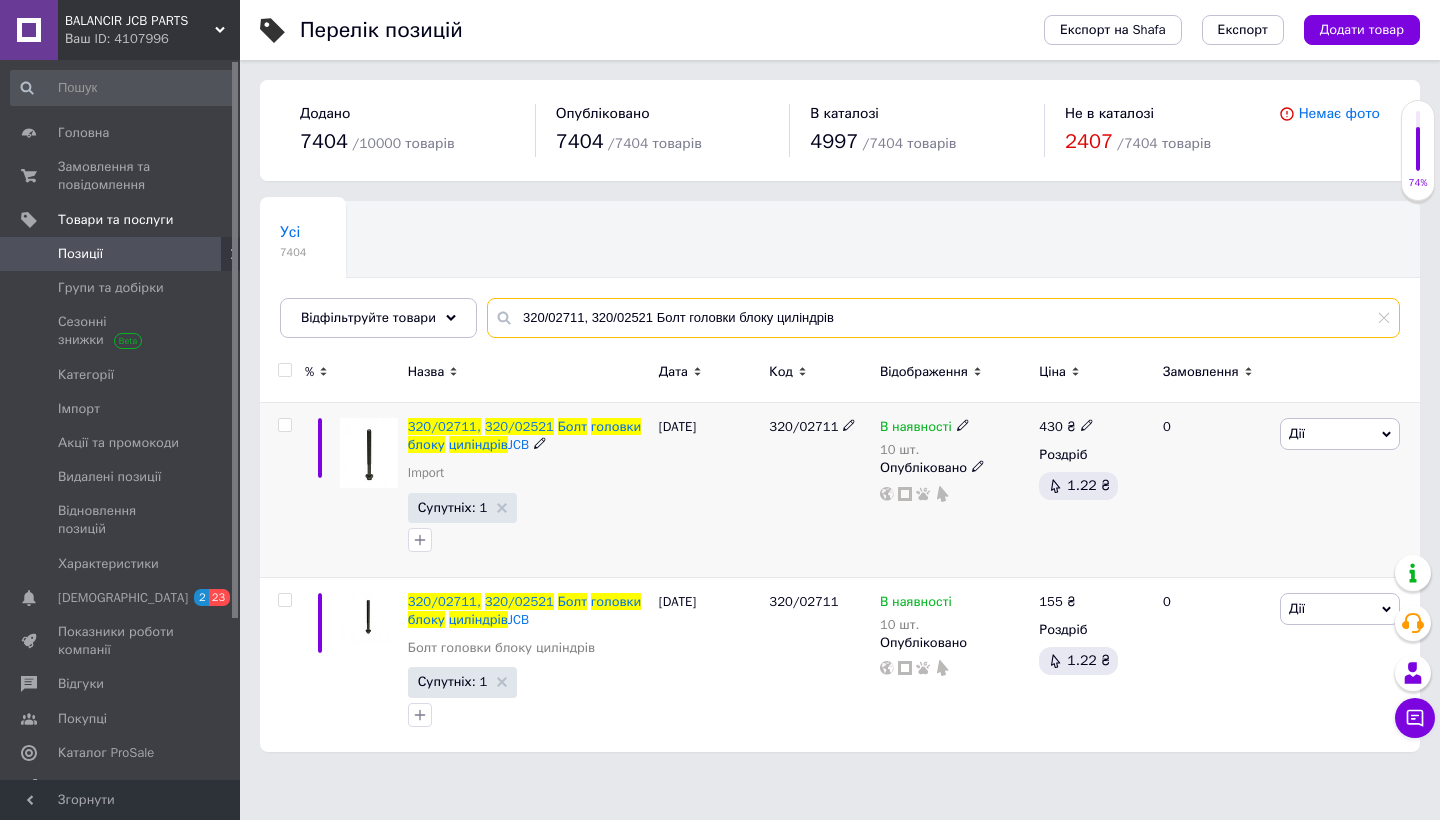 type on "320/02711, 320/02521 Болт головки блоку циліндрів" 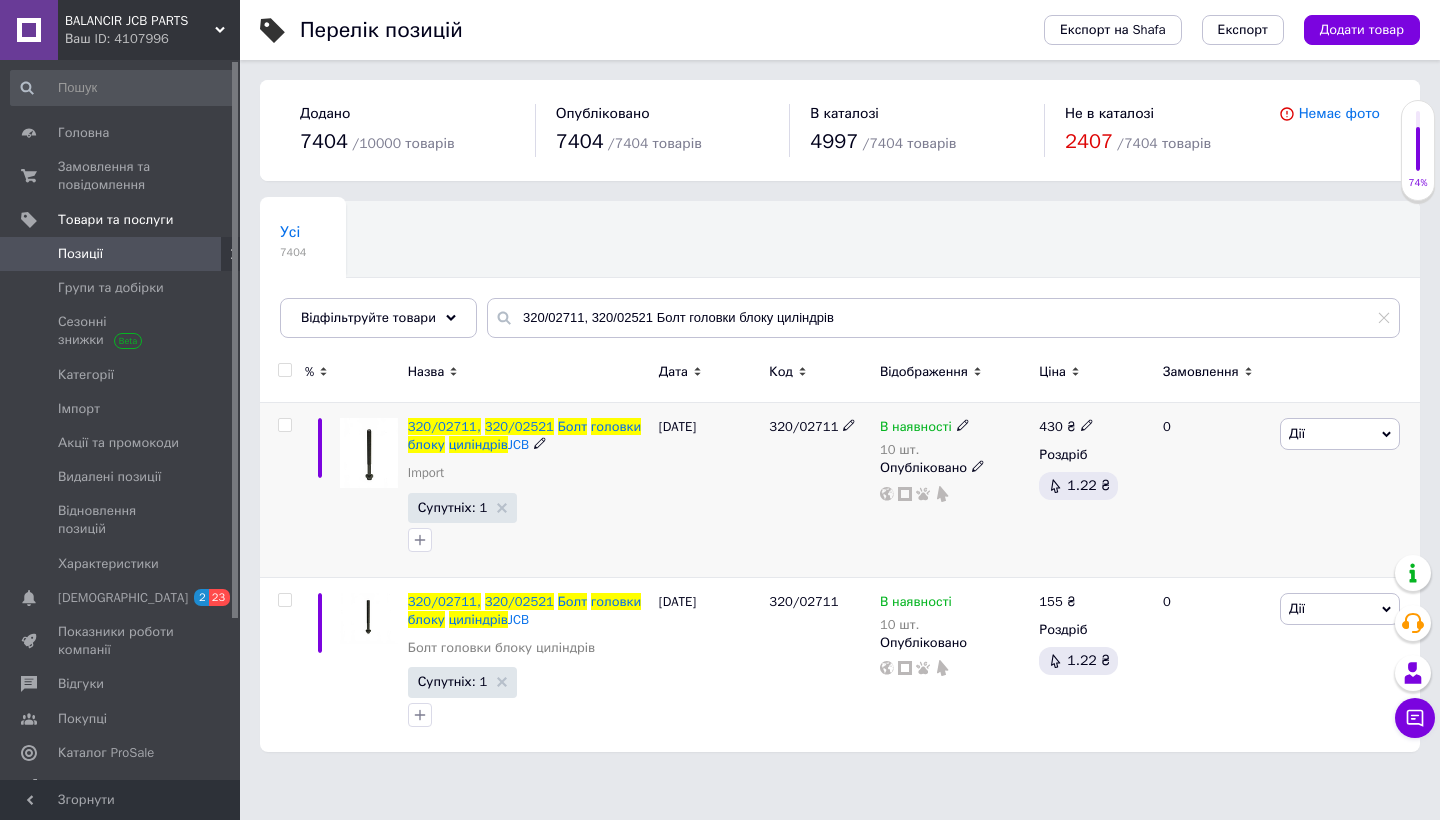 click at bounding box center [284, 425] 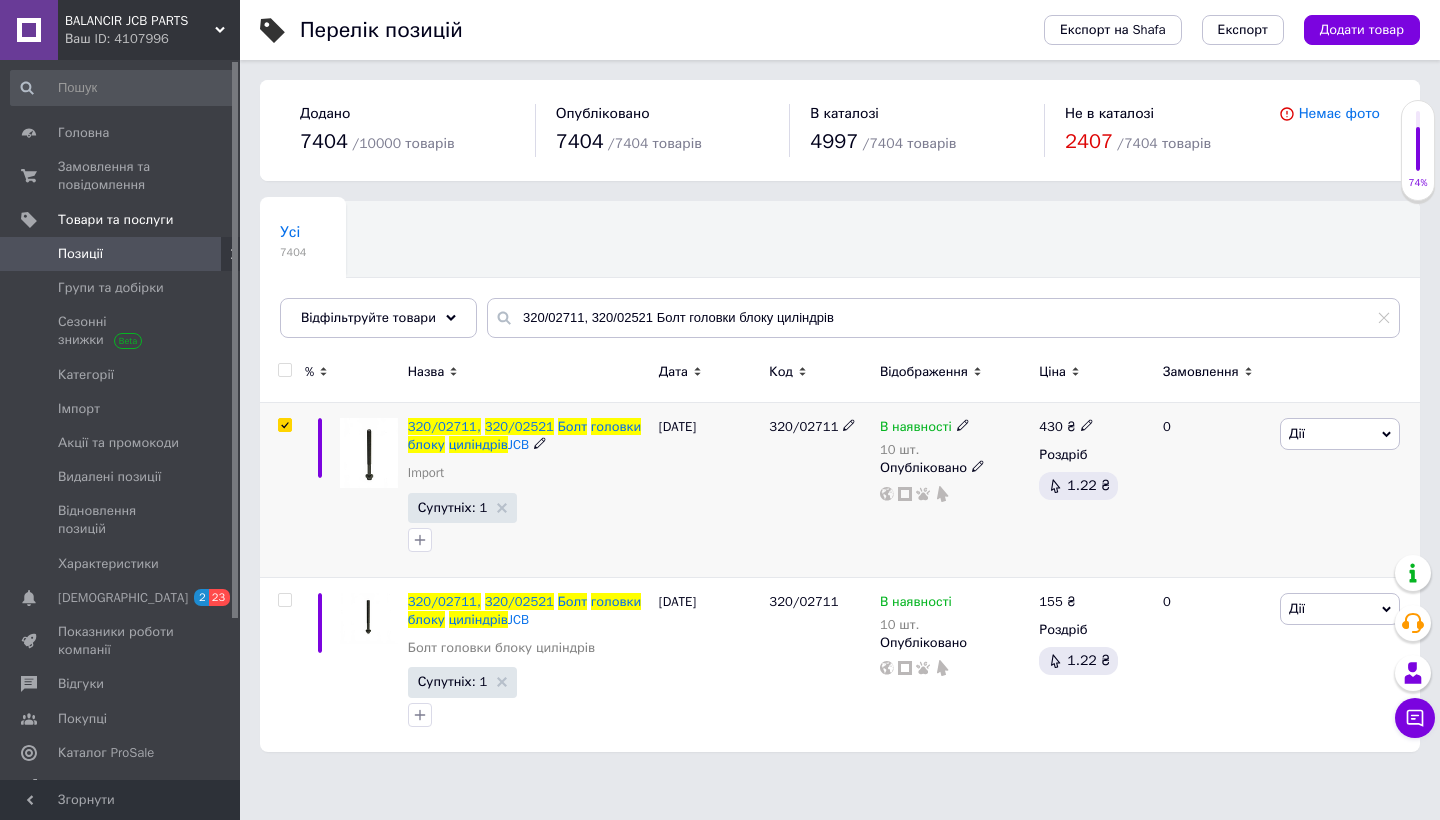 checkbox on "true" 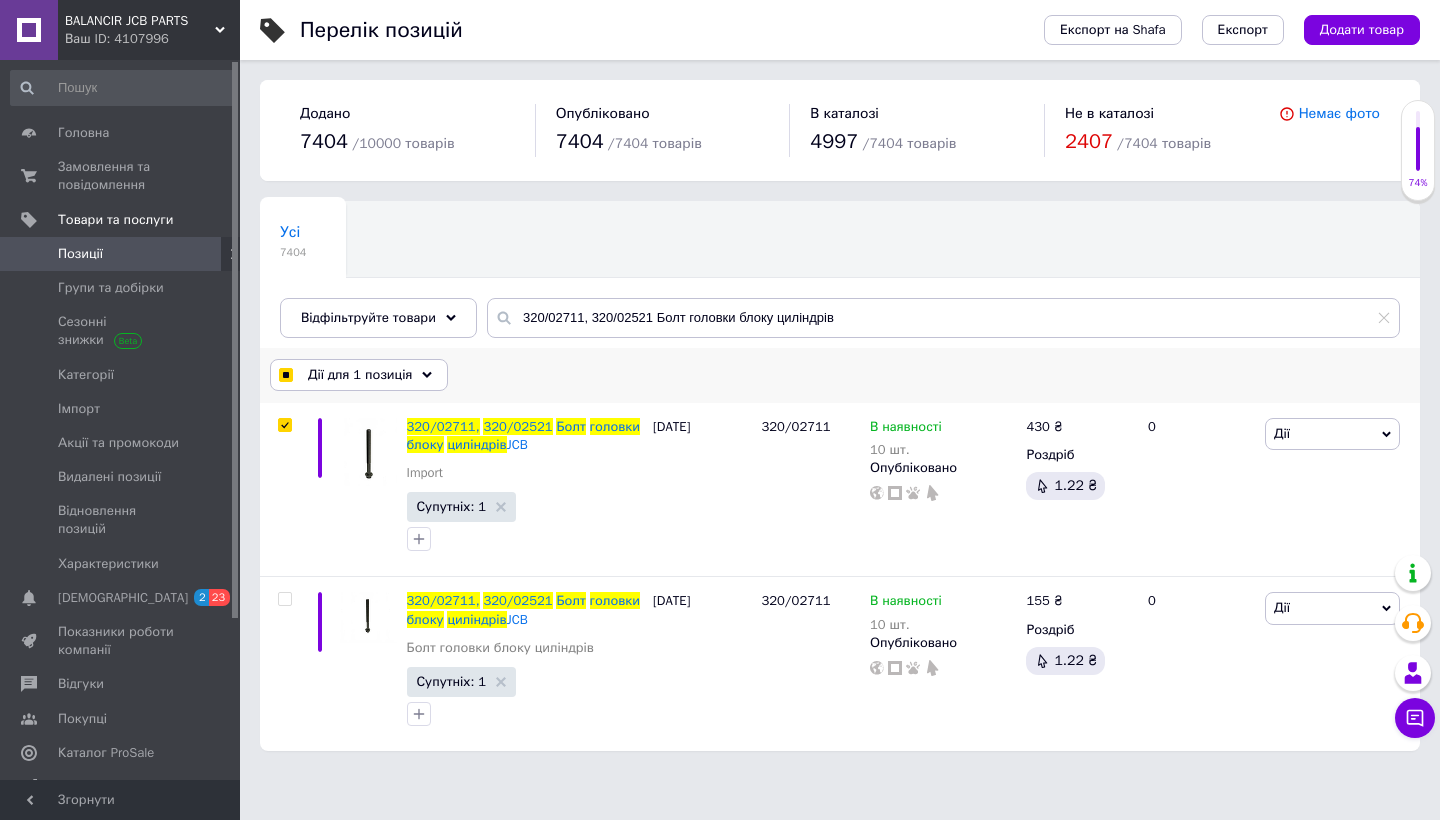 click on "Дії для 1 позиція" at bounding box center [360, 375] 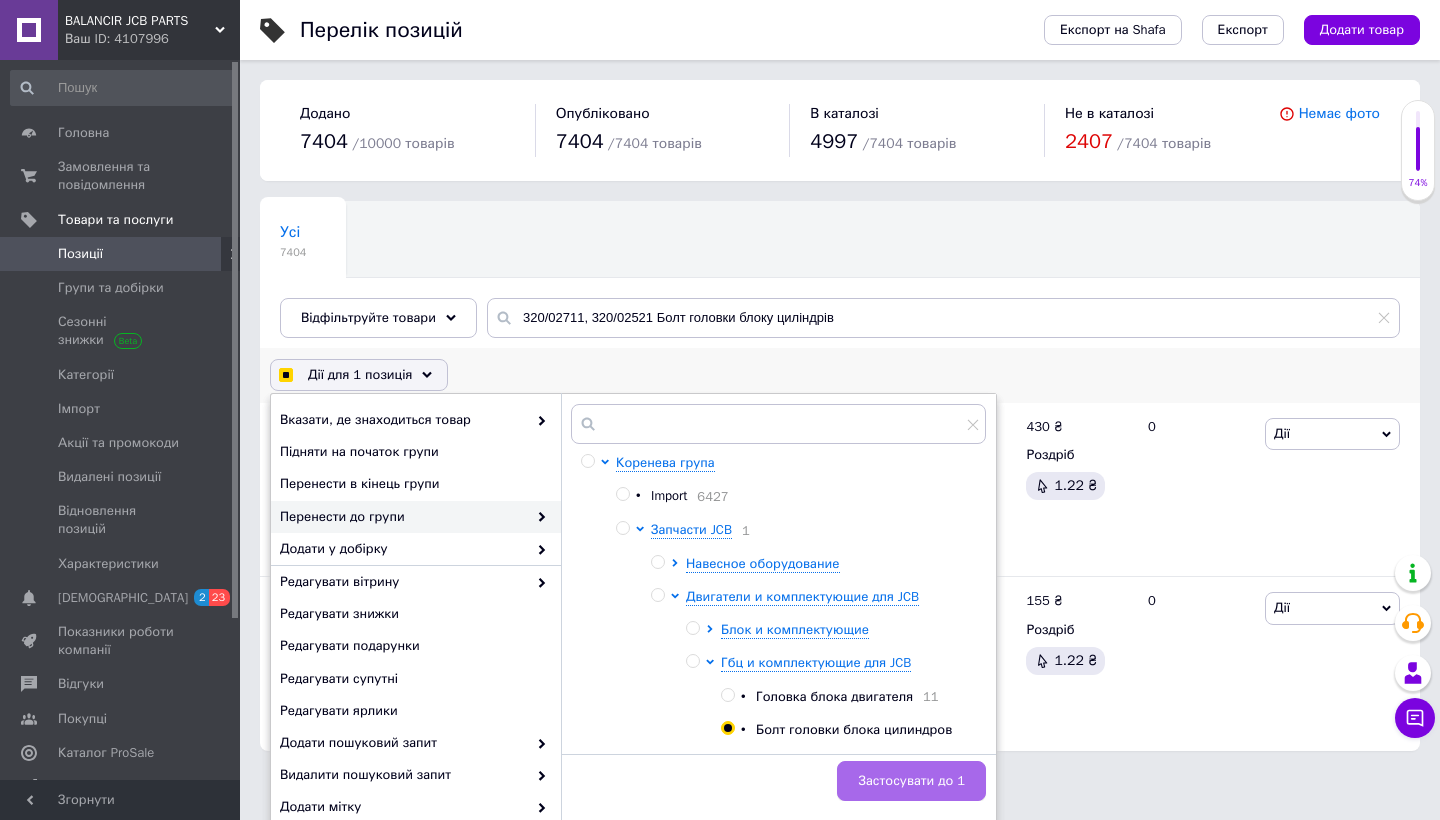 click on "Застосувати до 1" at bounding box center (911, 781) 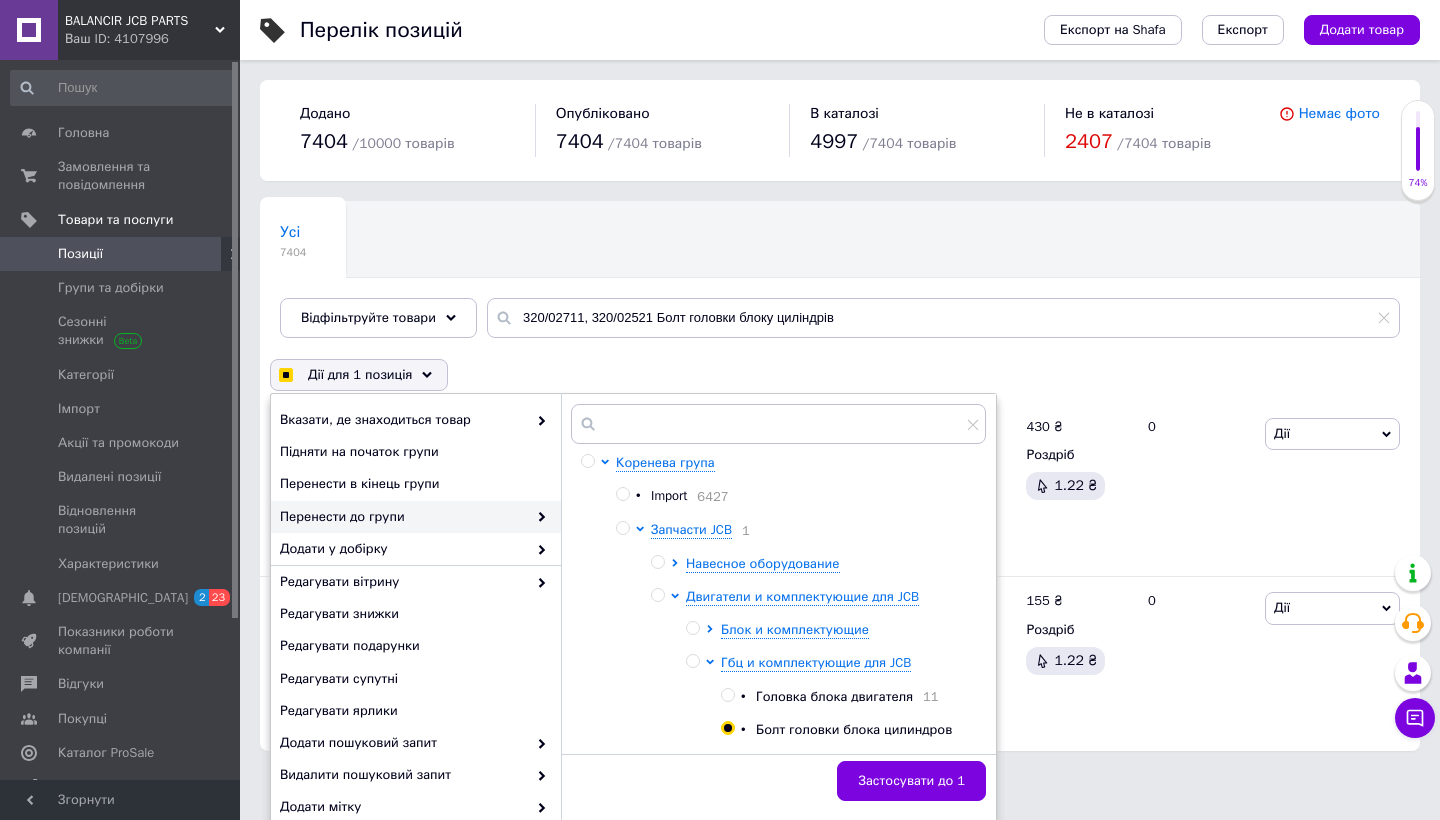 checkbox on "true" 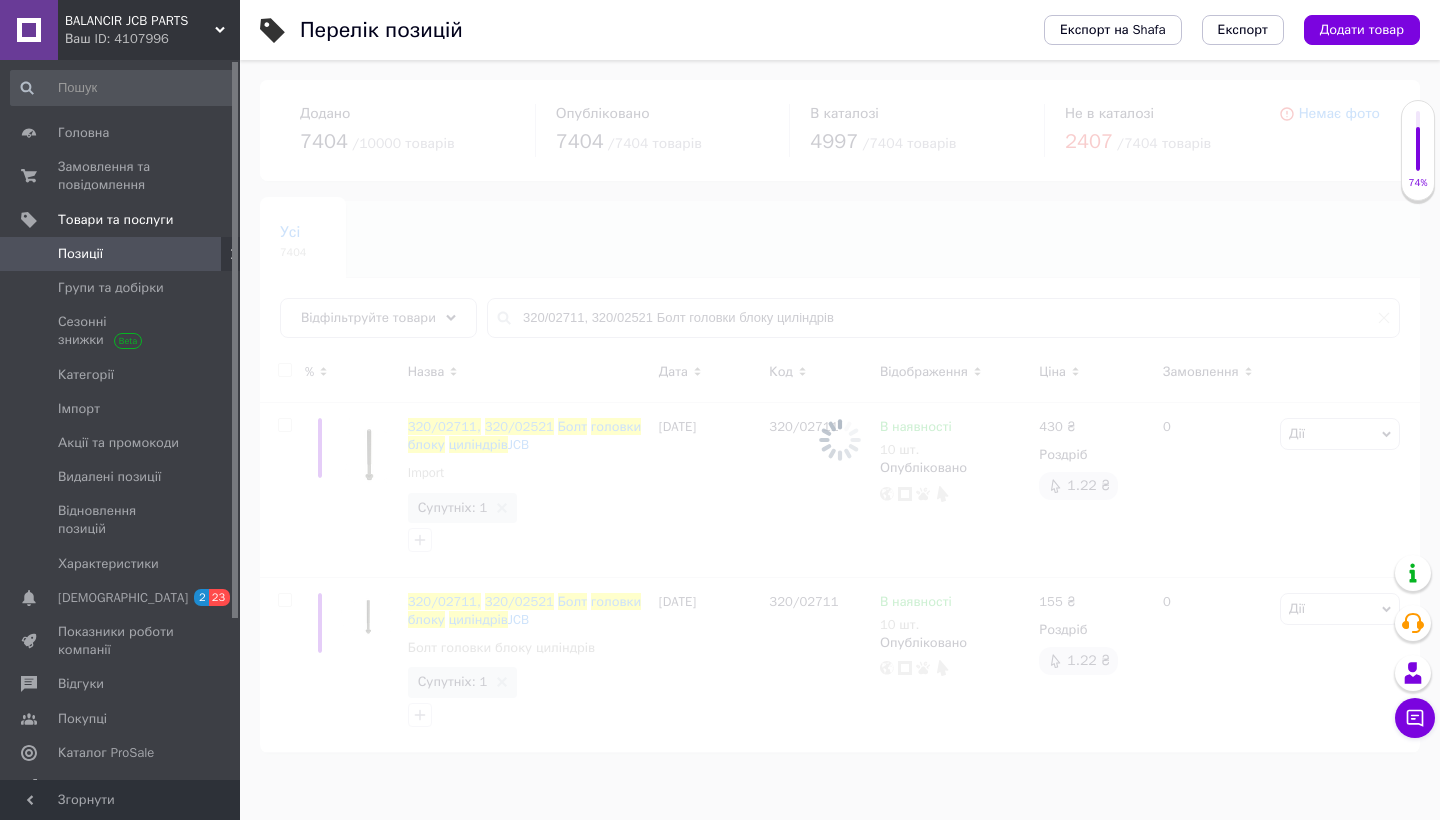 checkbox on "false" 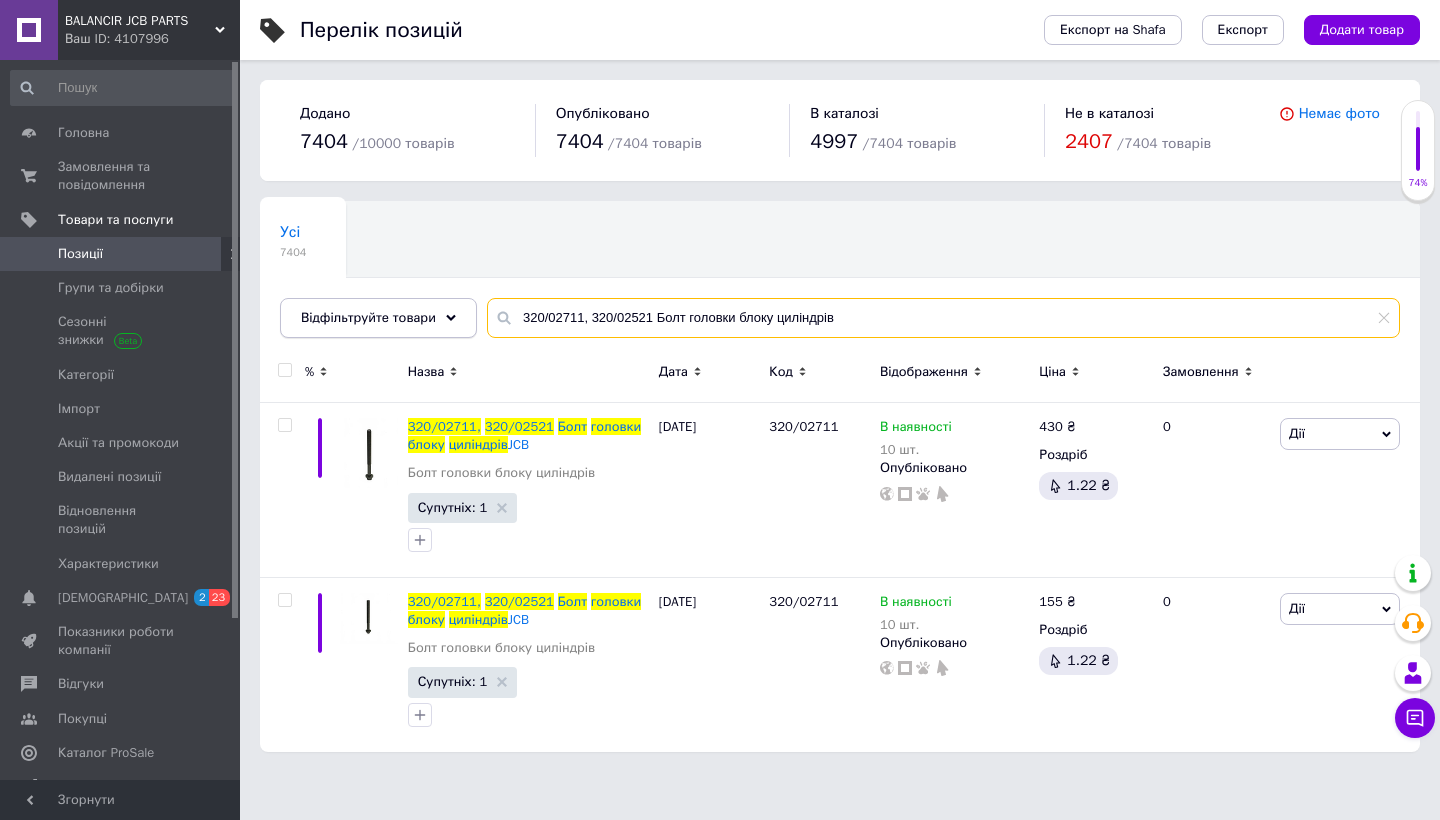 drag, startPoint x: 849, startPoint y: 317, endPoint x: 473, endPoint y: 308, distance: 376.1077 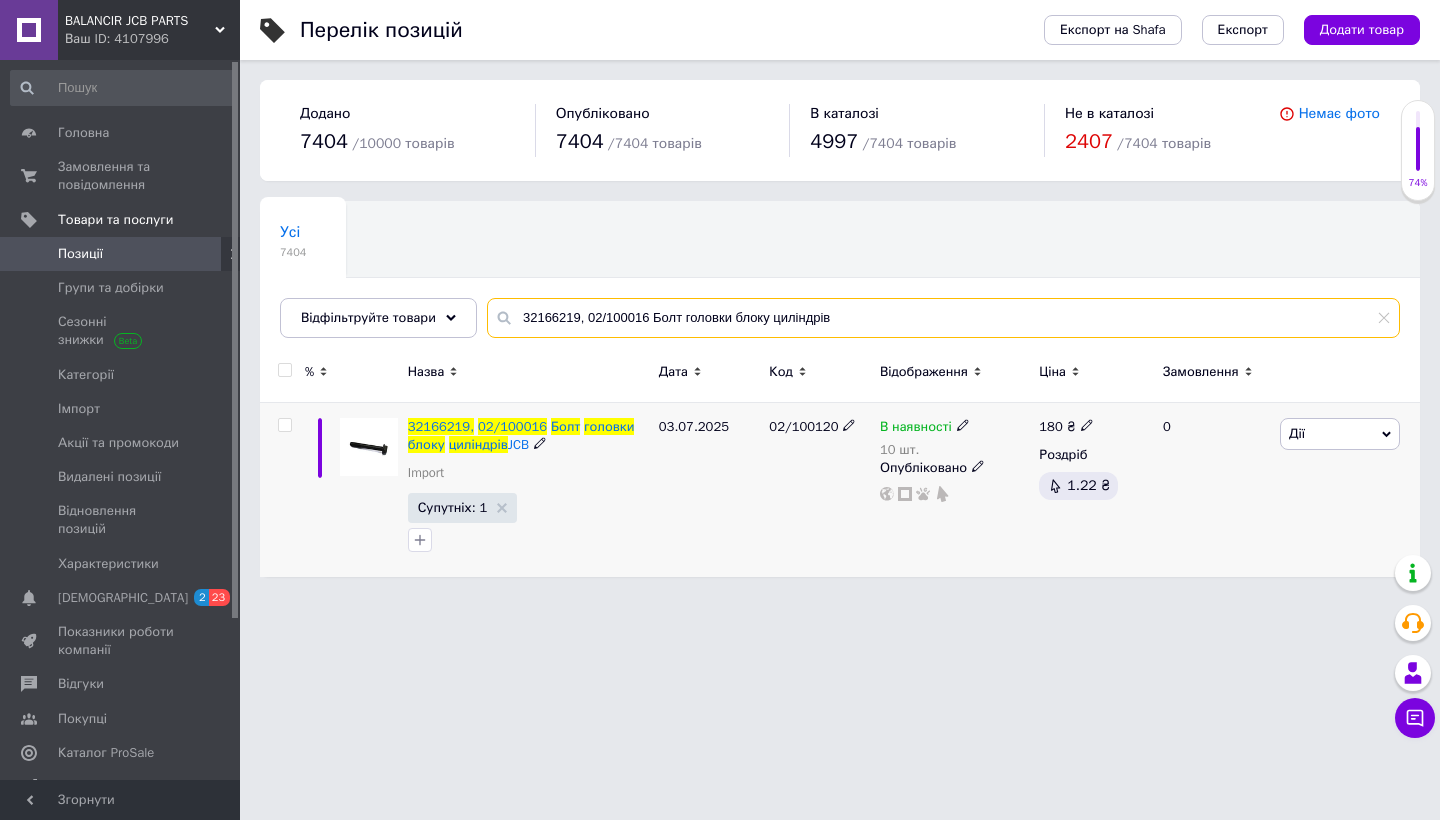 type on "32166219, 02/100016 Болт головки блоку циліндрів" 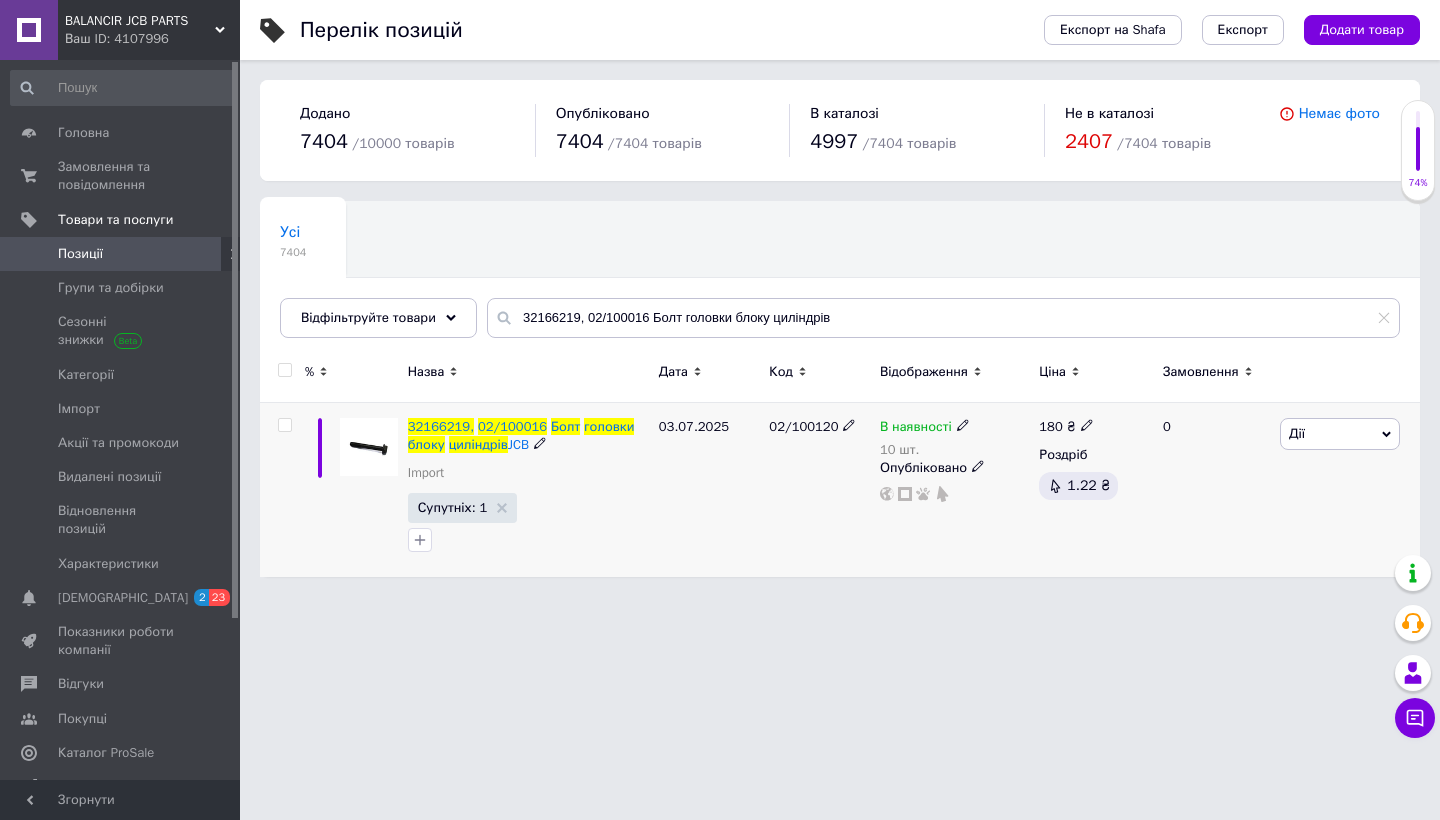 click at bounding box center (284, 425) 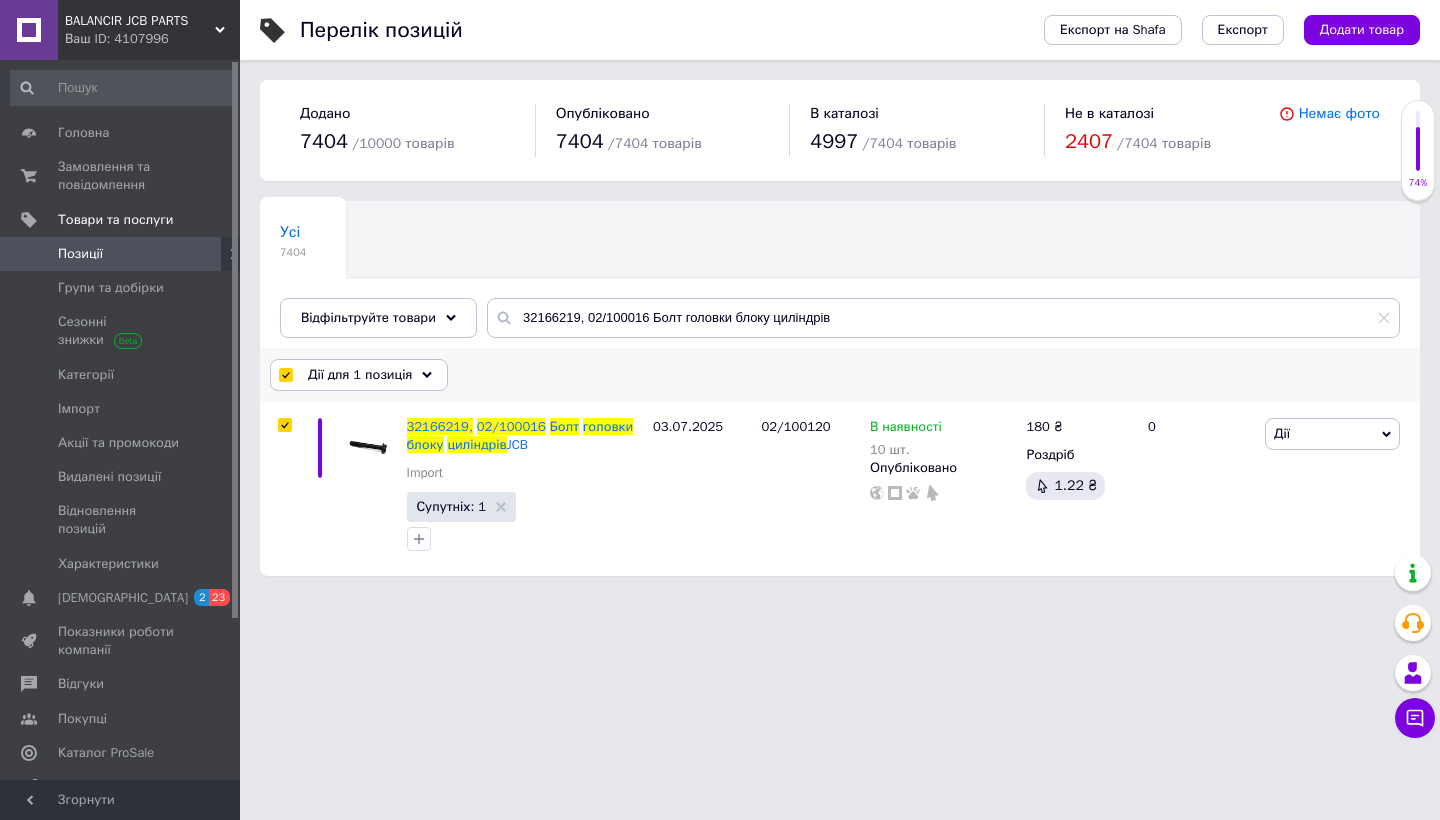 click on "Дії для 1 позиція" at bounding box center [360, 375] 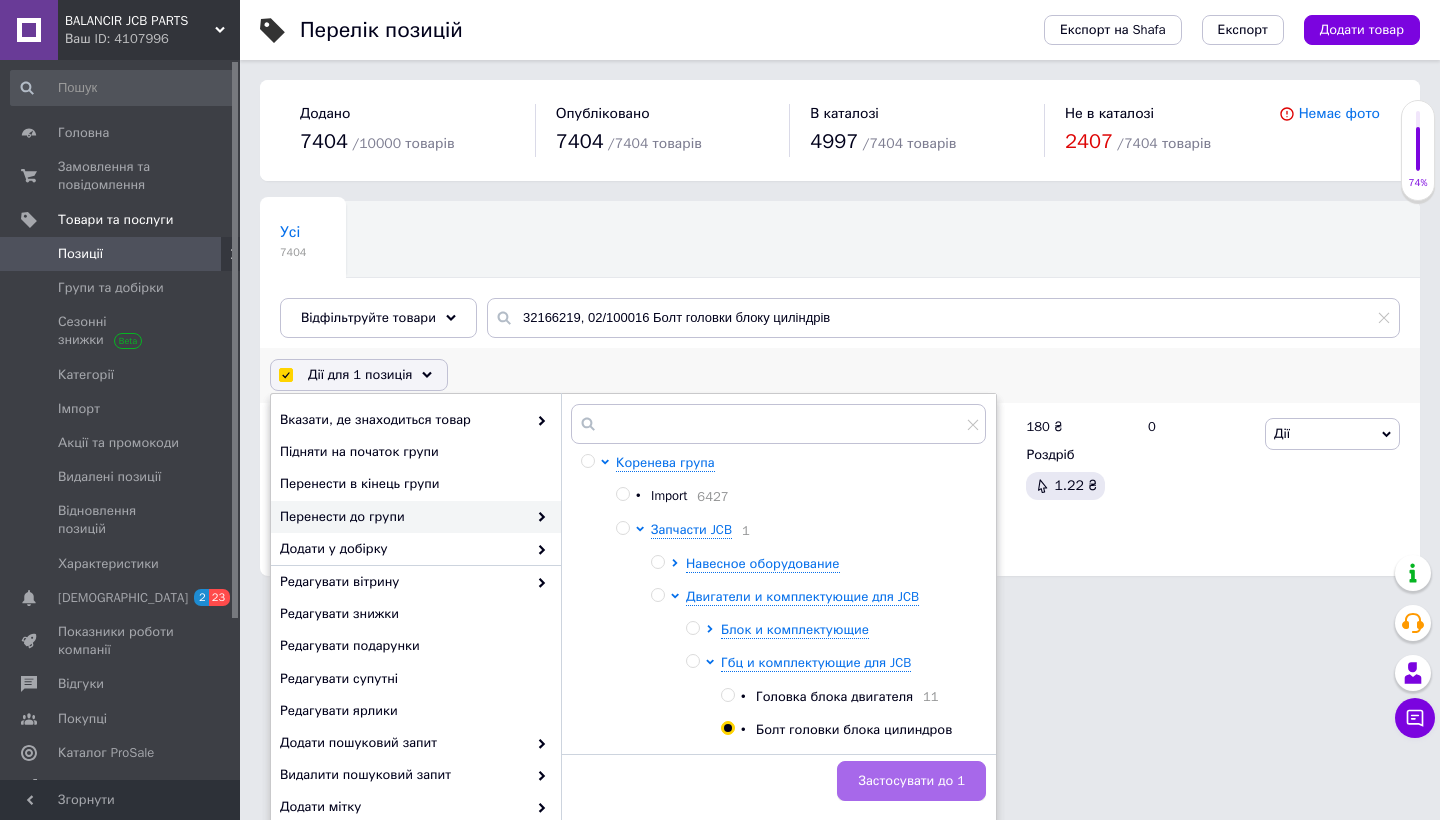 click on "Застосувати до 1" at bounding box center (911, 781) 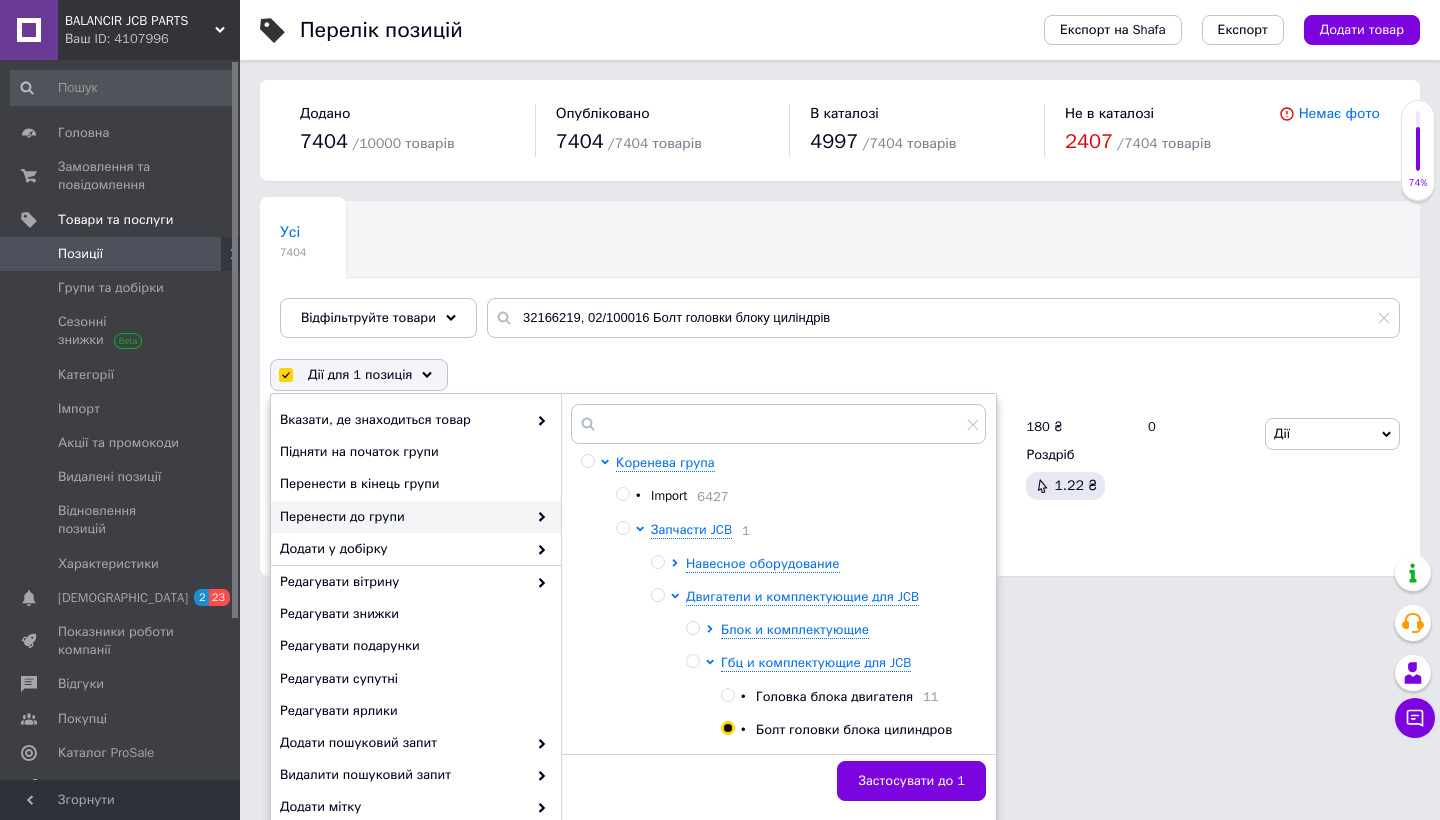 checkbox on "false" 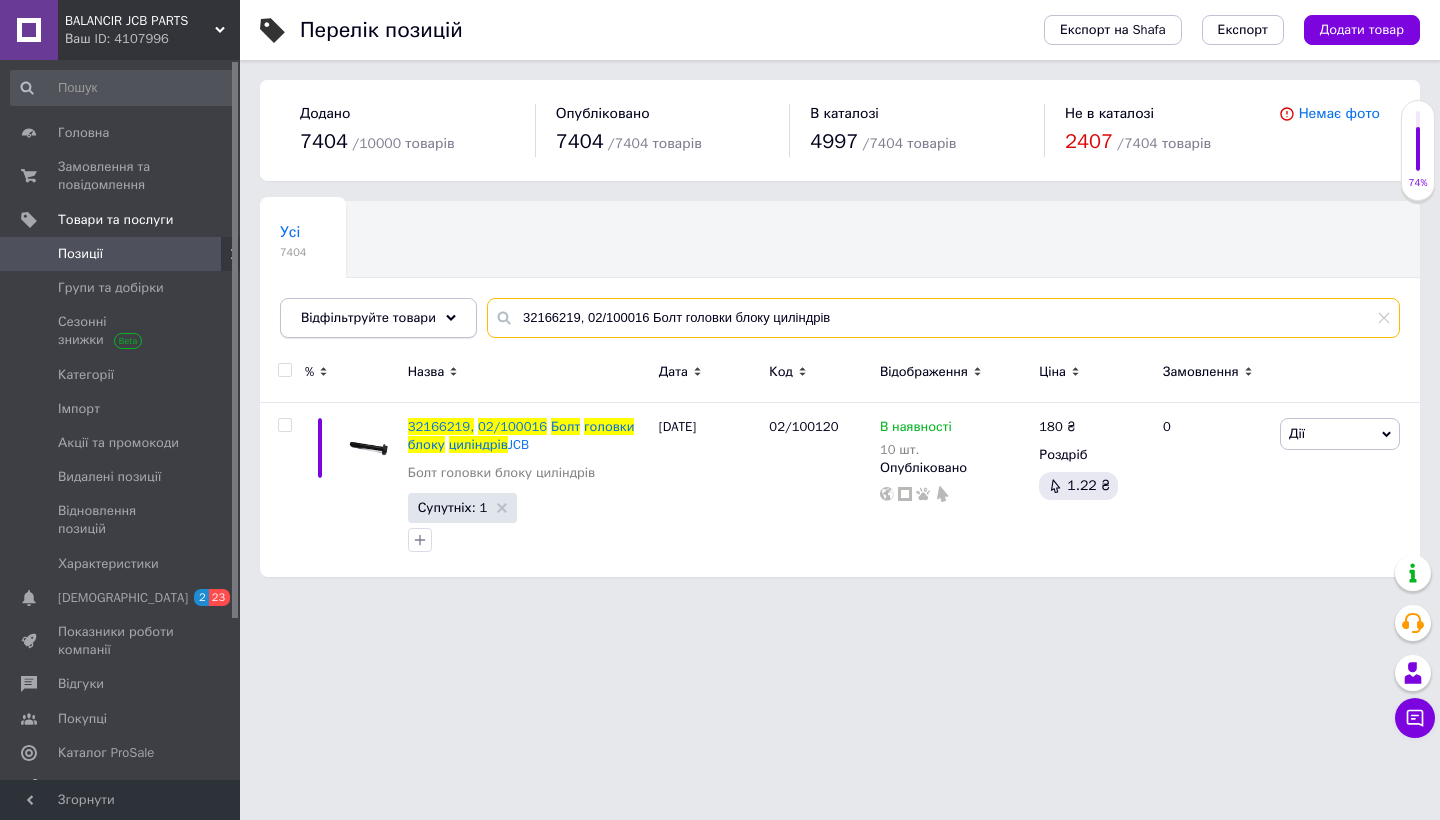 drag, startPoint x: 841, startPoint y: 316, endPoint x: 459, endPoint y: 310, distance: 382.04712 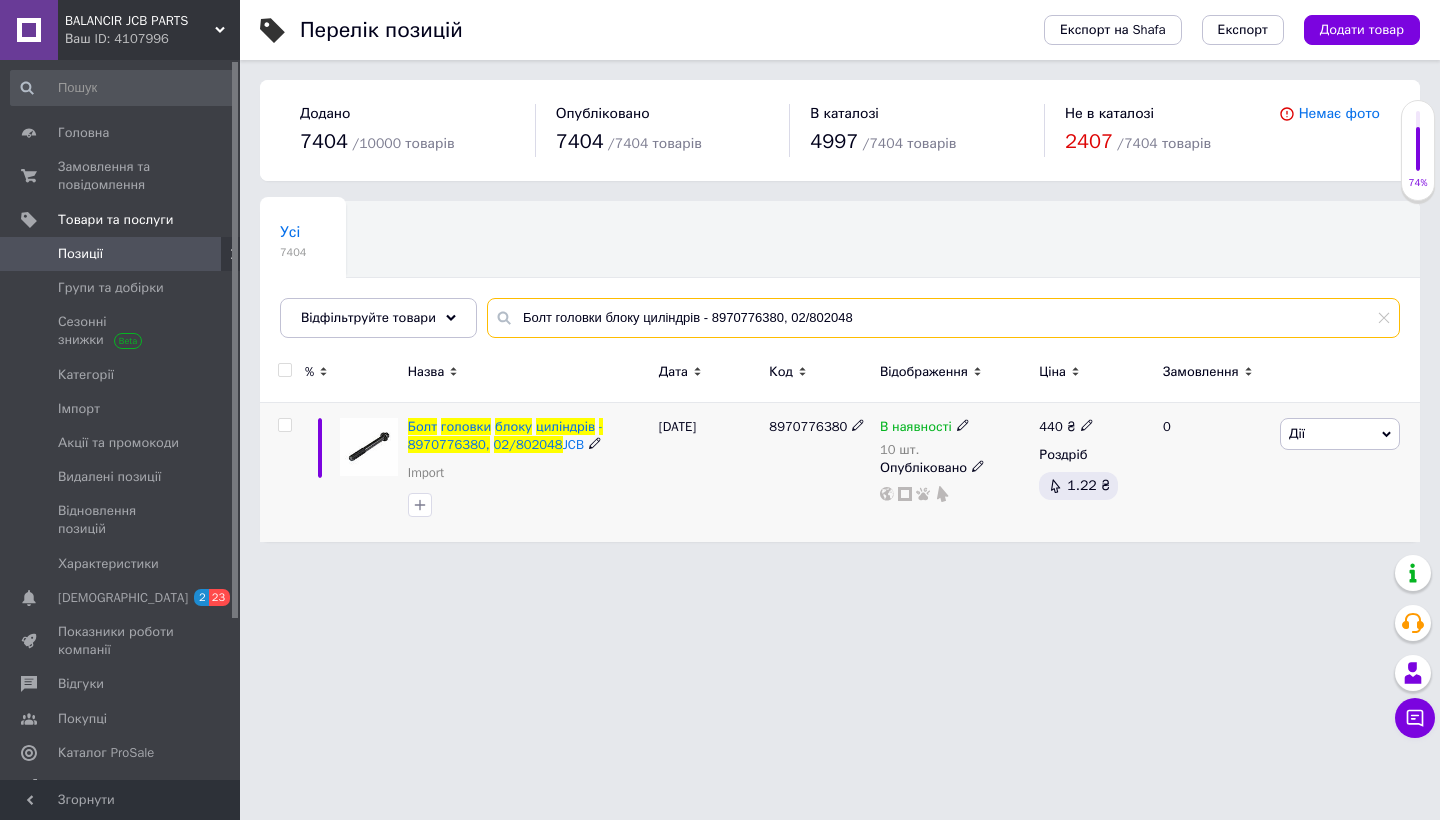 type on "Болт головки блоку циліндрів - 8970776380, 02/802048" 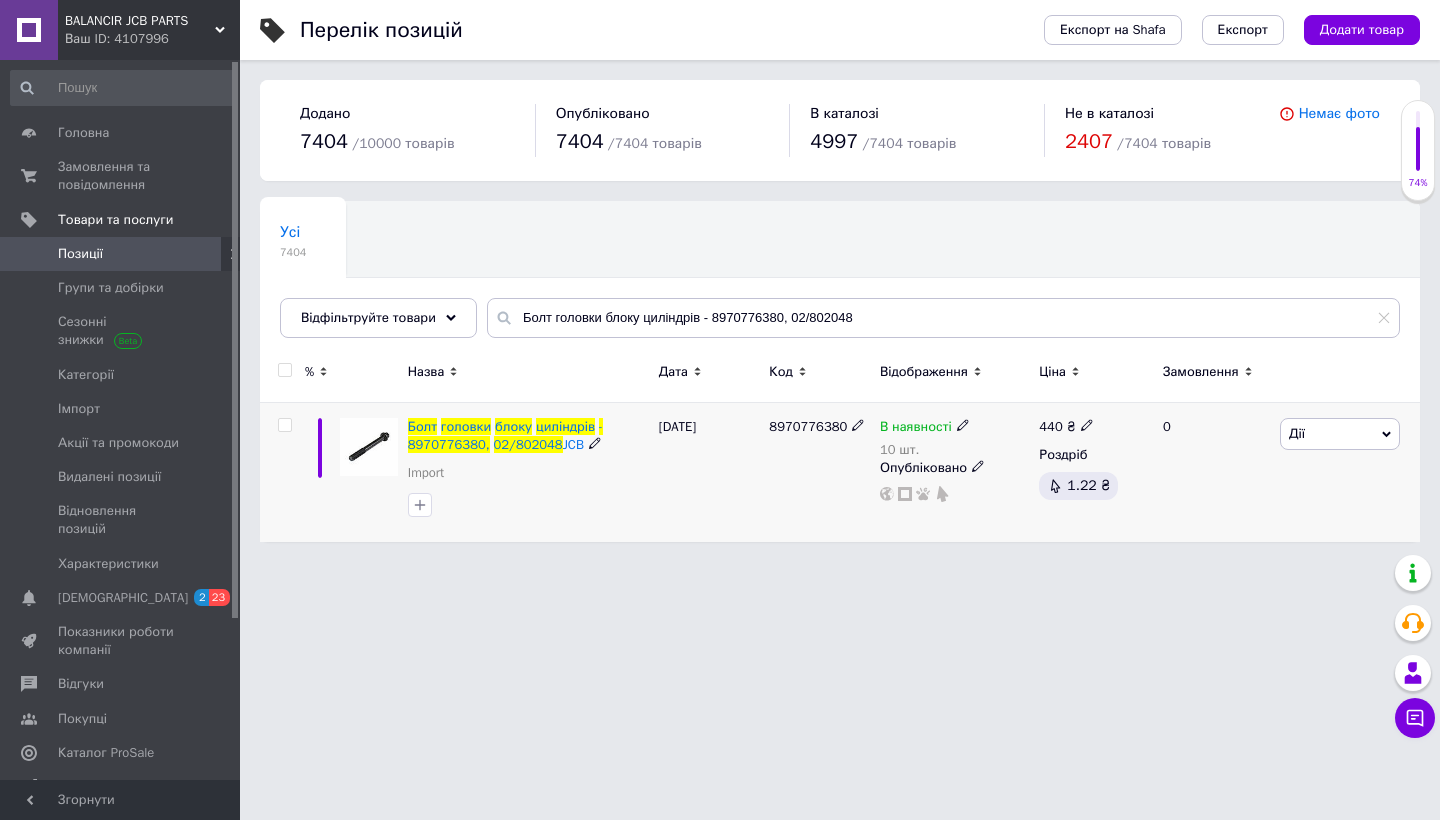 click at bounding box center [284, 425] 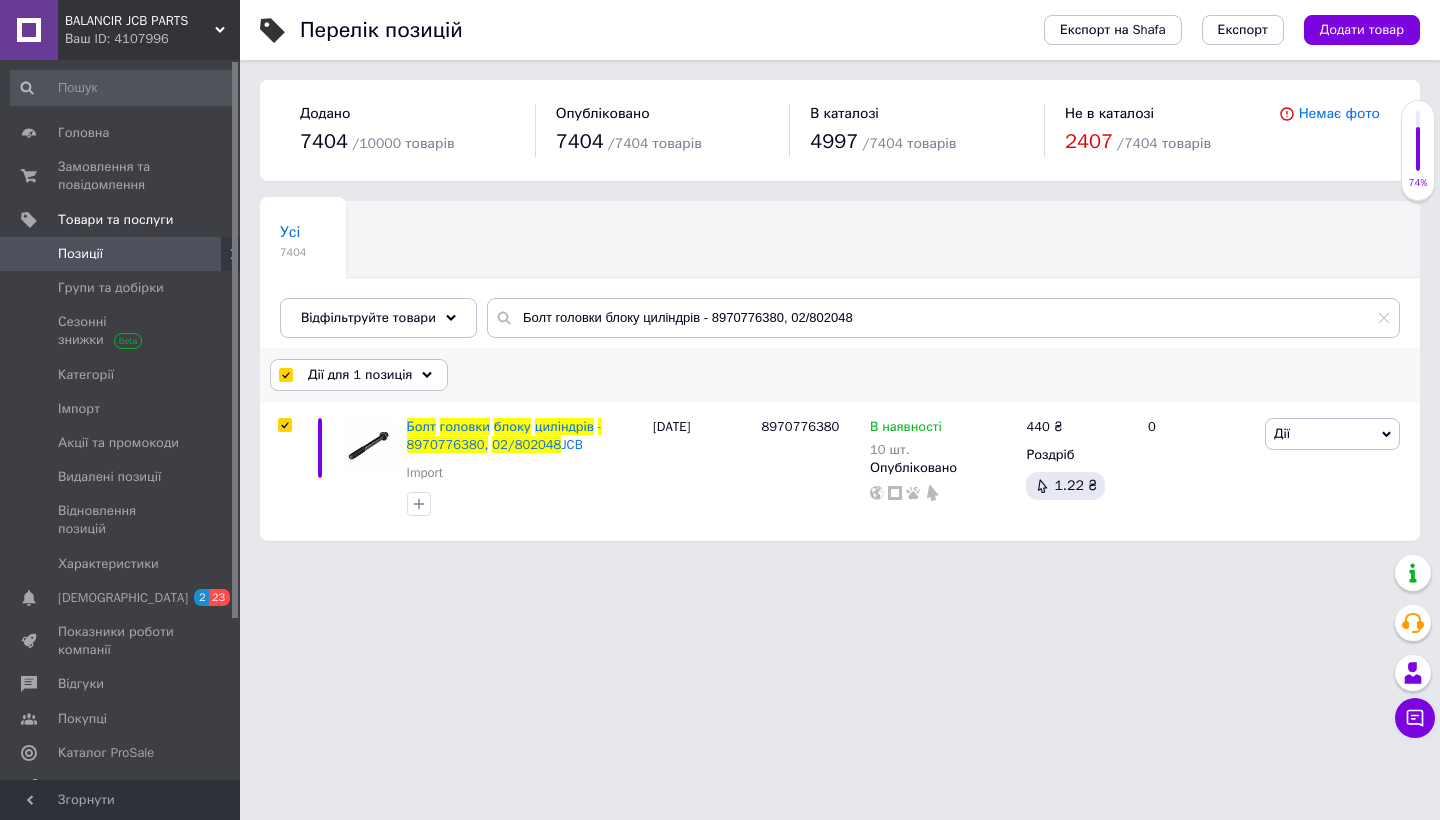 click on "Дії для 1 позиція" at bounding box center (360, 375) 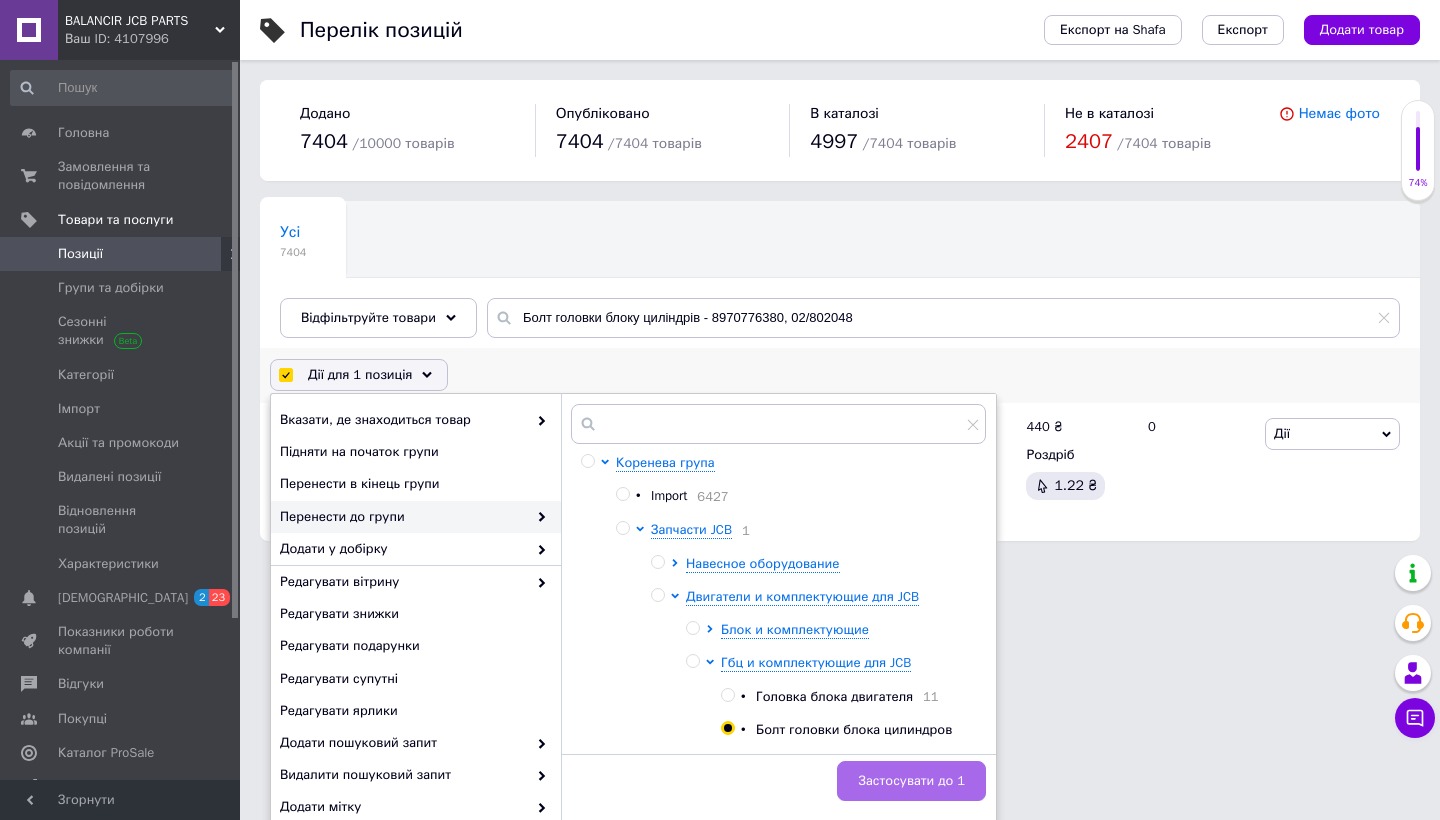 click on "Застосувати до 1" at bounding box center (911, 781) 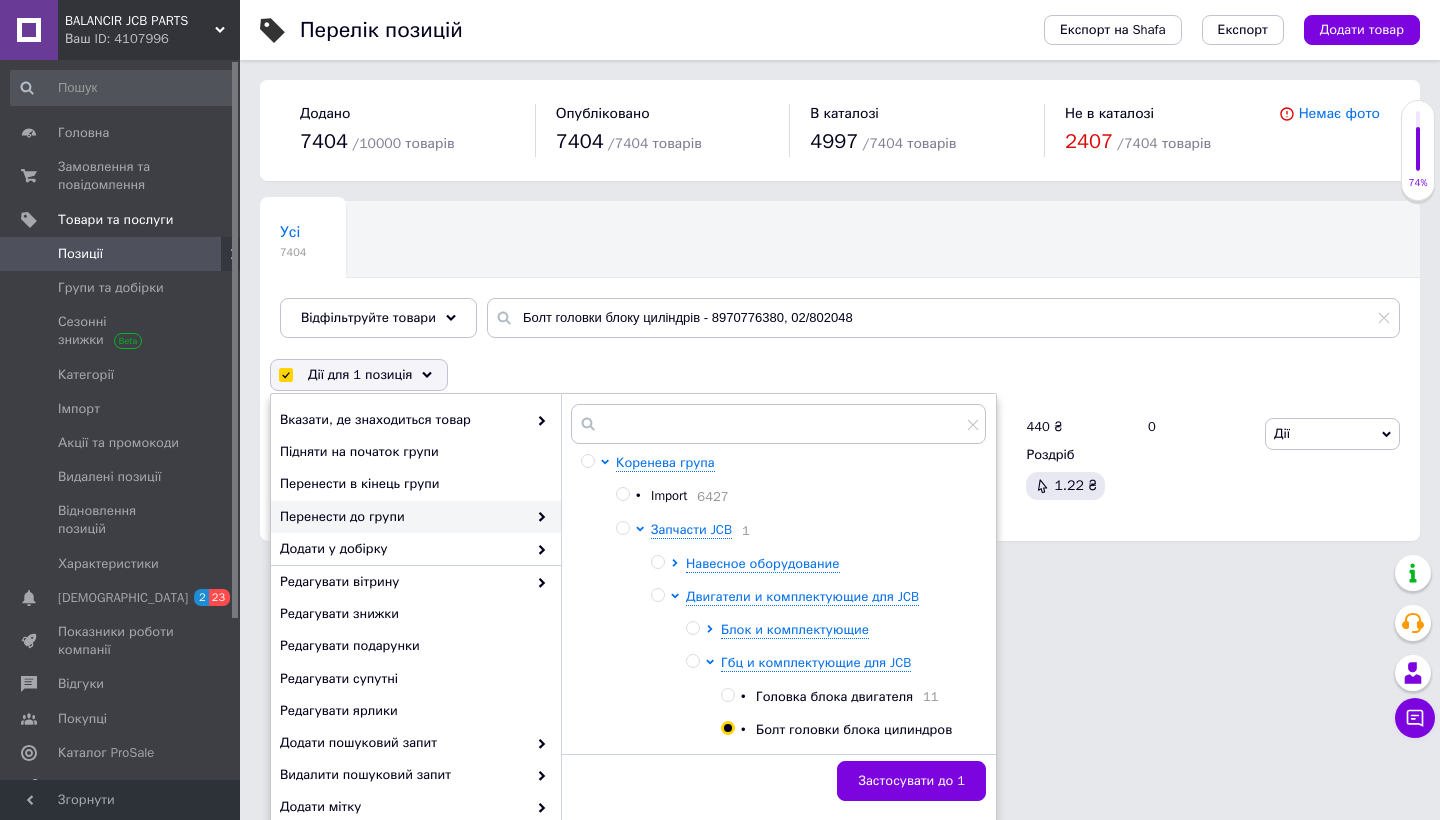 checkbox on "false" 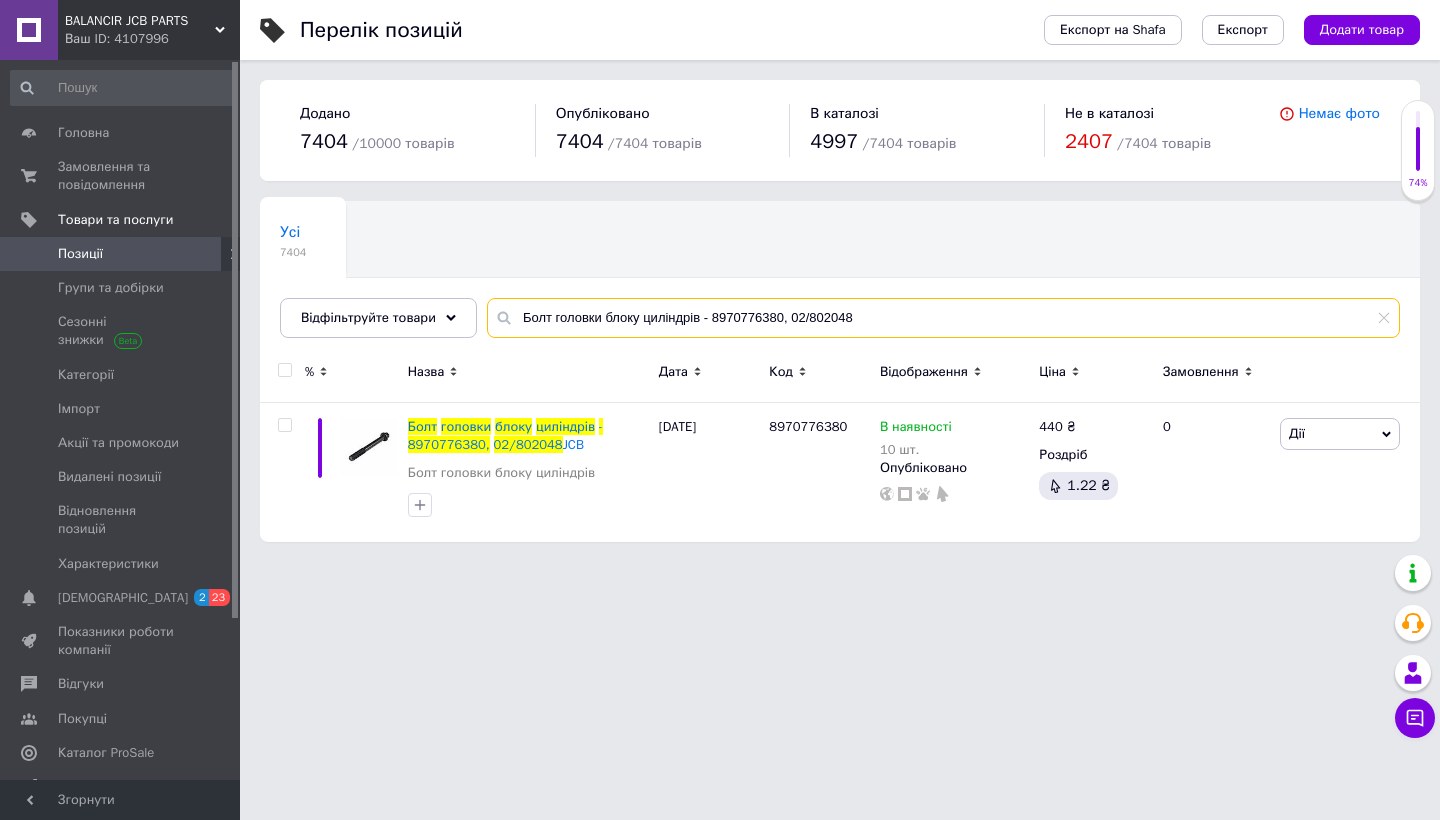 drag, startPoint x: 875, startPoint y: 317, endPoint x: 487, endPoint y: 318, distance: 388.00128 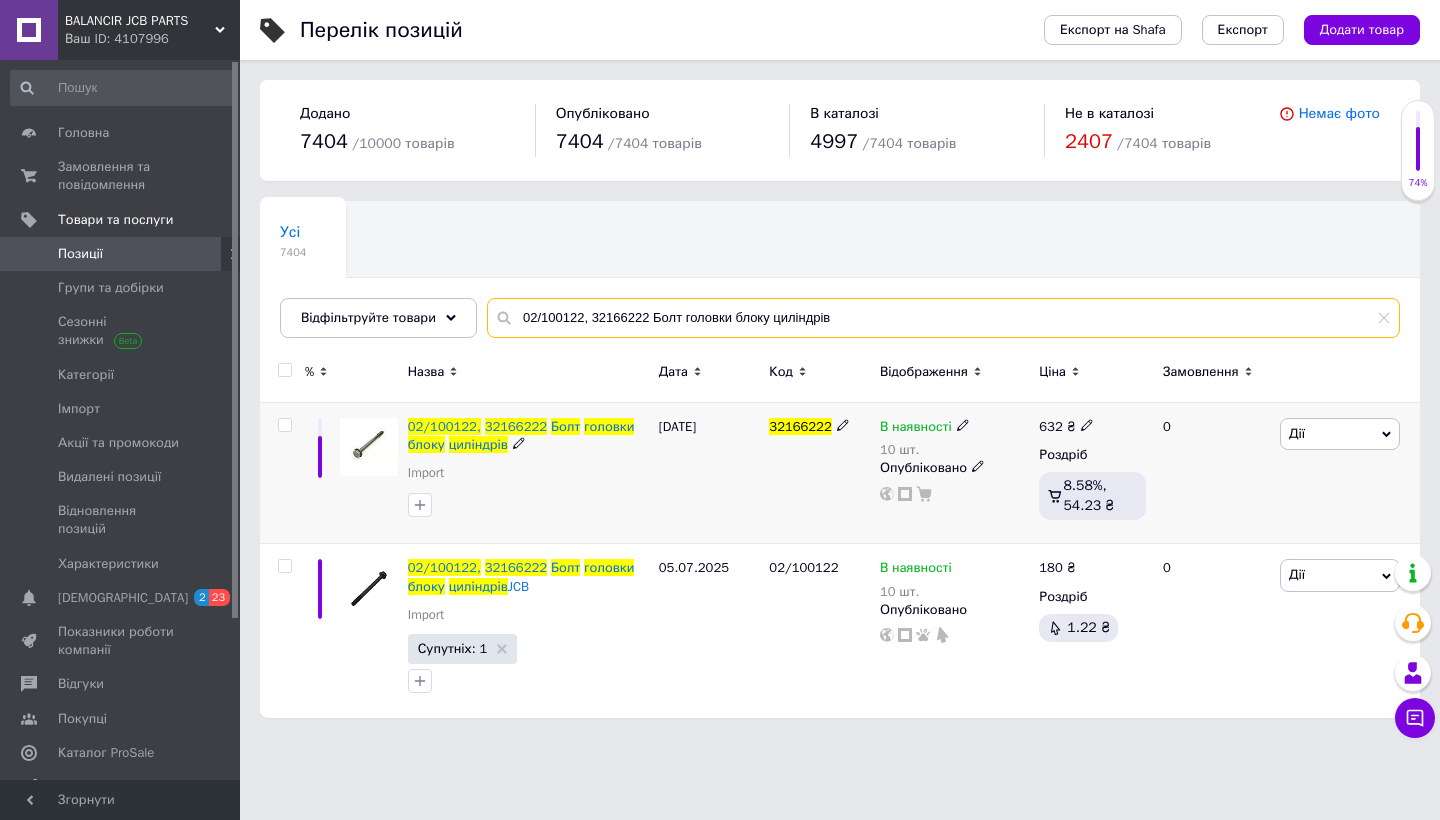 type on "02/100122, 32166222 Болт головки блоку циліндрів" 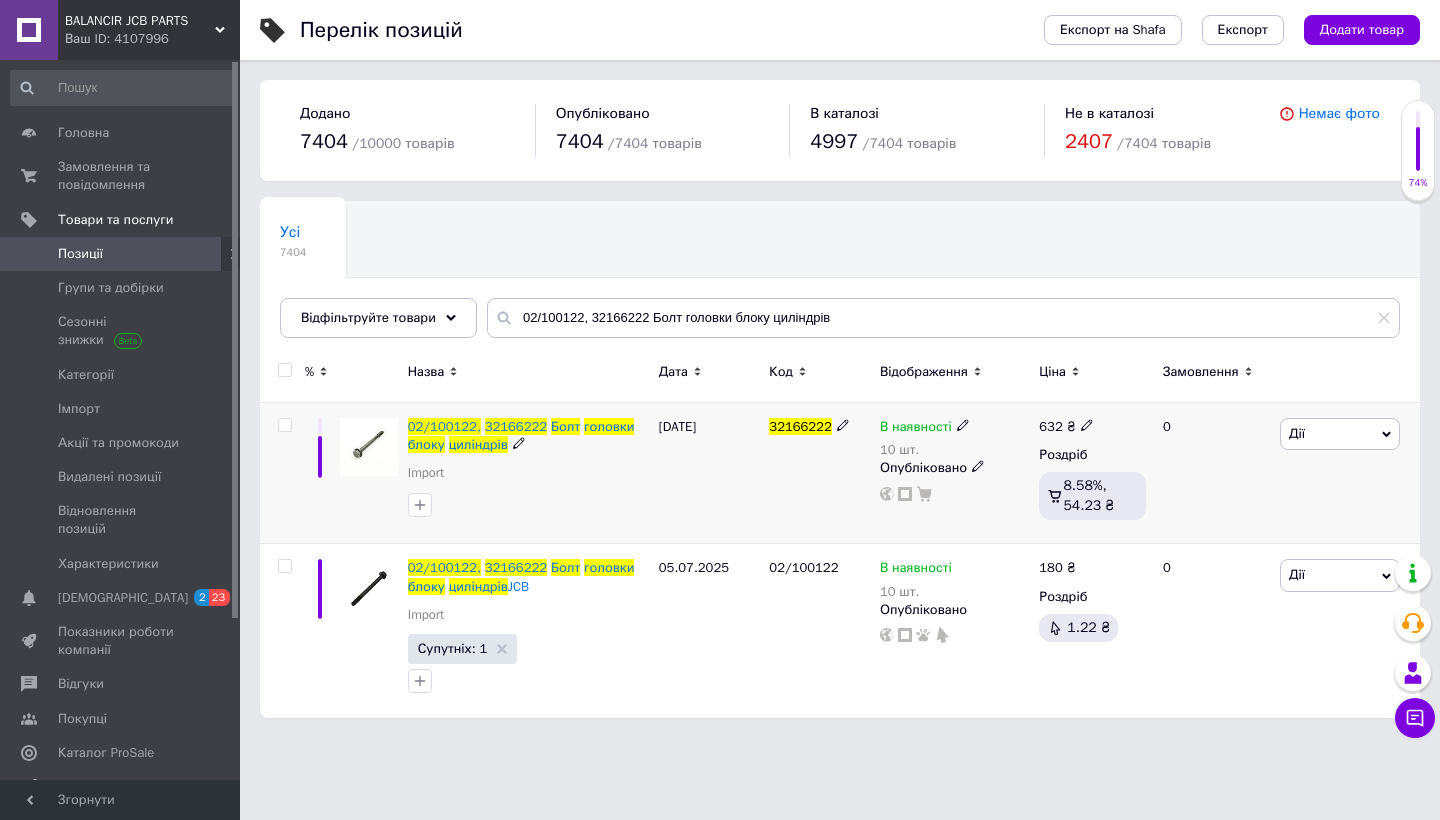 click at bounding box center (284, 425) 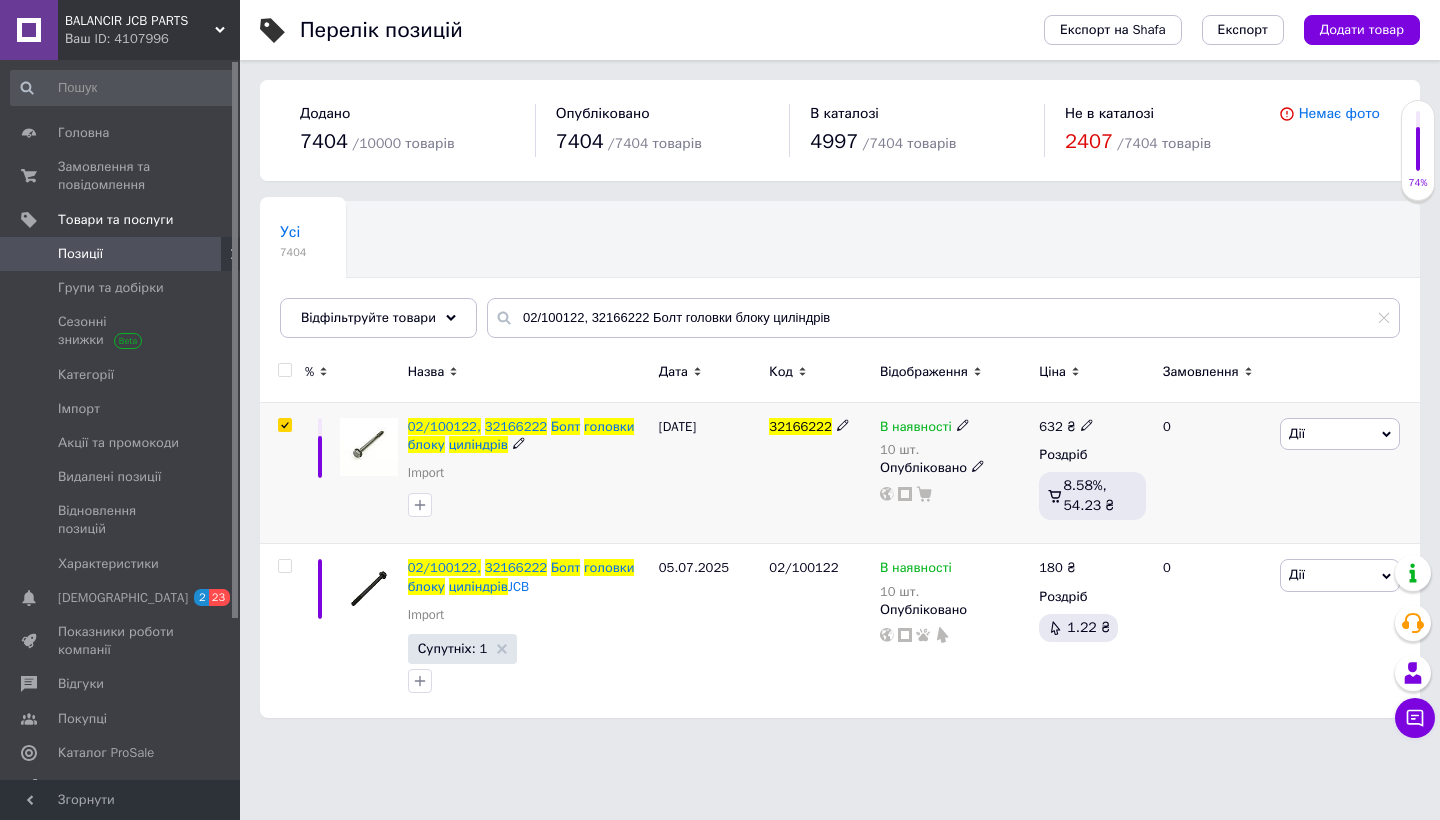 checkbox on "true" 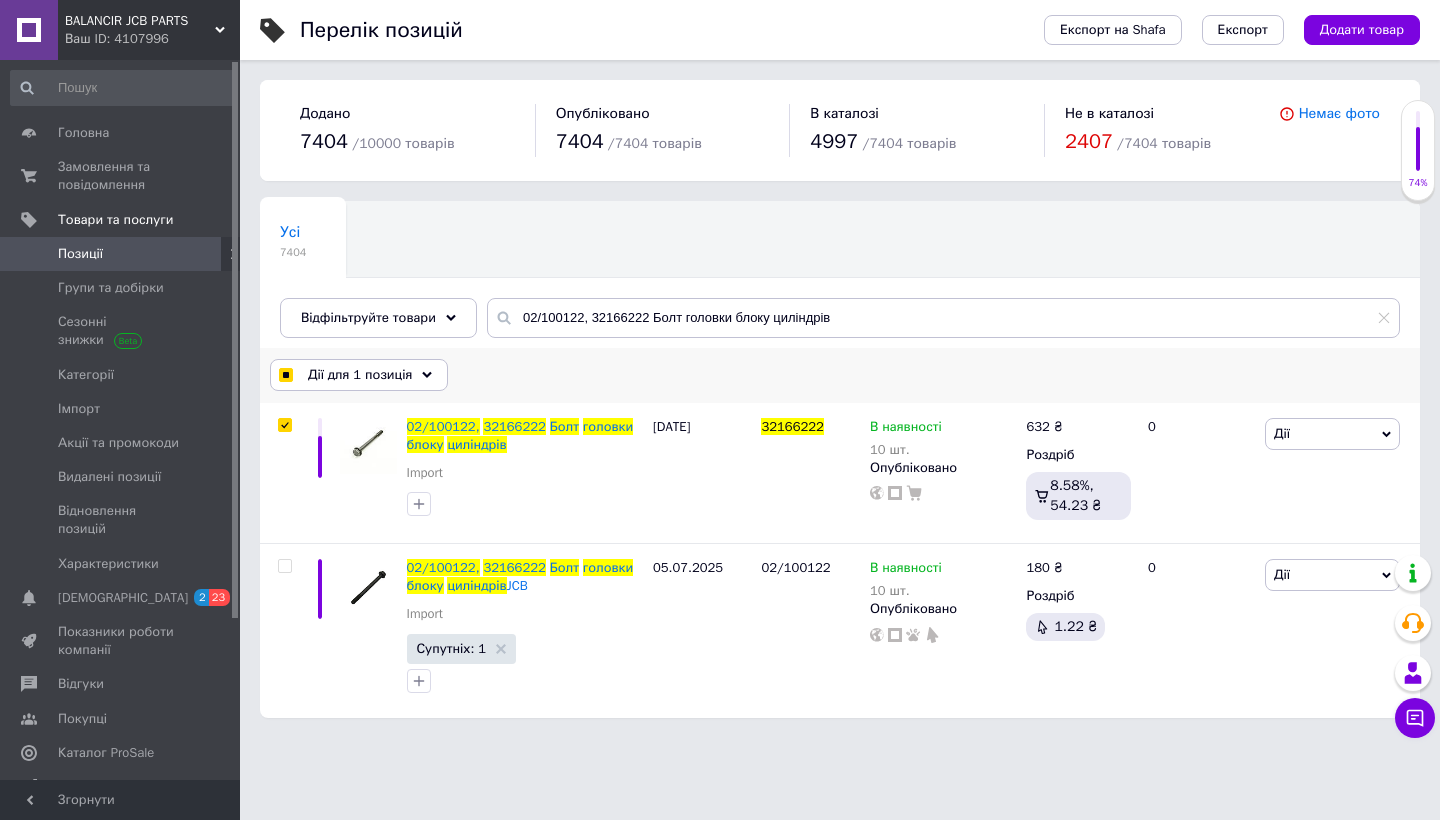 click on "Дії для 1 позиція" at bounding box center [360, 375] 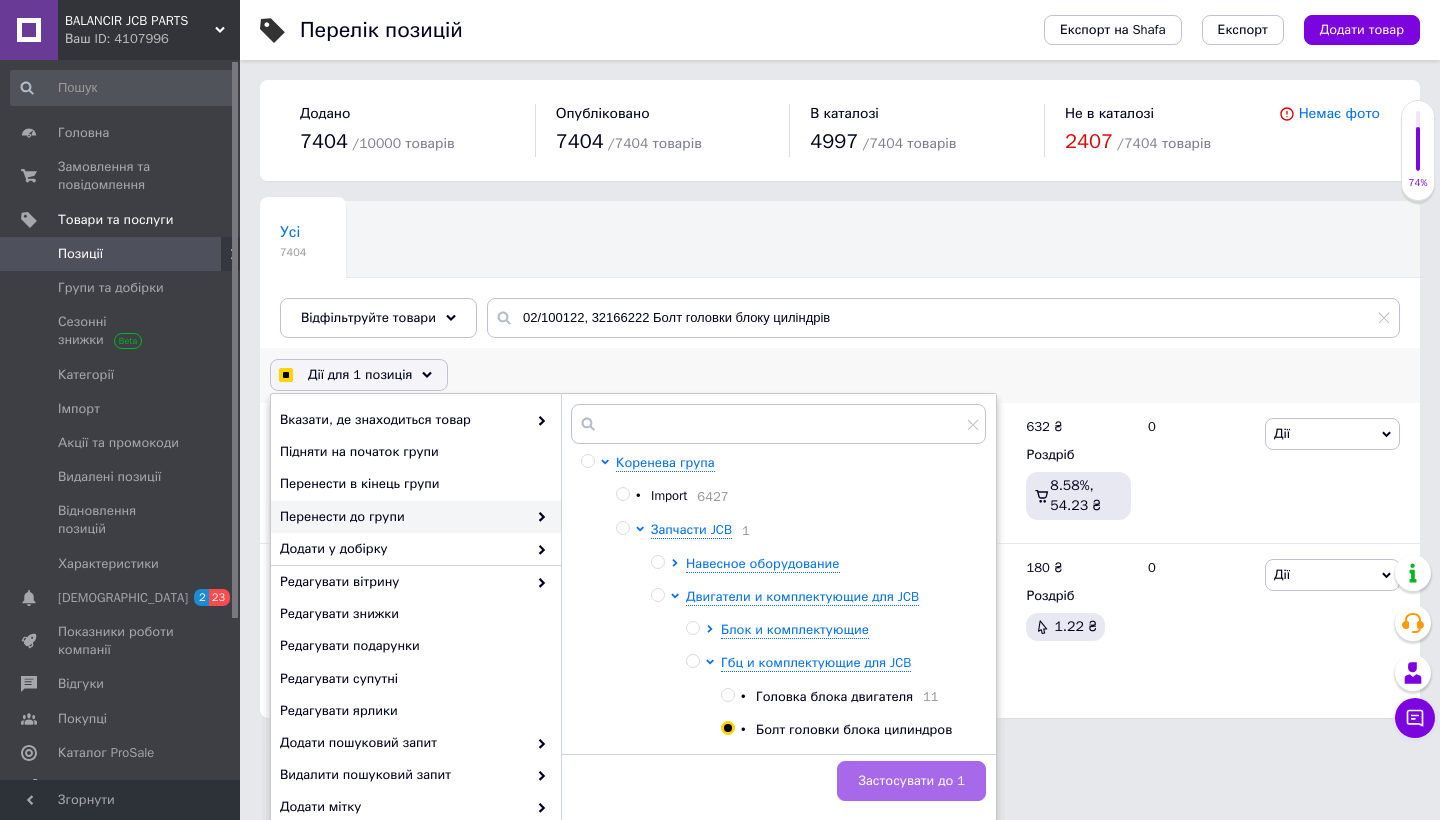 click on "Застосувати до 1" at bounding box center [911, 781] 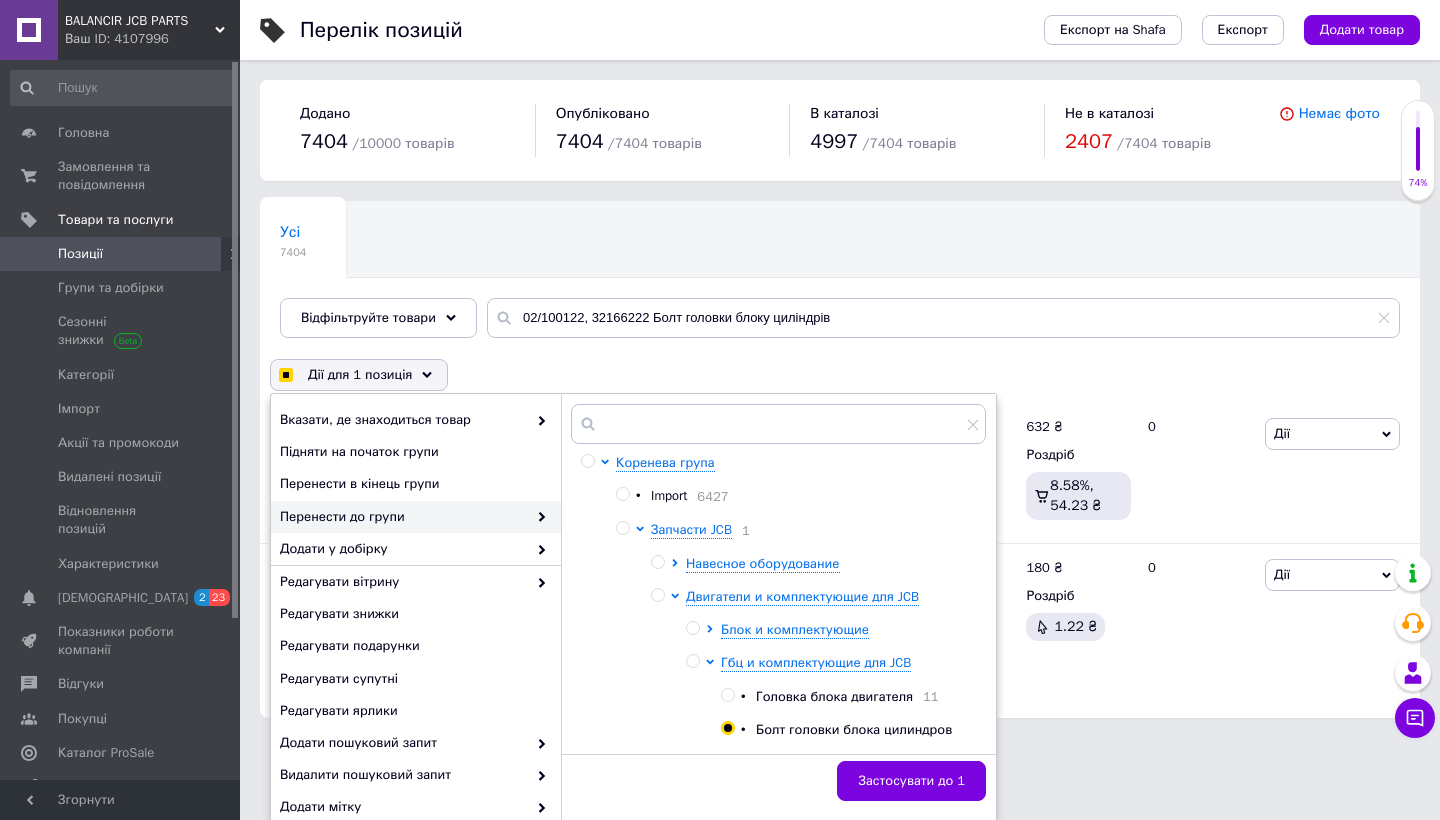 checkbox on "false" 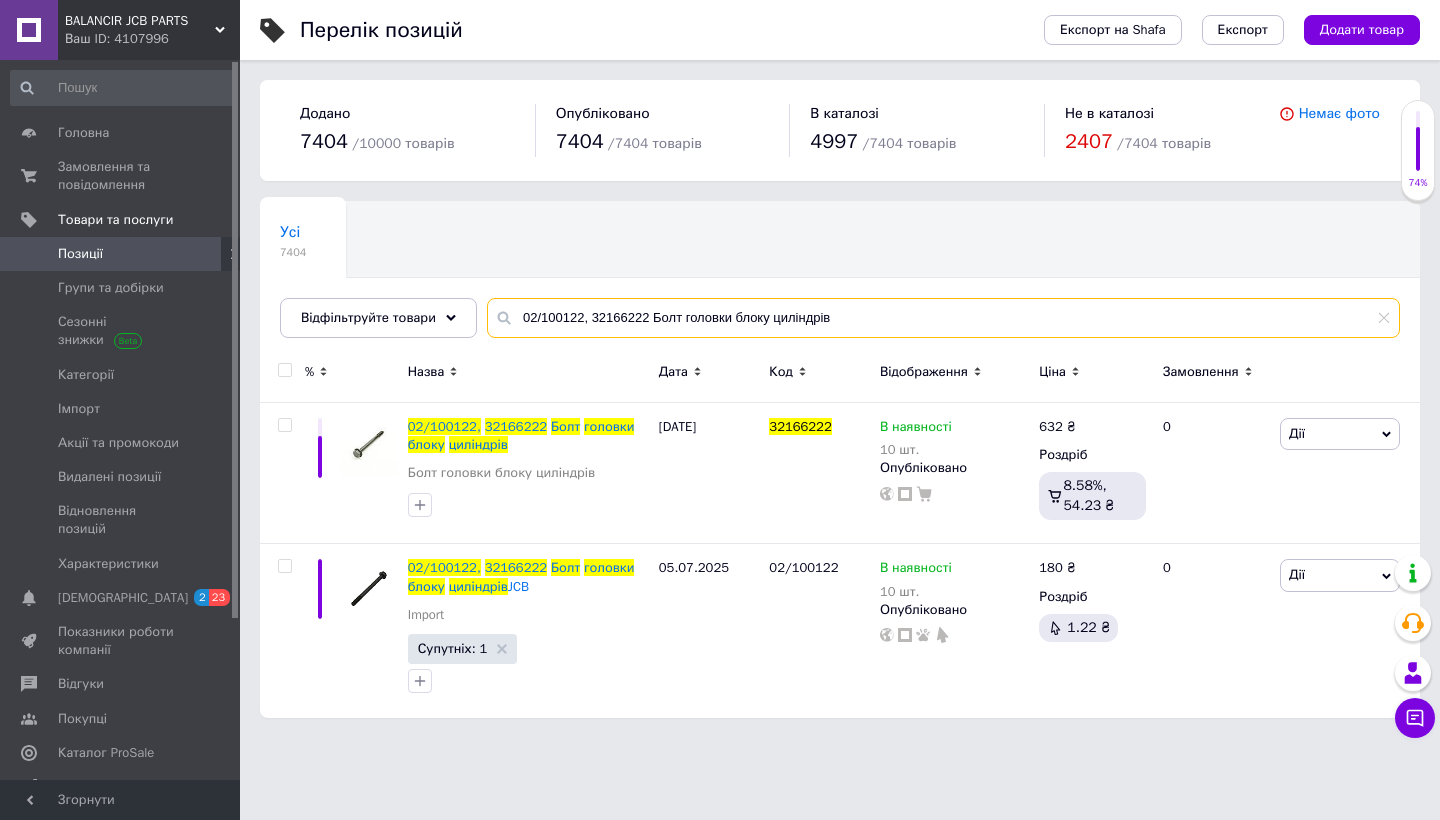drag, startPoint x: 855, startPoint y: 310, endPoint x: 506, endPoint y: 305, distance: 349.03583 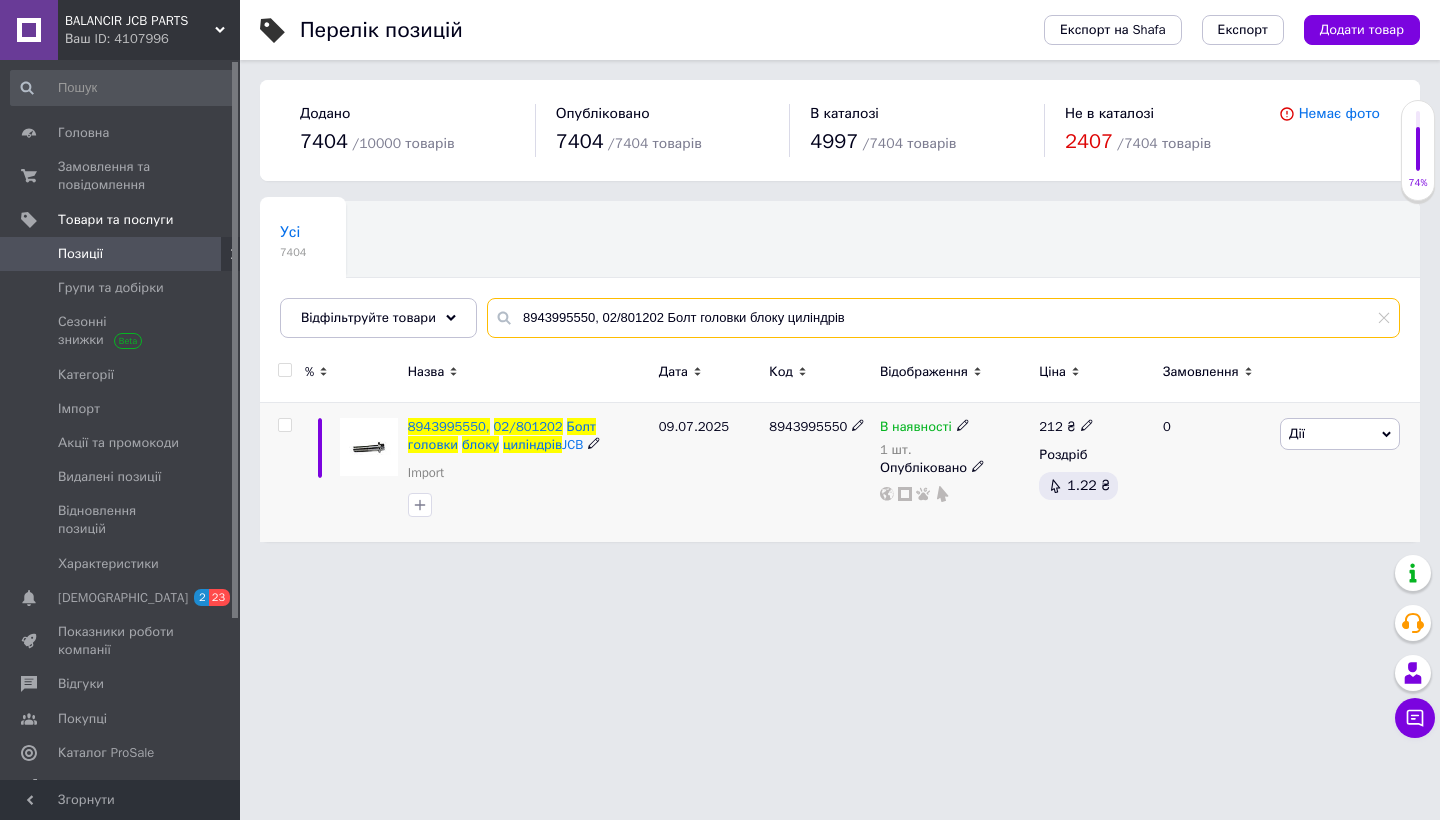 type on "8943995550, 02/801202 Болт головки блоку циліндрів" 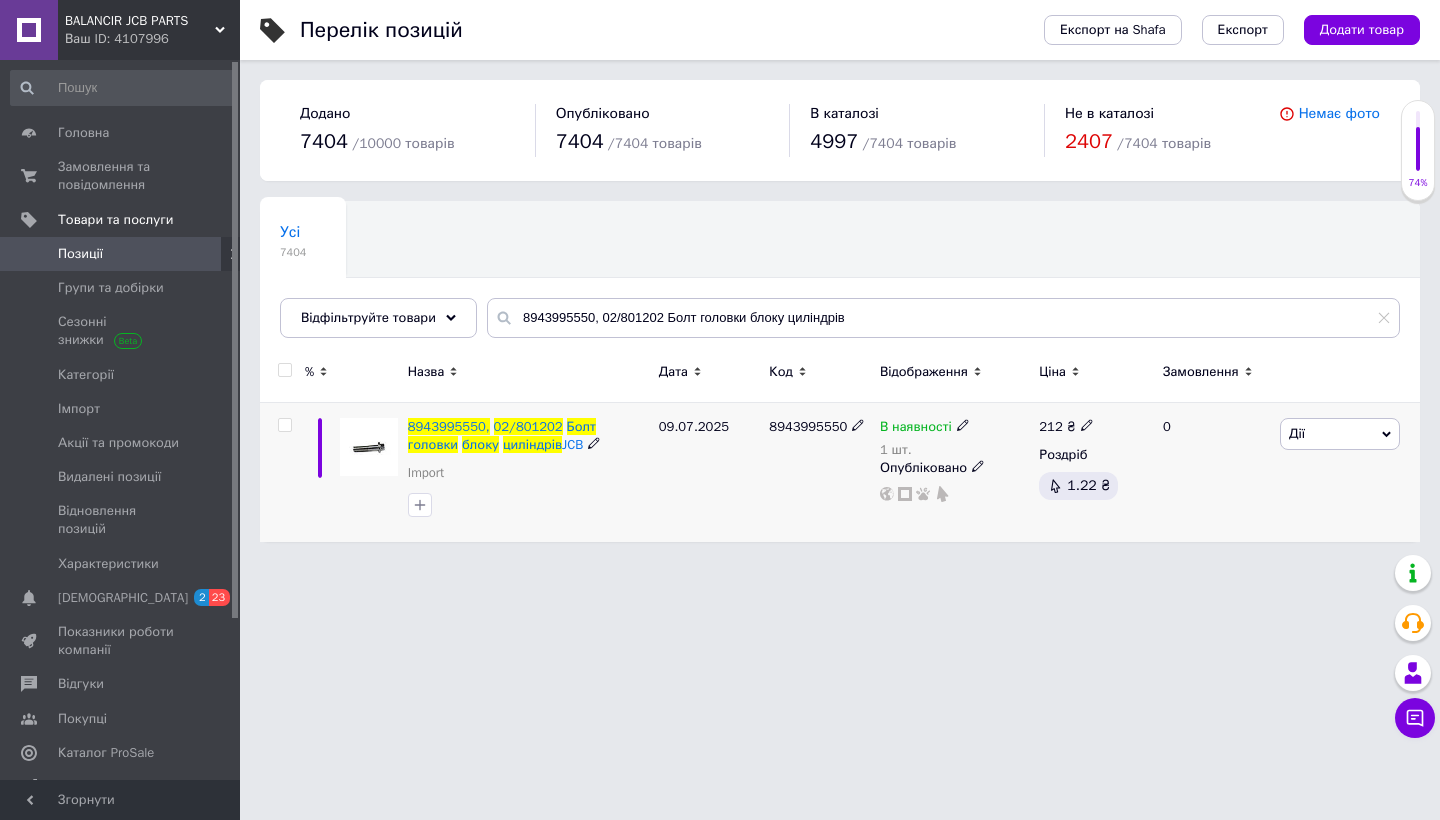 click at bounding box center [284, 425] 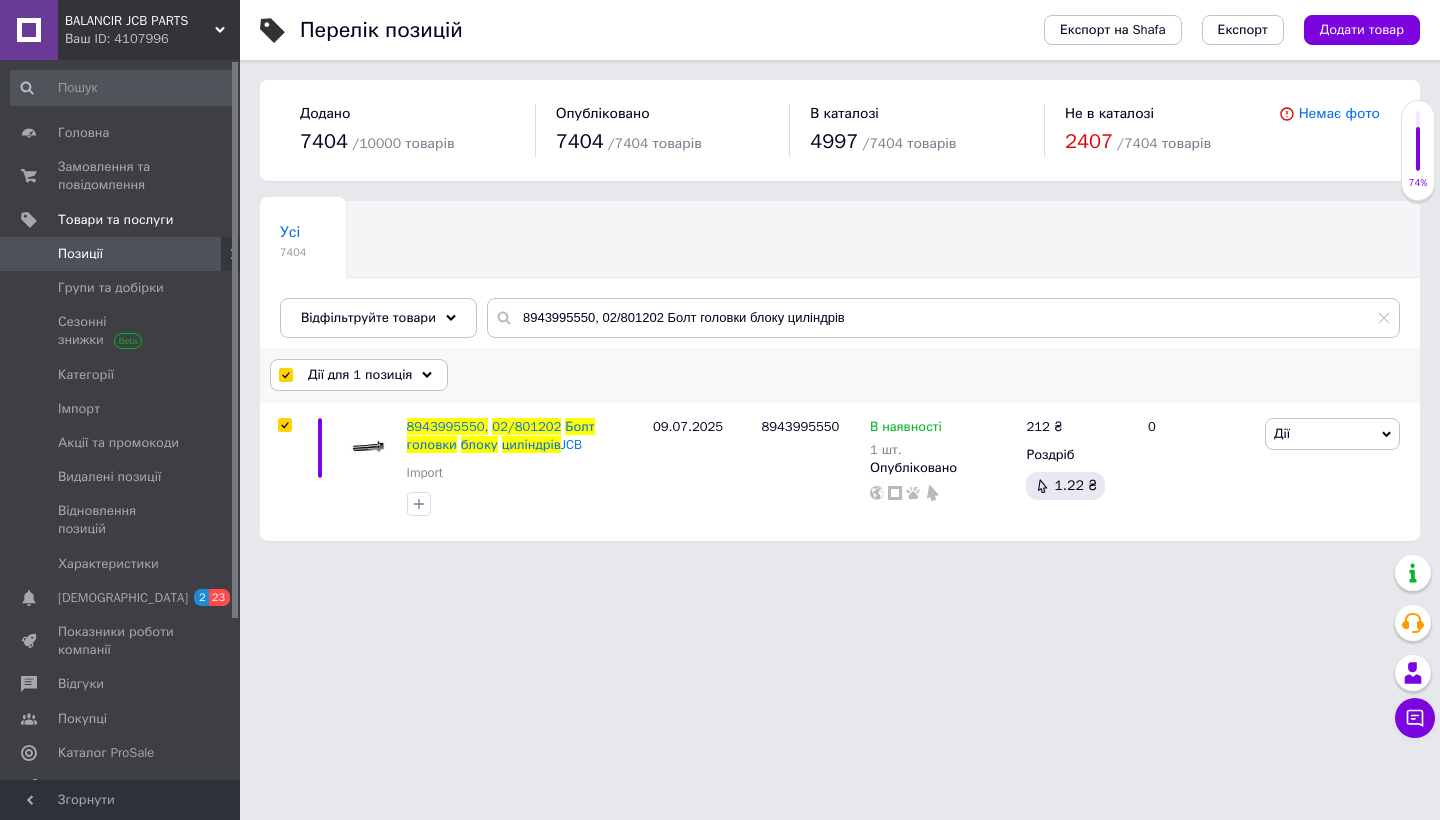 click on "Дії для 1 позиція" at bounding box center [360, 375] 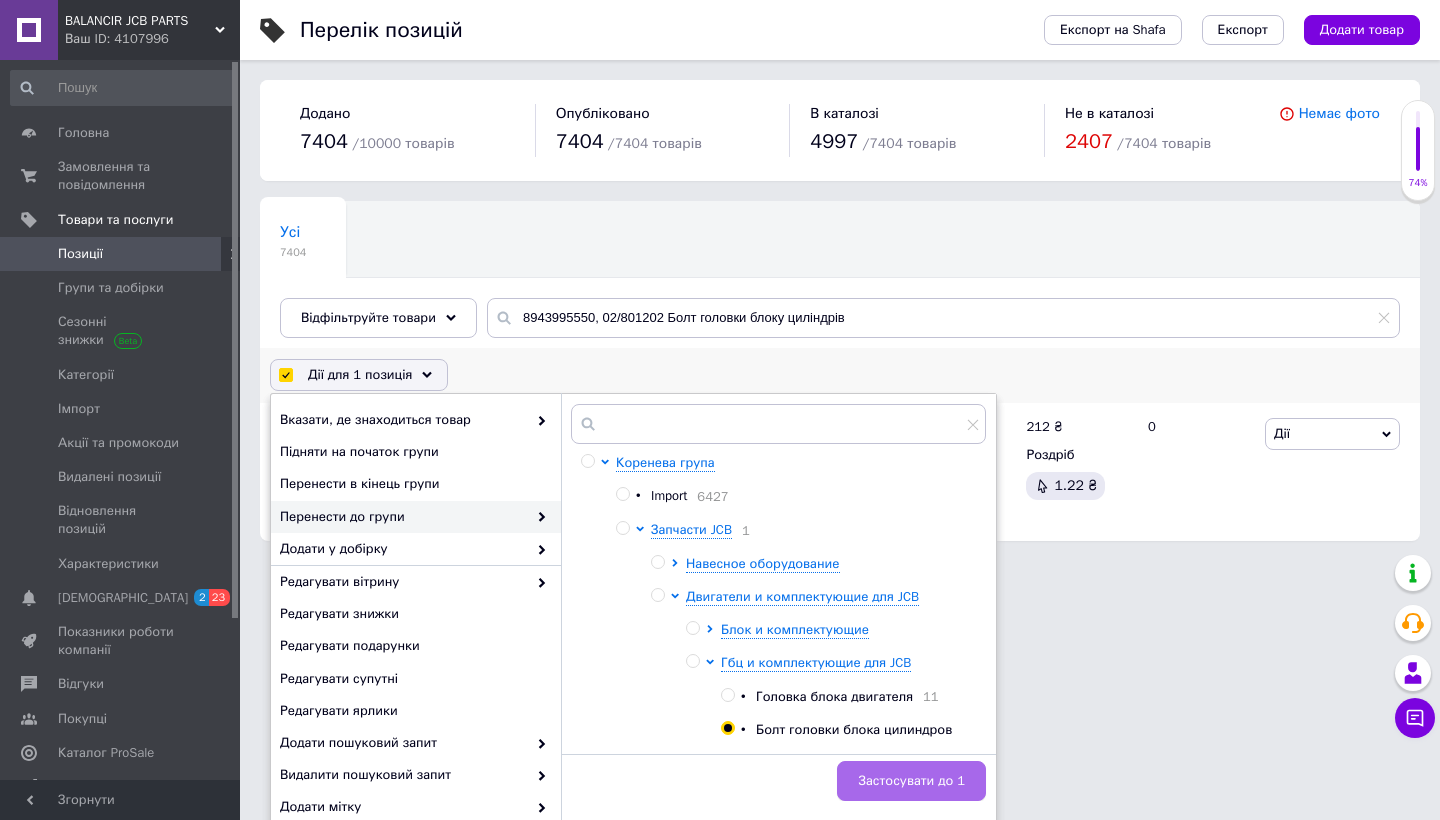 click on "Застосувати до 1" at bounding box center [911, 781] 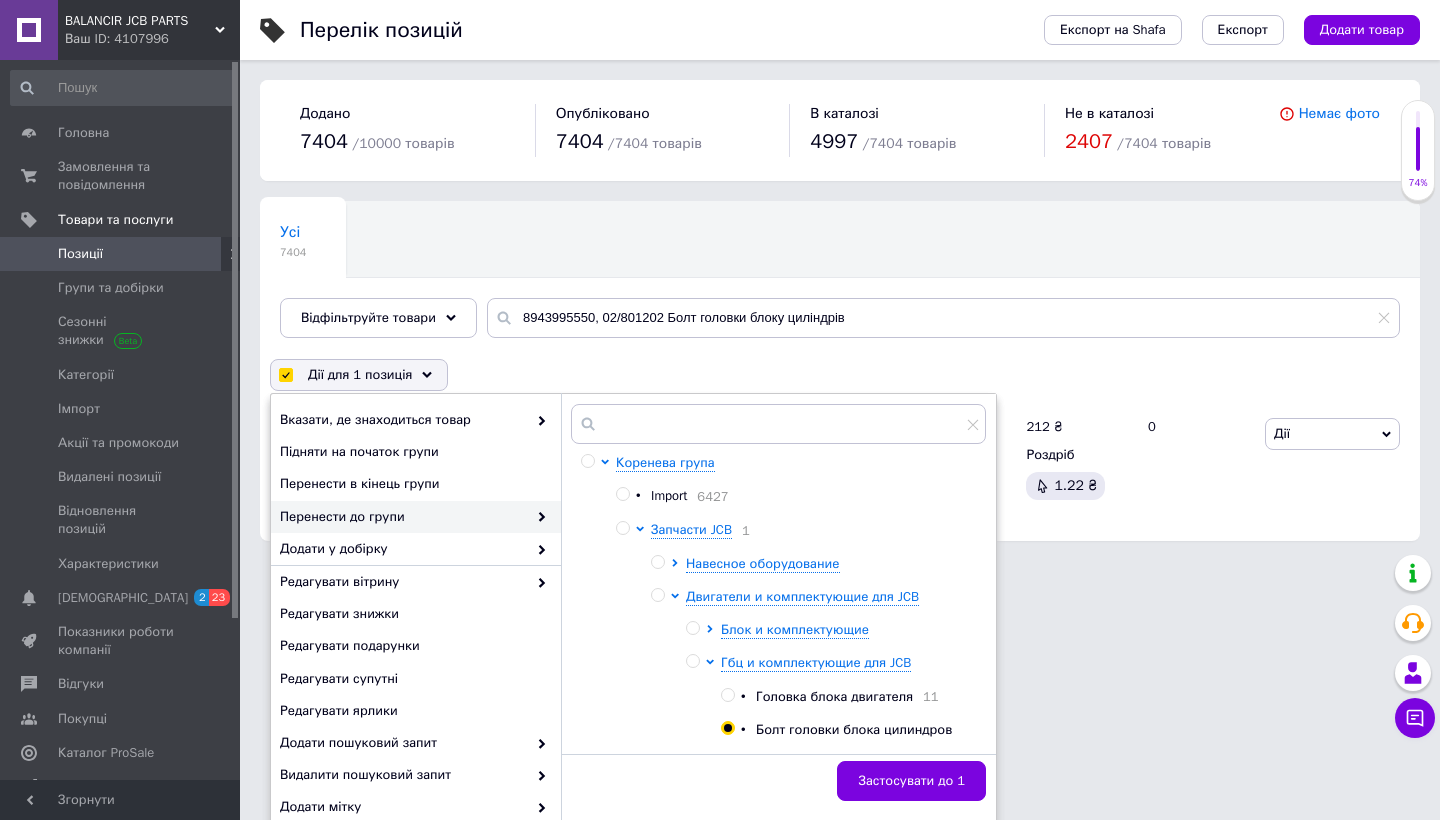 checkbox on "false" 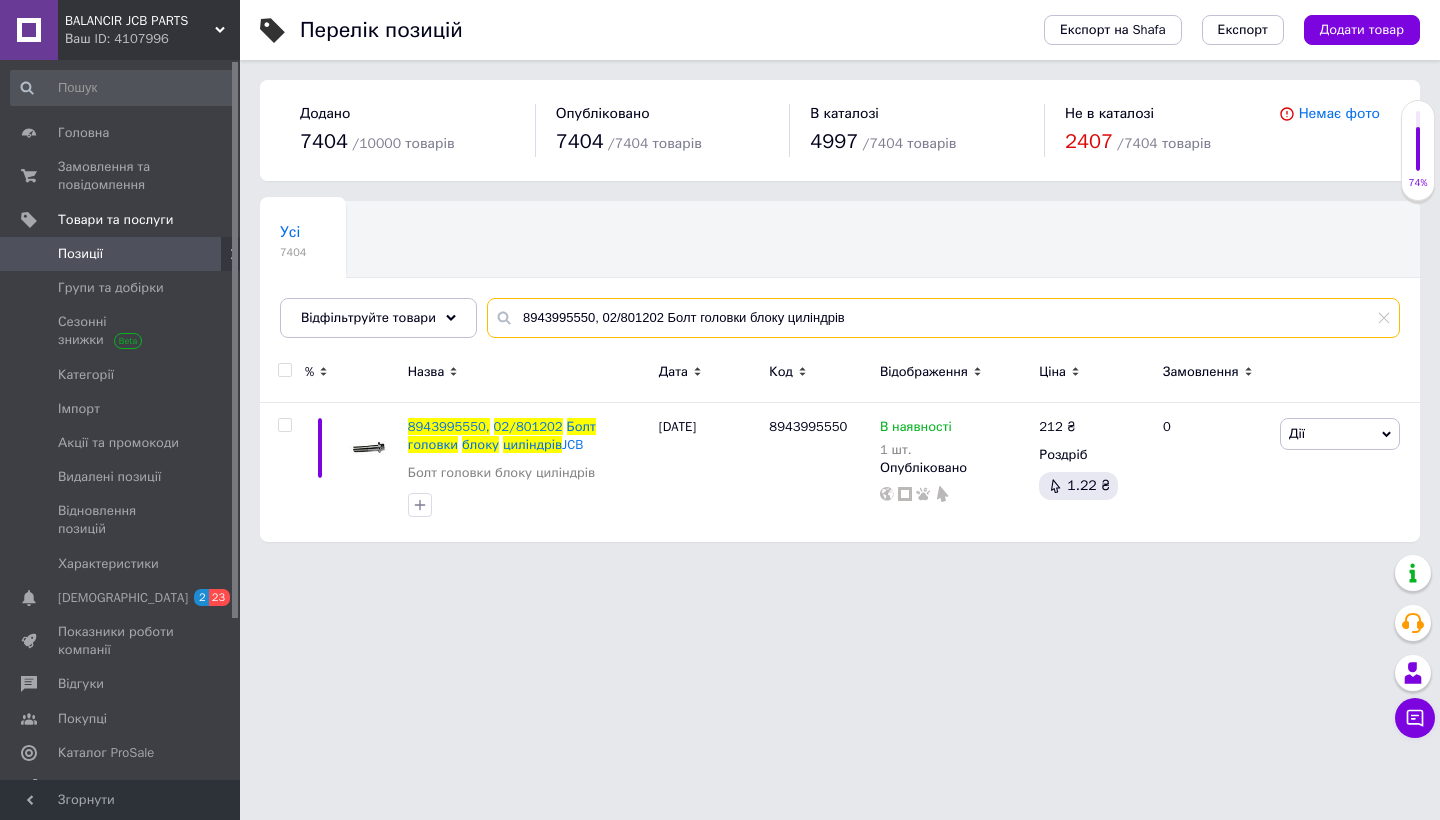 drag, startPoint x: 869, startPoint y: 324, endPoint x: 501, endPoint y: 308, distance: 368.34766 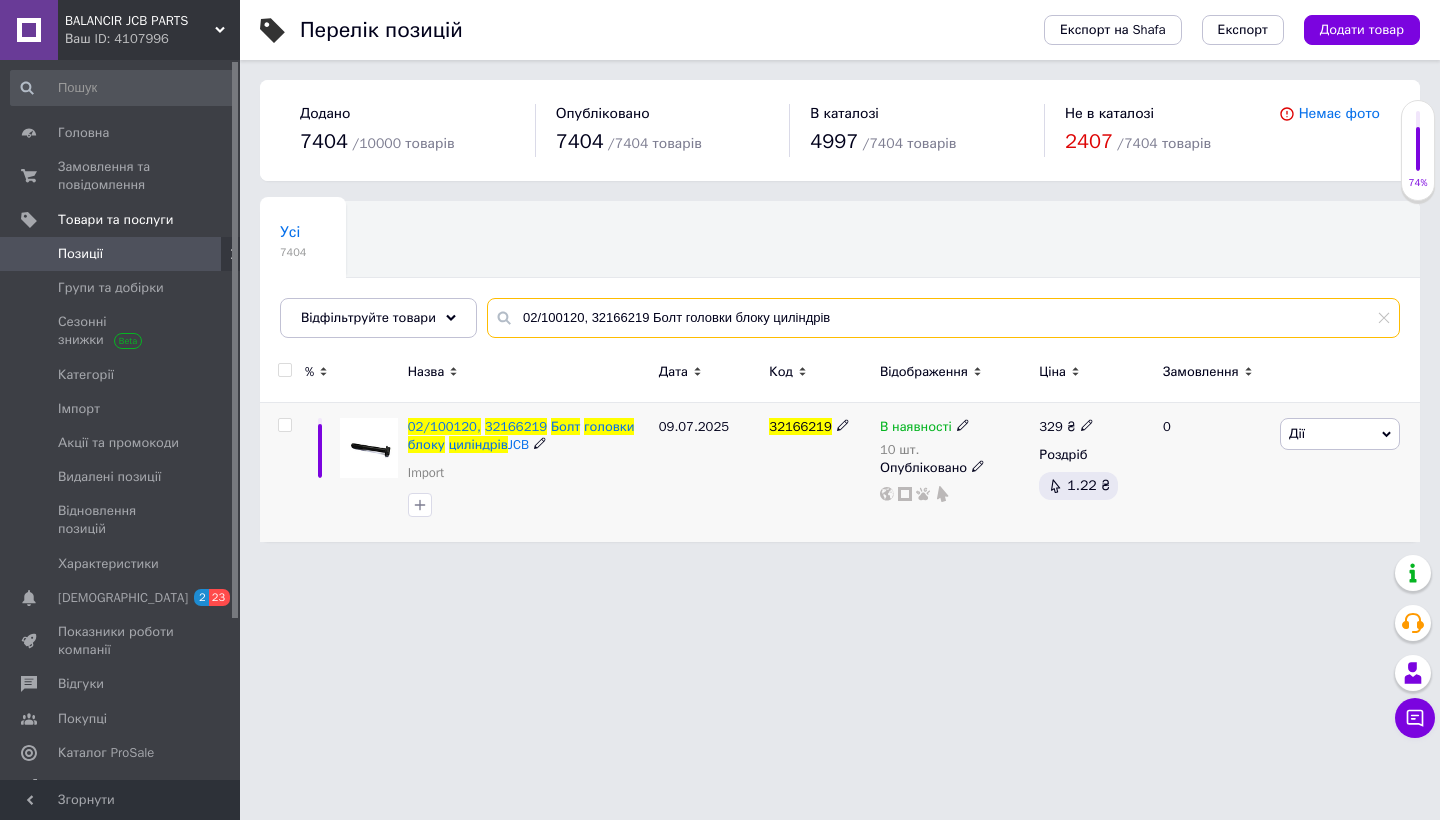 type on "02/100120, 32166219 Болт головки блоку циліндрів" 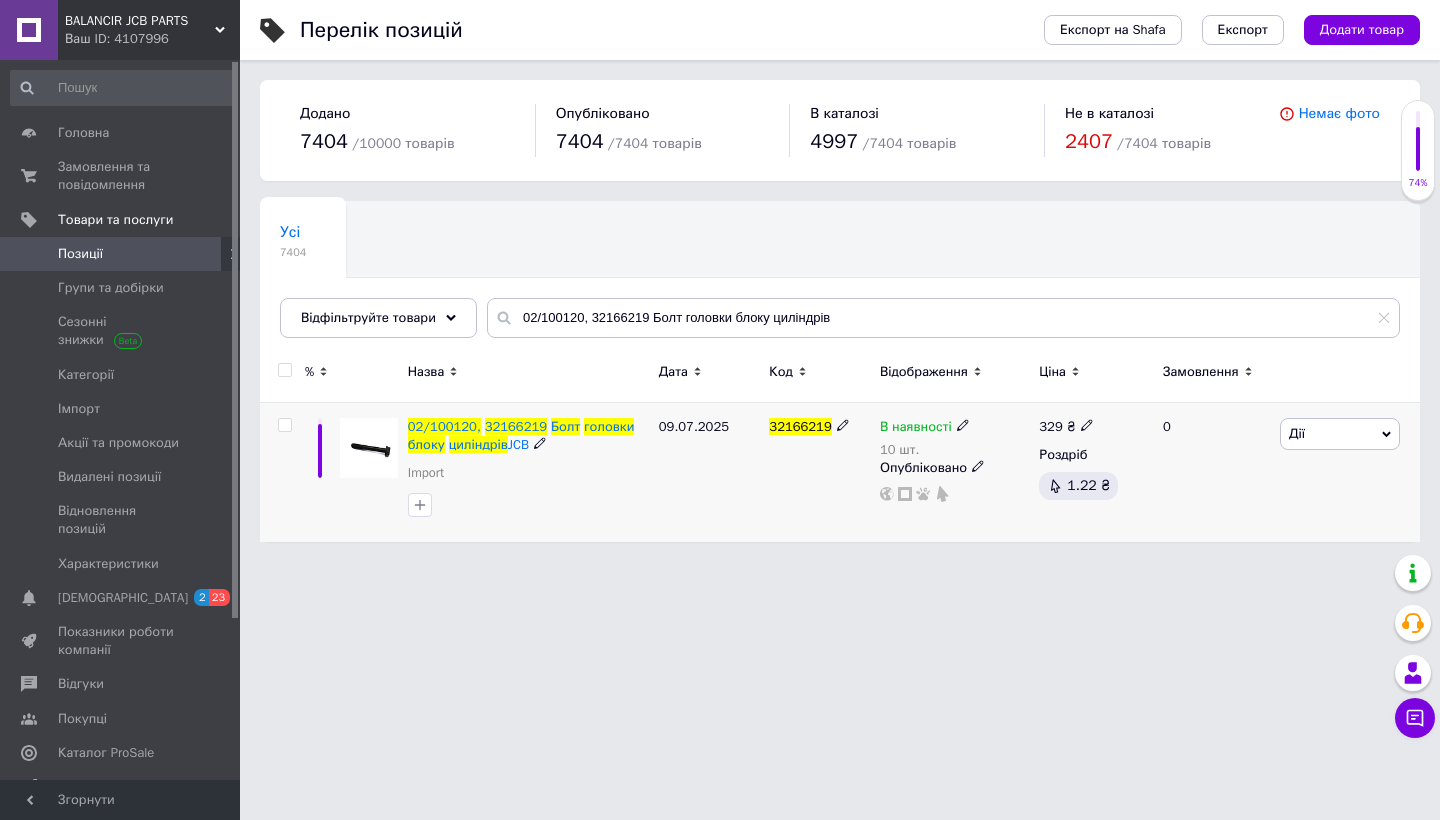 click at bounding box center (284, 425) 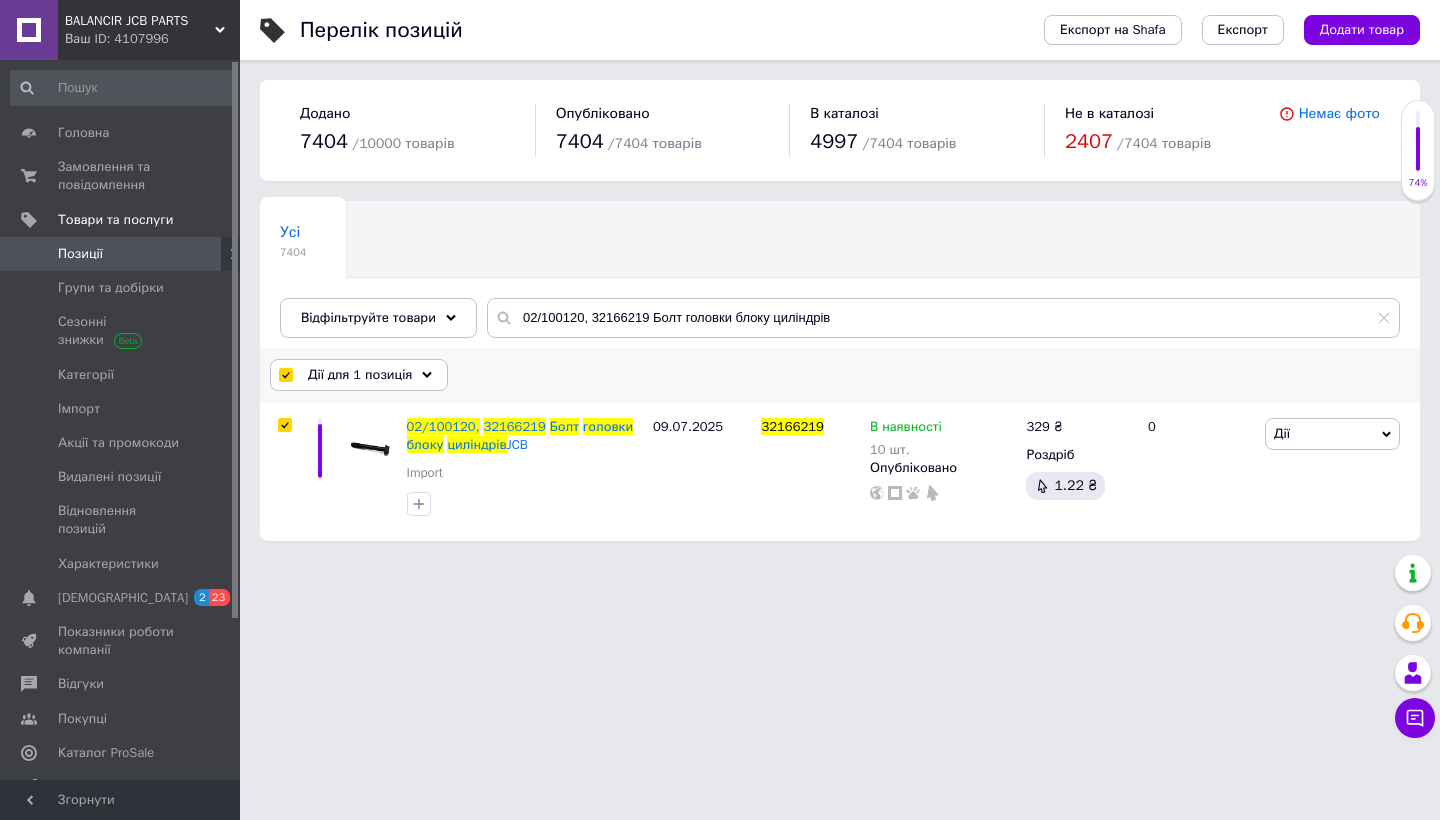 click on "Дії для 1 позиція" at bounding box center (360, 375) 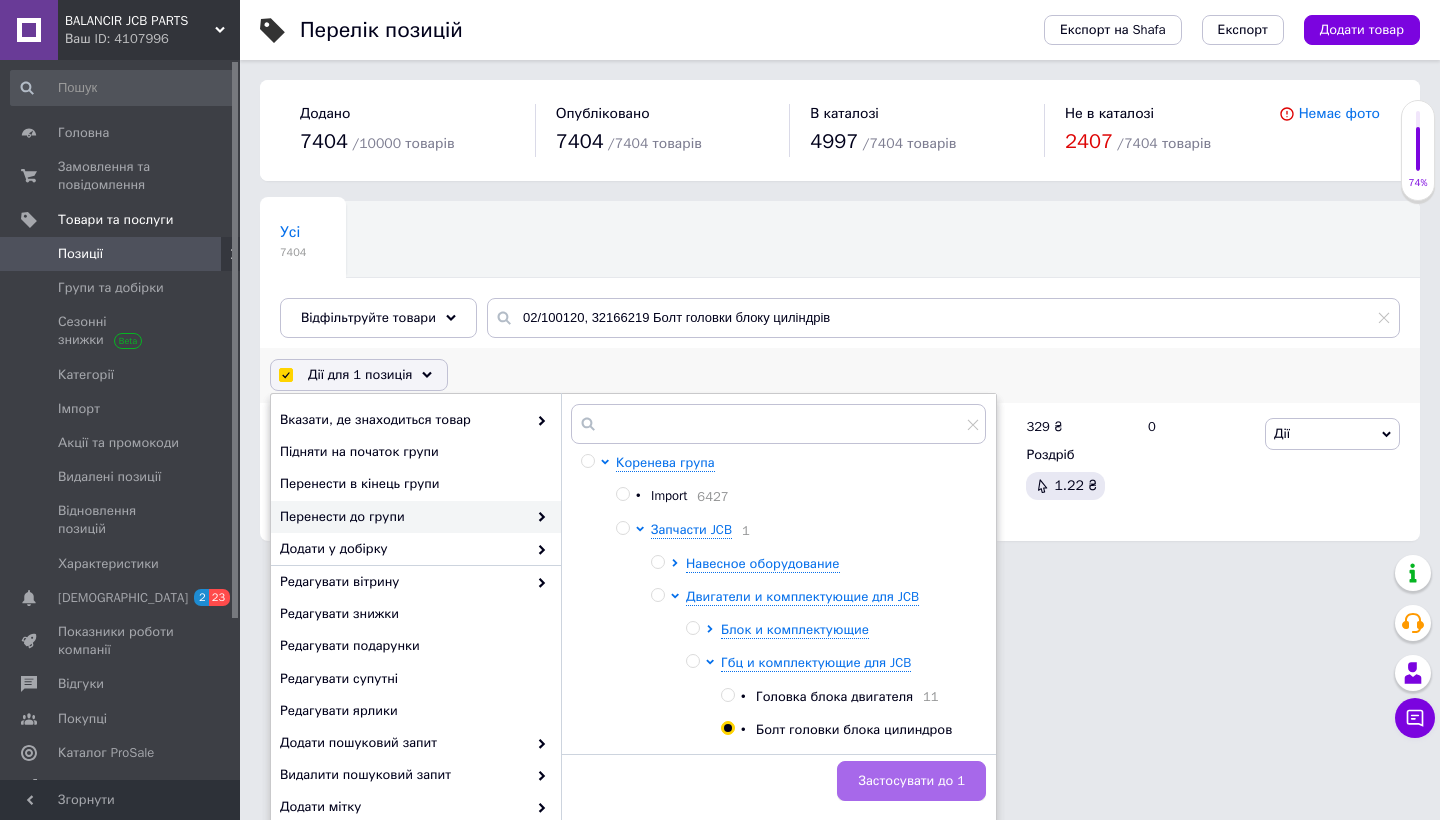 click on "Застосувати до 1" at bounding box center (911, 781) 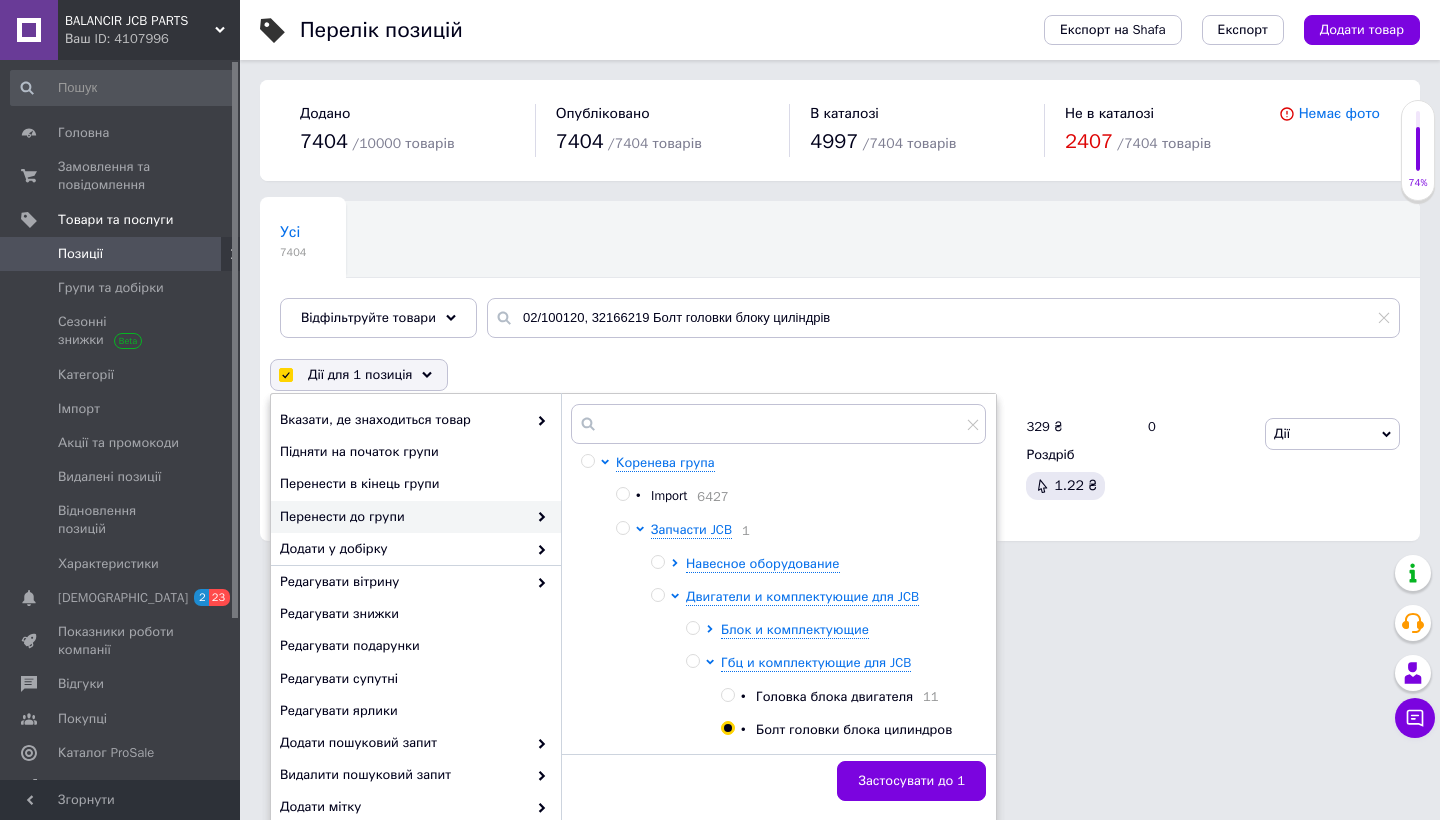 checkbox on "false" 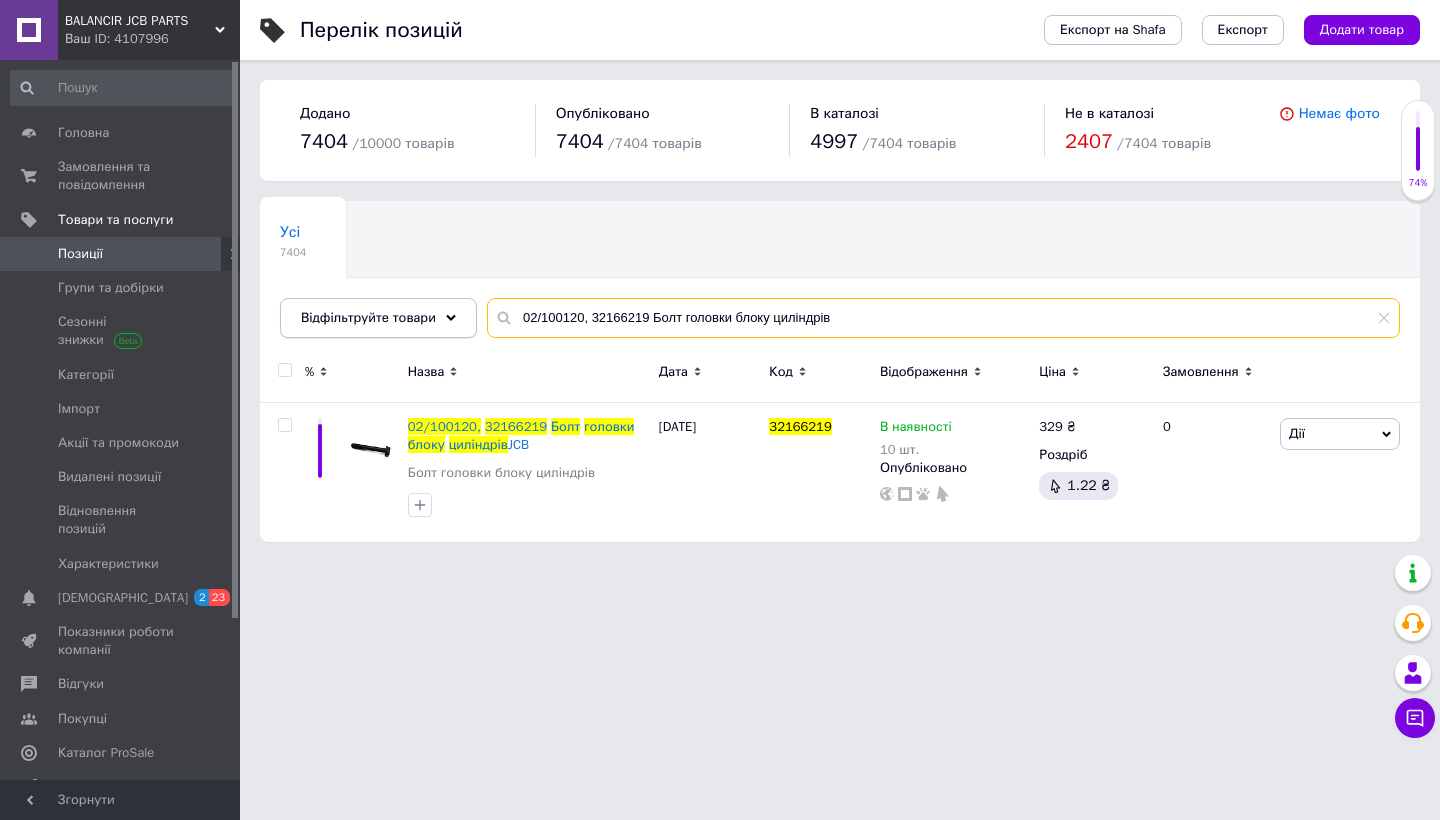 drag, startPoint x: 840, startPoint y: 316, endPoint x: 475, endPoint y: 304, distance: 365.1972 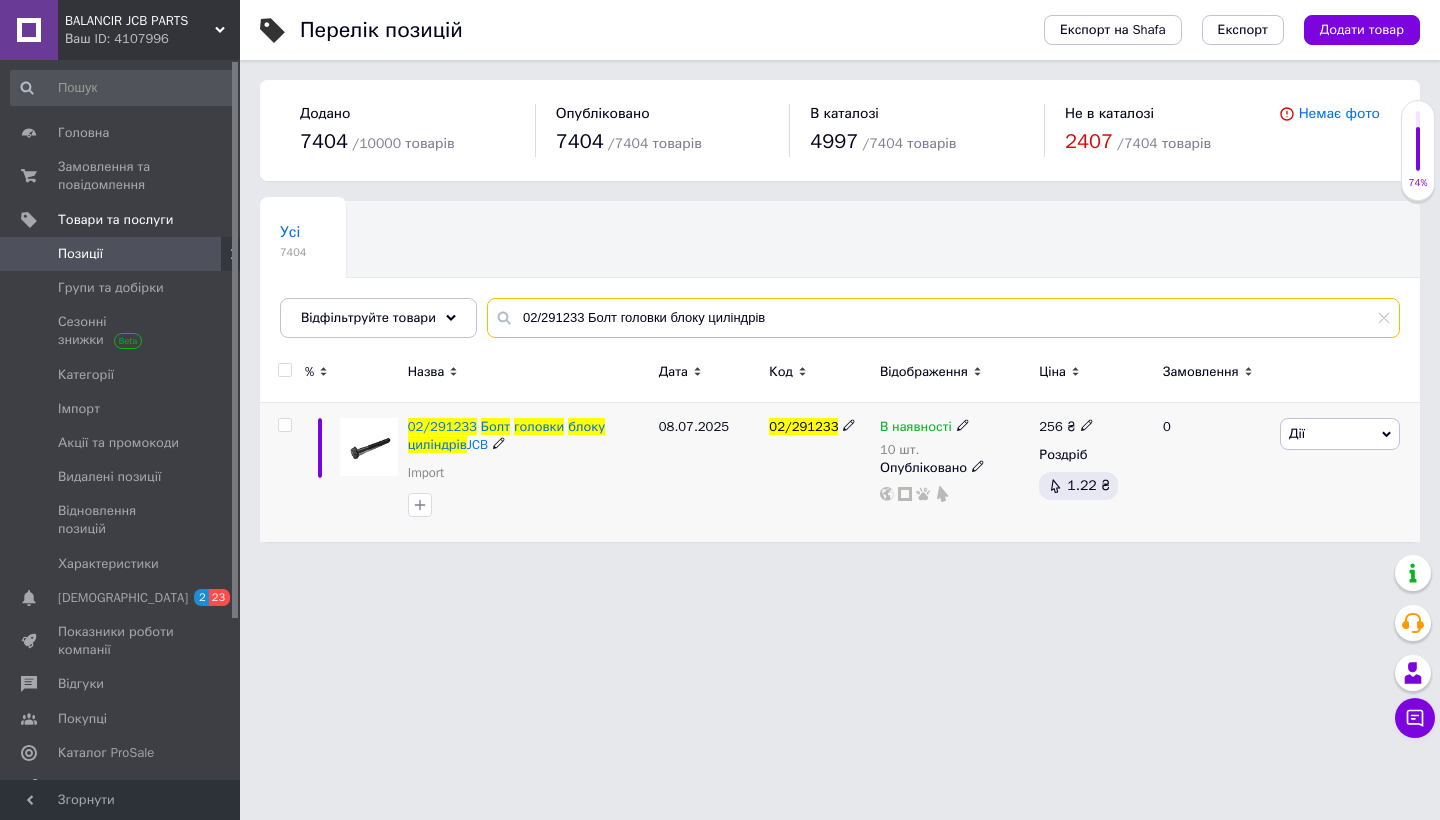 type on "02/291233 Болт головки блоку циліндрів" 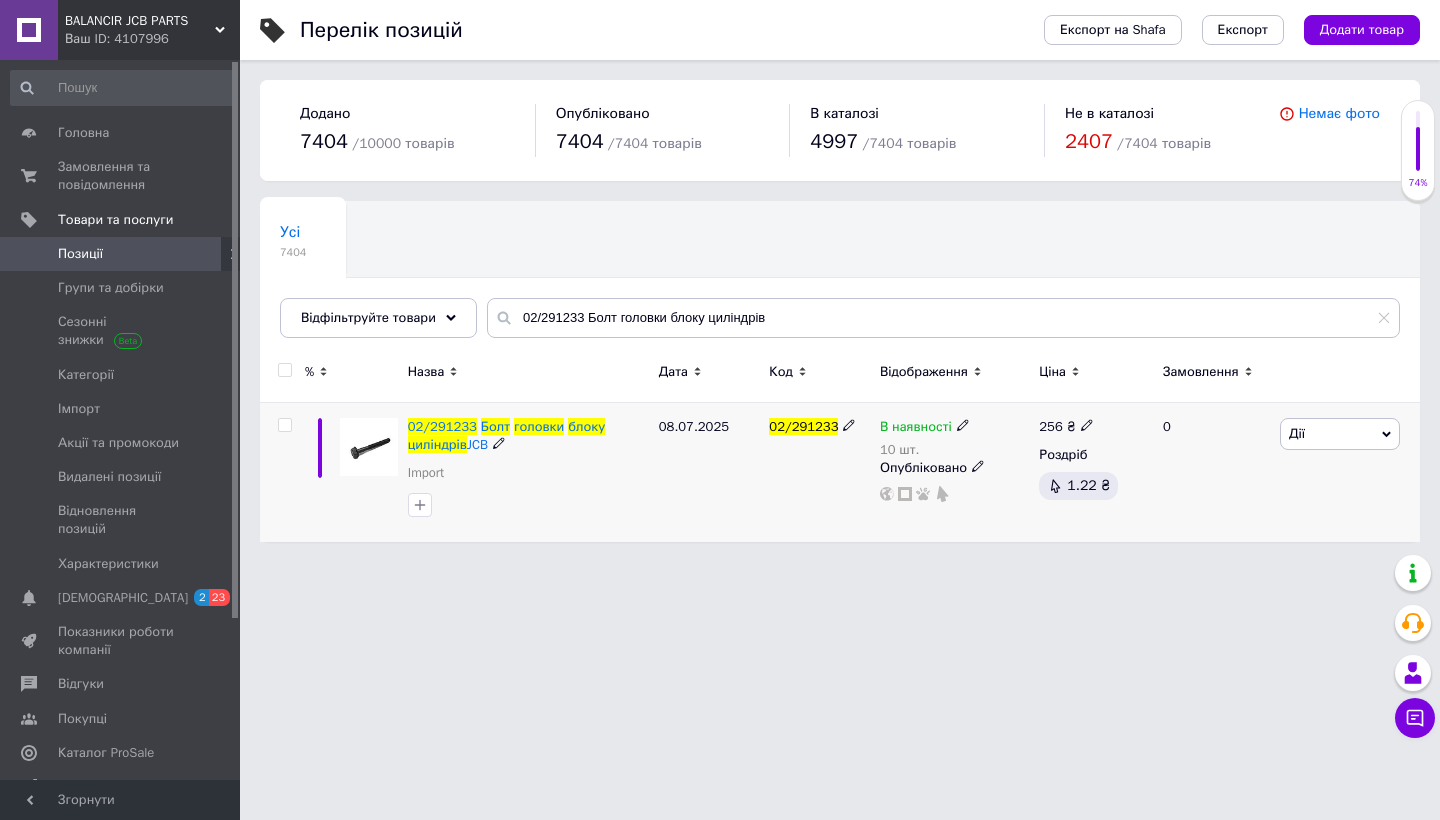 click at bounding box center [284, 425] 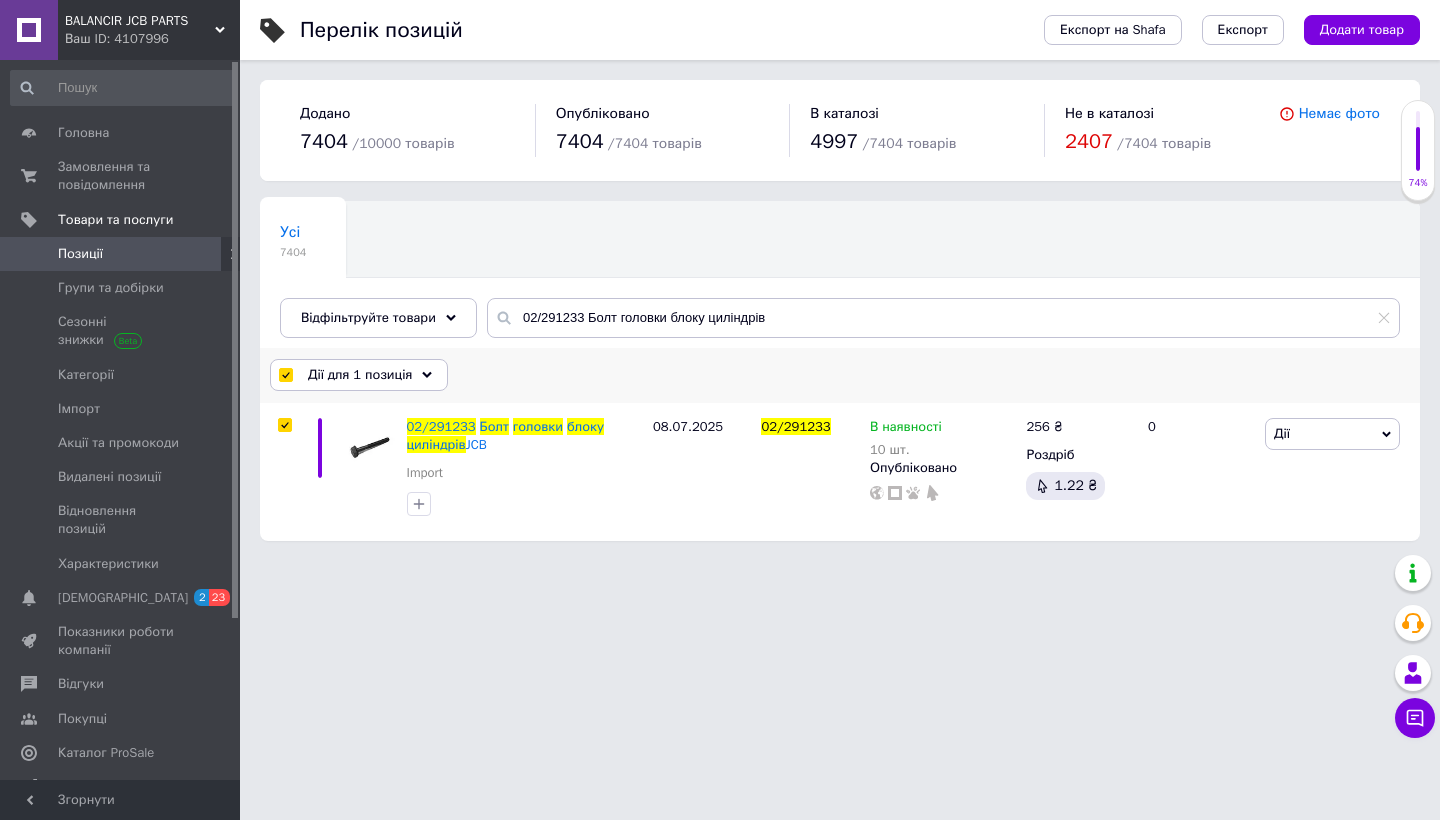 click on "Дії для 1 позиція" at bounding box center (359, 375) 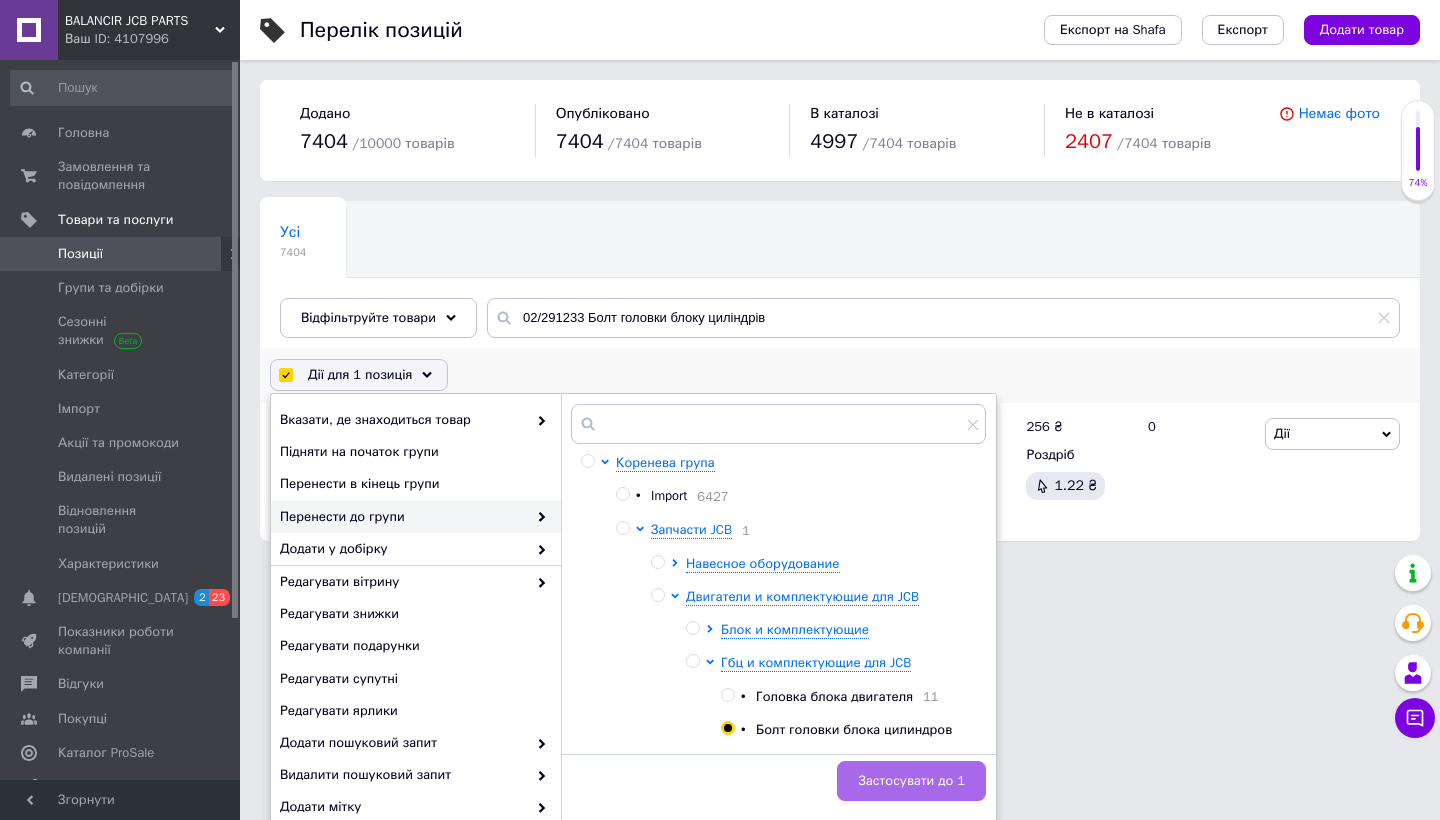 click on "Застосувати до 1" at bounding box center [911, 781] 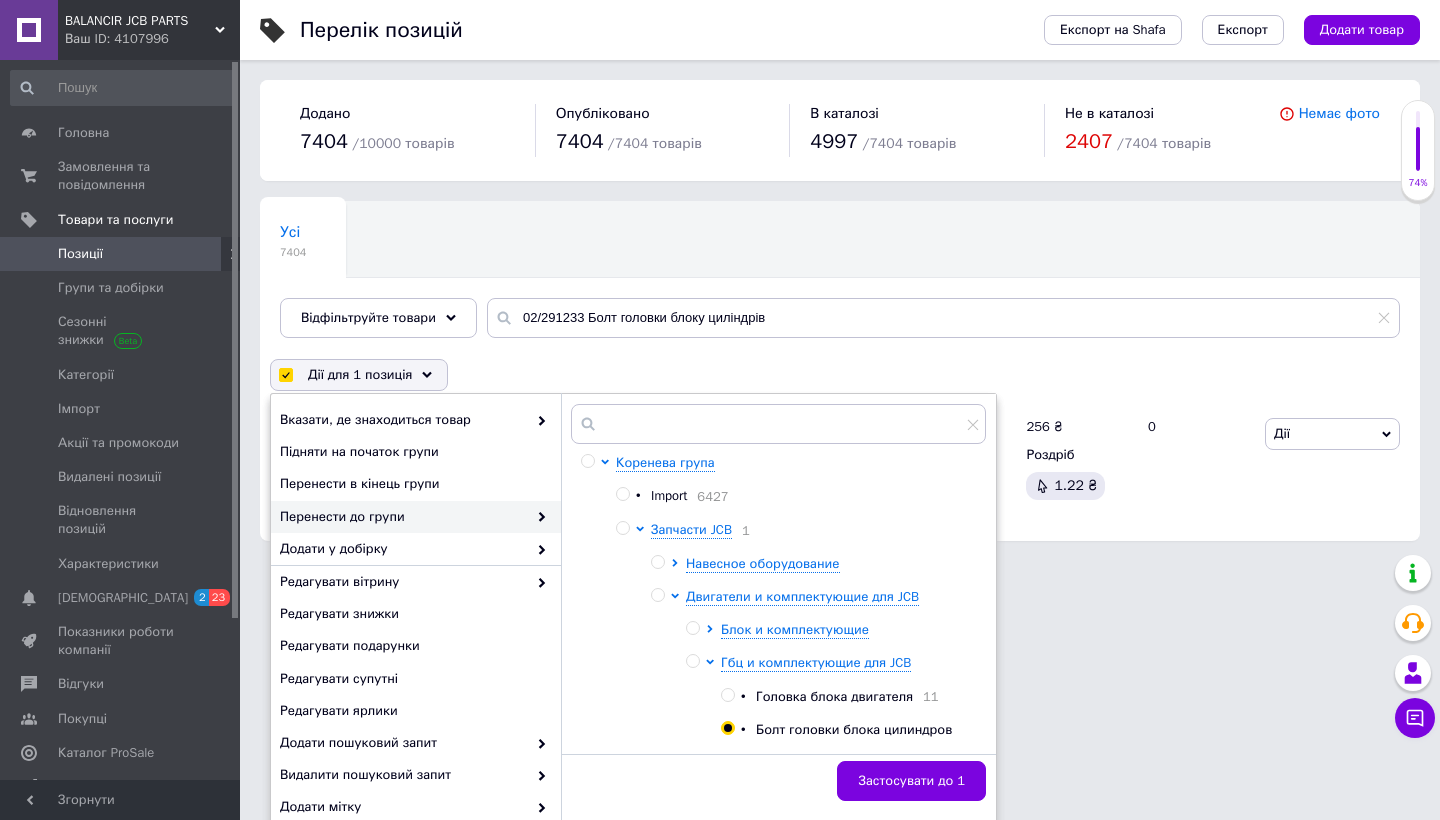 checkbox on "false" 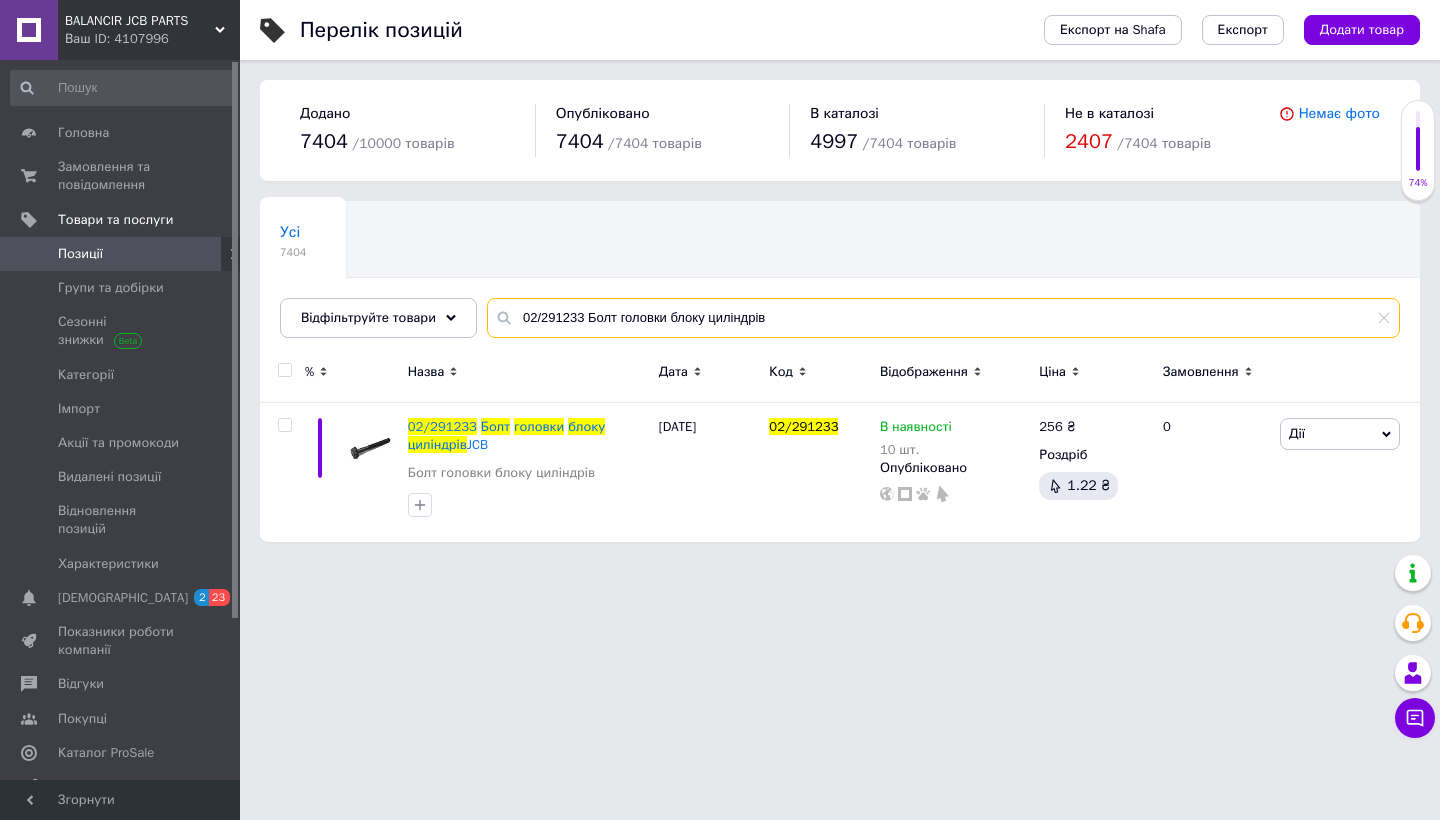 drag, startPoint x: 780, startPoint y: 320, endPoint x: 482, endPoint y: 319, distance: 298.00168 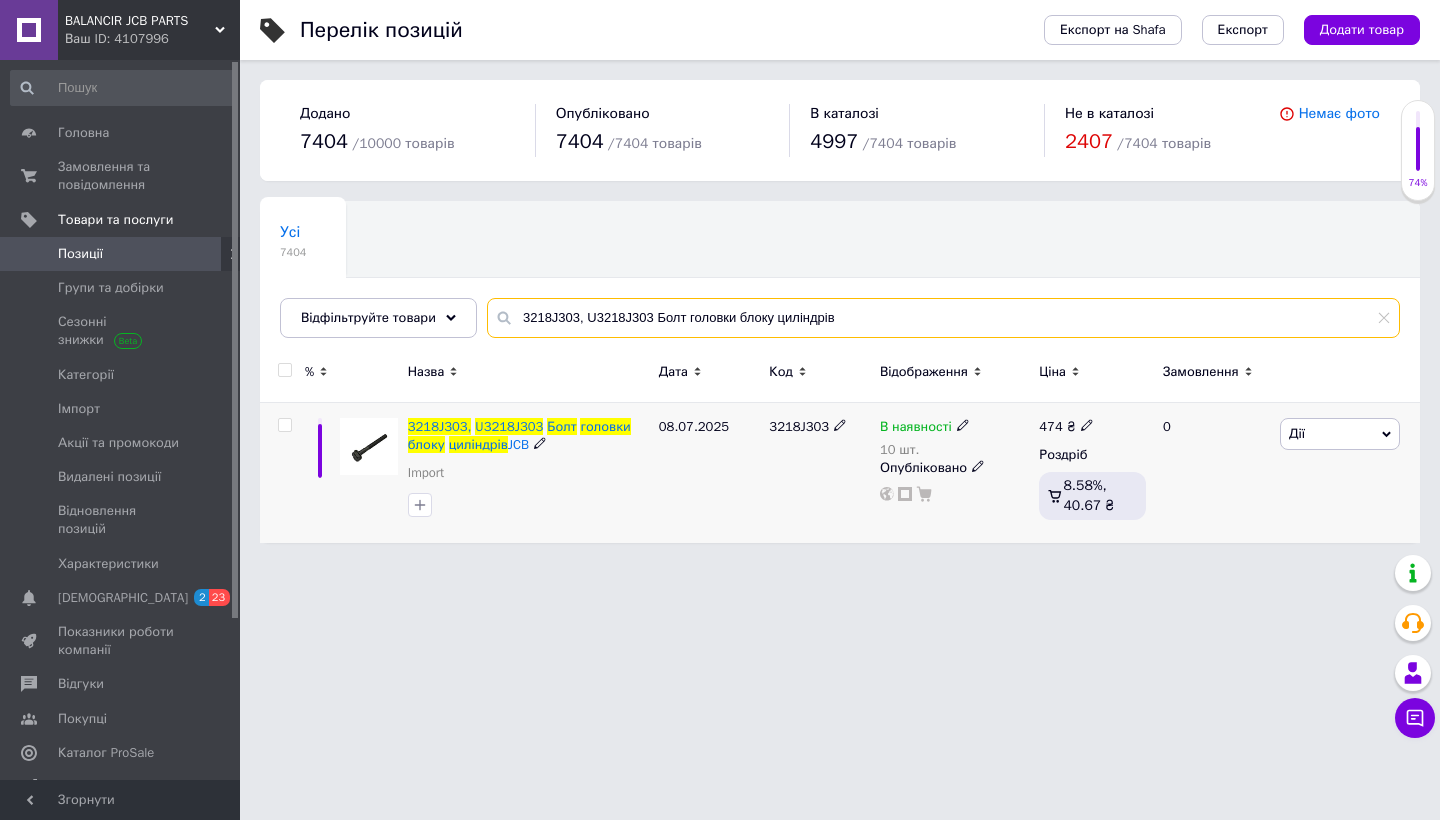 type on "3218J303, U3218J303 Болт головки блоку циліндрів" 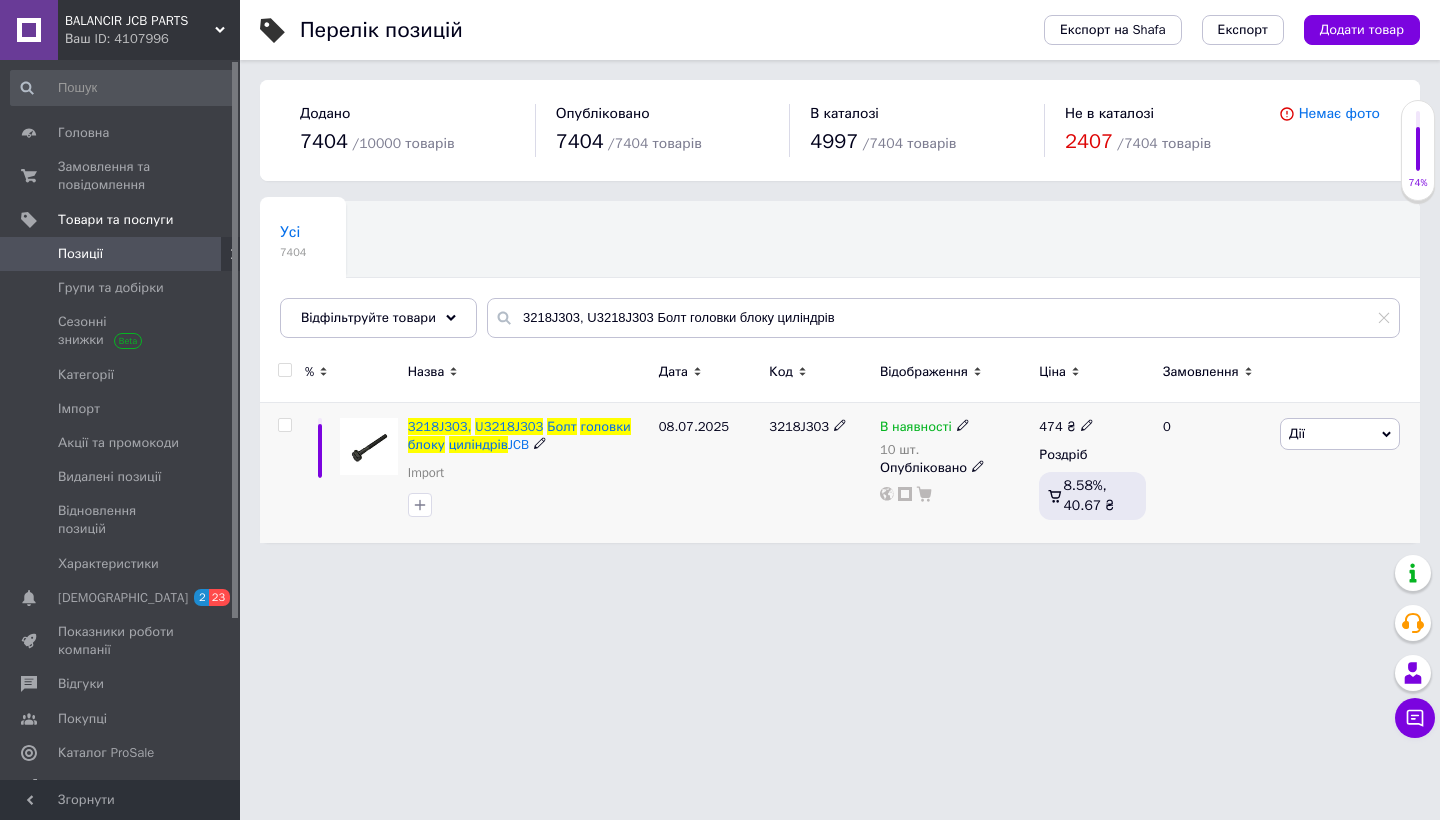 click at bounding box center (284, 425) 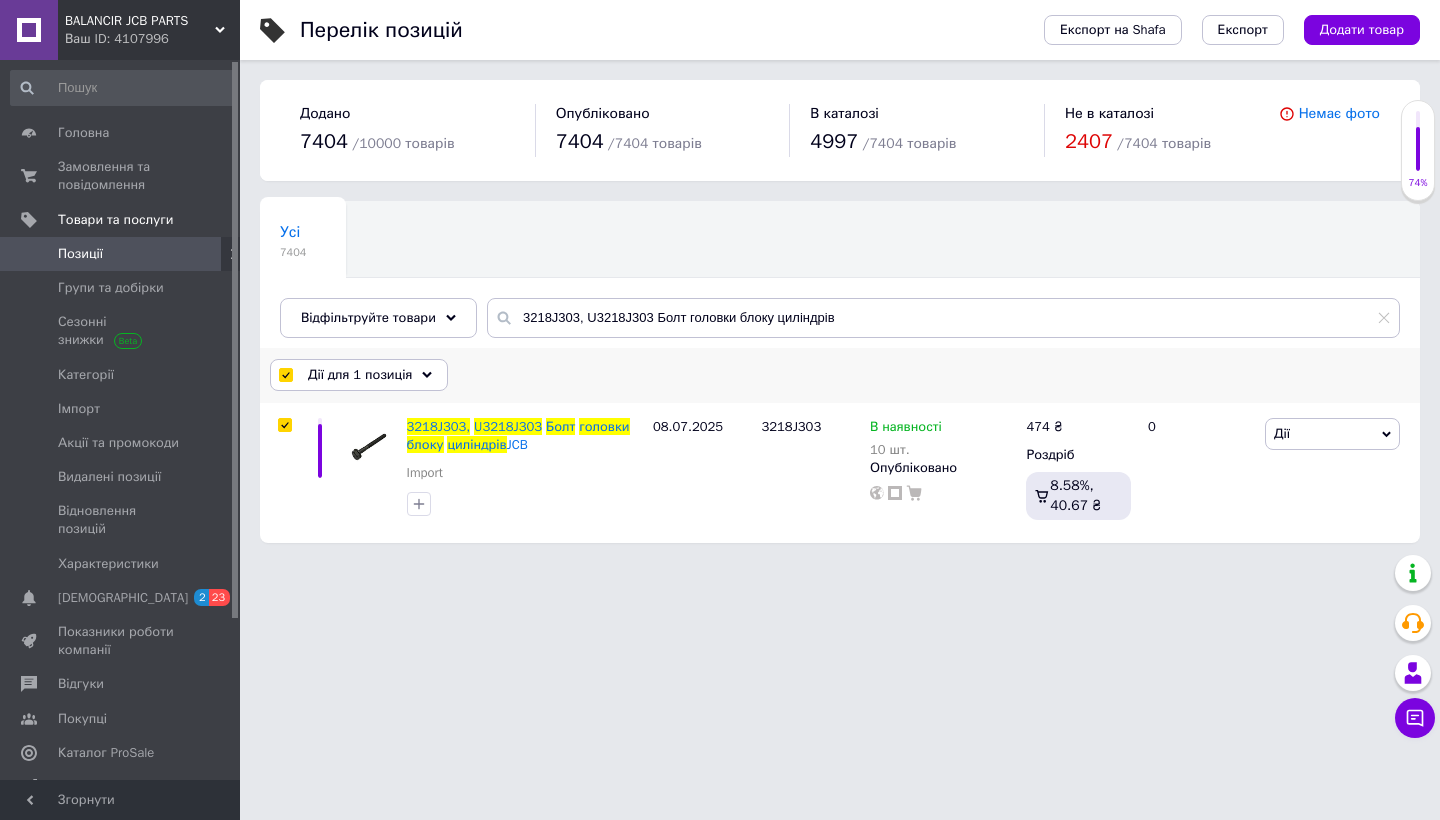 click on "Дії для 1 позиція" at bounding box center [360, 375] 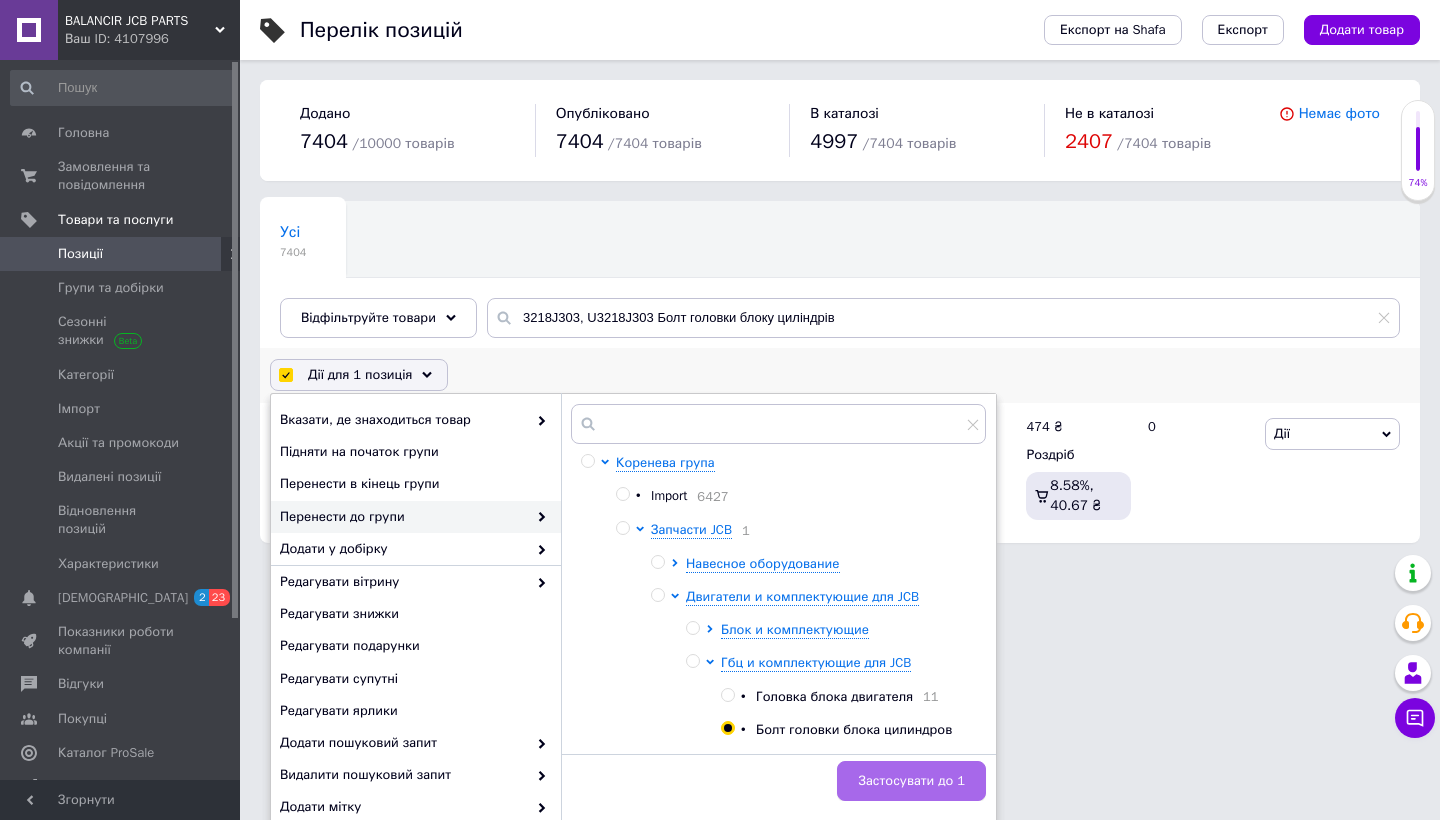 click on "Застосувати до 1" at bounding box center (911, 781) 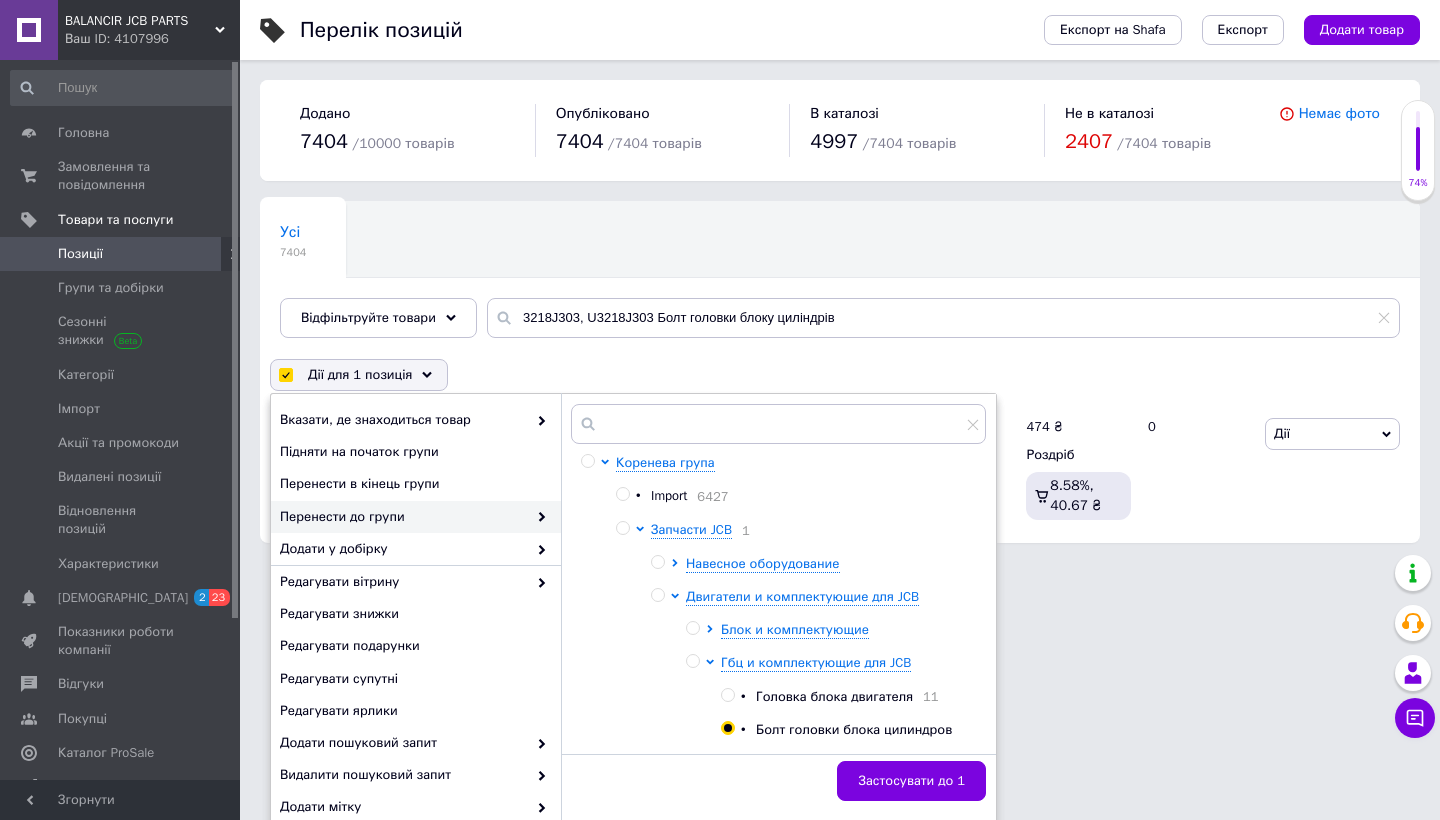 checkbox on "false" 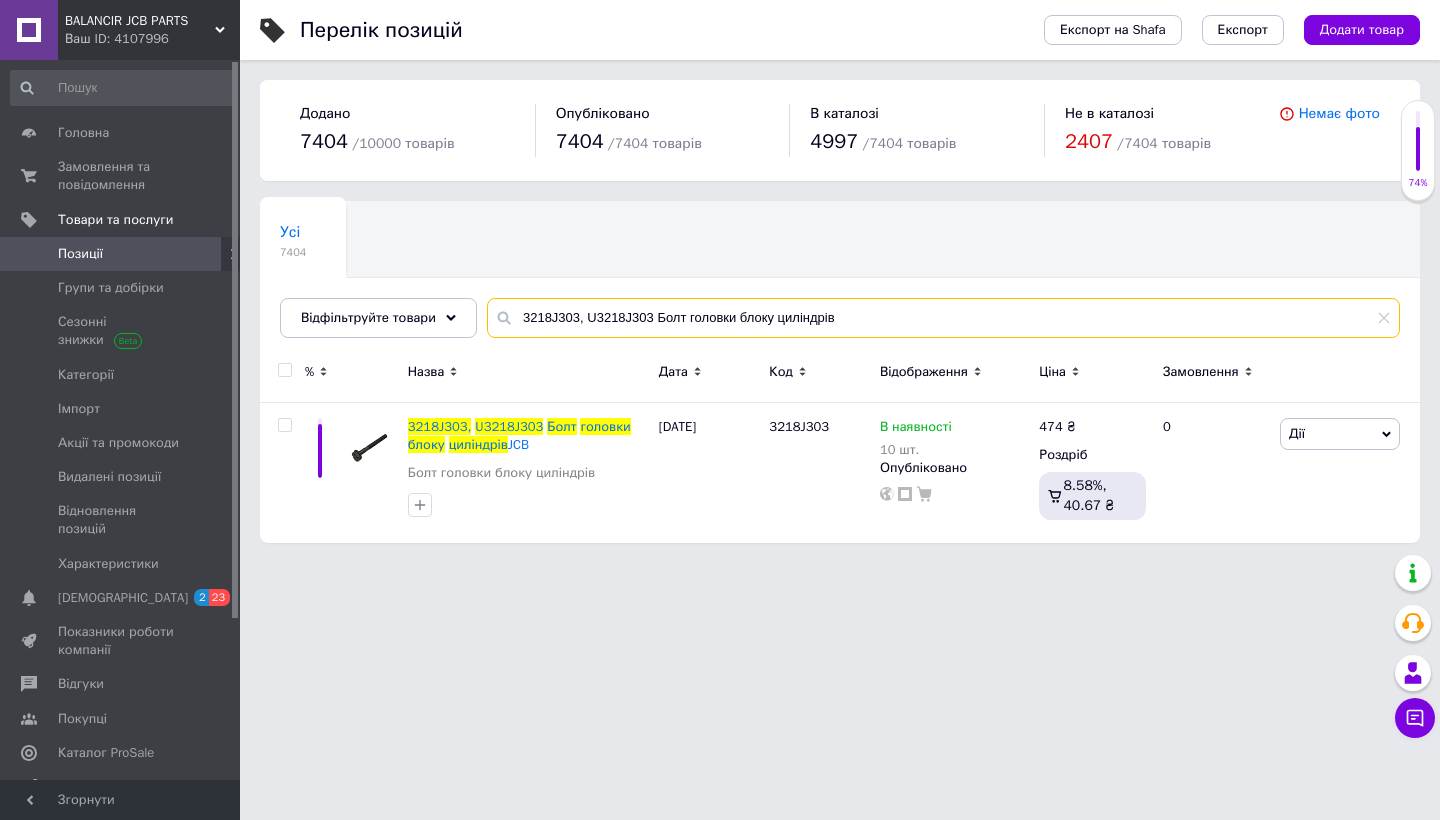 drag, startPoint x: 855, startPoint y: 312, endPoint x: 514, endPoint y: 305, distance: 341.07184 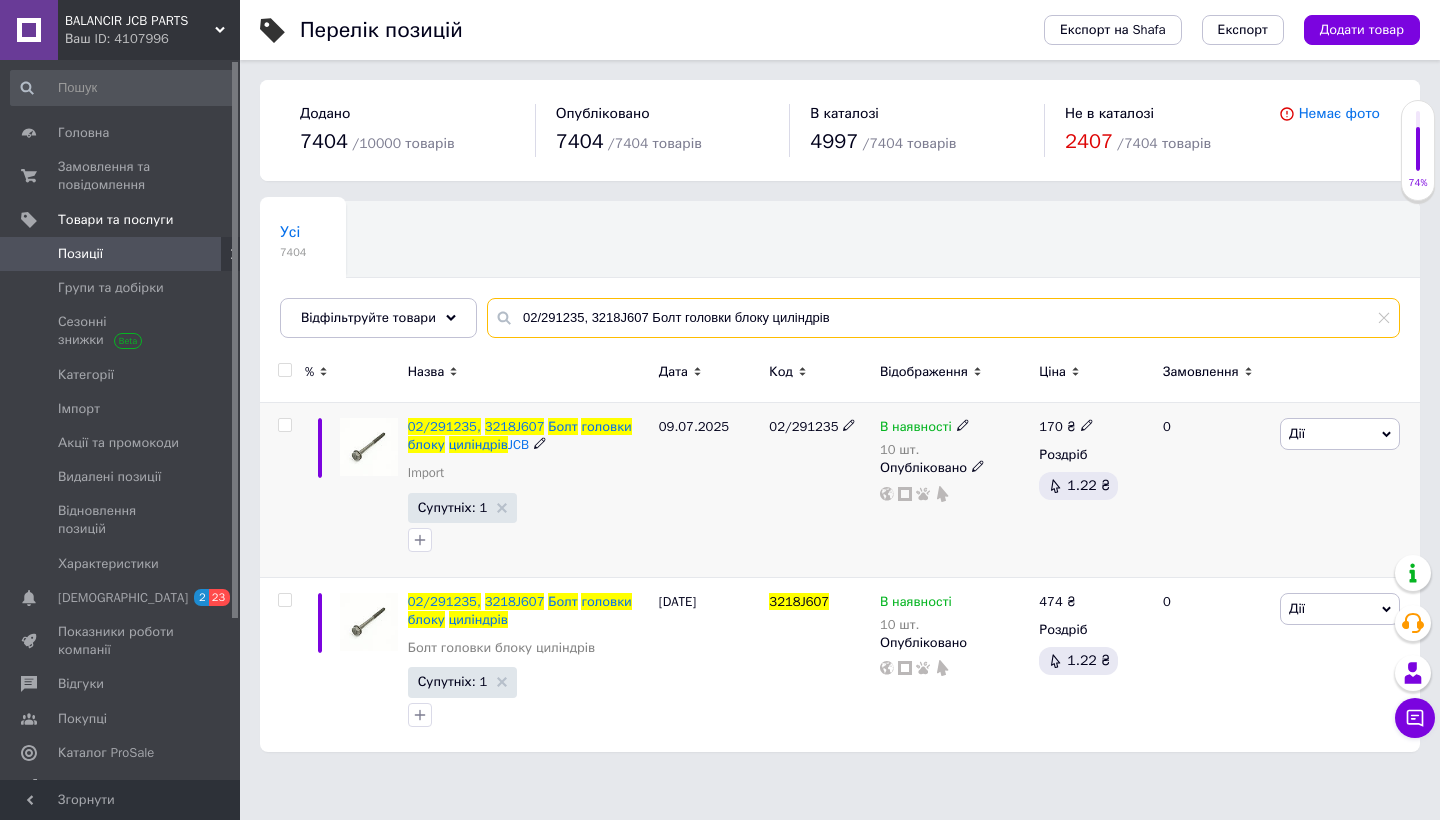 type on "02/291235, 3218J607 Болт головки блоку циліндрів" 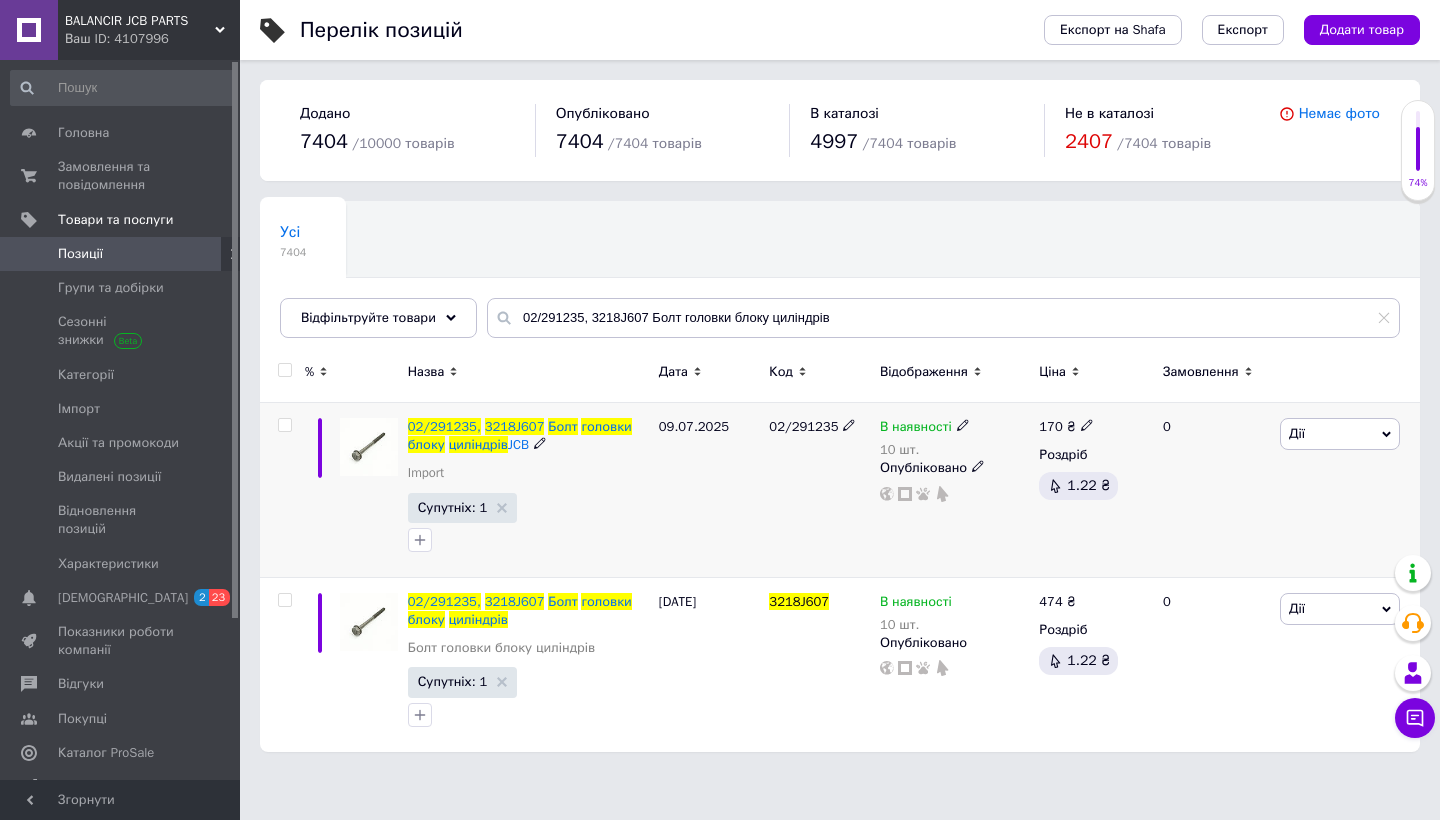 click at bounding box center (284, 425) 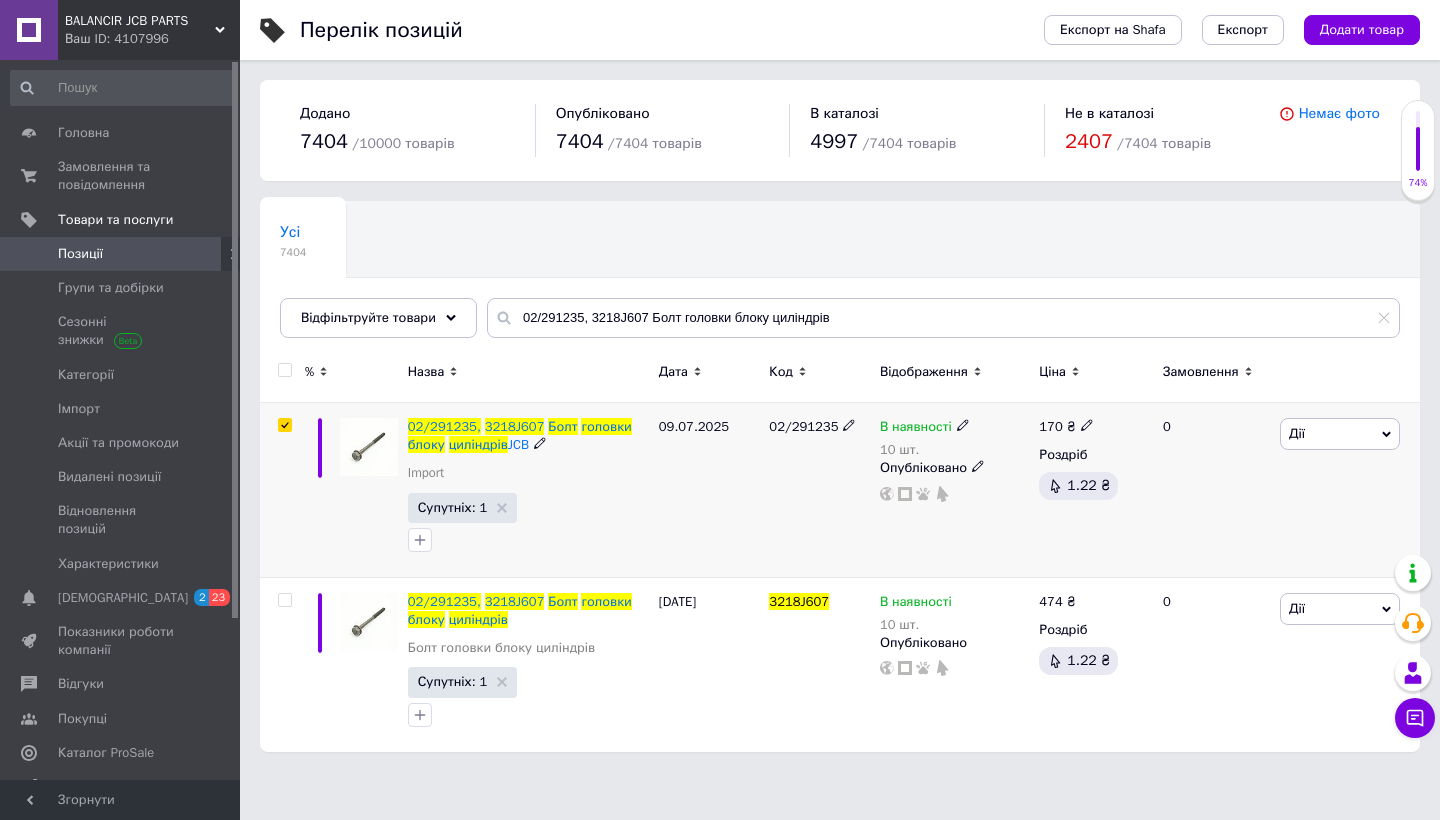 checkbox on "true" 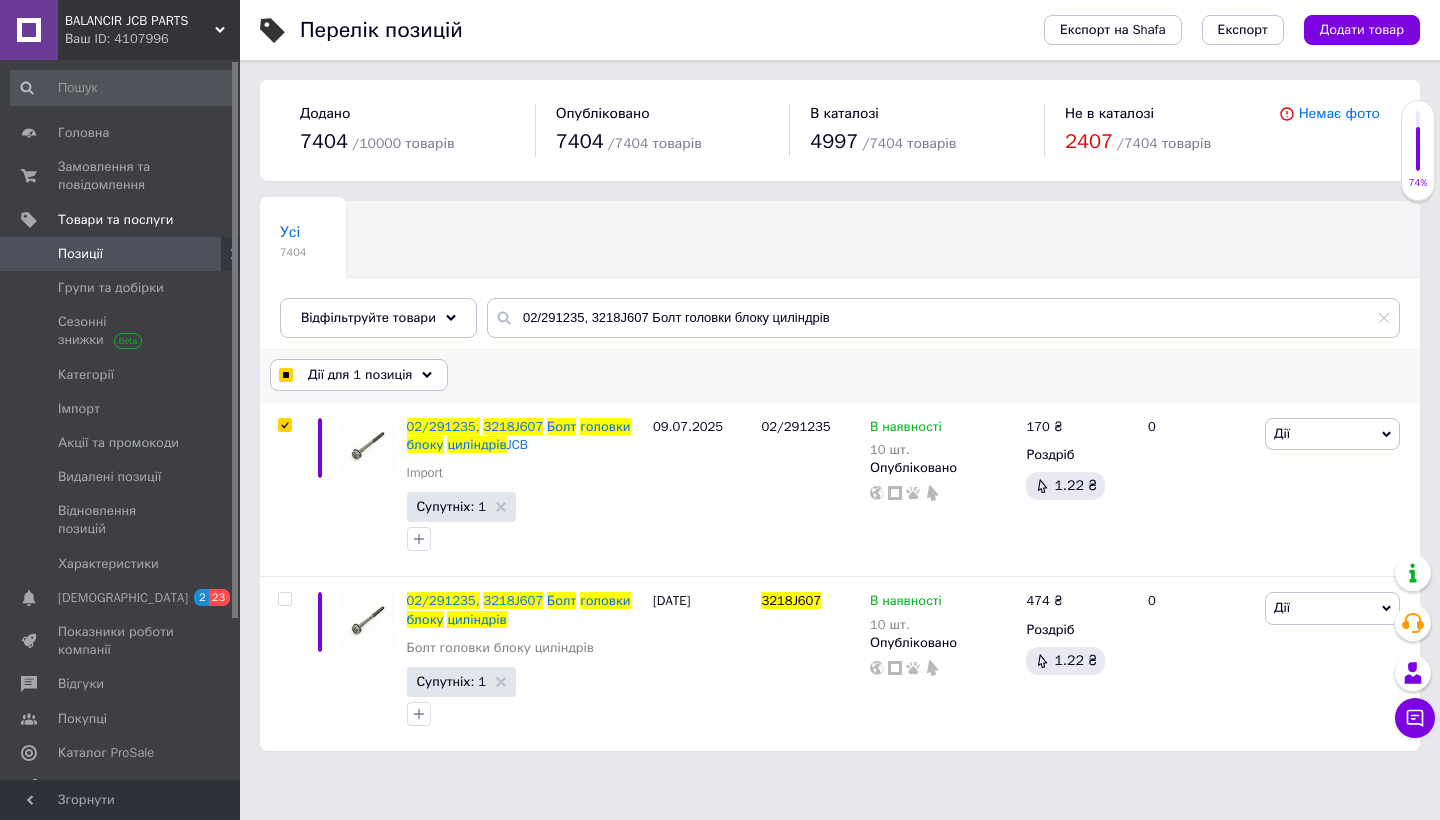 click on "Дії для 1 позиція" at bounding box center (360, 375) 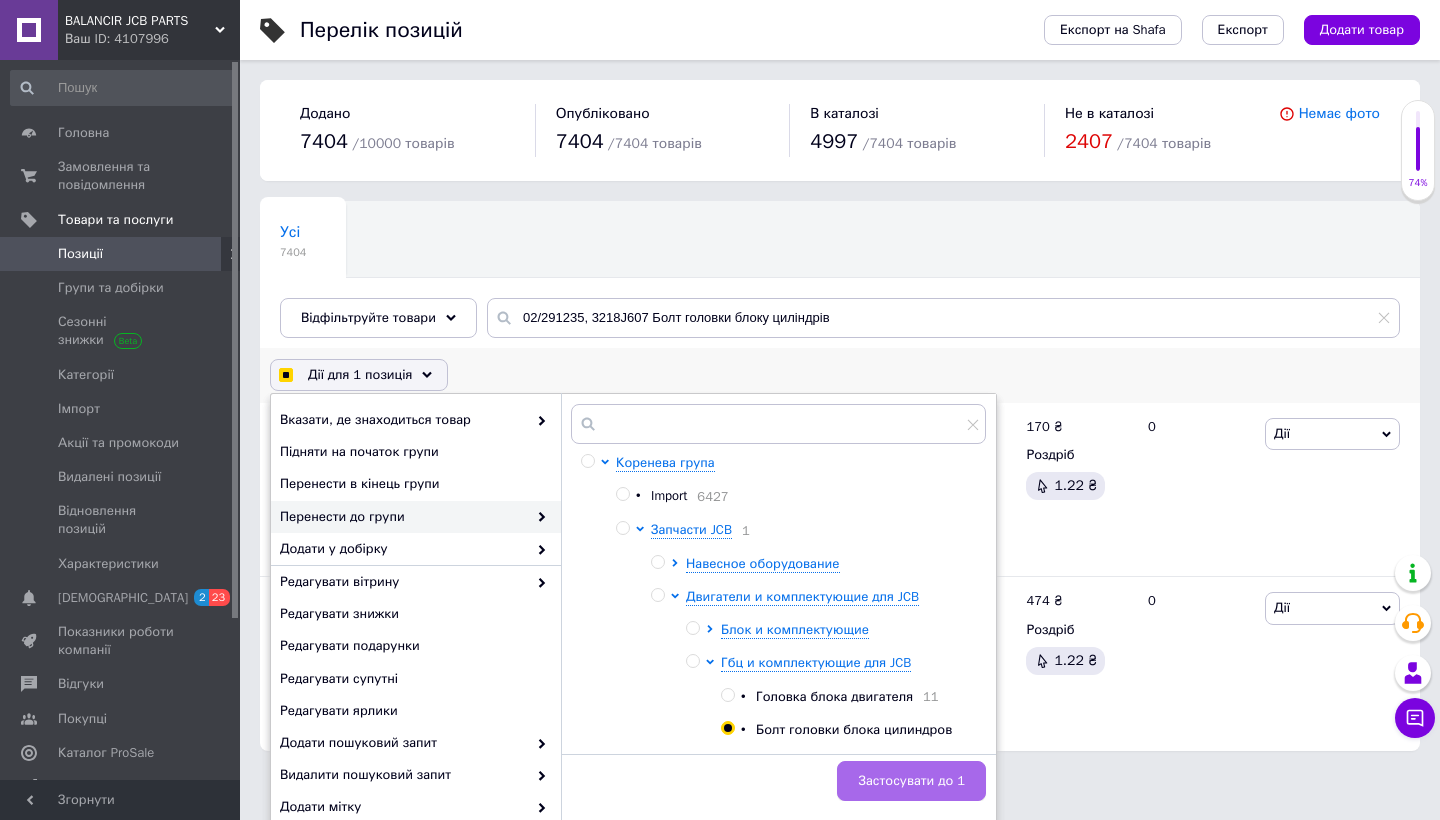 click on "Застосувати до 1" at bounding box center [911, 781] 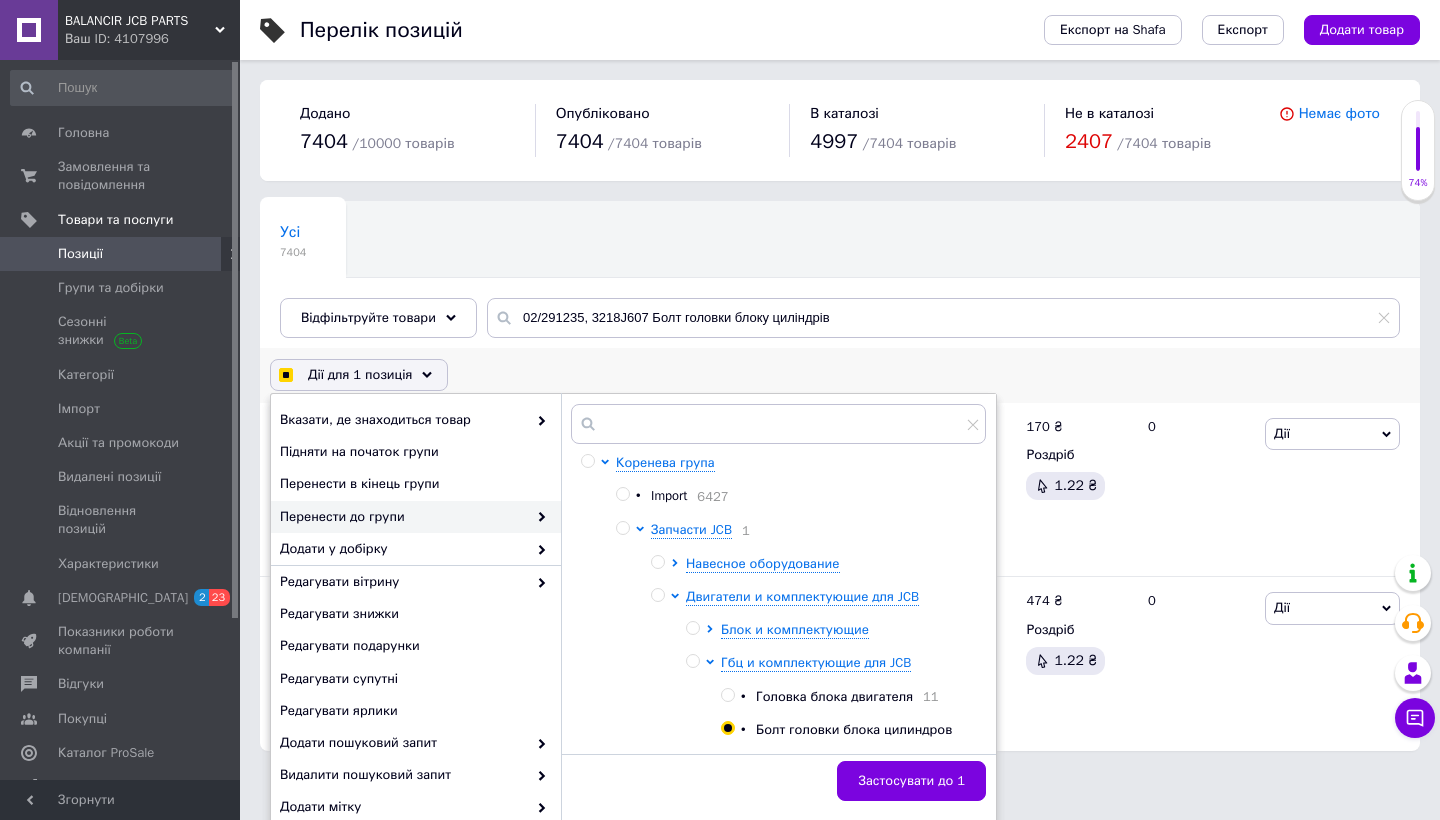 checkbox on "true" 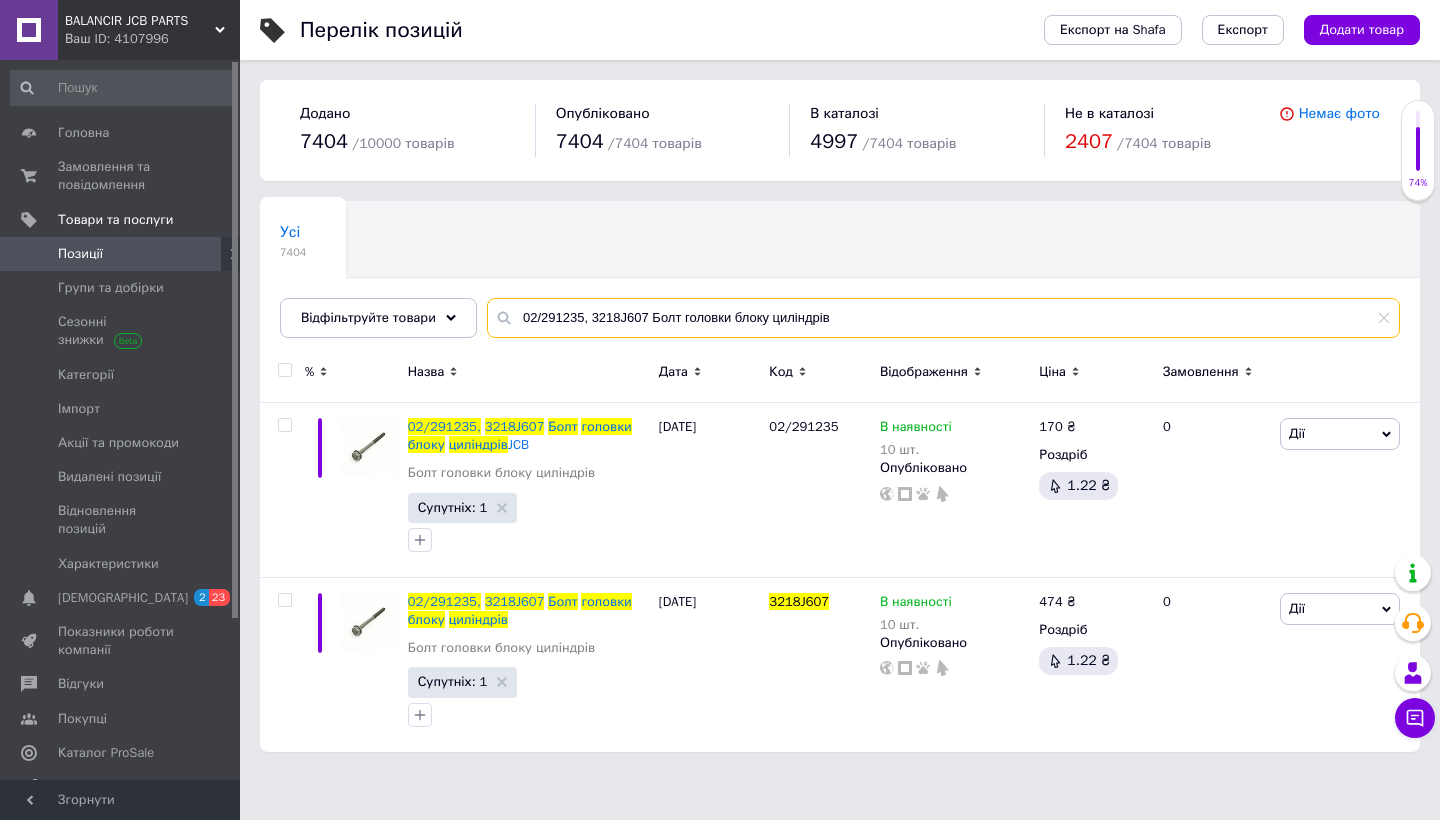 drag, startPoint x: 838, startPoint y: 316, endPoint x: 524, endPoint y: 316, distance: 314 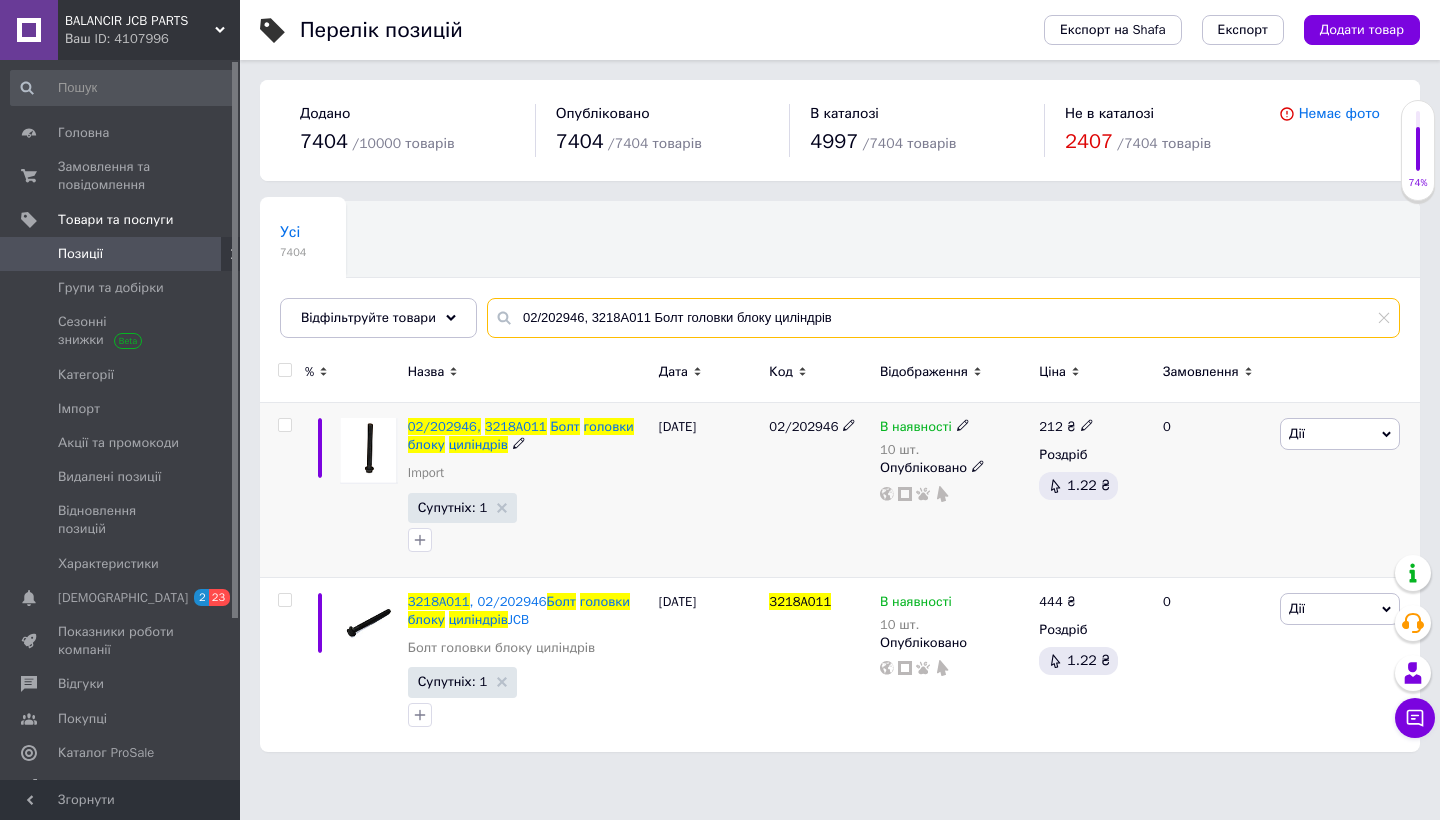 type on "02/202946, 3218A011 Болт головки блоку циліндрів" 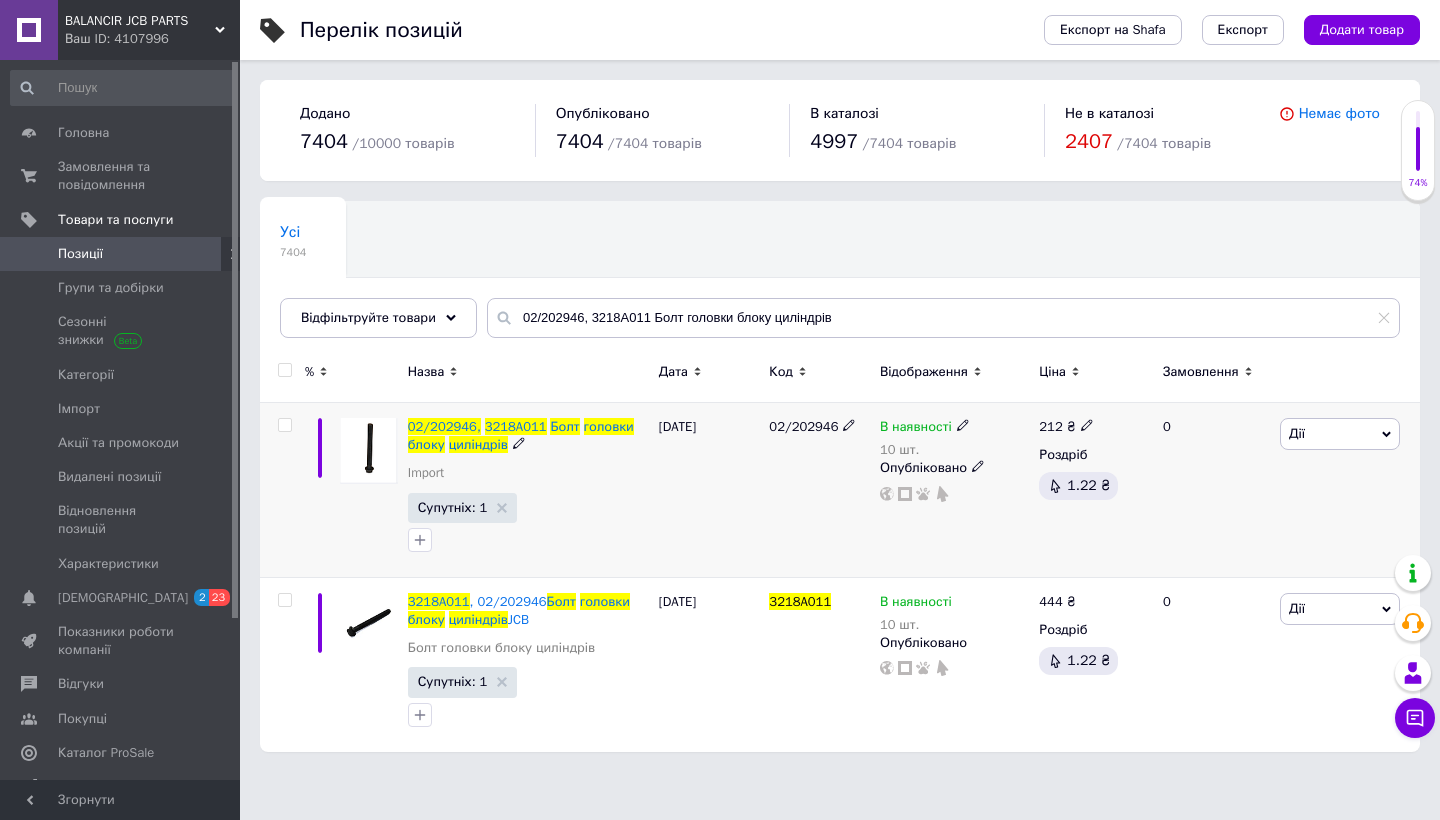 click at bounding box center (284, 425) 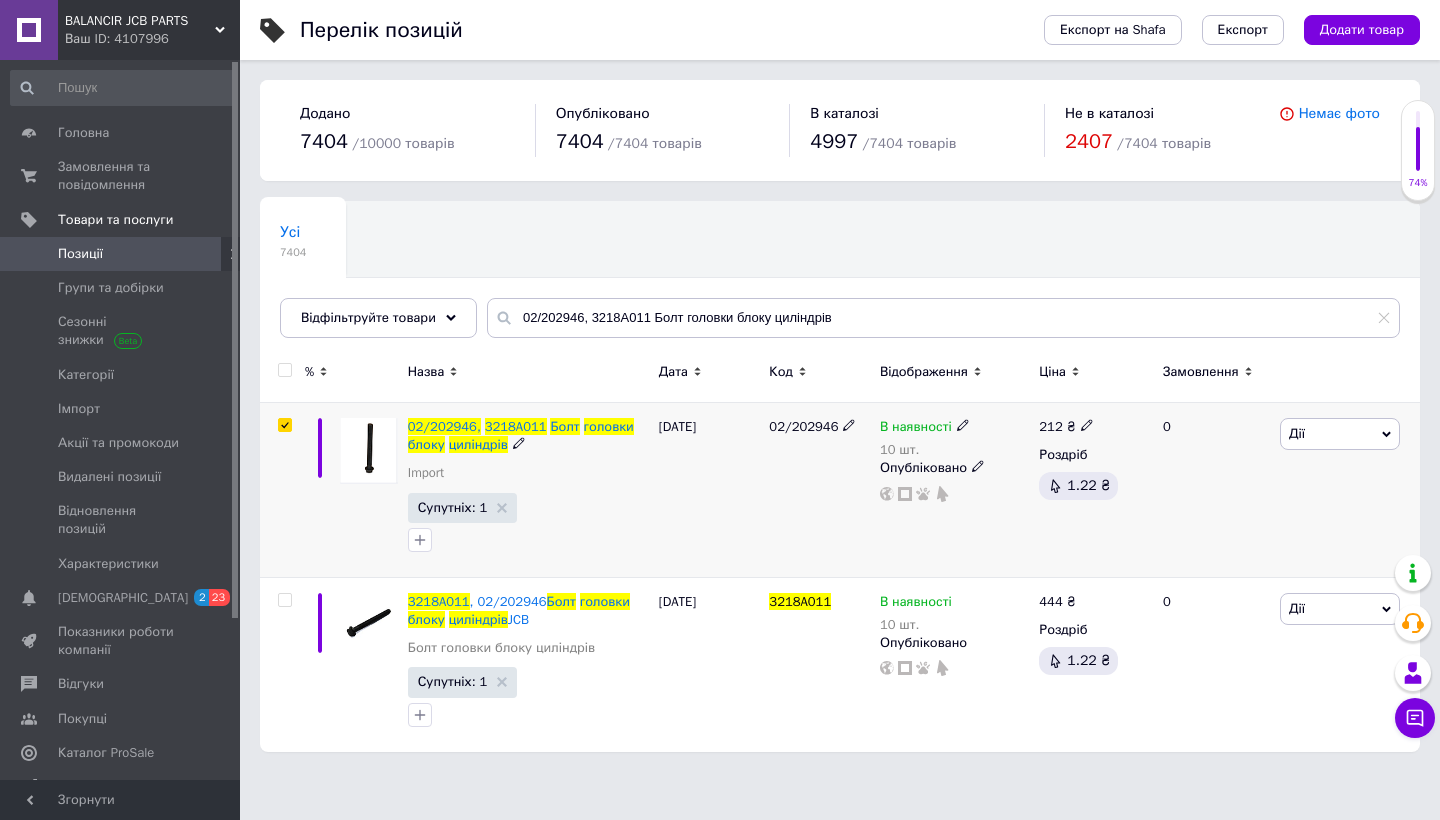 checkbox on "true" 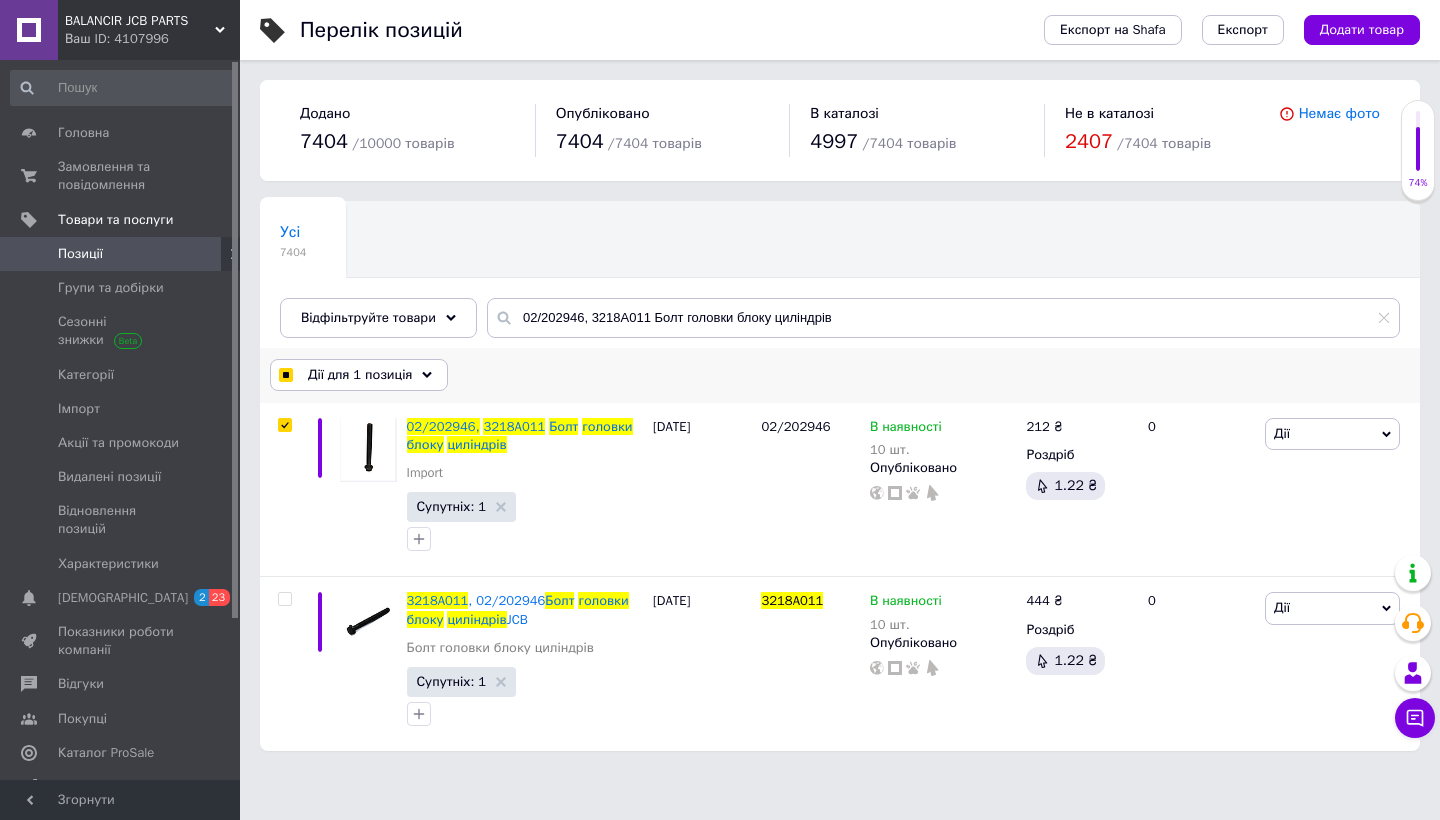 click on "Дії для 1 позиція" at bounding box center (359, 375) 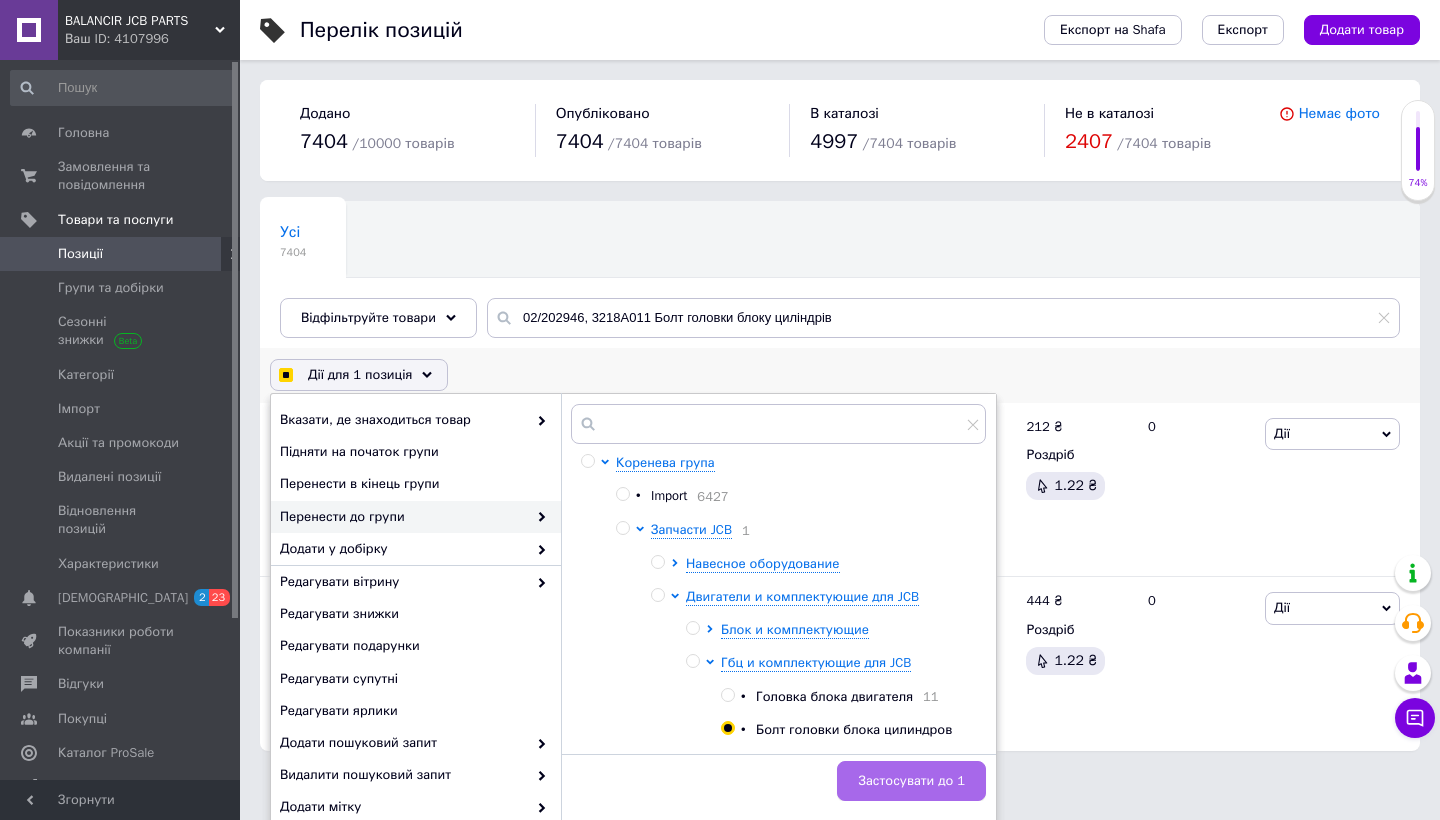 click on "Застосувати до 1" at bounding box center (911, 781) 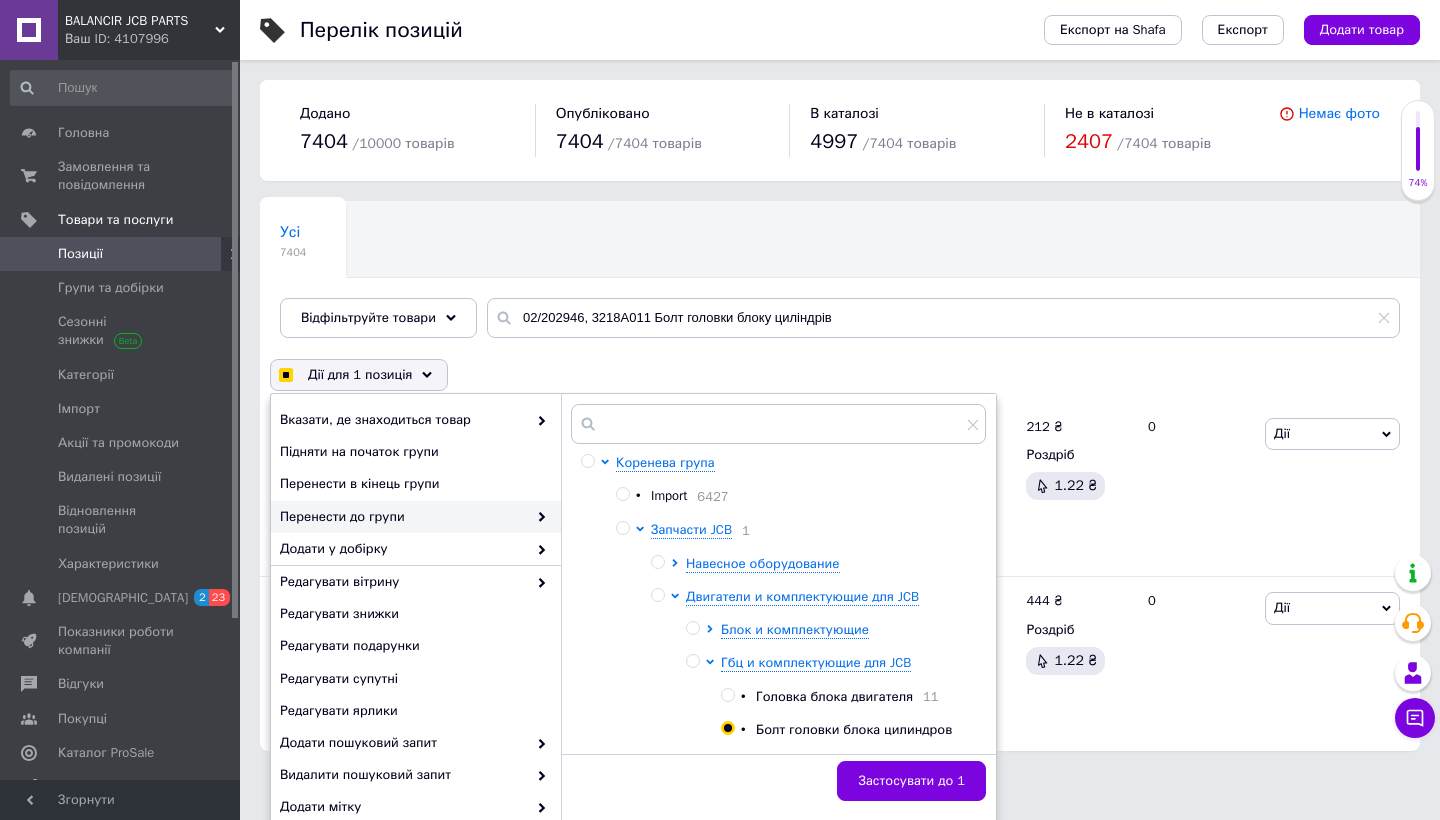checkbox on "false" 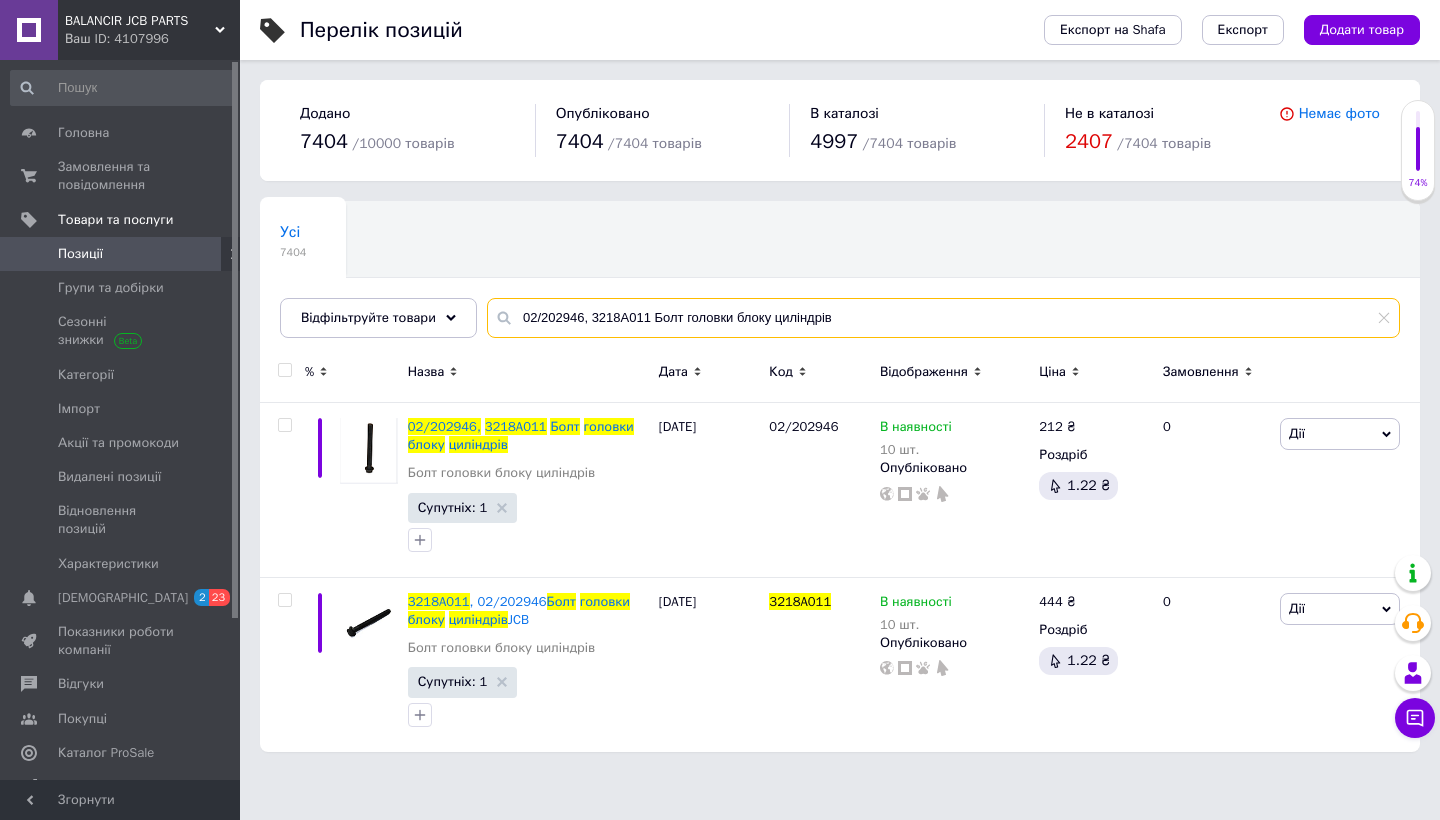 drag, startPoint x: 842, startPoint y: 318, endPoint x: 488, endPoint y: 313, distance: 354.0353 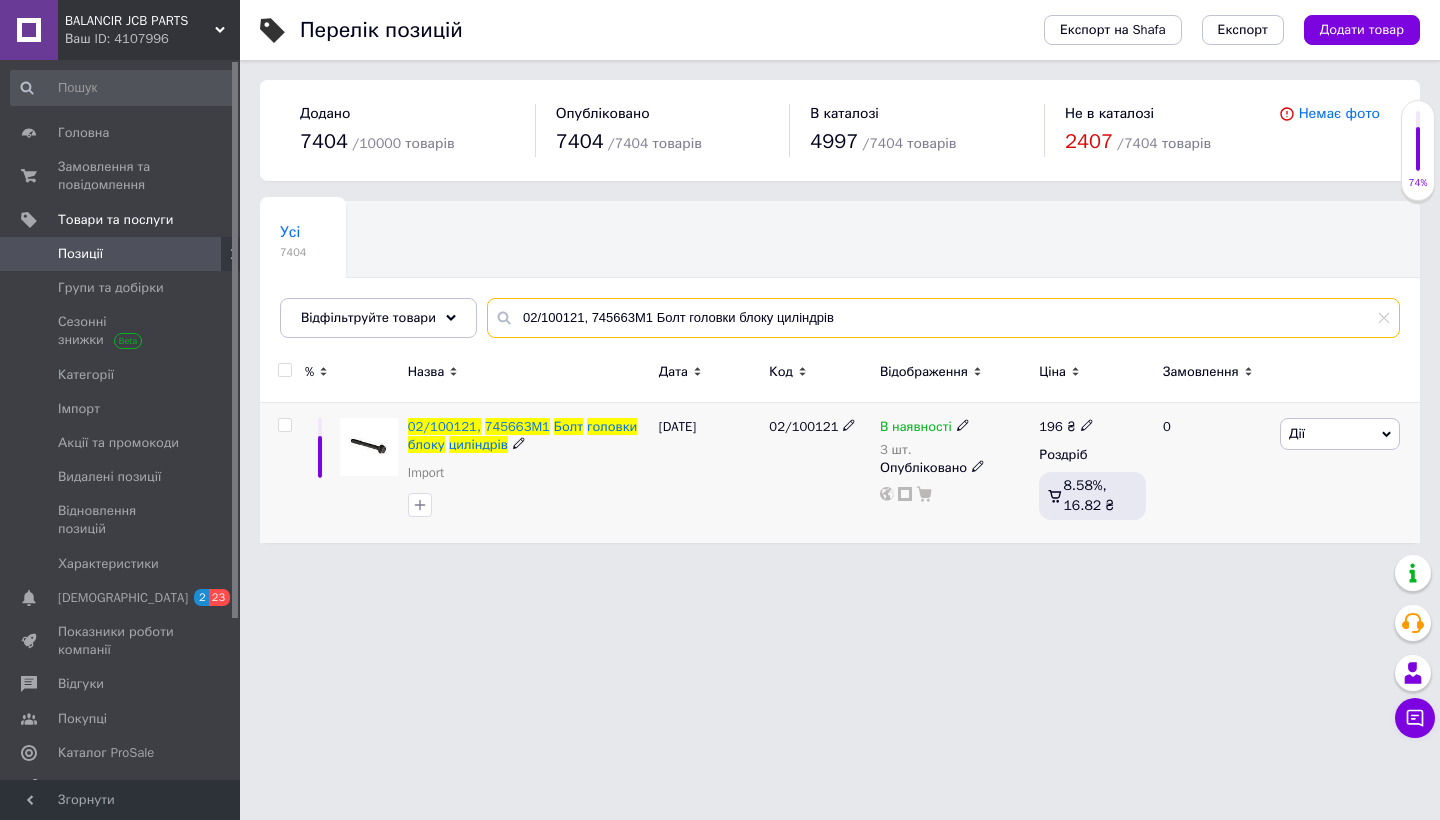 type on "02/100121, 745663M1 Болт головки блоку циліндрів" 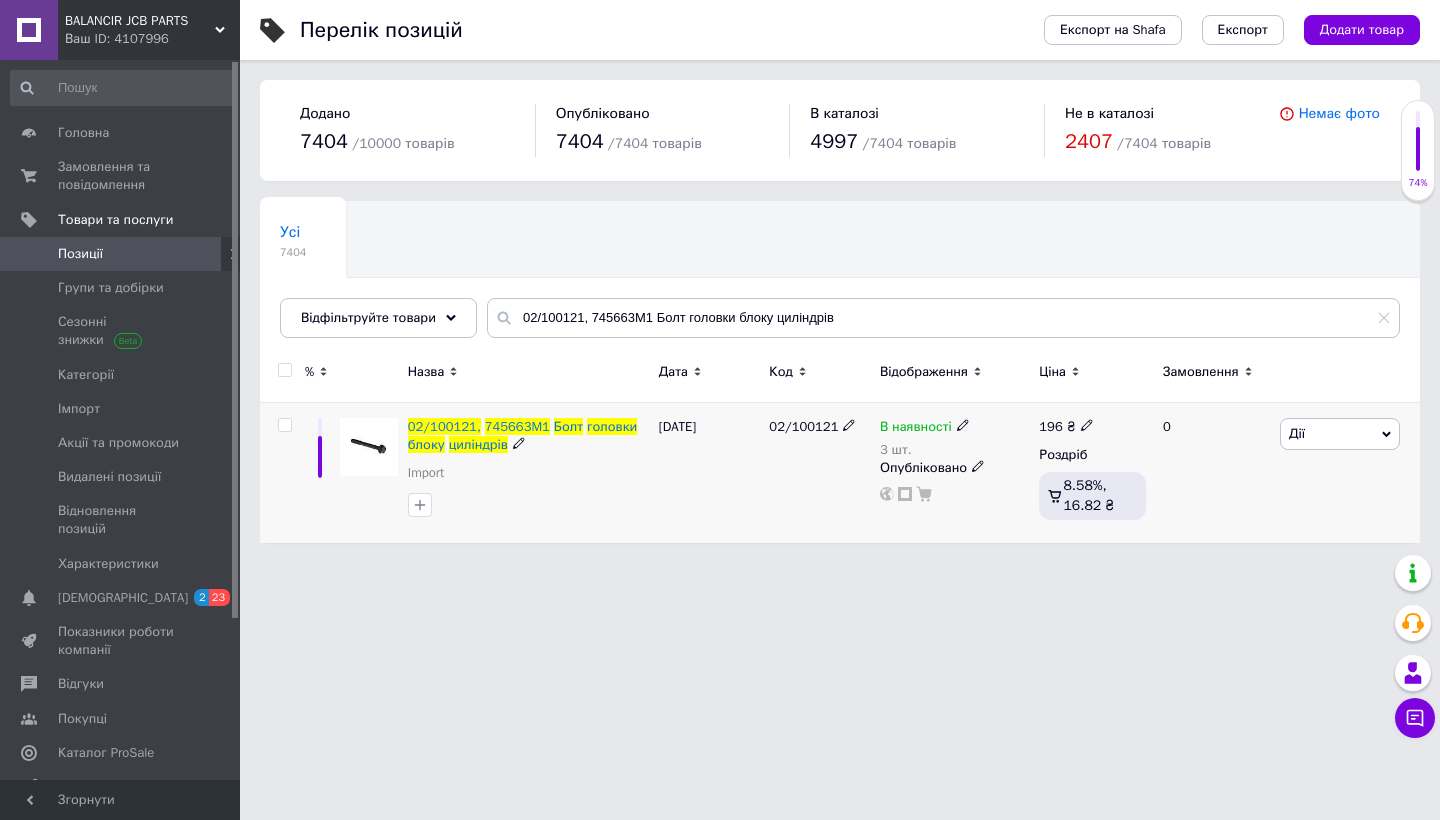 click at bounding box center [284, 425] 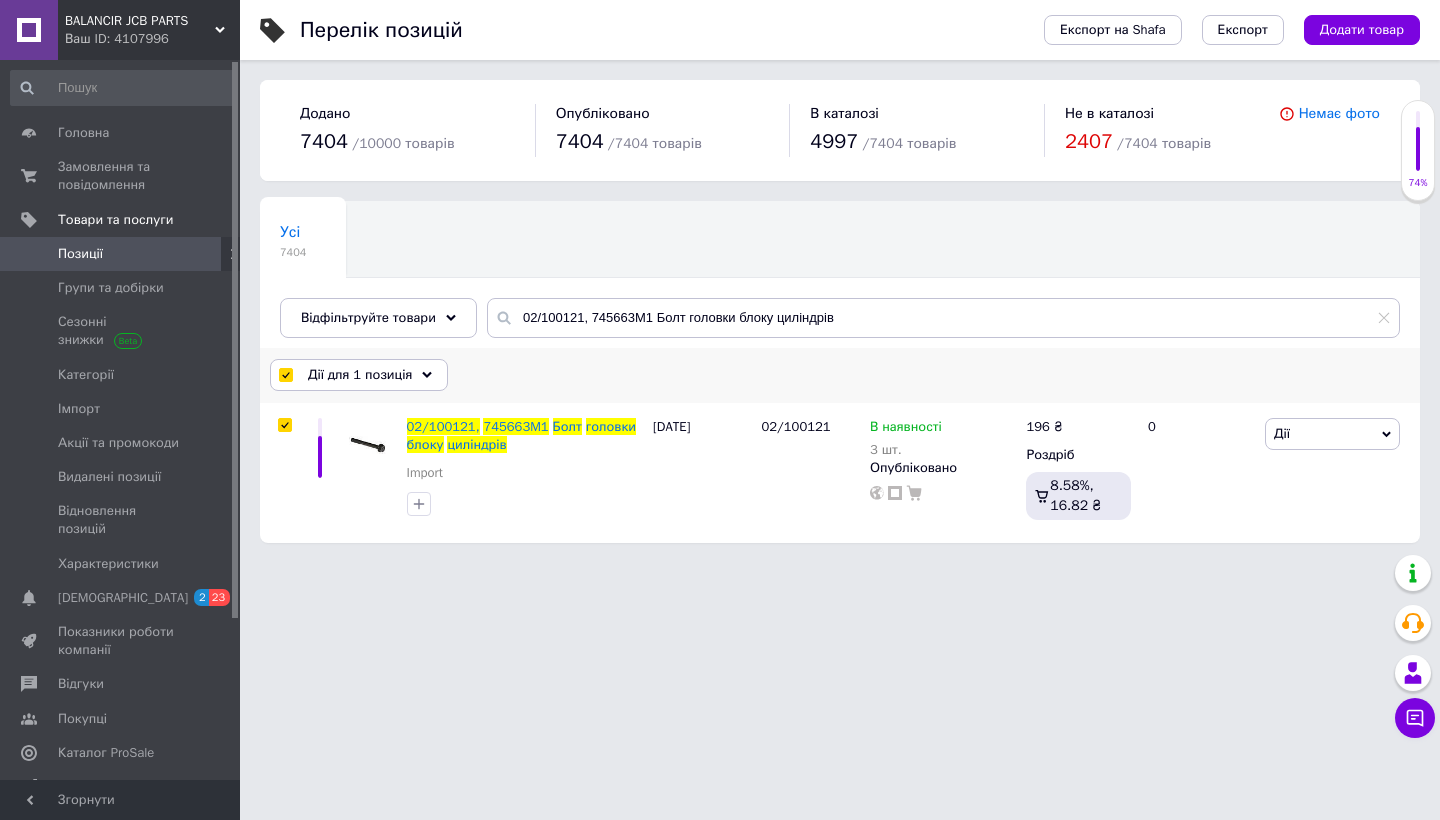 click on "Дії для 1 позиція" at bounding box center (359, 375) 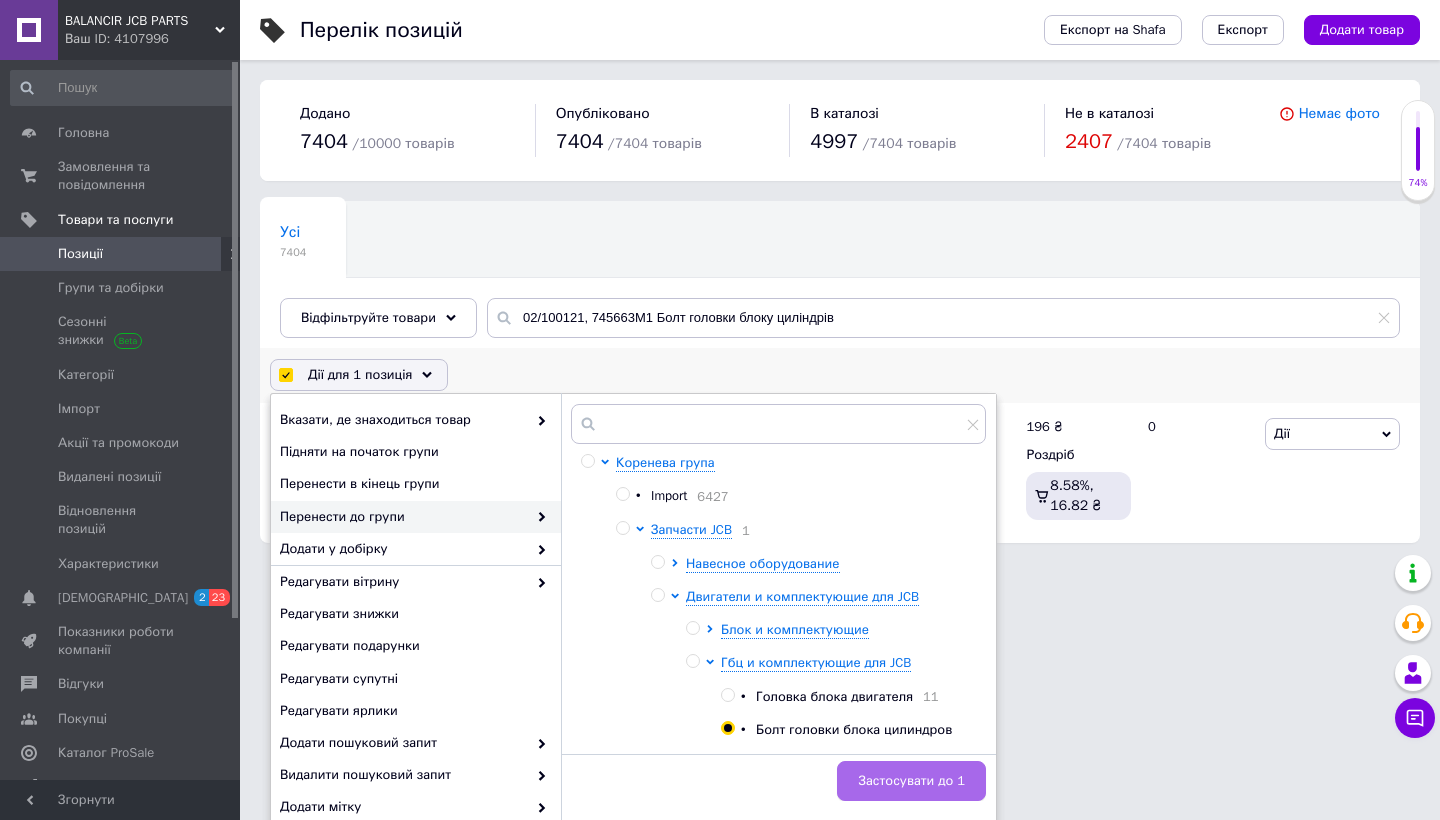 click on "Застосувати до 1" at bounding box center [911, 781] 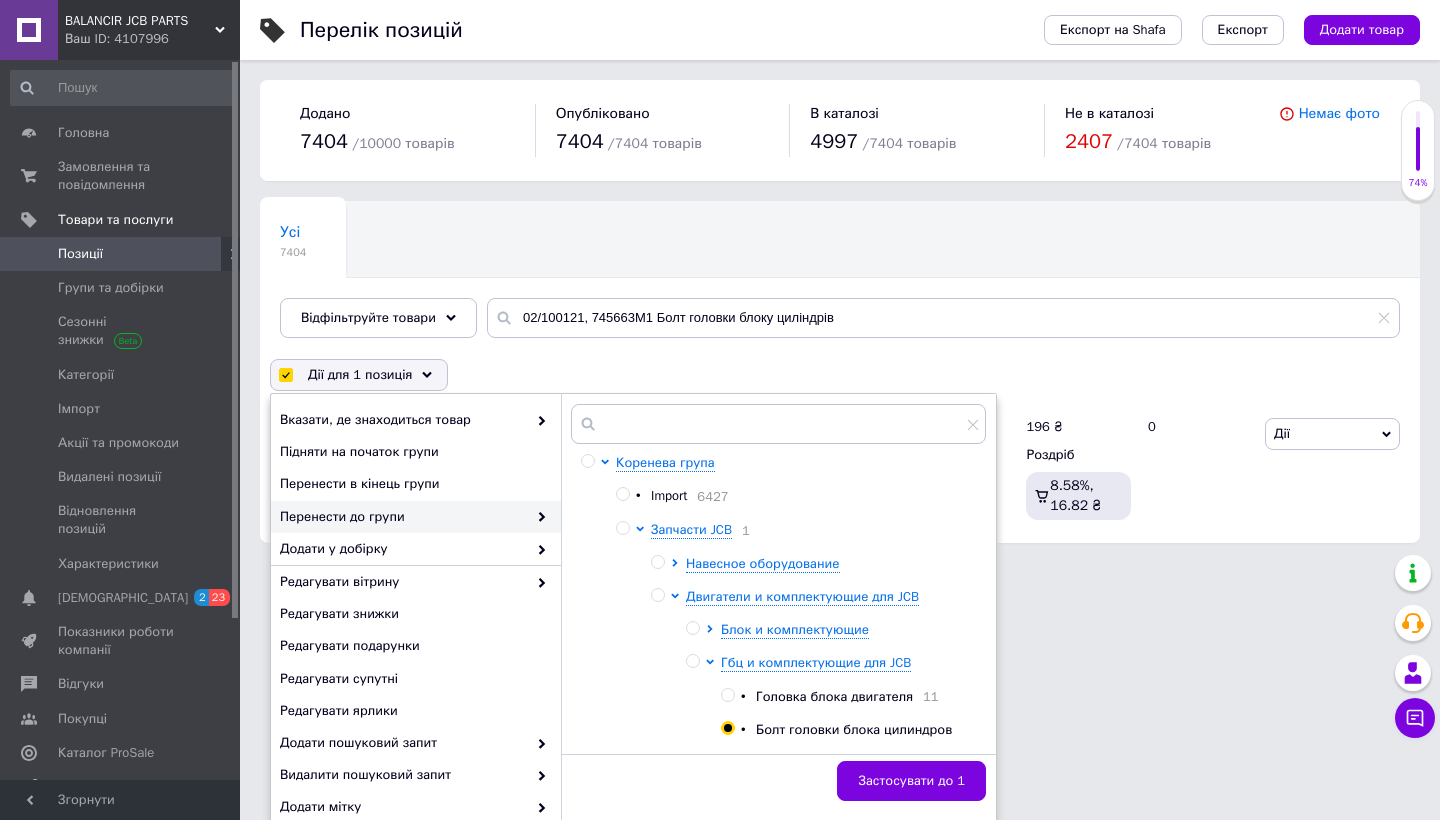 checkbox on "false" 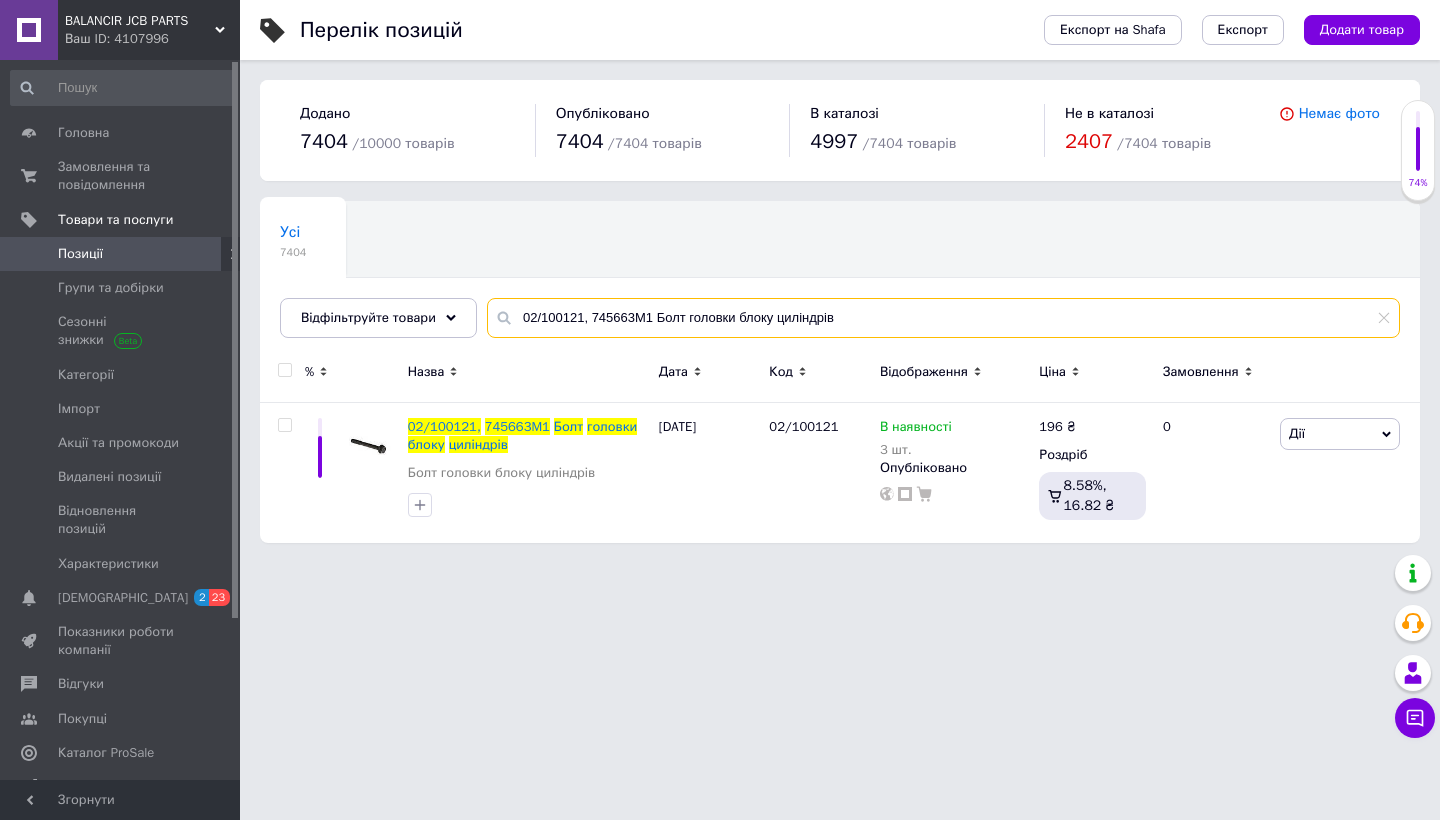 drag, startPoint x: 886, startPoint y: 320, endPoint x: 515, endPoint y: 316, distance: 371.02158 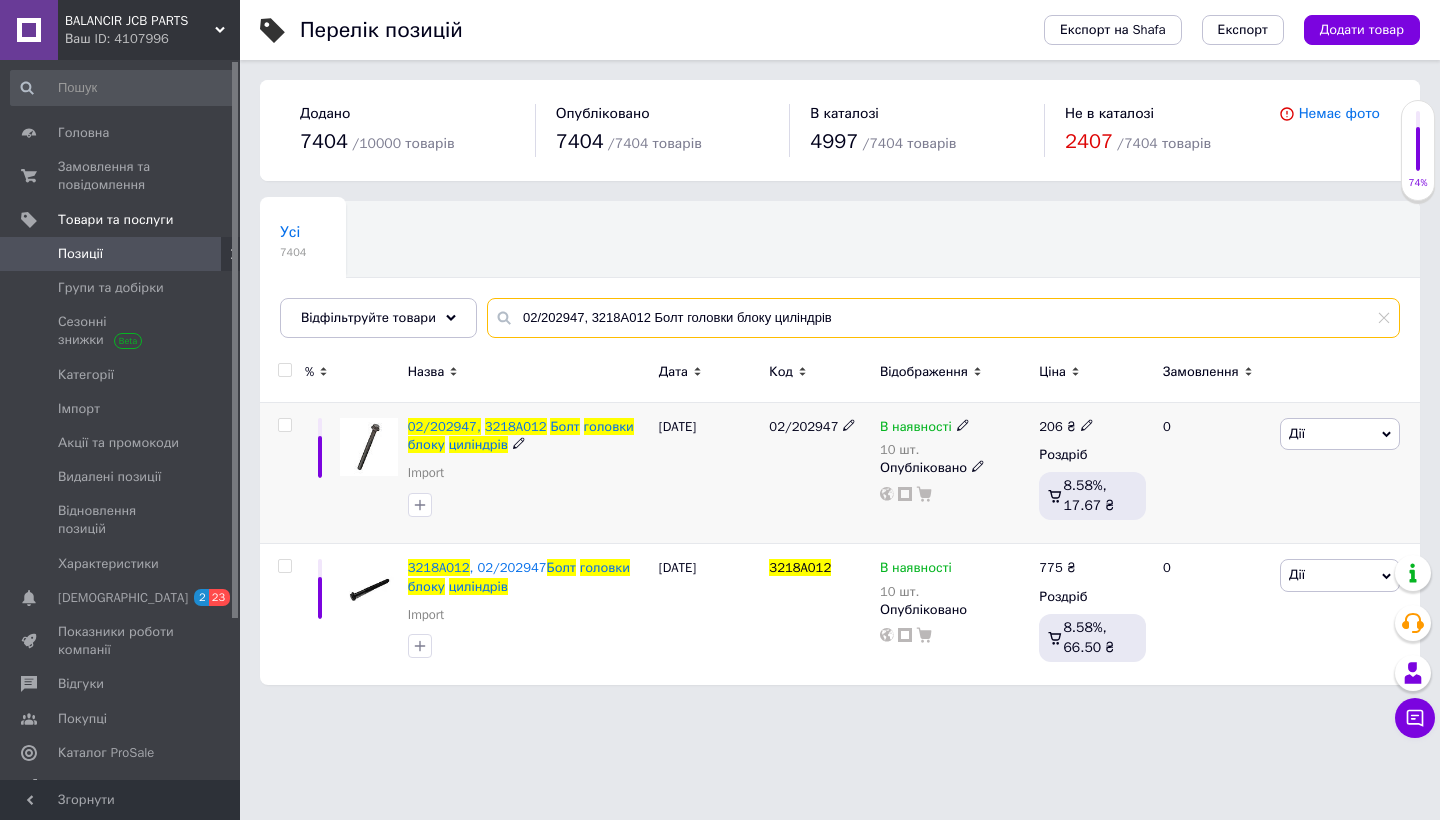 type on "02/202947, 3218A012 Болт головки блоку циліндрів" 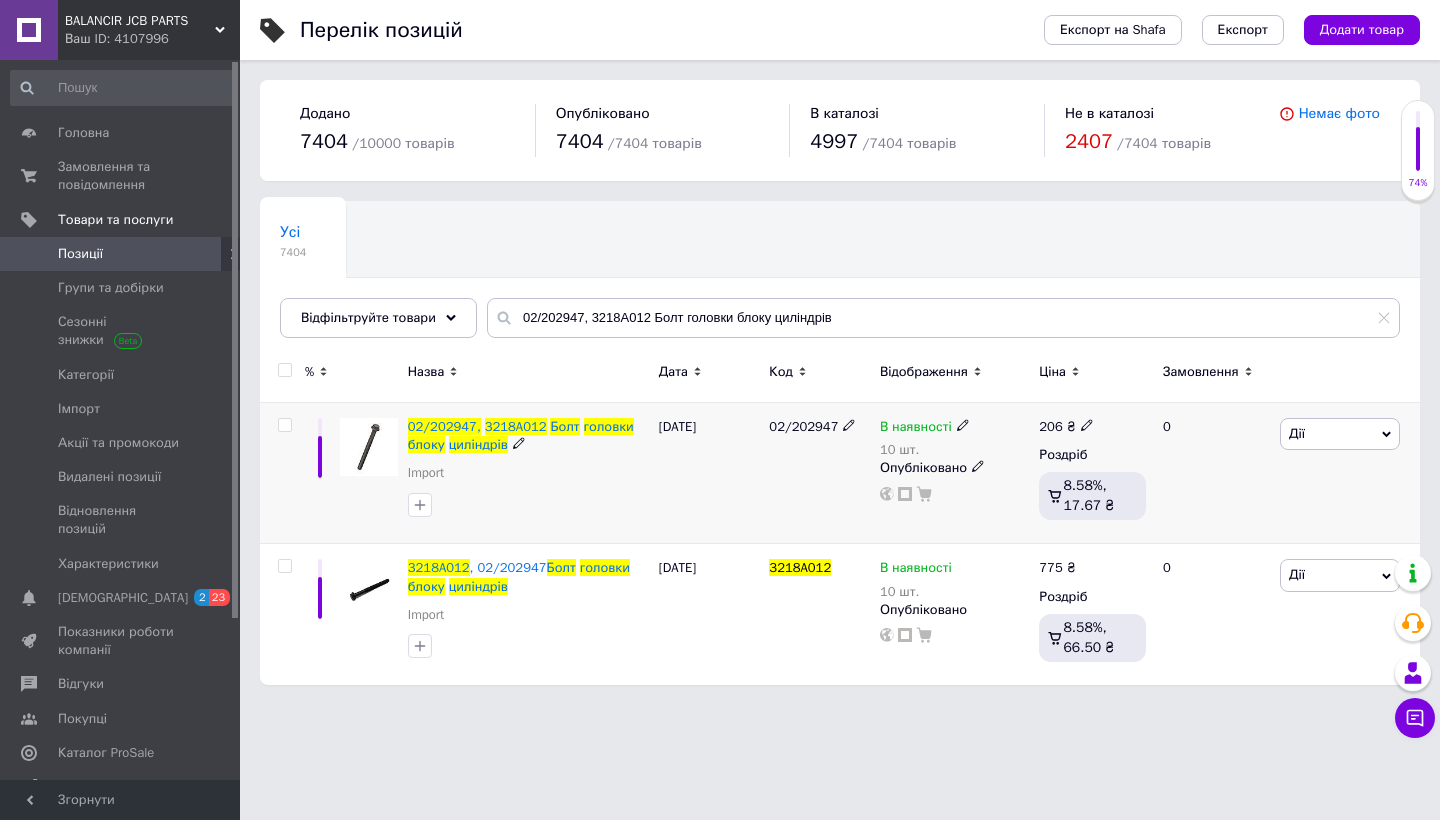 click at bounding box center [284, 425] 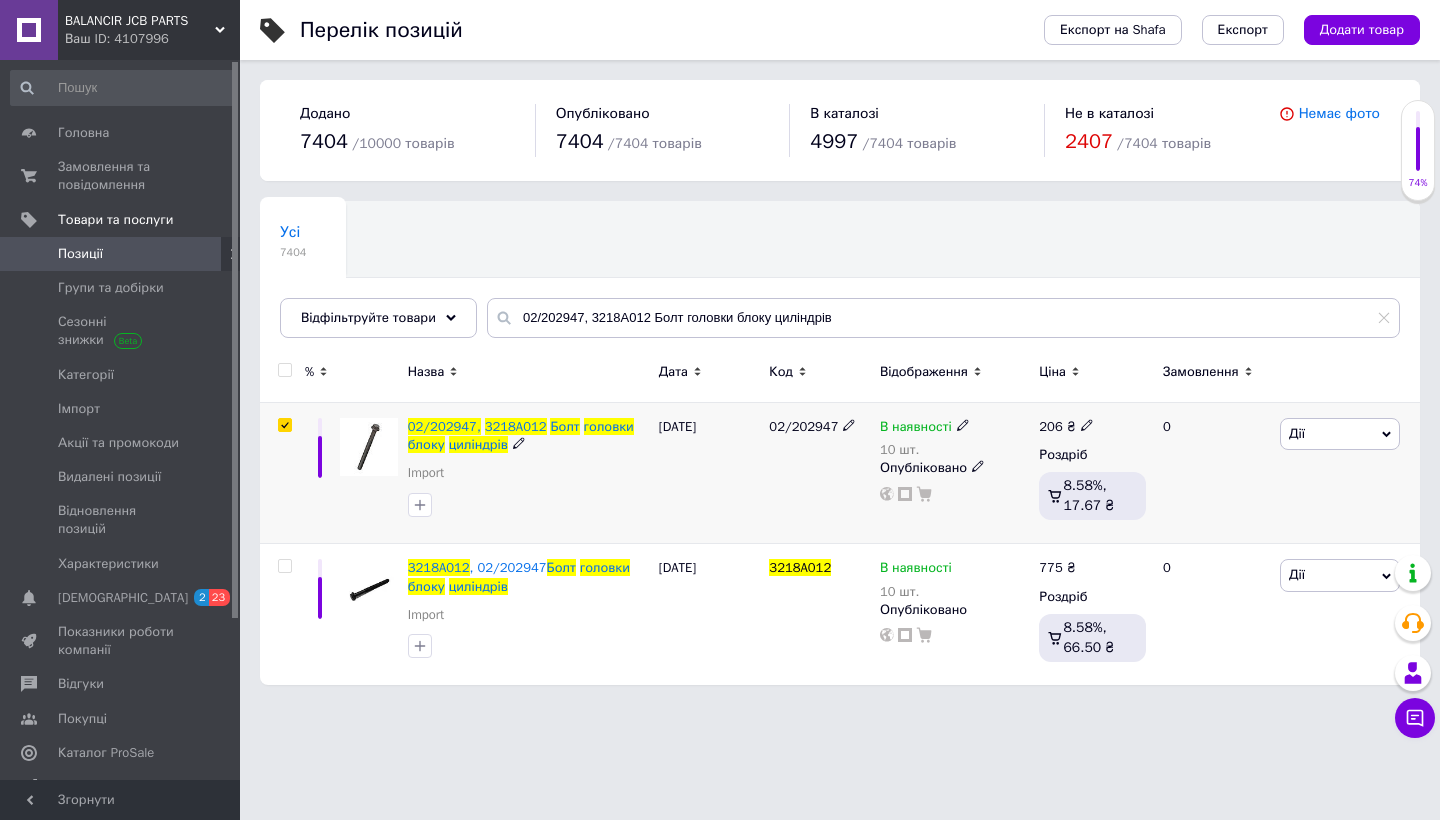 checkbox on "true" 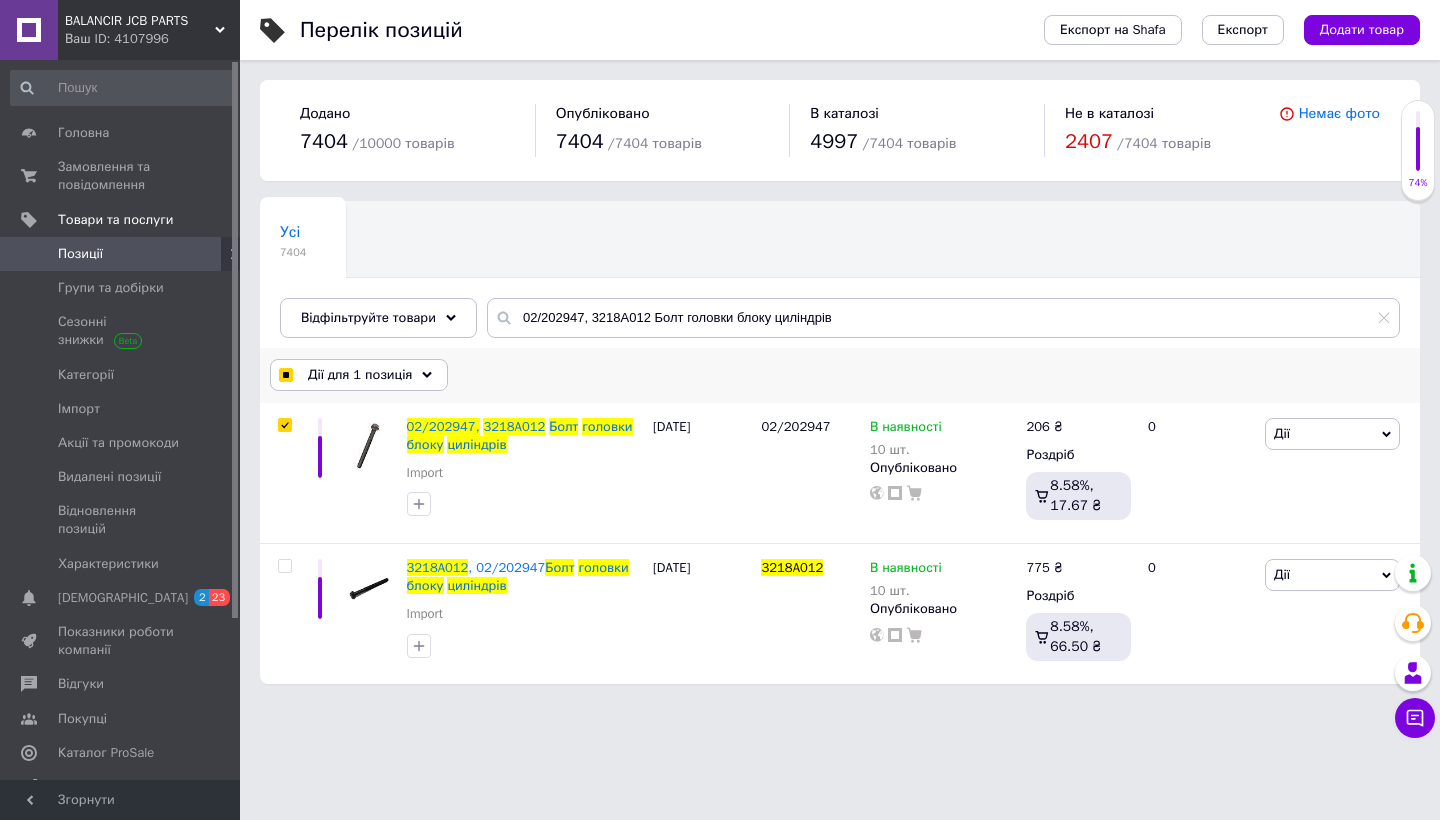 click on "Дії для 1 позиція" at bounding box center [360, 375] 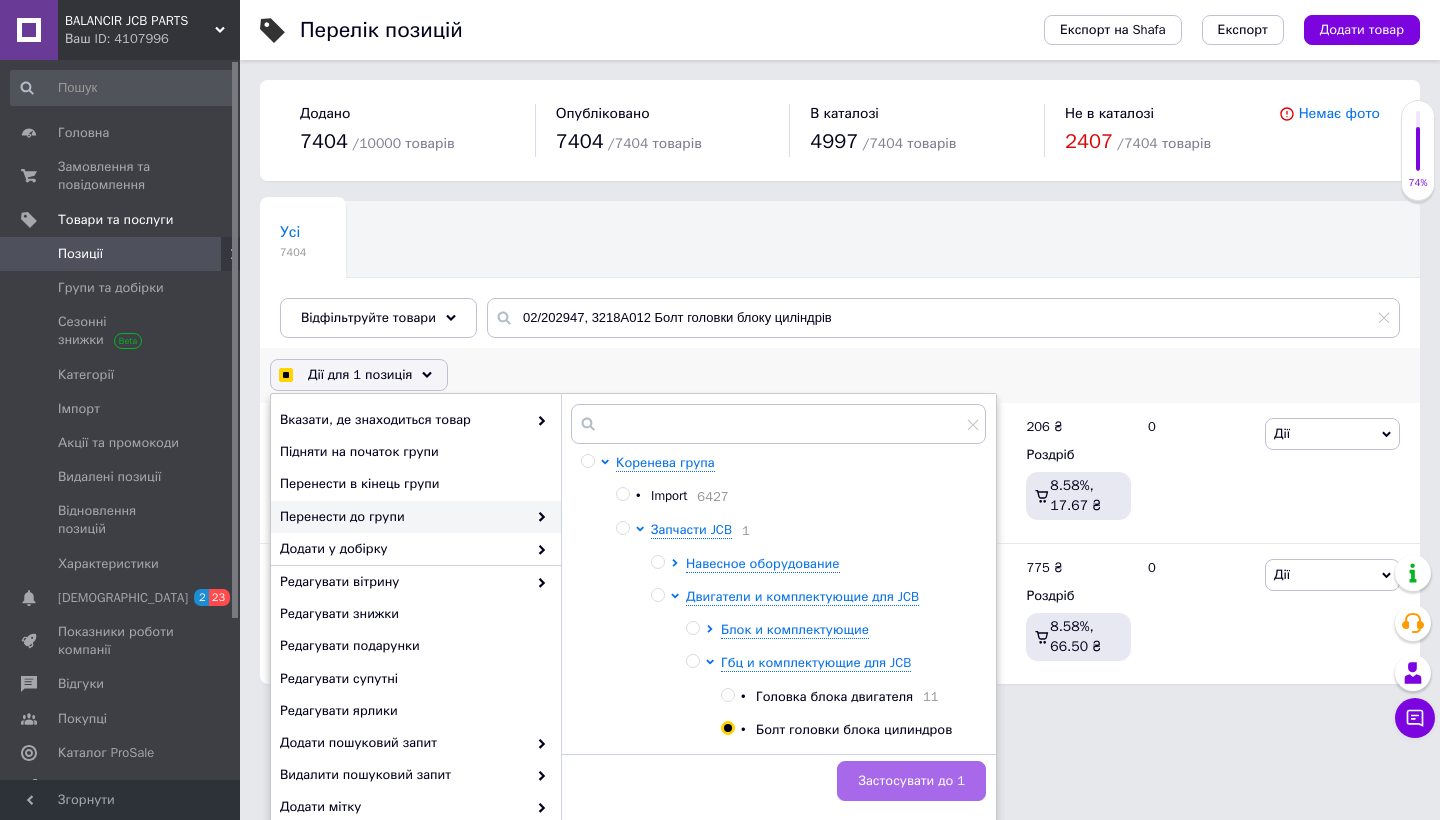 click on "Застосувати до 1" at bounding box center (911, 781) 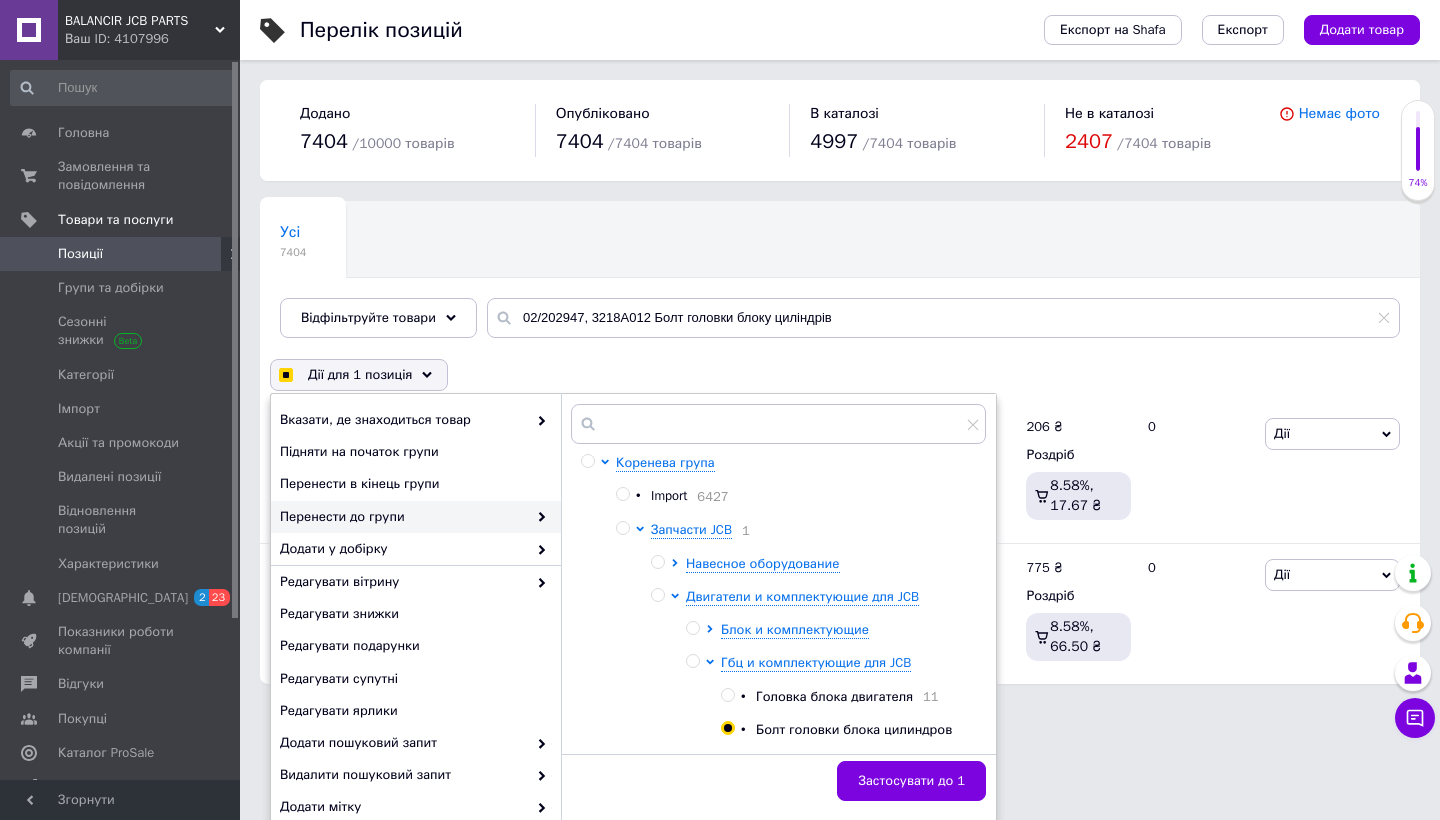 checkbox on "false" 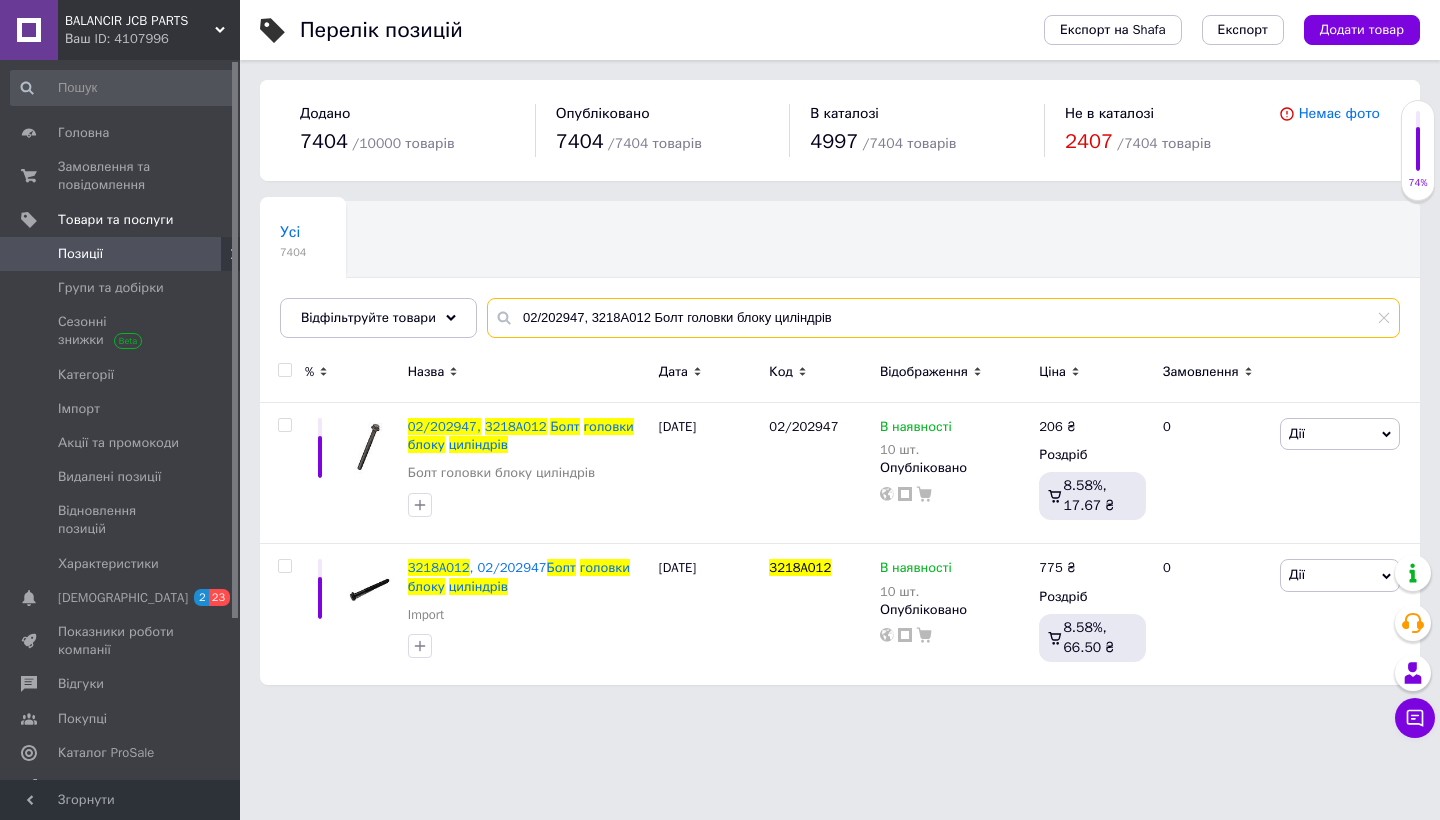 drag, startPoint x: 848, startPoint y: 318, endPoint x: 497, endPoint y: 317, distance: 351.00143 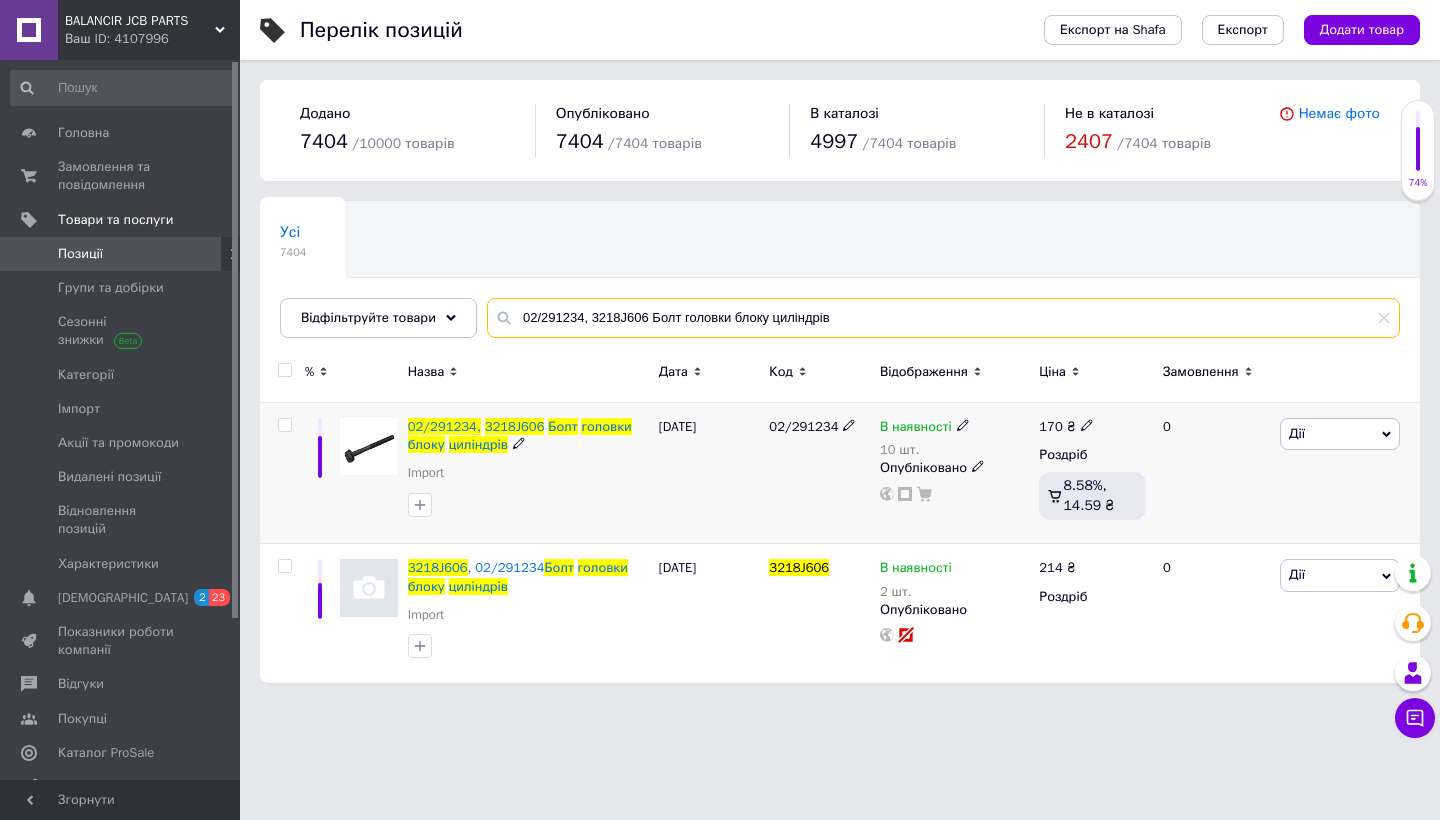 type on "02/291234, 3218J606 Болт головки блоку циліндрів" 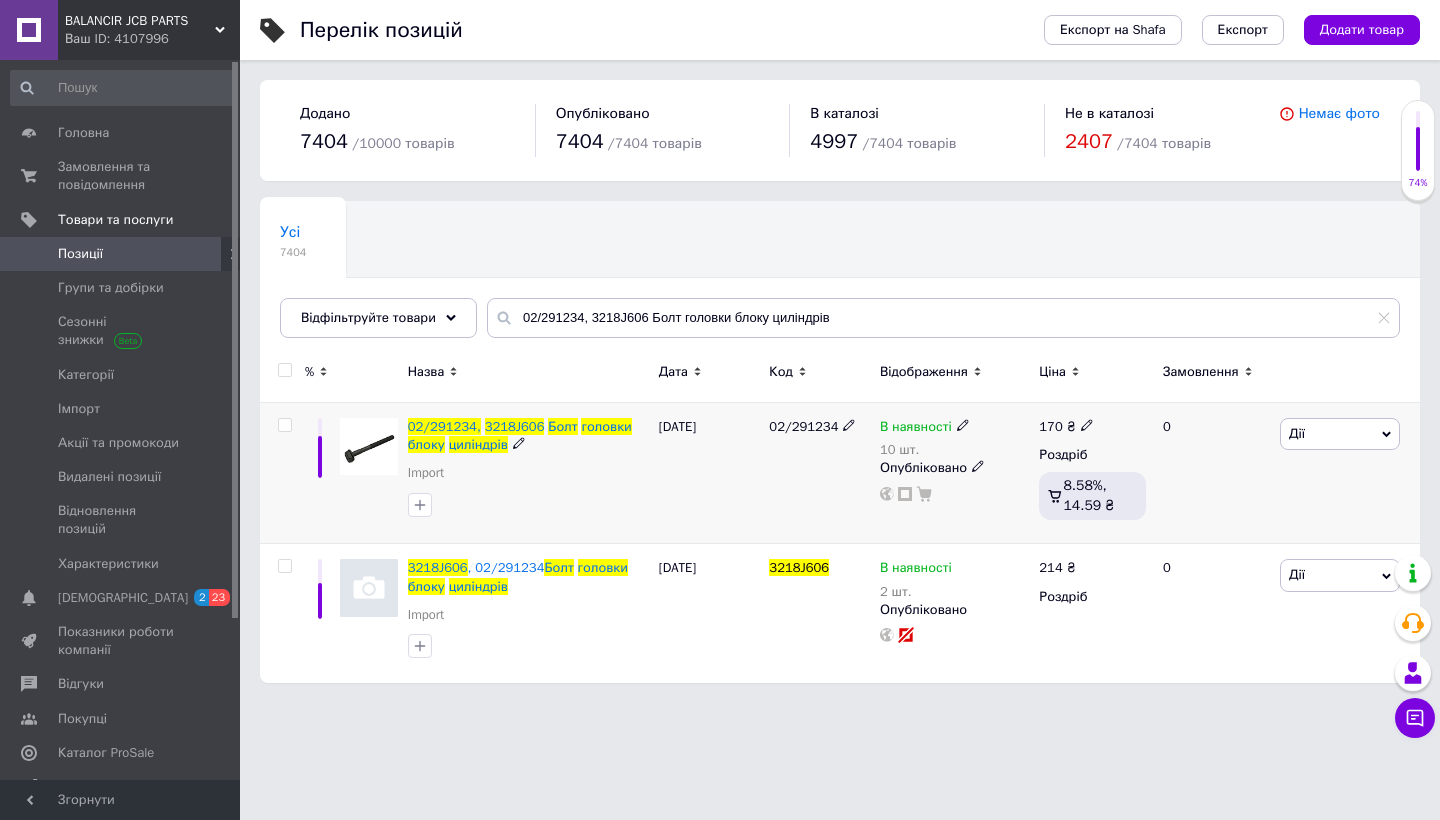 click at bounding box center (284, 425) 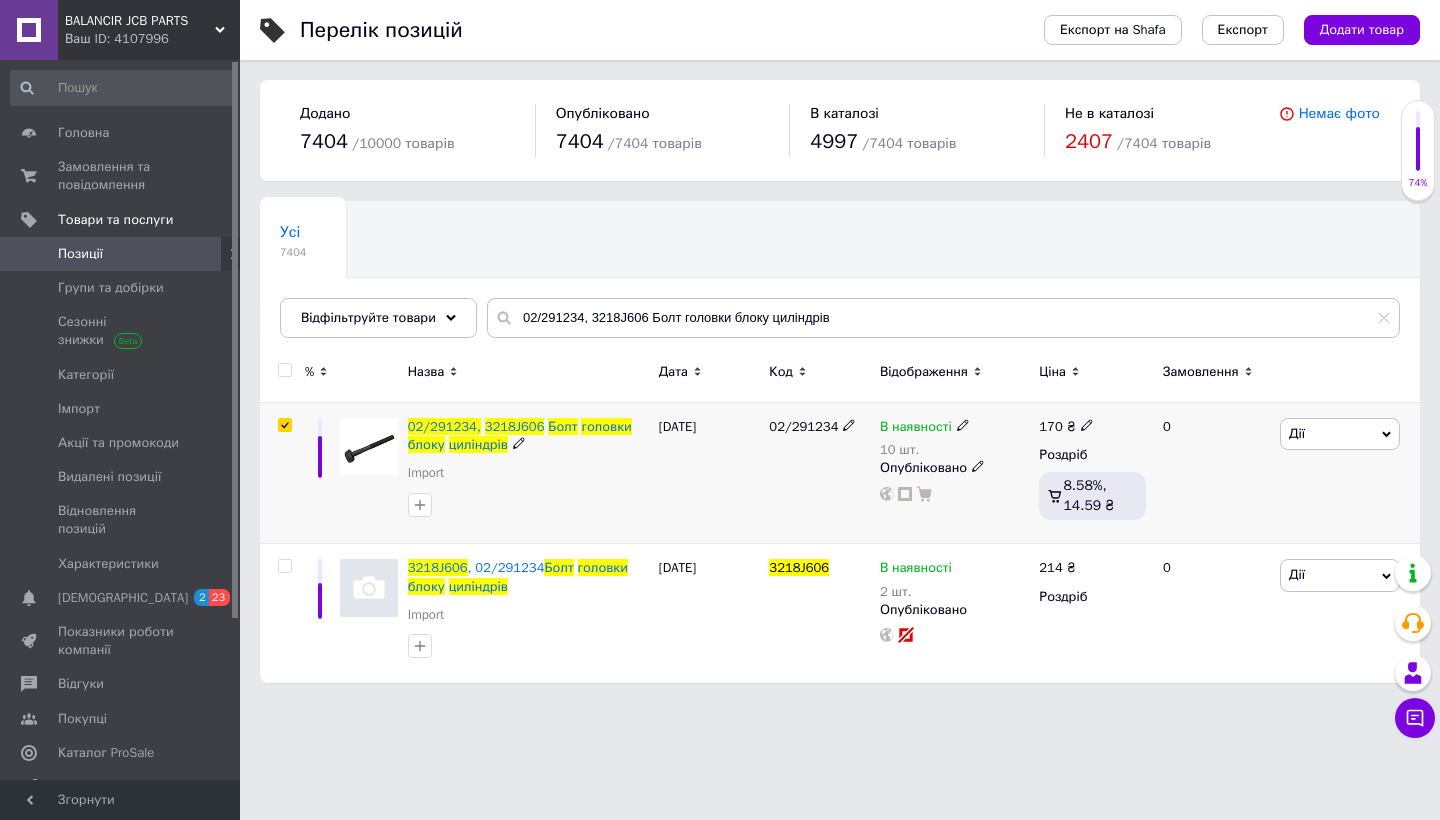 checkbox on "true" 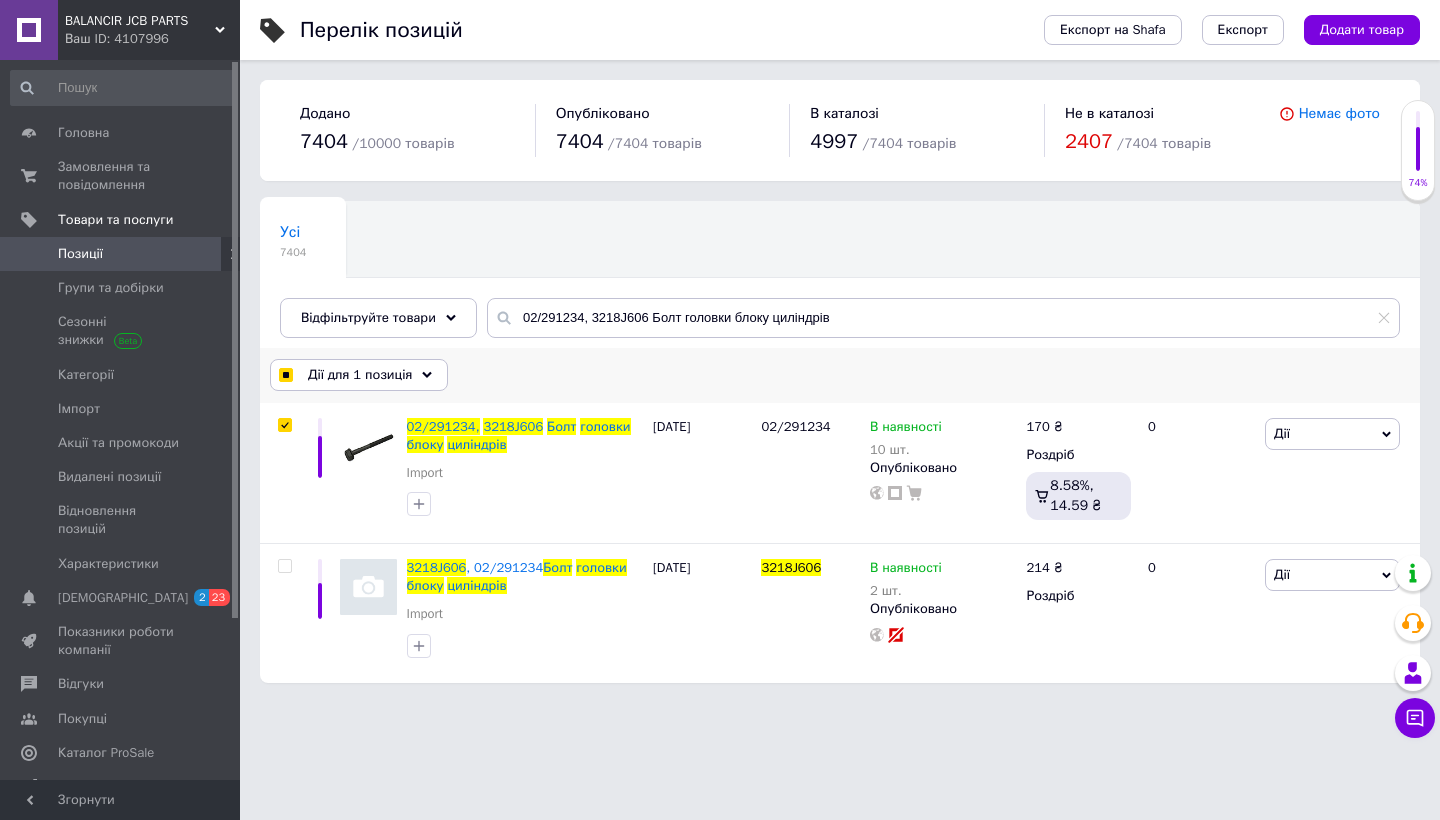 click on "Дії для 1 позиція" at bounding box center (360, 375) 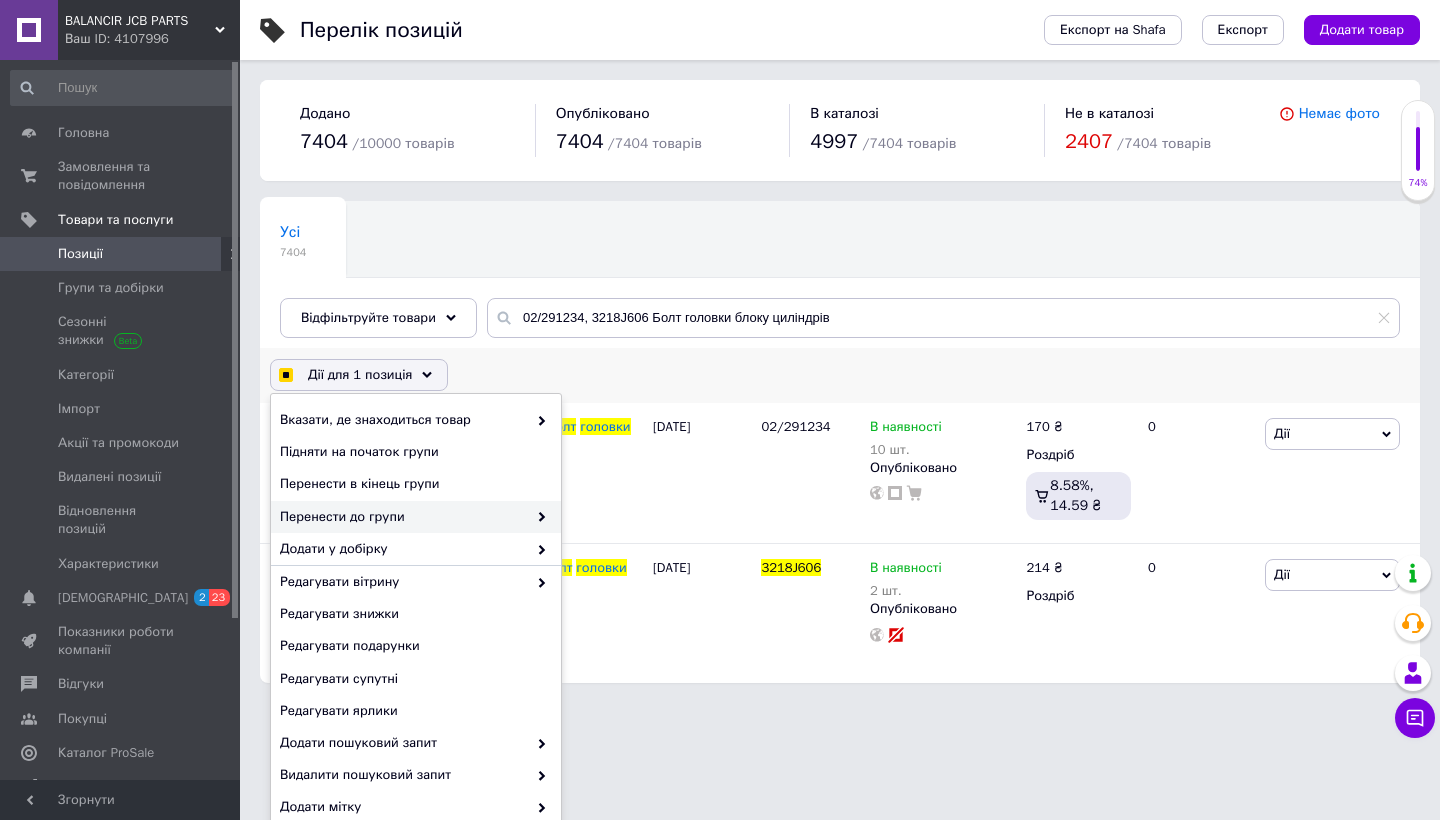 checkbox on "true" 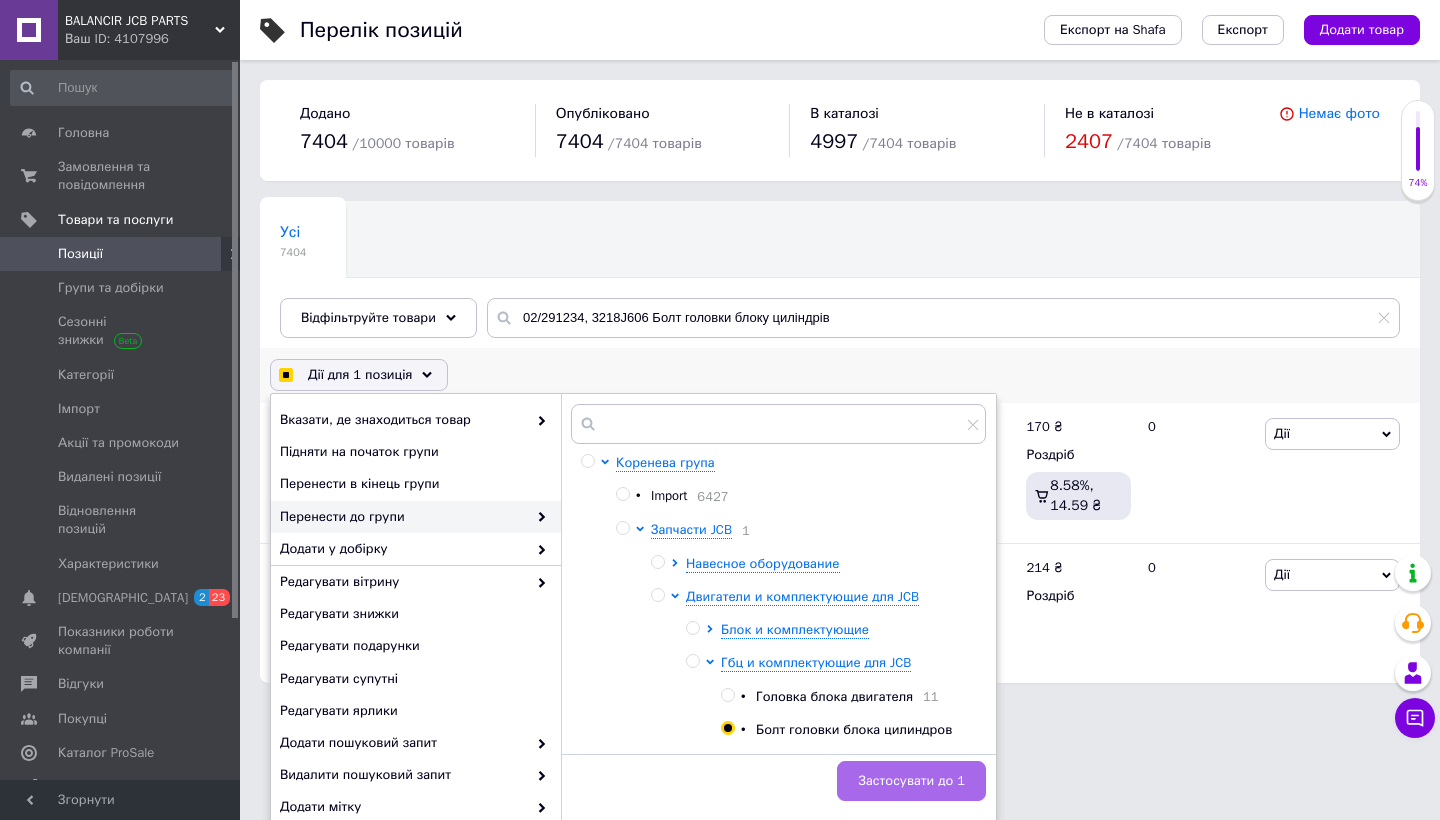 click on "Застосувати до 1" at bounding box center (911, 781) 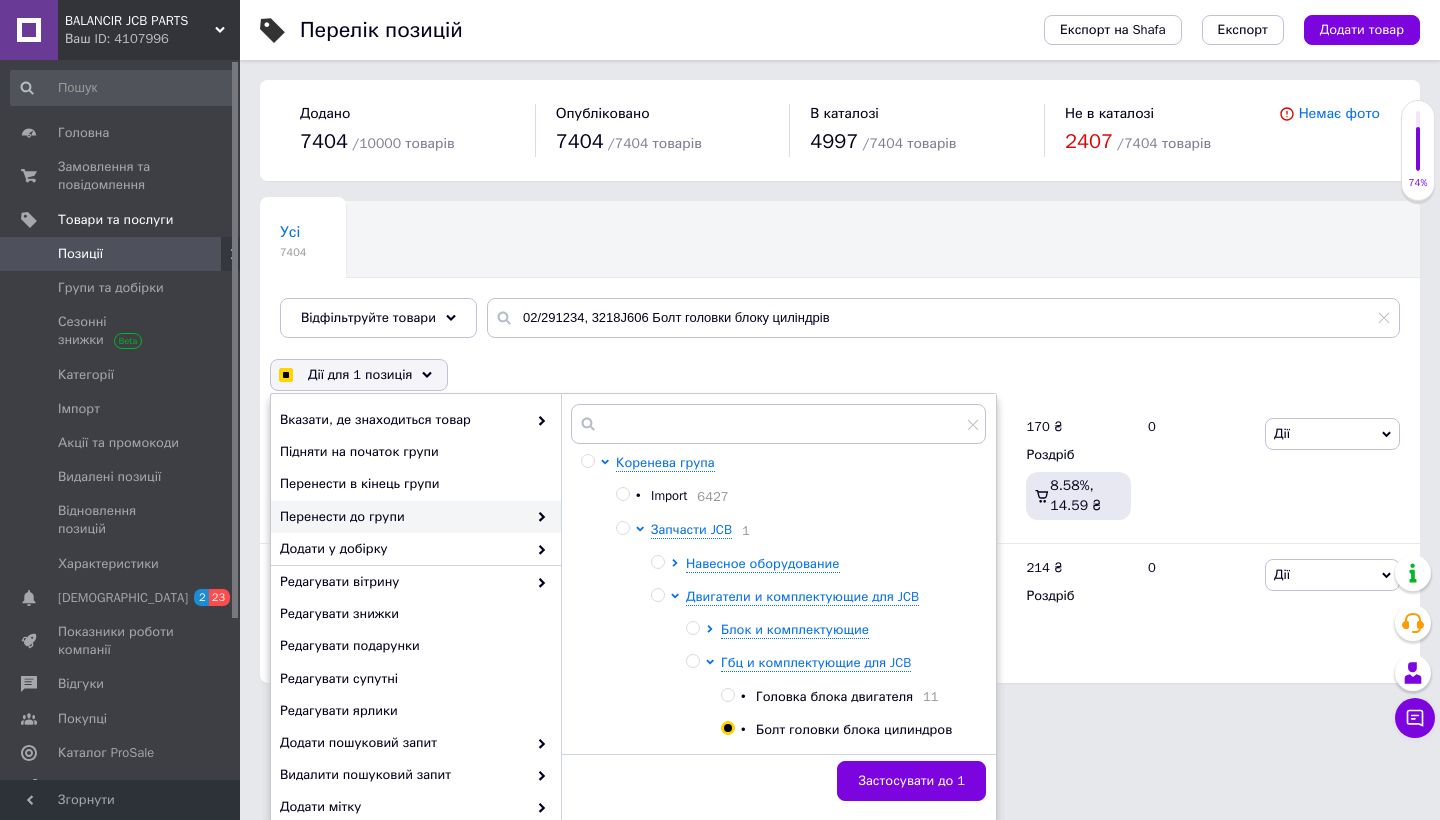 checkbox on "false" 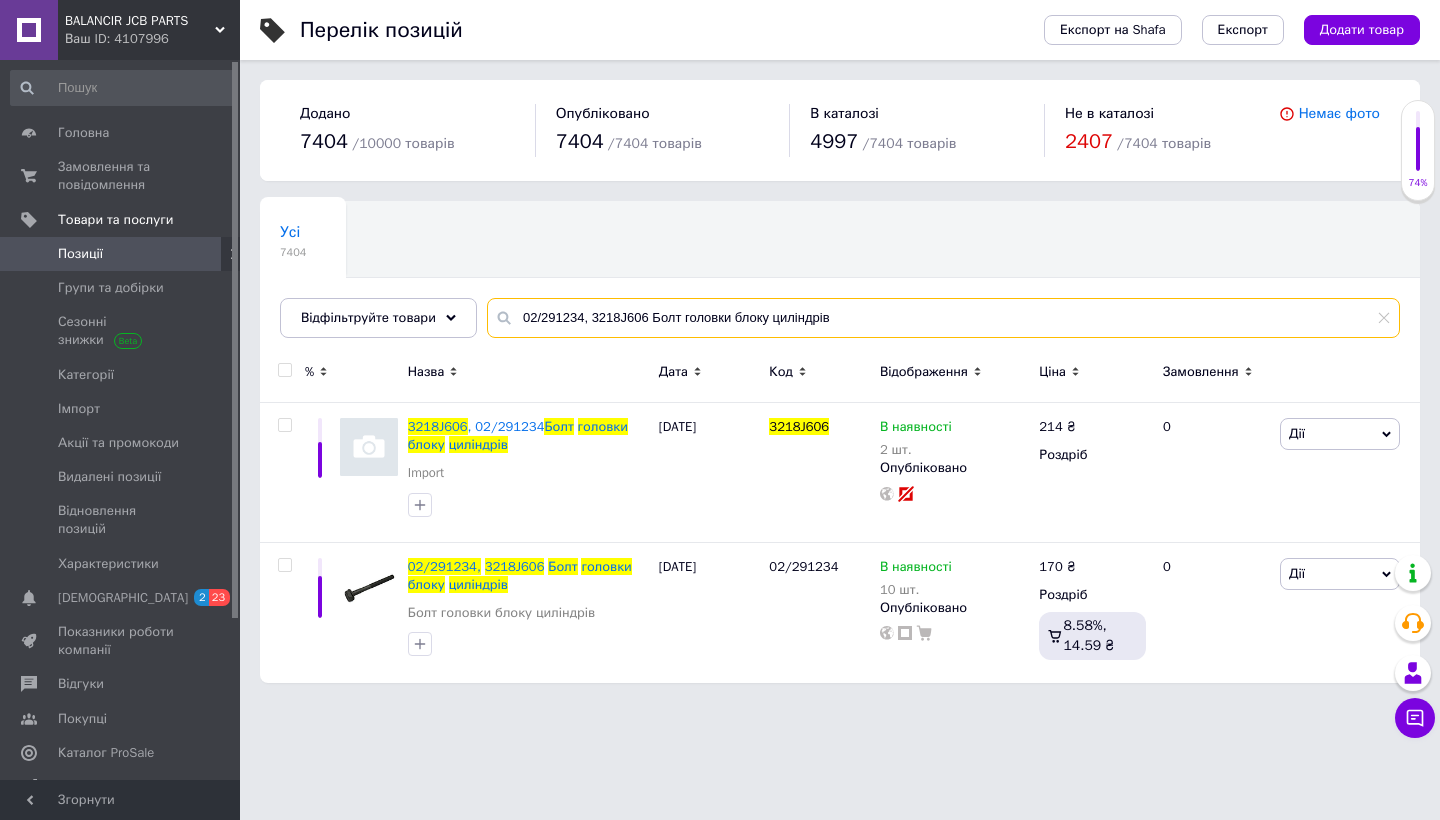 drag, startPoint x: 854, startPoint y: 318, endPoint x: 499, endPoint y: 315, distance: 355.01266 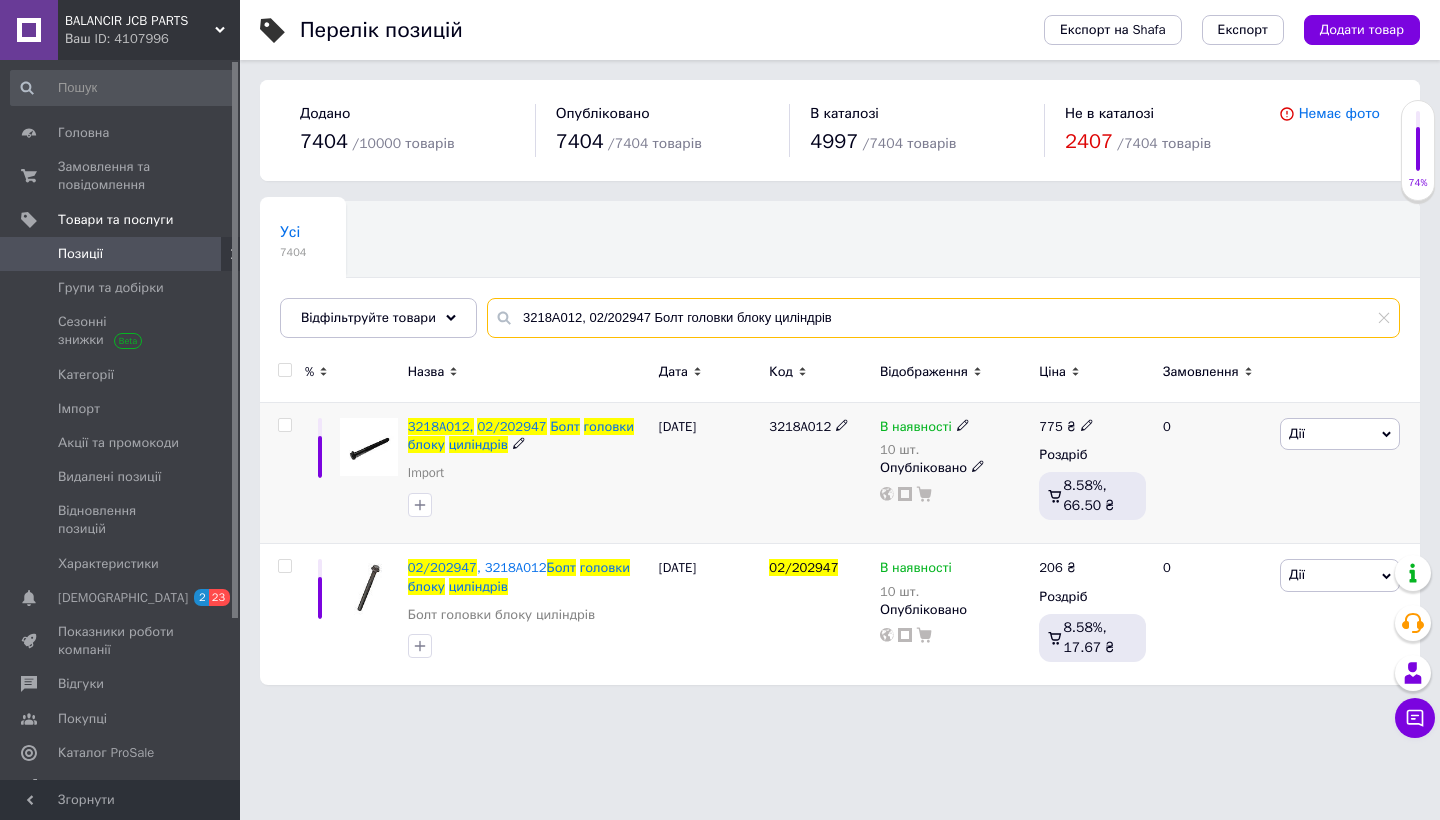type on "3218A012, 02/202947 Болт головки блоку циліндрів" 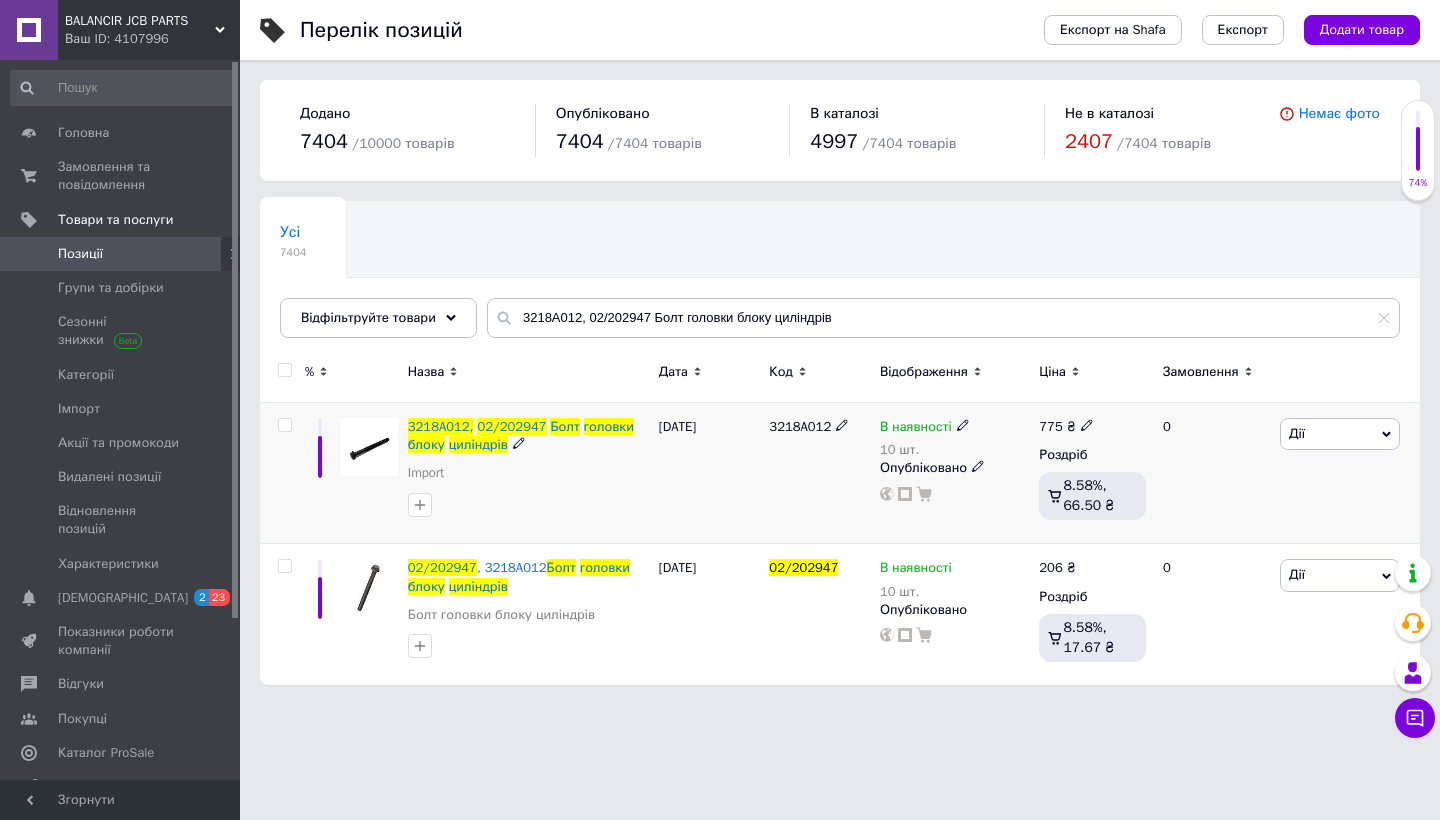 click at bounding box center (284, 425) 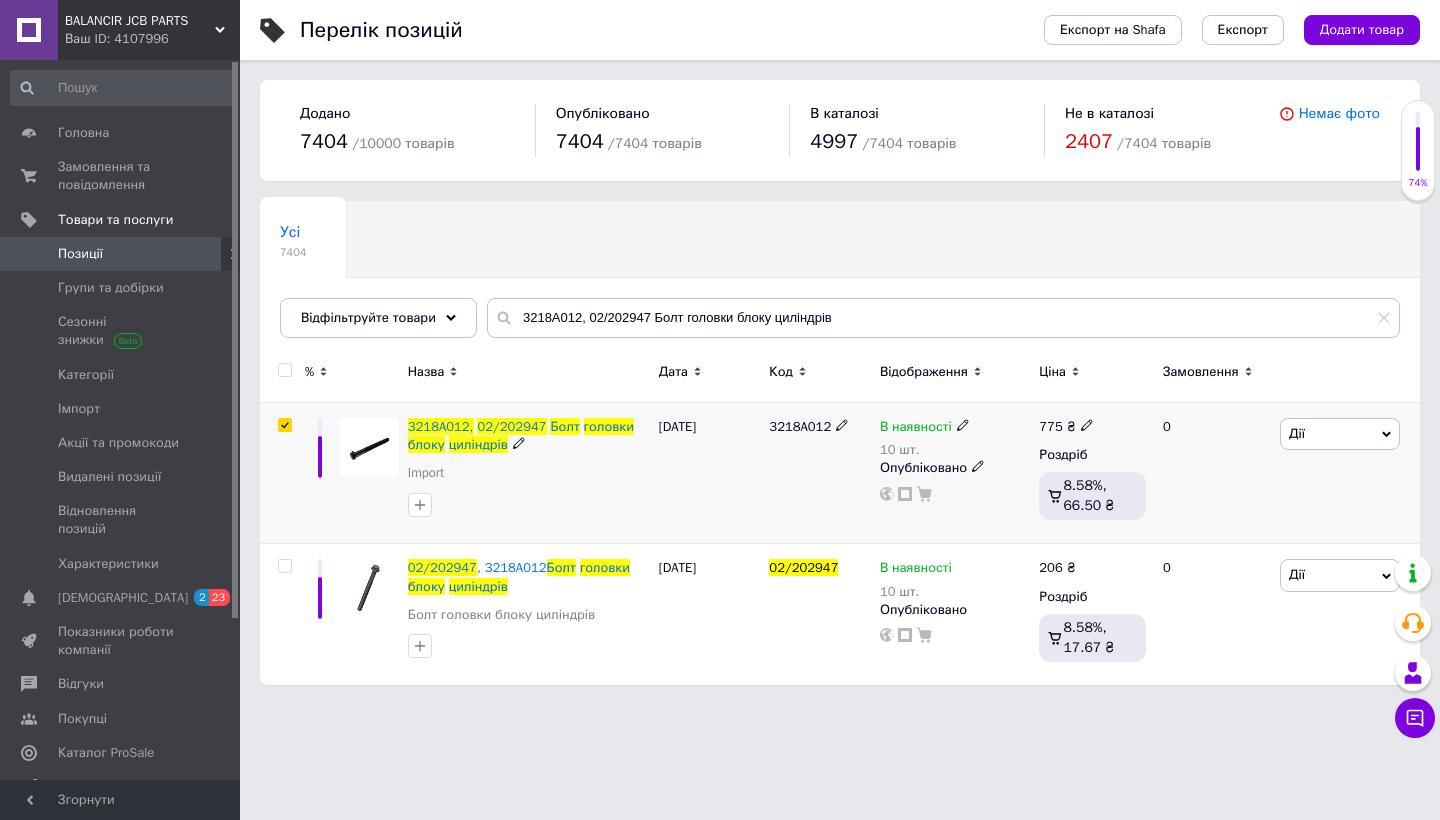checkbox on "true" 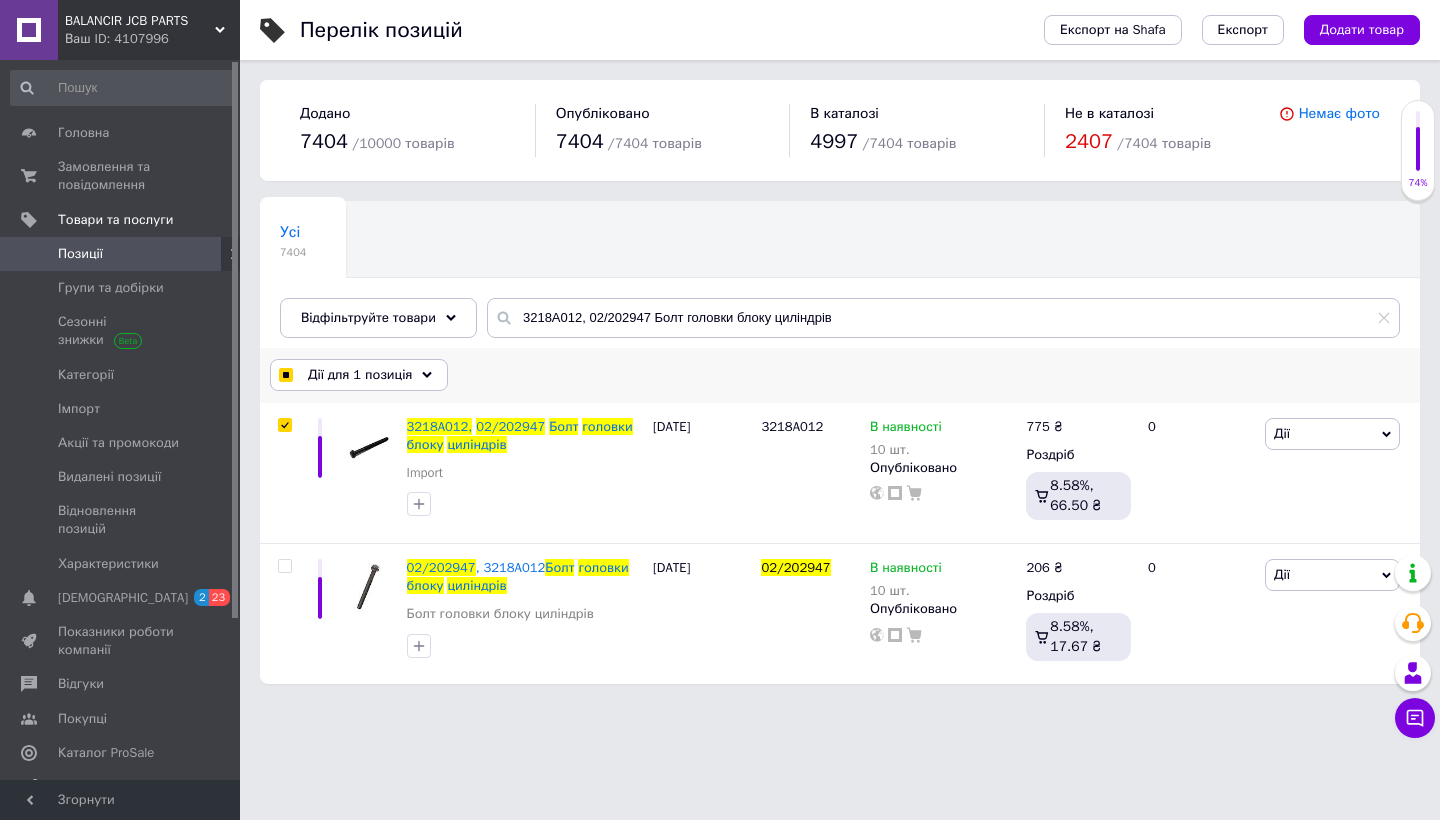 click on "Дії для 1 позиція" at bounding box center (360, 375) 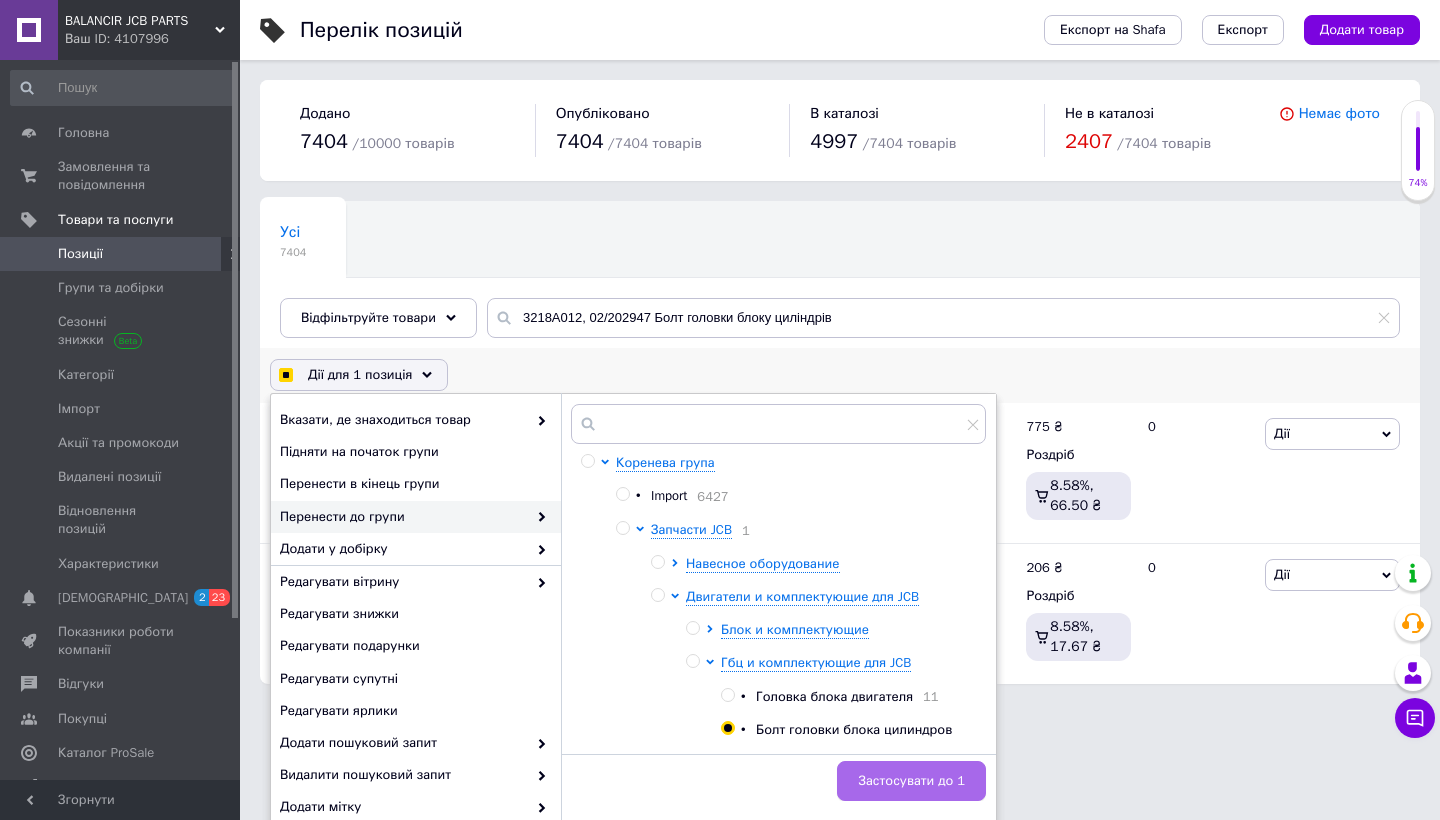 click on "Застосувати до 1" at bounding box center (911, 781) 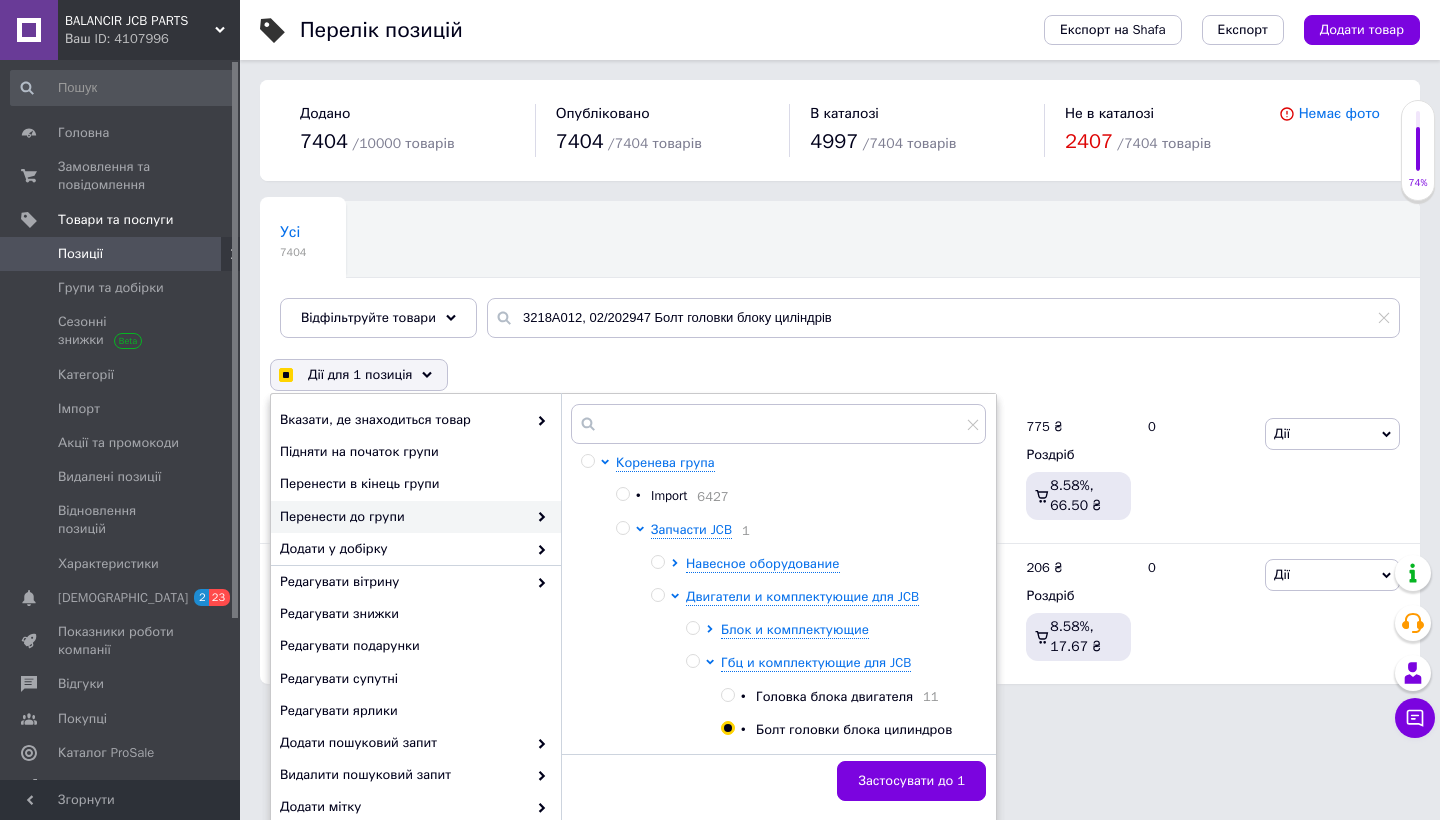 checkbox on "true" 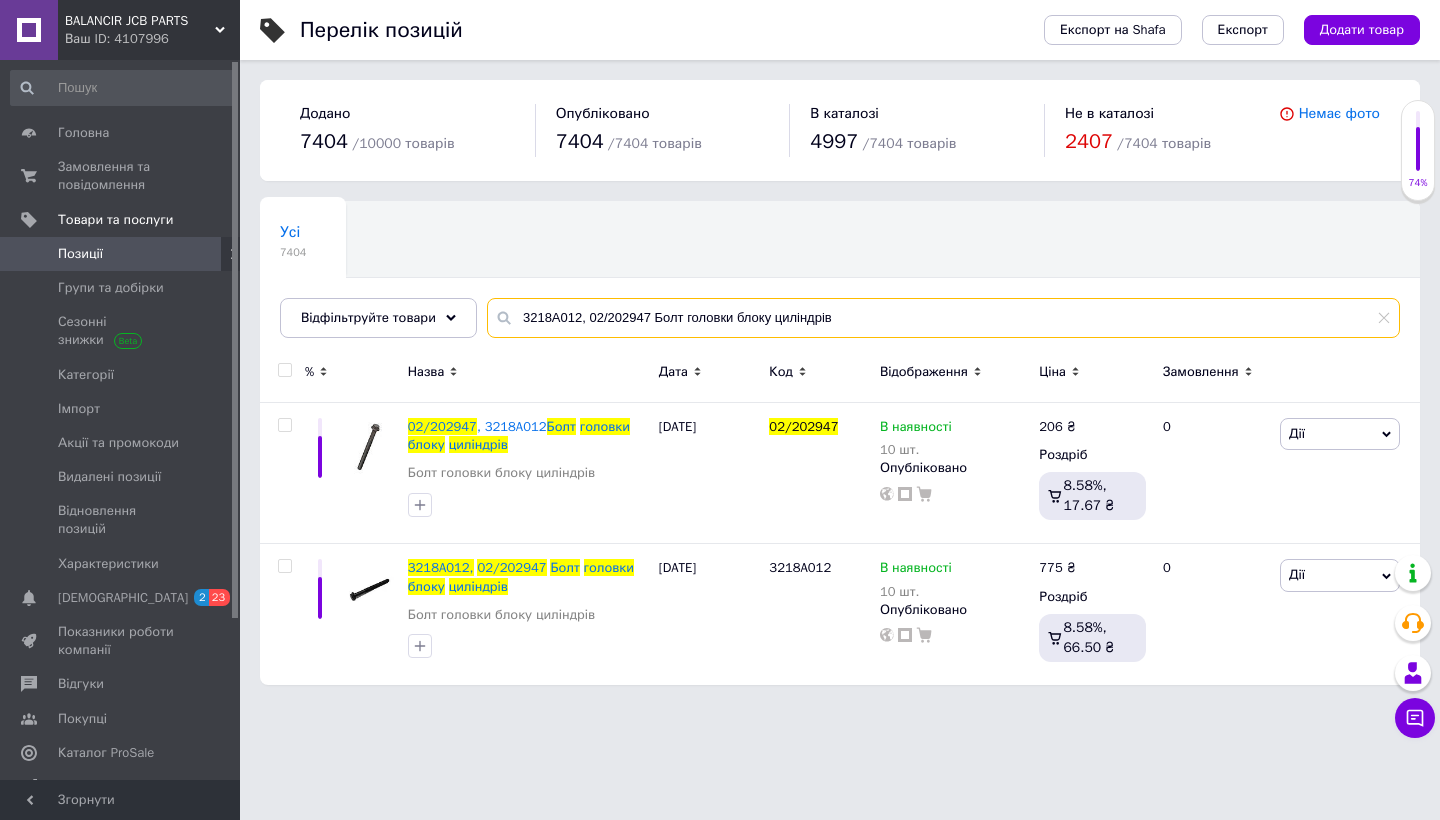 drag, startPoint x: 850, startPoint y: 320, endPoint x: 508, endPoint y: 315, distance: 342.03656 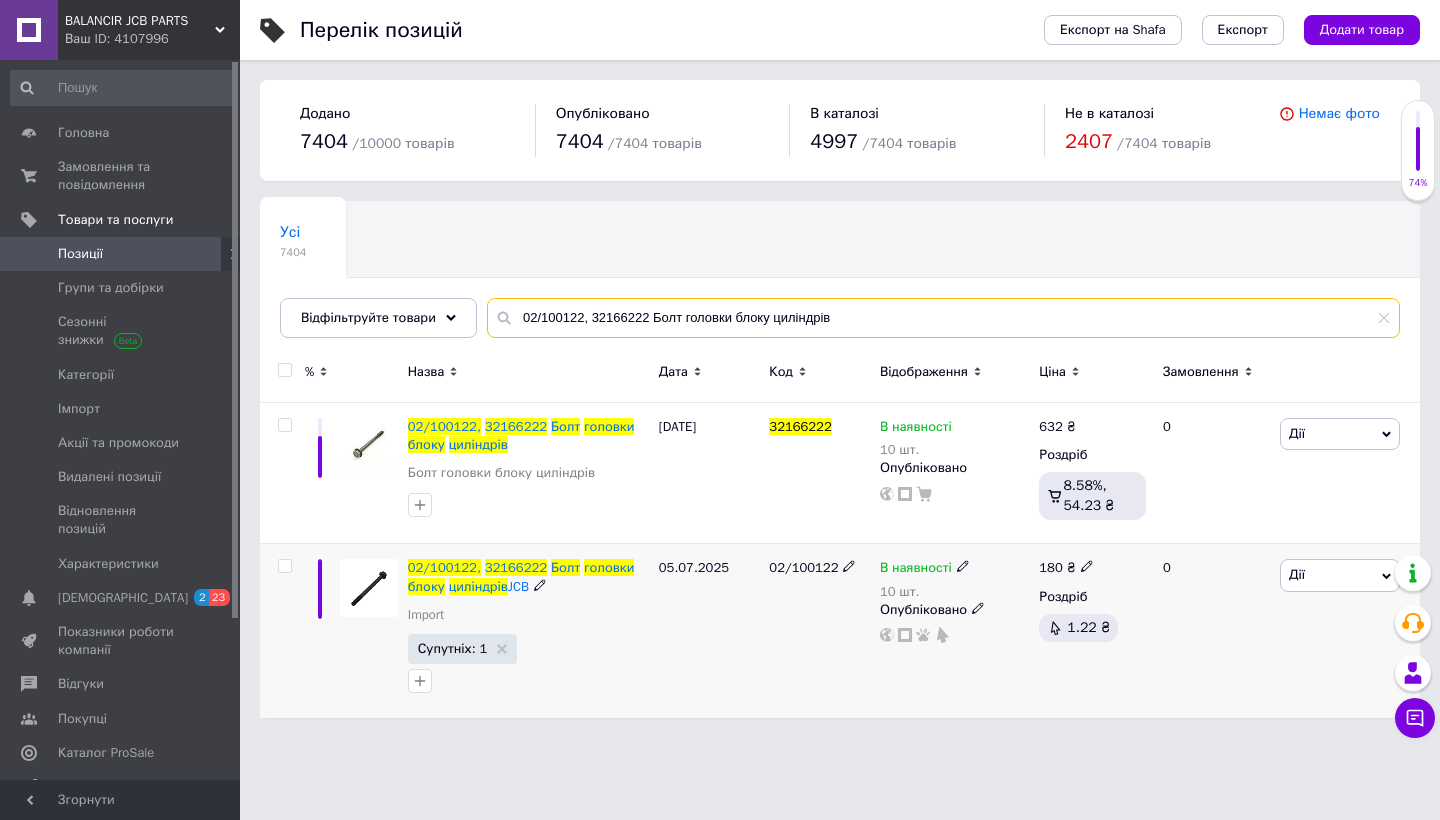 type on "02/100122, 32166222 Болт головки блоку циліндрів" 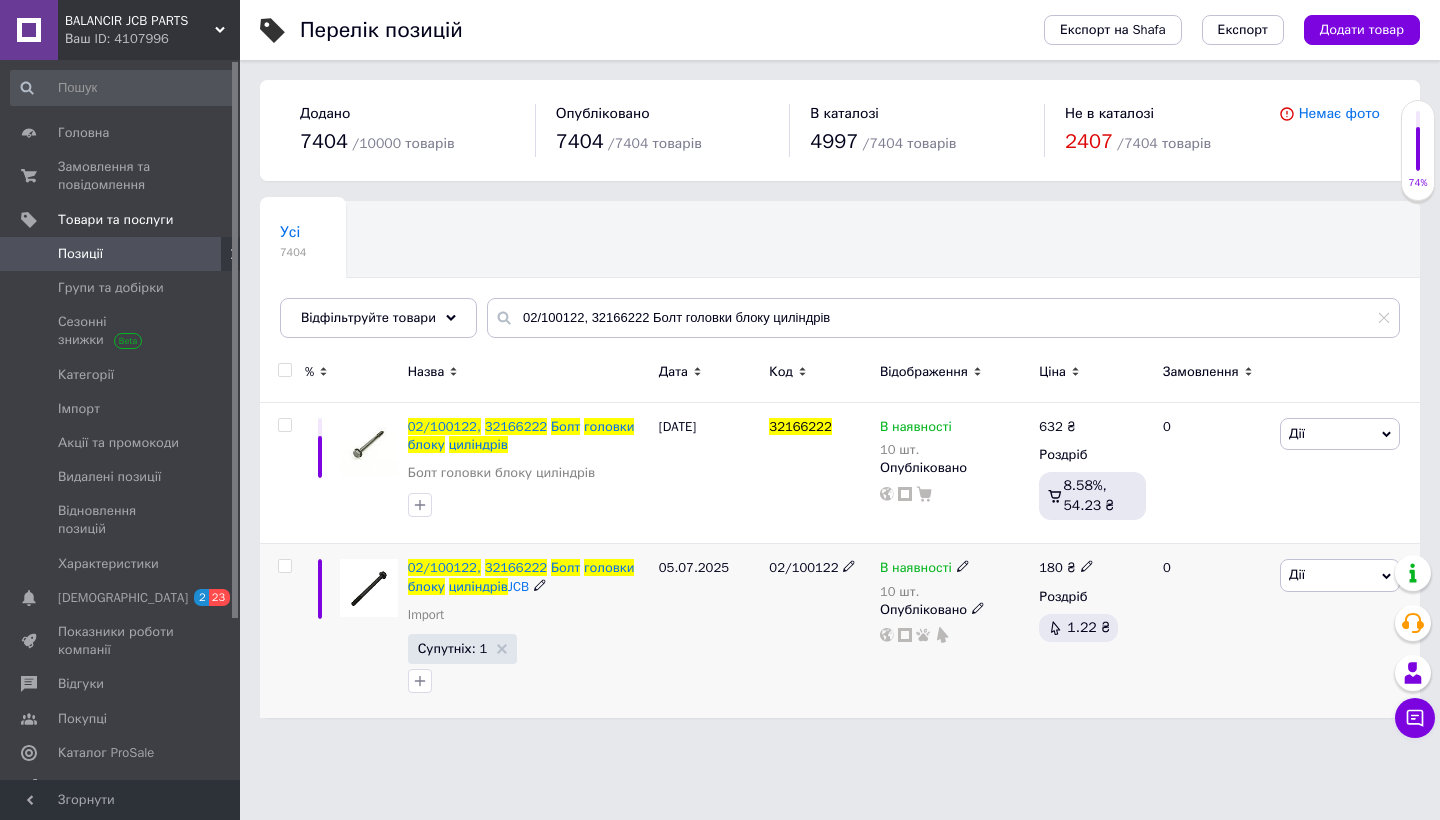 click at bounding box center [284, 566] 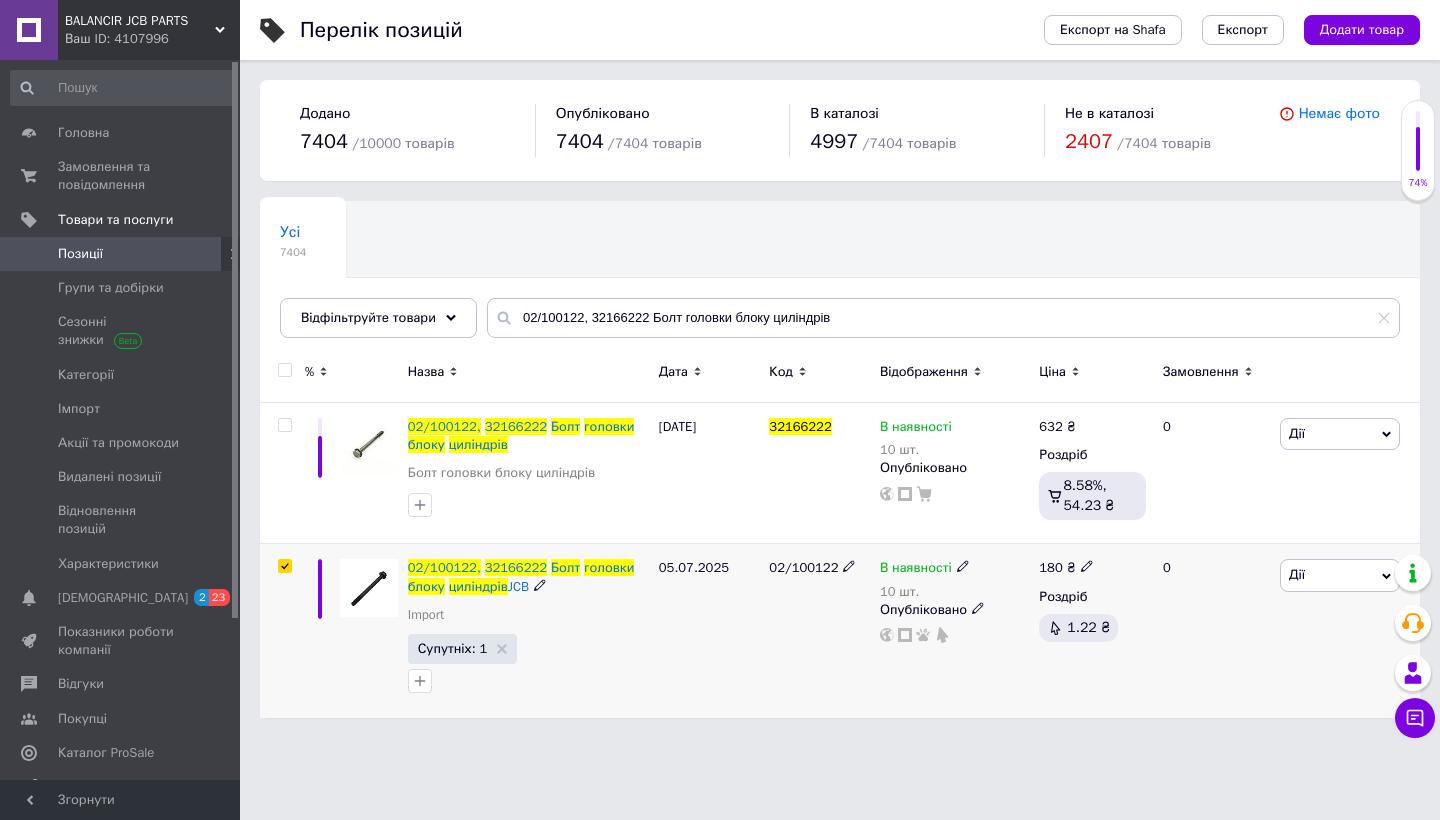 checkbox on "true" 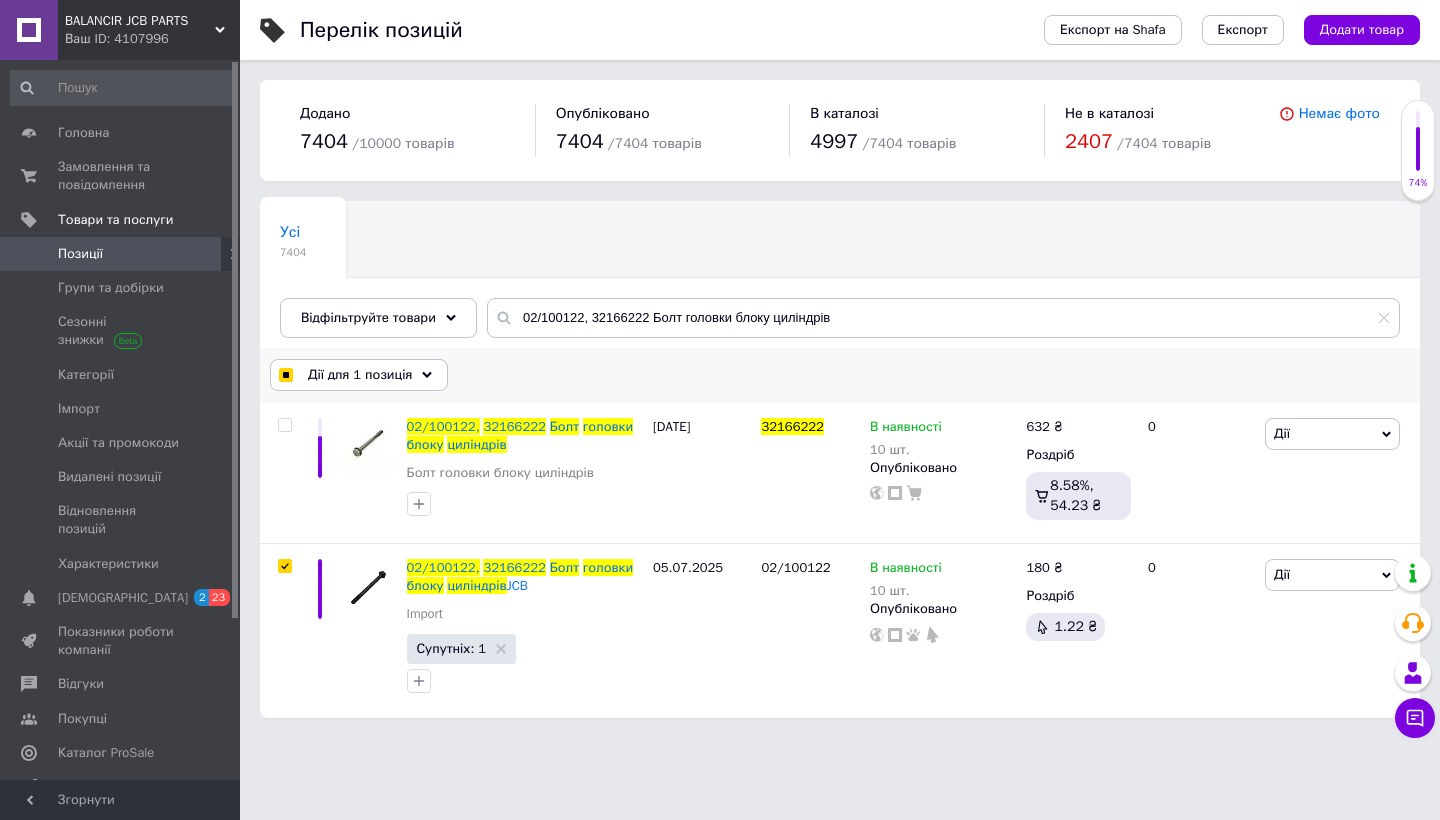click on "Дії для 1 позиція" at bounding box center [360, 375] 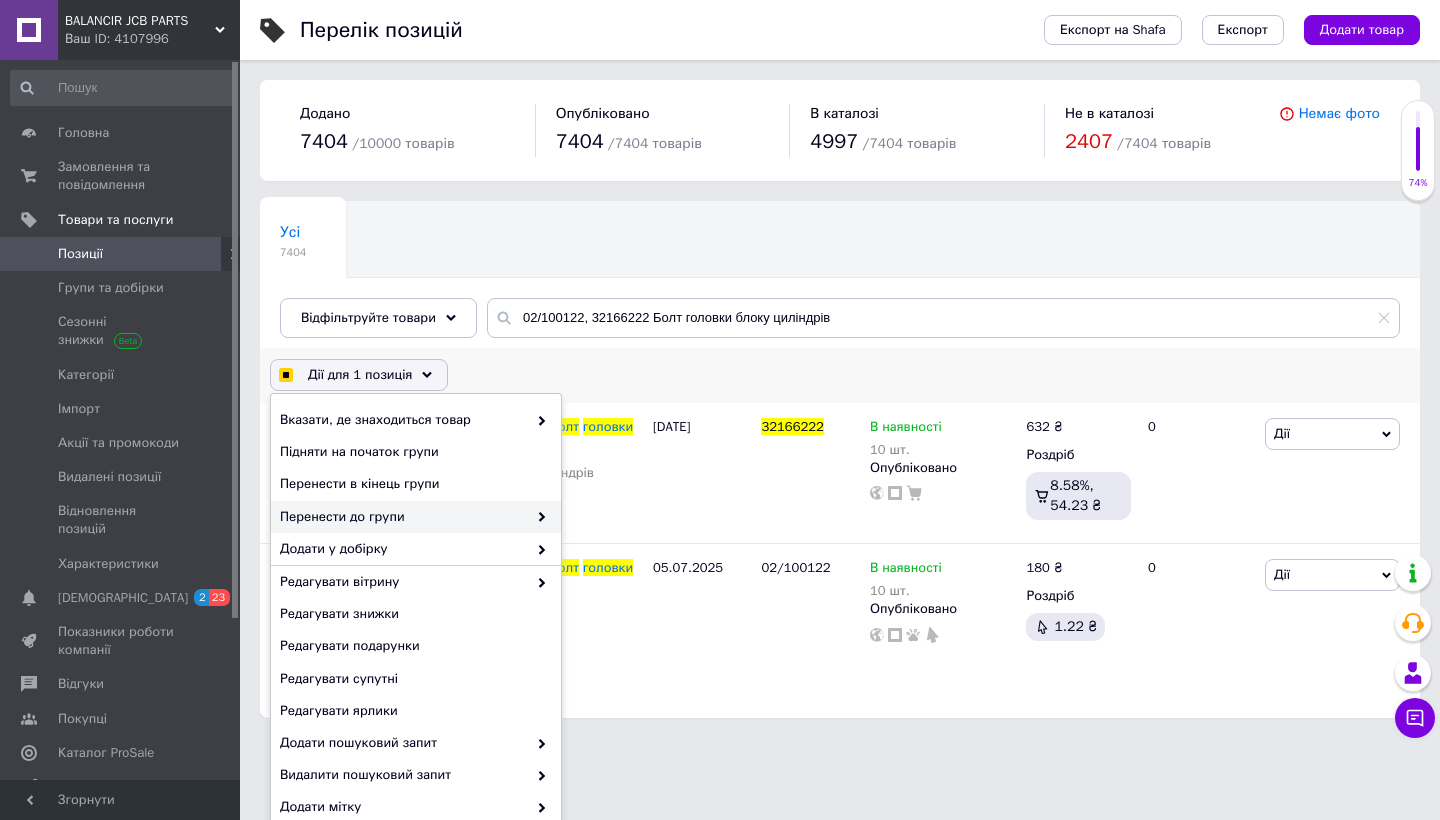checkbox on "true" 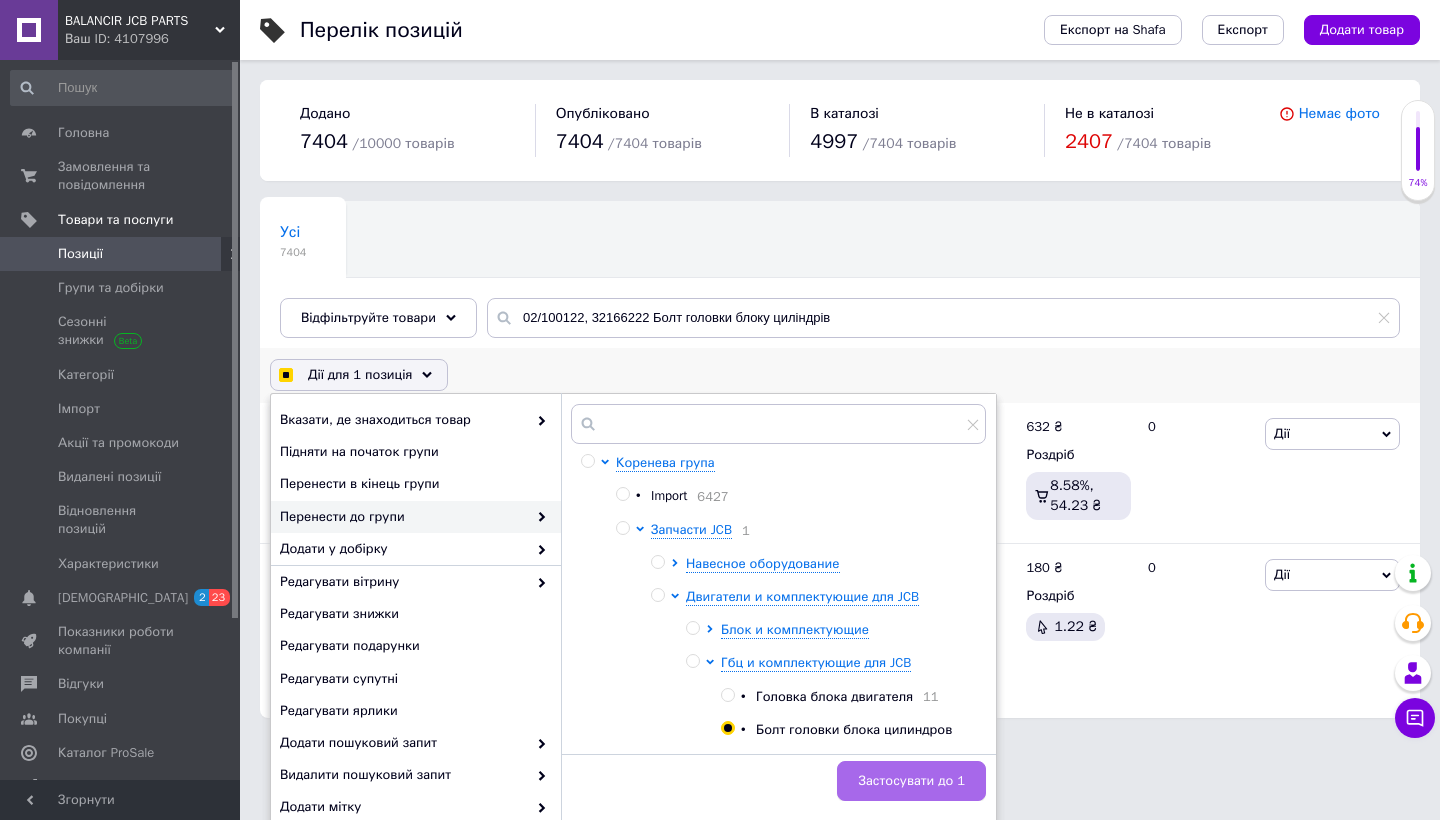 click on "Застосувати до 1" at bounding box center (911, 781) 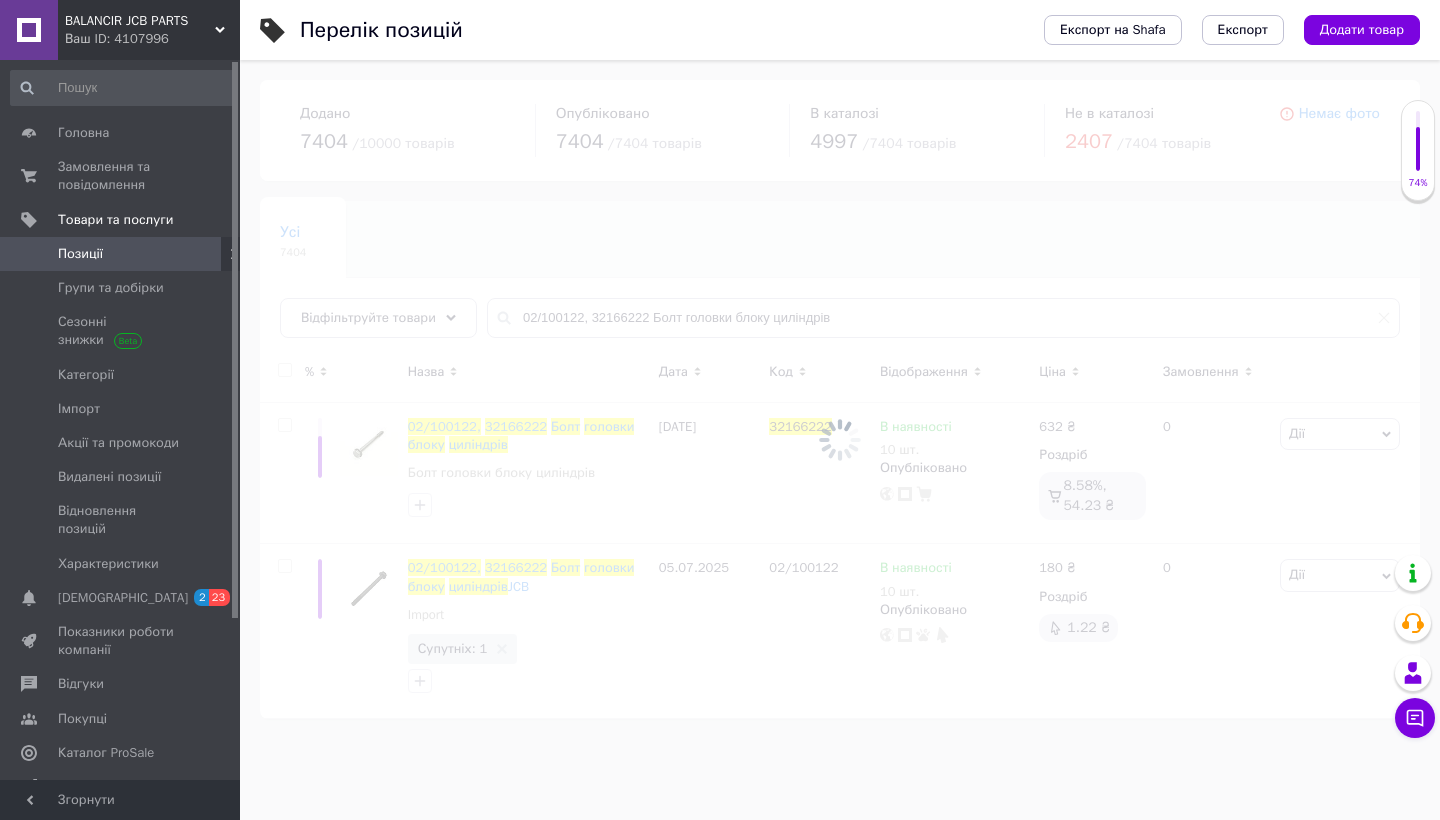 checkbox on "false" 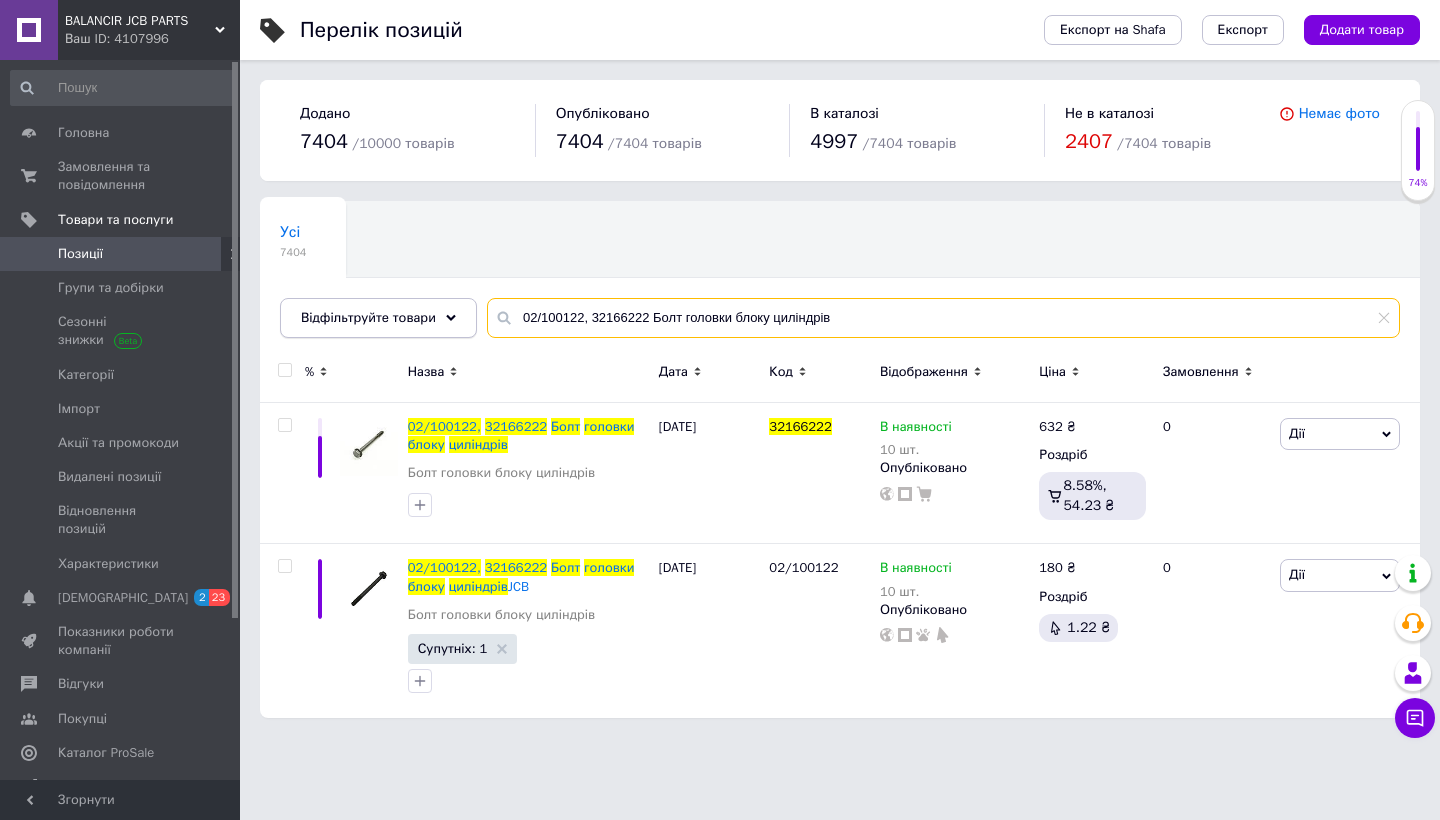 drag, startPoint x: 851, startPoint y: 320, endPoint x: 465, endPoint y: 313, distance: 386.06348 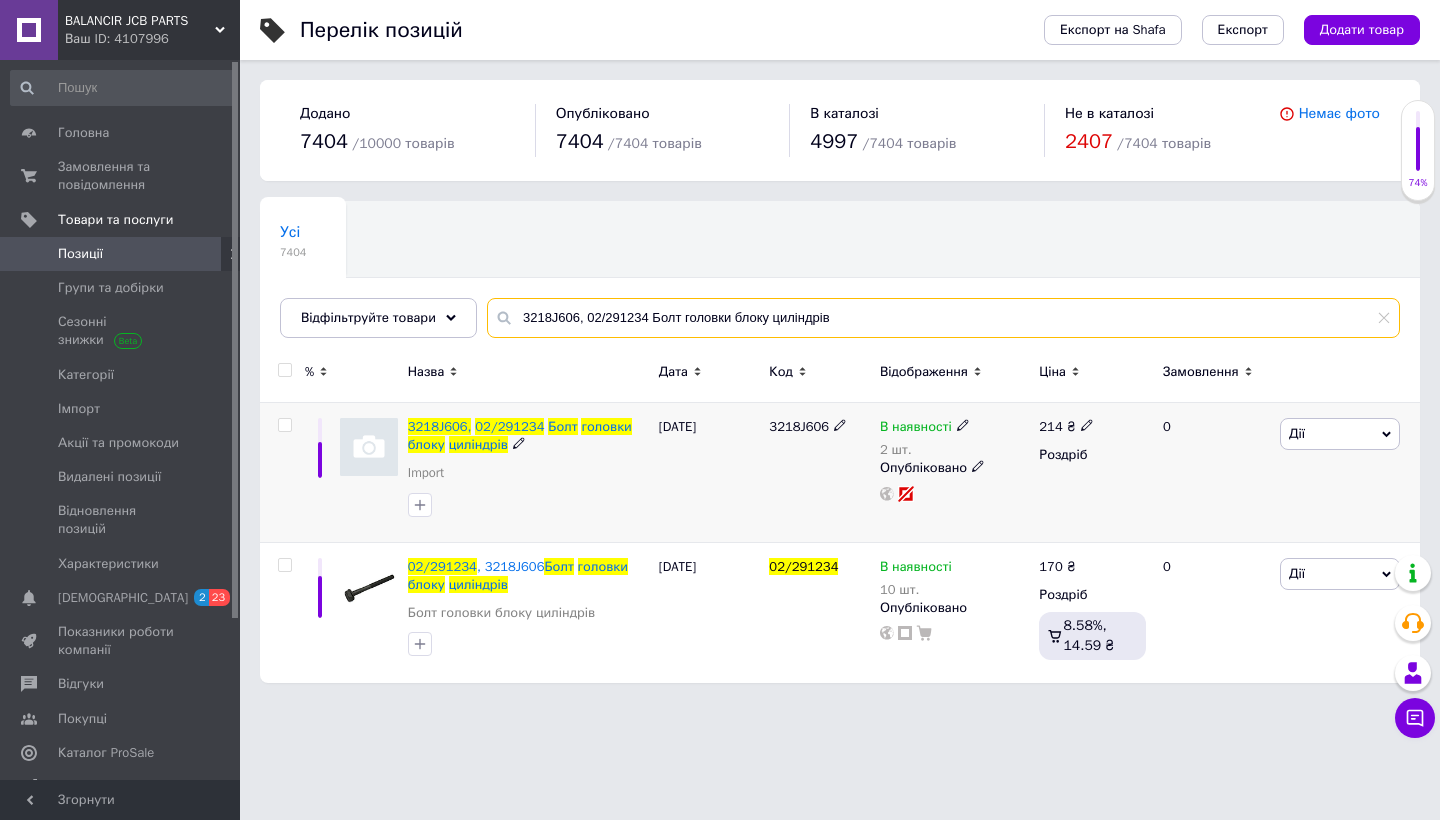 type on "3218J606, 02/291234 Болт головки блоку циліндрів" 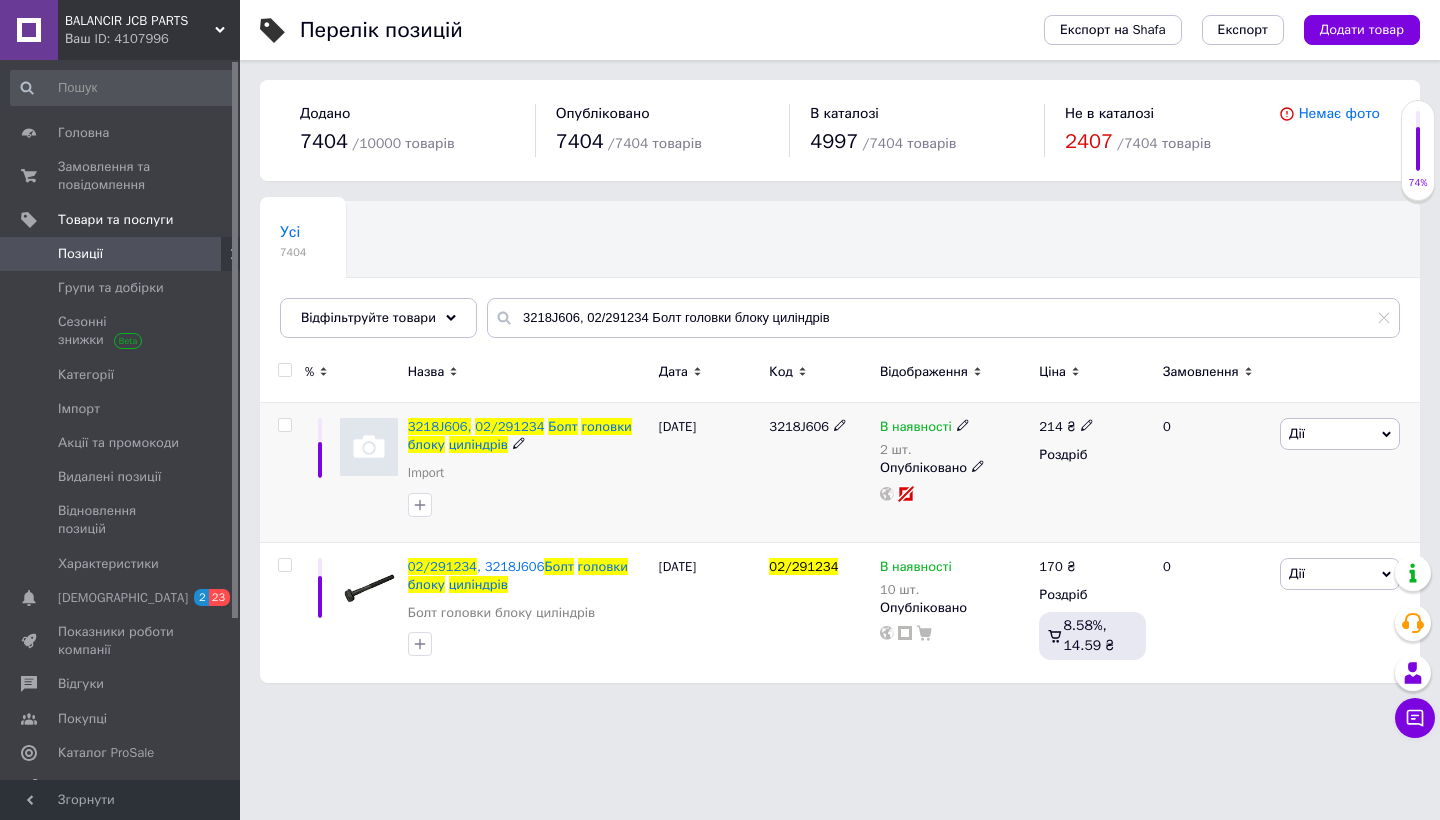 click at bounding box center (284, 425) 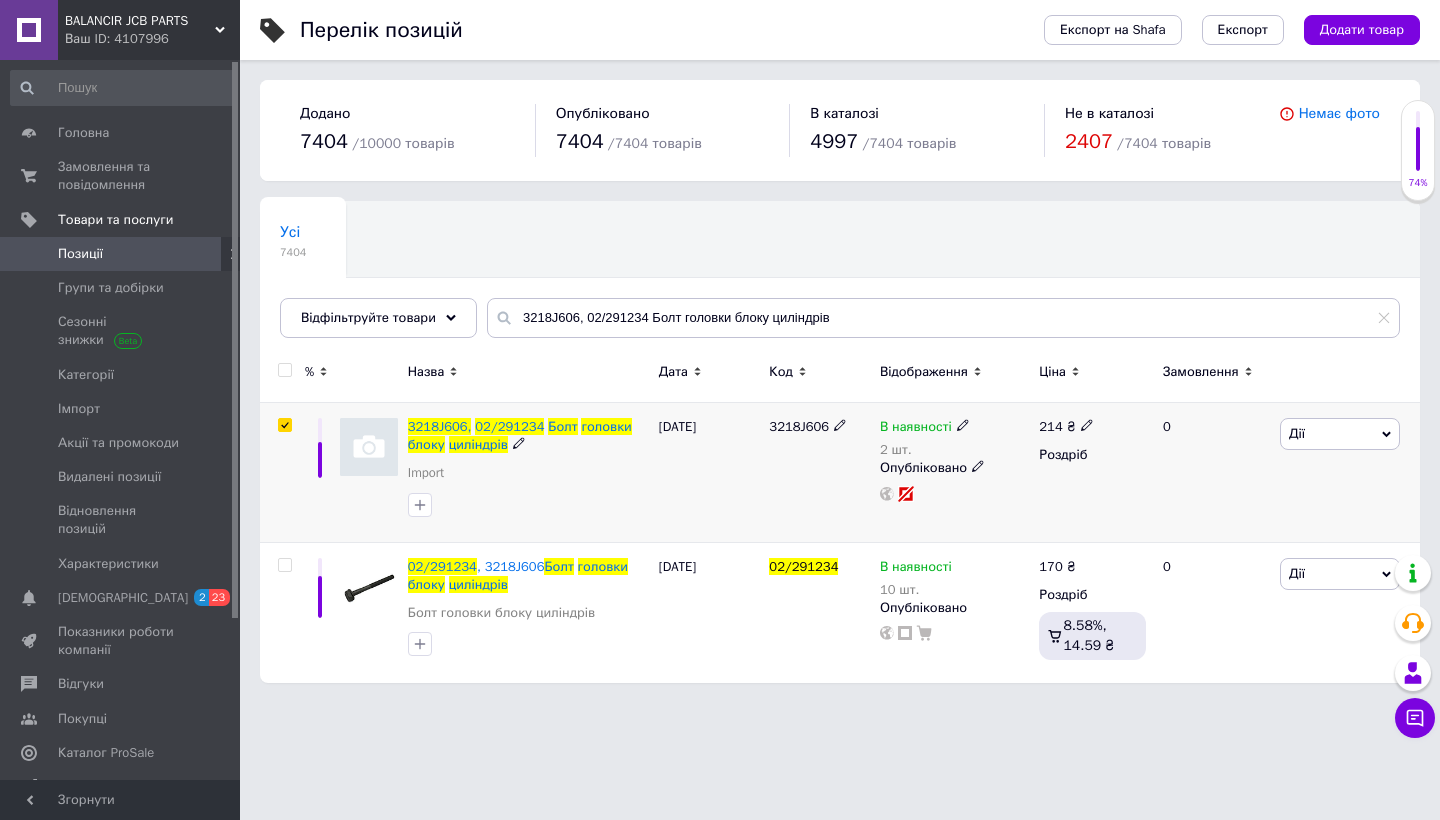 checkbox on "true" 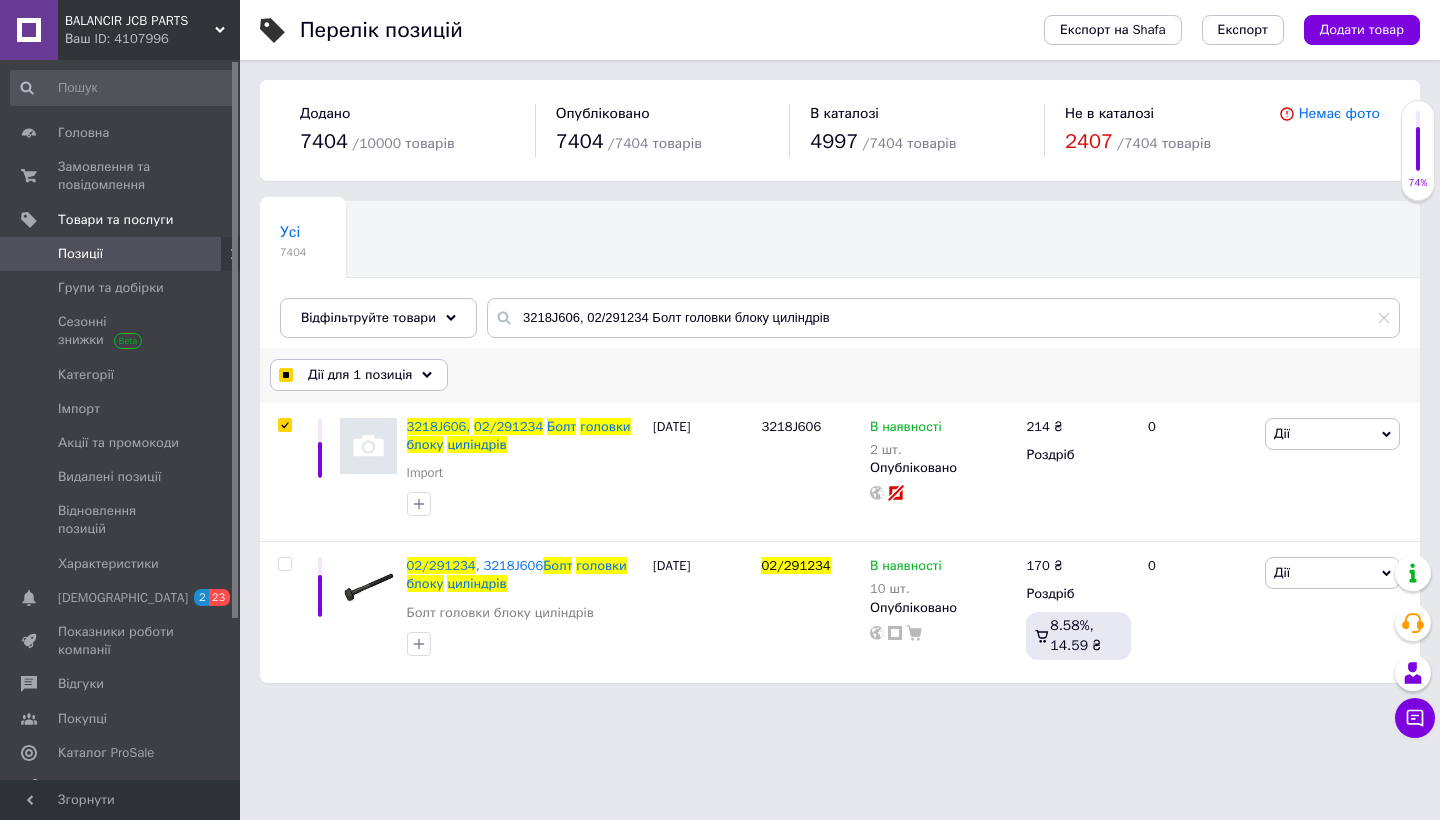 click on "Дії для 1 позиція" at bounding box center (360, 375) 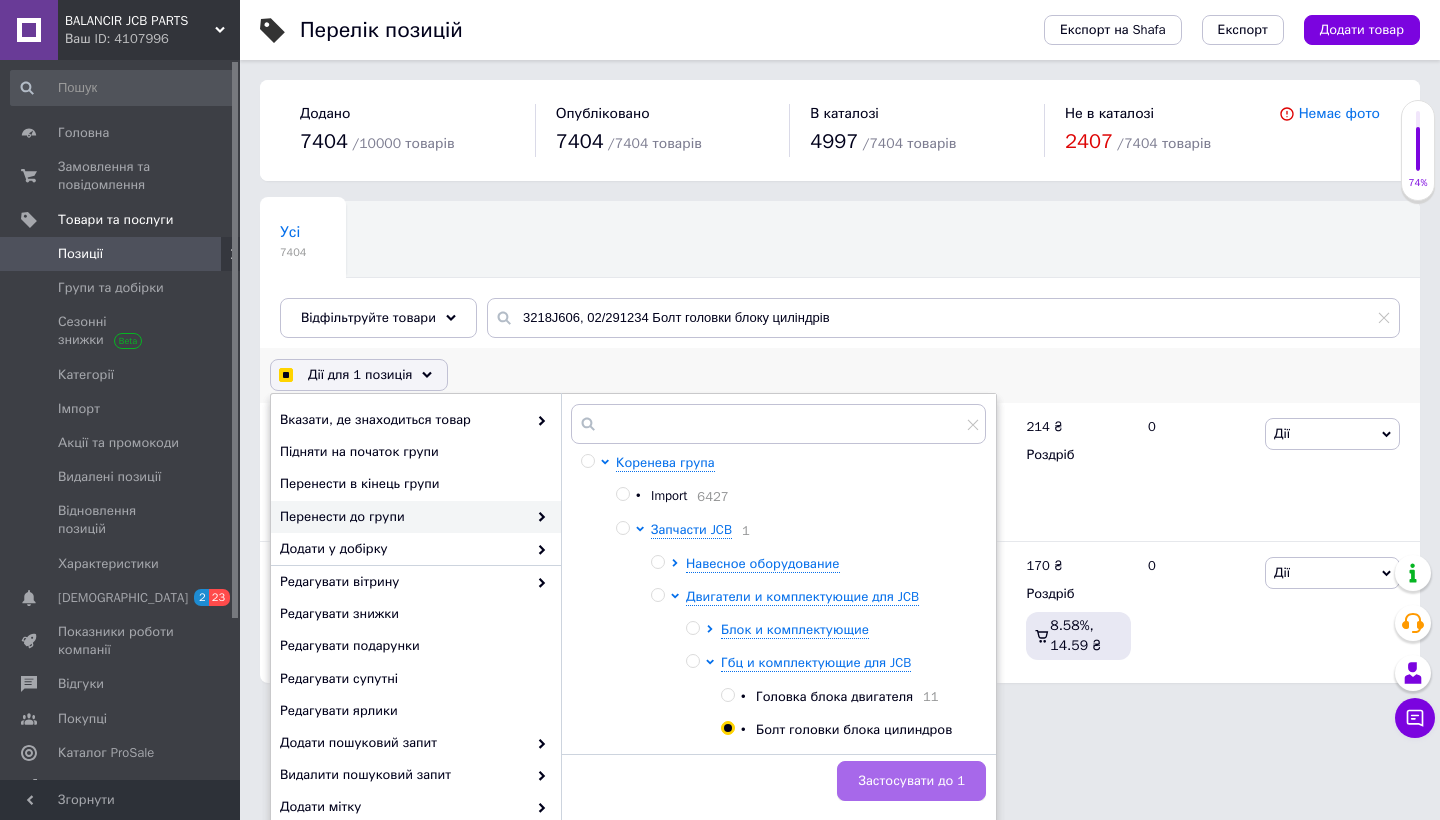 click on "Застосувати до 1" at bounding box center [911, 781] 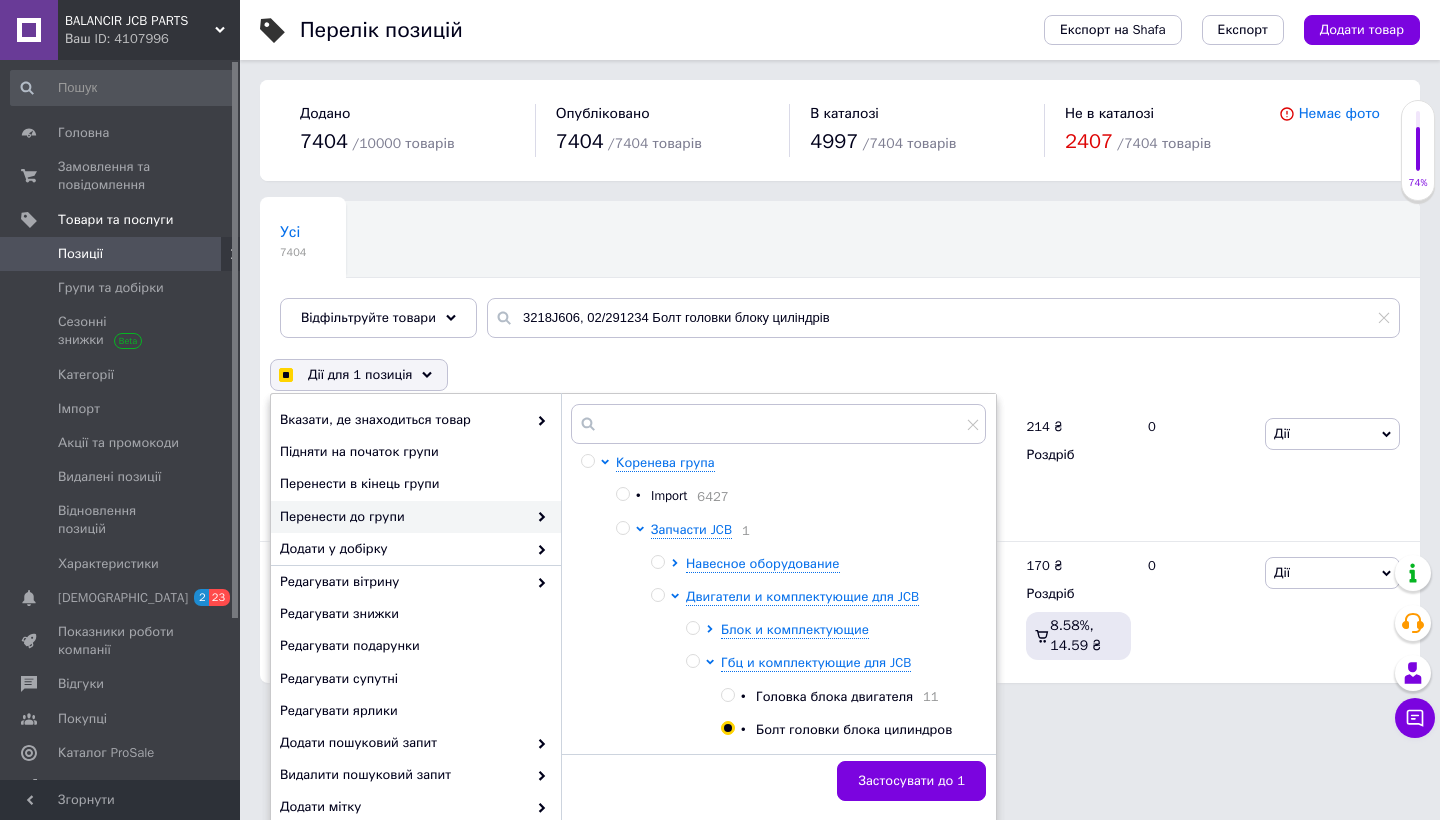 checkbox on "false" 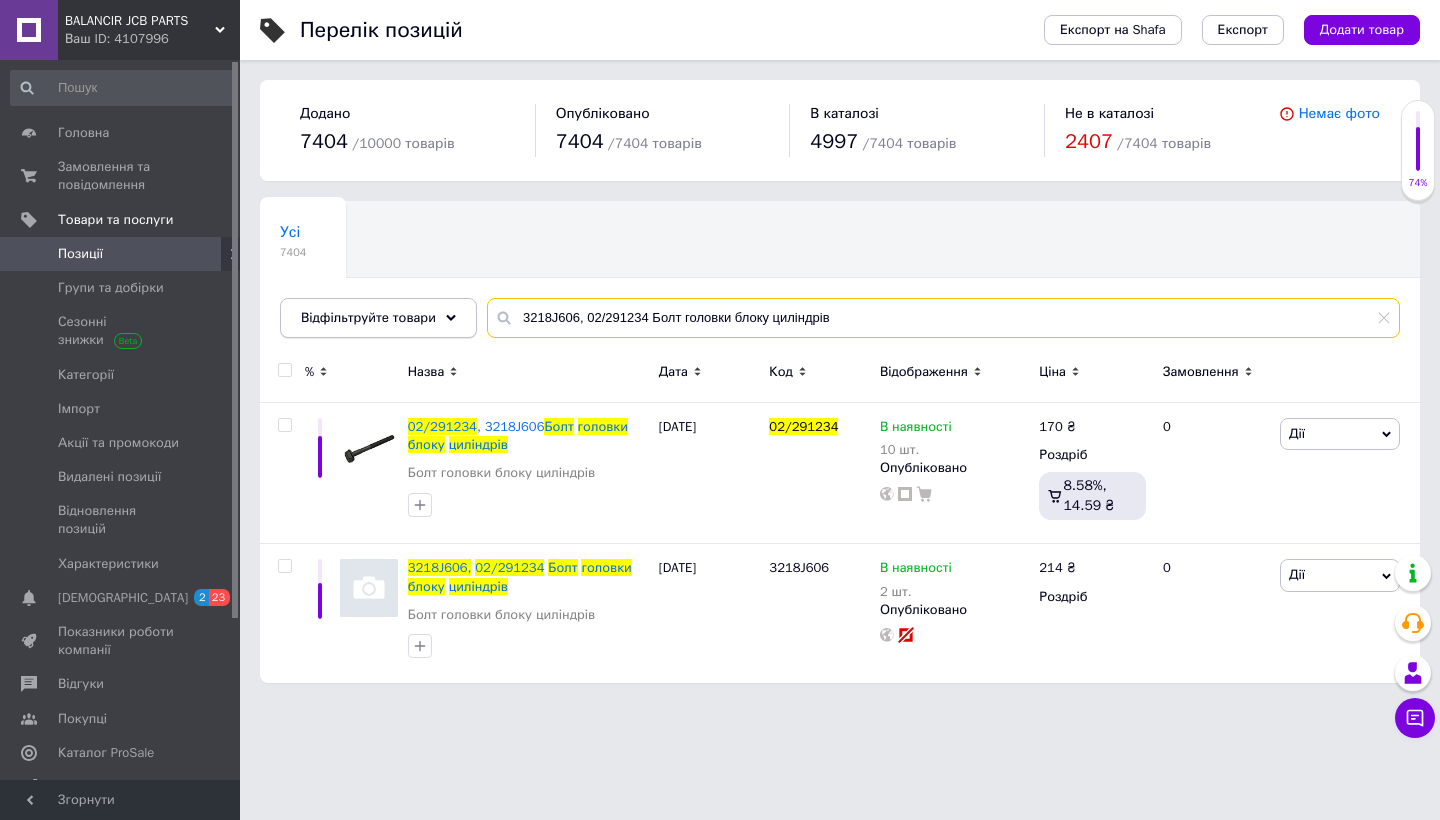 drag, startPoint x: 837, startPoint y: 318, endPoint x: 463, endPoint y: 317, distance: 374.00134 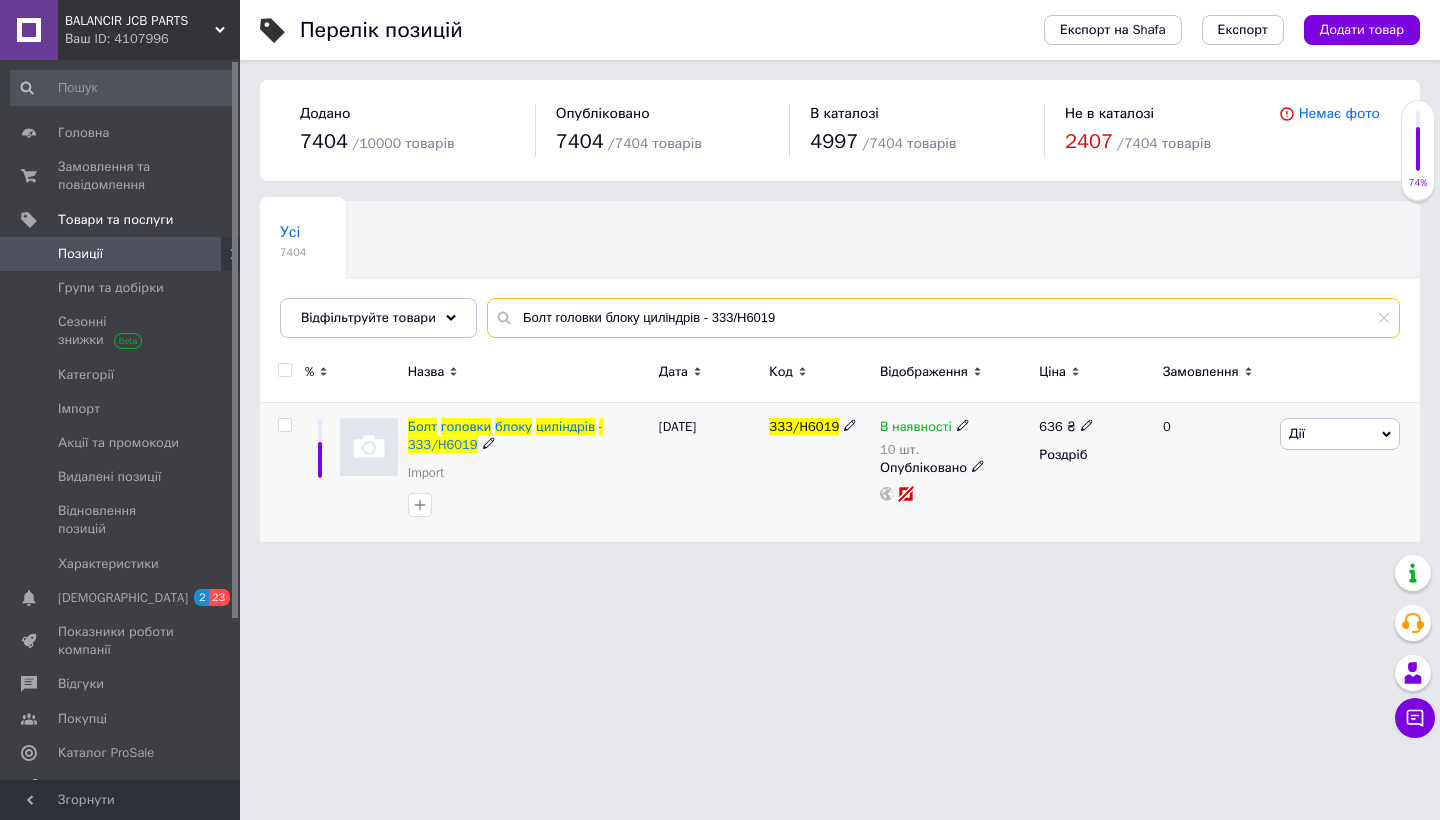type on "Болт головки блоку циліндрів - 333/H6019" 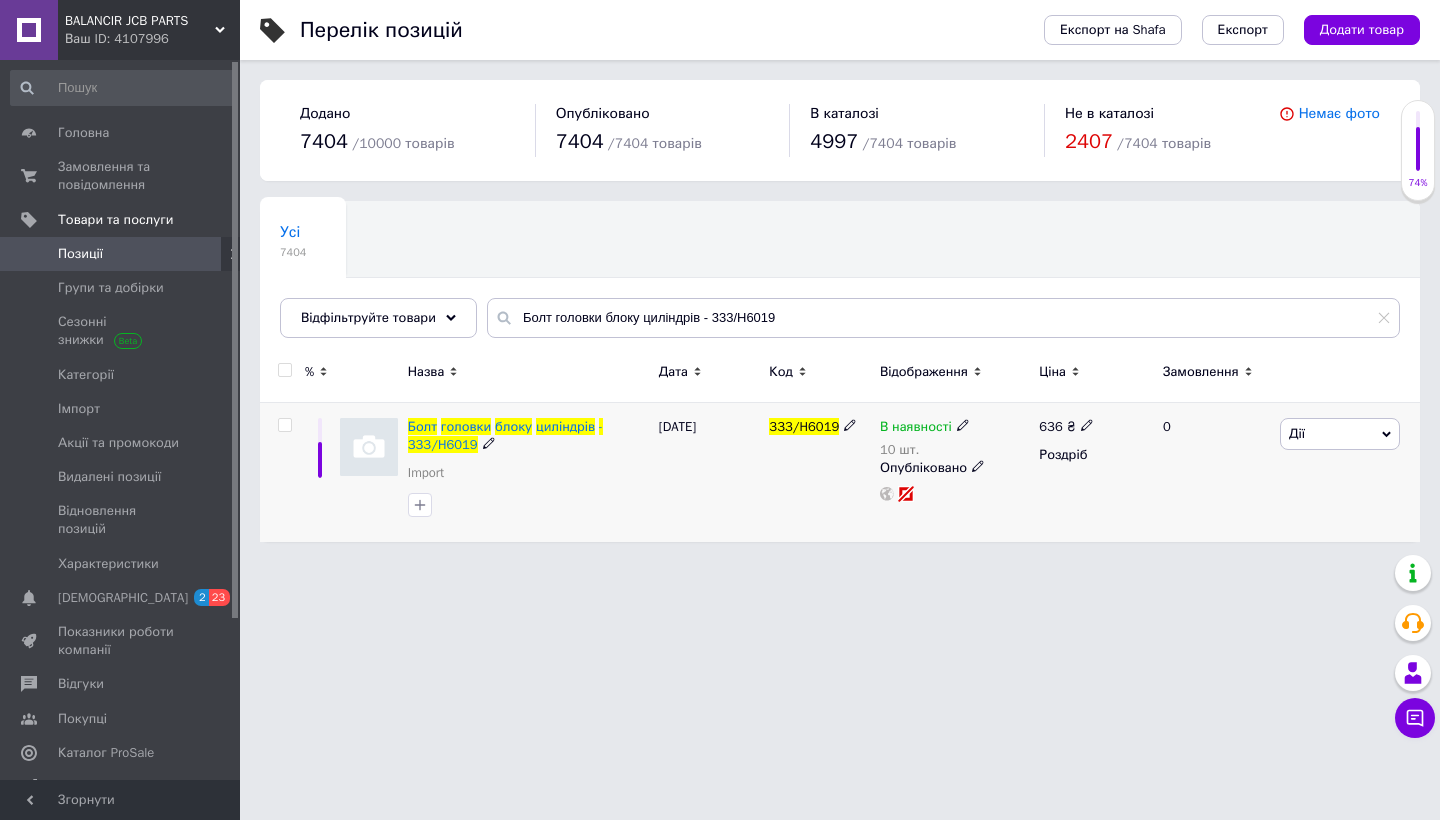 click at bounding box center (284, 425) 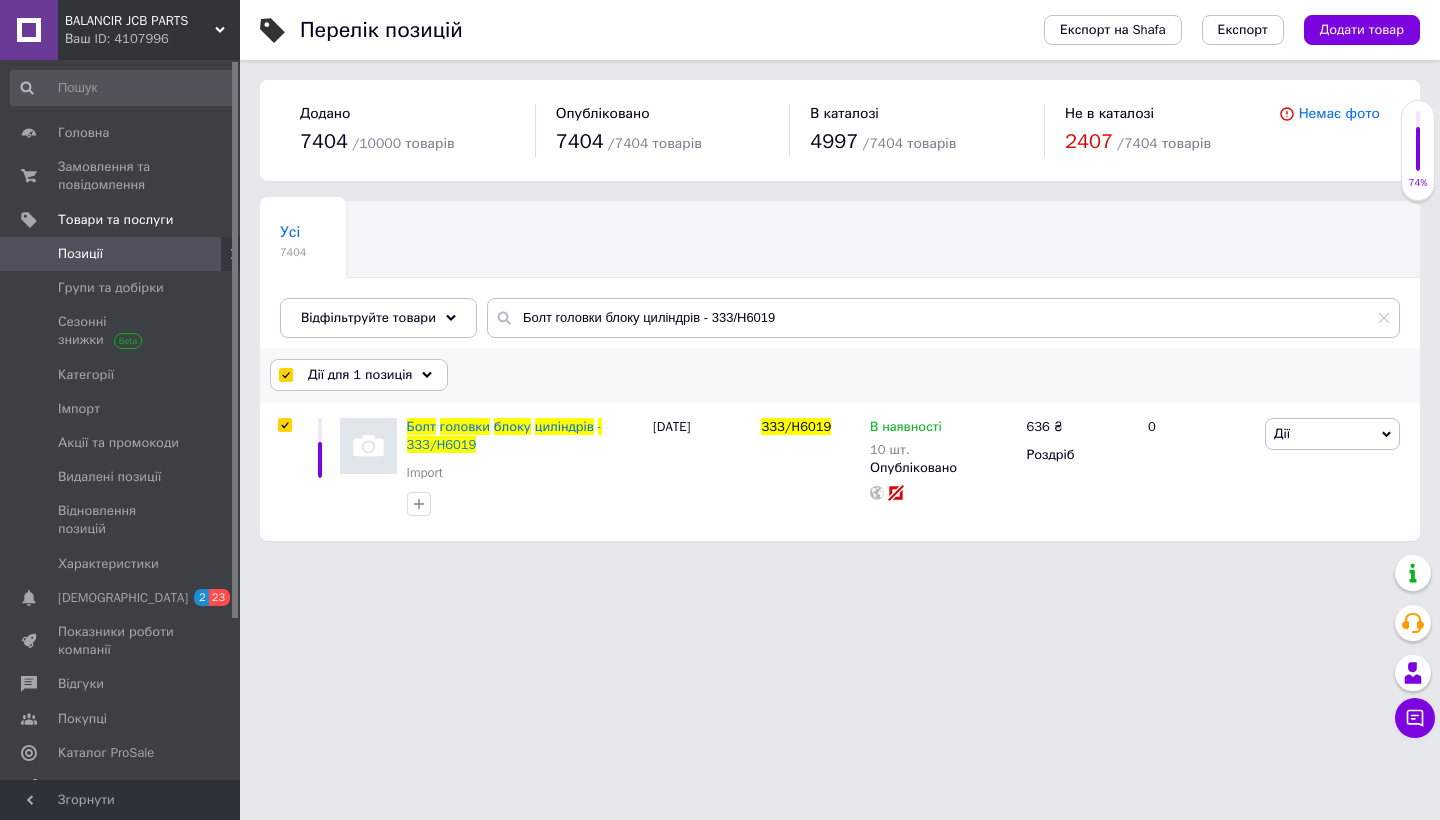 click on "Дії для 1 позиція" at bounding box center (360, 375) 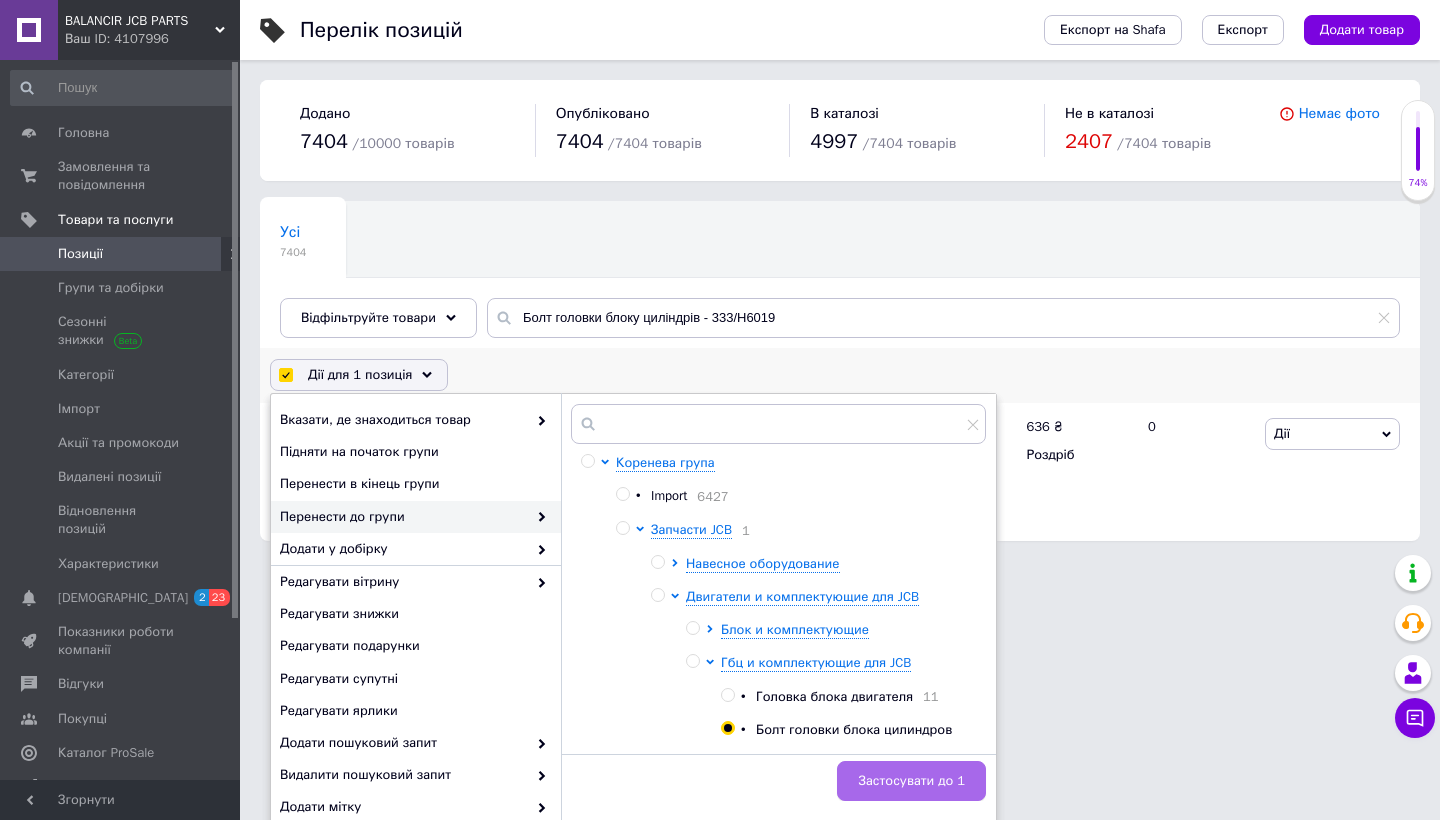 click on "Застосувати до 1" at bounding box center (911, 781) 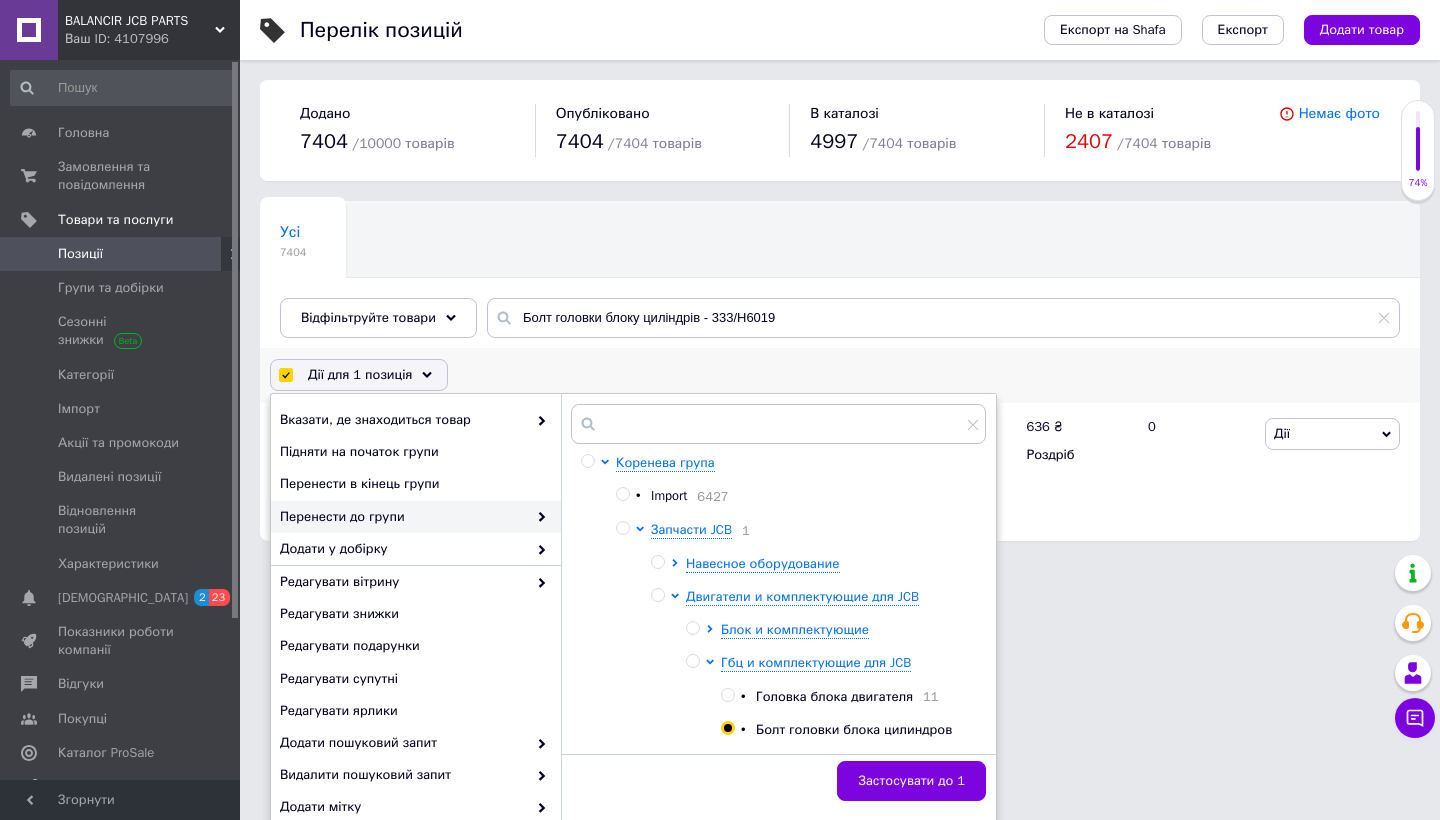 checkbox on "false" 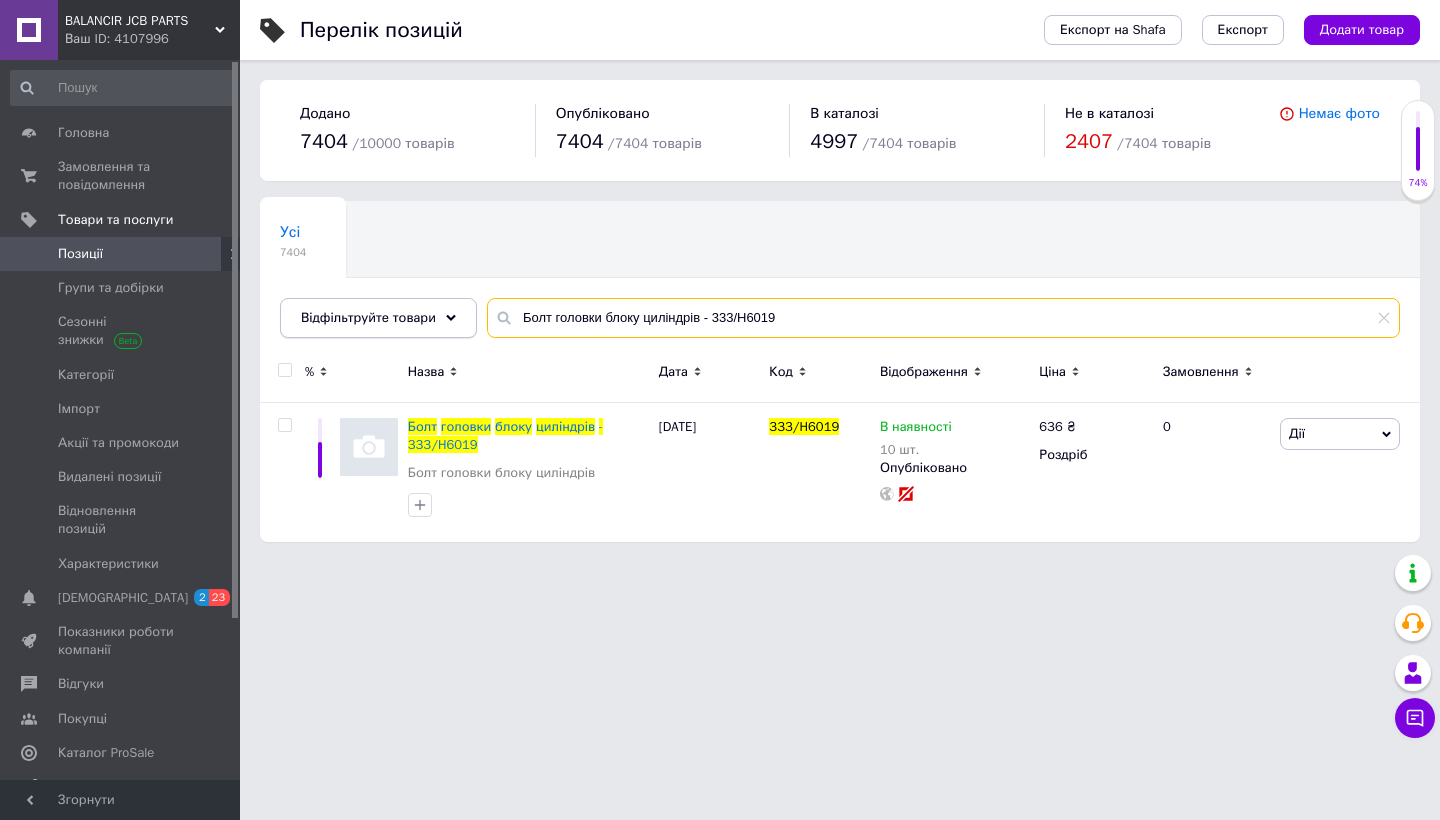 drag, startPoint x: 800, startPoint y: 320, endPoint x: 460, endPoint y: 298, distance: 340.71103 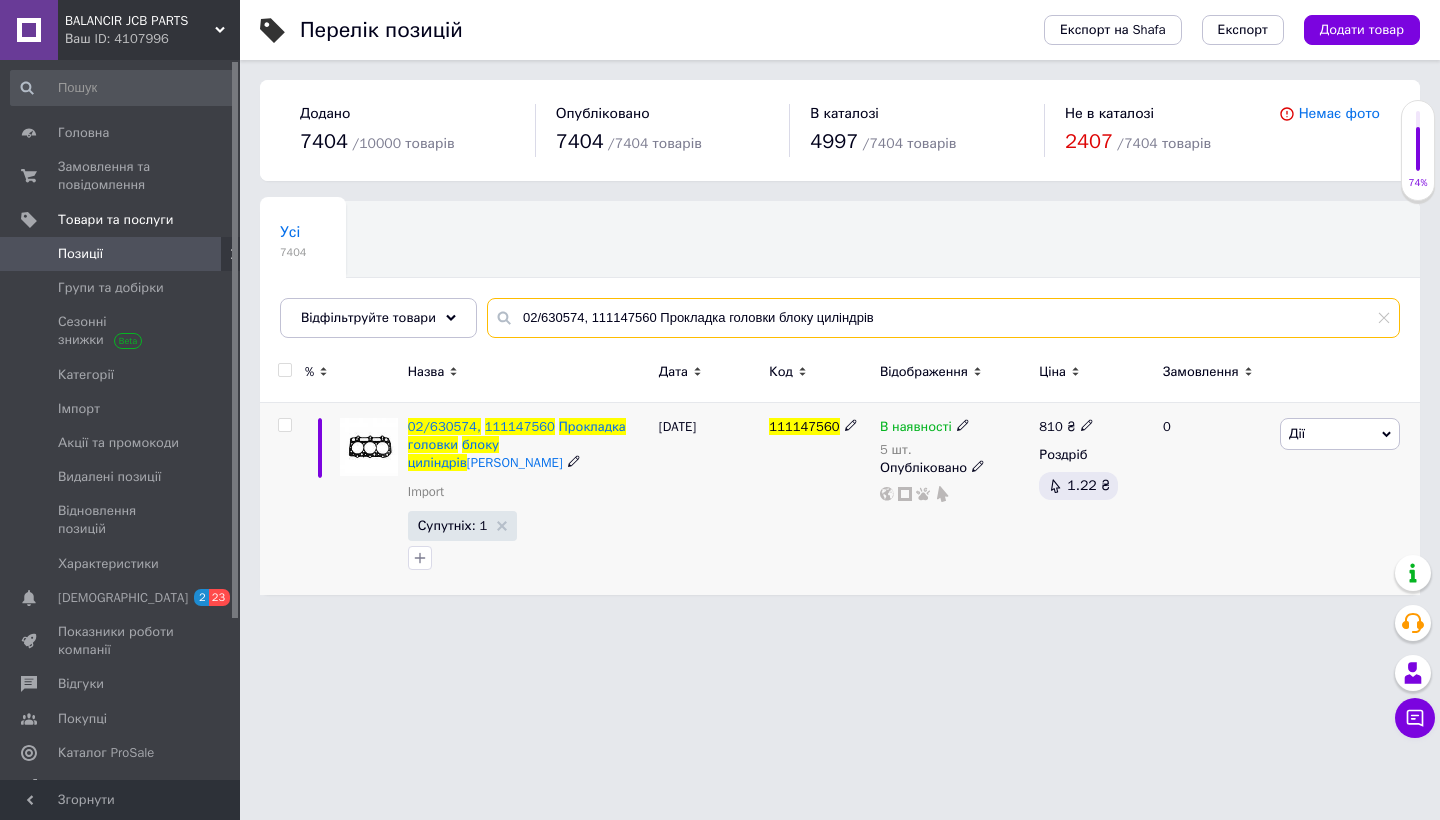 type on "02/630574, 111147560 Прокладка головки блоку циліндрів" 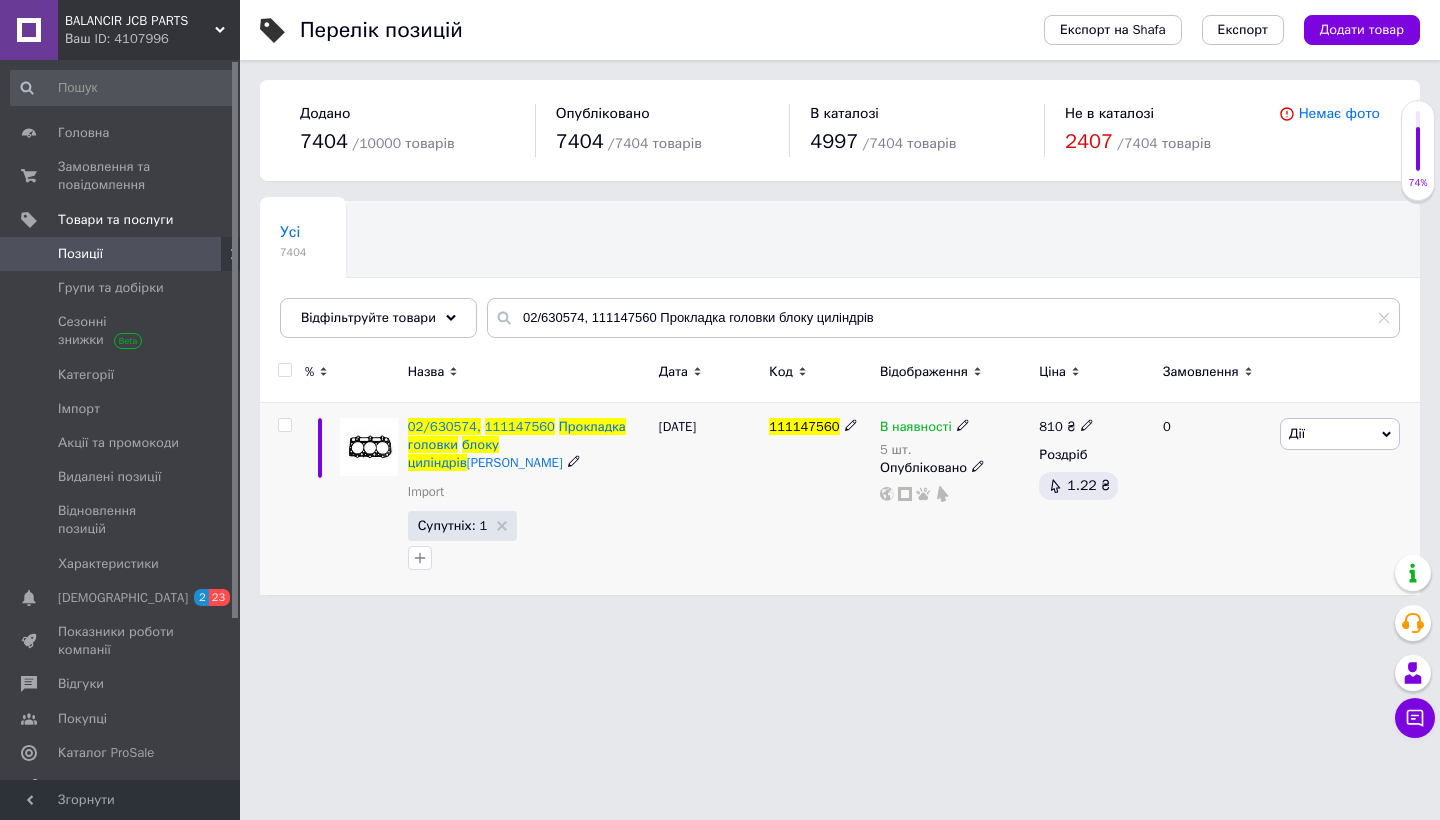 click at bounding box center [285, 425] 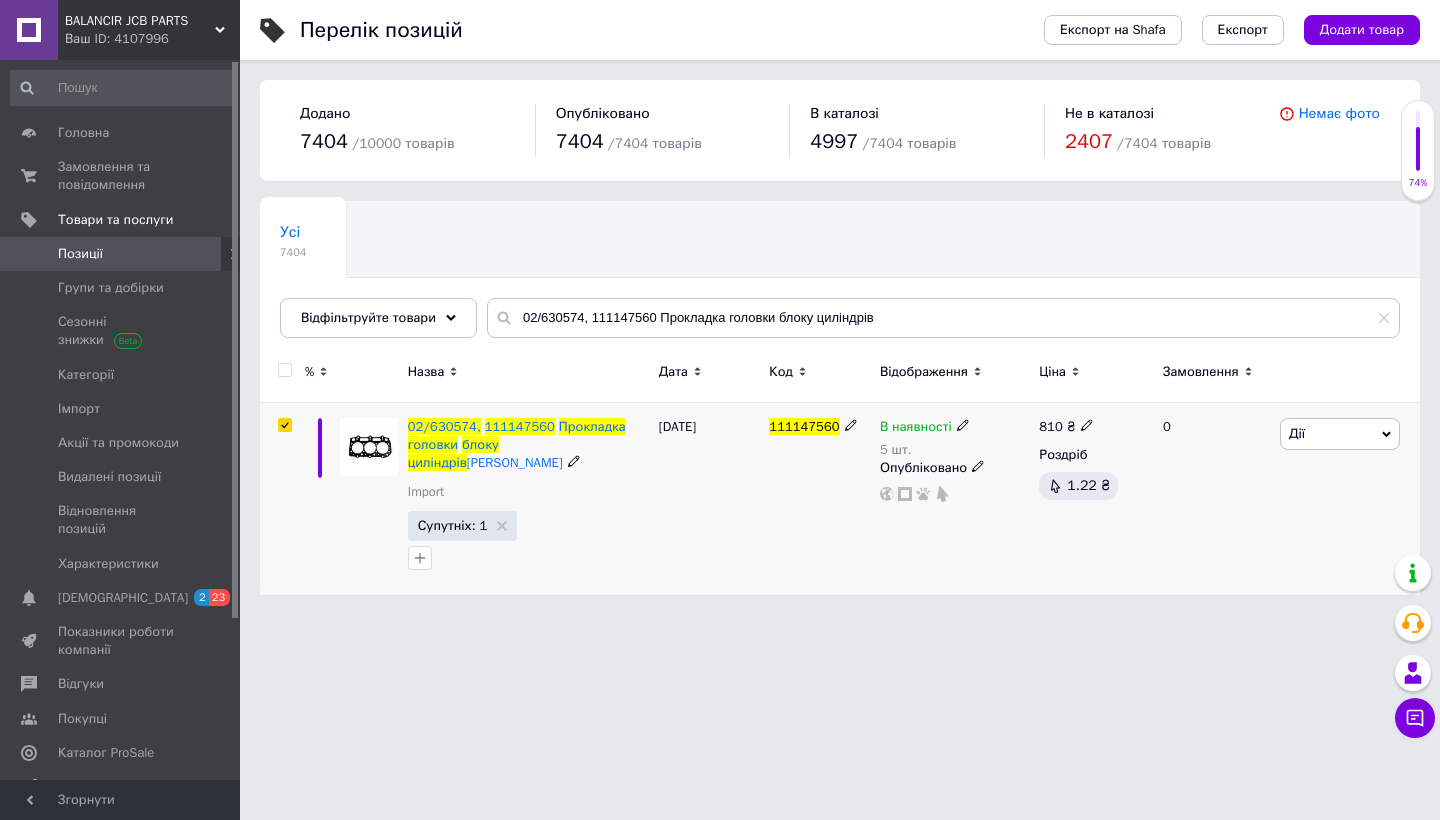 checkbox on "true" 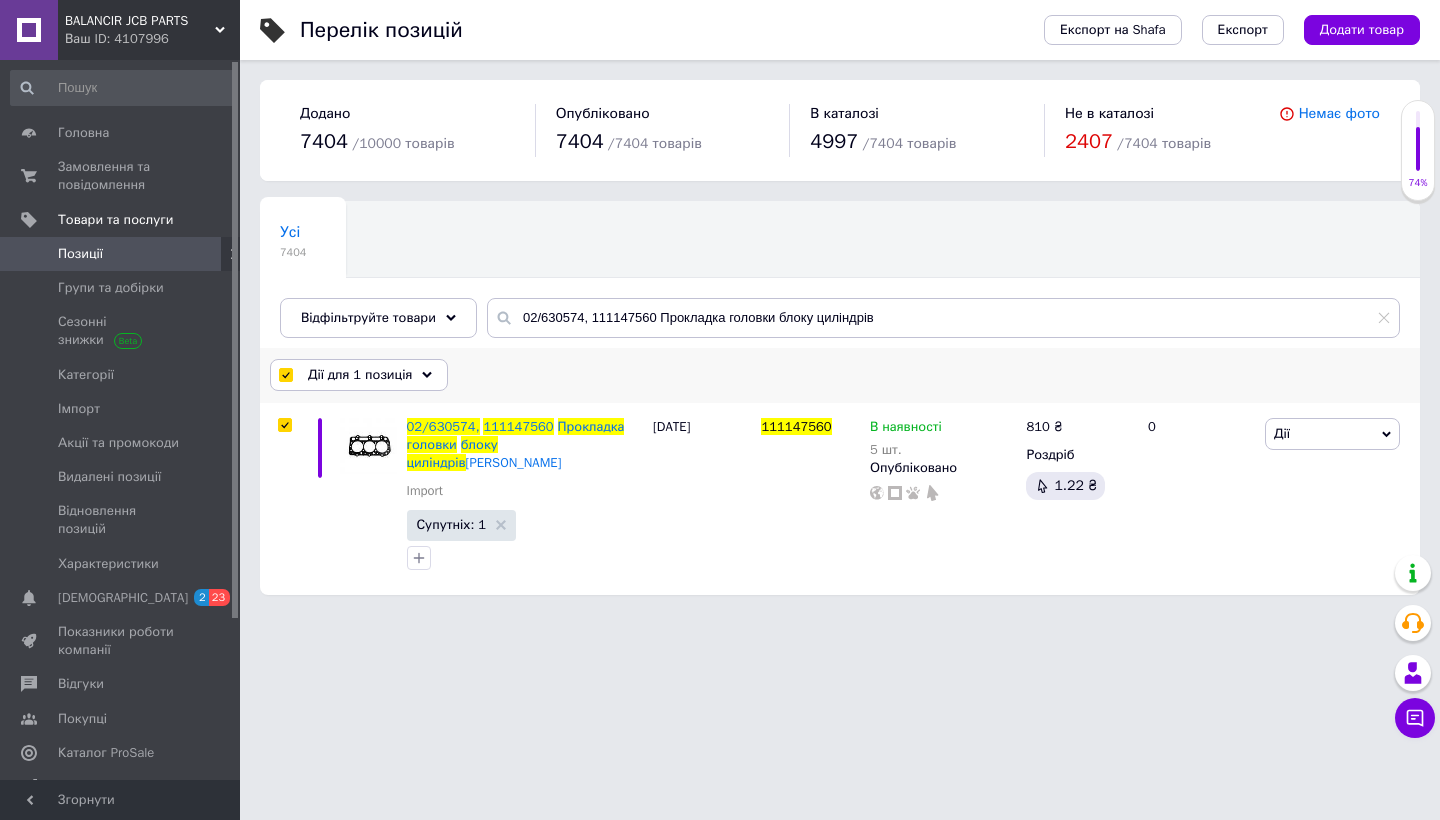 click on "Дії для 1 позиція" at bounding box center [360, 375] 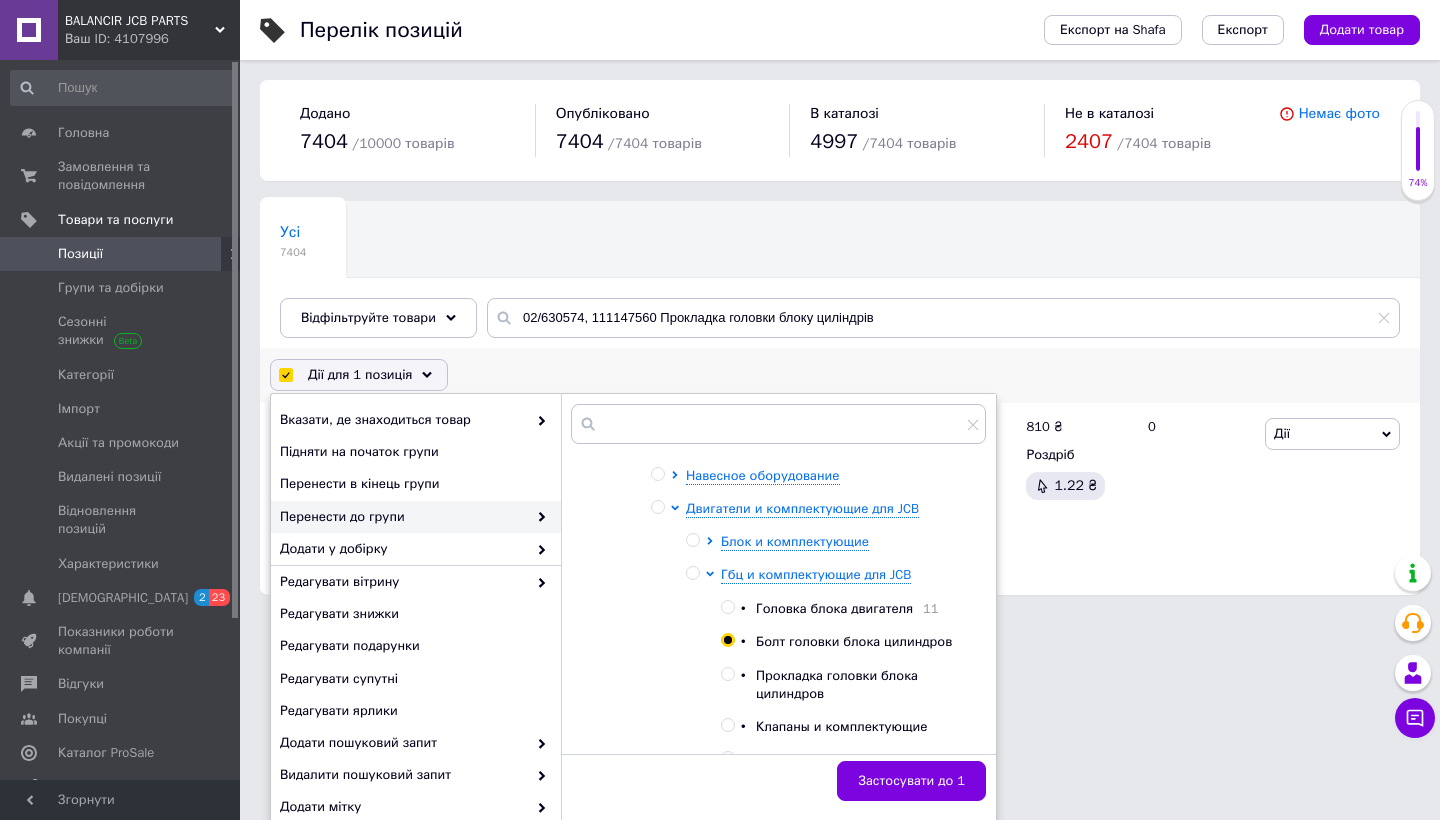 scroll, scrollTop: 100, scrollLeft: 0, axis: vertical 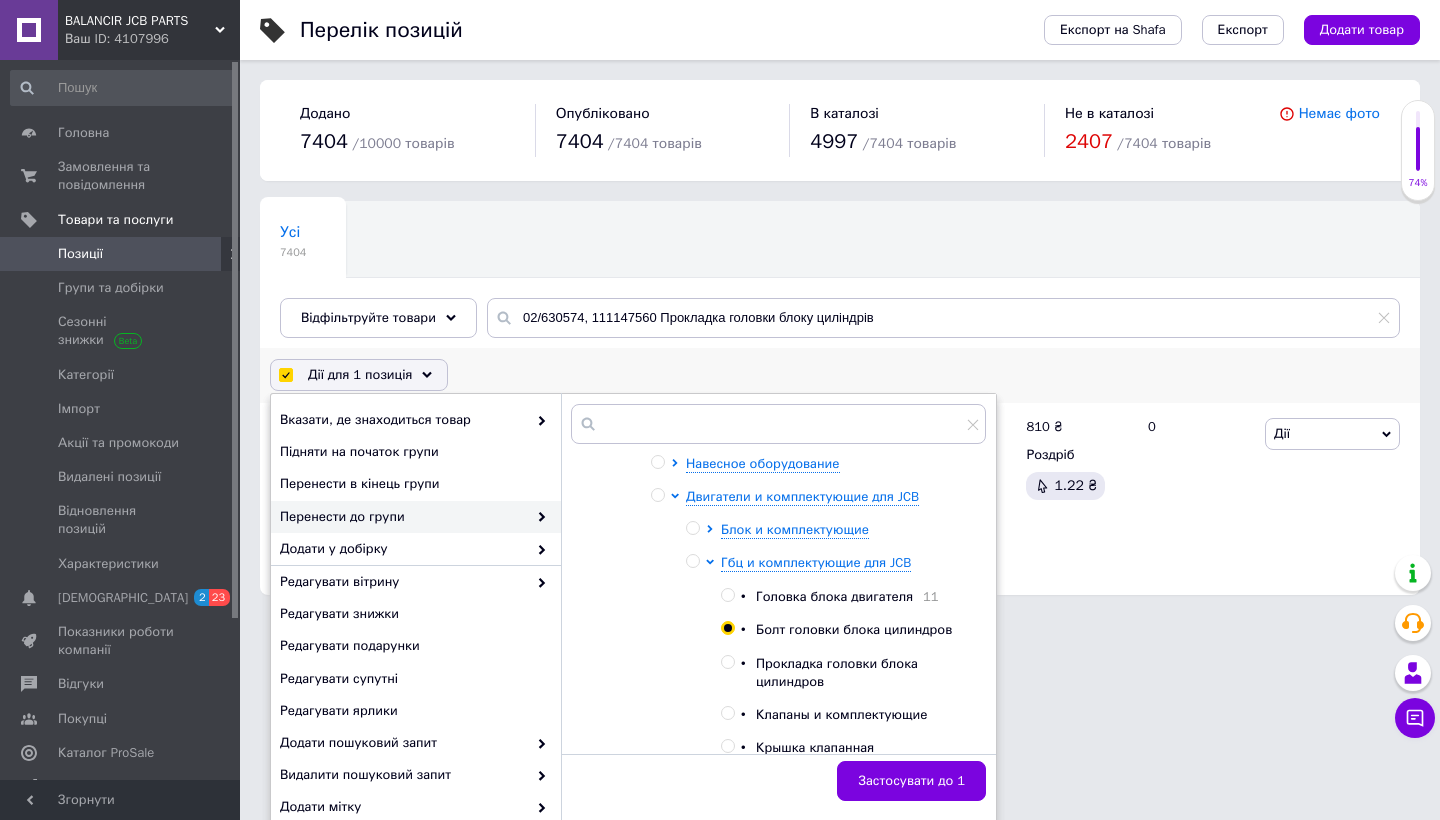 click on "Прокладка головки блока цилиндров" at bounding box center [837, 672] 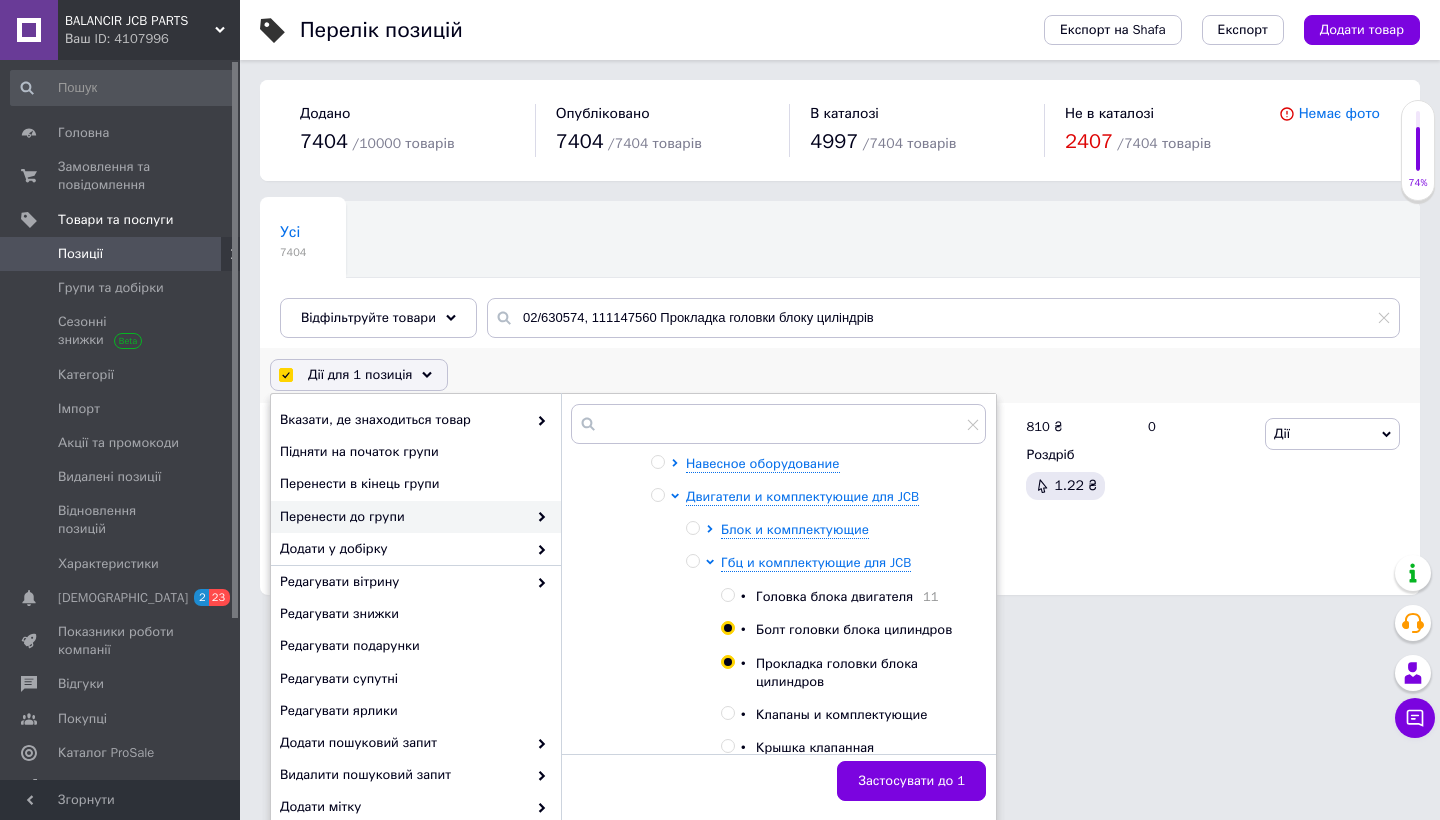 radio on "false" 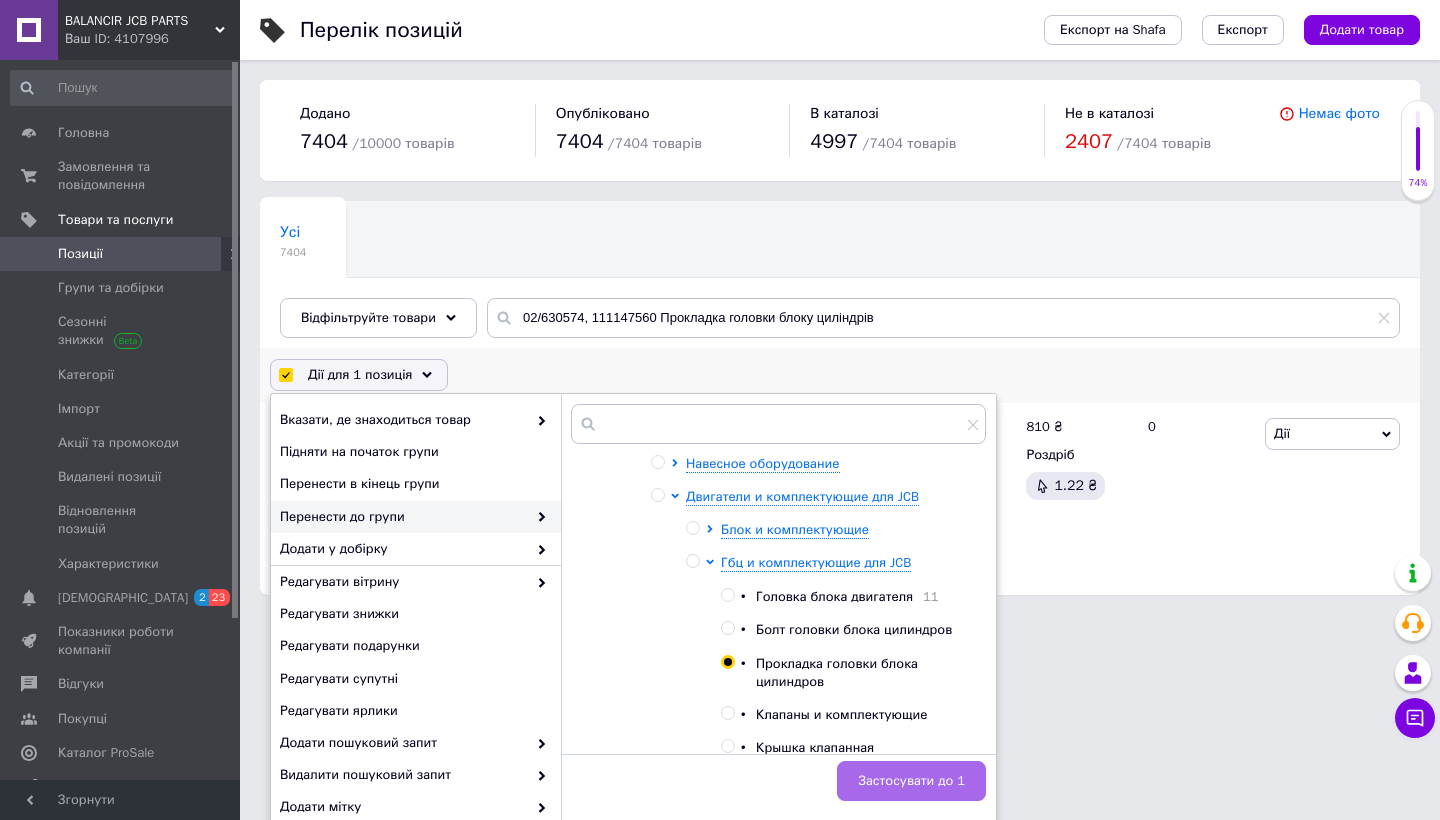 click on "Застосувати до 1" at bounding box center [911, 781] 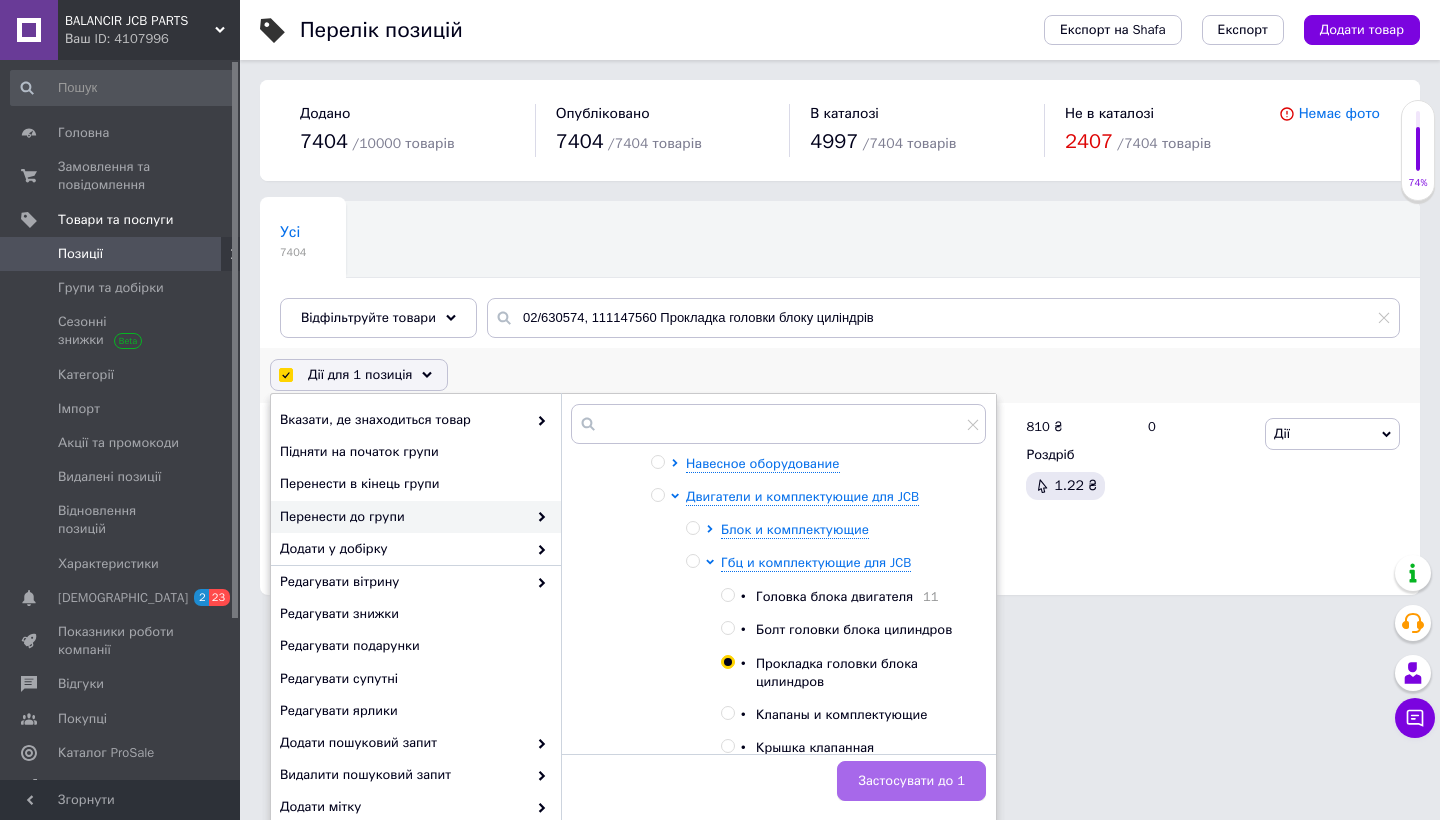 checkbox on "false" 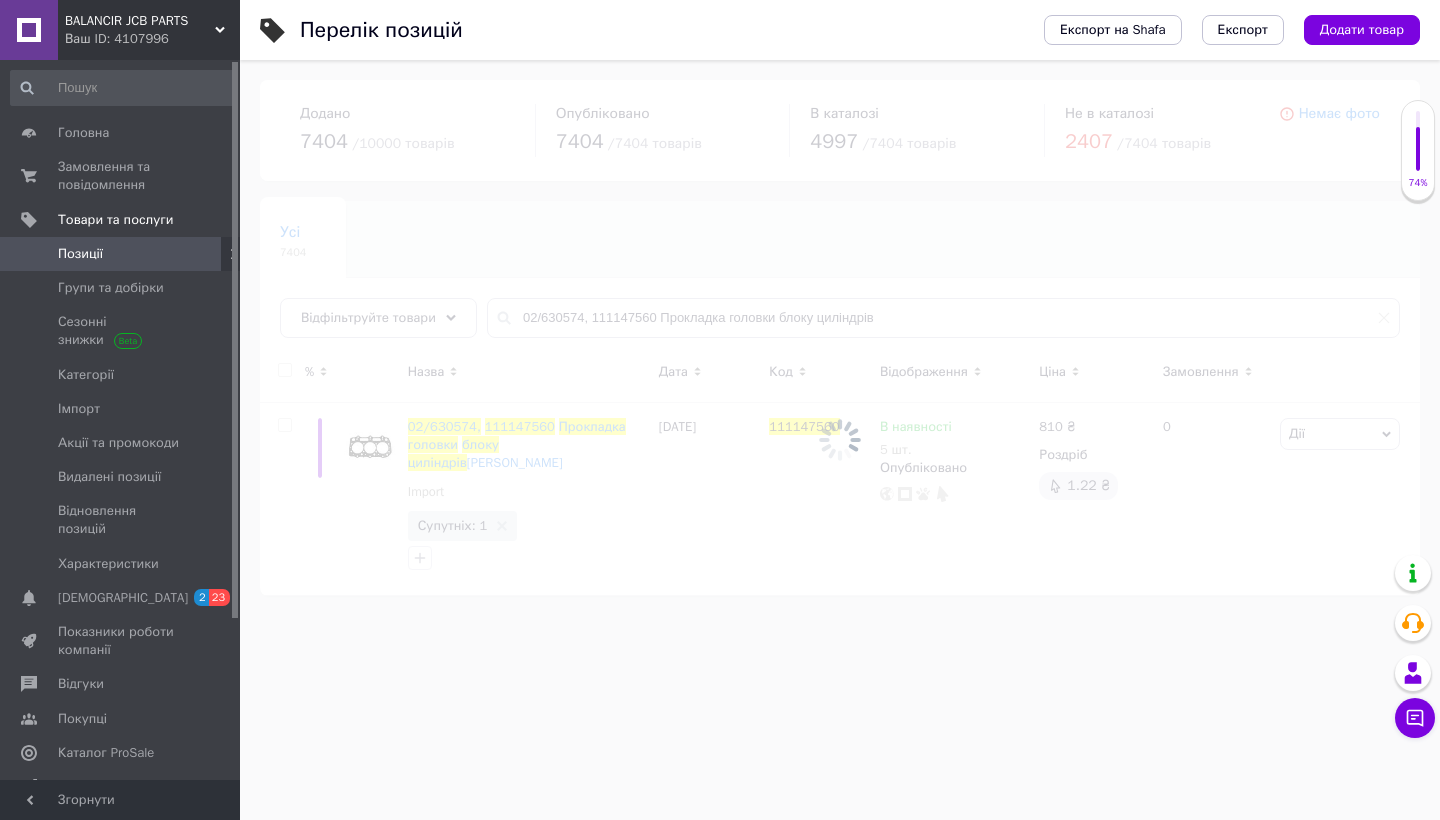 click at bounding box center (840, 440) 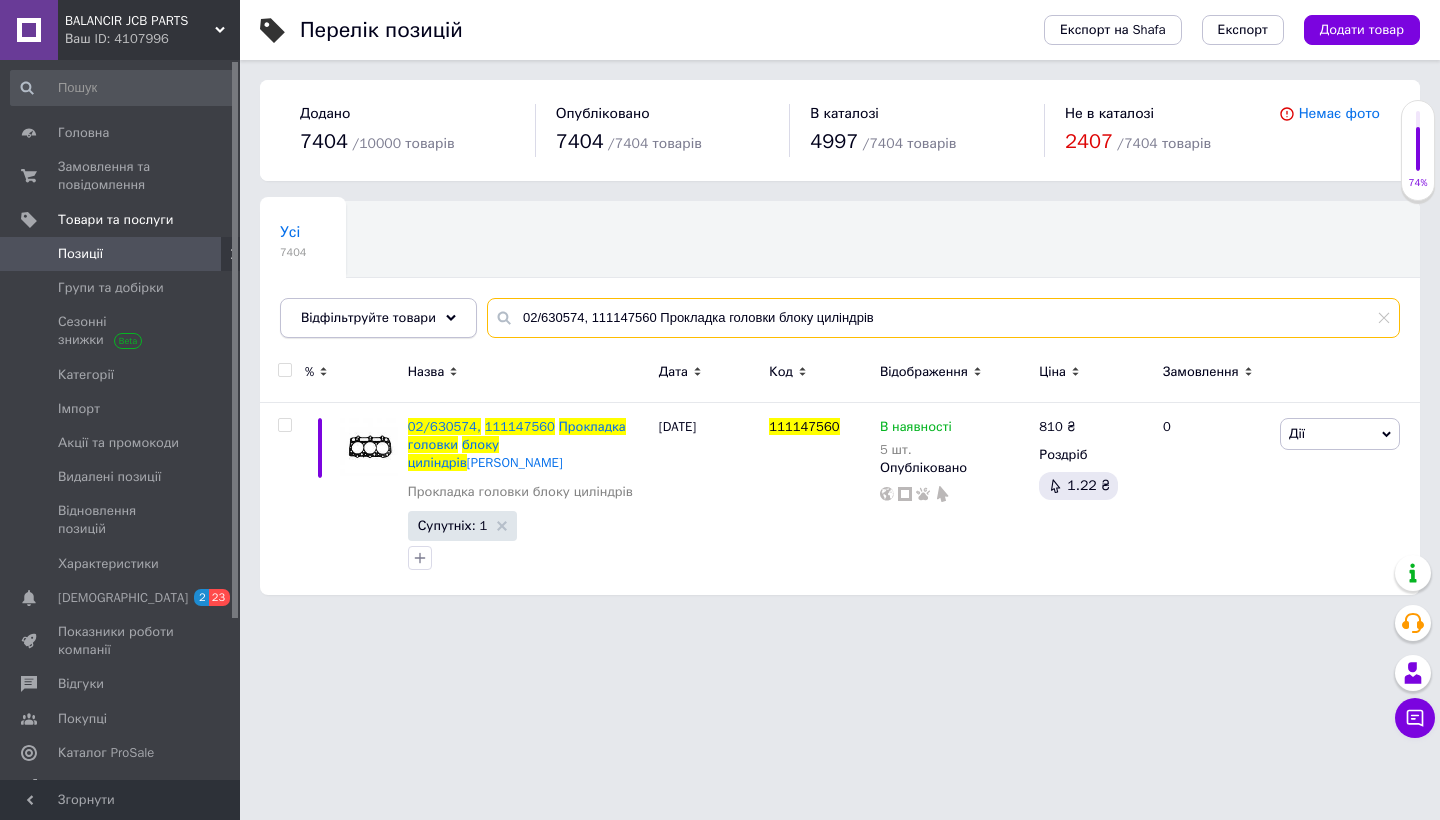 drag, startPoint x: 878, startPoint y: 319, endPoint x: 454, endPoint y: 297, distance: 424.57037 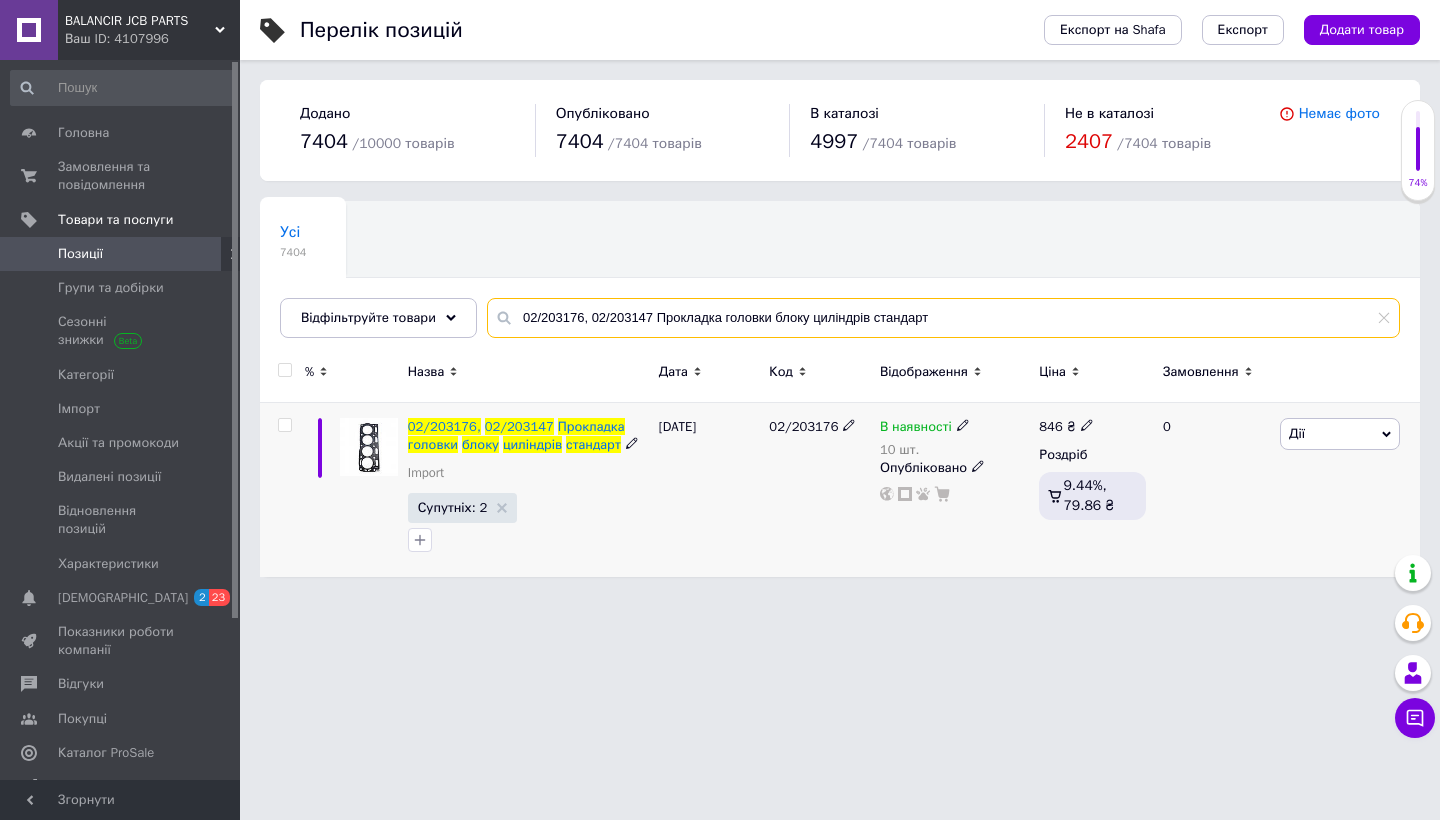 type on "02/203176, 02/203147 Прокладка головки блоку циліндрів стандарт" 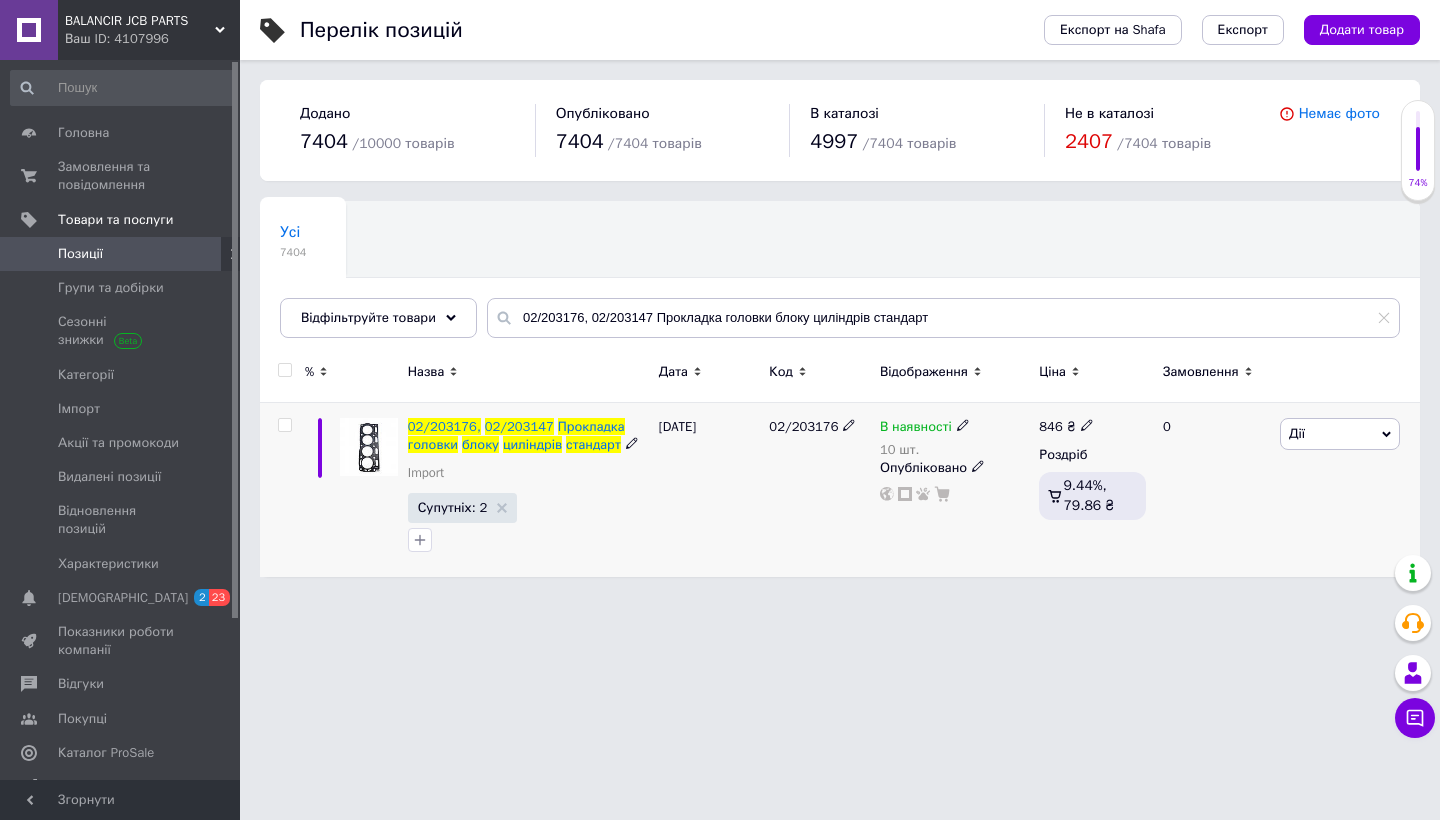 click at bounding box center [284, 425] 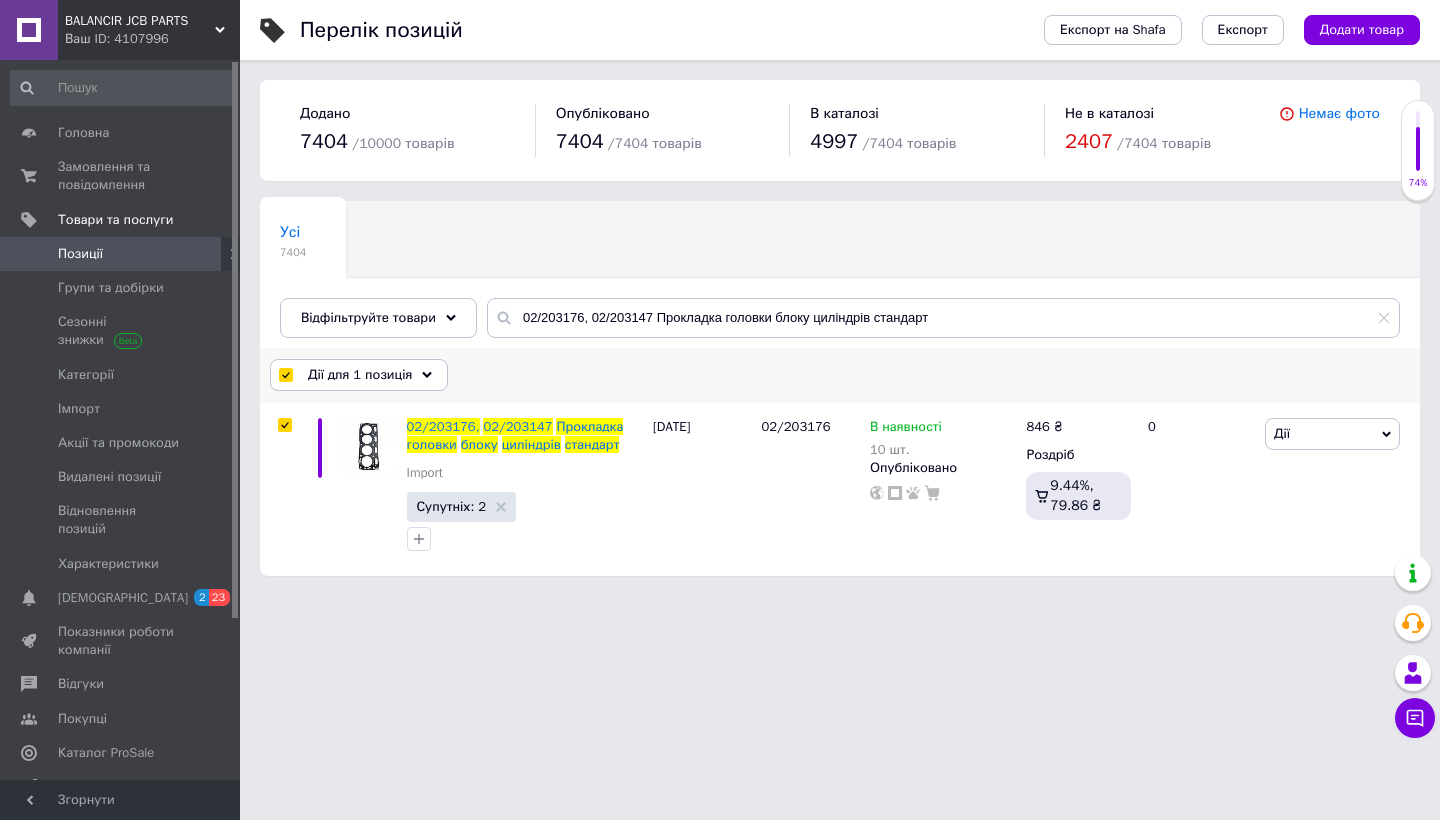 click on "Дії для 1 позиція" at bounding box center [360, 375] 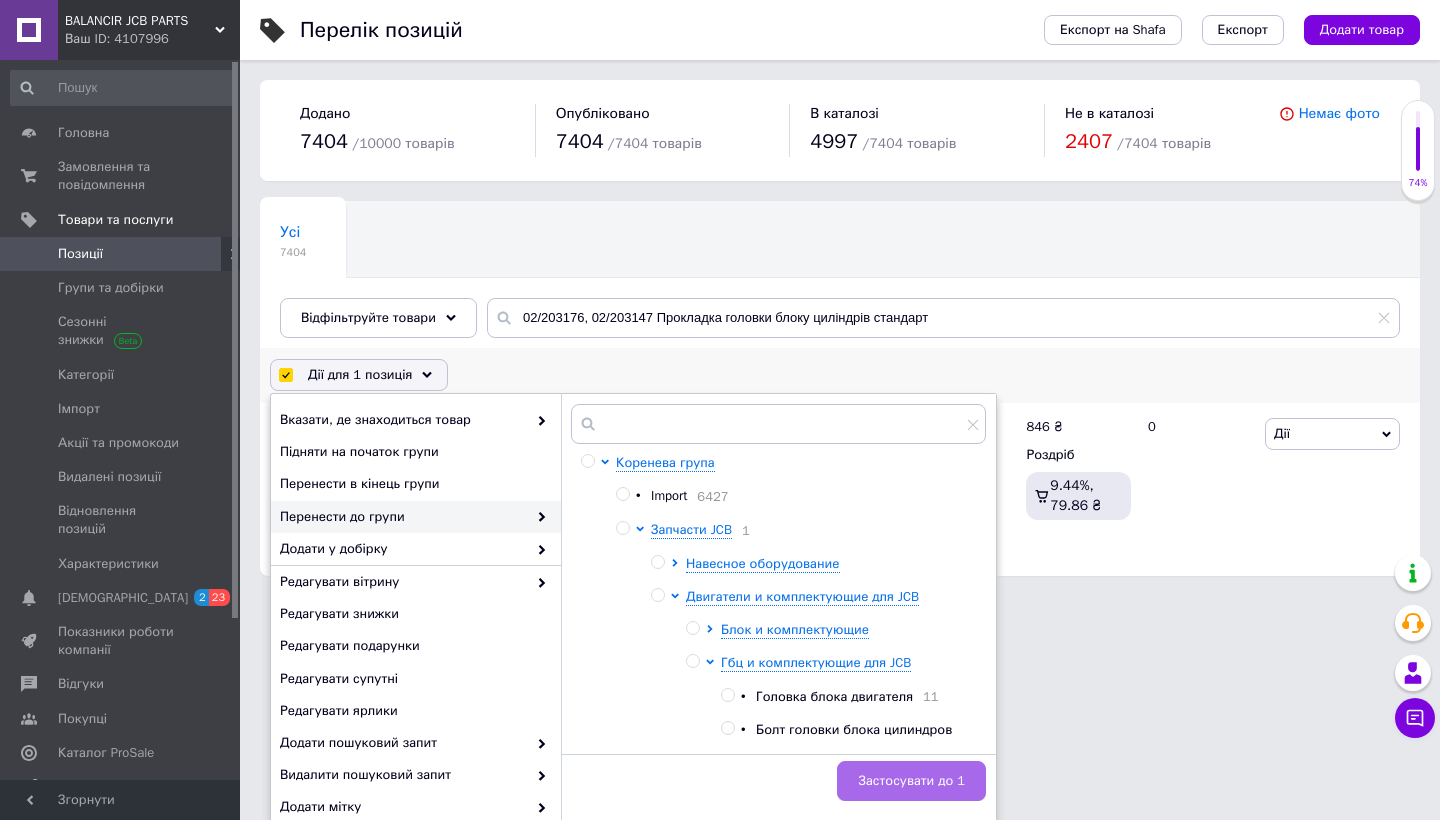 click on "Застосувати до 1" at bounding box center [911, 781] 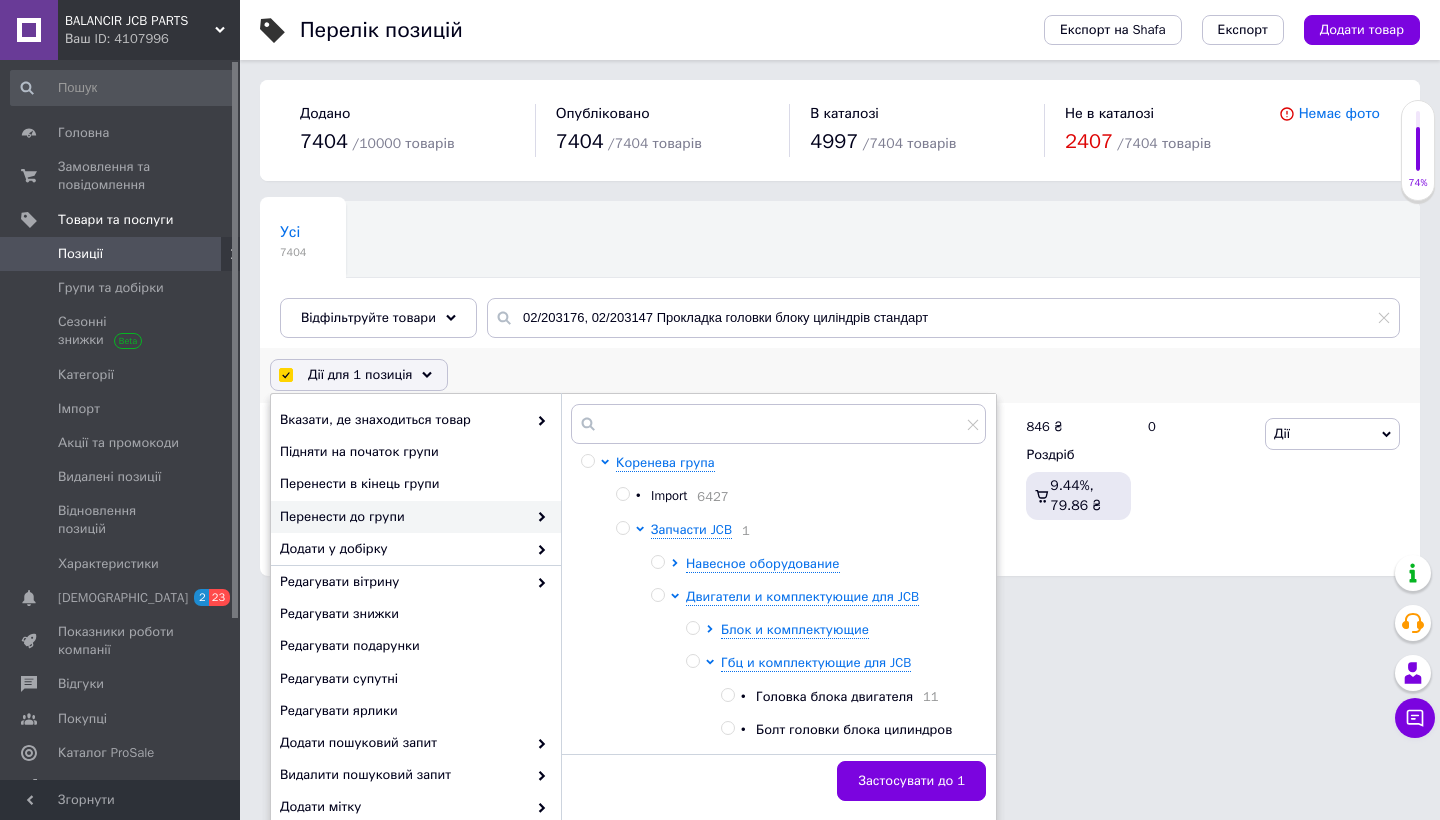 checkbox on "false" 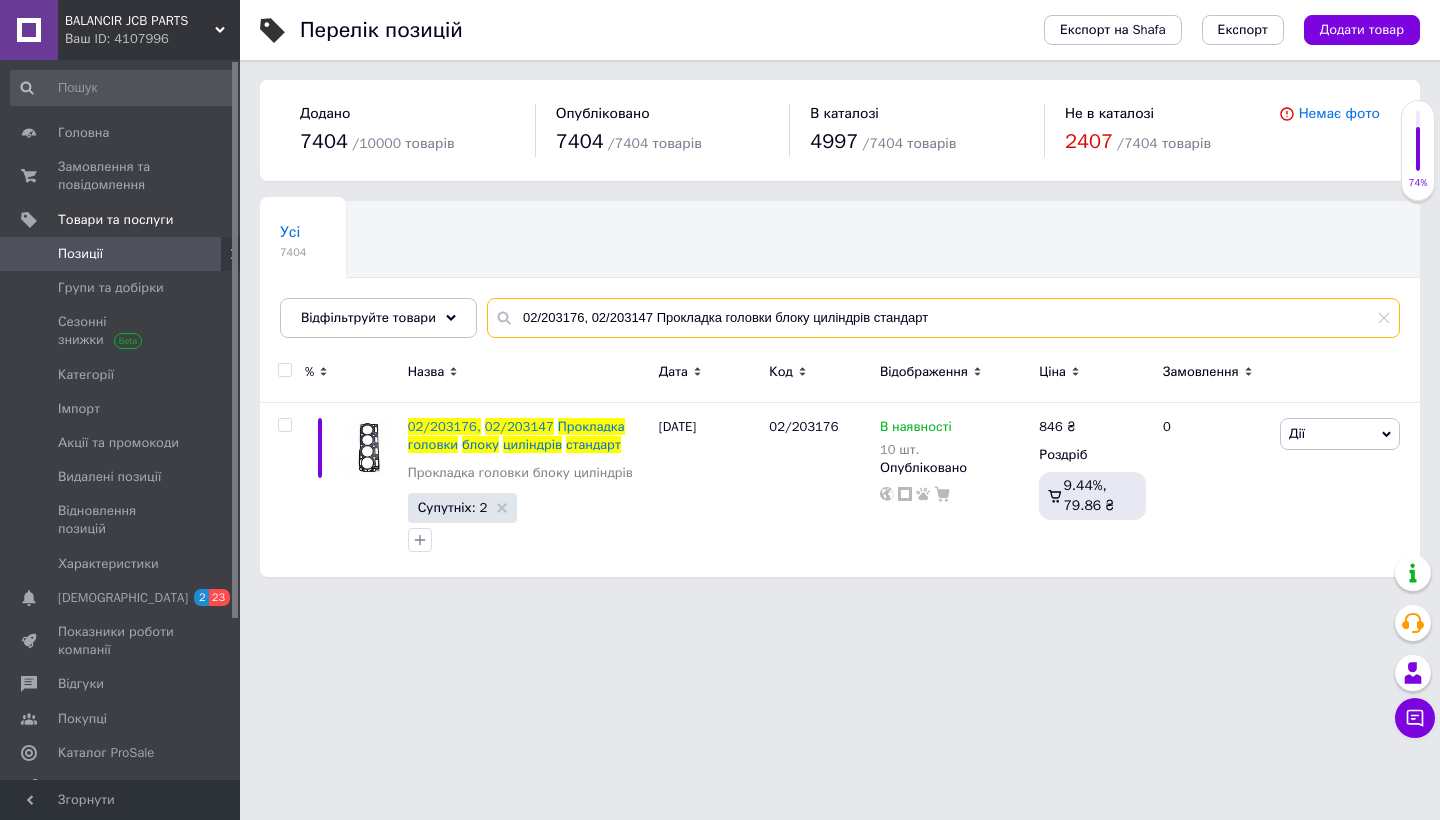 drag, startPoint x: 941, startPoint y: 316, endPoint x: 519, endPoint y: 312, distance: 422.01895 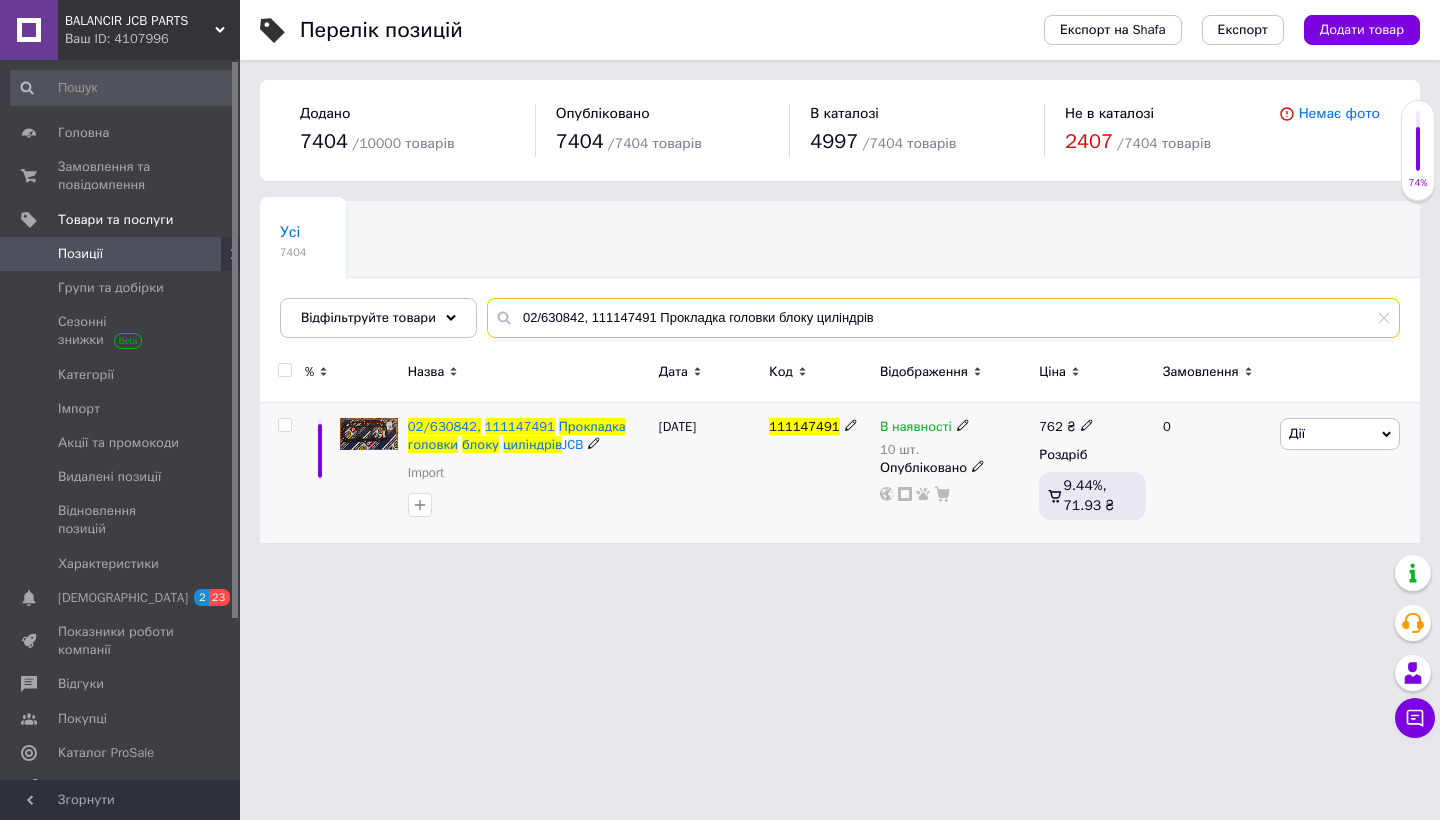 type on "02/630842, 111147491 Прокладка головки блоку циліндрів" 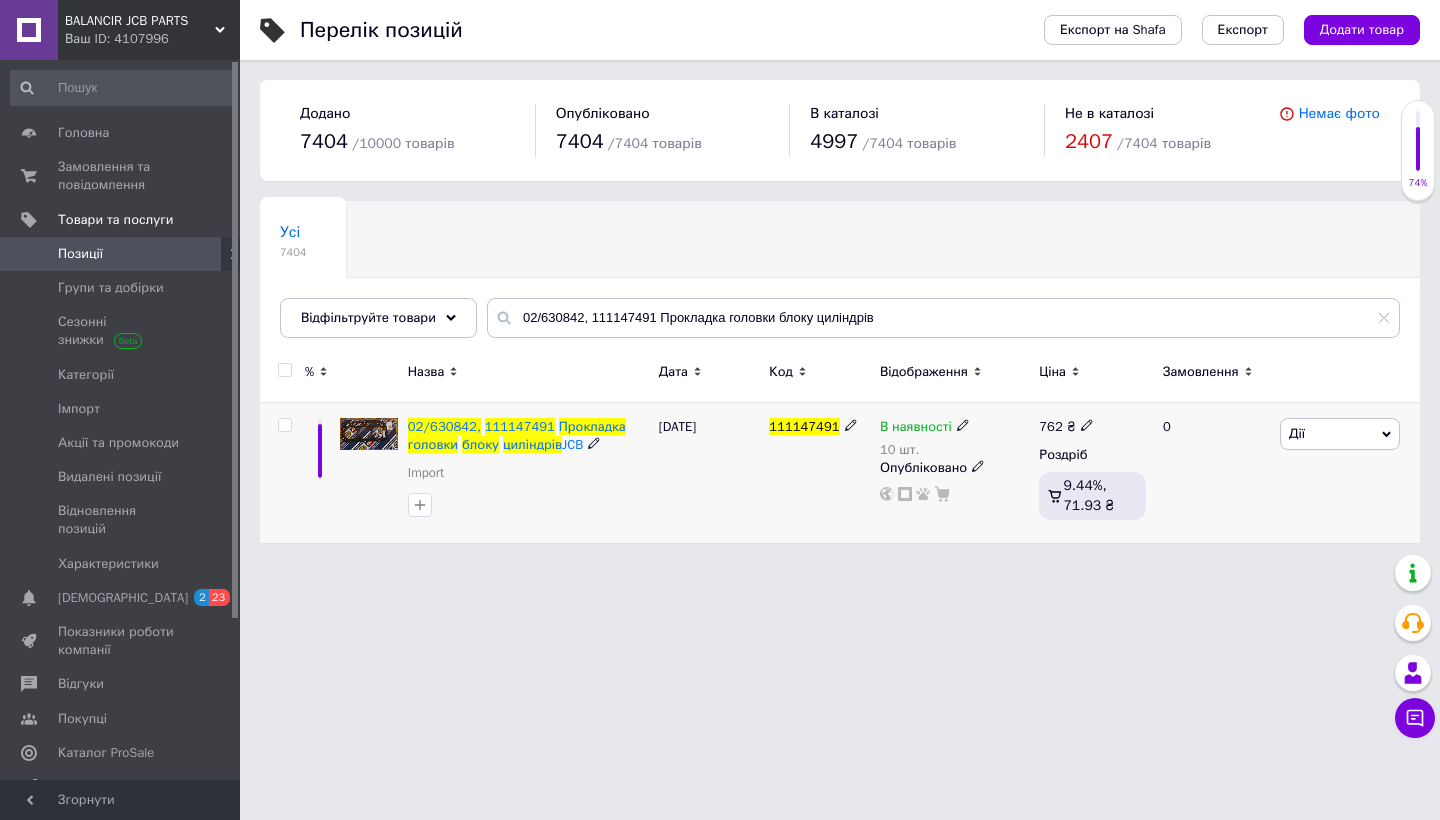 click at bounding box center [284, 425] 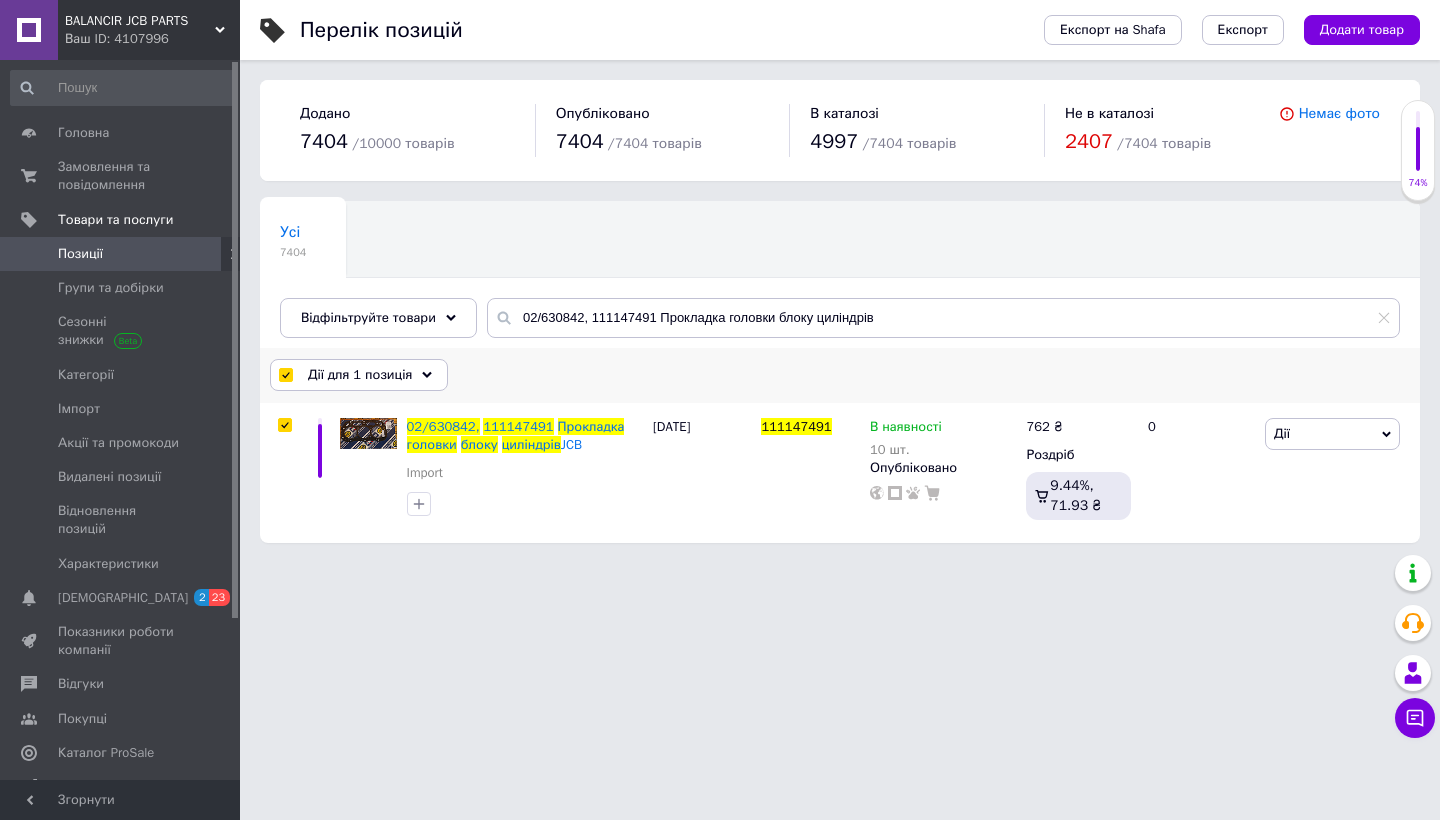click on "Дії для 1 позиція" at bounding box center (359, 375) 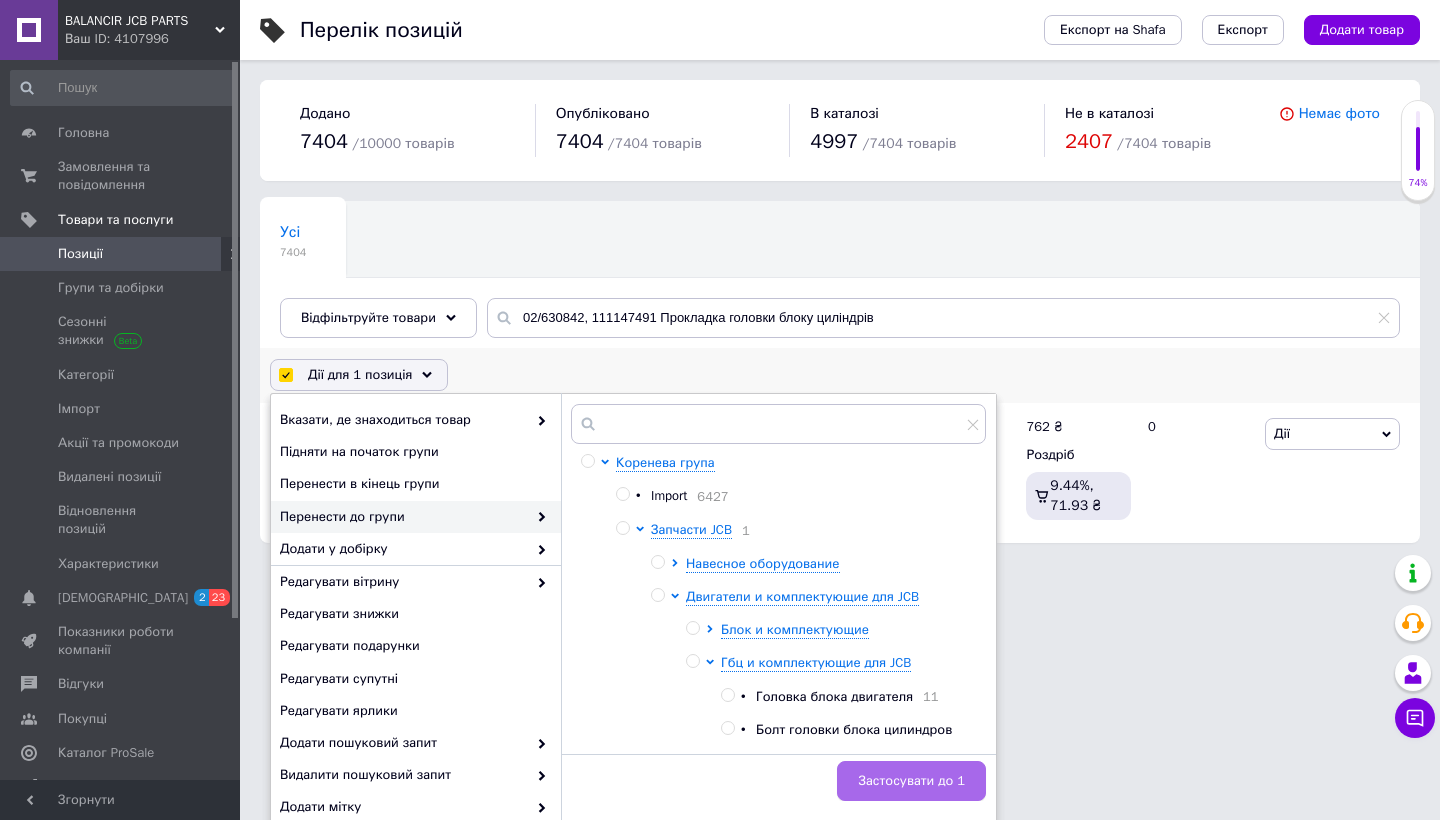 click on "Застосувати до 1" at bounding box center (911, 781) 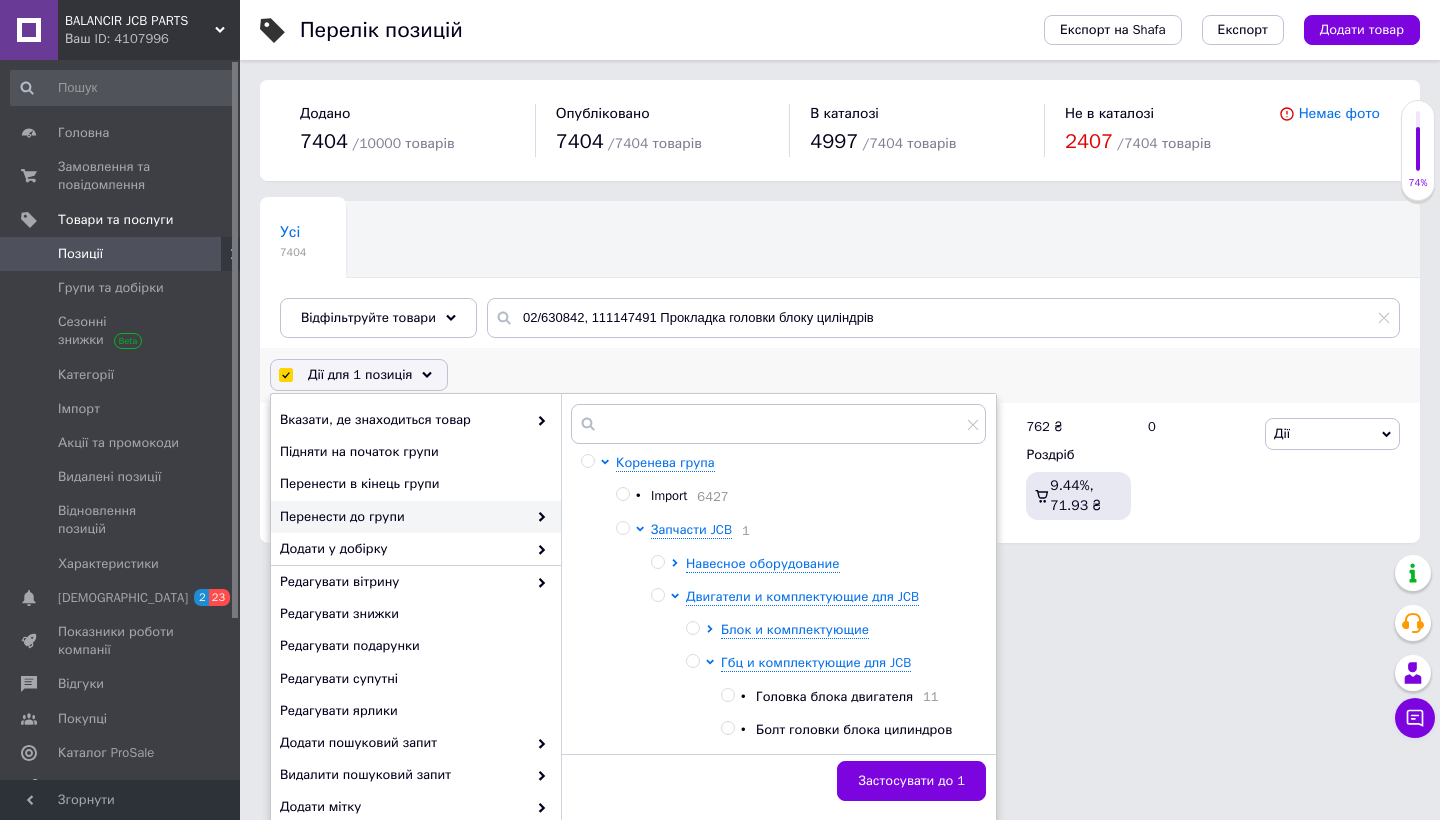 checkbox on "false" 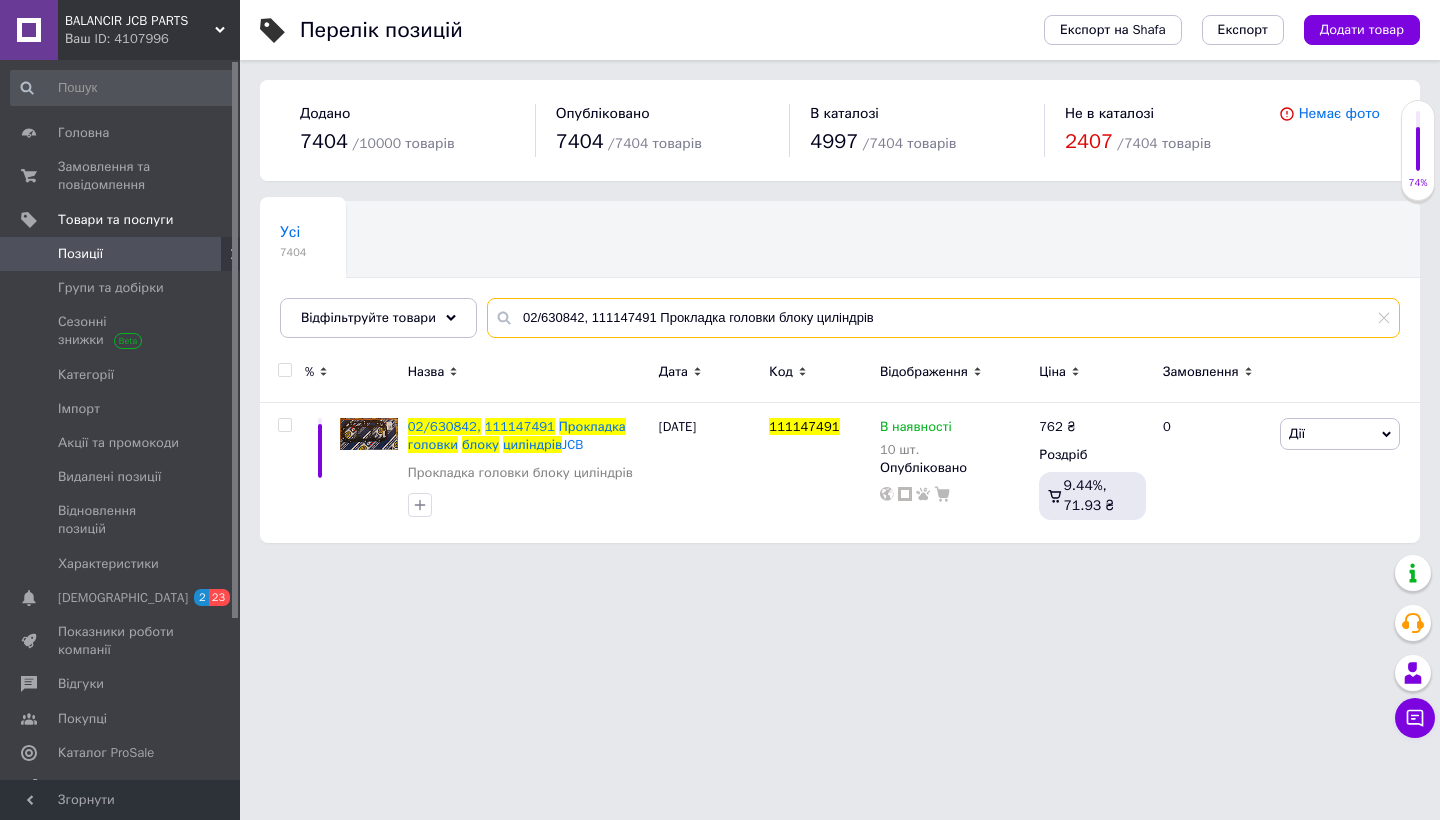 drag, startPoint x: 893, startPoint y: 319, endPoint x: 524, endPoint y: 308, distance: 369.1639 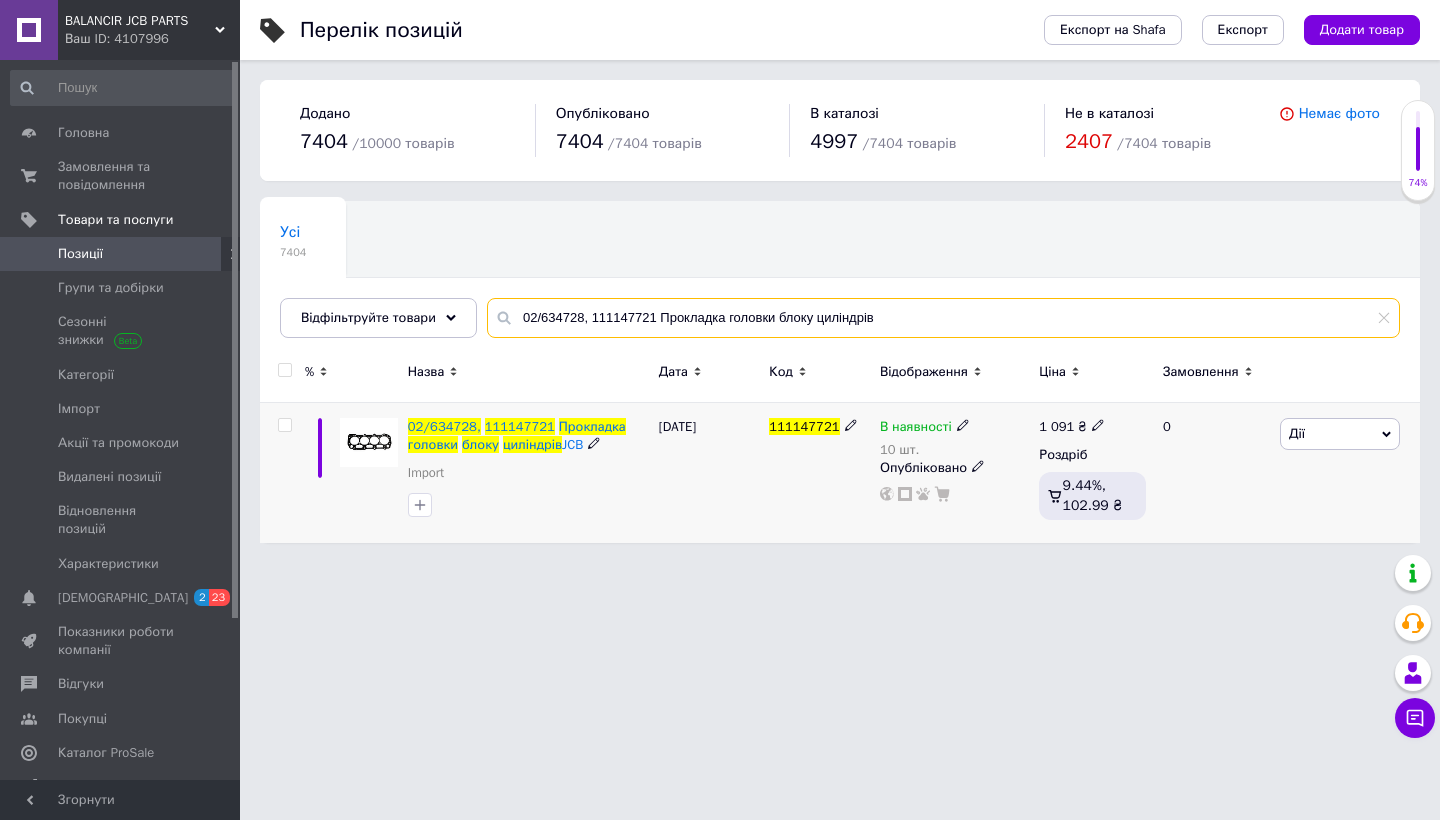 type on "02/634728, 111147721 Прокладка головки блоку циліндрів" 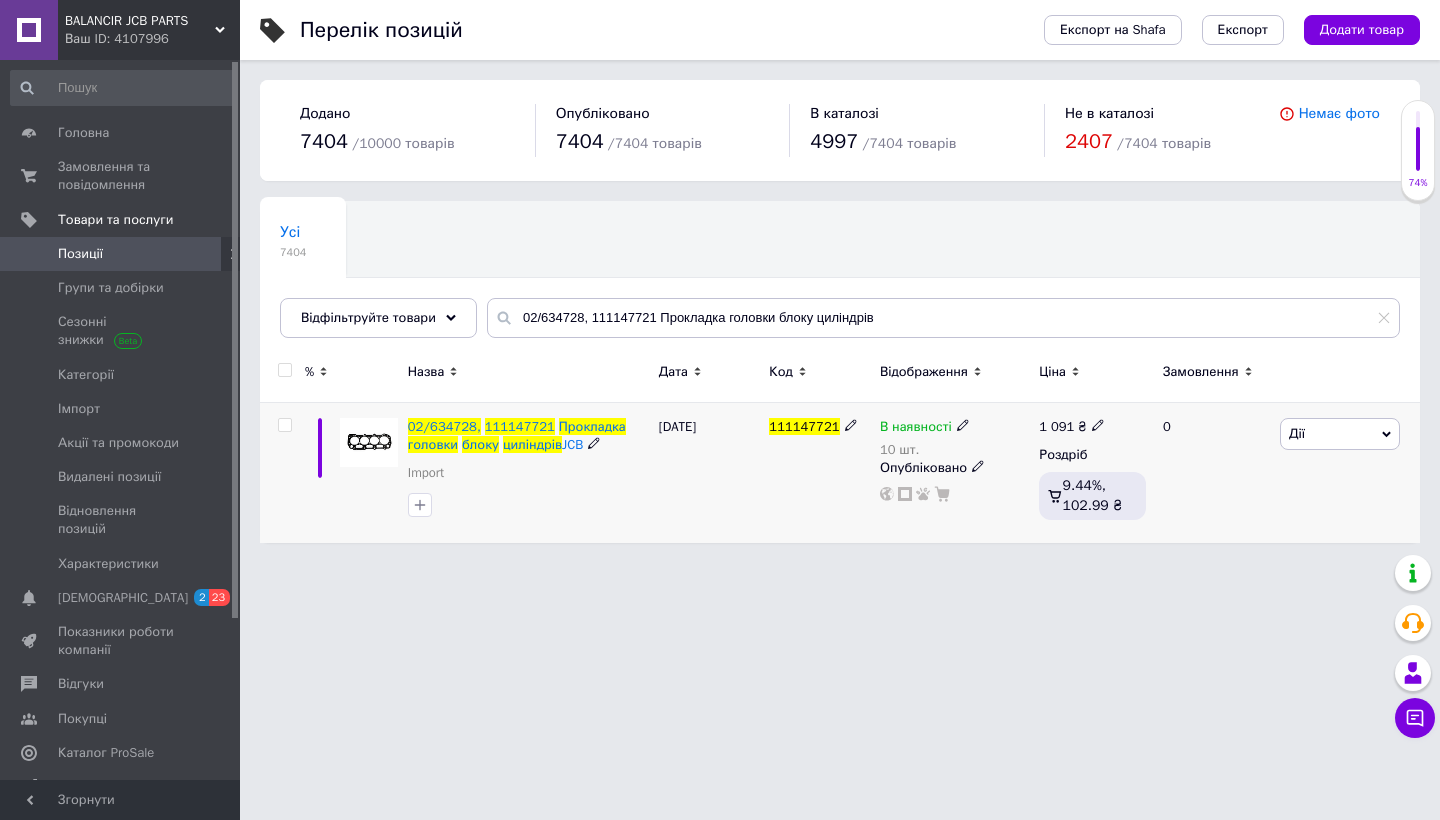 click at bounding box center [284, 425] 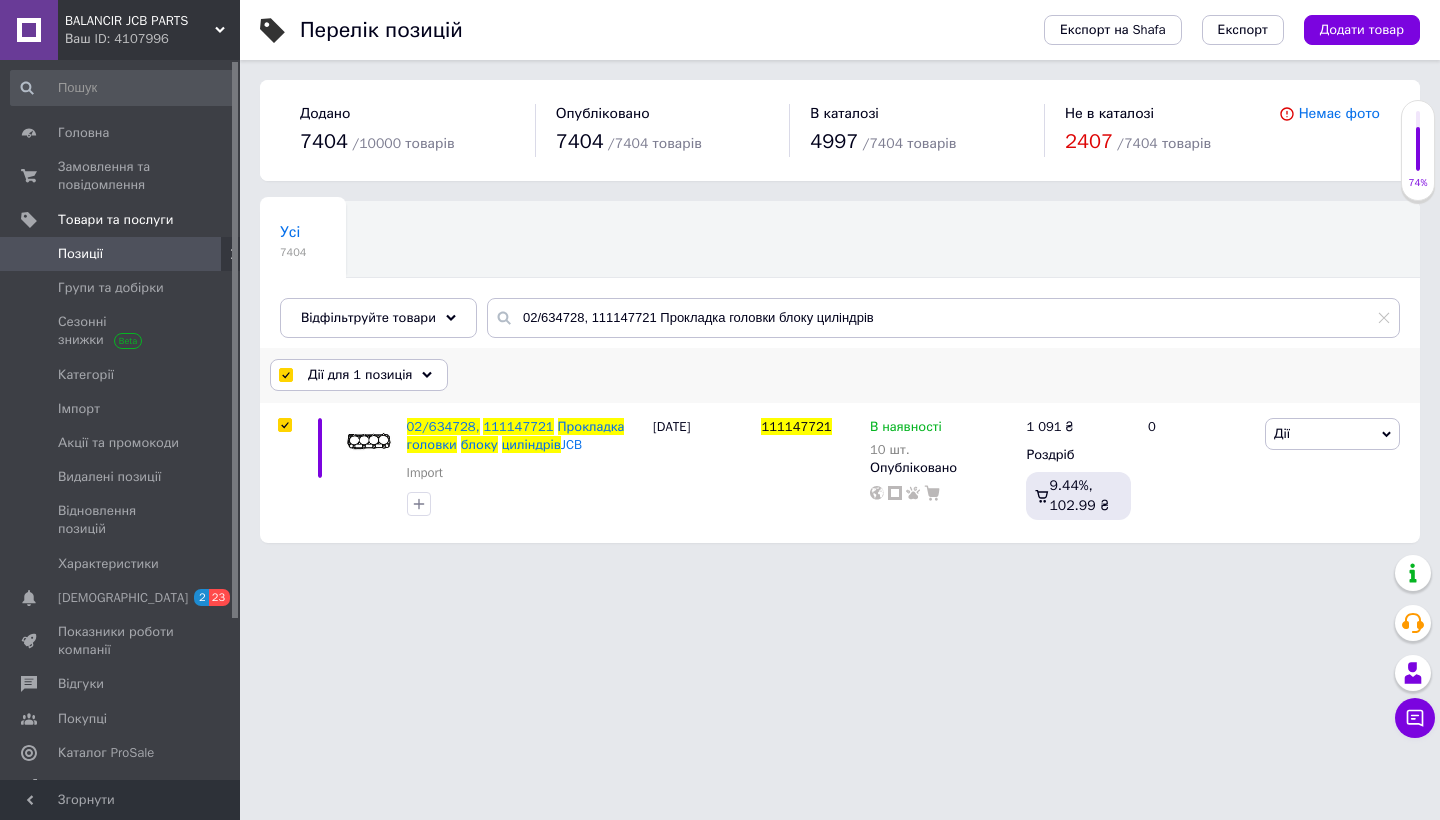 click on "Дії для 1 позиція" at bounding box center (360, 375) 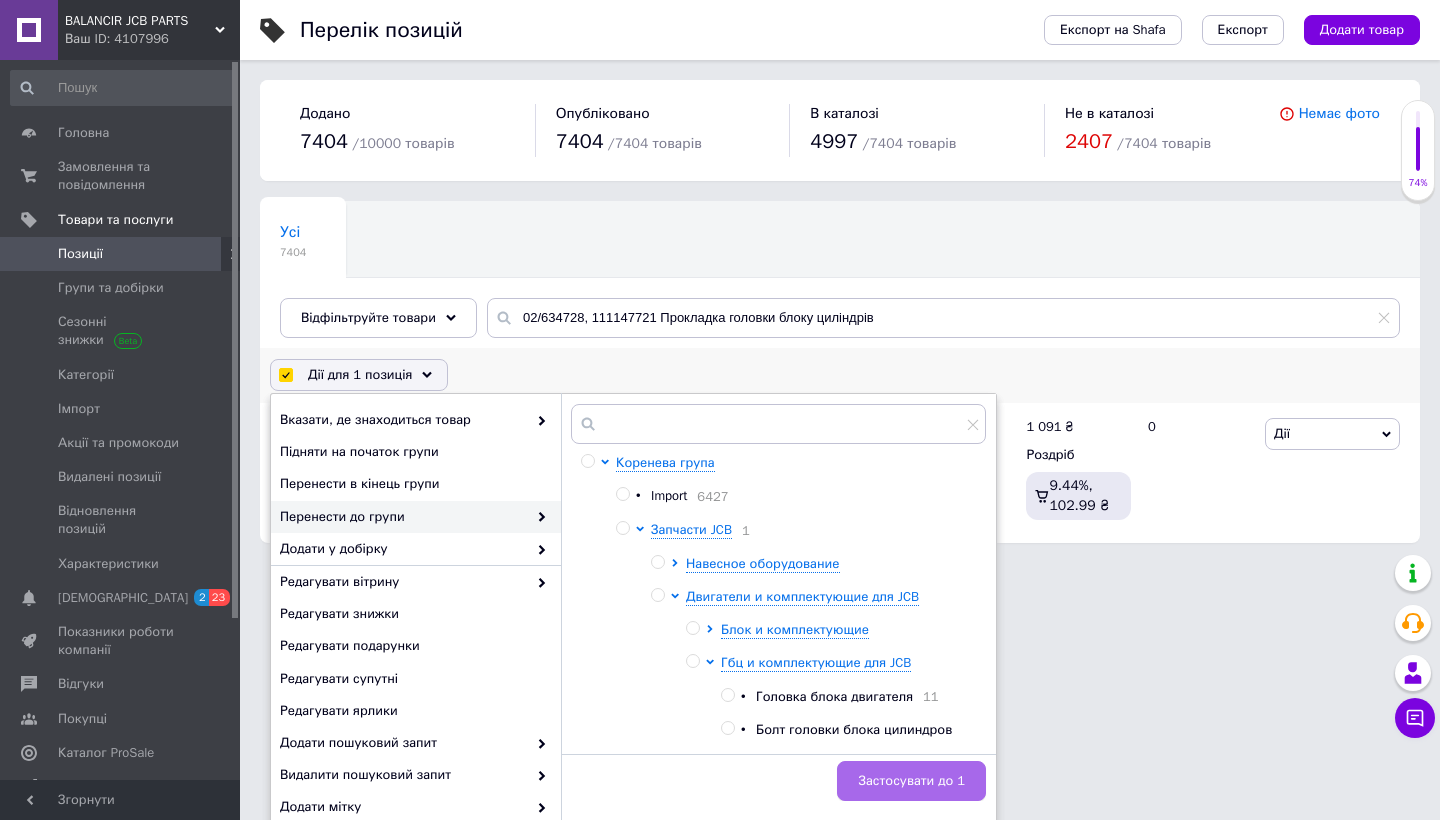 click on "Застосувати до 1" at bounding box center (911, 781) 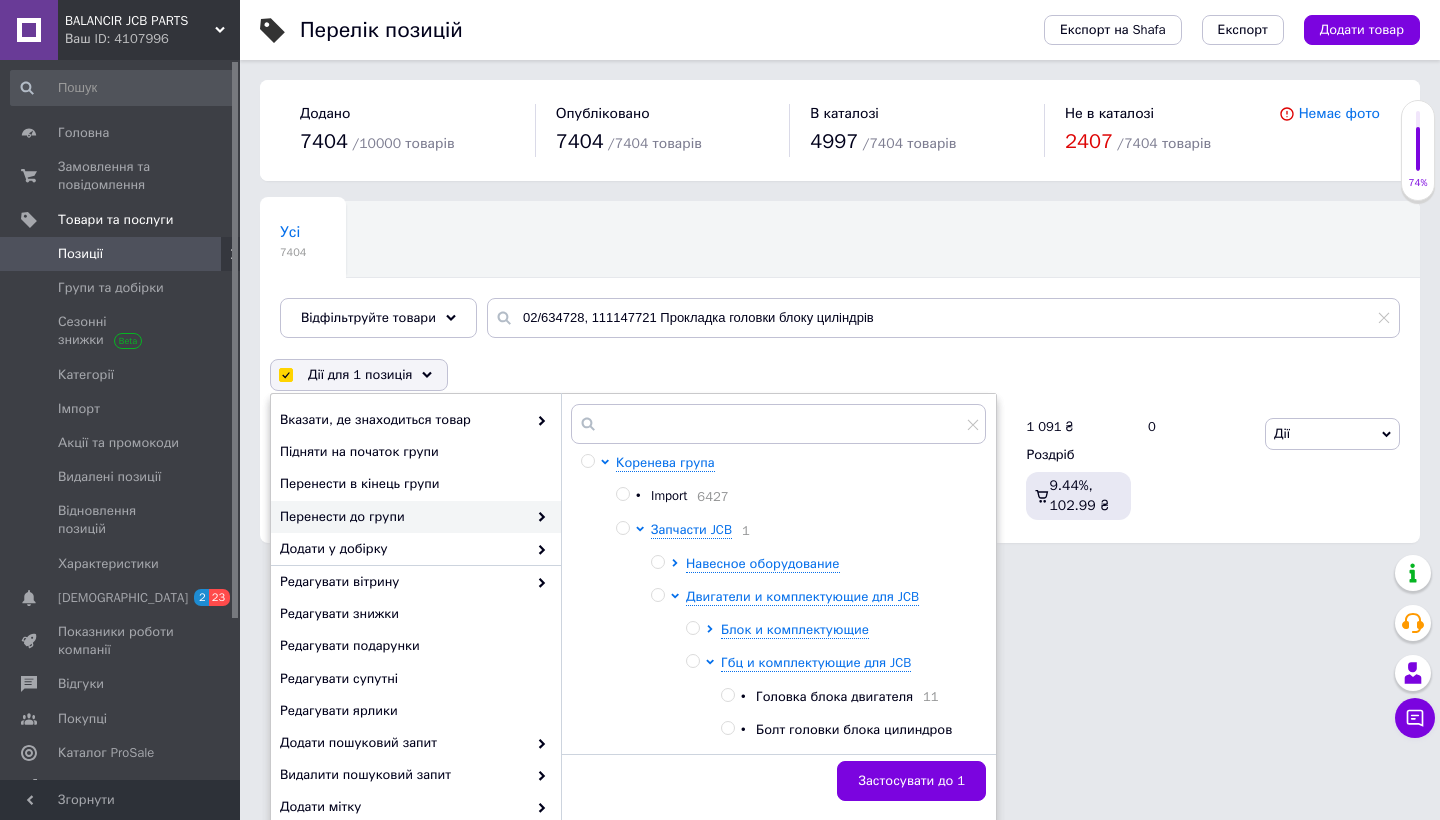 checkbox on "false" 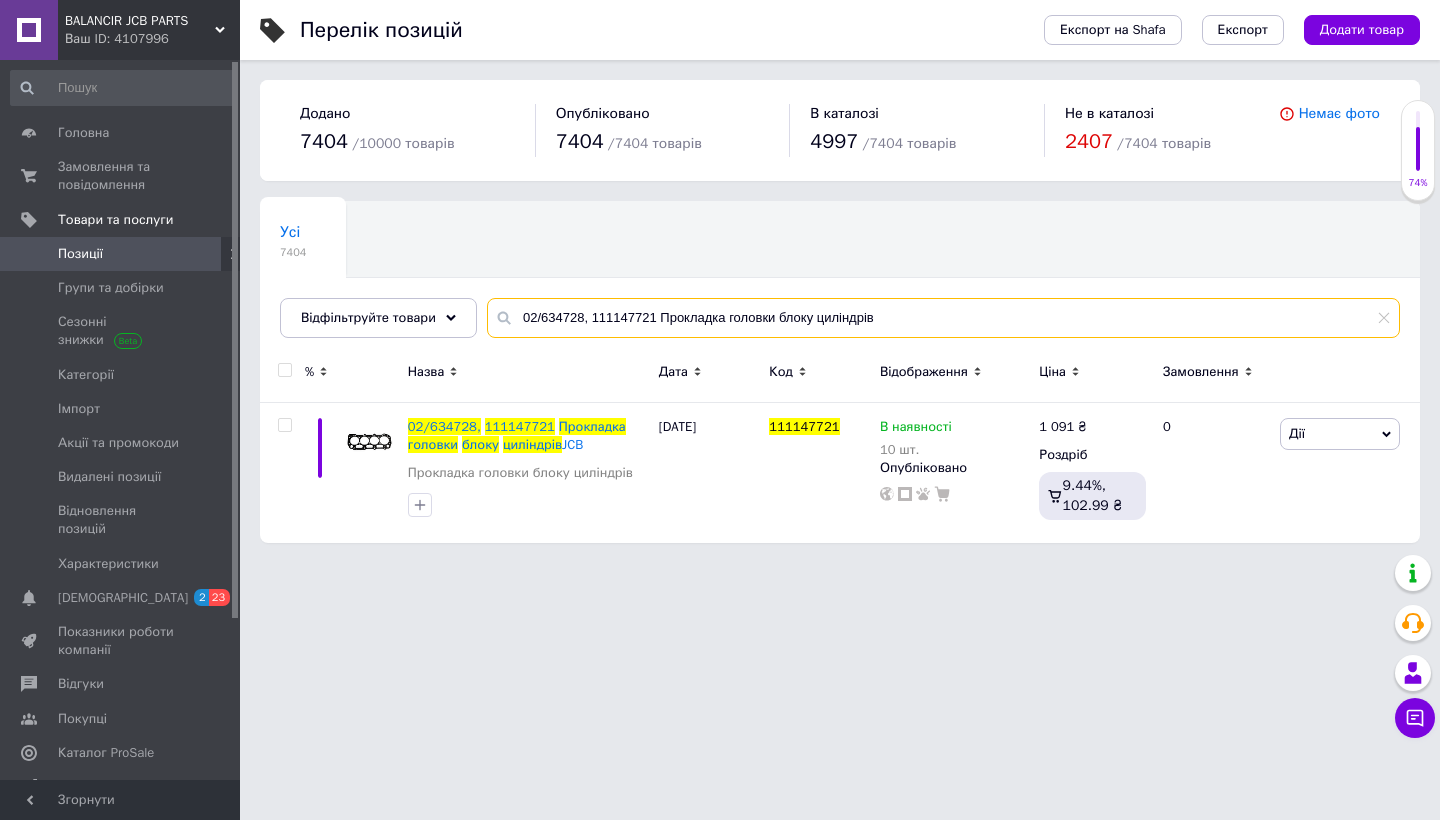 drag, startPoint x: 892, startPoint y: 315, endPoint x: 516, endPoint y: 315, distance: 376 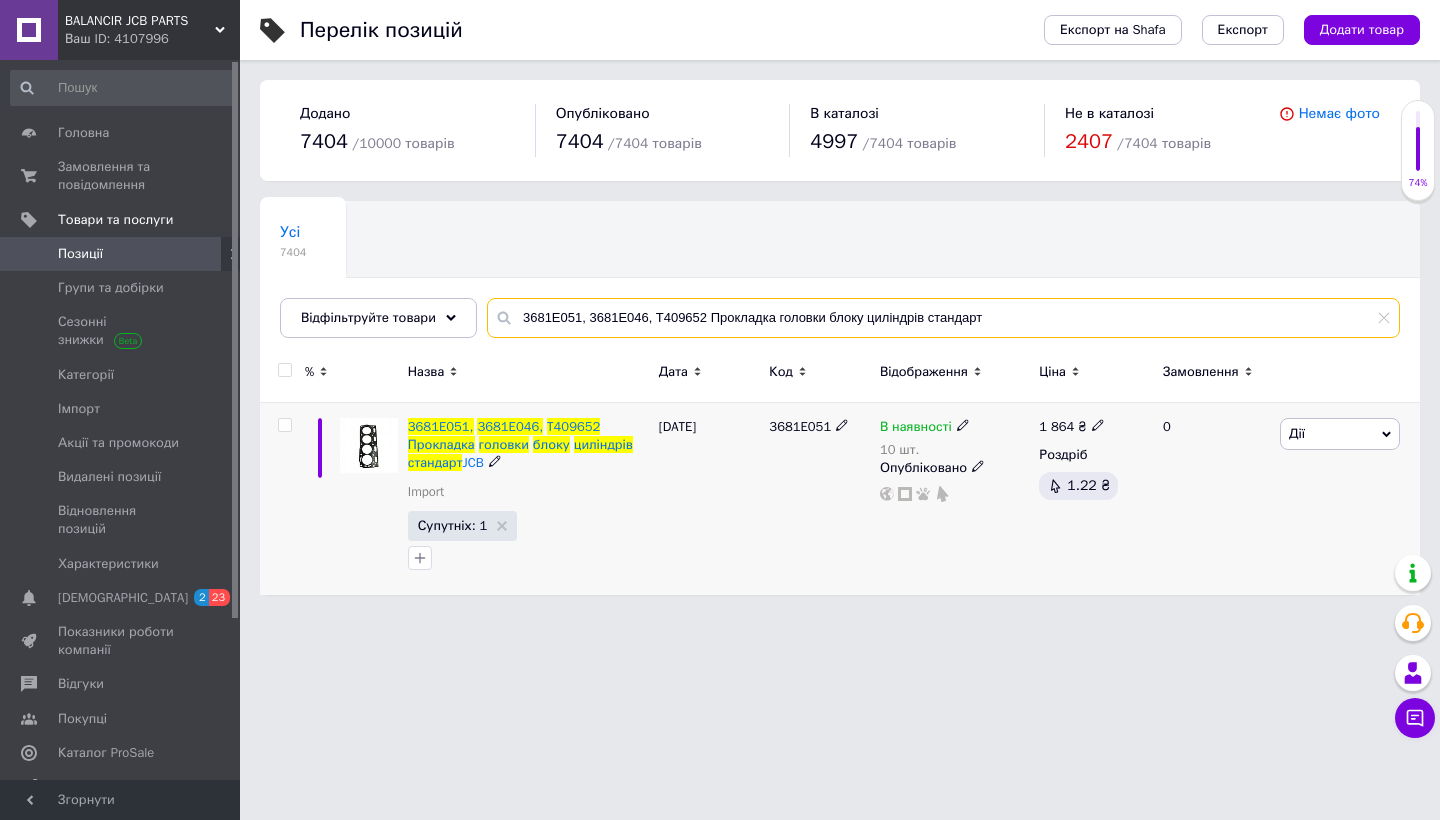 type on "3681E051, 3681E046, T409652 Прокладка головки блоку циліндрів стандарт" 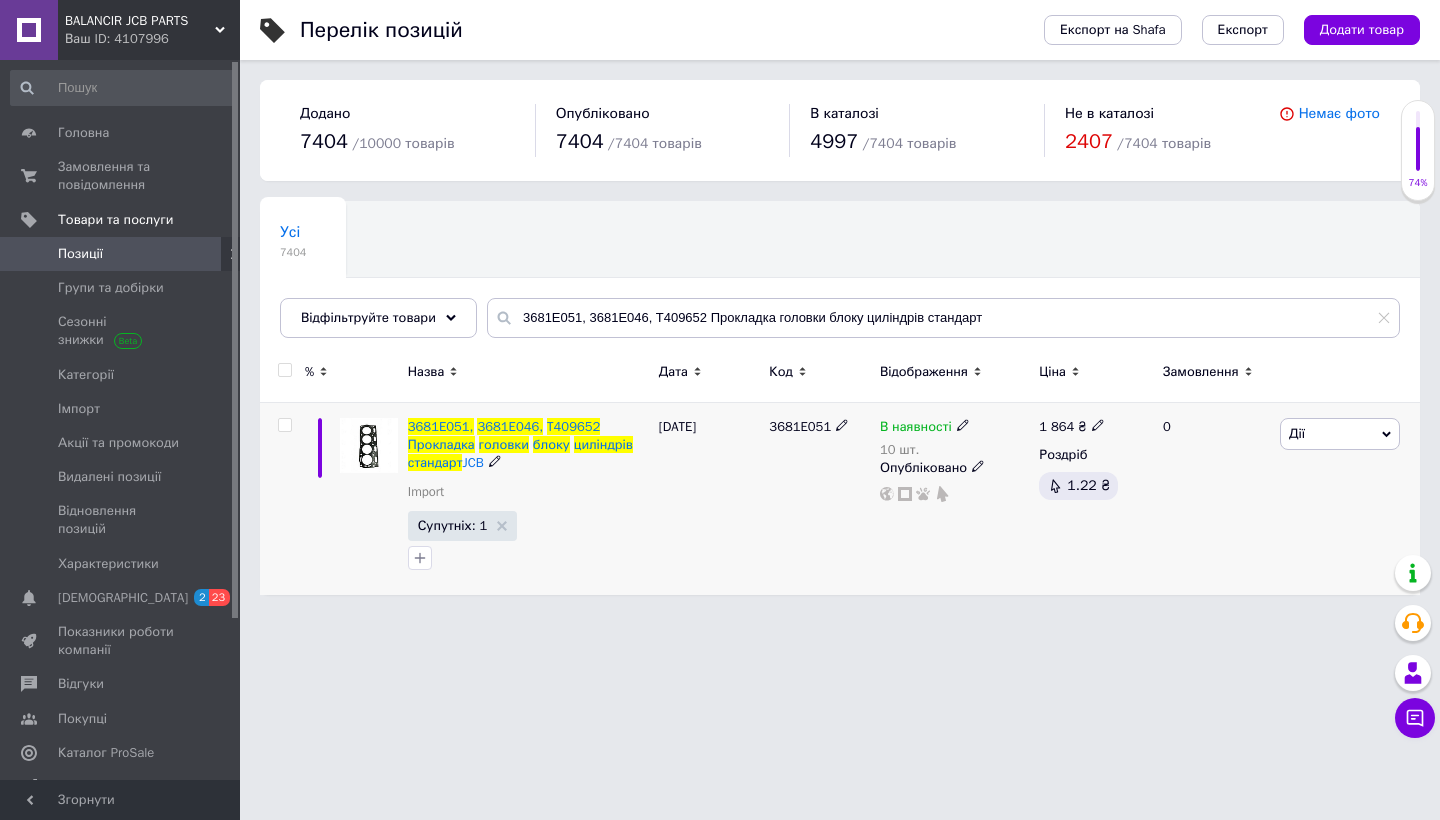 click at bounding box center [284, 425] 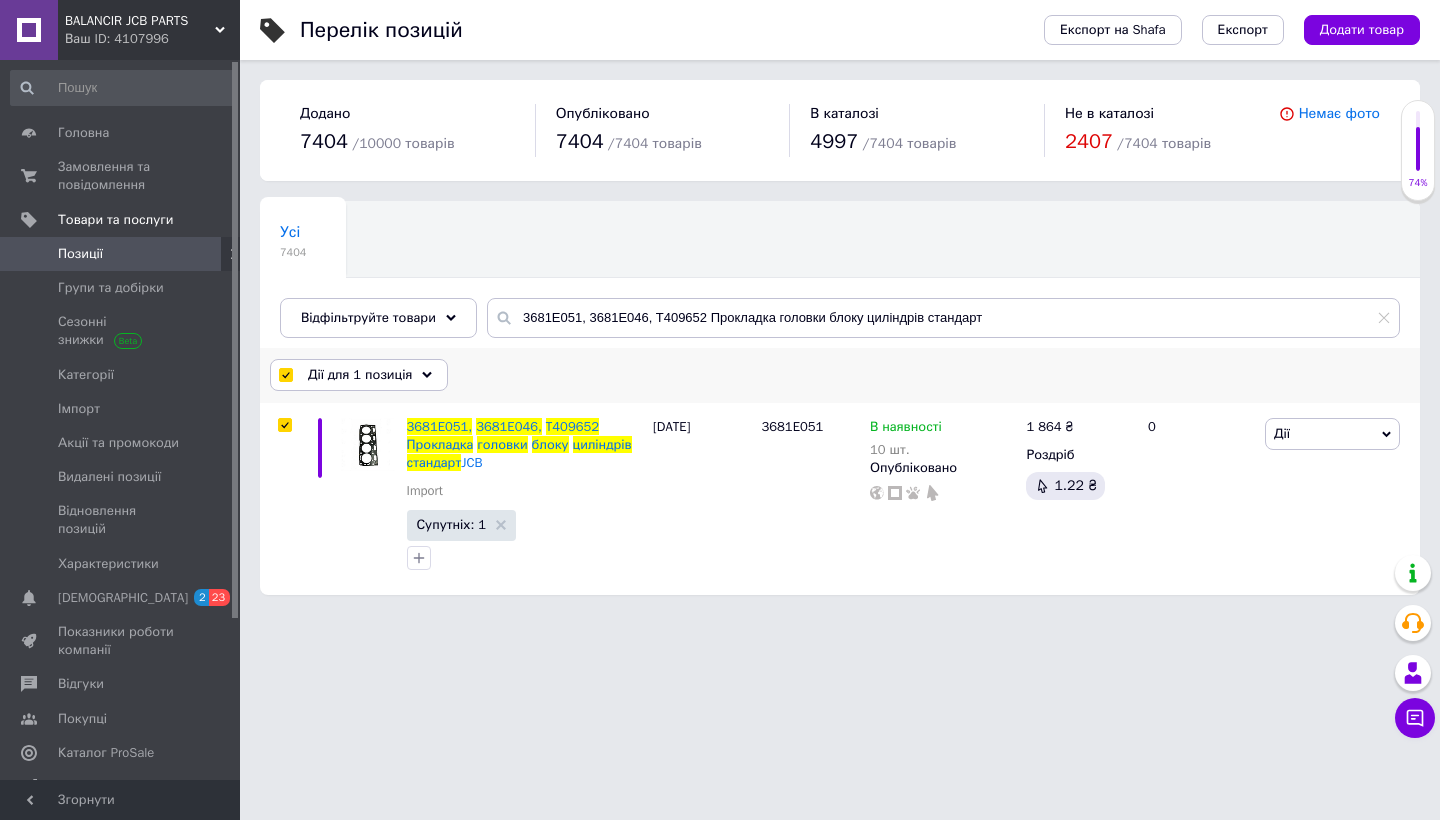 click on "Дії для 1 позиція" at bounding box center [359, 375] 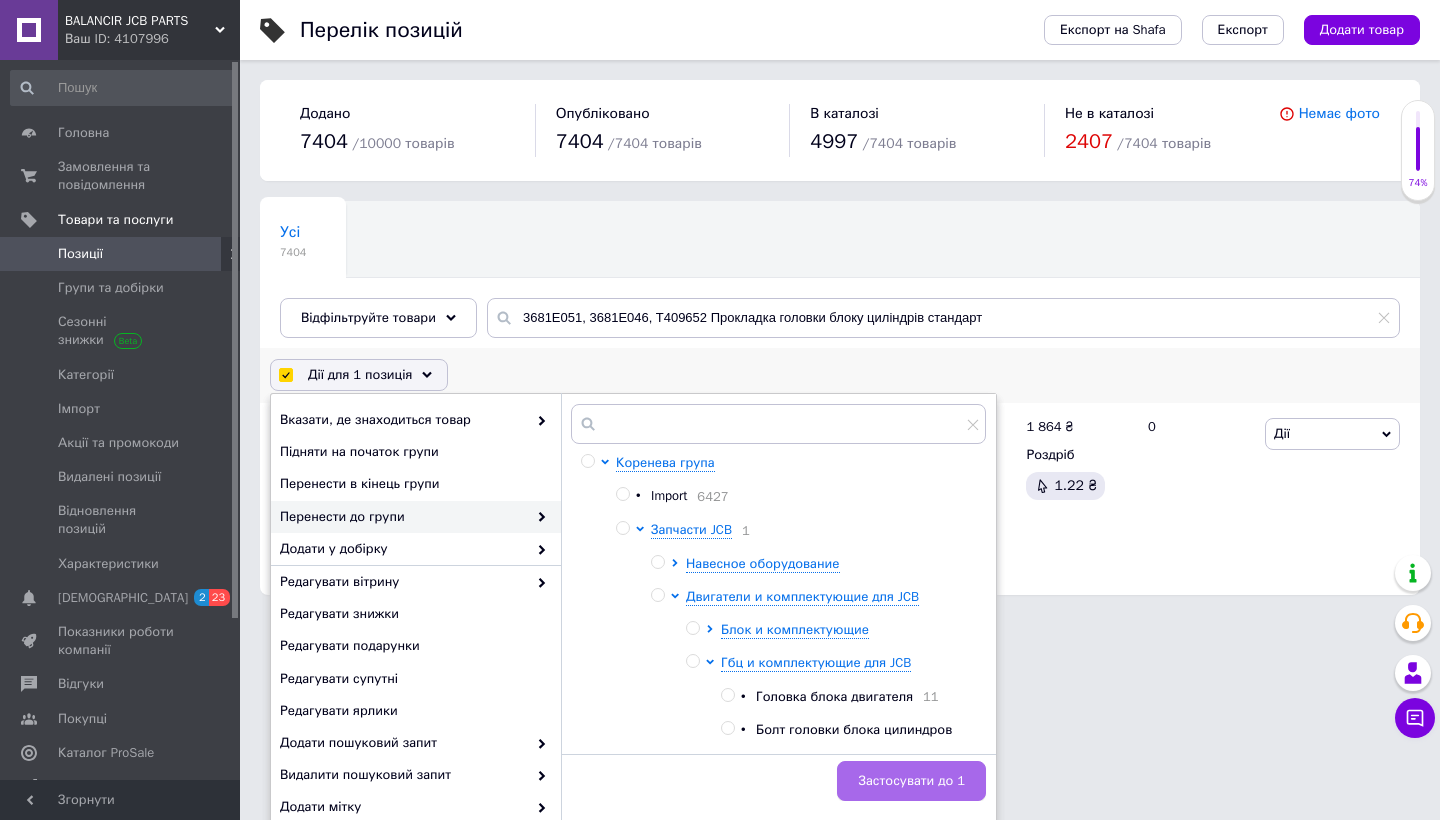 click on "Застосувати до 1" at bounding box center [911, 781] 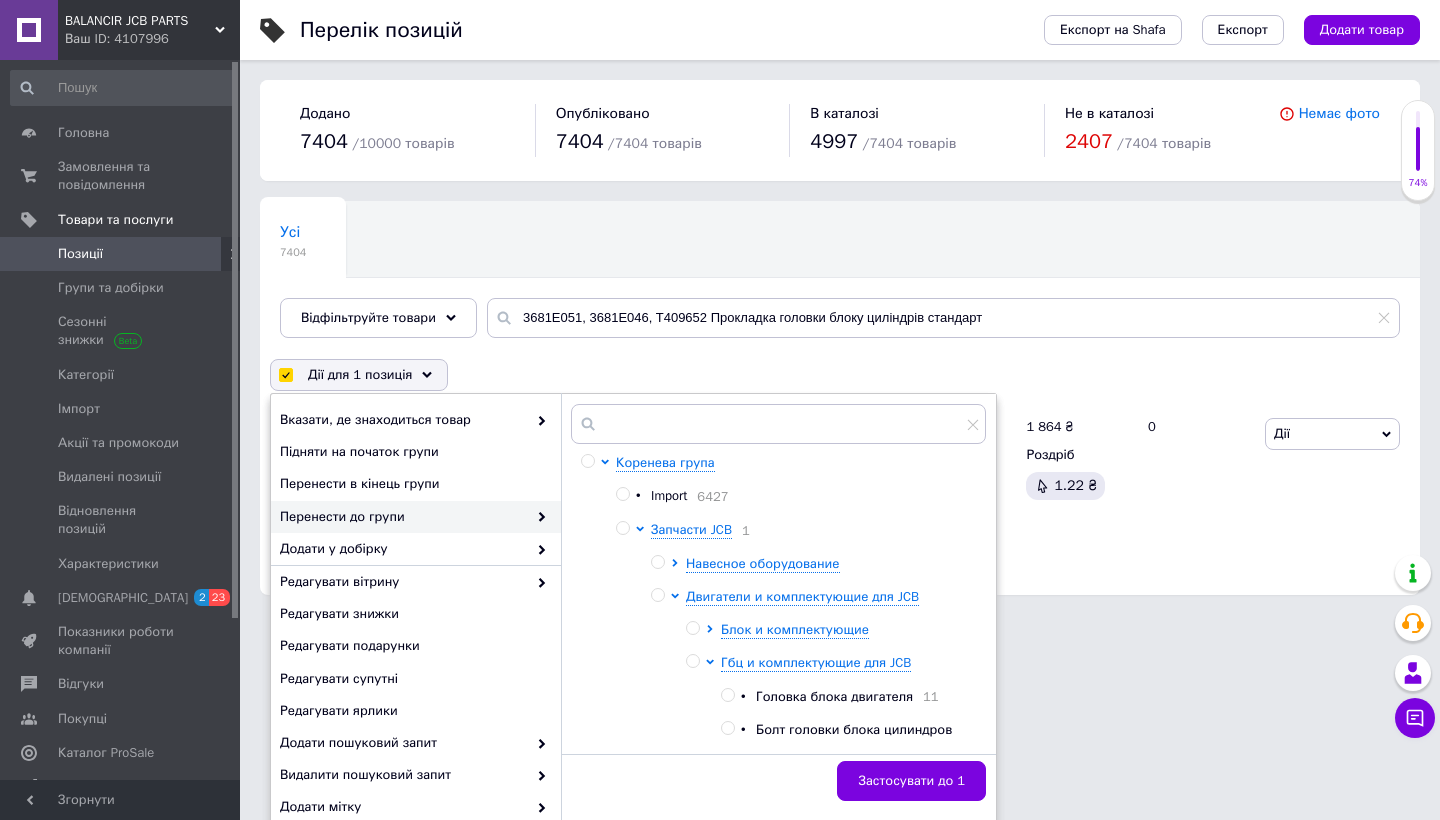 checkbox on "false" 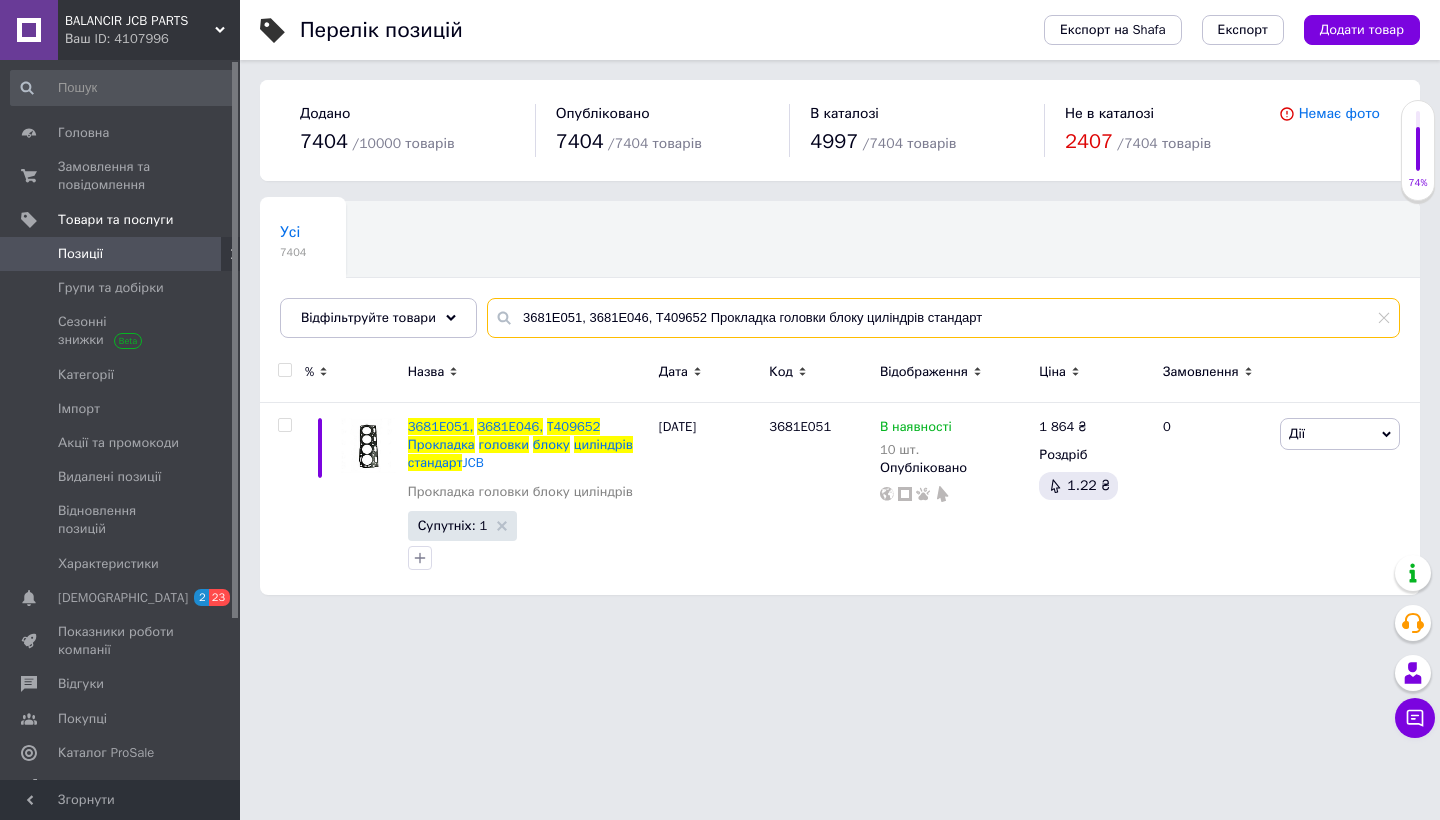 drag, startPoint x: 997, startPoint y: 320, endPoint x: 513, endPoint y: 314, distance: 484.0372 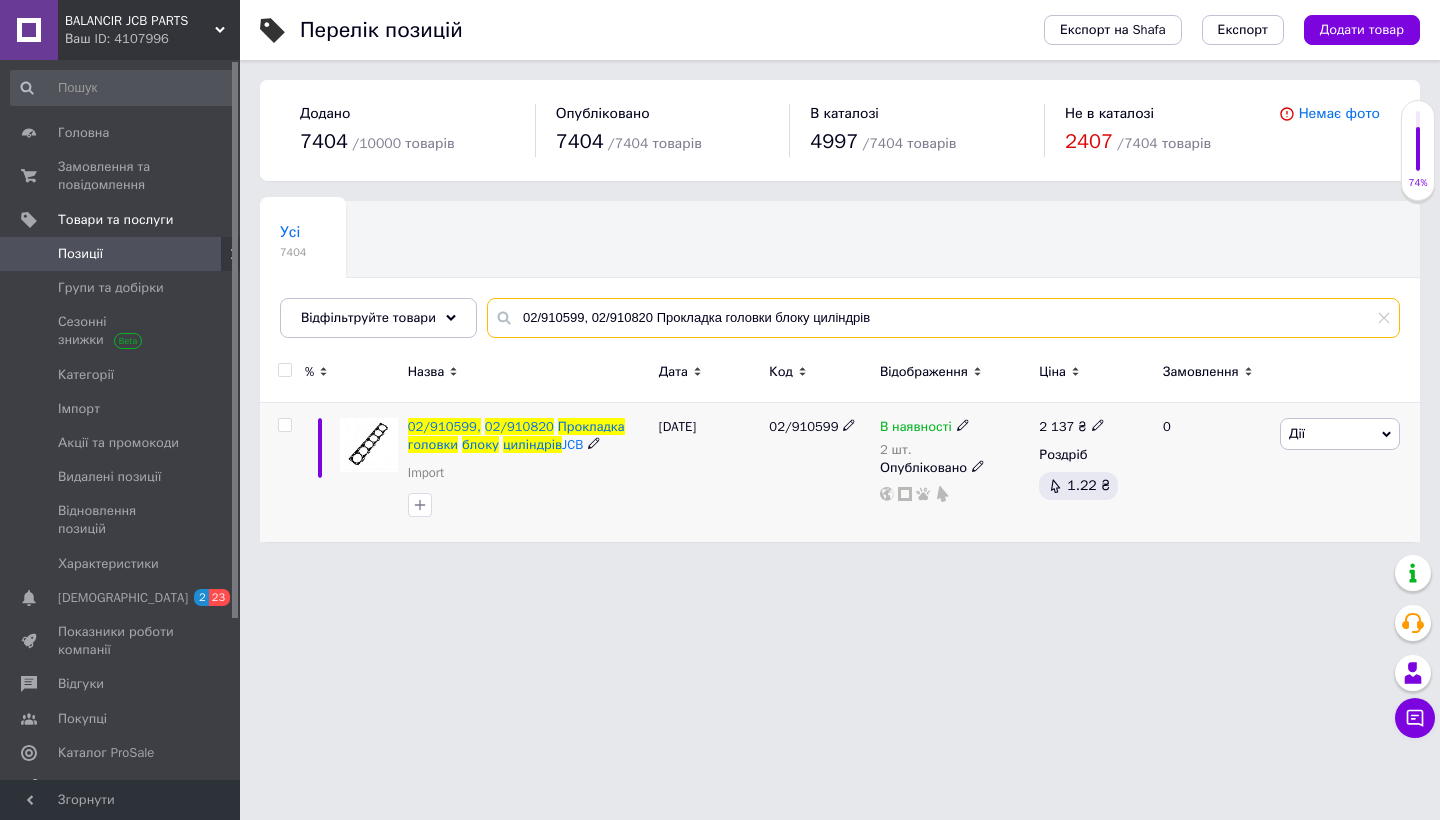 type on "02/910599, 02/910820 Прокладка головки блоку циліндрів" 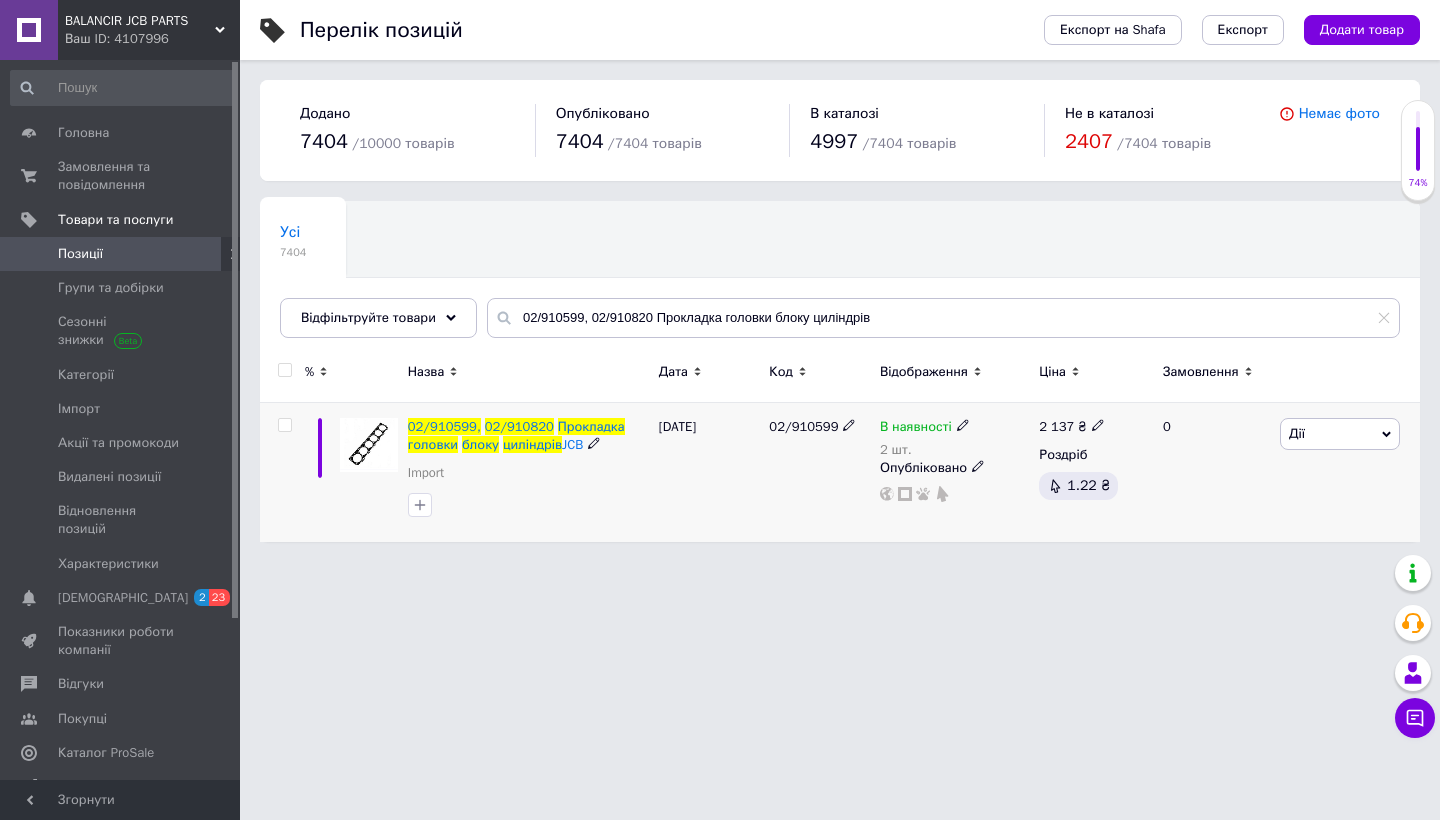 click at bounding box center (284, 425) 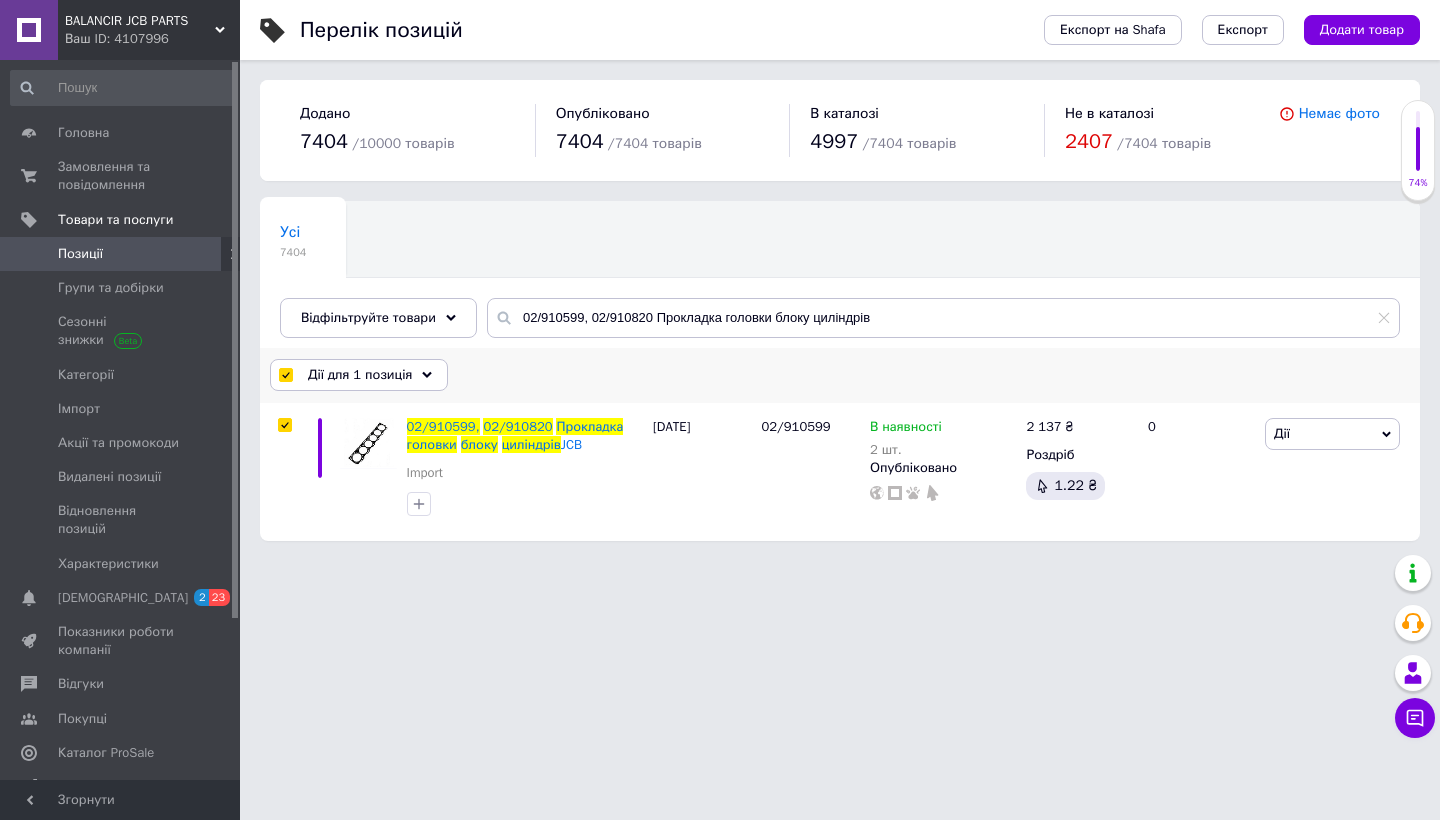 click on "Дії для 1 позиція" at bounding box center [360, 375] 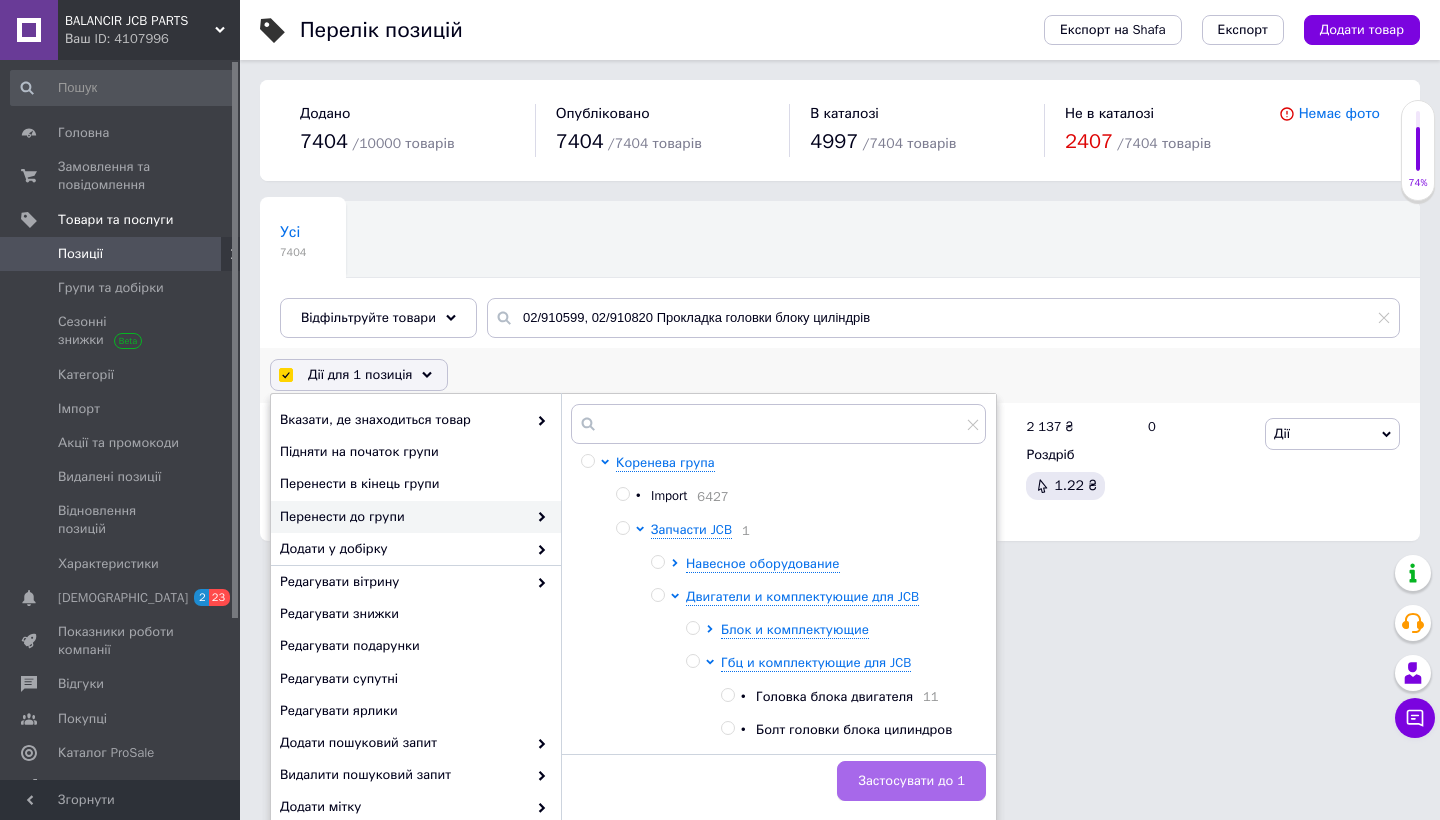click on "Застосувати до 1" at bounding box center (911, 781) 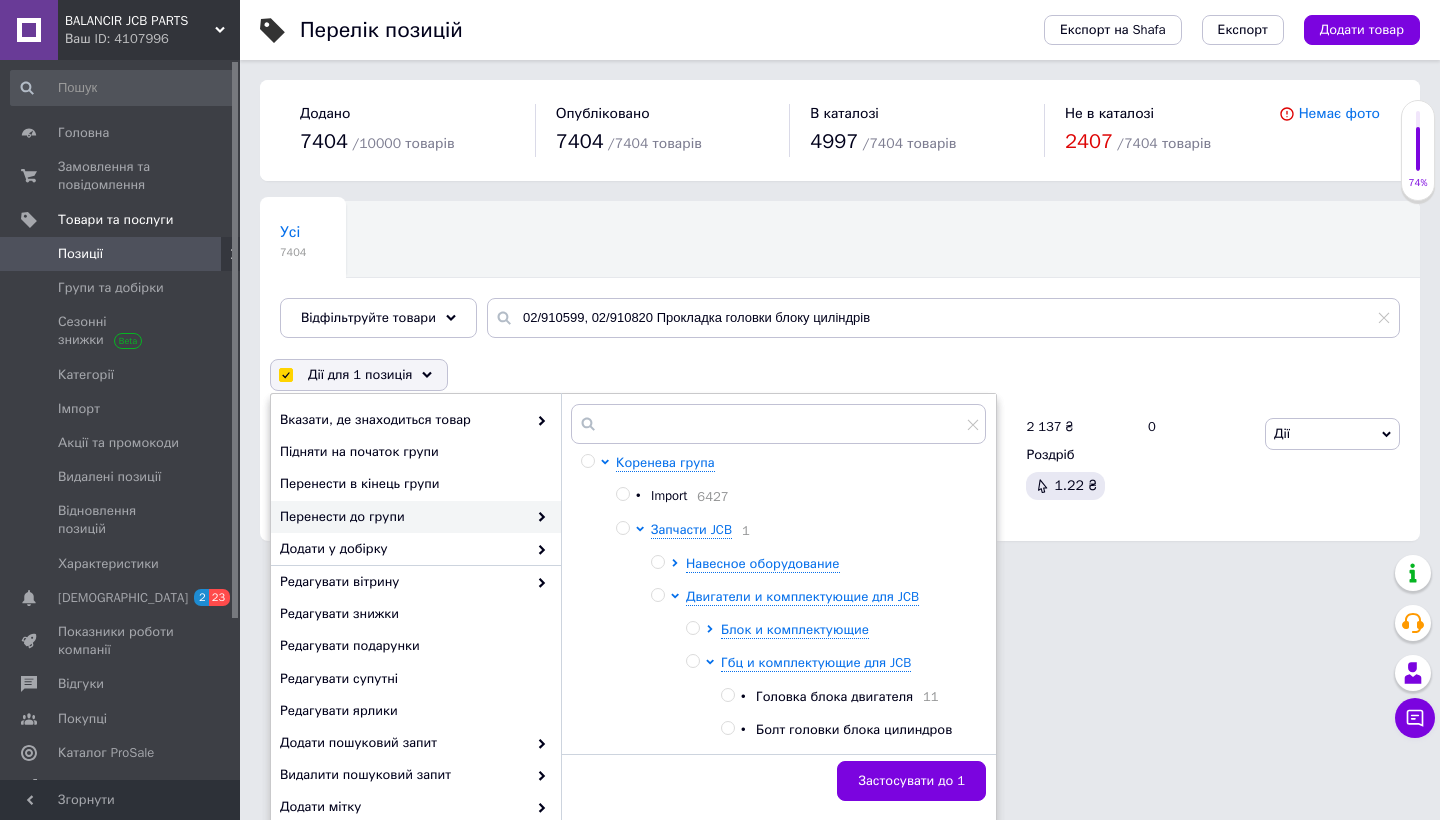 checkbox on "false" 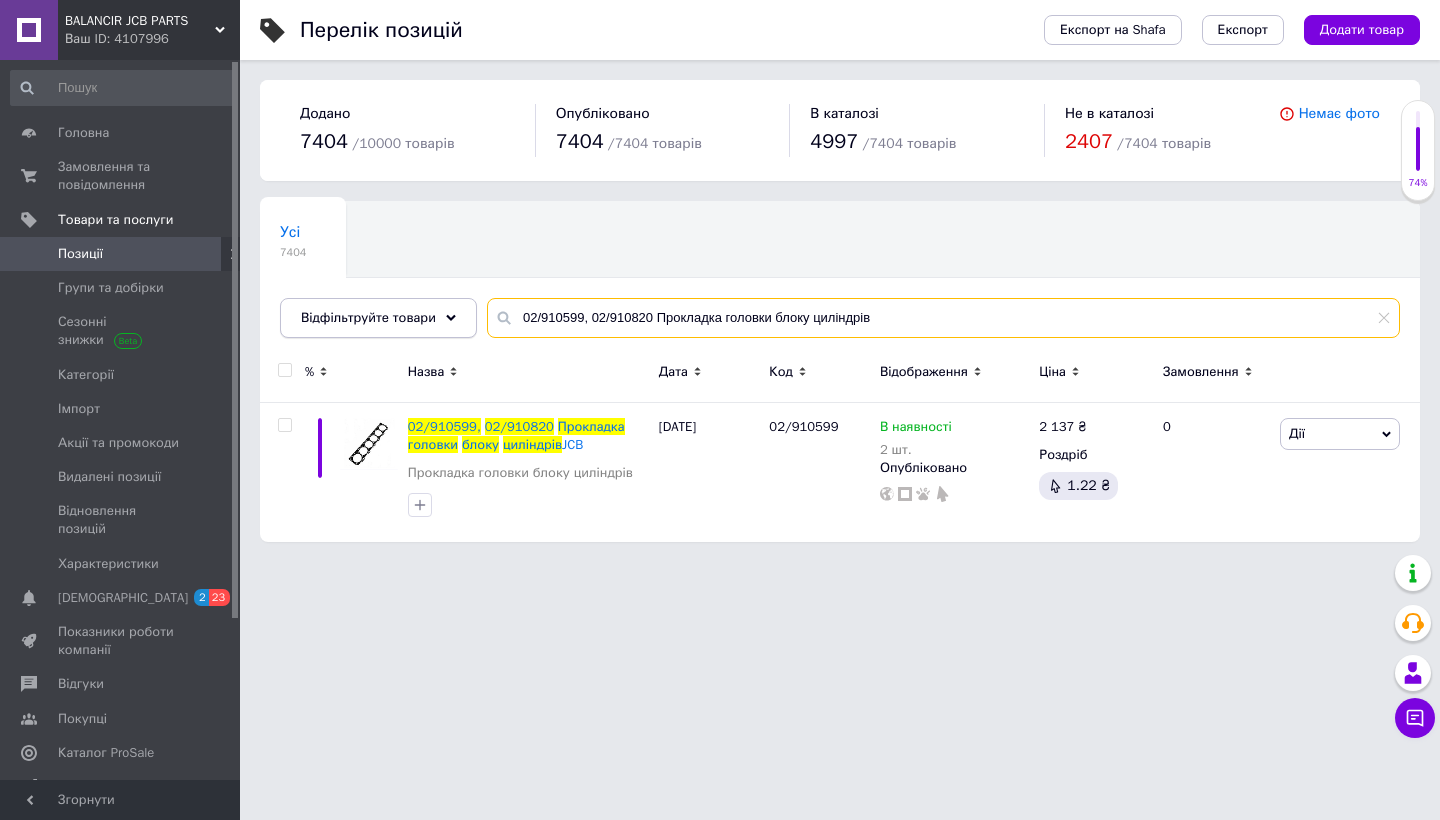drag, startPoint x: 891, startPoint y: 316, endPoint x: 462, endPoint y: 308, distance: 429.0746 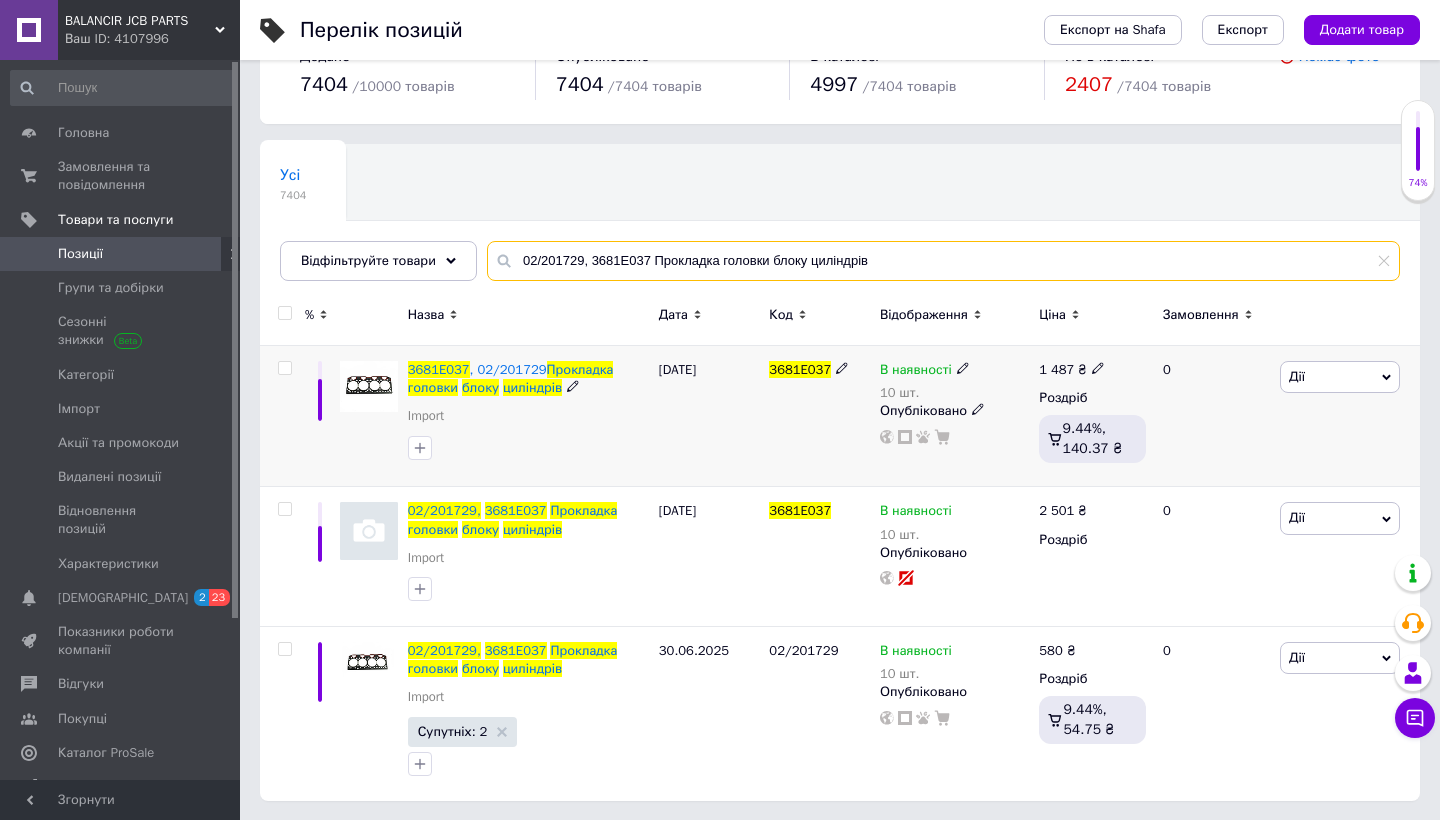 scroll, scrollTop: 56, scrollLeft: 0, axis: vertical 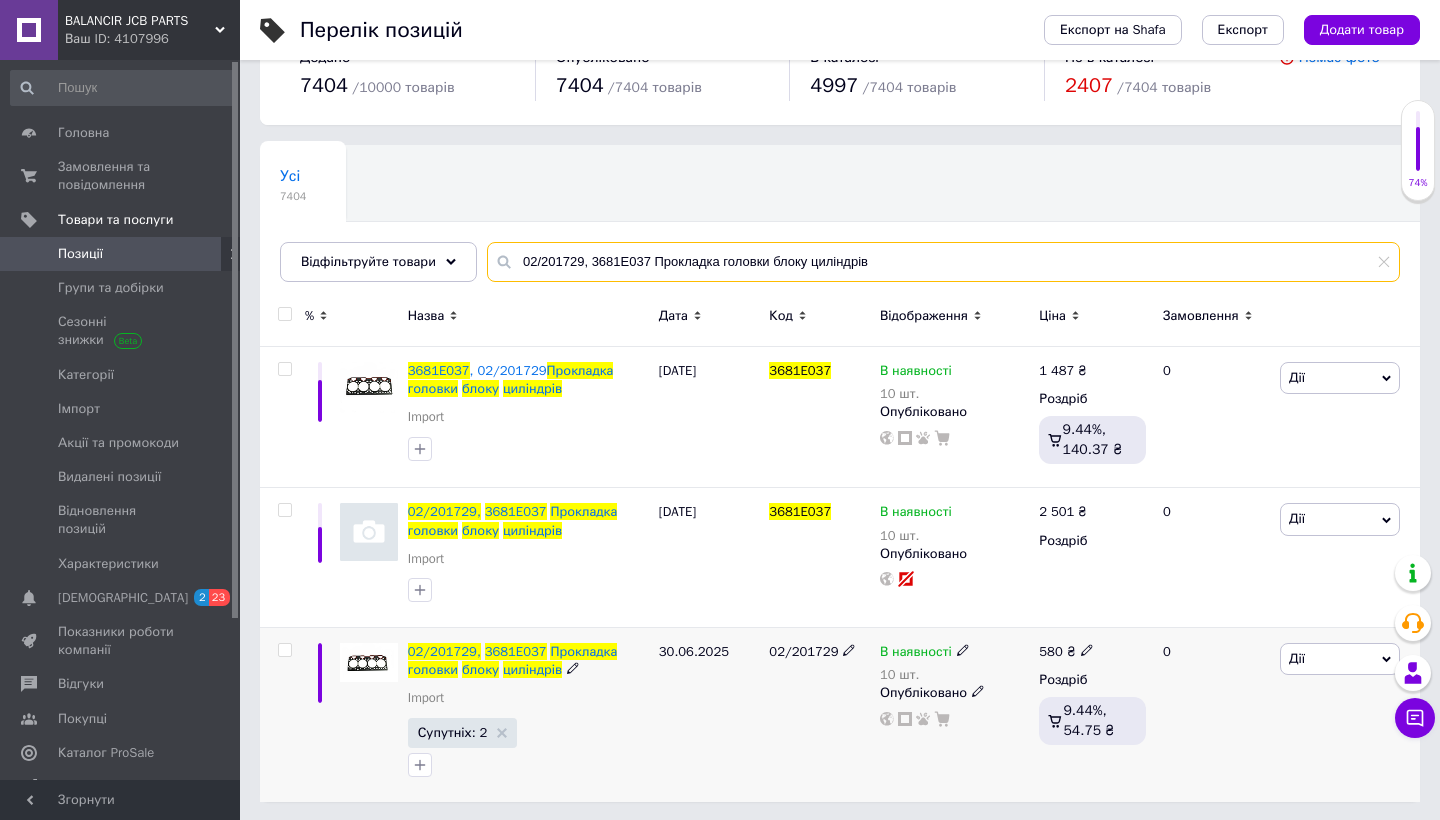 type on "02/201729, 3681E037 Прокладка головки блоку циліндрів" 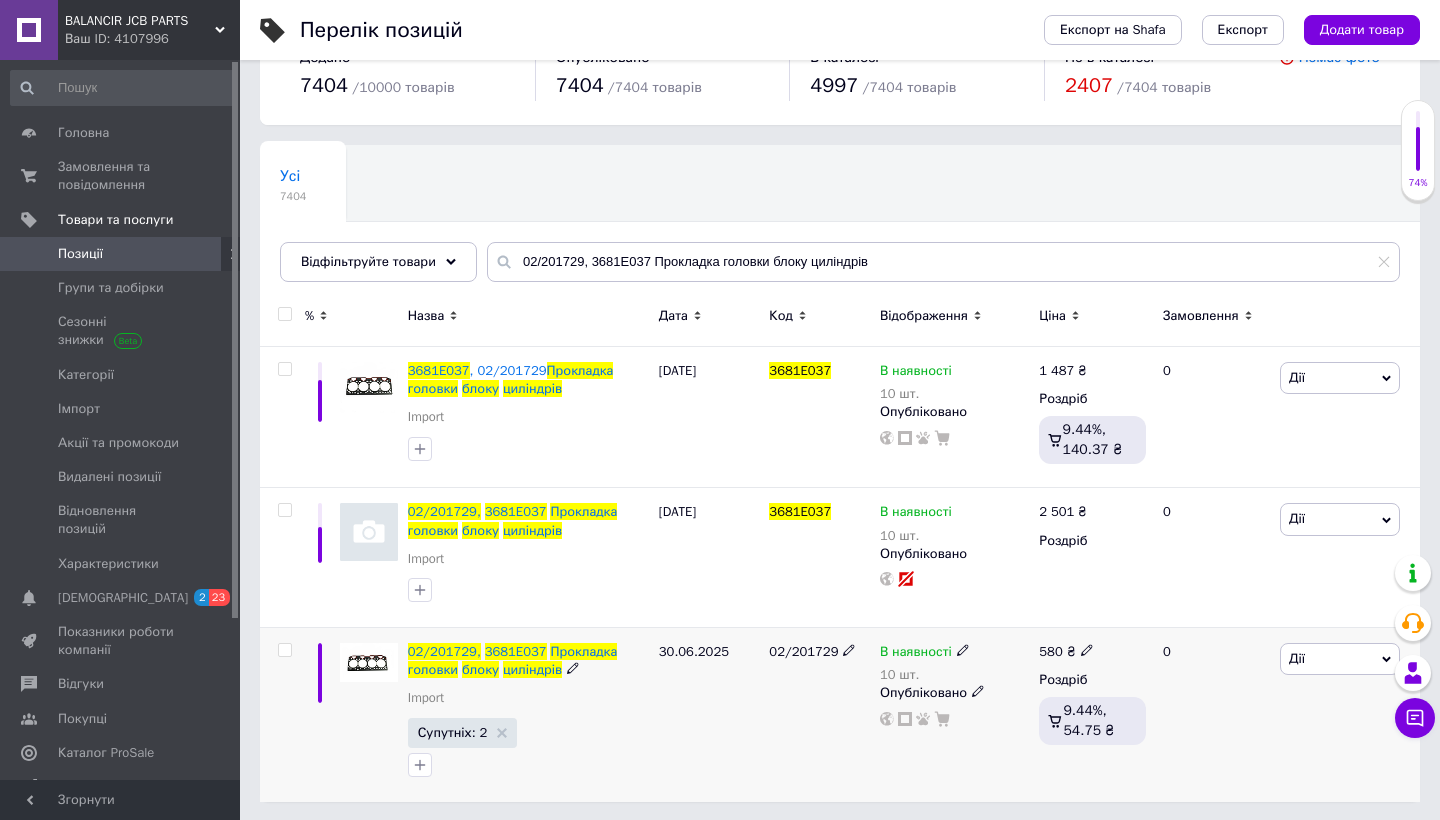 click at bounding box center [284, 650] 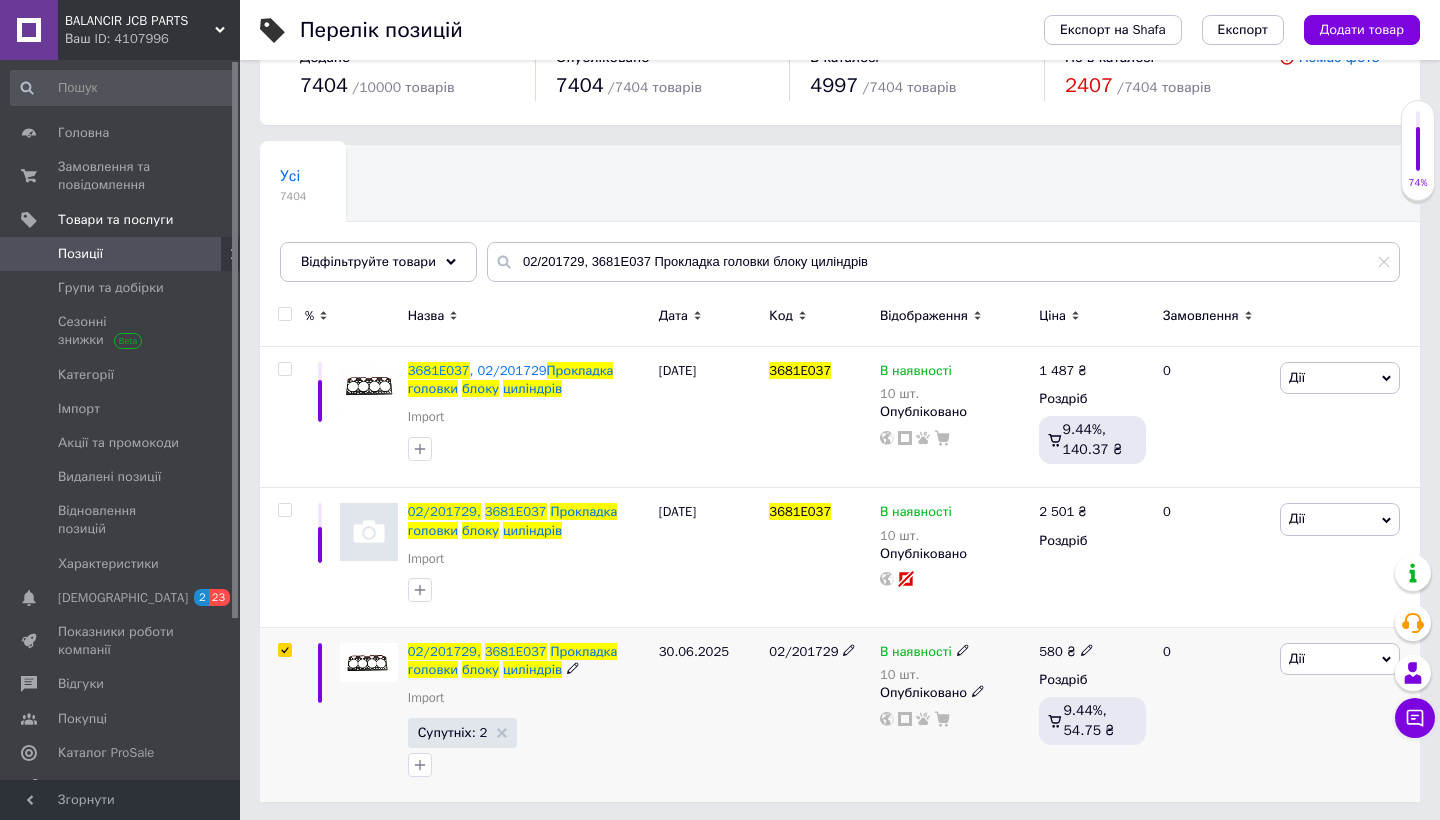 checkbox on "true" 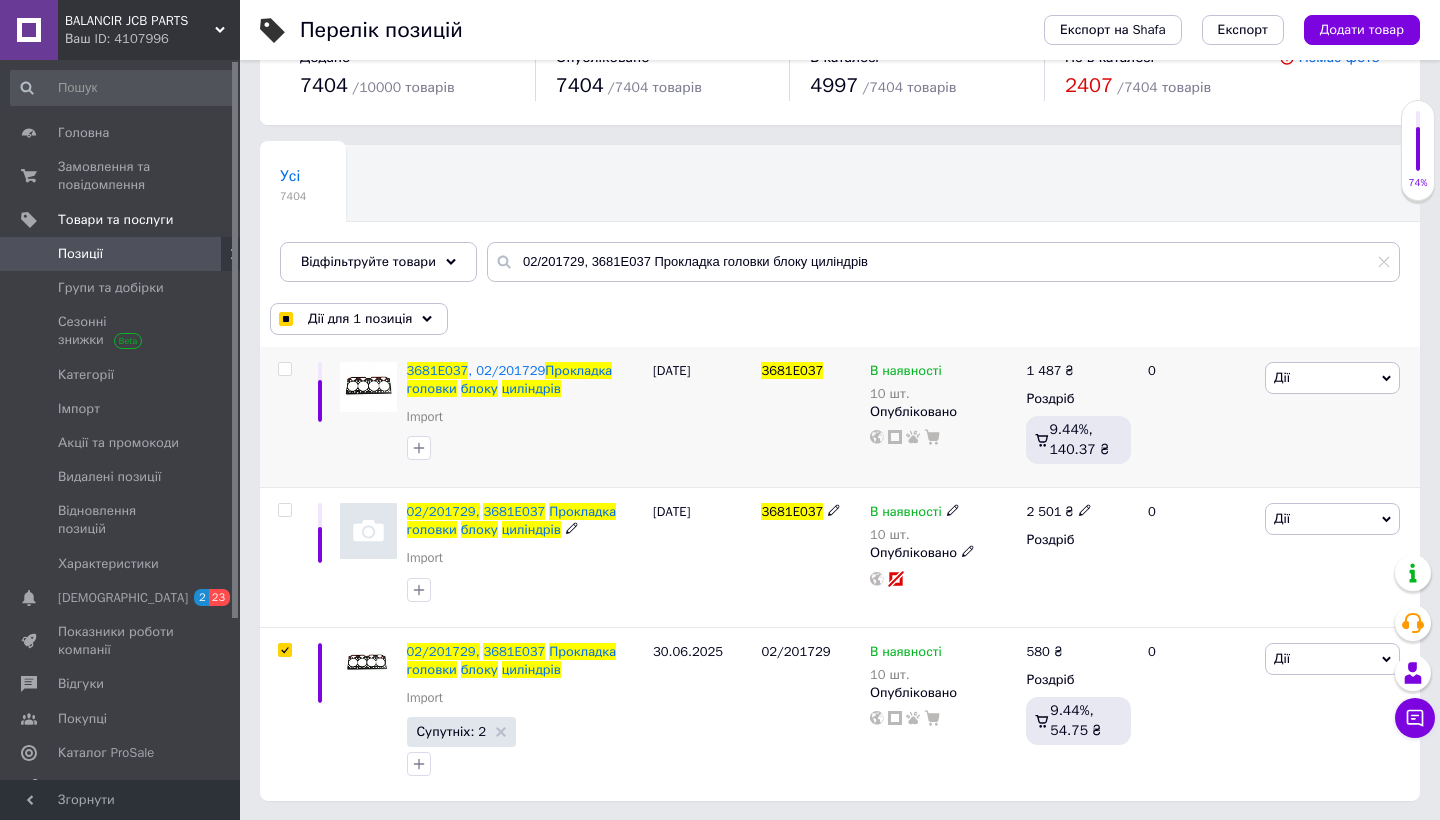 scroll, scrollTop: 55, scrollLeft: 0, axis: vertical 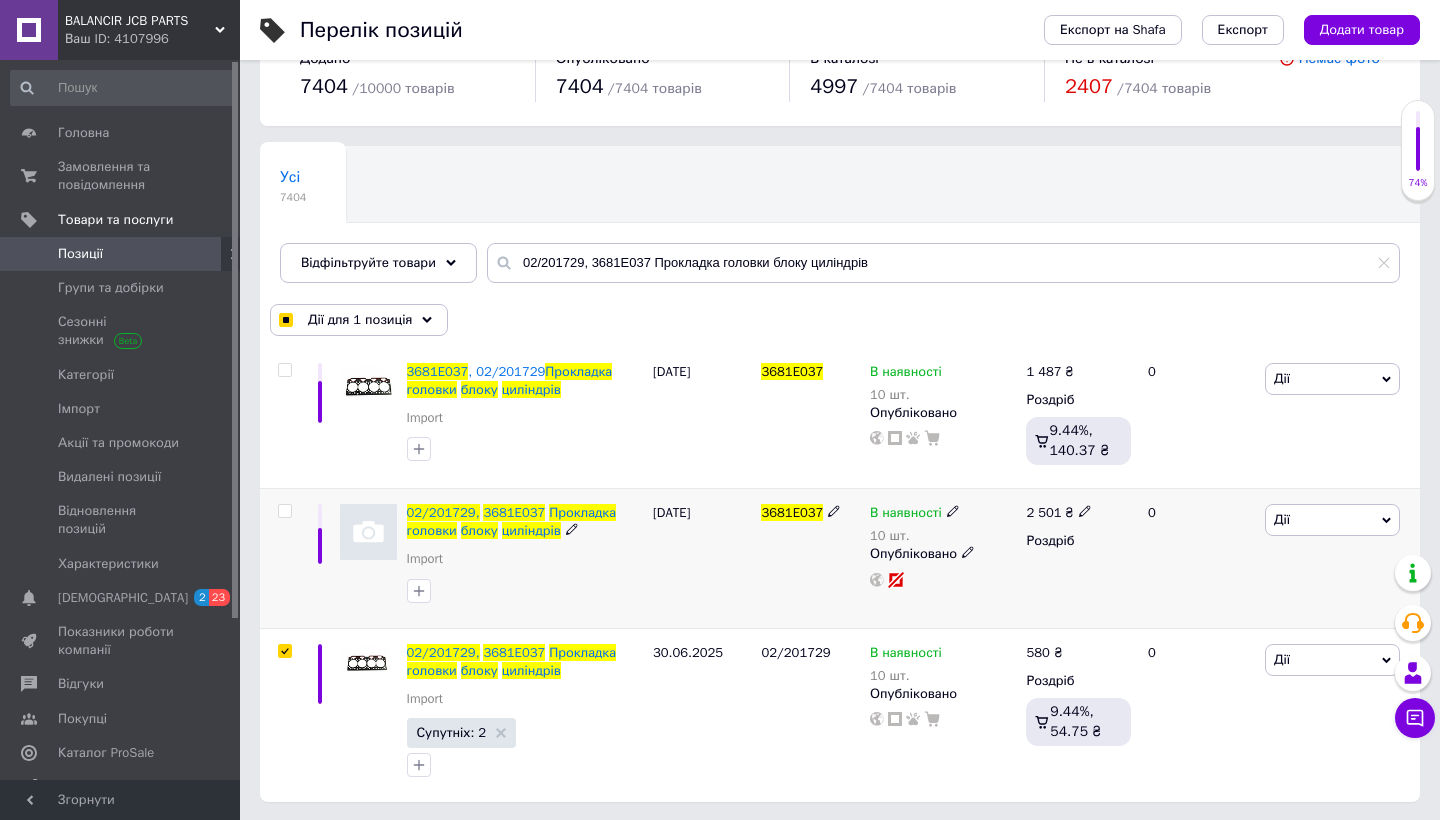 click at bounding box center (284, 511) 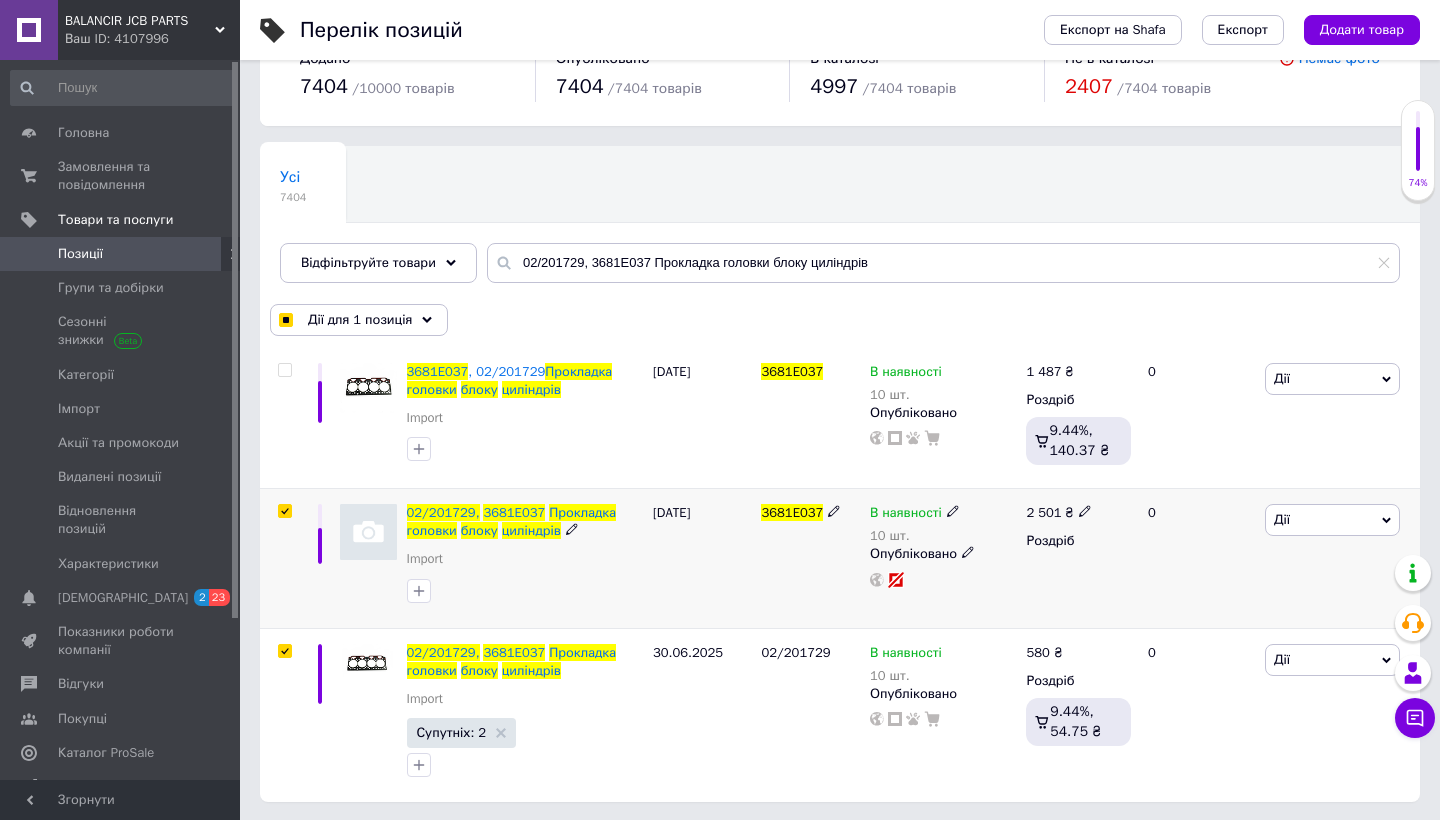 checkbox on "true" 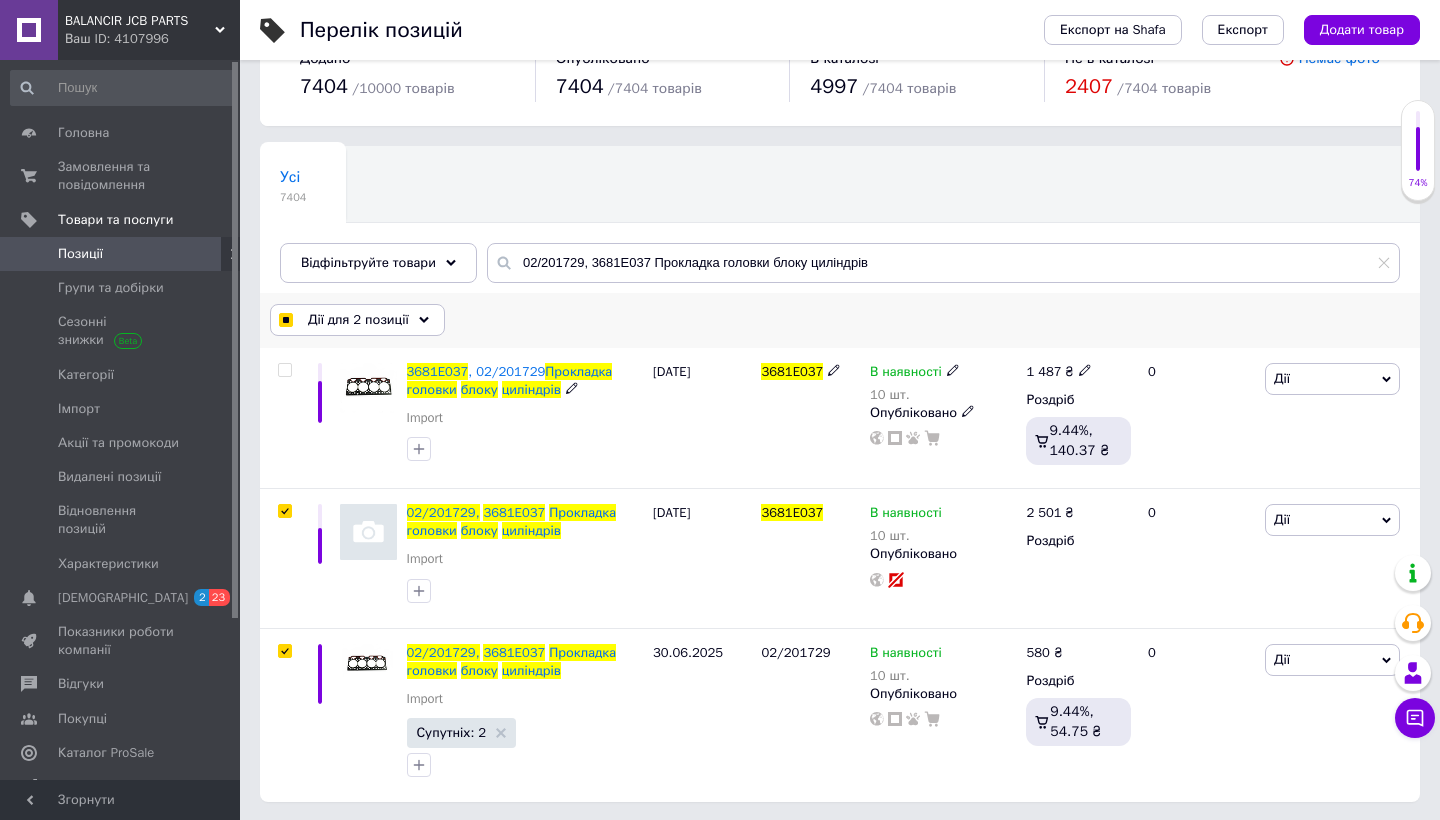 click at bounding box center [284, 370] 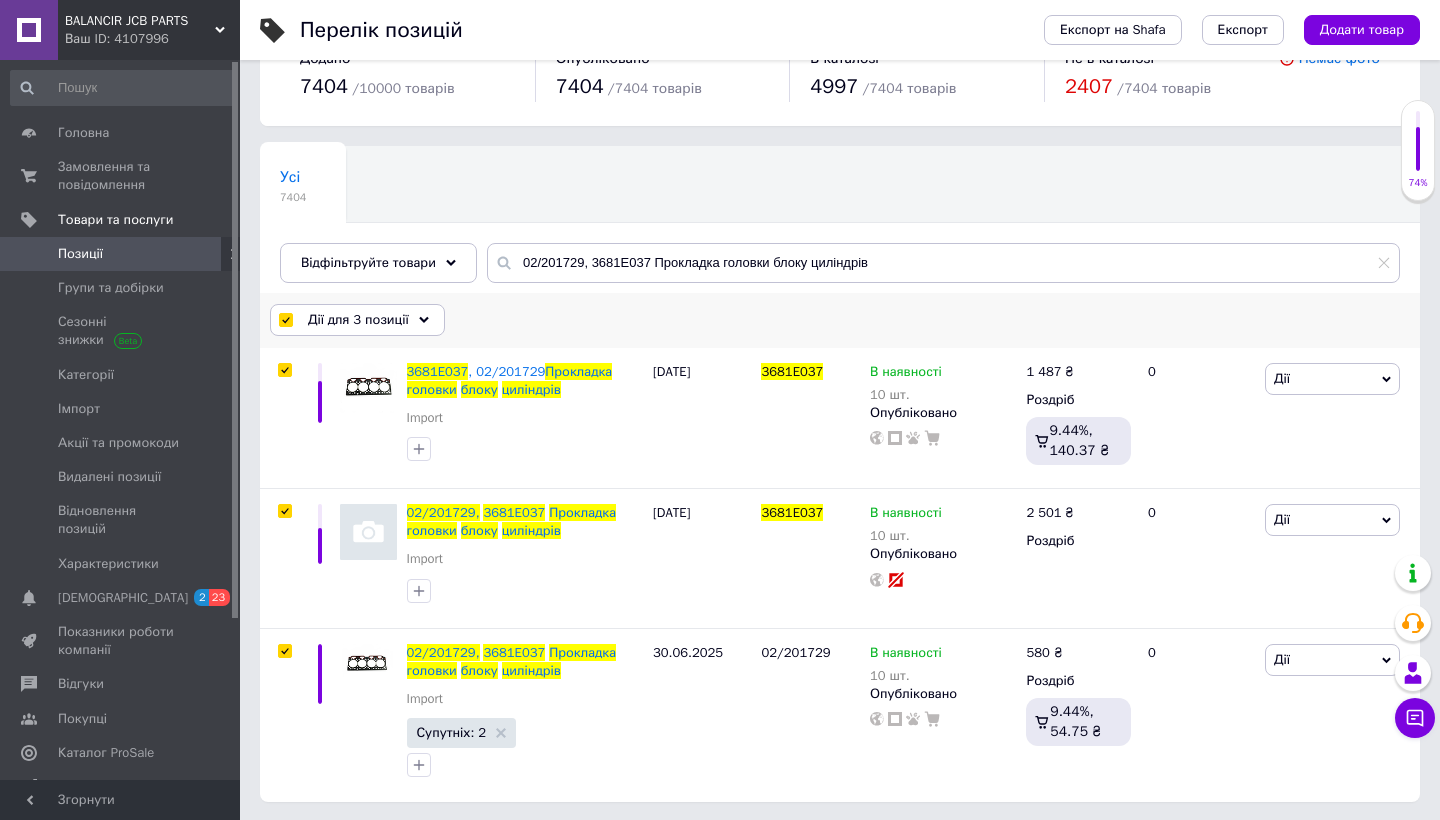 click on "Дії для 3 позиції" at bounding box center [358, 320] 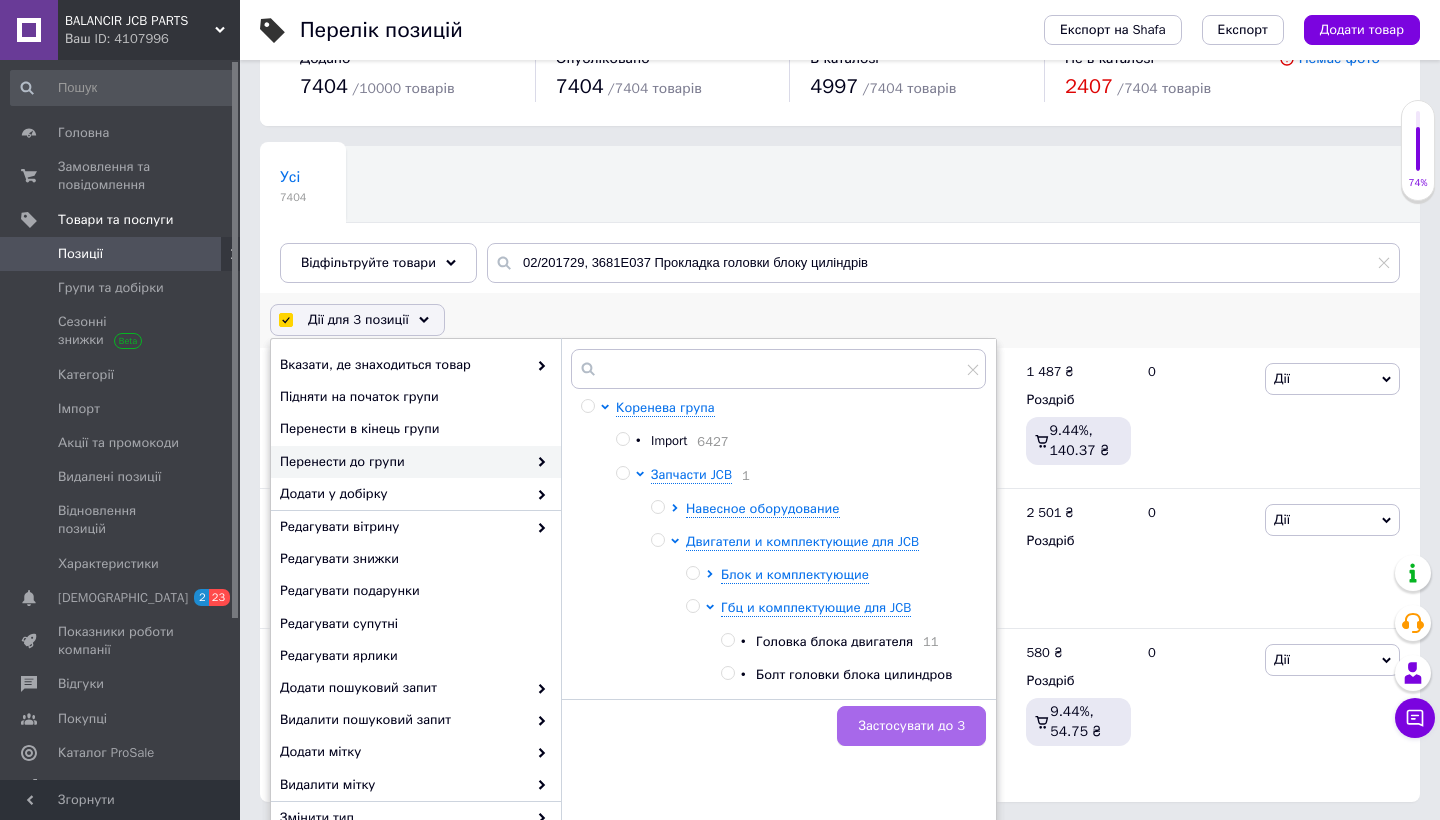 click on "Застосувати до 3" at bounding box center [911, 726] 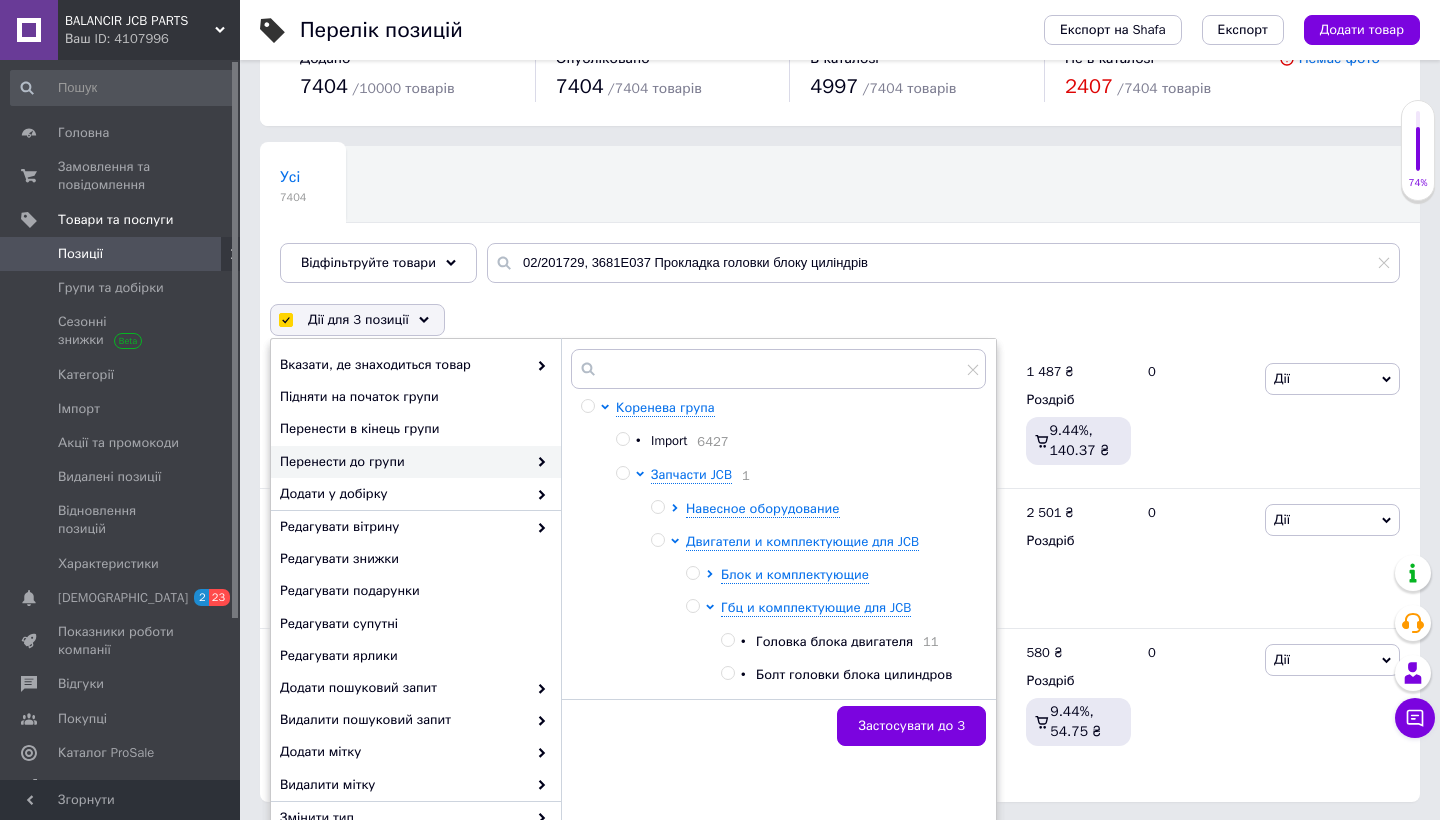 checkbox on "false" 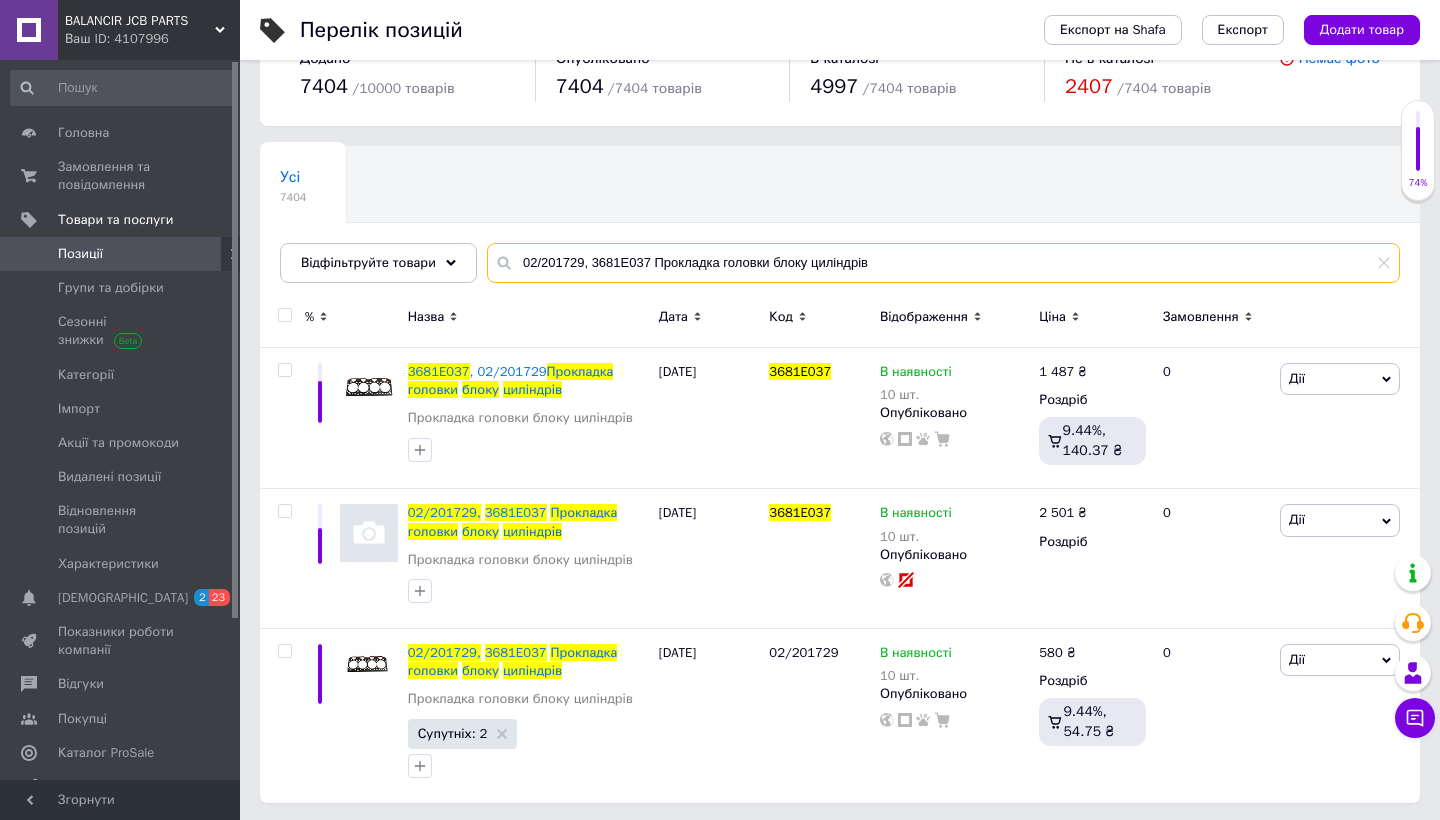 drag, startPoint x: 873, startPoint y: 262, endPoint x: 485, endPoint y: 266, distance: 388.02063 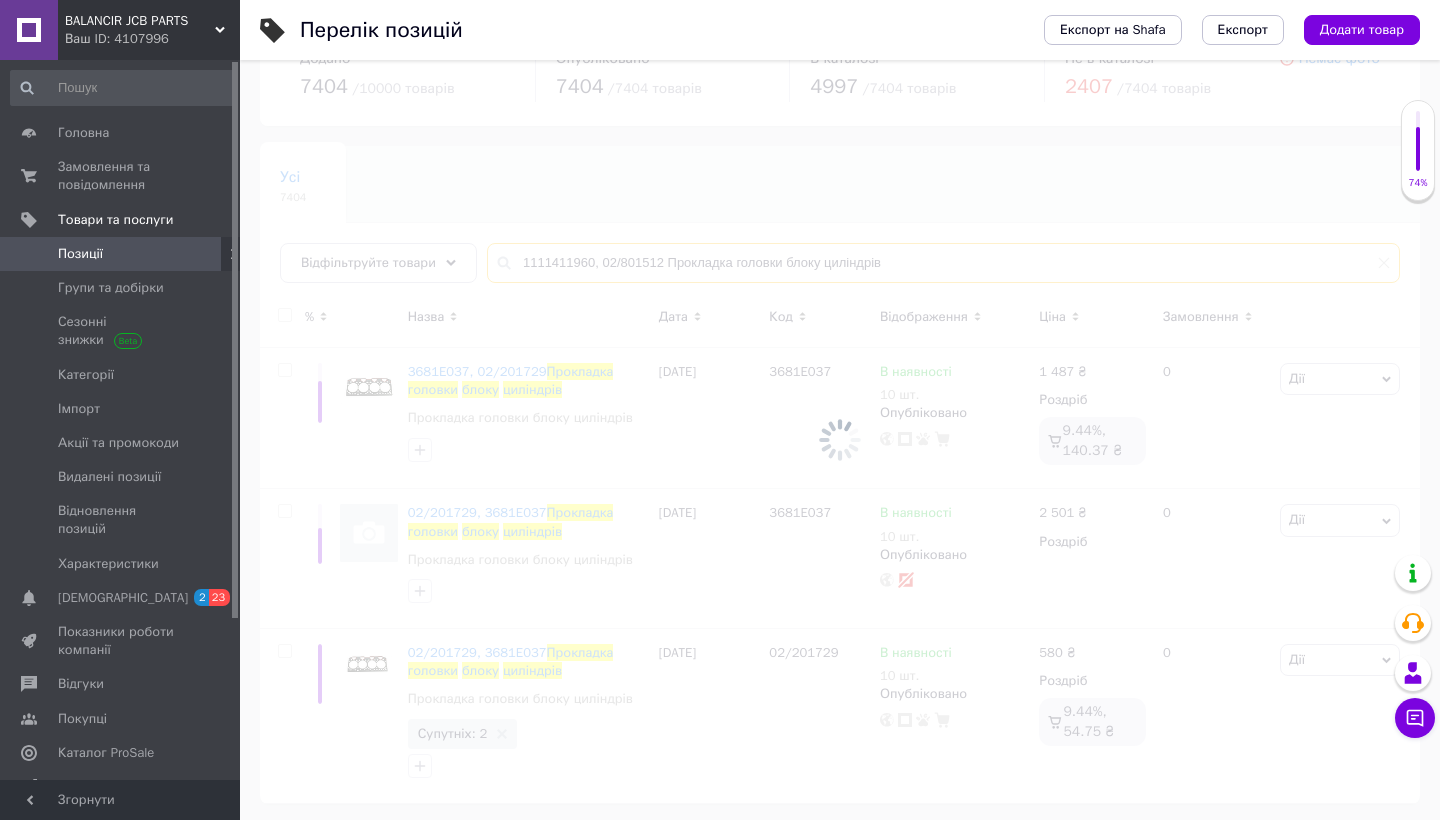 scroll, scrollTop: 0, scrollLeft: 0, axis: both 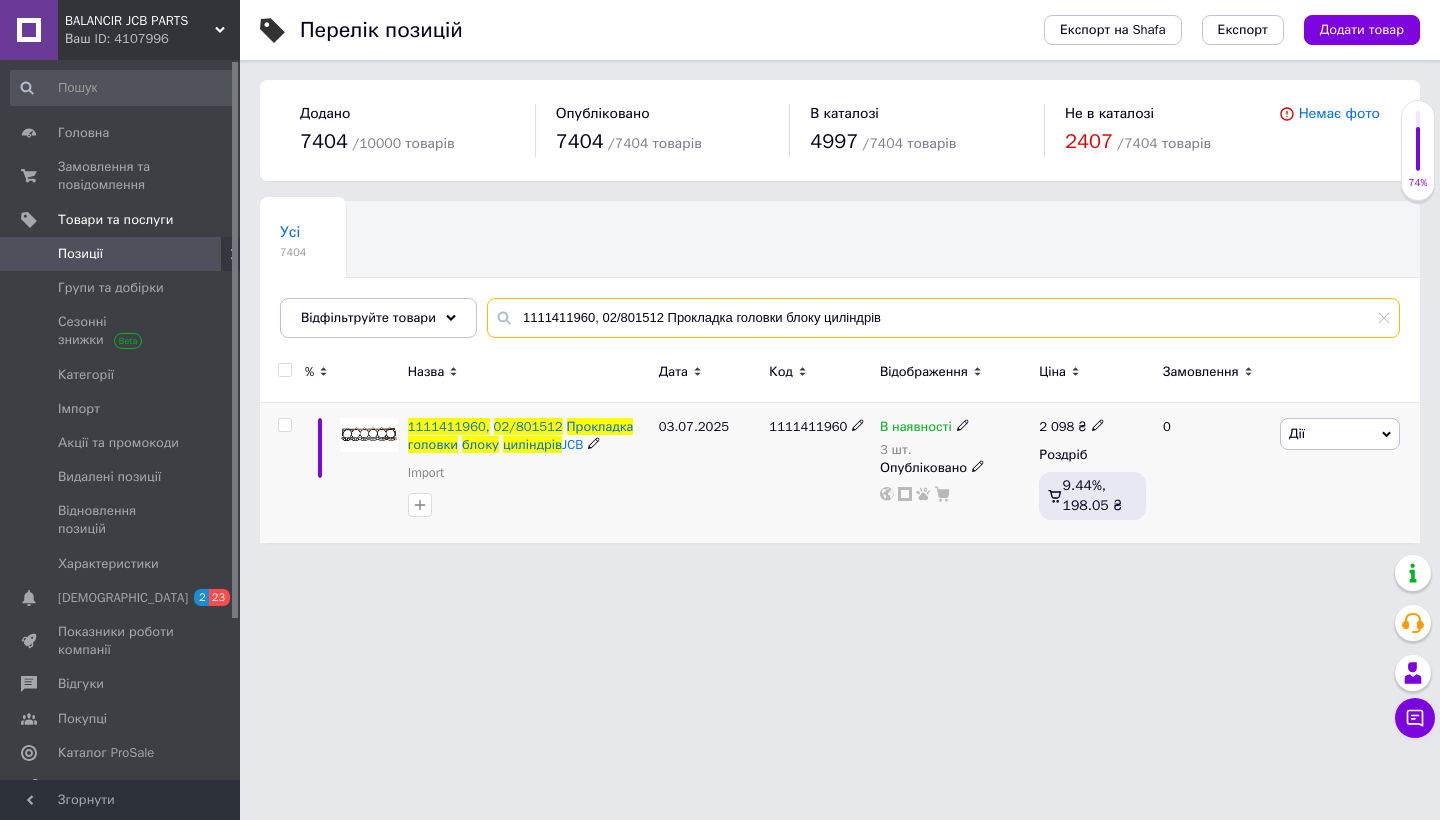 type on "1111411960, 02/801512 Прокладка головки блоку циліндрів" 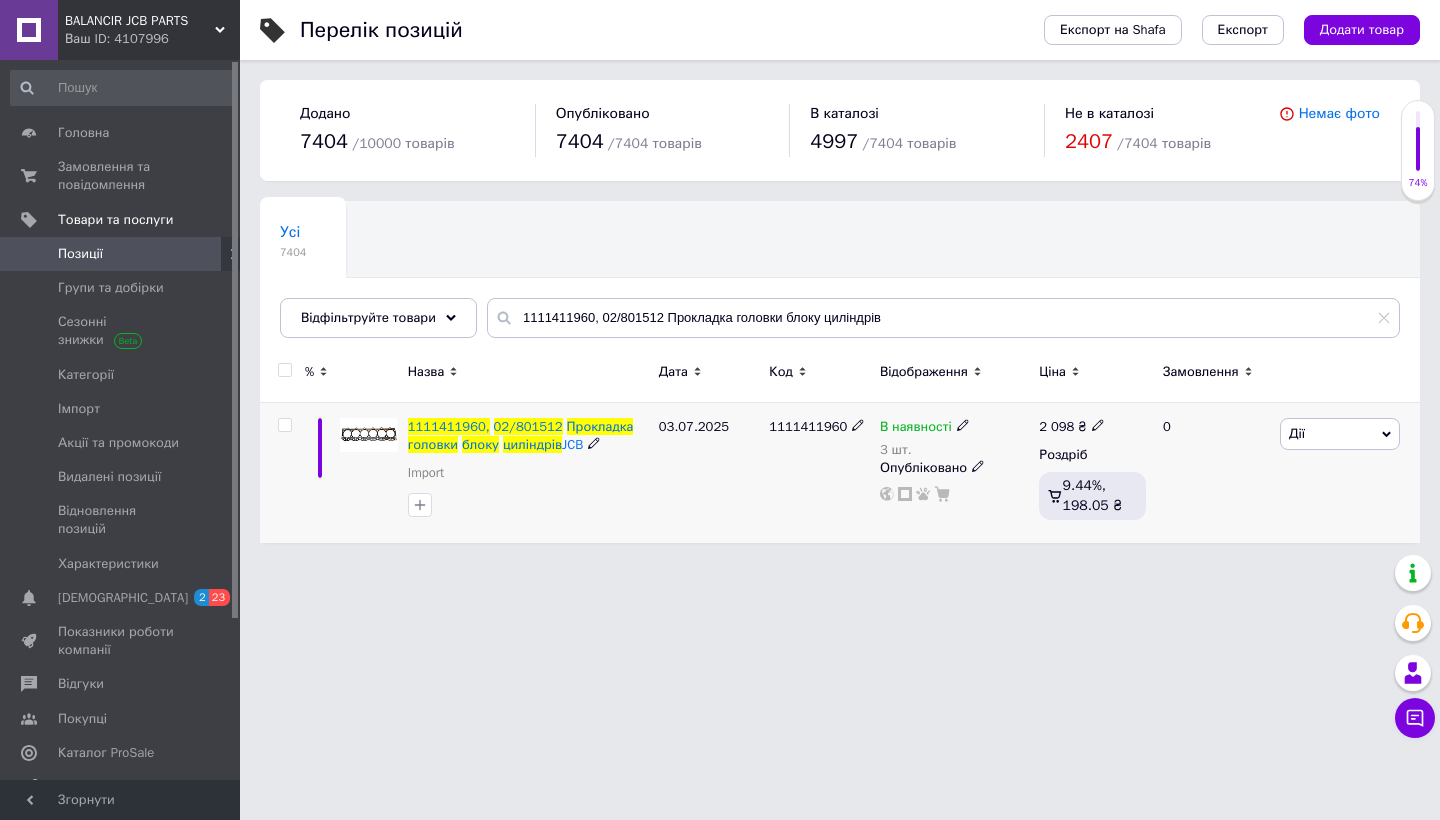 click at bounding box center (284, 425) 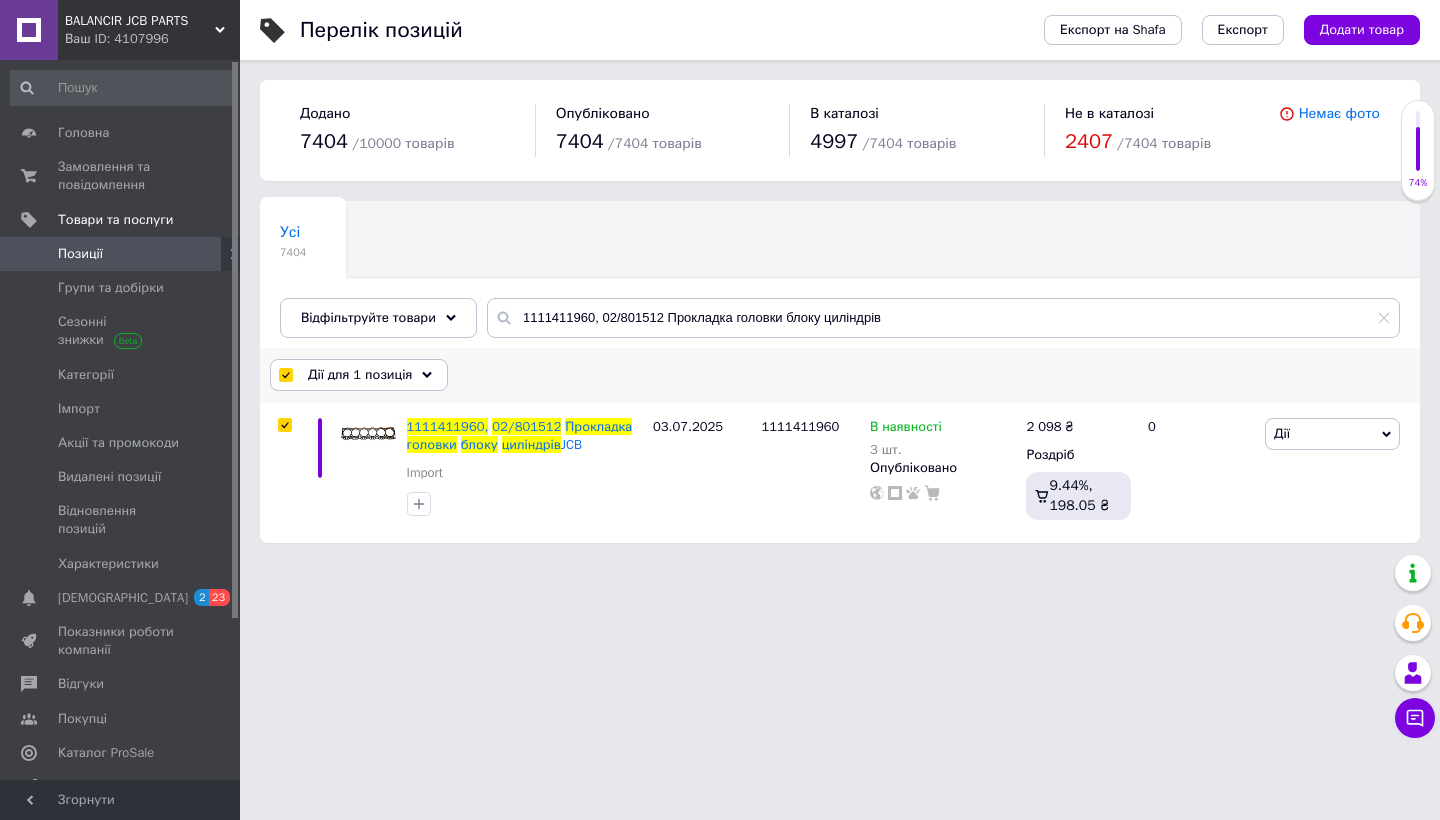click on "Дії для 1 позиція" at bounding box center (360, 375) 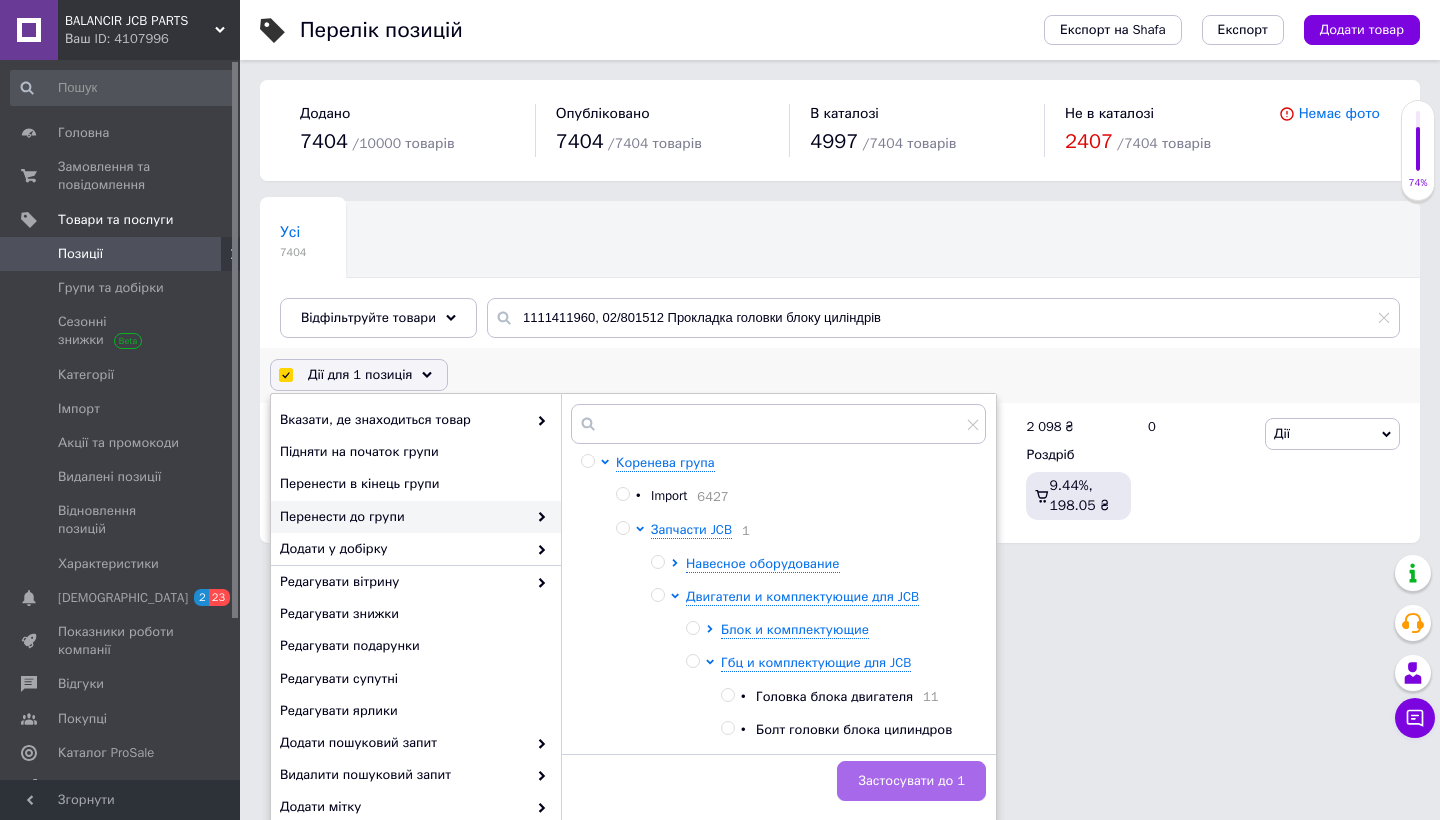 click on "Застосувати до 1" at bounding box center [911, 781] 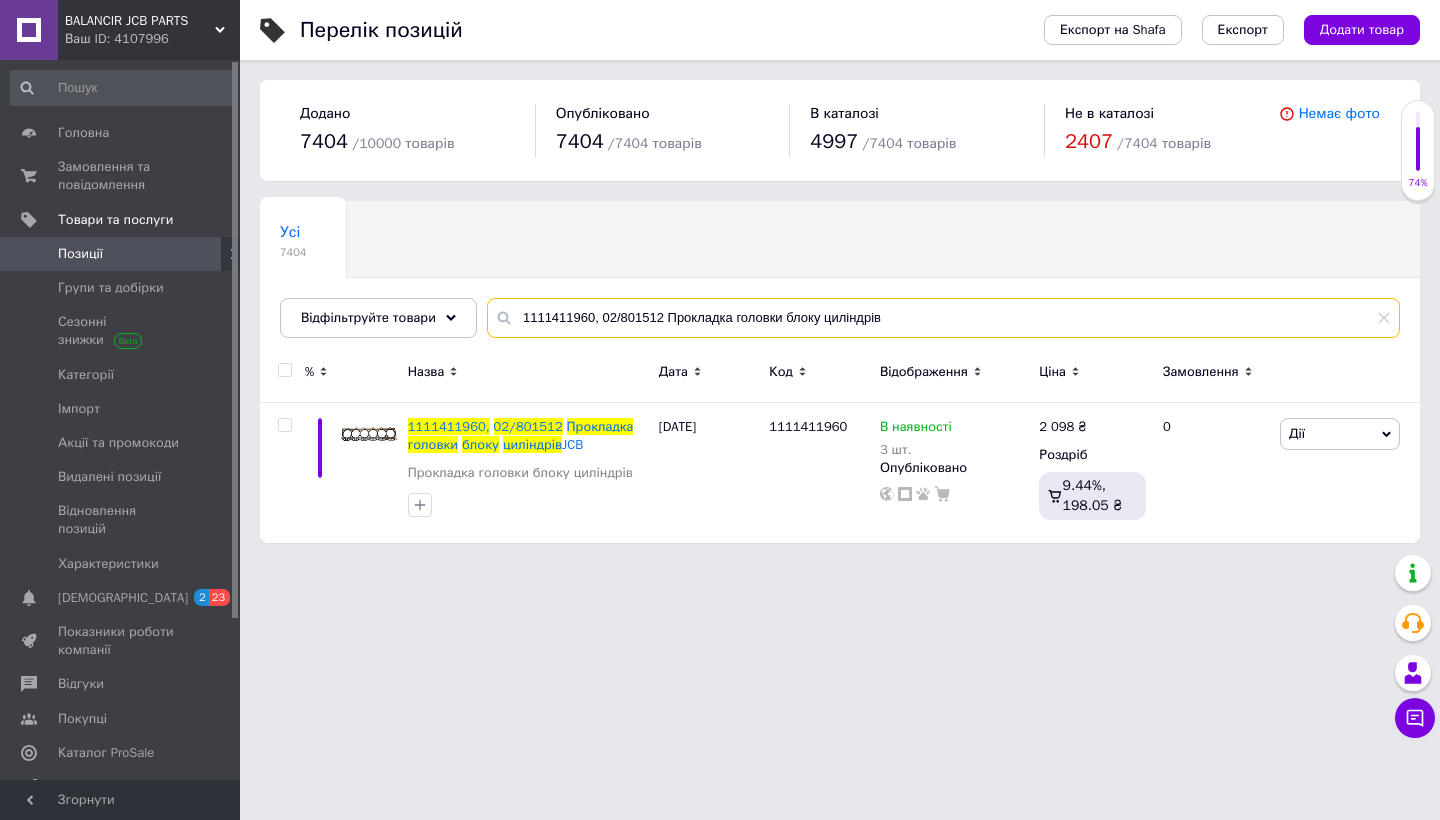 drag, startPoint x: 900, startPoint y: 316, endPoint x: 518, endPoint y: 307, distance: 382.10602 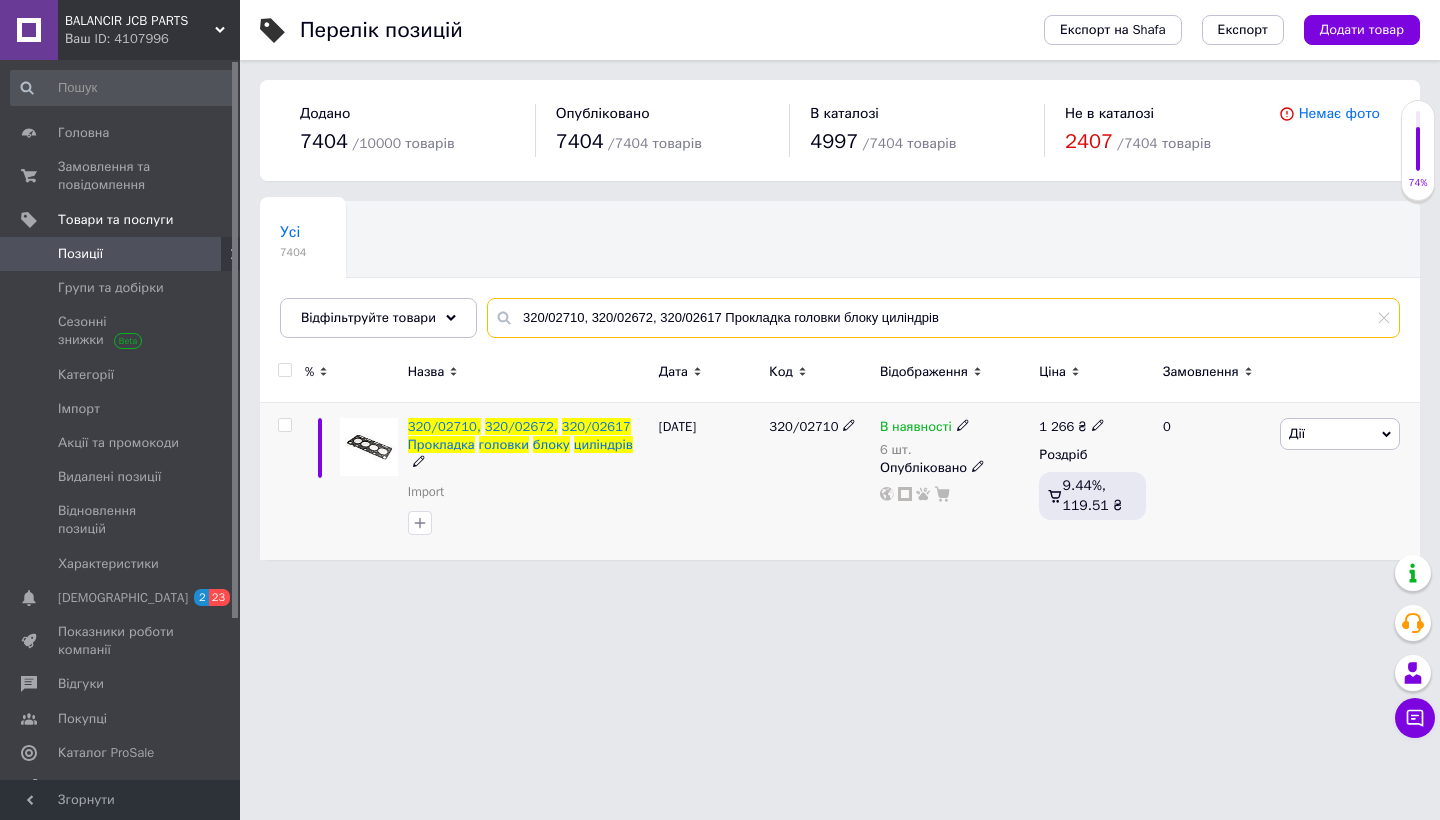 type on "320/02710, 320/02672, 320/02617 Прокладка головки блоку циліндрів" 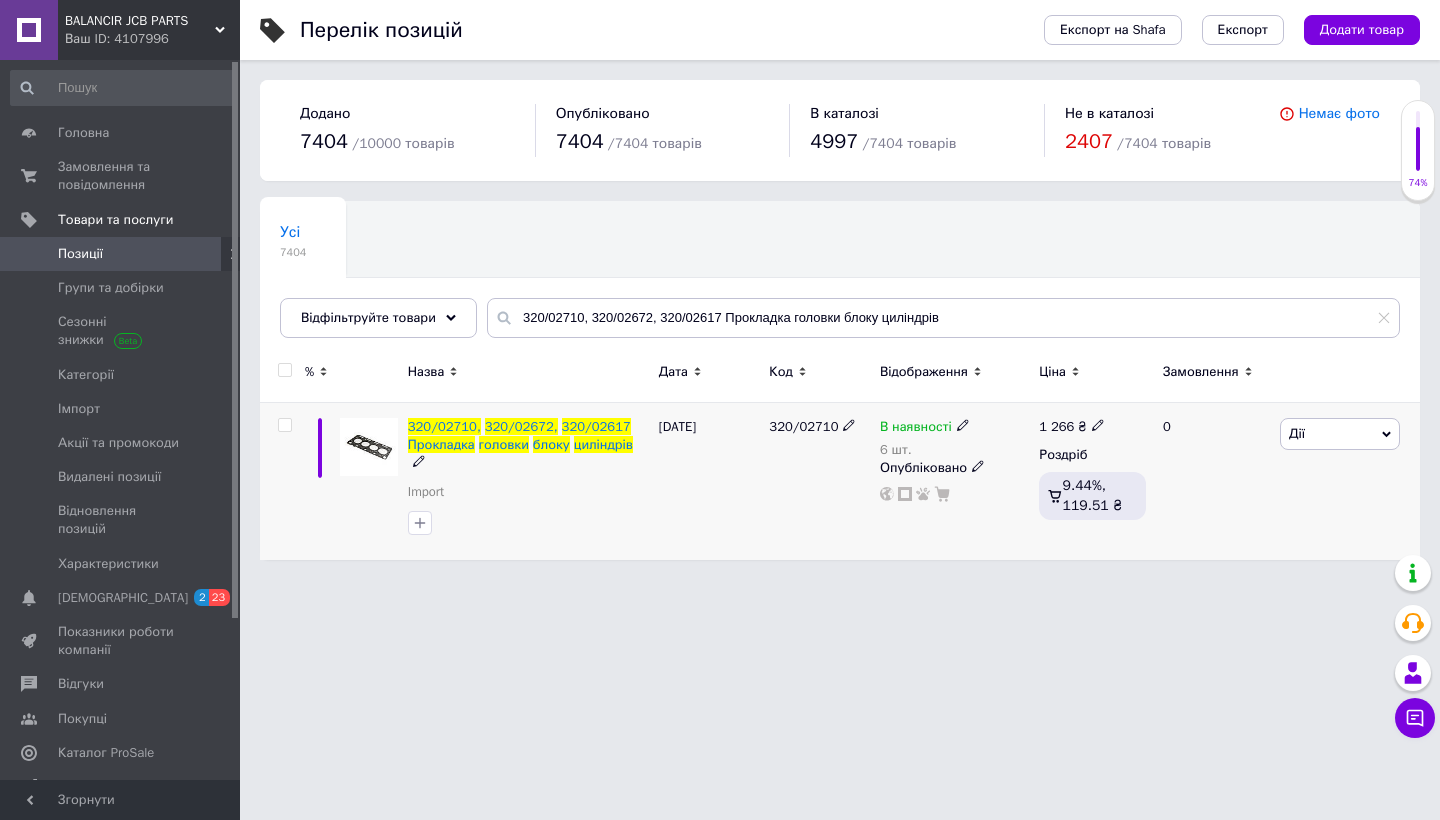 click at bounding box center (284, 425) 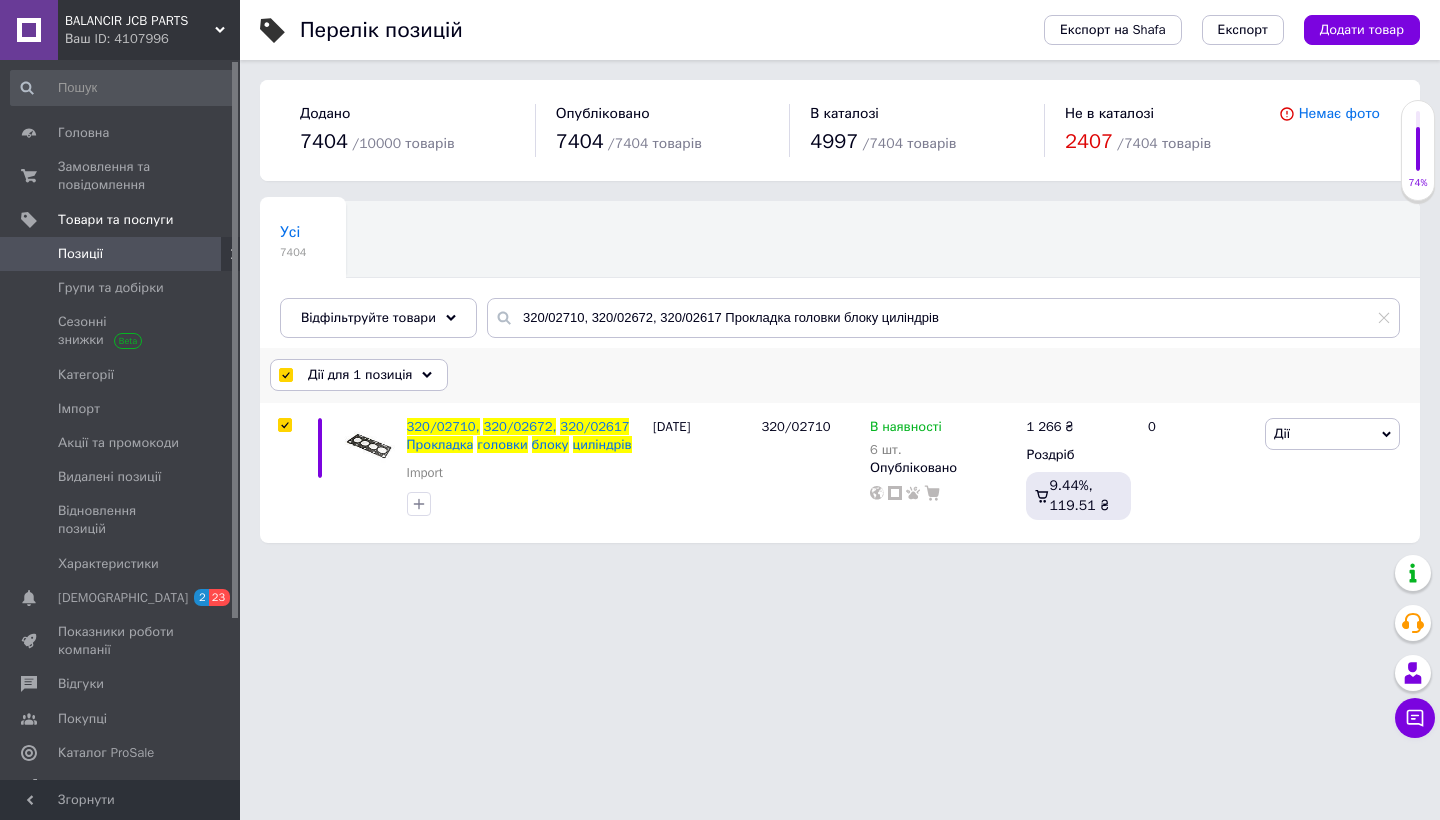 click on "Дії для 1 позиція" at bounding box center (360, 375) 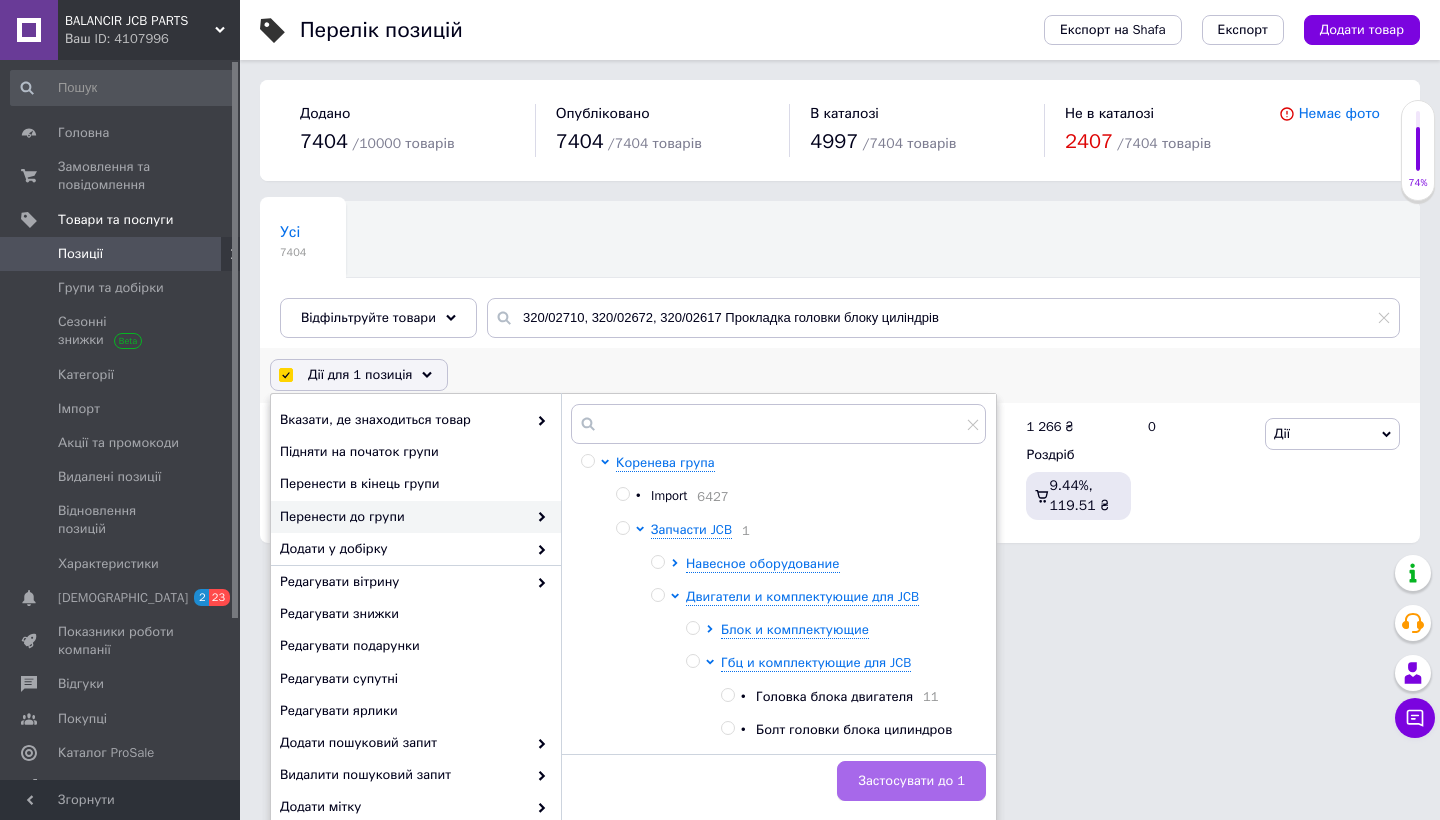 click on "Застосувати до 1" at bounding box center (911, 781) 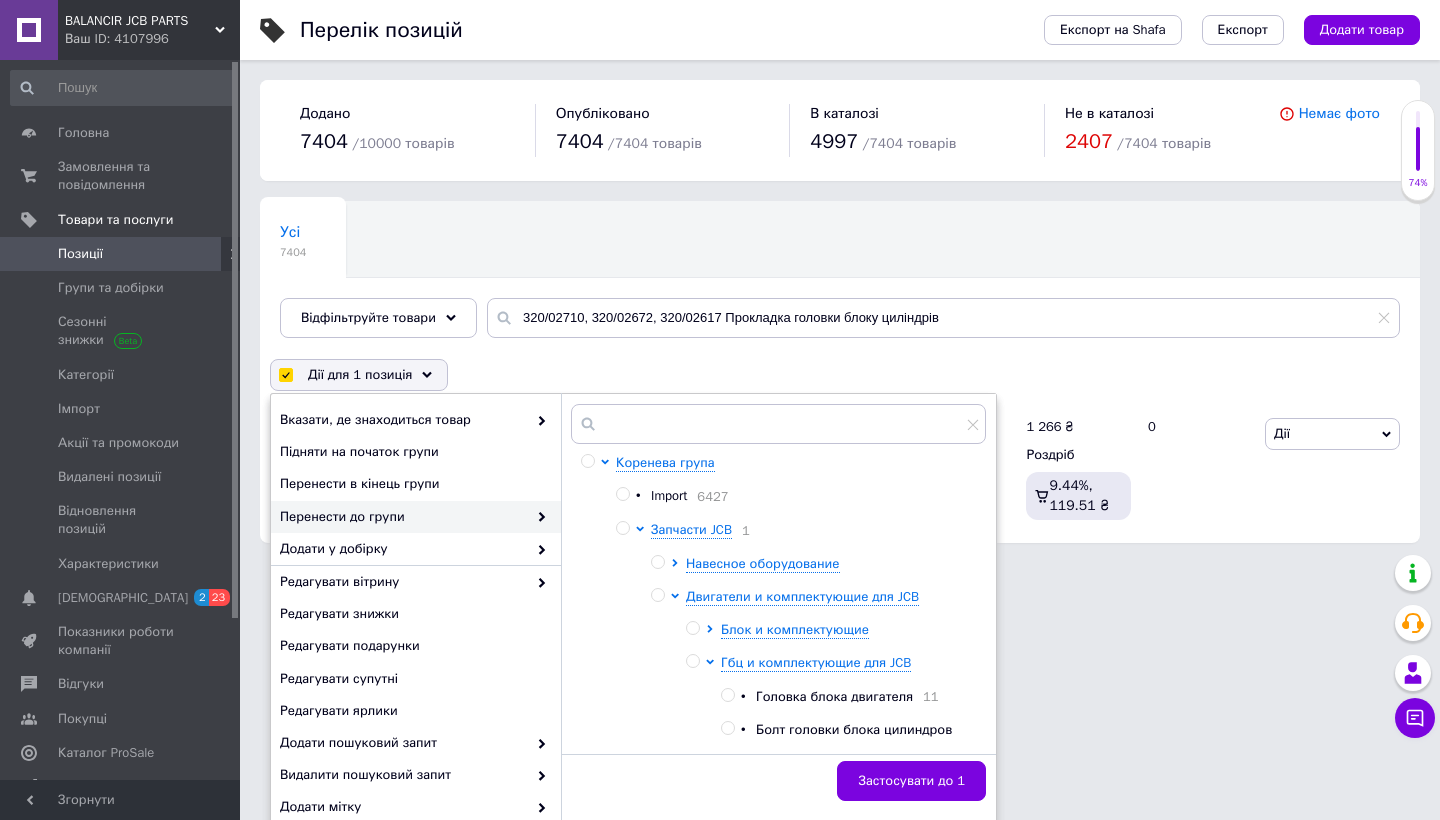 checkbox on "false" 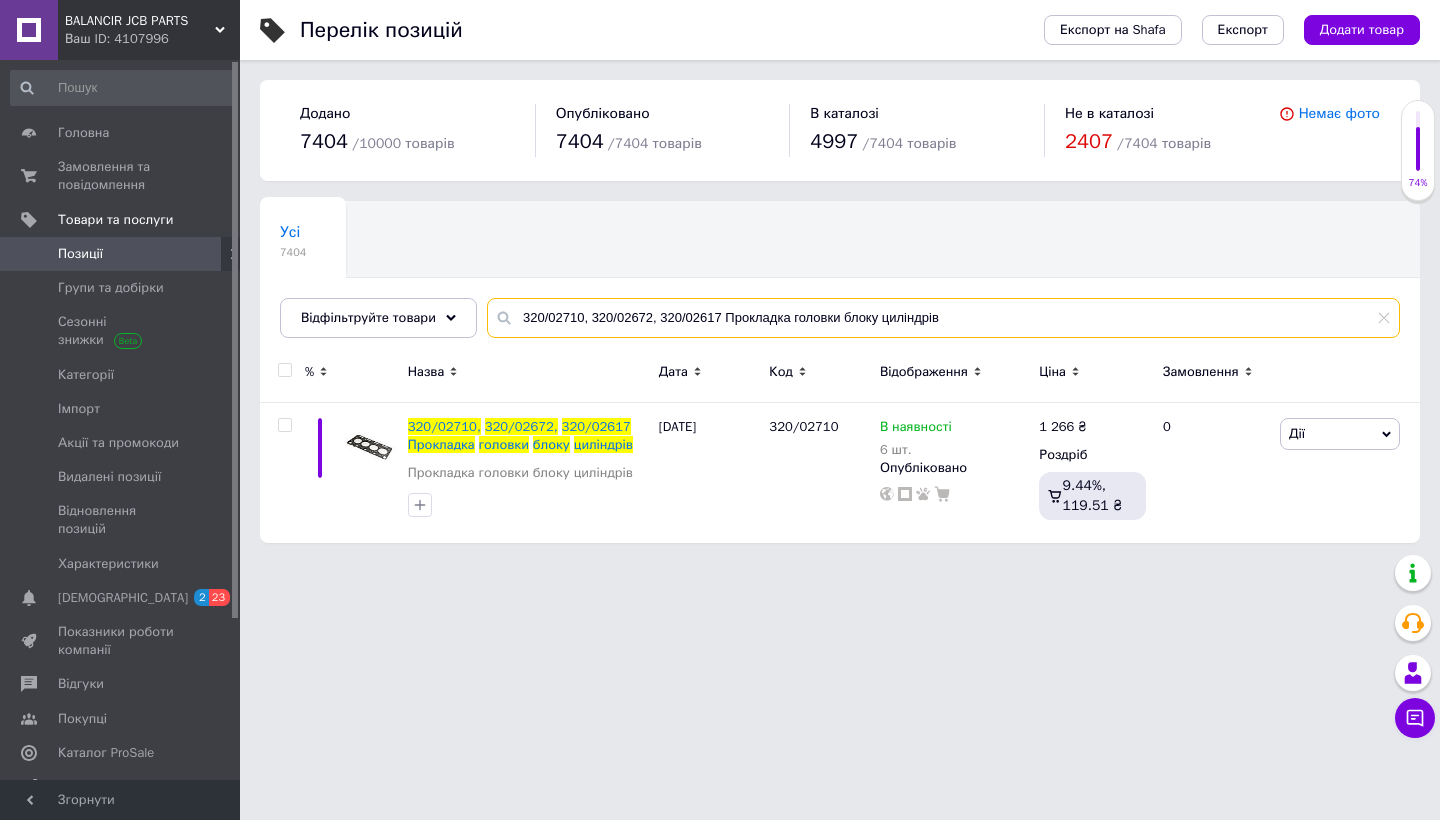 drag, startPoint x: 949, startPoint y: 314, endPoint x: 516, endPoint y: 311, distance: 433.0104 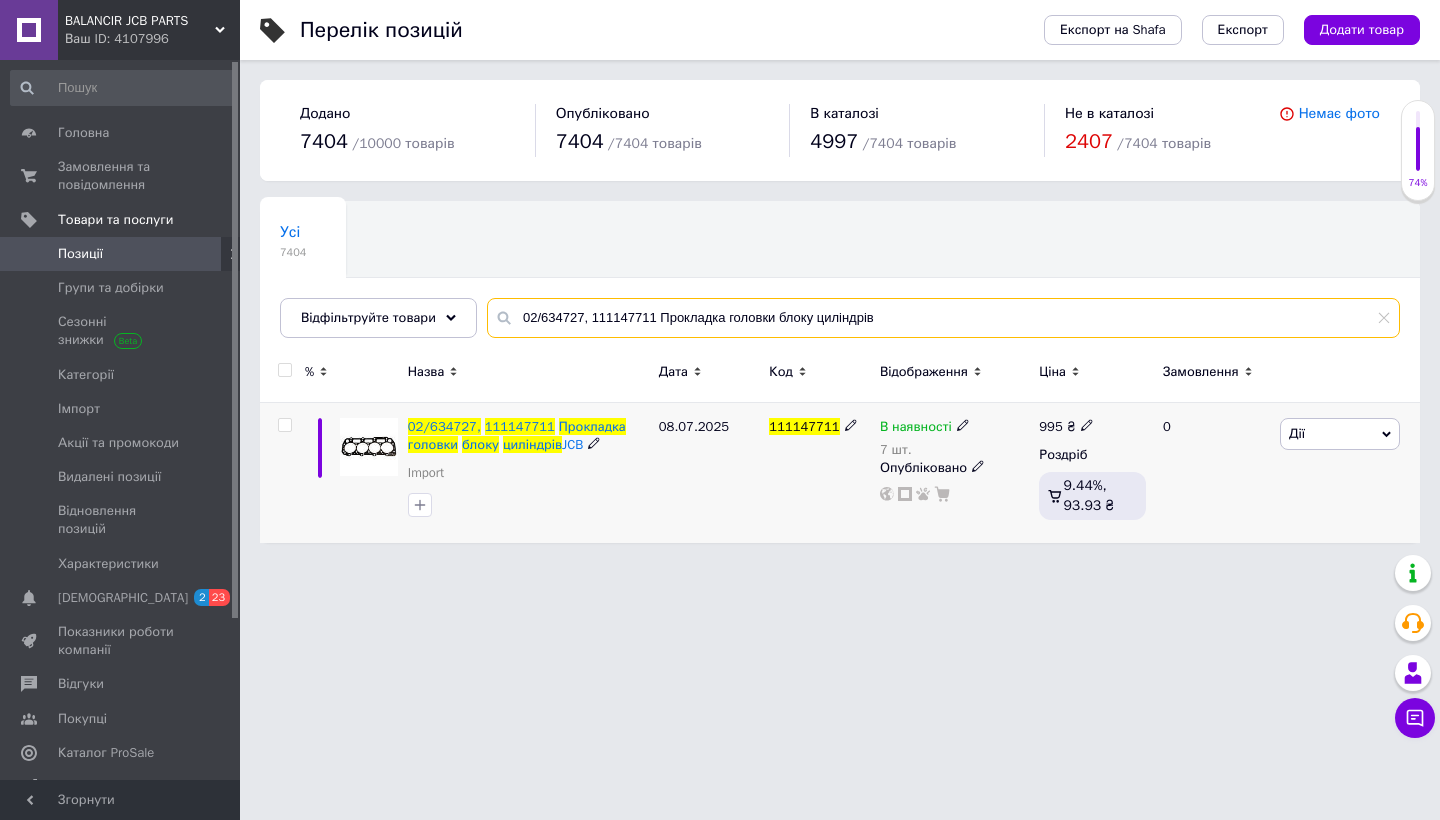 type on "02/634727, 111147711 Прокладка головки блоку циліндрів" 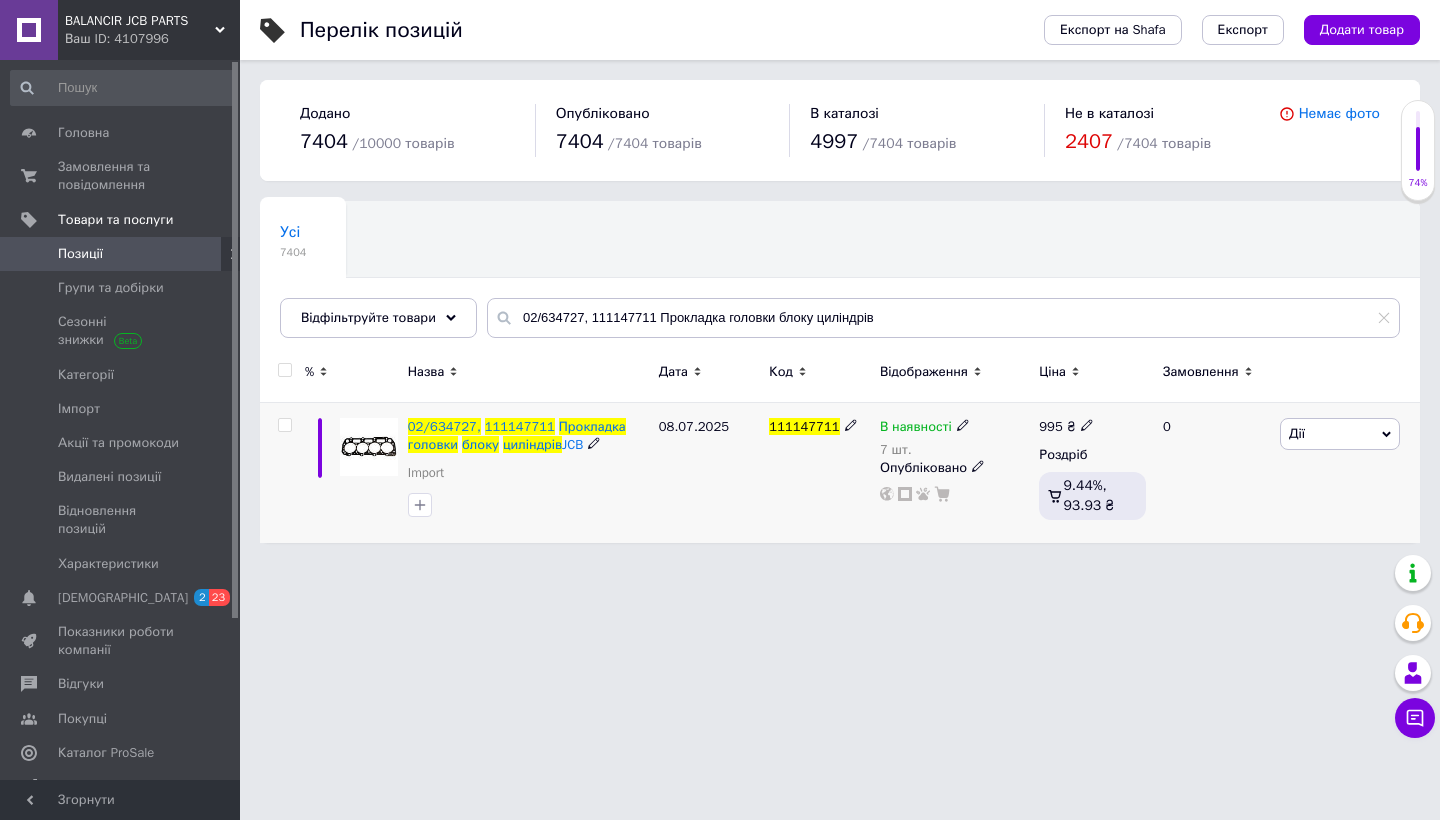 click at bounding box center (284, 425) 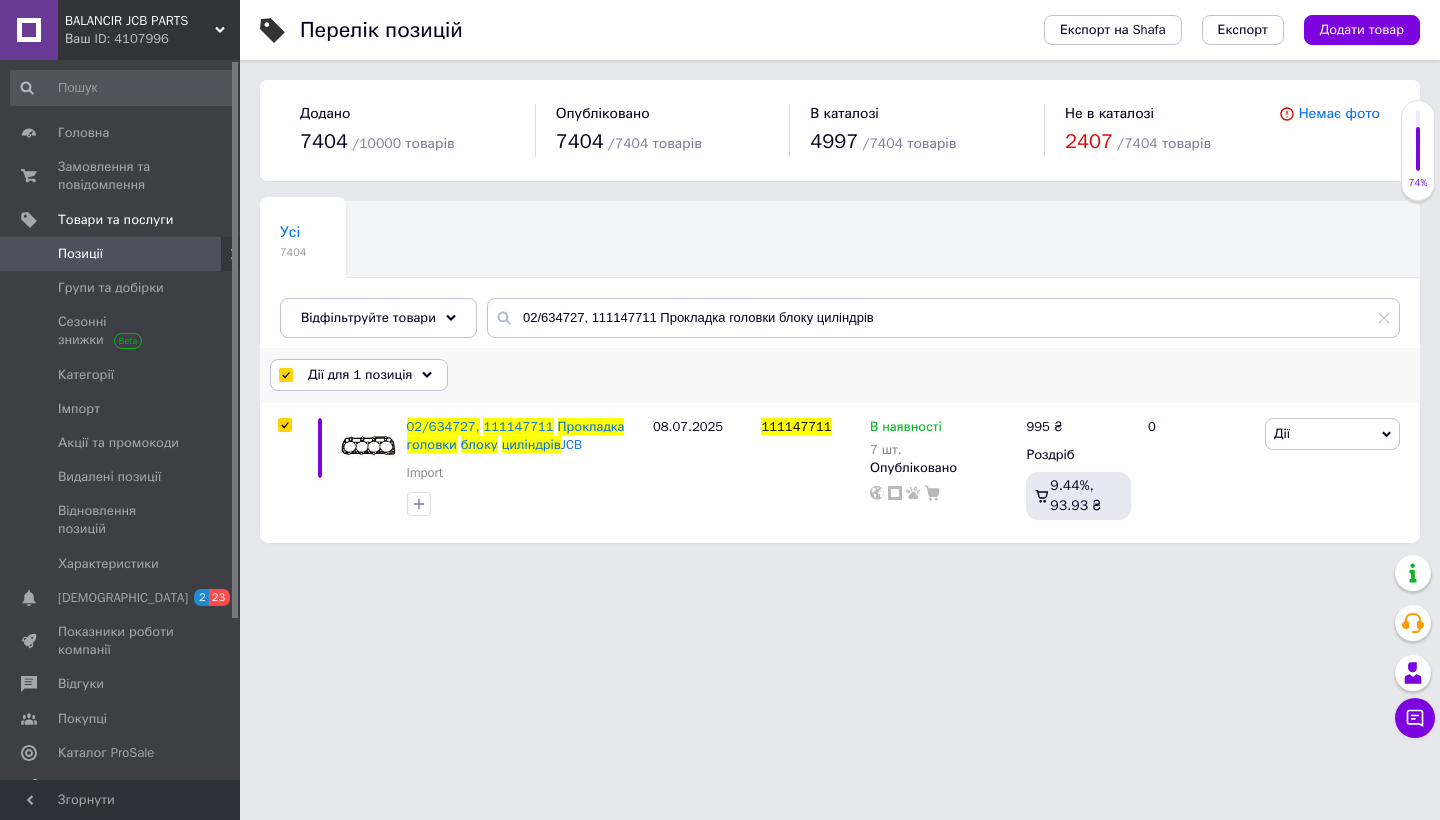click on "Дії для 1 позиція" at bounding box center (360, 375) 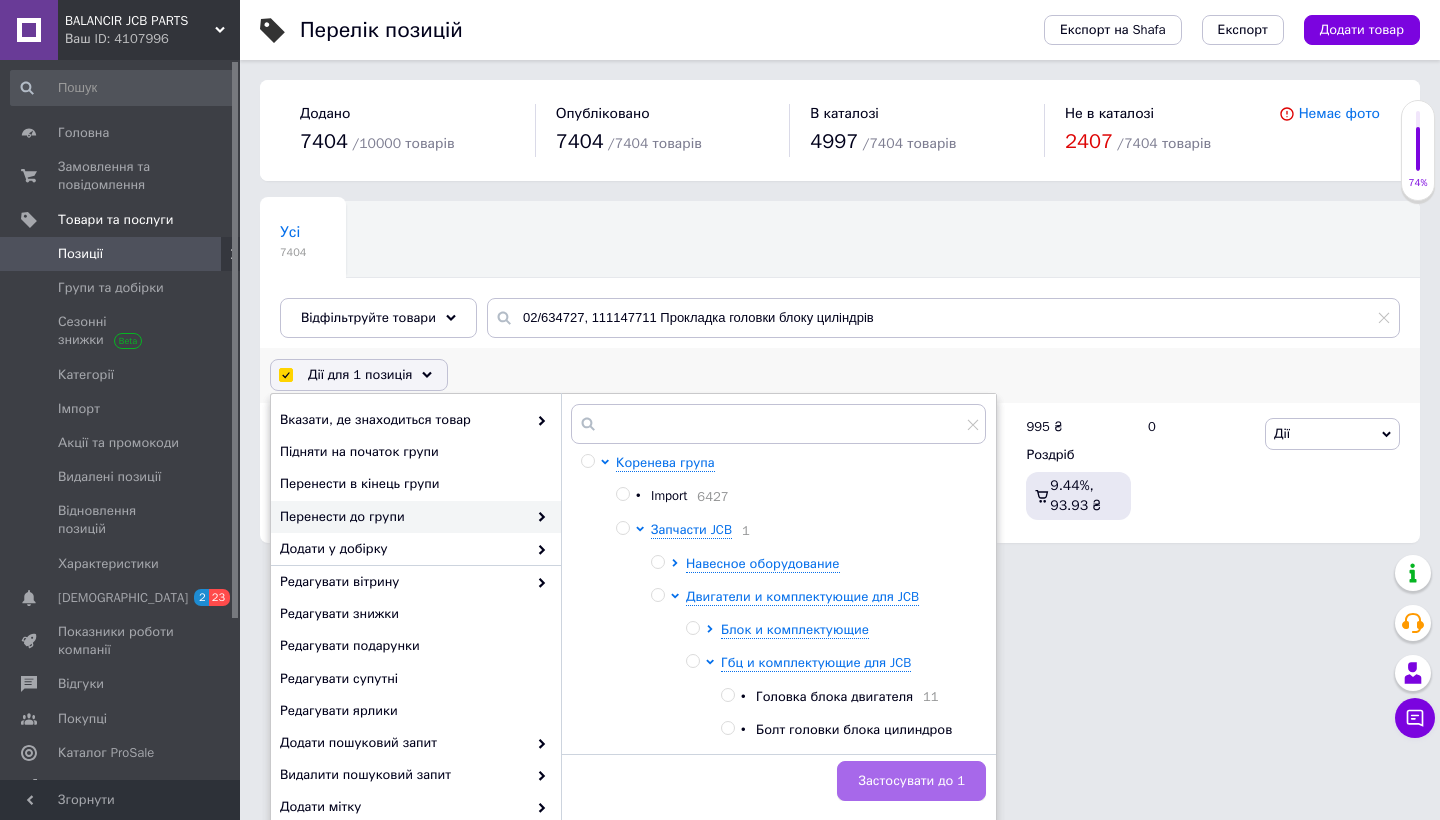 click on "Застосувати до 1" at bounding box center [911, 781] 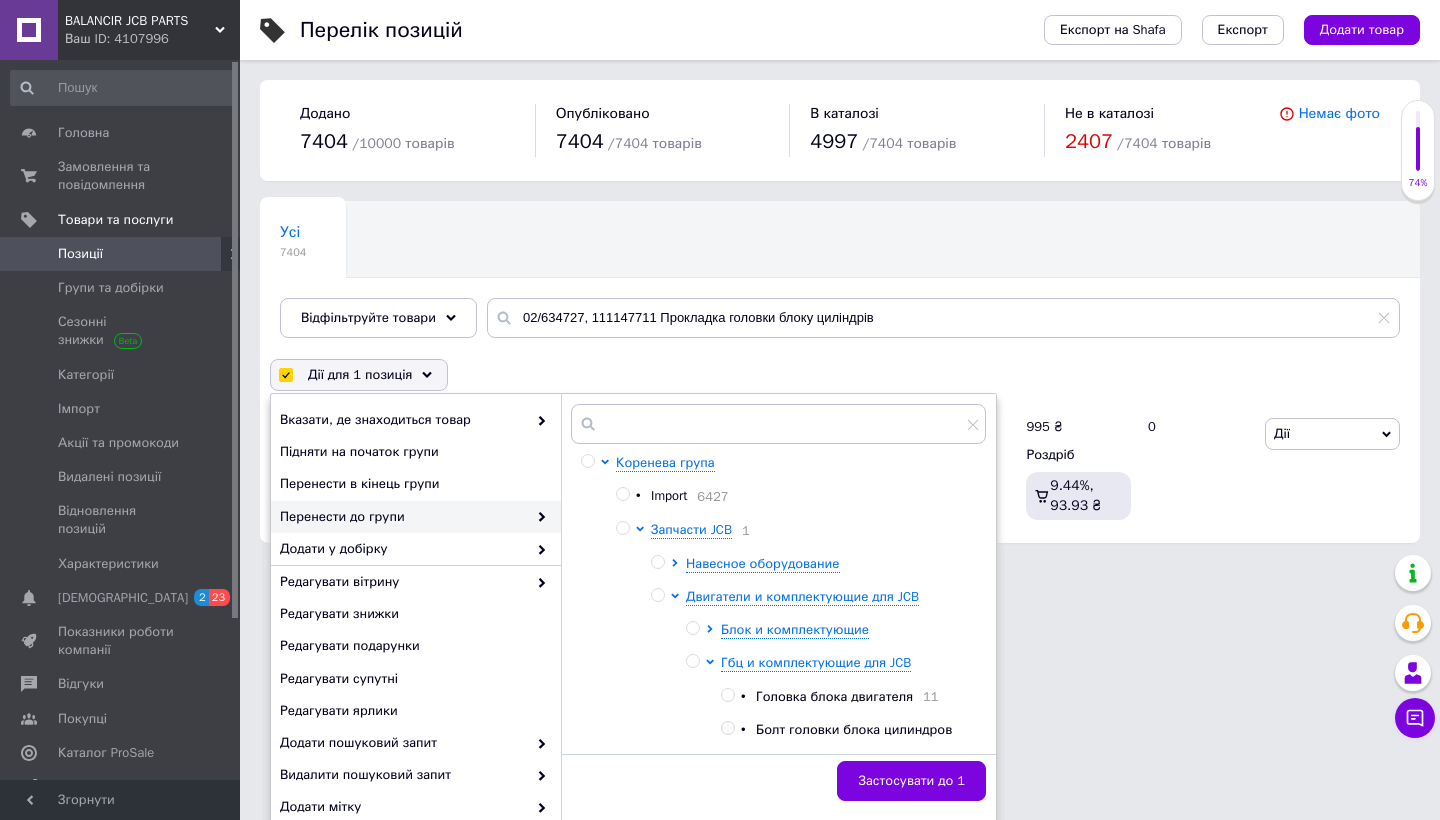 checkbox on "false" 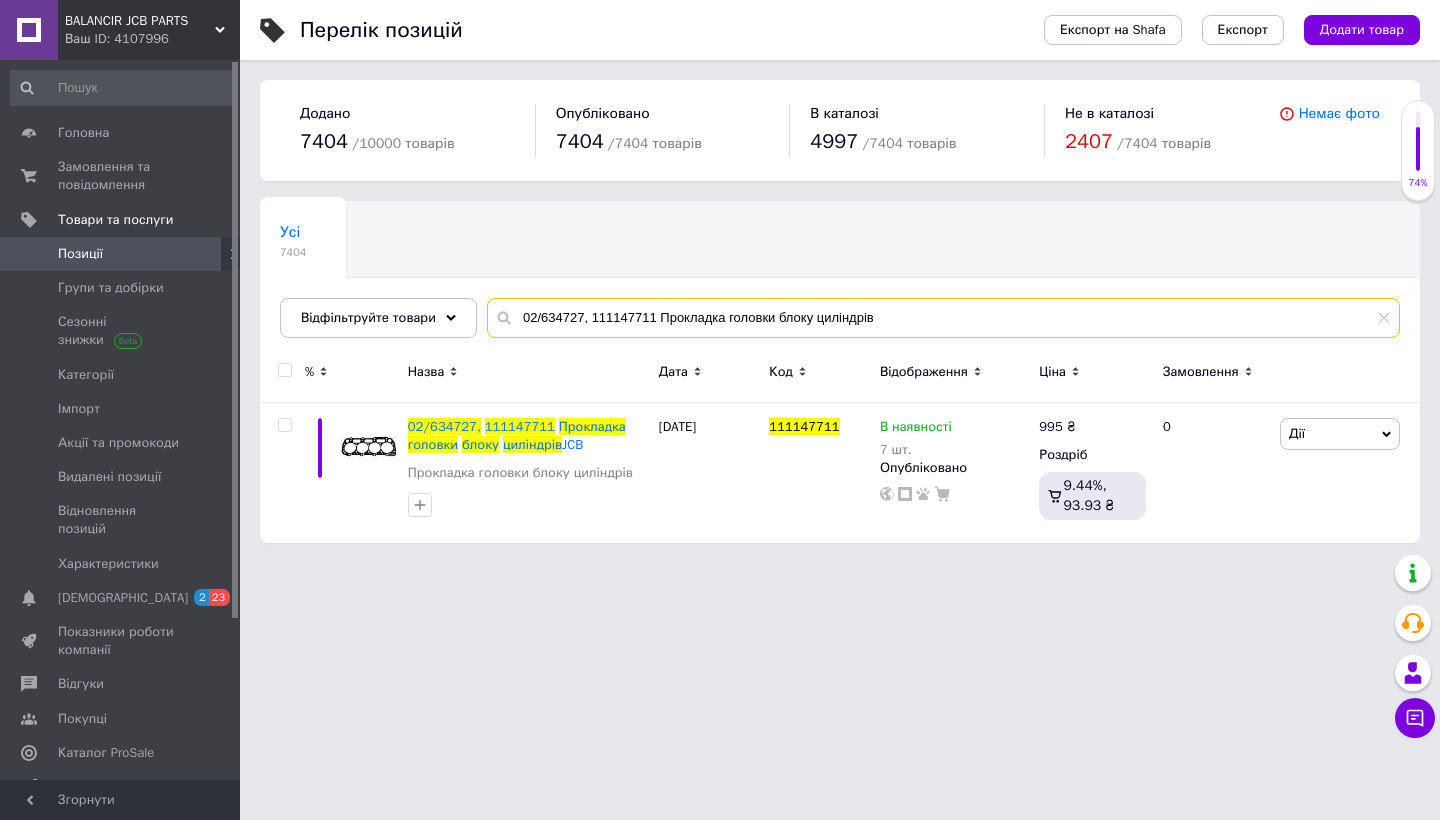 drag, startPoint x: 880, startPoint y: 316, endPoint x: 499, endPoint y: 316, distance: 381 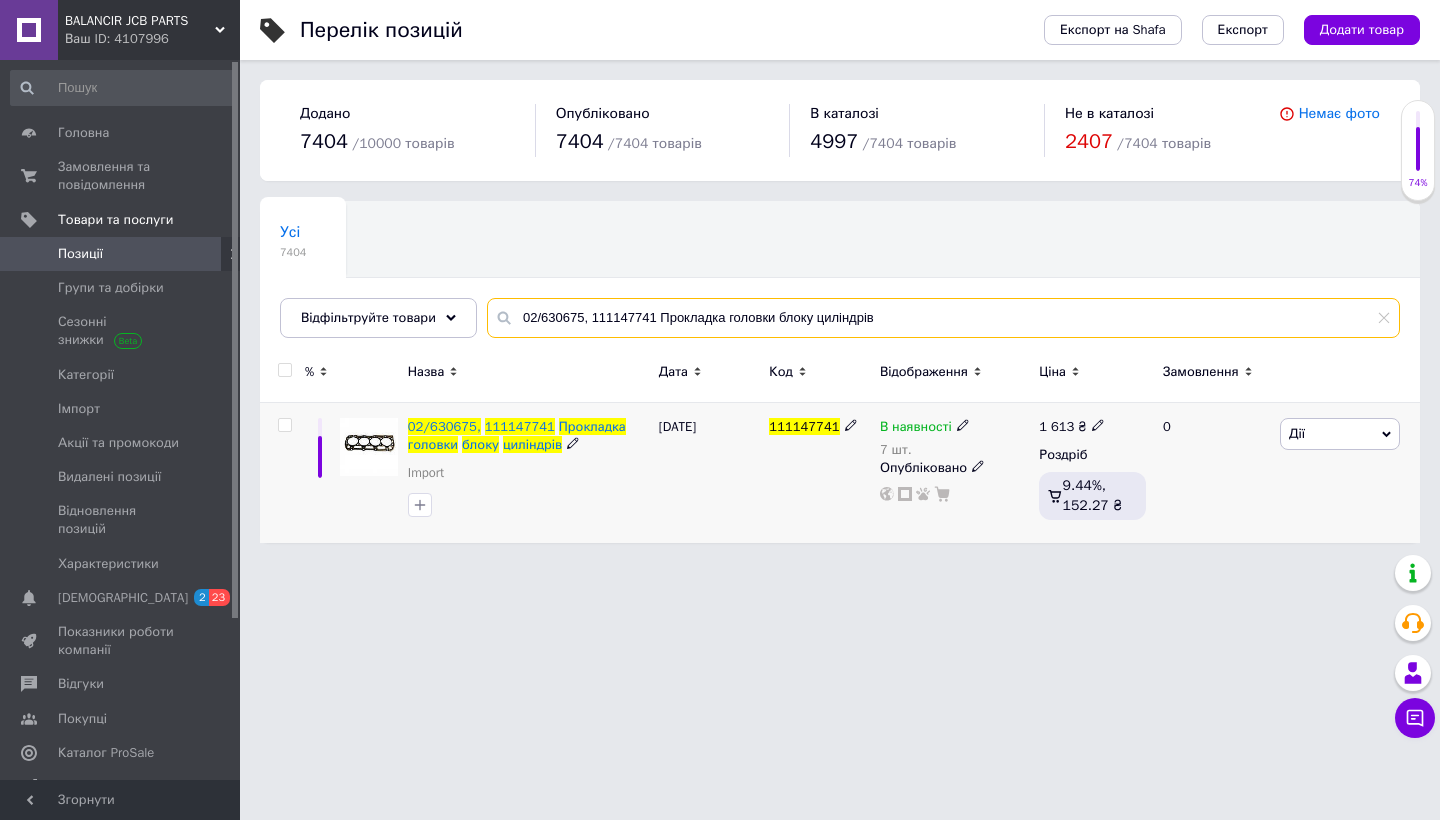 type on "02/630675, 111147741 Прокладка головки блоку циліндрів" 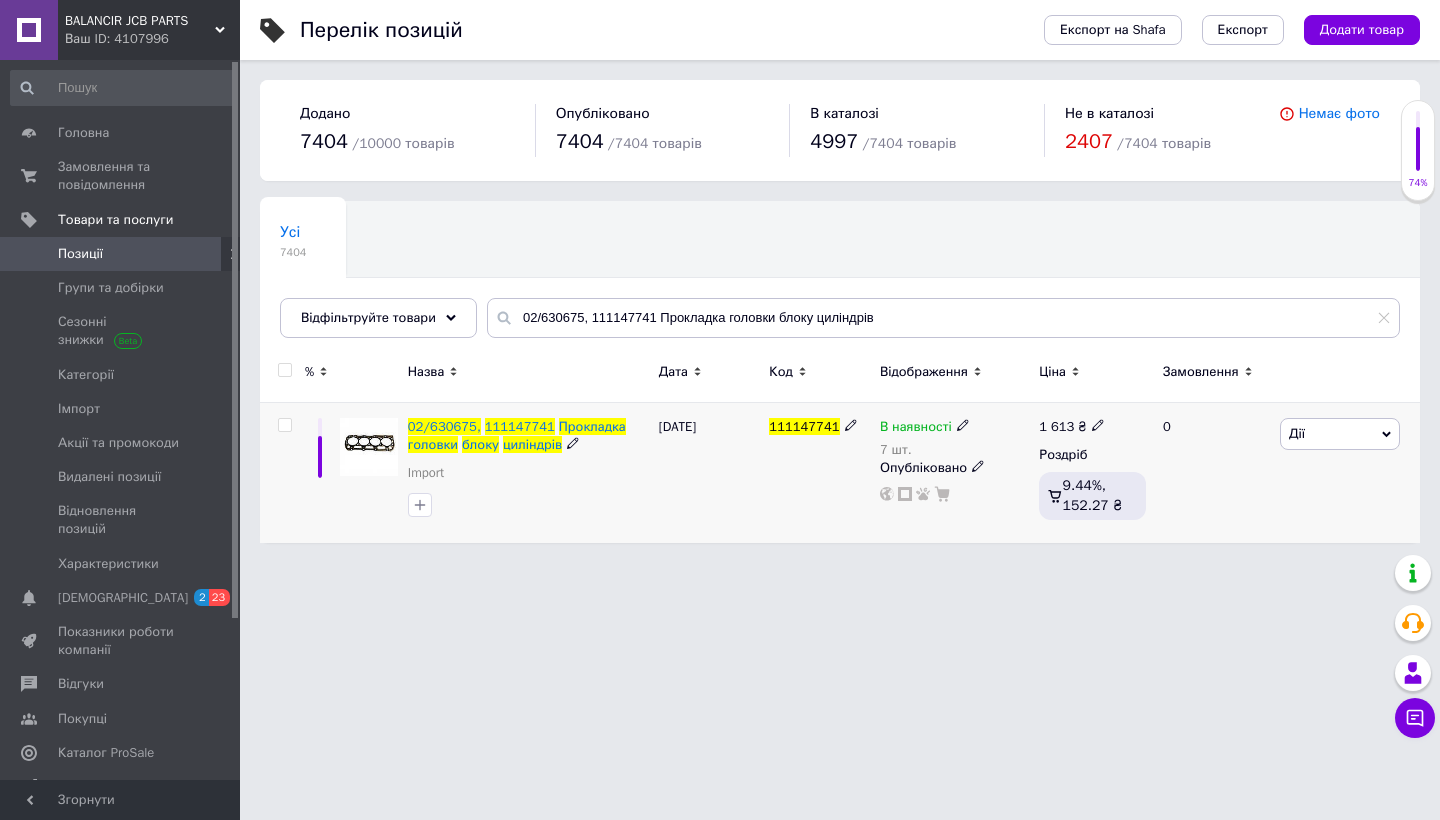 click at bounding box center (284, 425) 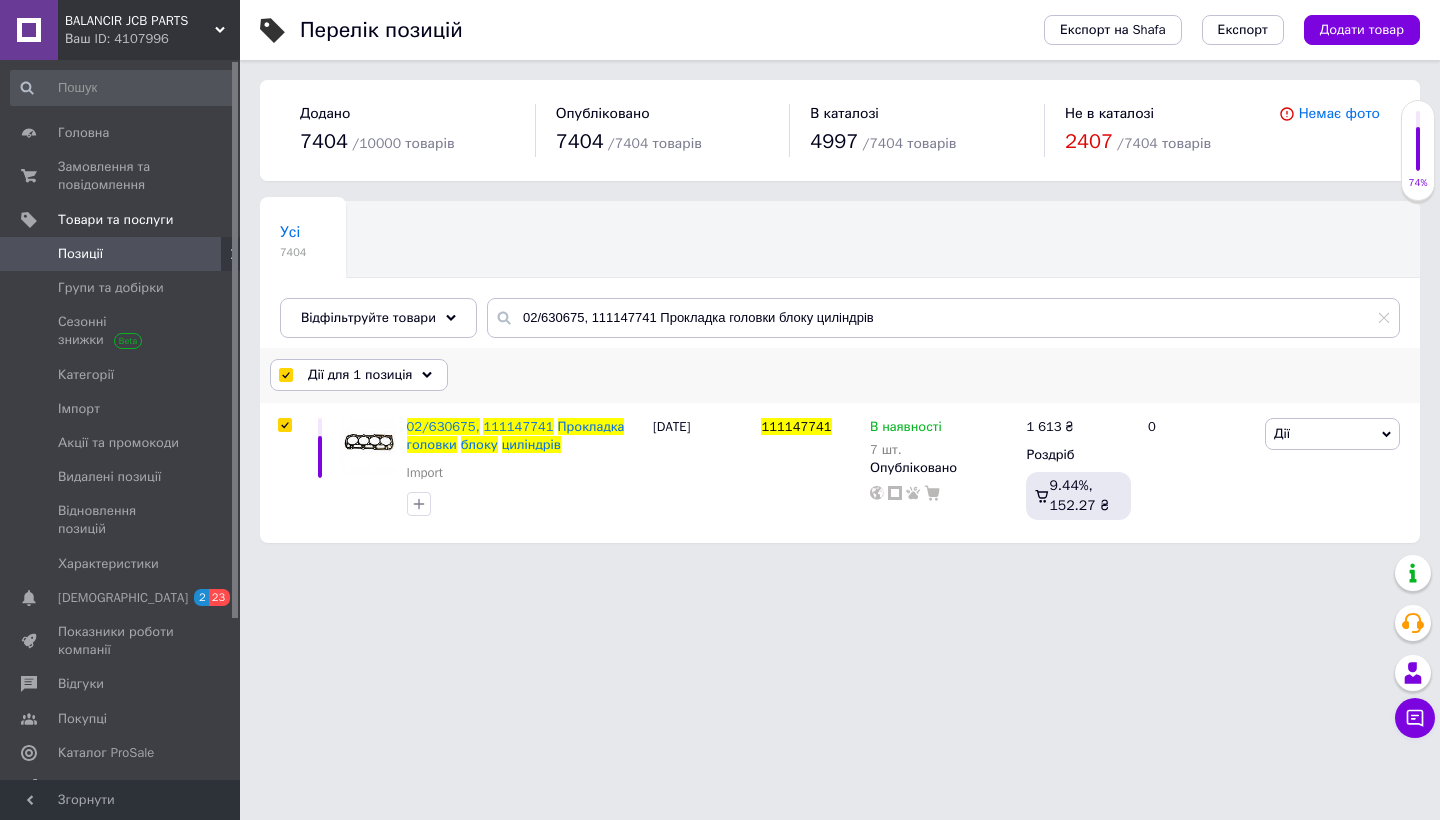 click on "Дії для 1 позиція" at bounding box center [359, 375] 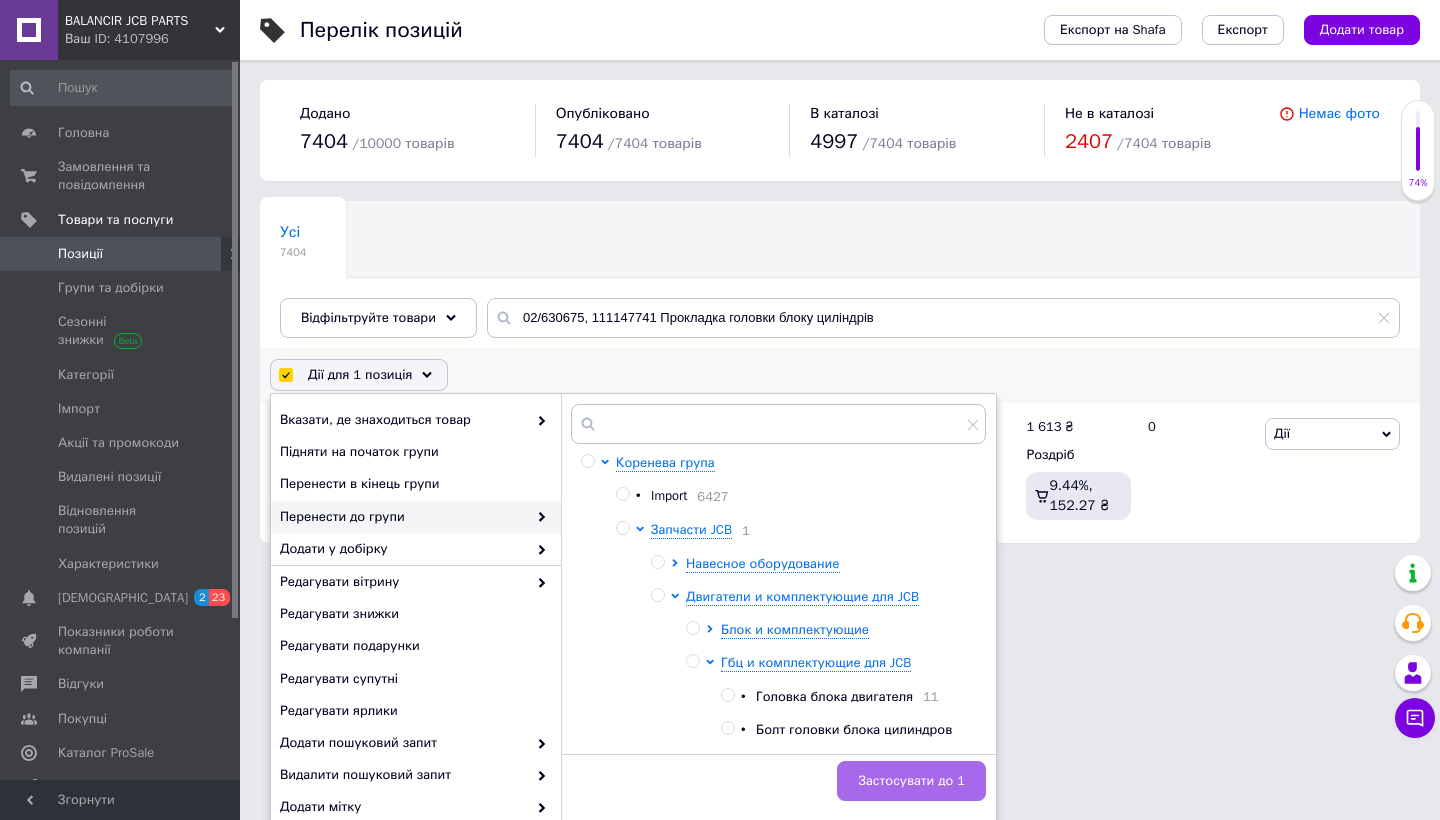 click on "Застосувати до 1" at bounding box center [911, 781] 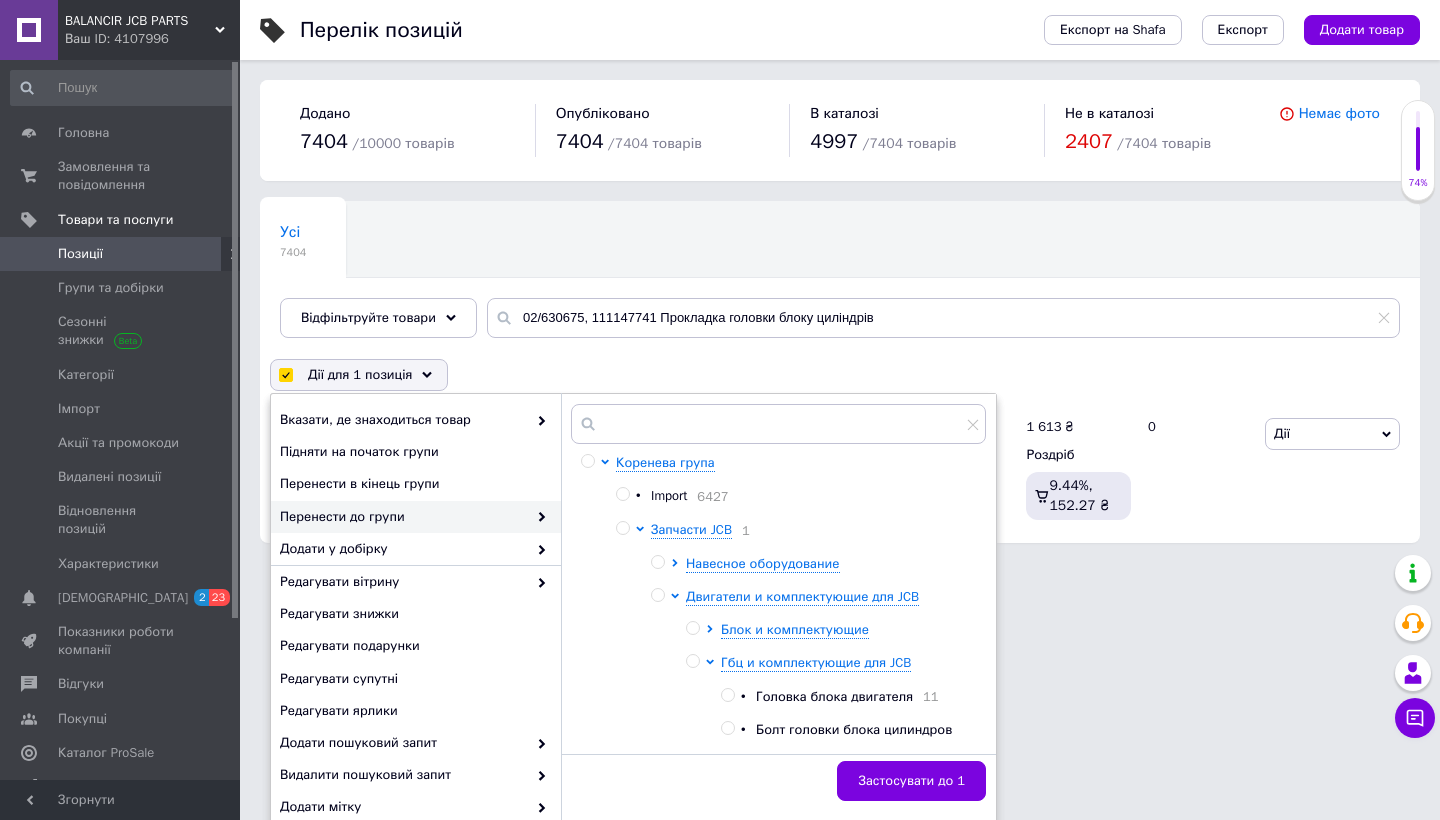 checkbox on "false" 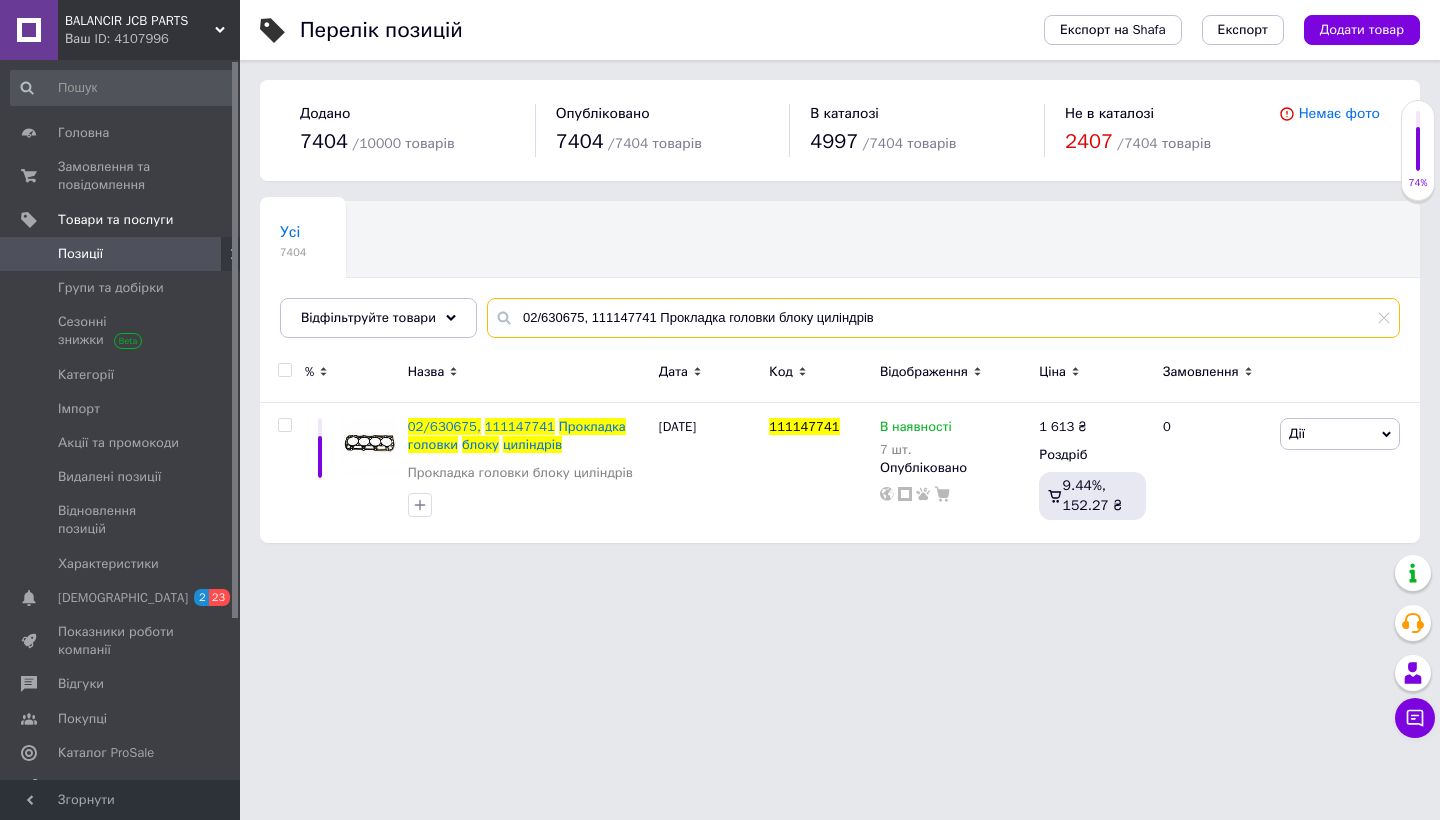 drag, startPoint x: 879, startPoint y: 319, endPoint x: 504, endPoint y: 317, distance: 375.00534 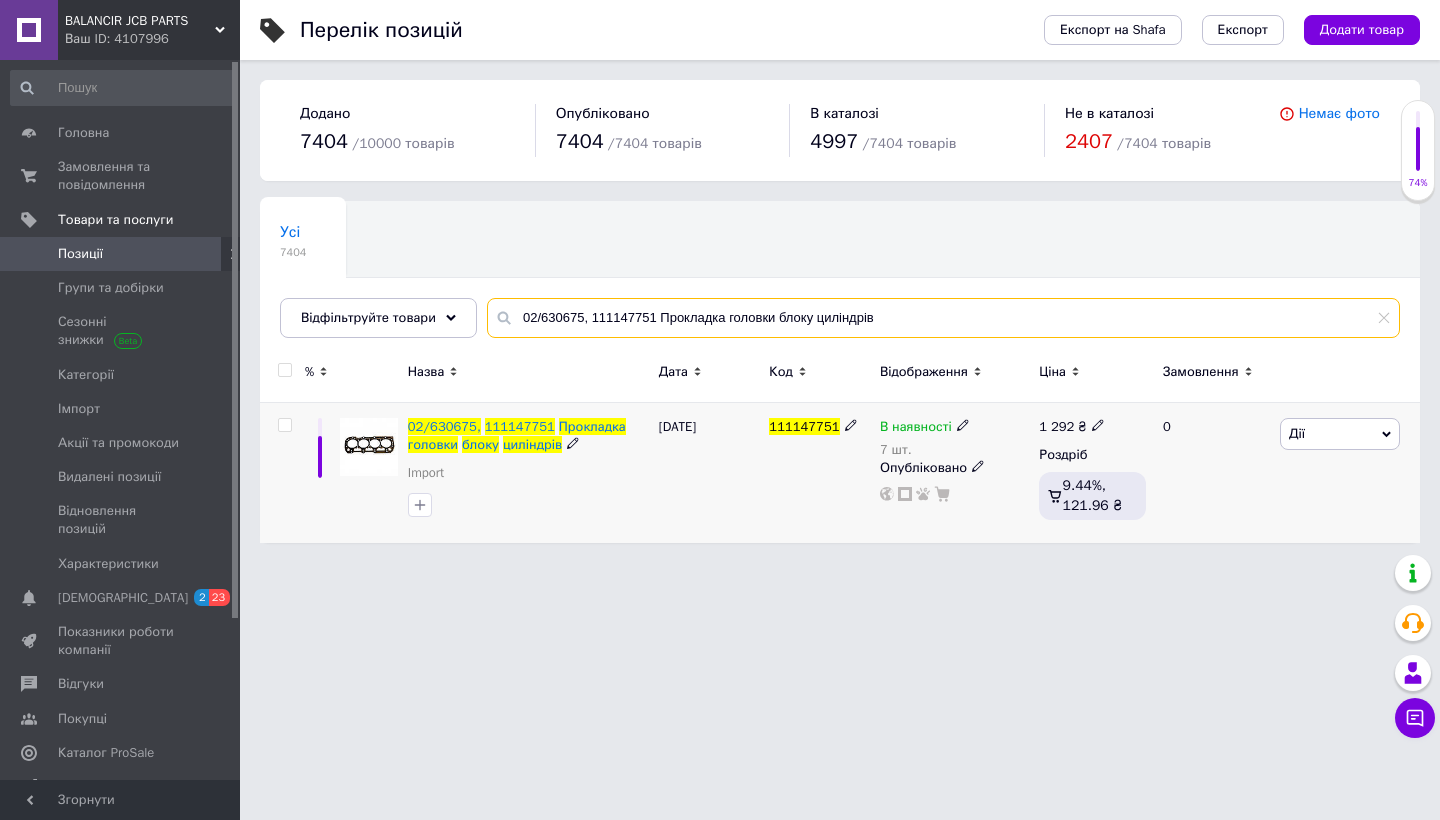 type on "02/630675, 111147751 Прокладка головки блоку циліндрів" 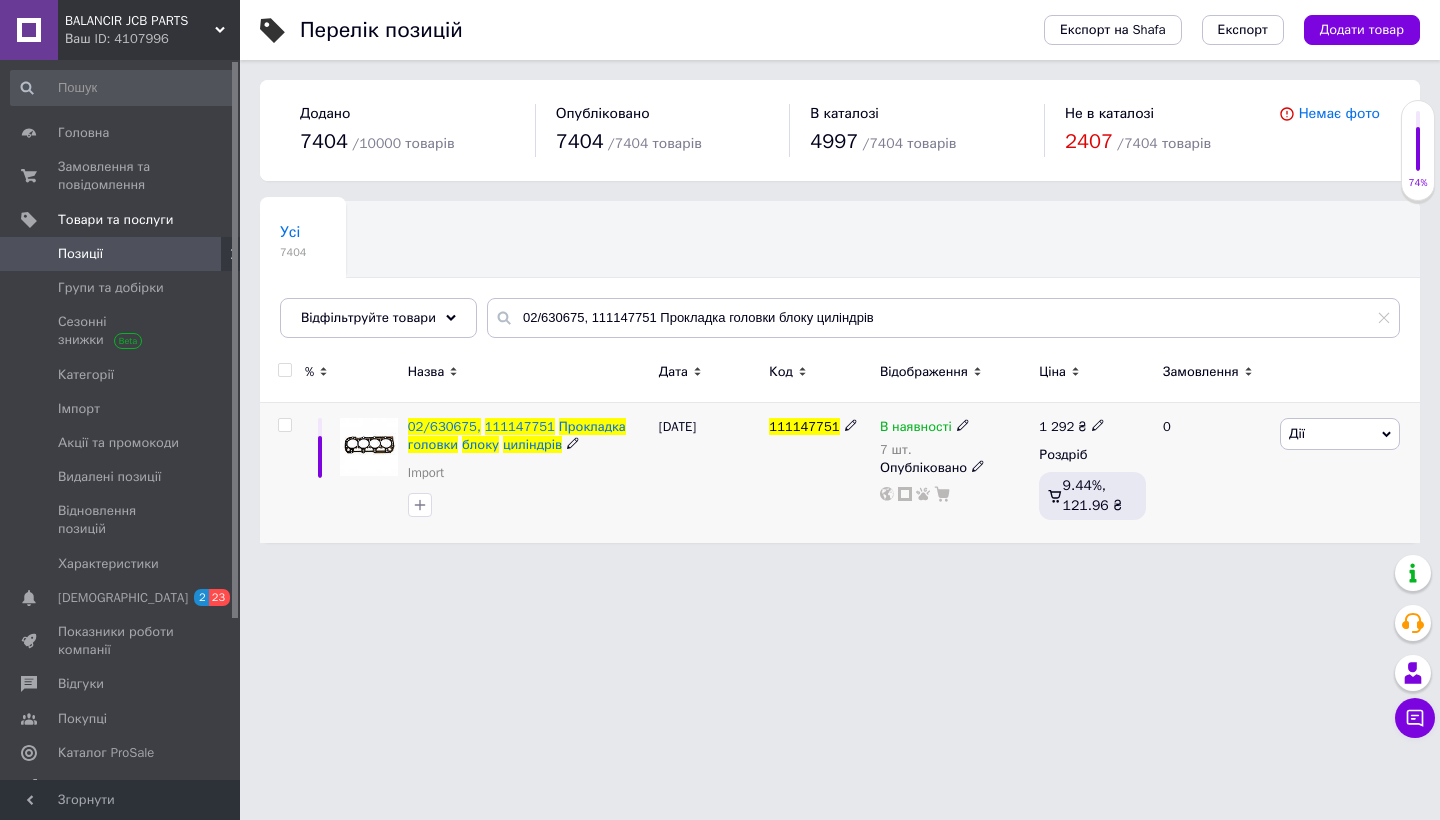click at bounding box center [284, 425] 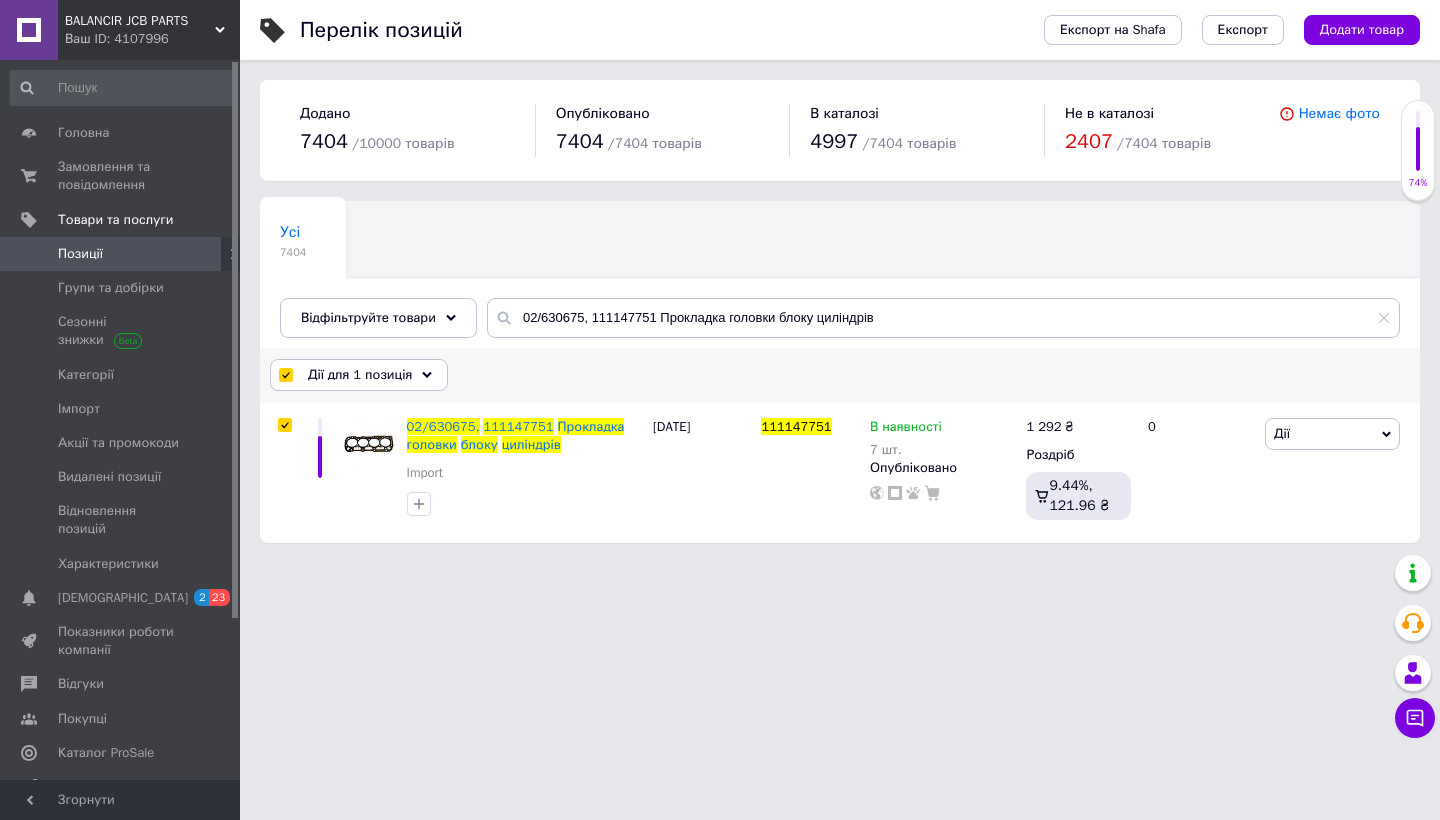 click on "Дії для 1 позиція" at bounding box center (360, 375) 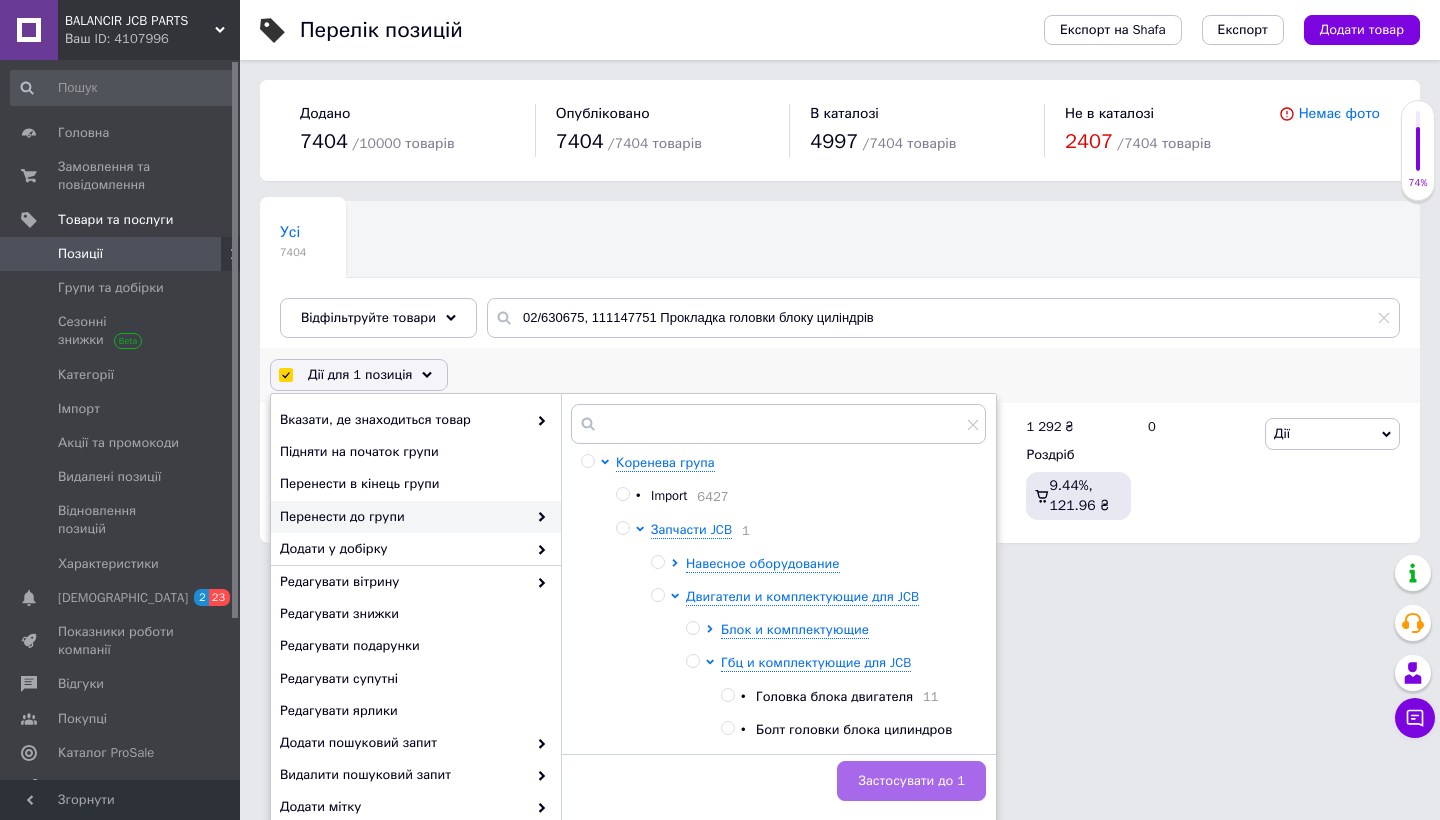click on "Застосувати до 1" at bounding box center [911, 781] 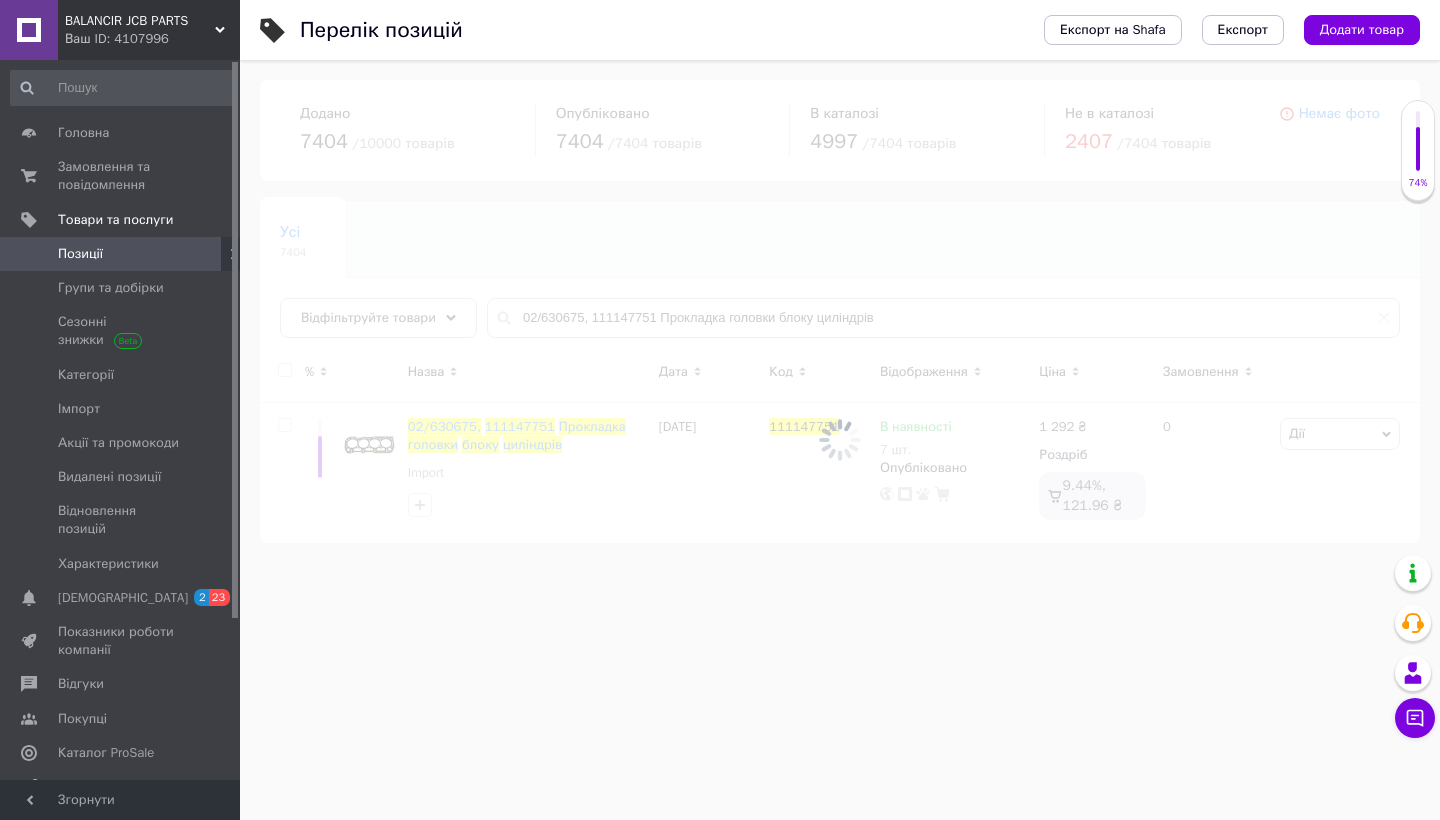 checkbox on "false" 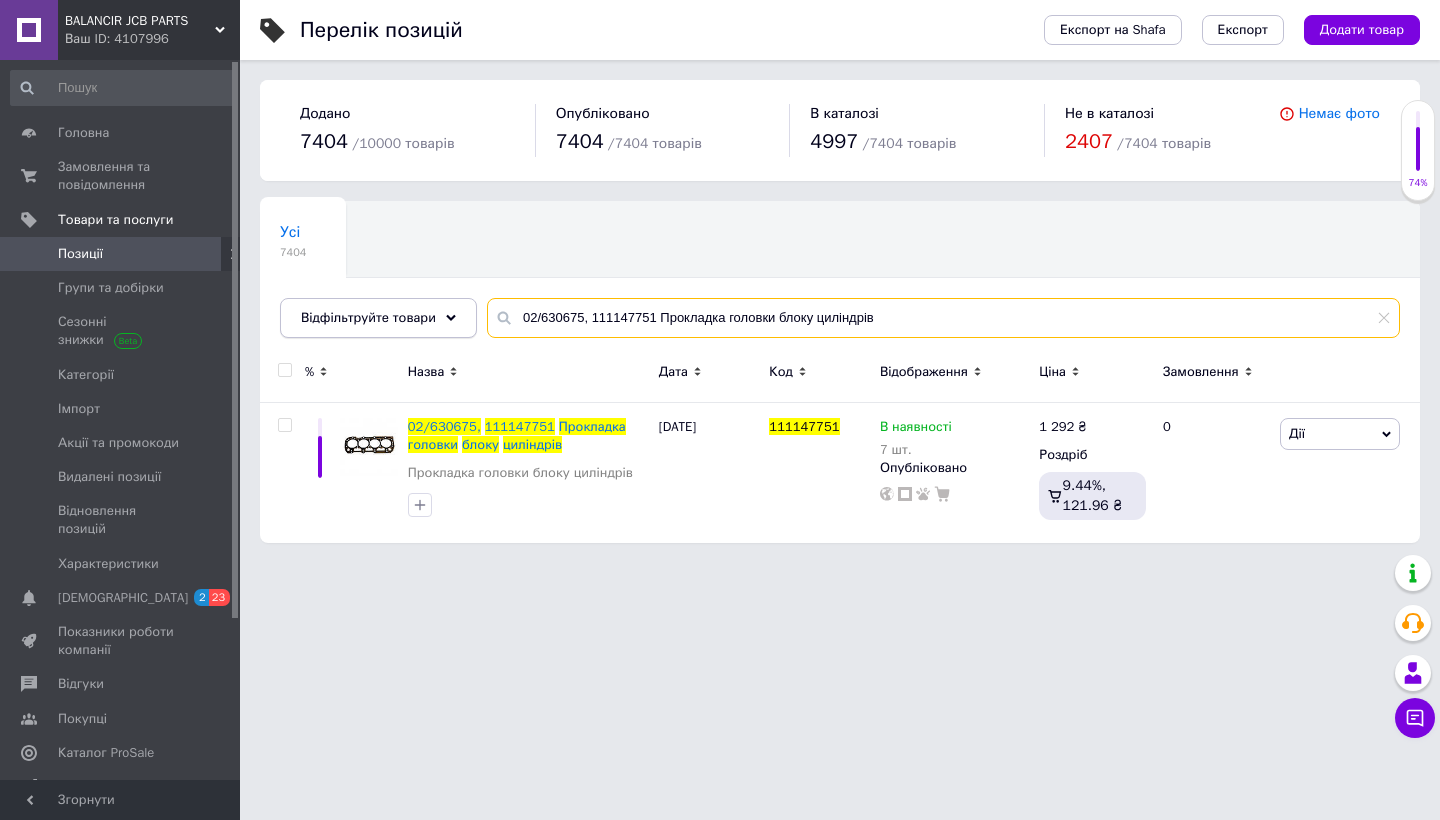 drag, startPoint x: 884, startPoint y: 316, endPoint x: 444, endPoint y: 313, distance: 440.01022 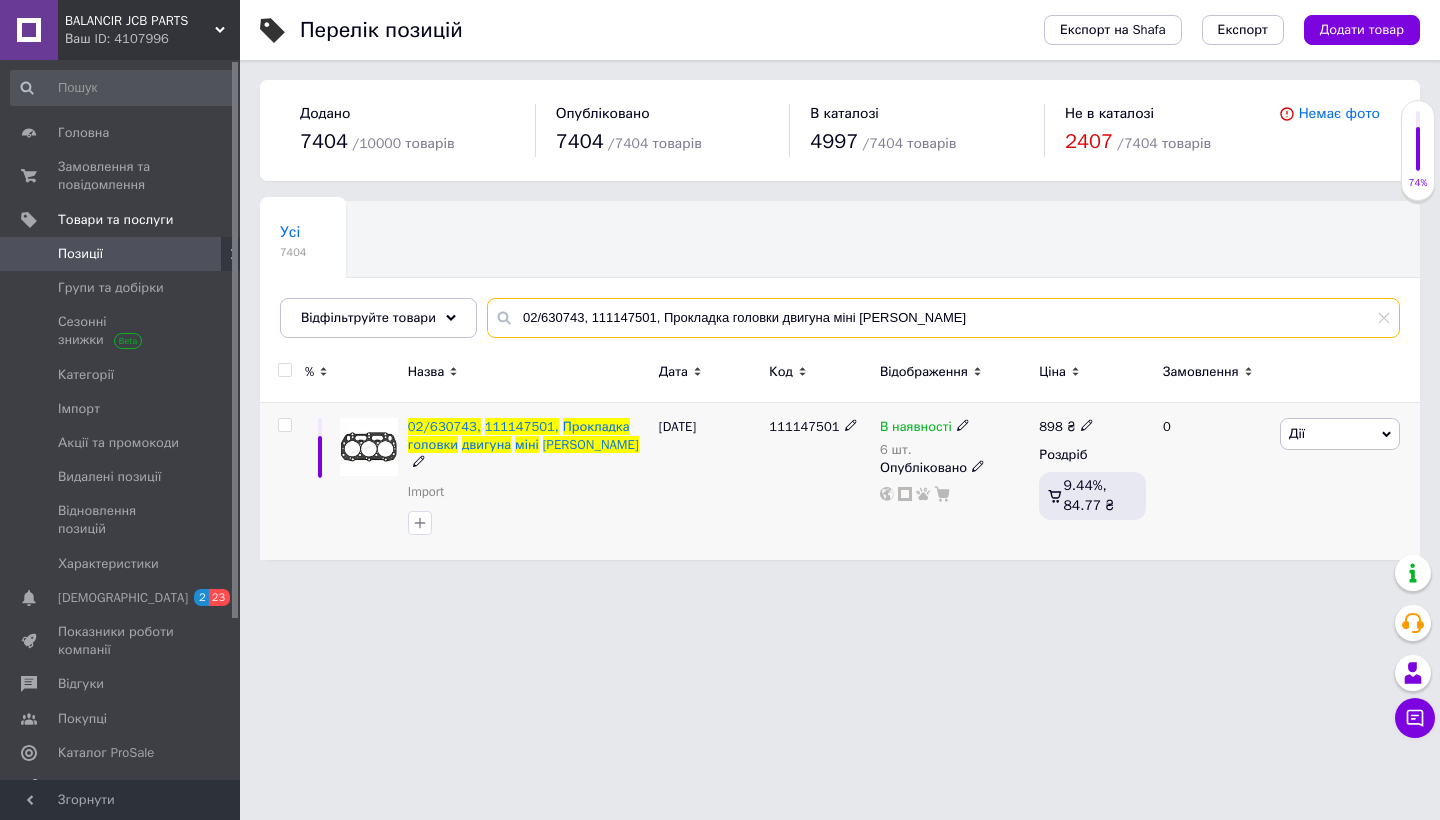 type on "02/630743, 111147501, Прокладка головки двигуна міні [PERSON_NAME]" 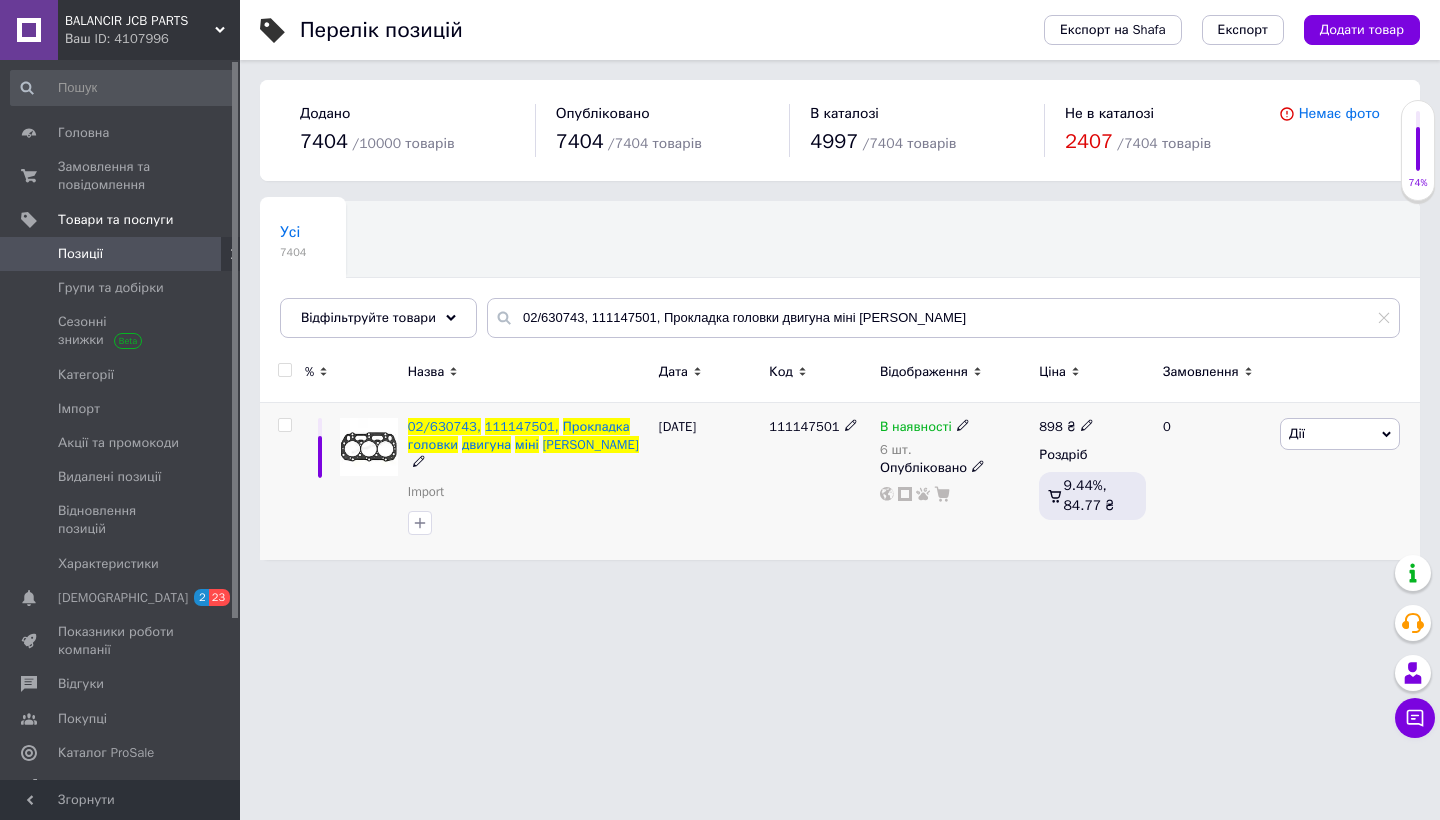 click at bounding box center [284, 425] 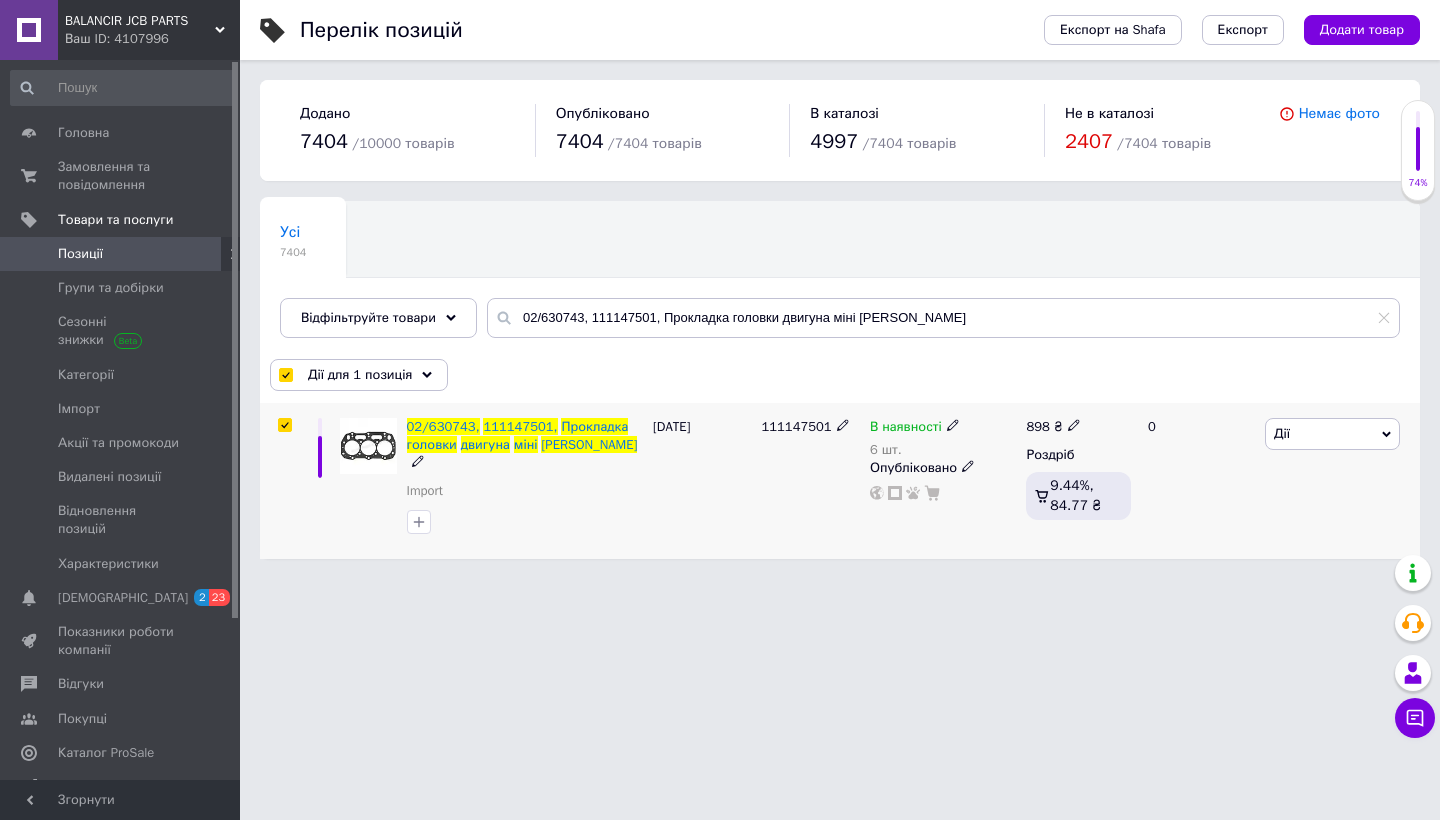 click at bounding box center [284, 425] 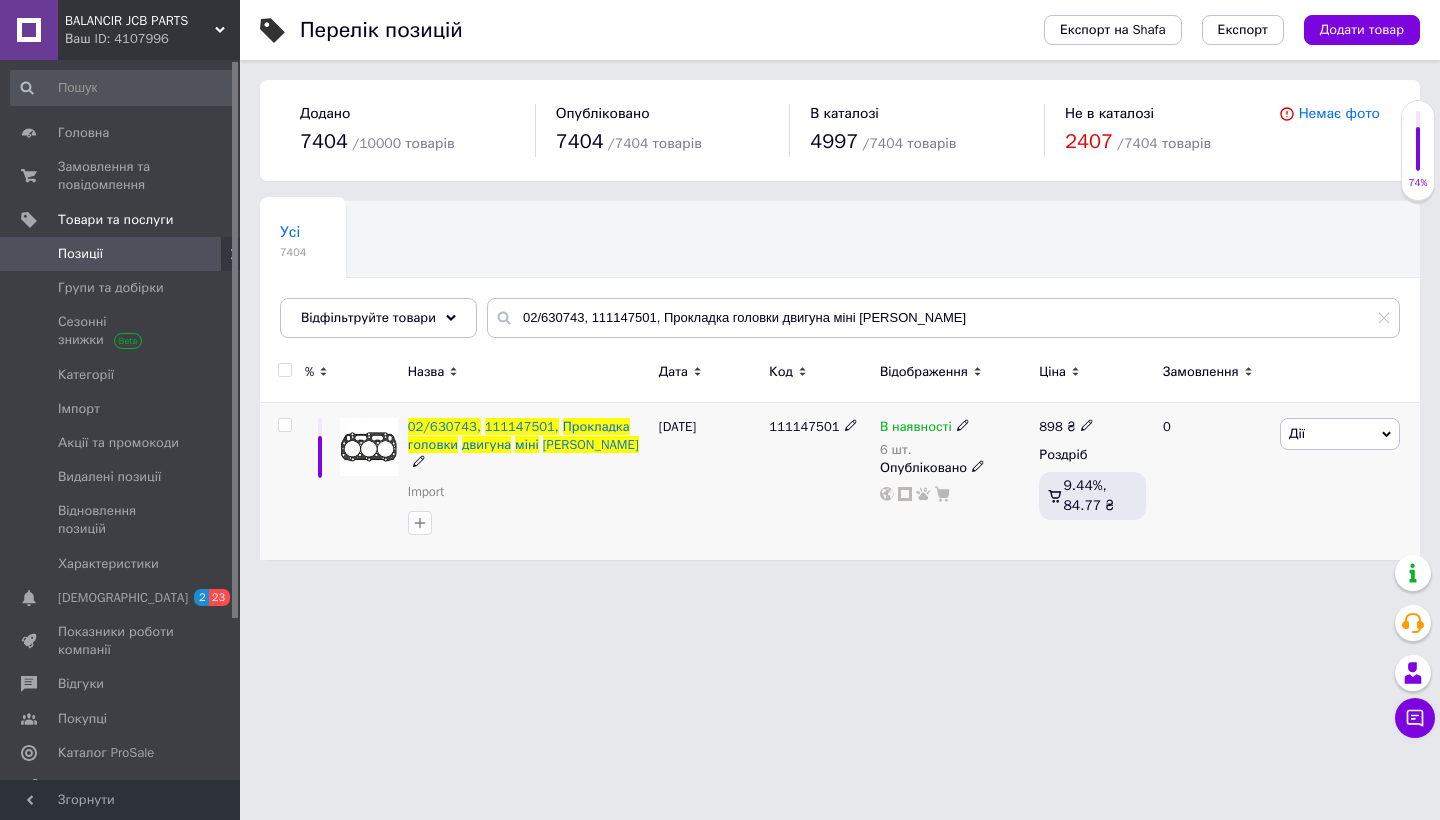 click at bounding box center (284, 425) 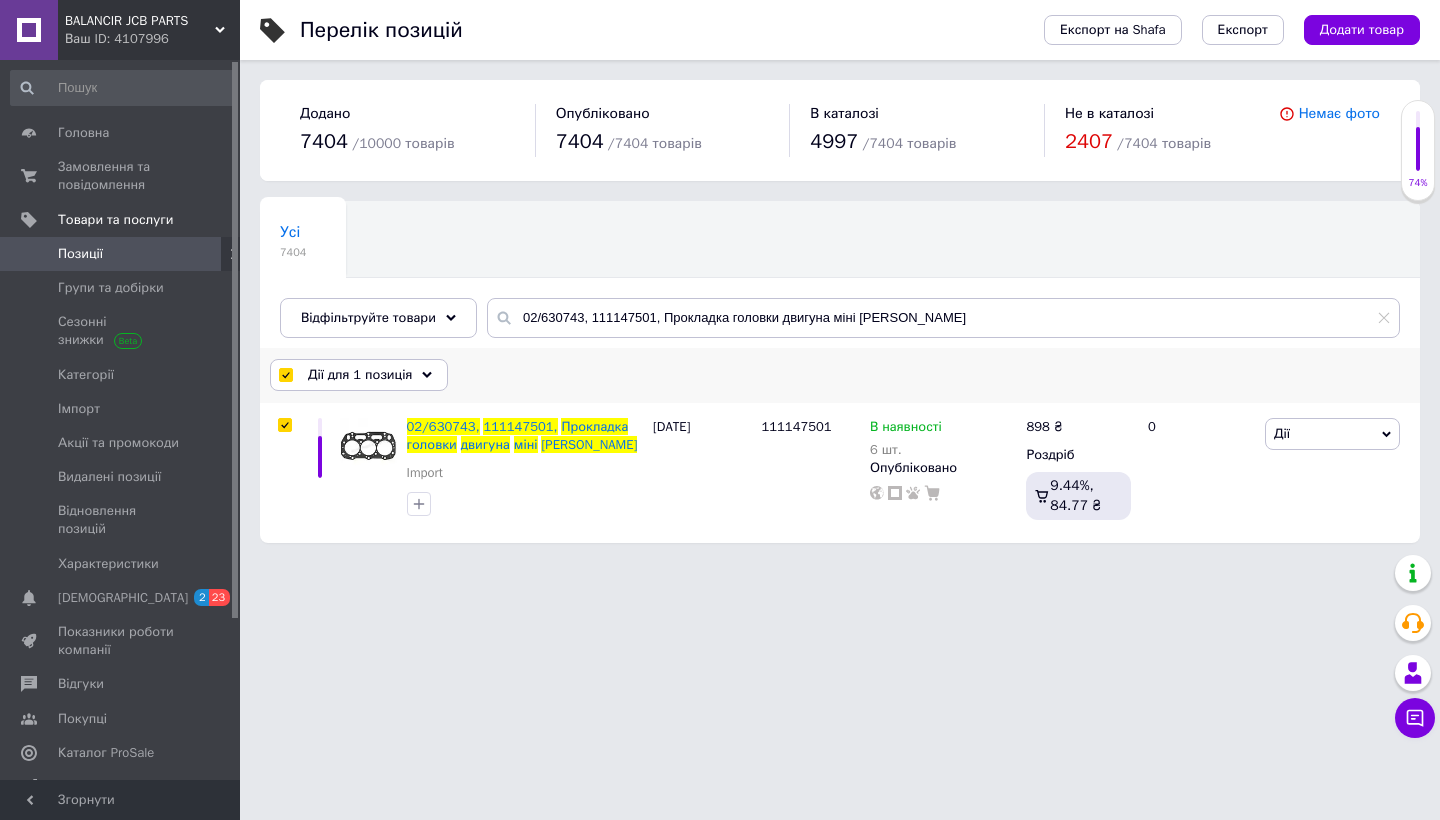 click on "Дії для 1 позиція" at bounding box center (360, 375) 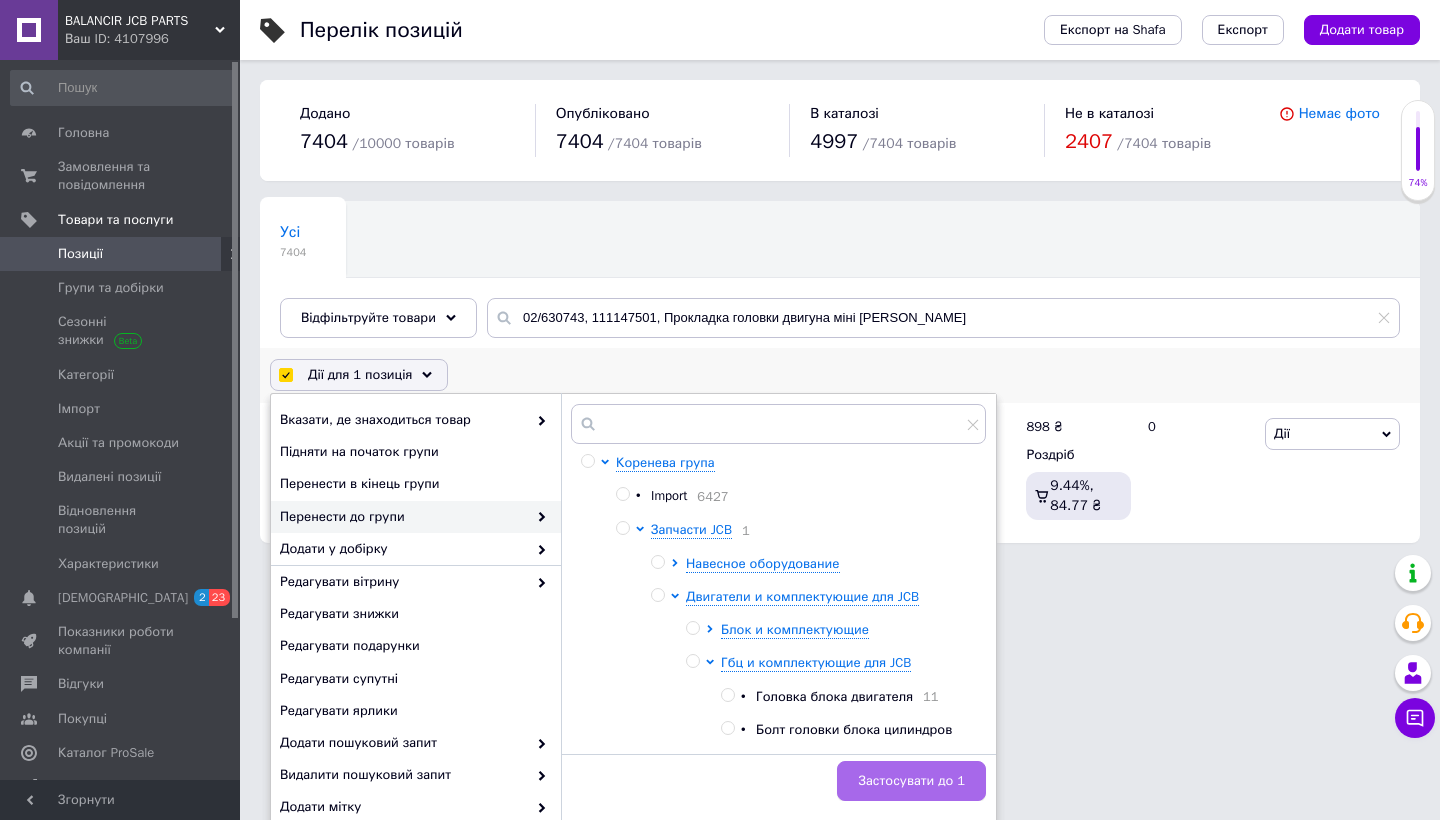 click on "Застосувати до 1" at bounding box center [911, 781] 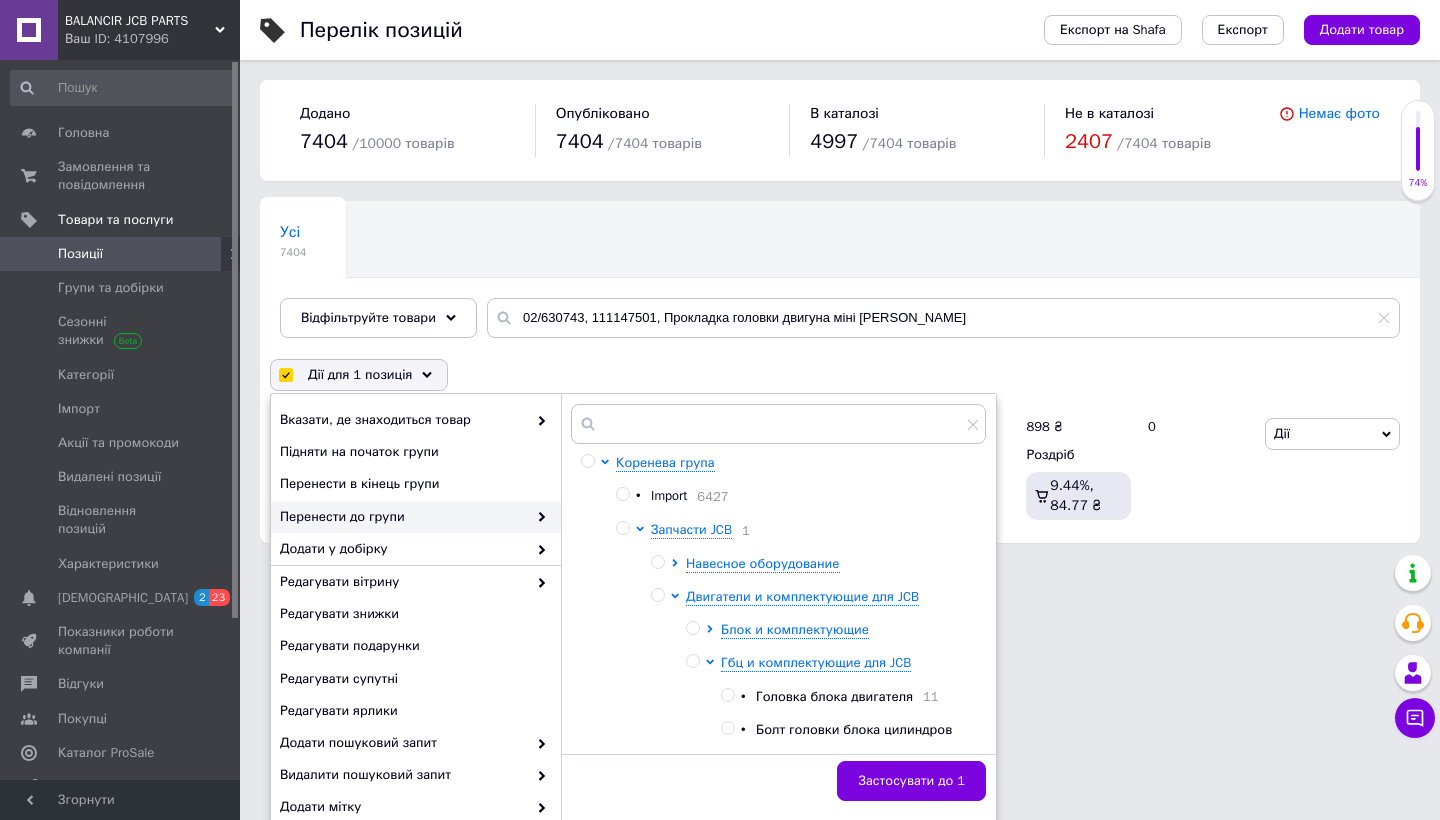 checkbox on "false" 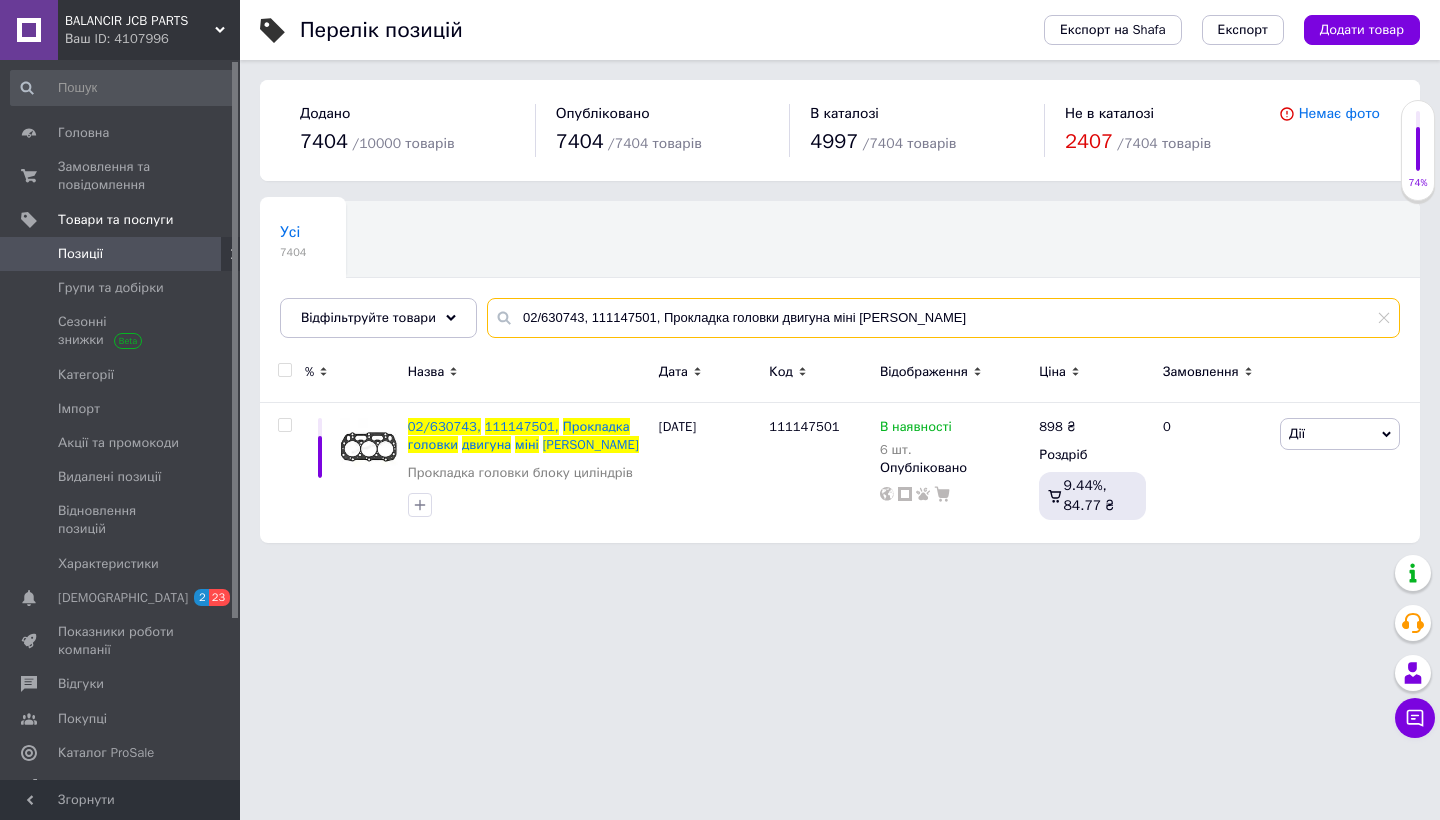 drag, startPoint x: 931, startPoint y: 316, endPoint x: 532, endPoint y: 310, distance: 399.0451 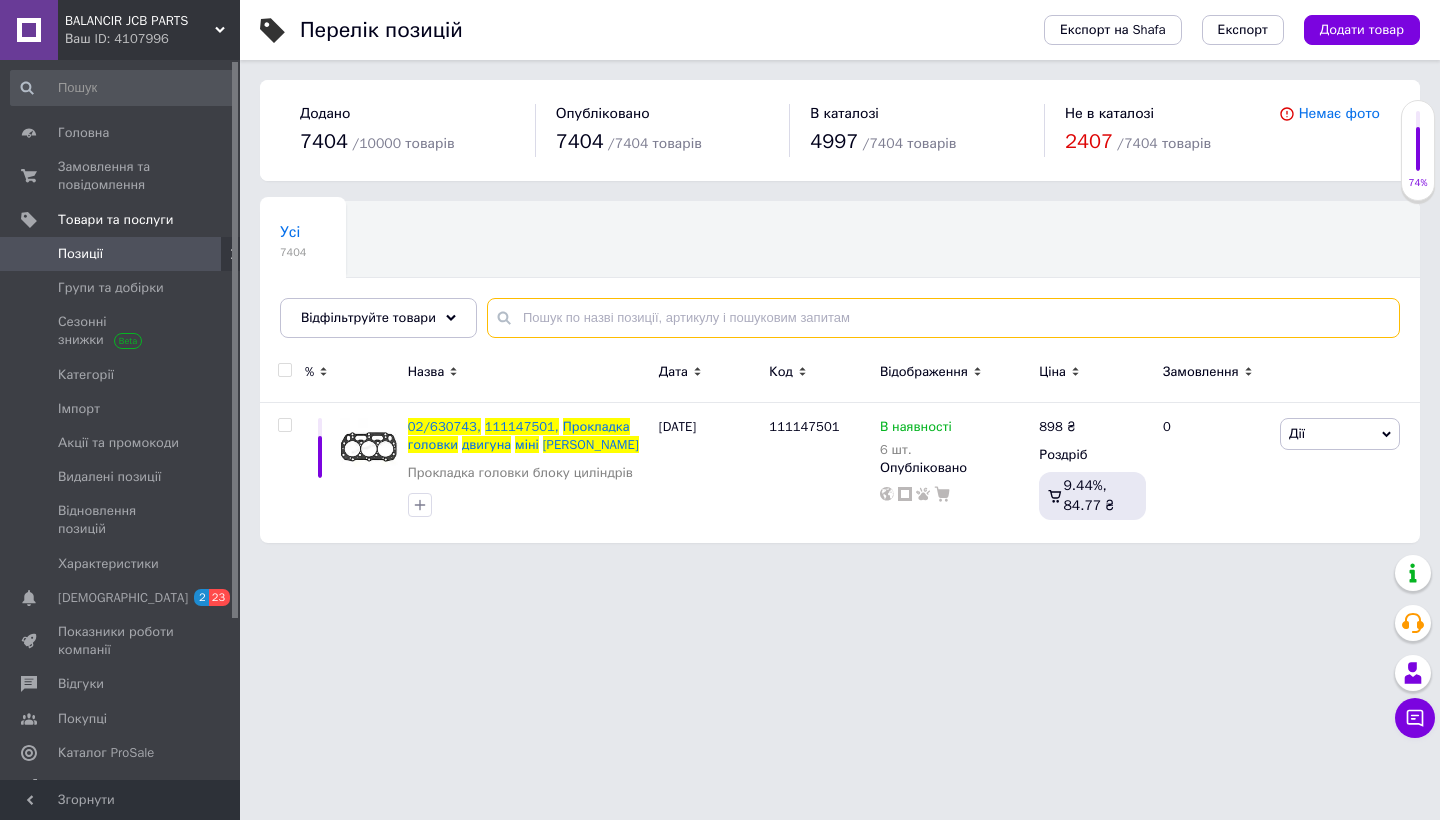 paste on "332/G7889, 8981142560 Прокладка головки блоку циліндрів" 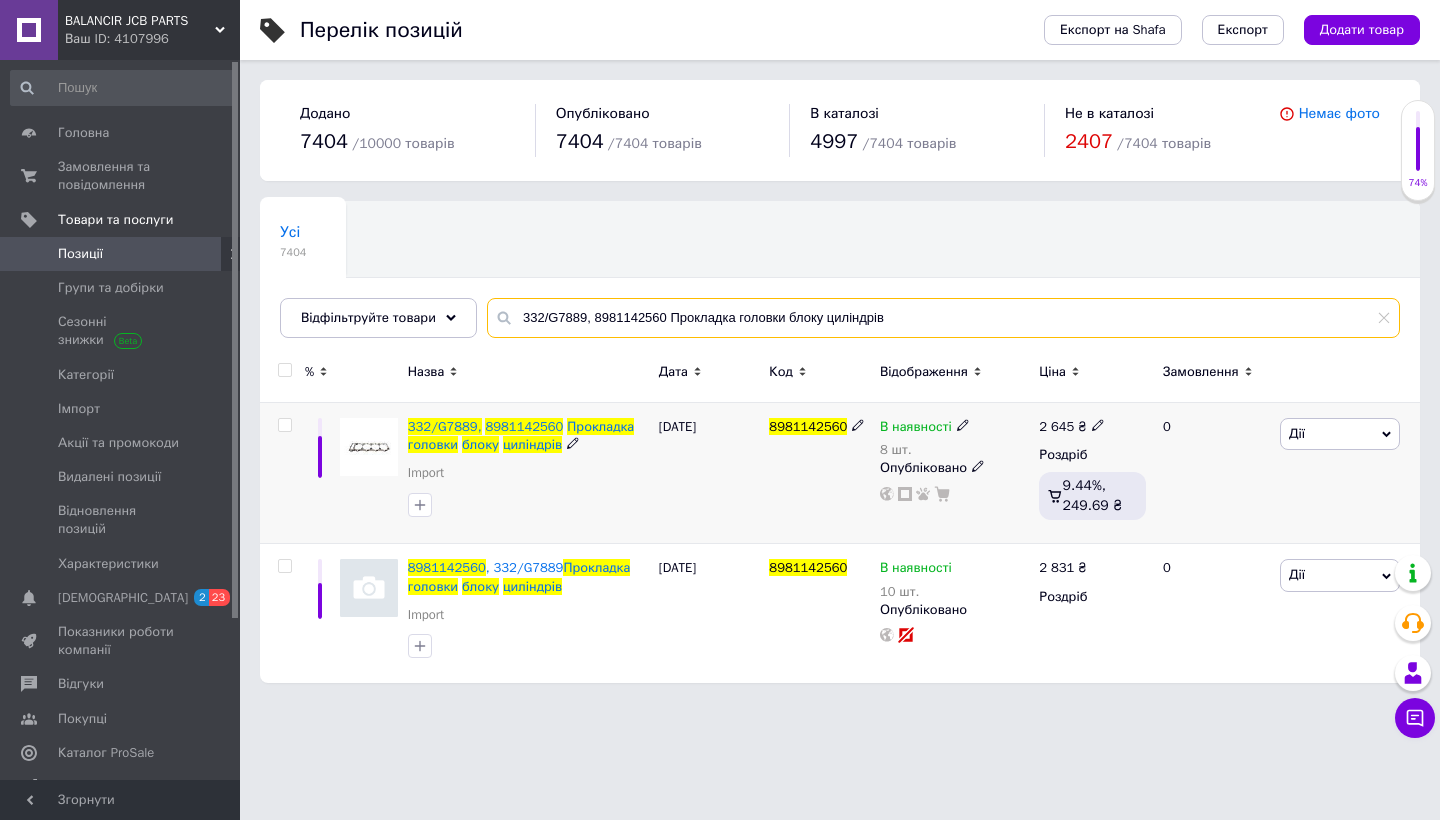 type on "332/G7889, 8981142560 Прокладка головки блоку циліндрів" 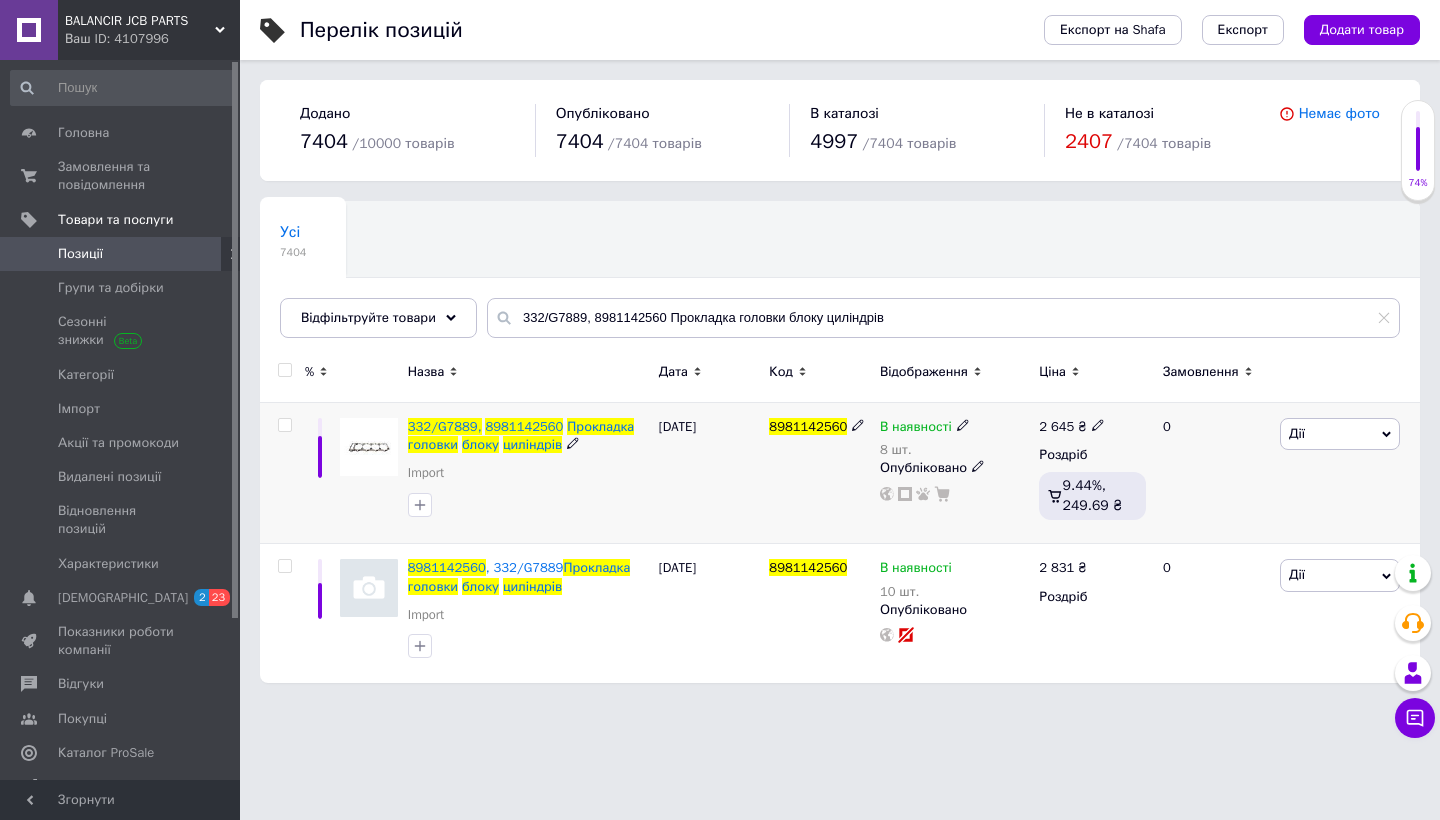 click at bounding box center (284, 425) 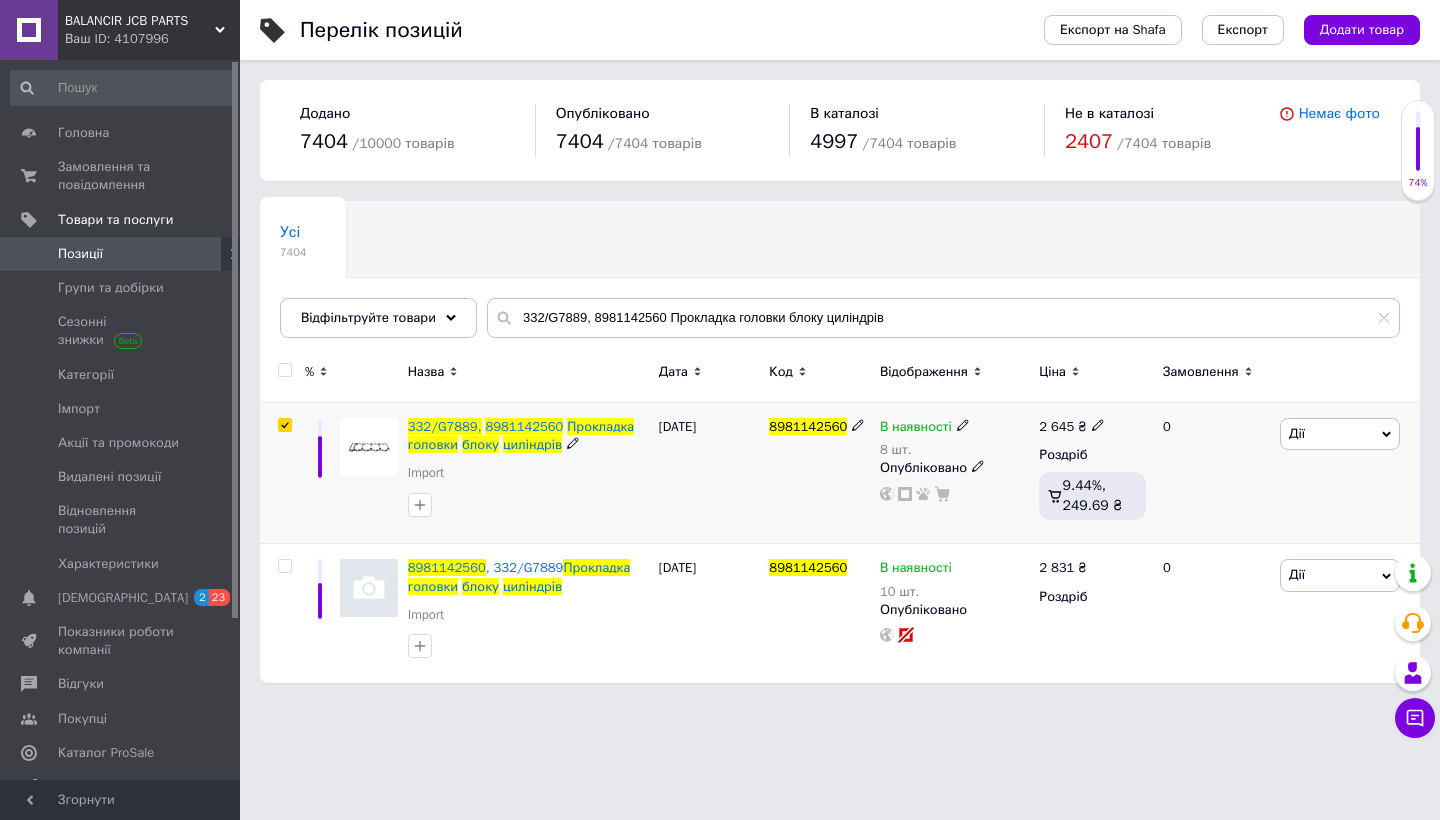 checkbox on "true" 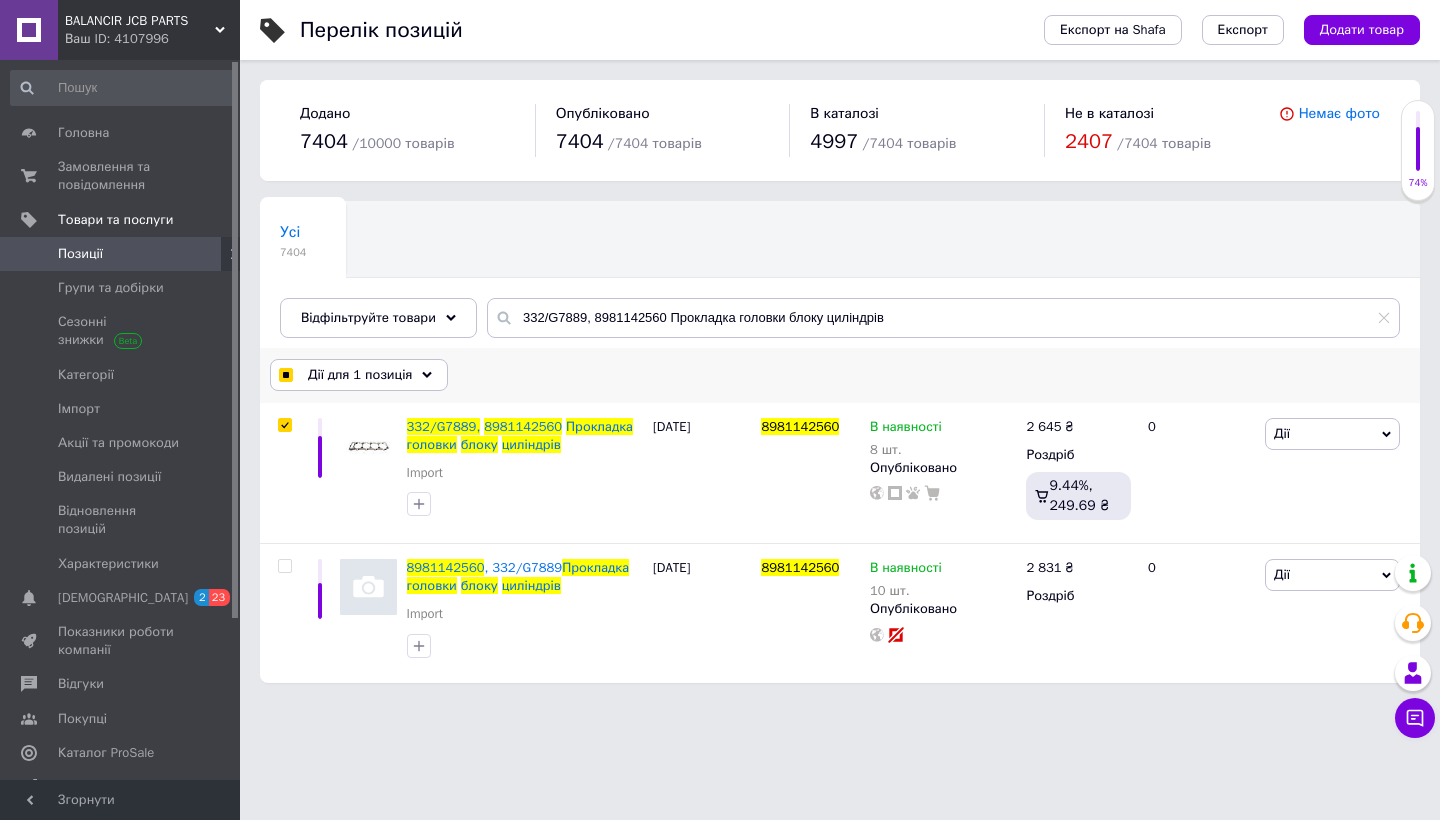 click on "Дії для 1 позиція" at bounding box center [360, 375] 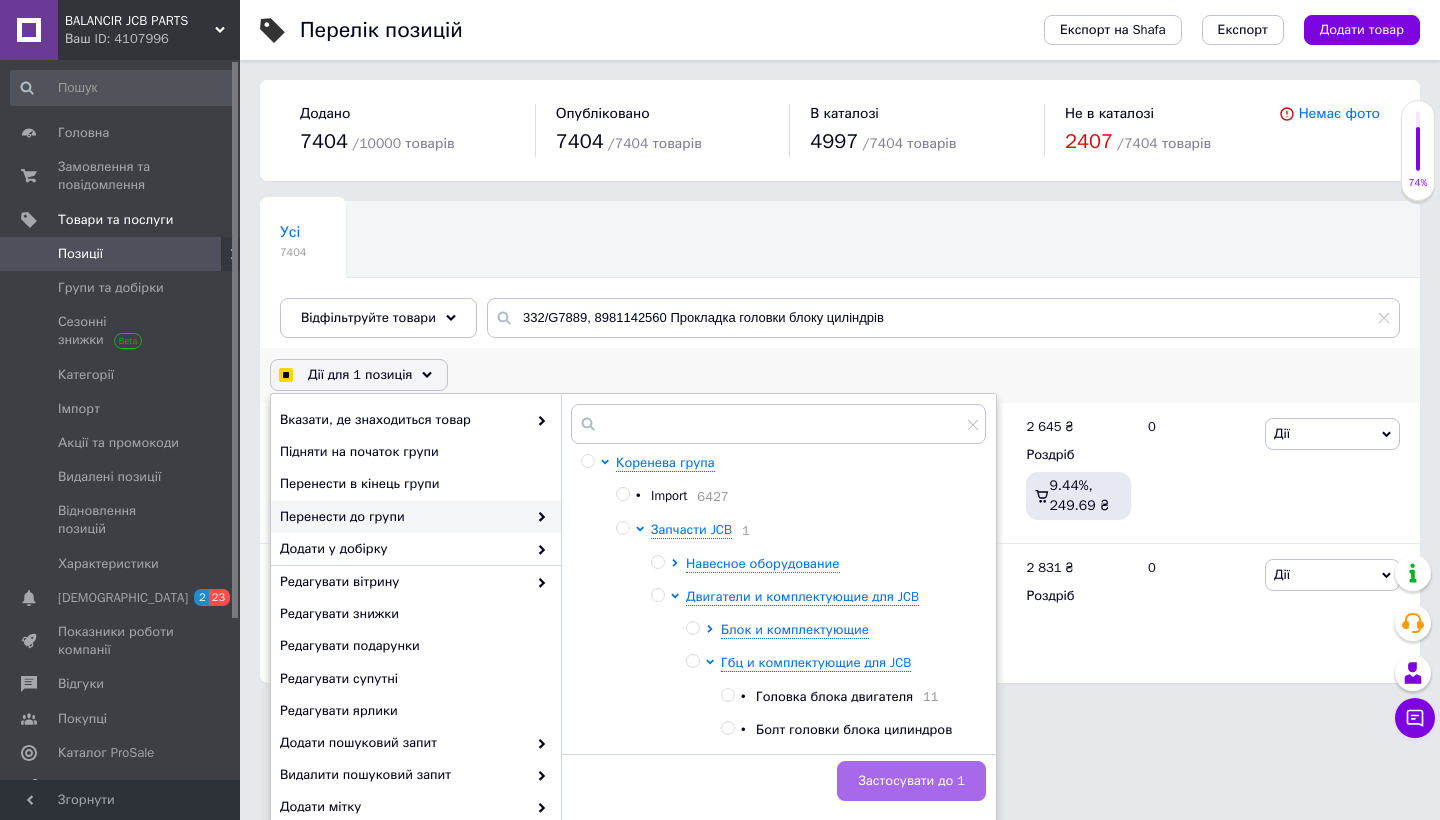 click on "Застосувати до 1" at bounding box center [911, 781] 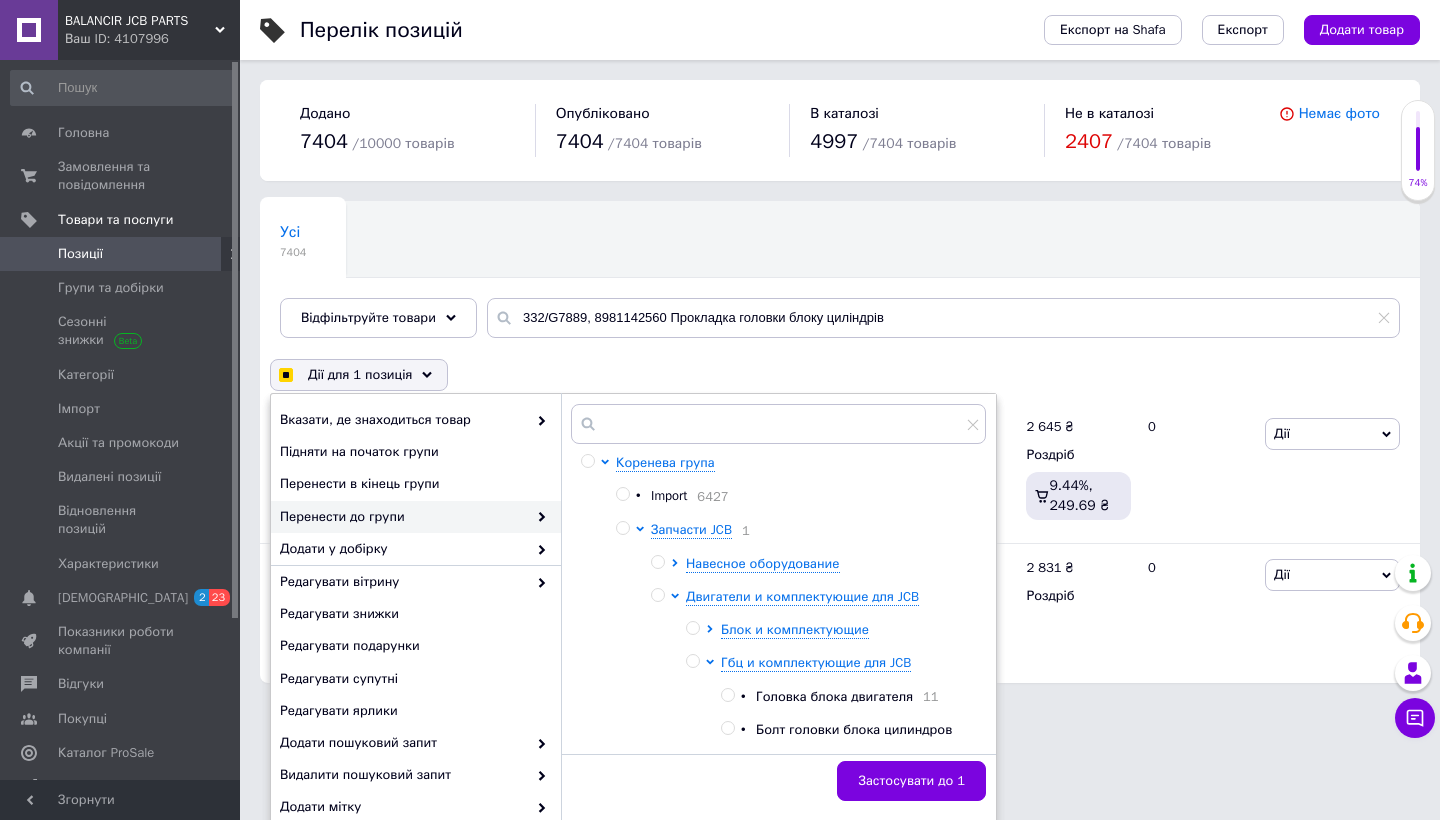 checkbox on "true" 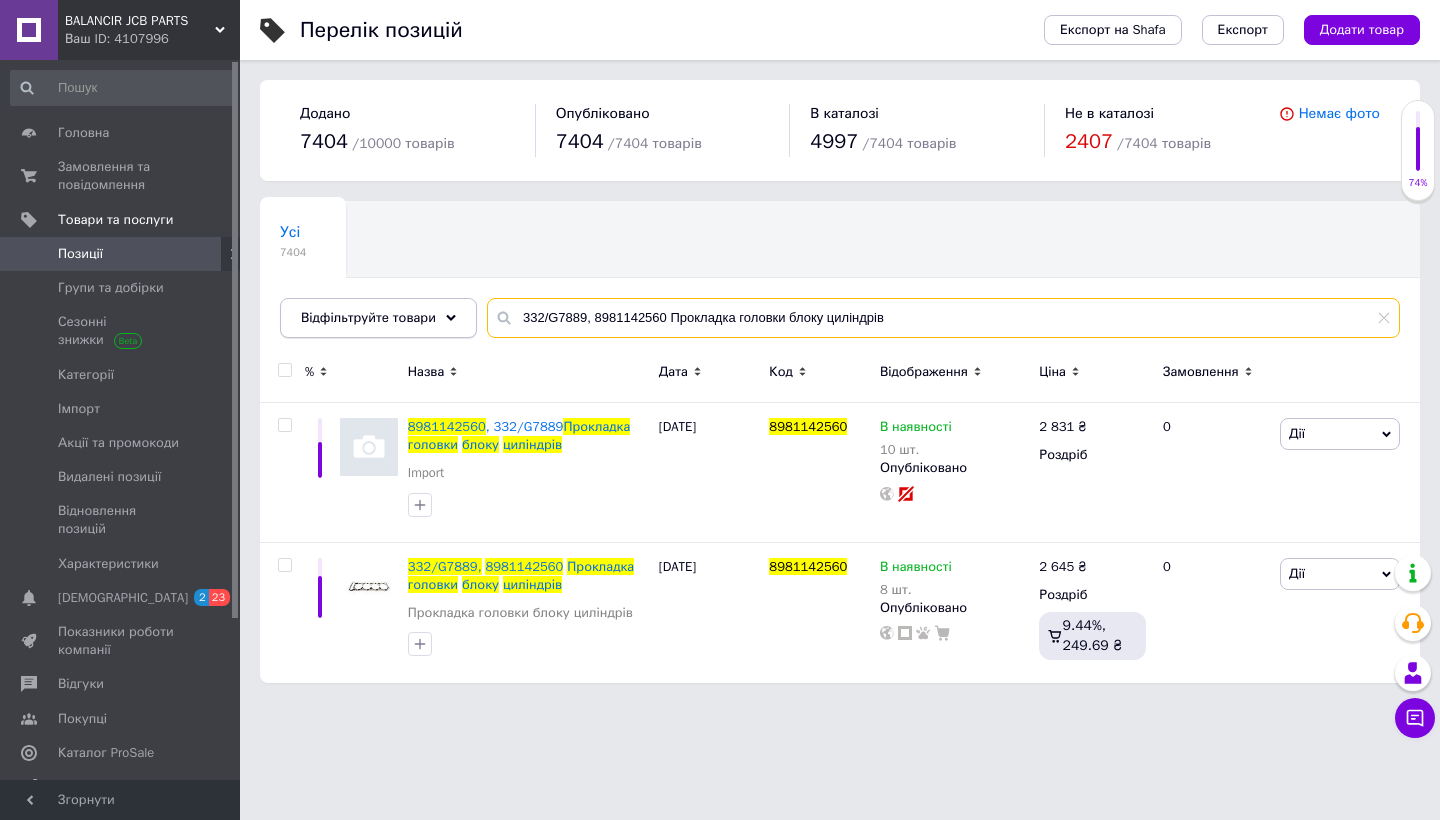drag, startPoint x: 902, startPoint y: 315, endPoint x: 464, endPoint y: 309, distance: 438.0411 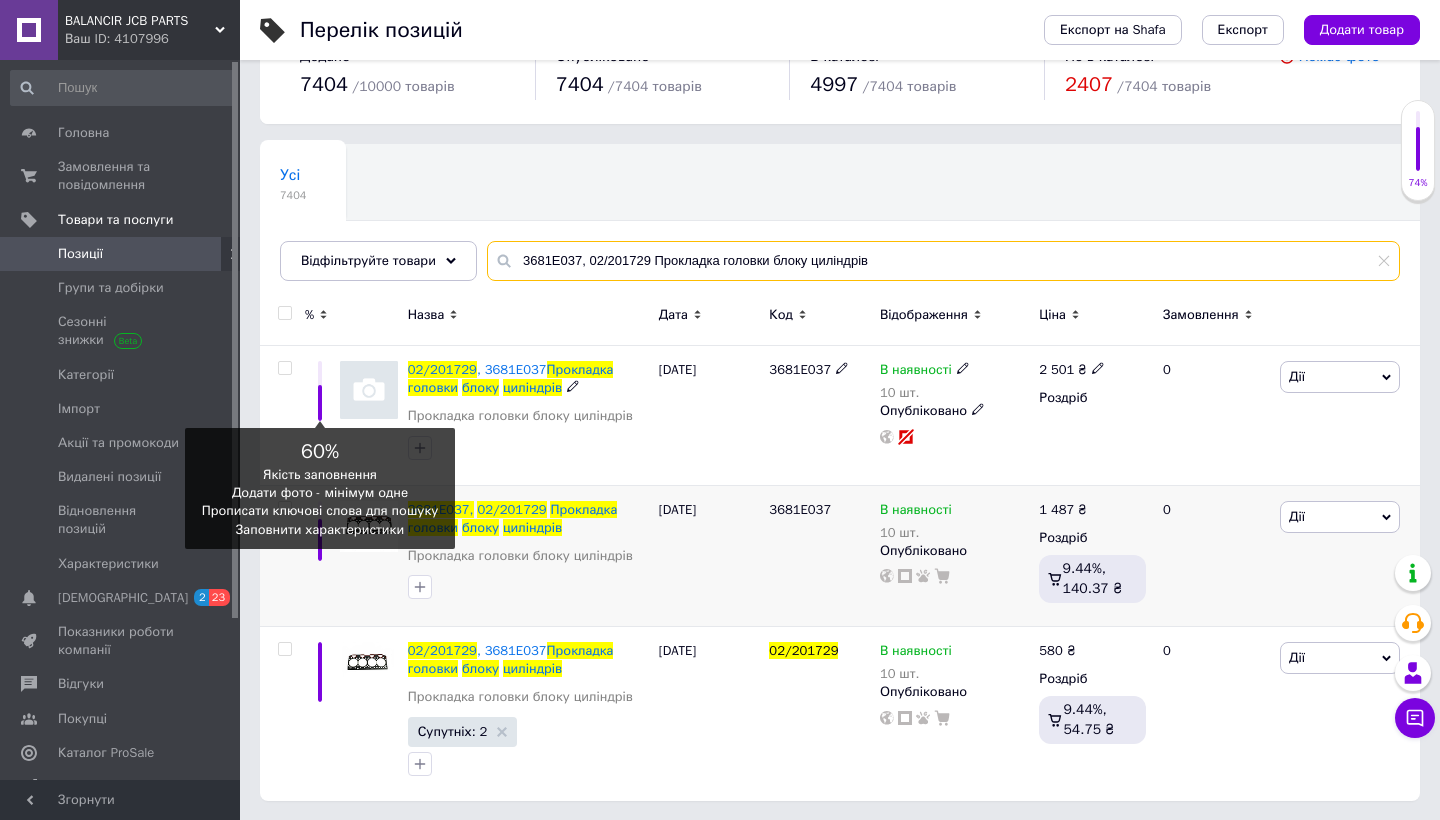 scroll, scrollTop: 56, scrollLeft: 0, axis: vertical 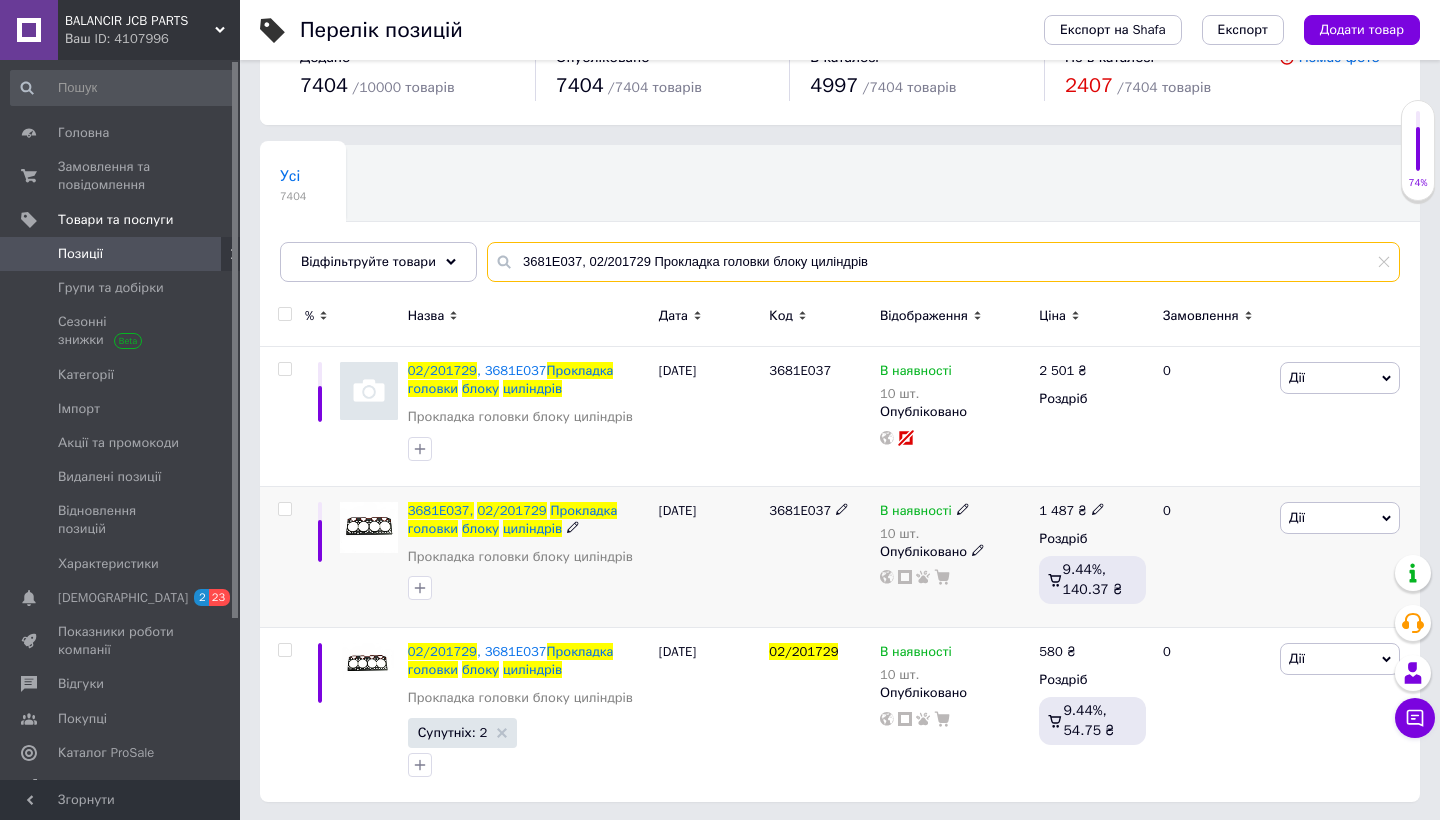 type on "3681E037, 02/201729 Прокладка головки блоку циліндрів" 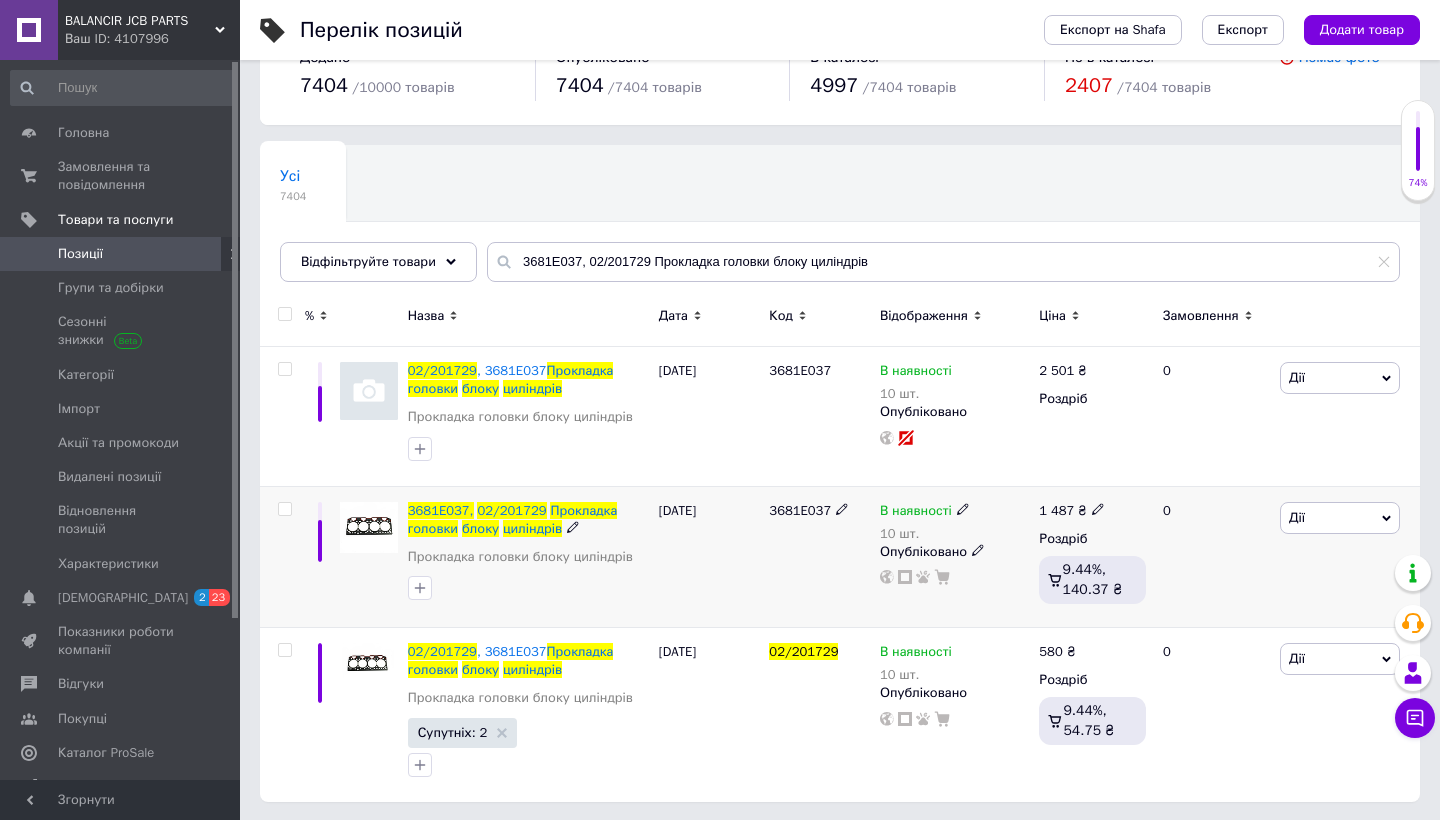 click at bounding box center [284, 509] 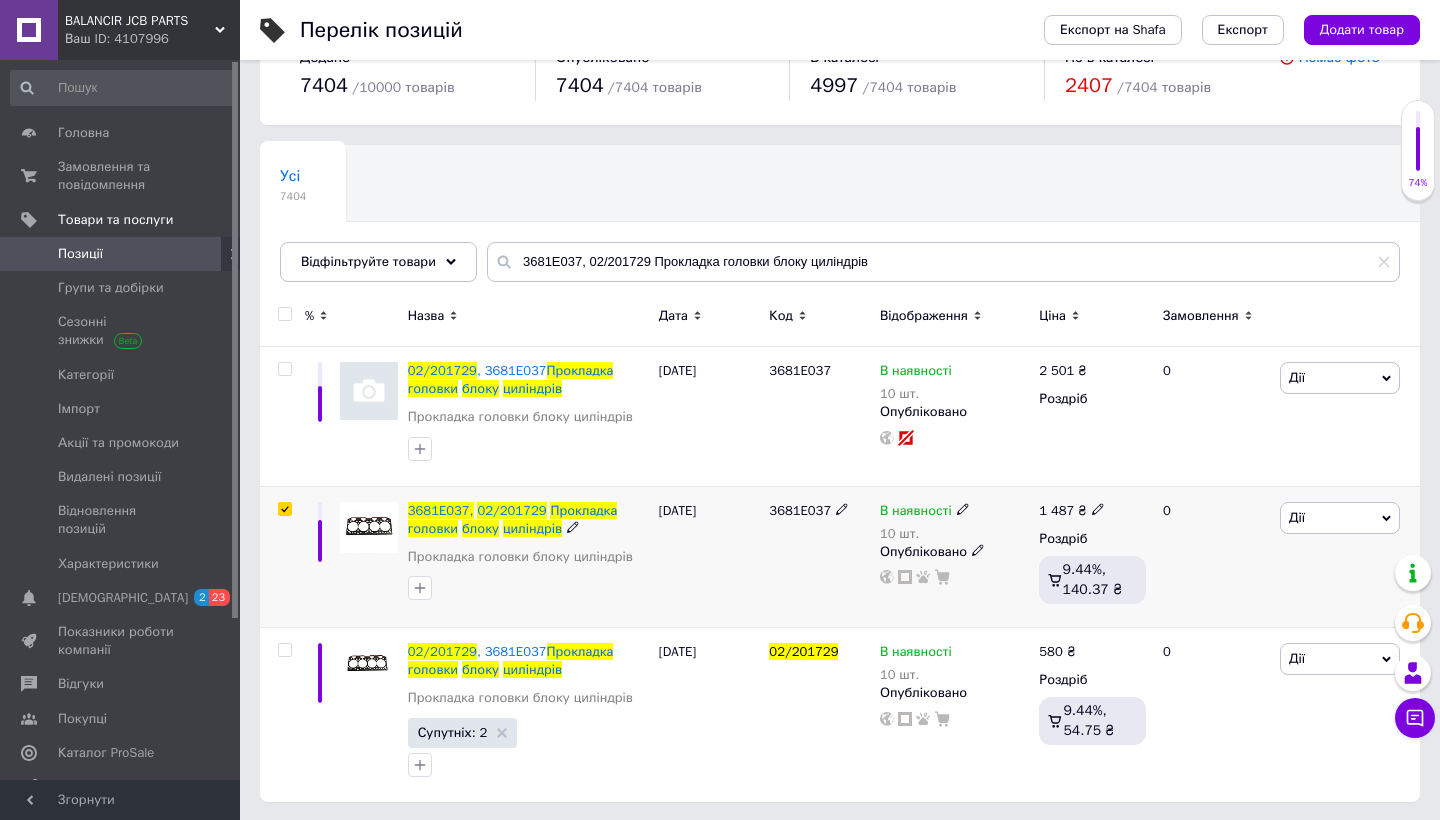 checkbox on "true" 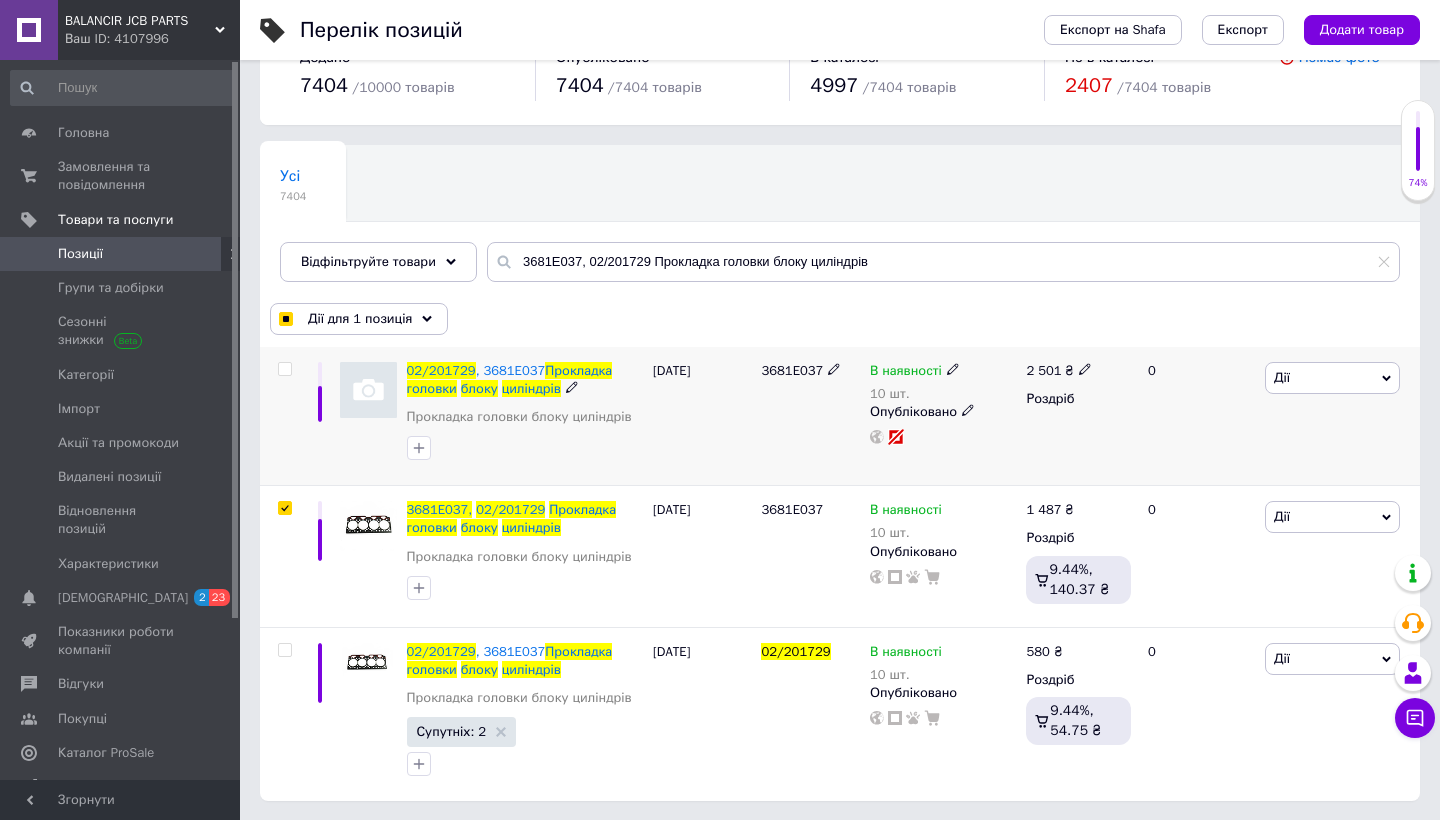scroll, scrollTop: 55, scrollLeft: 0, axis: vertical 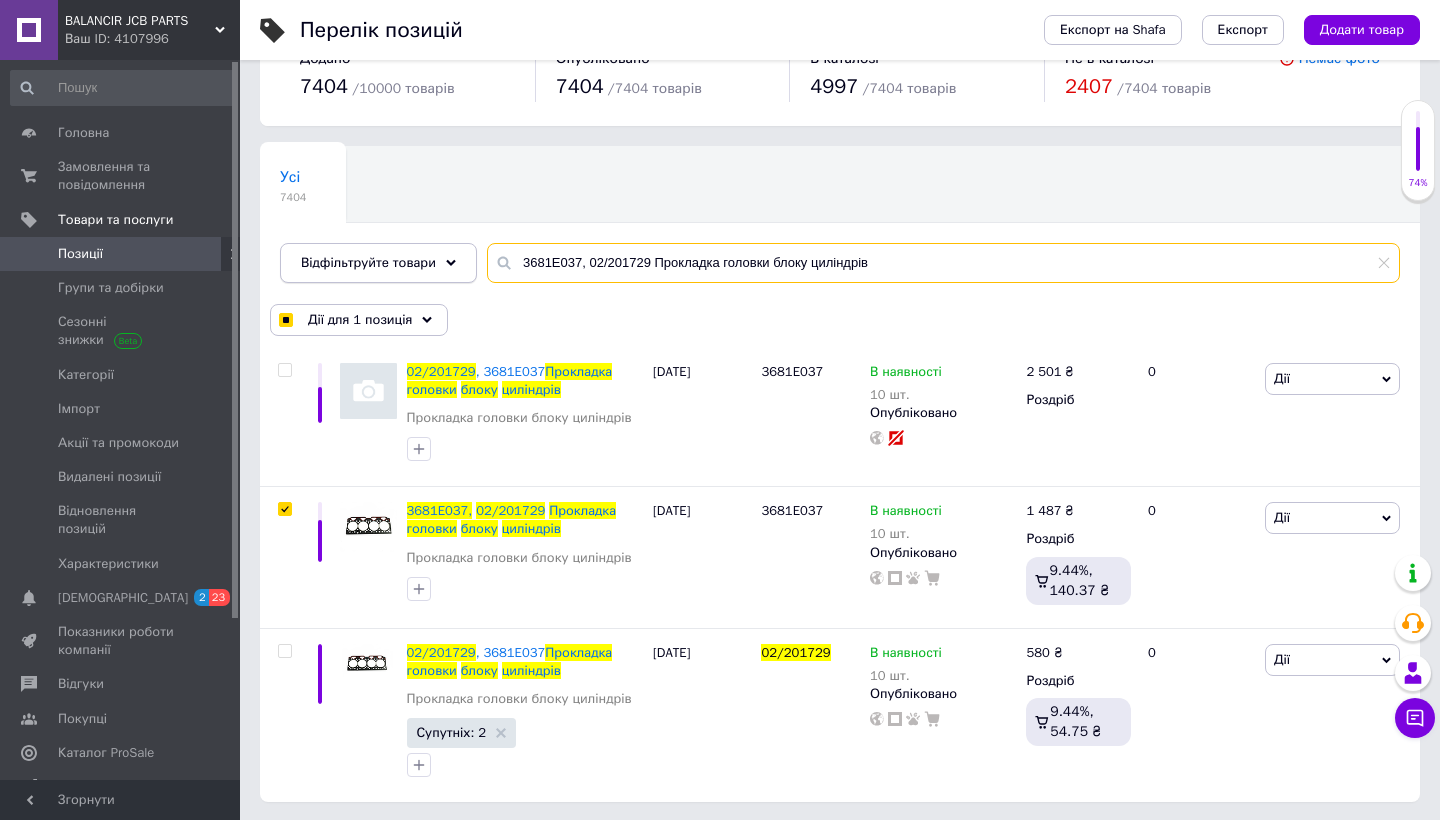 drag, startPoint x: 888, startPoint y: 266, endPoint x: 446, endPoint y: 264, distance: 442.00452 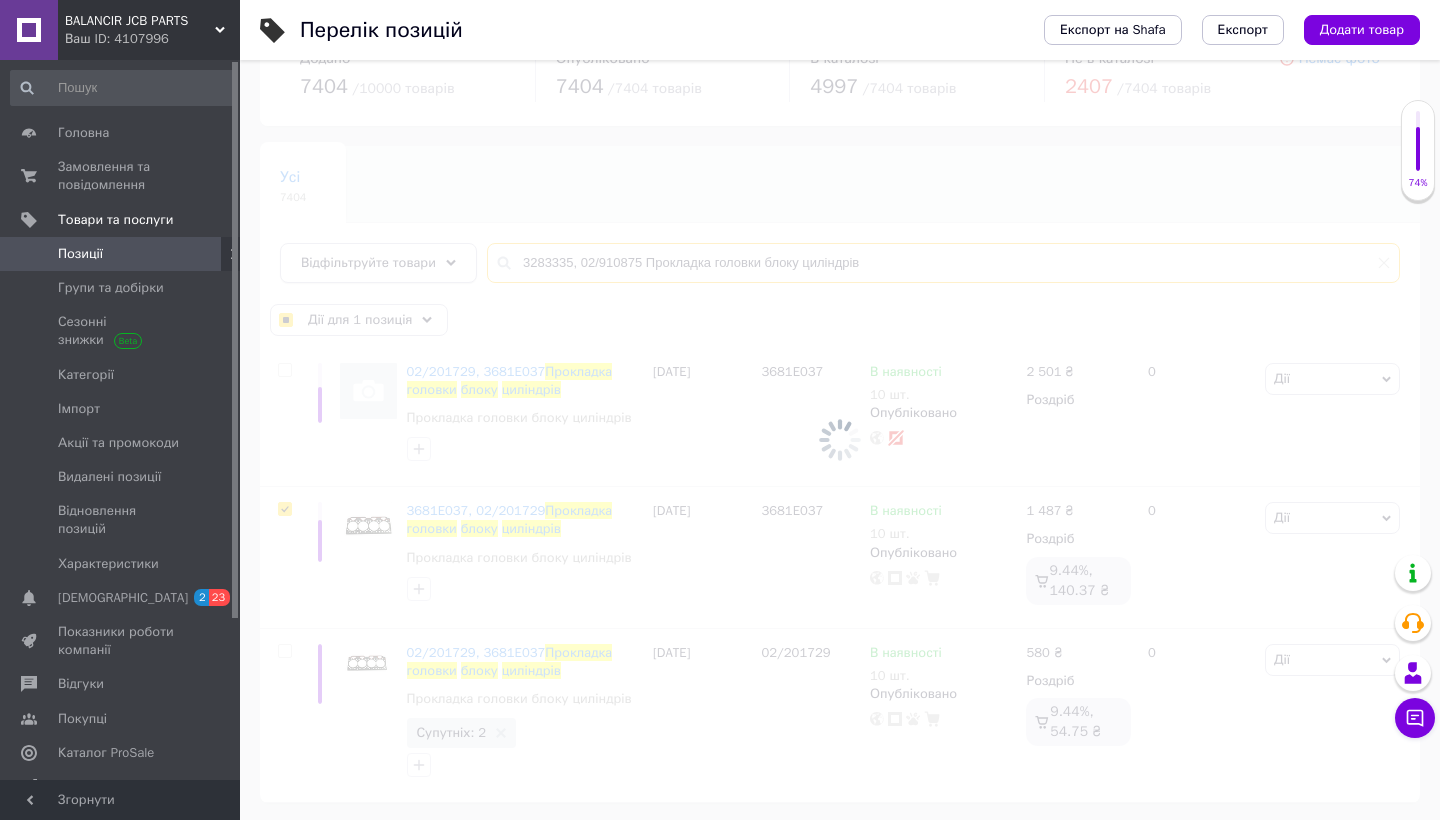checkbox on "true" 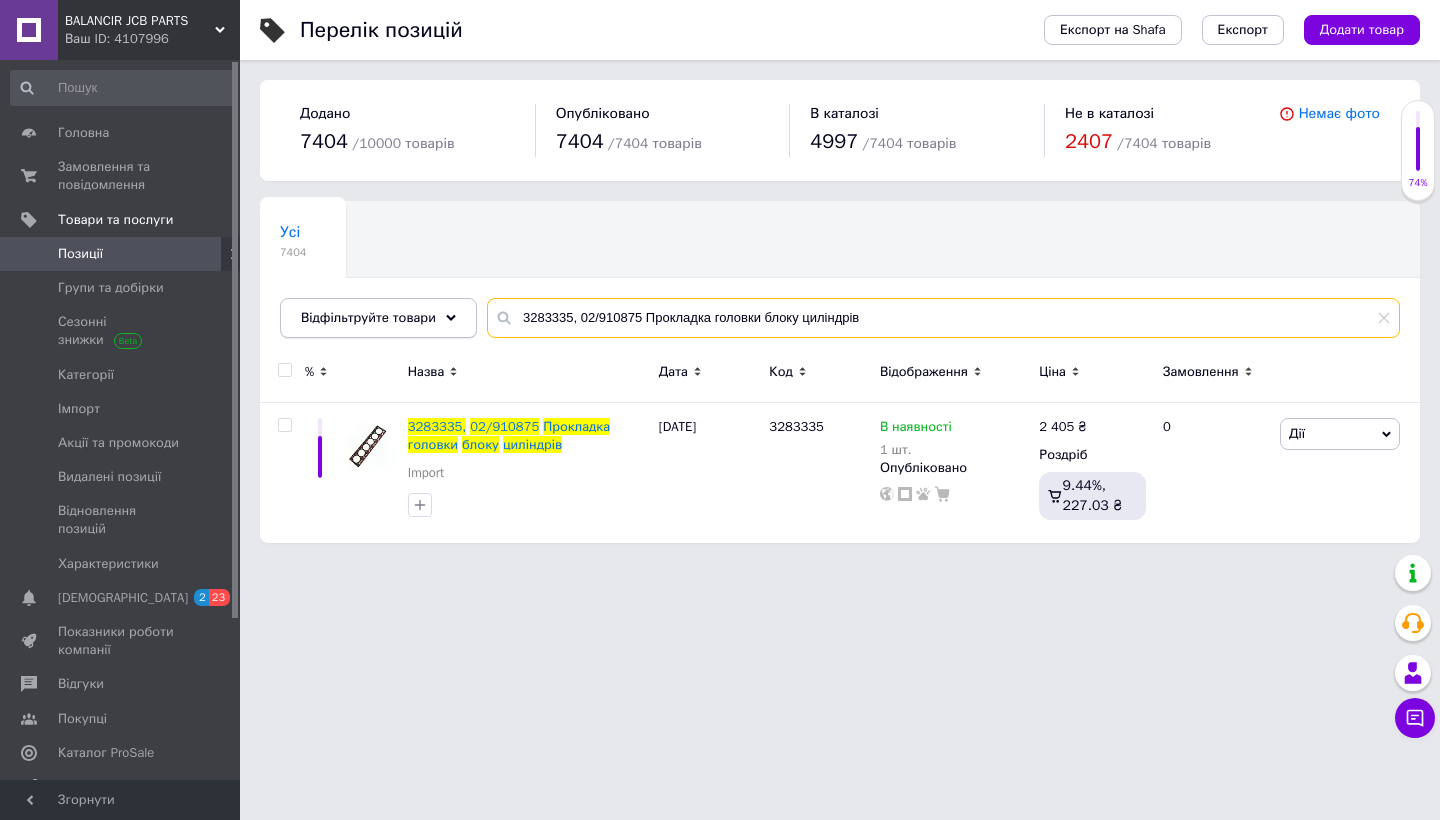 scroll, scrollTop: 0, scrollLeft: 0, axis: both 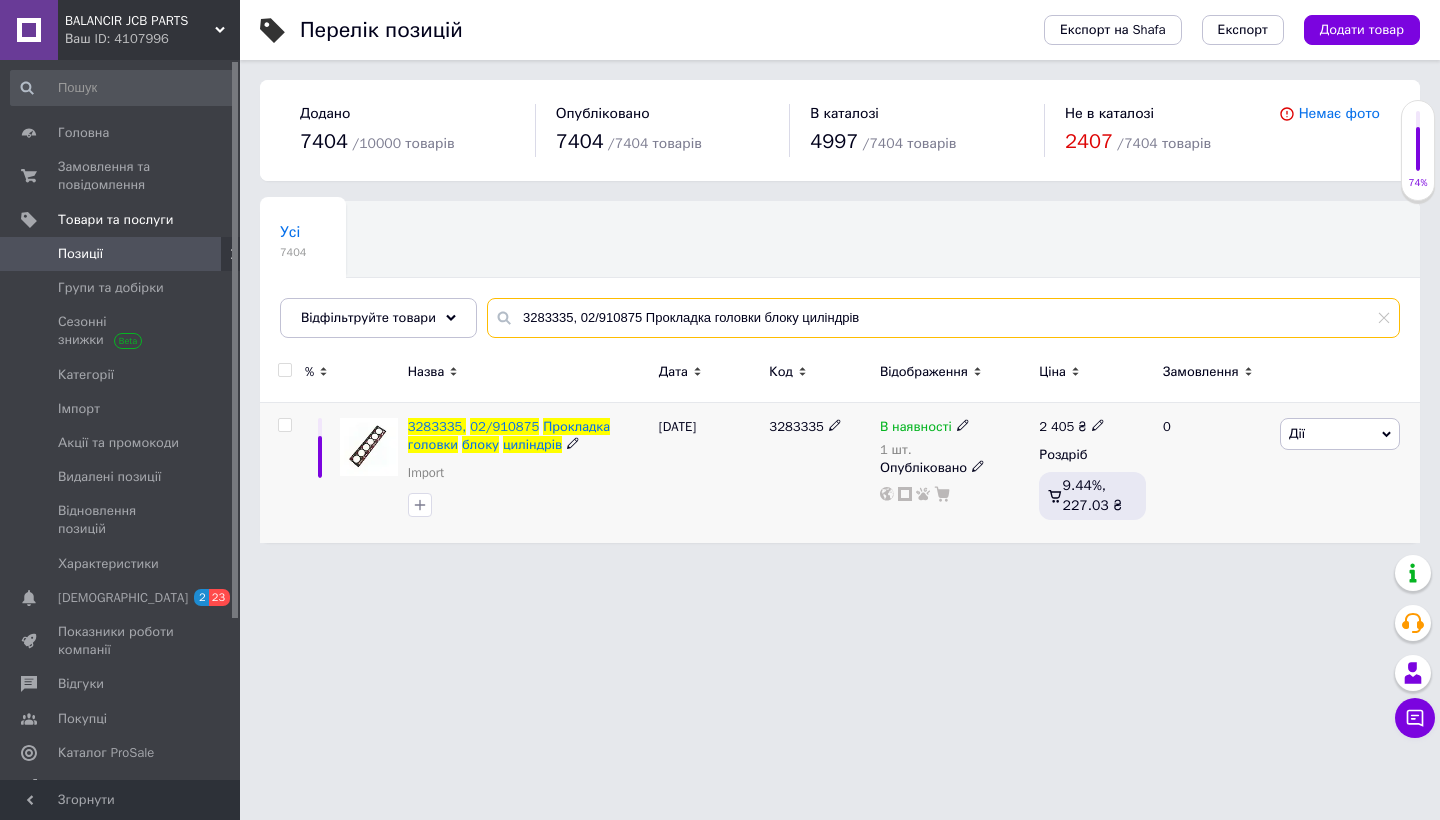type on "3283335, 02/910875 Прокладка головки блоку циліндрів" 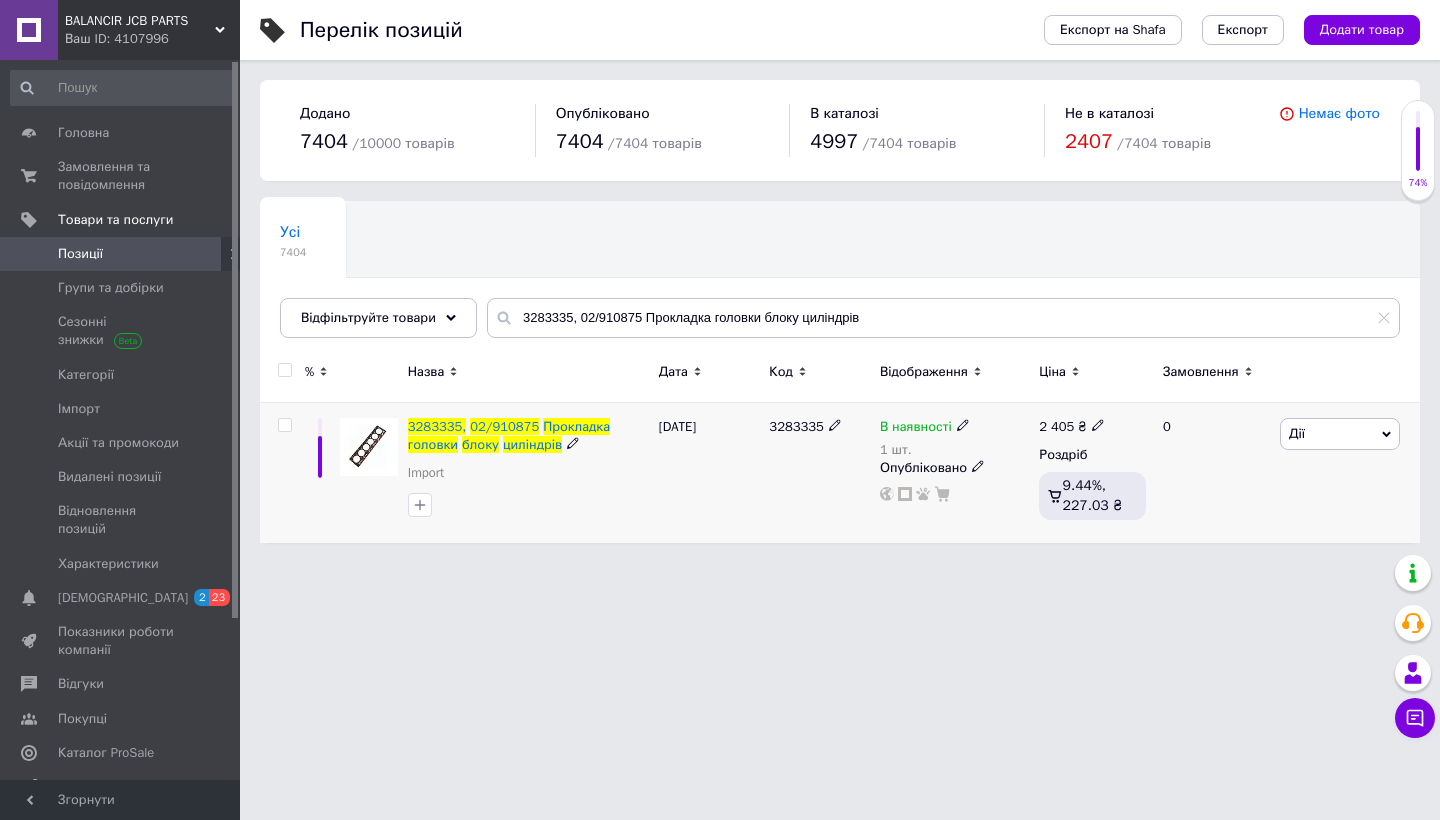 click at bounding box center (284, 425) 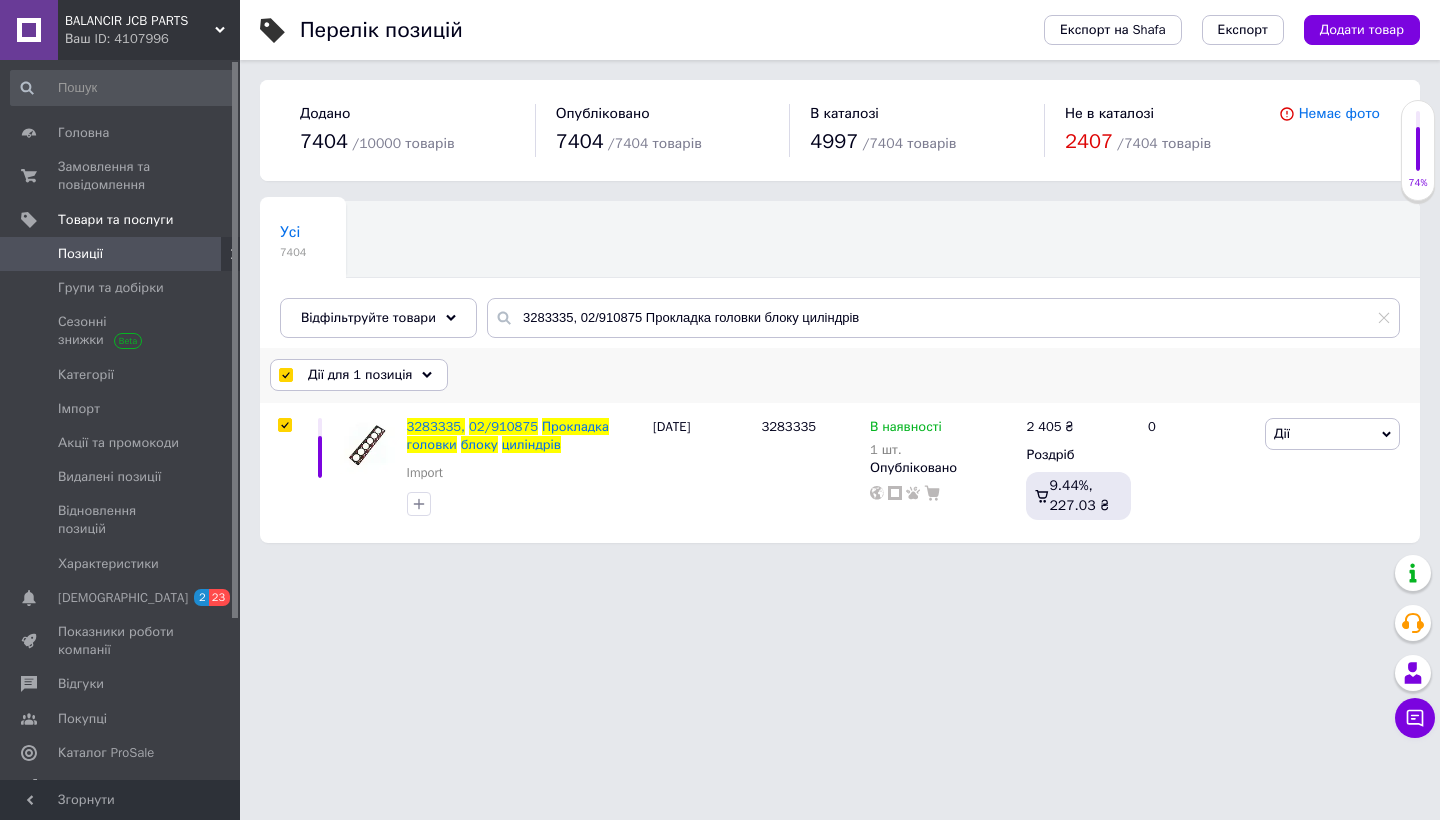 click on "Дії для 1 позиція" at bounding box center [360, 375] 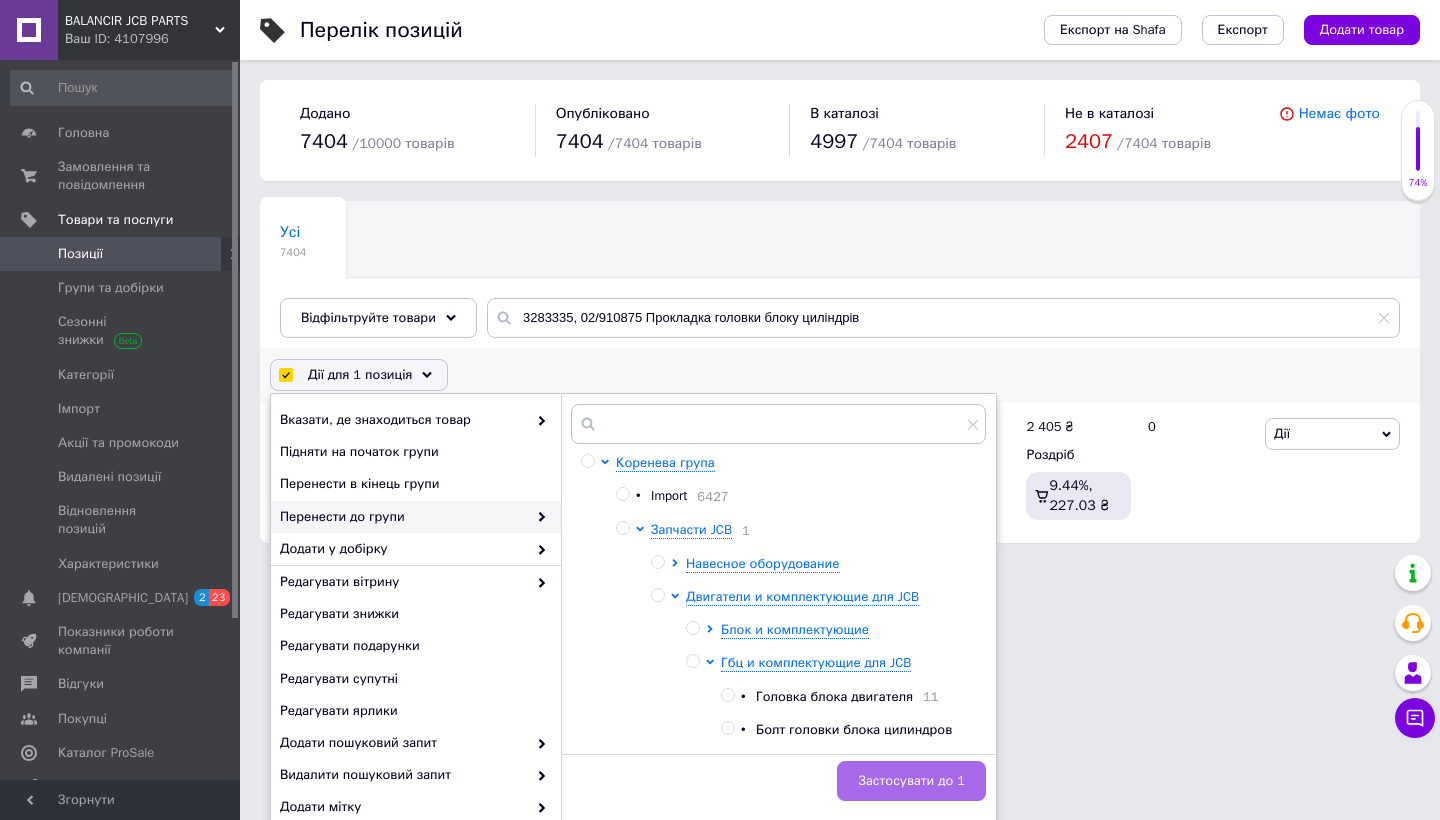 click on "Застосувати до 1" at bounding box center (911, 781) 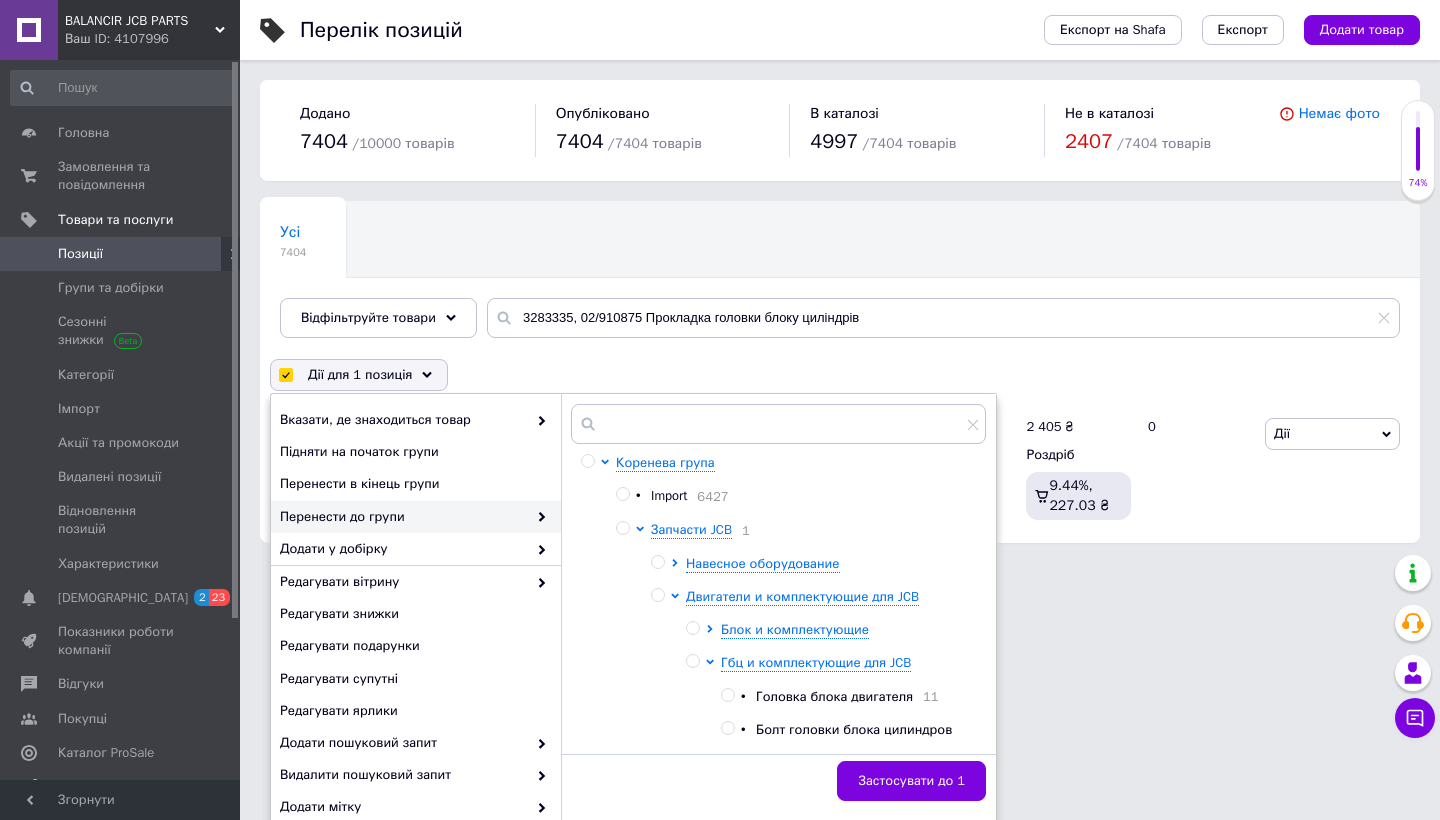 checkbox on "false" 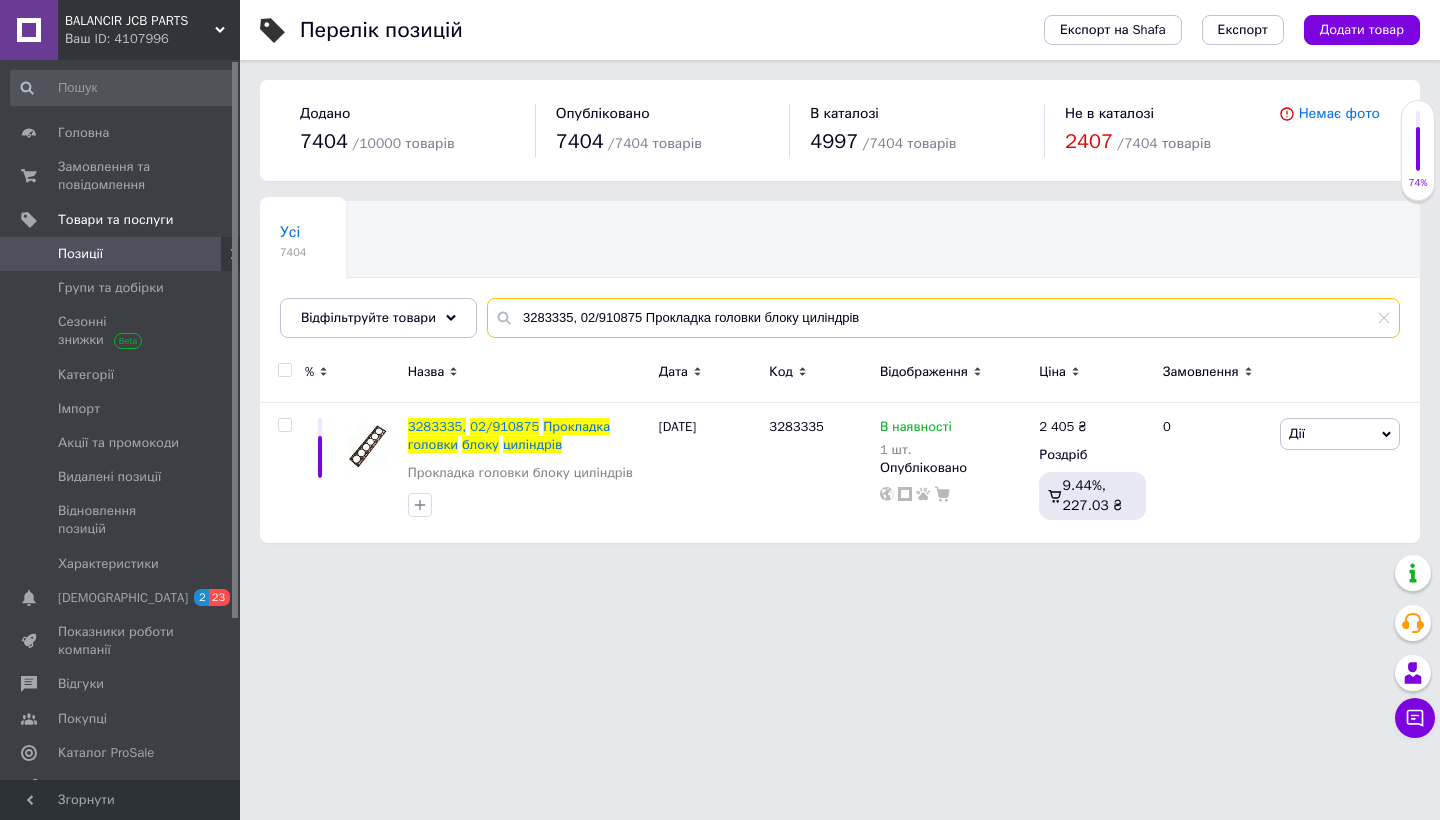 drag, startPoint x: 867, startPoint y: 313, endPoint x: 488, endPoint y: 312, distance: 379.0013 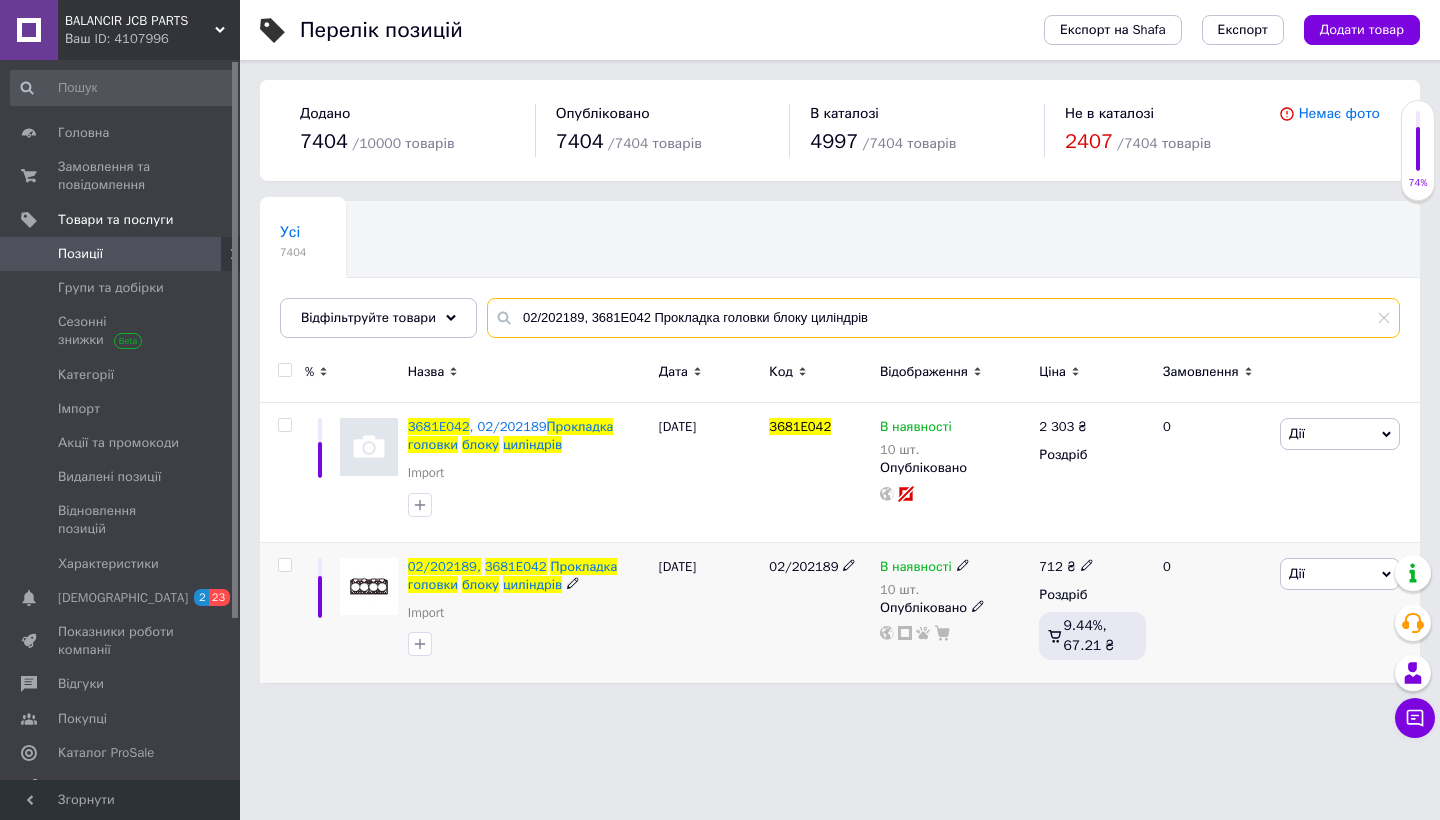 type on "02/202189, 3681E042 Прокладка головки блоку циліндрів" 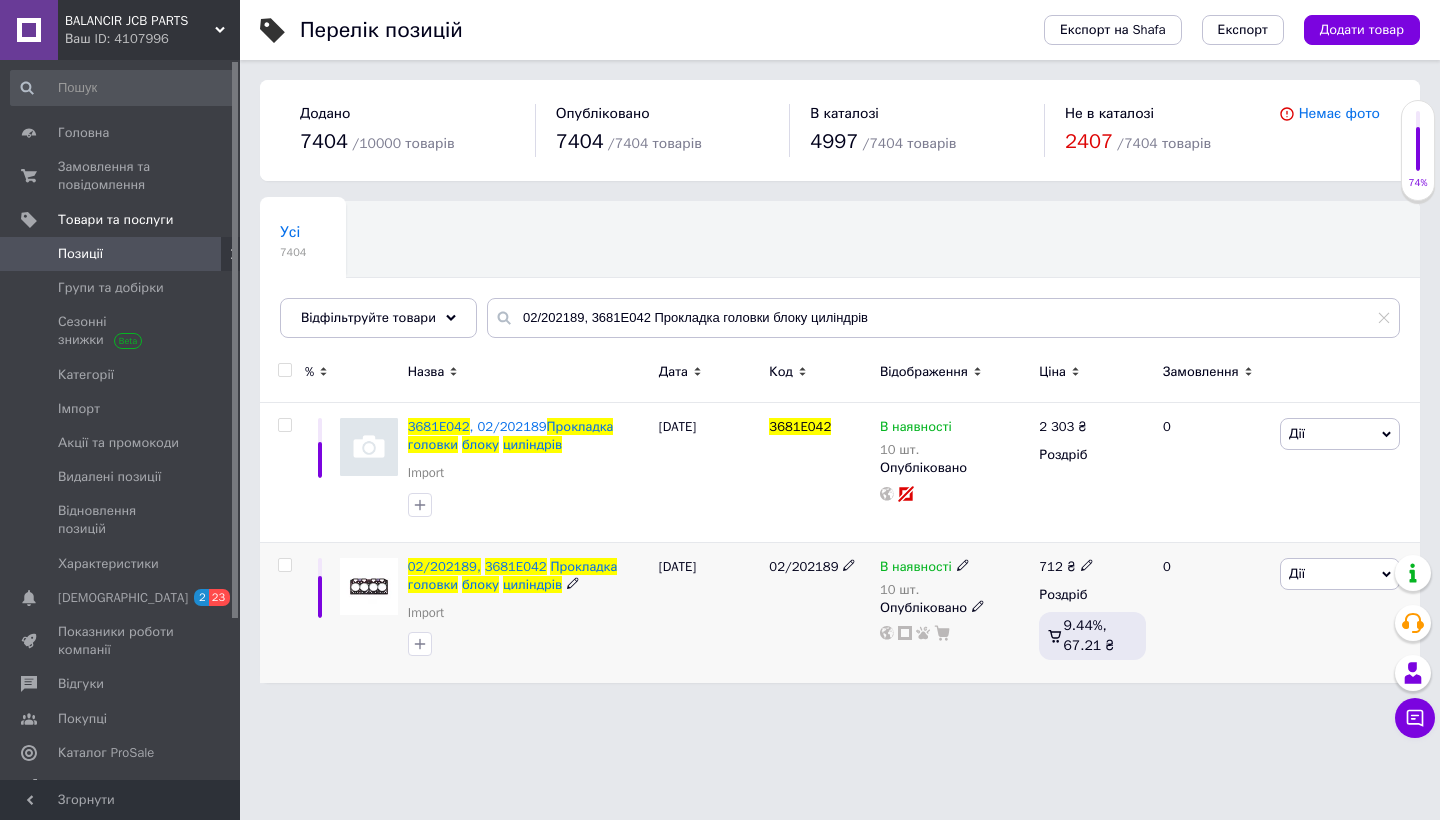 click at bounding box center [284, 565] 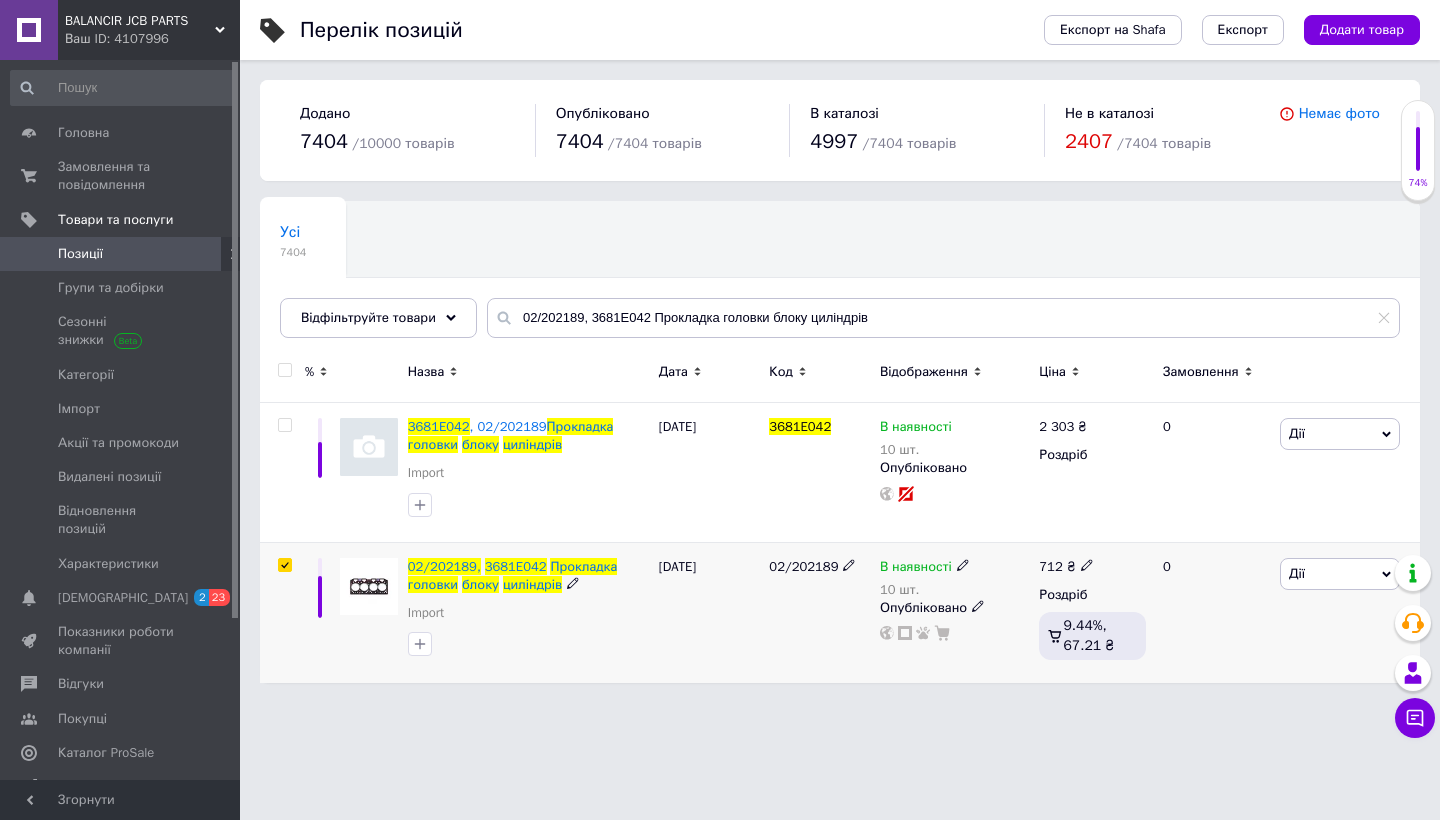 checkbox on "true" 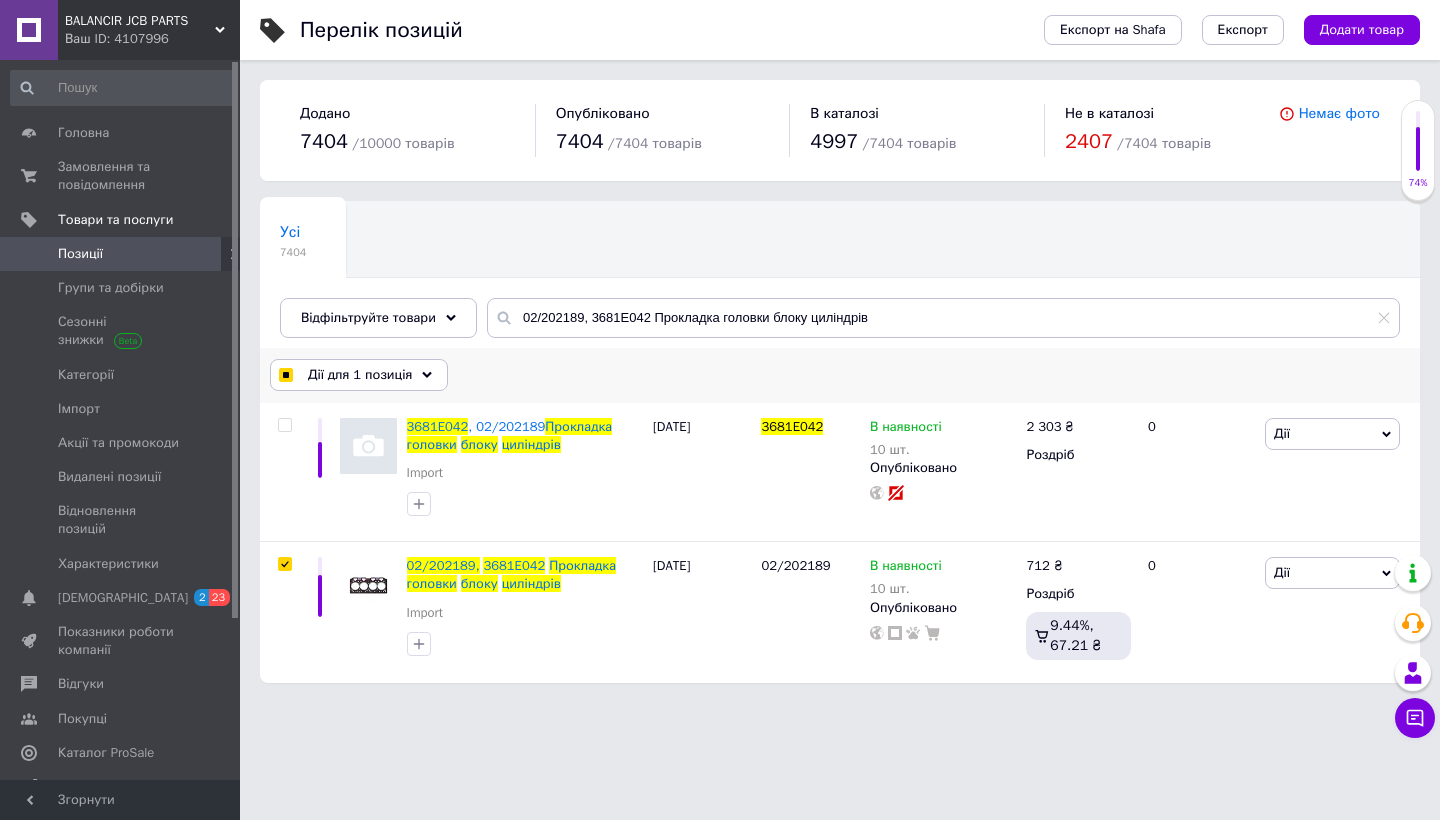 click on "Дії для 1 позиція" at bounding box center [360, 375] 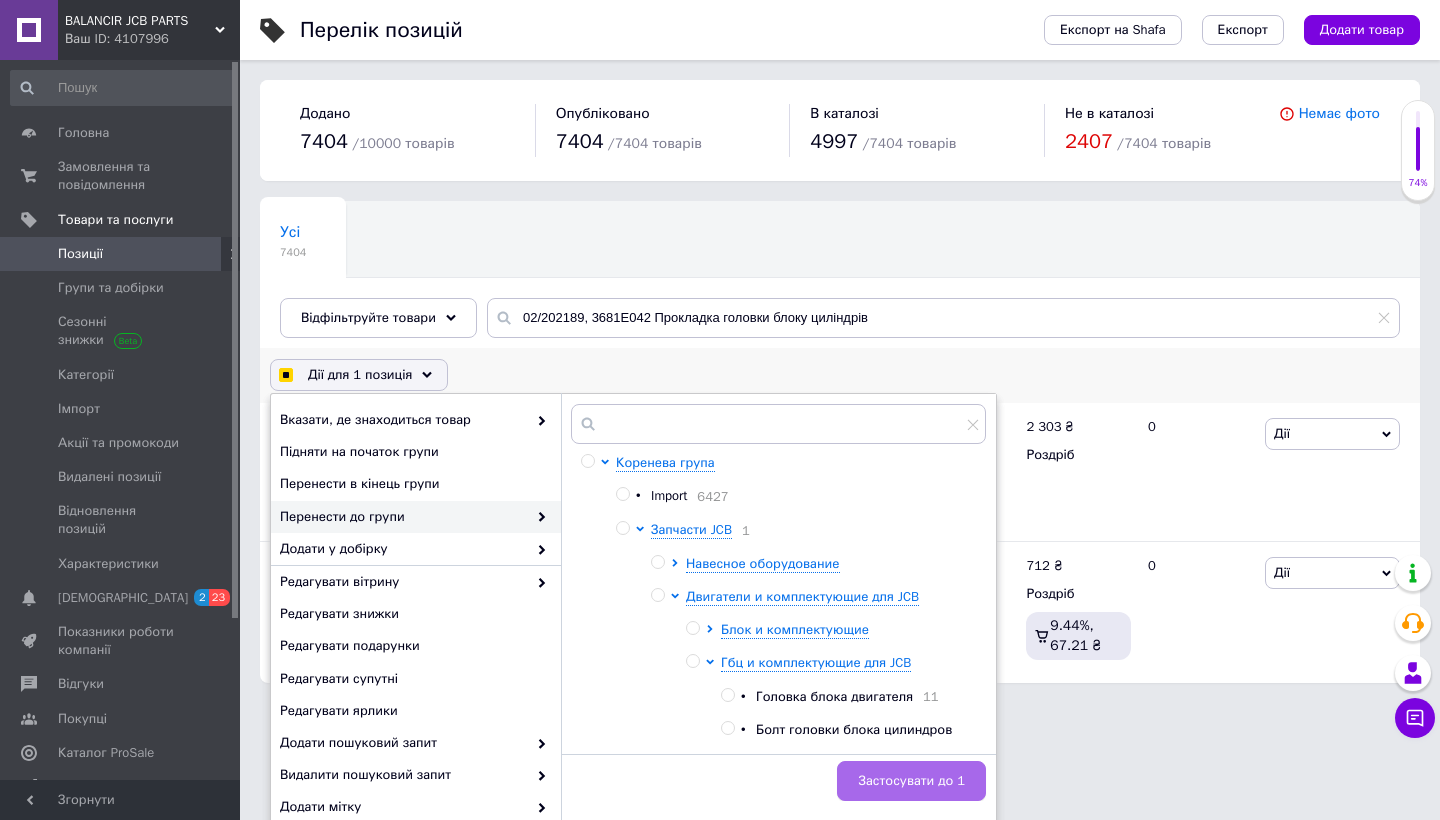 click on "Застосувати до 1" at bounding box center (911, 781) 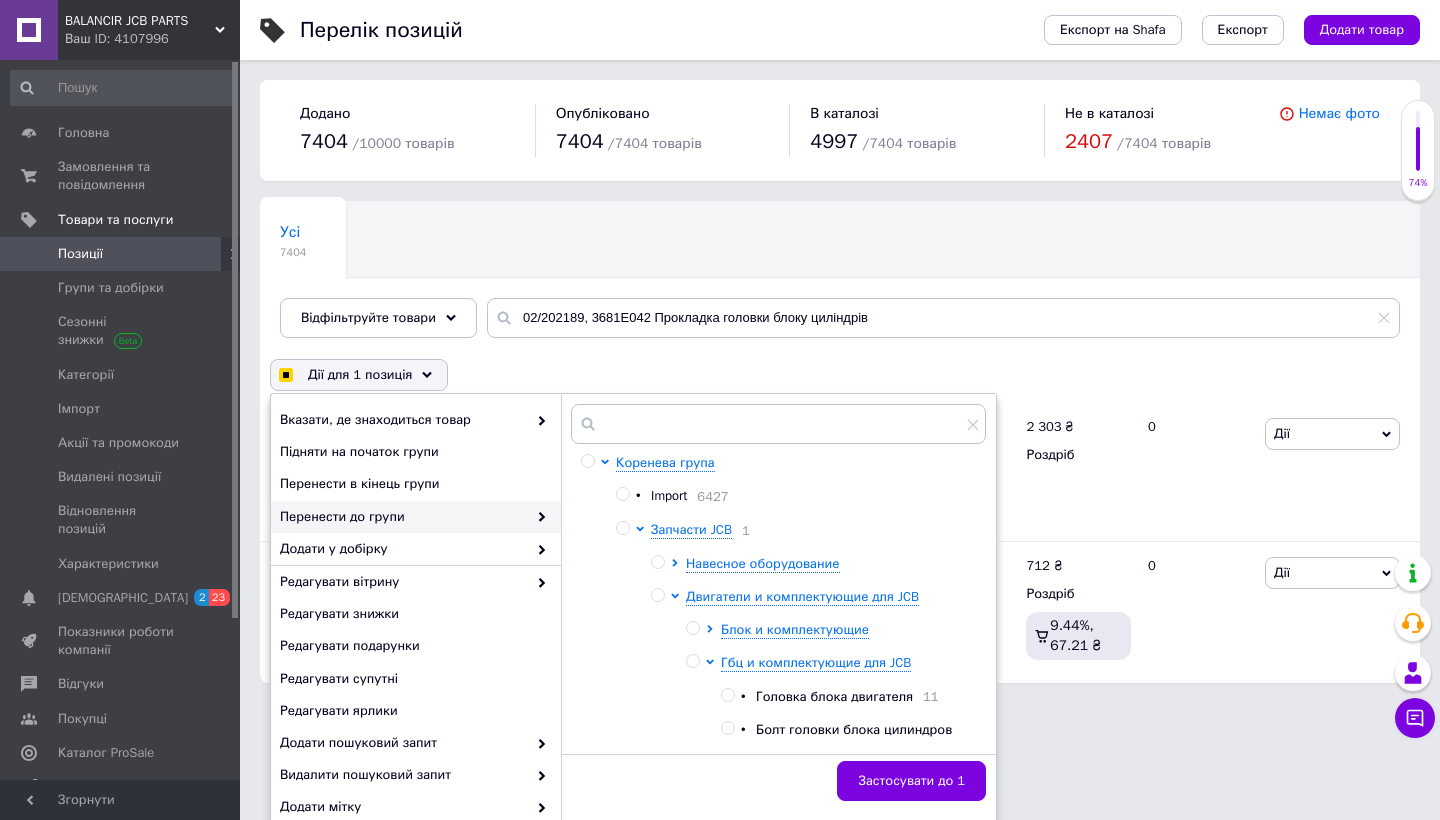 checkbox on "false" 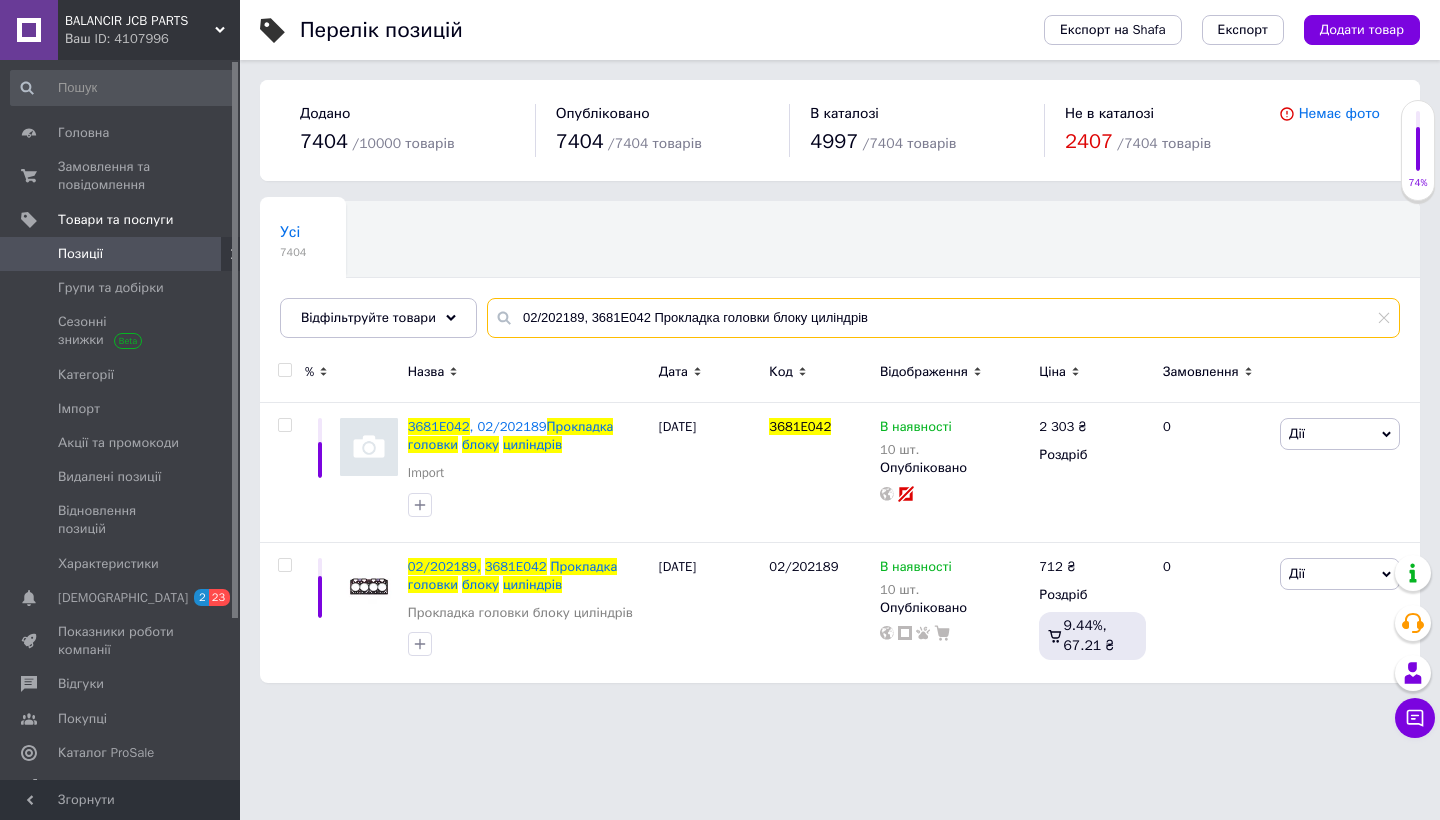 drag, startPoint x: 892, startPoint y: 320, endPoint x: 511, endPoint y: 313, distance: 381.0643 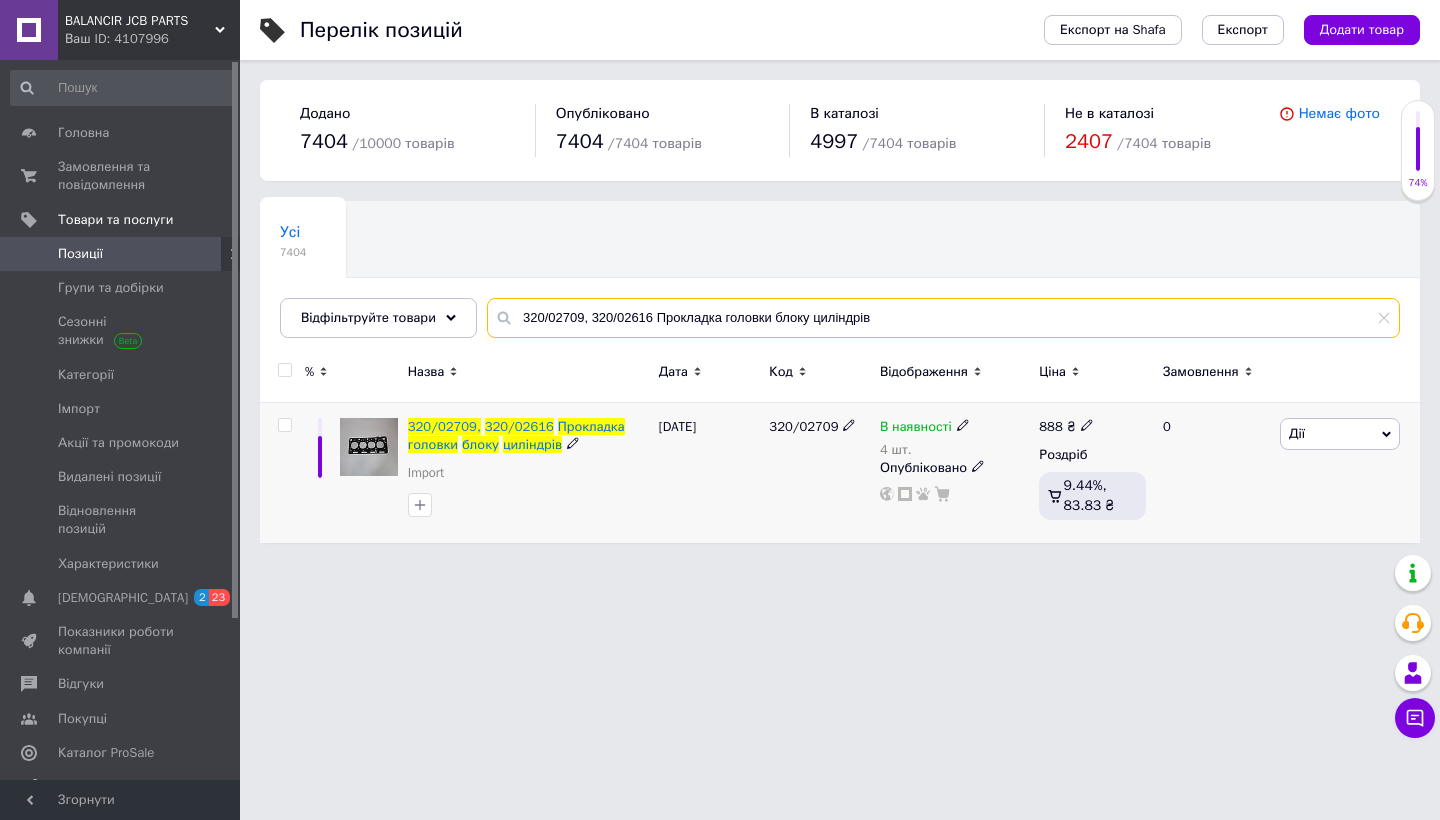 type on "320/02709, 320/02616 Прокладка головки блоку циліндрів" 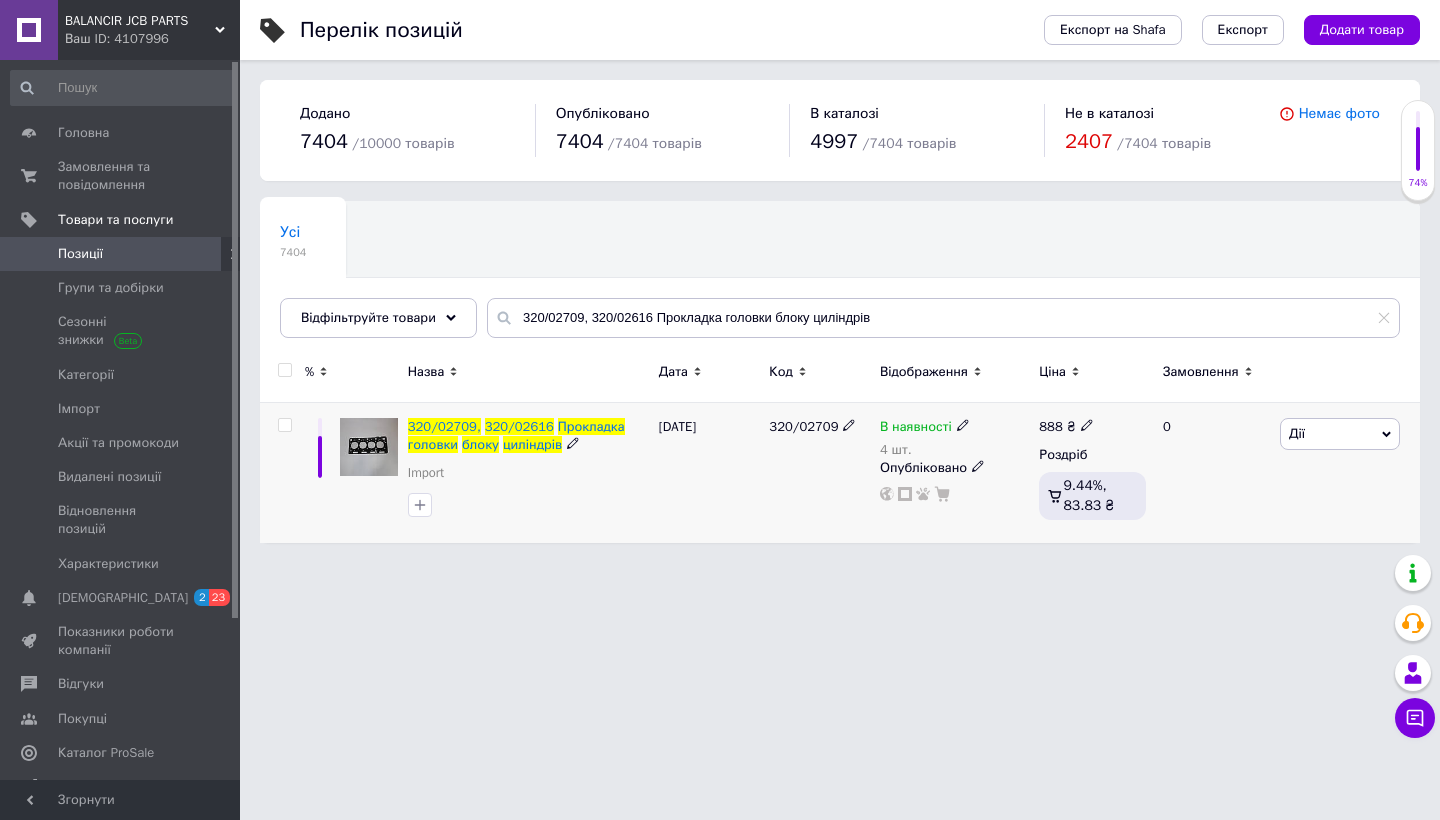 click at bounding box center (284, 425) 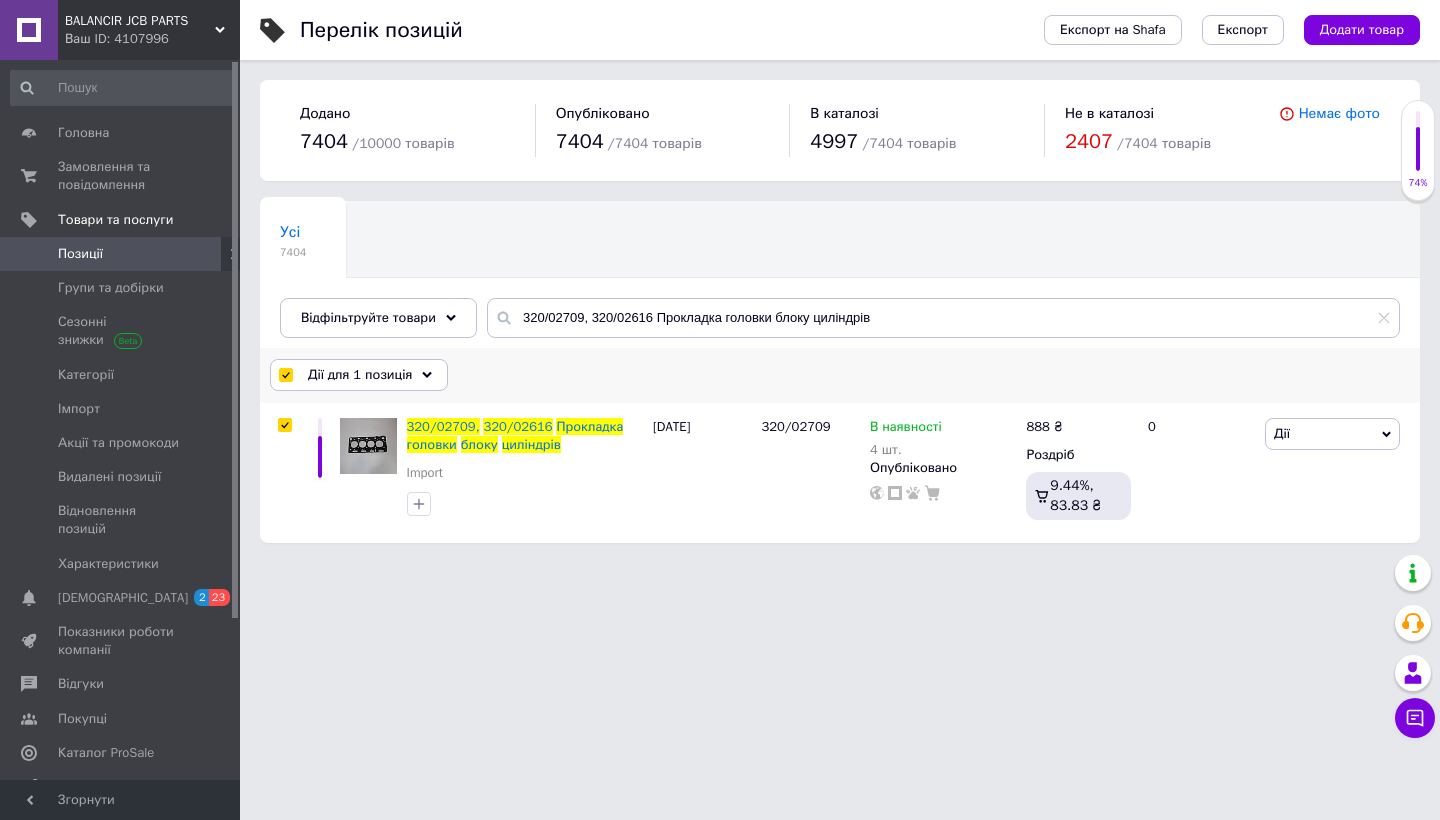 click on "Дії для 1 позиція" at bounding box center [360, 375] 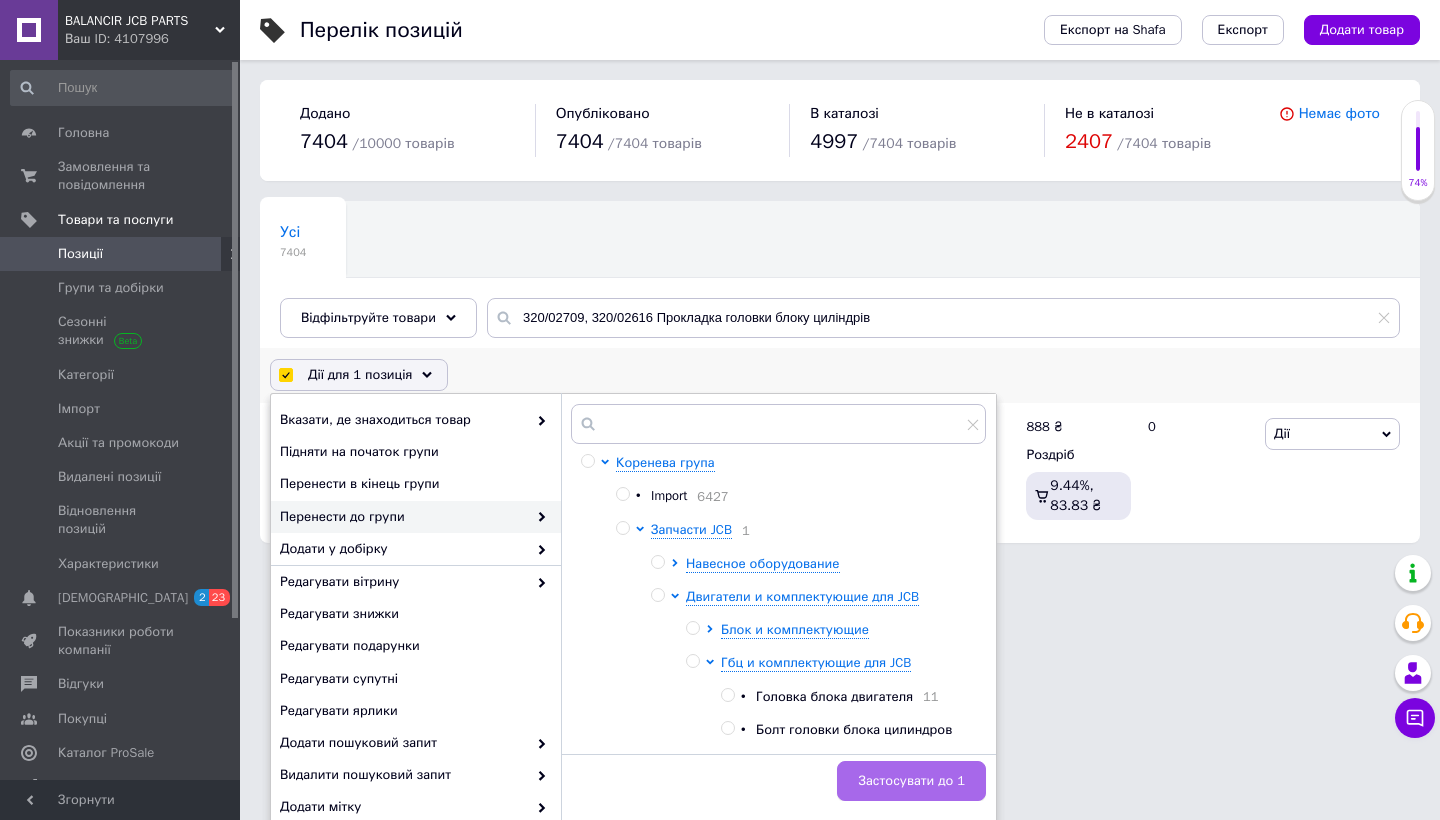 click on "Застосувати до 1" at bounding box center (911, 781) 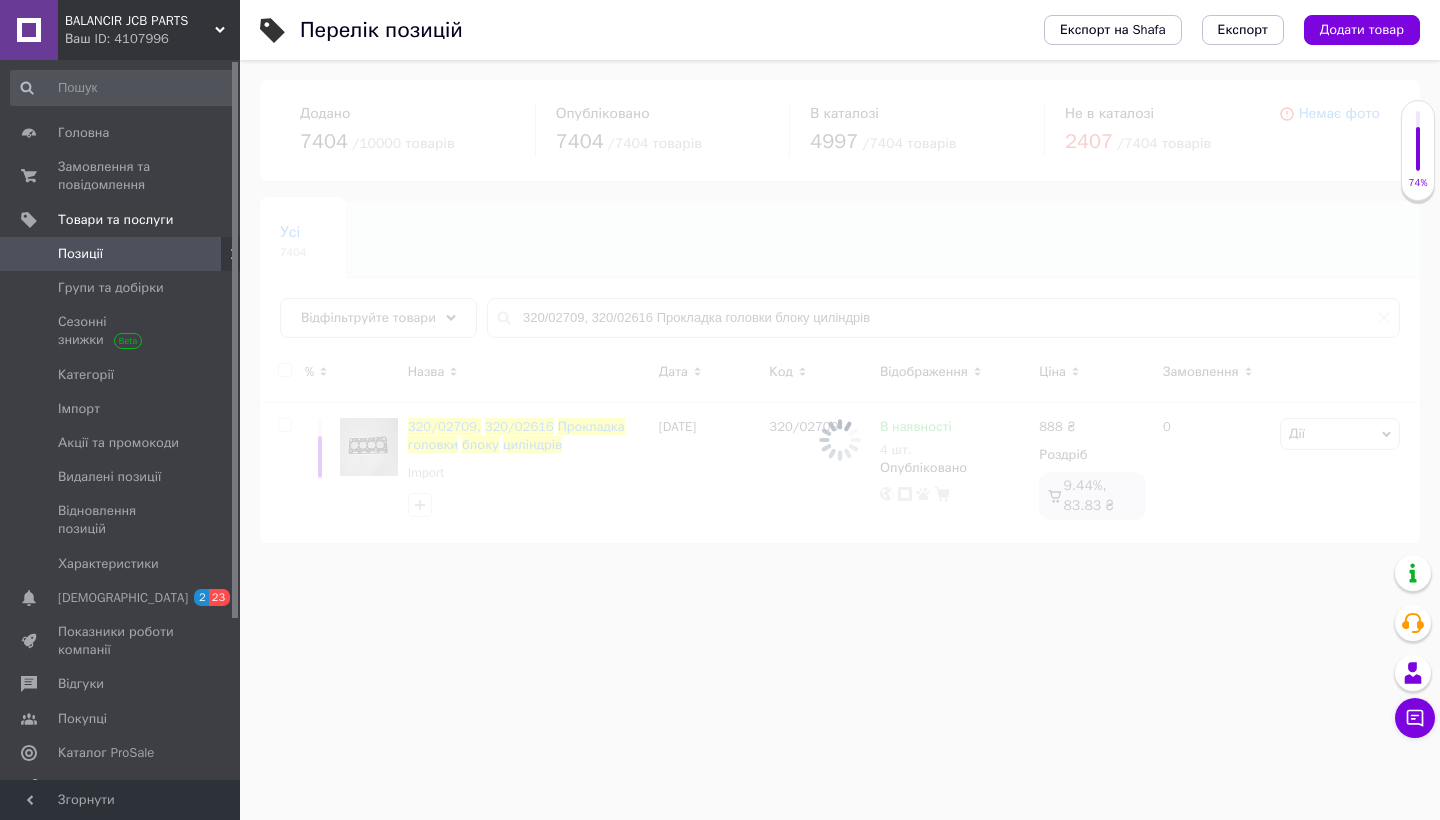 checkbox on "false" 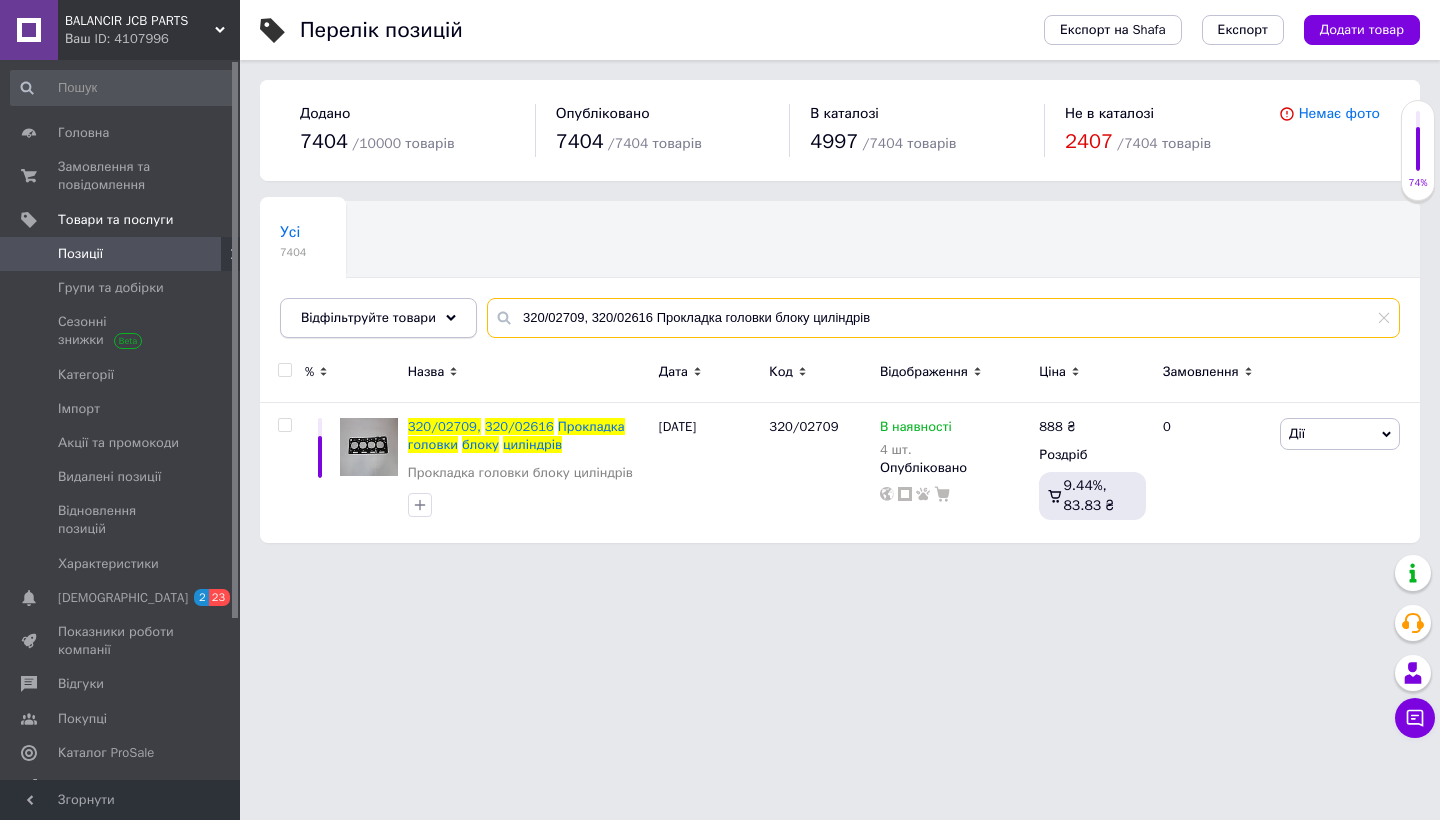 drag, startPoint x: 896, startPoint y: 320, endPoint x: 464, endPoint y: 319, distance: 432.00116 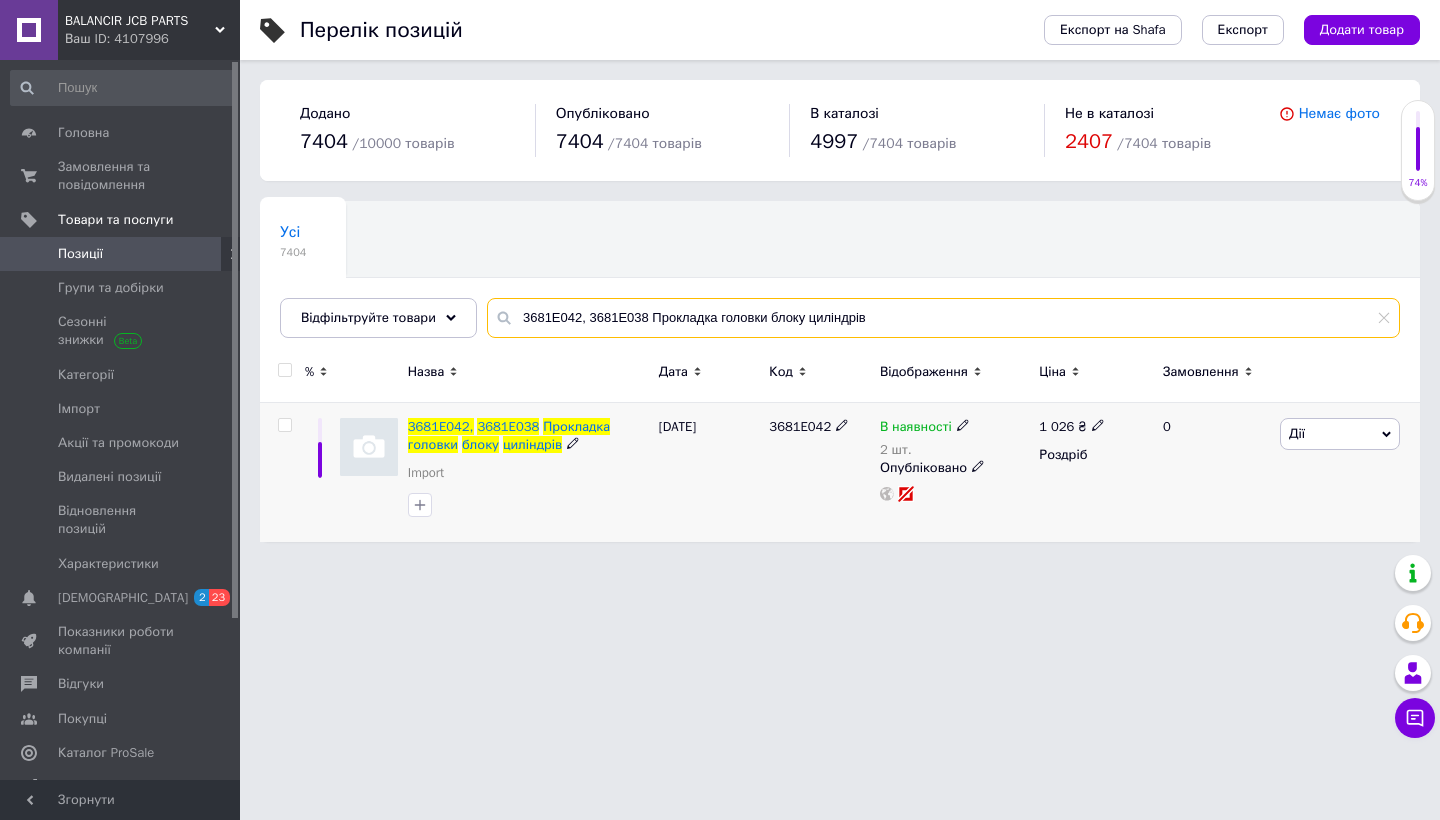 type on "3681E042, 3681E038 Прокладка головки блоку циліндрів" 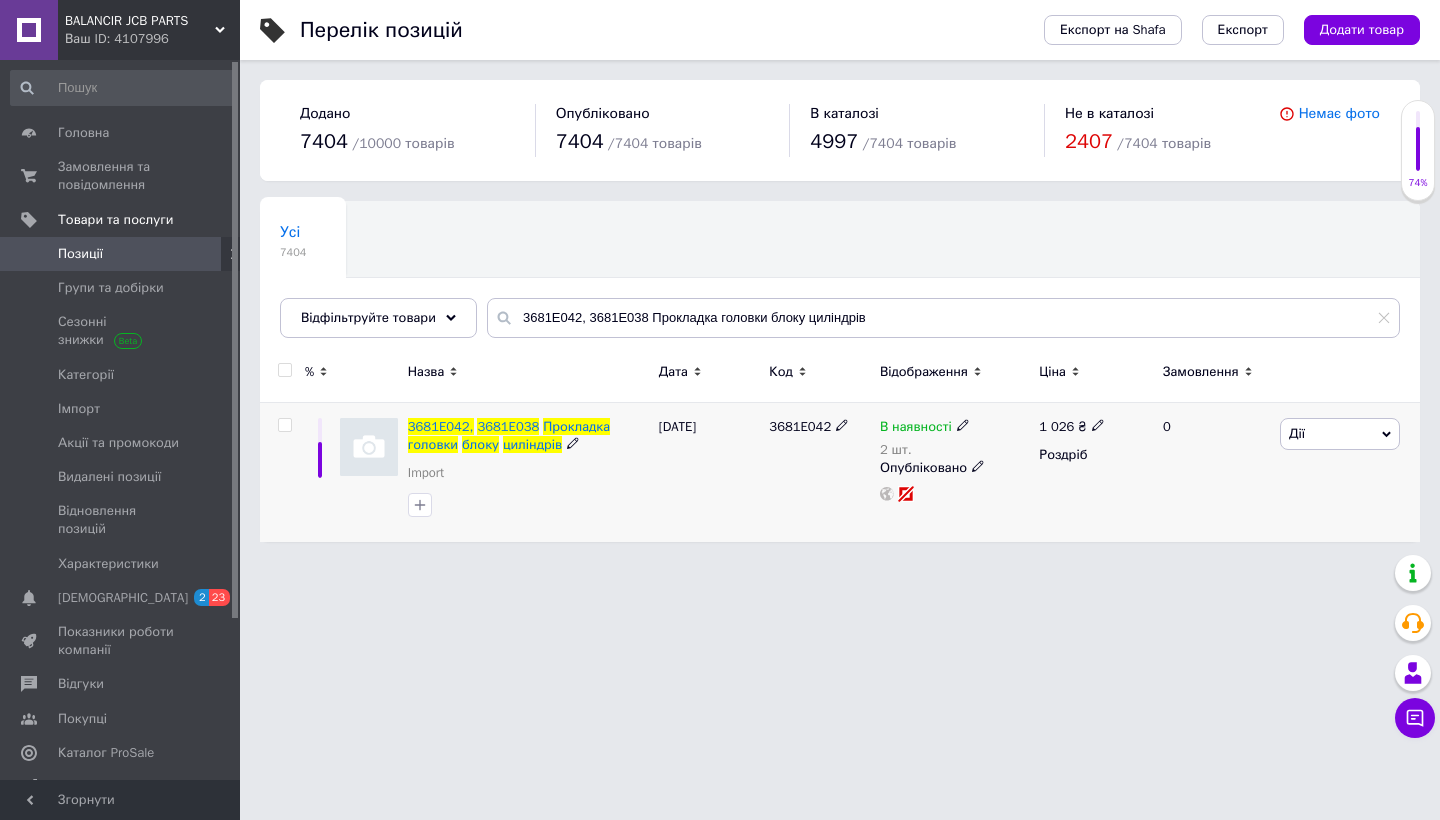 click at bounding box center (284, 425) 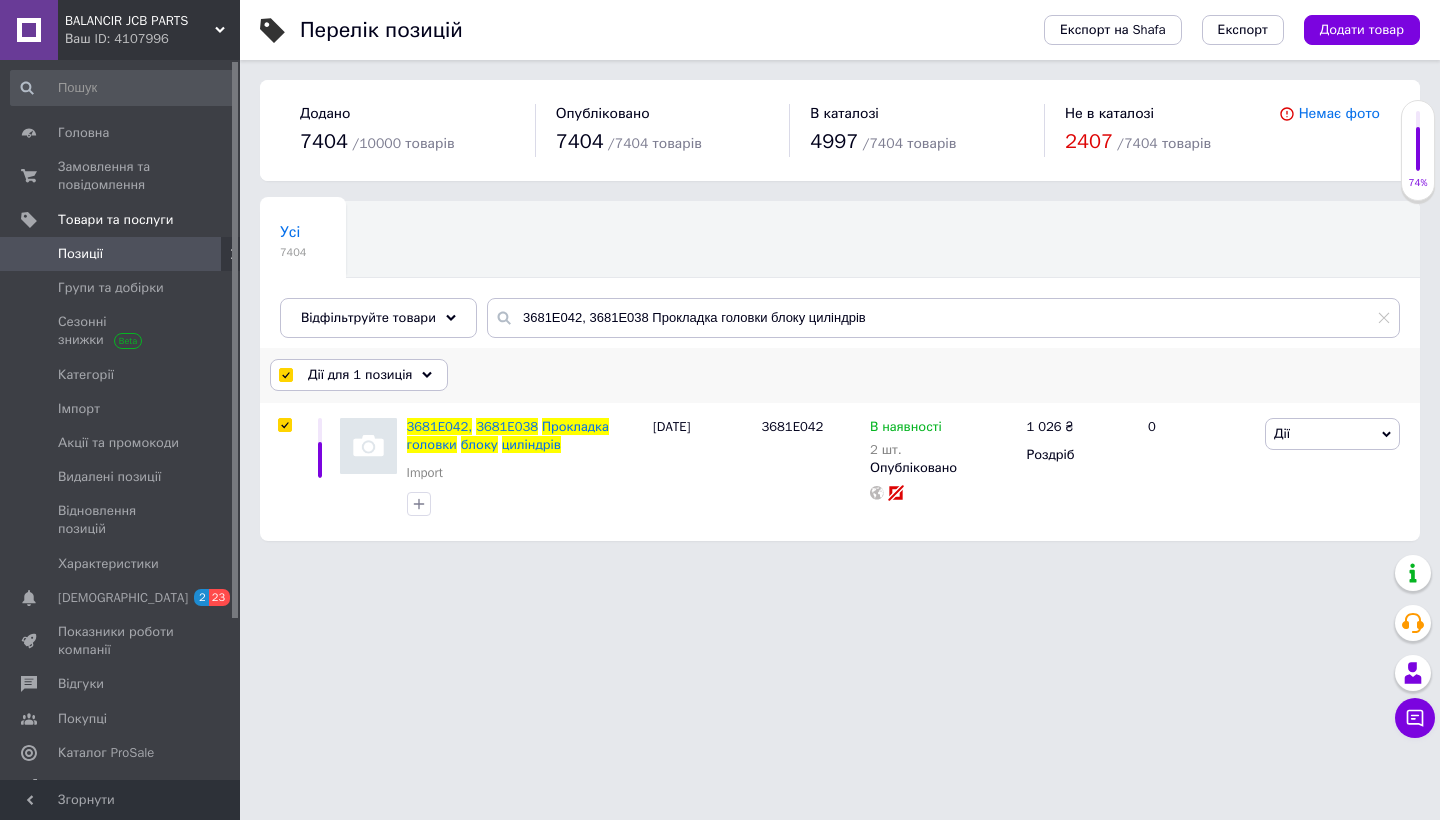 click on "Дії для 1 позиція" at bounding box center (360, 375) 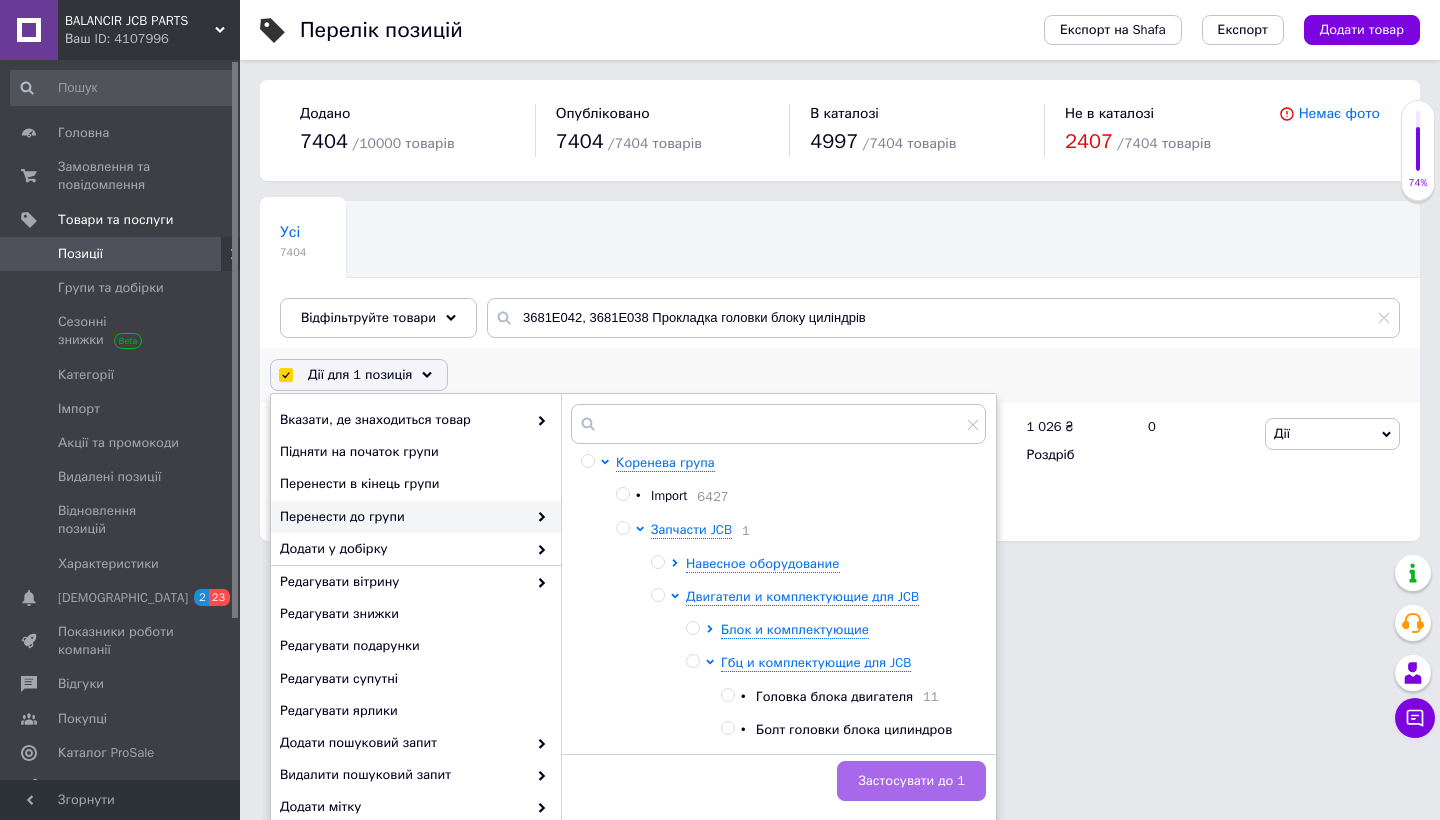 click on "Застосувати до 1" at bounding box center (911, 781) 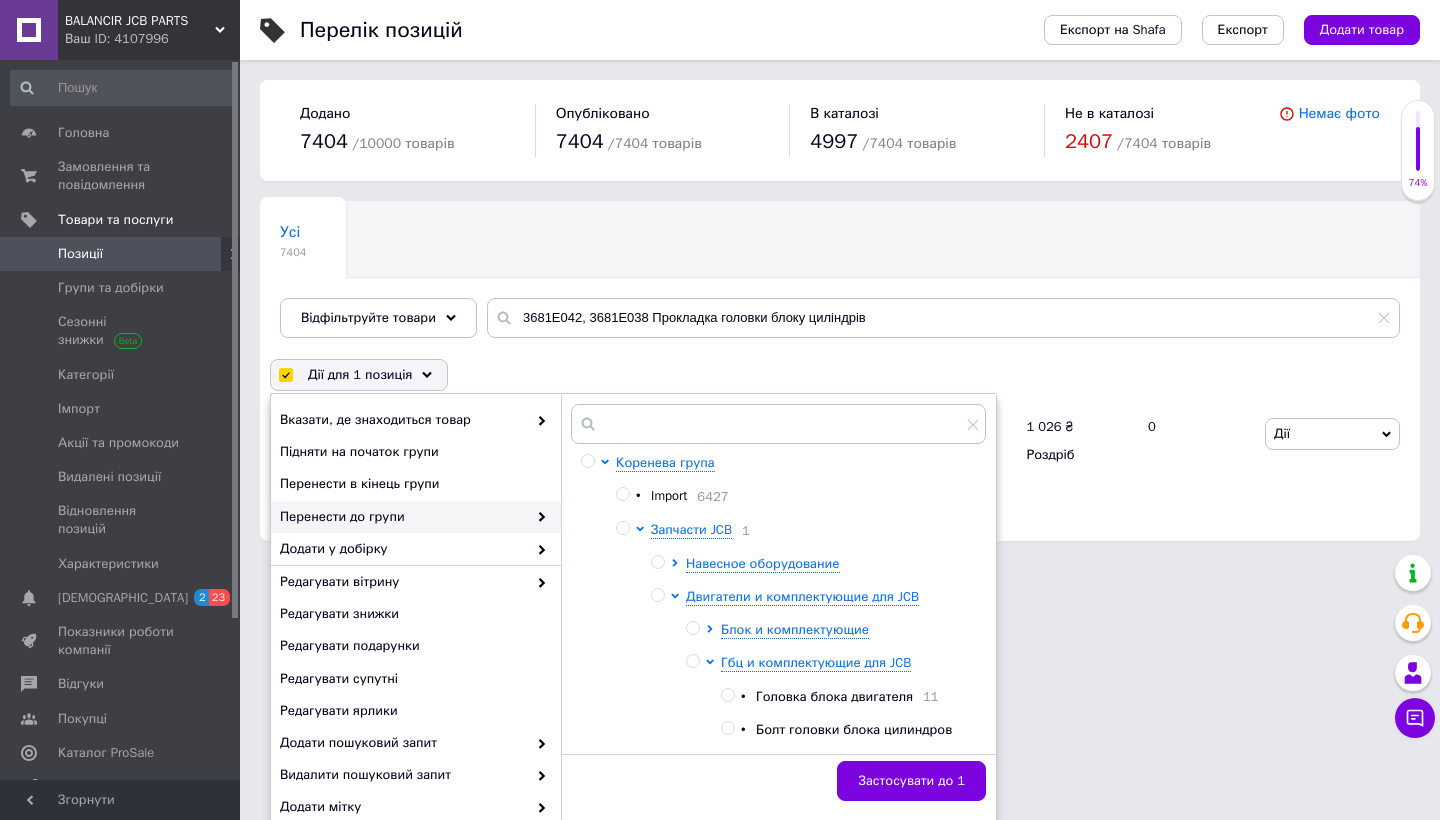 checkbox on "false" 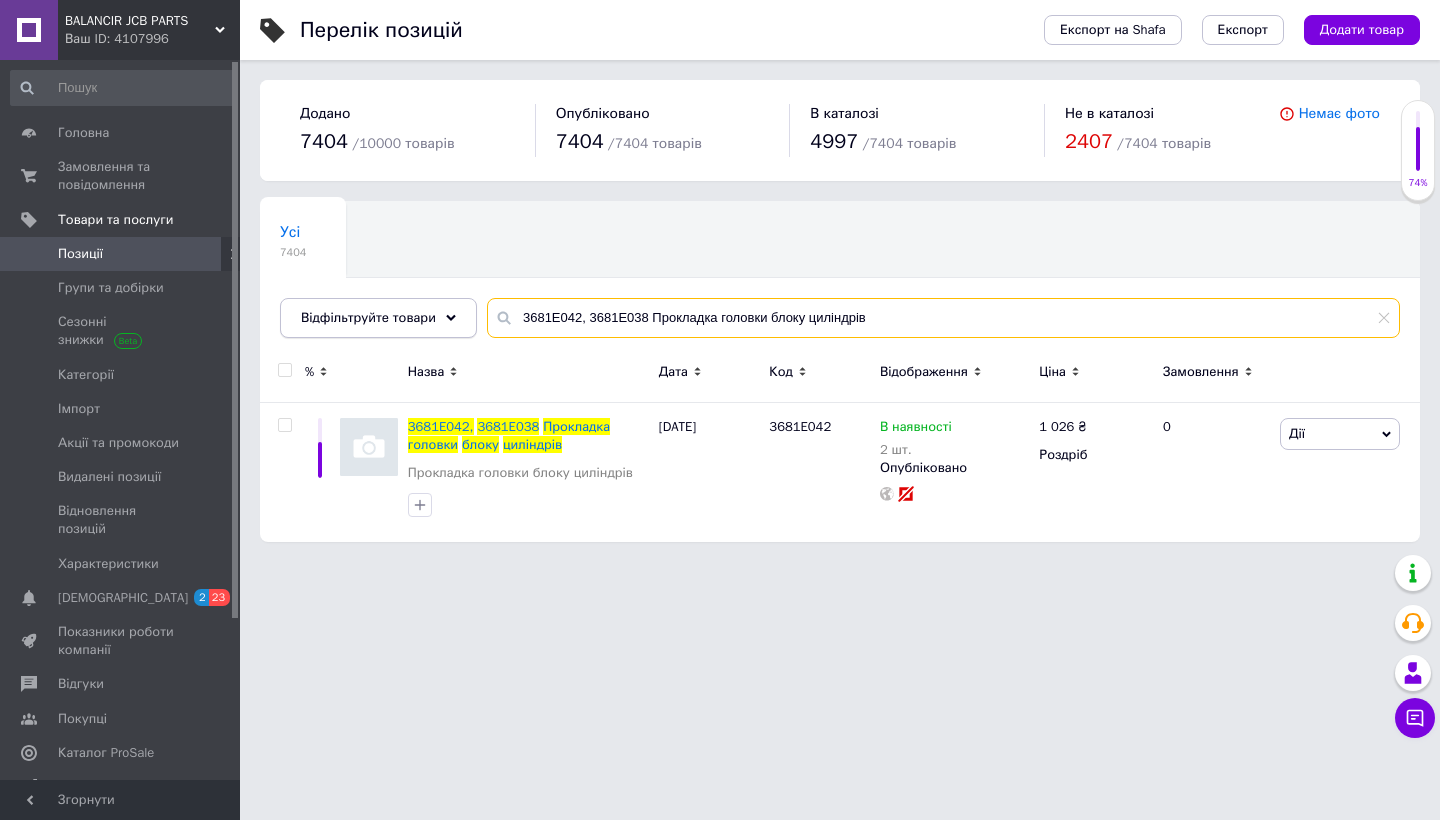 drag, startPoint x: 881, startPoint y: 314, endPoint x: 438, endPoint y: 301, distance: 443.1907 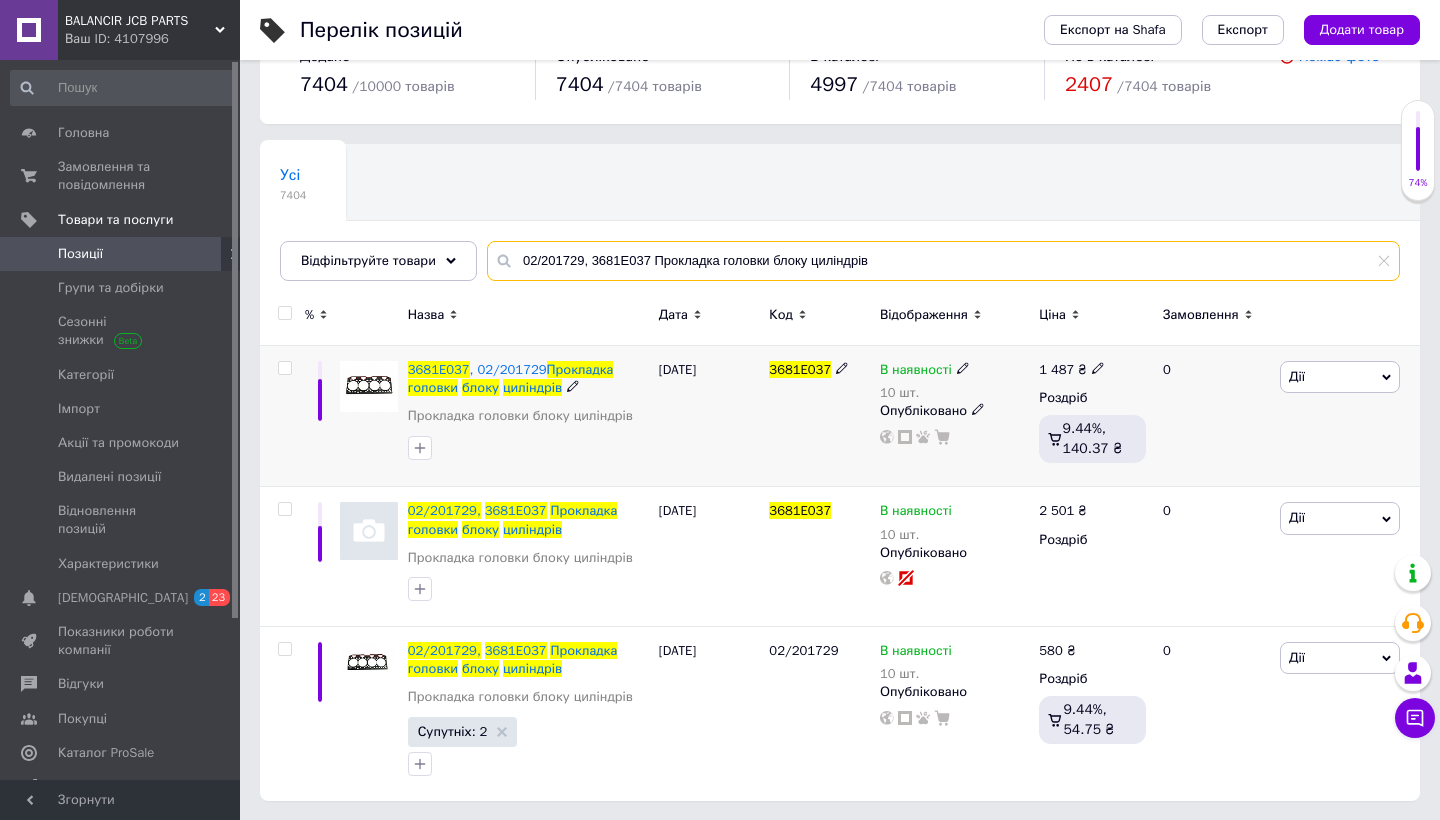 scroll, scrollTop: 56, scrollLeft: 0, axis: vertical 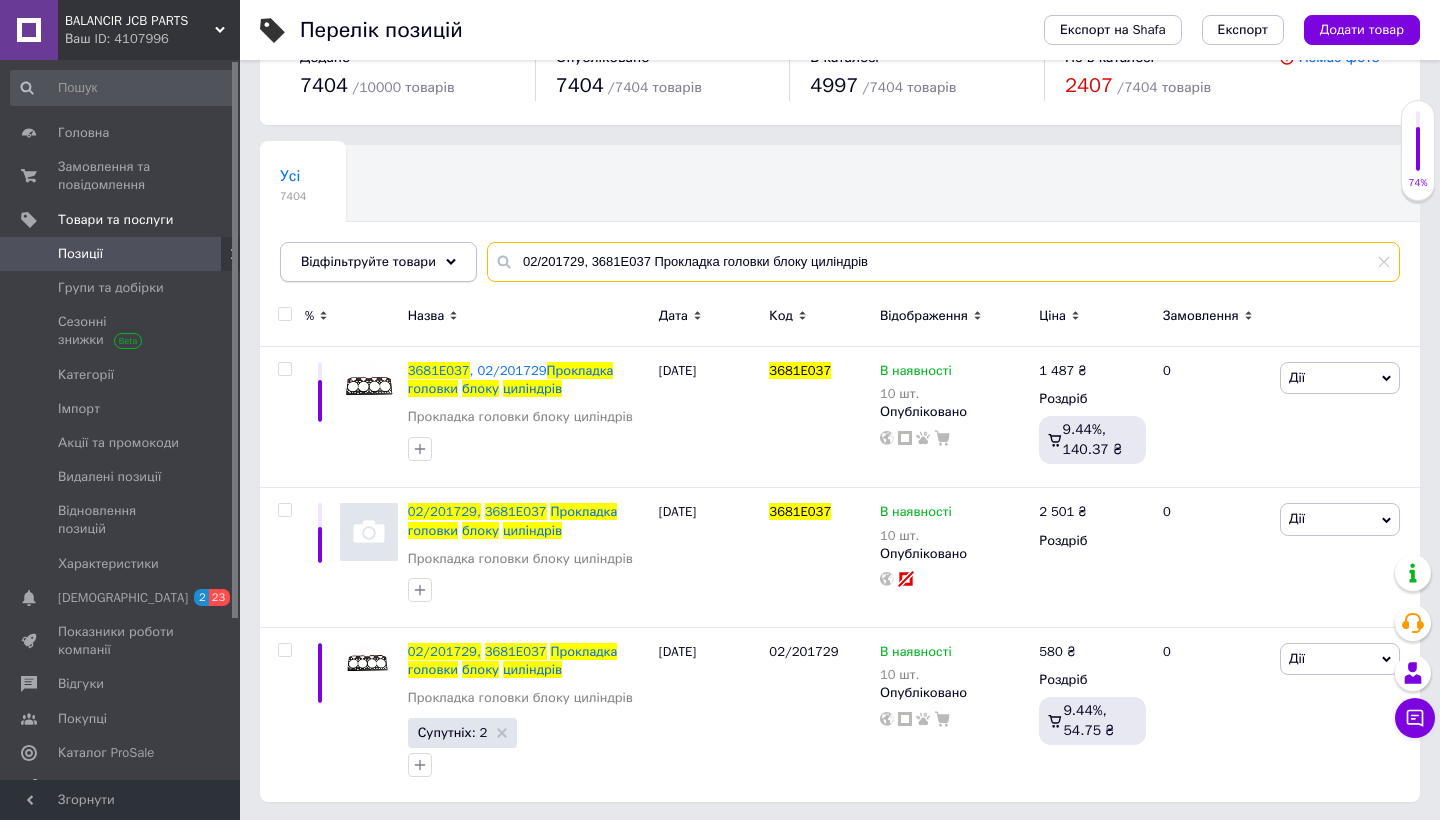 drag, startPoint x: 874, startPoint y: 260, endPoint x: 466, endPoint y: 260, distance: 408 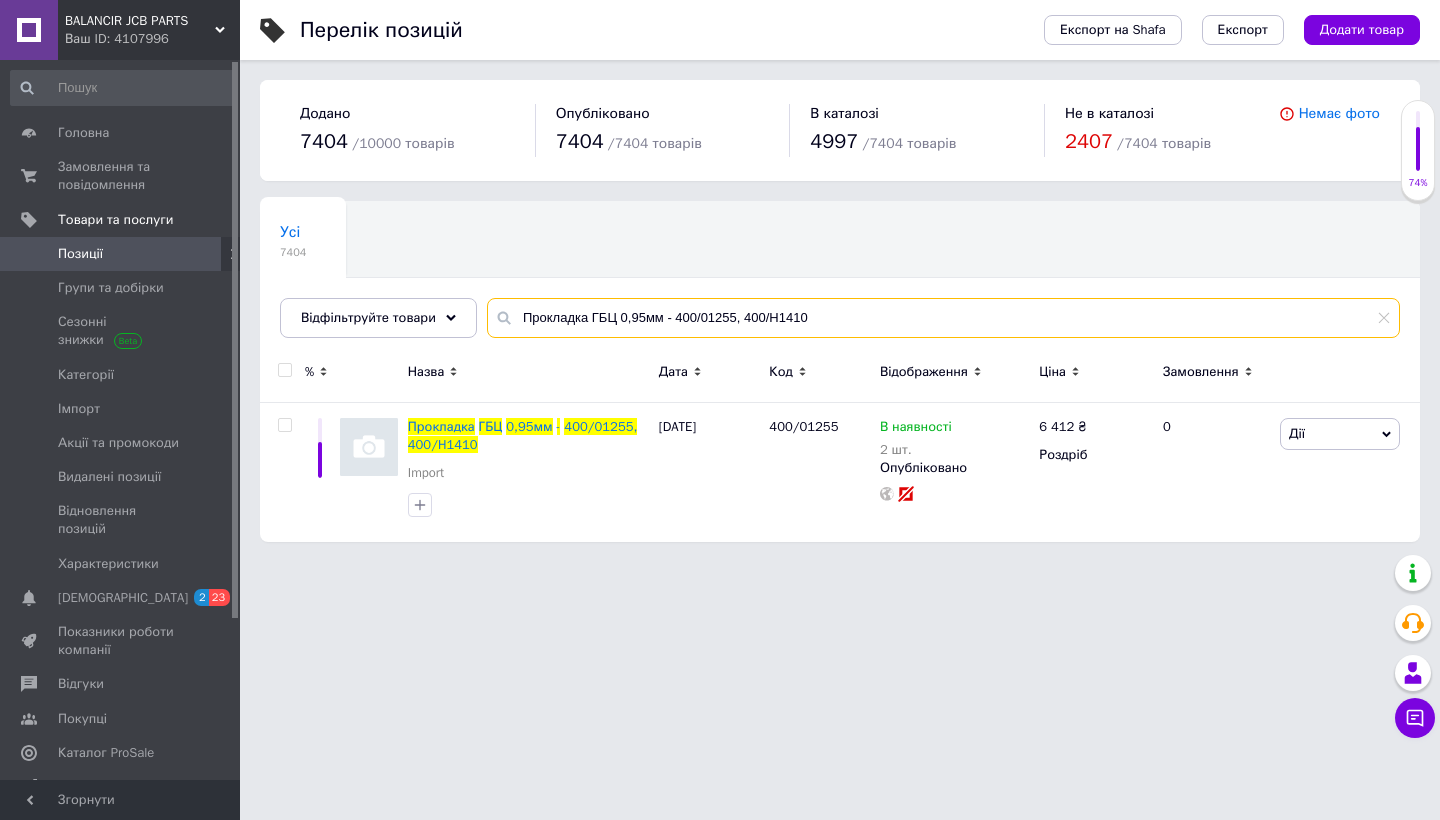 scroll, scrollTop: 0, scrollLeft: 0, axis: both 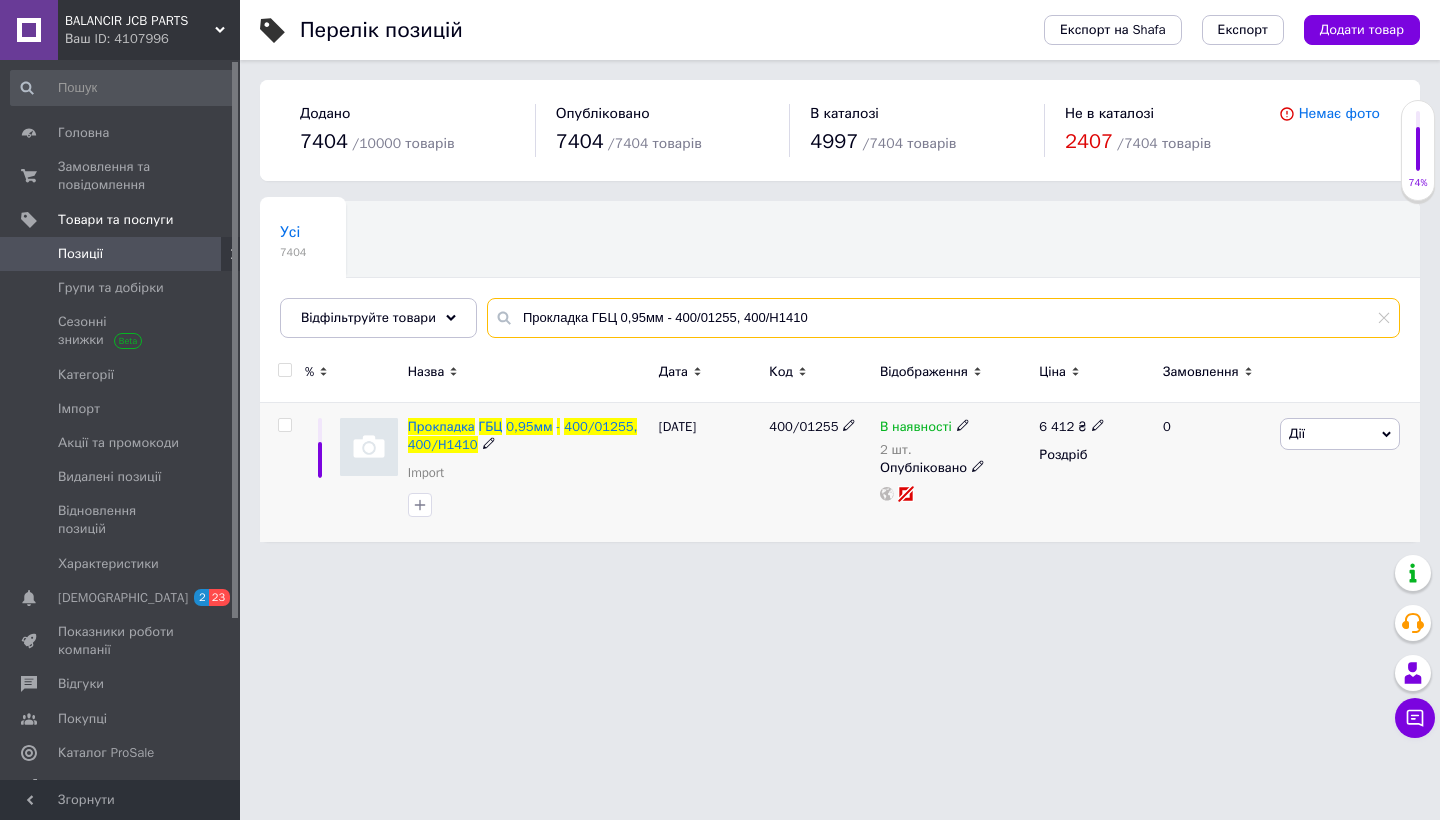 type on "Прокладка ГБЦ 0,95мм - 400/01255, 400/H1410" 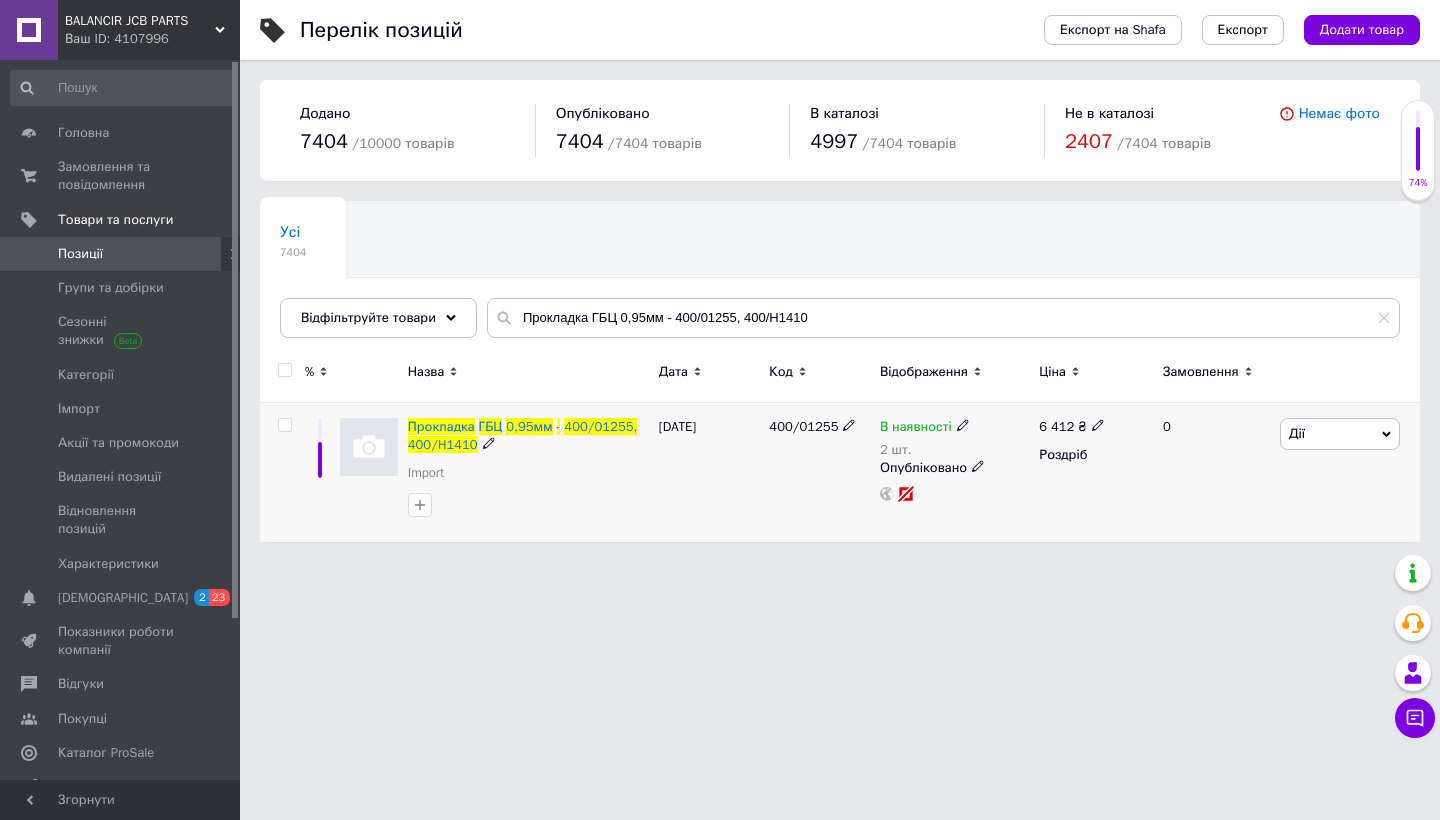 click at bounding box center (284, 425) 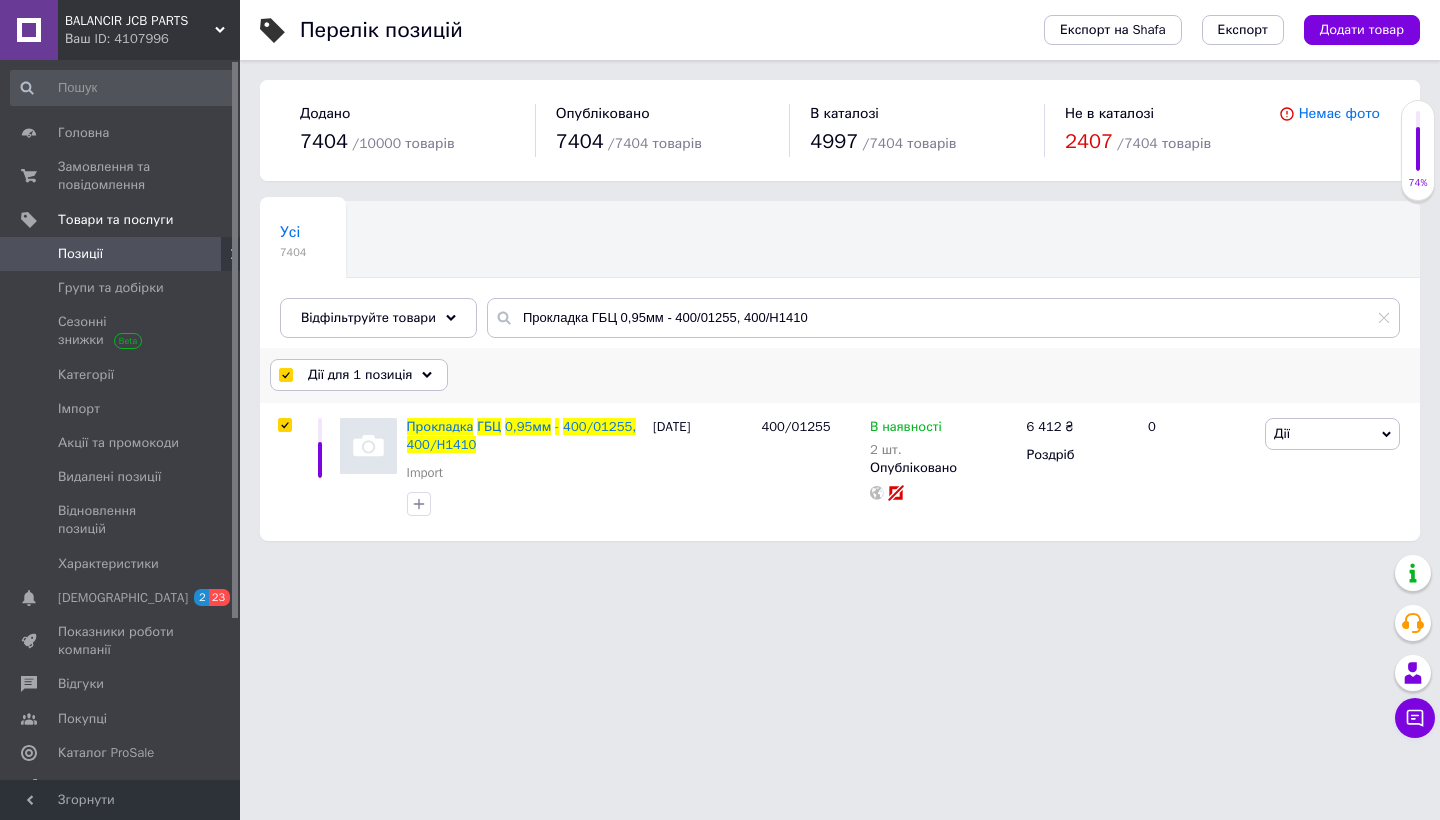 click on "Дії для 1 позиція" at bounding box center [360, 375] 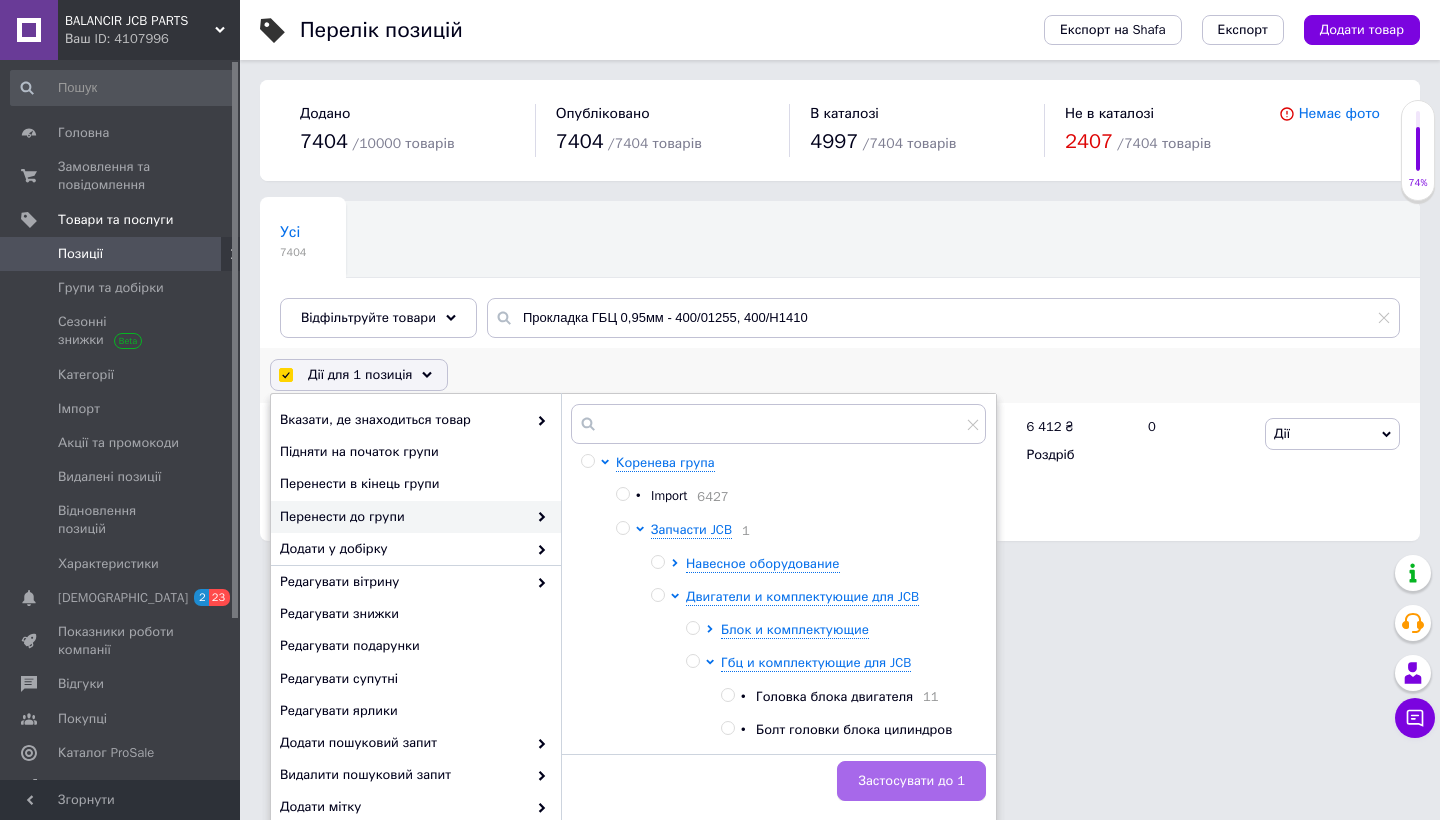 click on "Застосувати до 1" at bounding box center (911, 781) 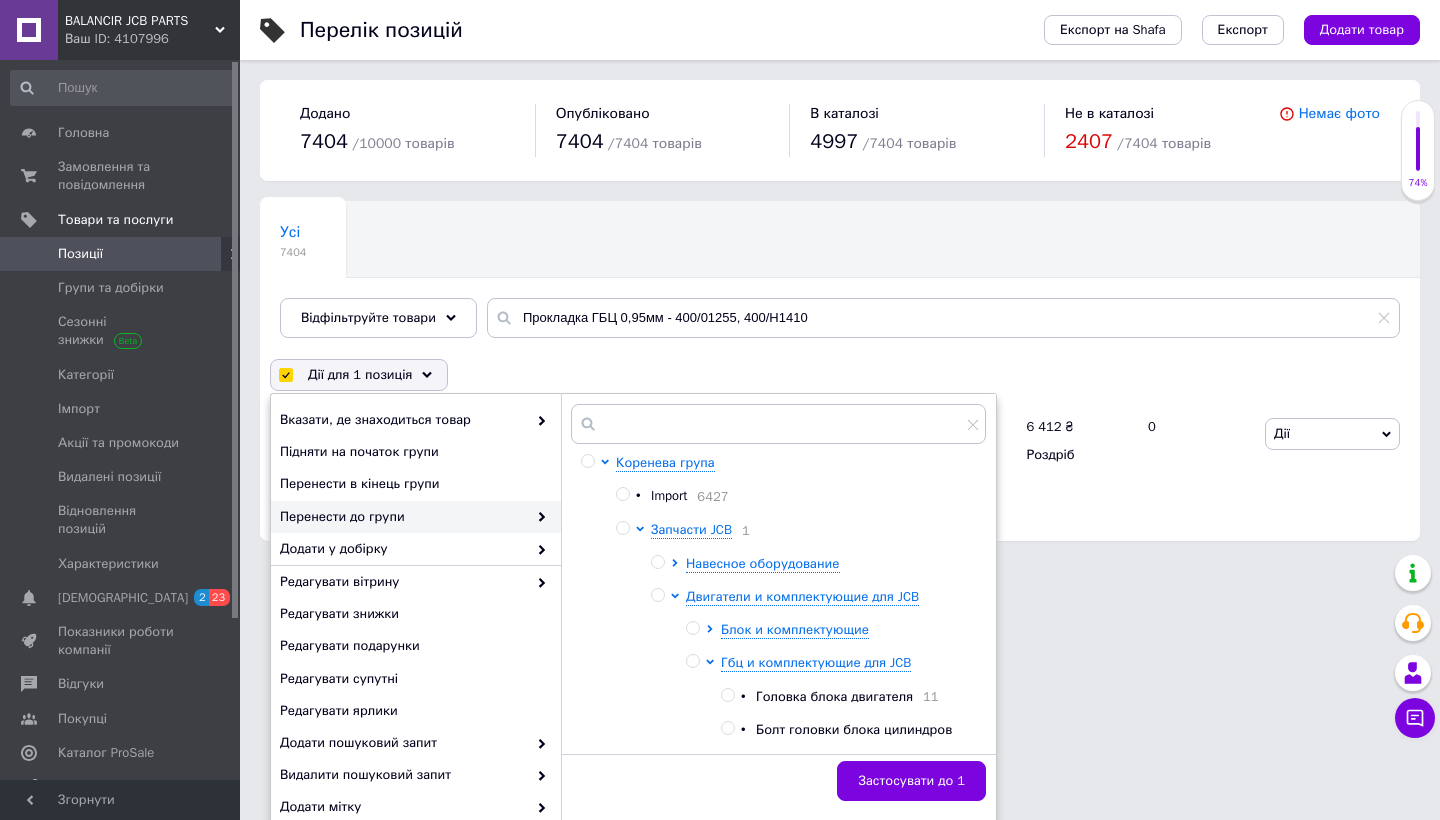 checkbox on "false" 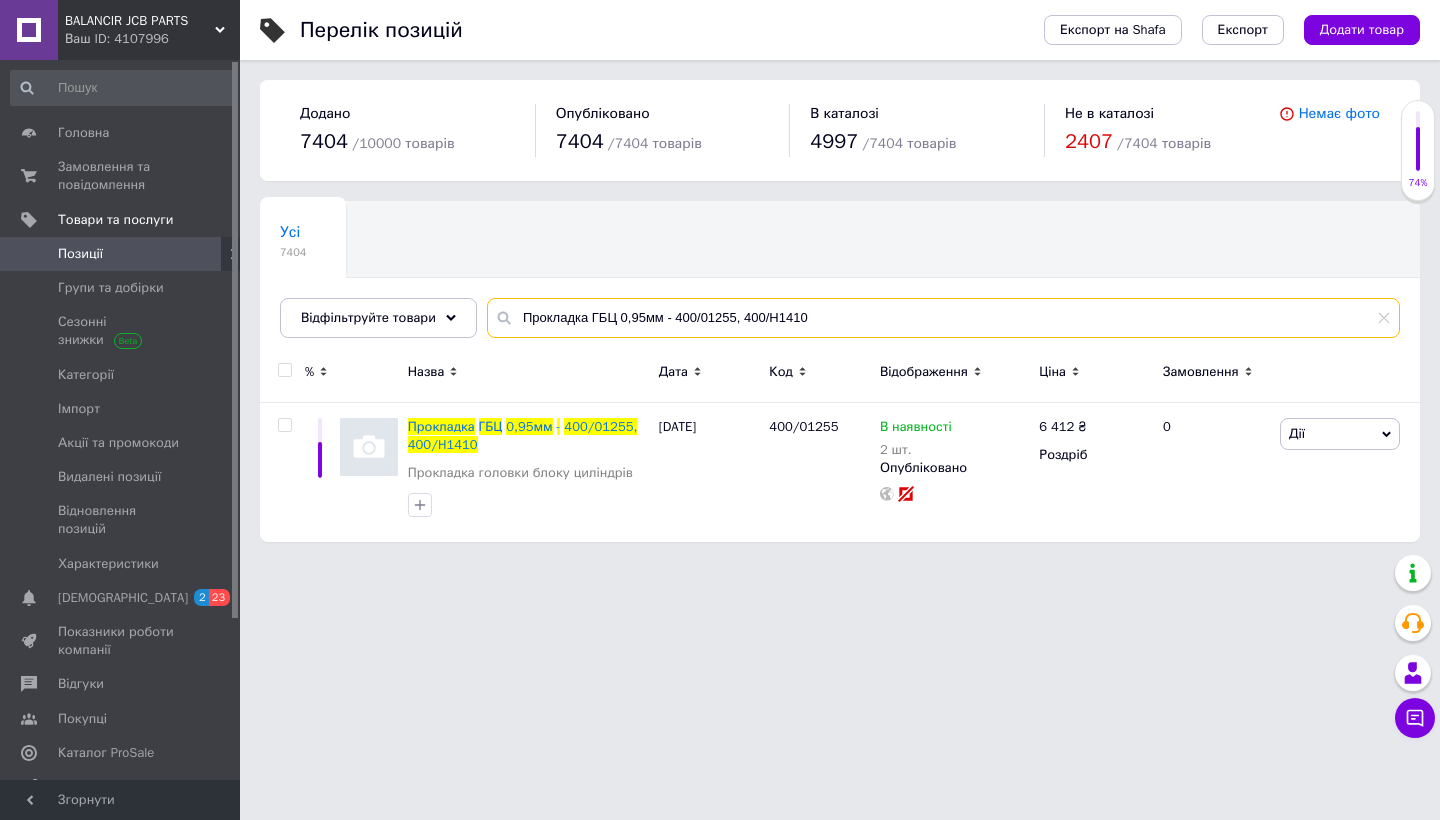drag, startPoint x: 618, startPoint y: 313, endPoint x: 523, endPoint y: 315, distance: 95.02105 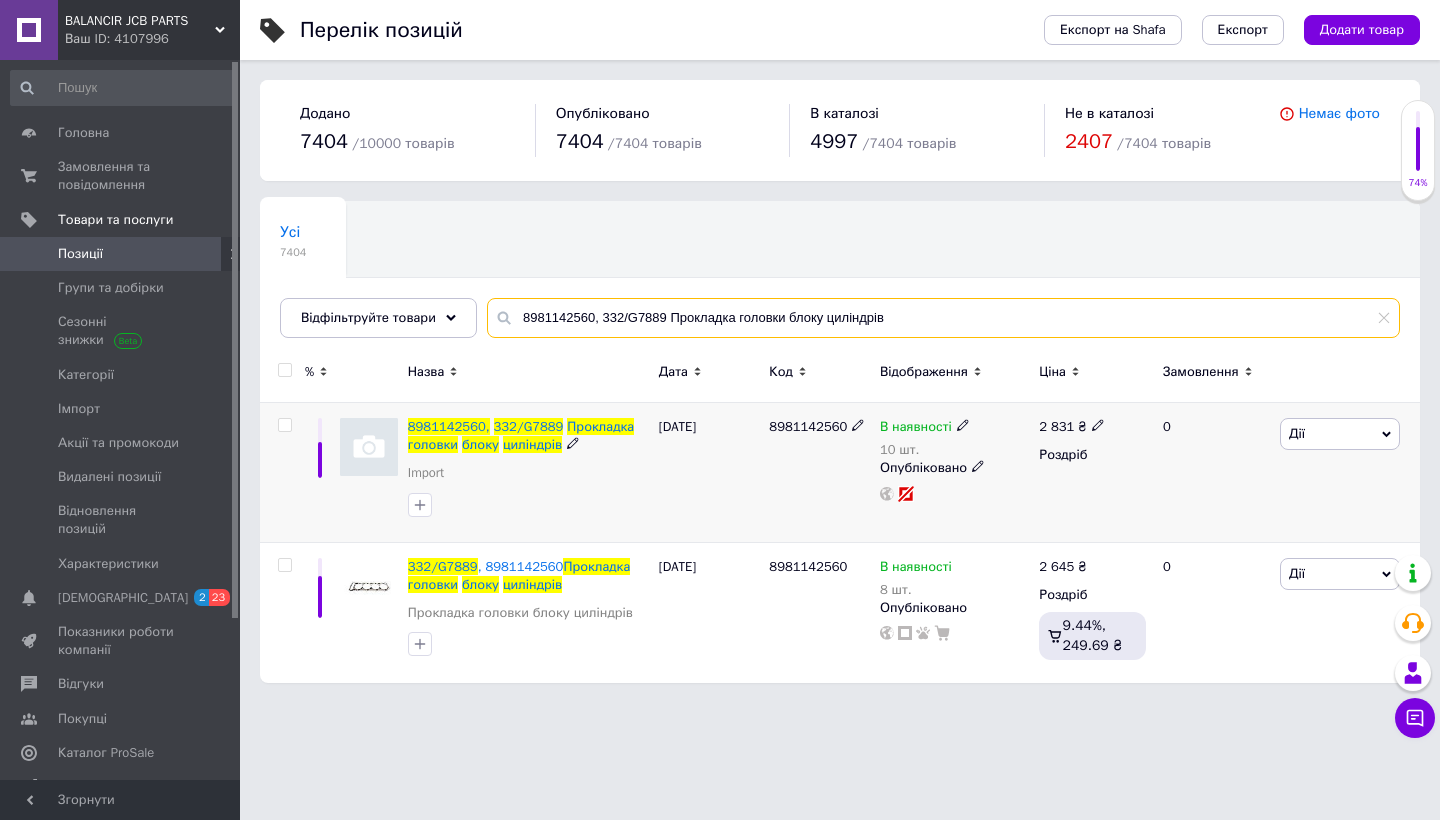 type on "8981142560, 332/G7889 Прокладка головки блоку циліндрів" 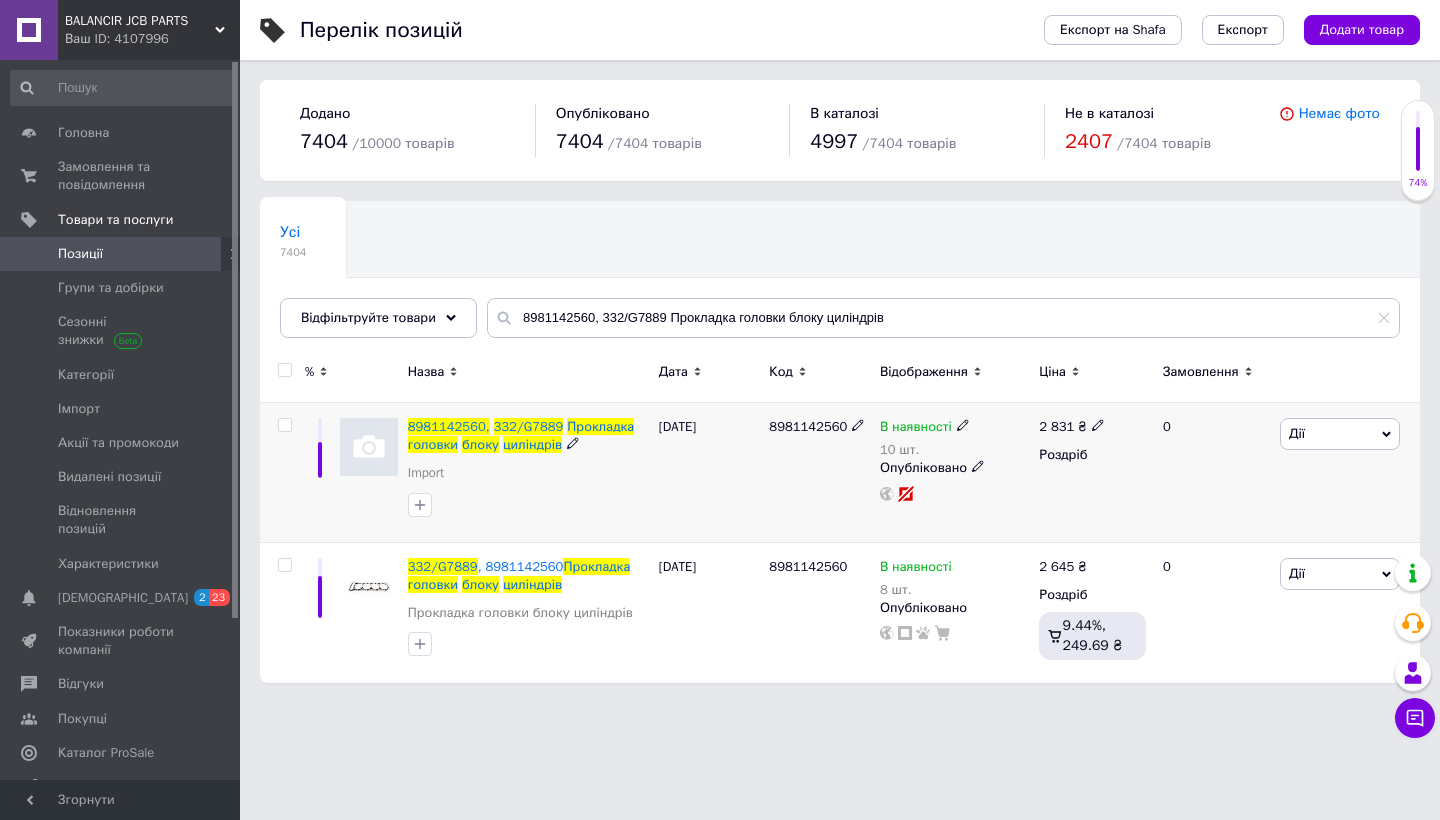 click at bounding box center [284, 425] 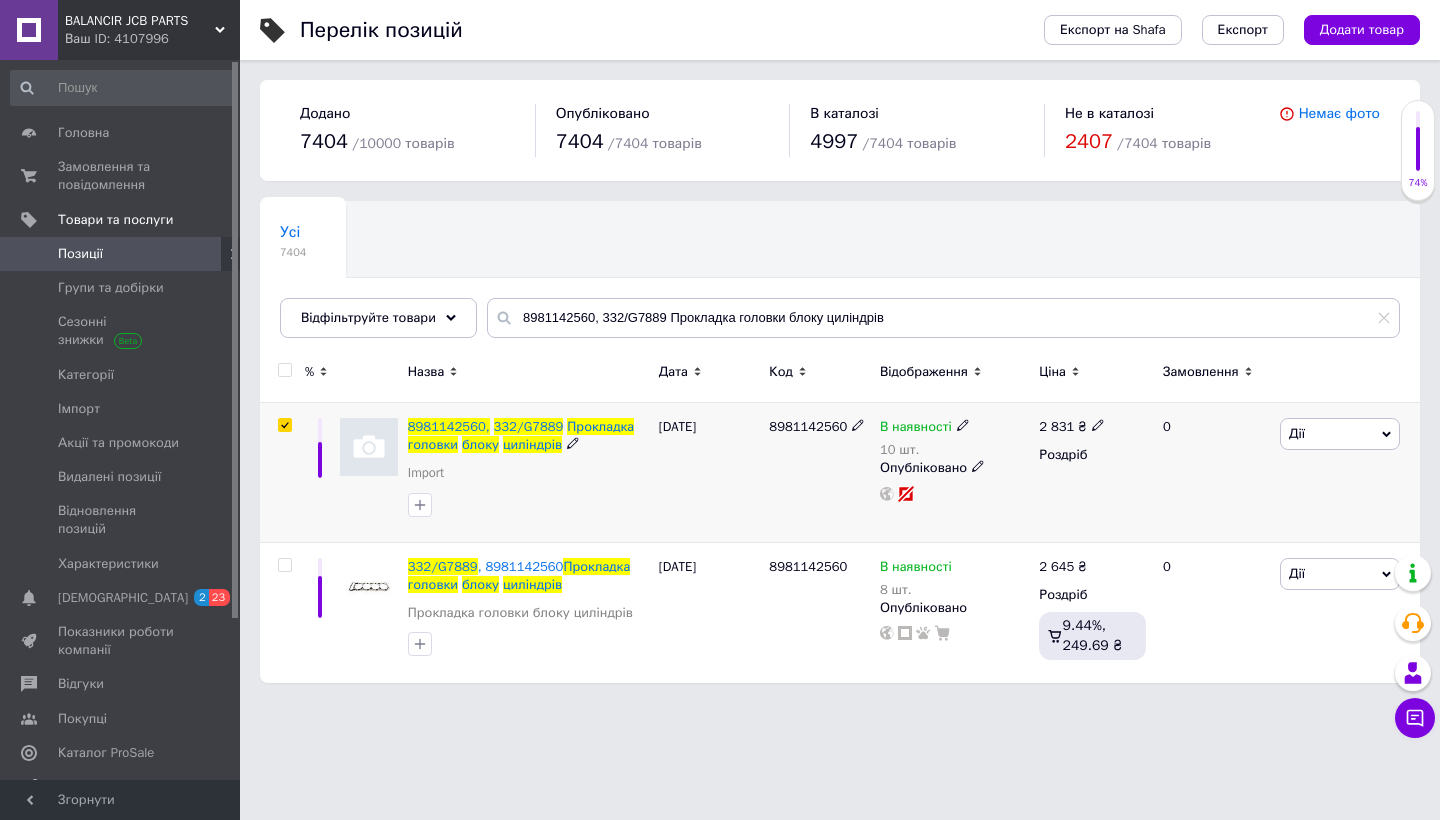 checkbox on "true" 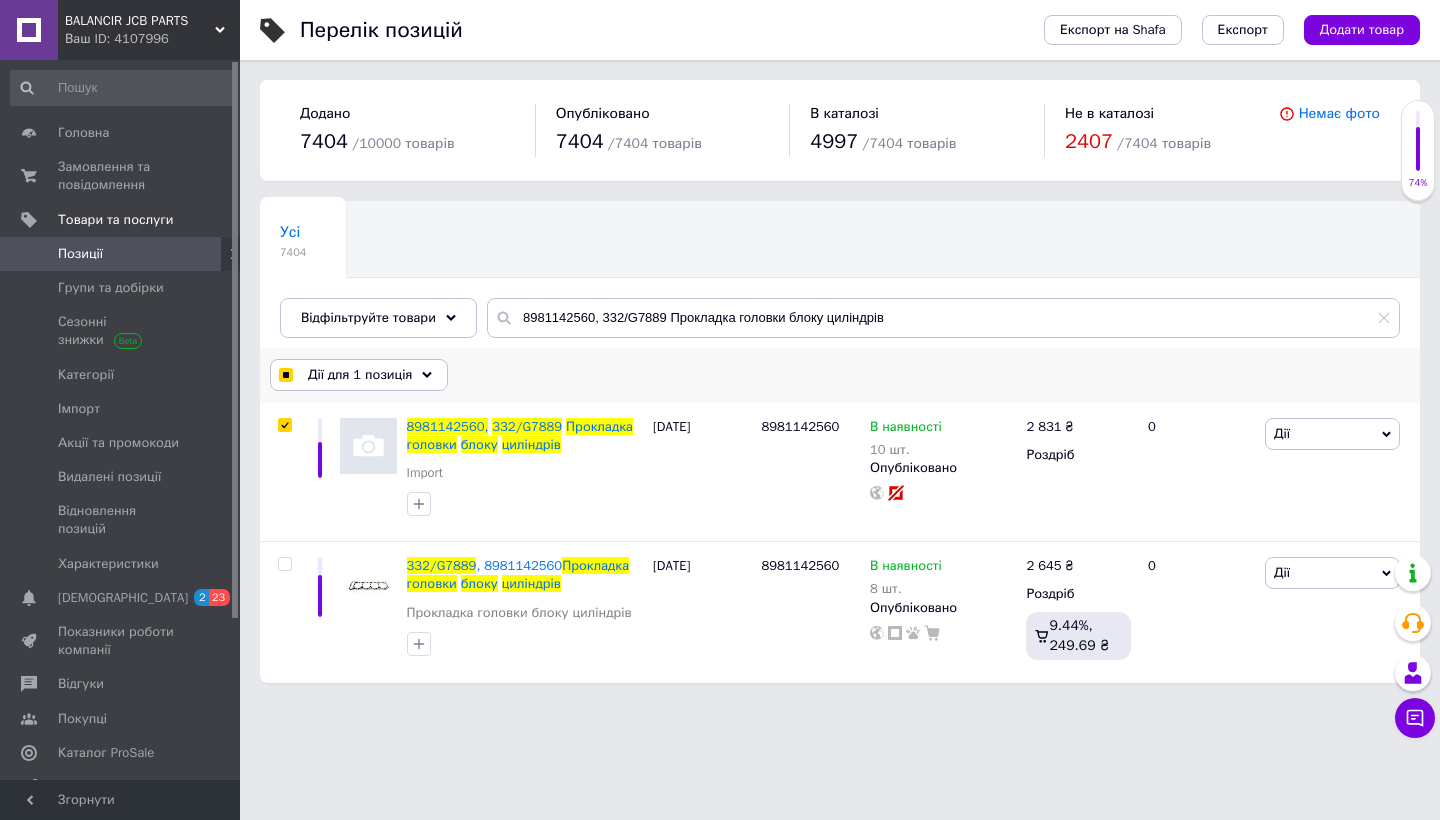 click on "Дії для 1 позиція" at bounding box center [360, 375] 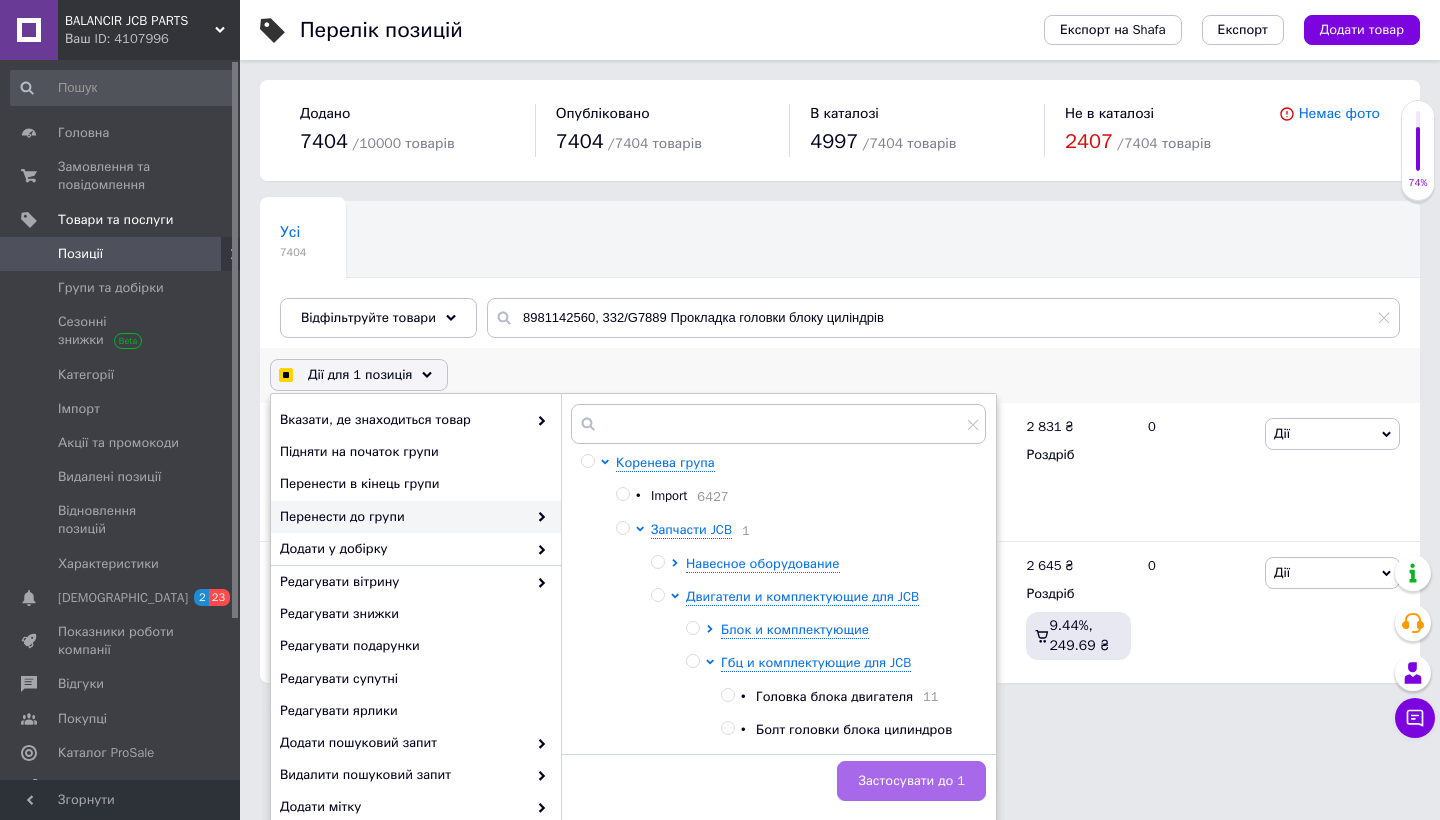 click on "Застосувати до 1" at bounding box center (911, 781) 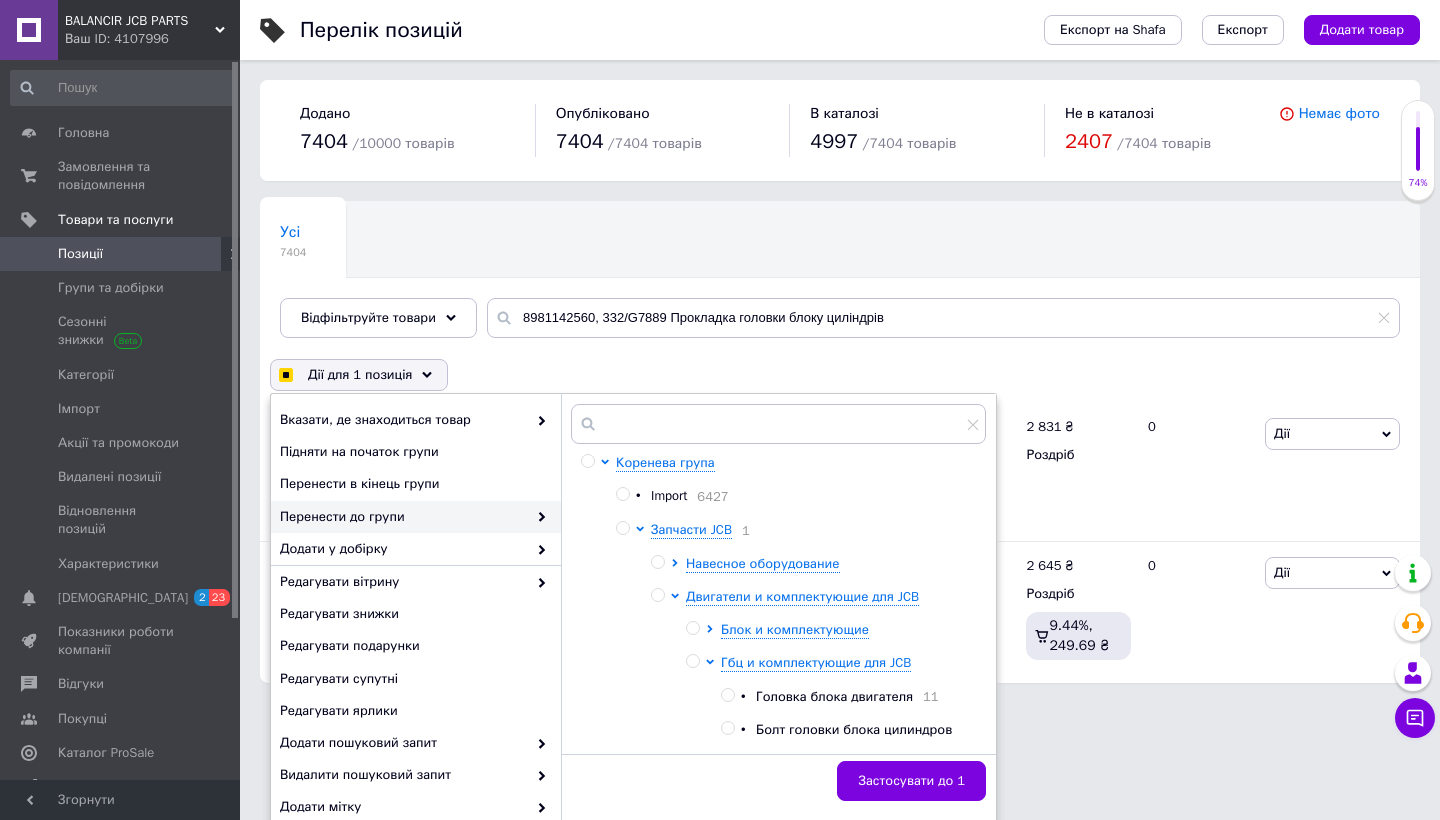 checkbox on "false" 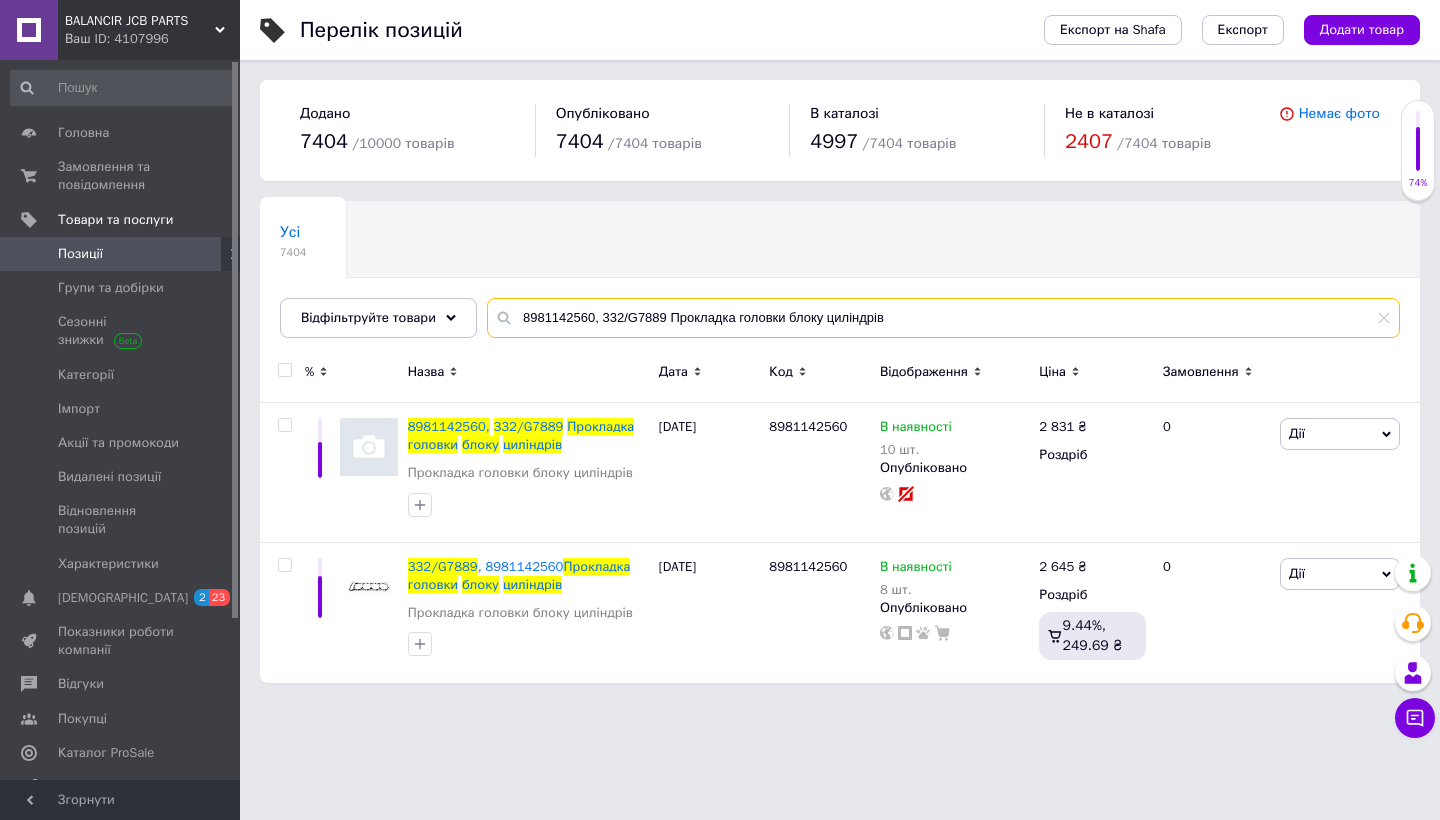 drag, startPoint x: 909, startPoint y: 315, endPoint x: 513, endPoint y: 312, distance: 396.01135 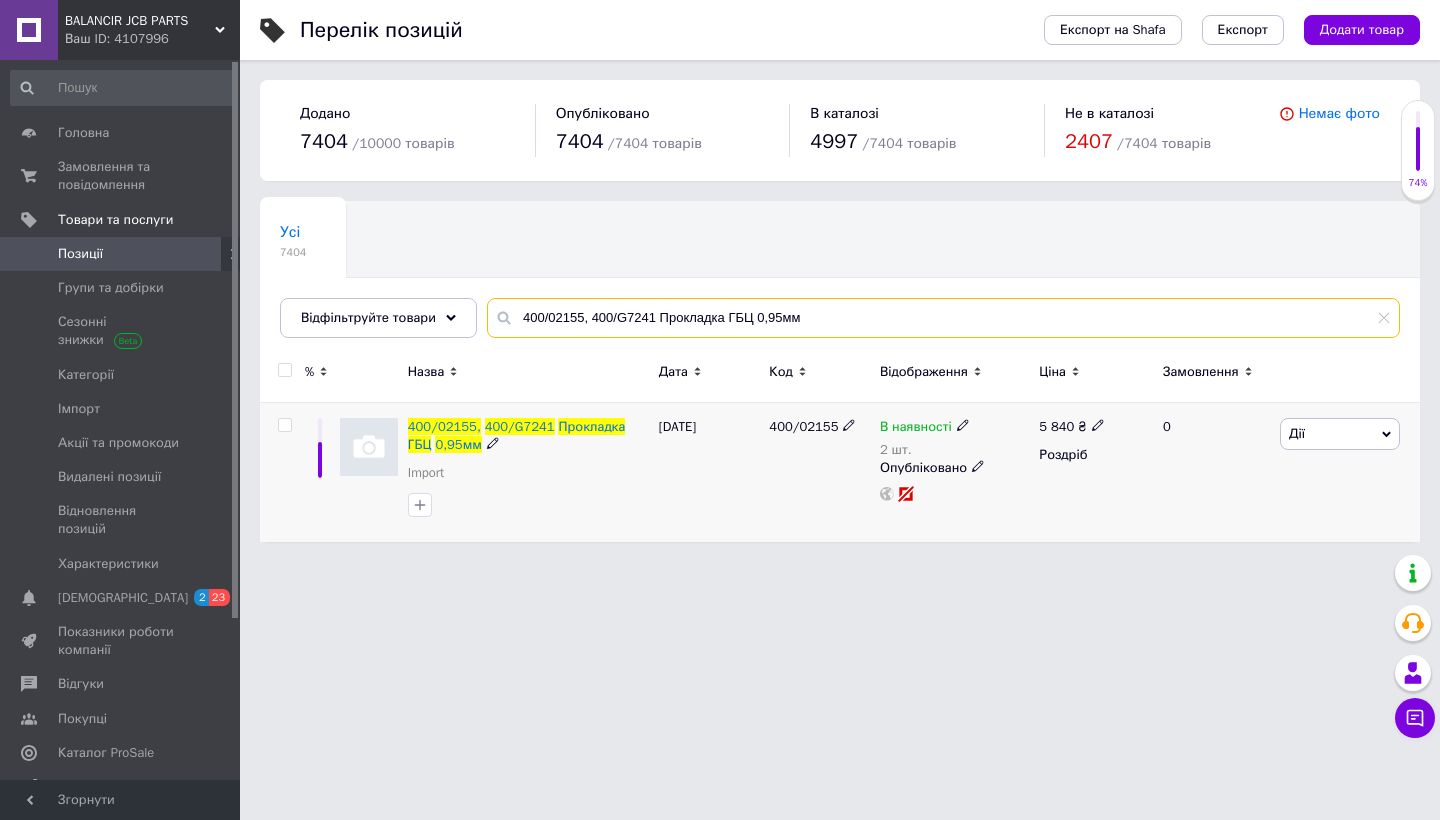 type on "400/02155, 400/G7241 Прокладка ГБЦ 0,95мм" 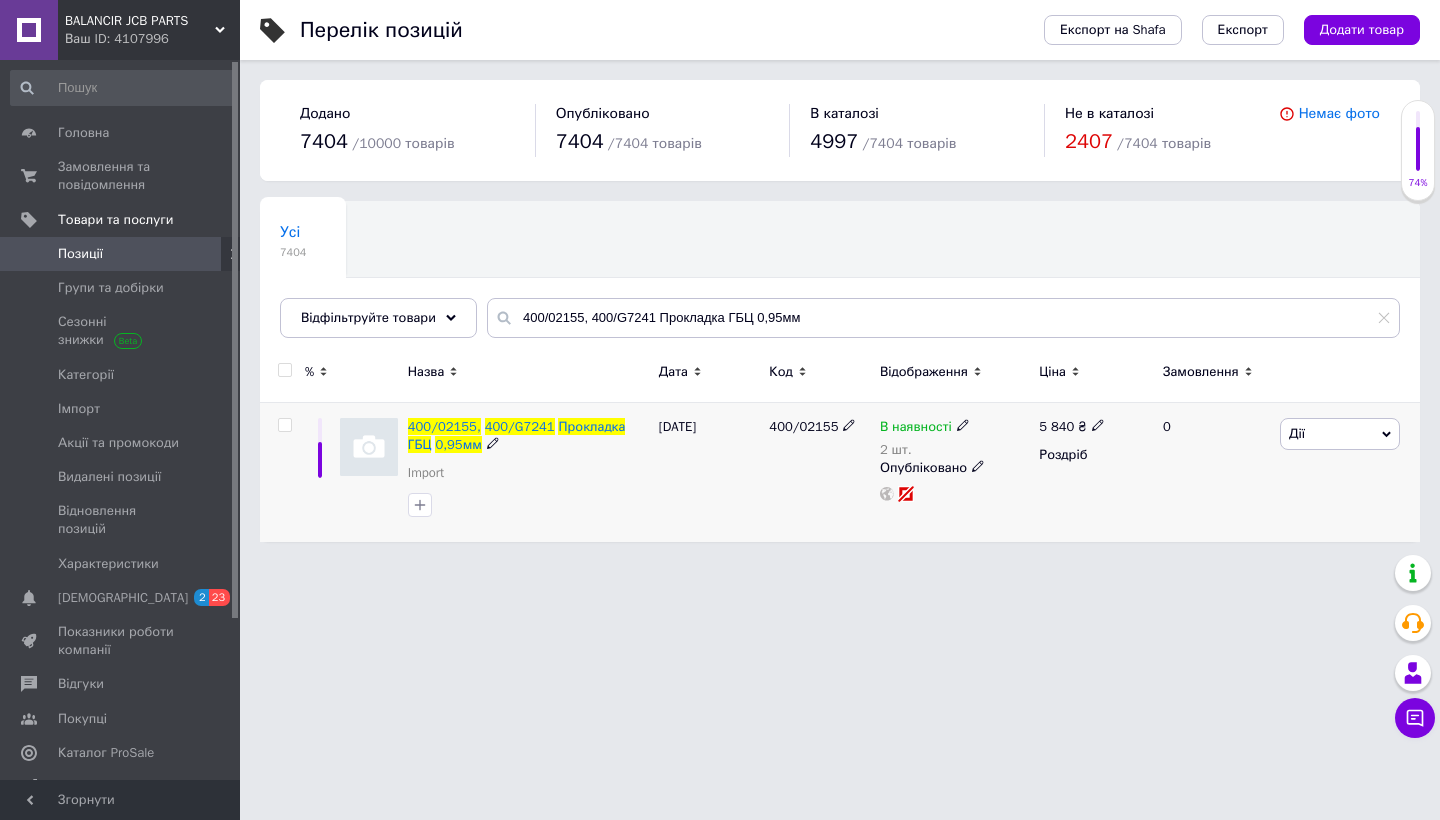 click at bounding box center (284, 425) 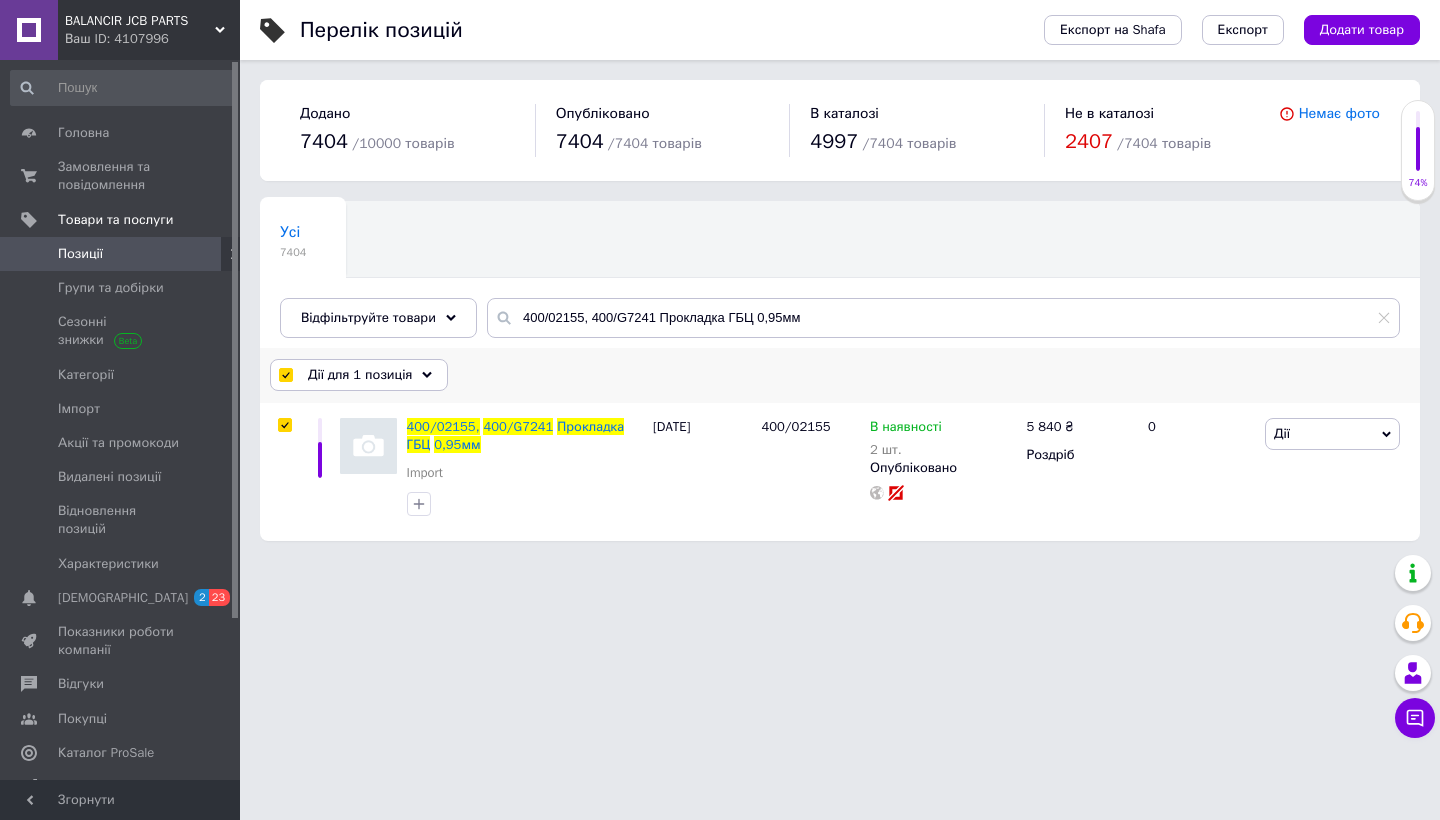 click on "Дії для 1 позиція" at bounding box center [360, 375] 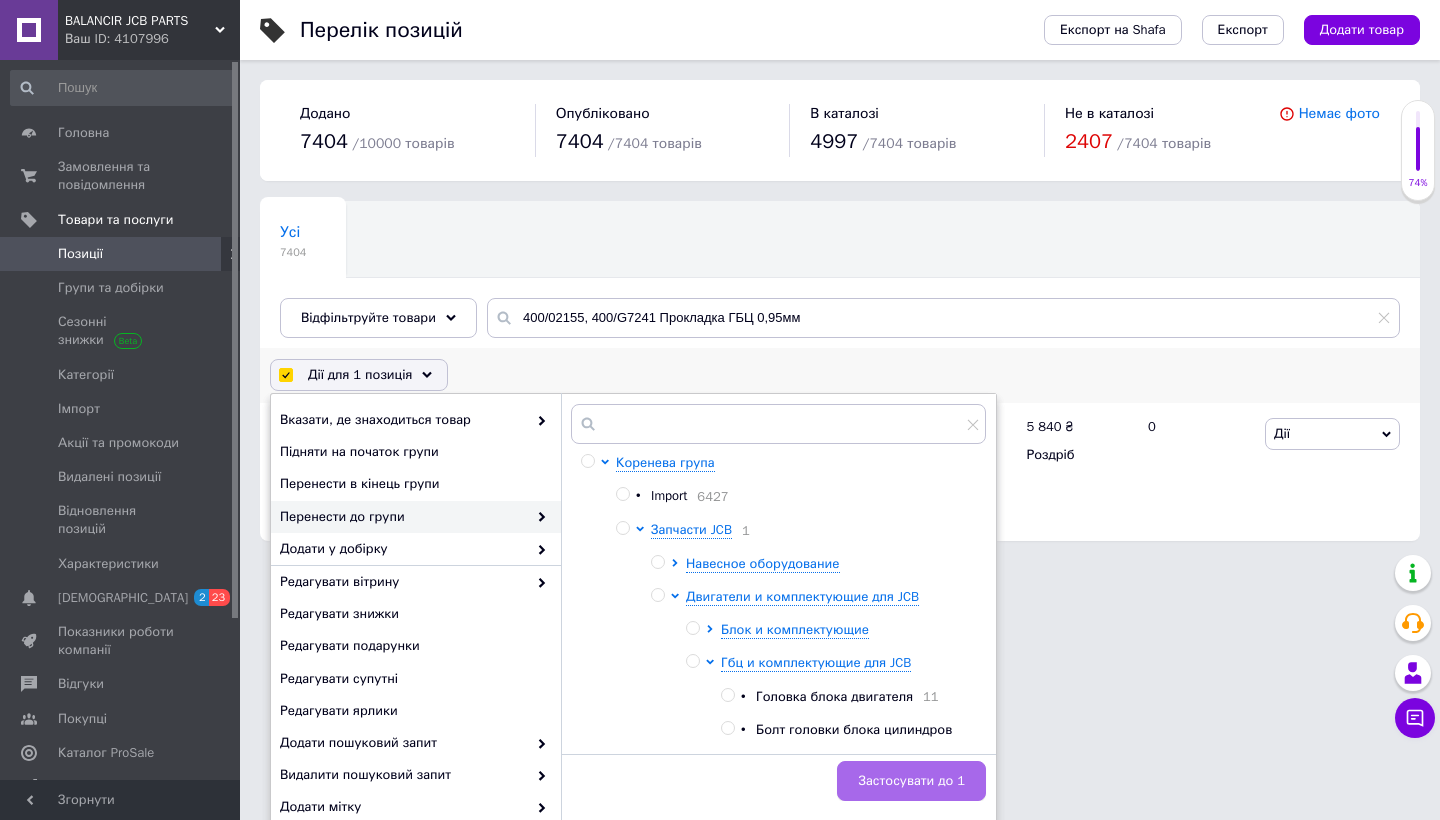 click on "Застосувати до 1" at bounding box center (911, 781) 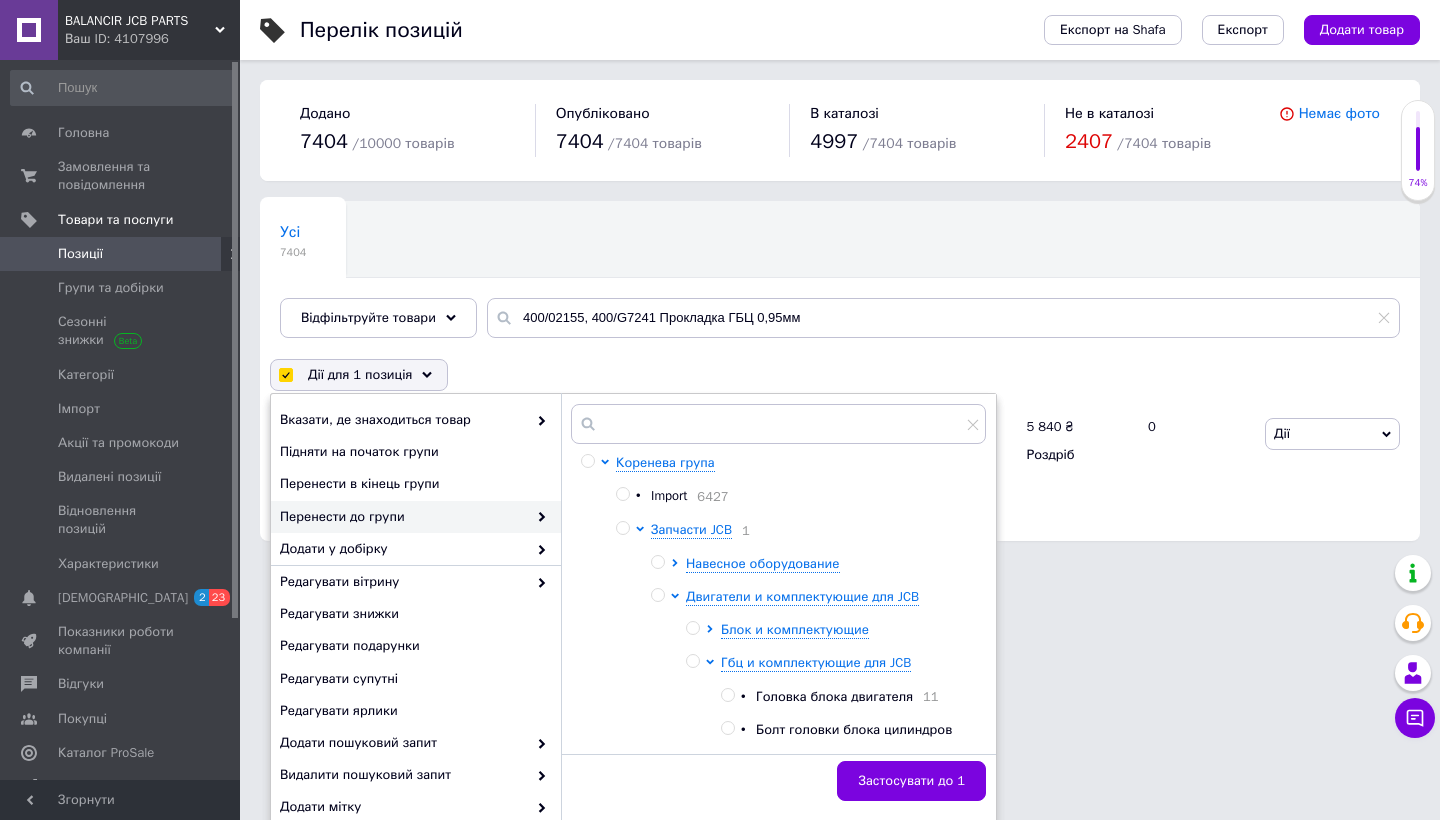 checkbox on "false" 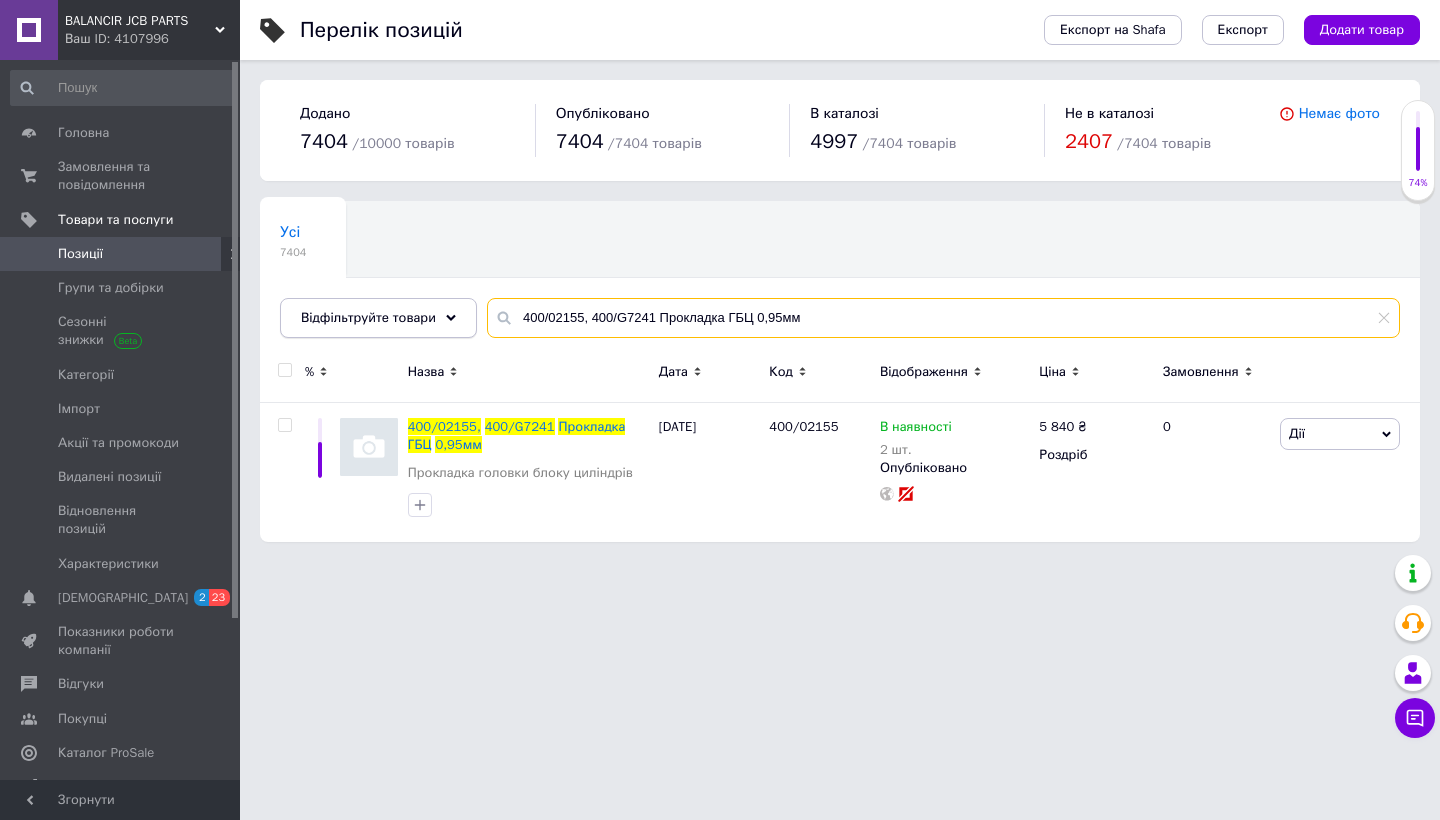drag, startPoint x: 818, startPoint y: 315, endPoint x: 470, endPoint y: 311, distance: 348.02298 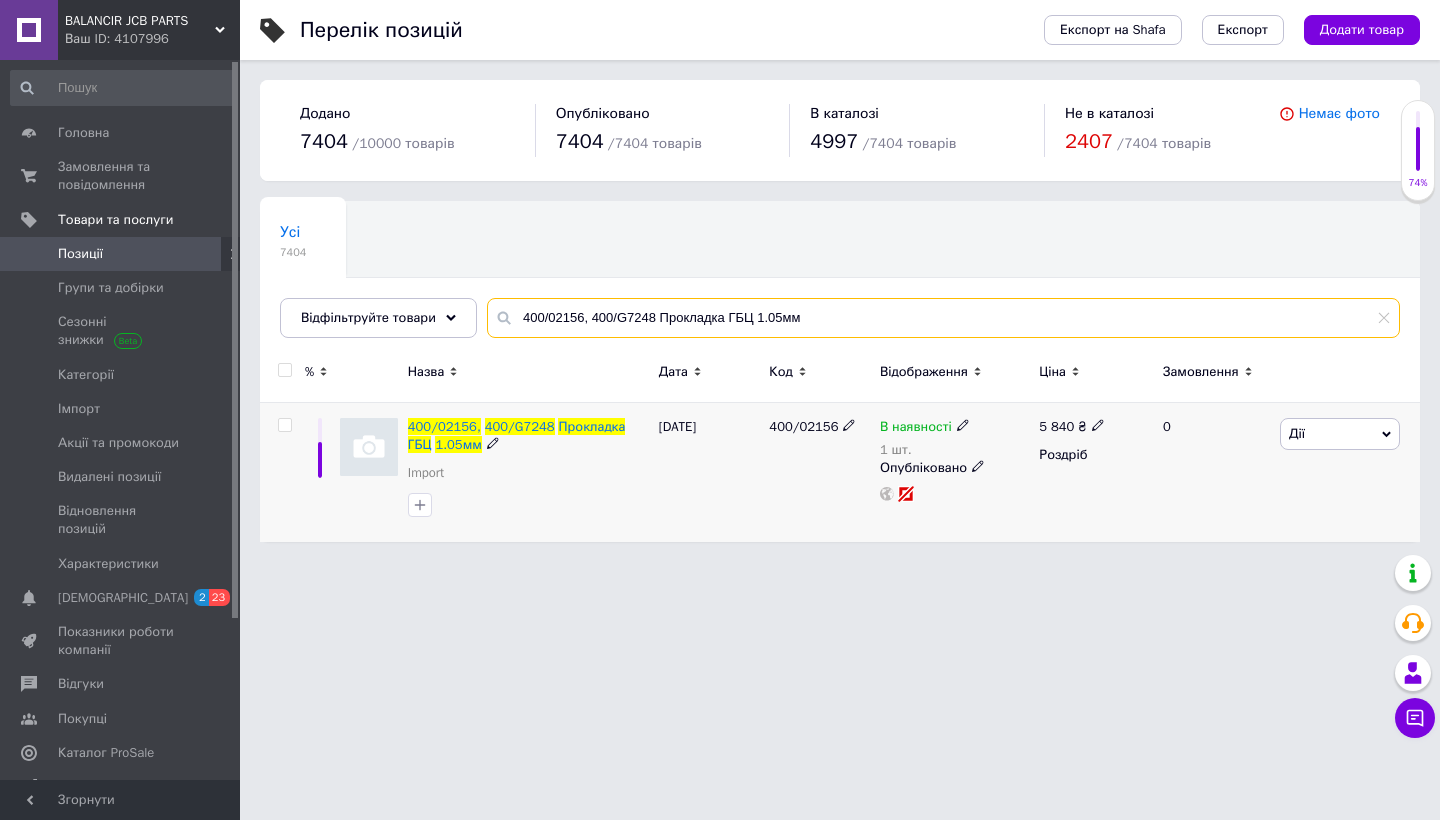 type on "400/02156, 400/G7248 Прокладка ГБЦ 1.05мм" 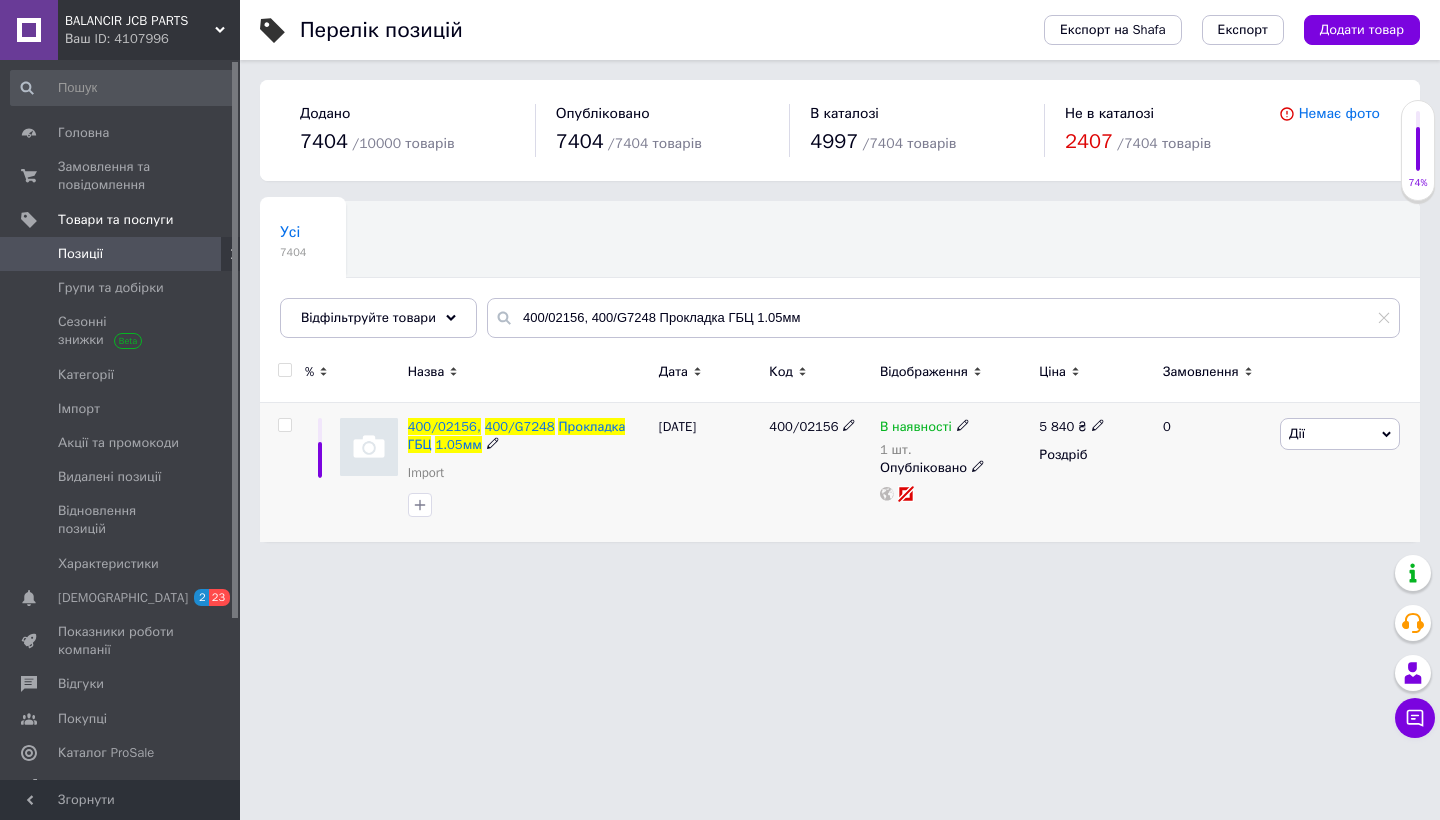 click at bounding box center [284, 425] 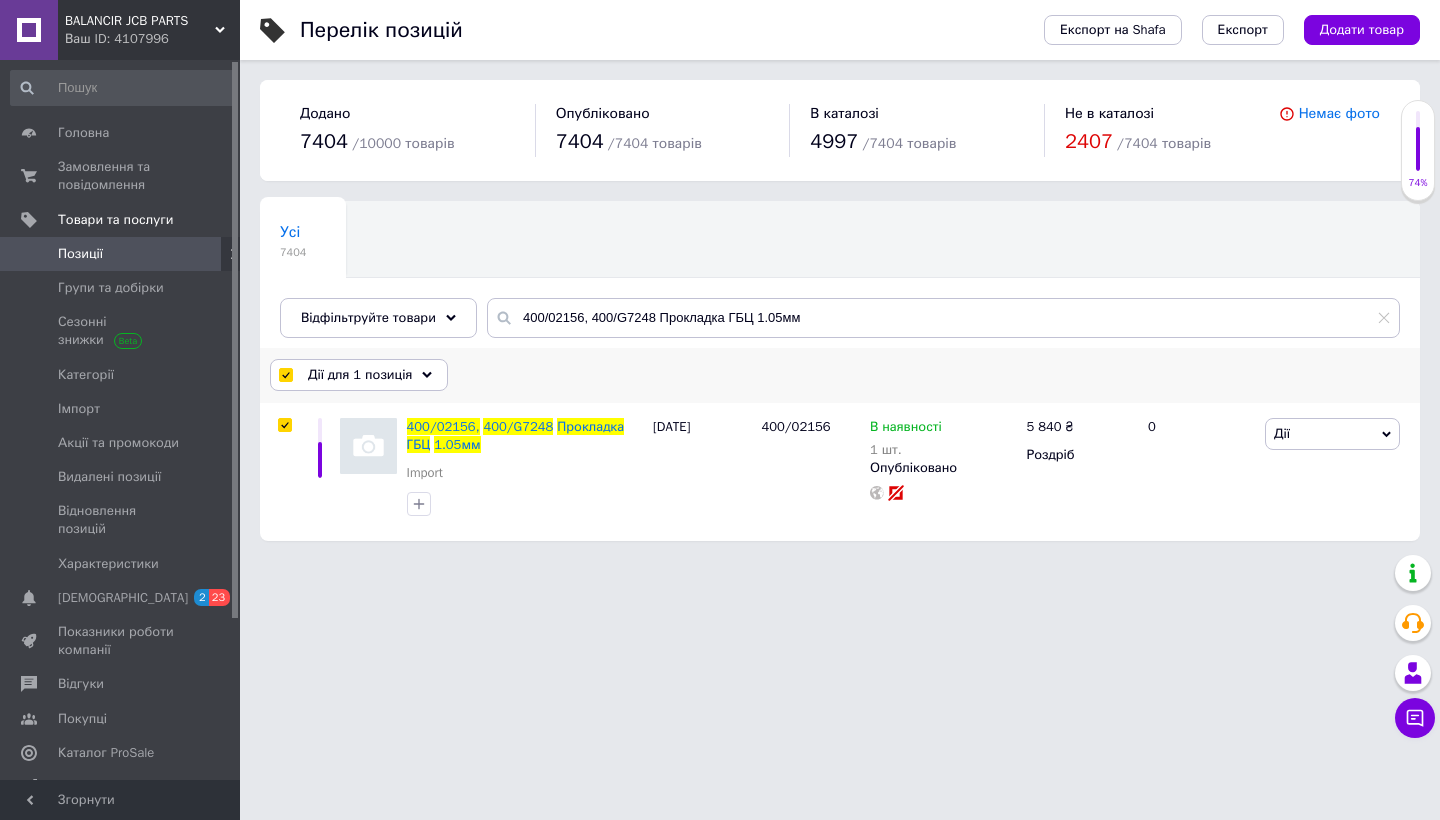 click on "Дії для 1 позиція" at bounding box center (359, 375) 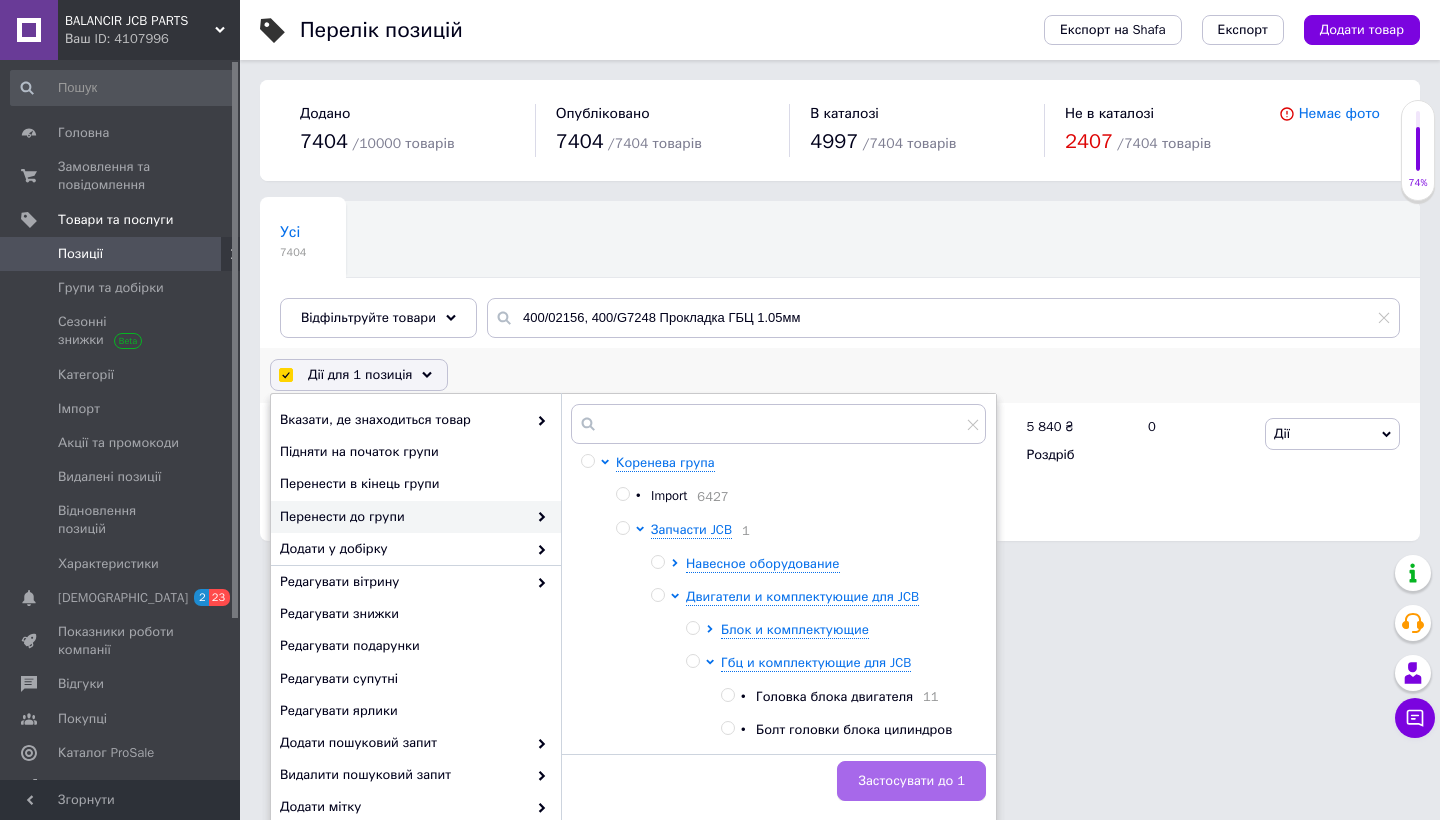 click on "Застосувати до 1" at bounding box center [911, 781] 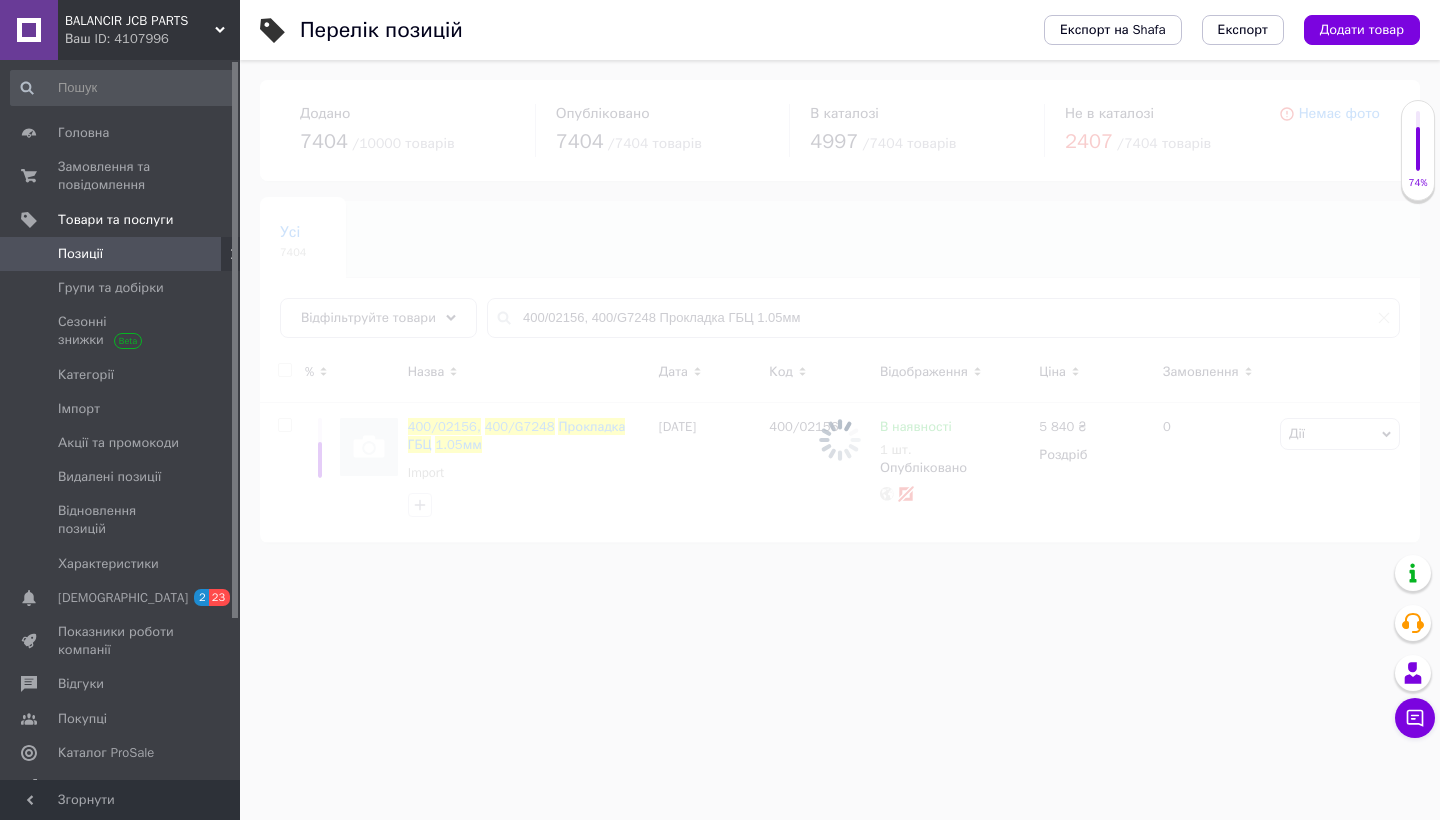 checkbox on "false" 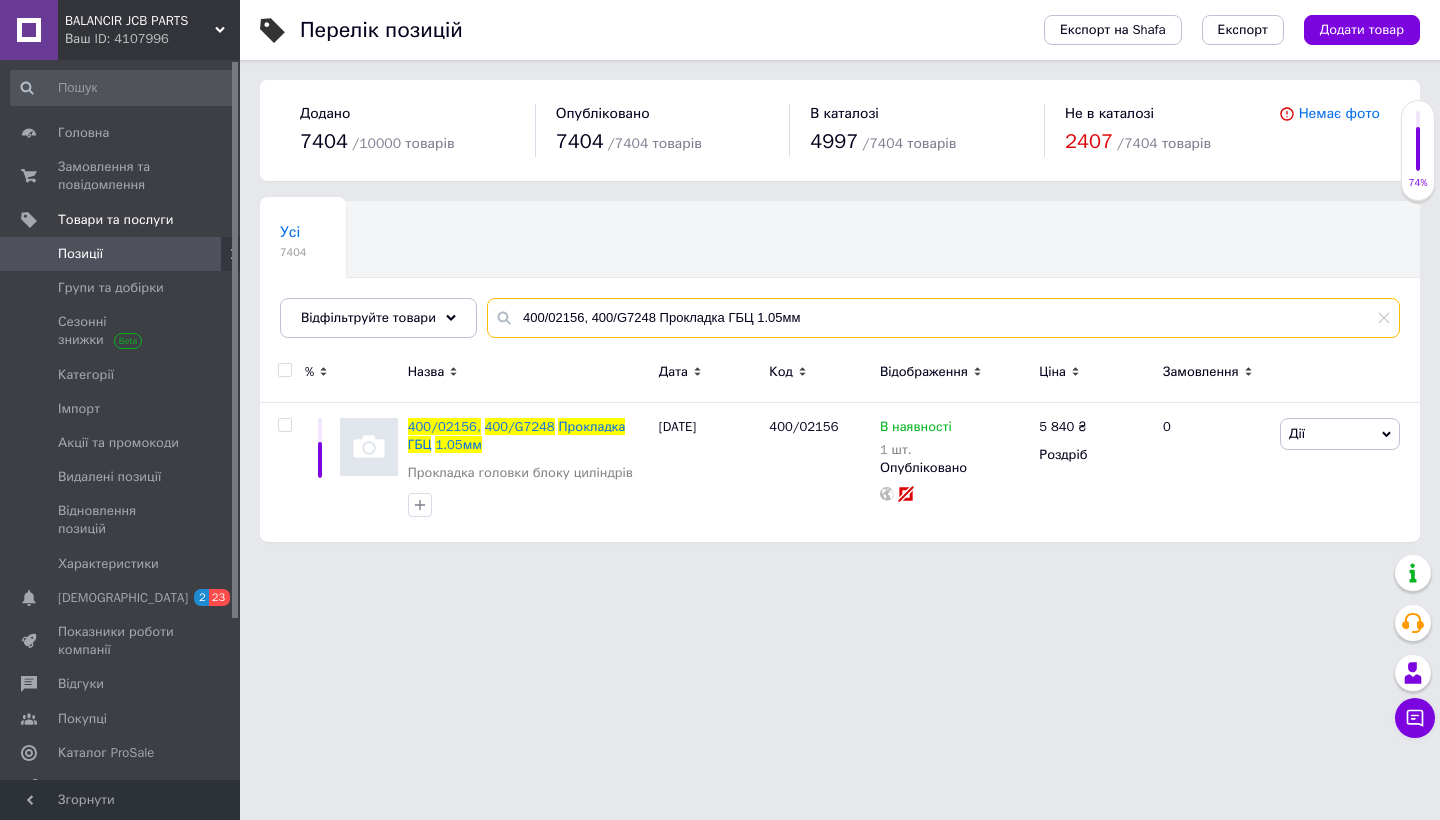 drag, startPoint x: 813, startPoint y: 317, endPoint x: 520, endPoint y: 306, distance: 293.20642 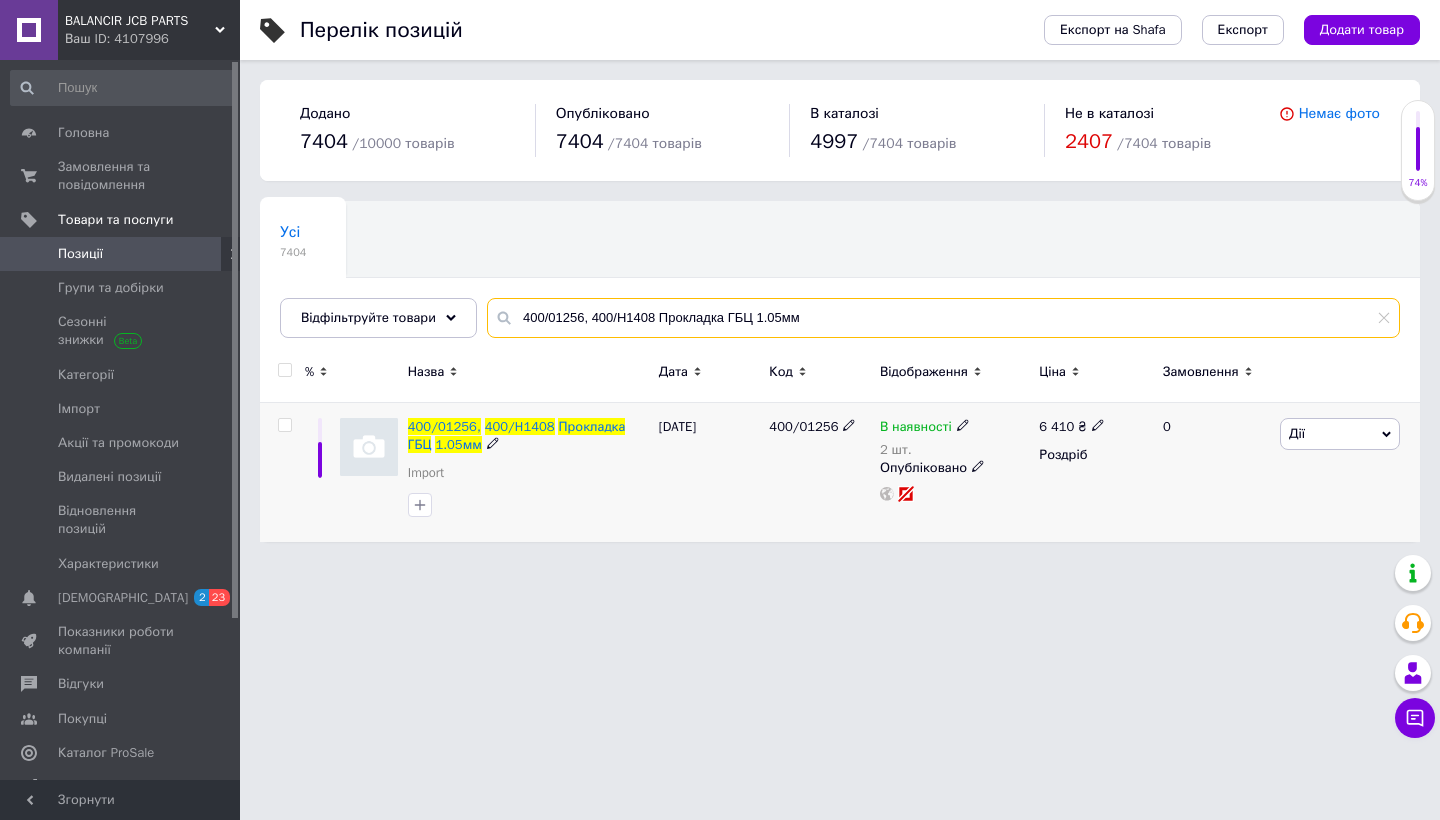 type on "400/01256, 400/H1408 Прокладка ГБЦ 1.05мм" 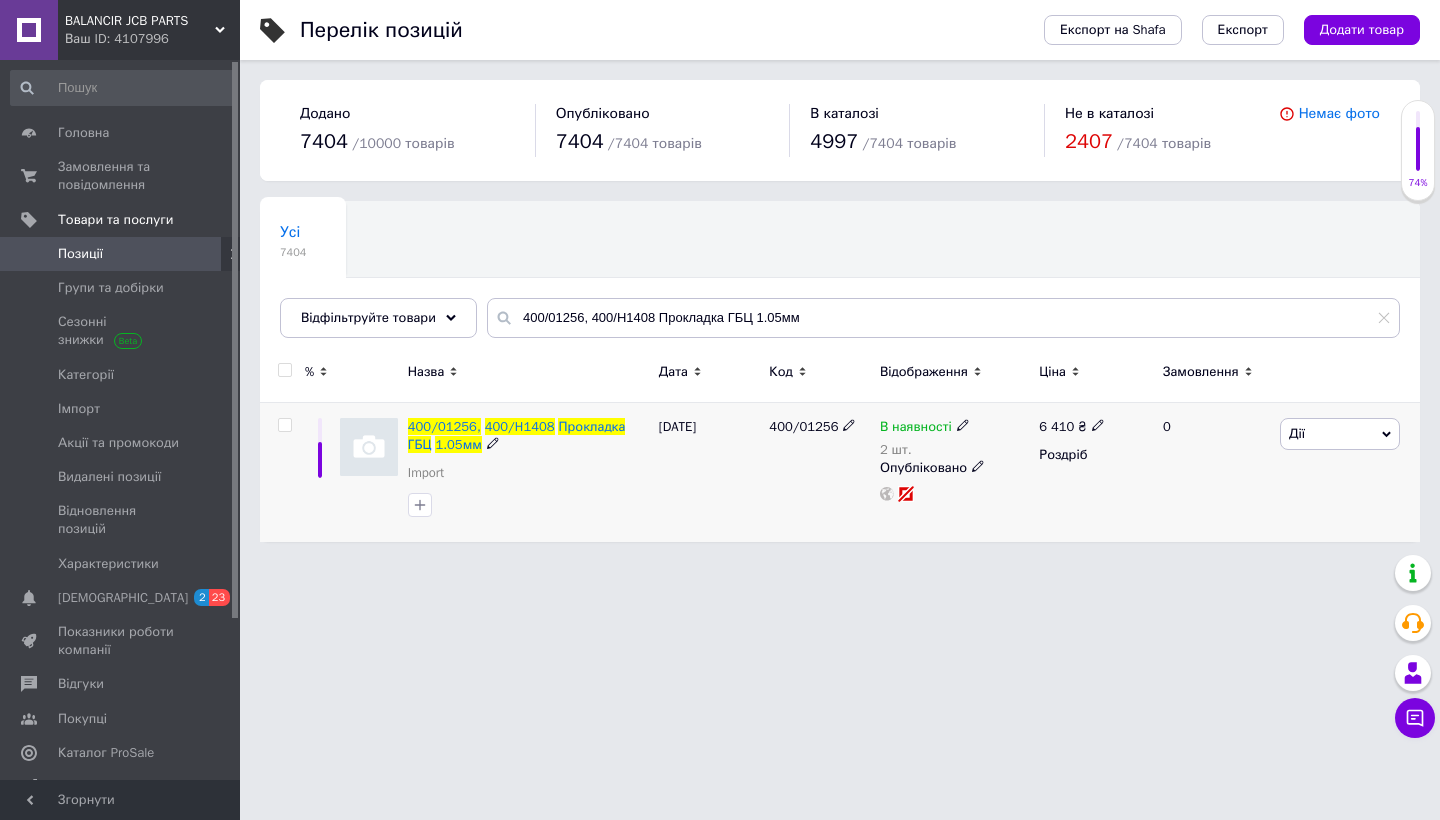 click at bounding box center (284, 425) 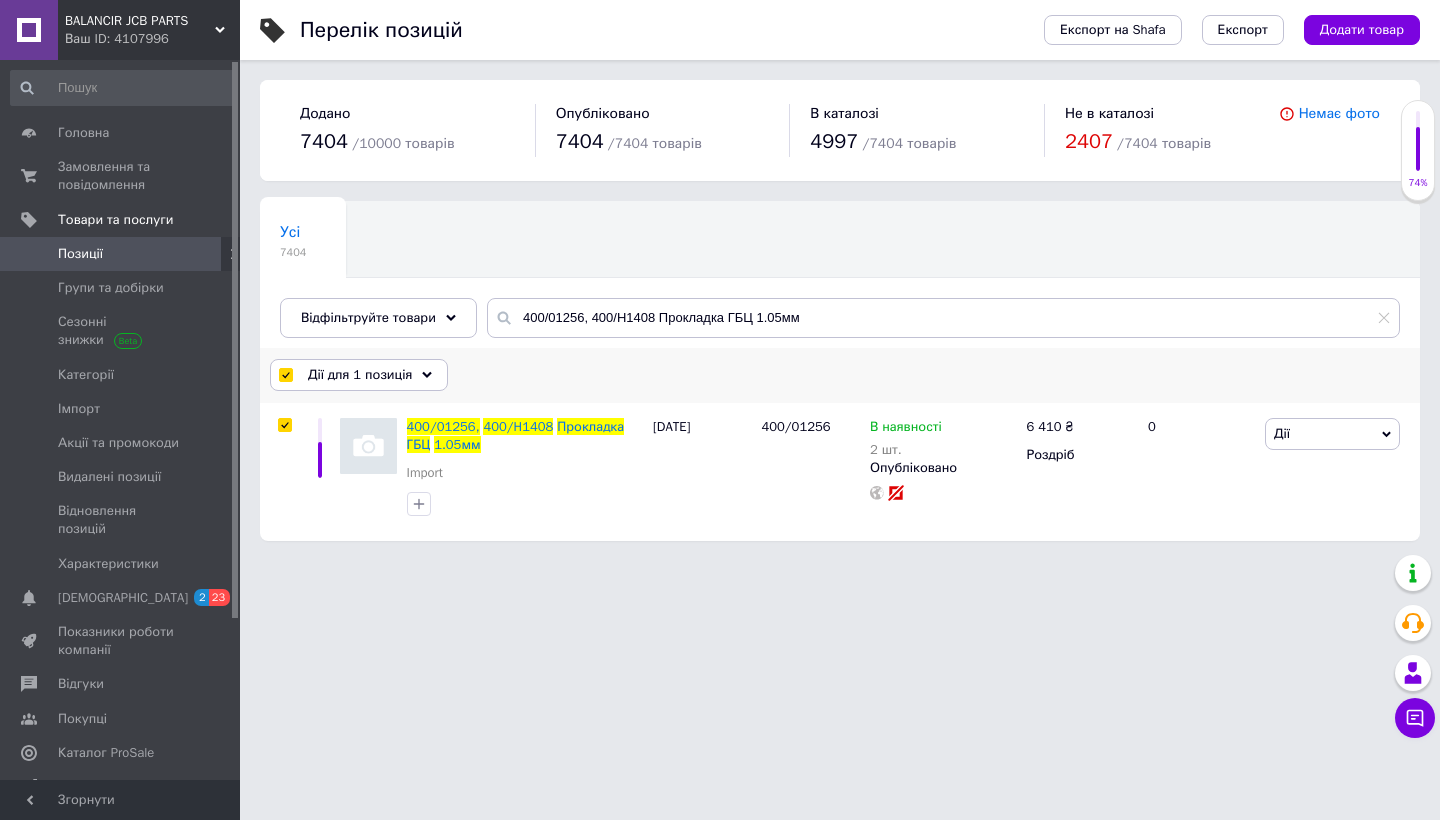 click on "Дії для 1 позиція" at bounding box center (360, 375) 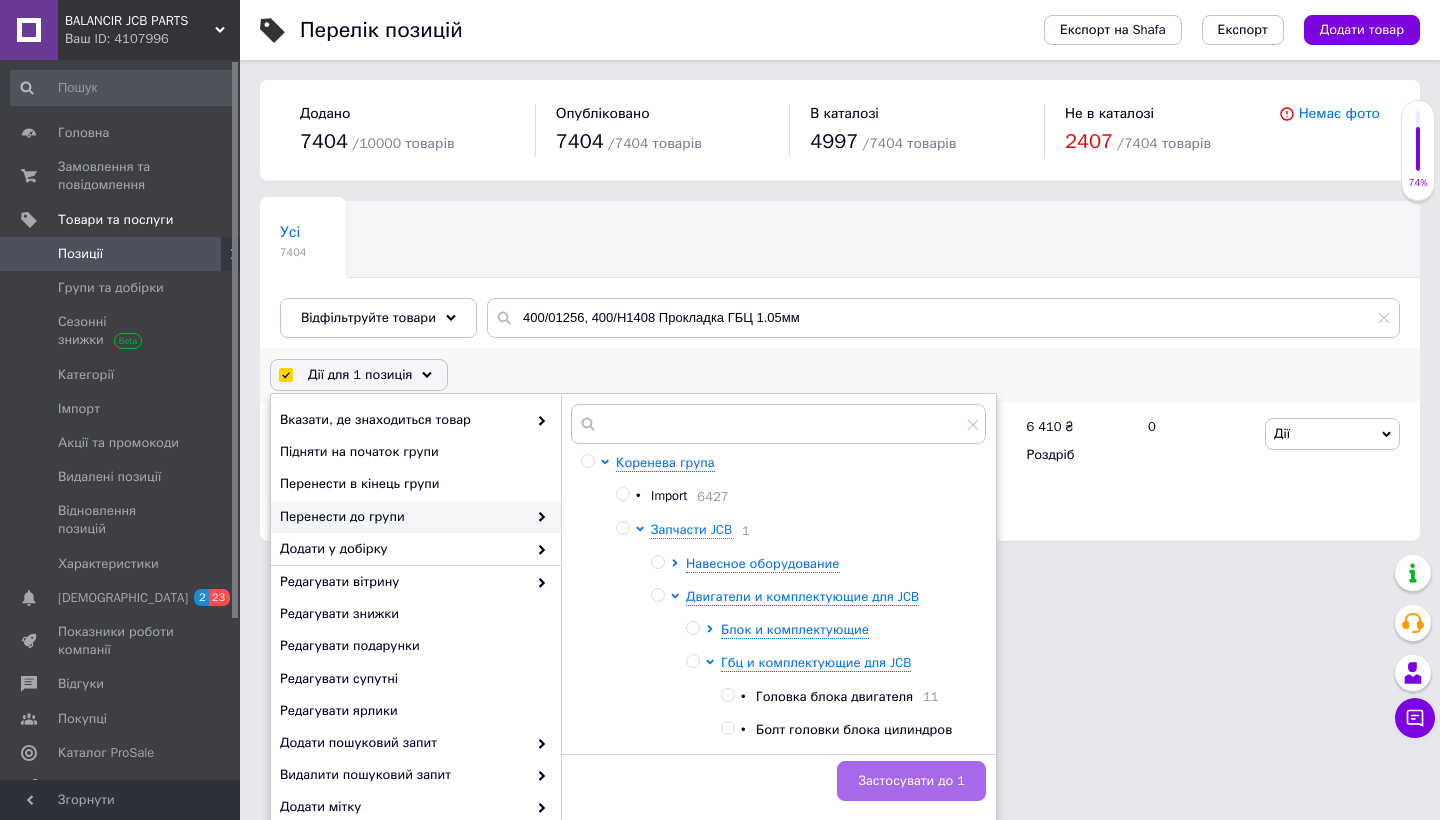 click on "Застосувати до 1" at bounding box center (911, 781) 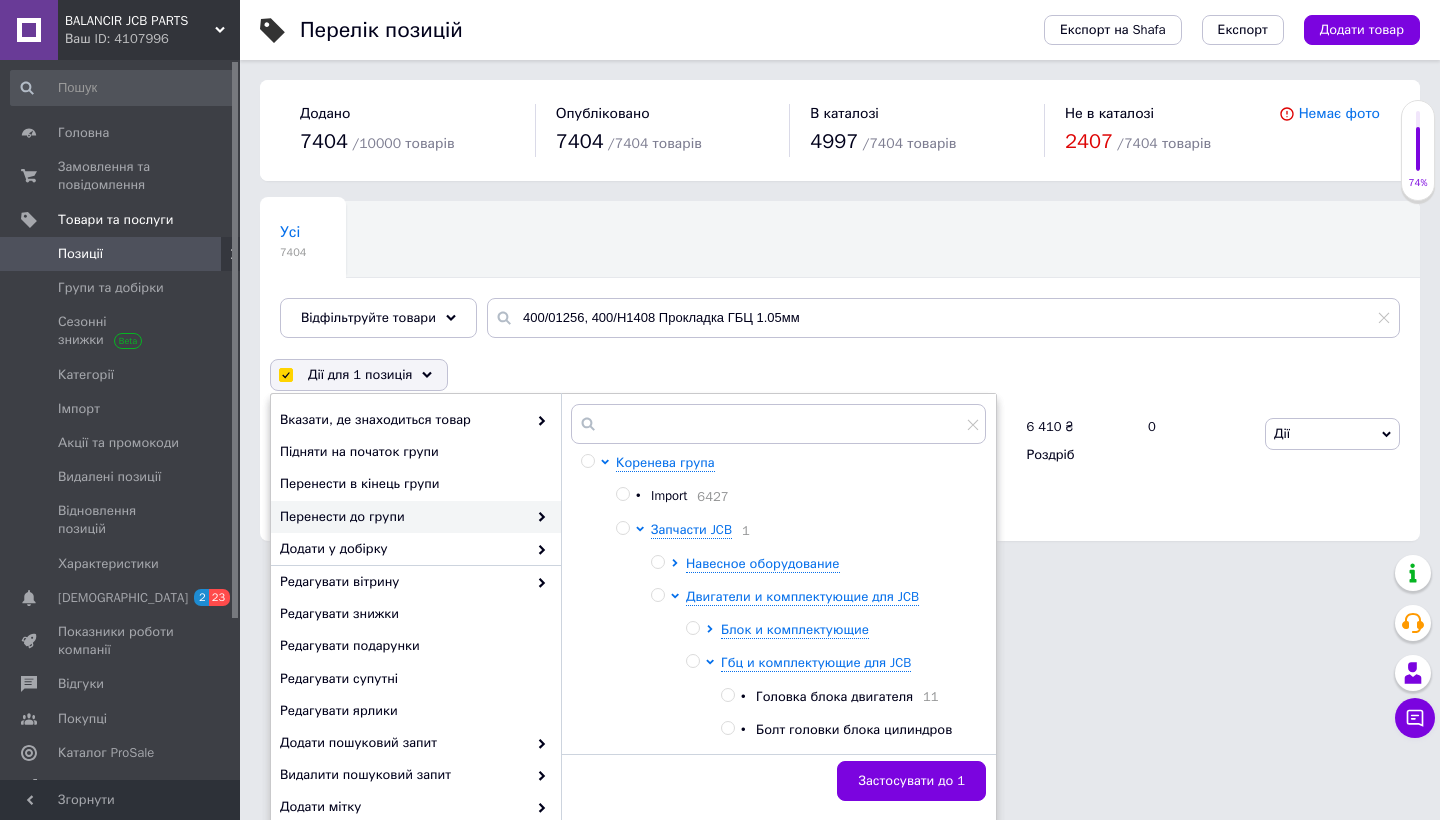 checkbox on "false" 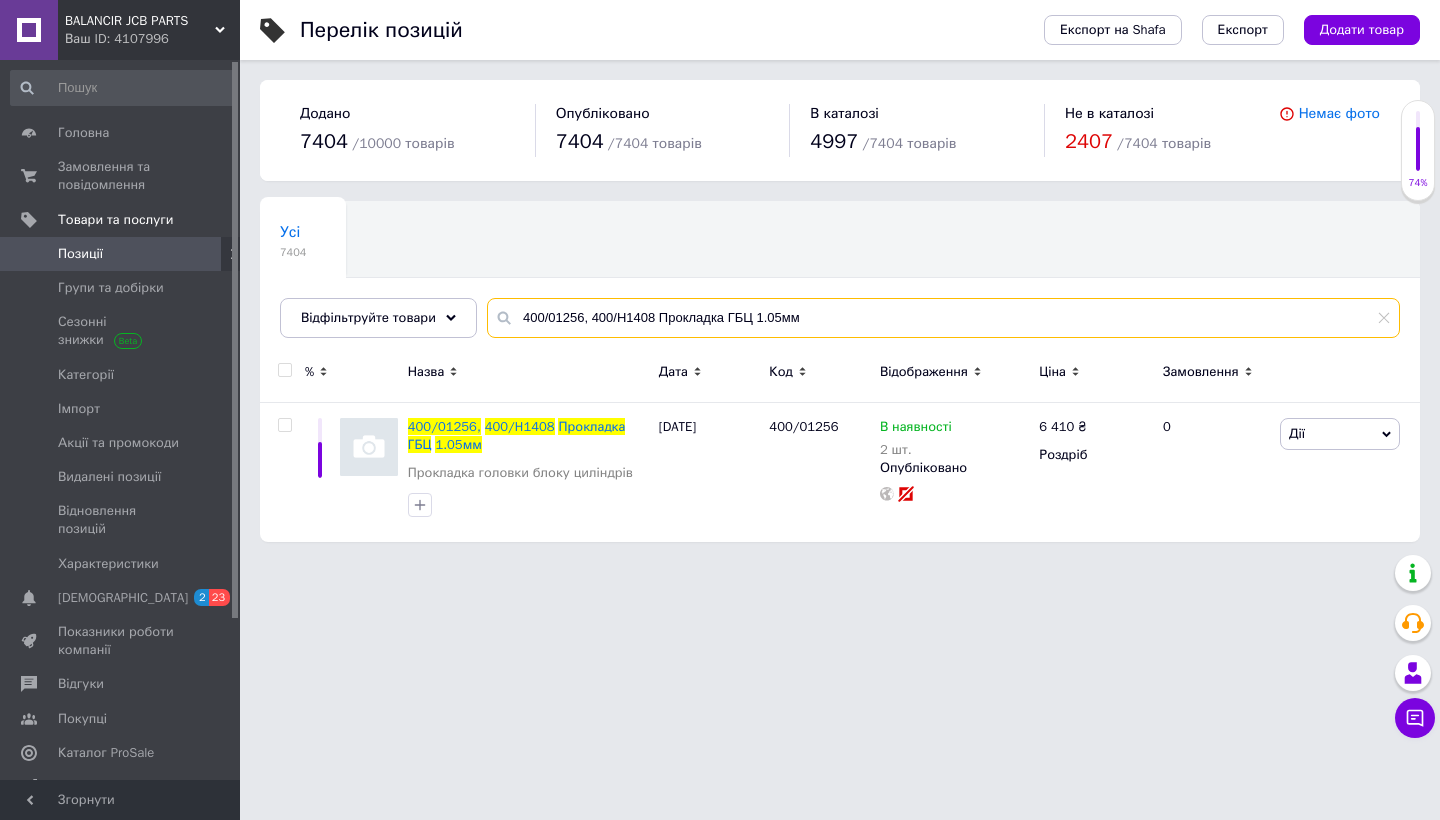 drag, startPoint x: 822, startPoint y: 318, endPoint x: 482, endPoint y: 316, distance: 340.0059 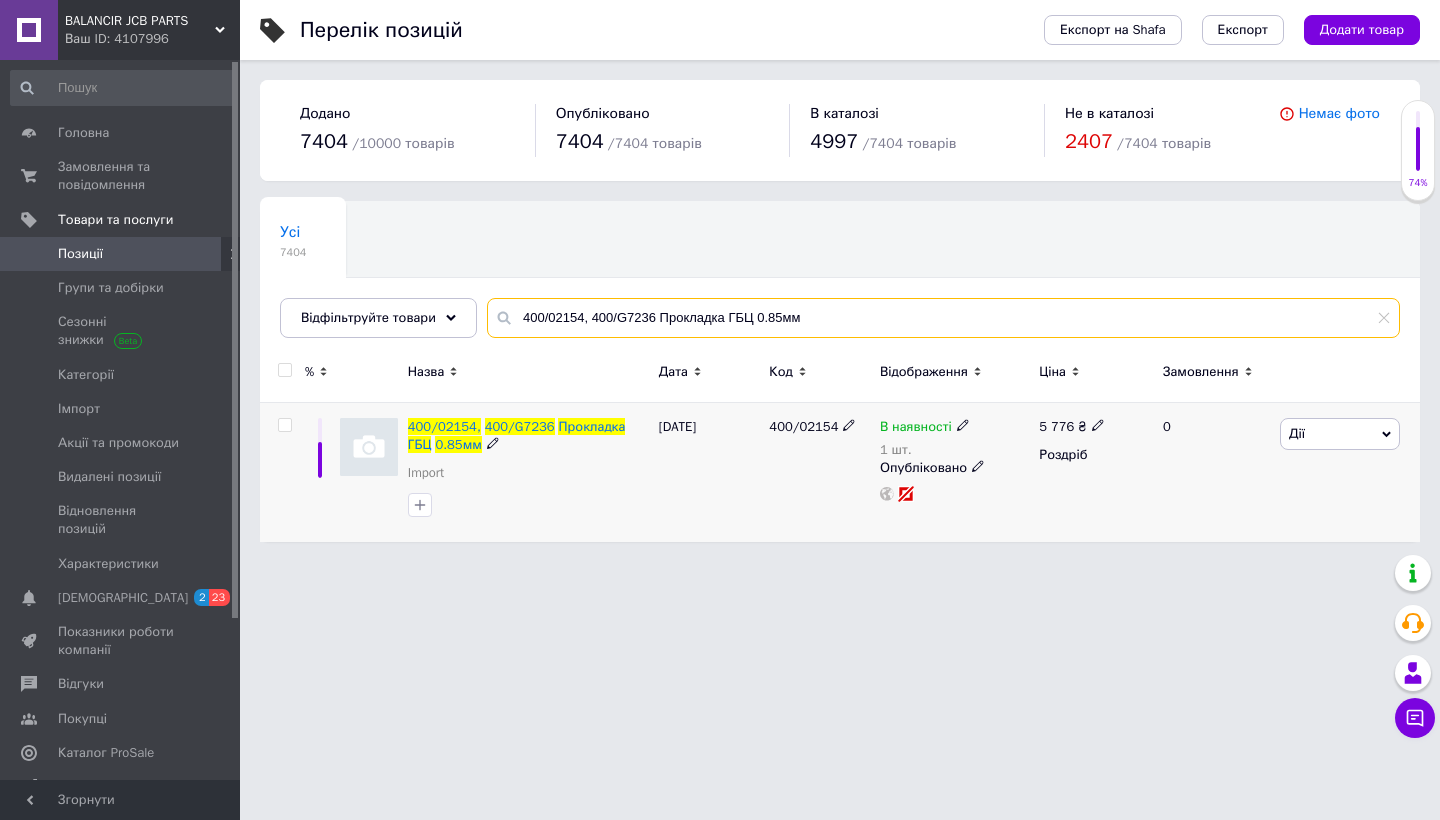 type on "400/02154, 400/G7236 Прокладка ГБЦ 0.85мм" 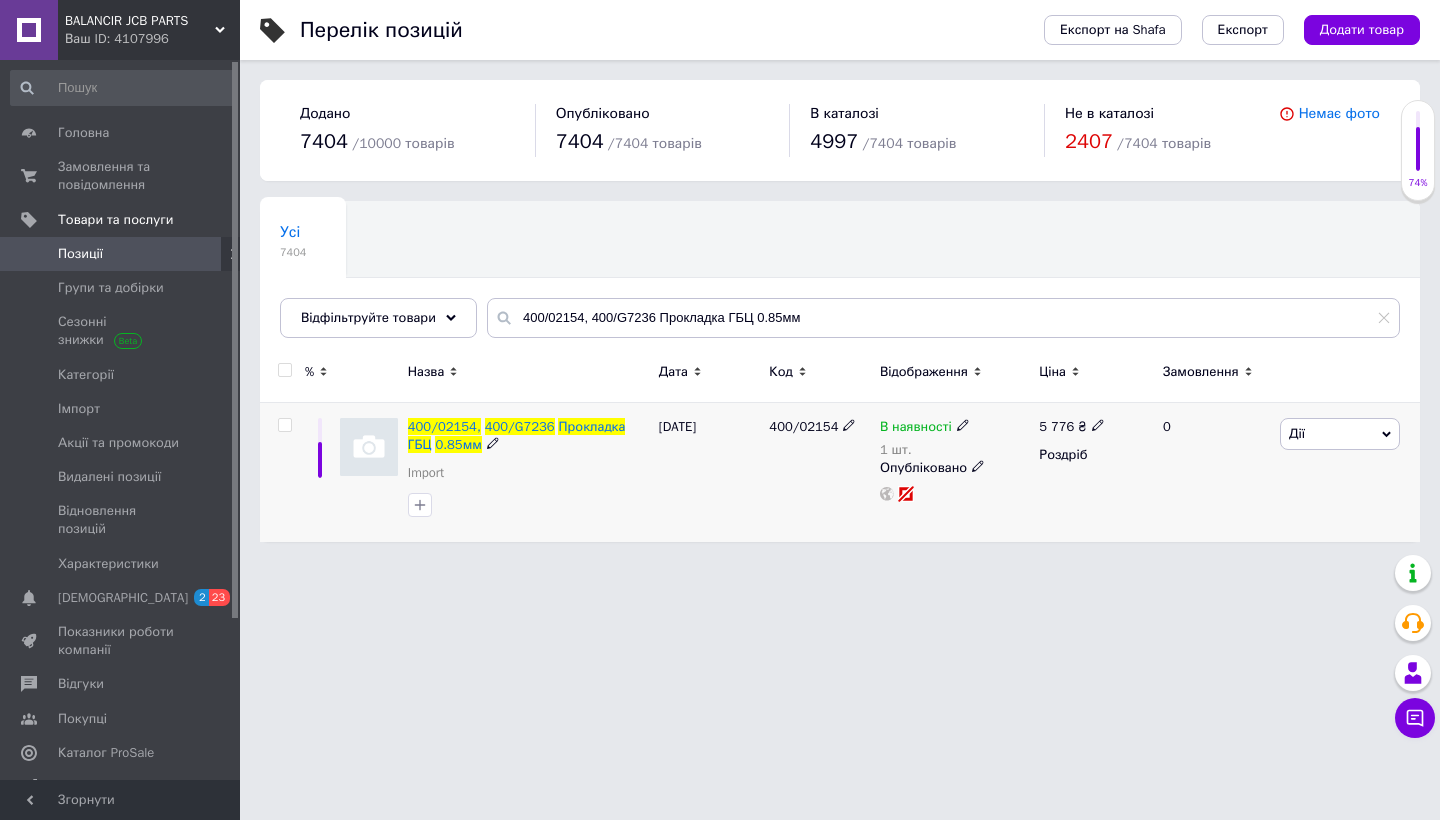 click at bounding box center (284, 425) 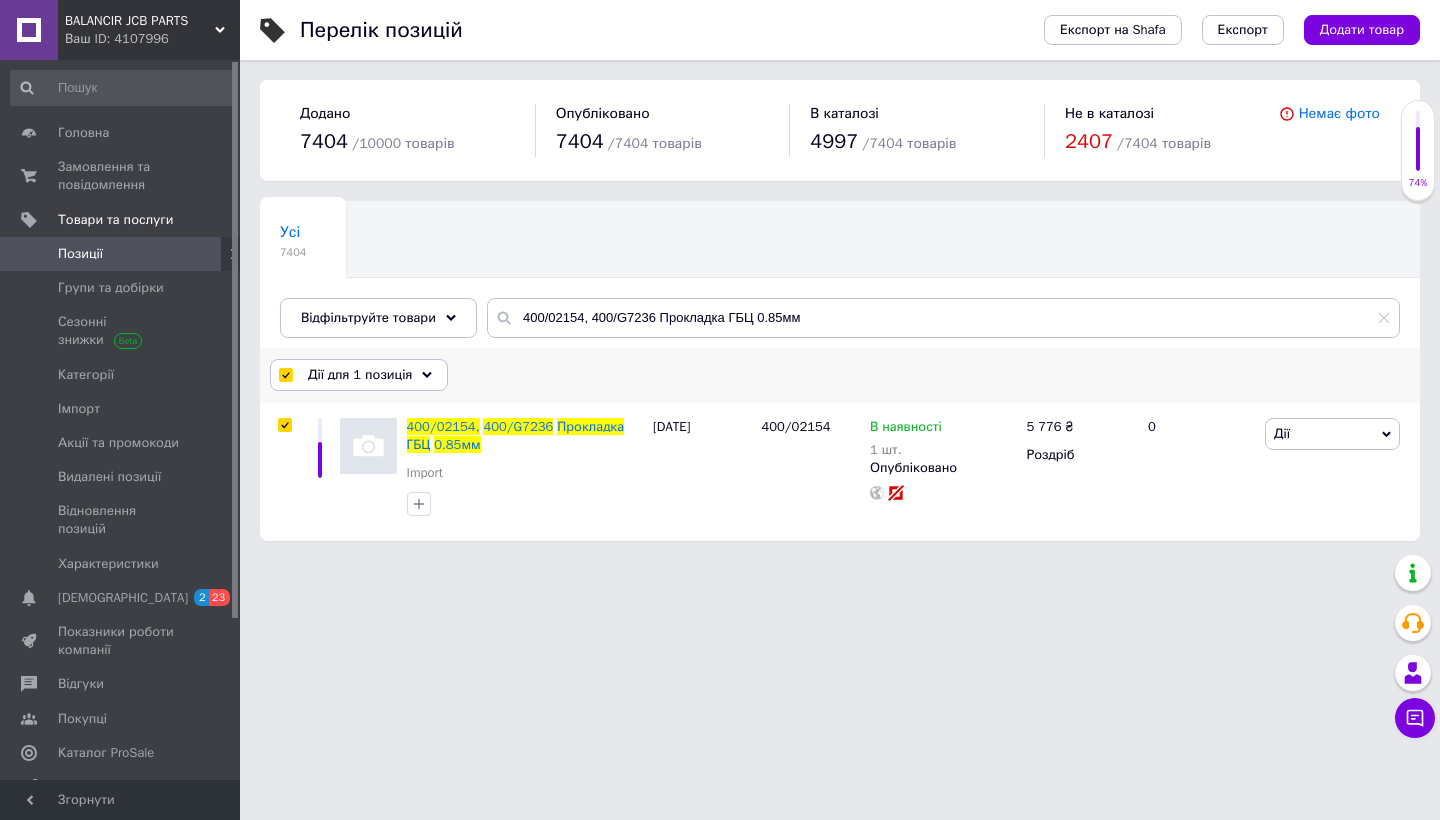 click on "Дії для 1 позиція" at bounding box center [360, 375] 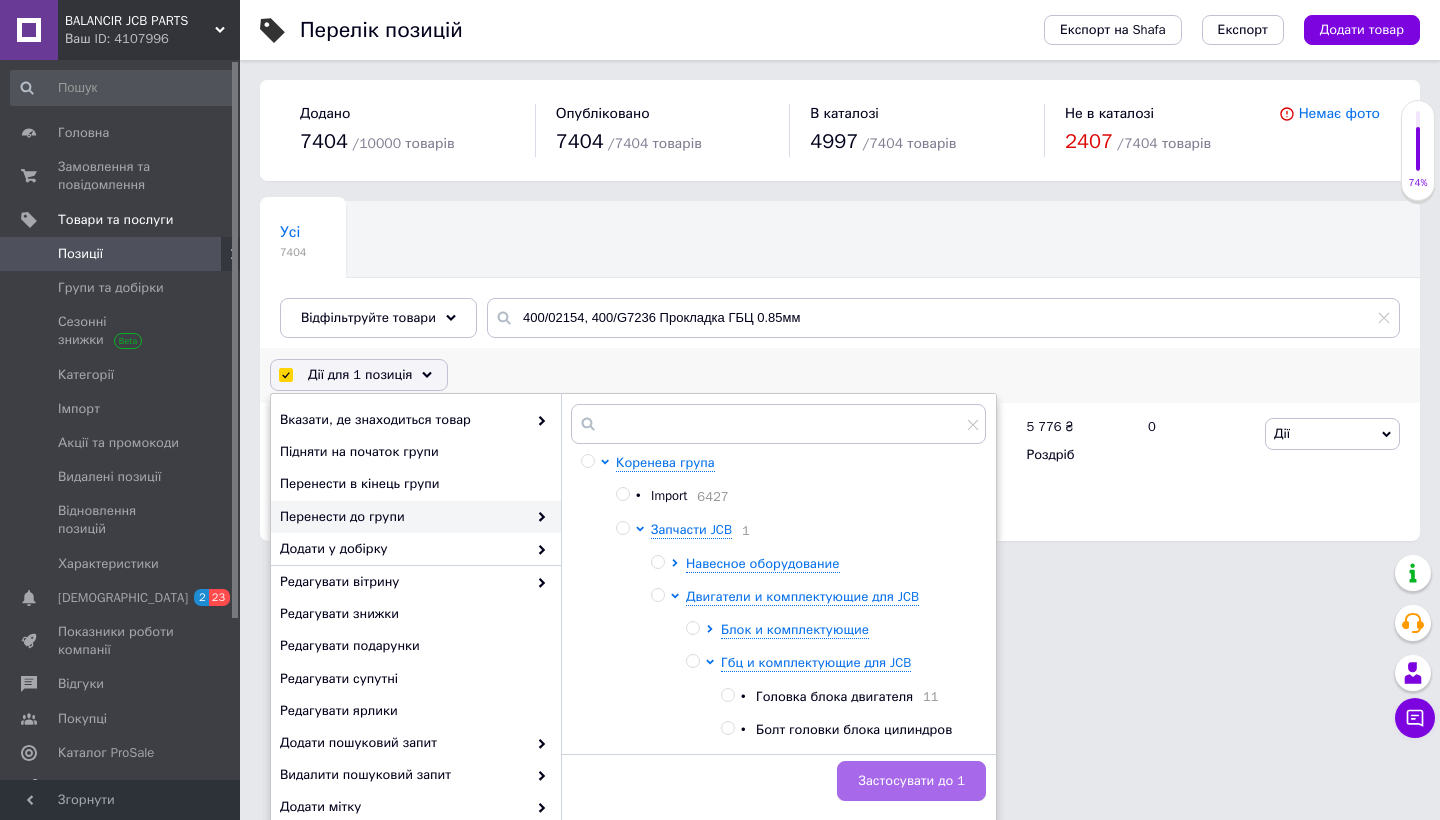 click on "Застосувати до 1" at bounding box center [911, 781] 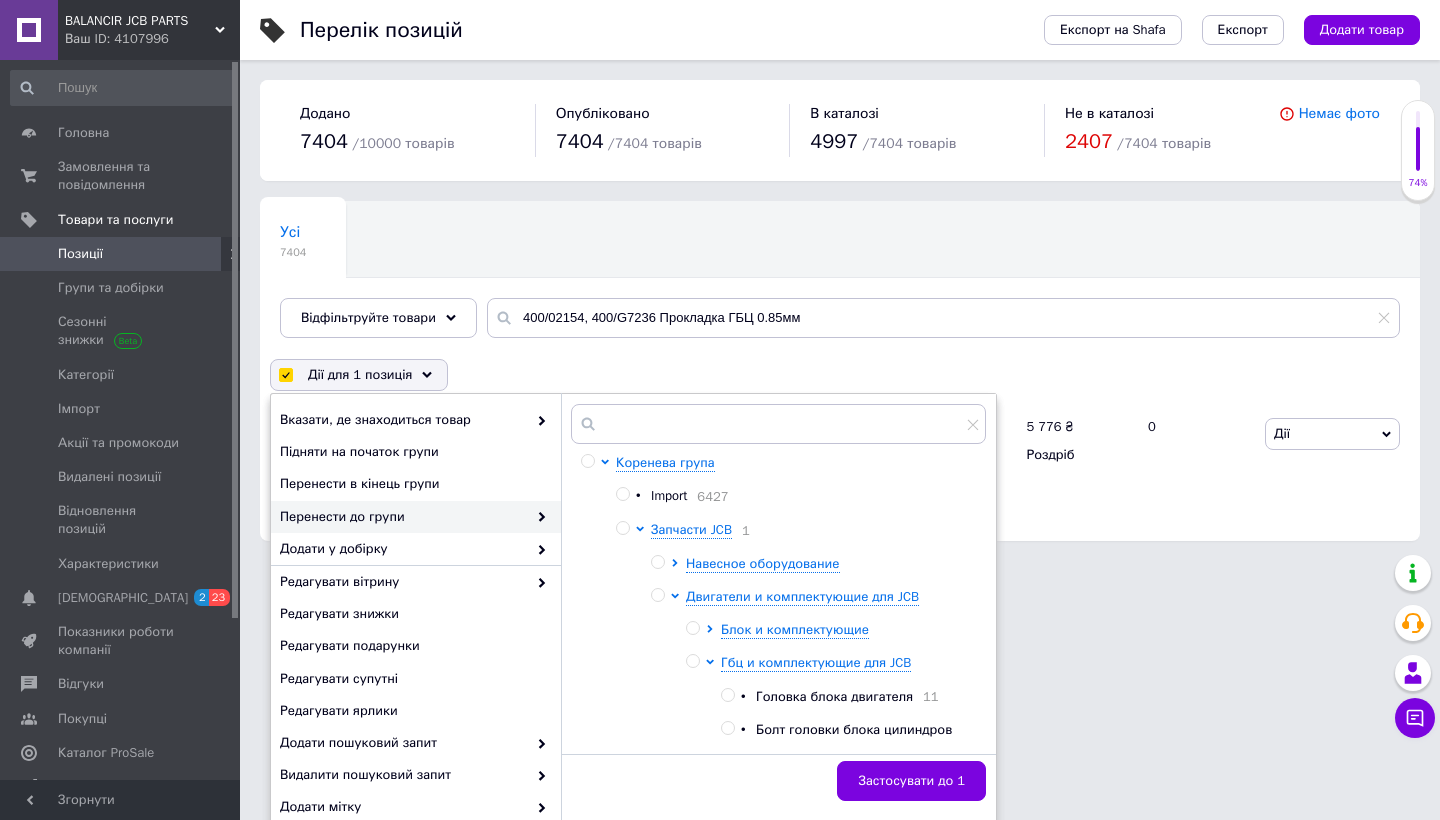 checkbox on "false" 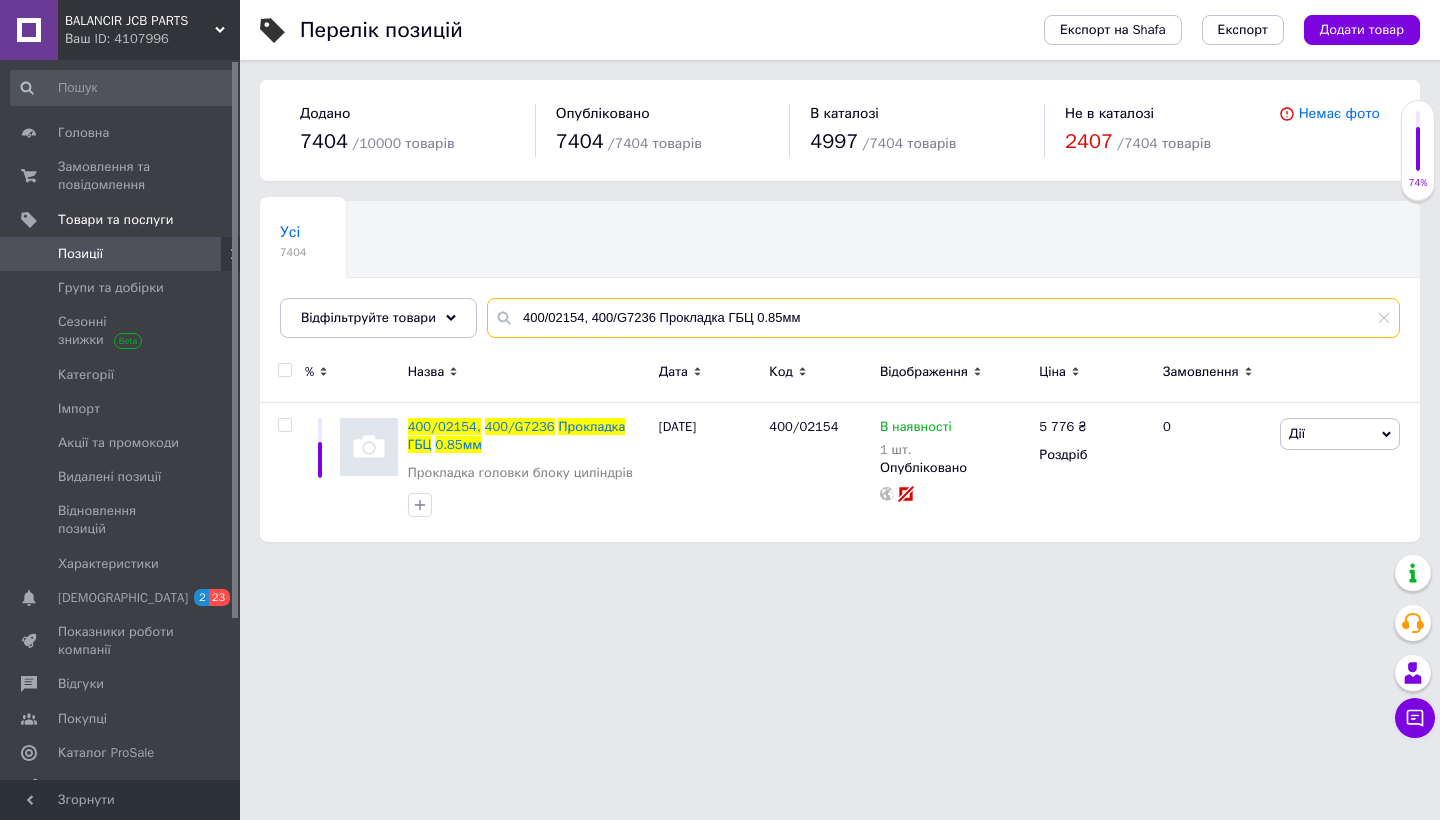 drag, startPoint x: 815, startPoint y: 319, endPoint x: 510, endPoint y: 315, distance: 305.0262 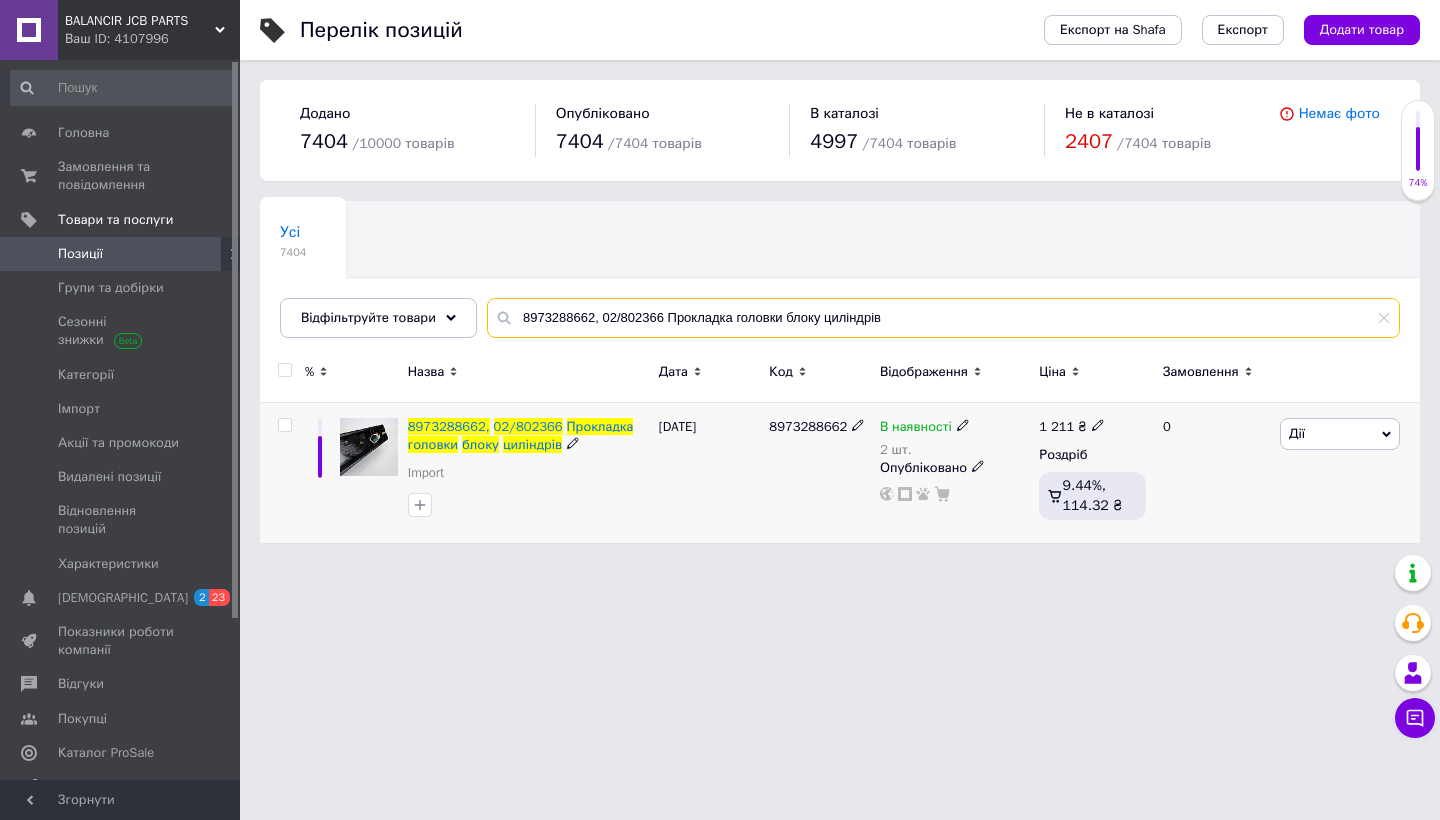 type on "8973288662, 02/802366 Прокладка головки блоку циліндрів" 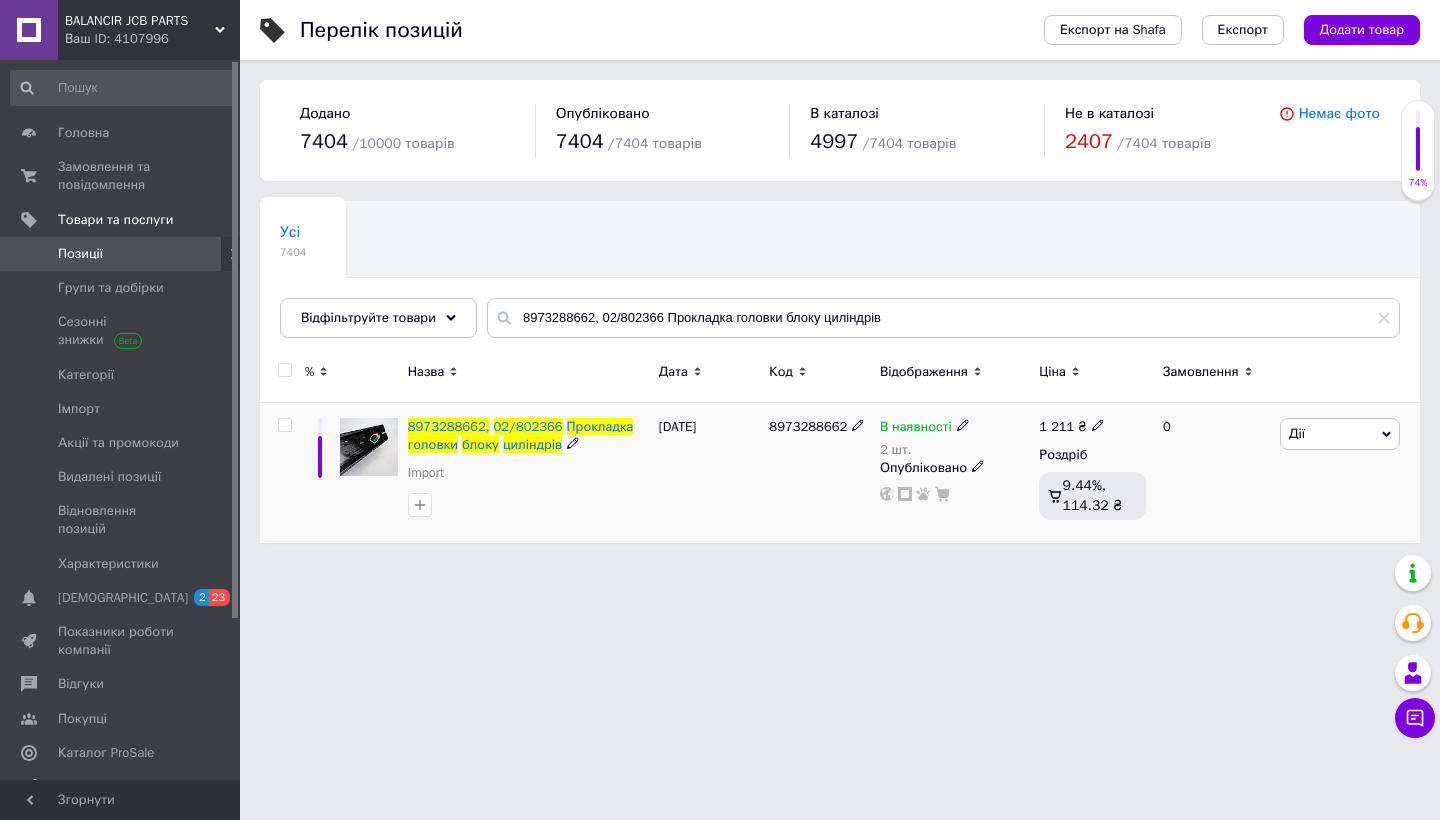 click at bounding box center [284, 425] 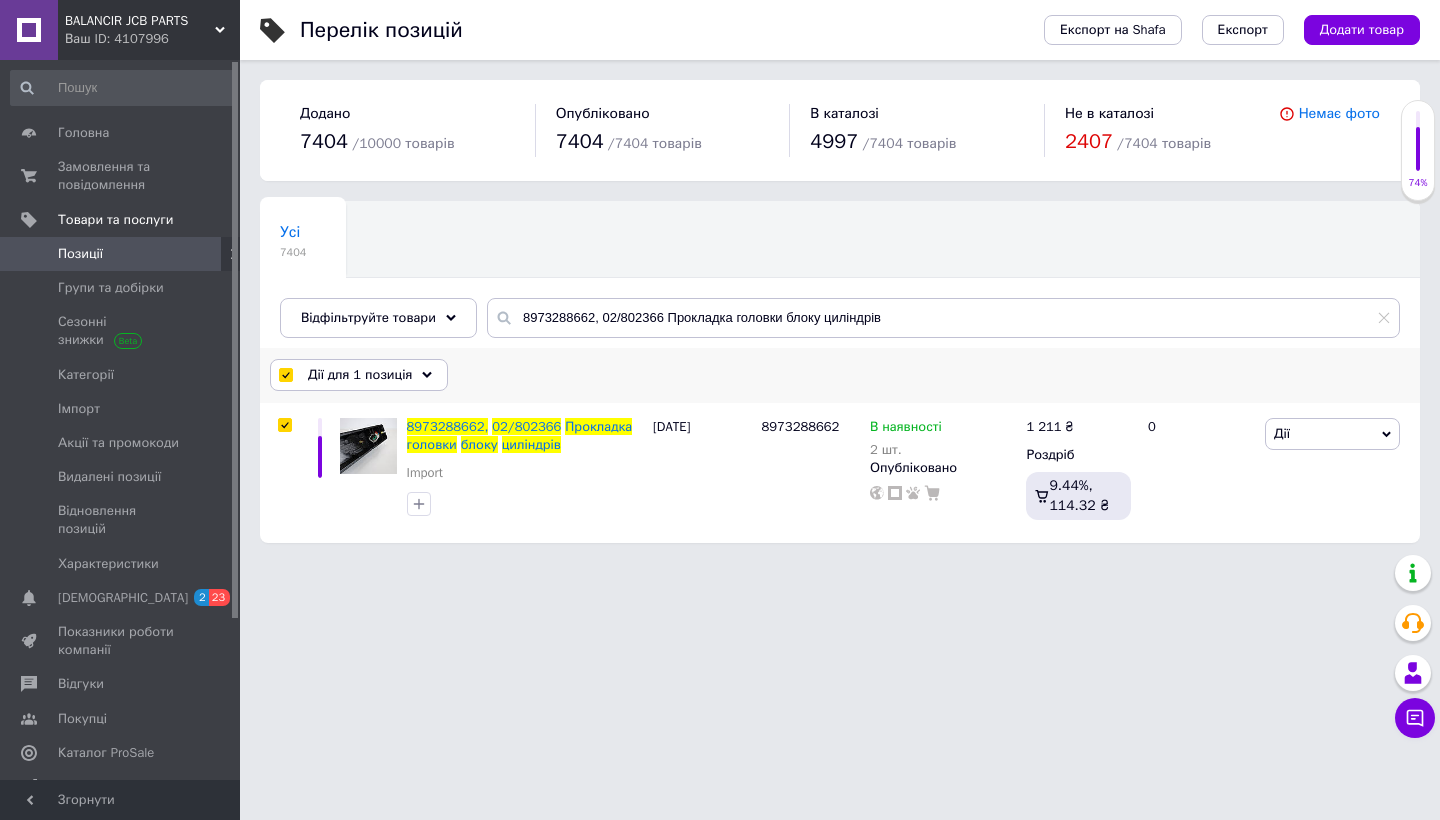 click on "Дії для 1 позиція" at bounding box center (360, 375) 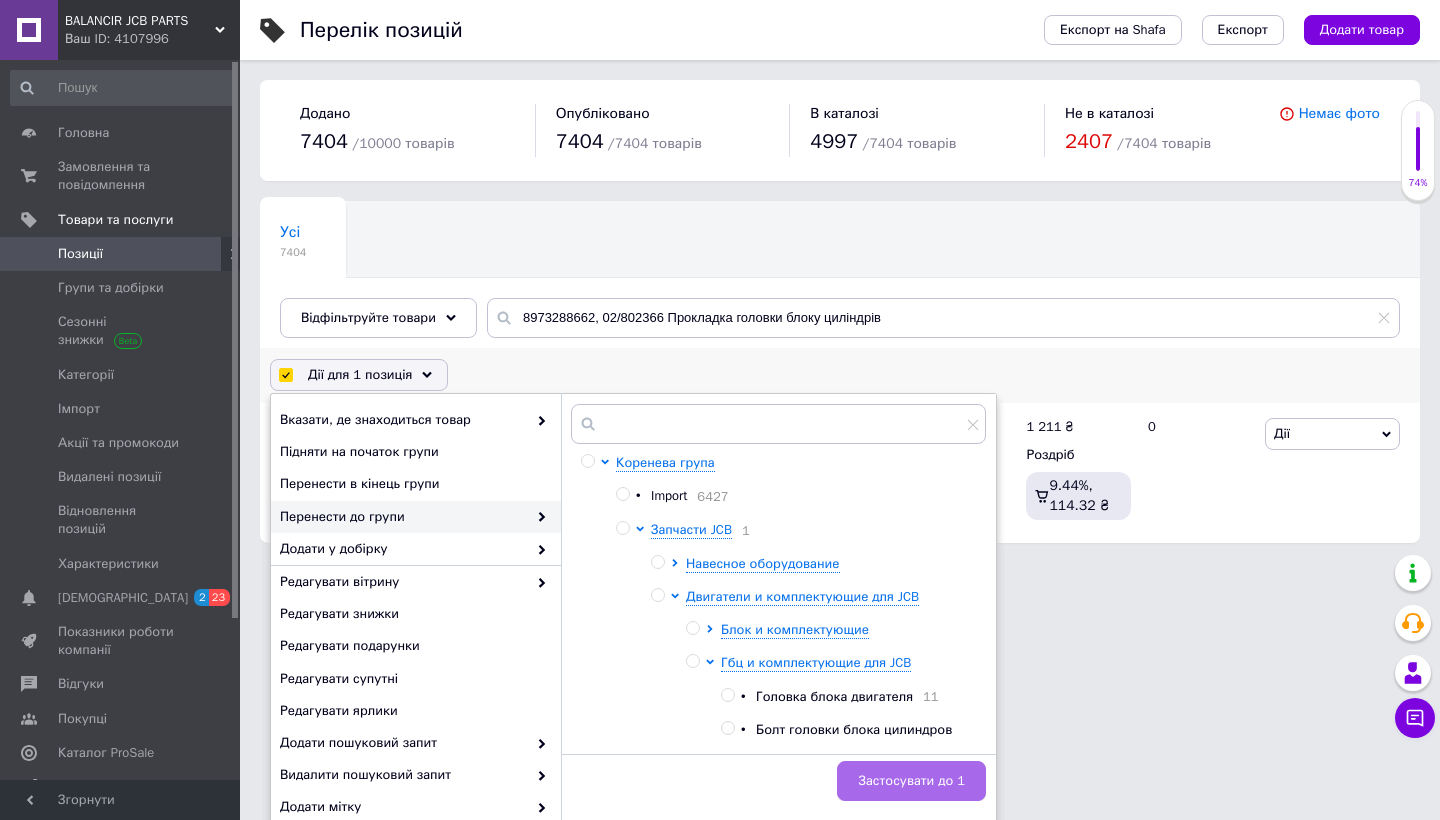 click on "Застосувати до 1" at bounding box center [911, 781] 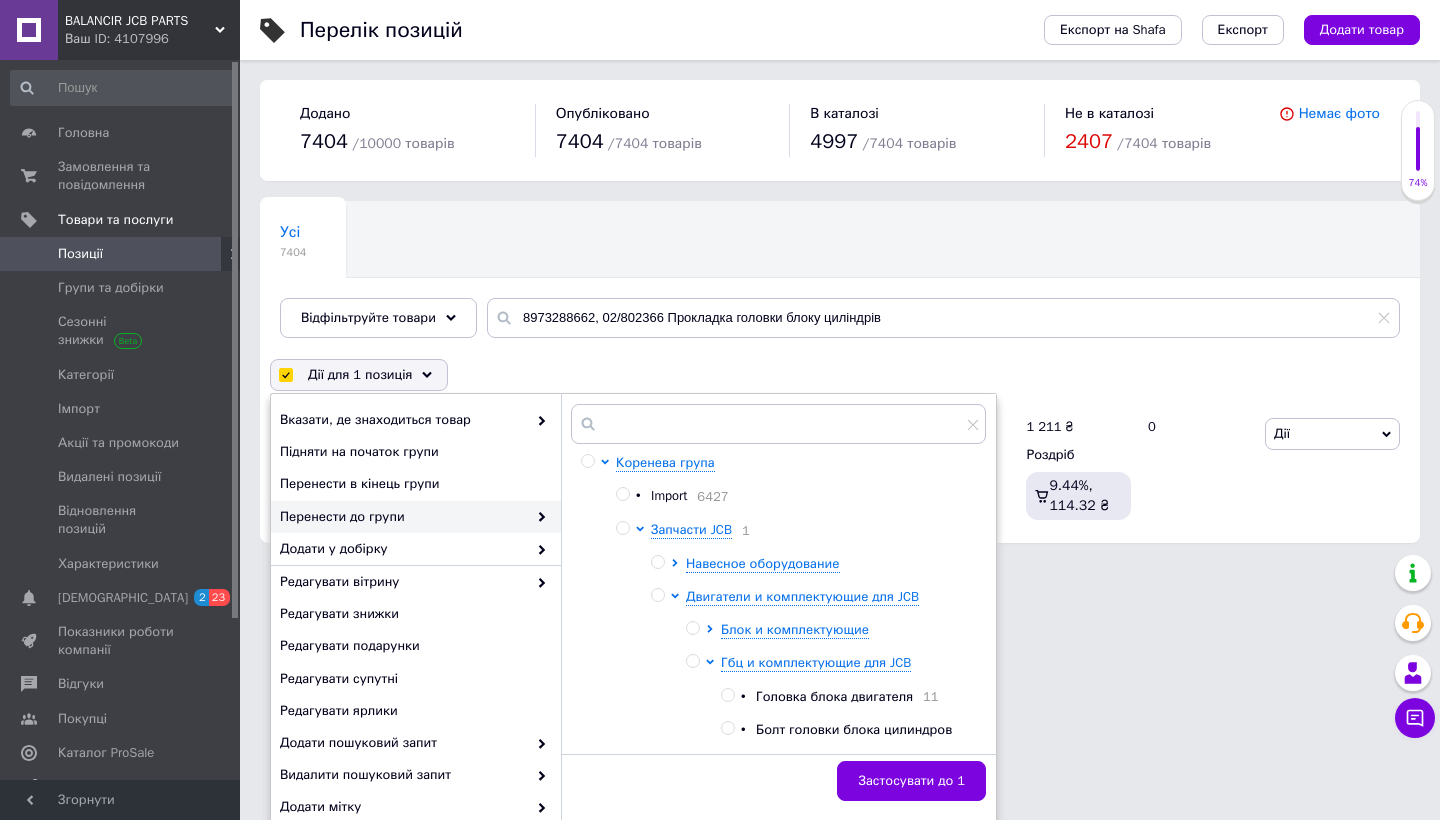 checkbox on "false" 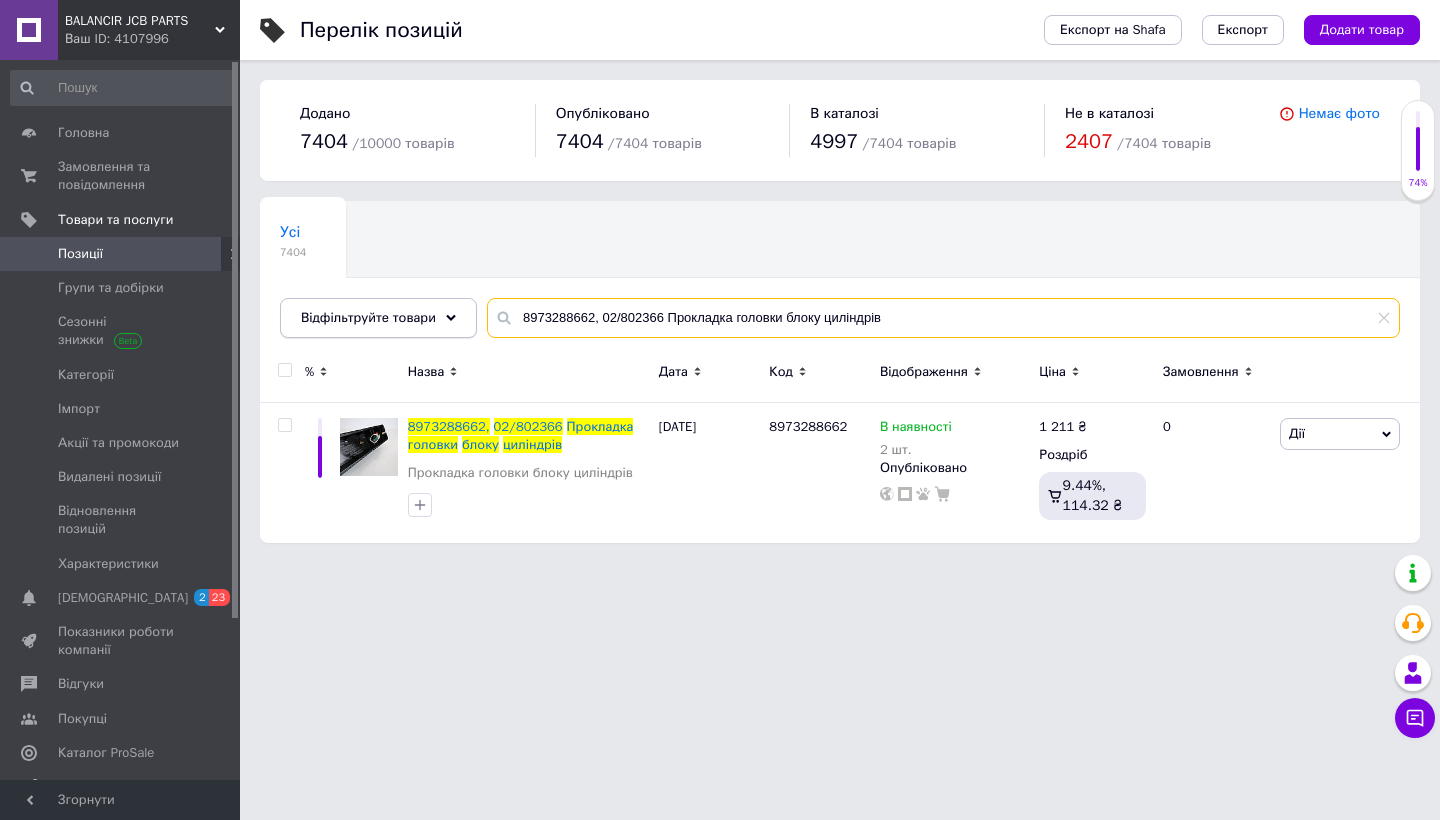 drag, startPoint x: 899, startPoint y: 316, endPoint x: 453, endPoint y: 317, distance: 446.00113 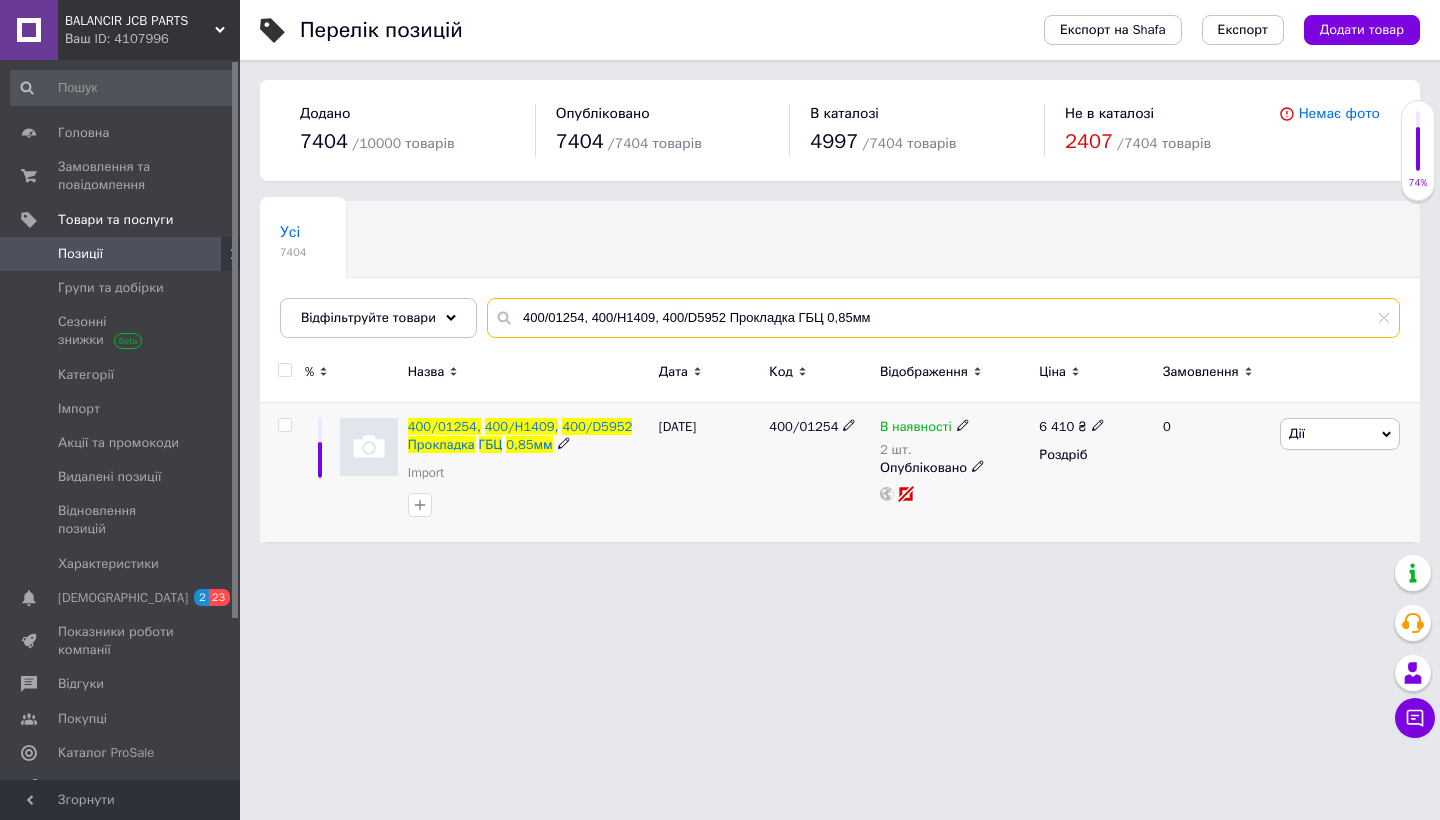 type on "400/01254, 400/H1409, 400/D5952 Прокладка ГБЦ 0,85мм" 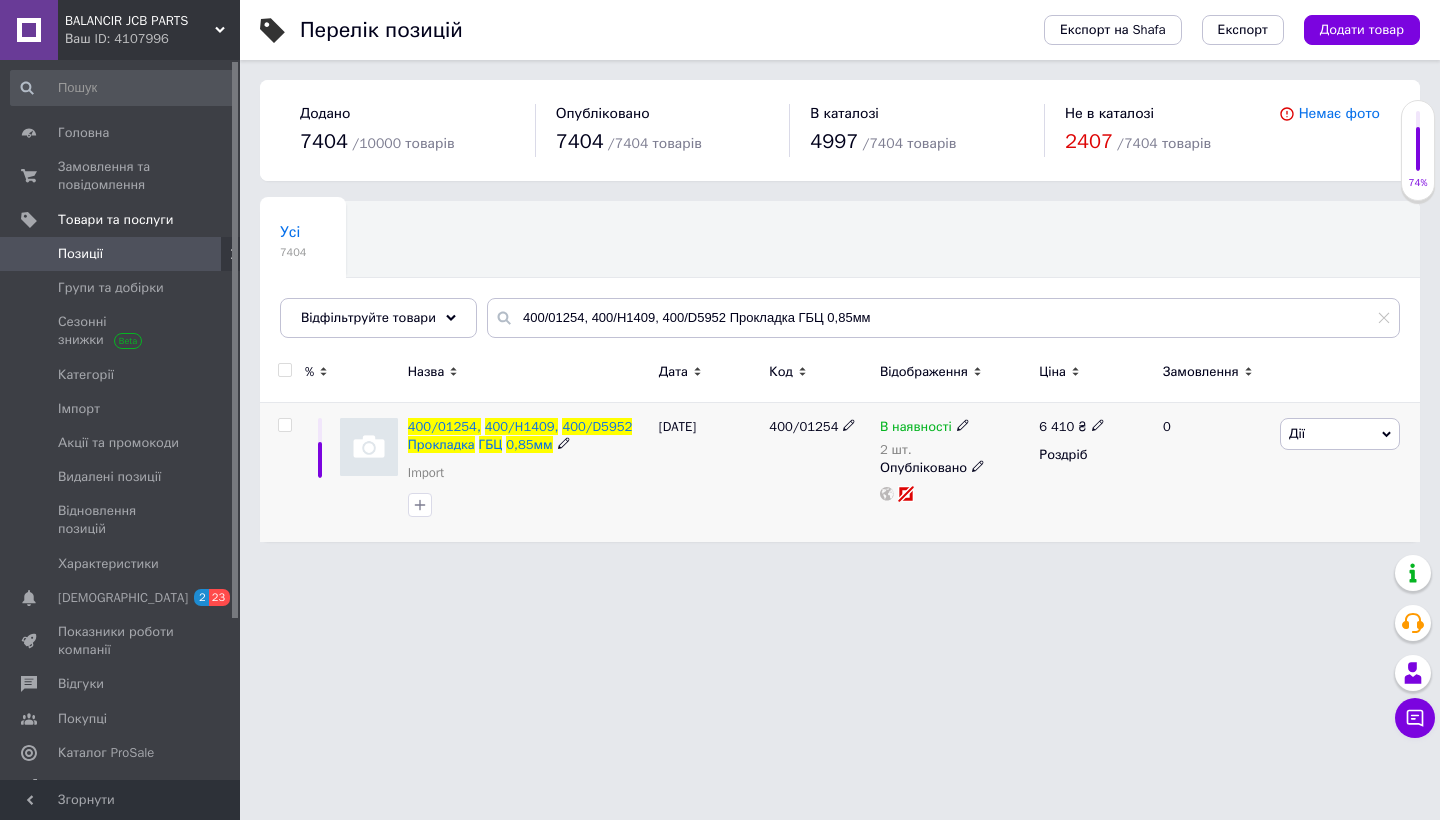 click at bounding box center (284, 425) 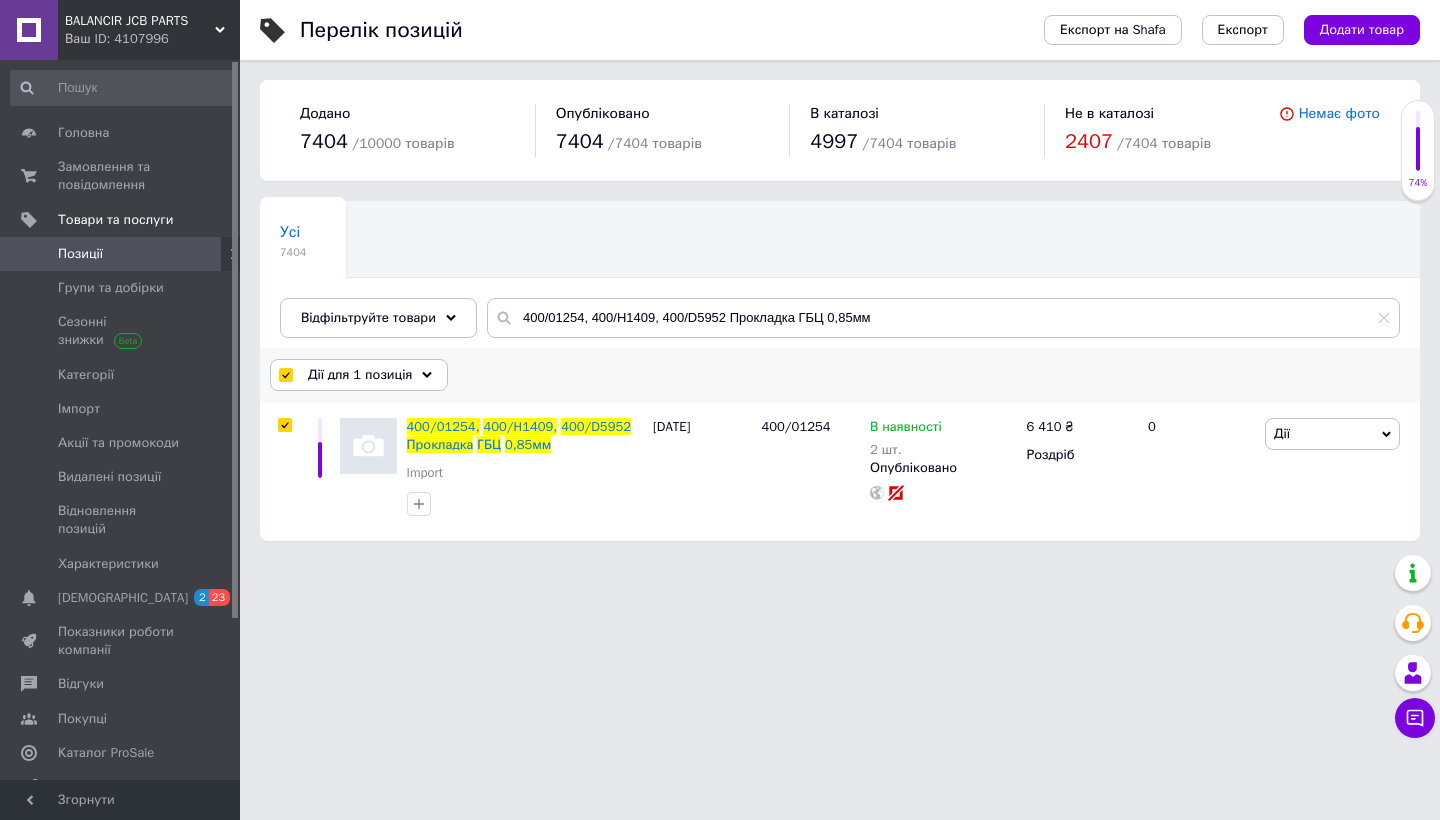 click on "Дії для 1 позиція" at bounding box center (360, 375) 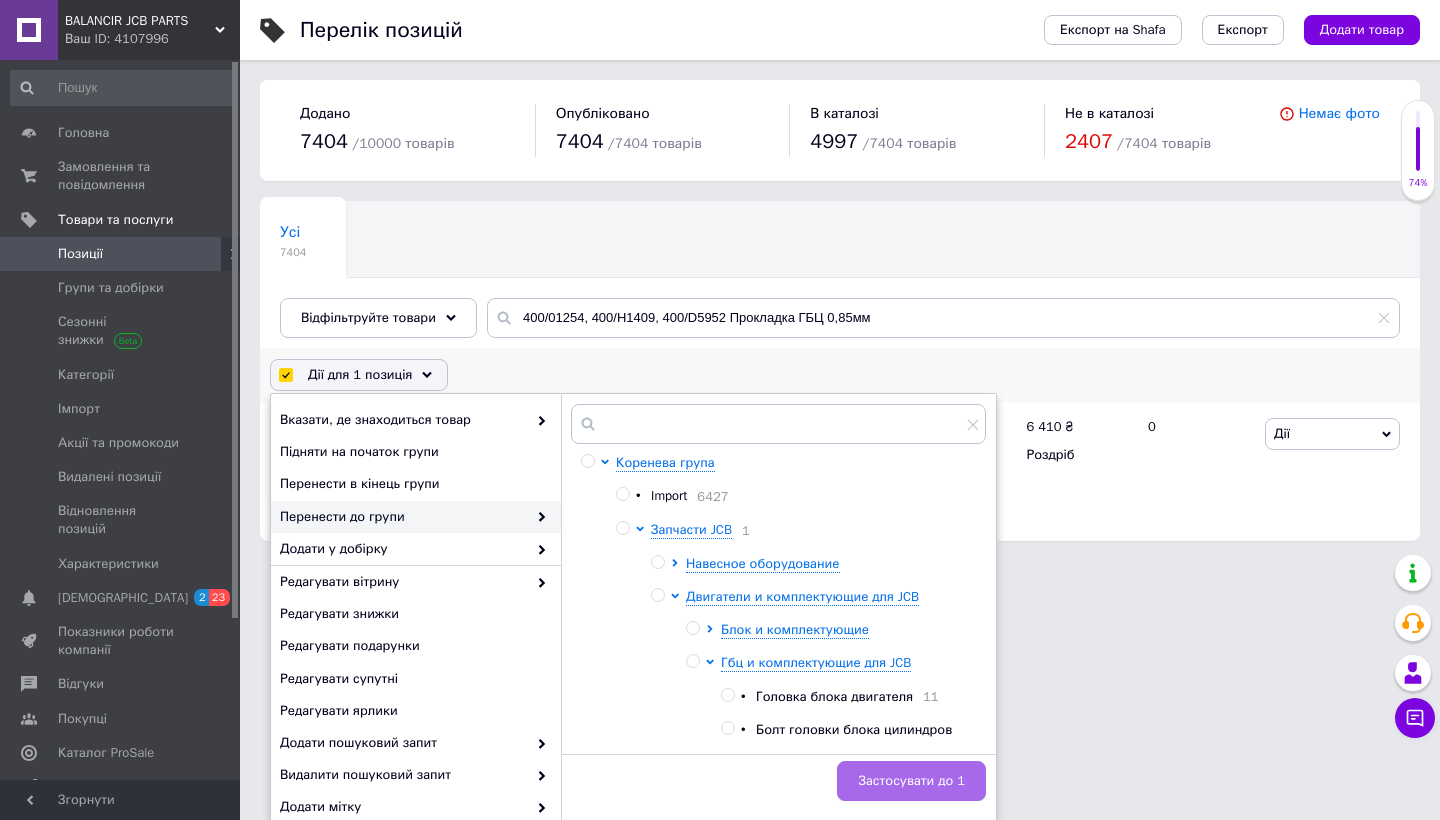 click on "Застосувати до 1" at bounding box center [911, 781] 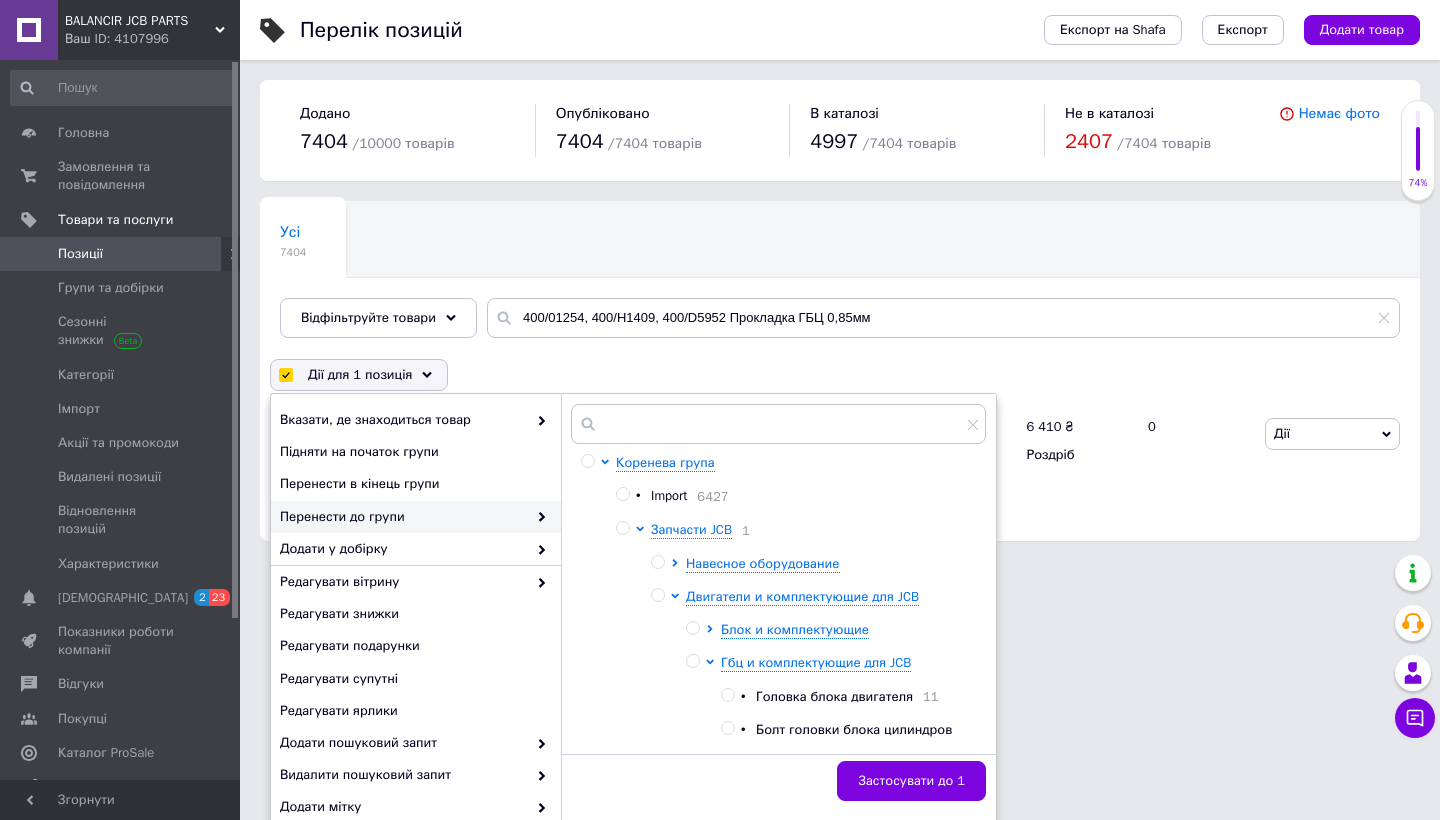 checkbox on "false" 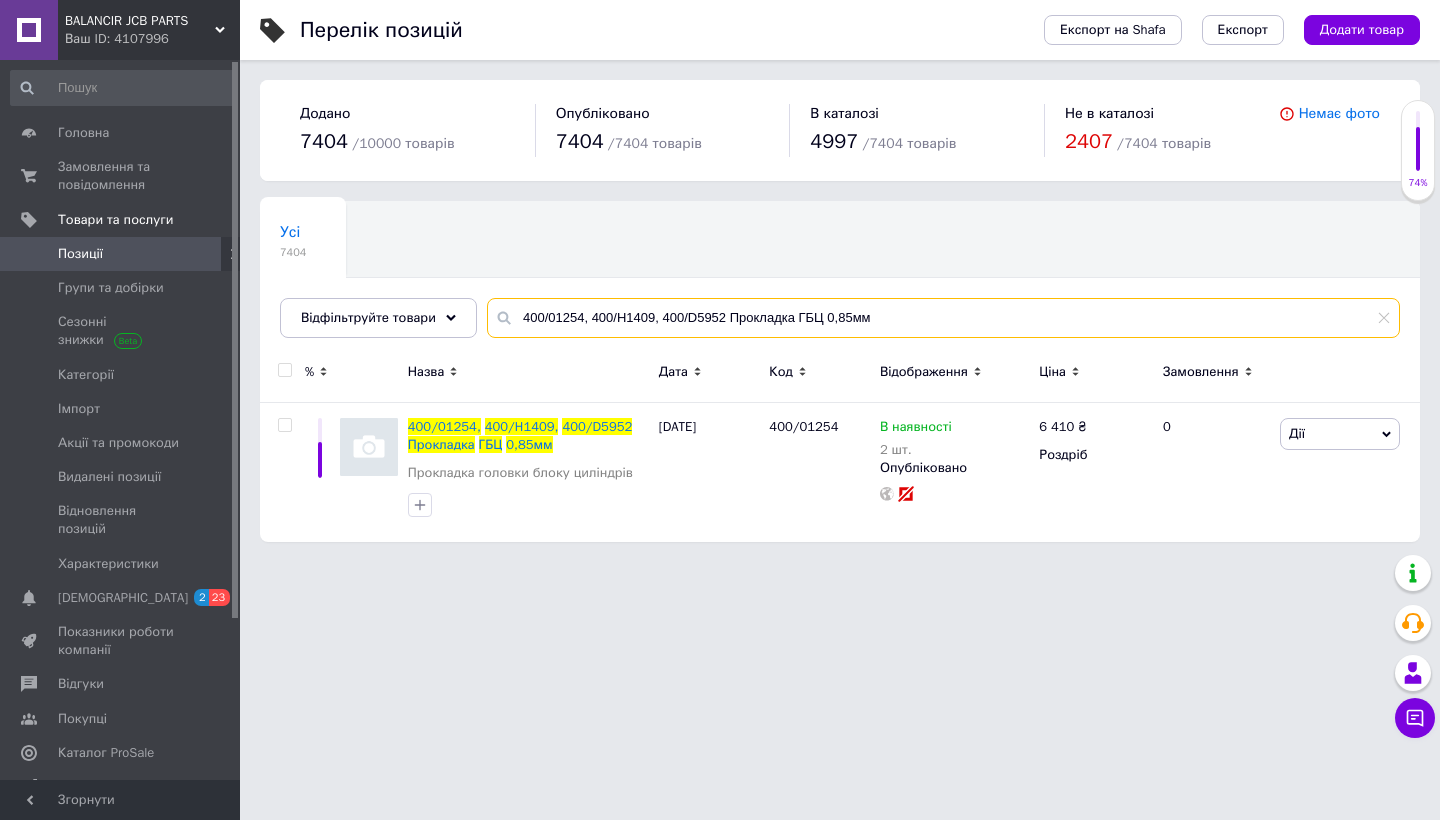 drag, startPoint x: 888, startPoint y: 314, endPoint x: 545, endPoint y: 301, distance: 343.24628 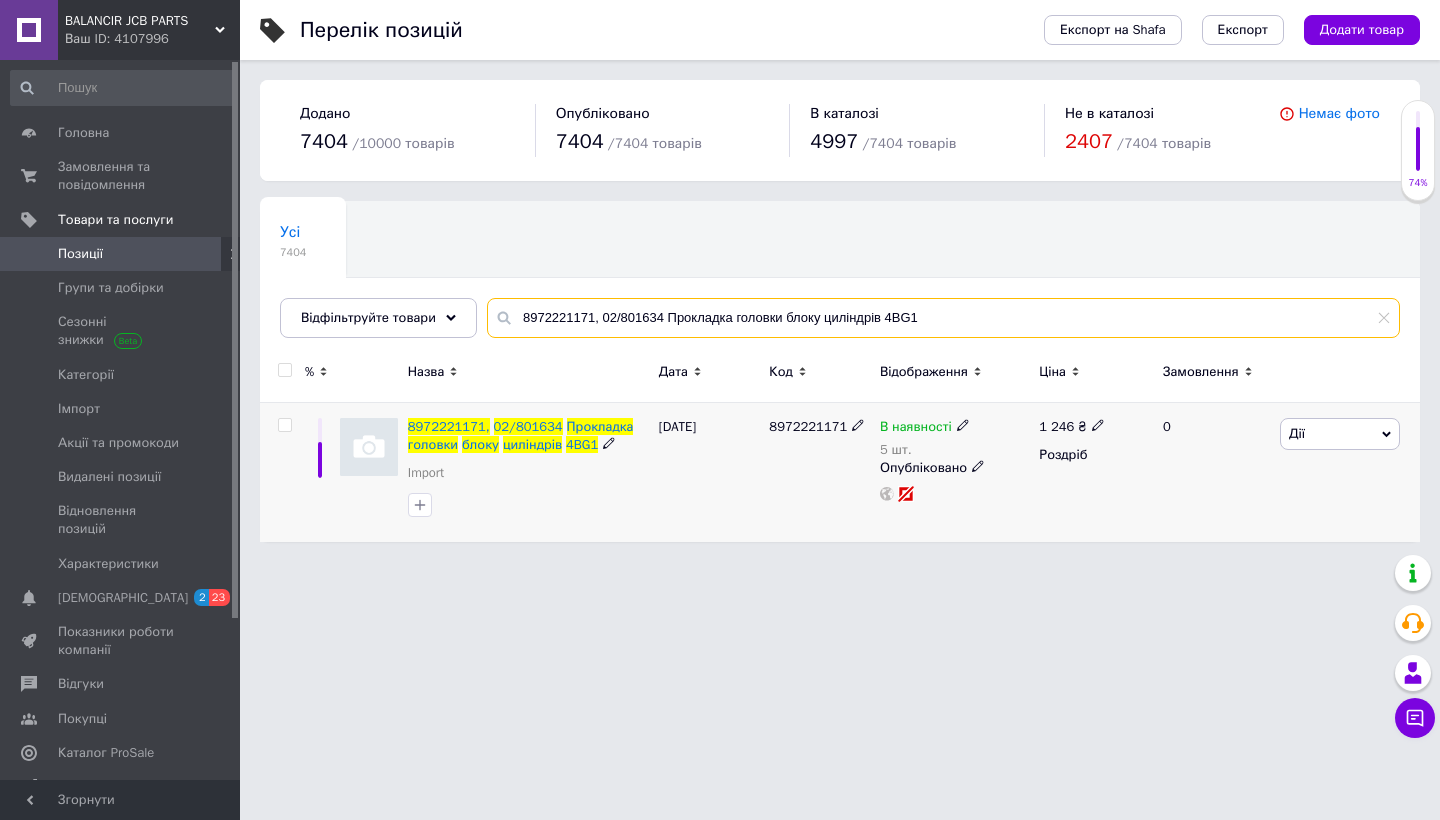 type on "8972221171, 02/801634 Прокладка головки блоку циліндрів 4BG1" 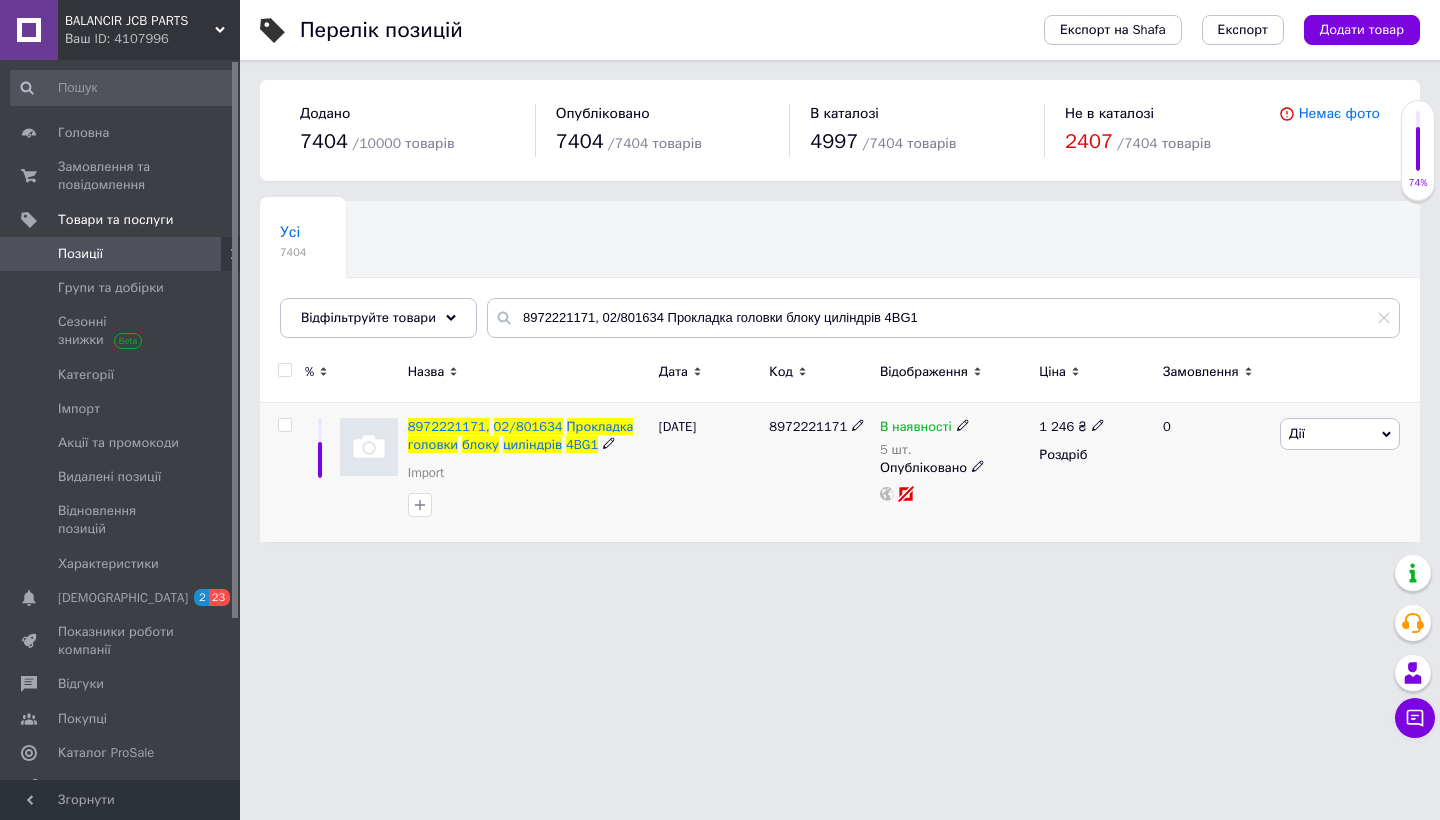 click at bounding box center [284, 425] 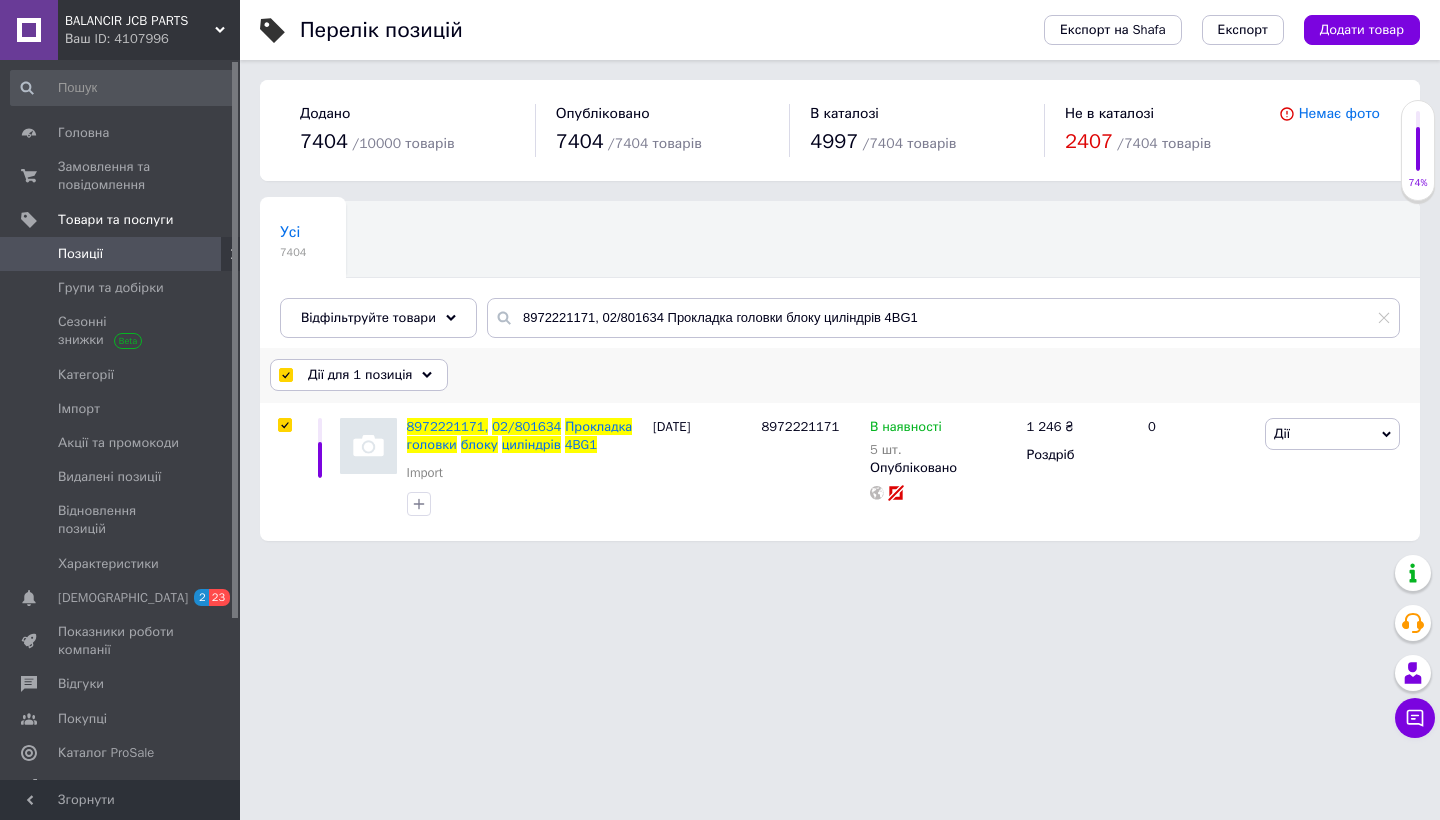 click 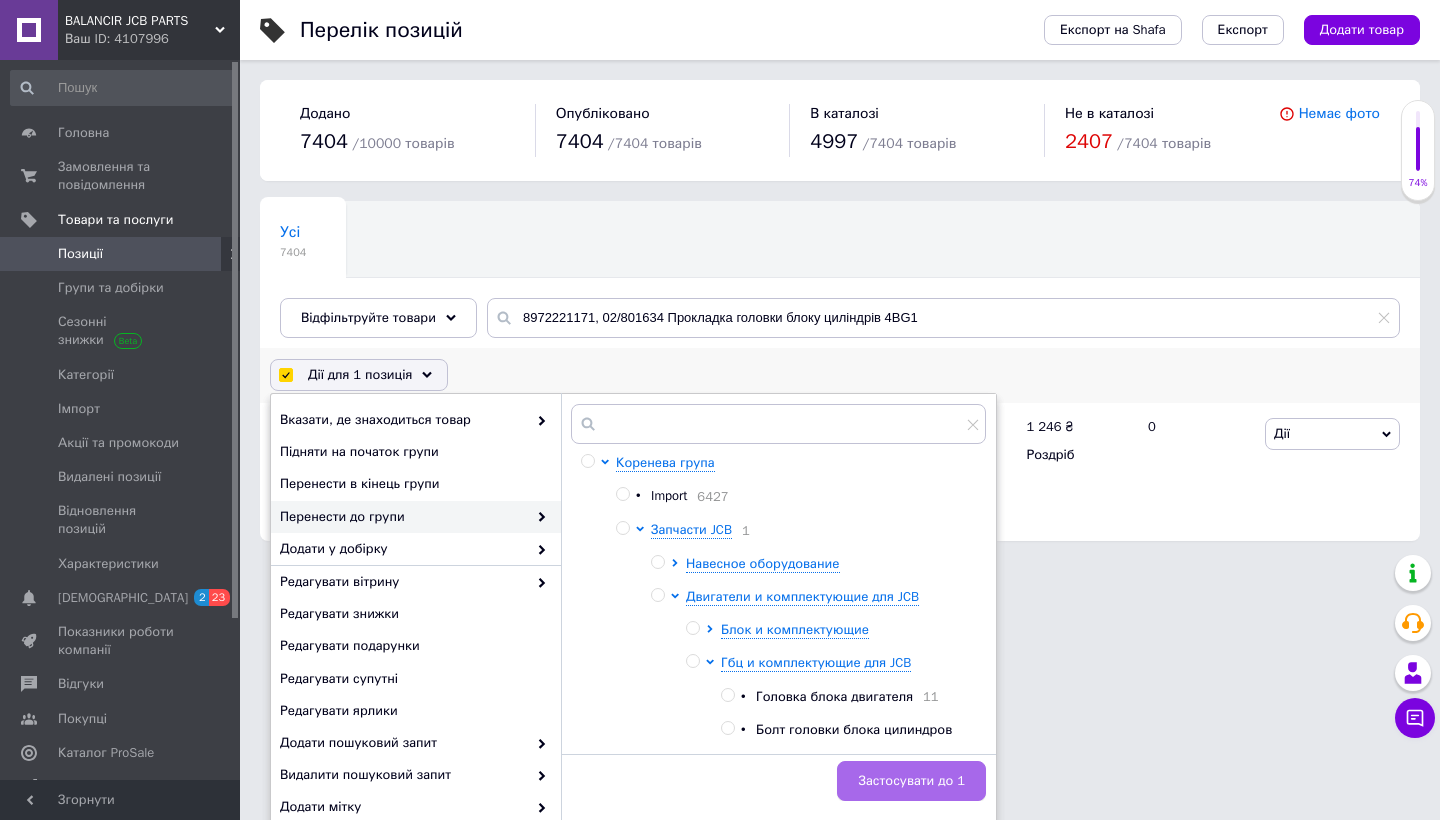 click on "Застосувати до 1" at bounding box center [911, 781] 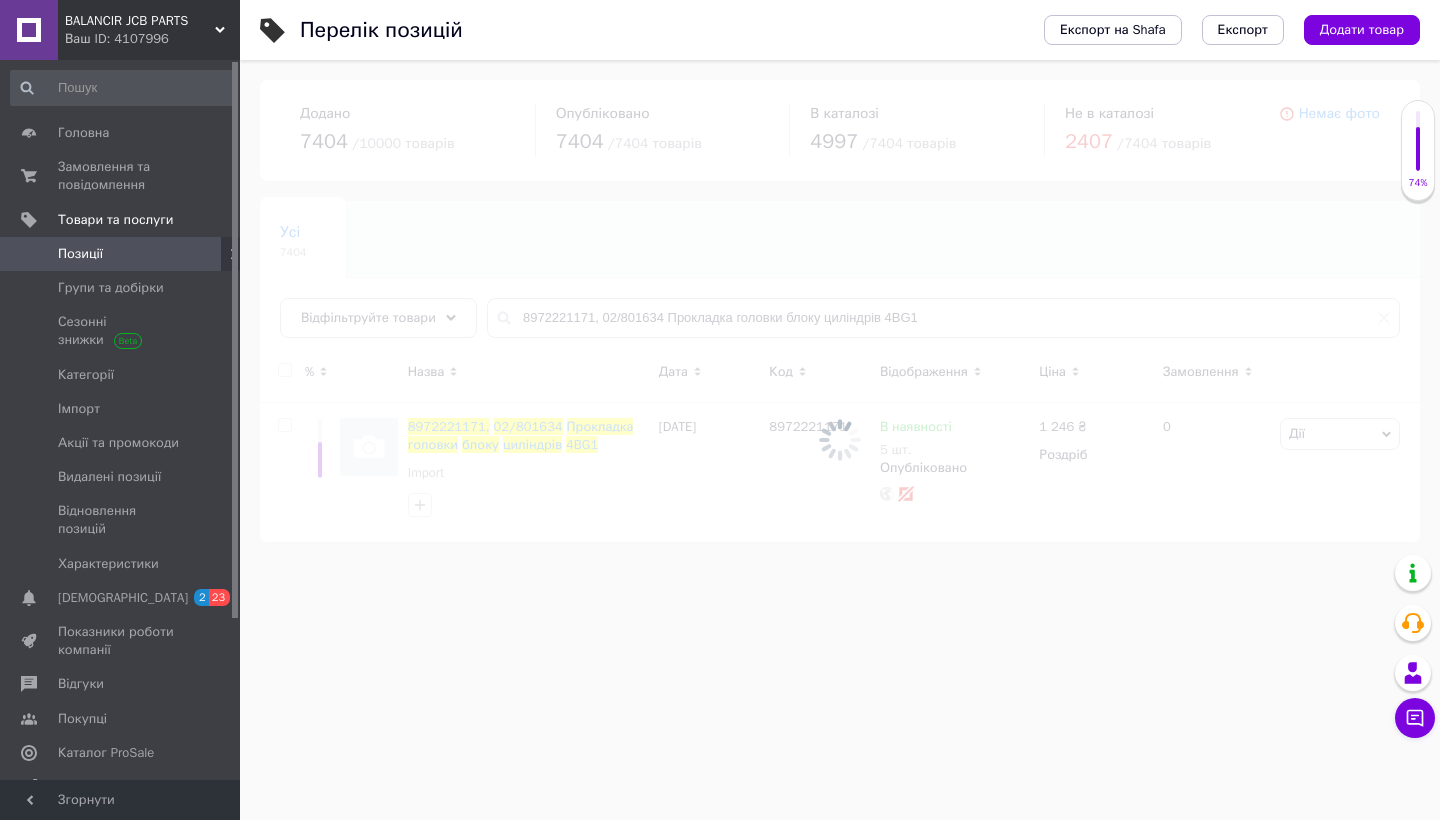checkbox on "false" 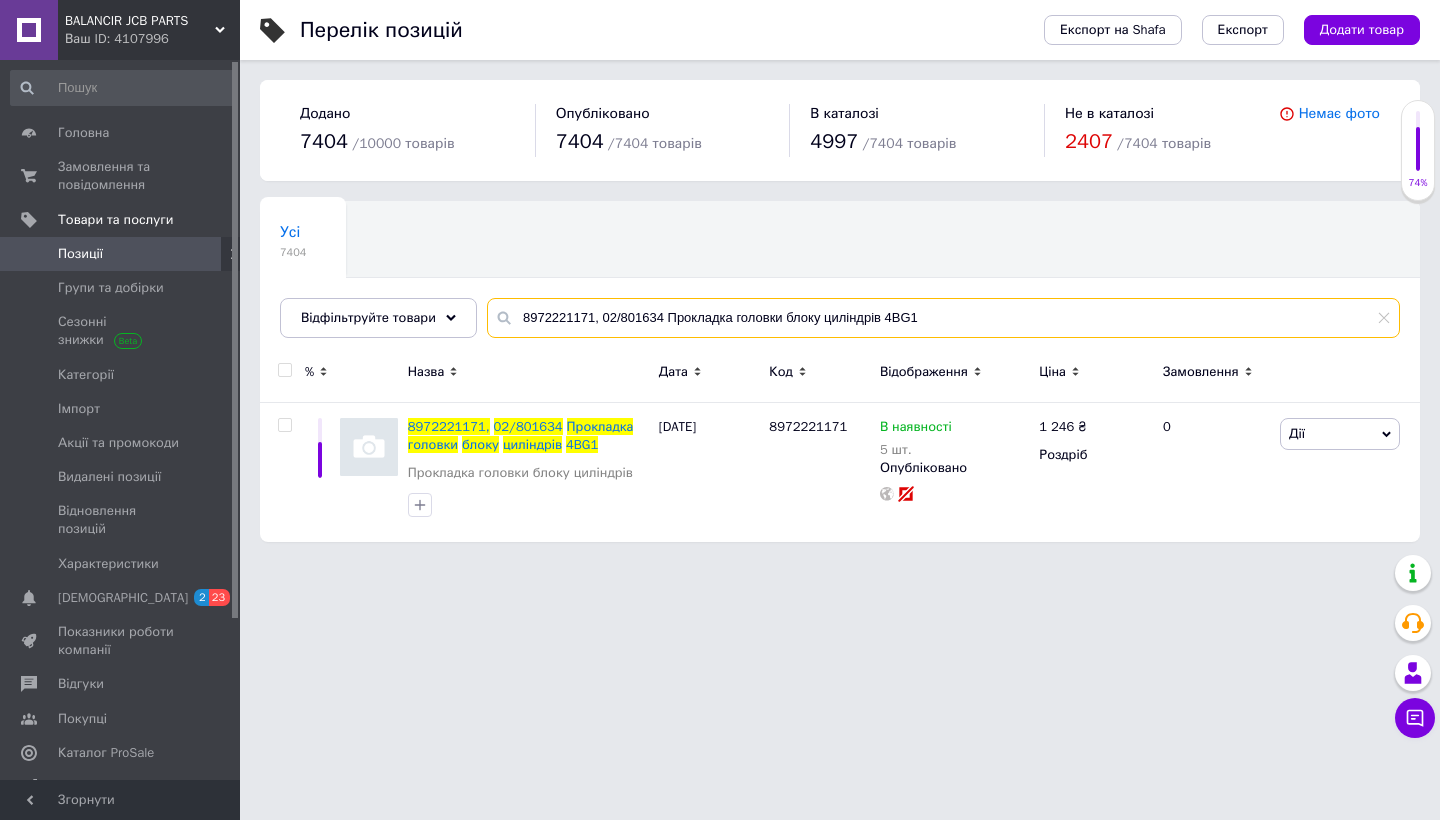 drag, startPoint x: 940, startPoint y: 316, endPoint x: 479, endPoint y: 286, distance: 461.9751 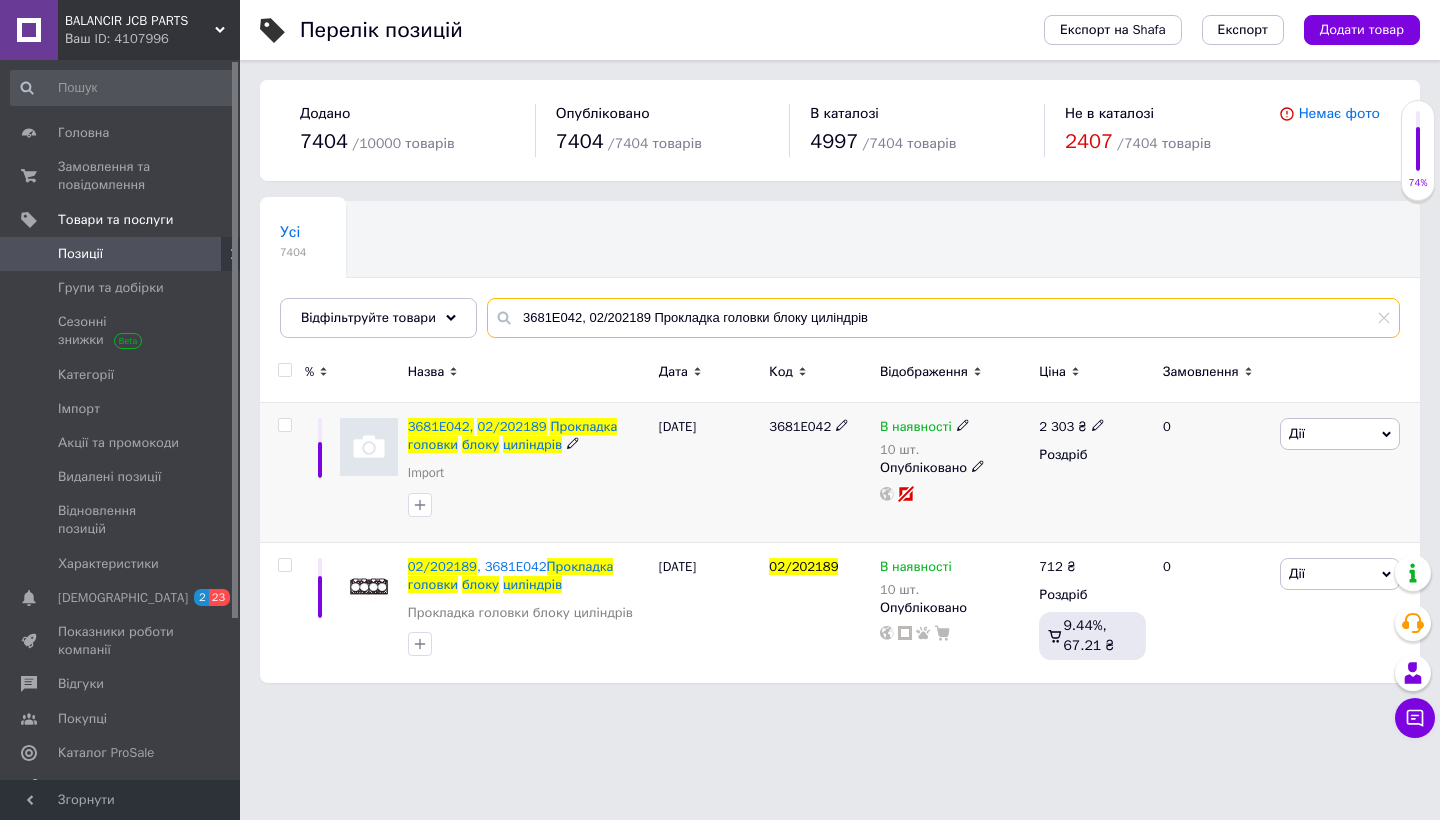 type on "3681E042, 02/202189 Прокладка головки блоку циліндрів" 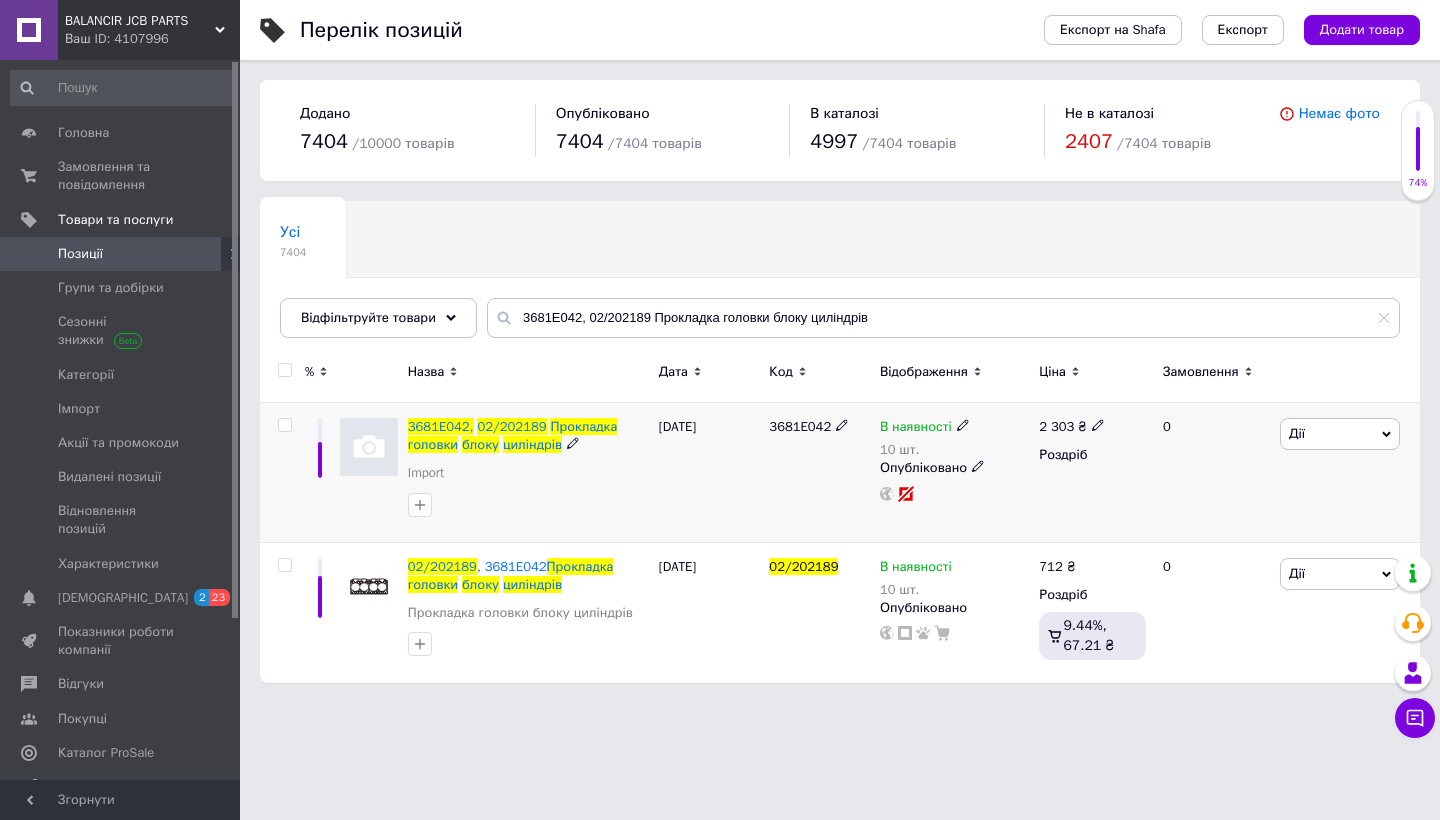 click at bounding box center (285, 425) 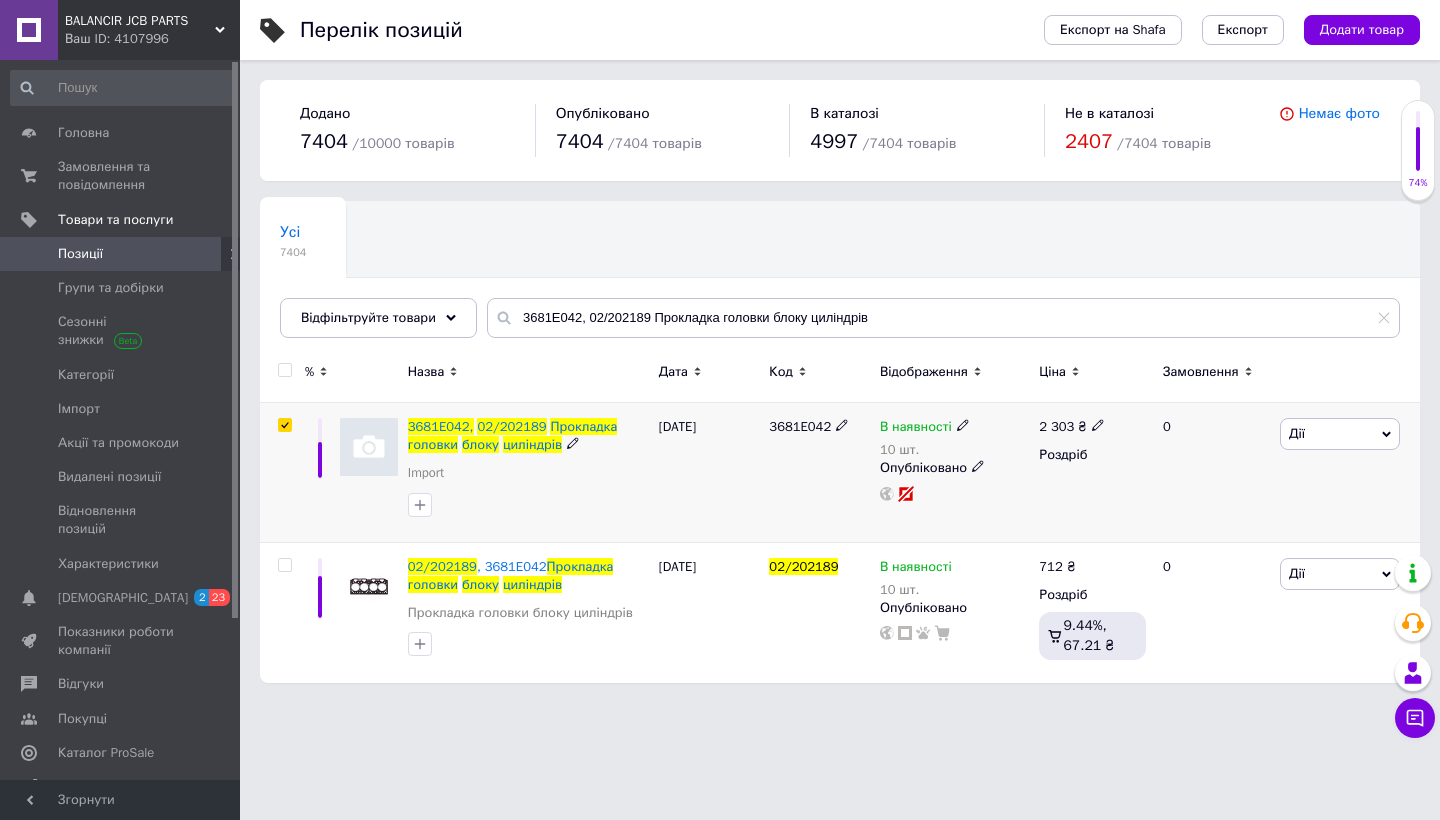 checkbox on "true" 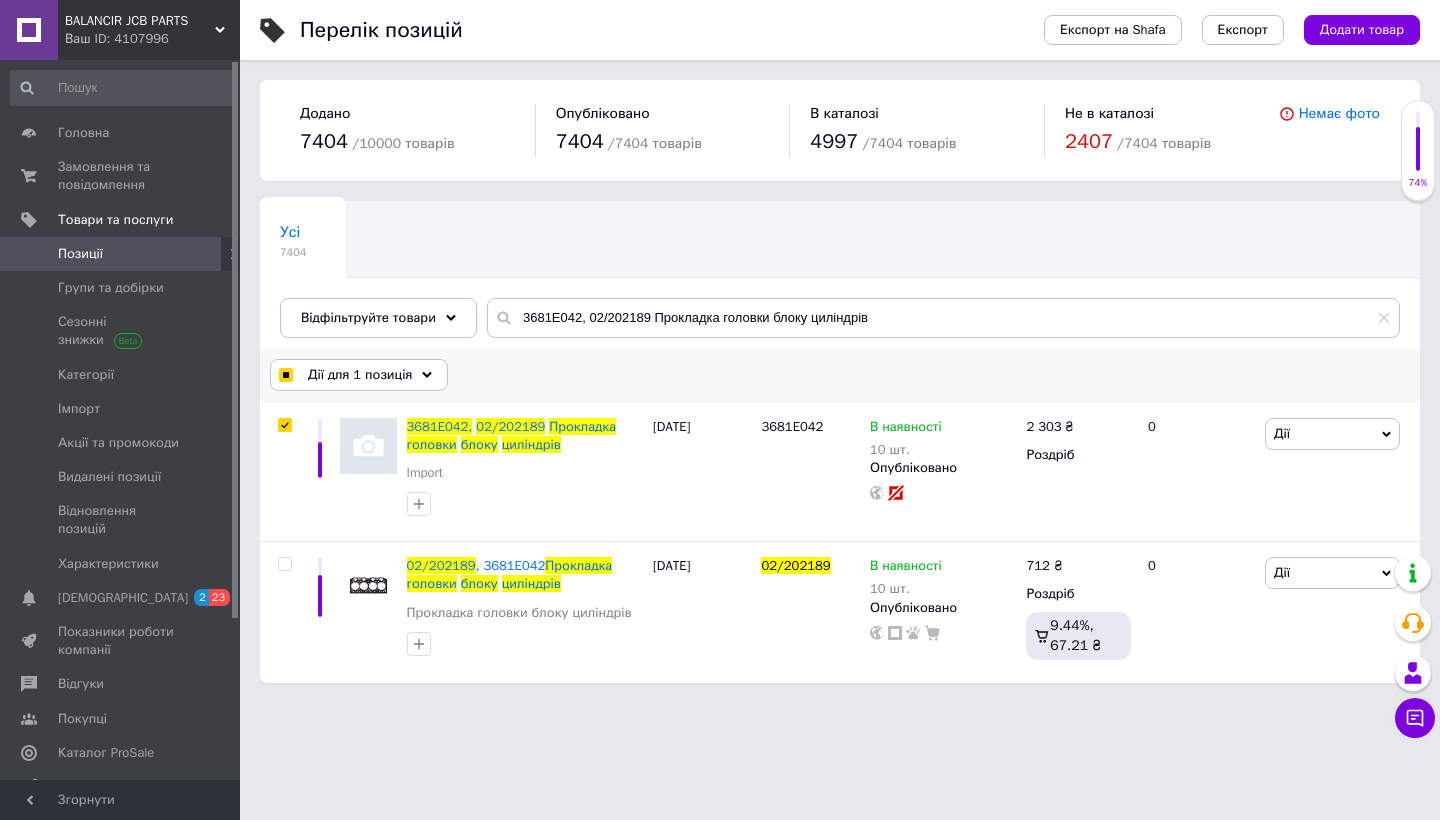 click on "Дії для 1 позиція" at bounding box center [360, 375] 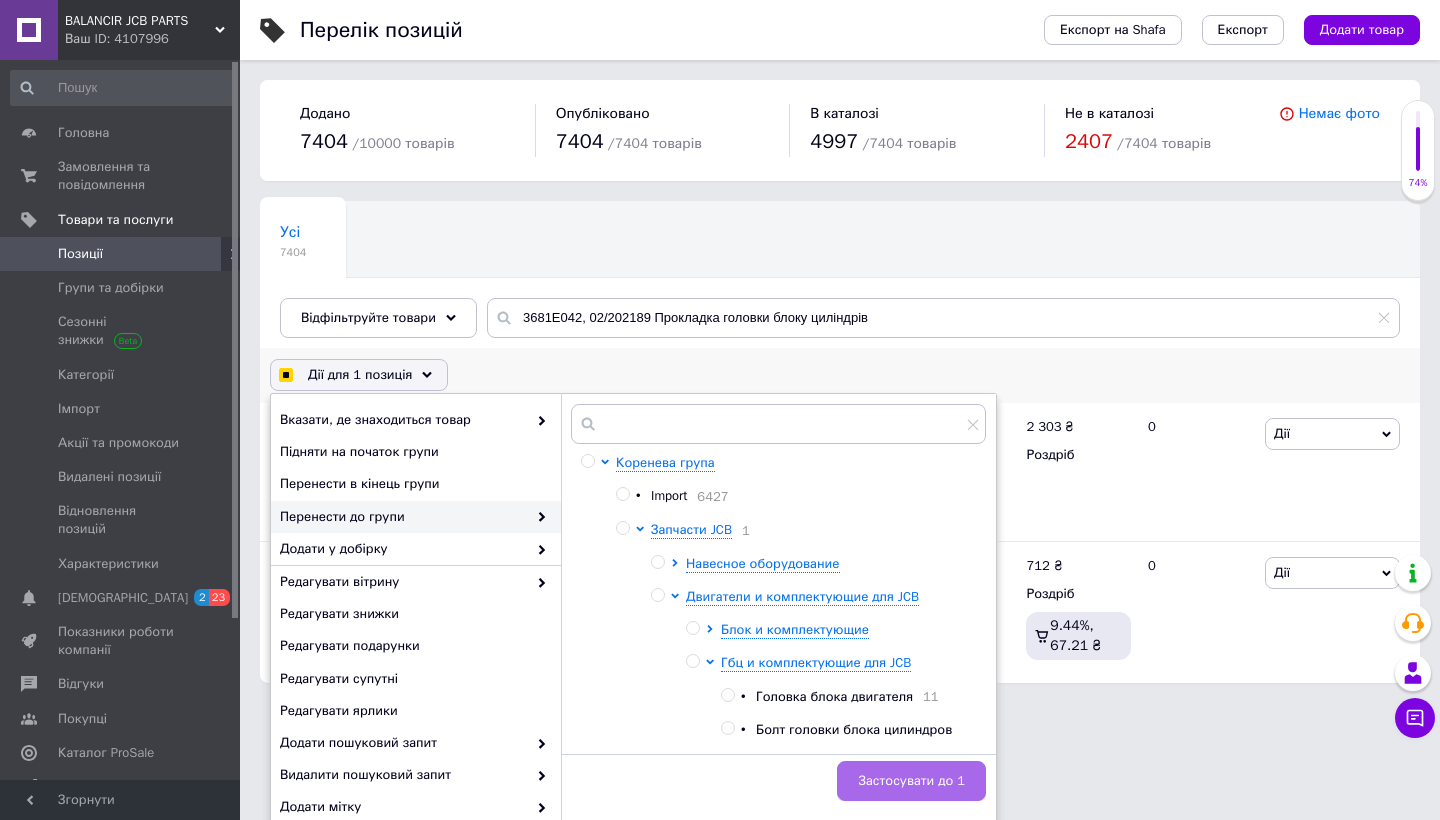 click on "Застосувати до 1" at bounding box center [911, 781] 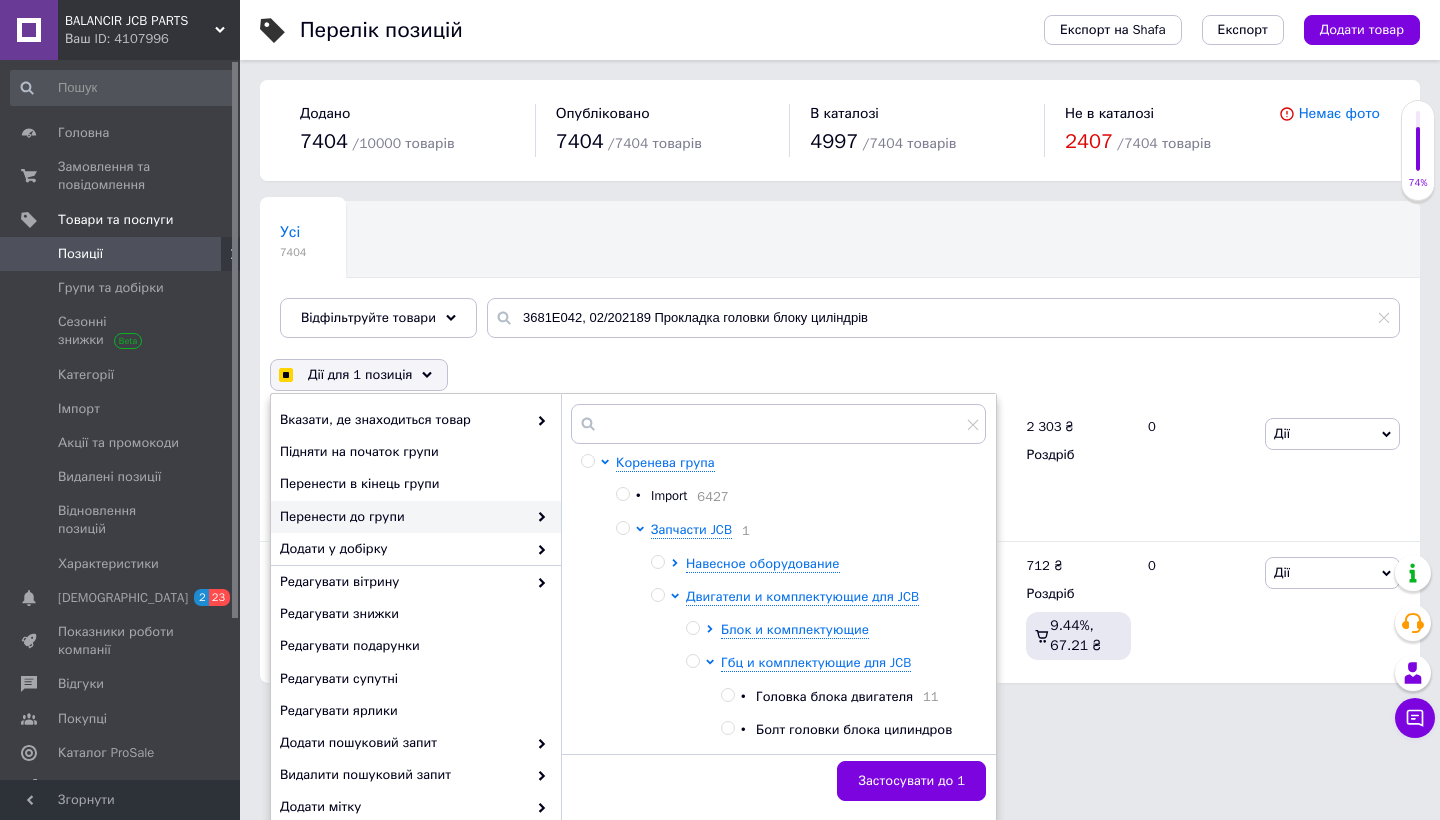 checkbox on "true" 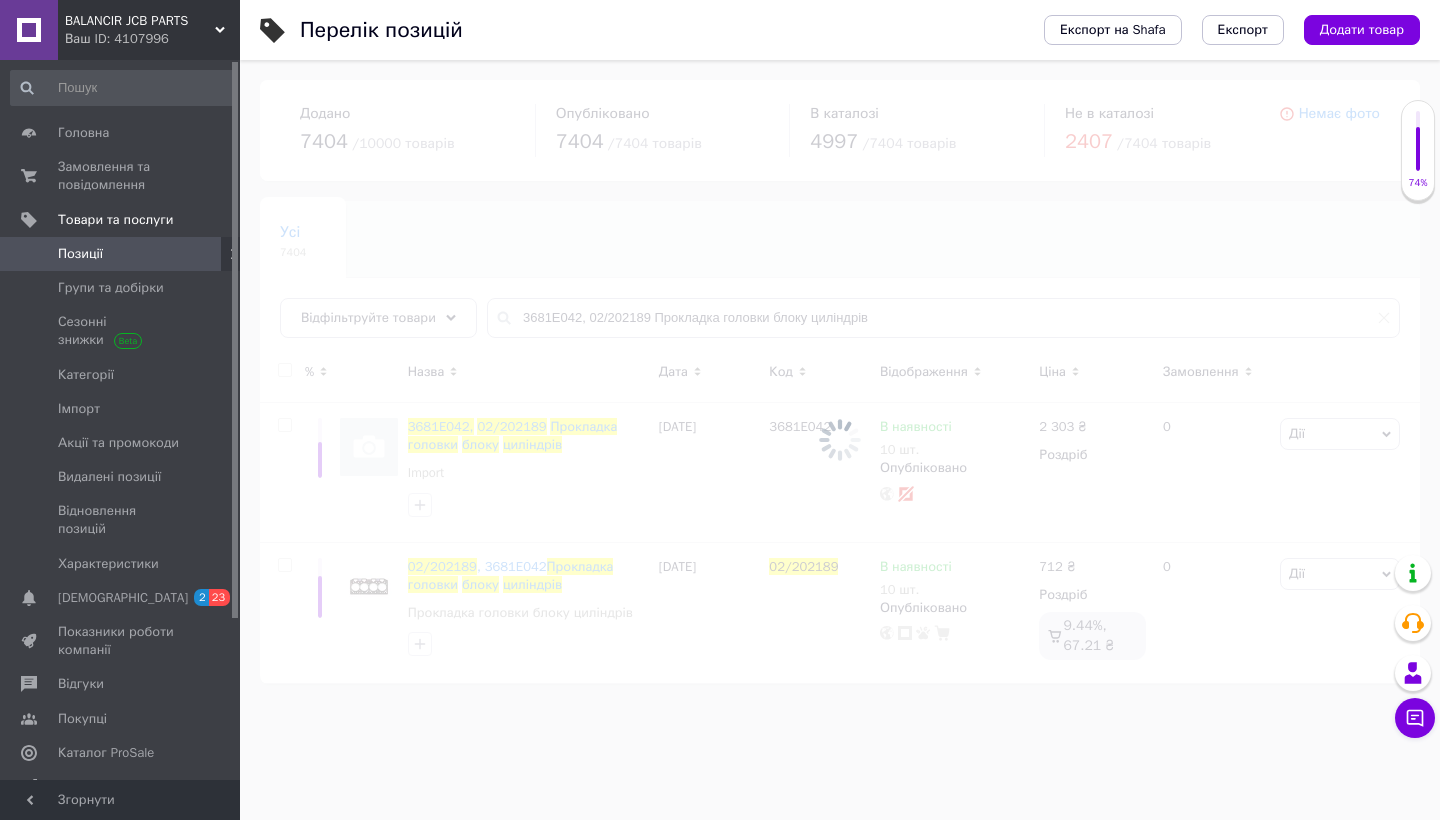 checkbox on "false" 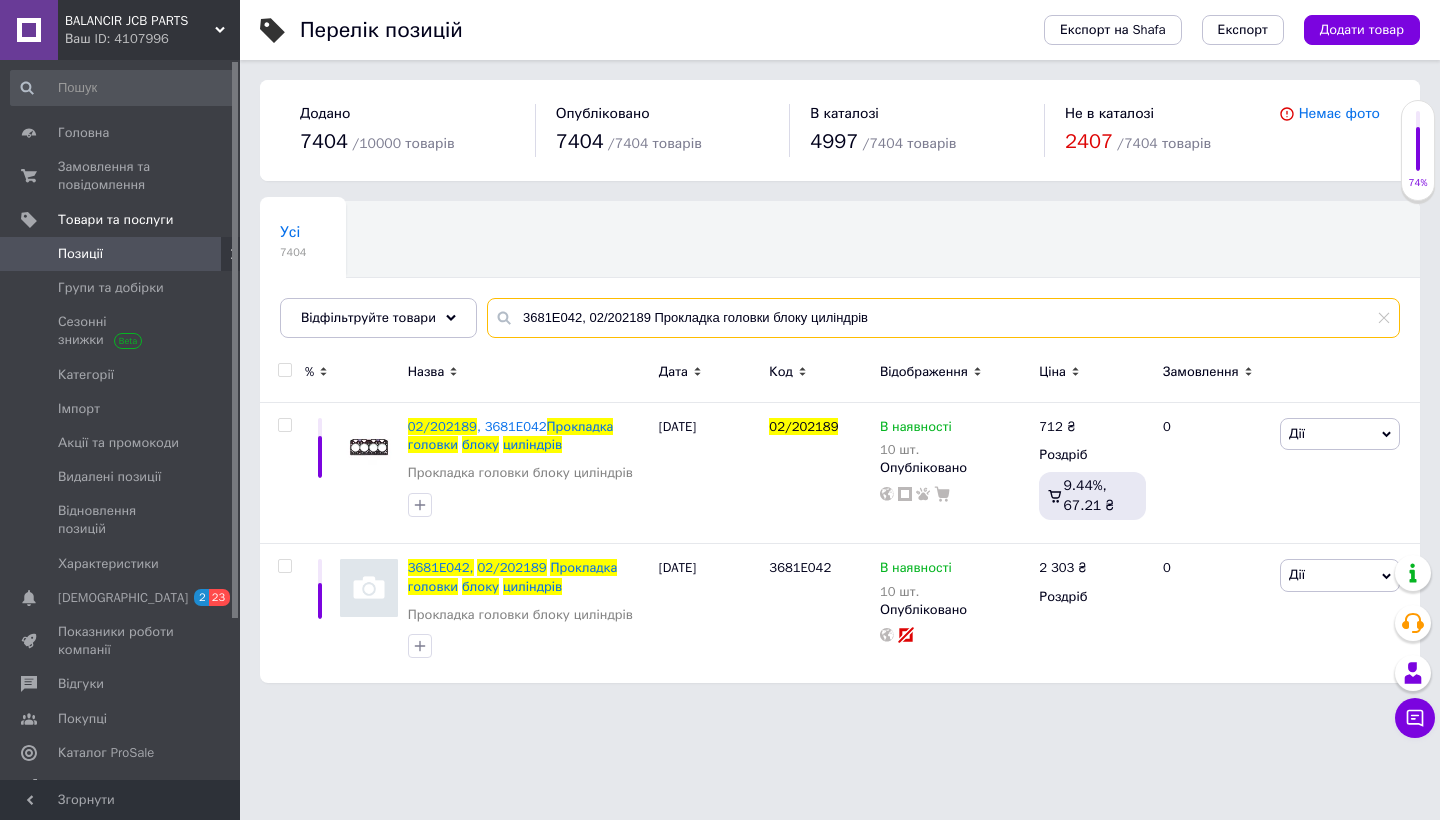 drag, startPoint x: 895, startPoint y: 319, endPoint x: 528, endPoint y: 304, distance: 367.3064 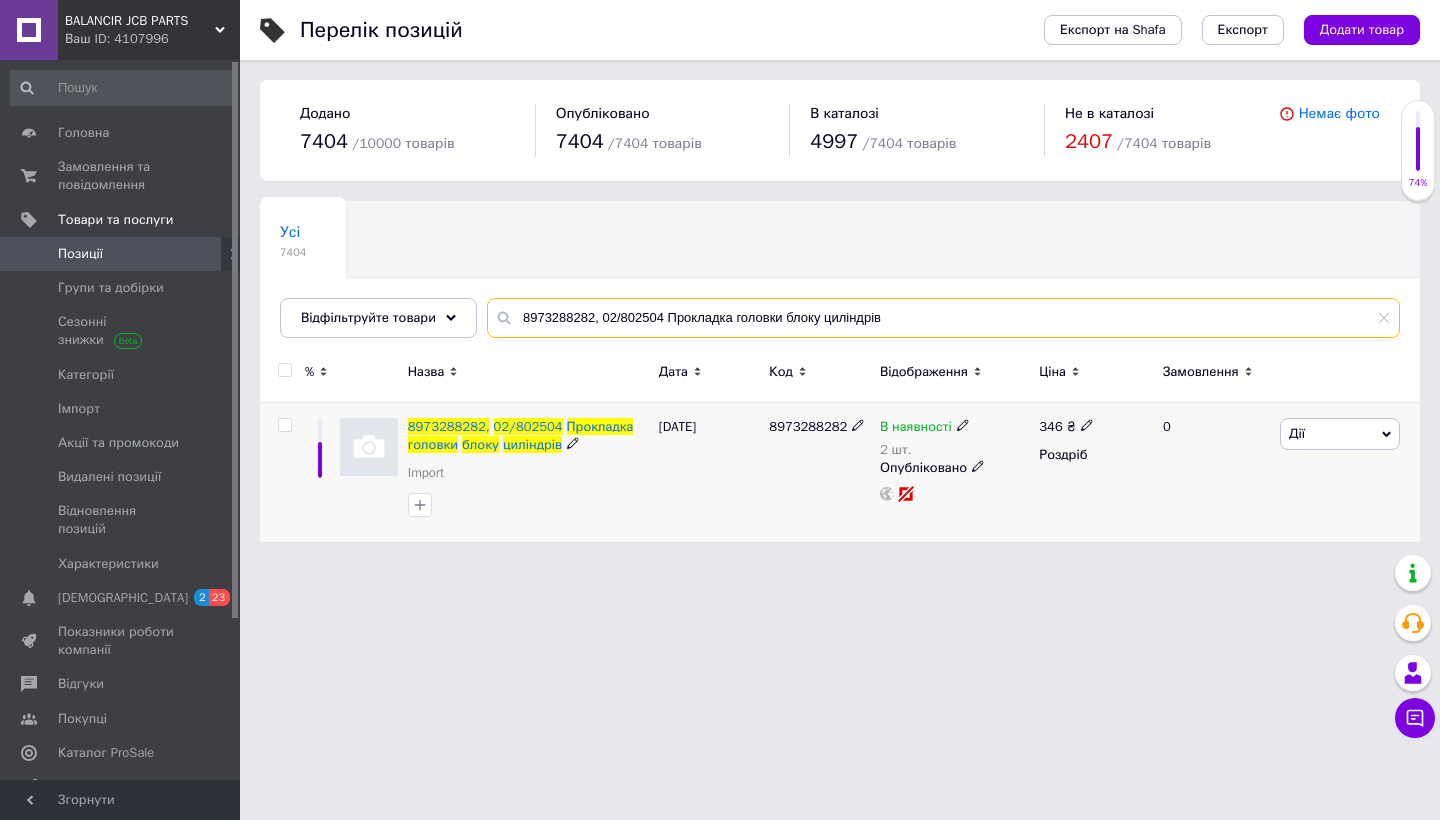 type on "8973288282, 02/802504 Прокладка головки блоку циліндрів" 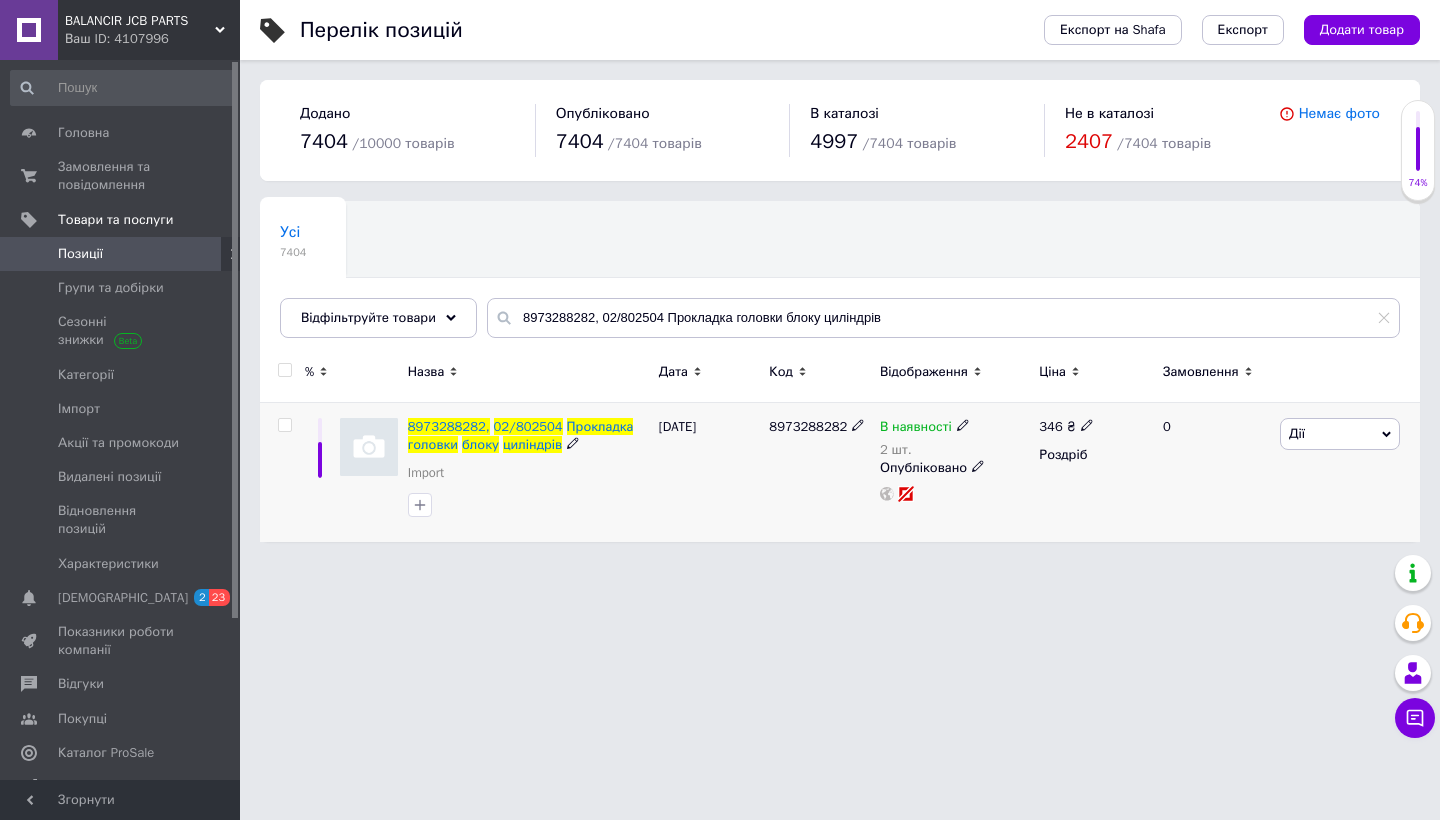click at bounding box center [284, 425] 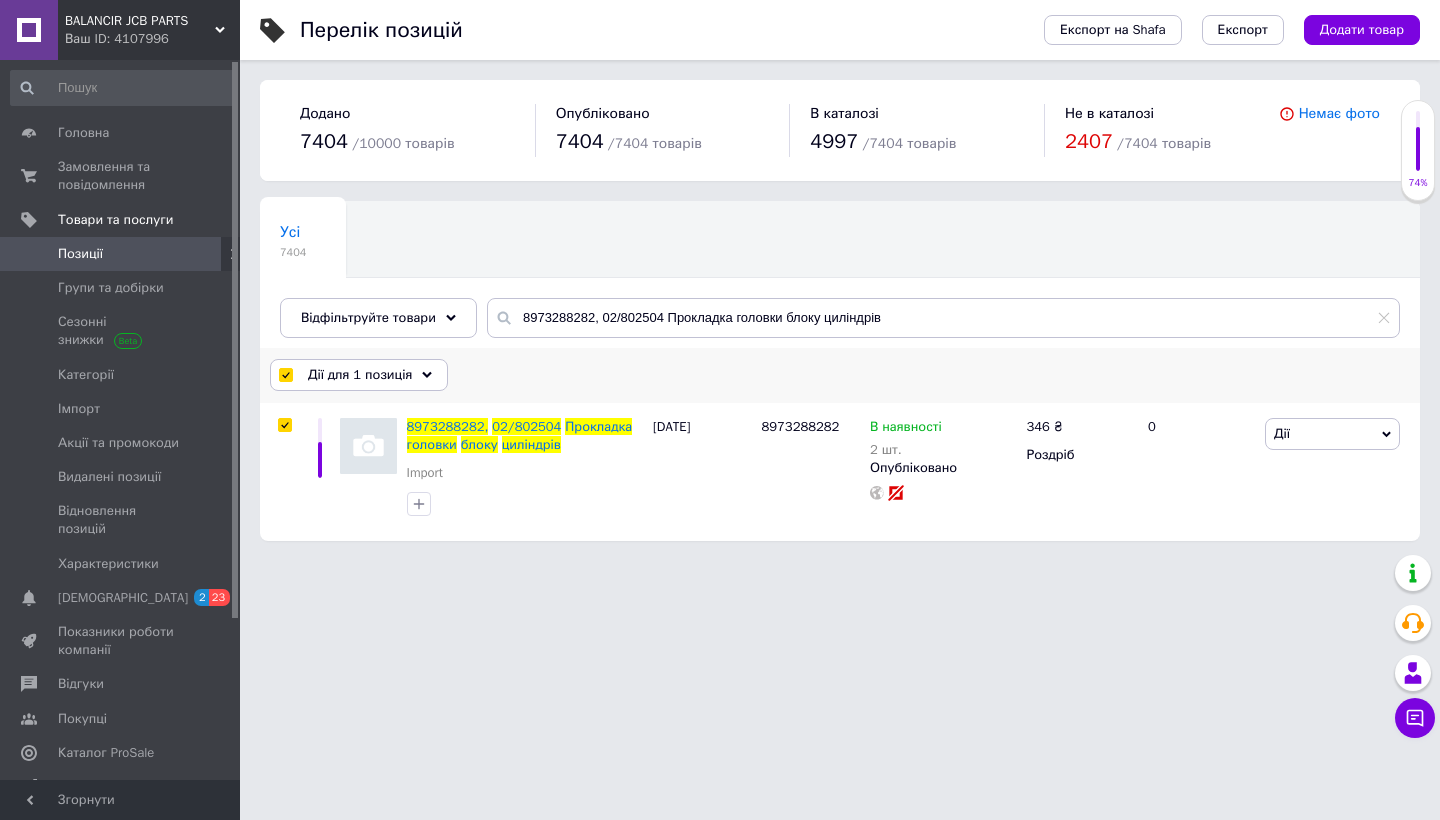 click on "Дії для 1 позиція" at bounding box center (360, 375) 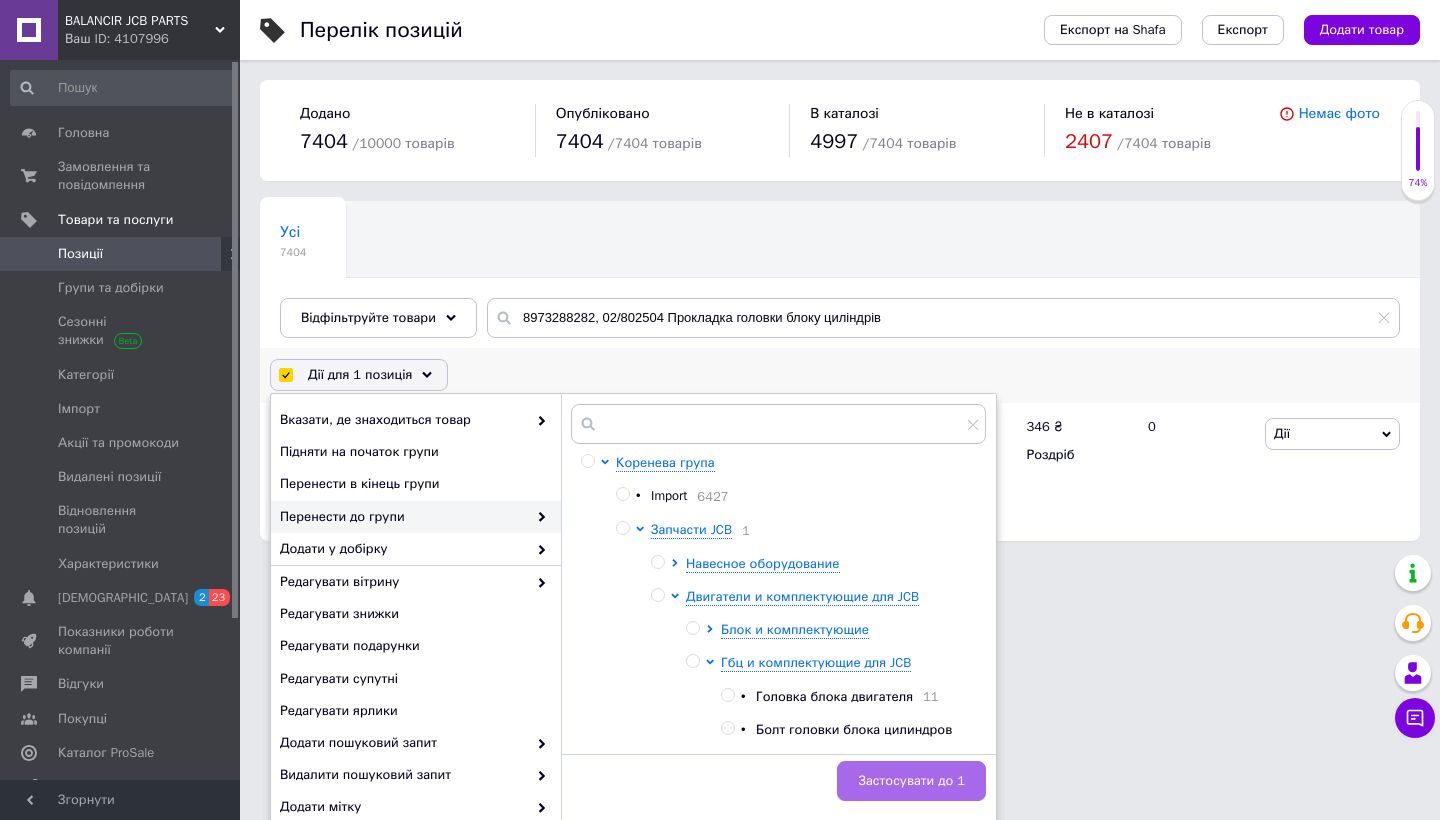 click on "Застосувати до 1" at bounding box center [911, 781] 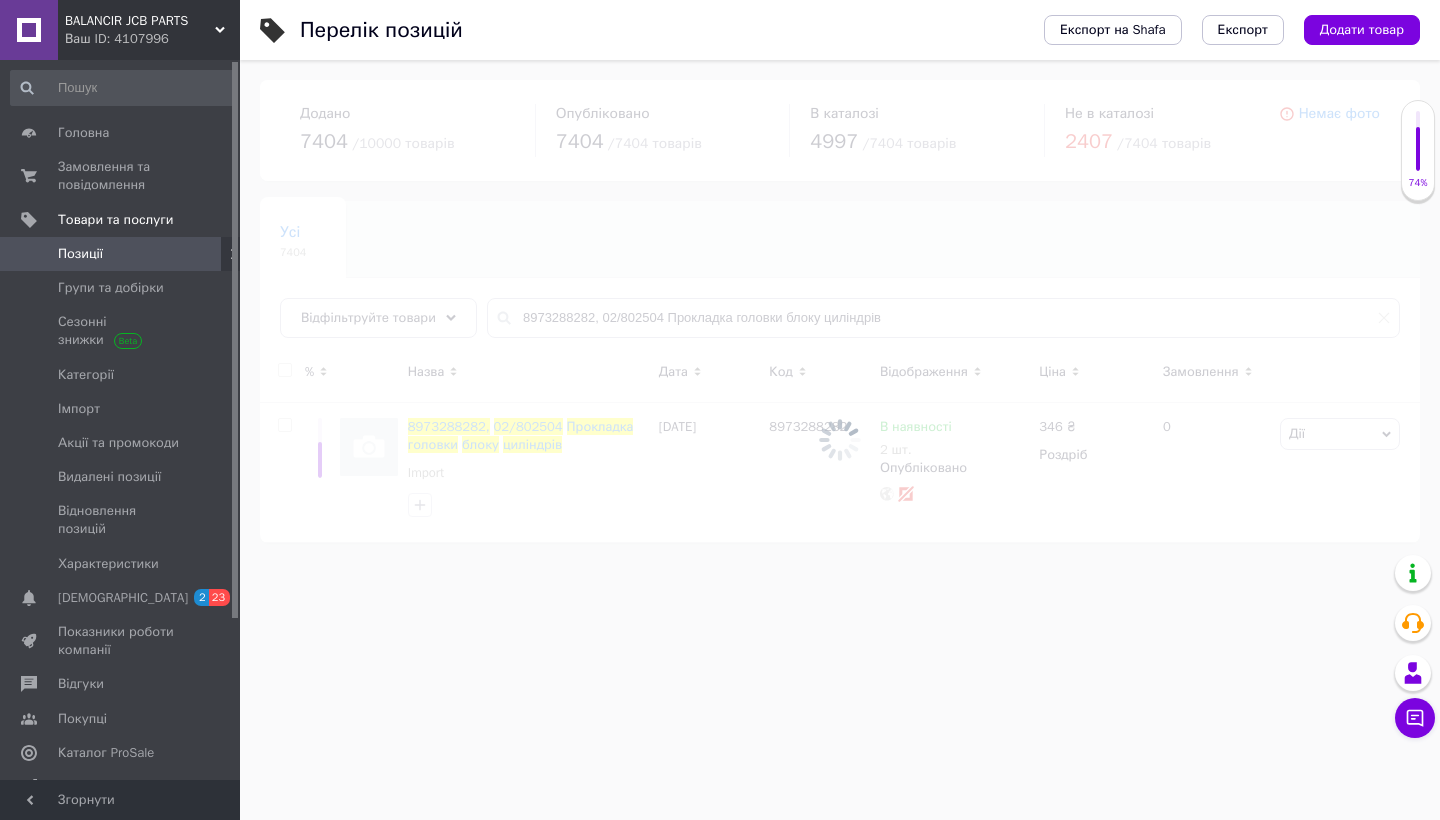 checkbox on "false" 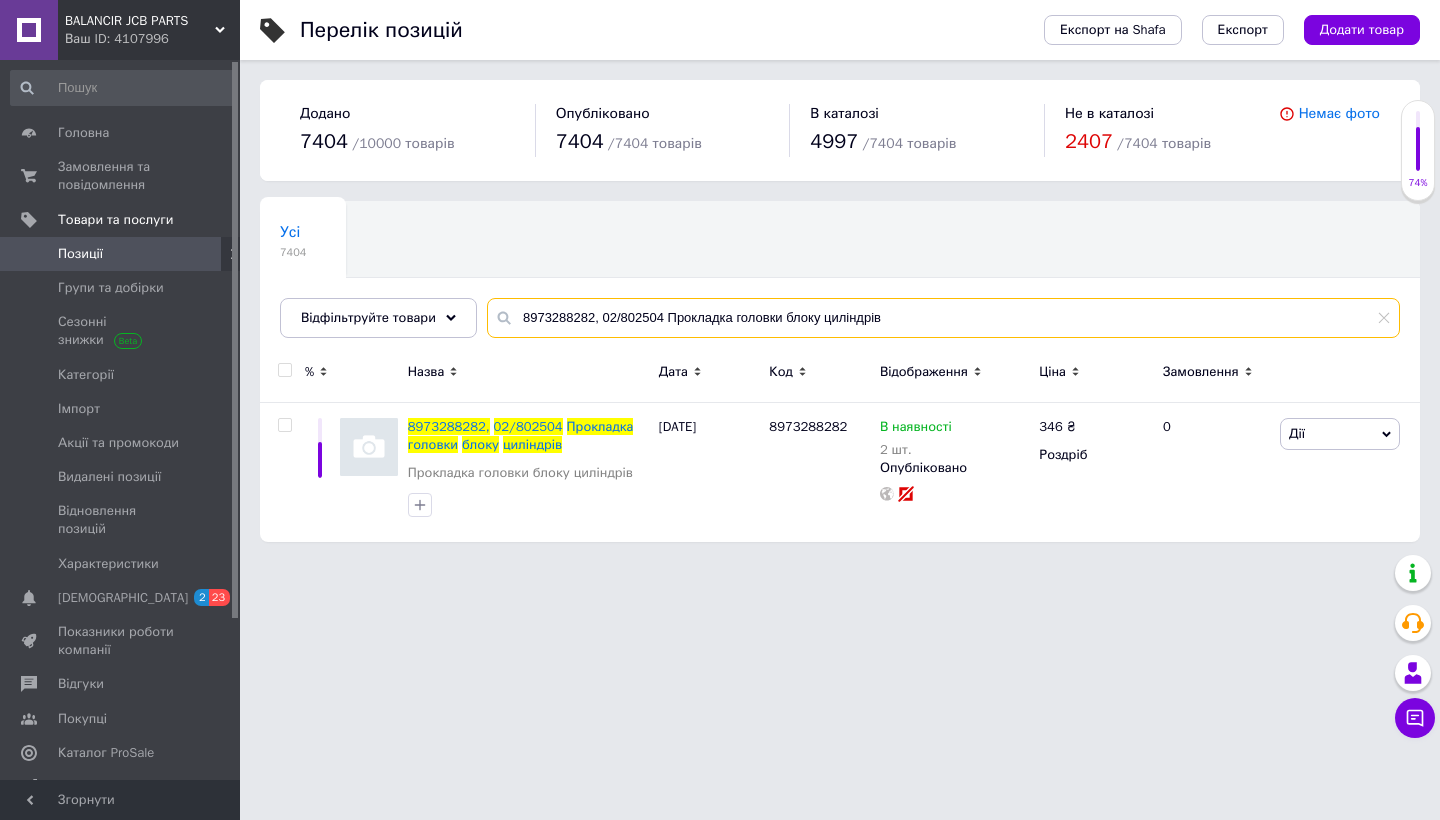 drag, startPoint x: 910, startPoint y: 314, endPoint x: 505, endPoint y: 305, distance: 405.09998 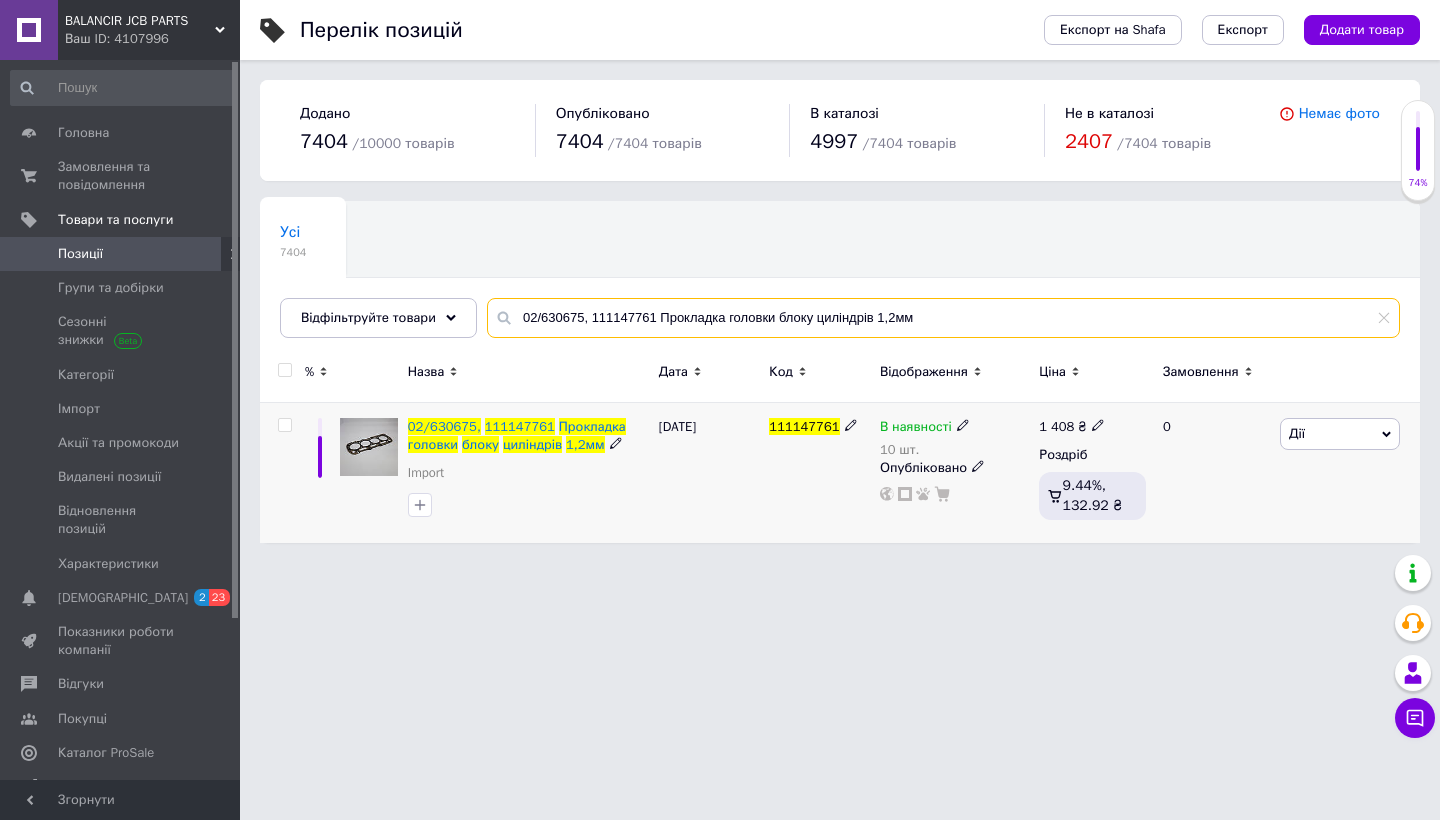 type on "02/630675, 111147761 Прокладка головки блоку циліндрів 1,2мм" 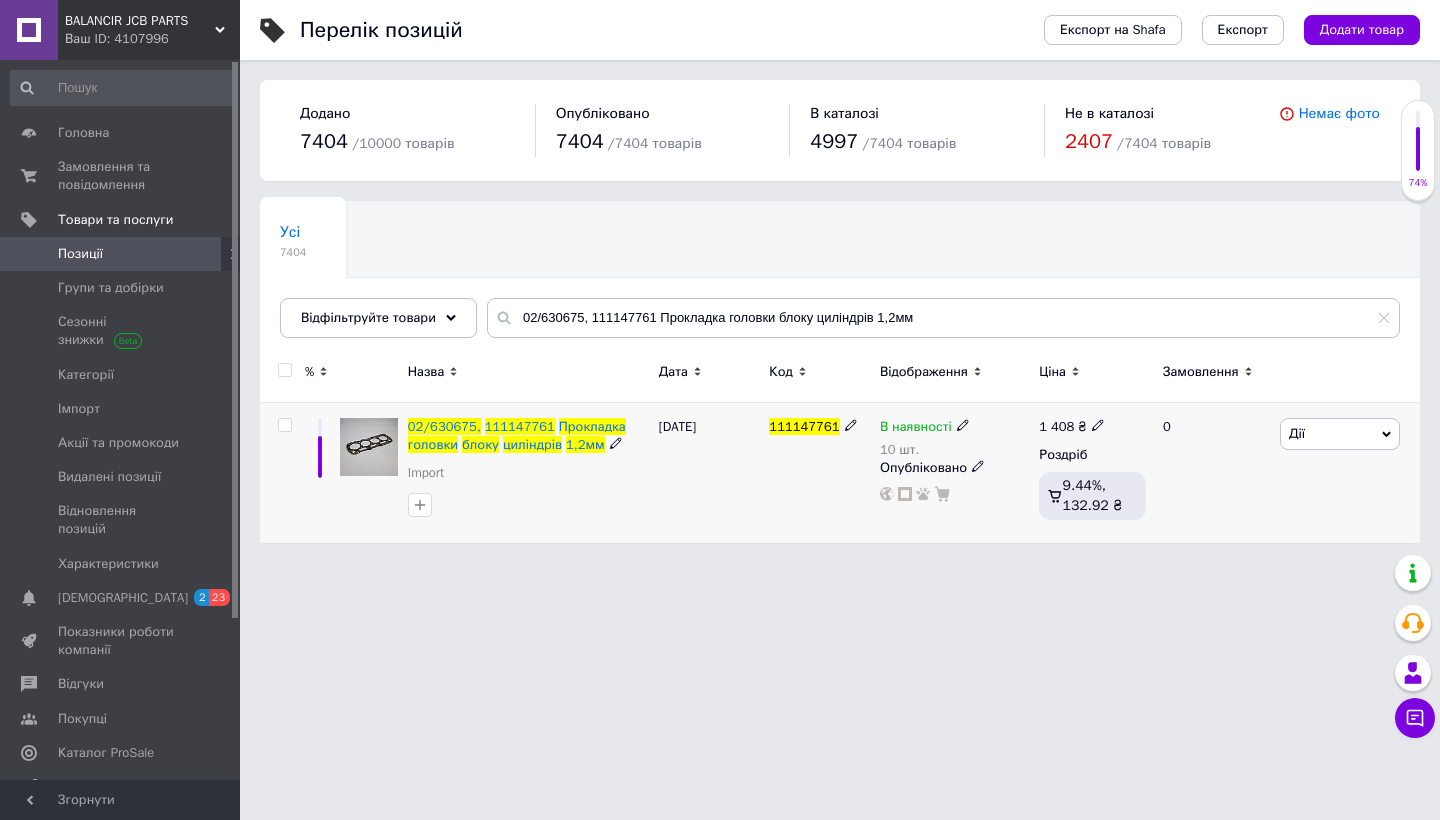 click at bounding box center (285, 425) 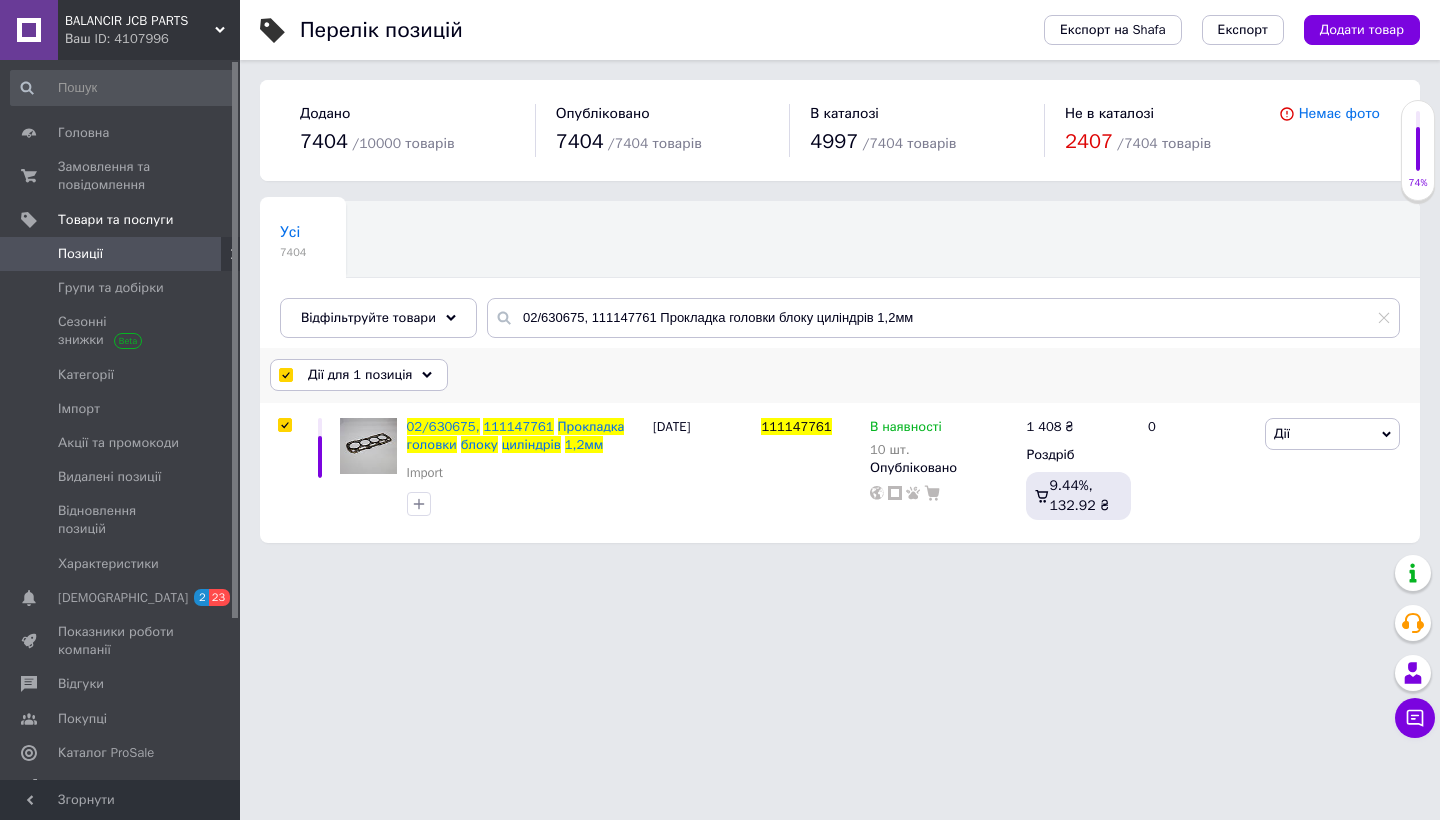 click on "Дії для 1 позиція" at bounding box center (360, 375) 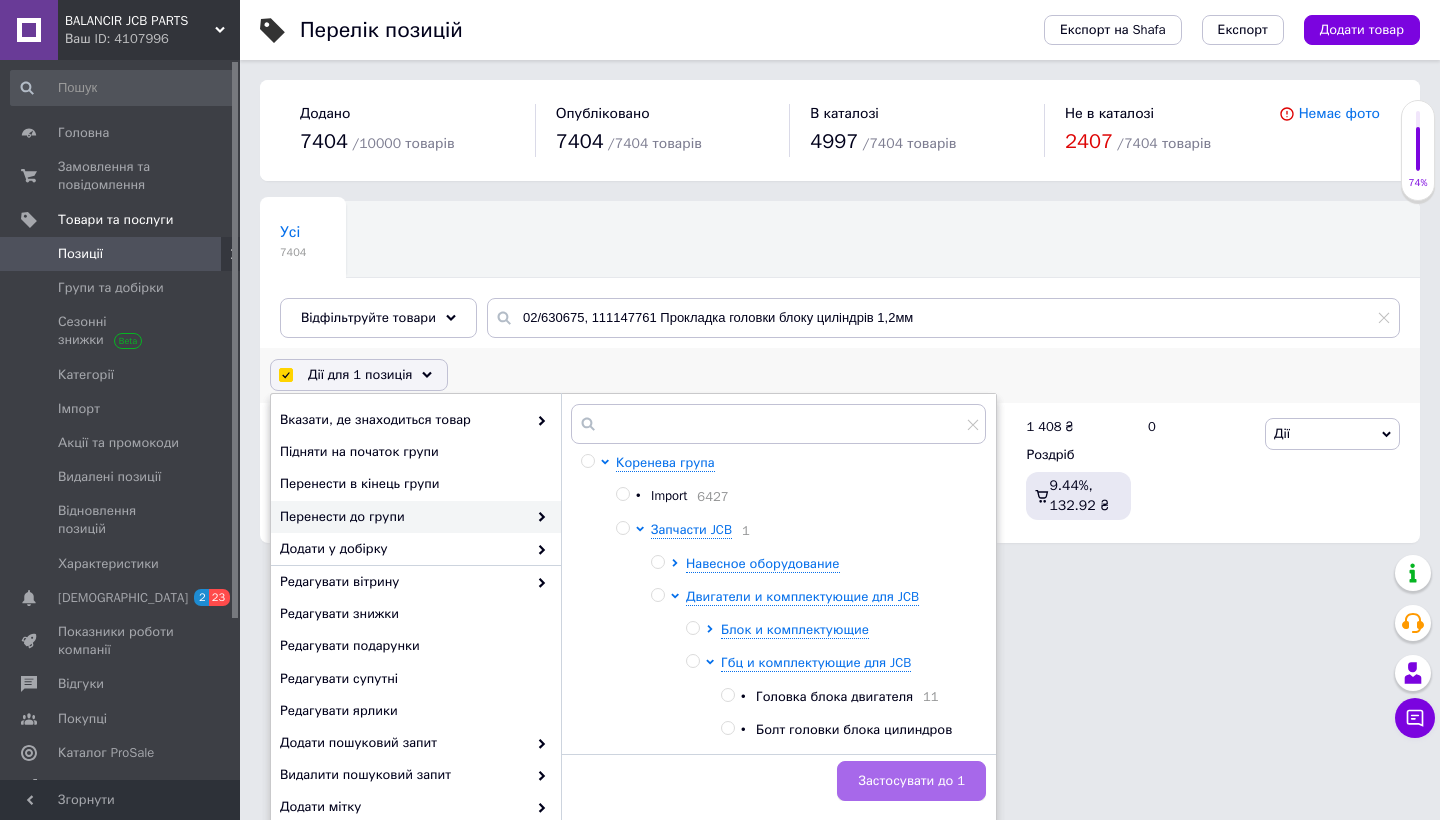 click on "Застосувати до 1" at bounding box center (911, 781) 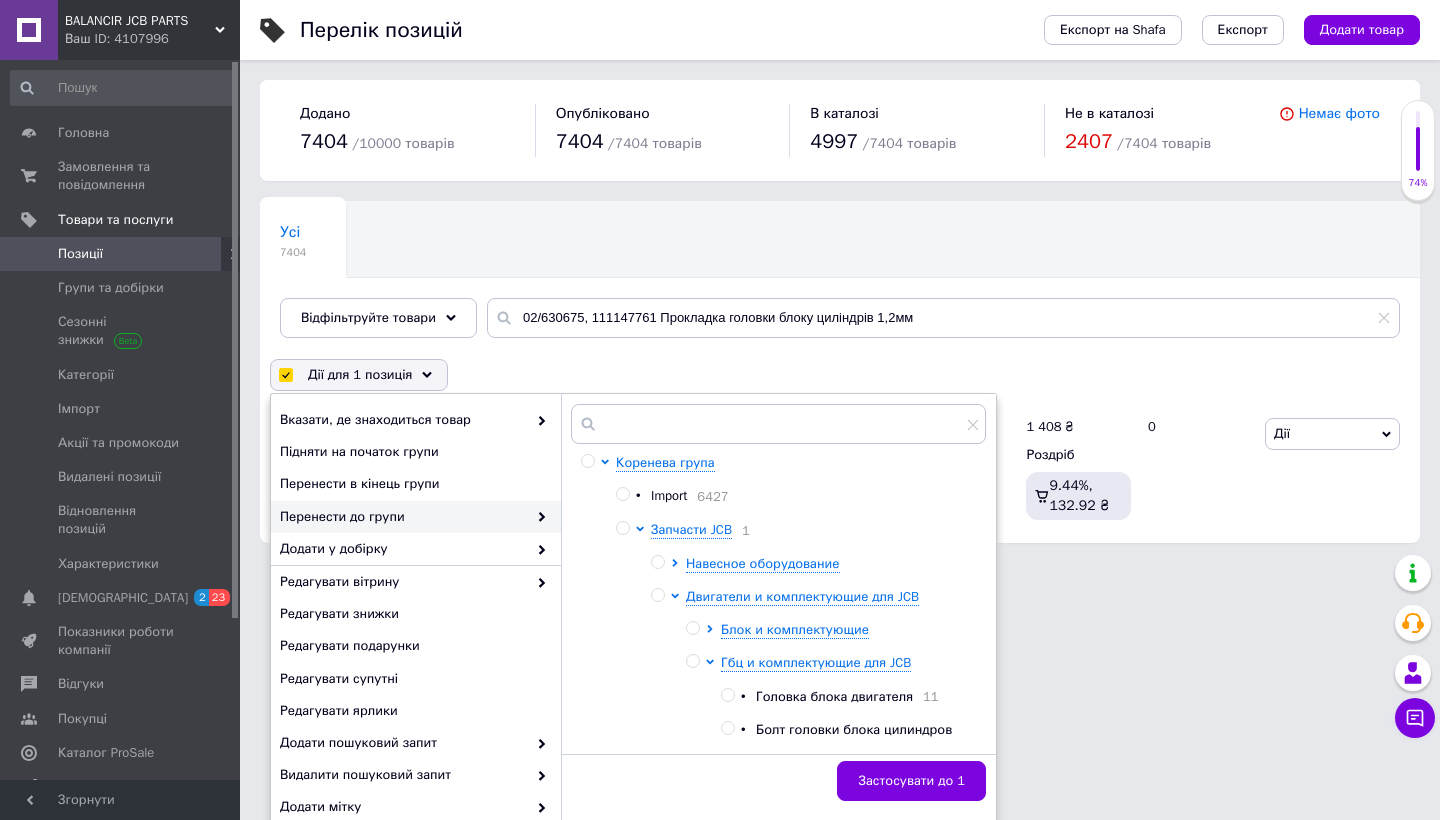checkbox on "false" 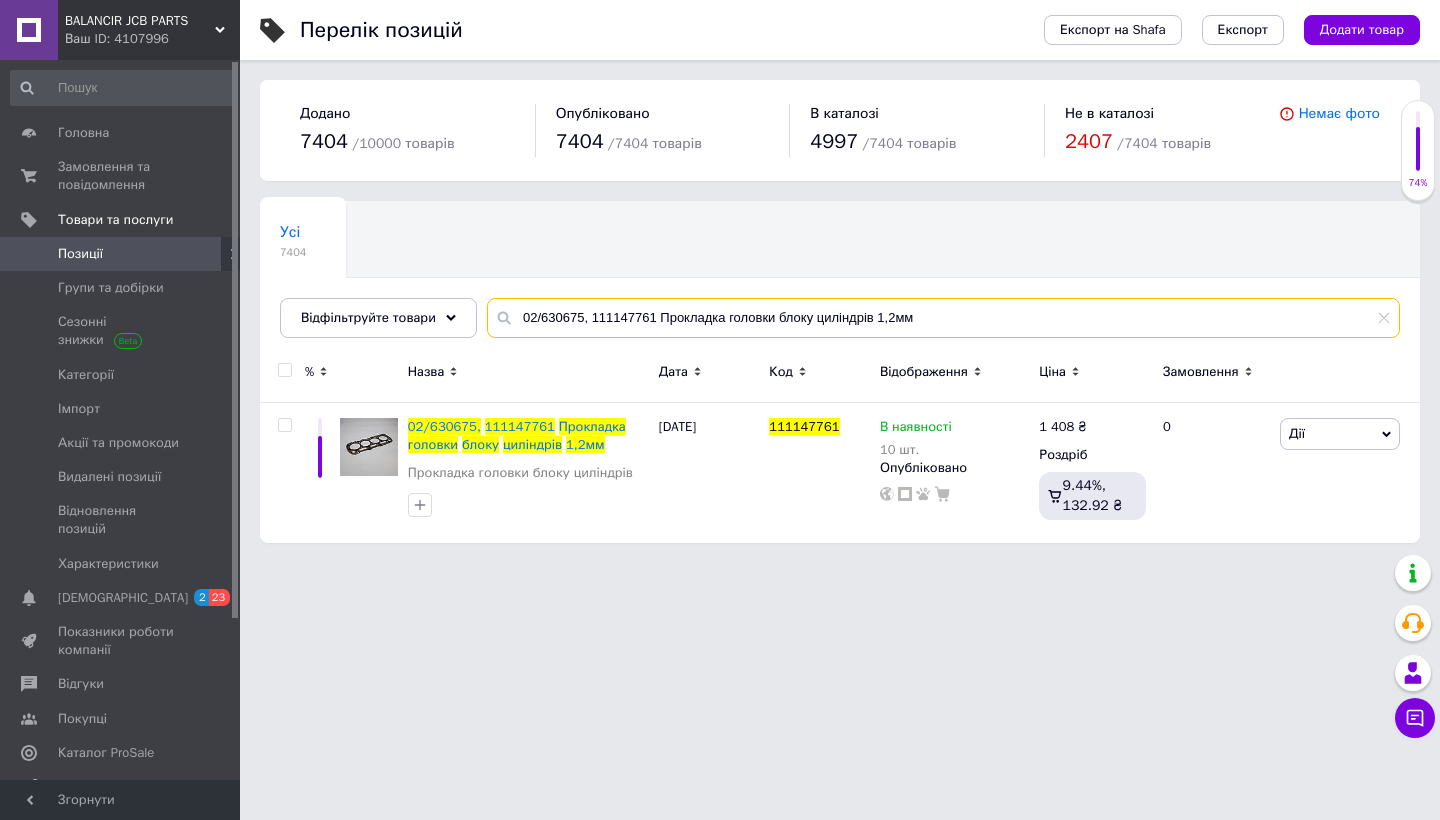drag, startPoint x: 921, startPoint y: 320, endPoint x: 510, endPoint y: 317, distance: 411.01096 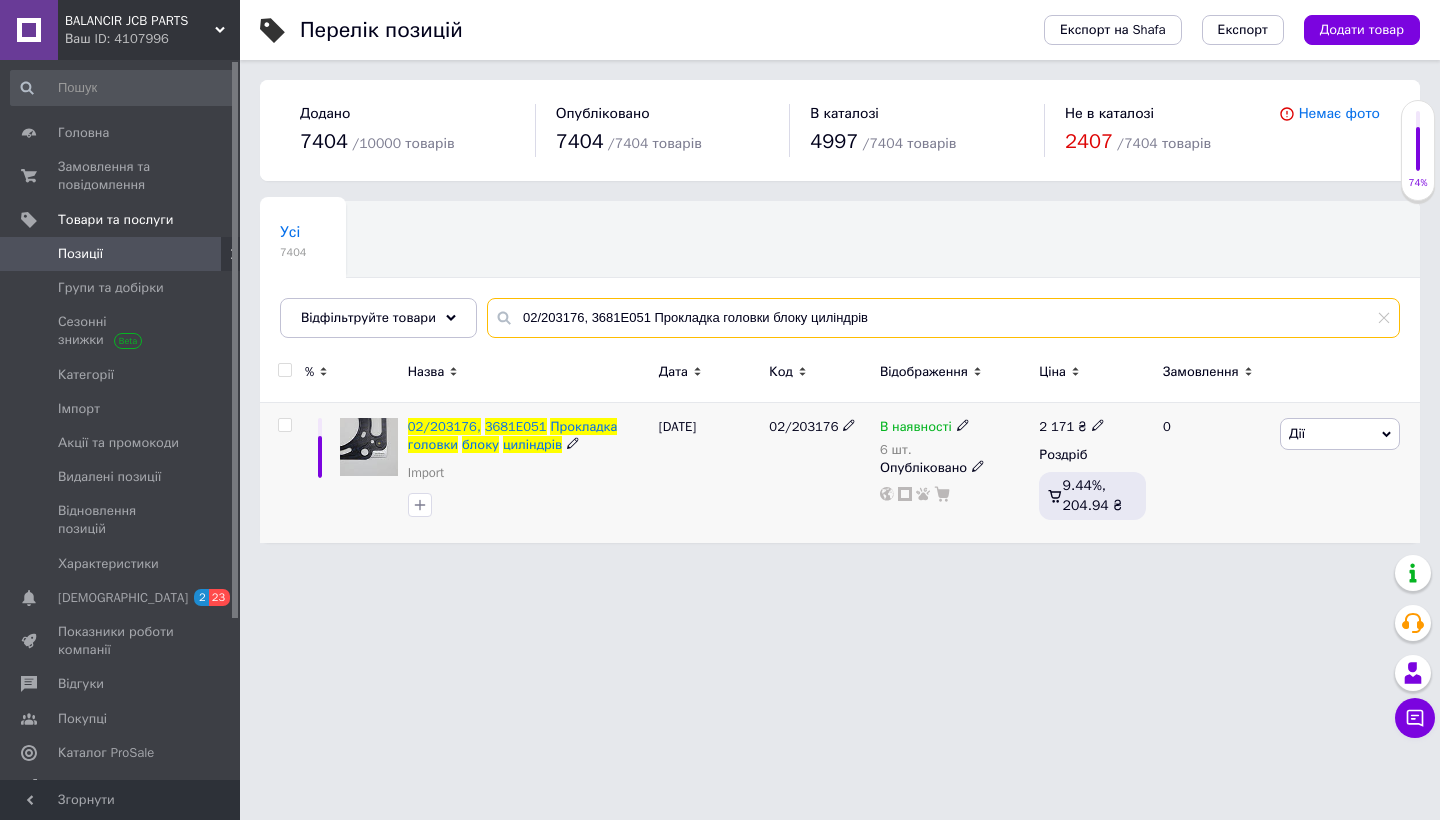 type on "02/203176, 3681E051 Прокладка головки блоку циліндрів" 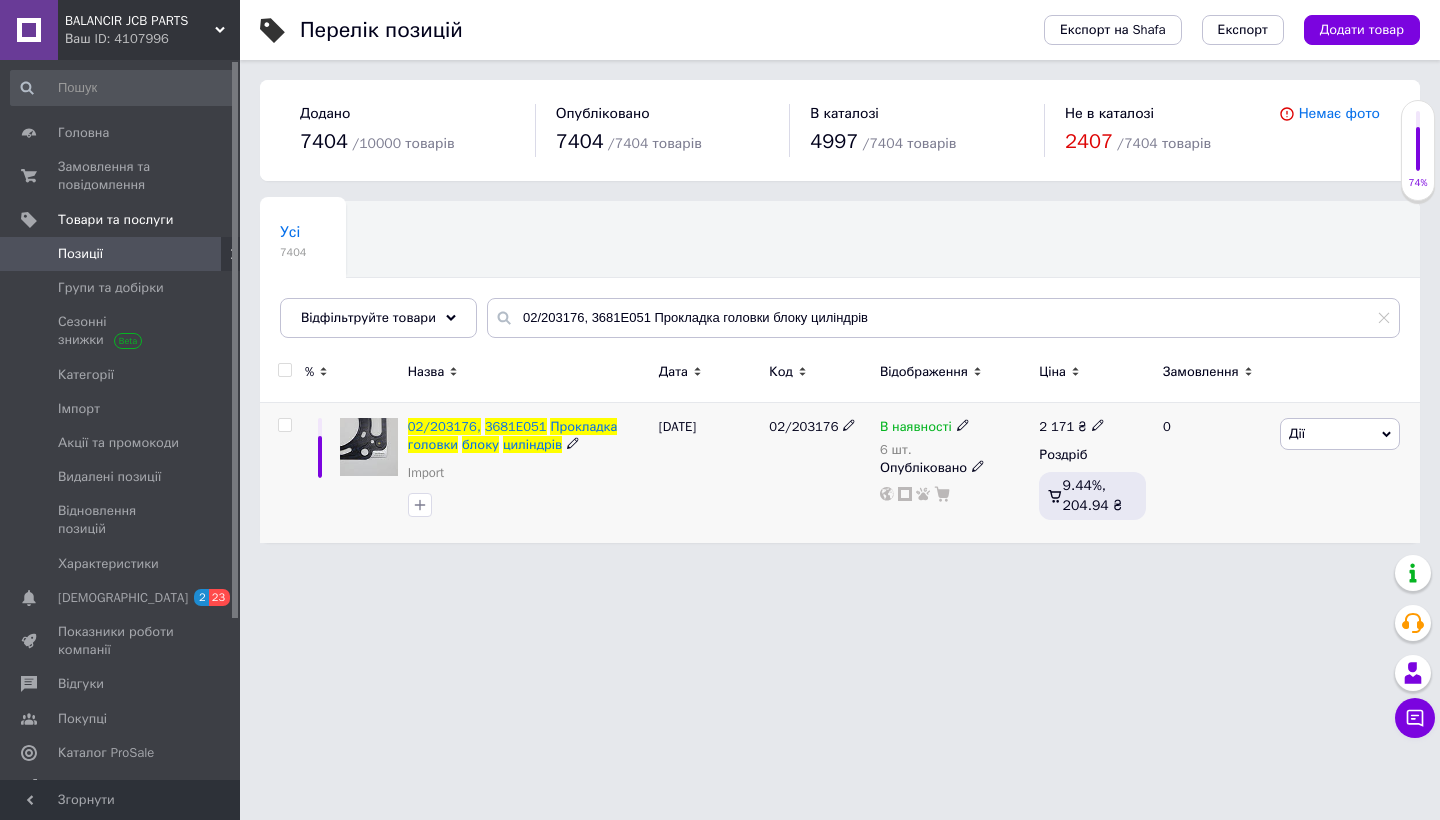 click at bounding box center [284, 425] 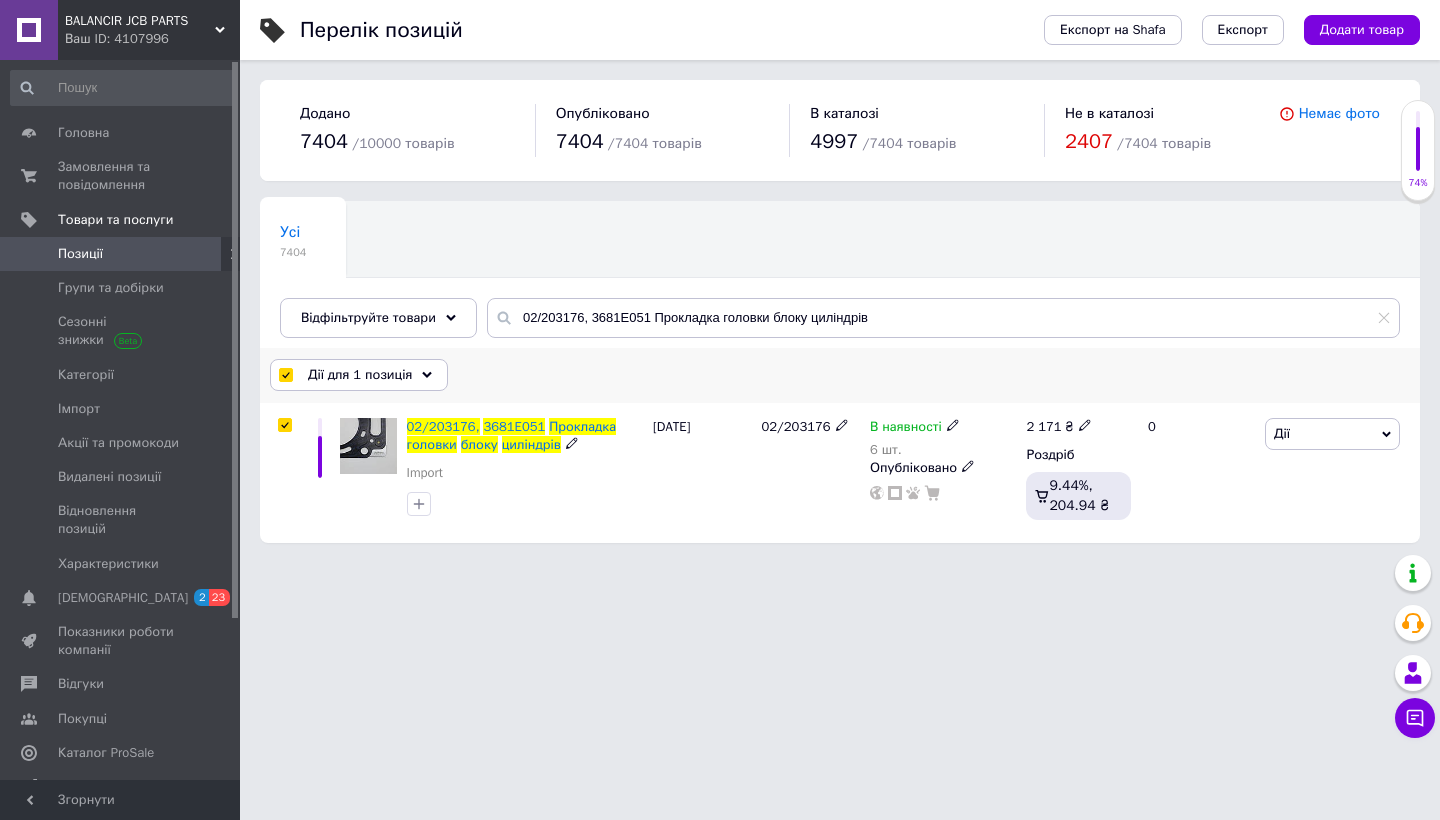 click on "Дії для 1 позиція" at bounding box center (359, 375) 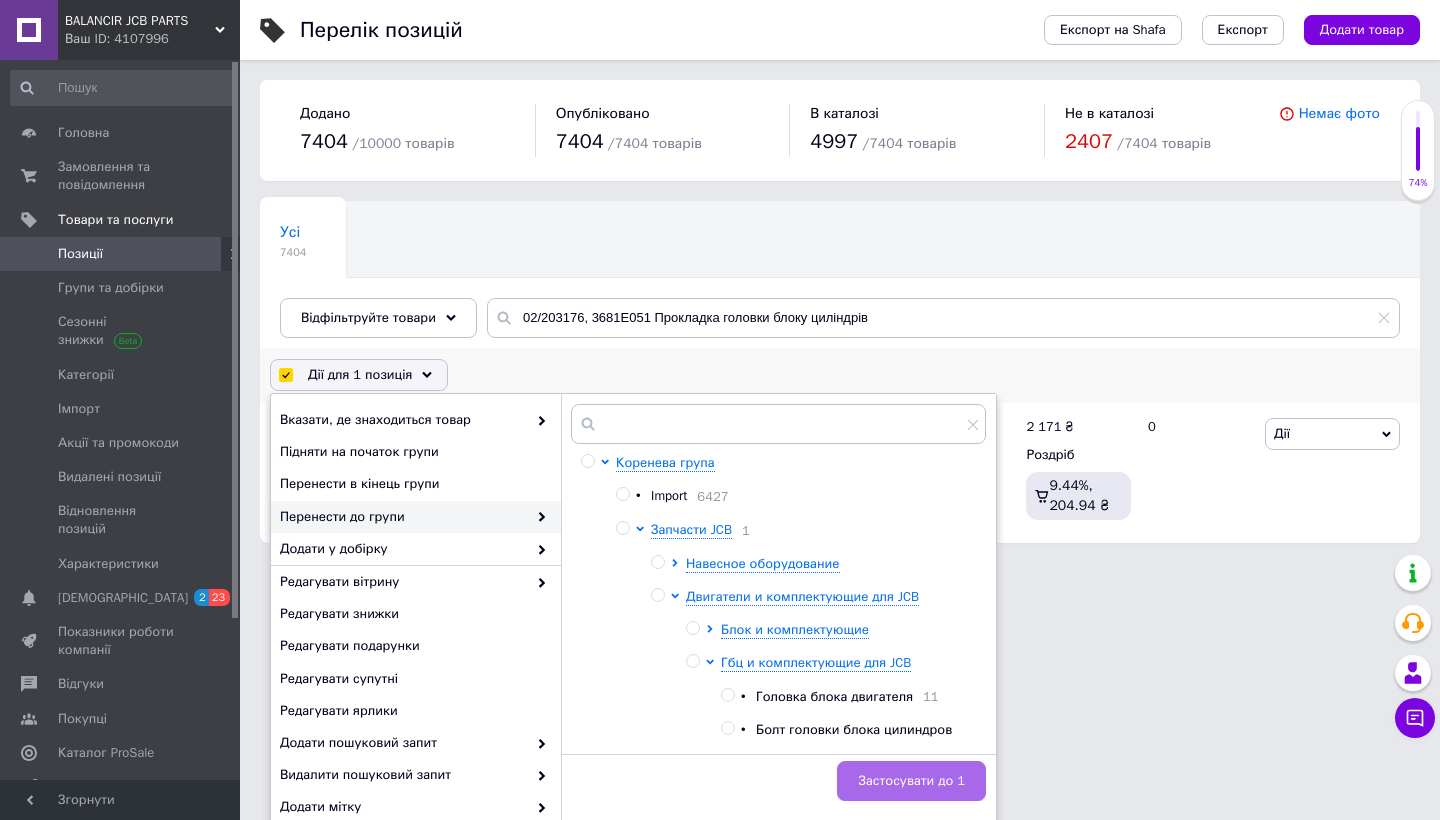 click on "Застосувати до 1" at bounding box center (911, 781) 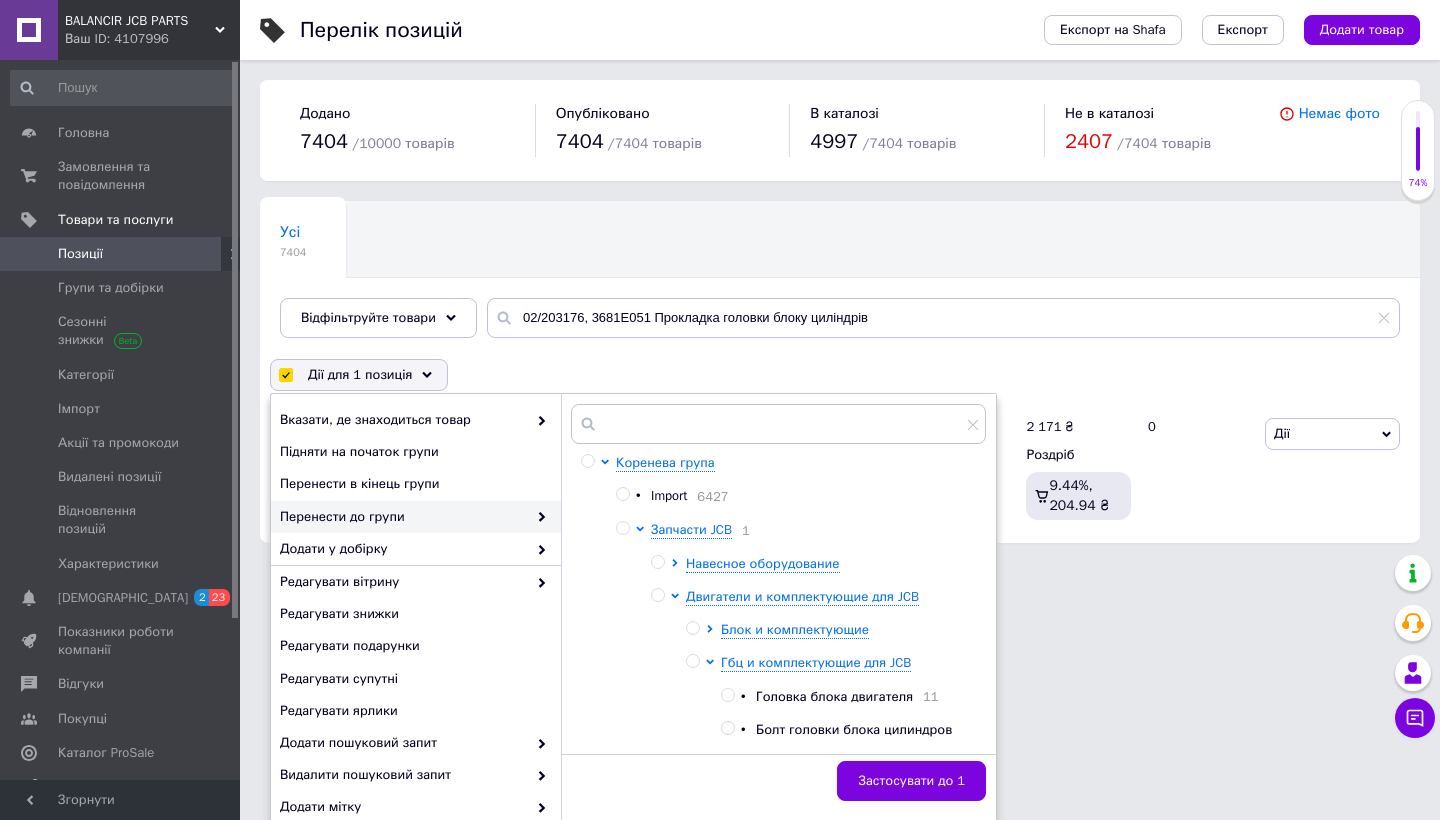 checkbox on "false" 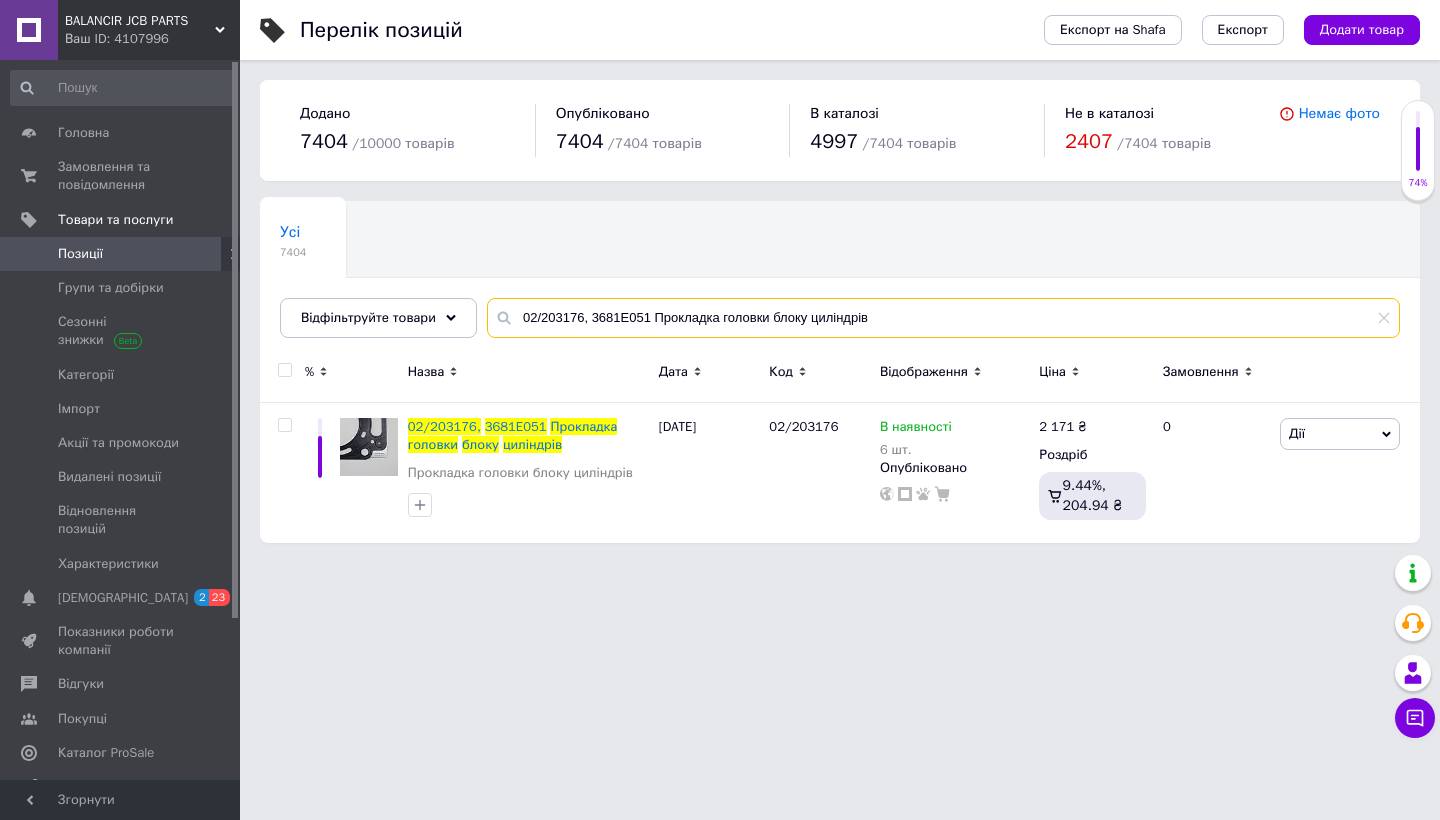 drag, startPoint x: 884, startPoint y: 318, endPoint x: 502, endPoint y: 324, distance: 382.04712 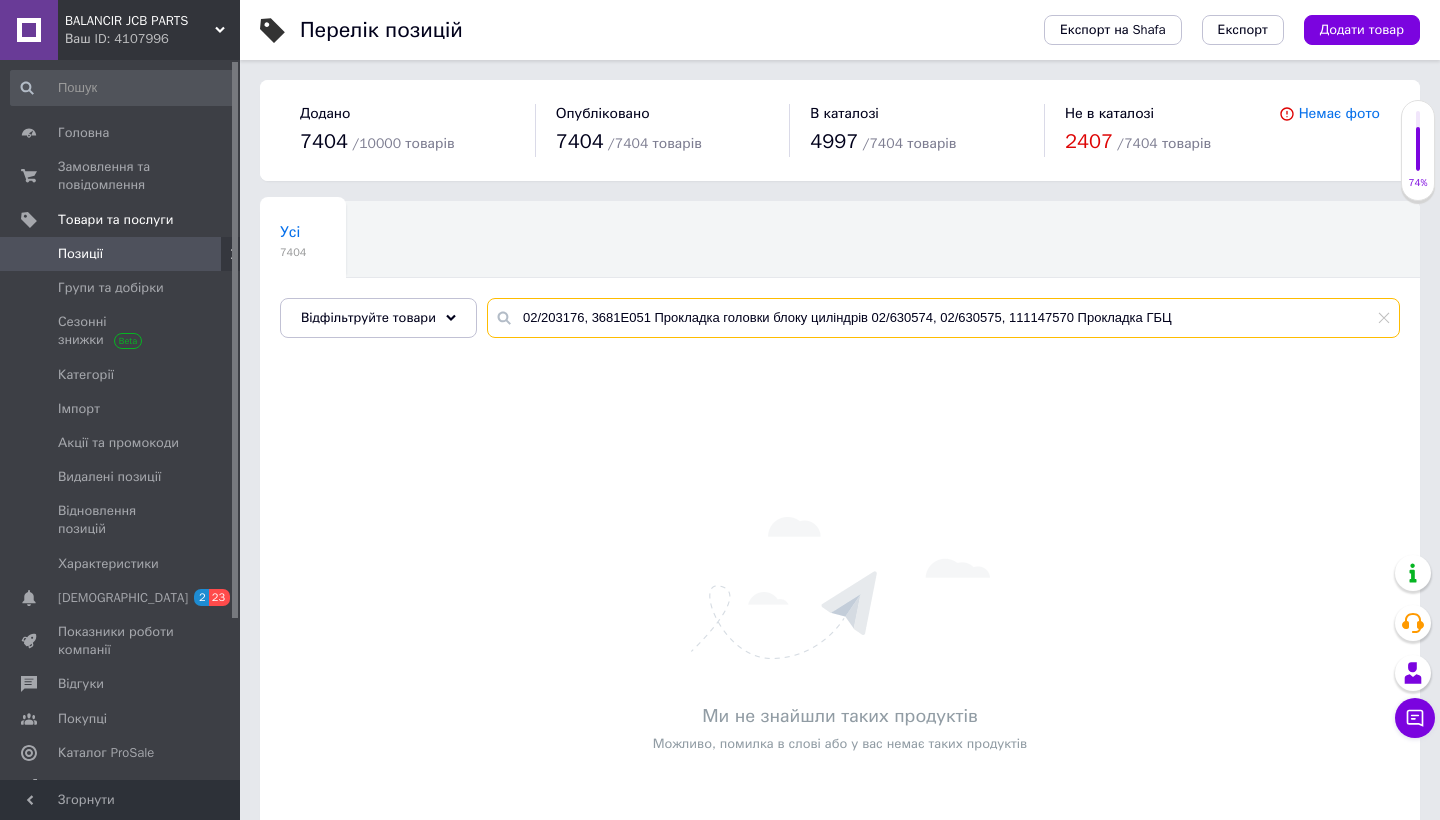 drag, startPoint x: 525, startPoint y: 314, endPoint x: 1176, endPoint y: 363, distance: 652.8415 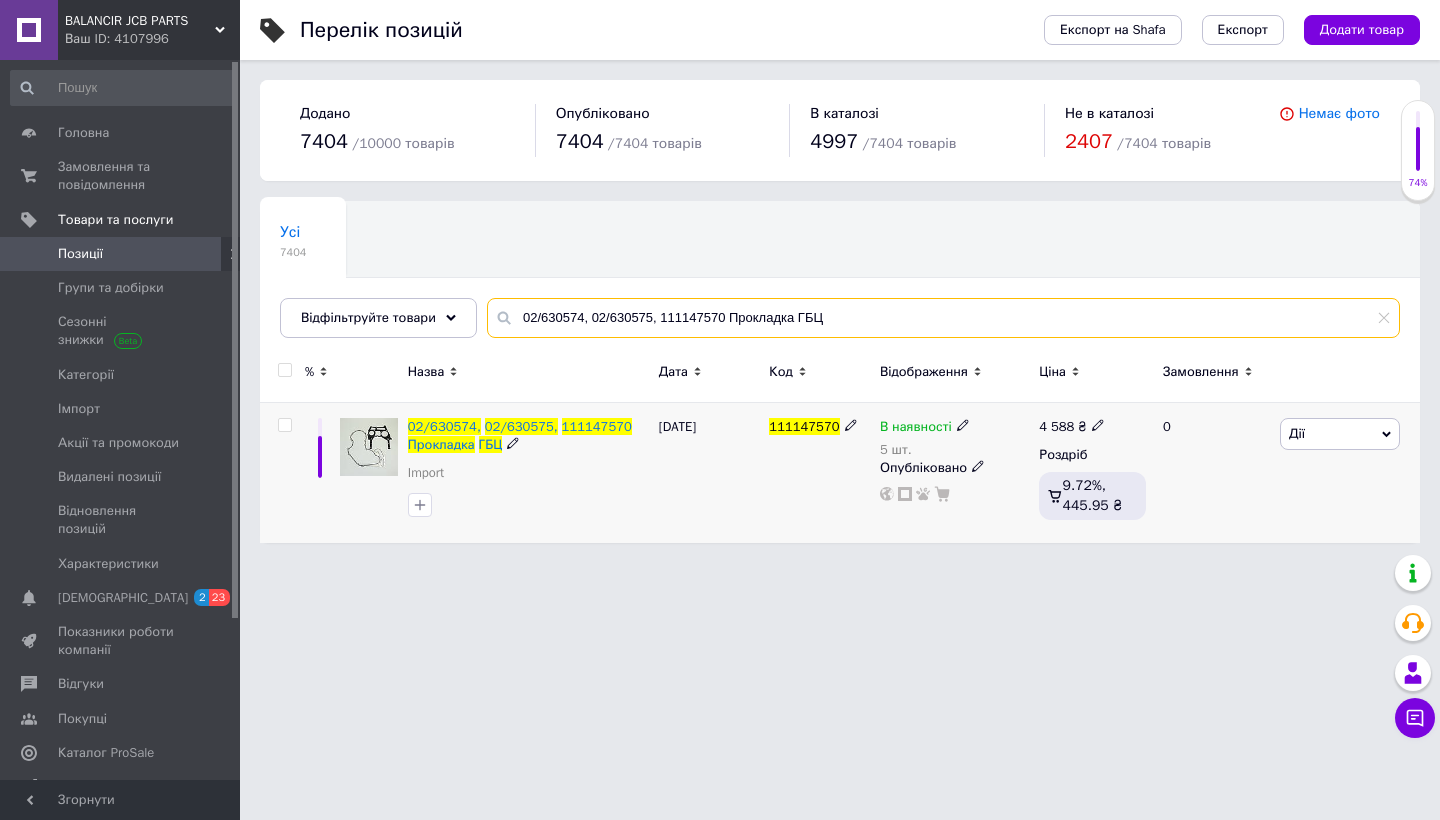 type on "02/630574, 02/630575, 111147570 Прокладка ГБЦ" 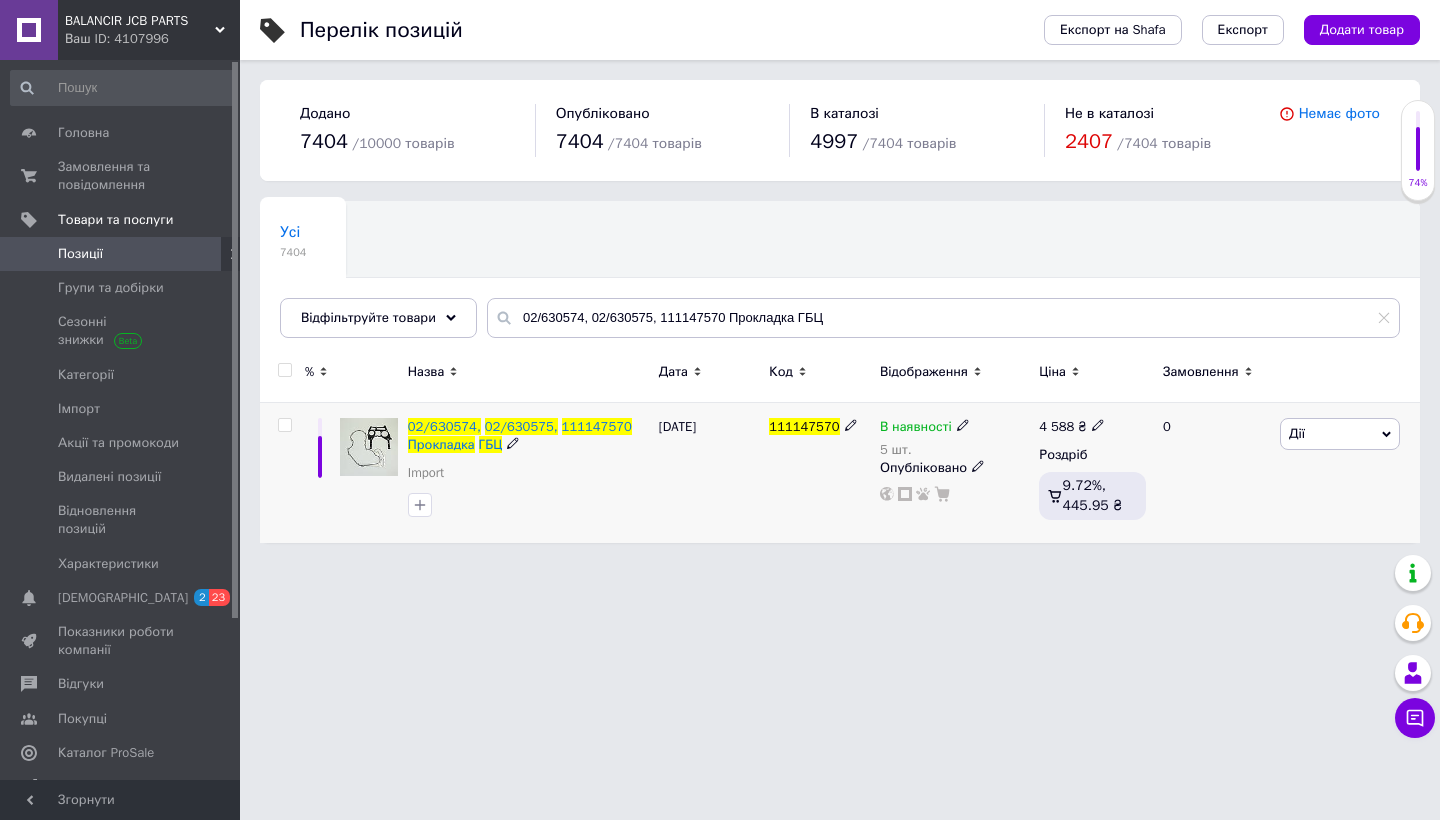 click at bounding box center (284, 425) 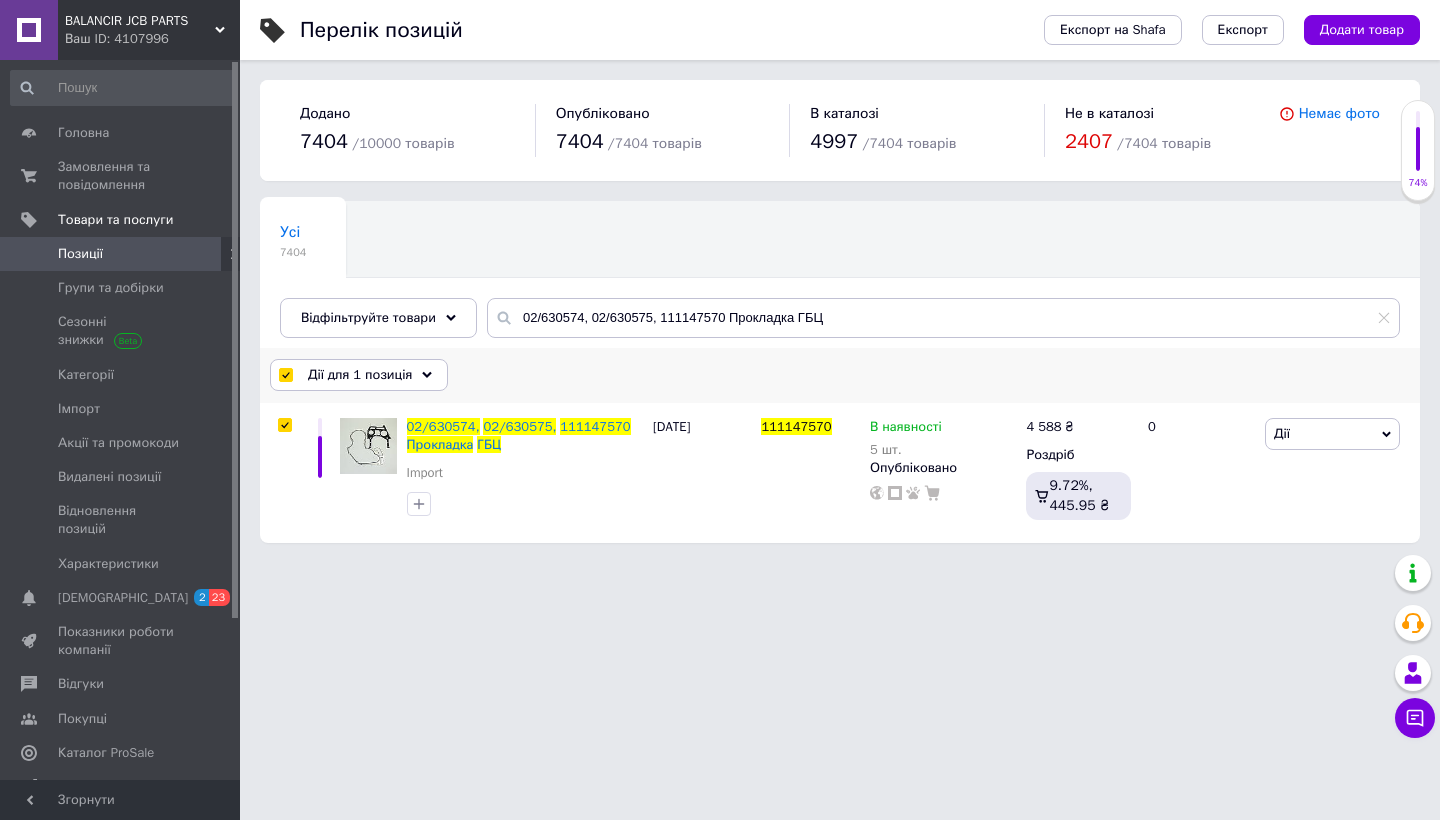 click on "Дії для 1 позиція" at bounding box center [359, 375] 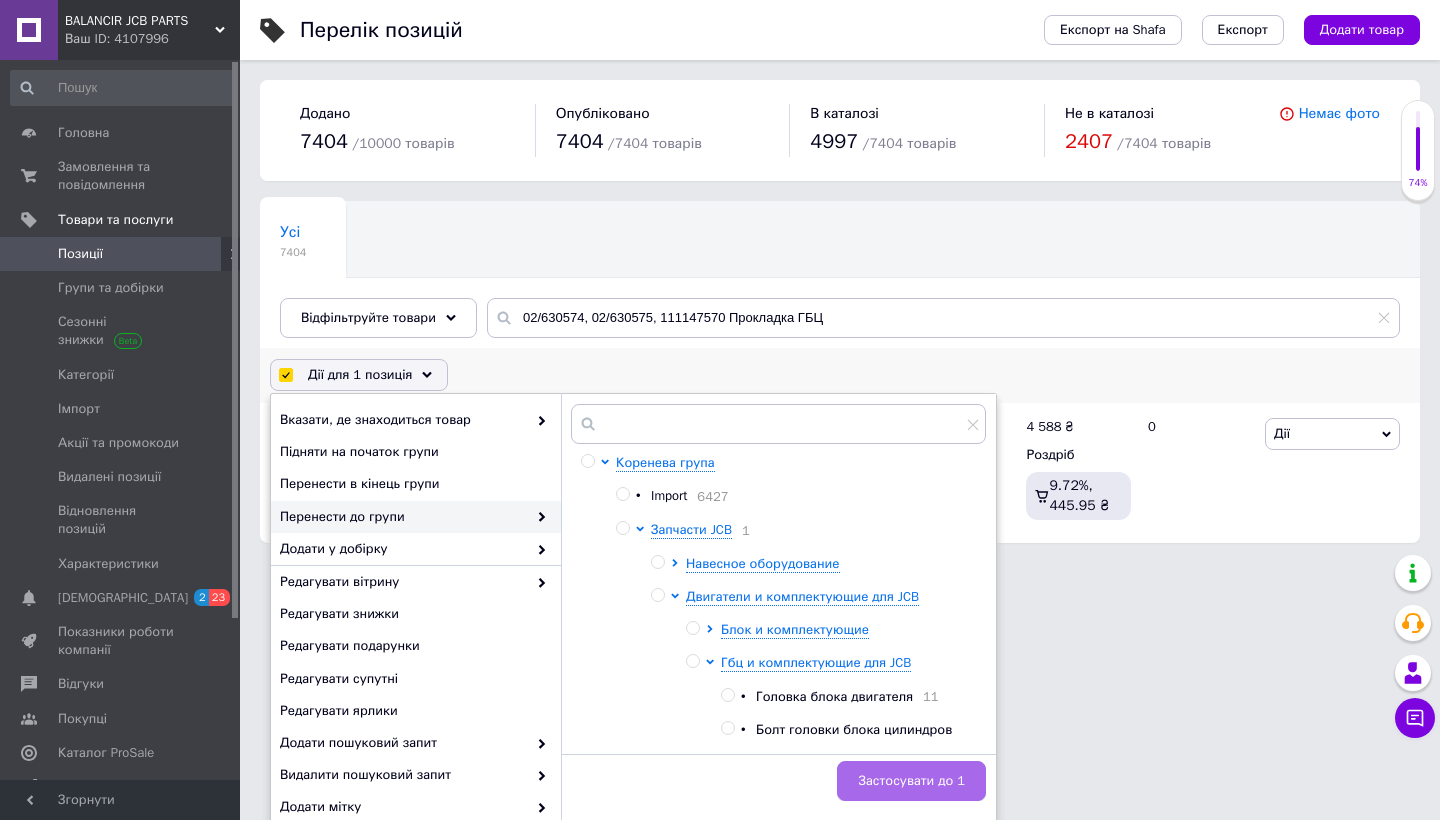 click on "Застосувати до 1" at bounding box center (911, 781) 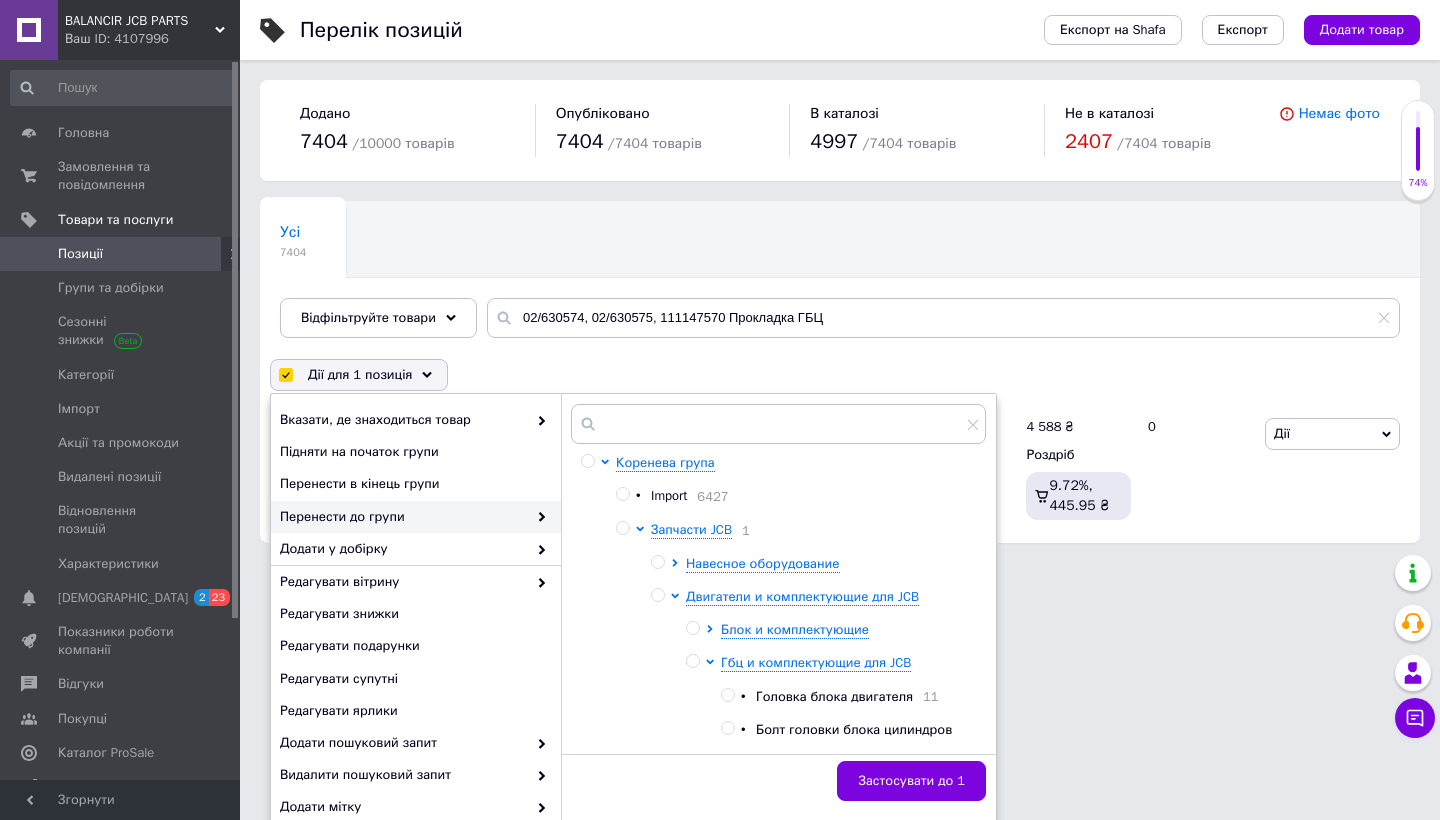 checkbox on "false" 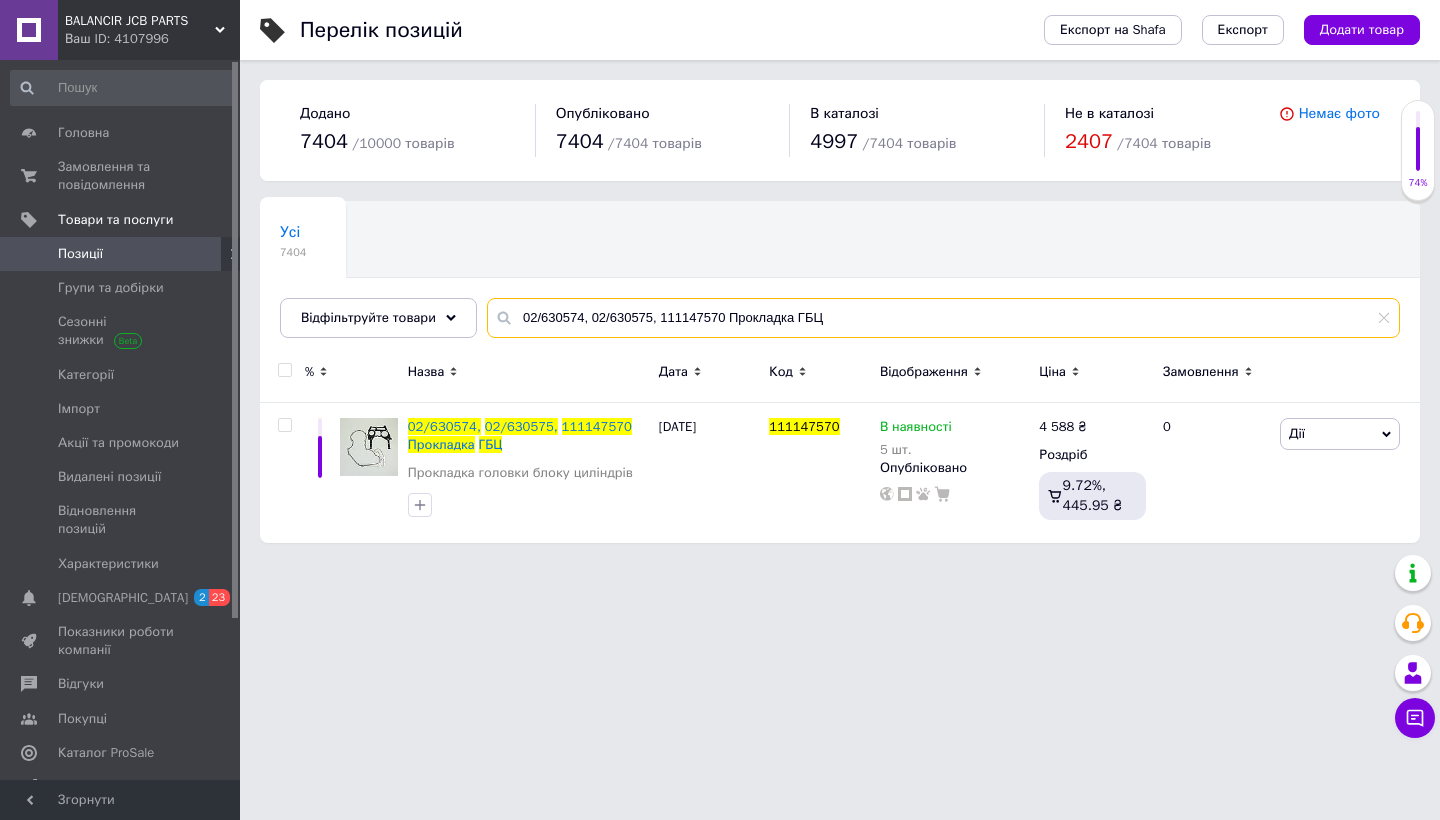 drag, startPoint x: 841, startPoint y: 316, endPoint x: 526, endPoint y: 310, distance: 315.05713 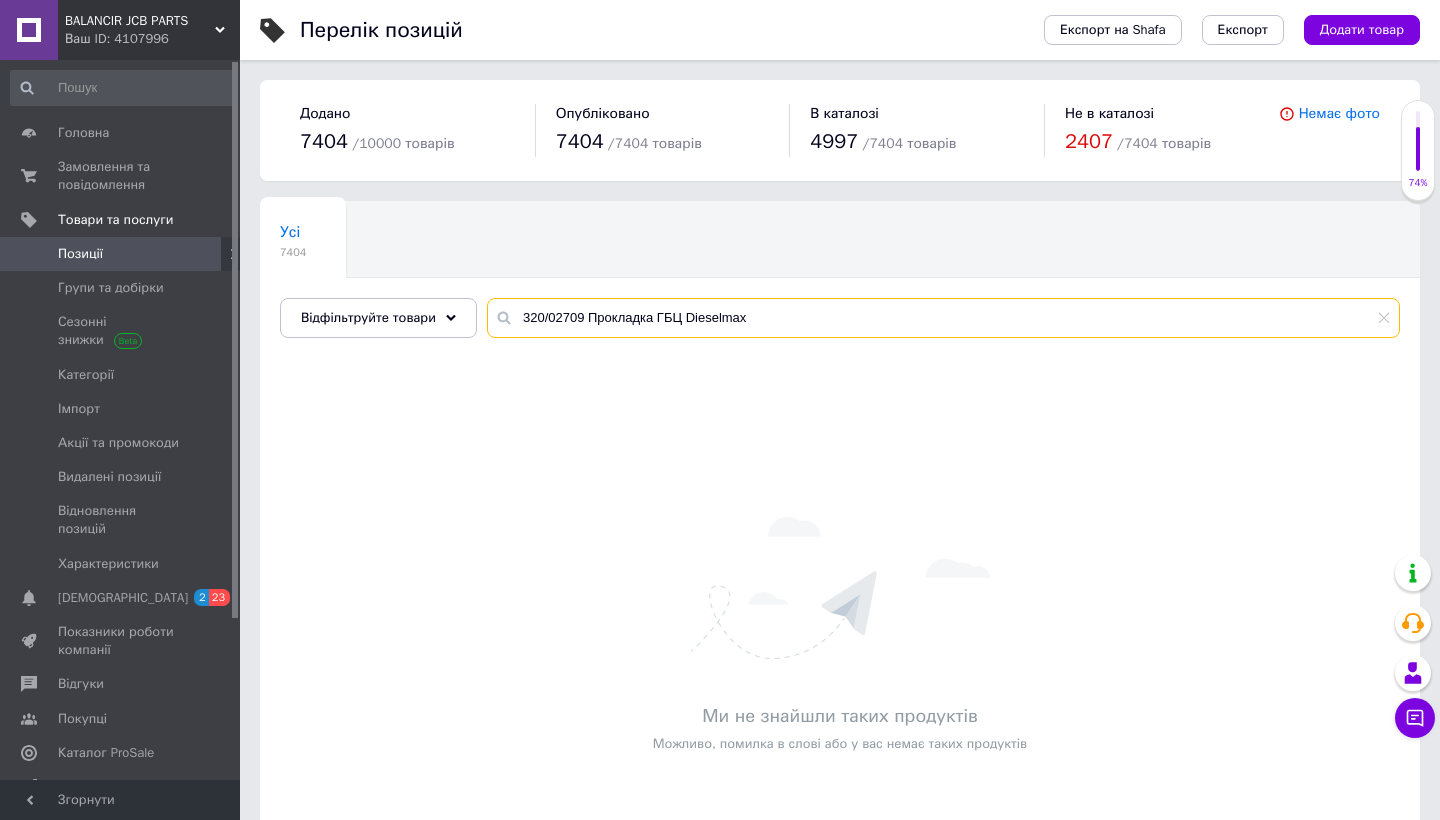 drag, startPoint x: 655, startPoint y: 317, endPoint x: 825, endPoint y: 317, distance: 170 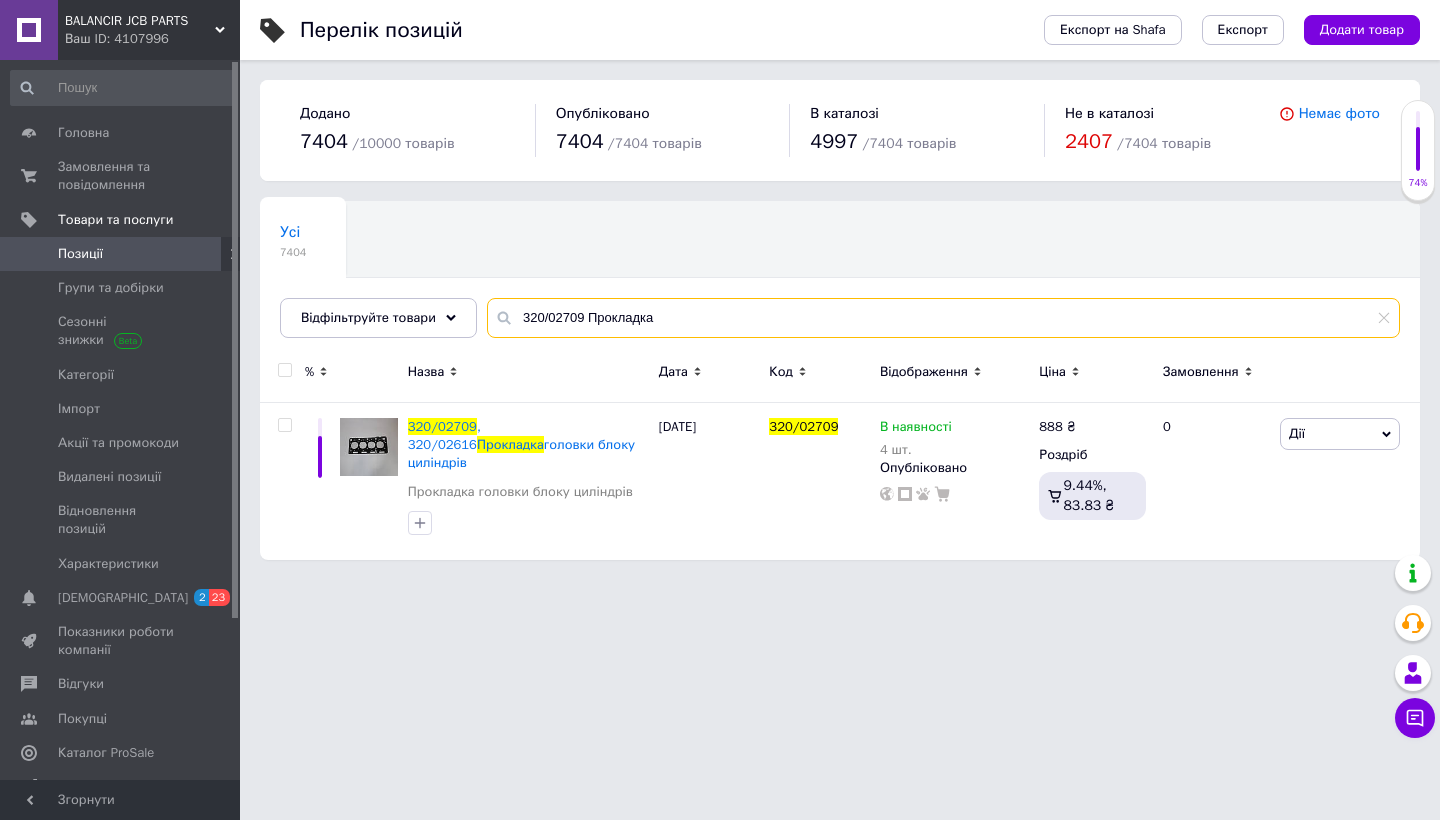 drag, startPoint x: 687, startPoint y: 322, endPoint x: 503, endPoint y: 312, distance: 184.27155 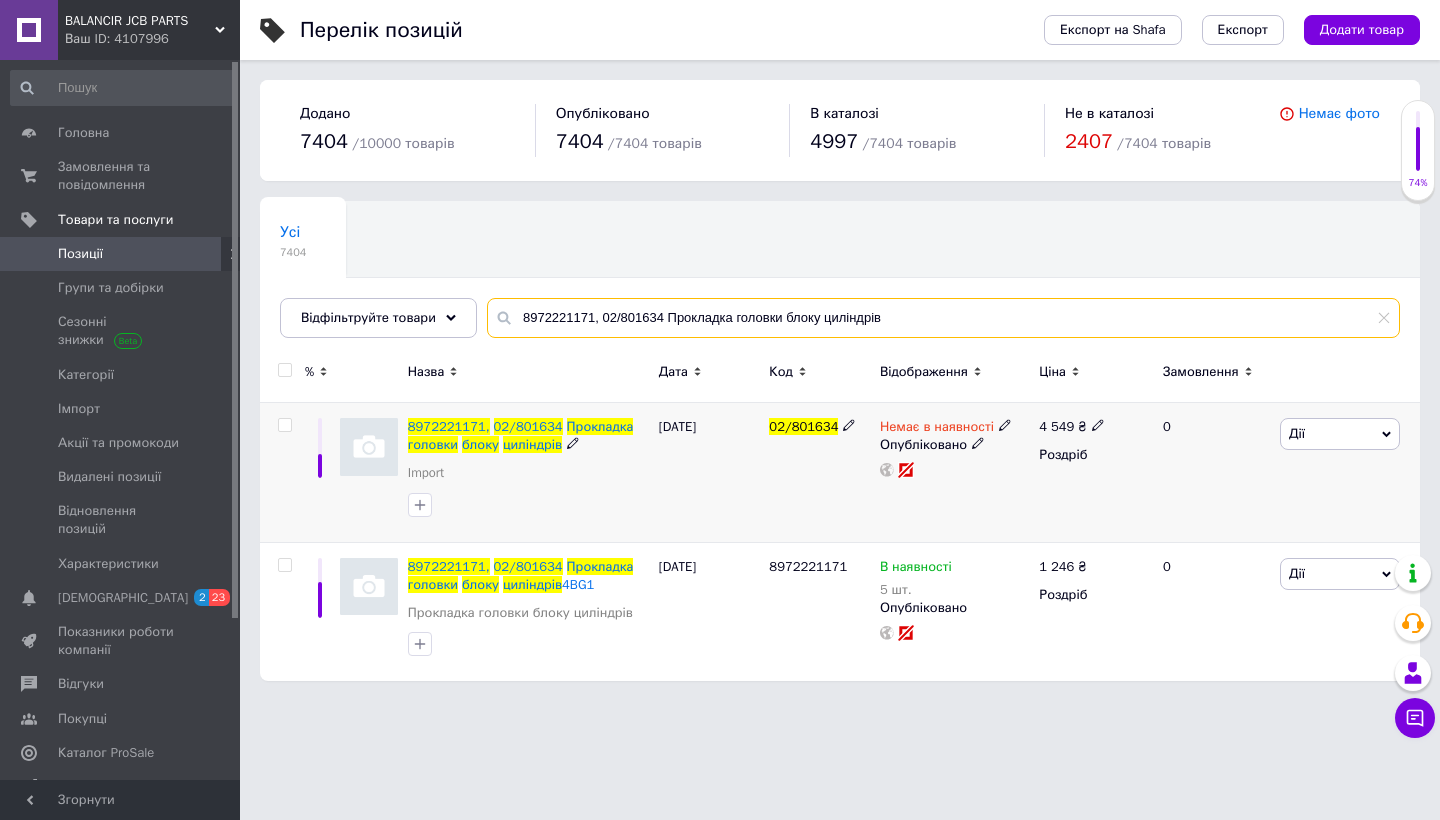 type on "8972221171, 02/801634 Прокладка головки блоку циліндрів" 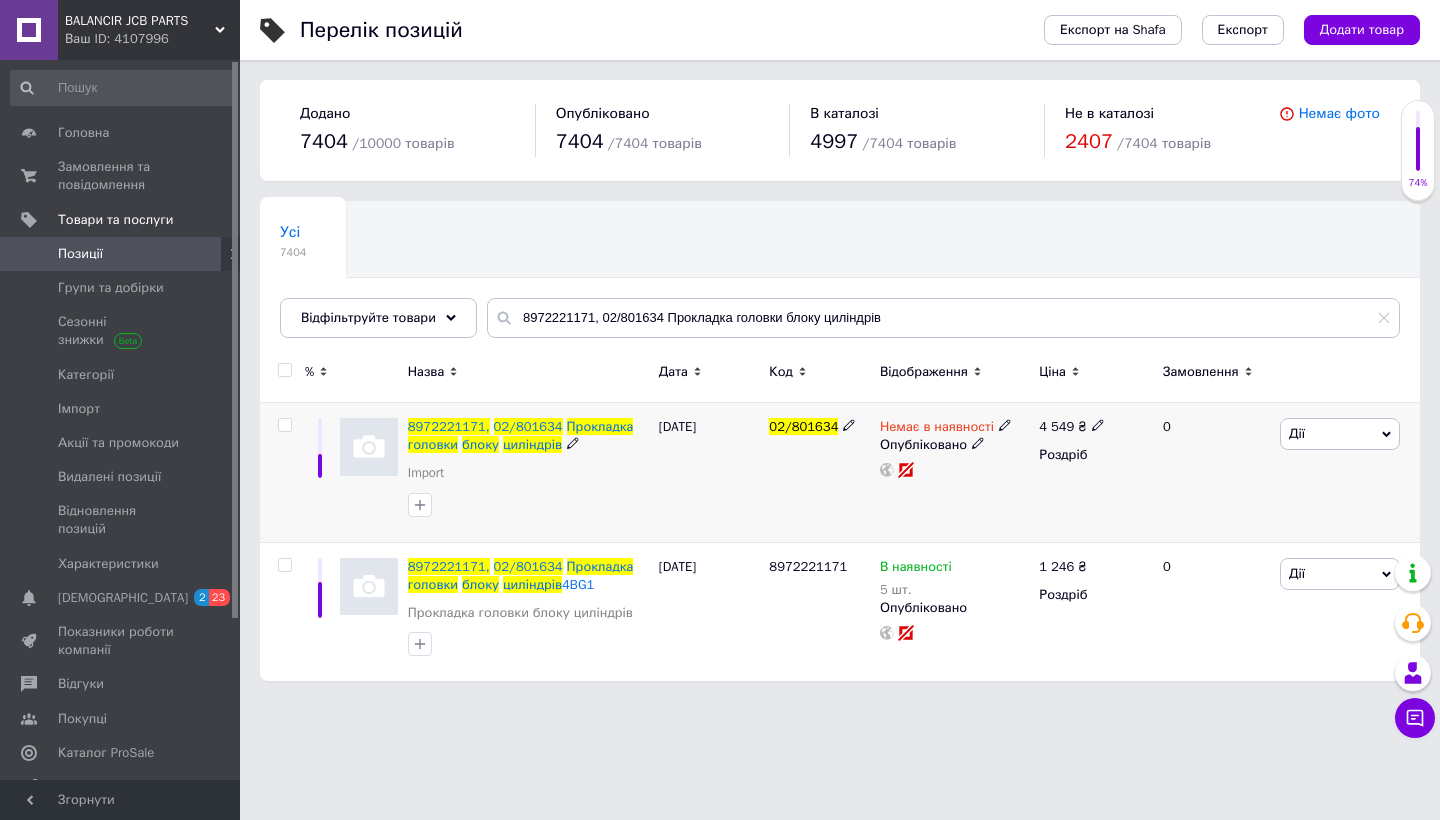 click at bounding box center (284, 425) 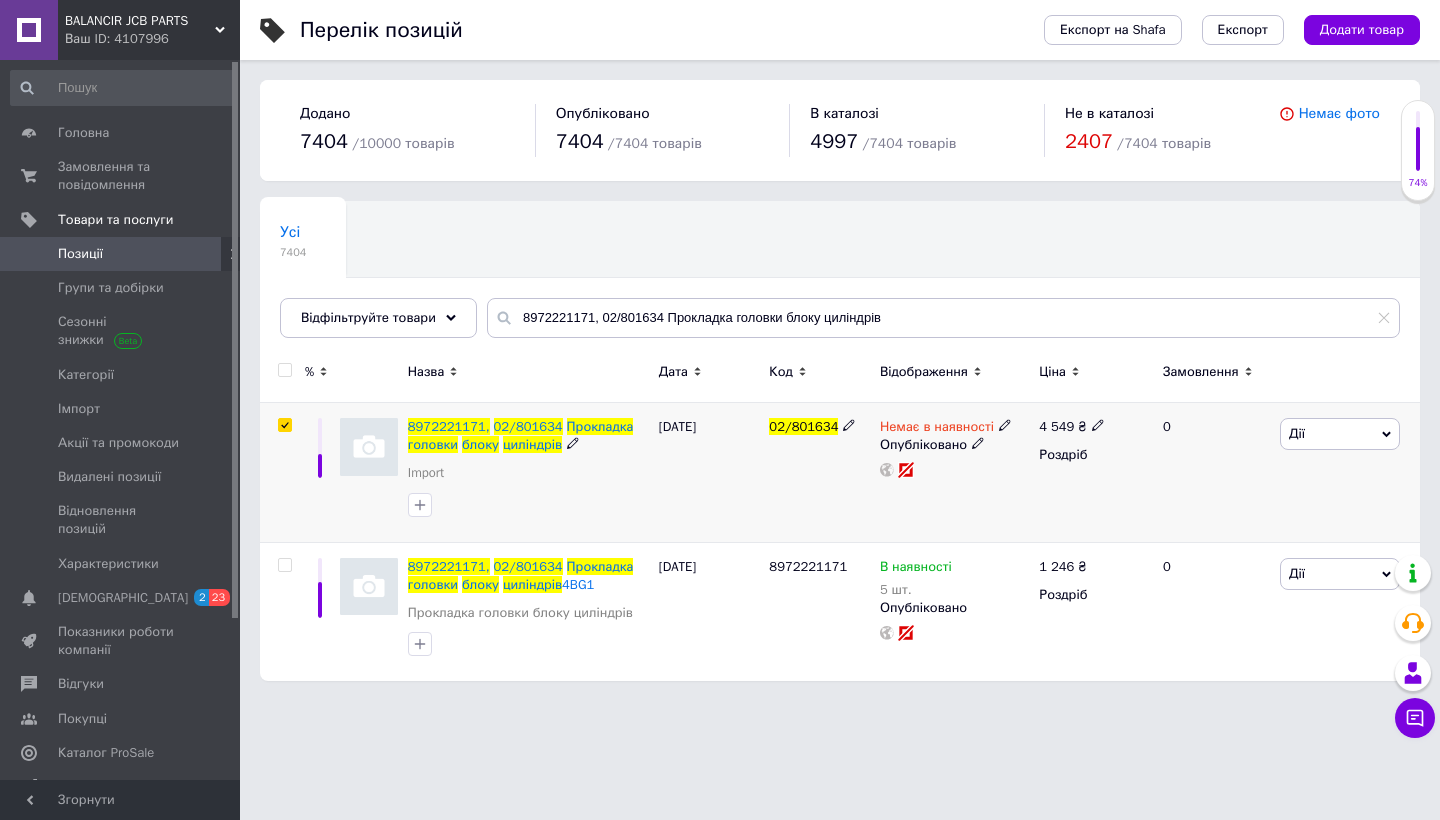 checkbox on "true" 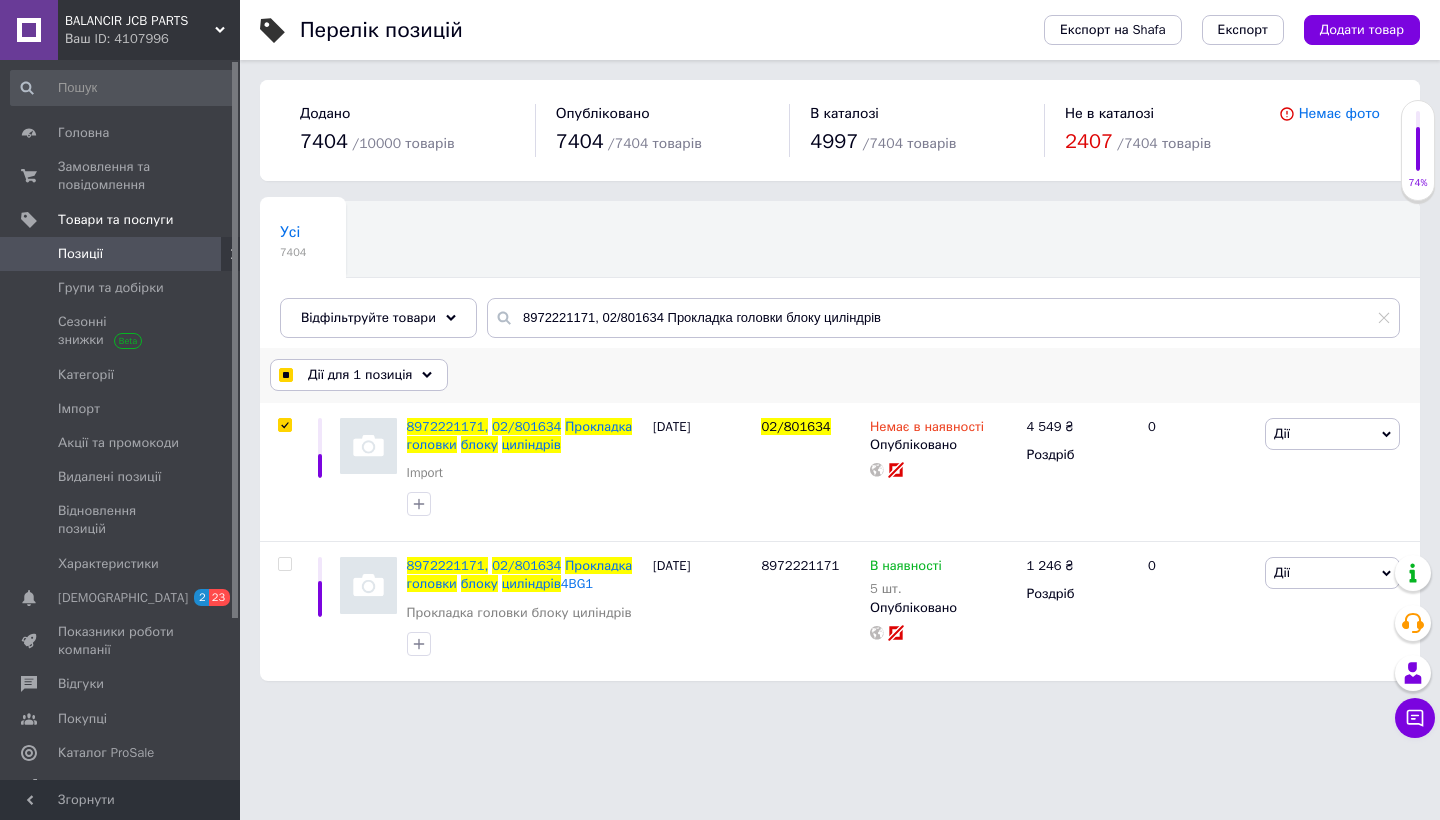 click on "Дії для 1 позиція" at bounding box center [360, 375] 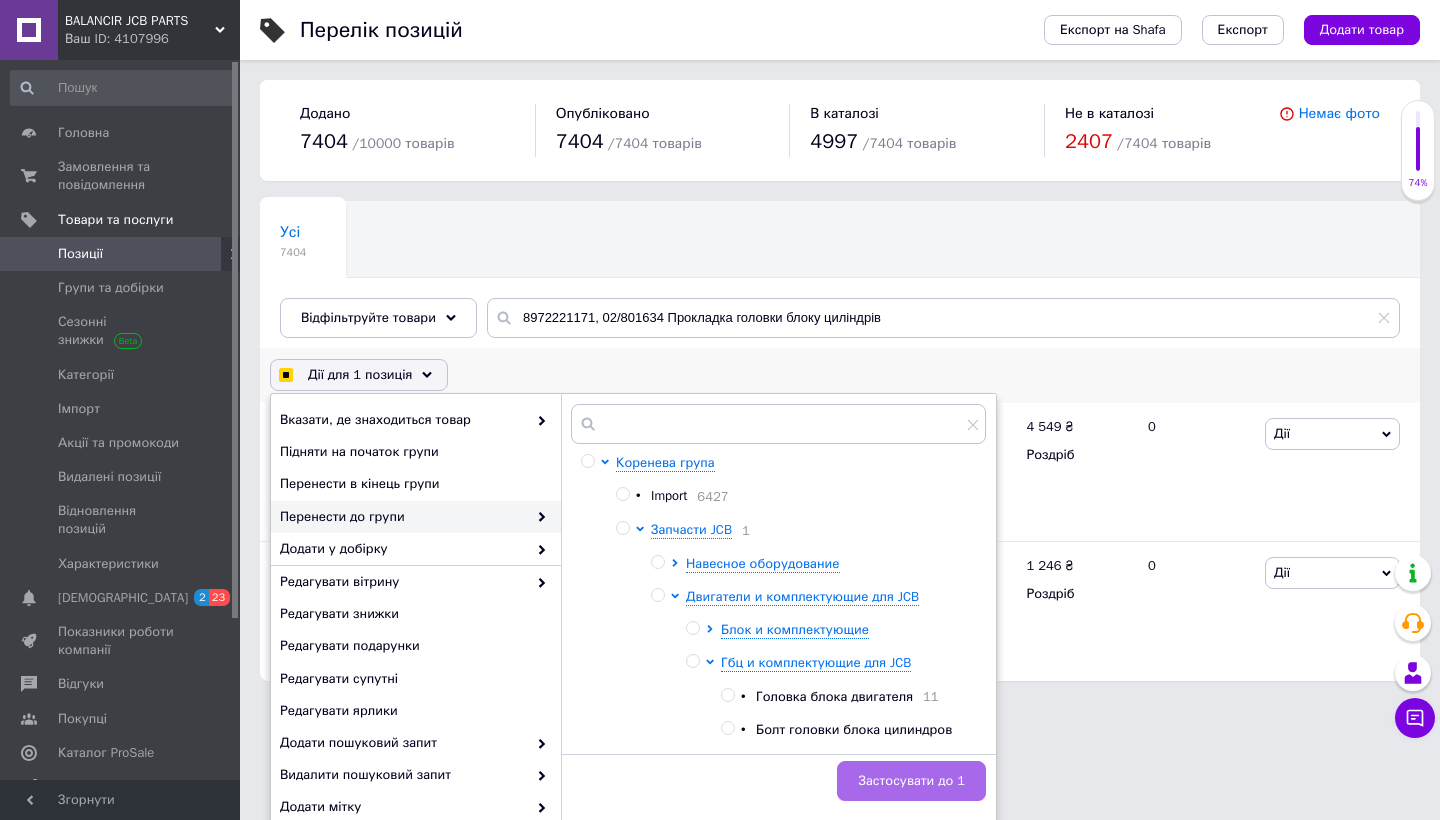 click on "Застосувати до 1" at bounding box center (911, 781) 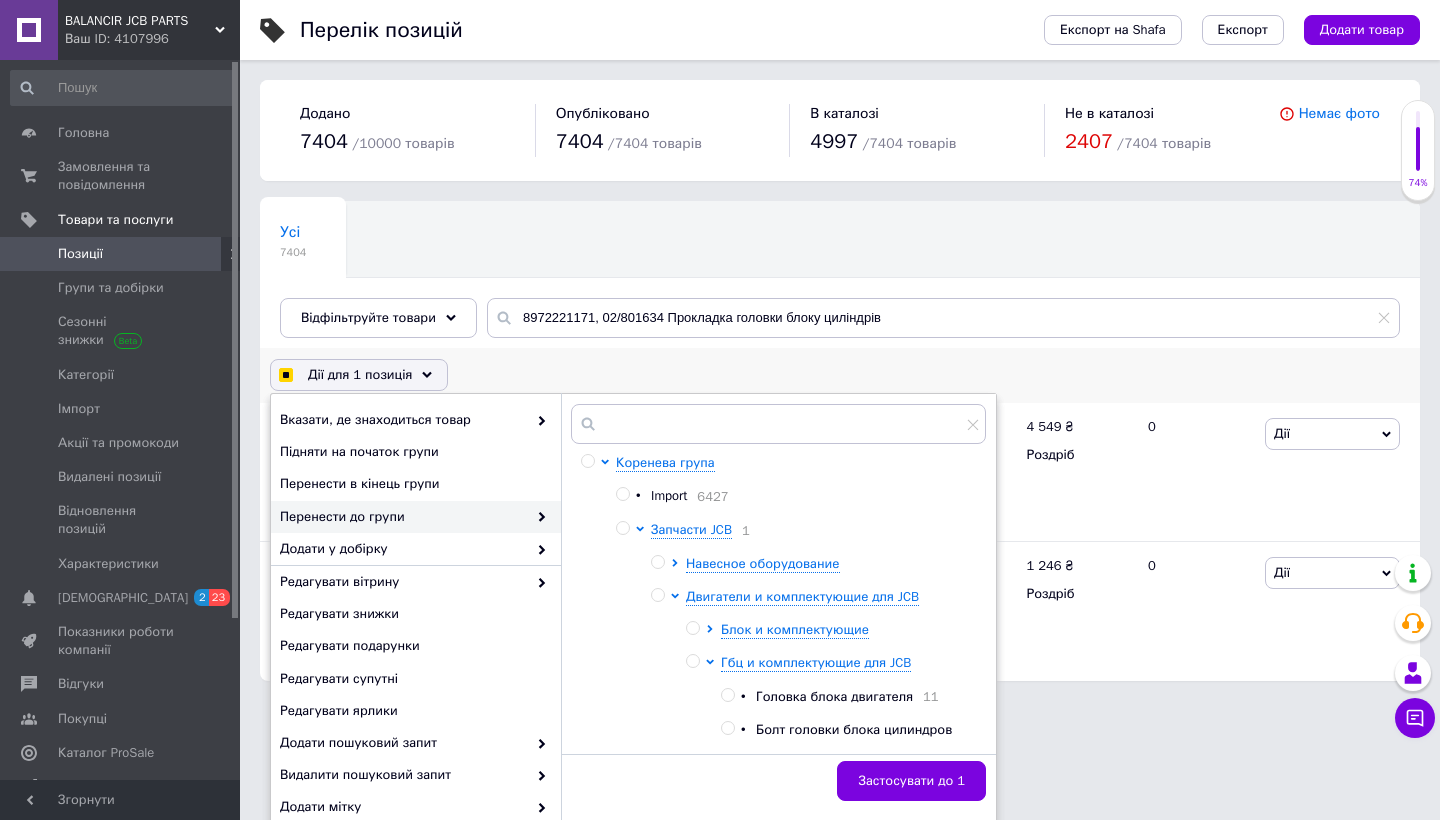 checkbox on "true" 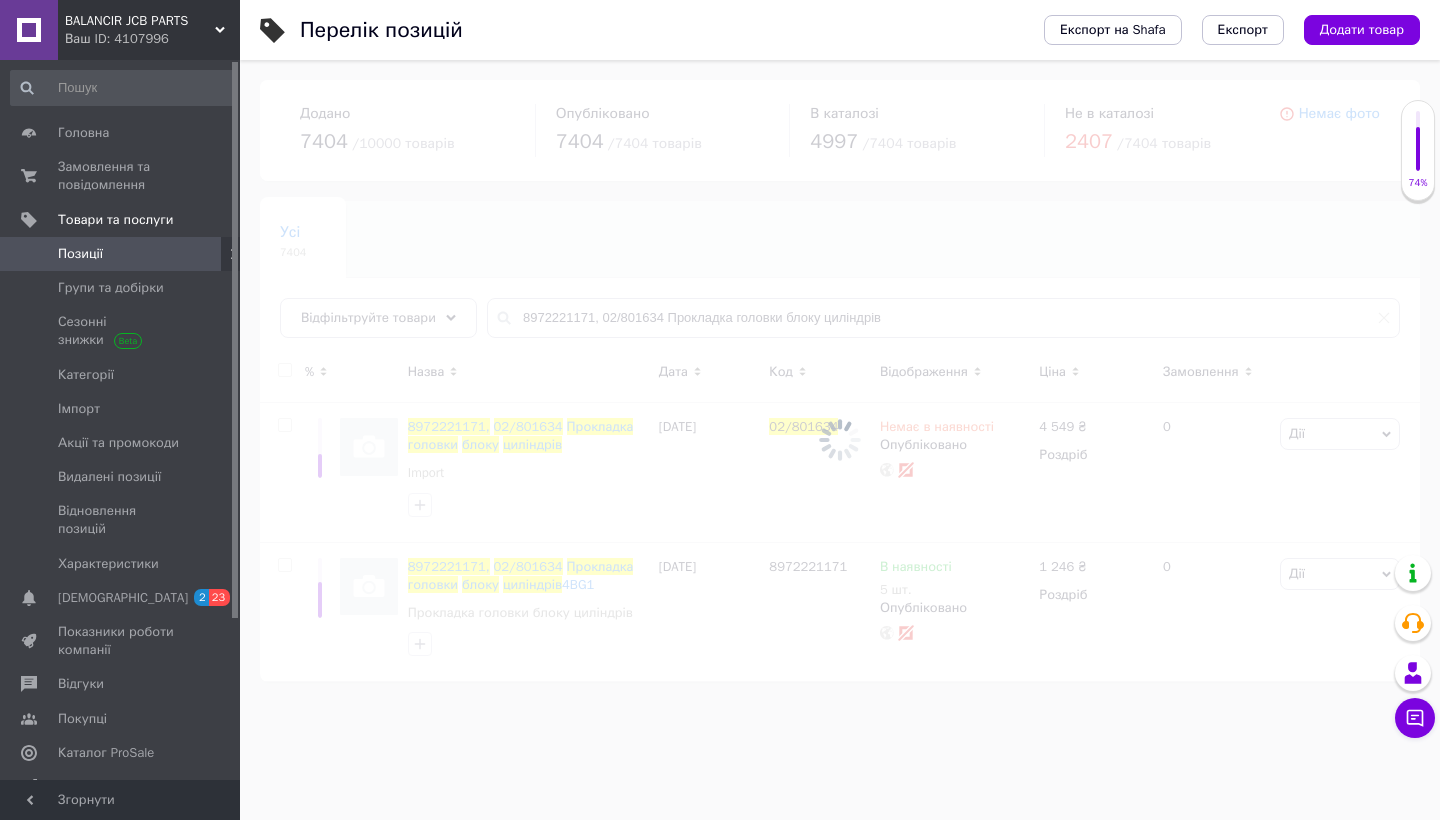 checkbox on "false" 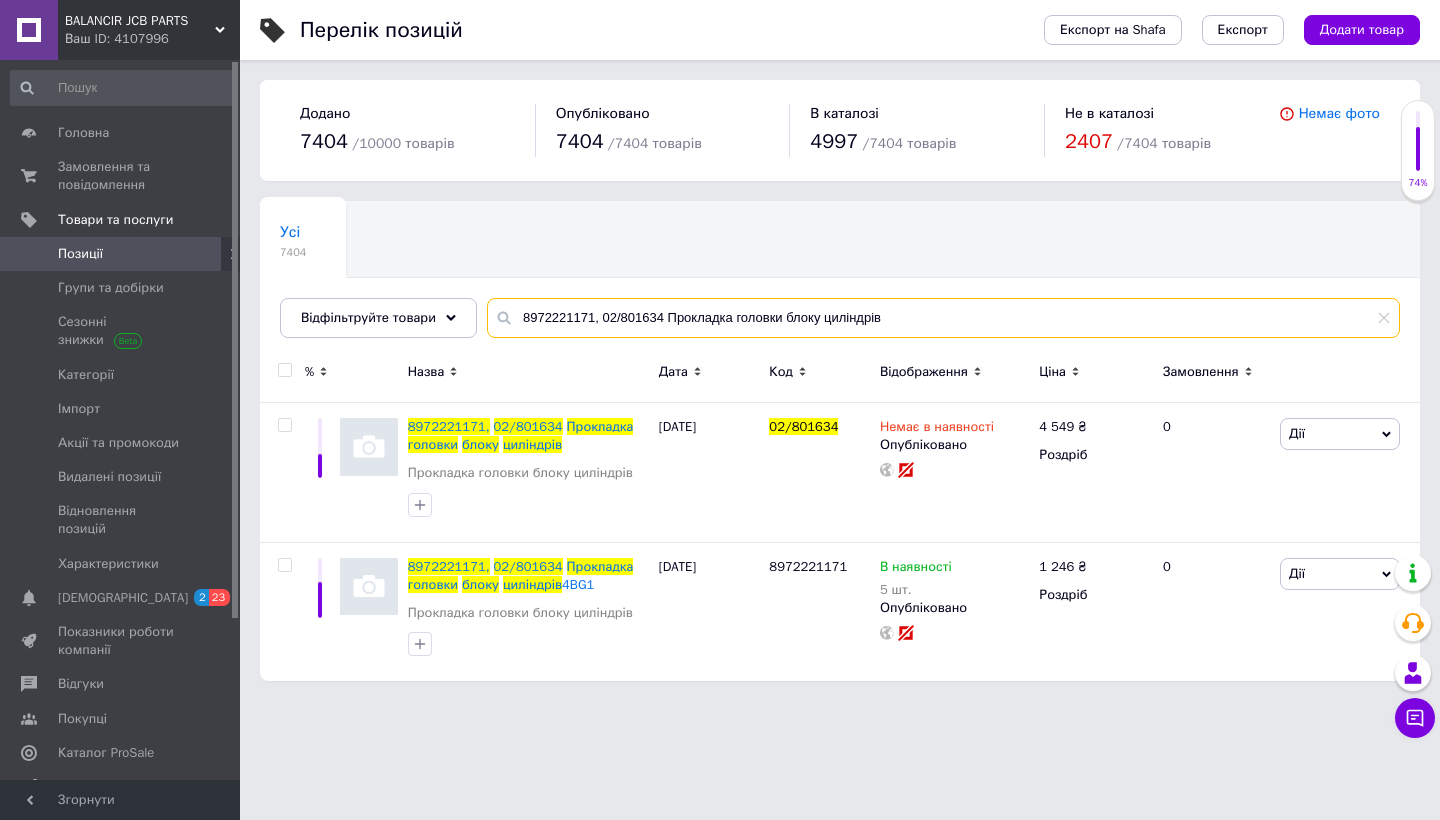 drag, startPoint x: 902, startPoint y: 322, endPoint x: 489, endPoint y: 312, distance: 413.12103 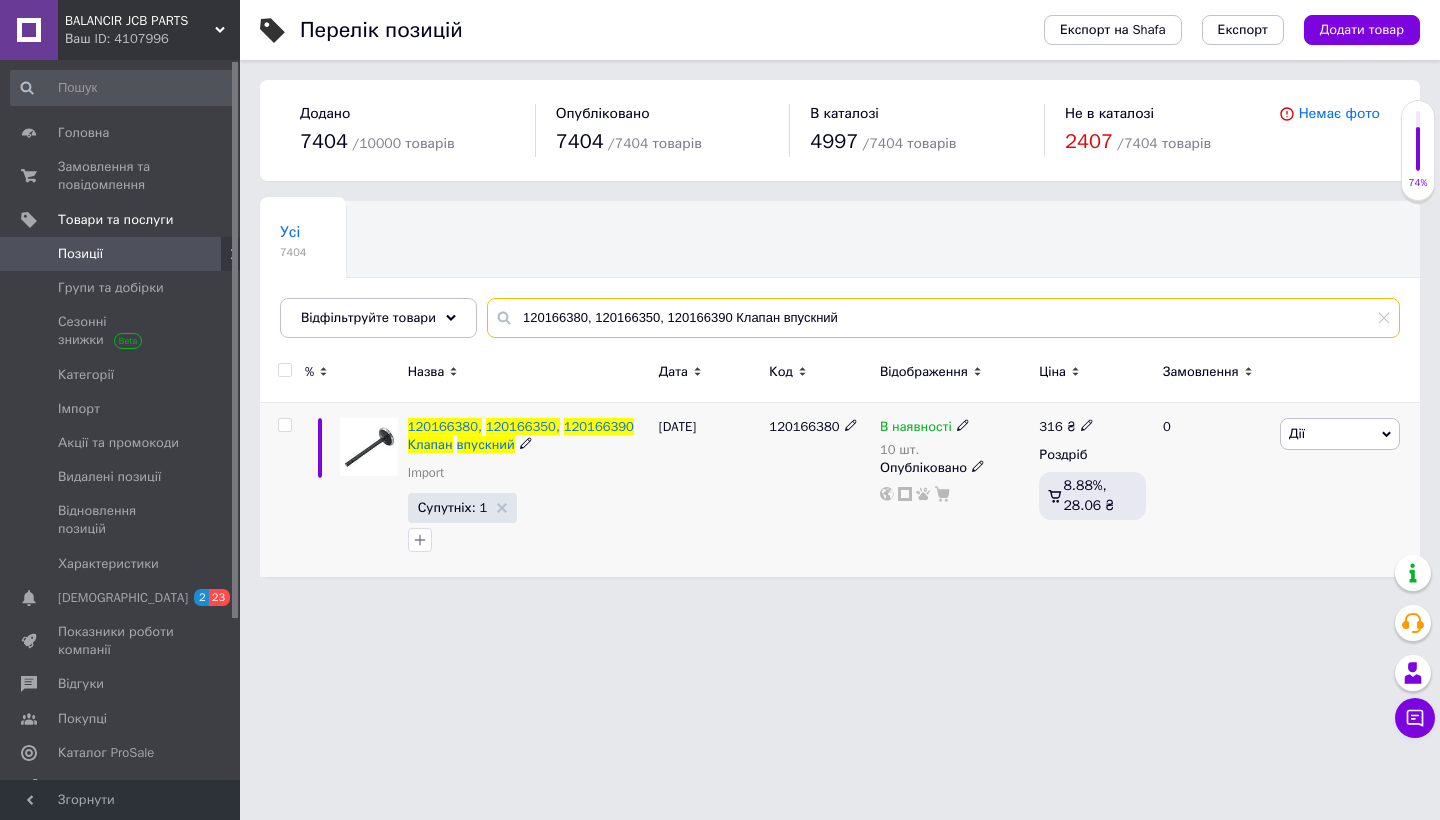 type on "120166380, 120166350, 120166390 Клапан впускний" 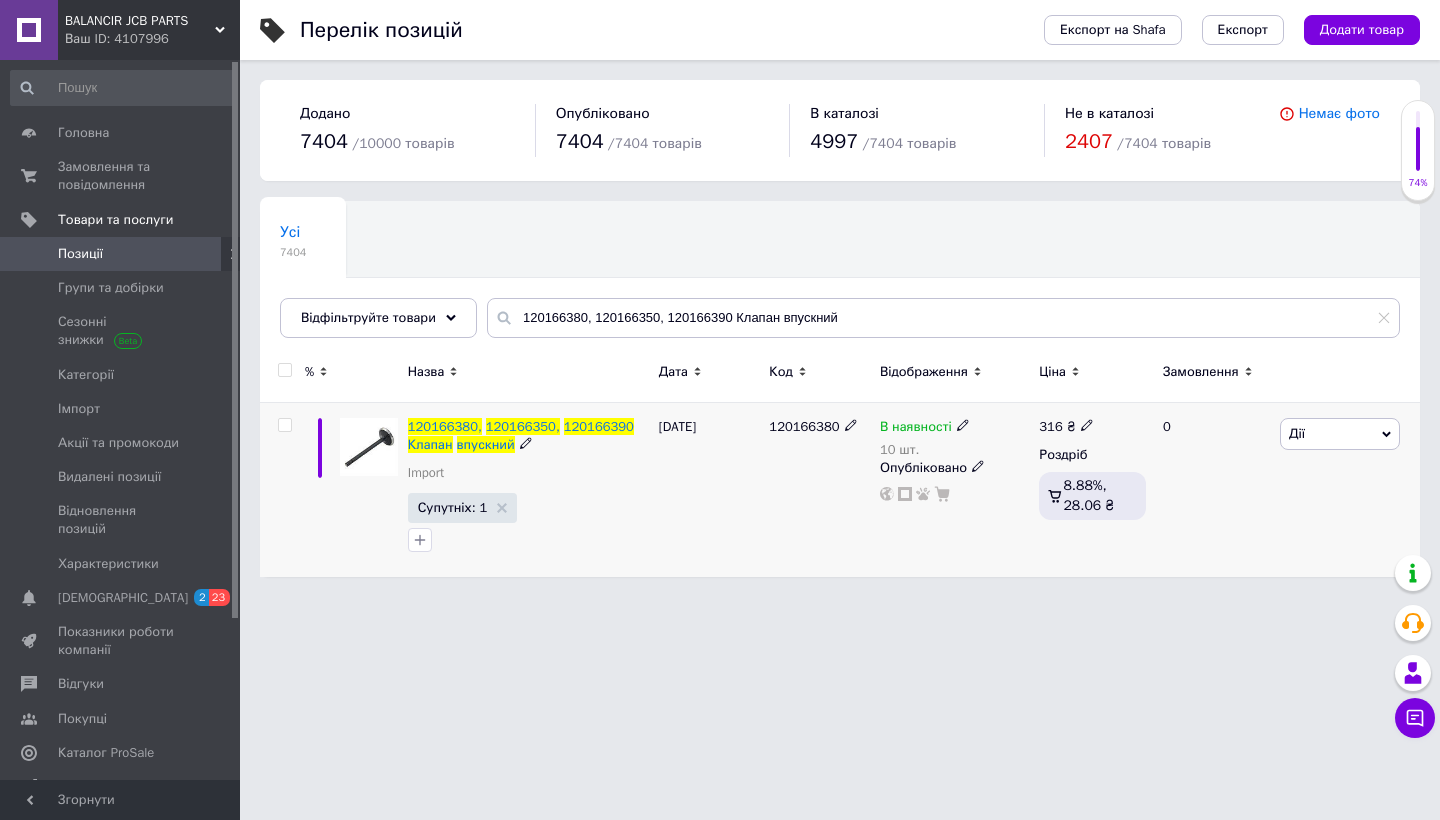 click at bounding box center (284, 425) 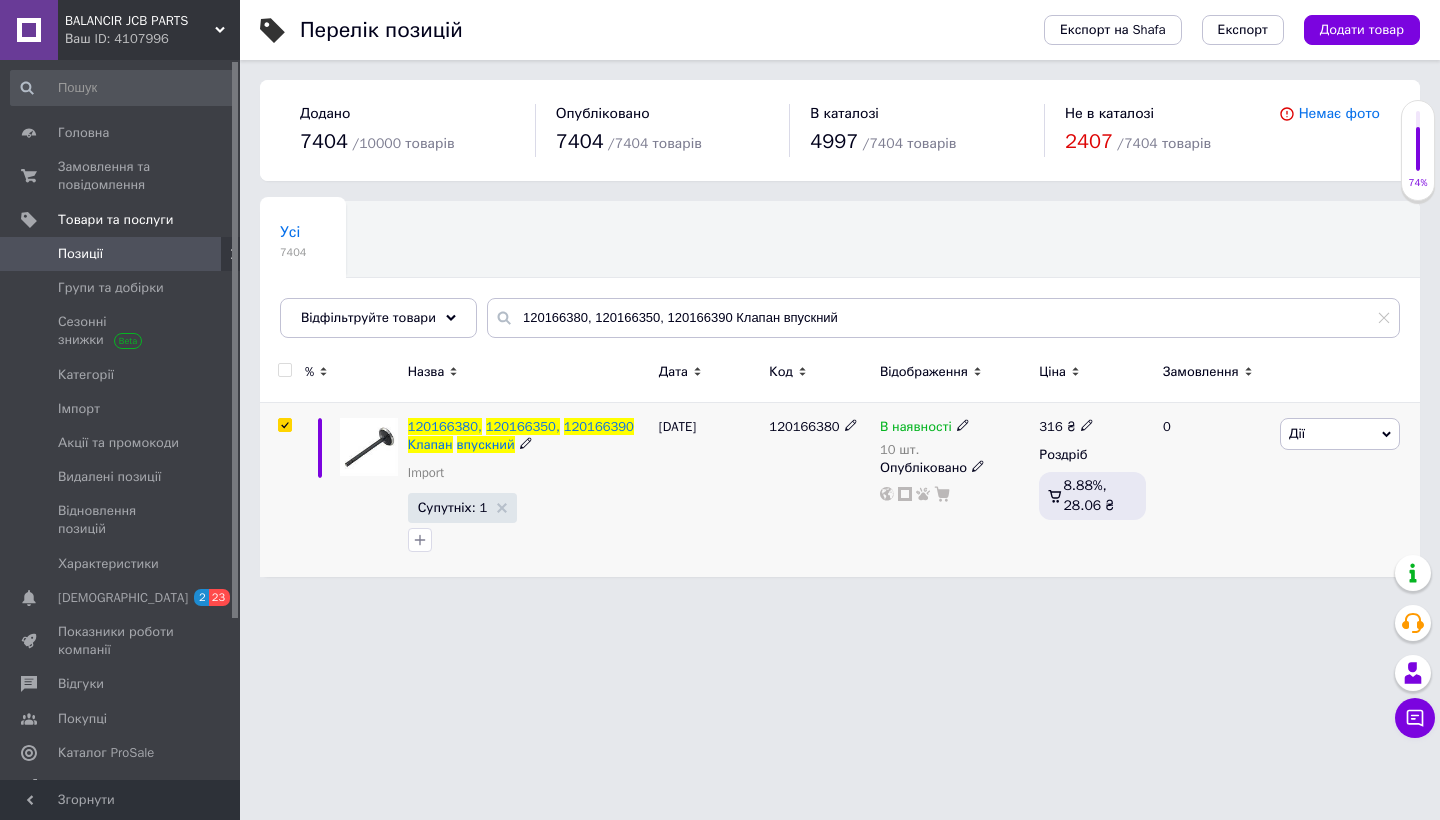 checkbox on "true" 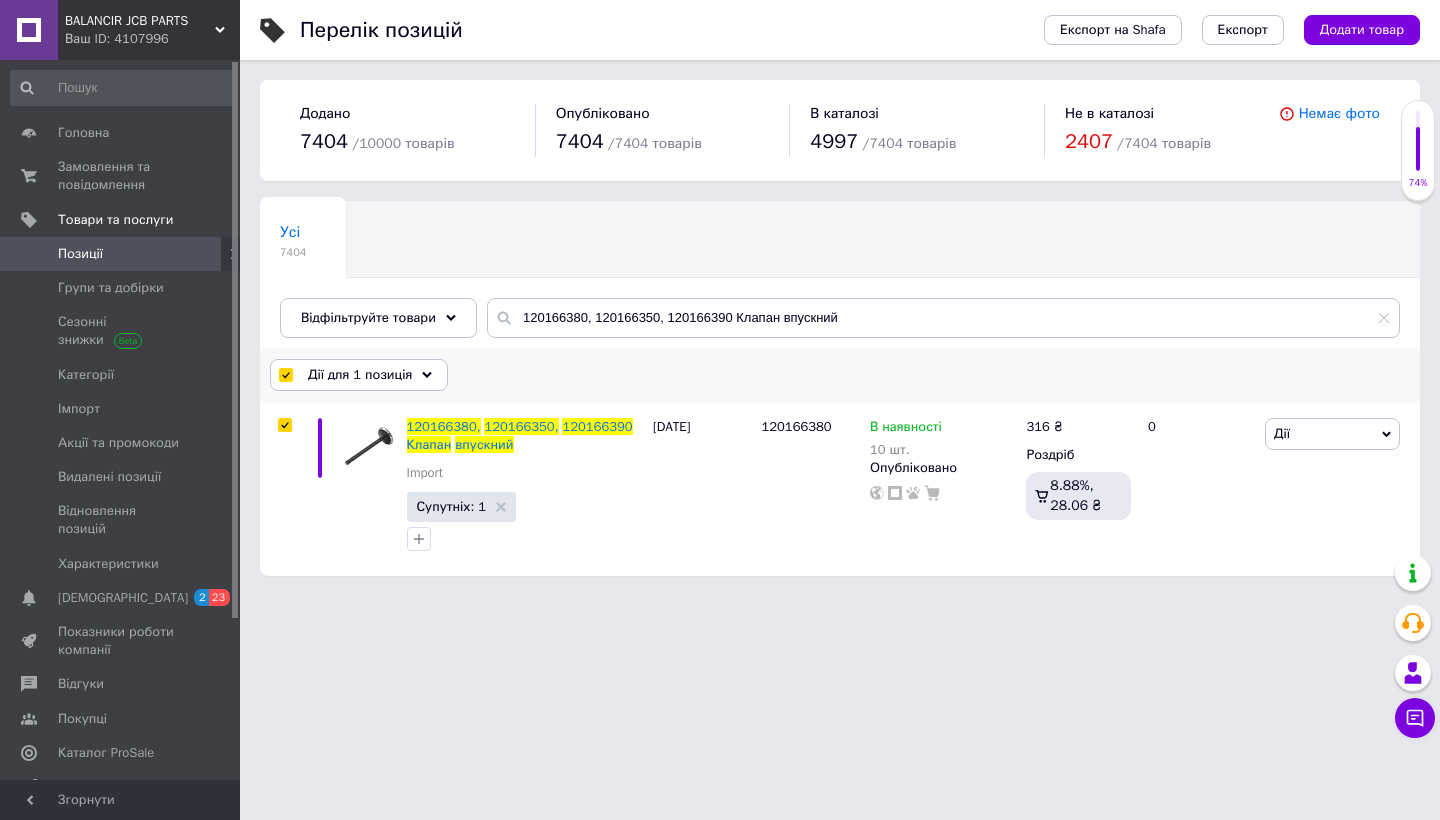 click on "Дії для 1 позиція Вибрати усі 1 позиція Вибрані всі 1 позиція Скасувати обрані Вказати, де знаходиться товар Підняти на початок групи Перенести в кінець групи Перенести до групи Додати у добірку Редагувати вітрину Редагувати знижки Редагувати подарунки Редагувати супутні Редагувати ярлики Додати пошуковий запит Видалити пошуковий запит Додати мітку Видалити мітку Змінити тип Змінити наявність Змінити видимість Додати до замовлення Додати в кампанію Каталог ProSale Експорт груп та позицій Видалити" at bounding box center [840, 375] 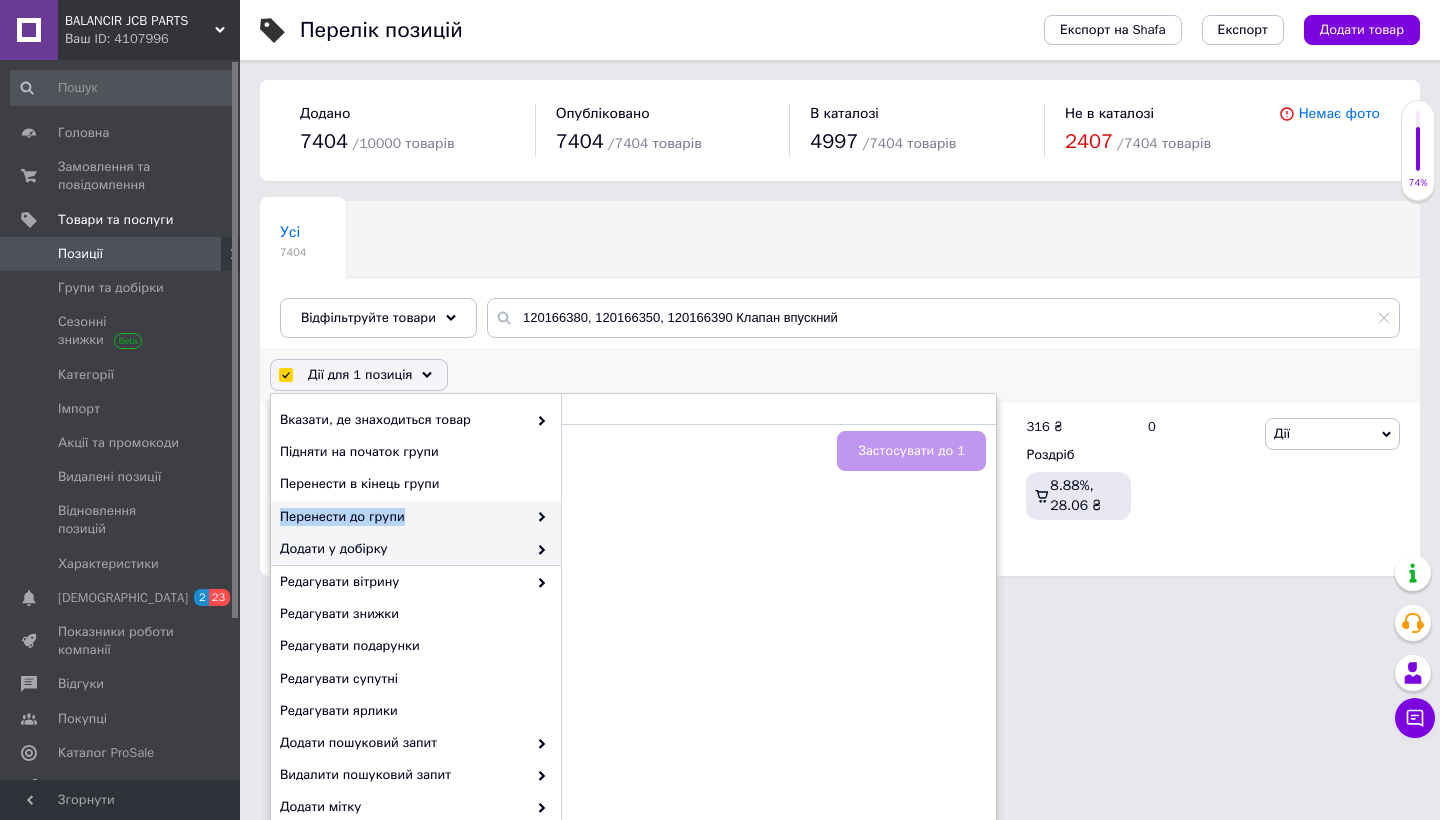 click on "Перенести до групи" at bounding box center [403, 517] 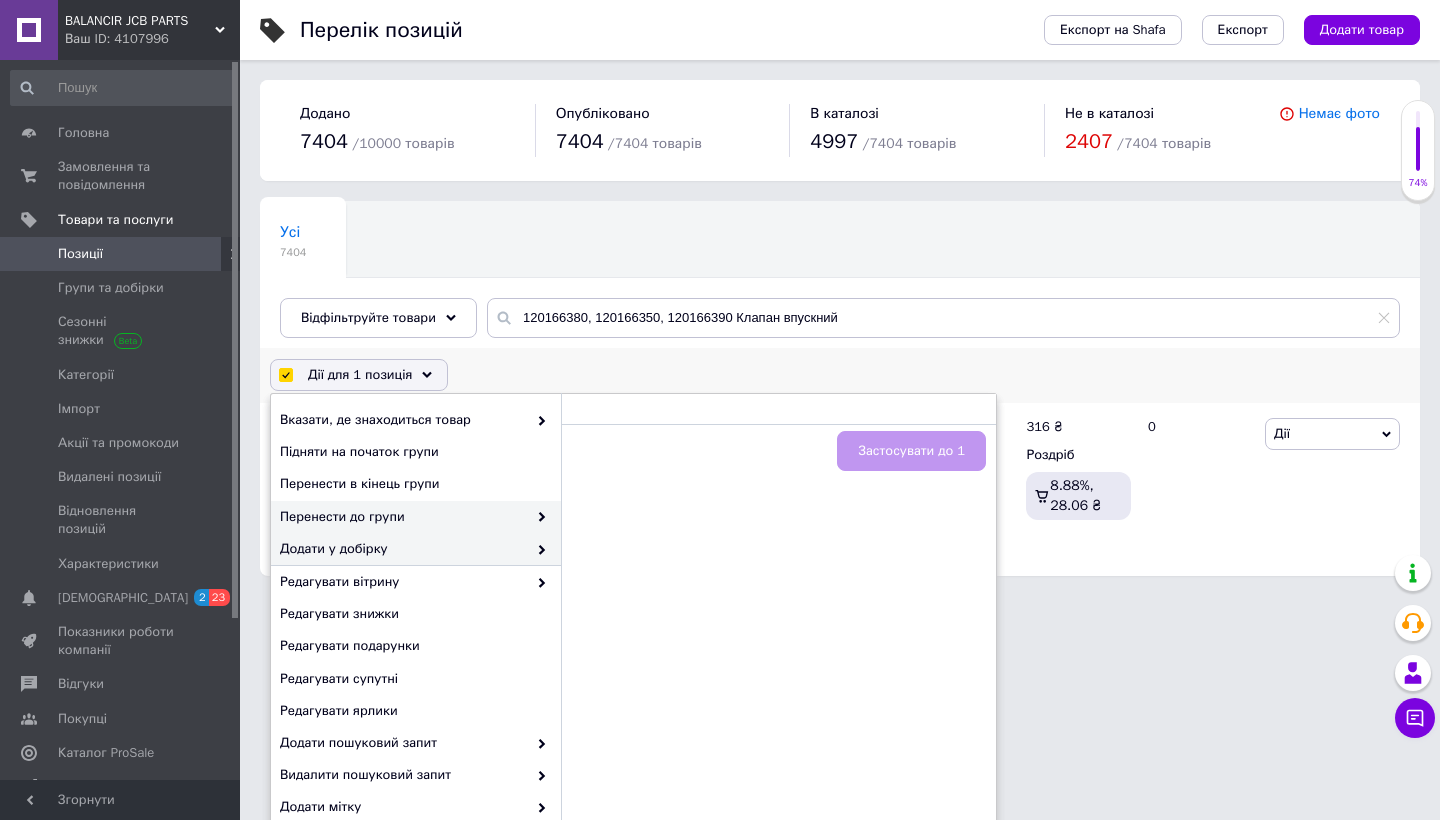 click 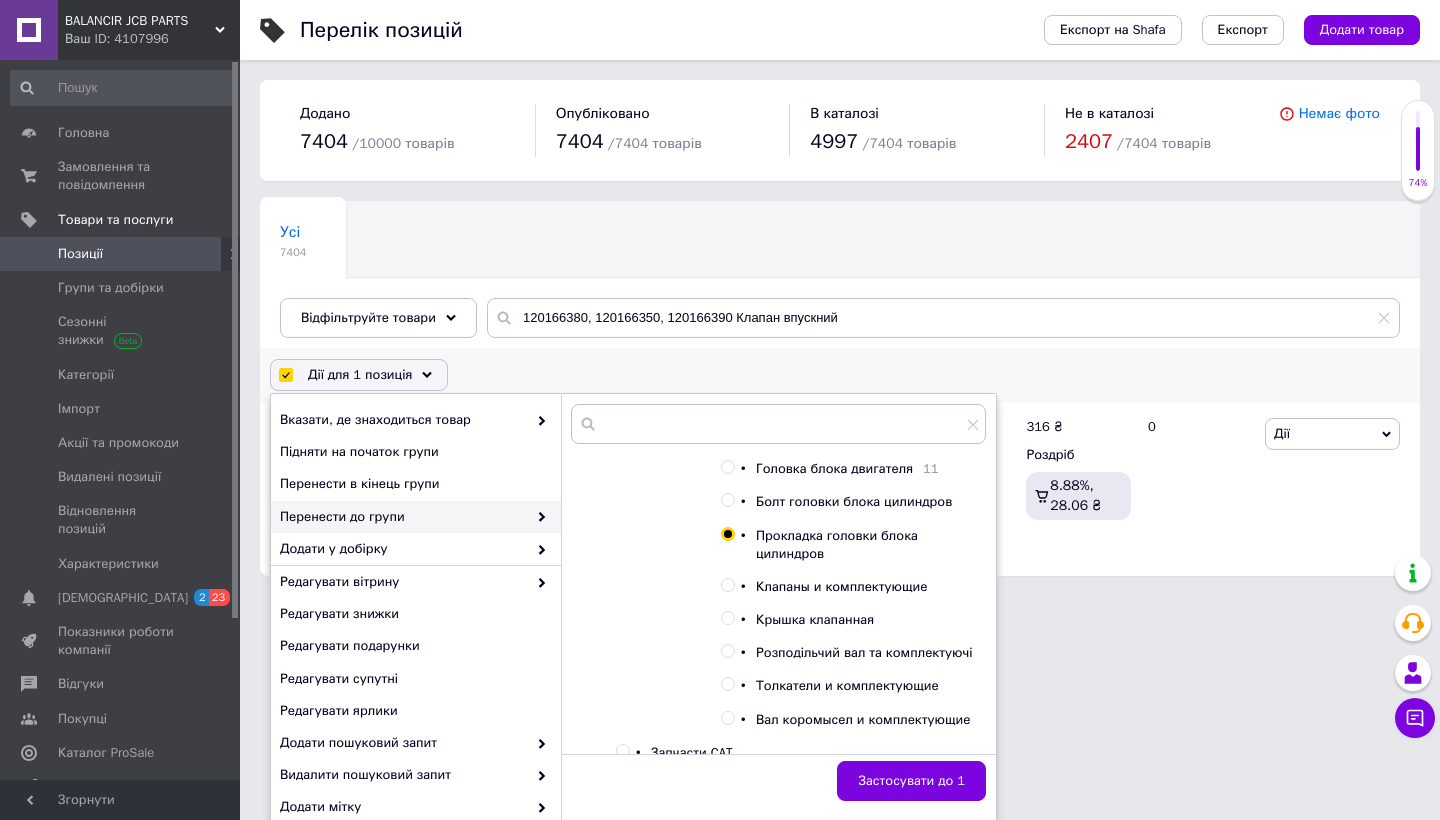 scroll, scrollTop: 280, scrollLeft: 0, axis: vertical 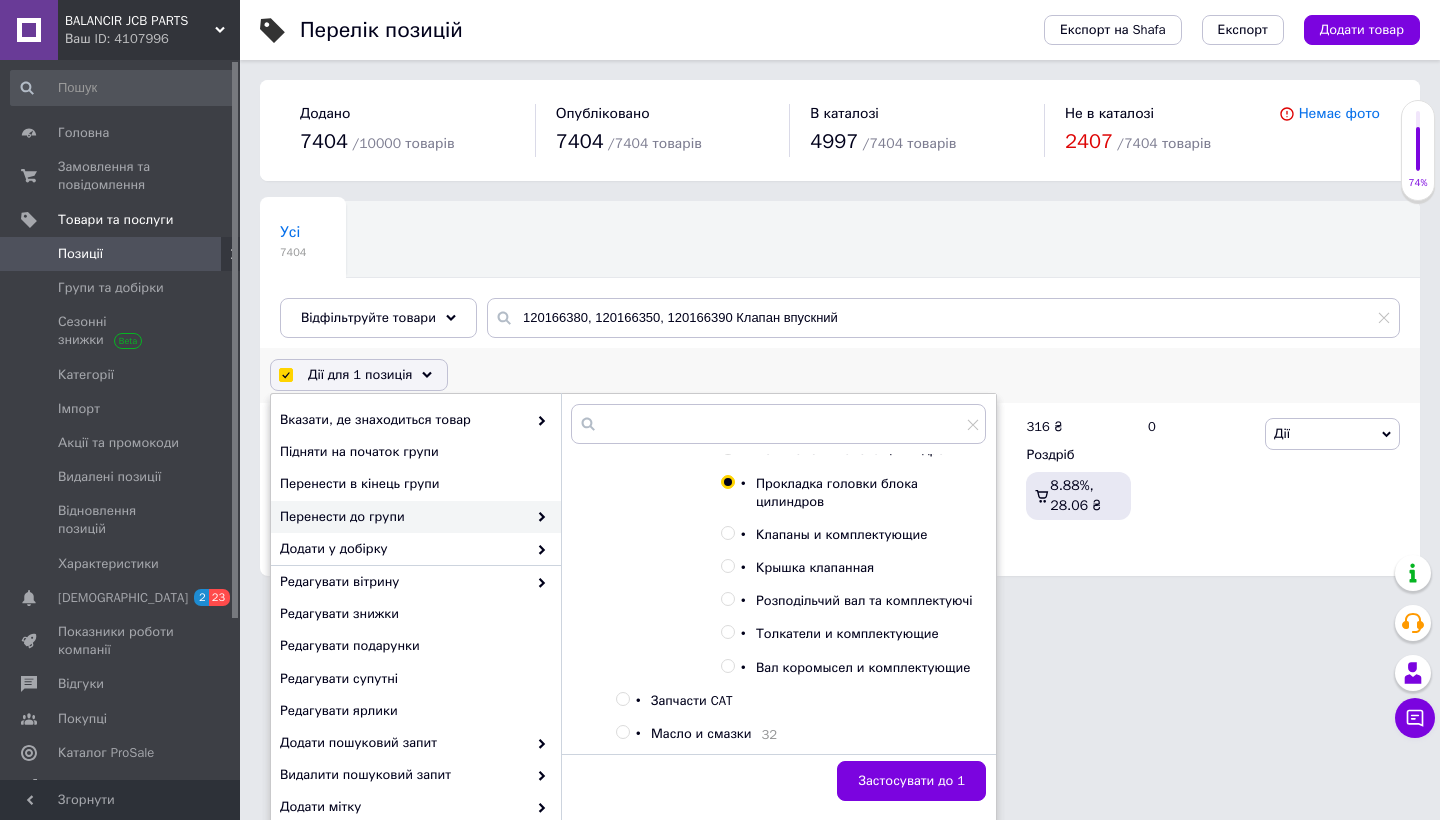 click on "Клапаны и комплектующие" at bounding box center [841, 534] 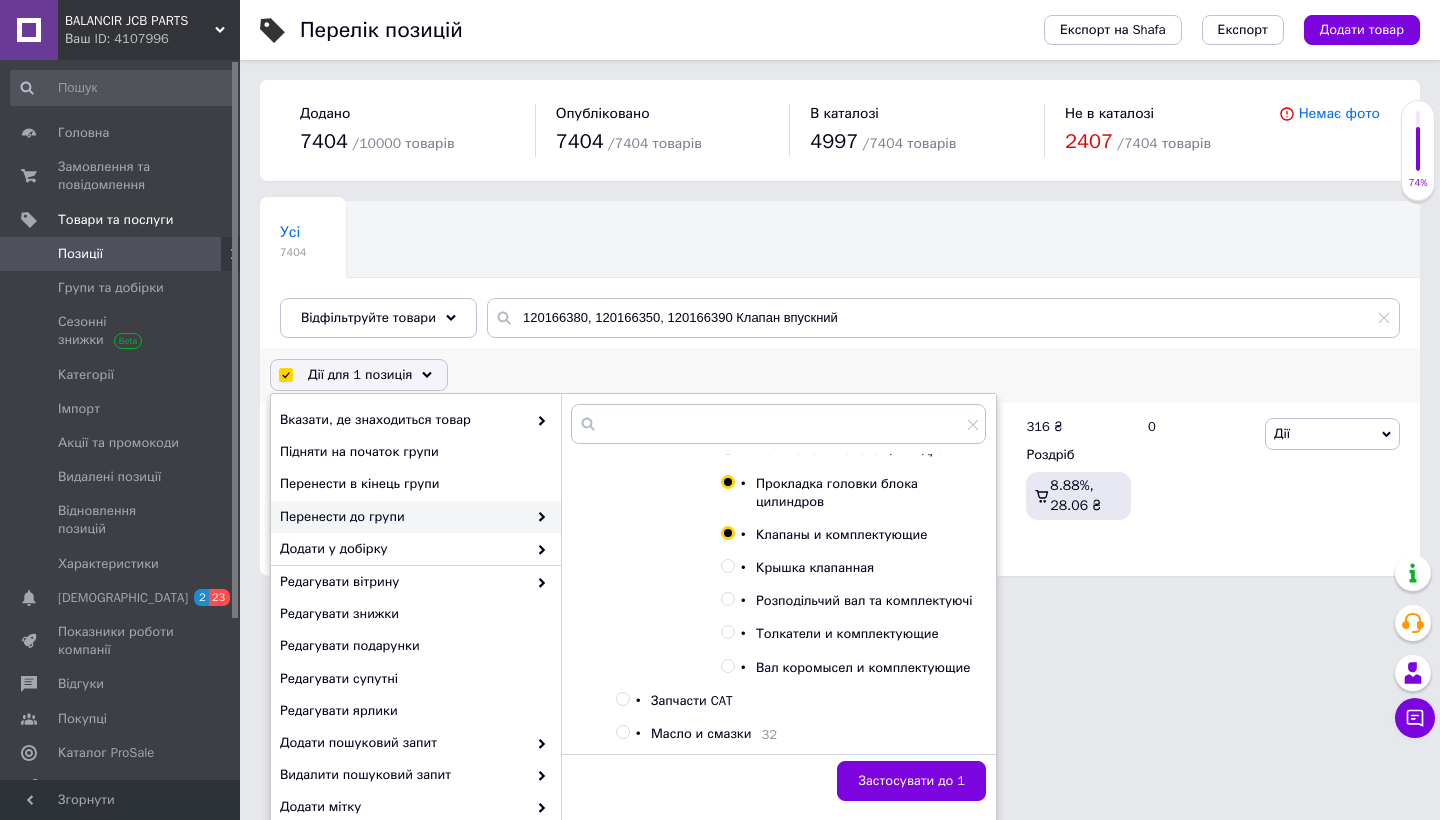radio on "false" 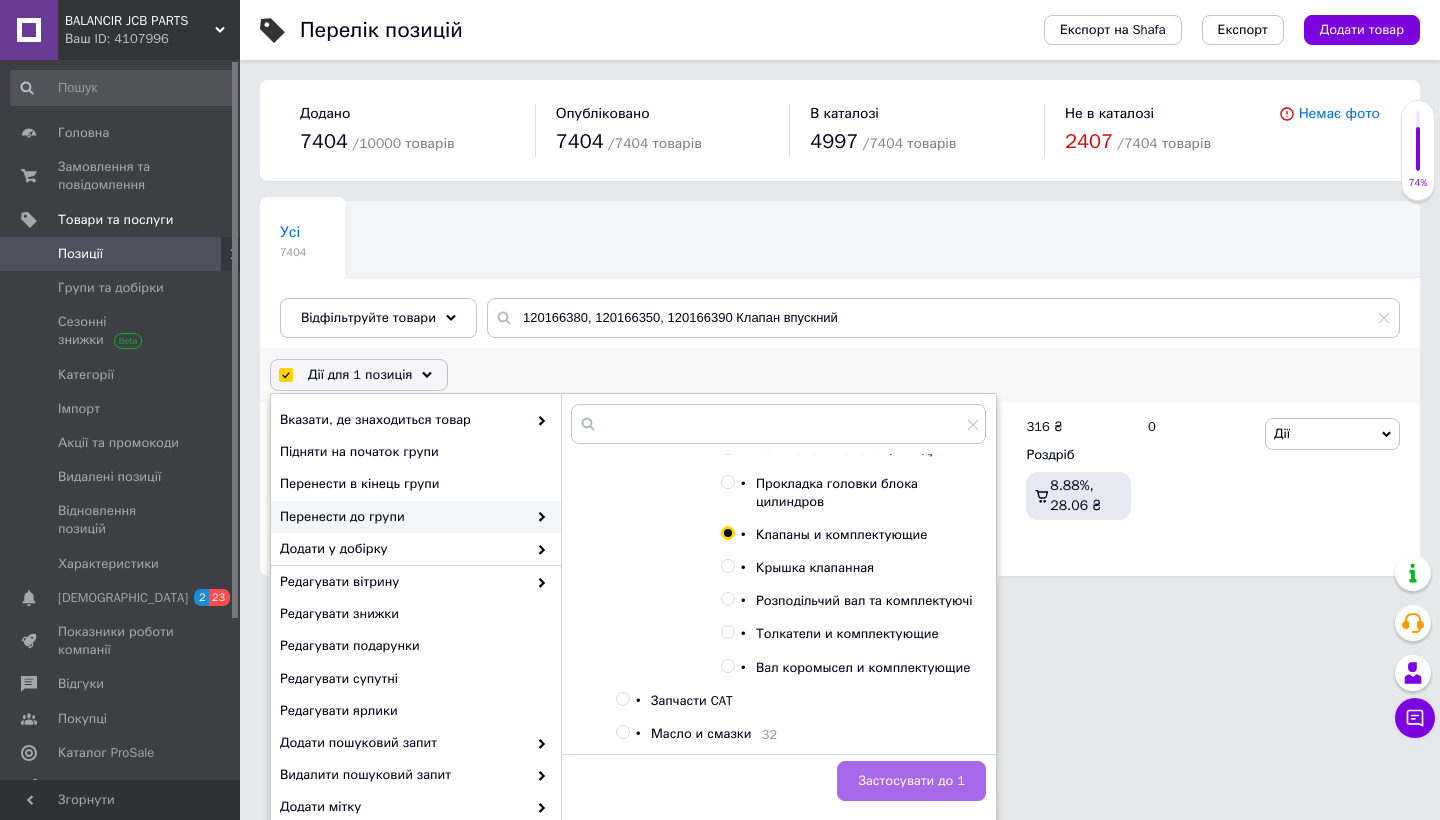 click on "Застосувати до 1" at bounding box center [911, 781] 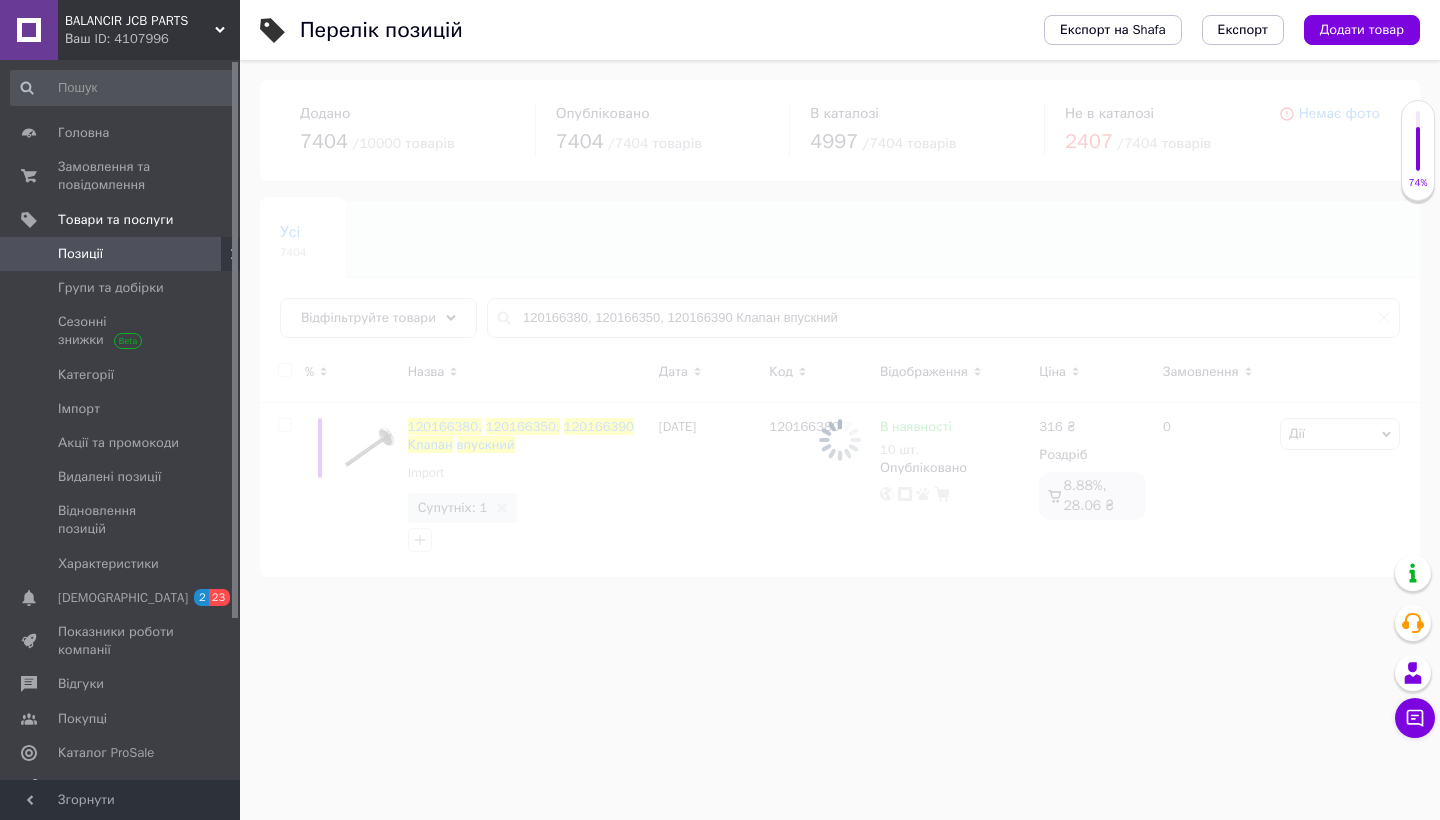 checkbox on "false" 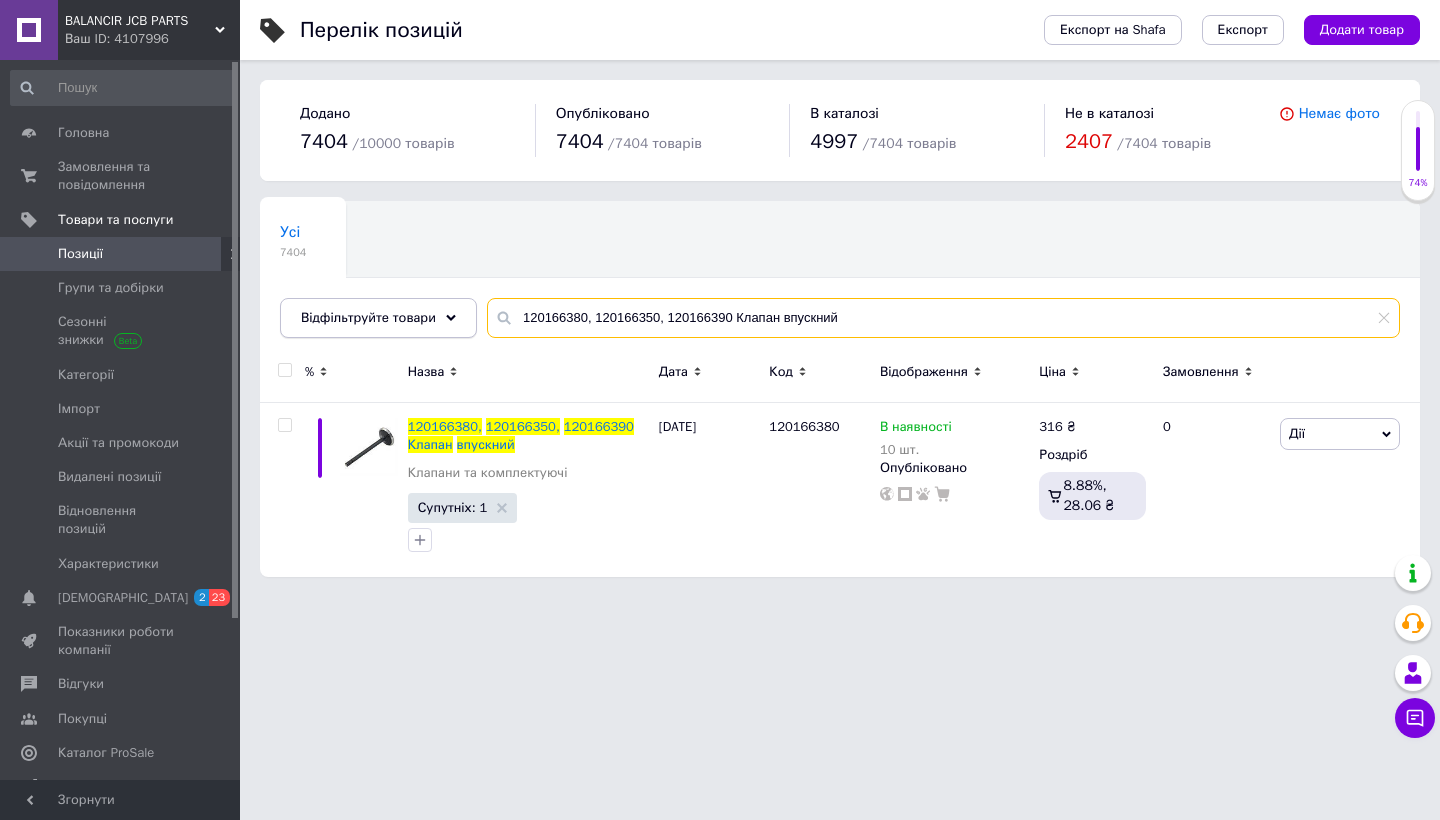 drag, startPoint x: 844, startPoint y: 318, endPoint x: 428, endPoint y: 318, distance: 416 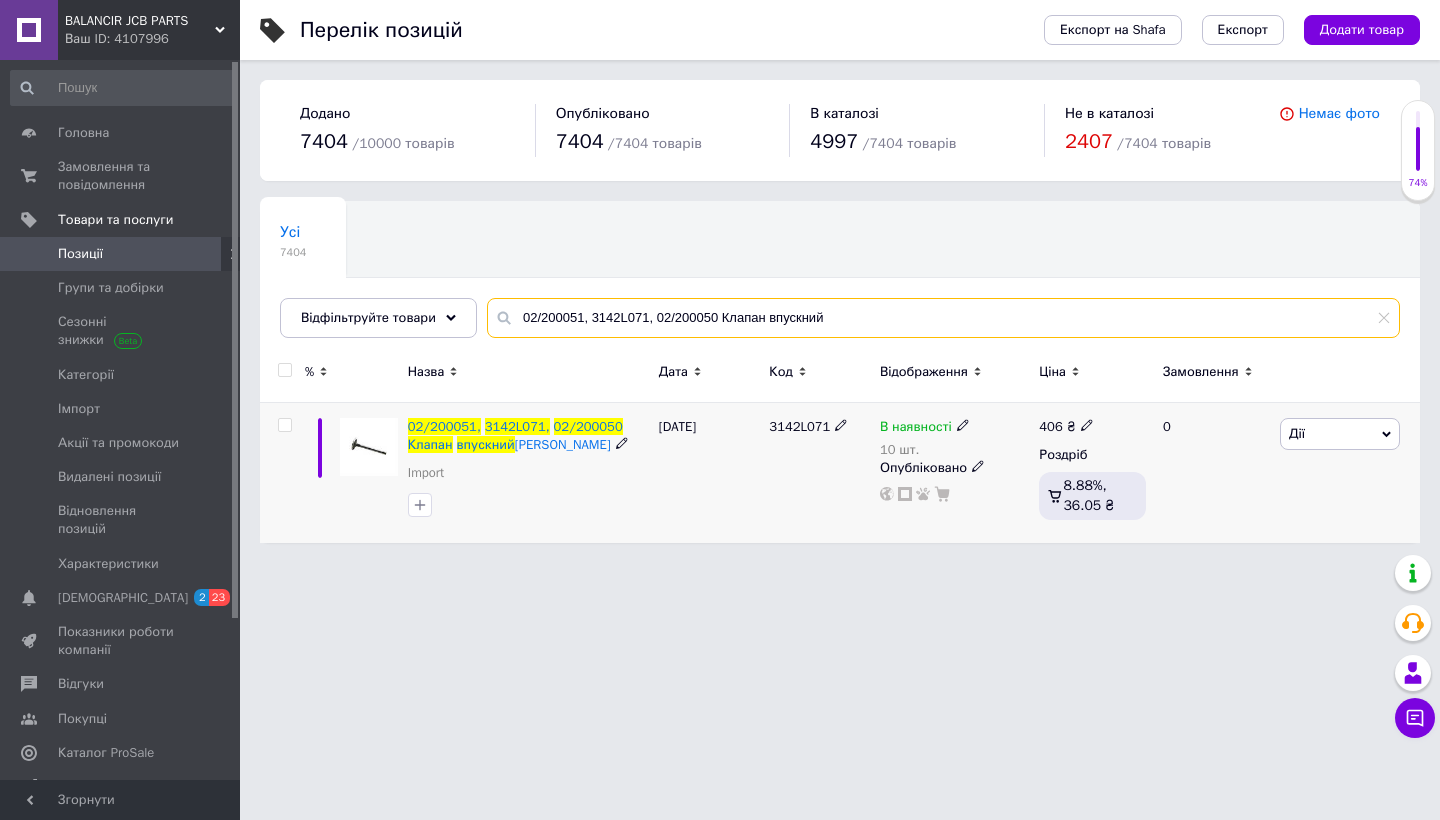 type on "02/200051, 3142L071, 02/200050 Клапан впускний" 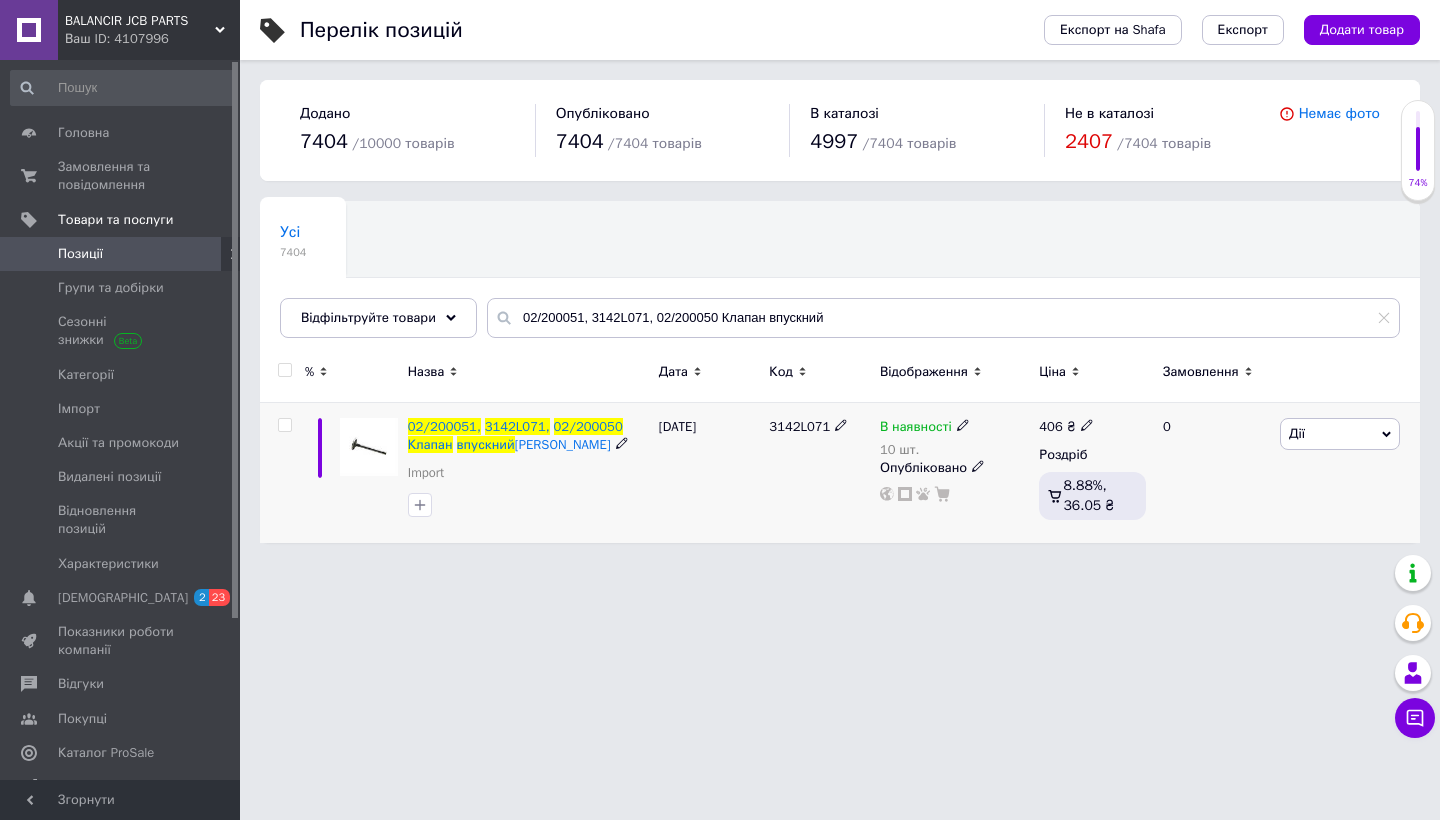 click at bounding box center (284, 425) 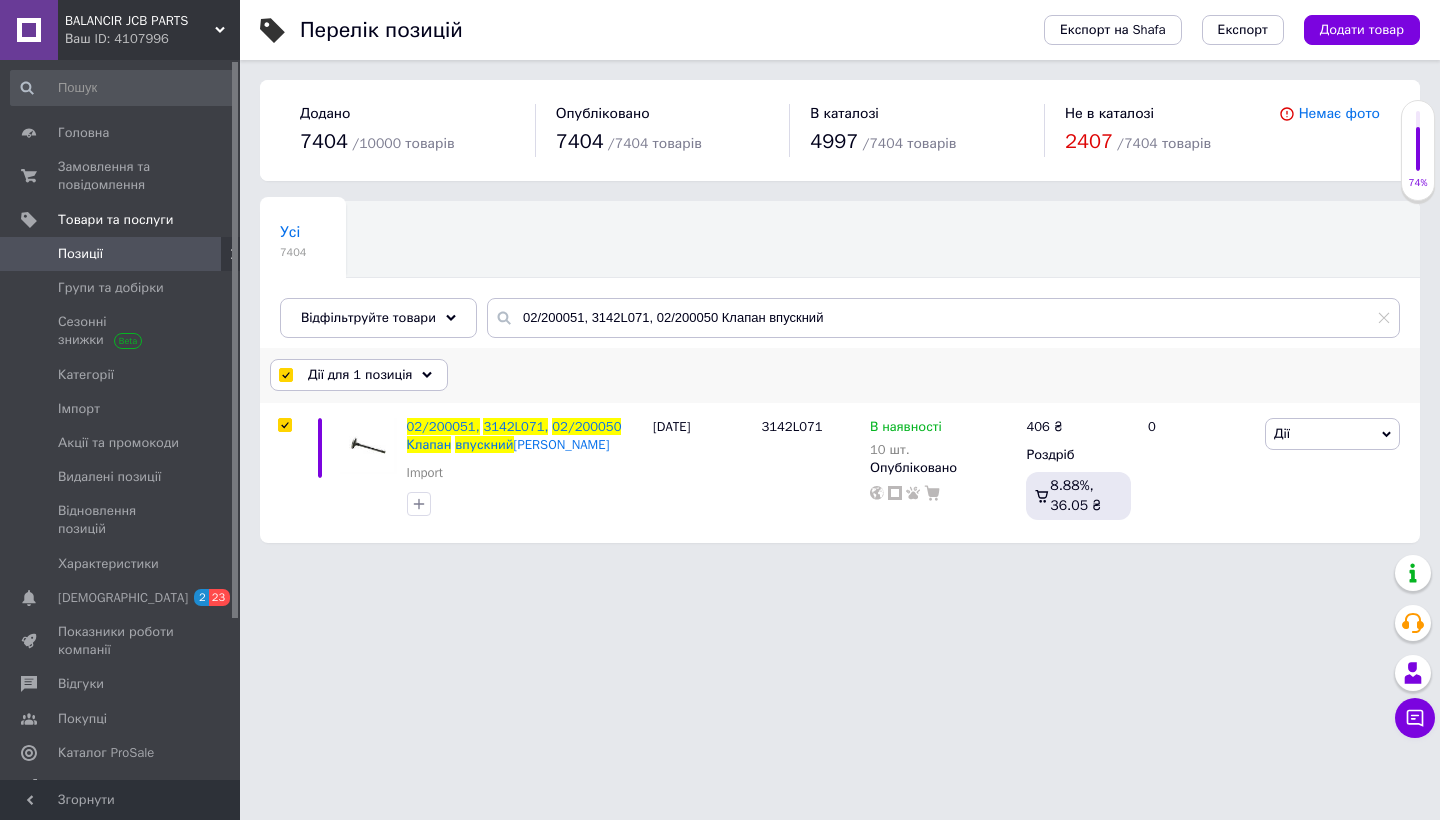 click on "Дії для 1 позиція" at bounding box center (360, 375) 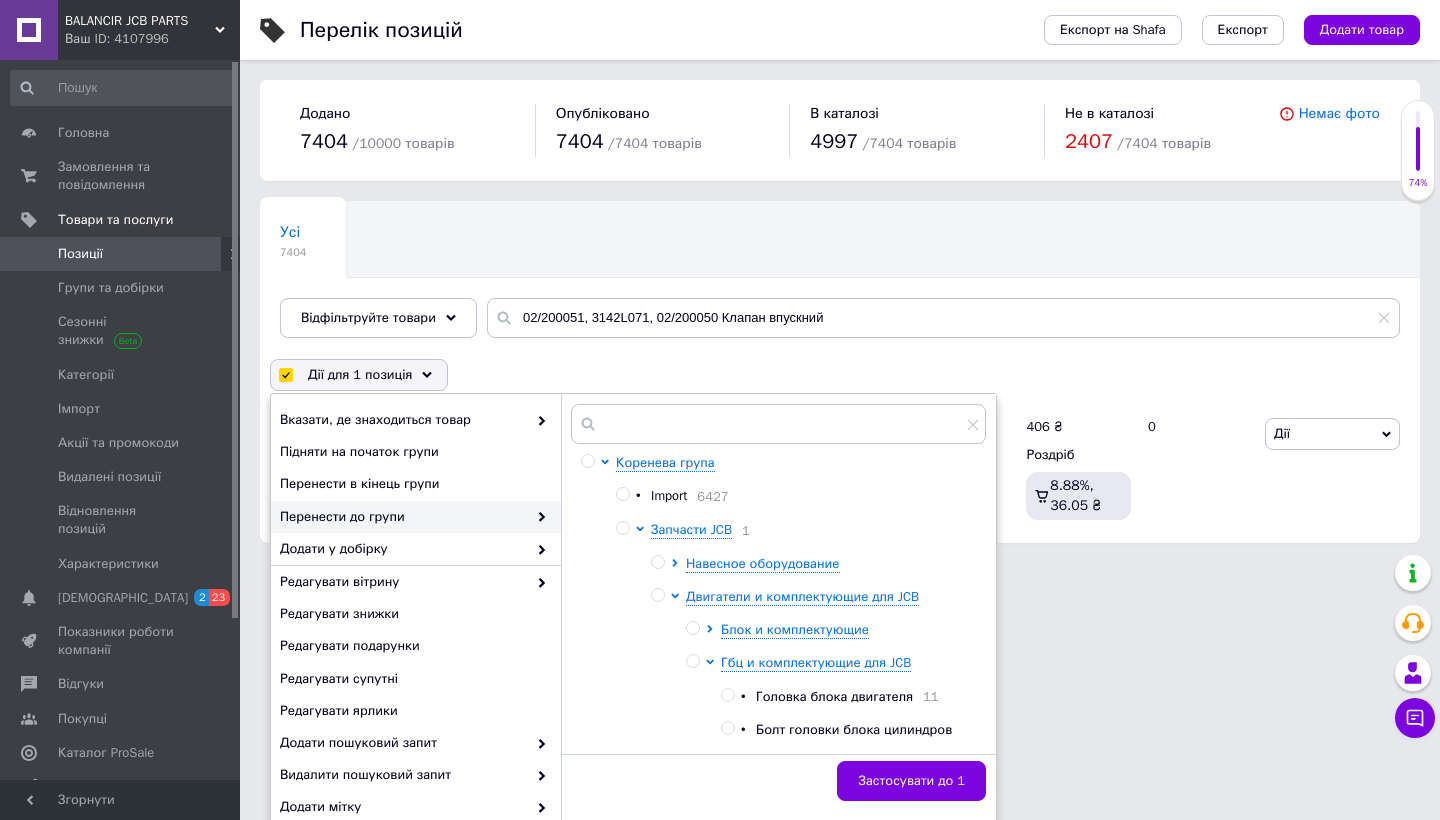 click on "Застосувати до 1" at bounding box center [911, 781] 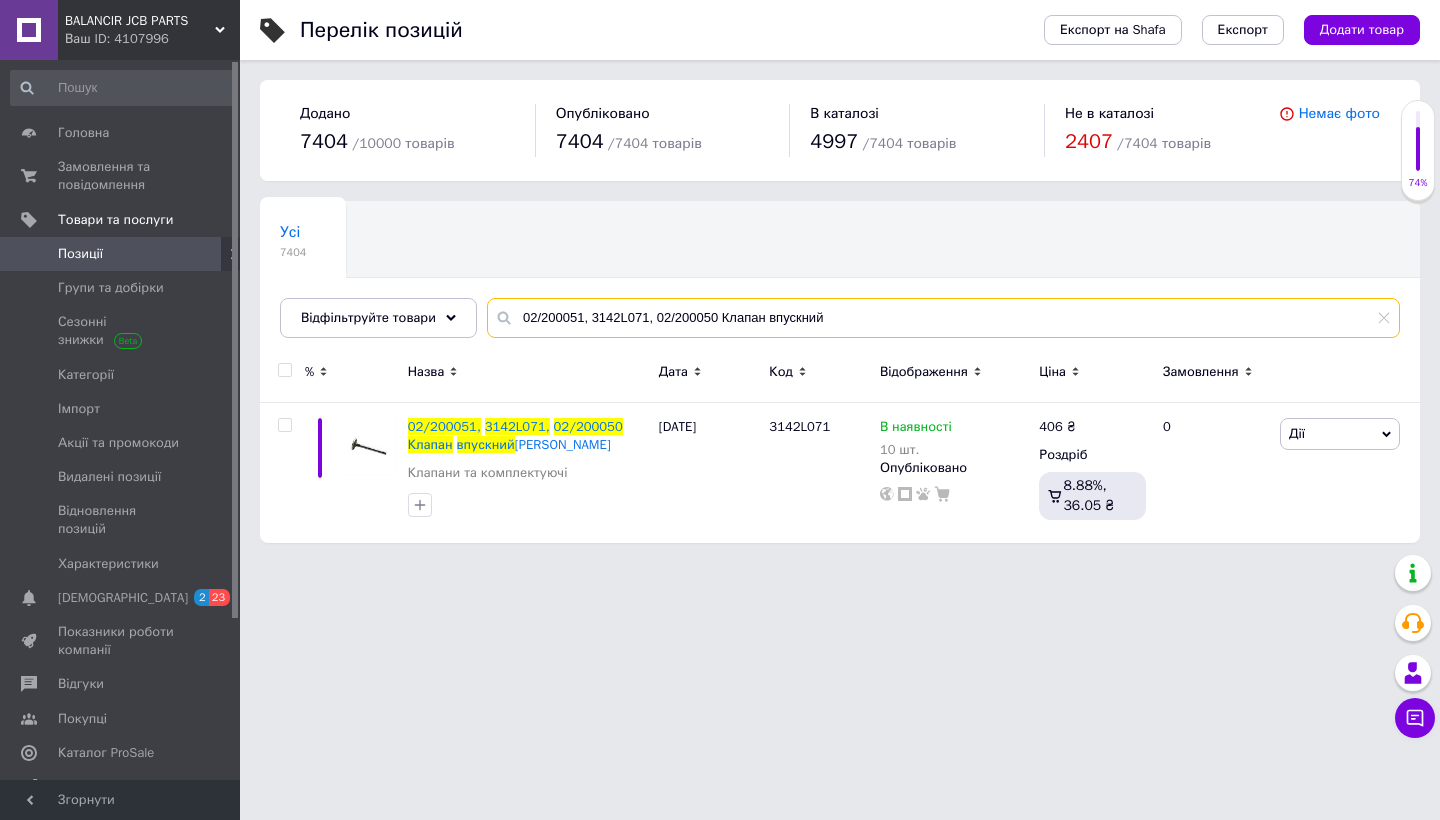 drag, startPoint x: 831, startPoint y: 315, endPoint x: 518, endPoint y: 316, distance: 313.0016 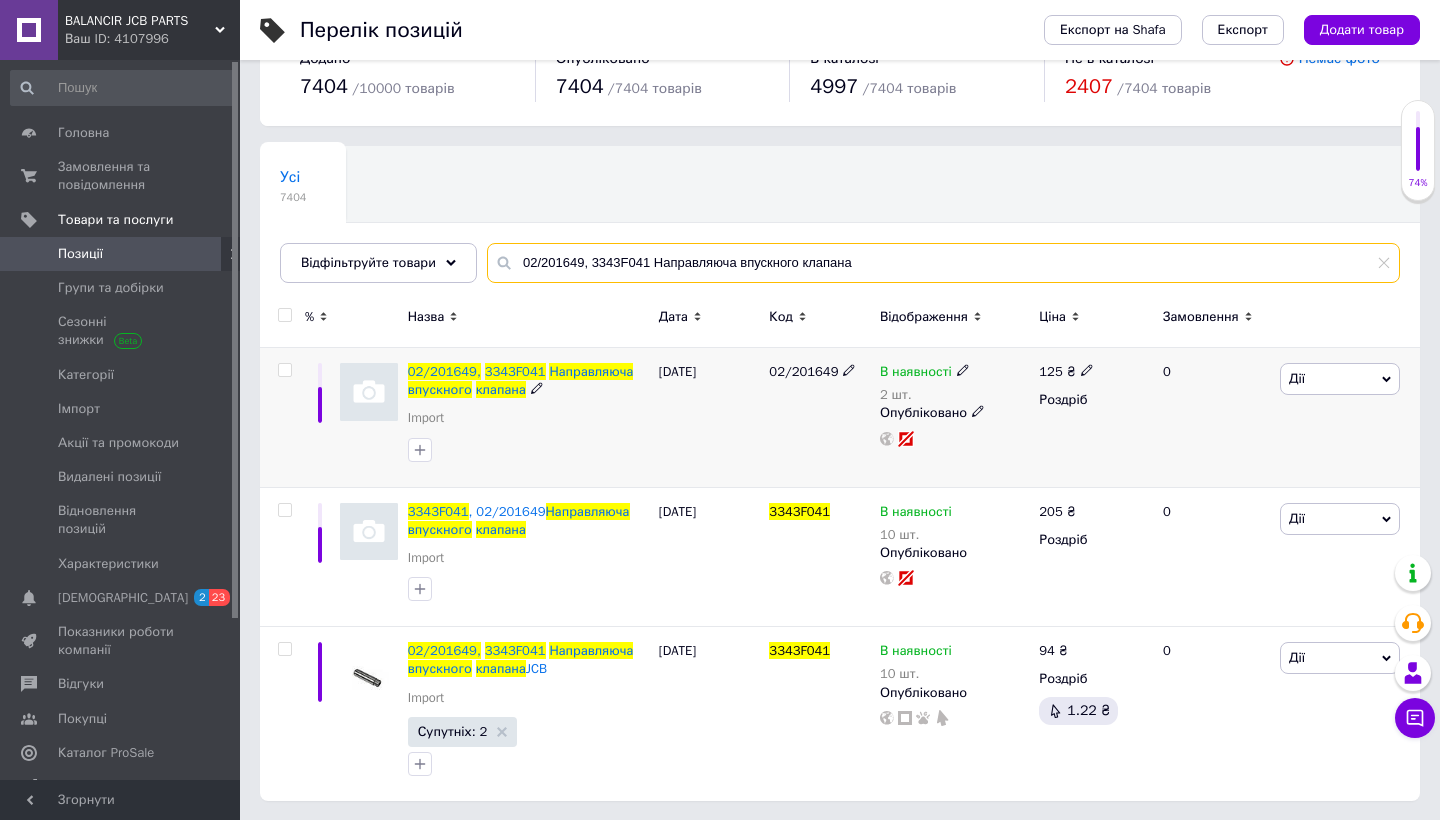 scroll, scrollTop: 54, scrollLeft: 0, axis: vertical 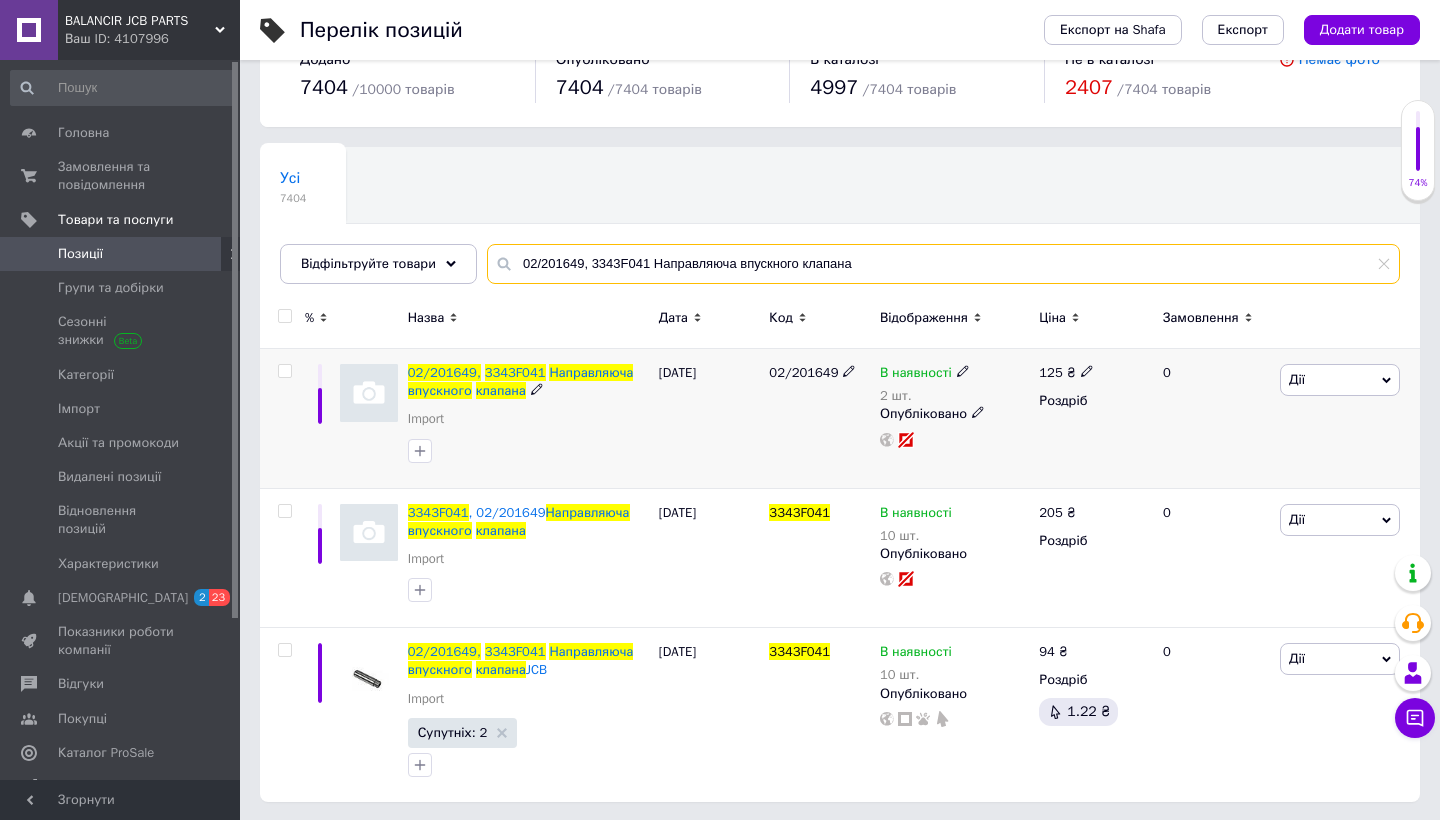 type on "02/201649, 3343F041 Направляюча впускного клапана" 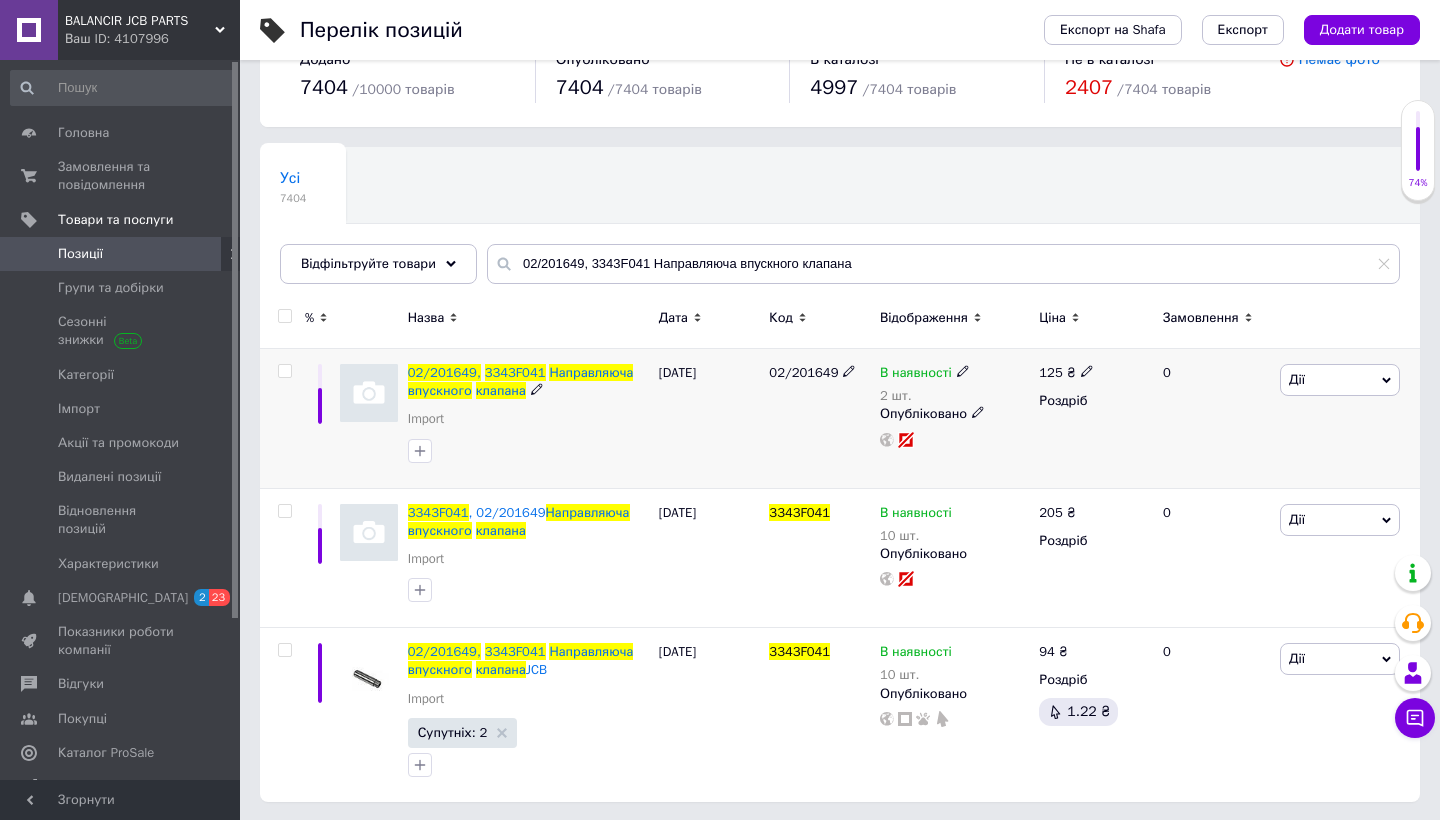 click at bounding box center (284, 371) 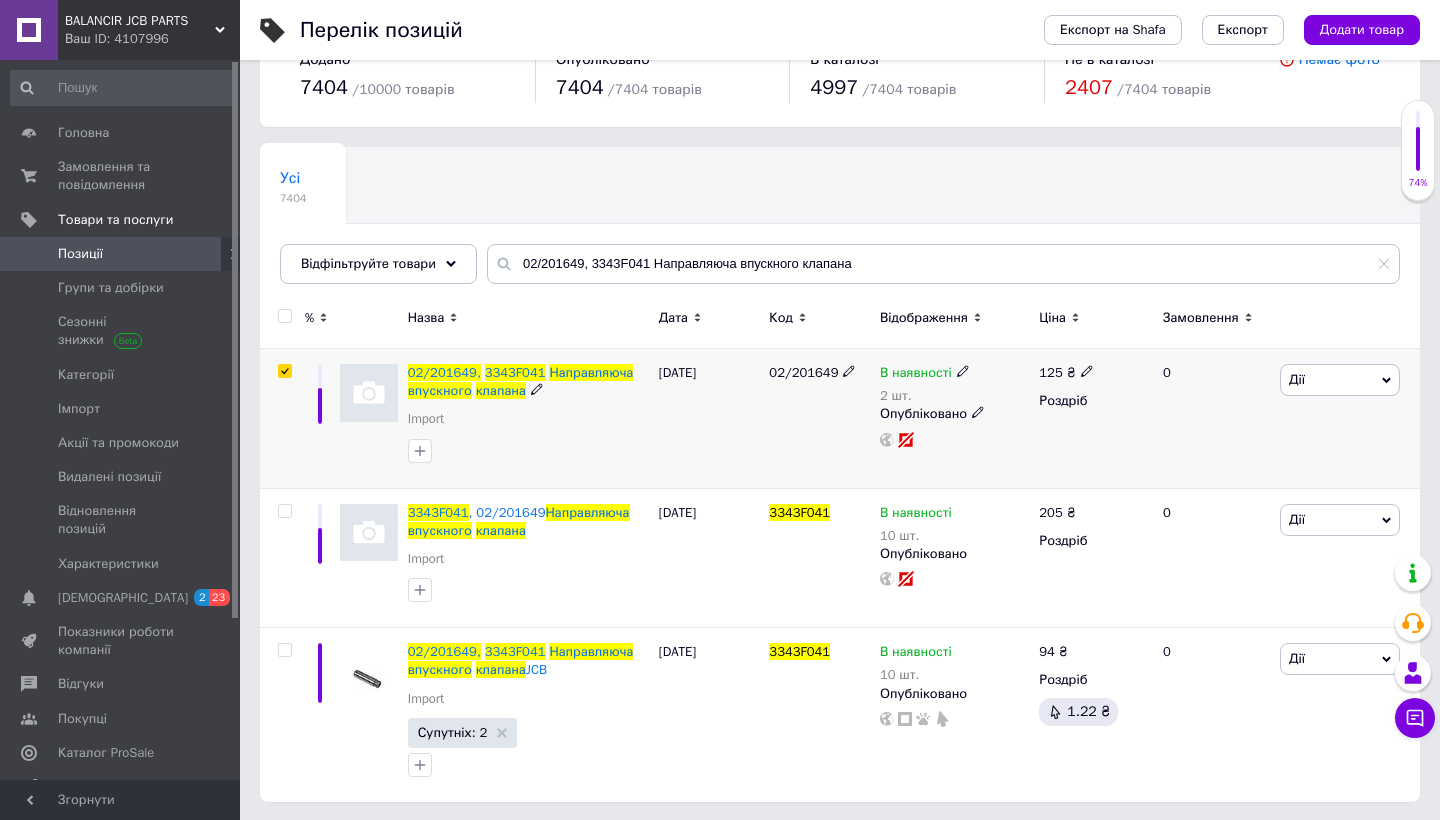 checkbox on "true" 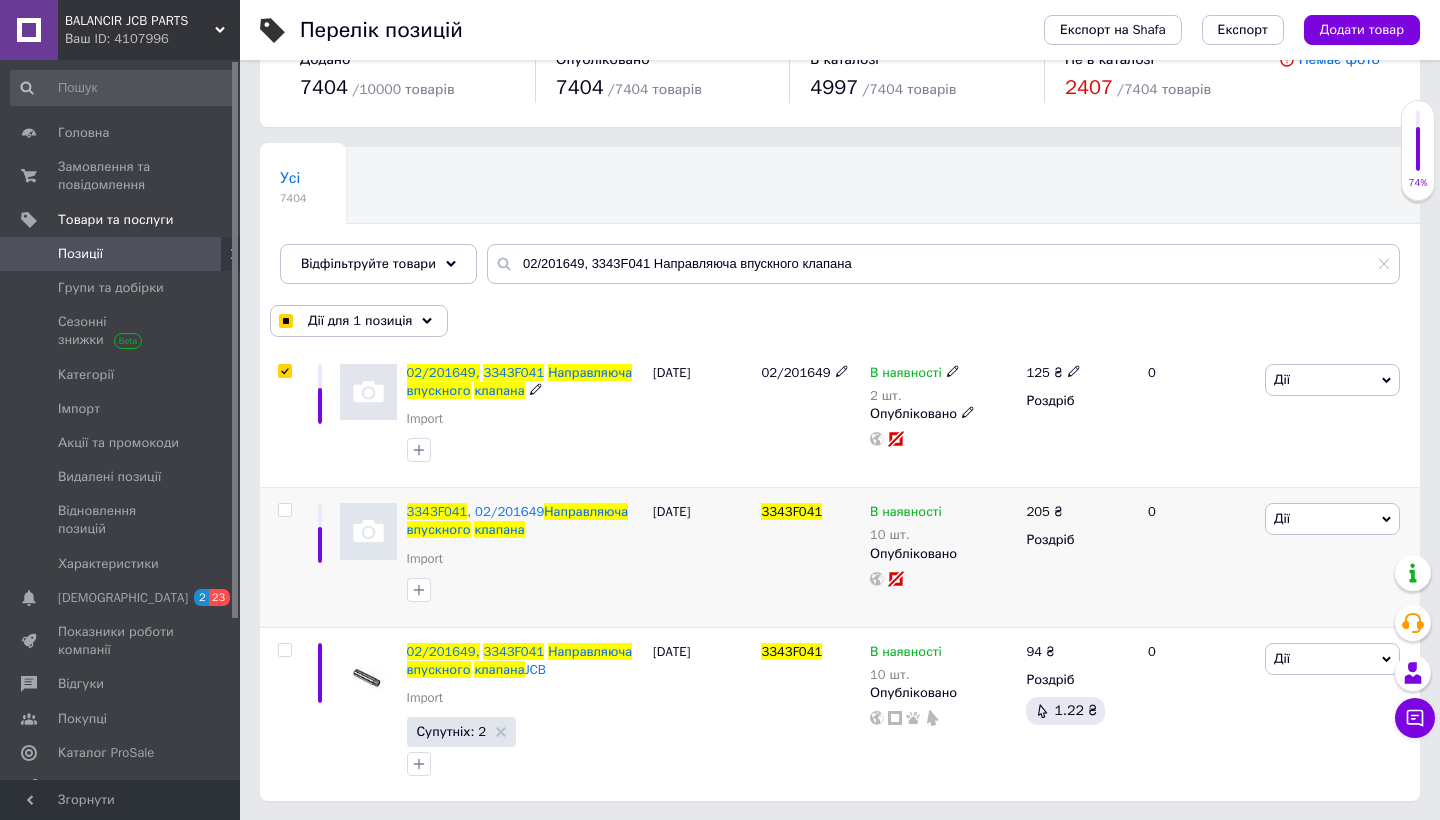 scroll, scrollTop: 53, scrollLeft: 0, axis: vertical 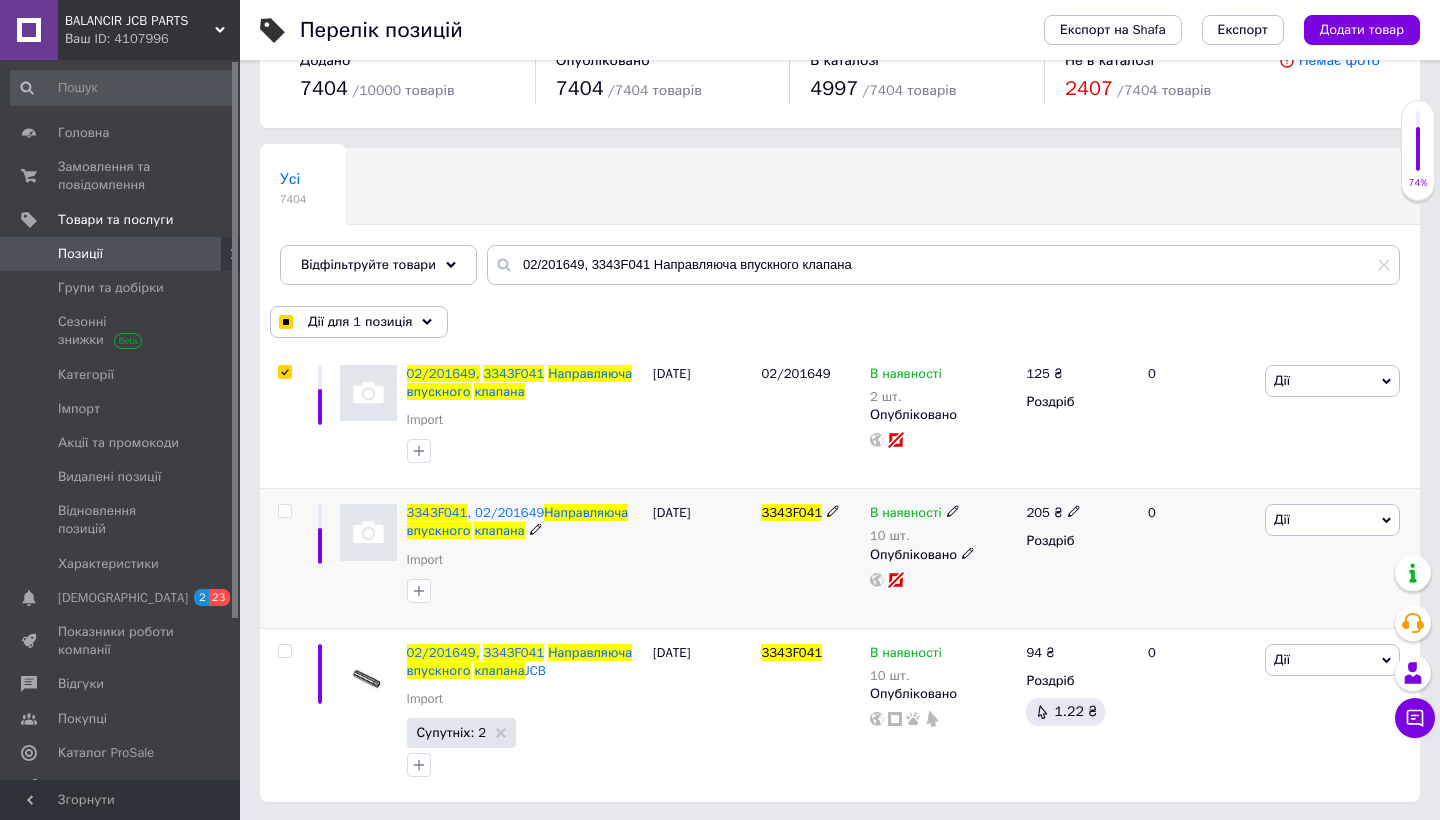 click at bounding box center (284, 511) 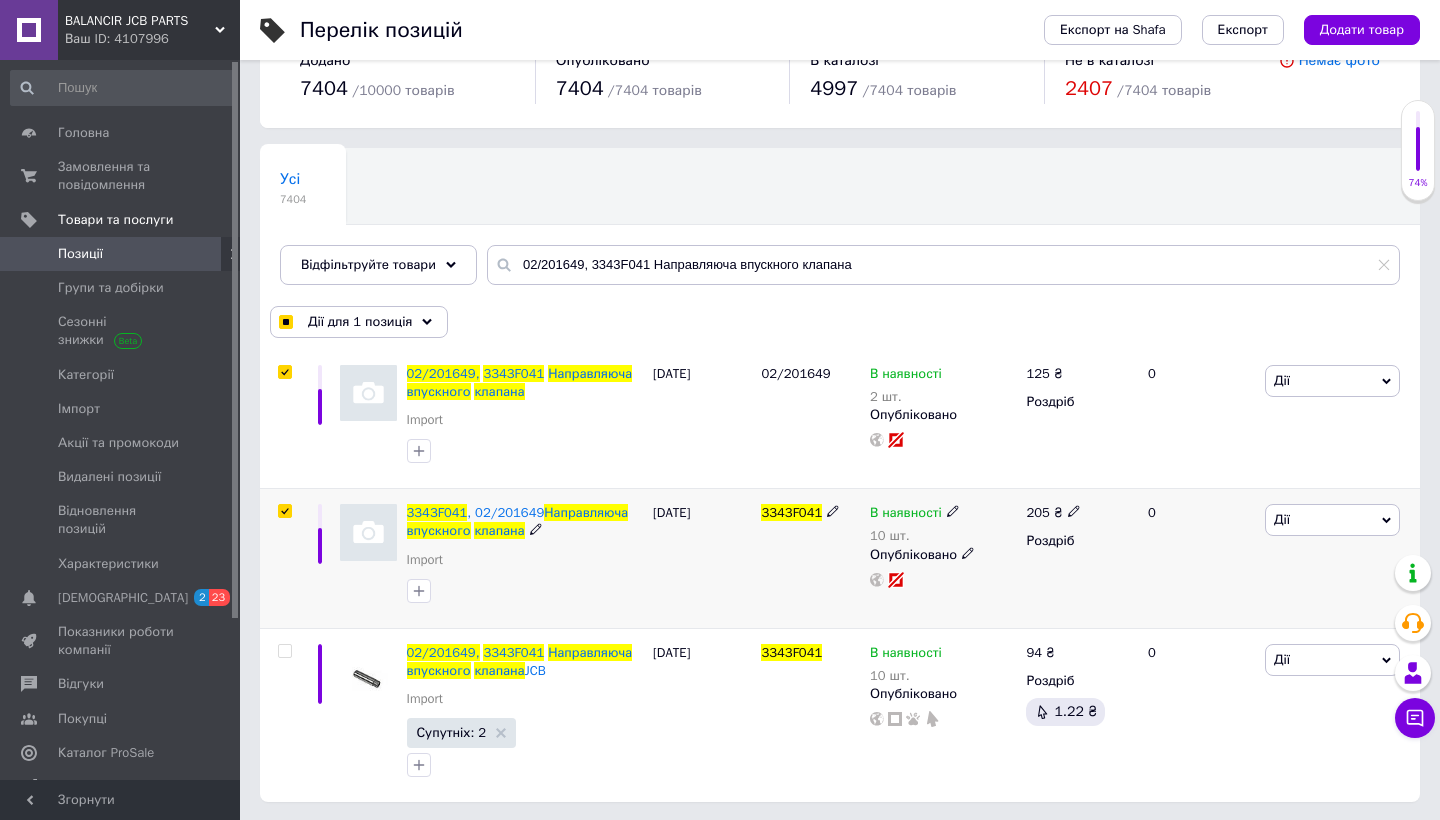 checkbox on "true" 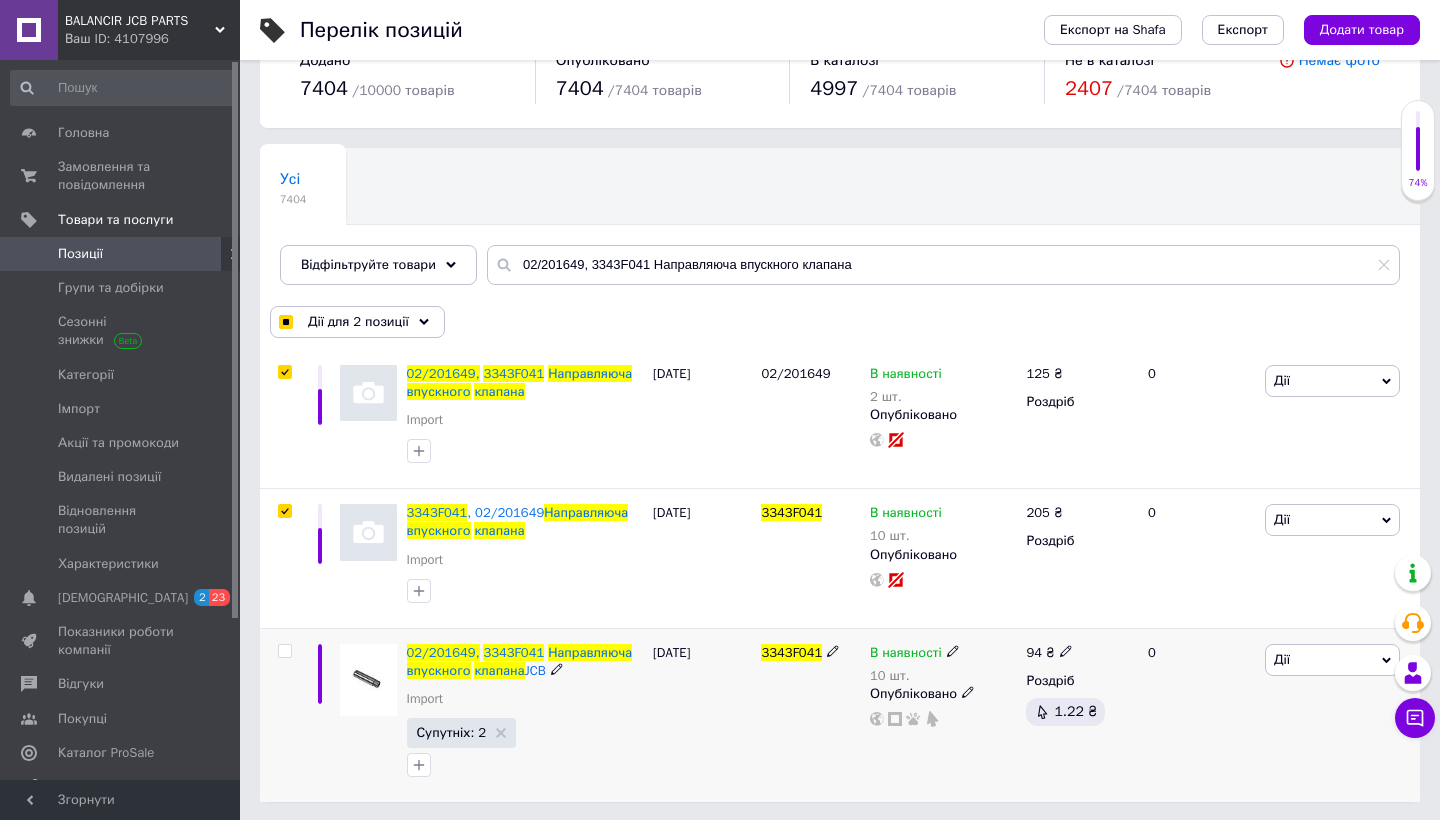 click at bounding box center (284, 651) 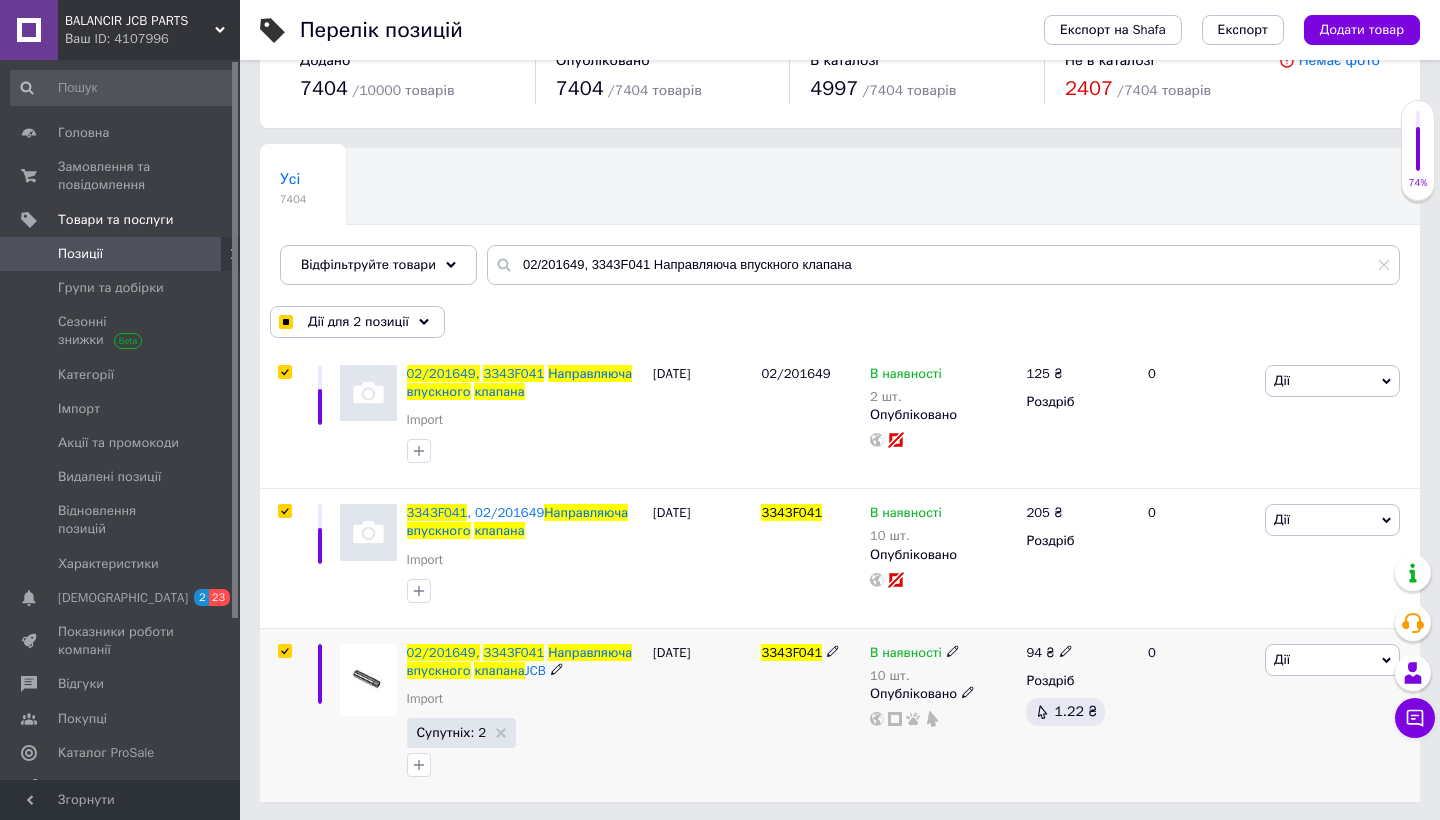 checkbox on "true" 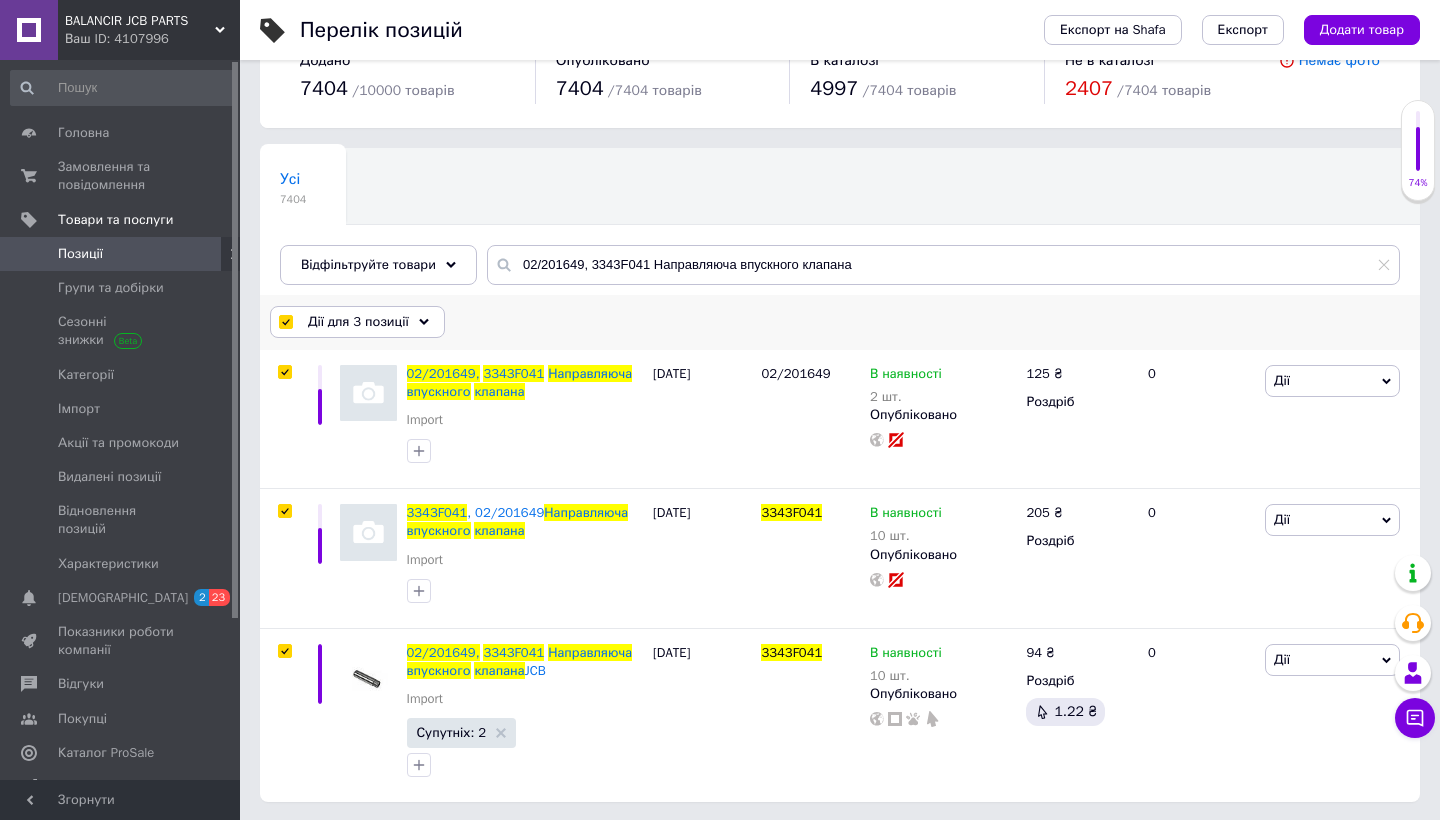 click on "Дії для 3 позиції" at bounding box center (358, 322) 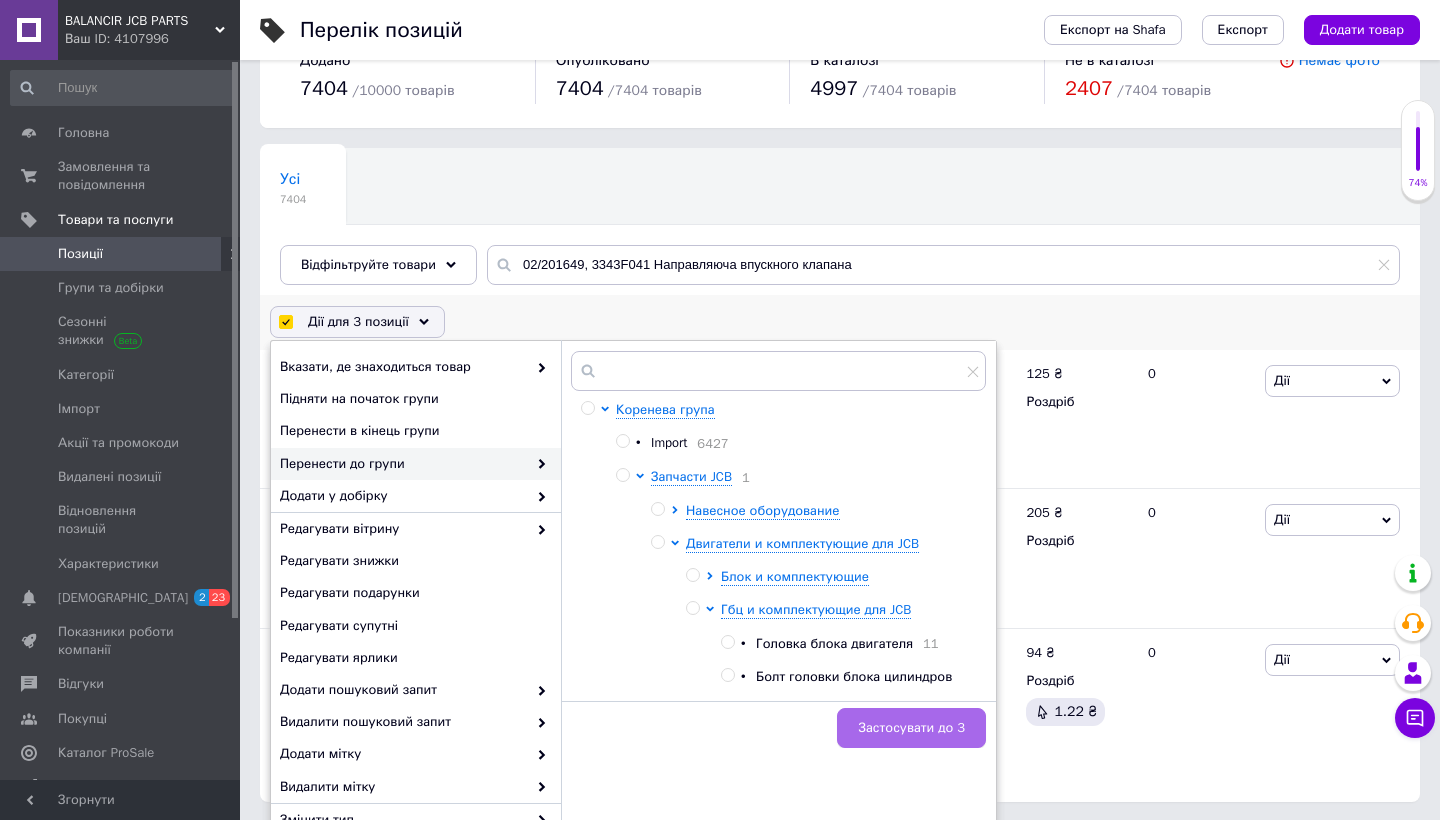 click on "Застосувати до 3" at bounding box center (911, 728) 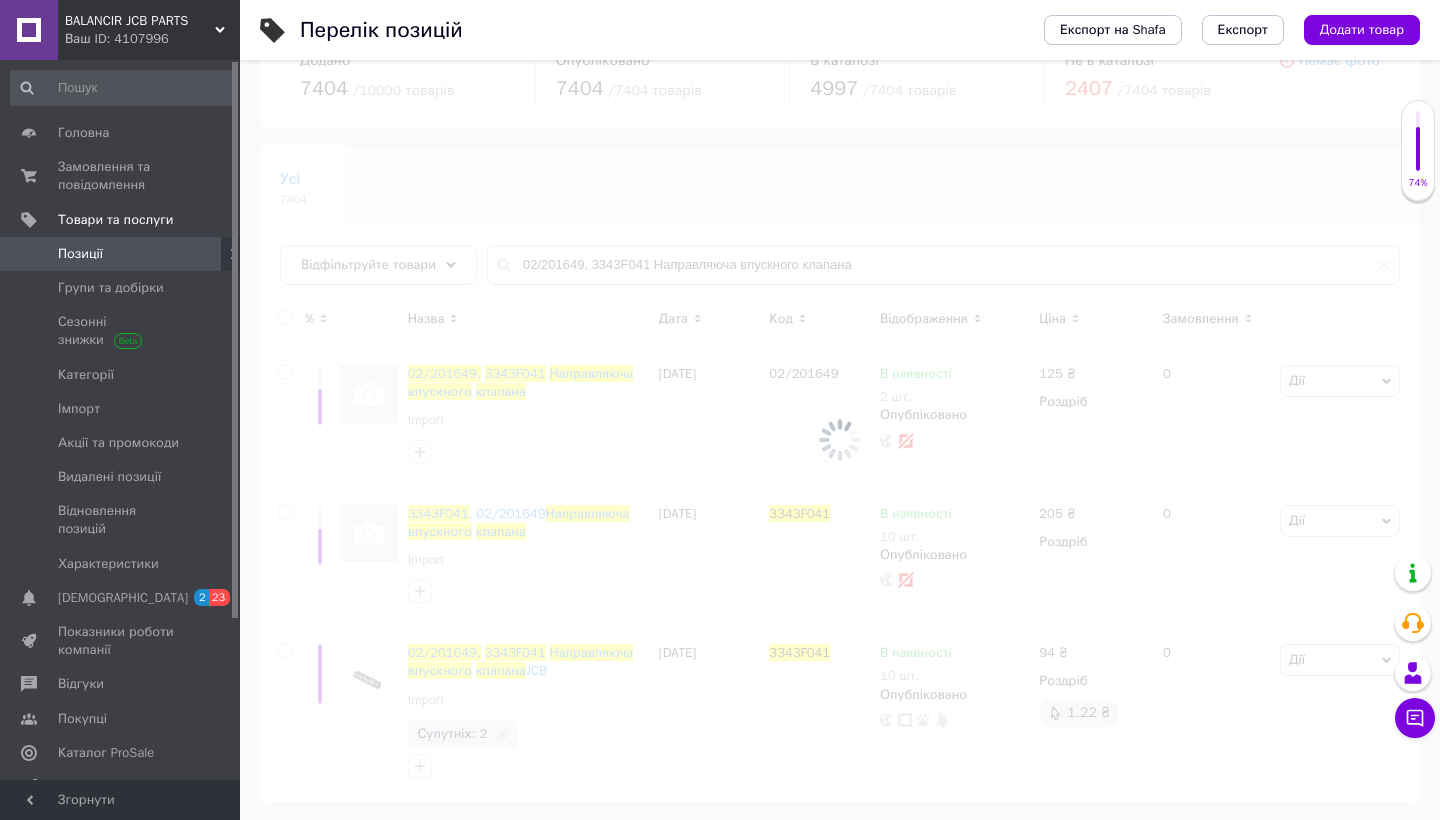 checkbox on "false" 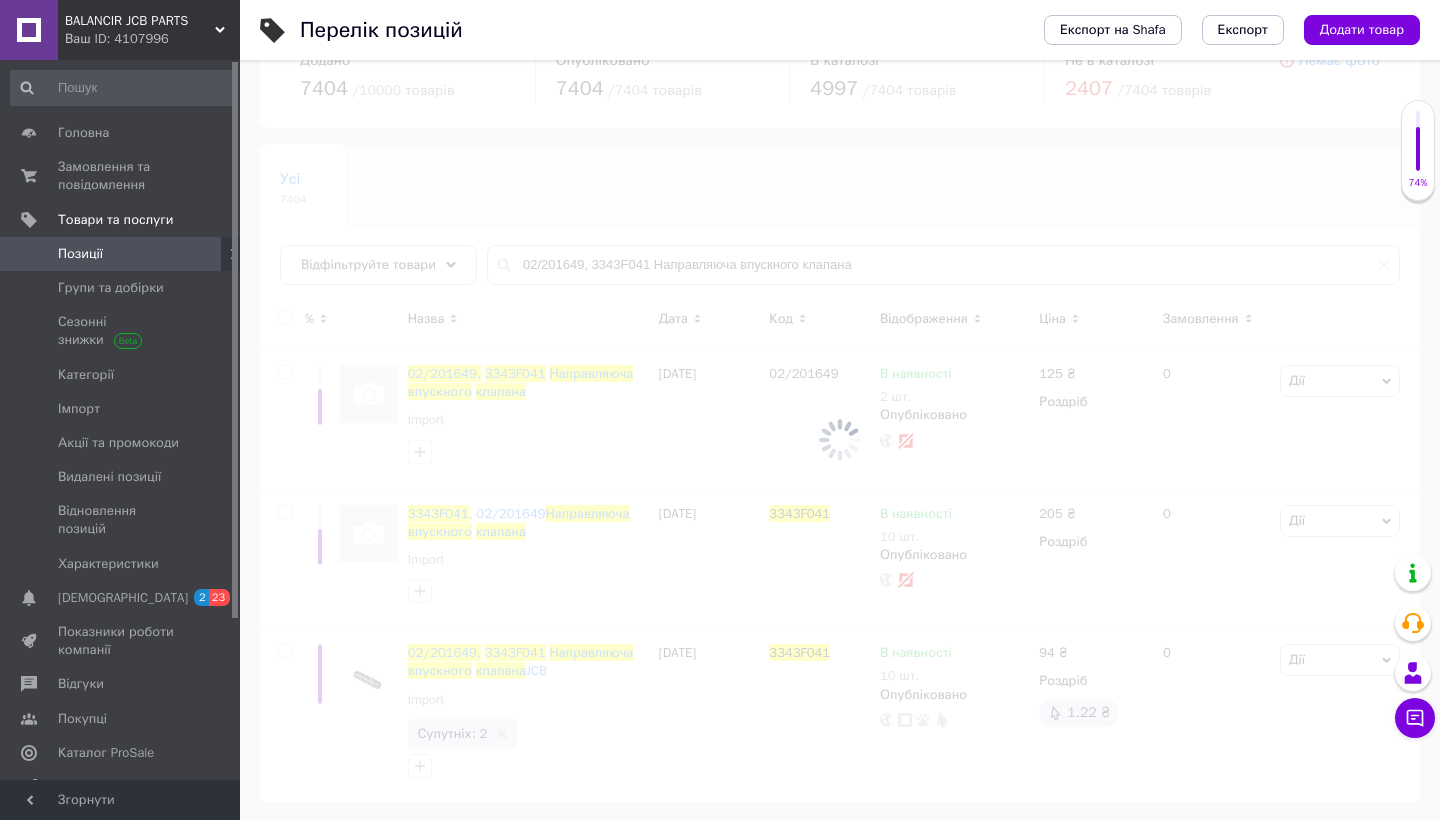 checkbox on "false" 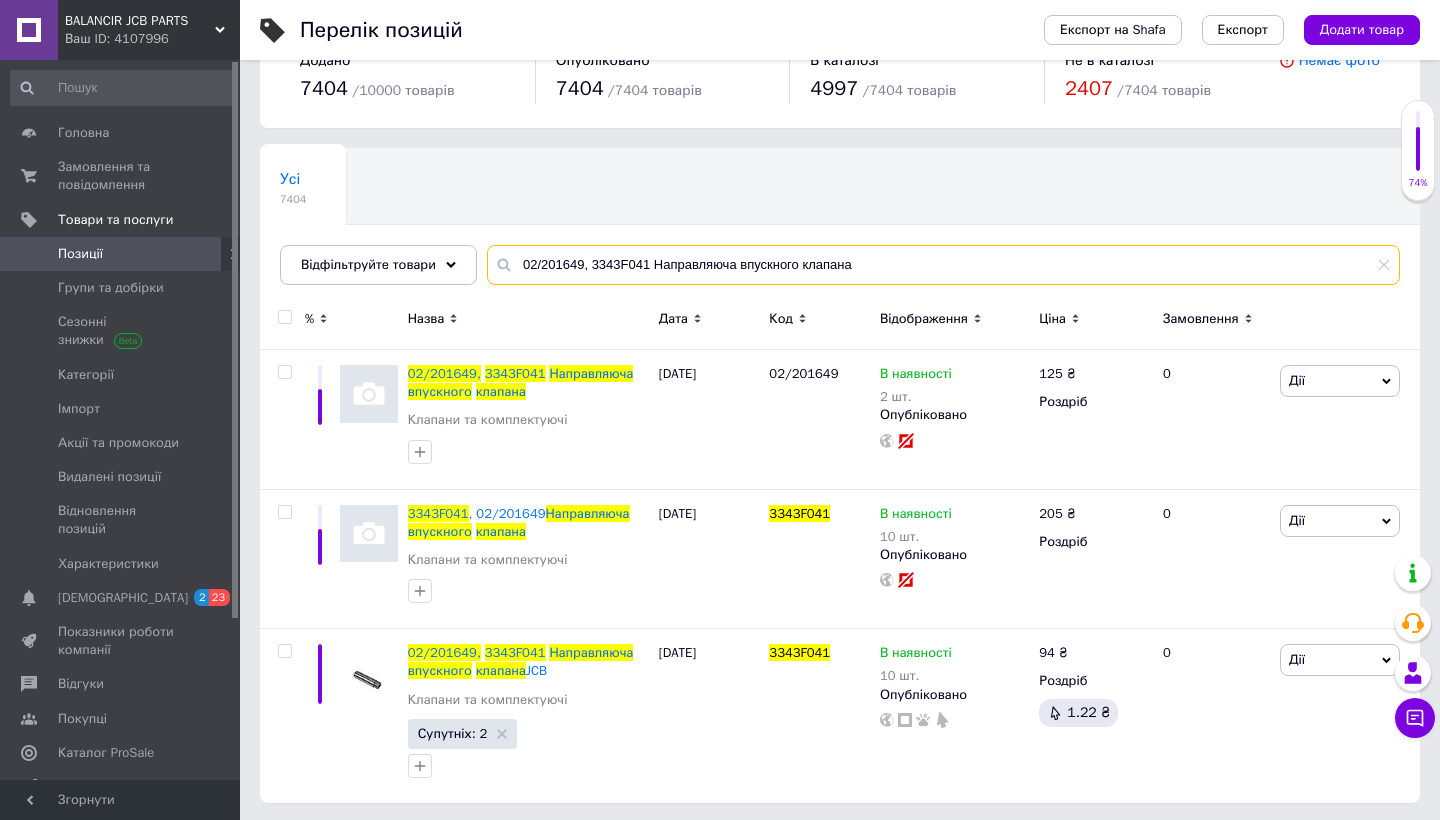 drag, startPoint x: 861, startPoint y: 267, endPoint x: 504, endPoint y: 259, distance: 357.08963 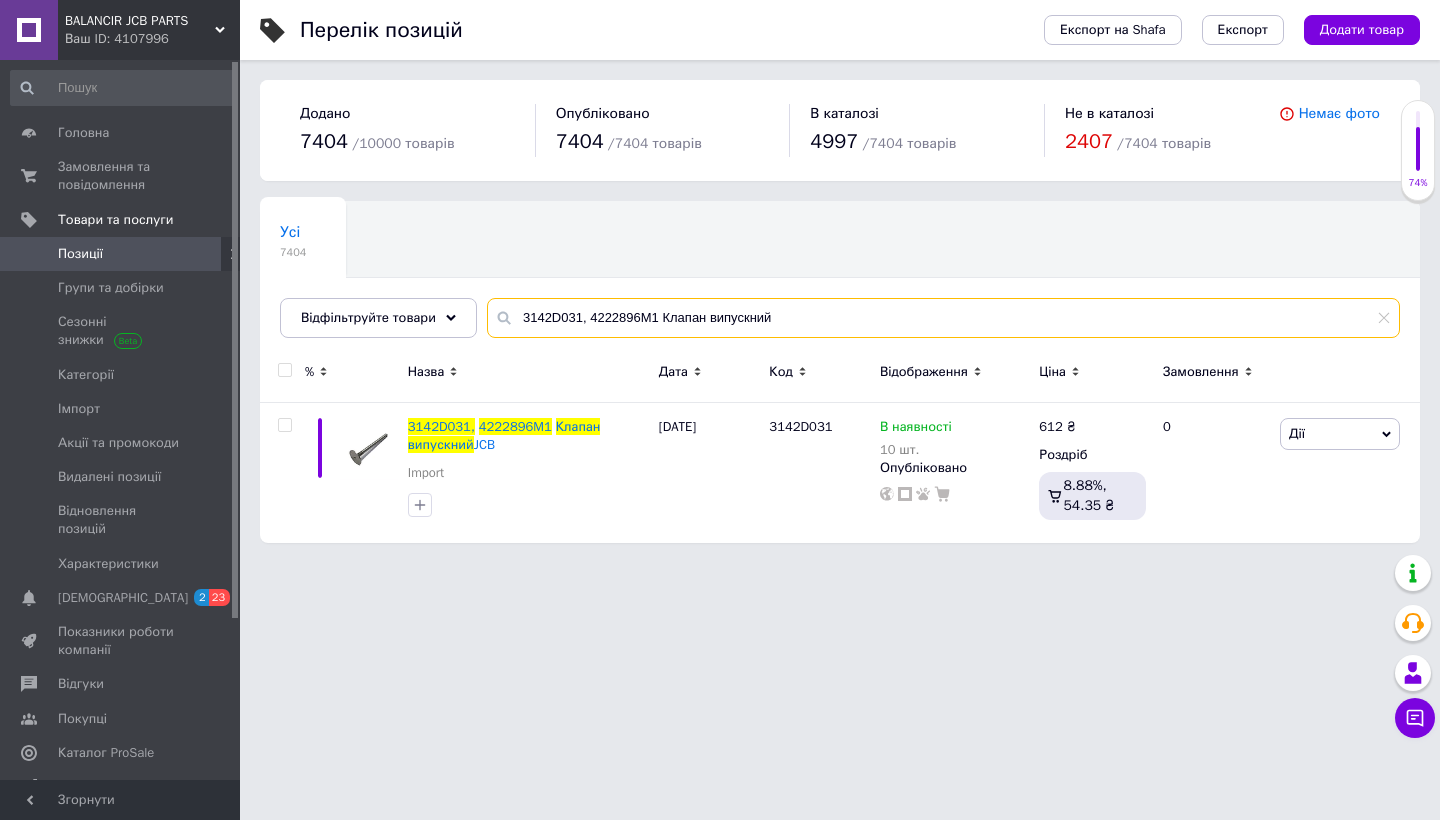 scroll, scrollTop: 0, scrollLeft: 0, axis: both 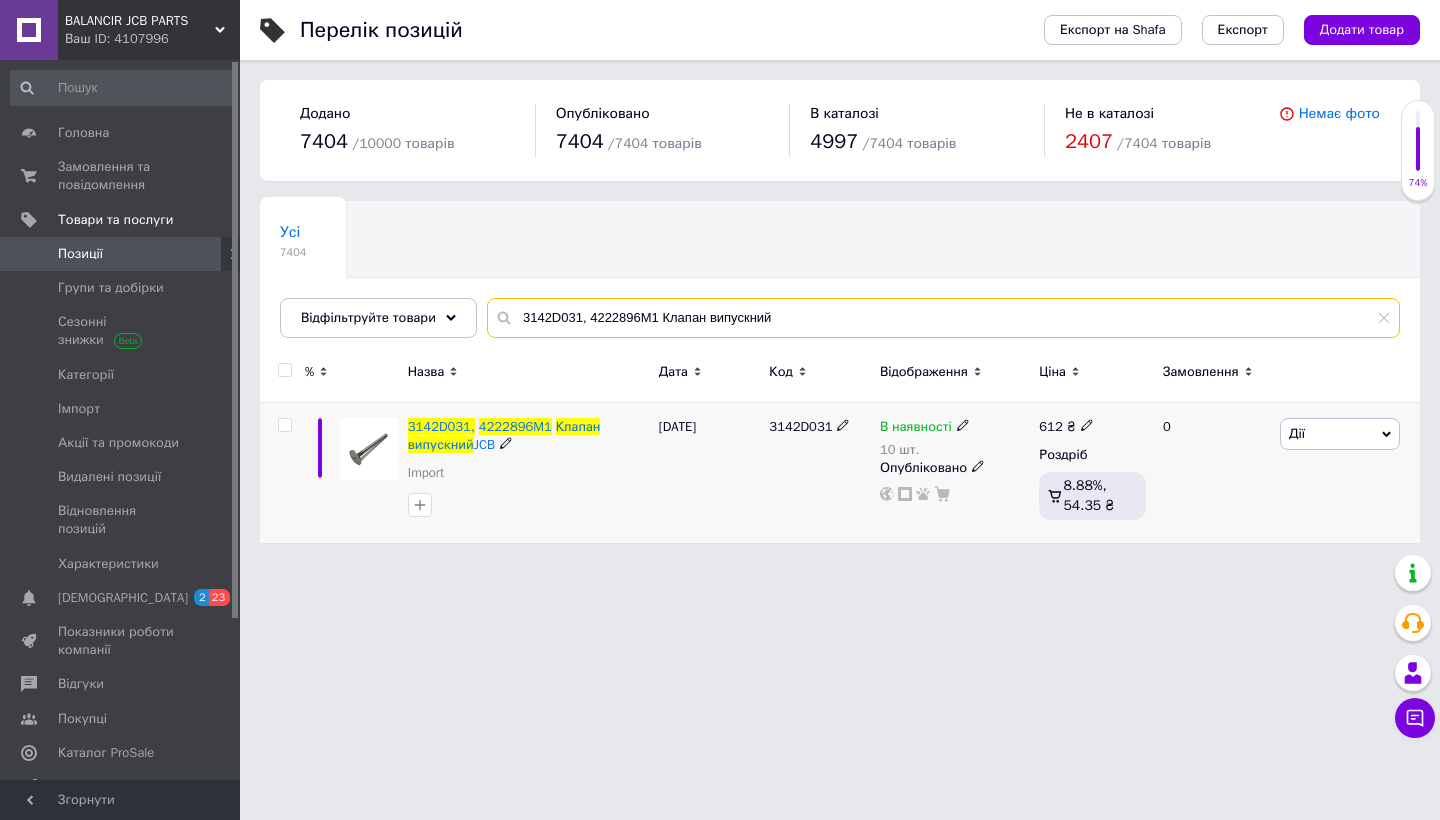 type on "3142D031, 4222896M1 Клапан випускний" 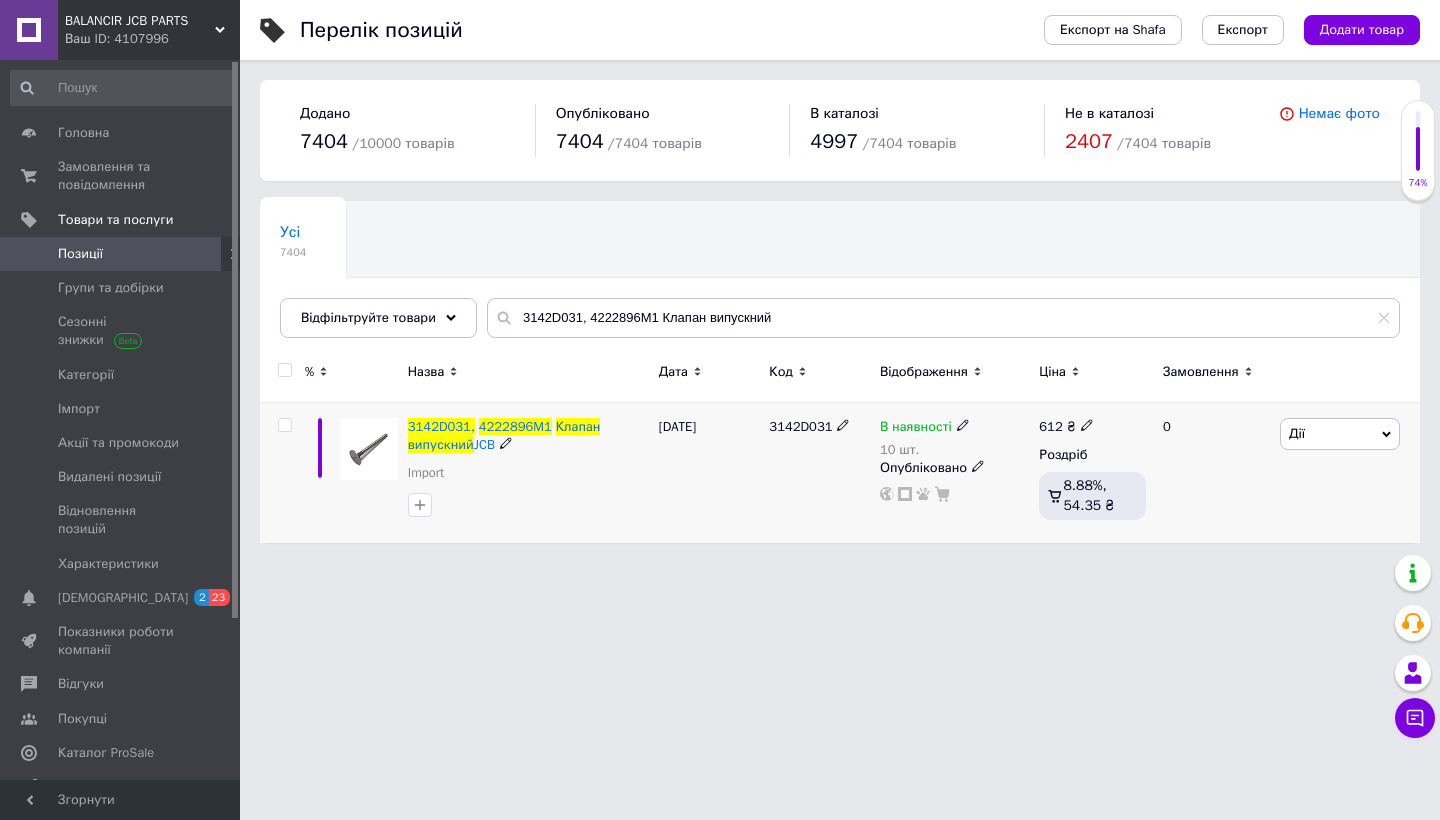 click at bounding box center [284, 425] 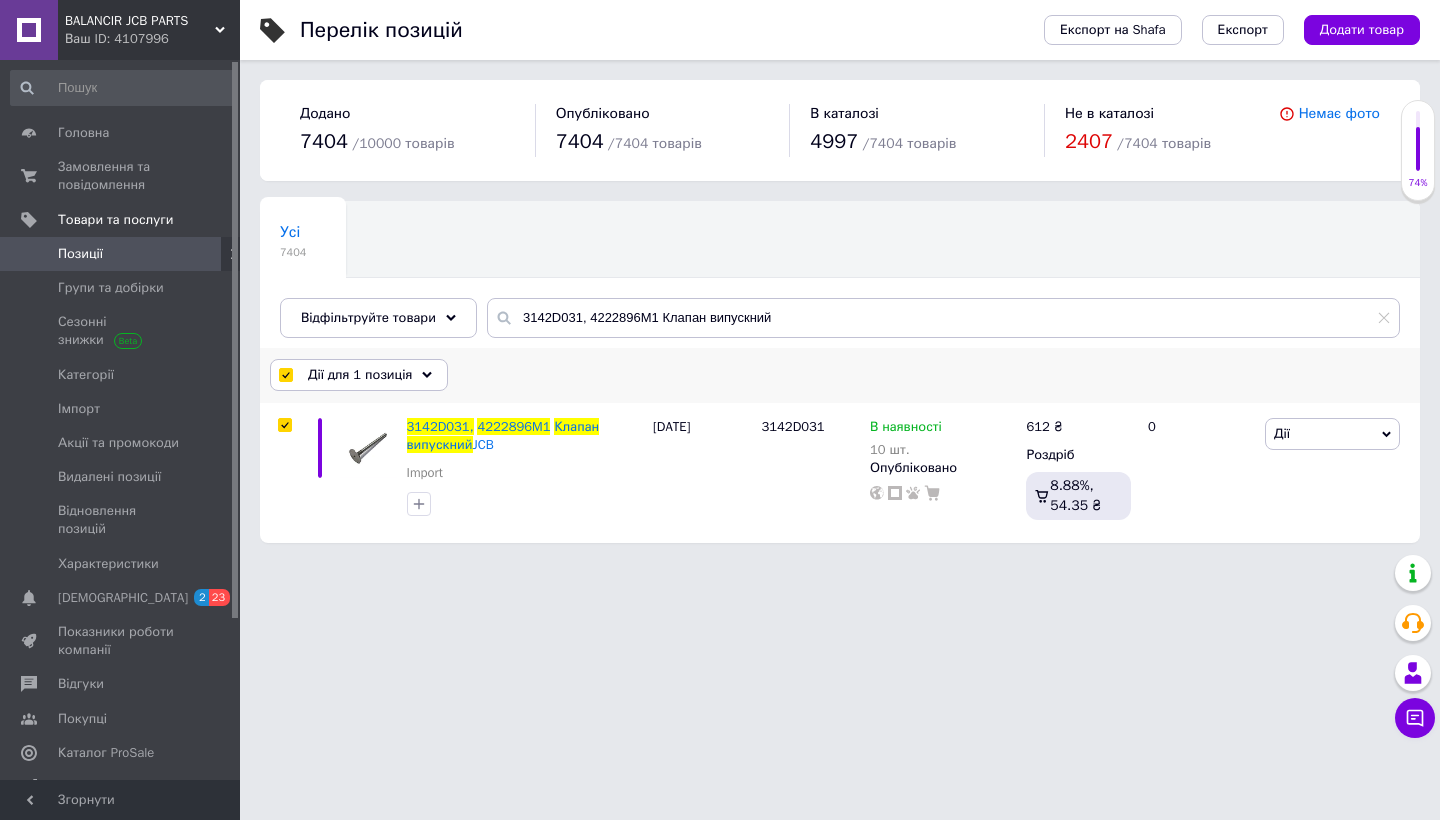 click on "Дії для 1 позиція" at bounding box center (360, 375) 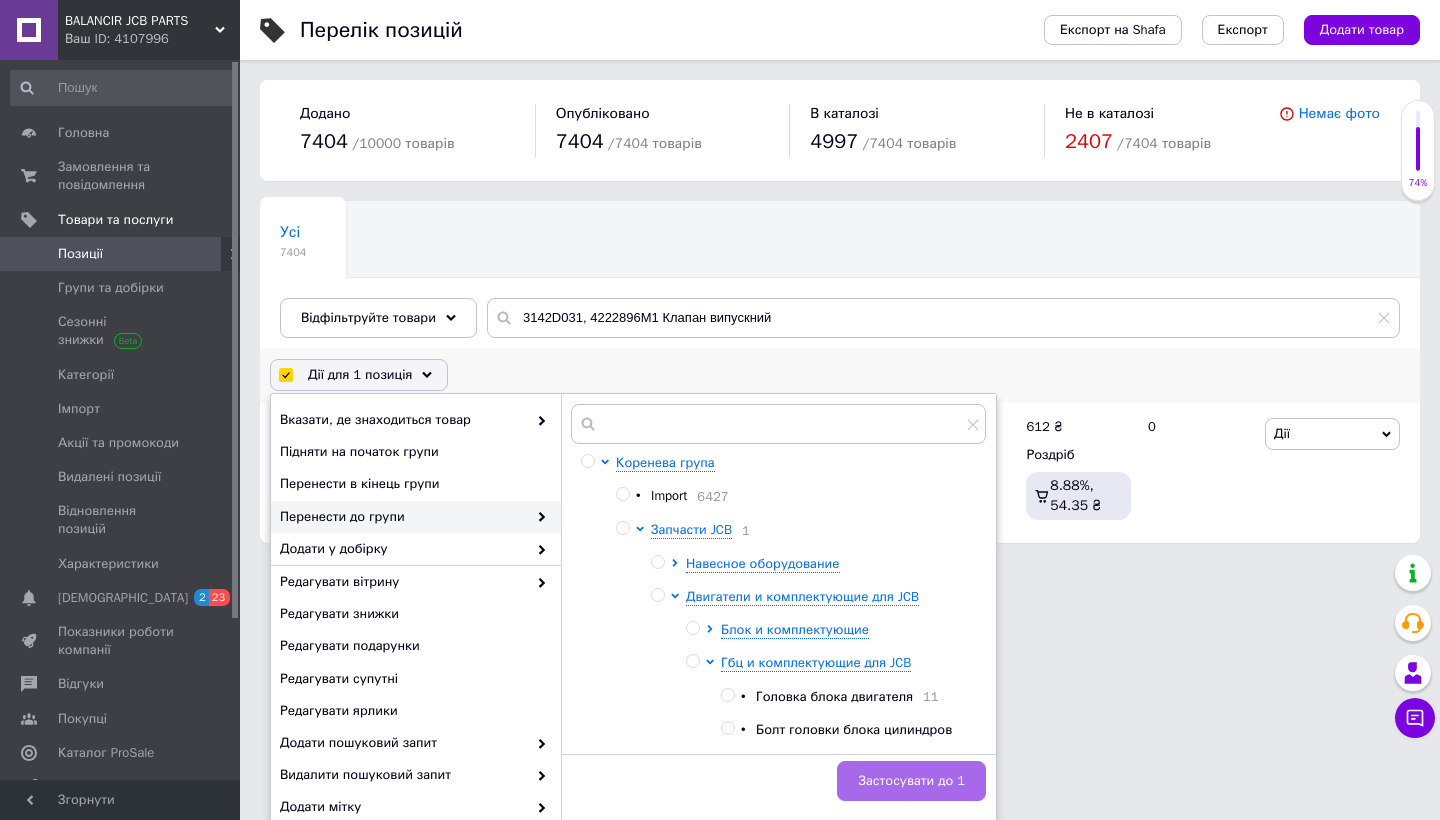 click on "Застосувати до 1" at bounding box center (911, 781) 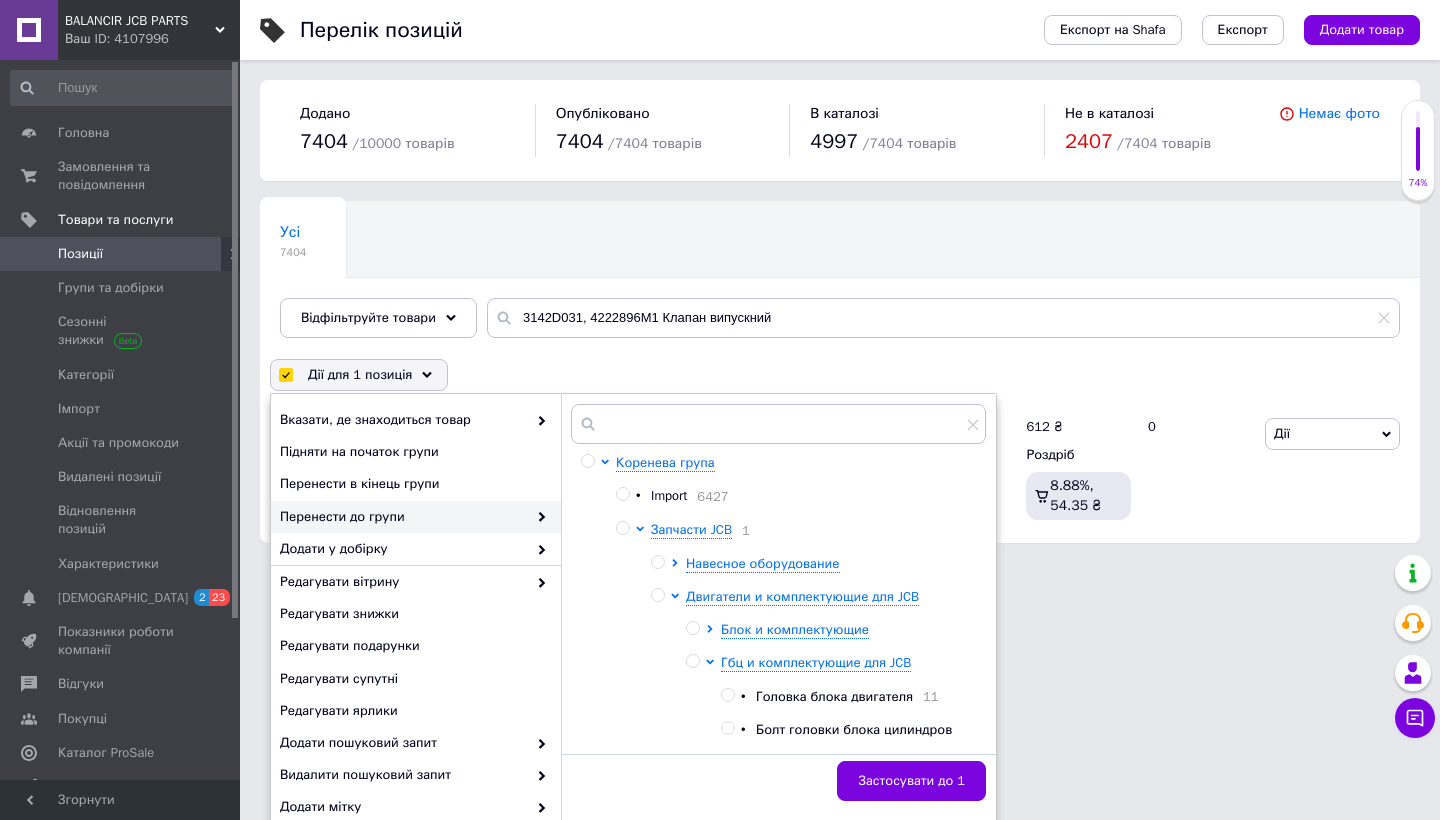 checkbox on "false" 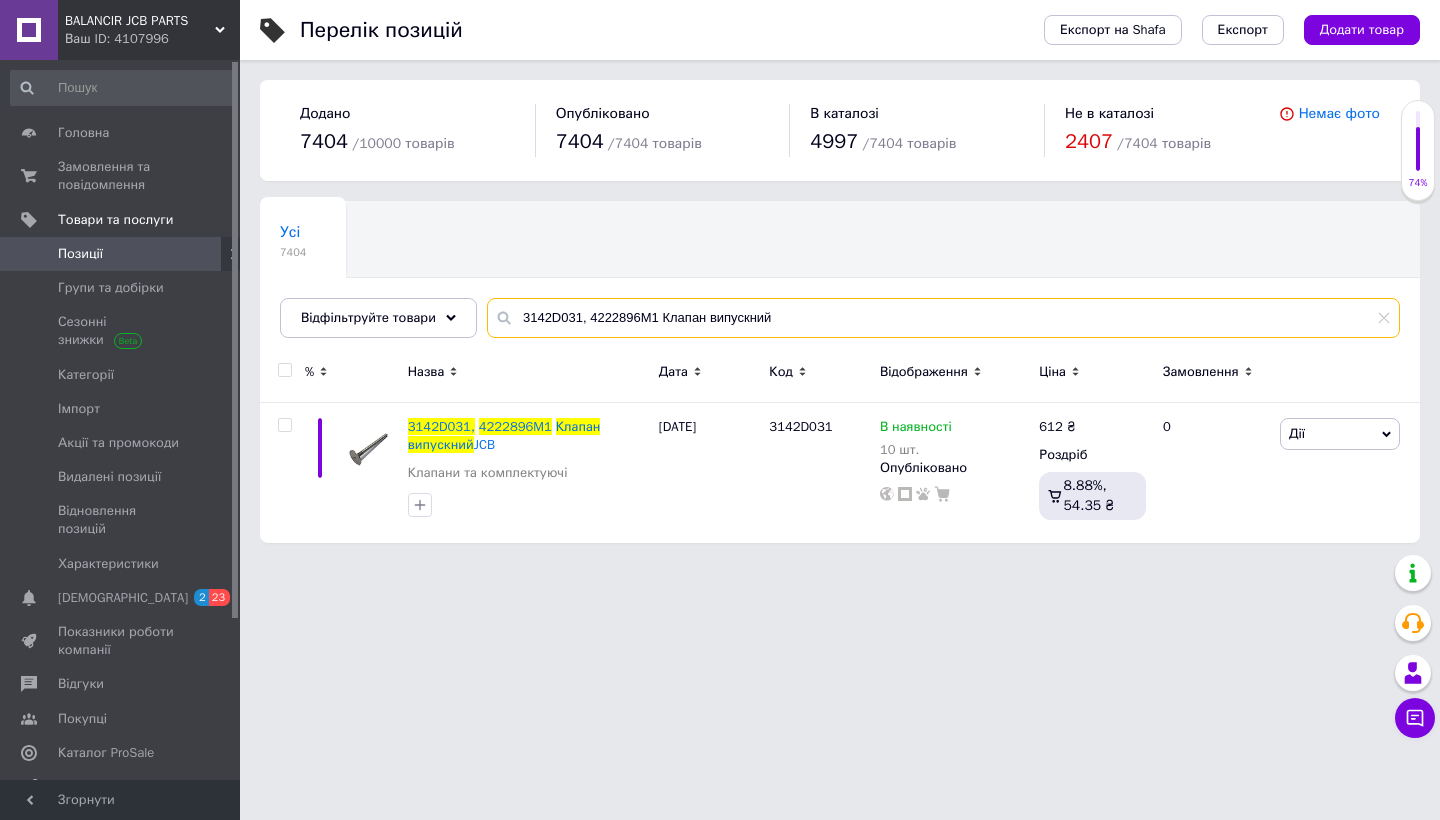 drag, startPoint x: 801, startPoint y: 314, endPoint x: 511, endPoint y: 316, distance: 290.0069 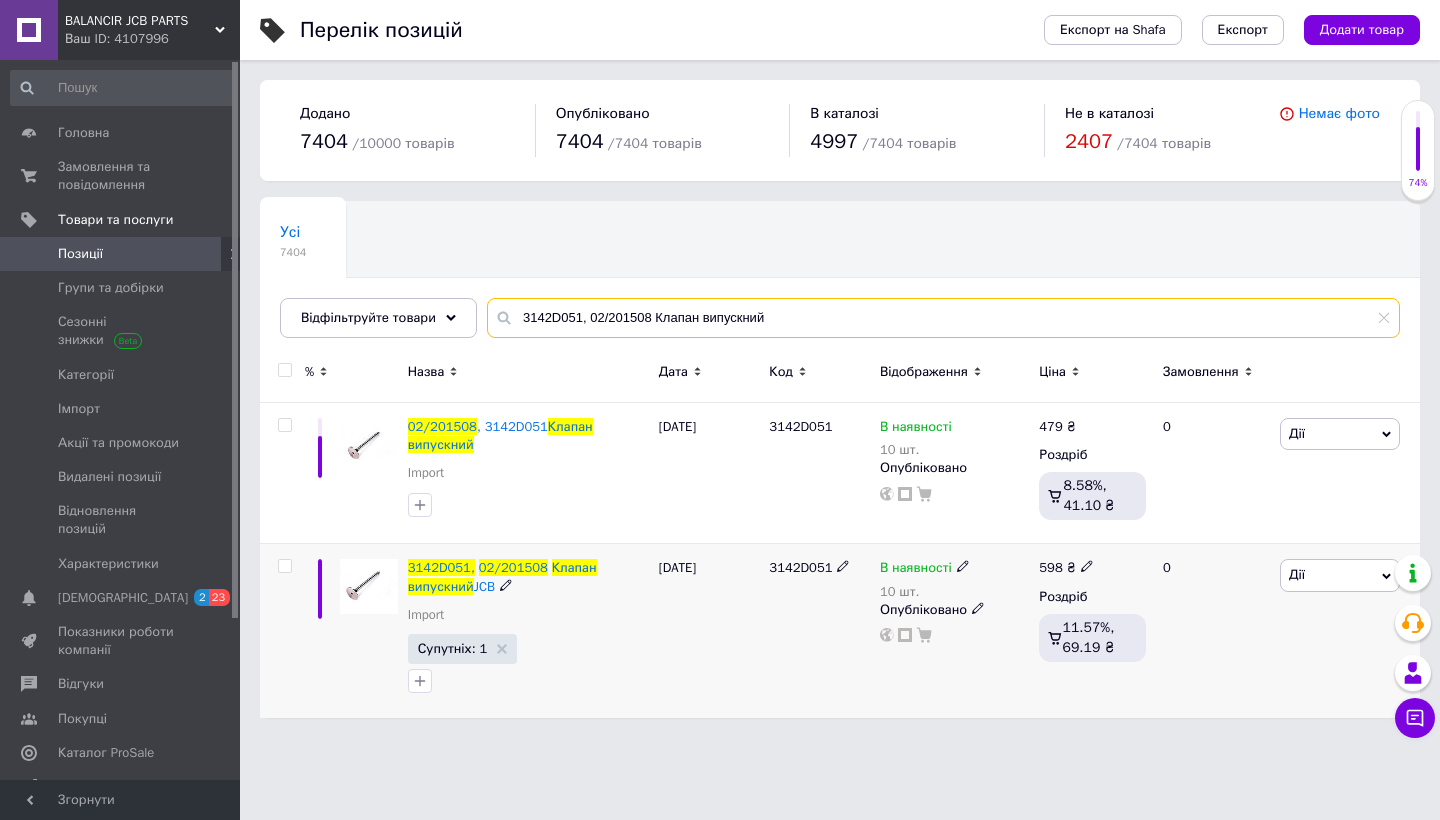 type on "3142D051, 02/201508 Клапан випускний" 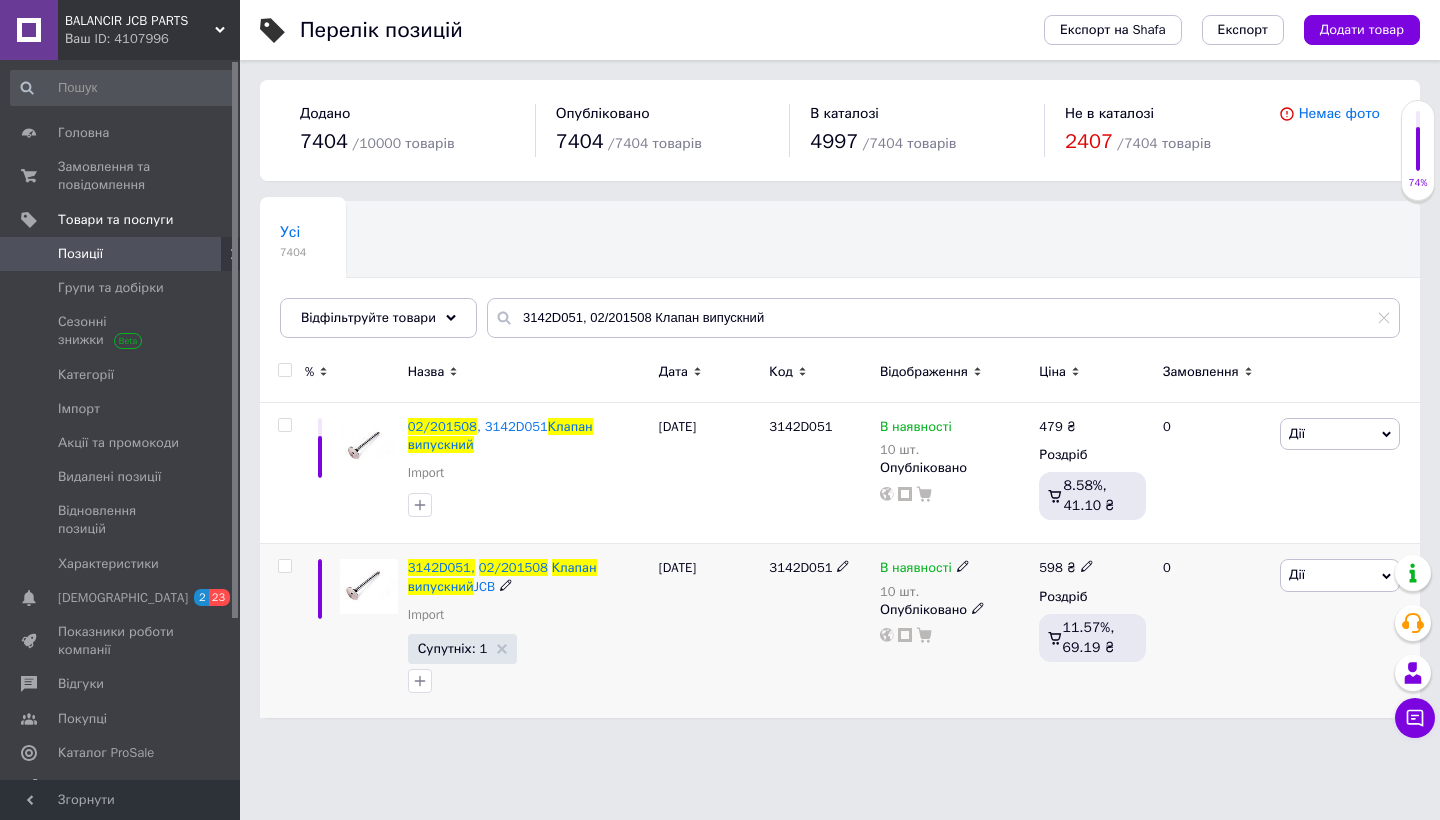 click at bounding box center (284, 566) 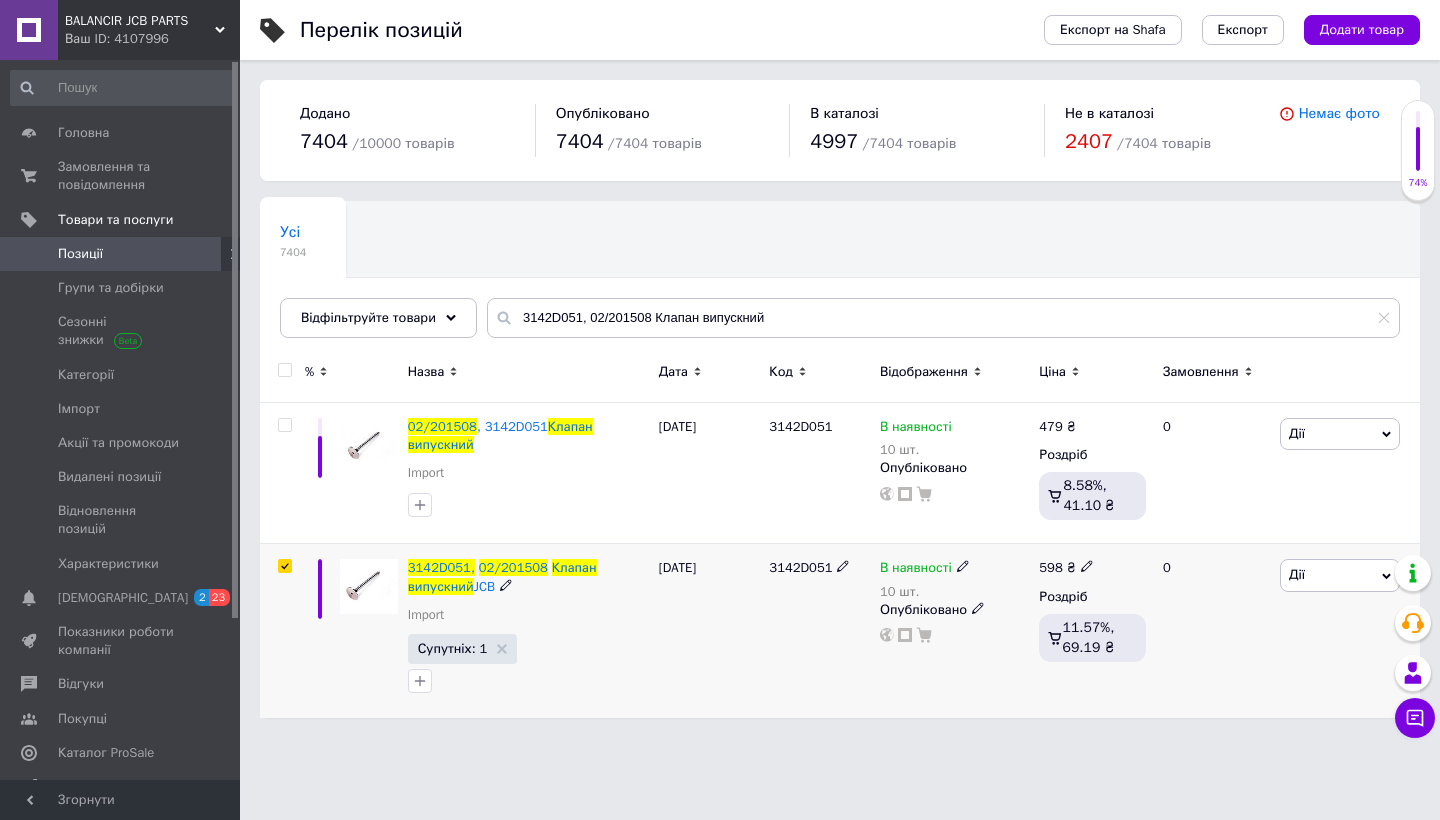 checkbox on "true" 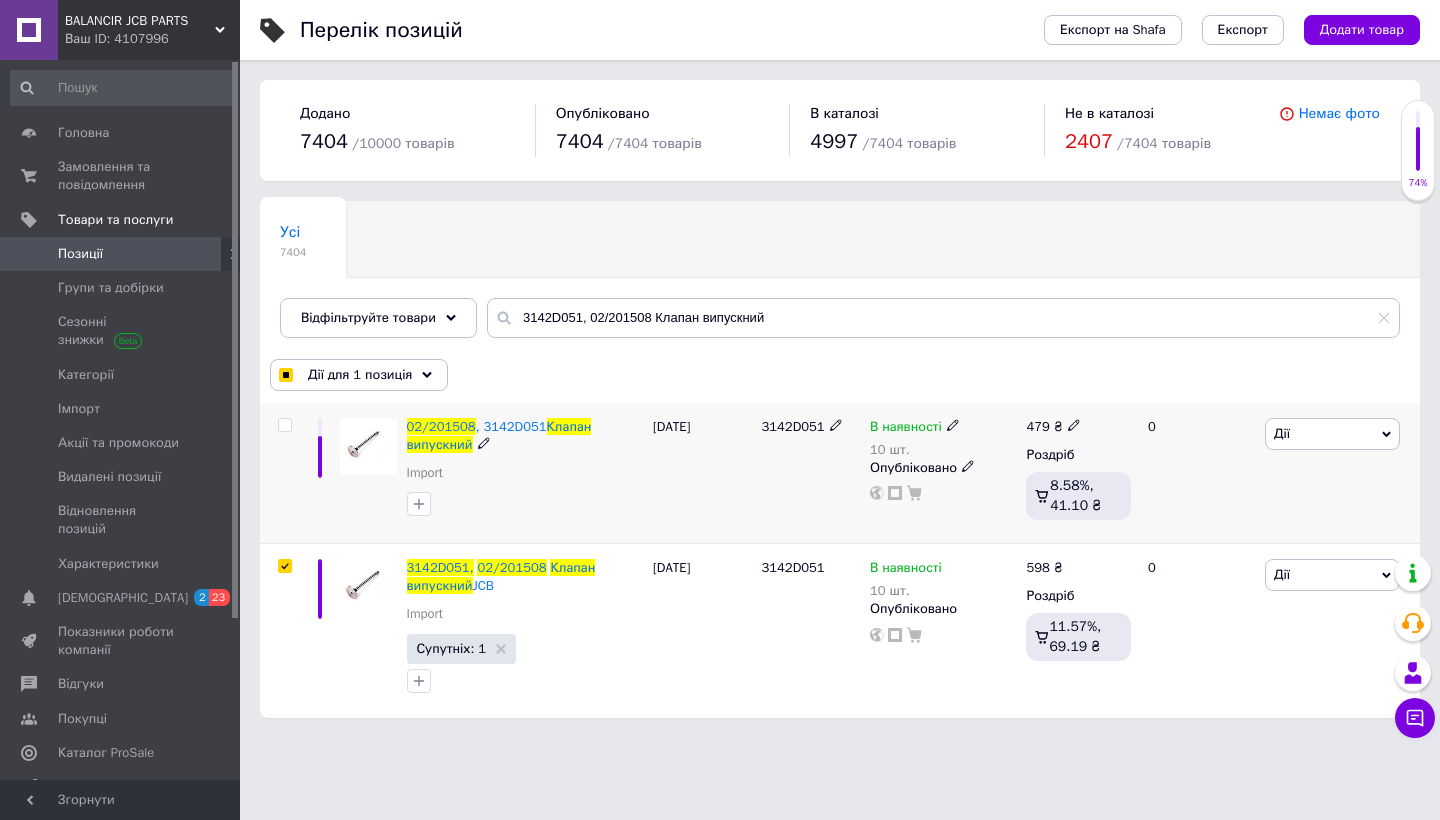 click at bounding box center [284, 425] 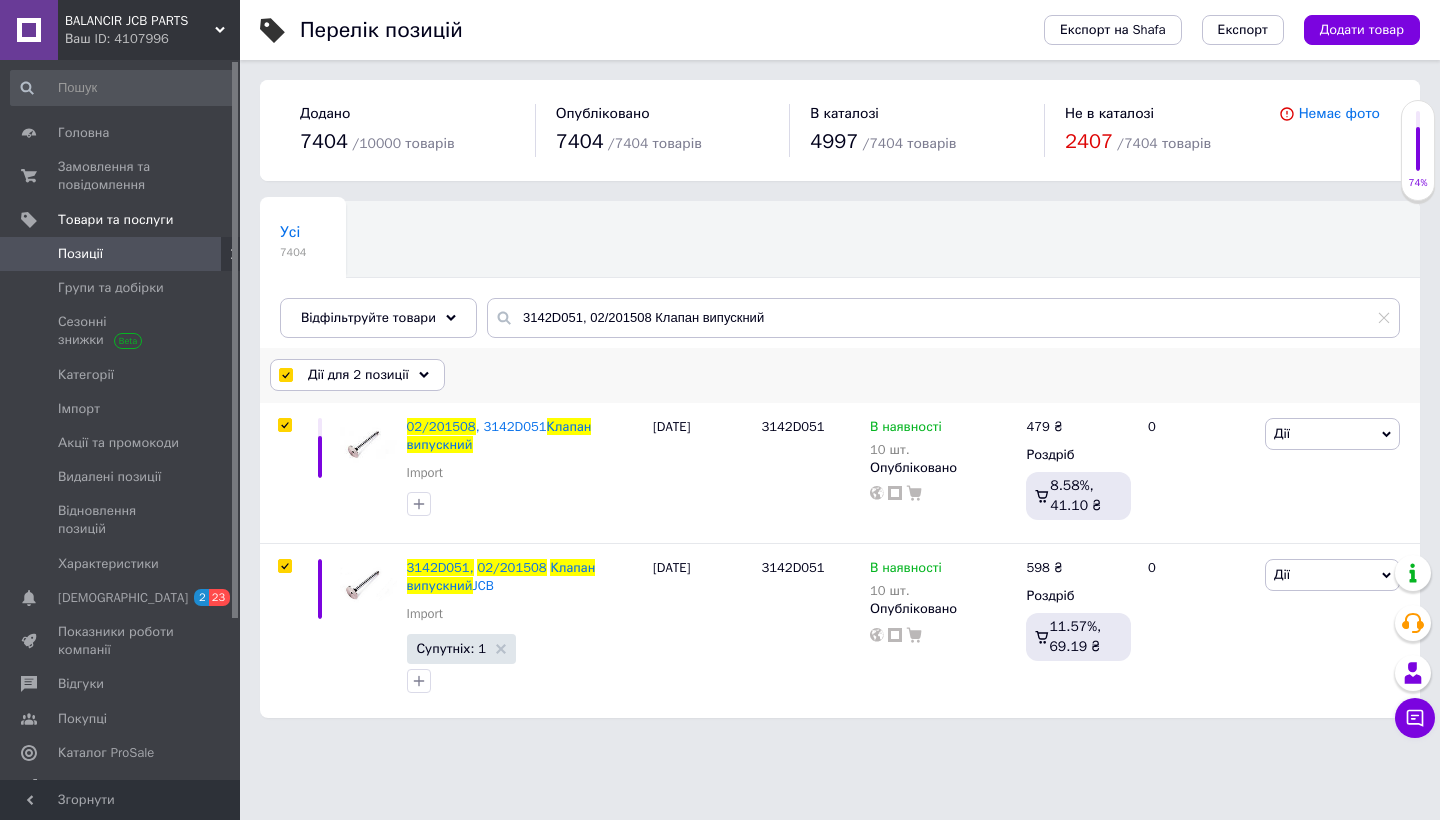 click on "Дії для 2 позиції" at bounding box center [357, 375] 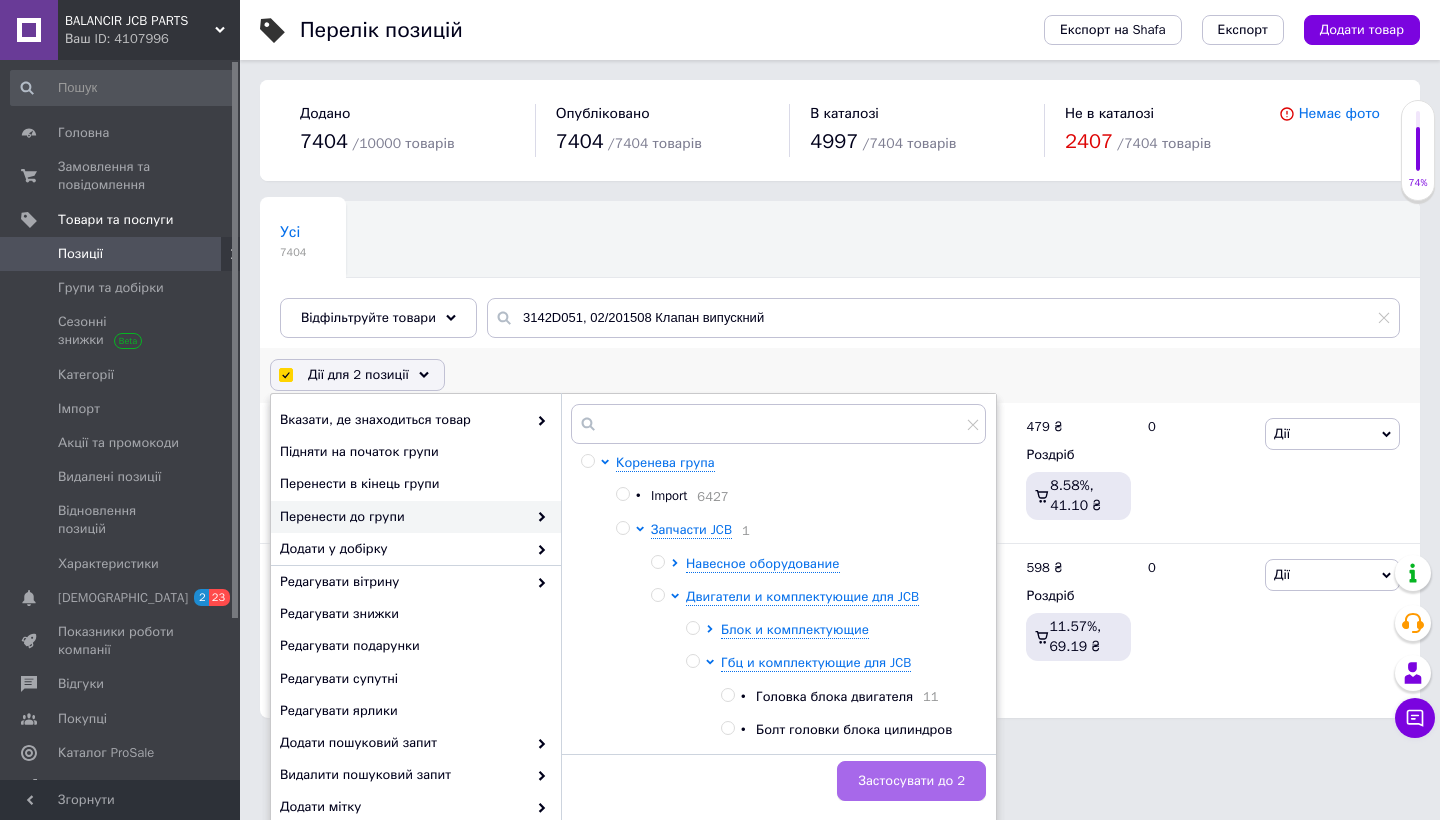 click on "Застосувати до 2" at bounding box center (911, 781) 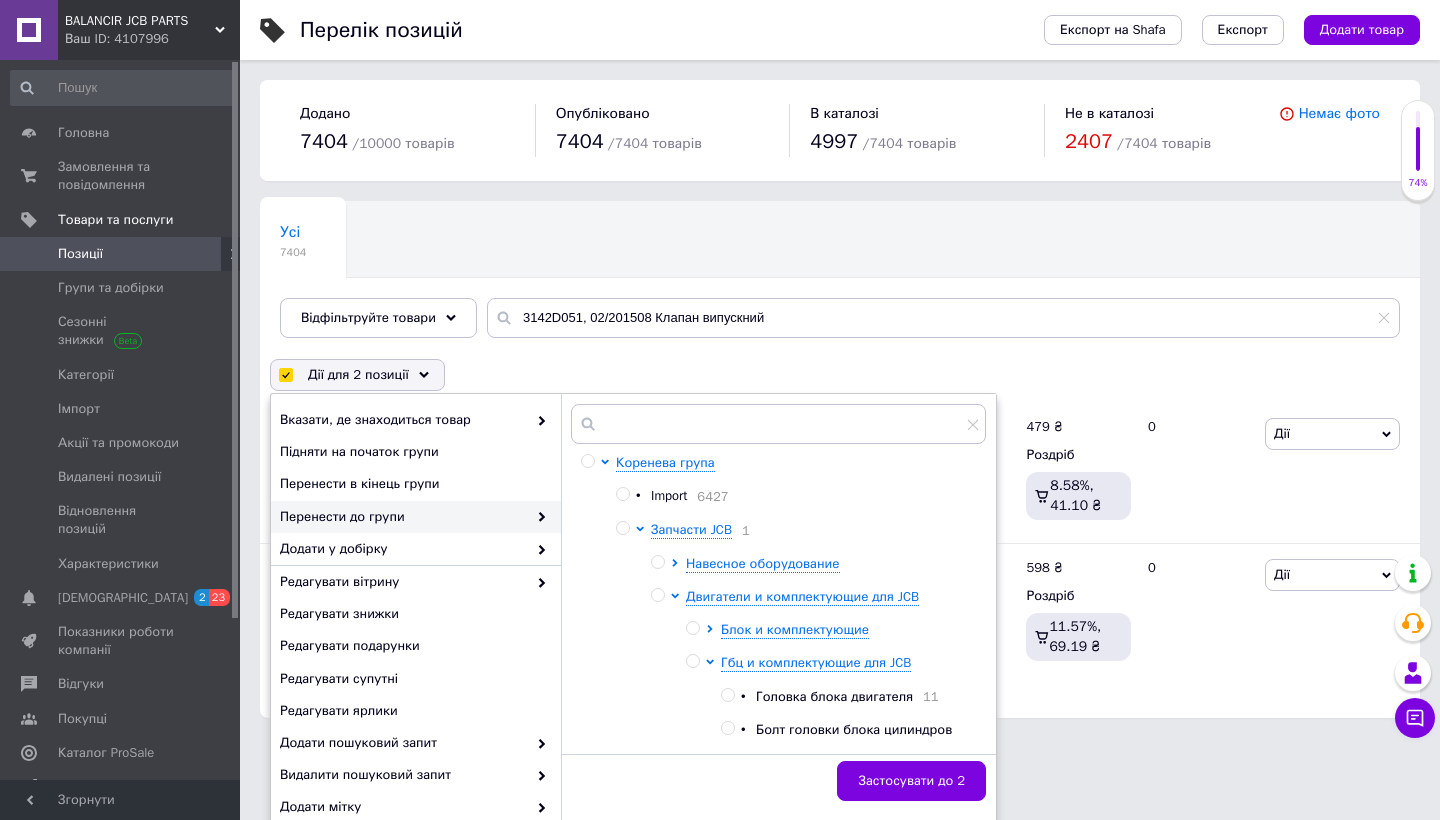 checkbox on "false" 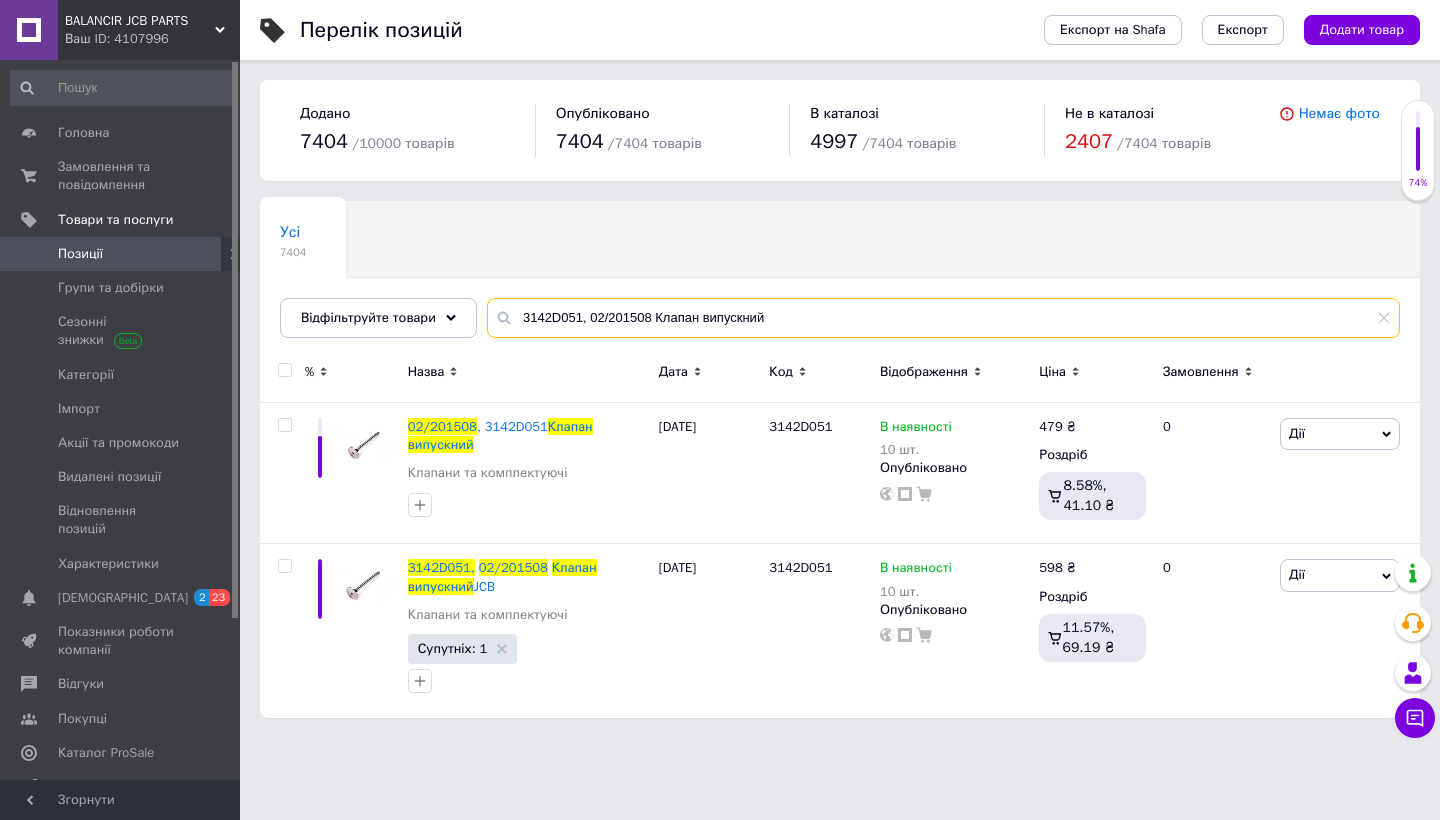 drag, startPoint x: 790, startPoint y: 317, endPoint x: 514, endPoint y: 314, distance: 276.0163 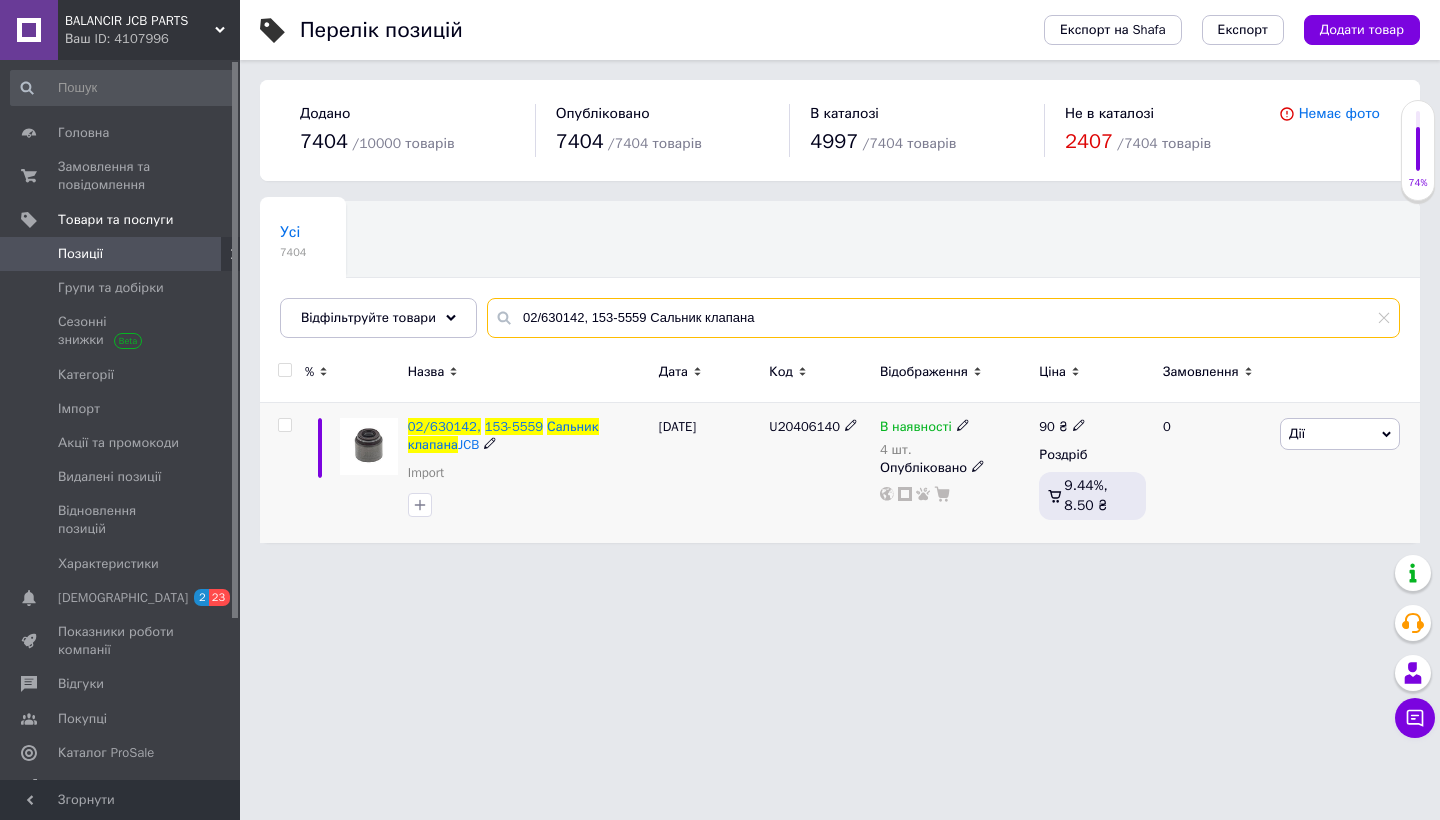 type on "02/630142, 153-5559 Сальник клапана" 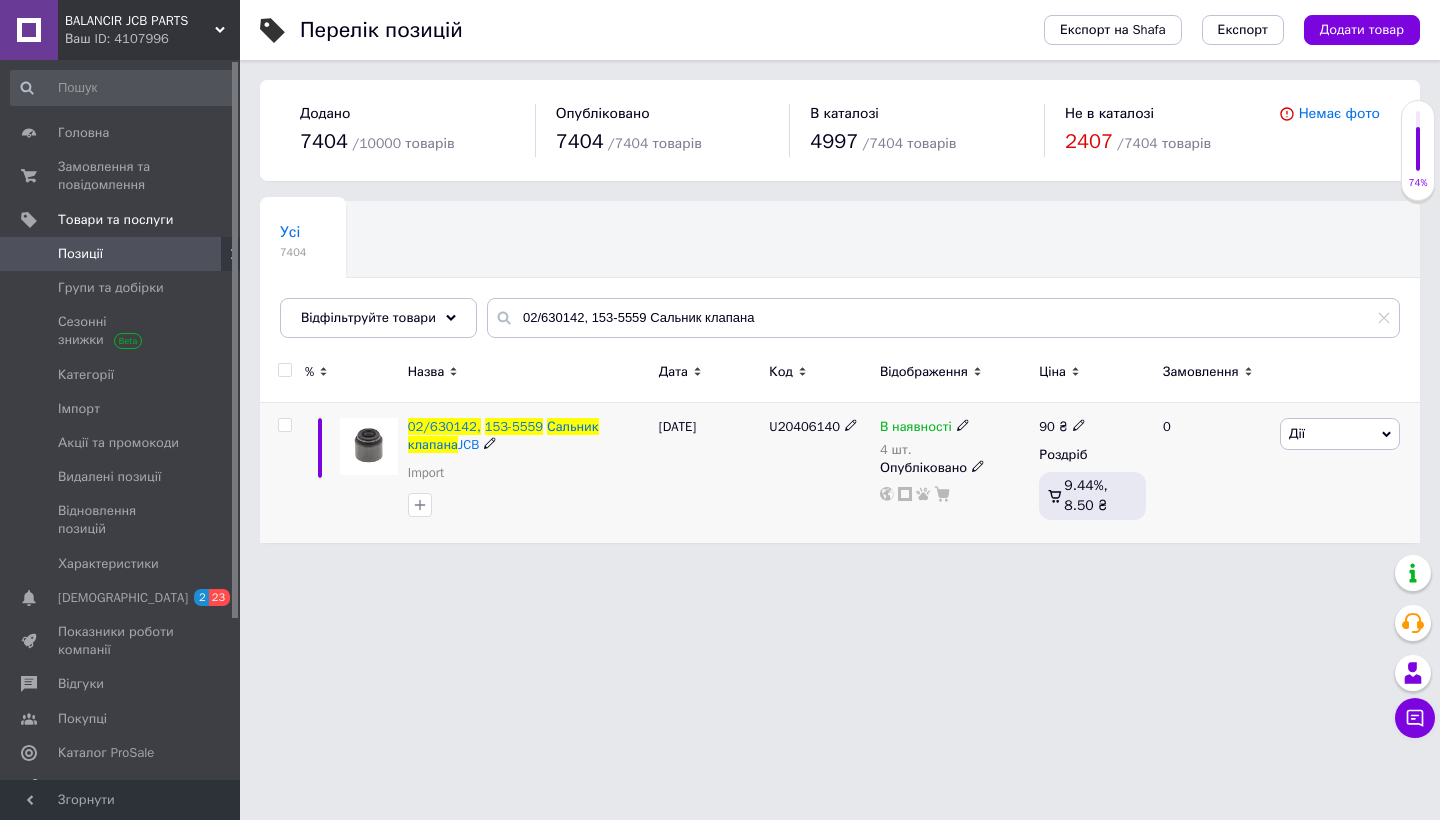 click at bounding box center [284, 425] 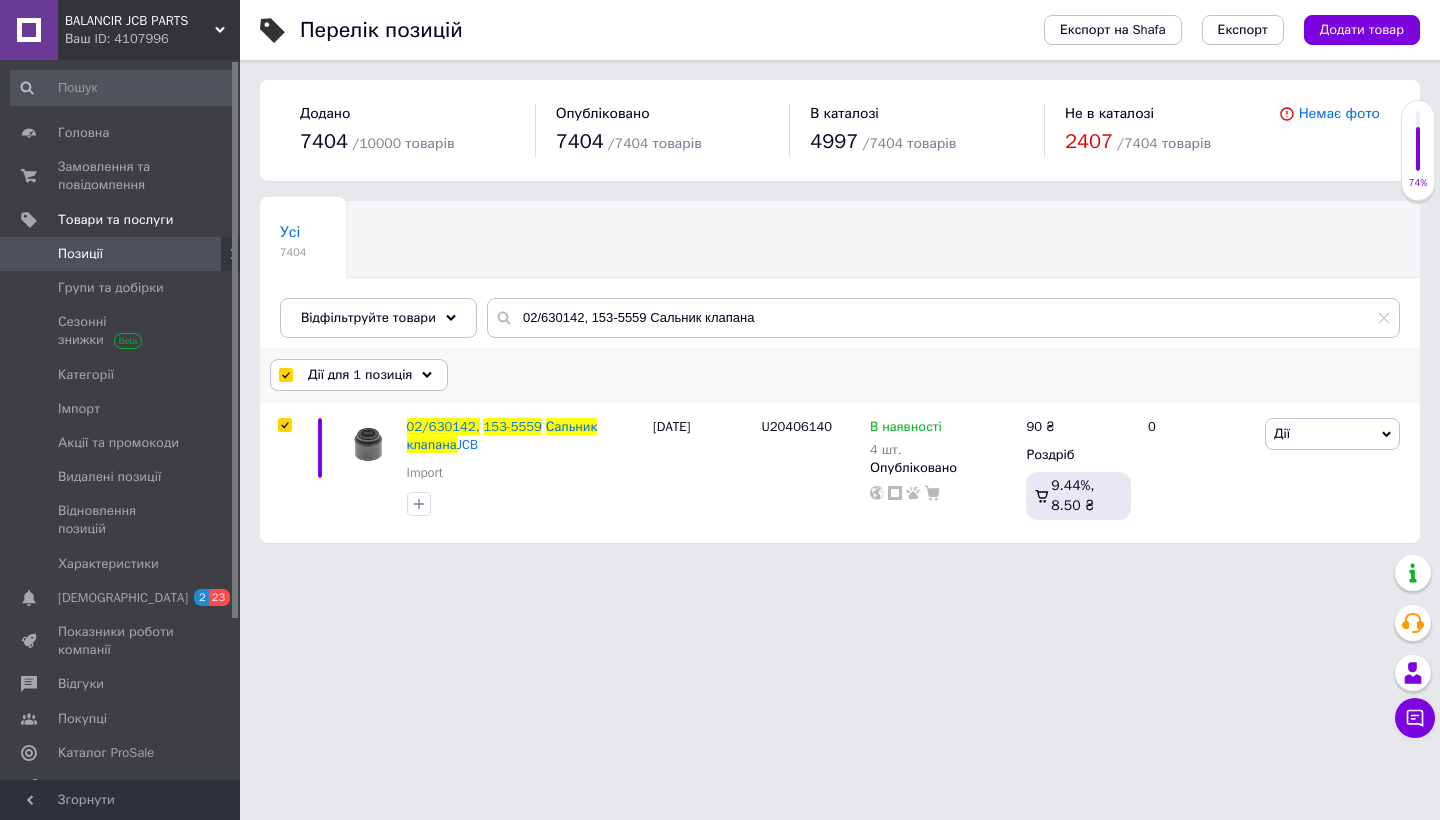 click on "Дії для 1 позиція" at bounding box center (360, 375) 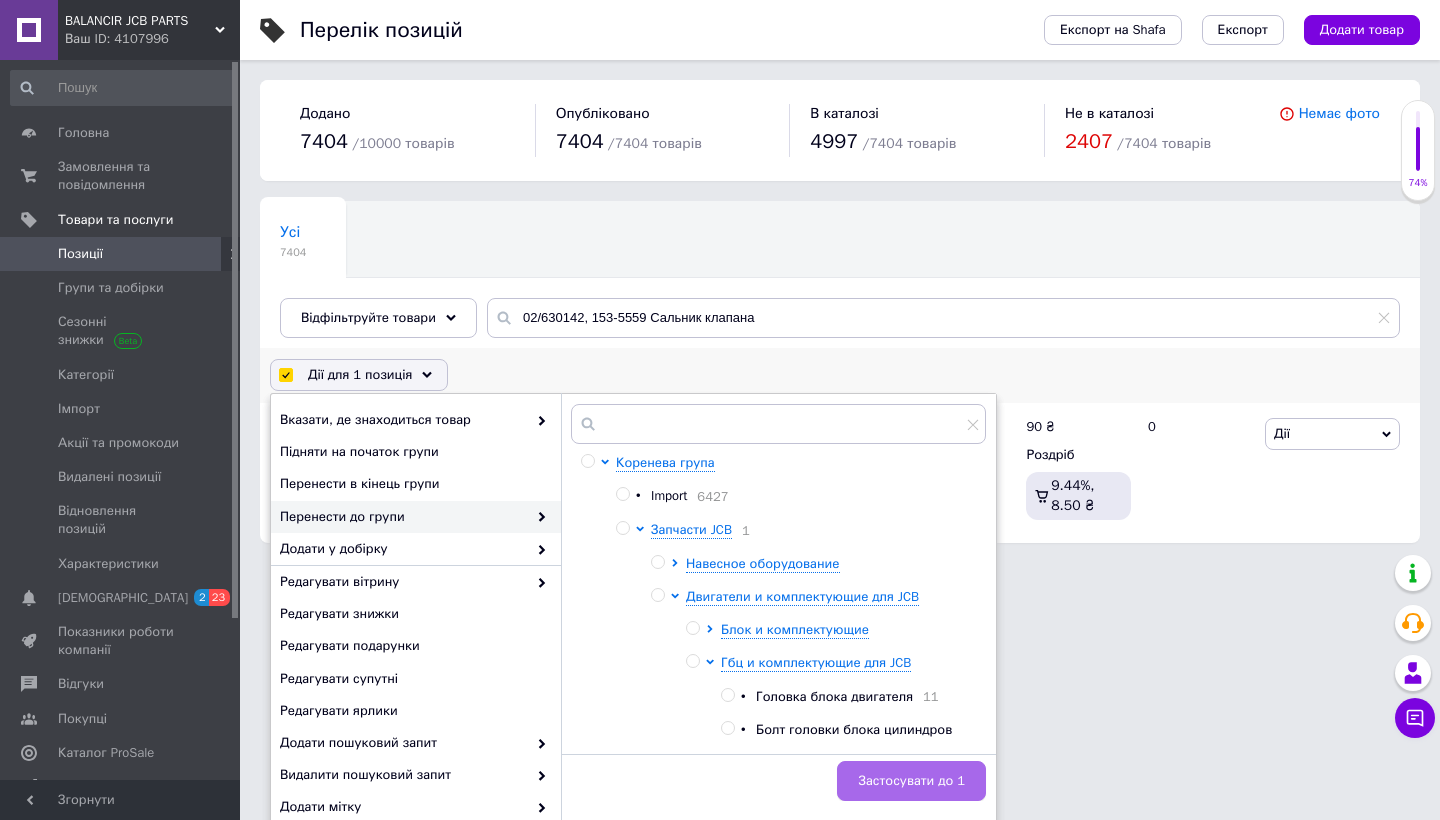 click on "Застосувати до 1" at bounding box center [911, 781] 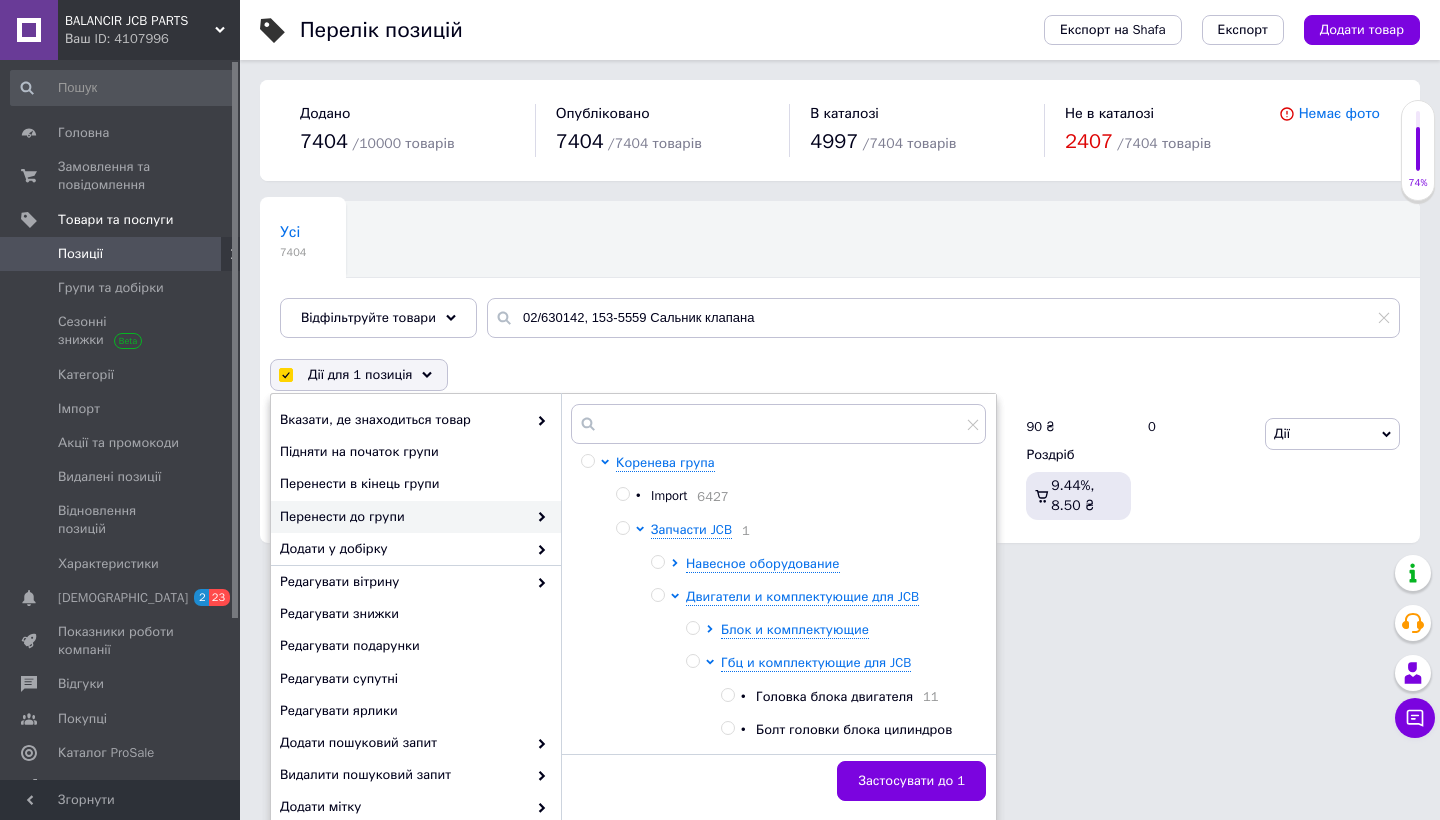 checkbox on "false" 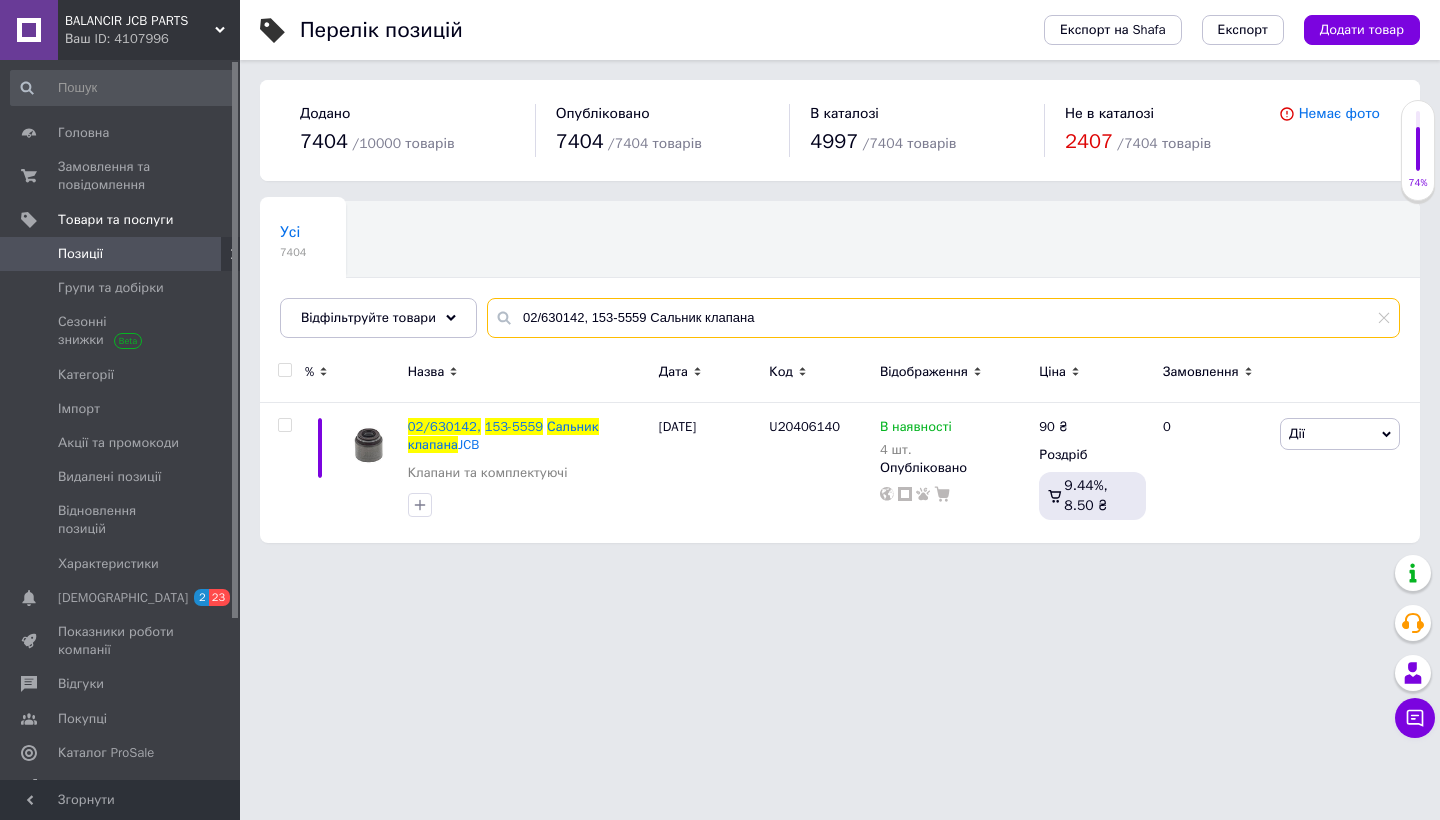 drag, startPoint x: 780, startPoint y: 315, endPoint x: 529, endPoint y: 313, distance: 251.00797 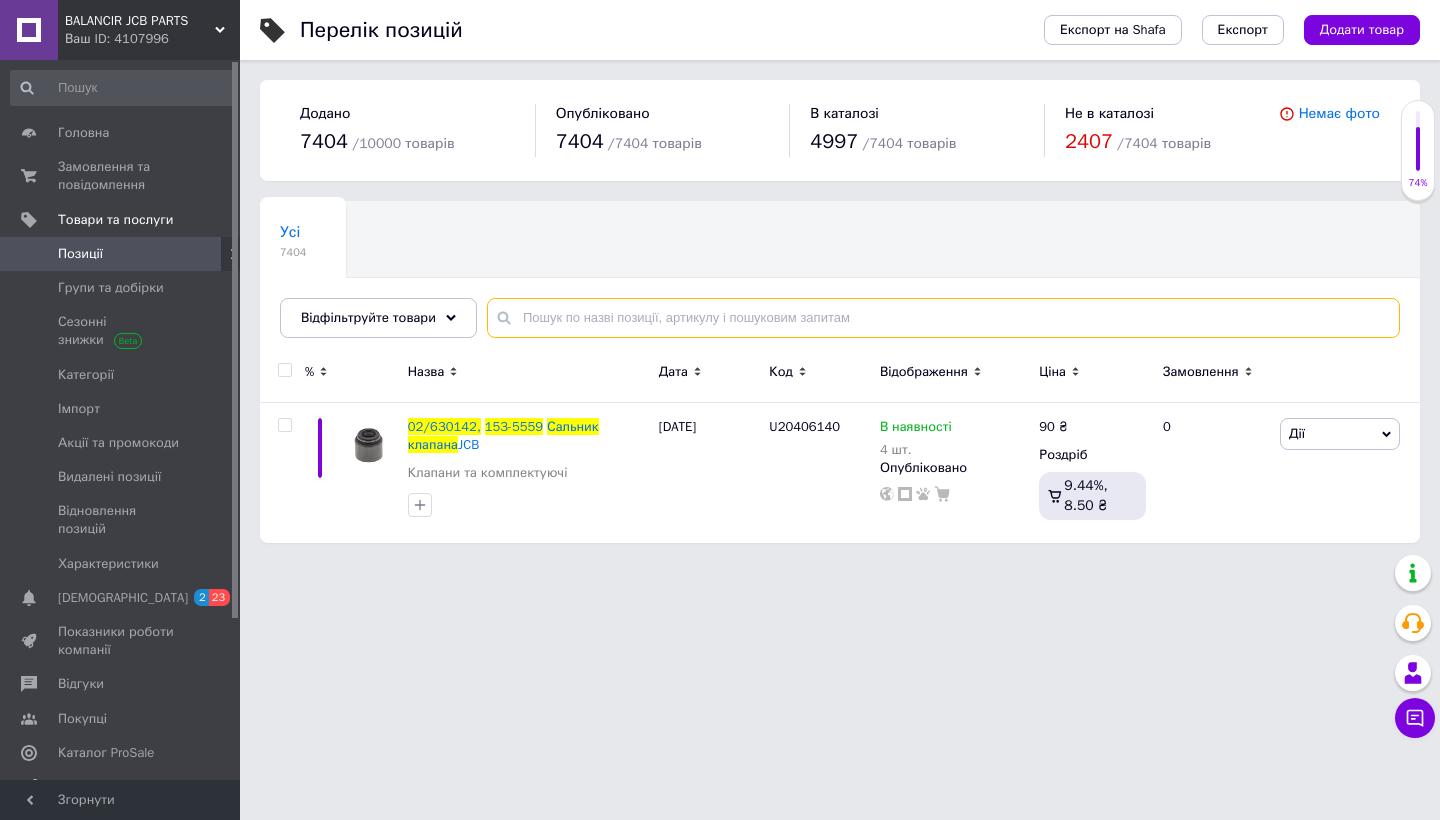 paste on "02/202942, 3142A151 Клапан випускний" 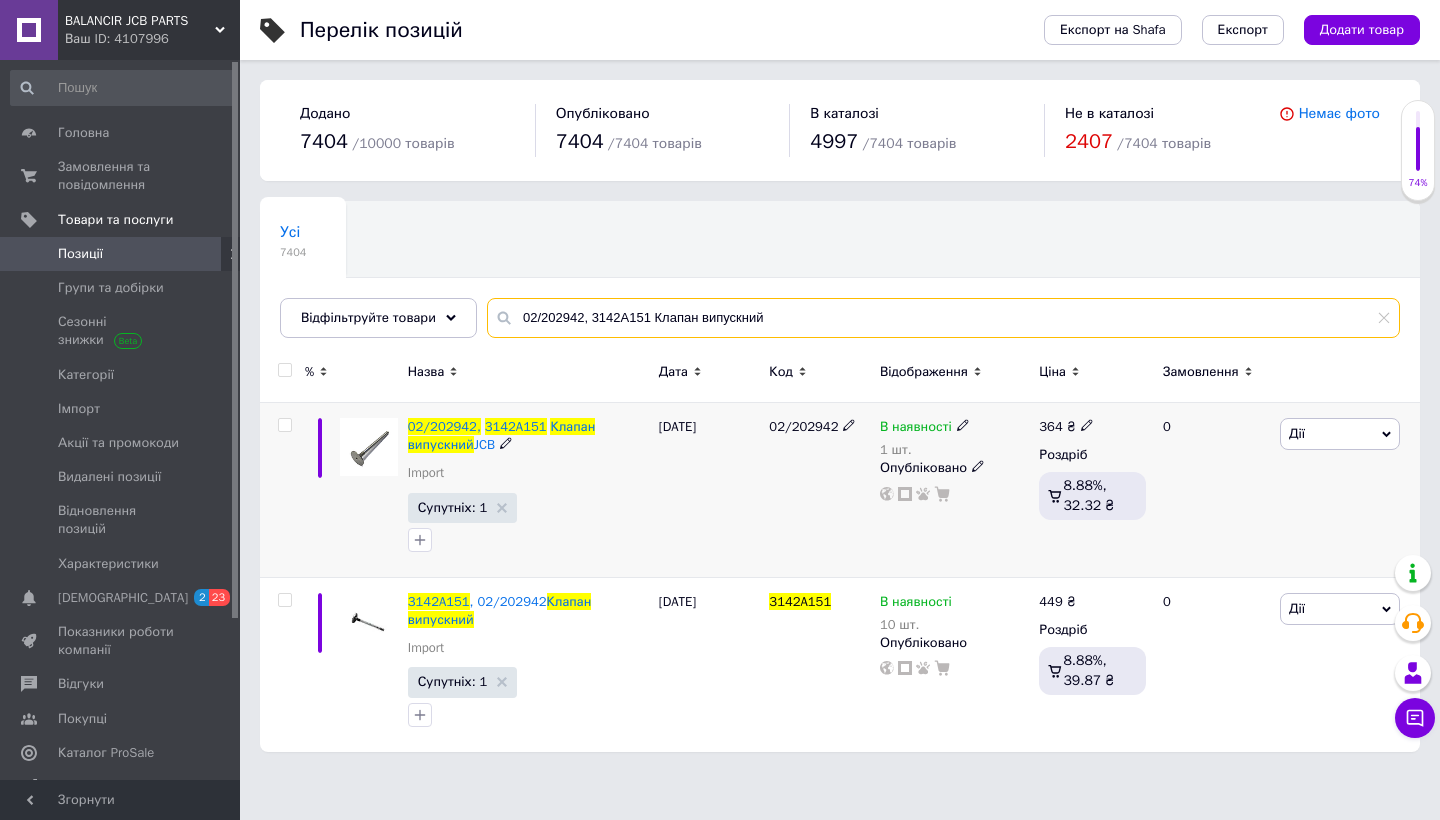 type on "02/202942, 3142A151 Клапан випускний" 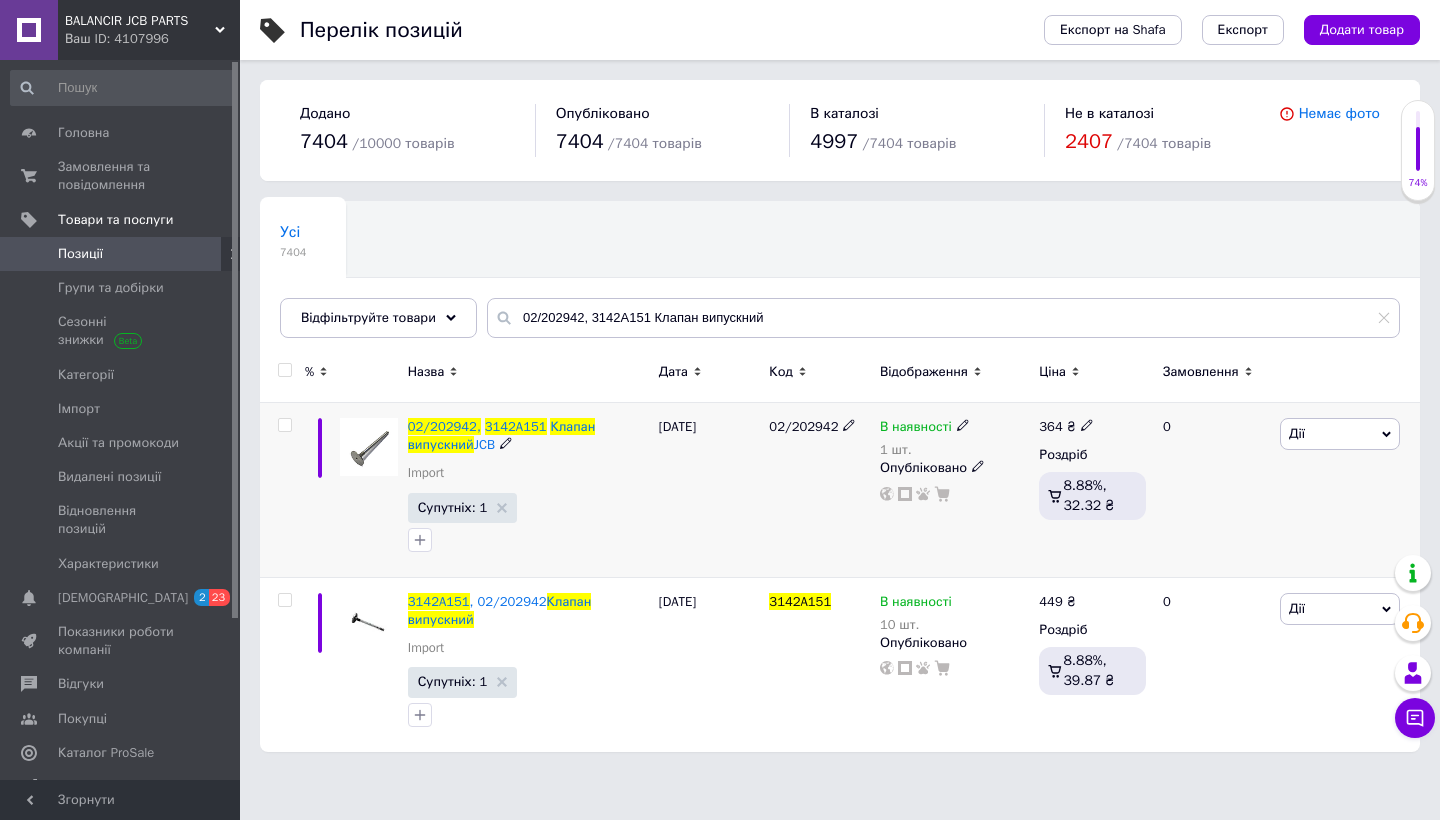 click at bounding box center (284, 425) 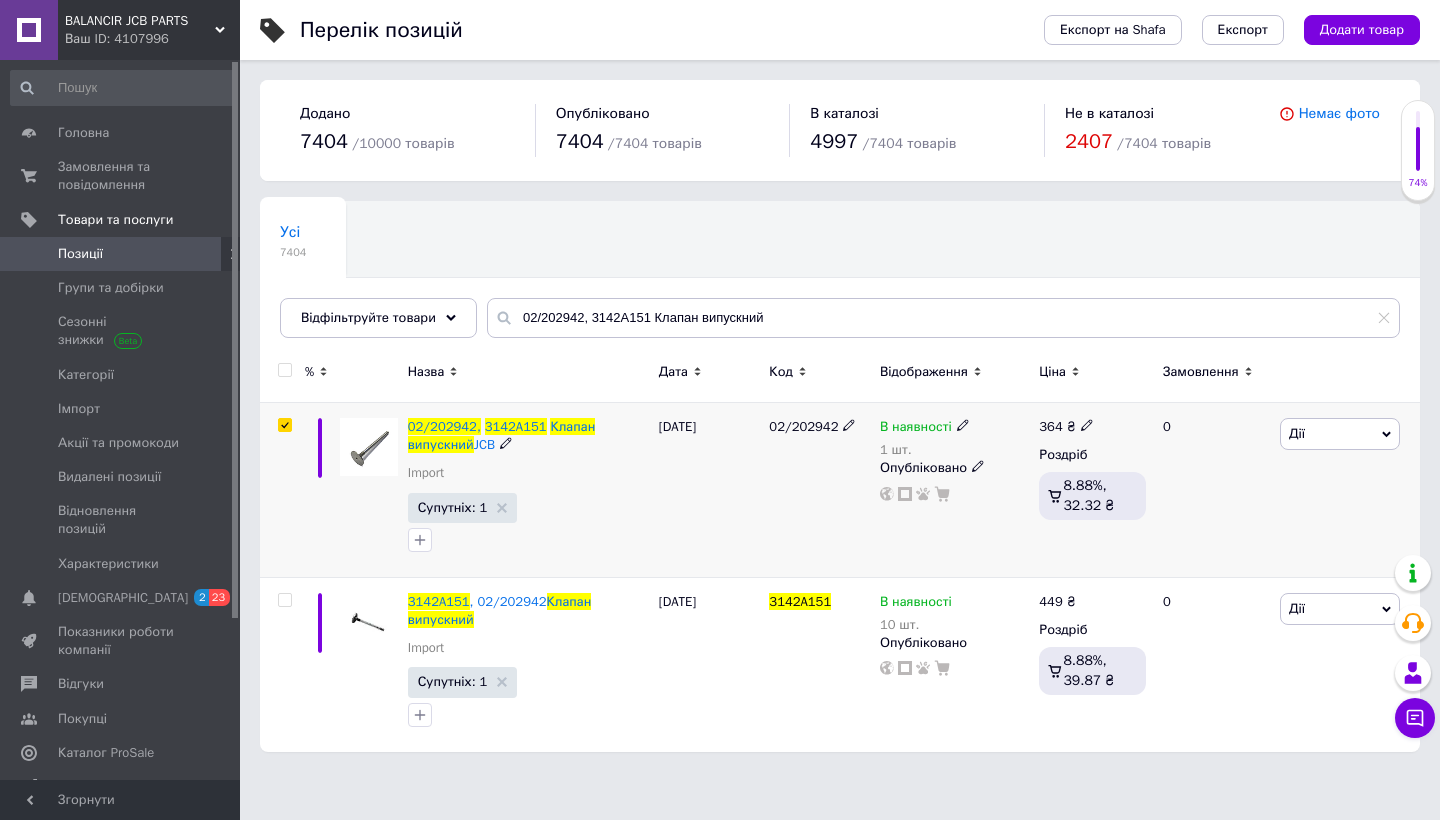 checkbox on "true" 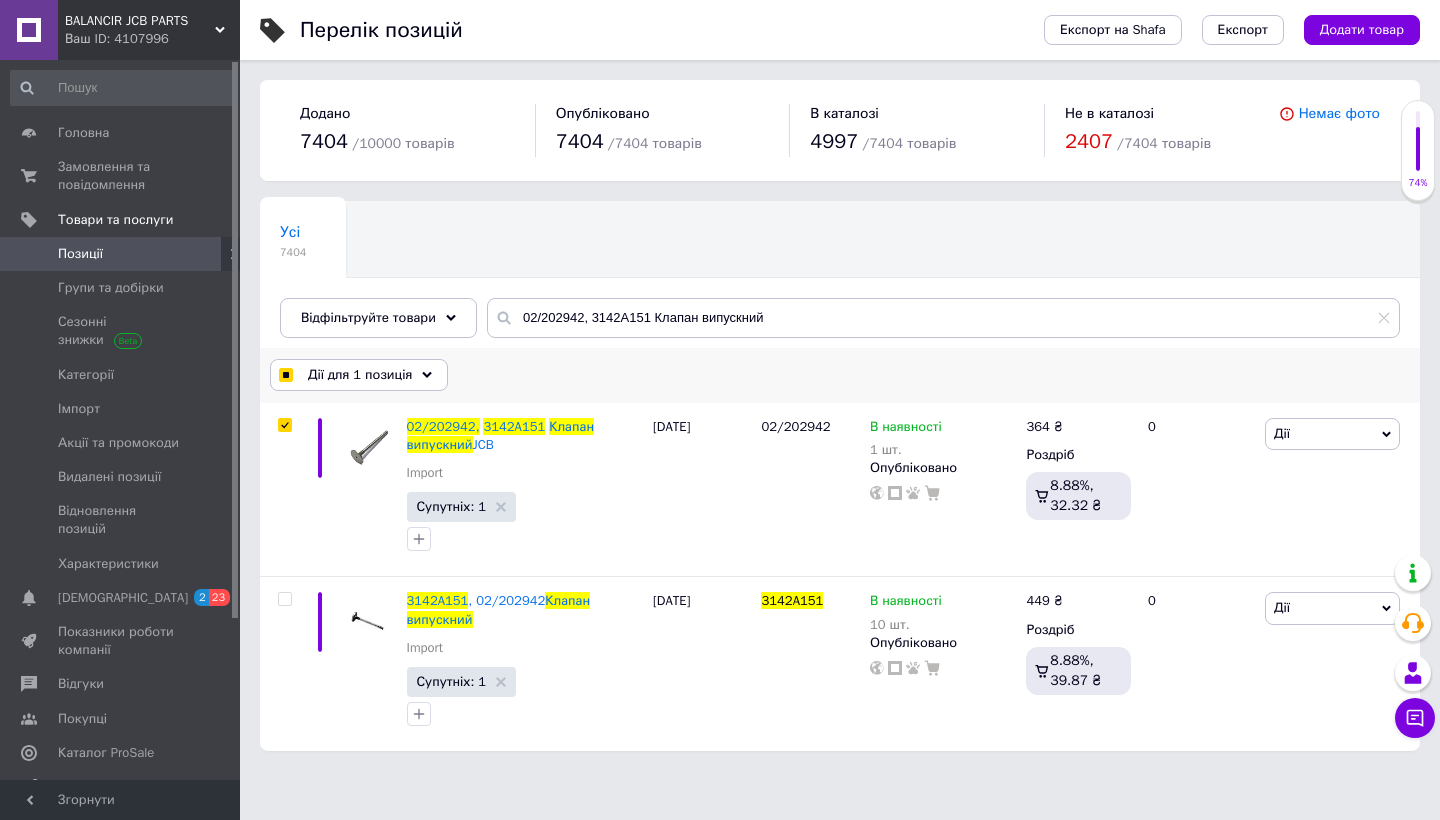 click on "Дії для 1 позиція" at bounding box center [360, 375] 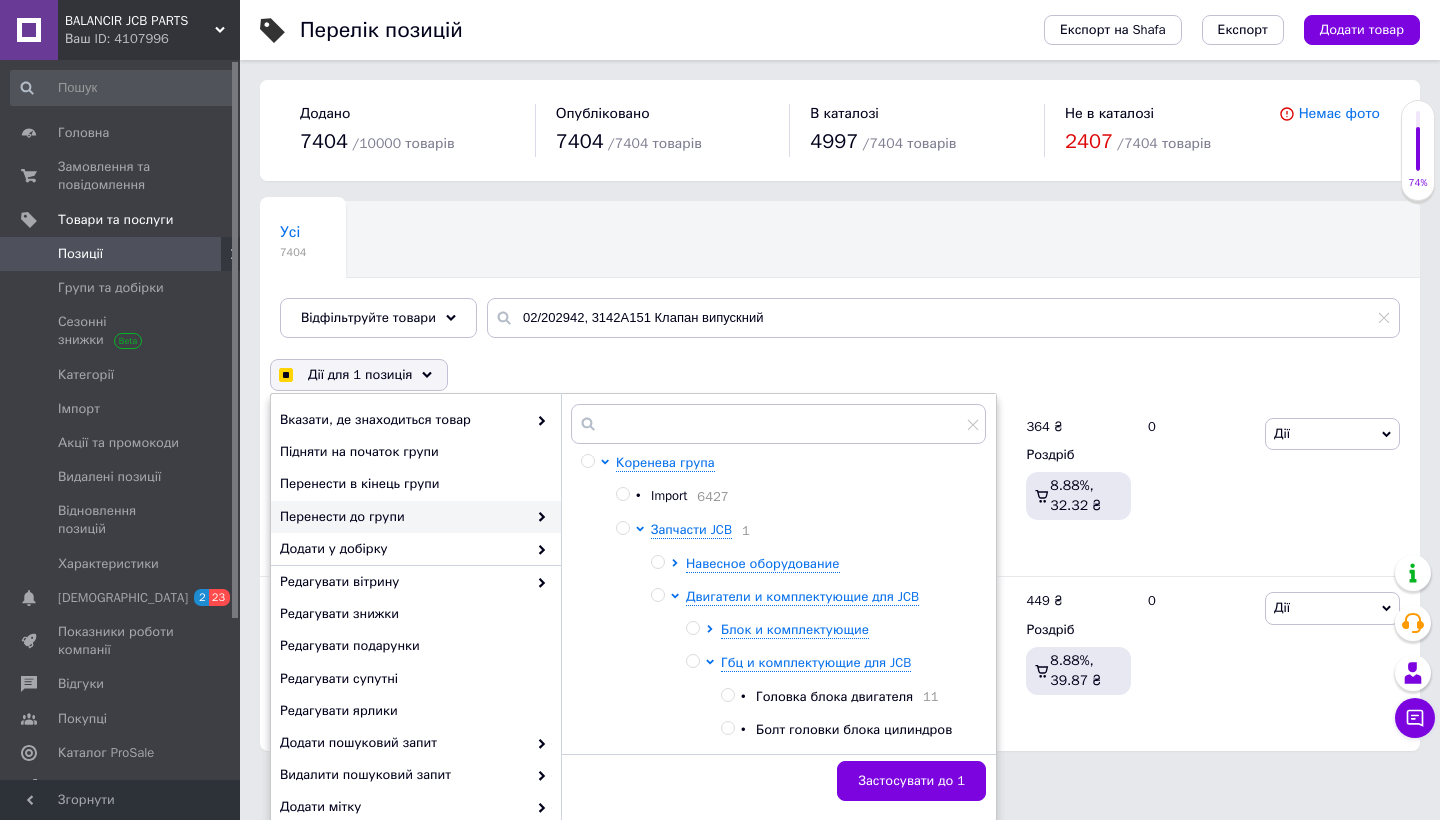 type 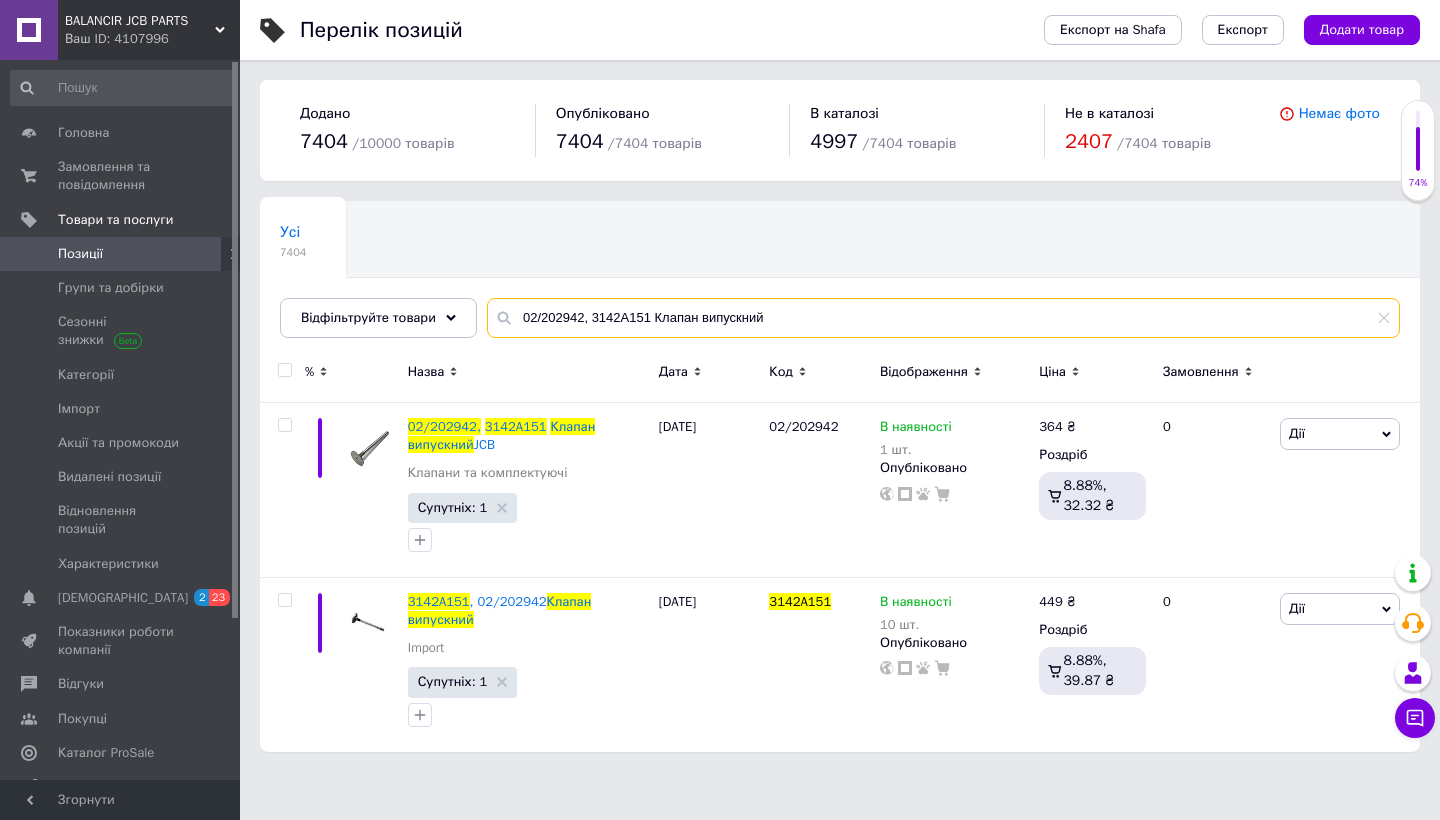 drag, startPoint x: 788, startPoint y: 318, endPoint x: 495, endPoint y: 314, distance: 293.0273 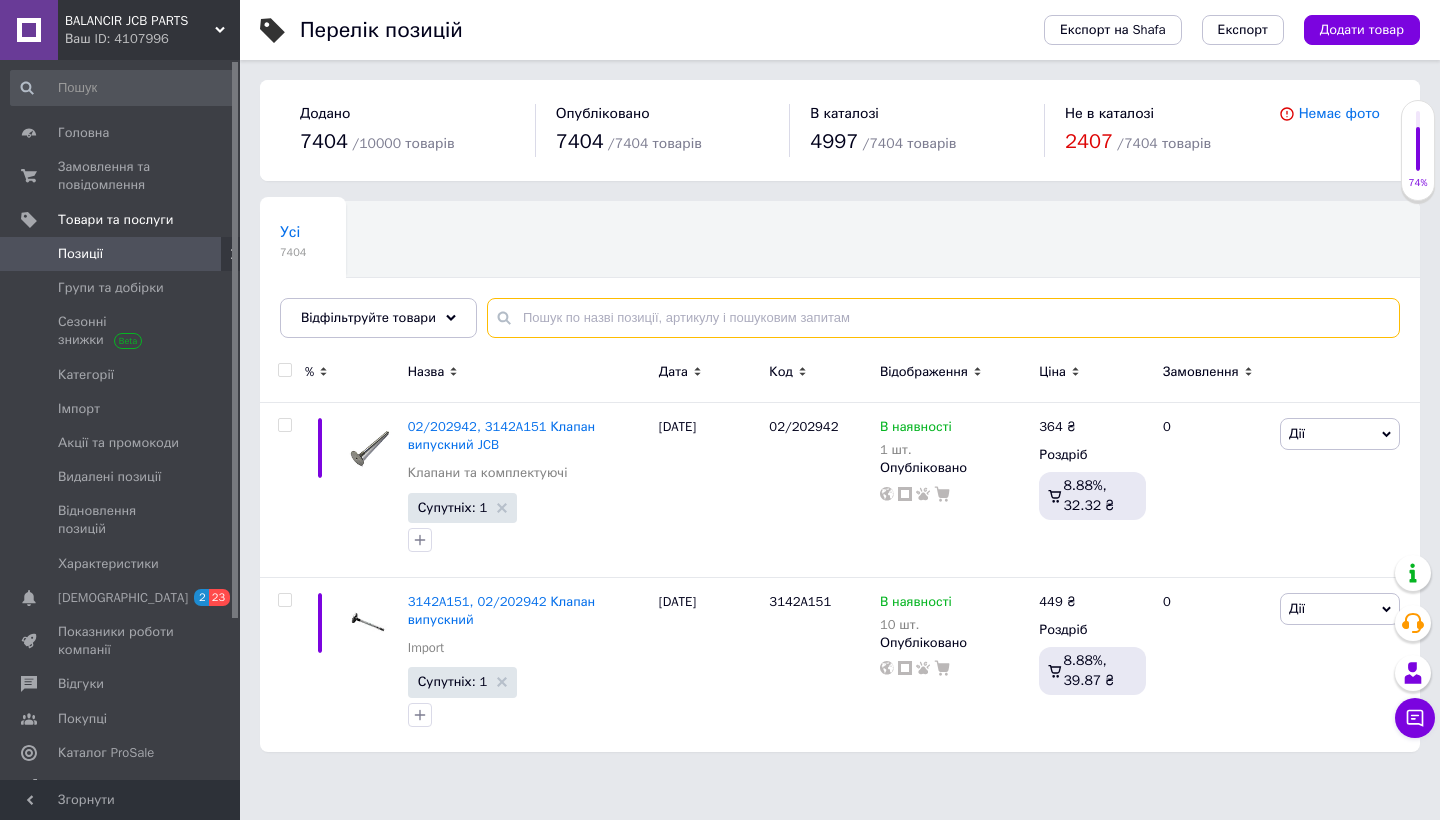 paste on "3142L051, 02/200050 Клапан впускний" 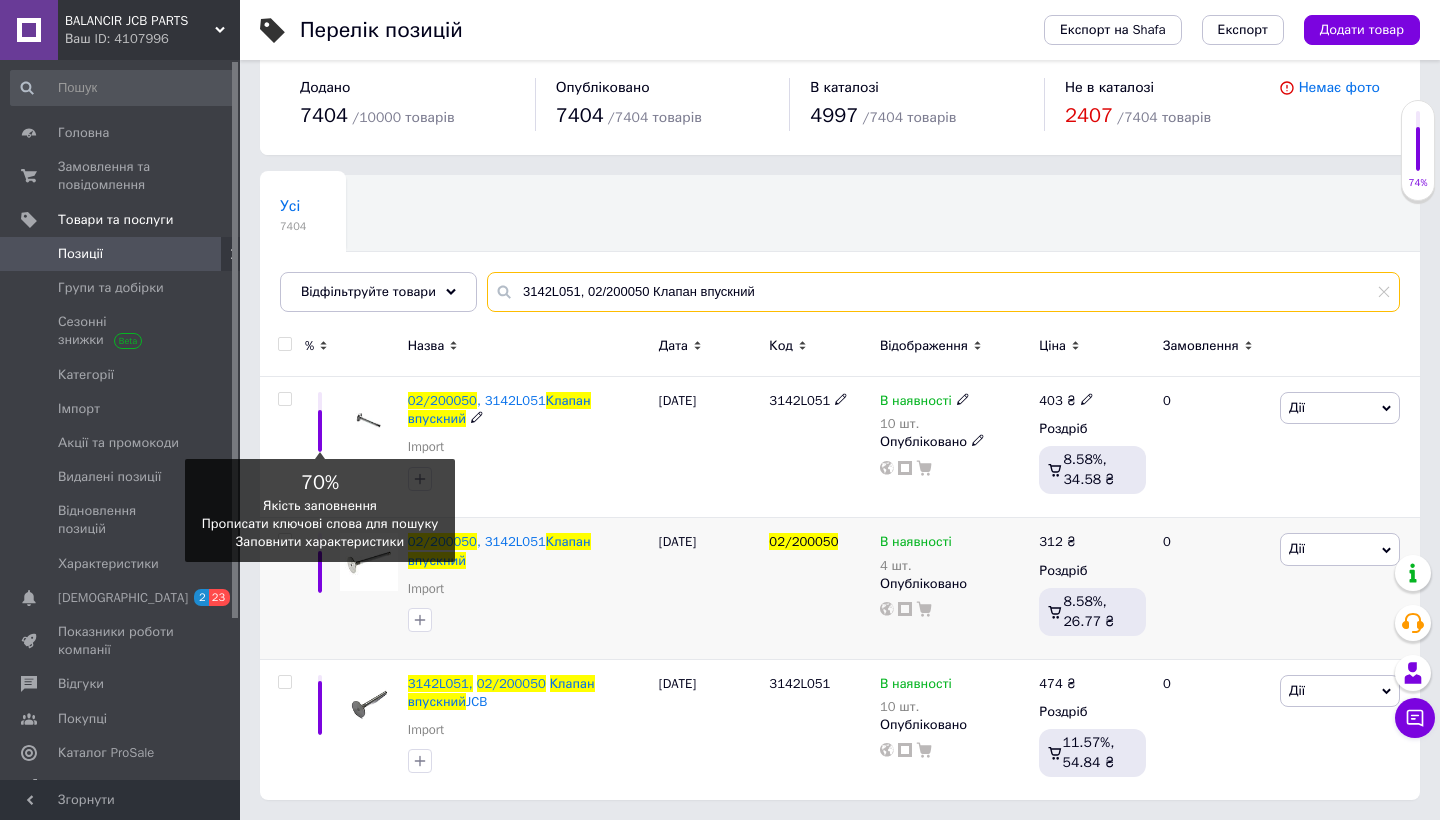scroll, scrollTop: 25, scrollLeft: 0, axis: vertical 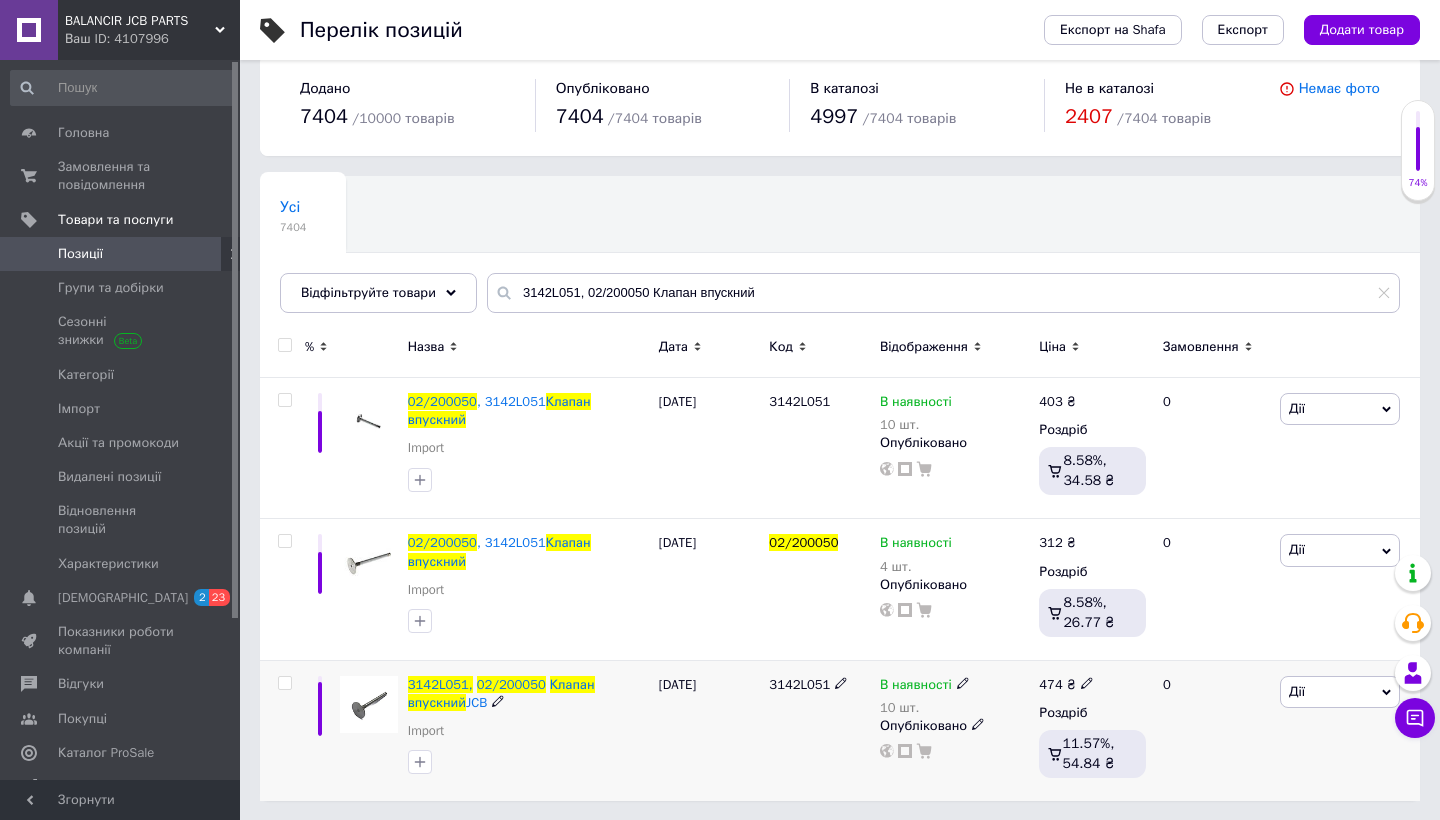 click at bounding box center (284, 683) 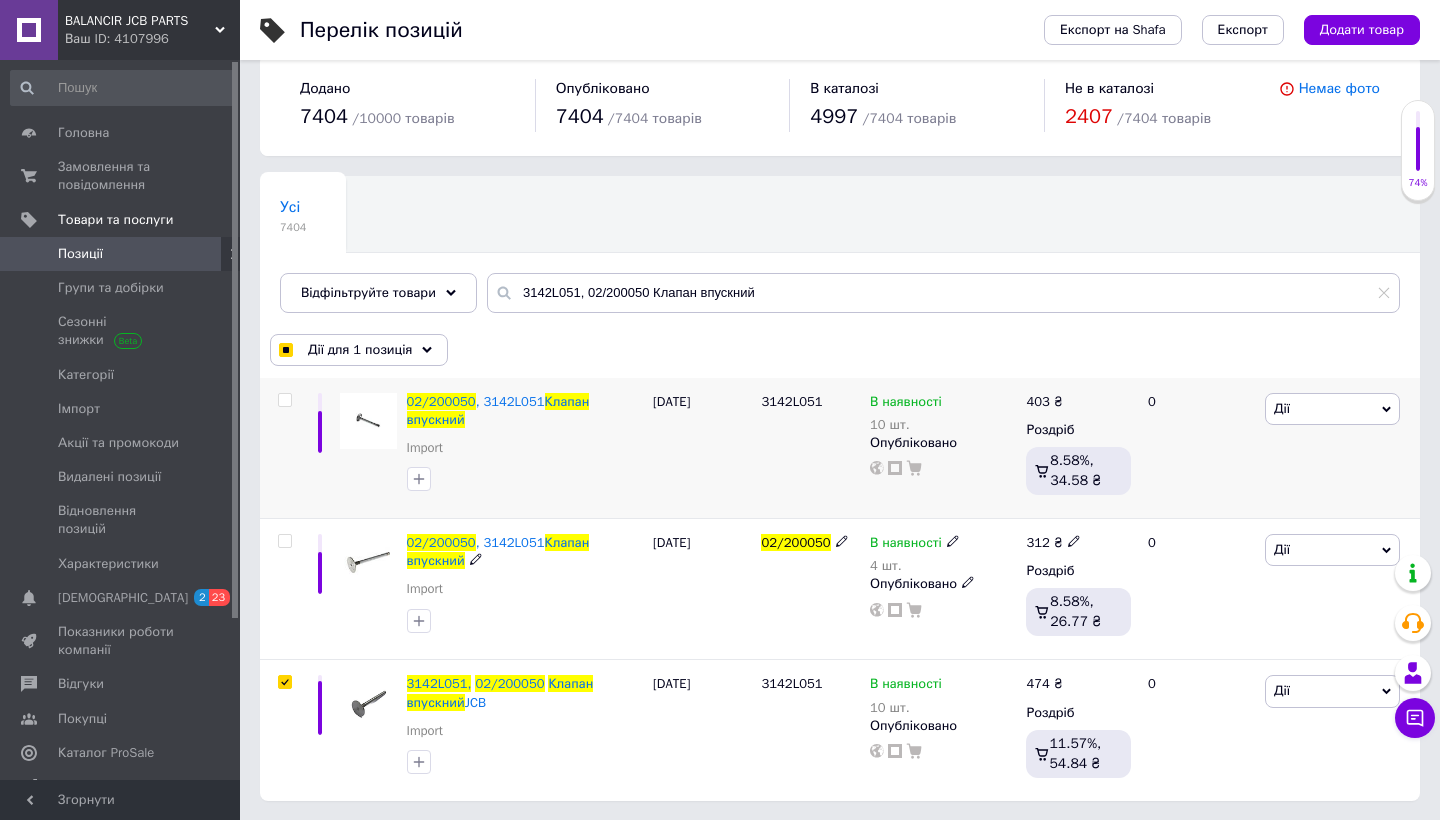 scroll, scrollTop: 24, scrollLeft: 0, axis: vertical 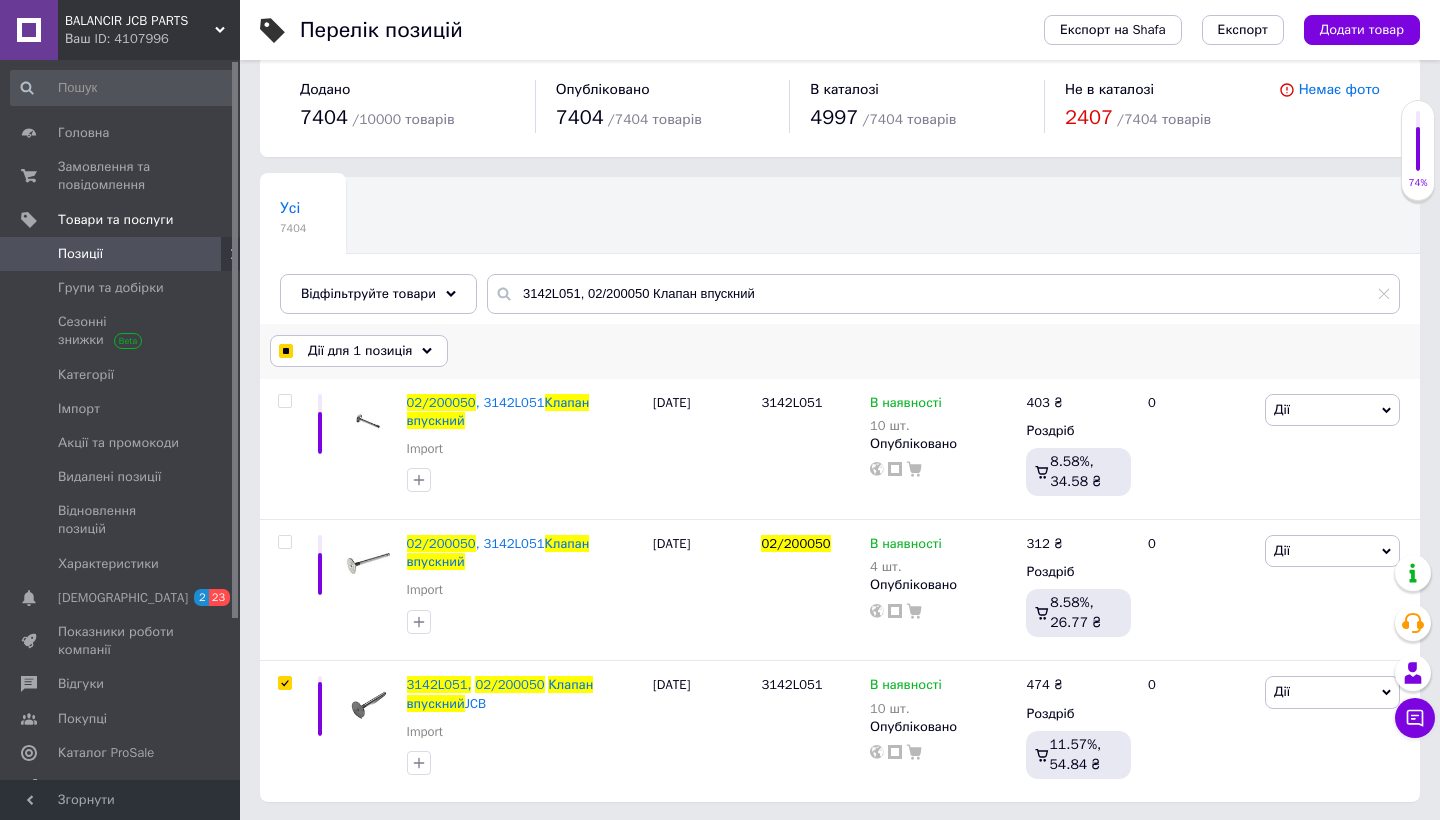 click on "Дії для 1 позиція" at bounding box center [359, 351] 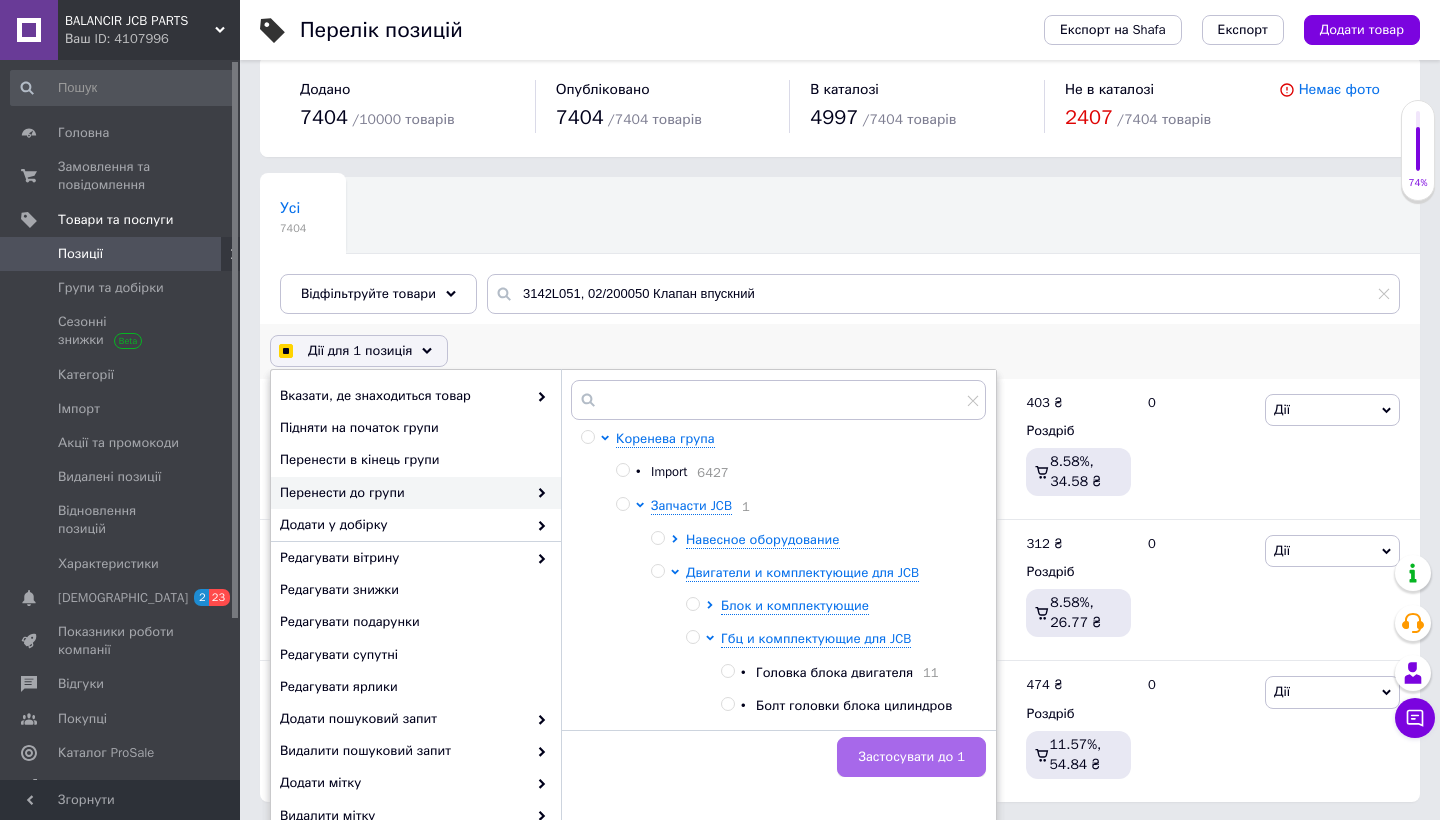 click on "Застосувати до 1" at bounding box center (911, 757) 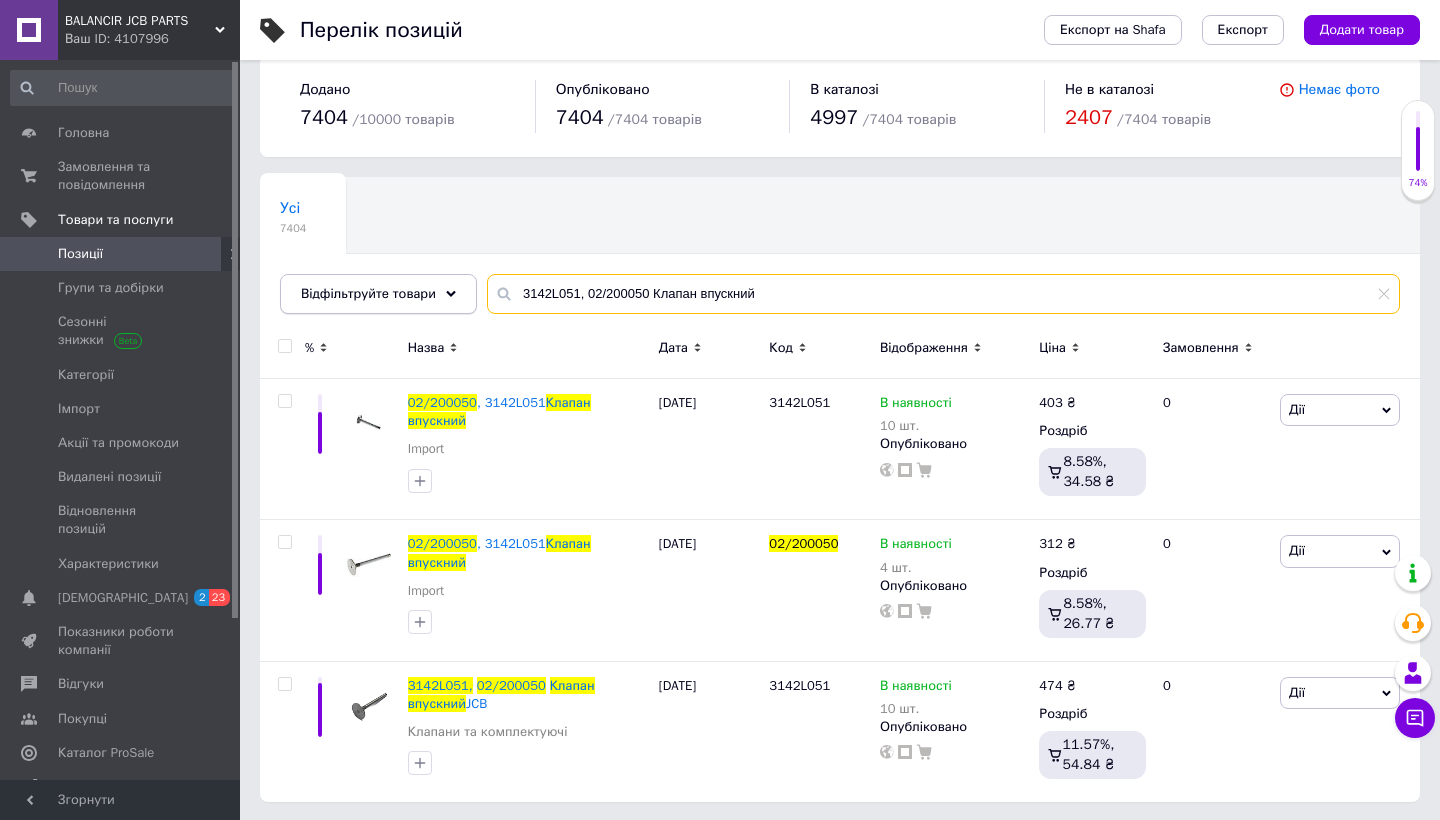 drag, startPoint x: 771, startPoint y: 290, endPoint x: 472, endPoint y: 286, distance: 299.02676 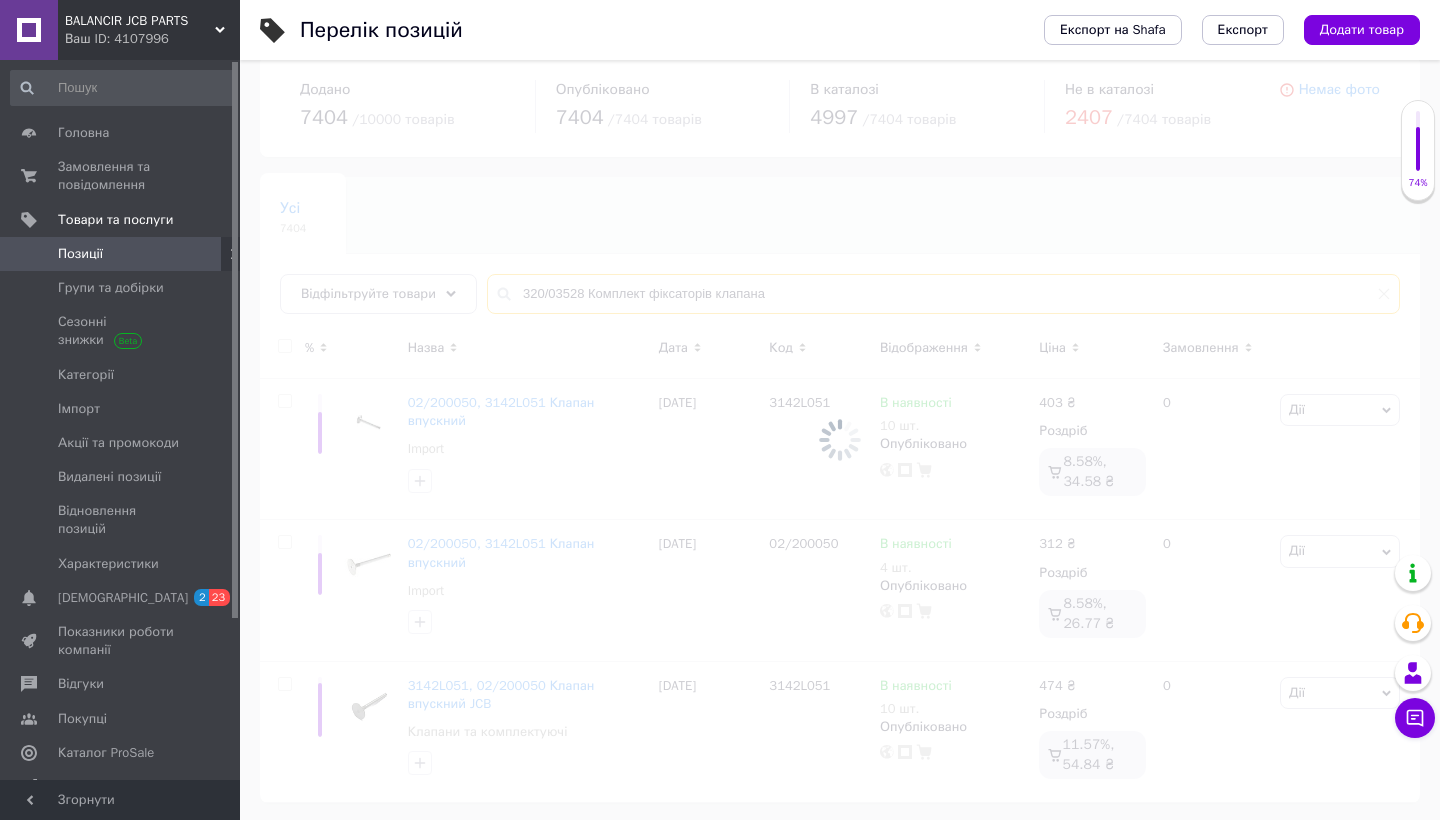 scroll, scrollTop: 0, scrollLeft: 0, axis: both 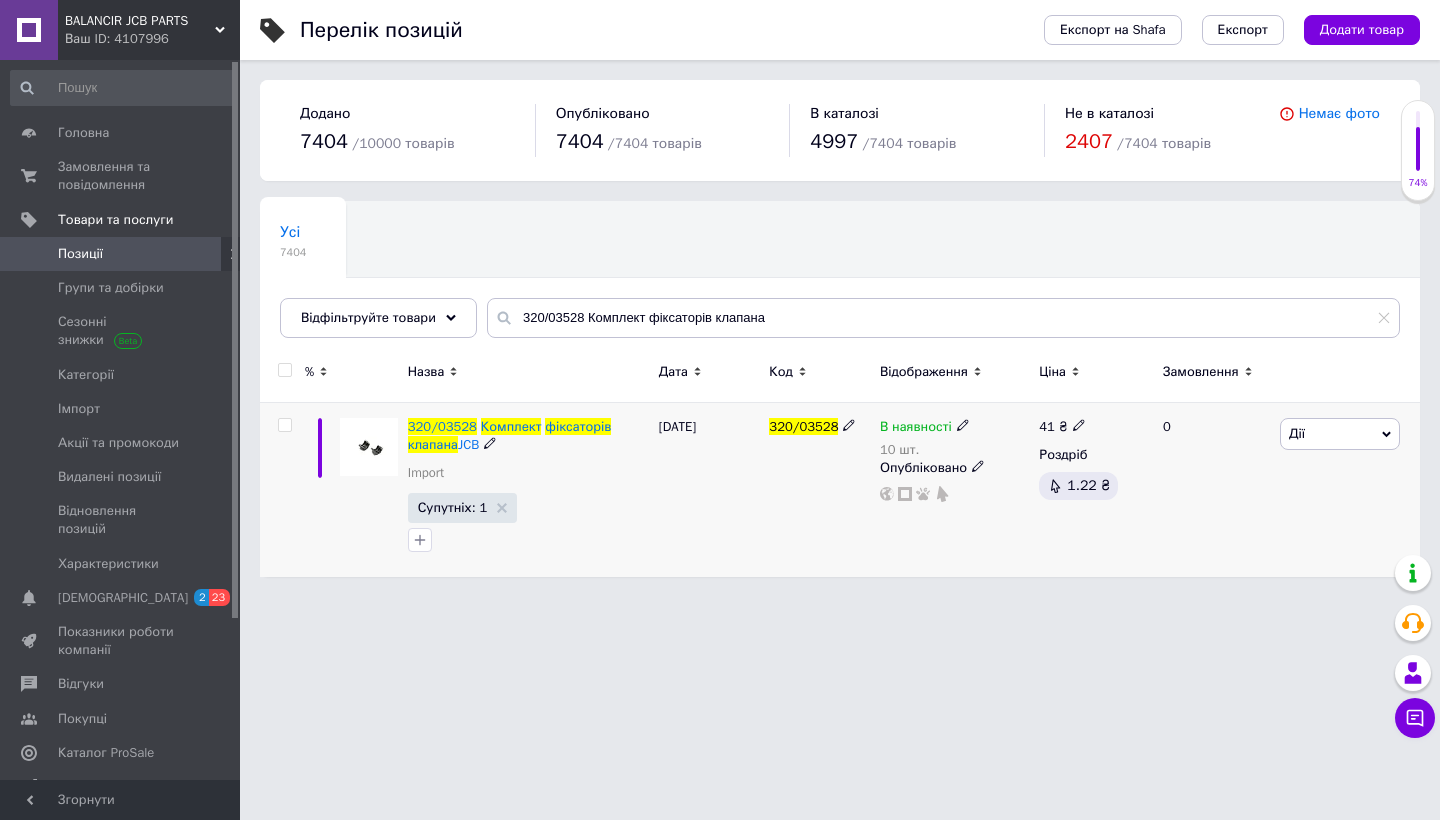 click at bounding box center (284, 425) 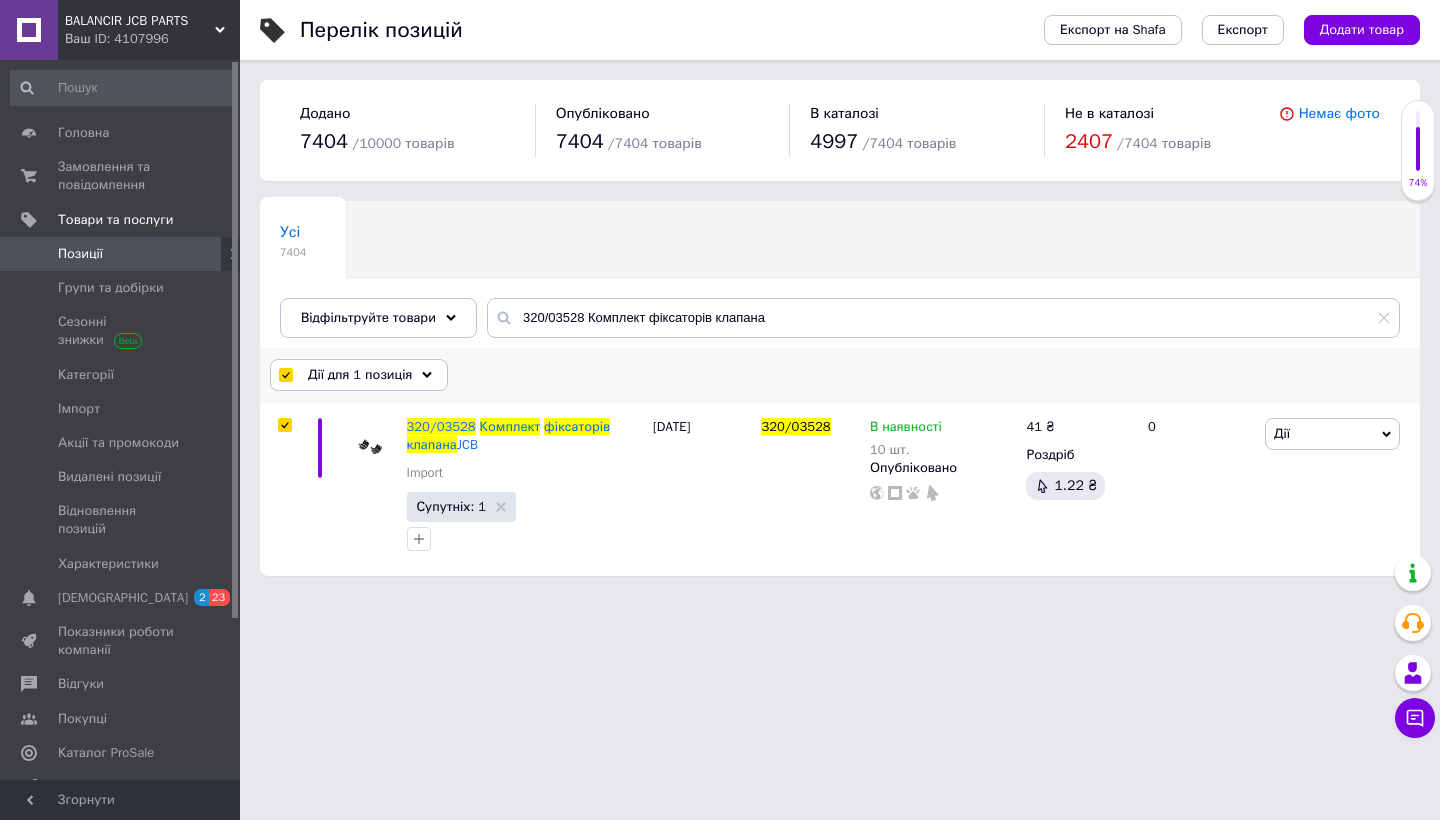 click on "Дії для 1 позиція" at bounding box center (360, 375) 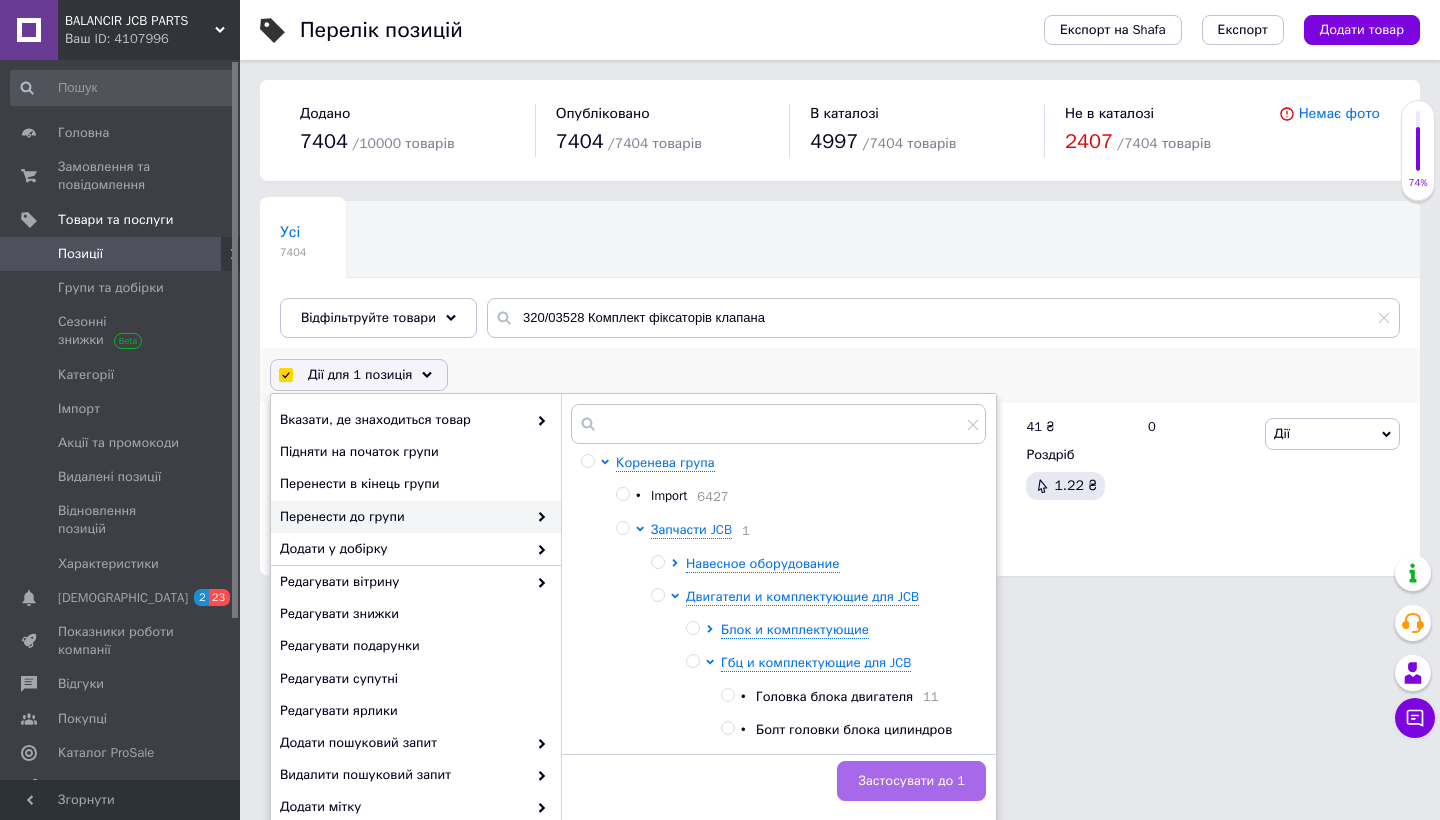 click on "Застосувати до 1" at bounding box center (911, 781) 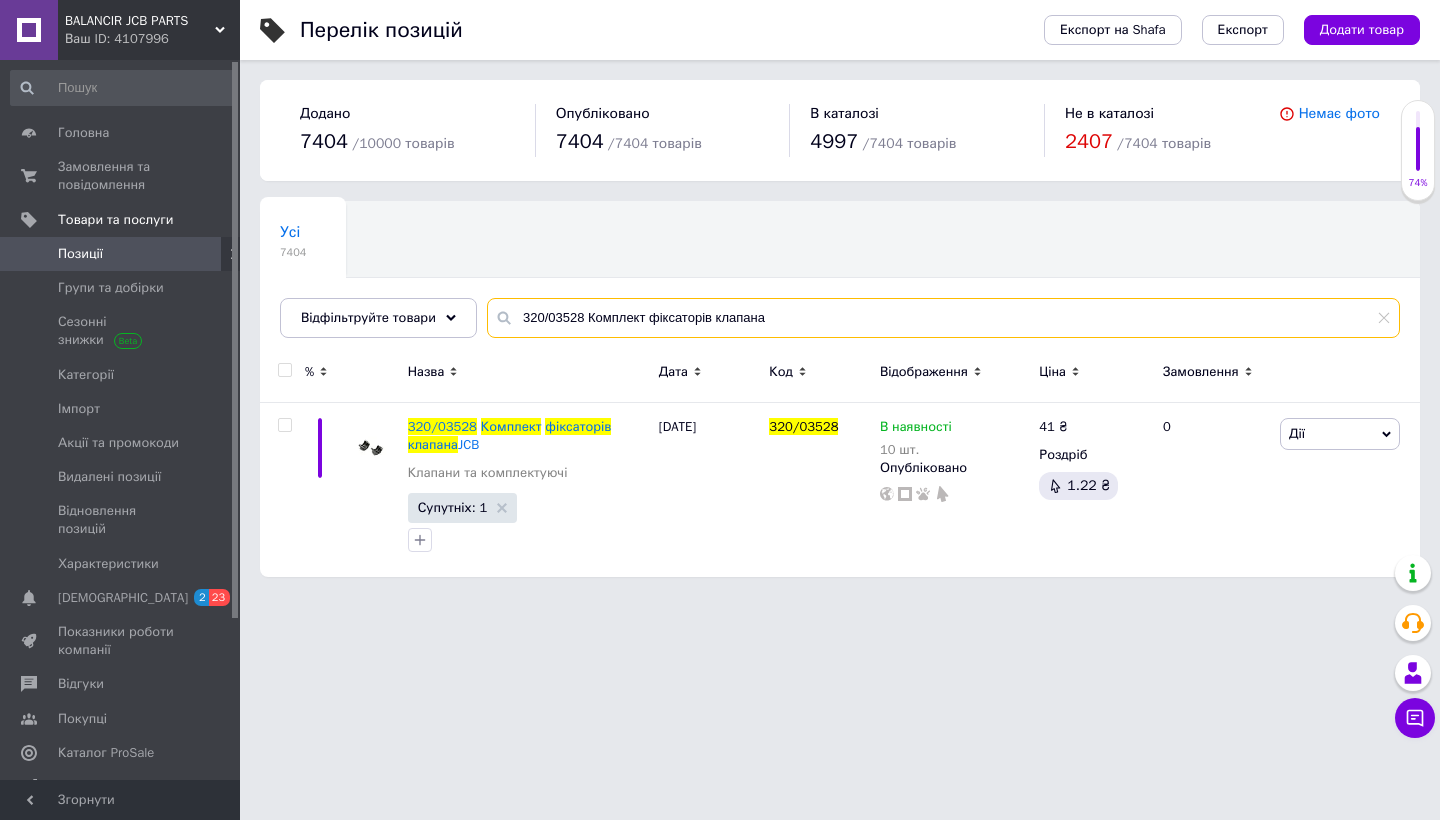 drag, startPoint x: 786, startPoint y: 319, endPoint x: 485, endPoint y: 317, distance: 301.00665 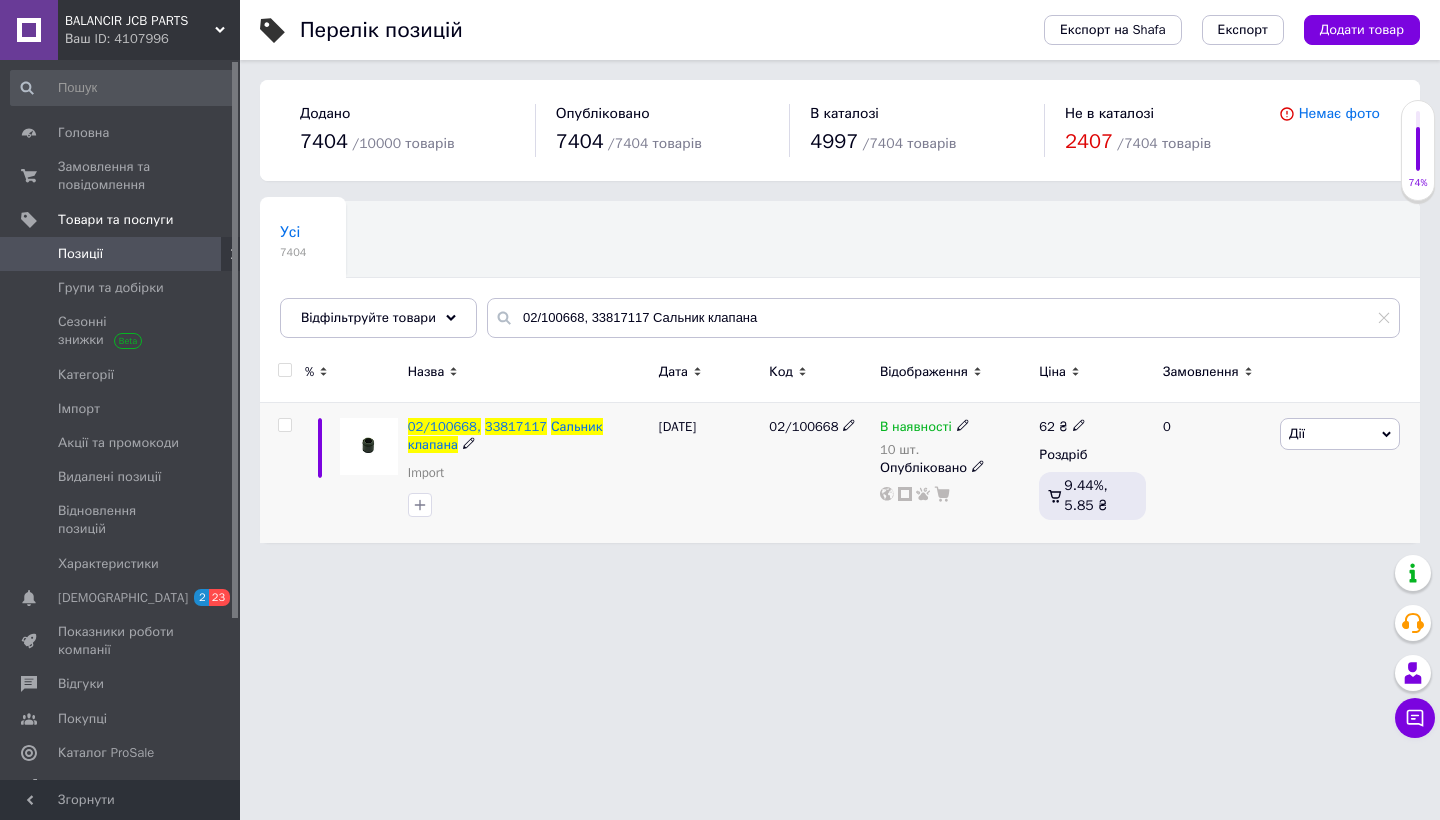click at bounding box center (284, 425) 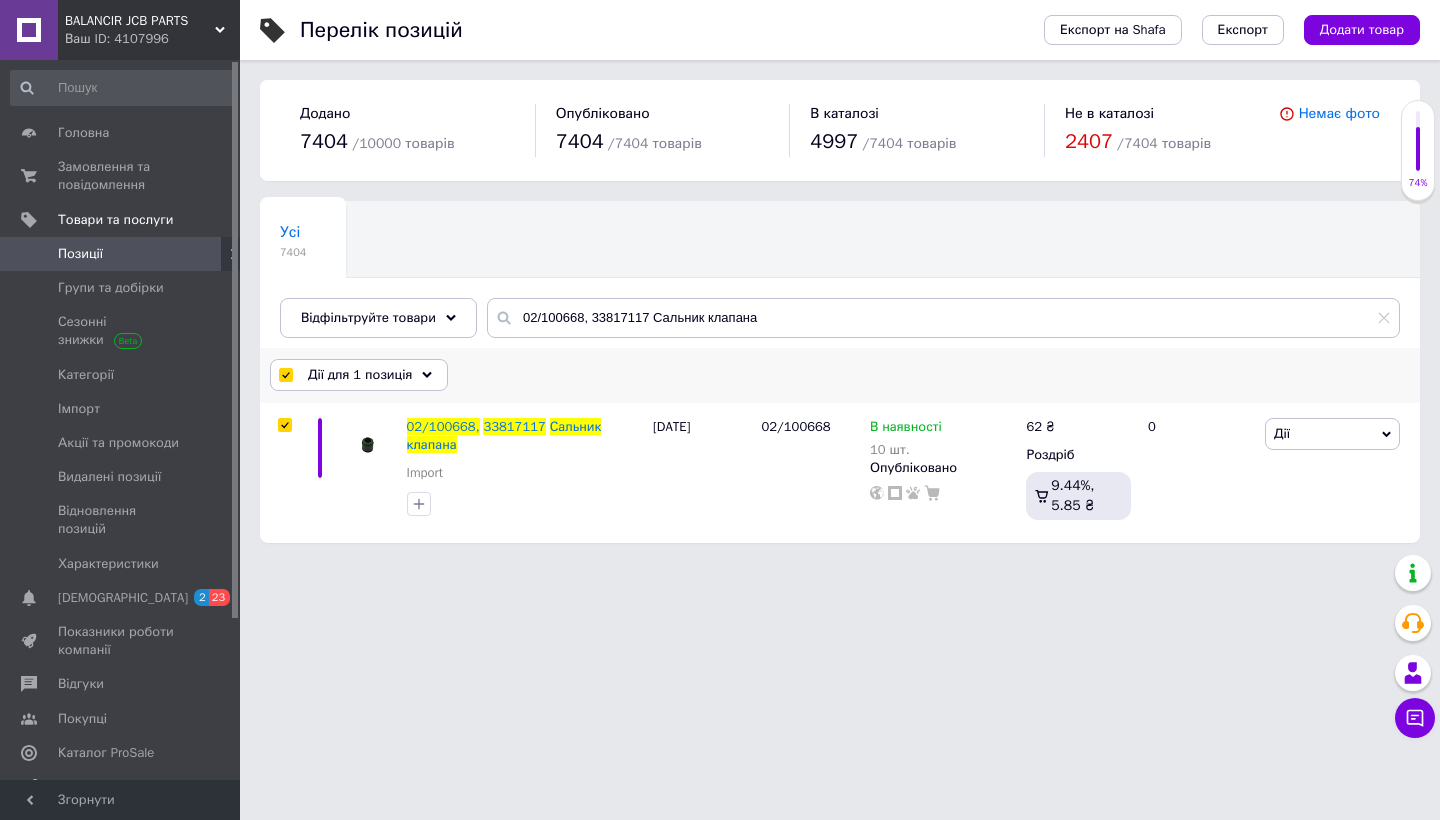 click on "Дії для 1 позиція" at bounding box center [360, 375] 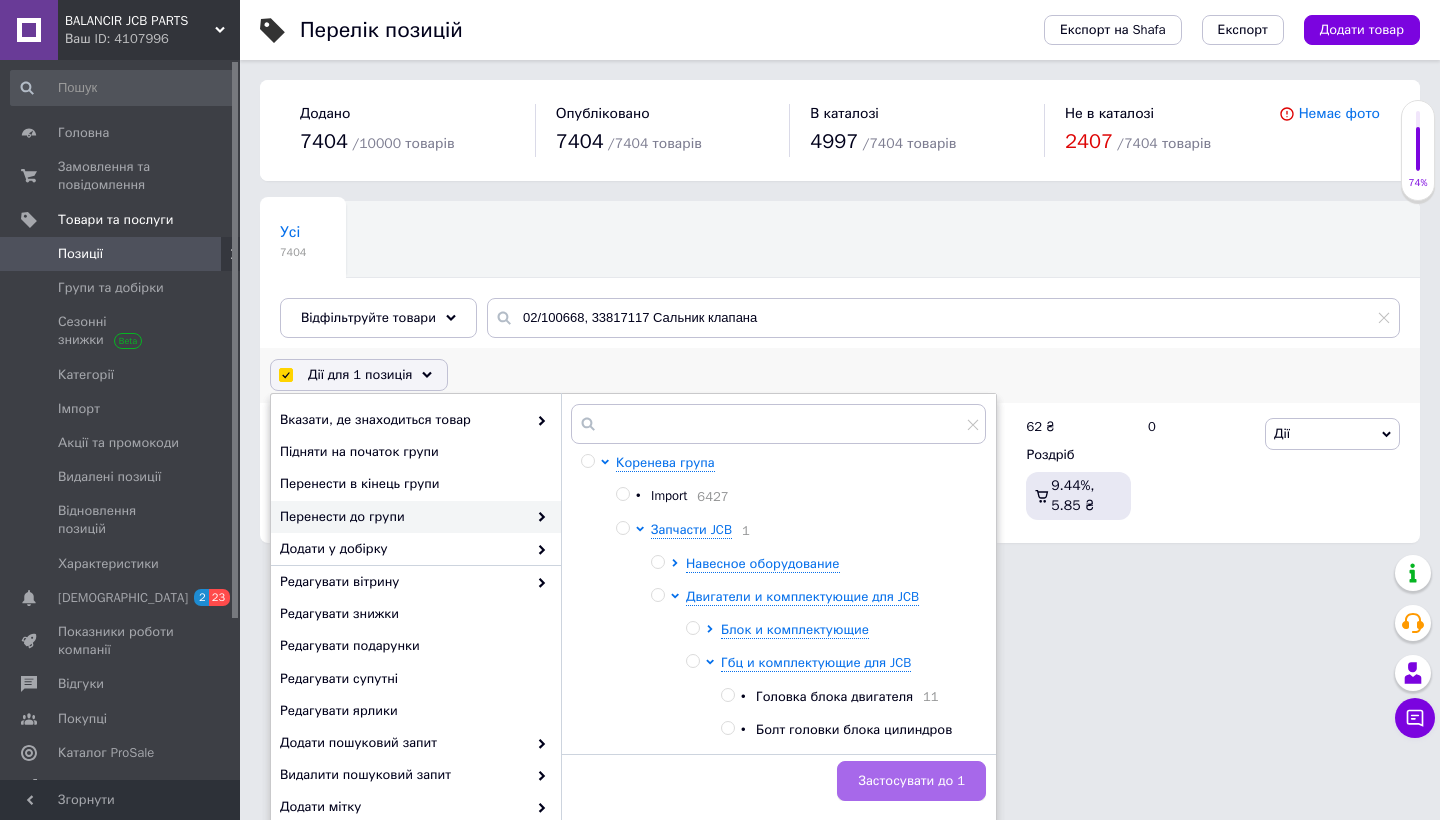 click on "Застосувати до 1" at bounding box center (911, 781) 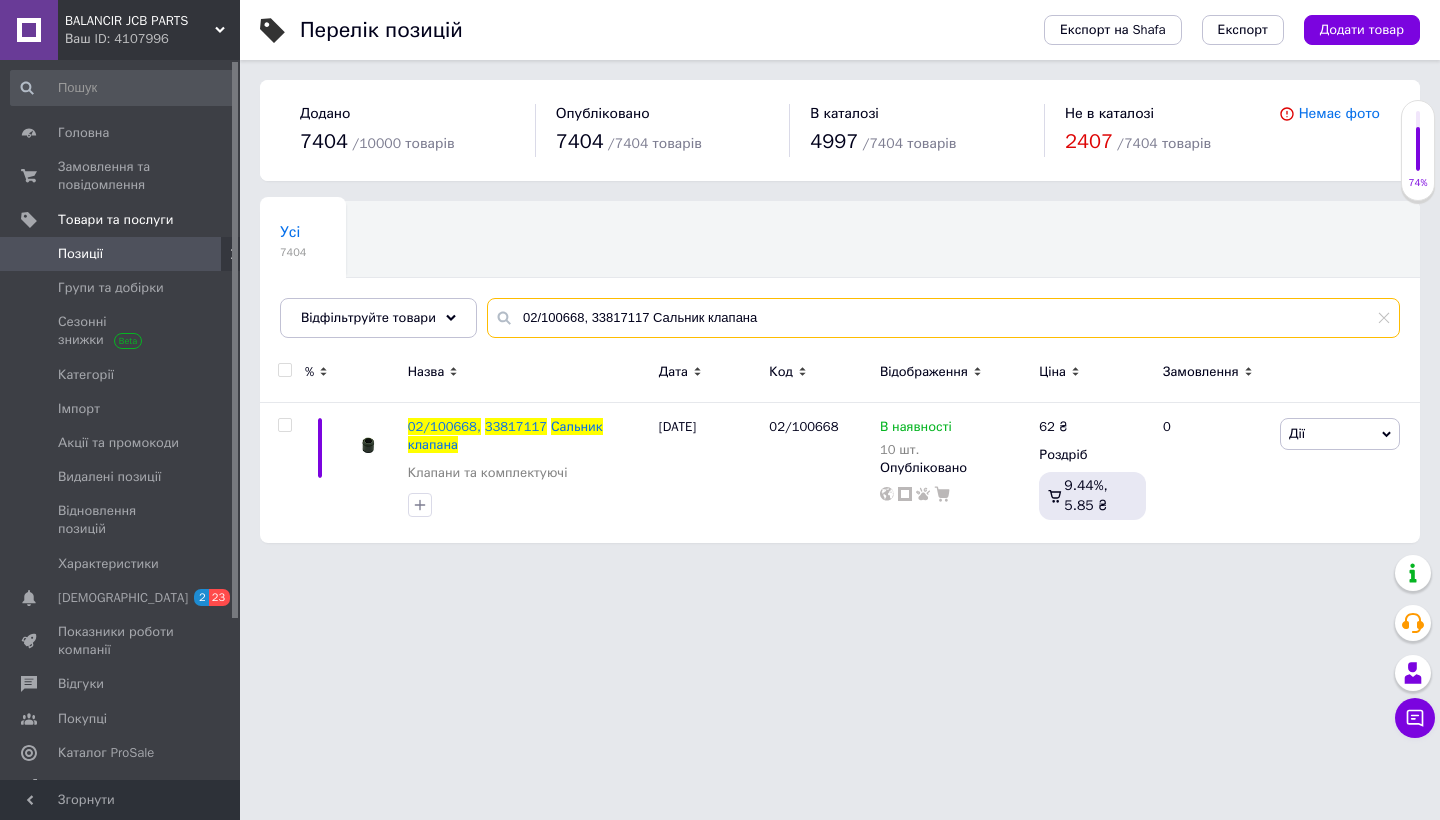 drag, startPoint x: 776, startPoint y: 320, endPoint x: 525, endPoint y: 315, distance: 251.04979 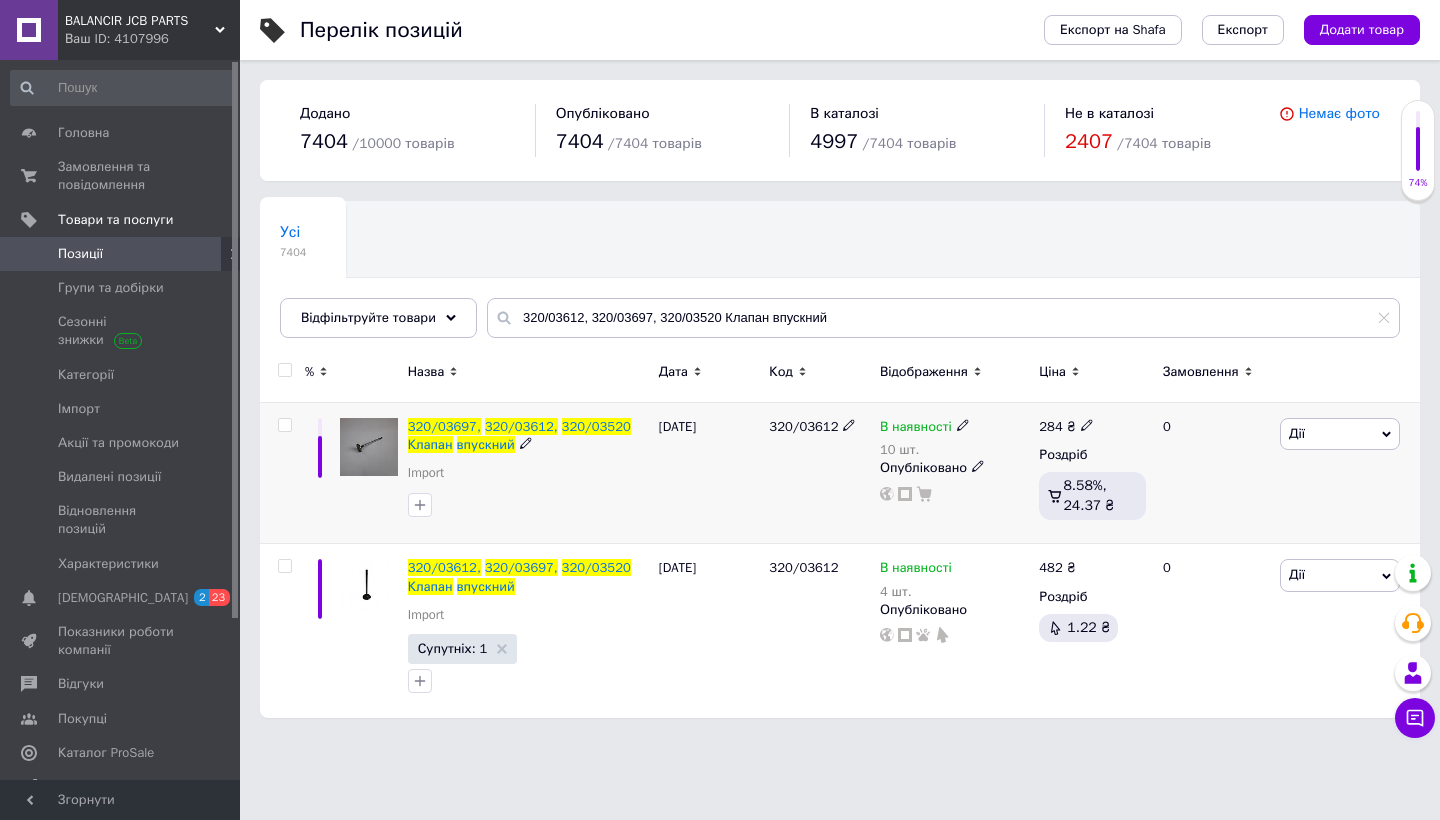 click at bounding box center (284, 425) 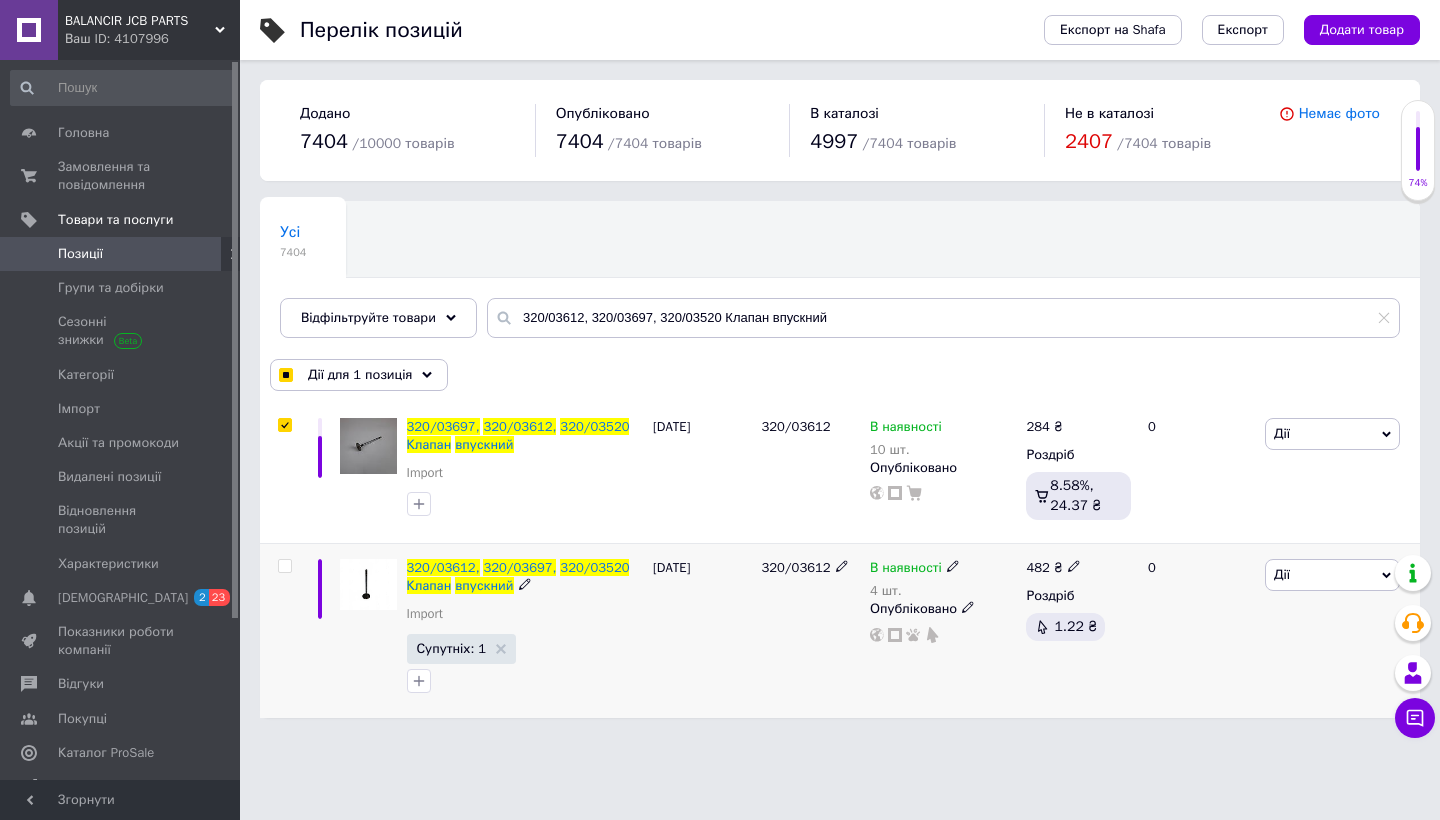 click at bounding box center [285, 566] 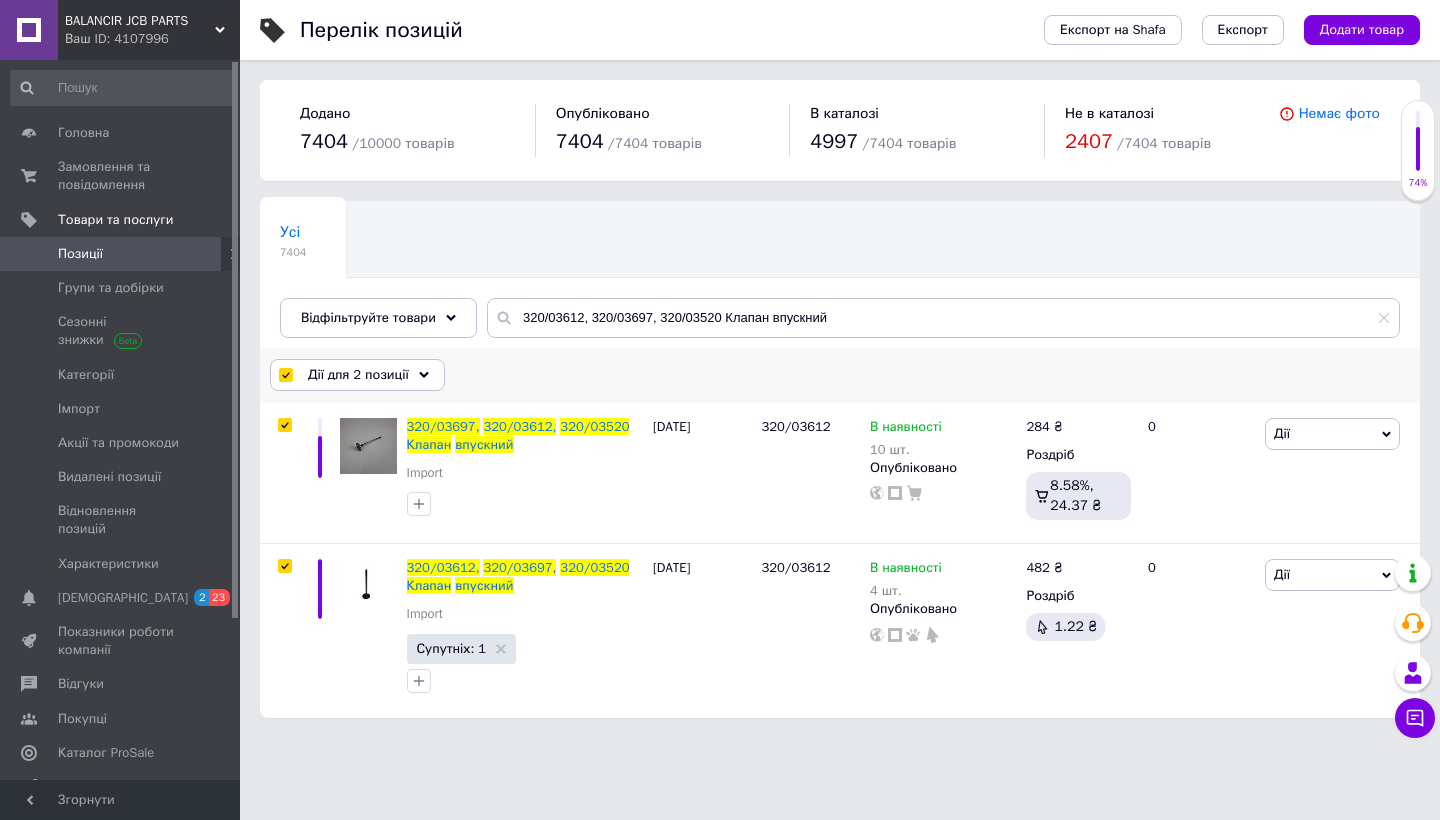 click on "Дії для 2 позиції" at bounding box center [357, 375] 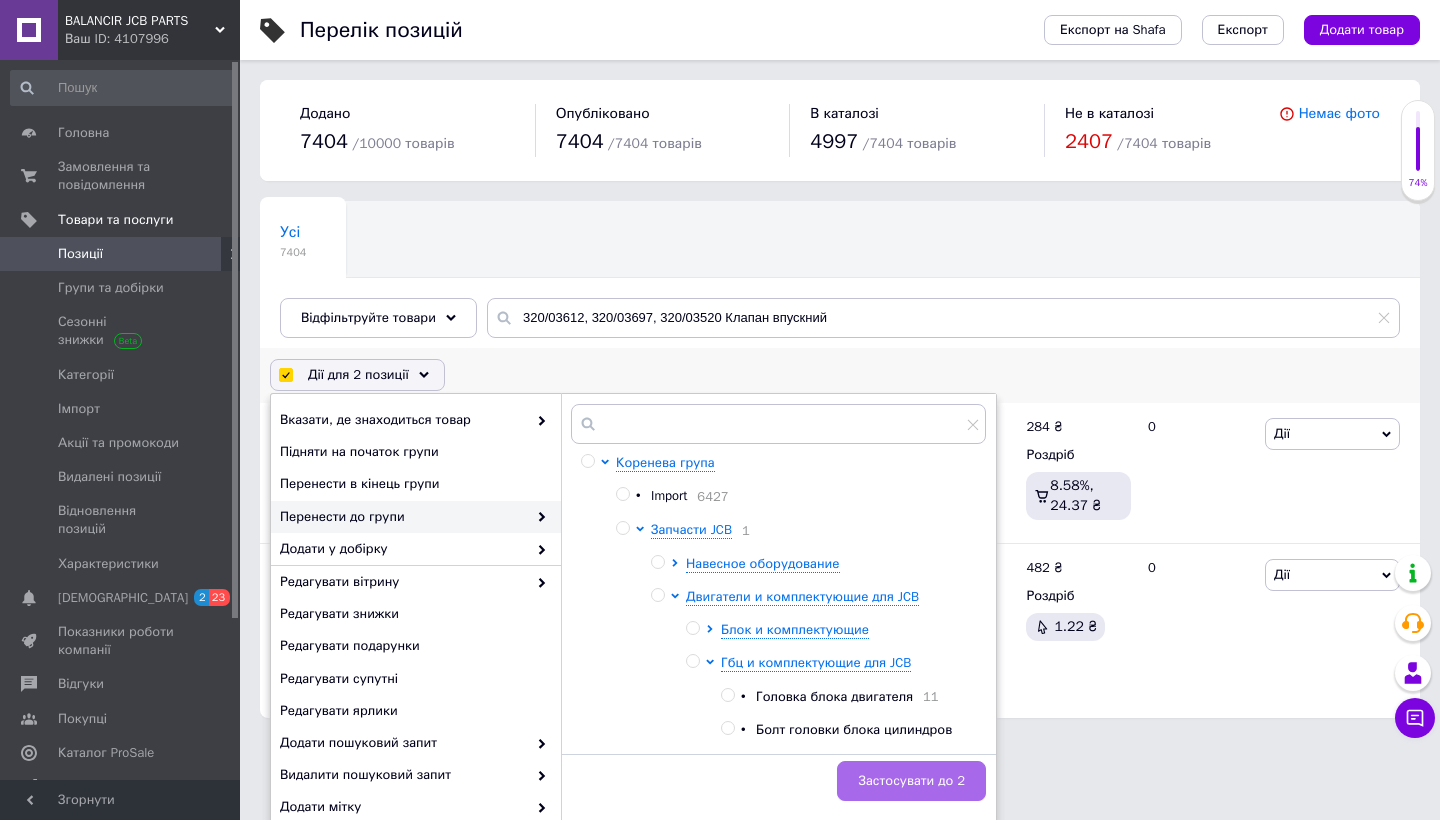 click on "Застосувати до 2" at bounding box center (911, 781) 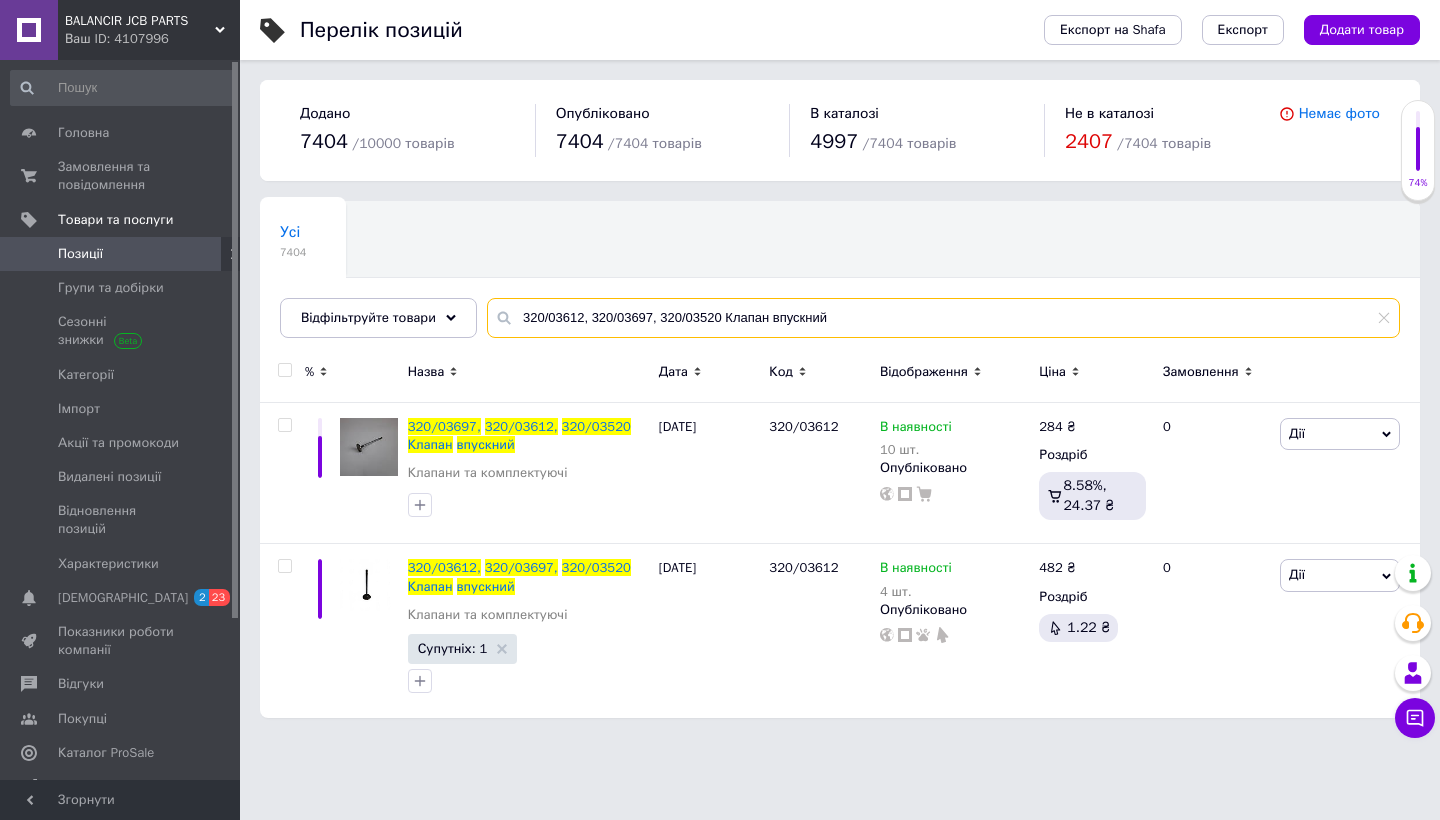 drag, startPoint x: 854, startPoint y: 321, endPoint x: 513, endPoint y: 312, distance: 341.11874 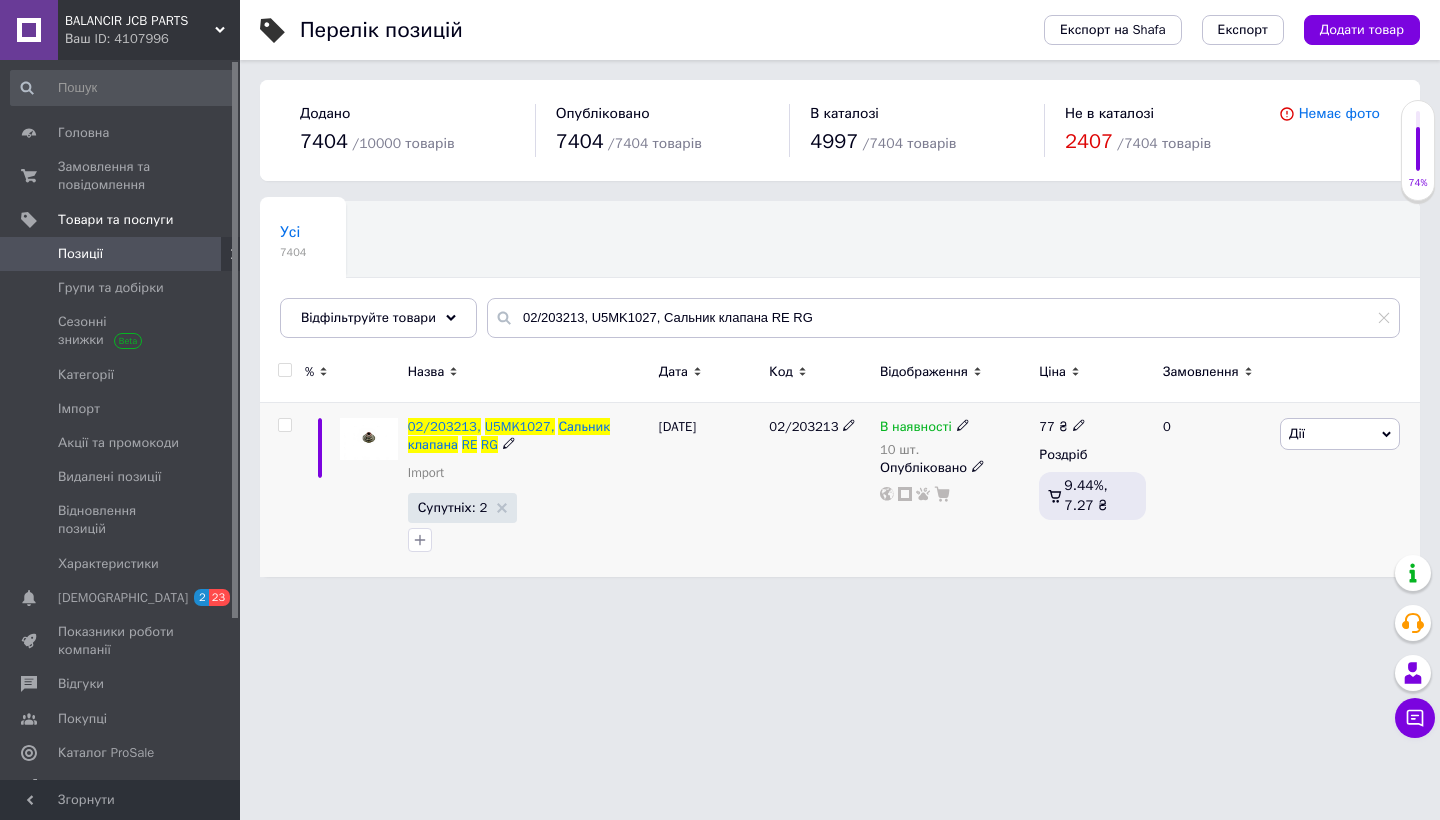 click at bounding box center [284, 425] 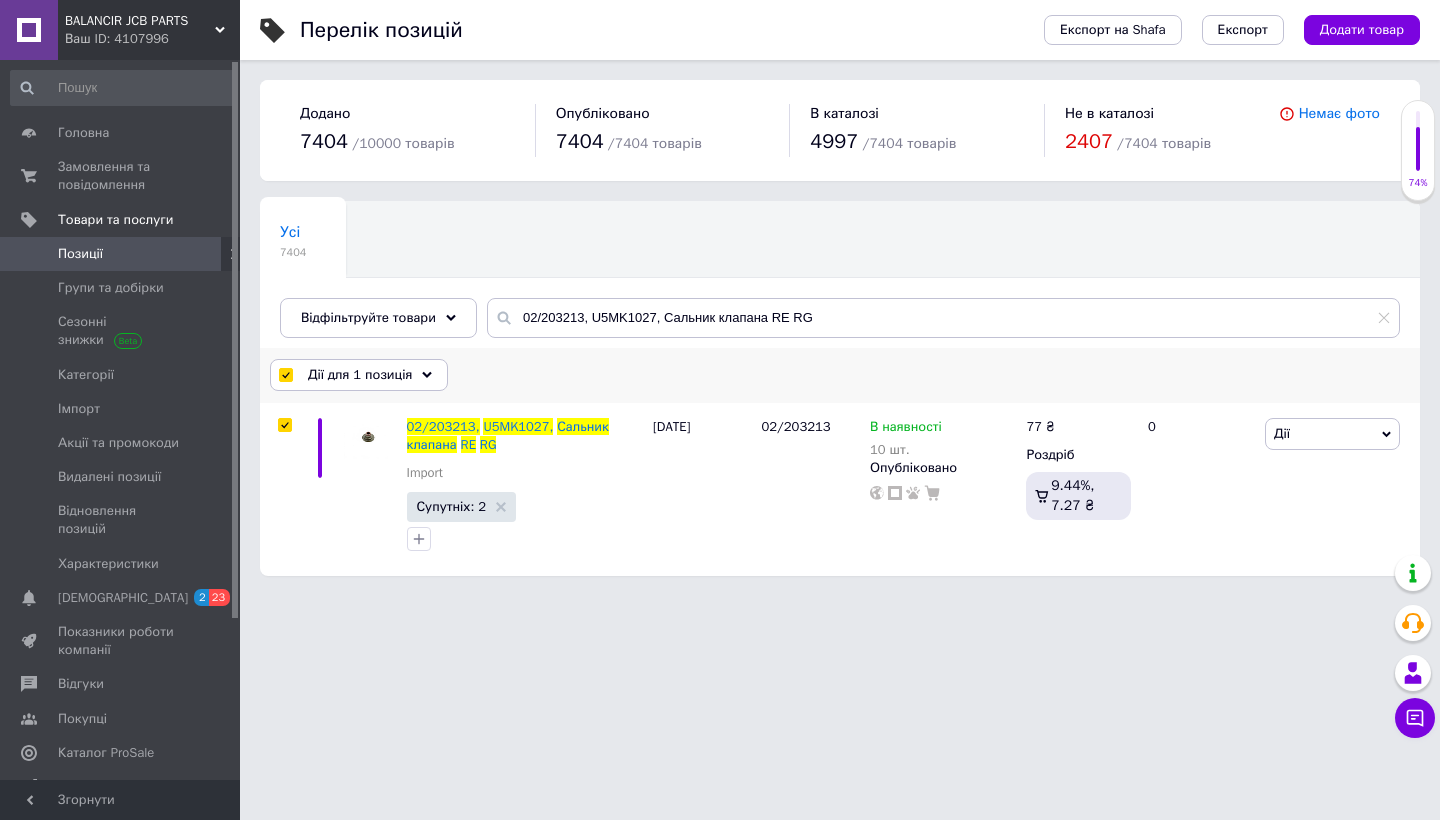 click on "Дії для 1 позиція" at bounding box center (360, 375) 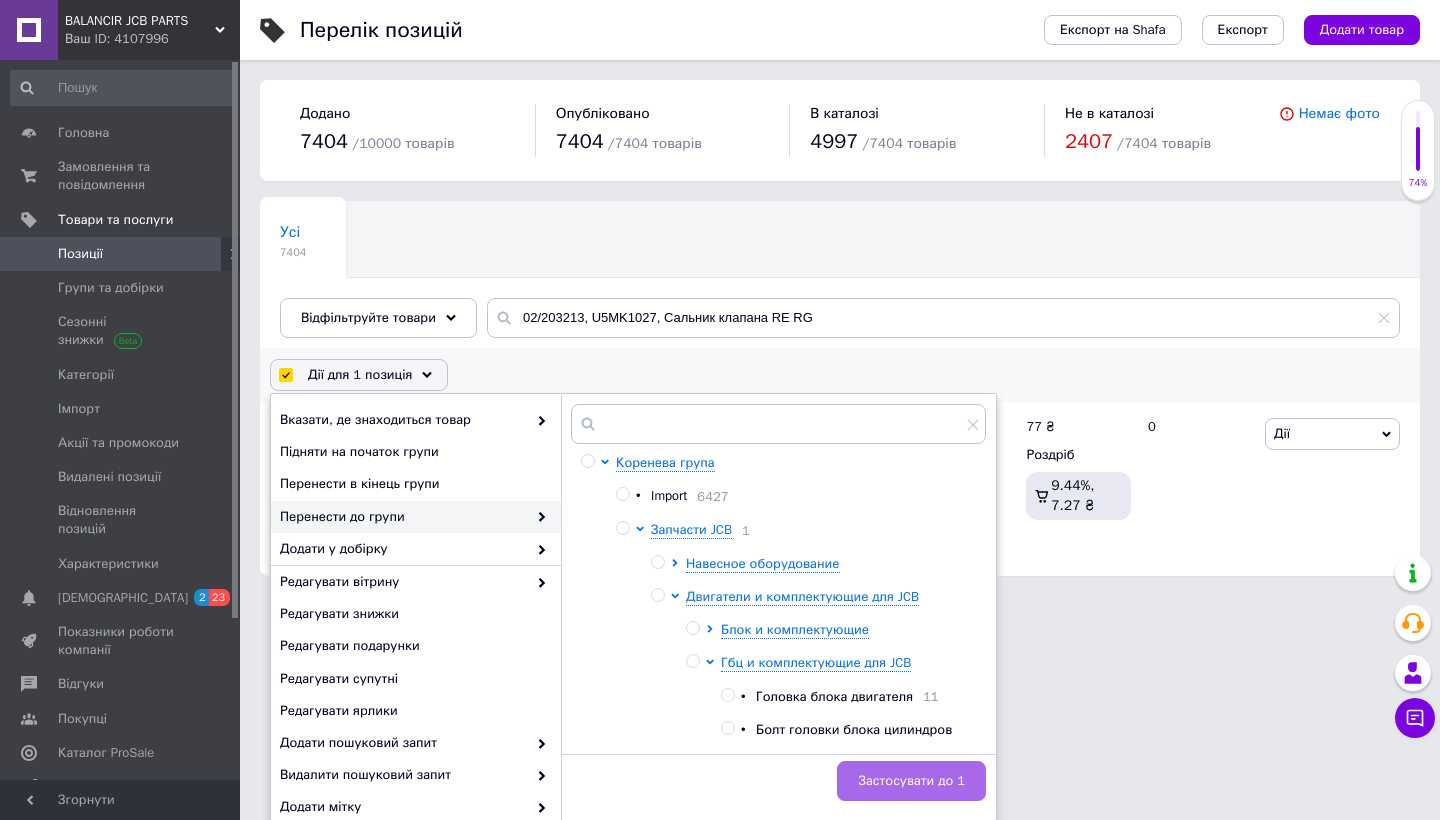click on "Застосувати до 1" at bounding box center [911, 781] 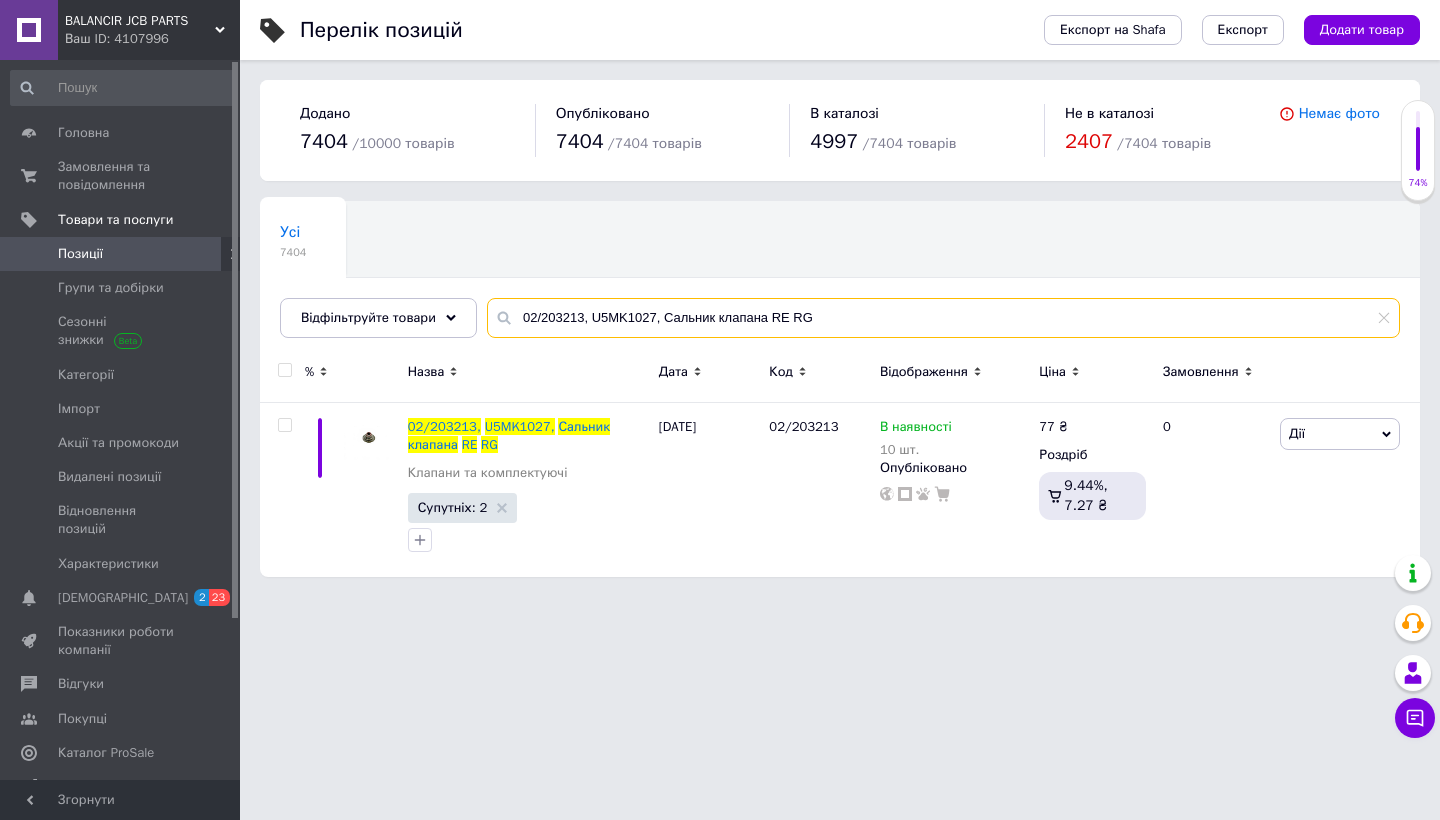 drag, startPoint x: 836, startPoint y: 319, endPoint x: 509, endPoint y: 316, distance: 327.01376 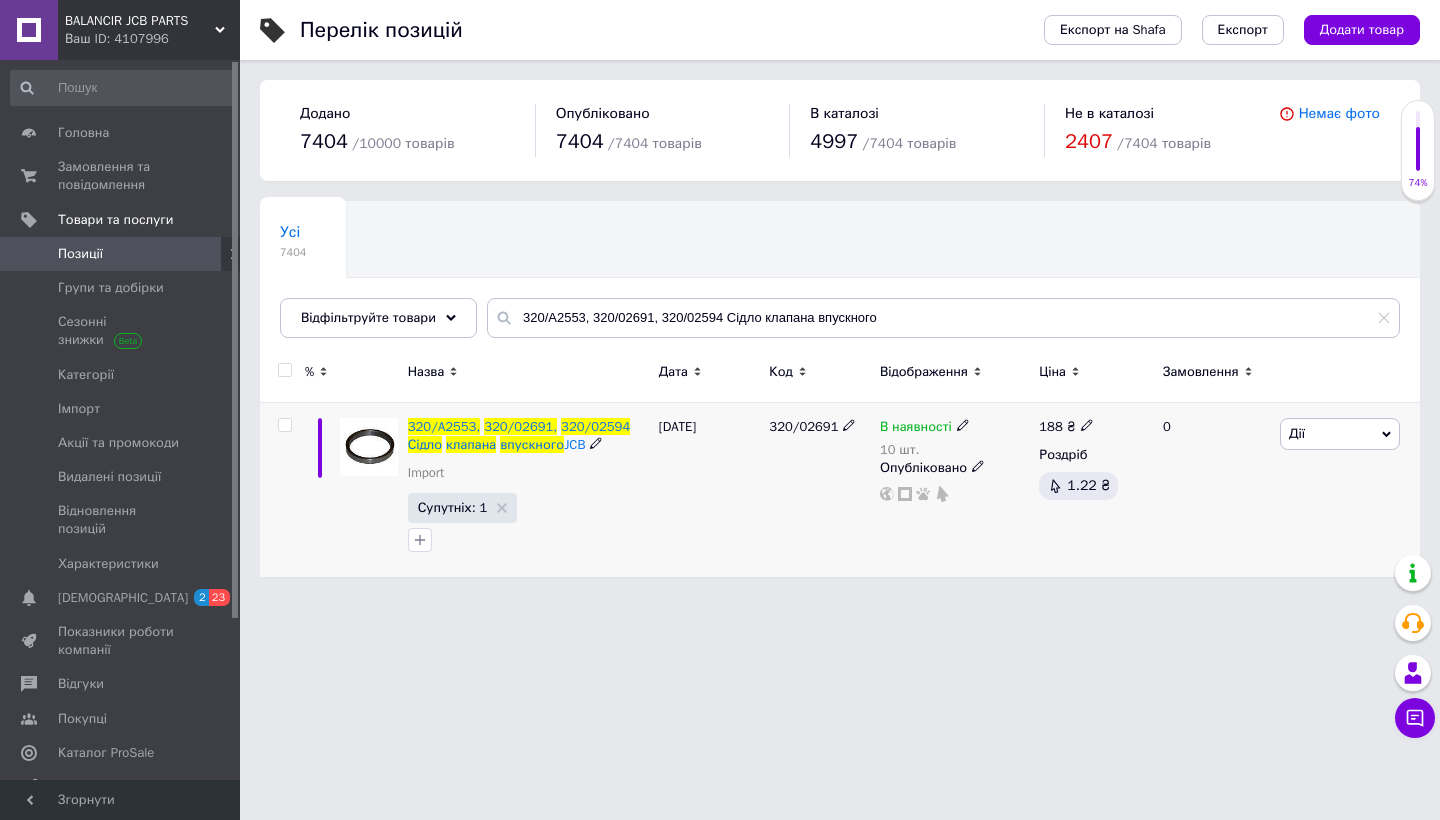 click at bounding box center [284, 425] 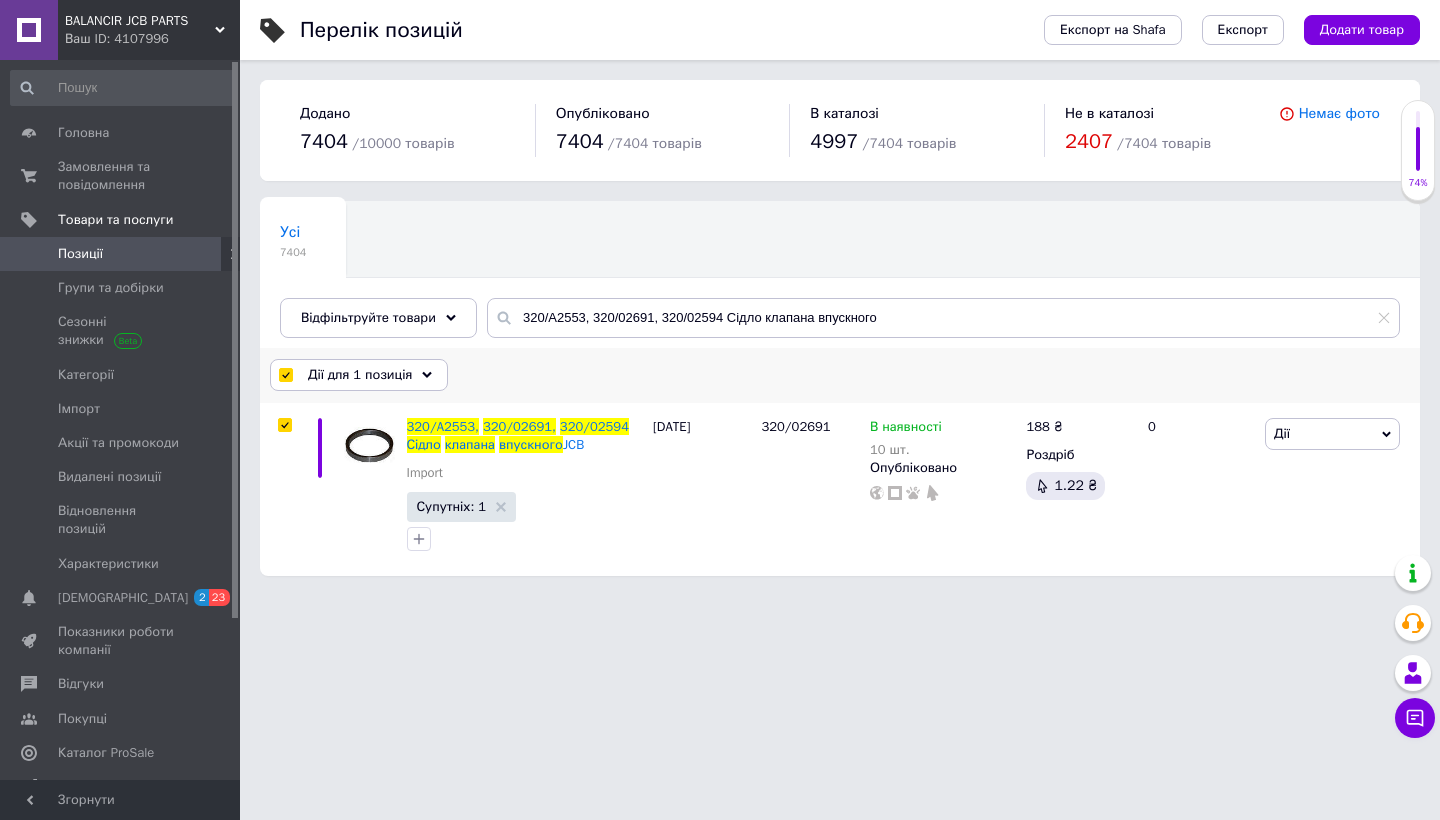 click on "Дії для 1 позиція" at bounding box center (360, 375) 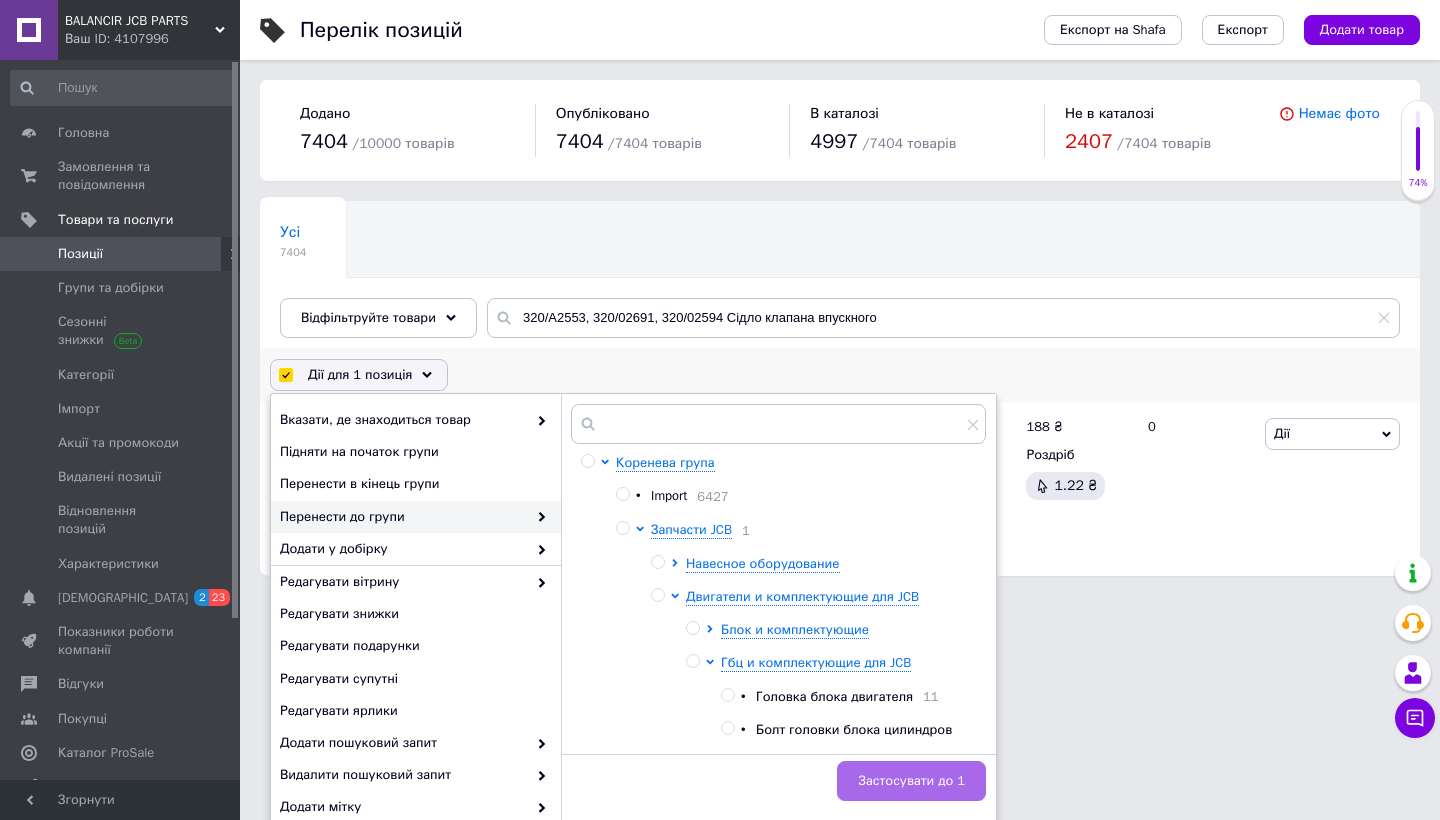 click on "Застосувати до 1" at bounding box center (911, 781) 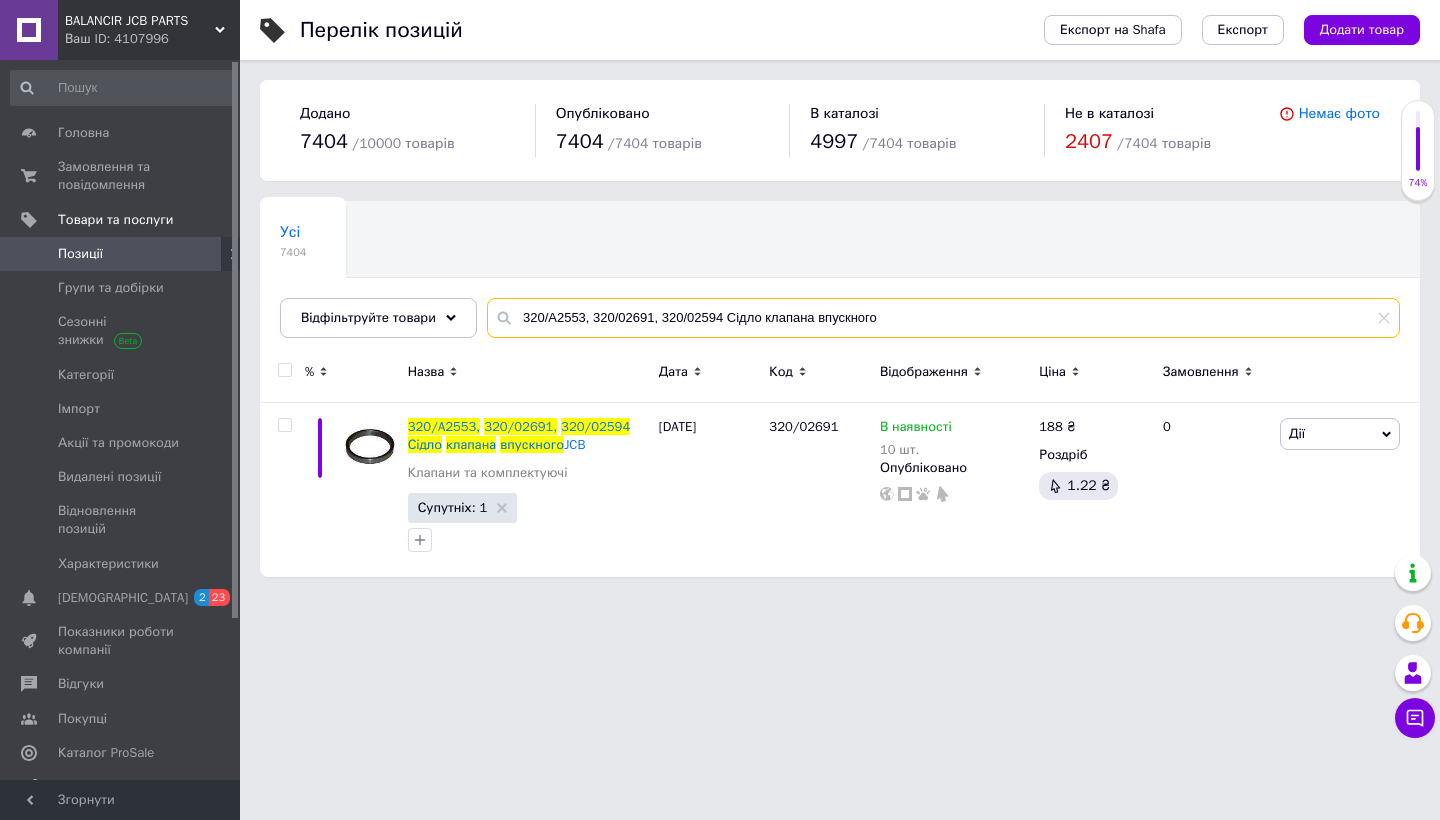 drag, startPoint x: 892, startPoint y: 315, endPoint x: 503, endPoint y: 318, distance: 389.01157 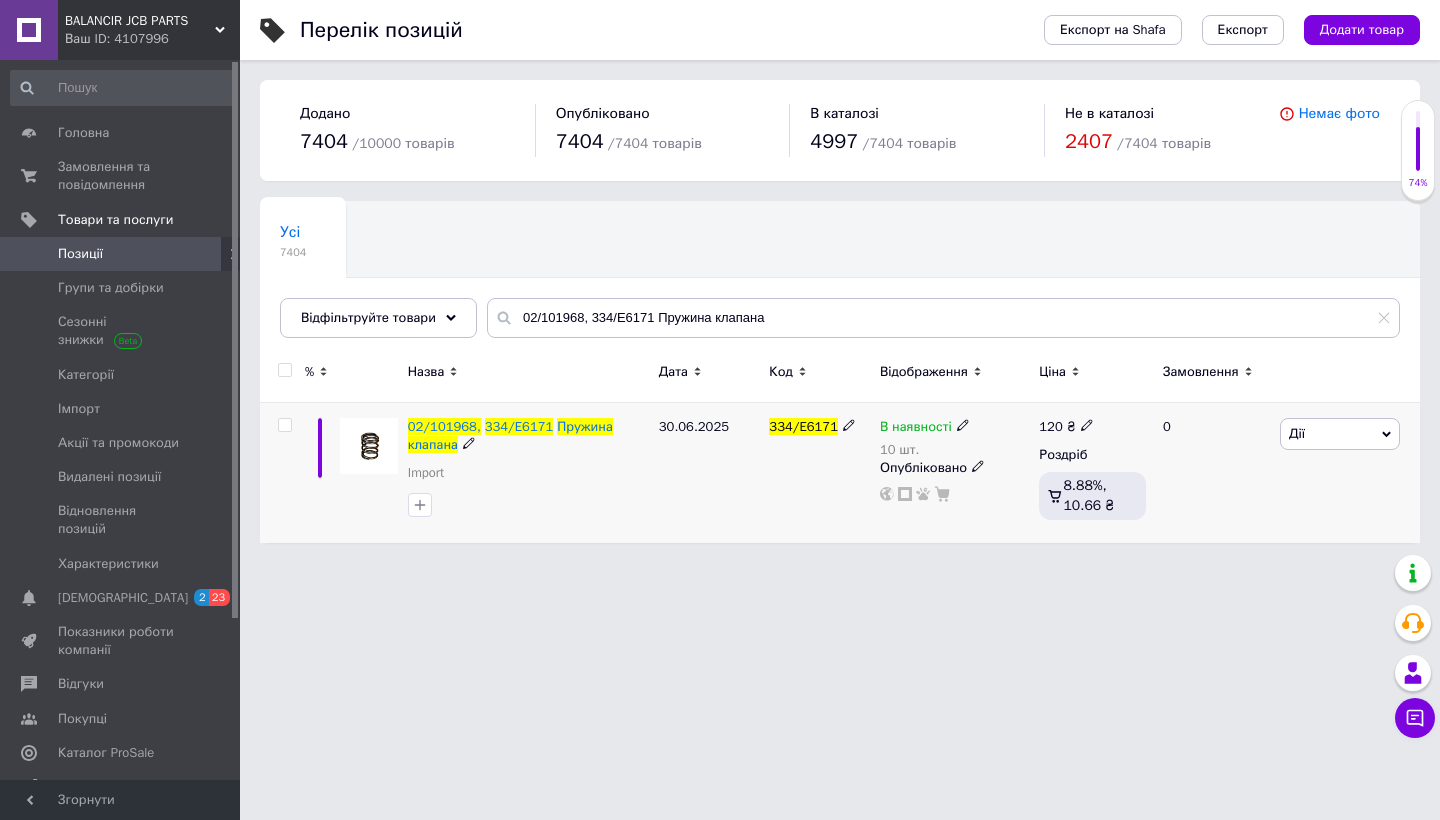 click at bounding box center (284, 425) 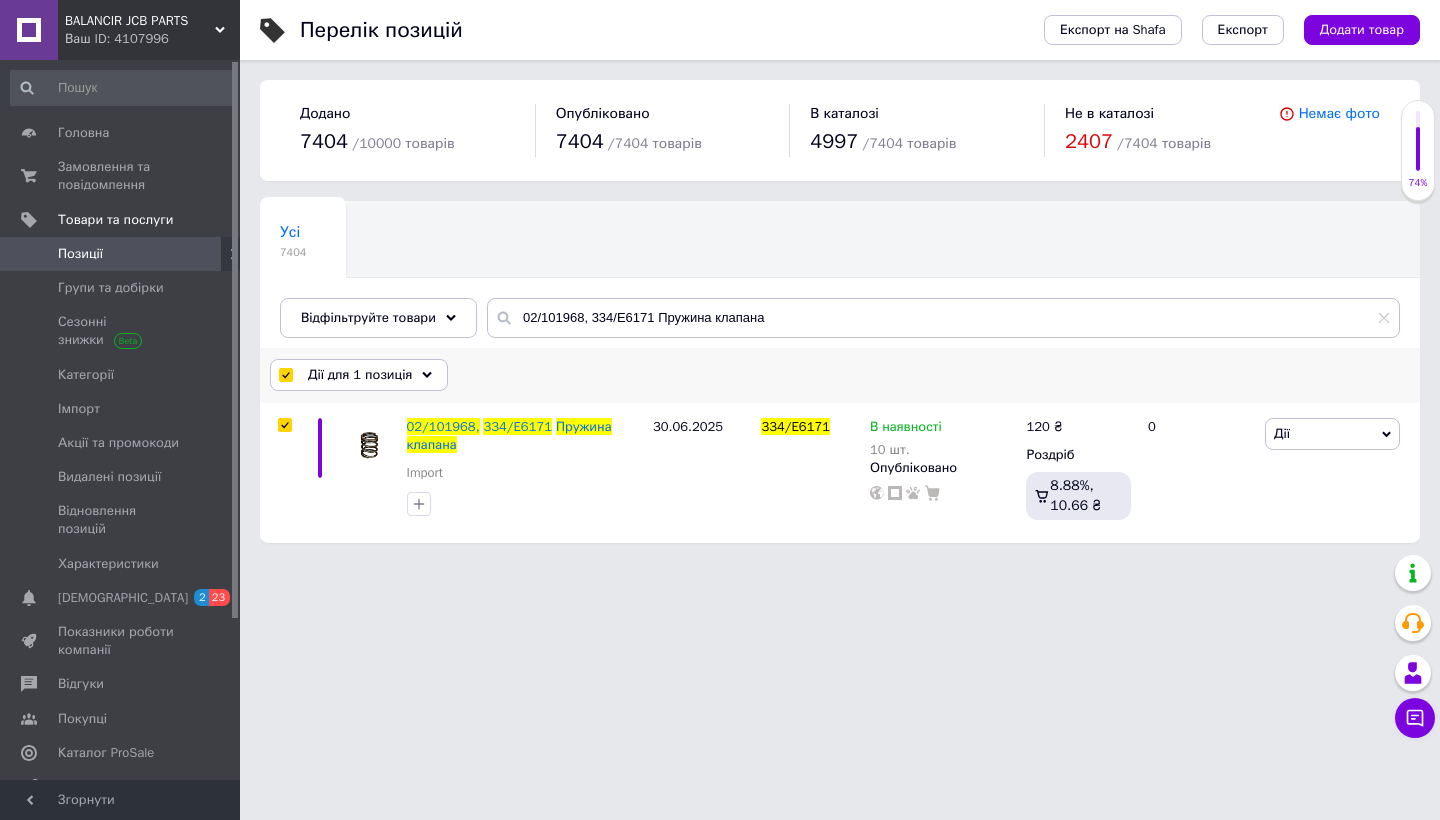 click 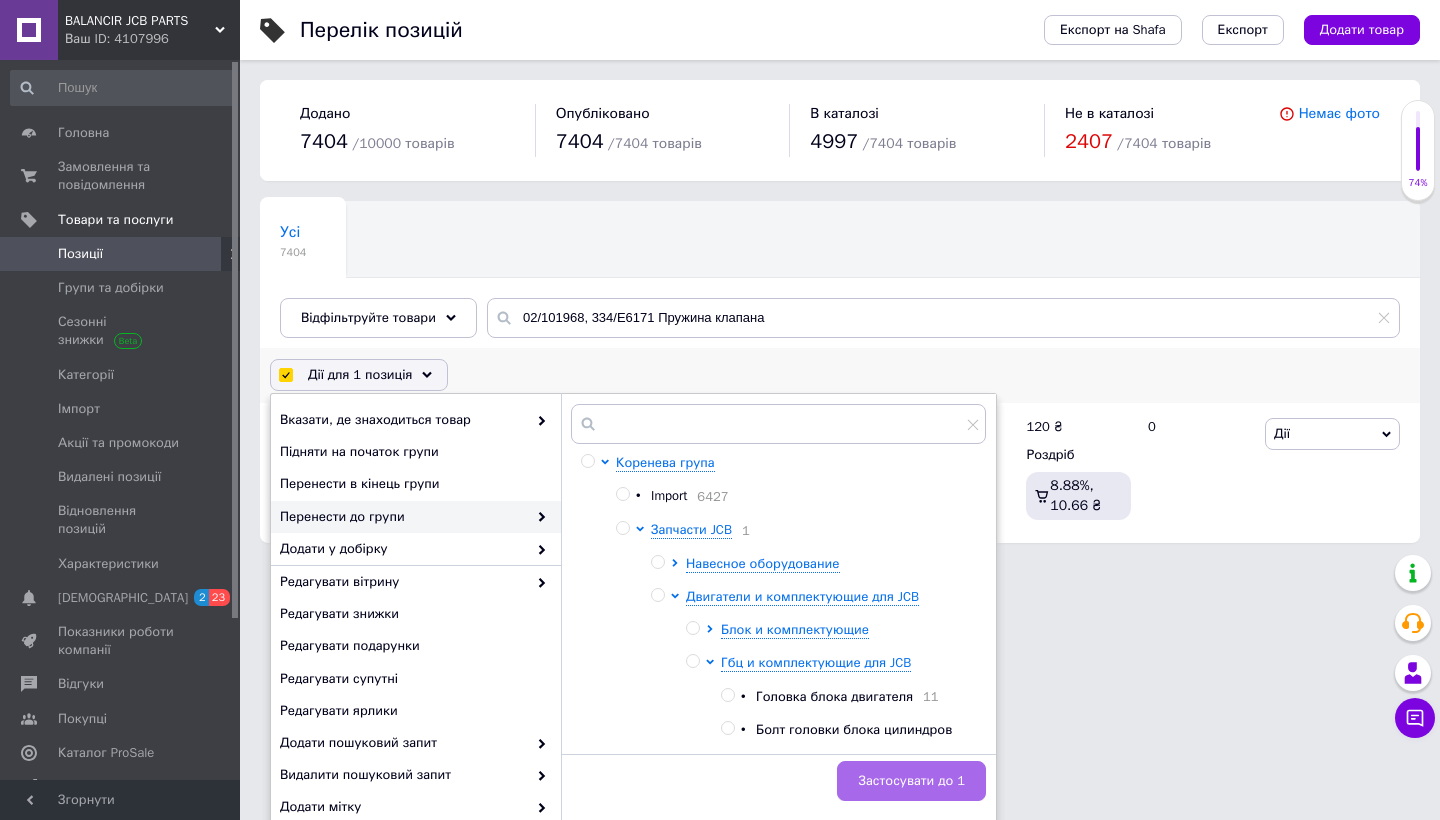 click on "Застосувати до 1" at bounding box center [911, 781] 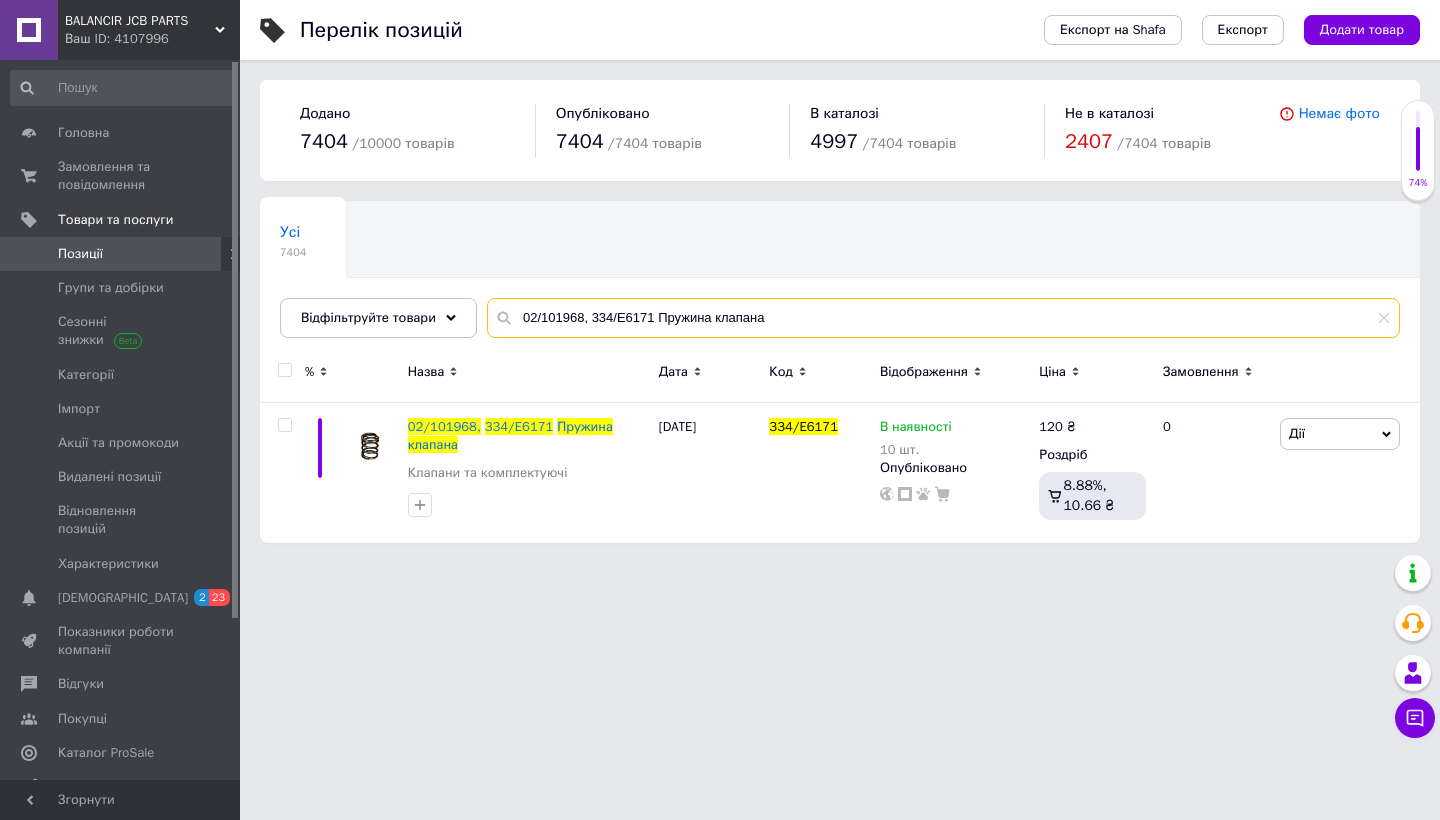 drag, startPoint x: 785, startPoint y: 319, endPoint x: 508, endPoint y: 318, distance: 277.0018 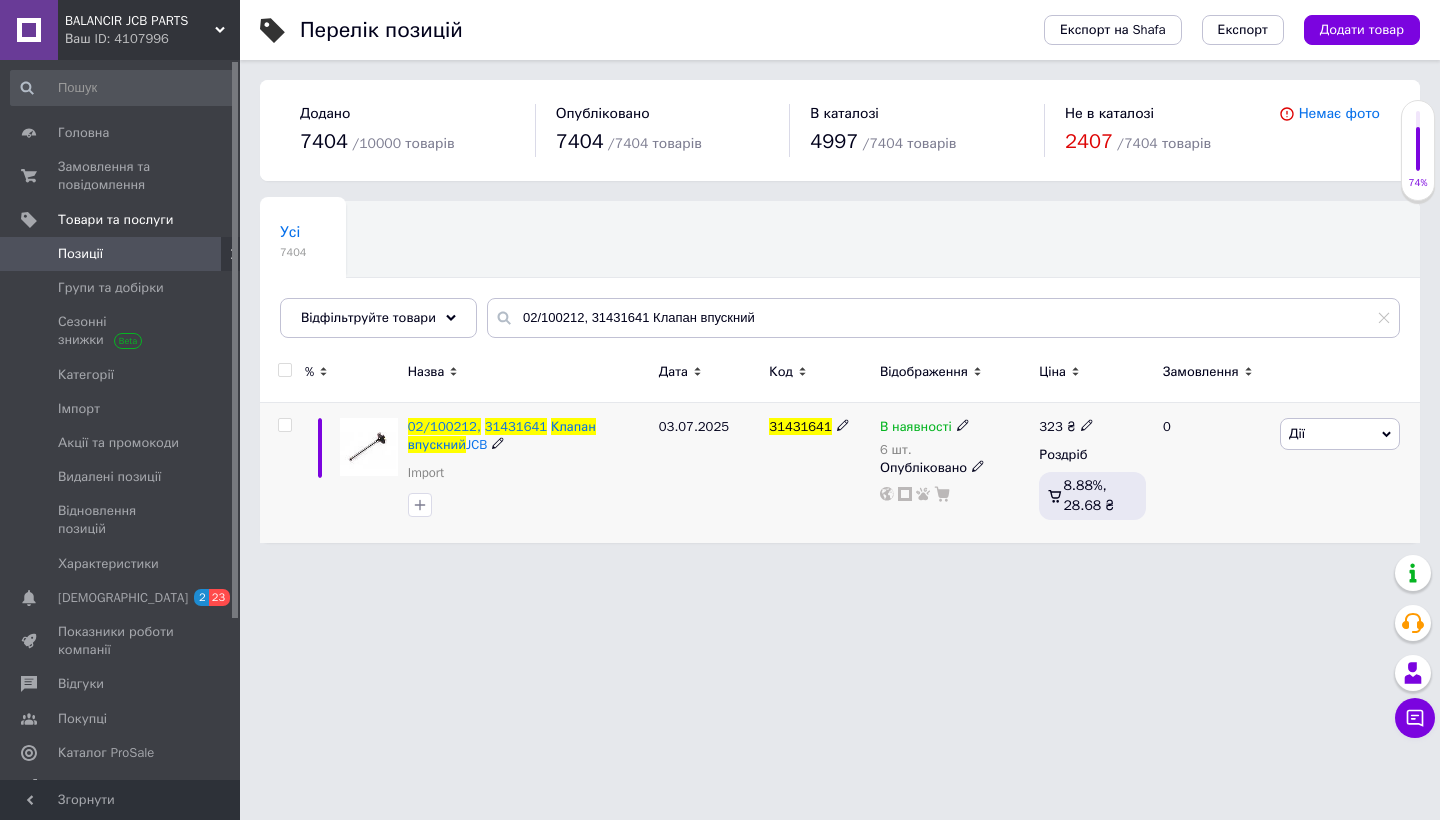 click at bounding box center (284, 425) 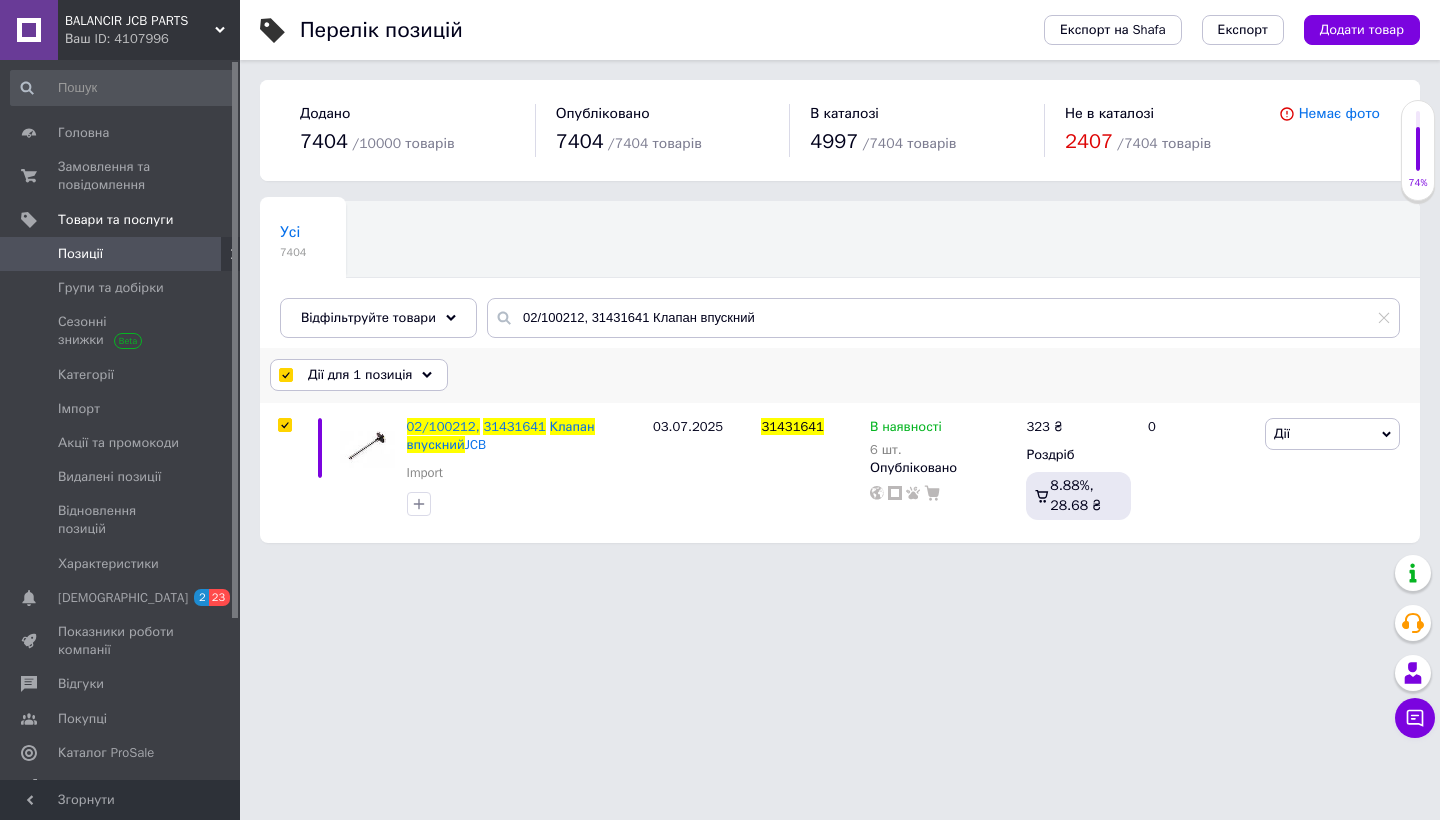 click on "Дії для 1 позиція" at bounding box center [360, 375] 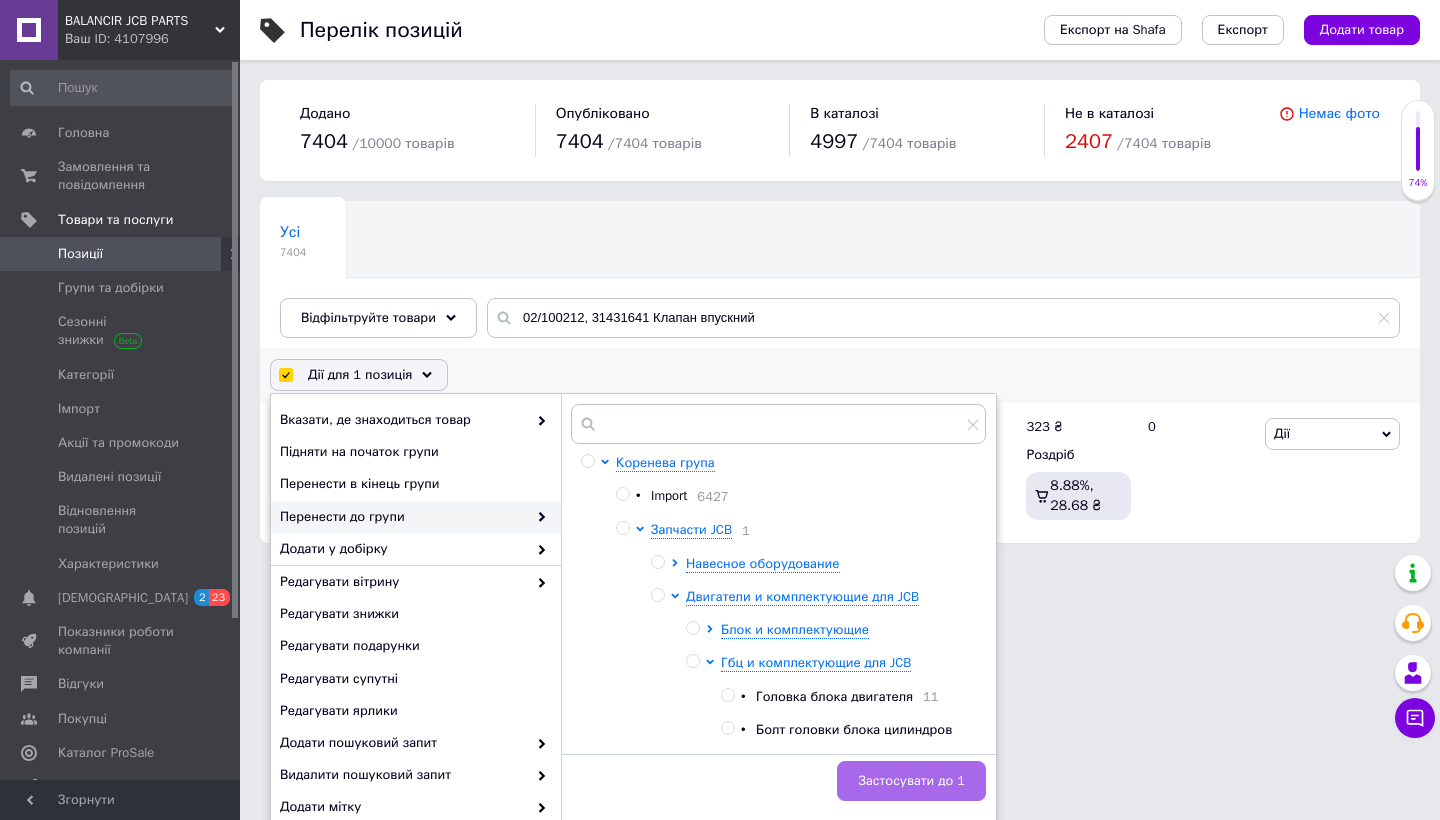 click on "Застосувати до 1" at bounding box center (911, 781) 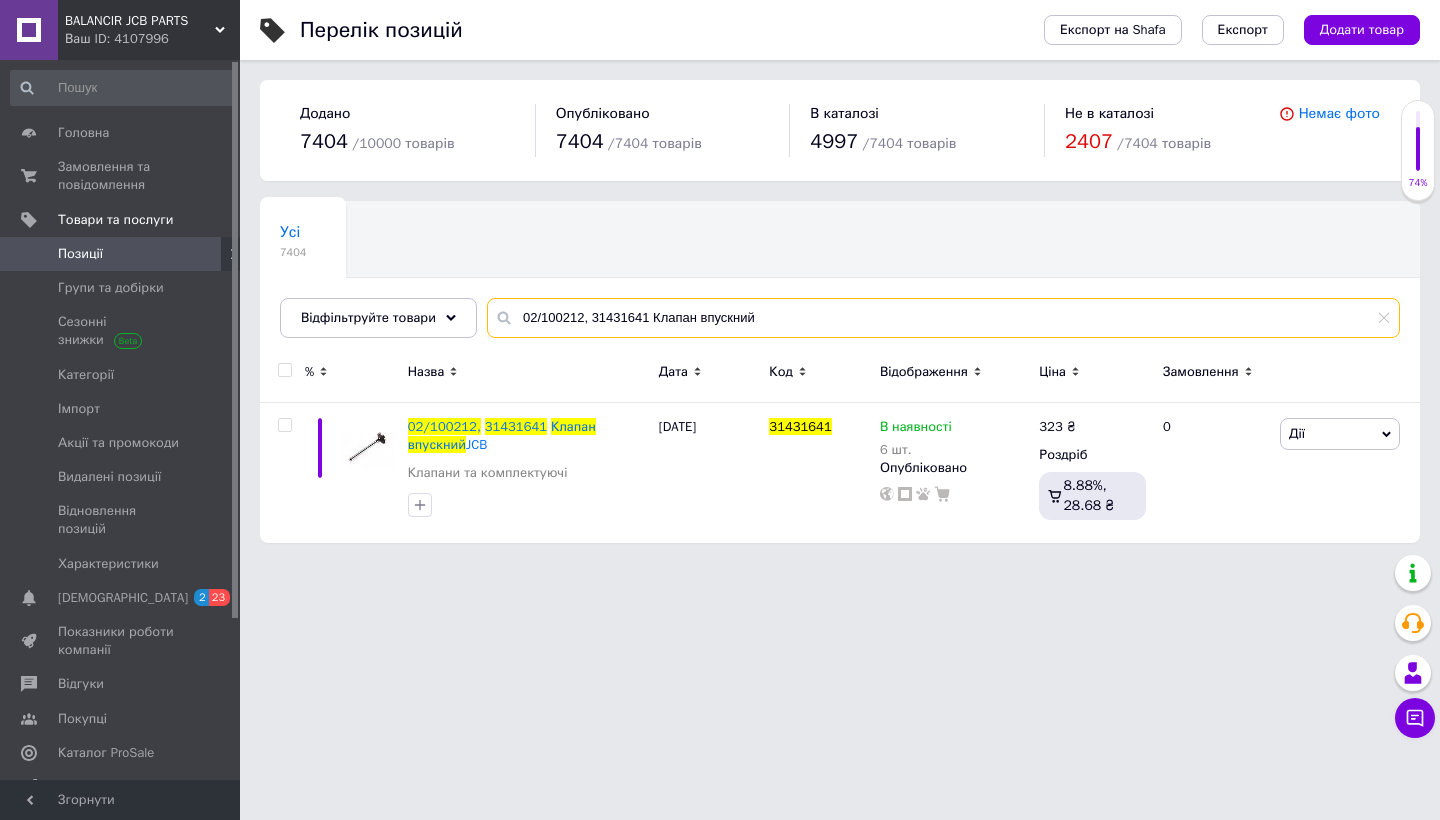 drag, startPoint x: 770, startPoint y: 318, endPoint x: 511, endPoint y: 316, distance: 259.00772 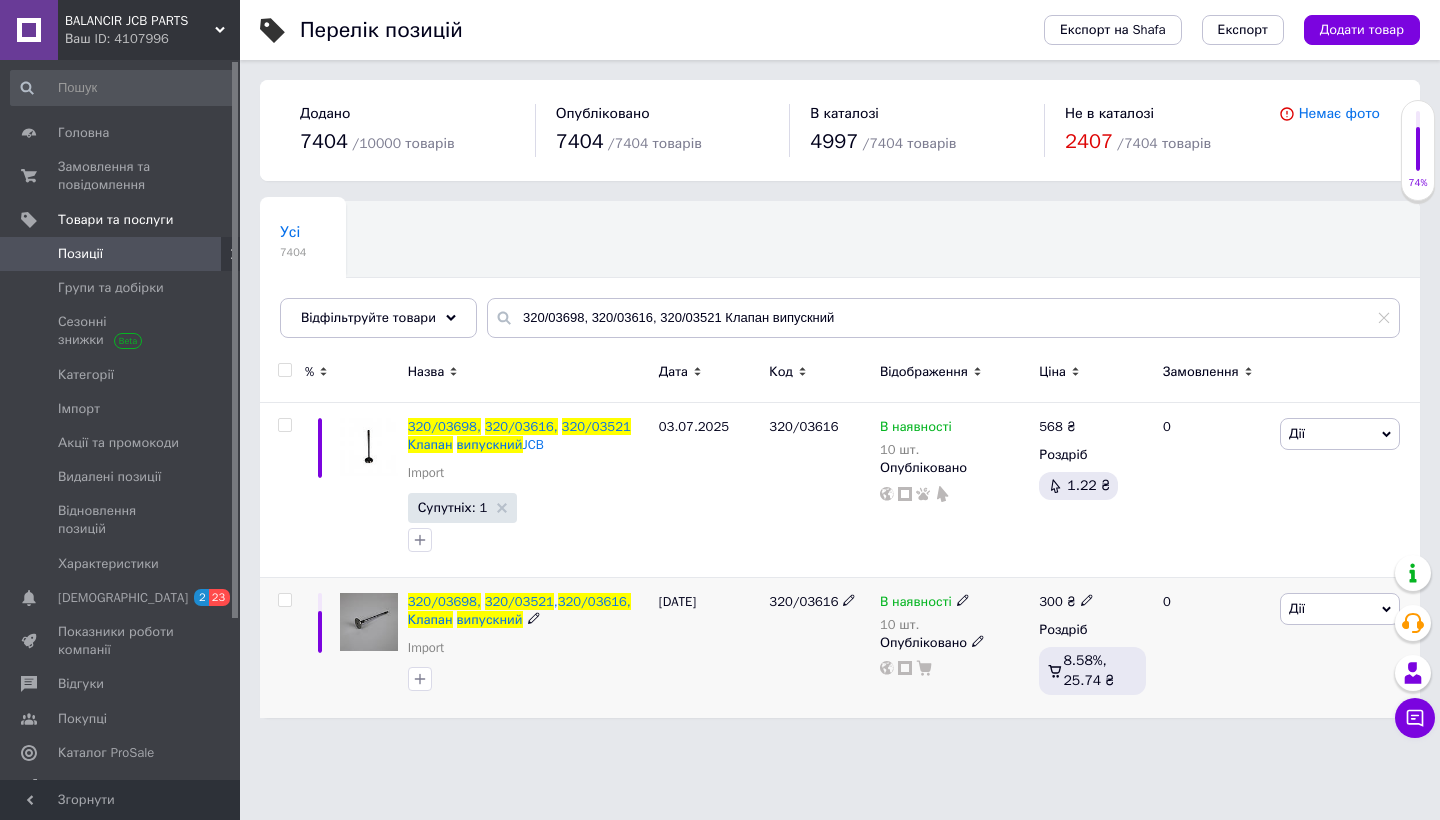 click at bounding box center [284, 600] 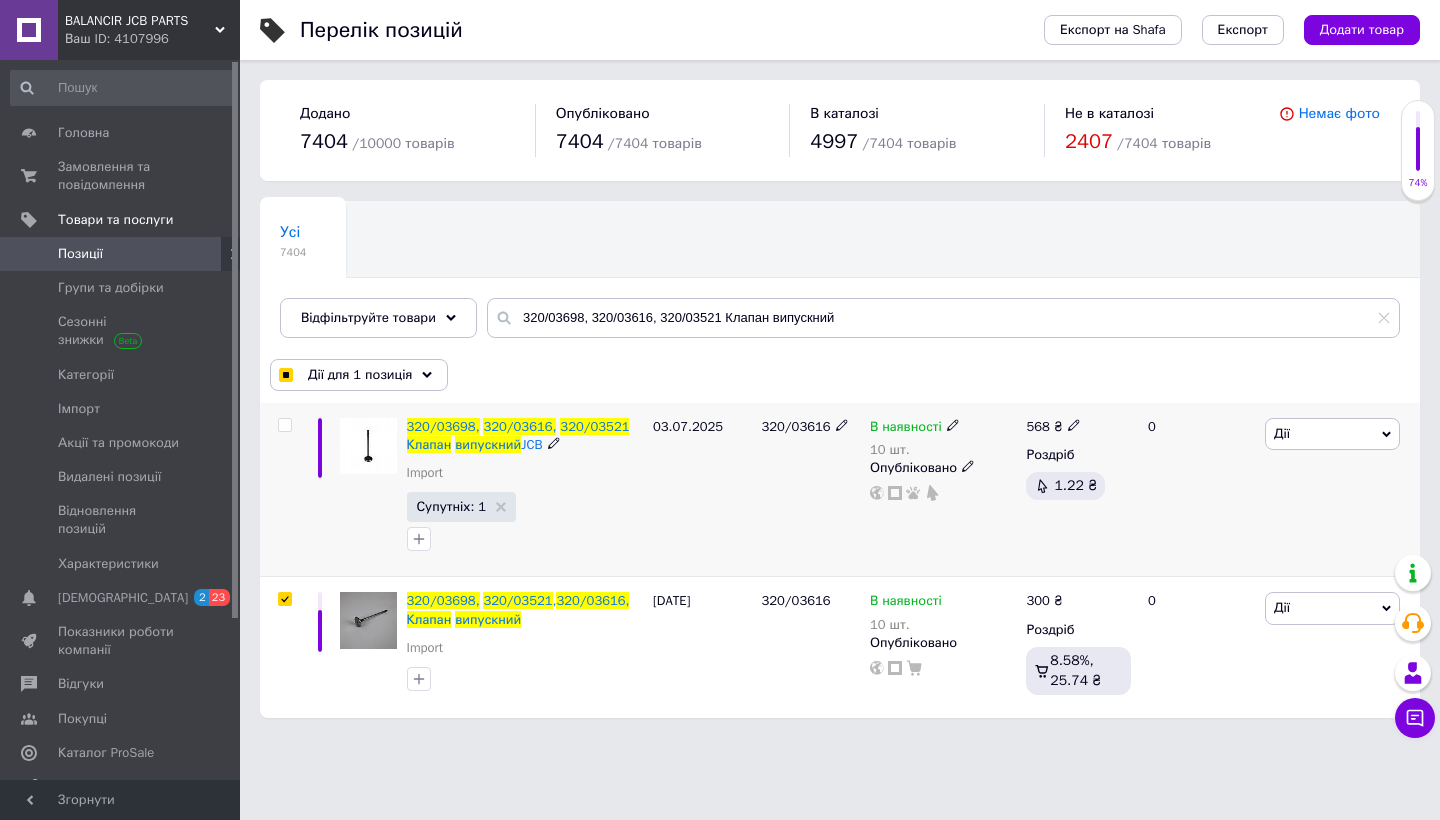 click at bounding box center (284, 425) 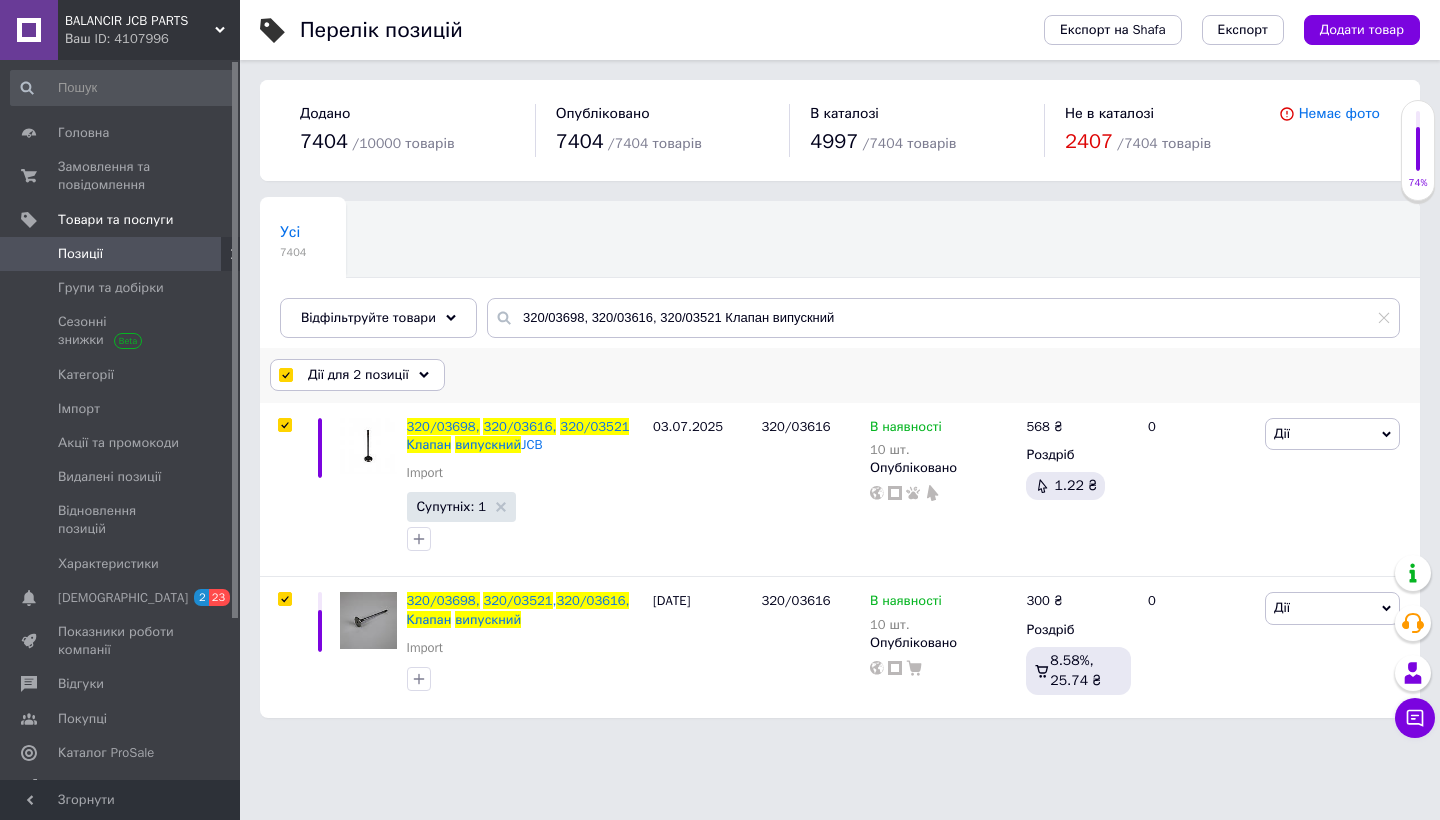 click on "Дії для 2 позиції" at bounding box center [358, 375] 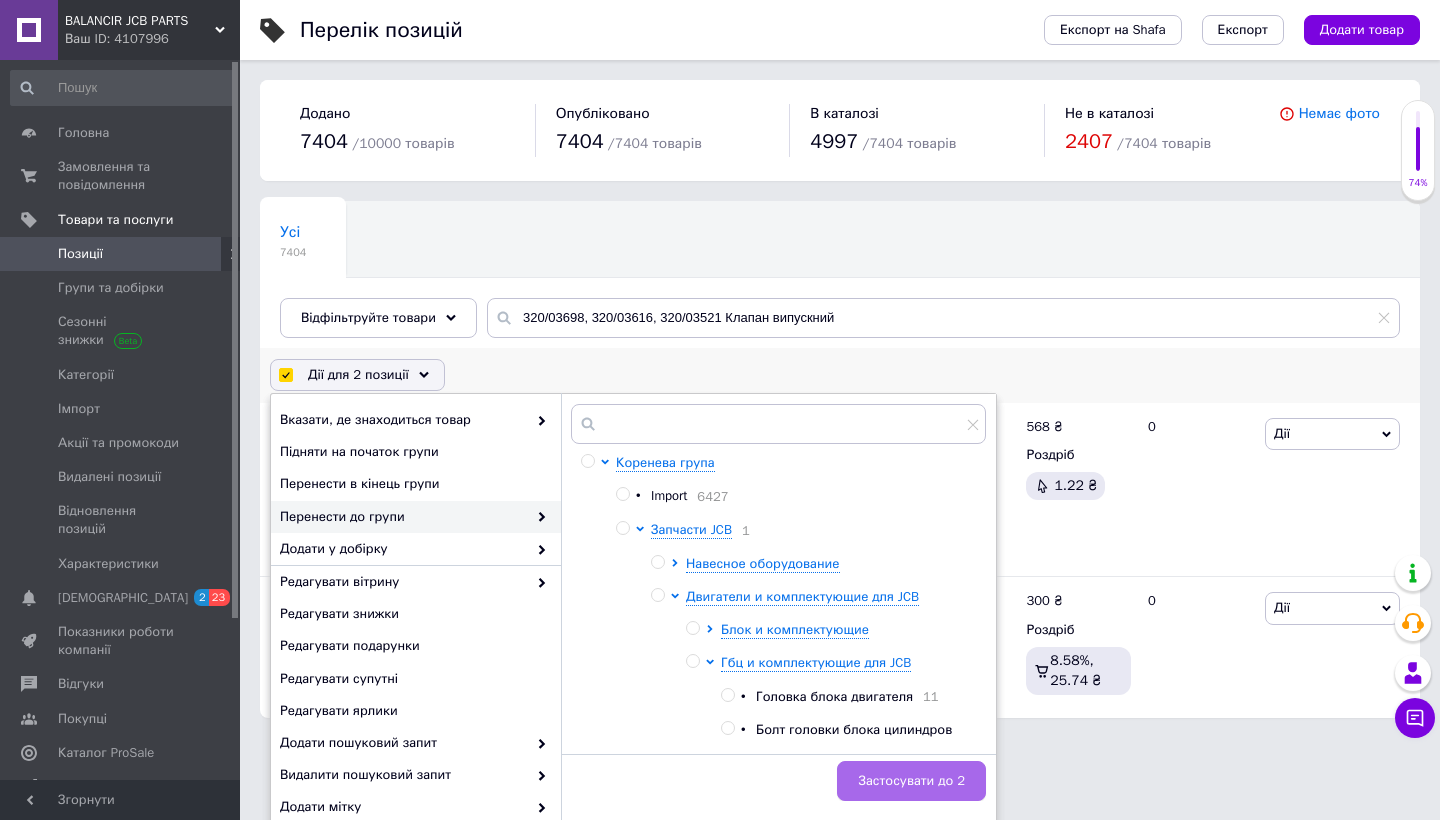 click on "Застосувати до 2" at bounding box center (911, 781) 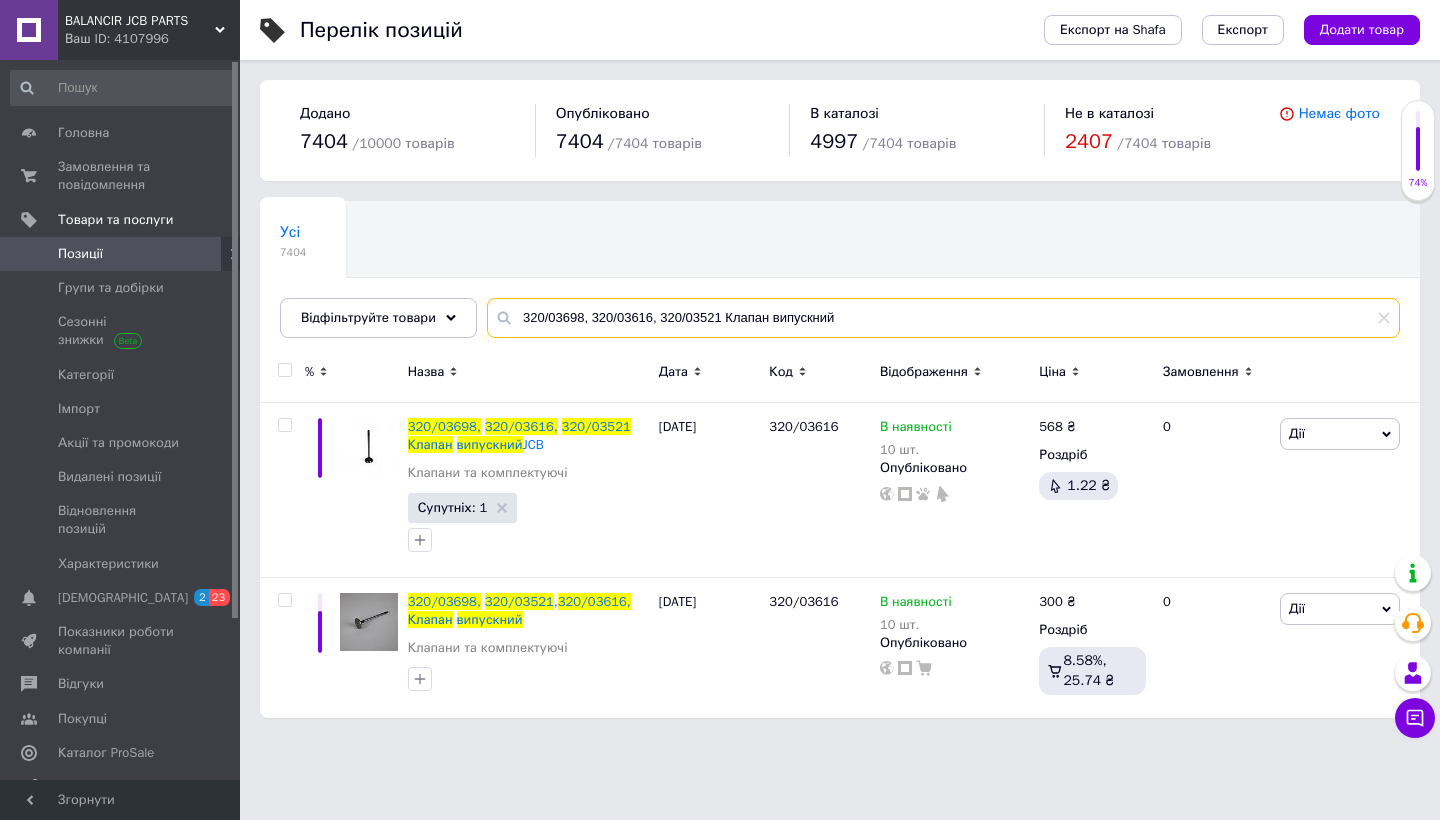 drag, startPoint x: 845, startPoint y: 319, endPoint x: 510, endPoint y: 308, distance: 335.18054 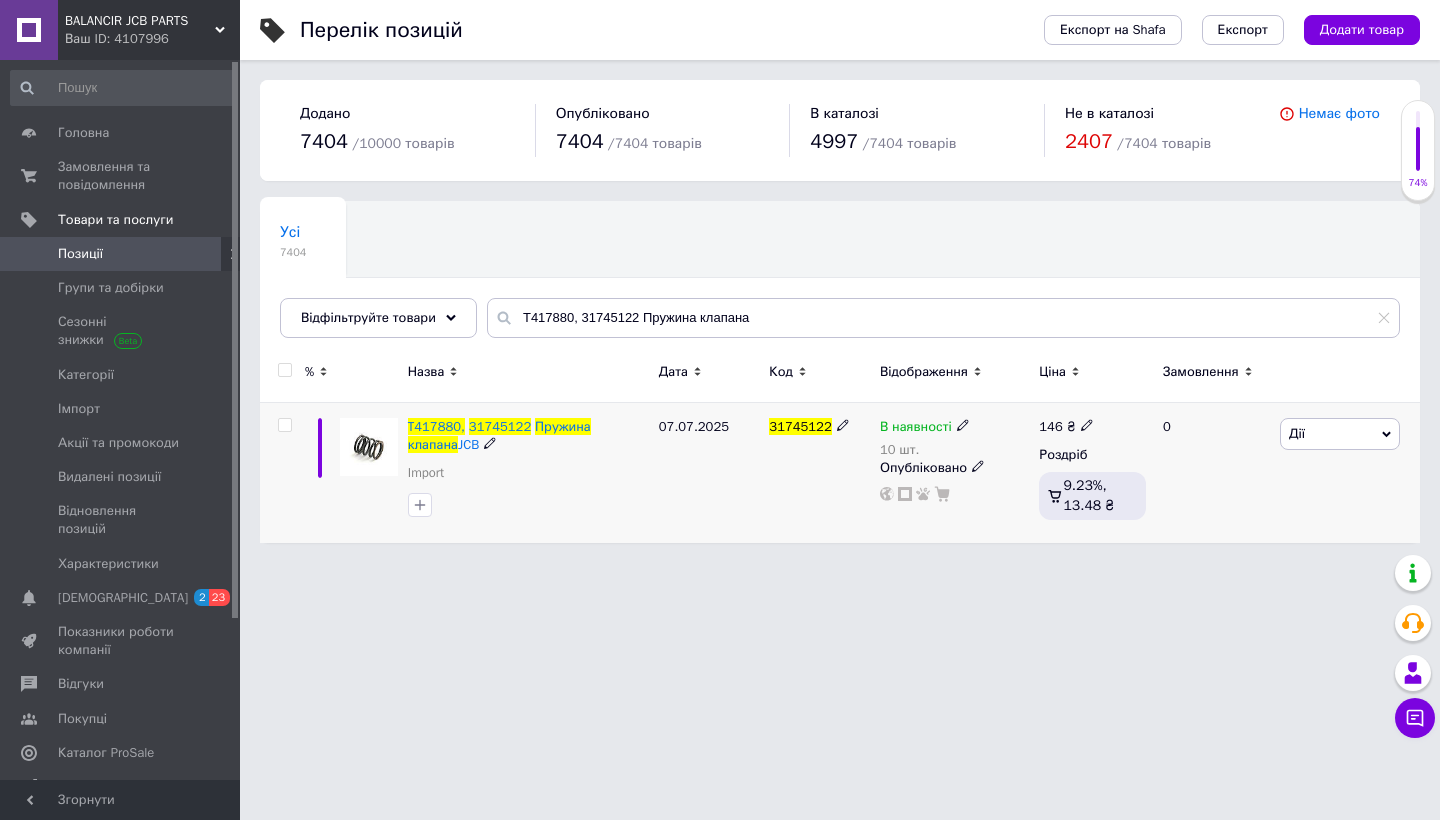 click at bounding box center [284, 425] 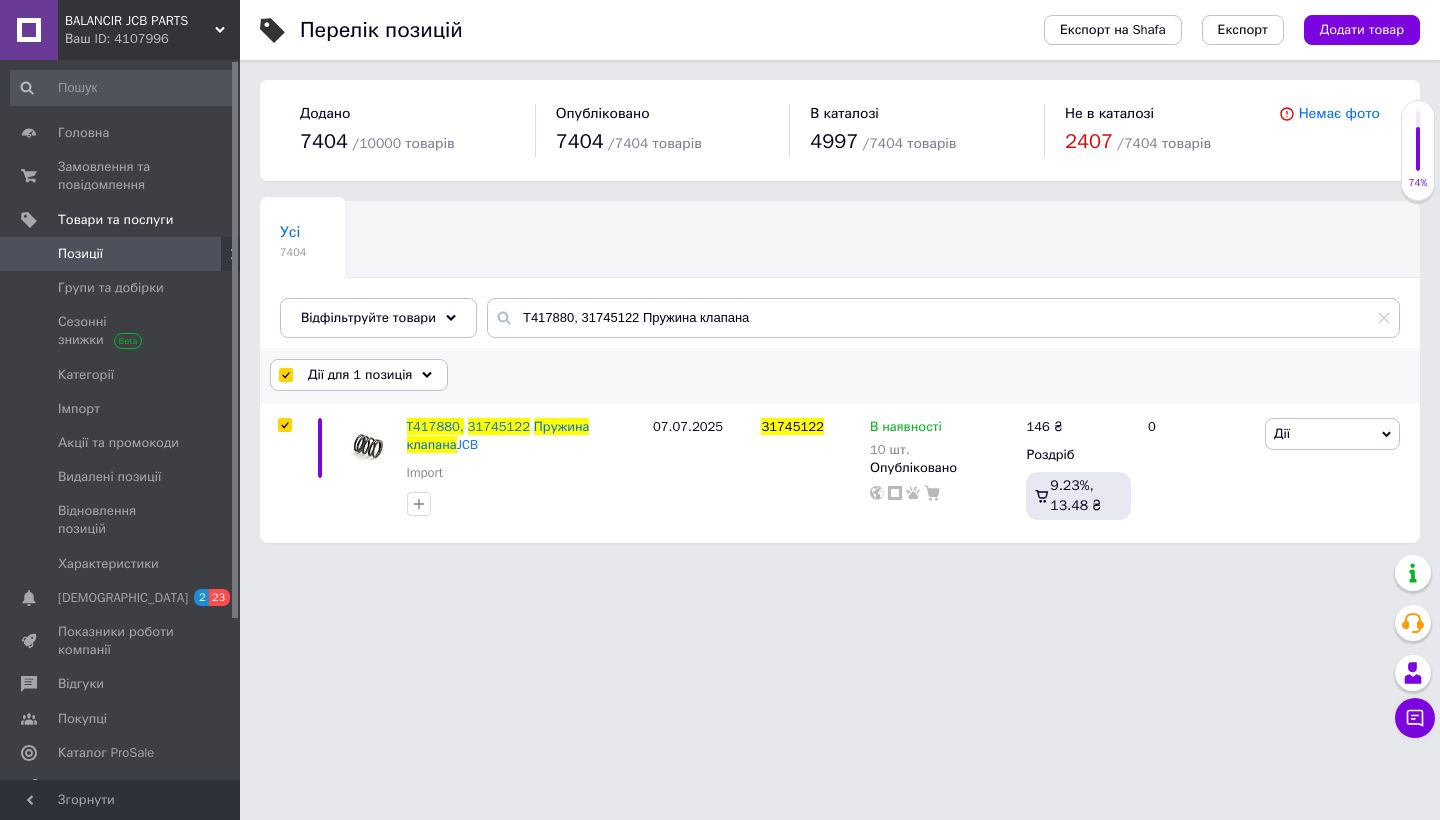 click on "Дії для 1 позиція" at bounding box center (360, 375) 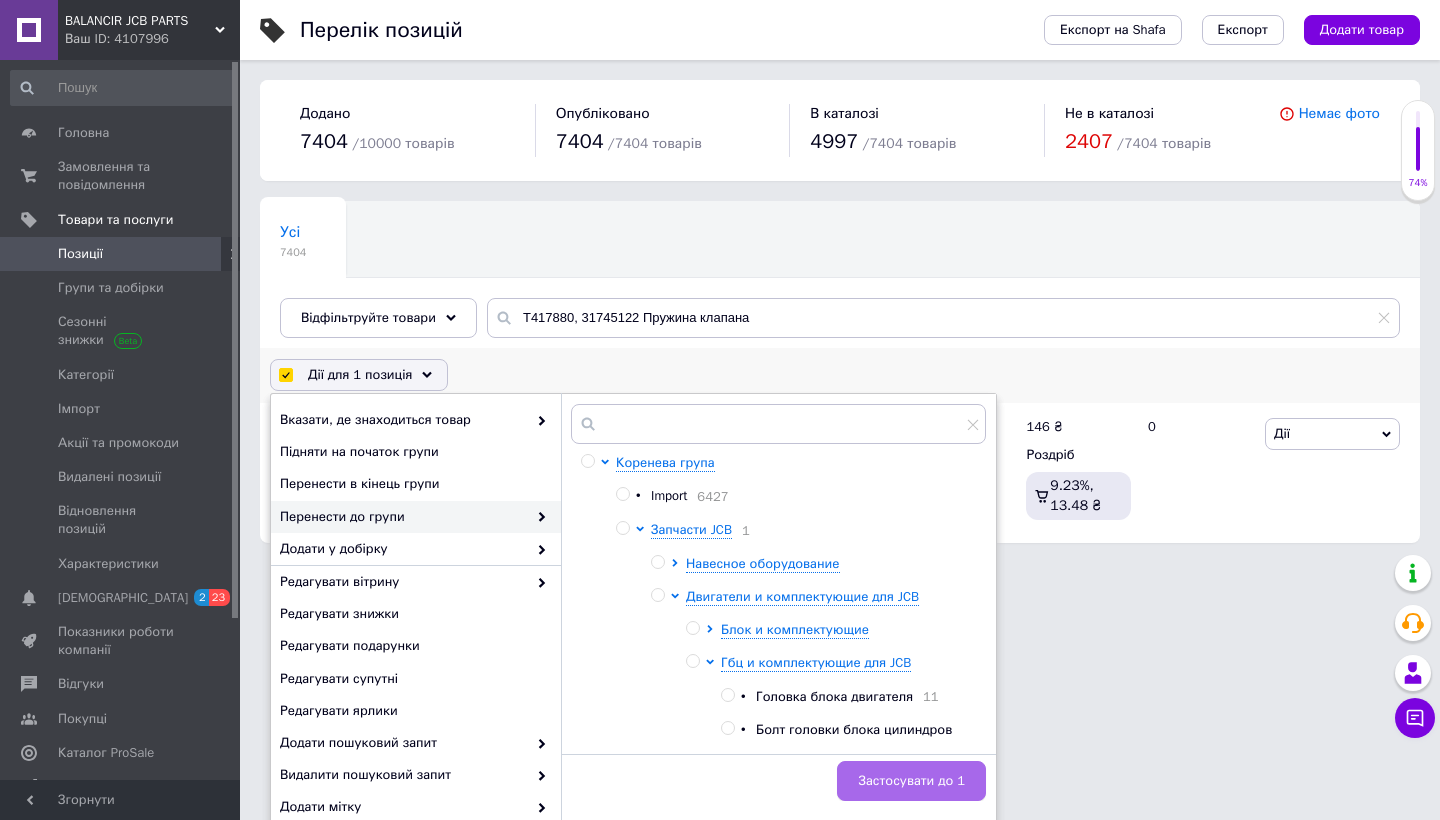 click on "Застосувати до 1" at bounding box center (911, 781) 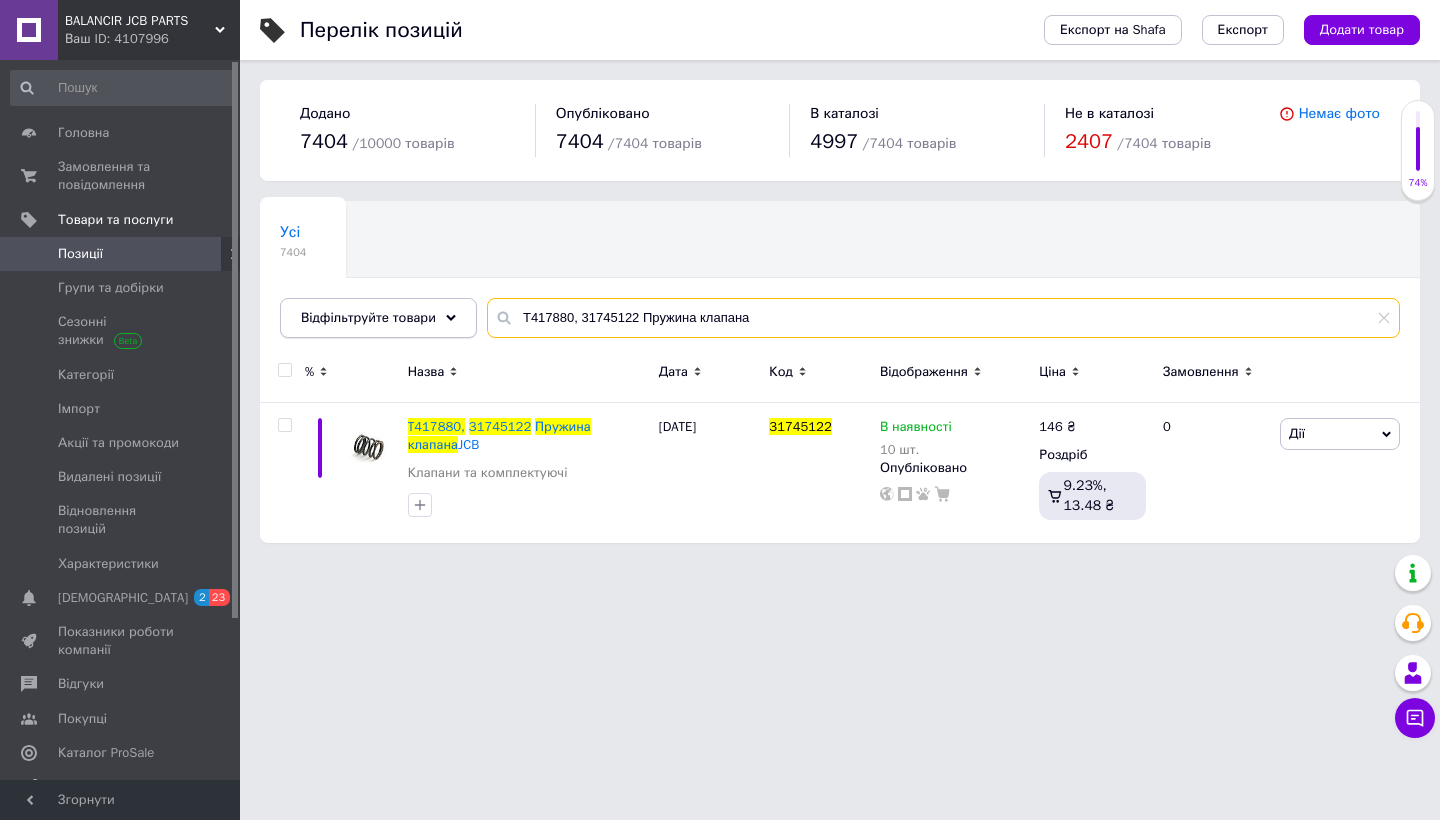 drag, startPoint x: 775, startPoint y: 319, endPoint x: 463, endPoint y: 317, distance: 312.0064 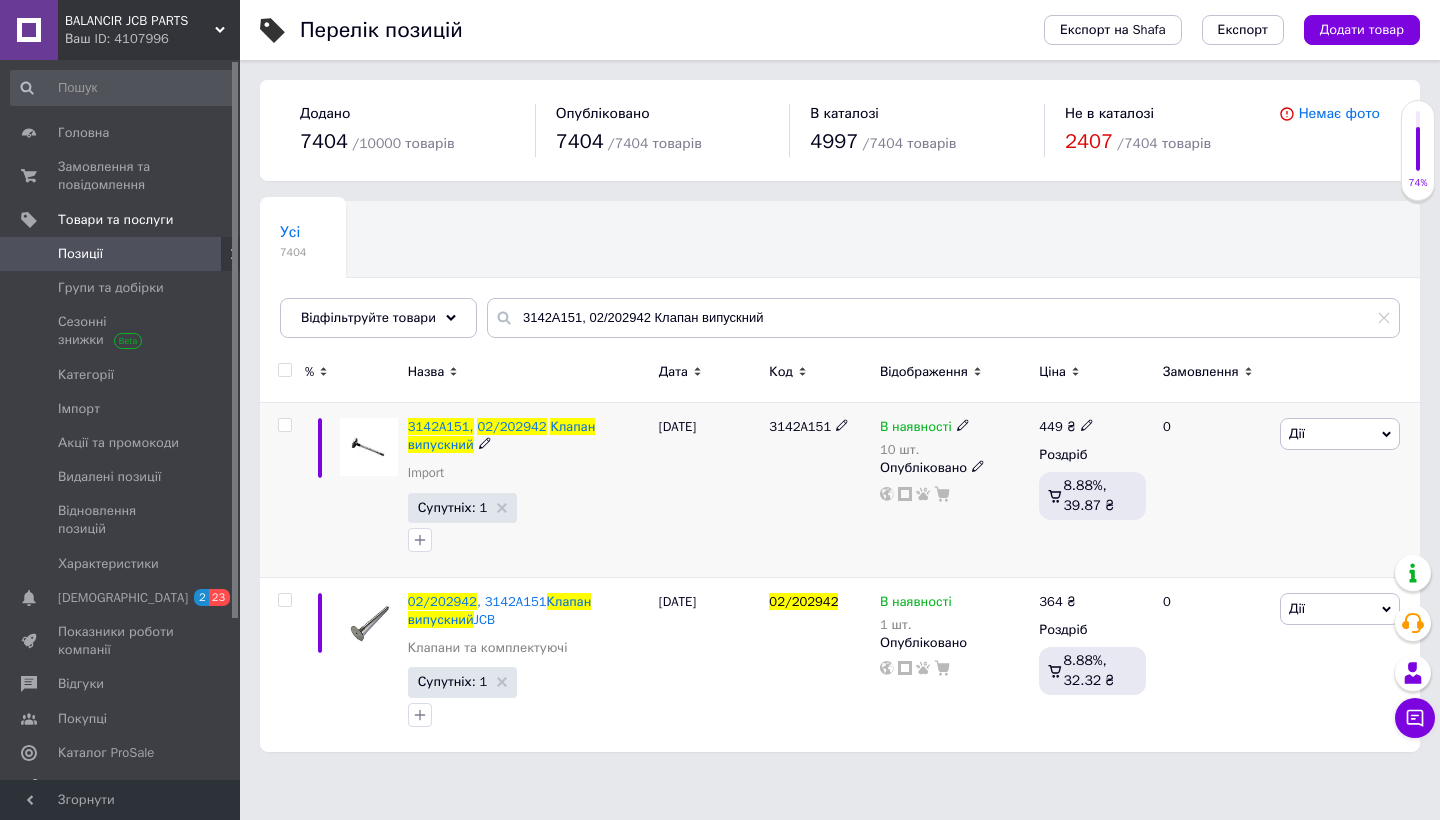 click at bounding box center [284, 425] 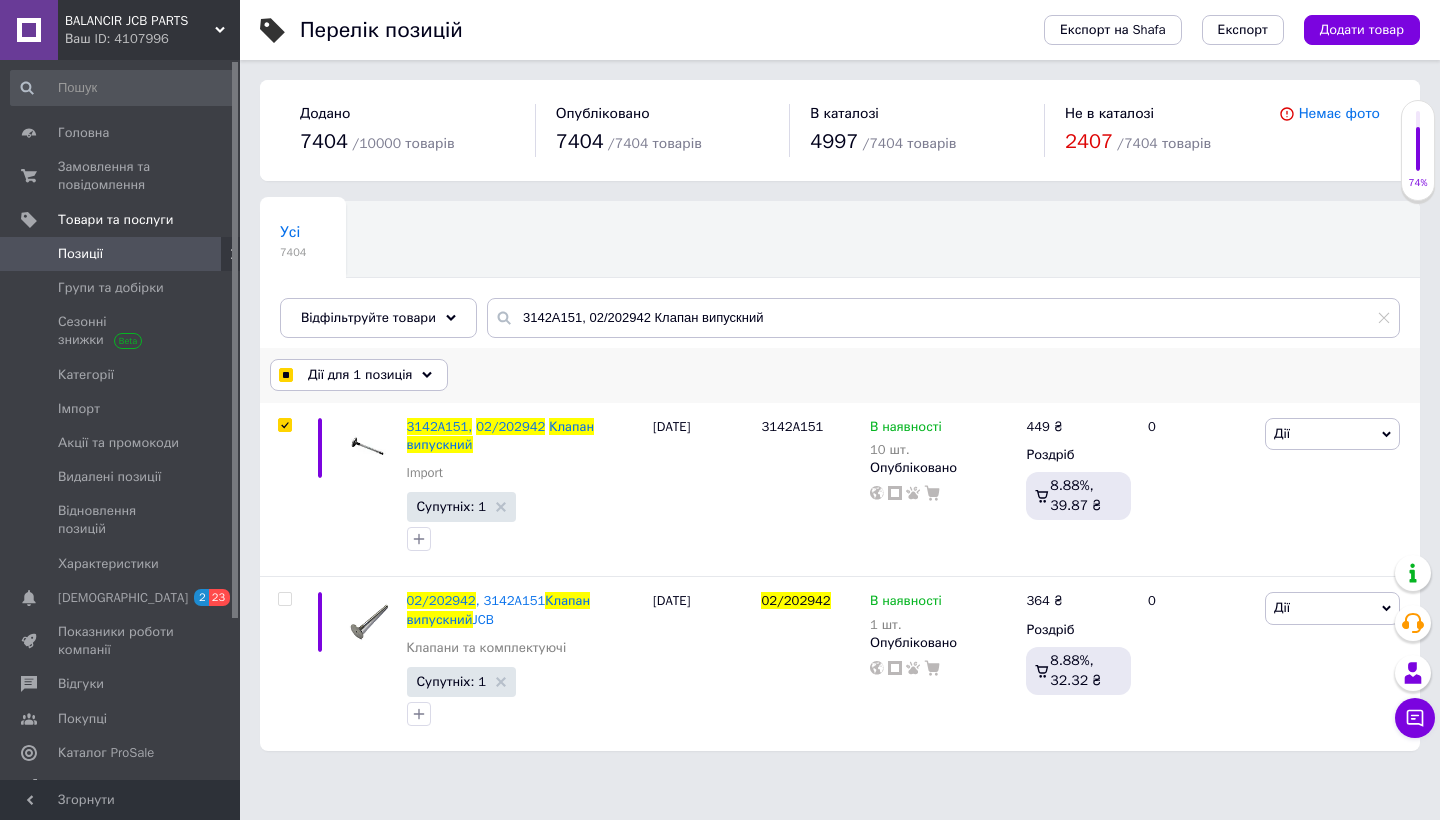 click on "Дії для 1 позиція" at bounding box center [360, 375] 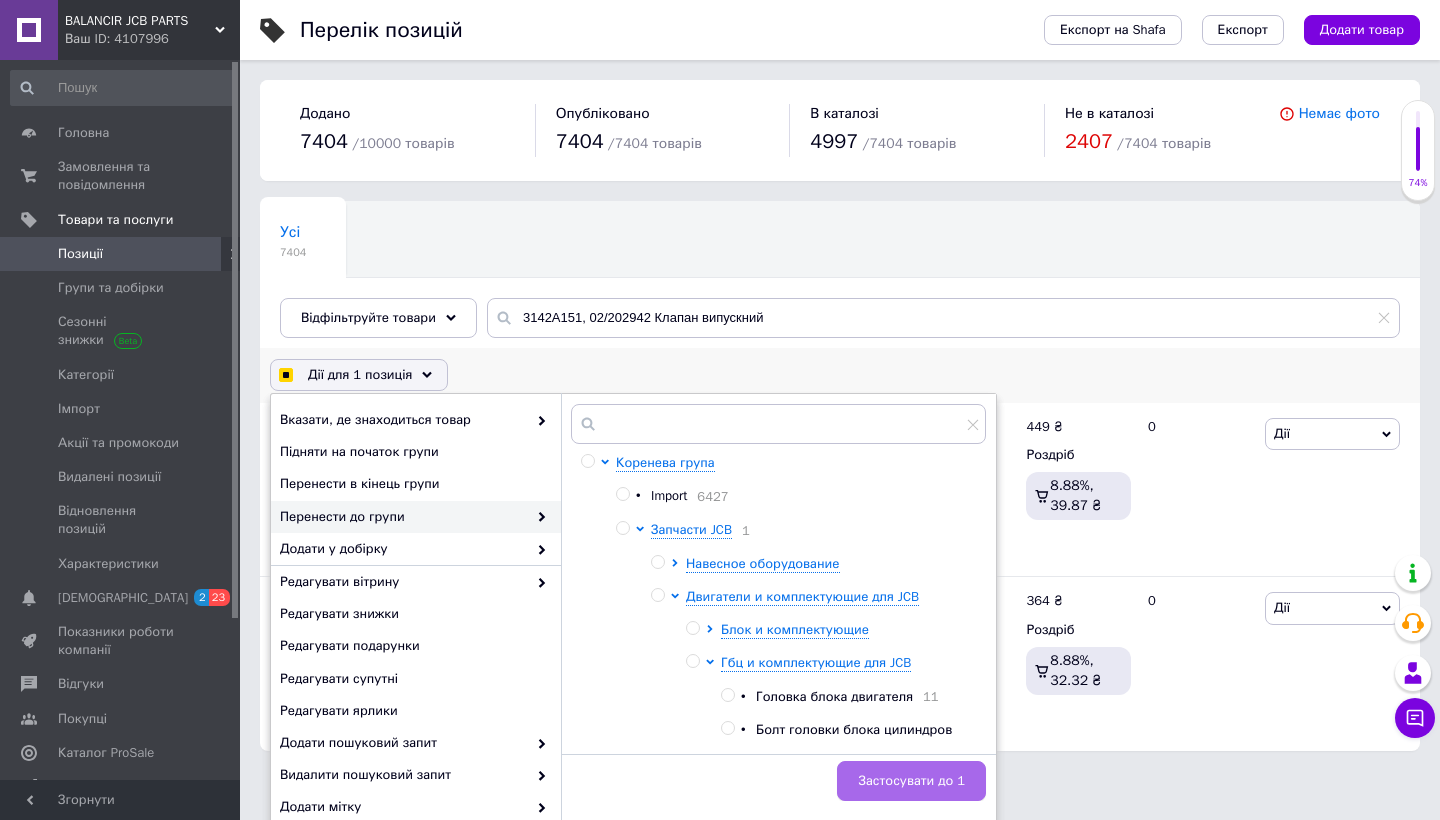 click on "Застосувати до 1" at bounding box center [911, 781] 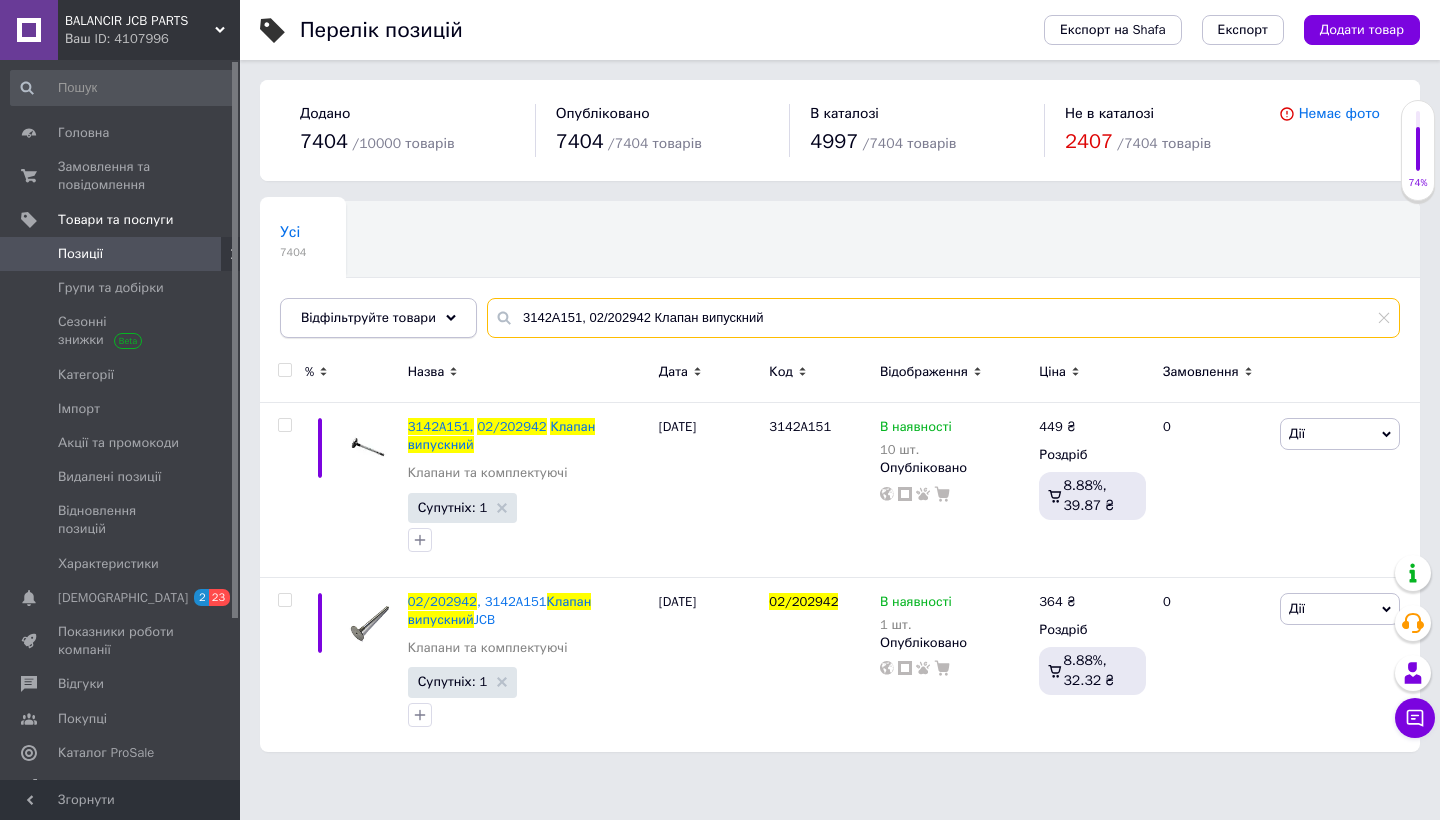 drag, startPoint x: 773, startPoint y: 317, endPoint x: 464, endPoint y: 315, distance: 309.00647 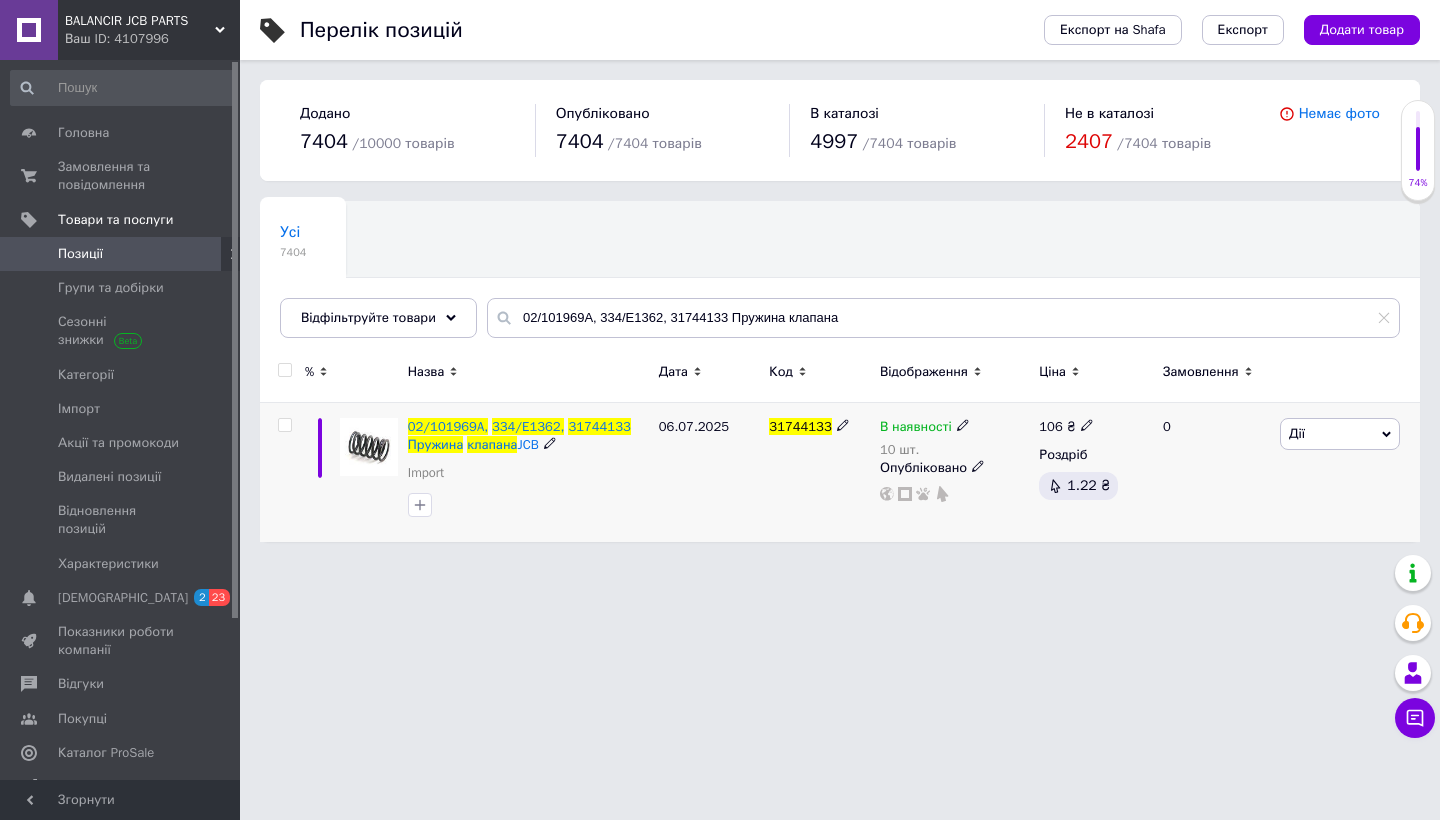 click at bounding box center (284, 425) 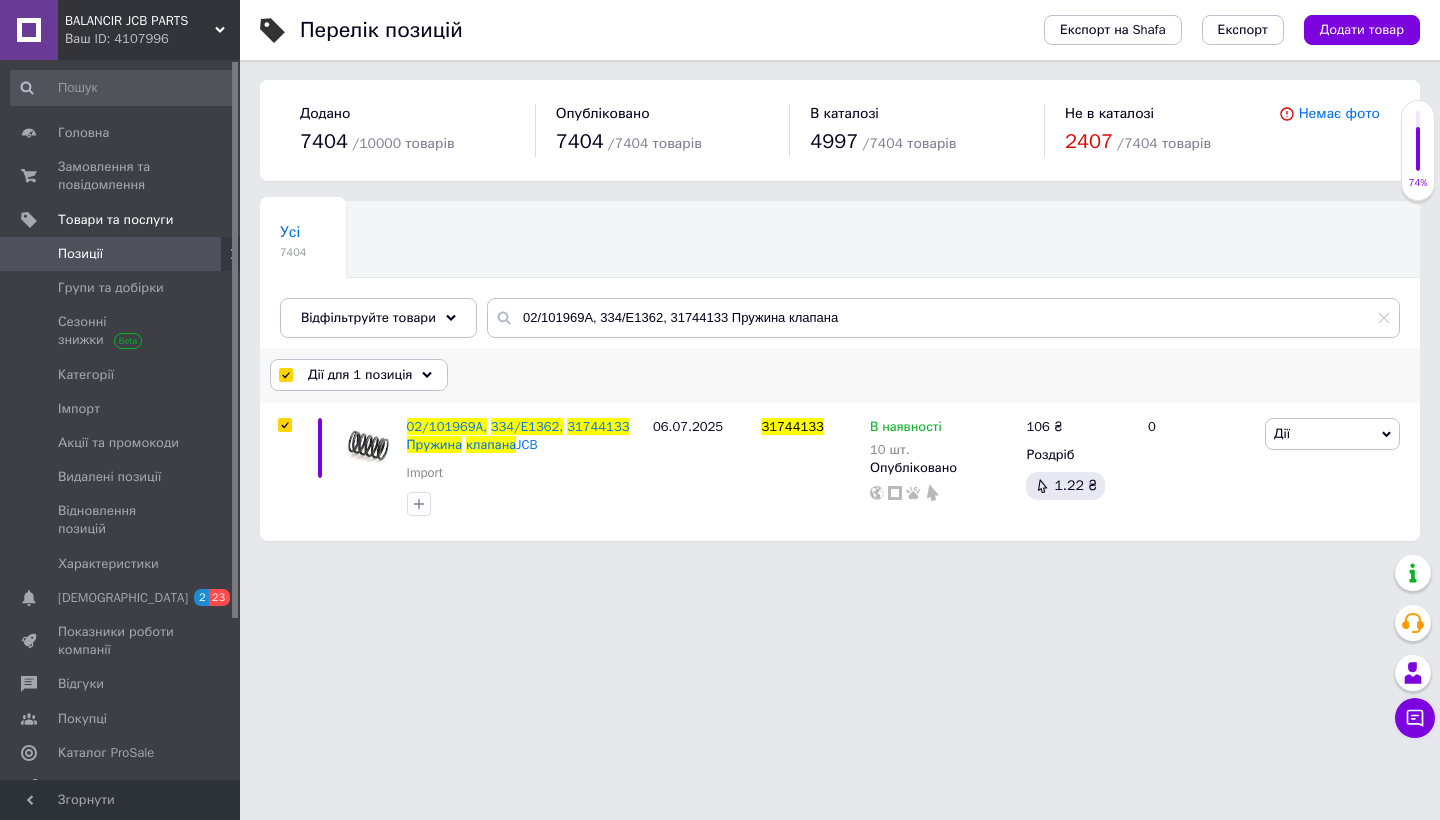 click on "Дії для 1 позиція" at bounding box center (360, 375) 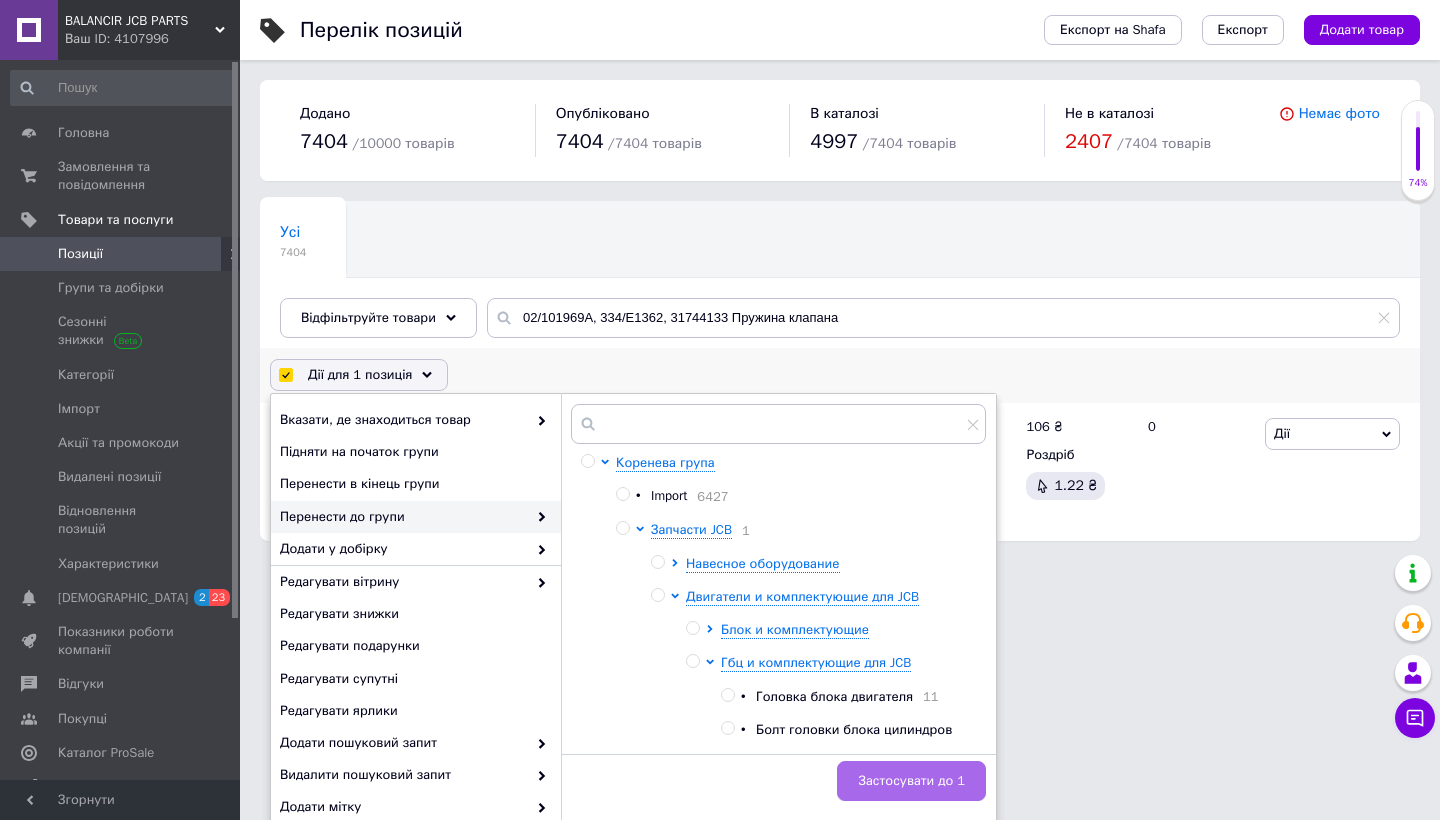 click on "Застосувати до 1" at bounding box center (911, 781) 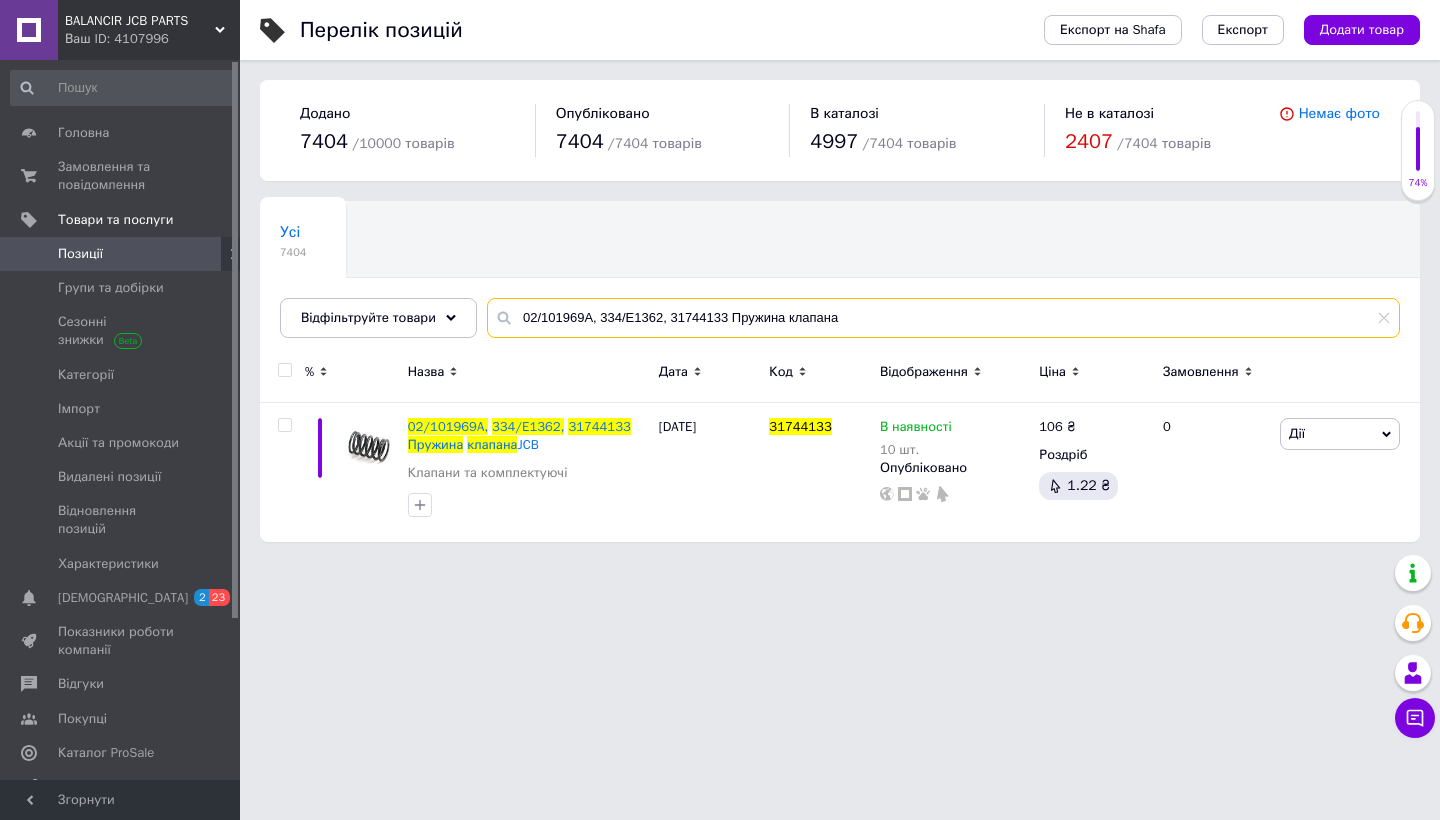 drag, startPoint x: 861, startPoint y: 320, endPoint x: 486, endPoint y: 319, distance: 375.00134 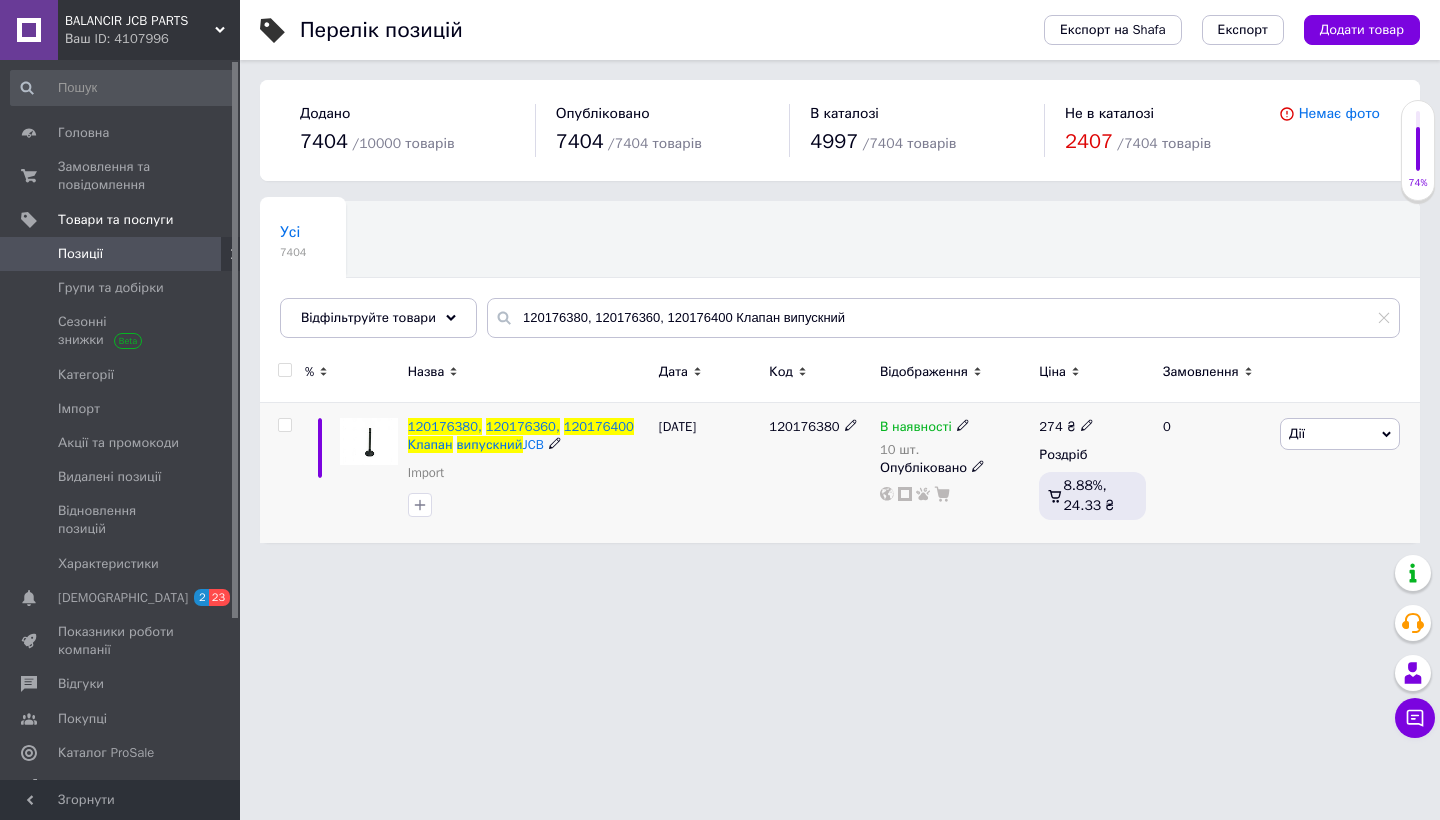 click at bounding box center [284, 425] 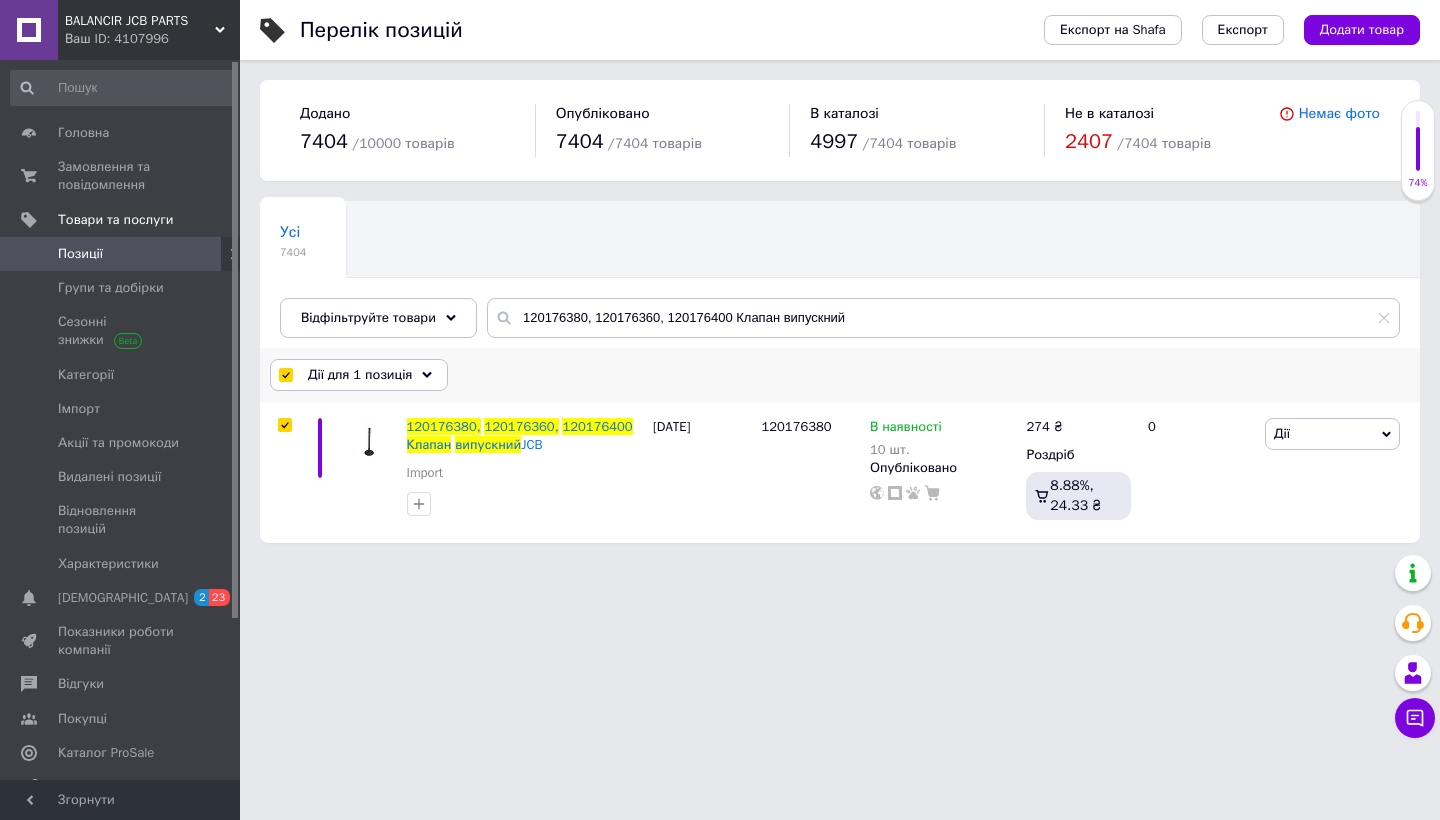 click on "Дії для 1 позиція" at bounding box center [360, 375] 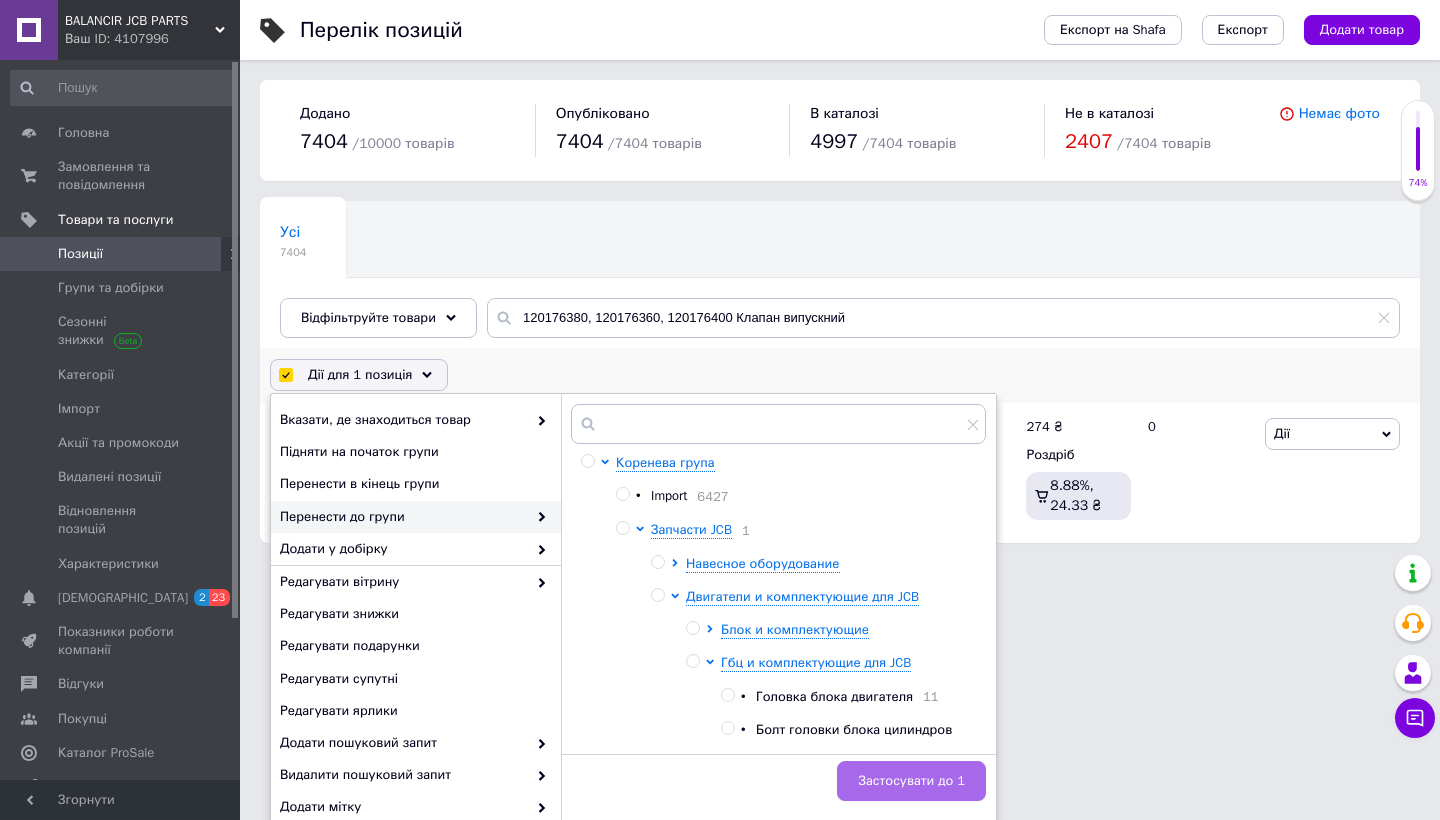 click on "Застосувати до 1" at bounding box center (911, 781) 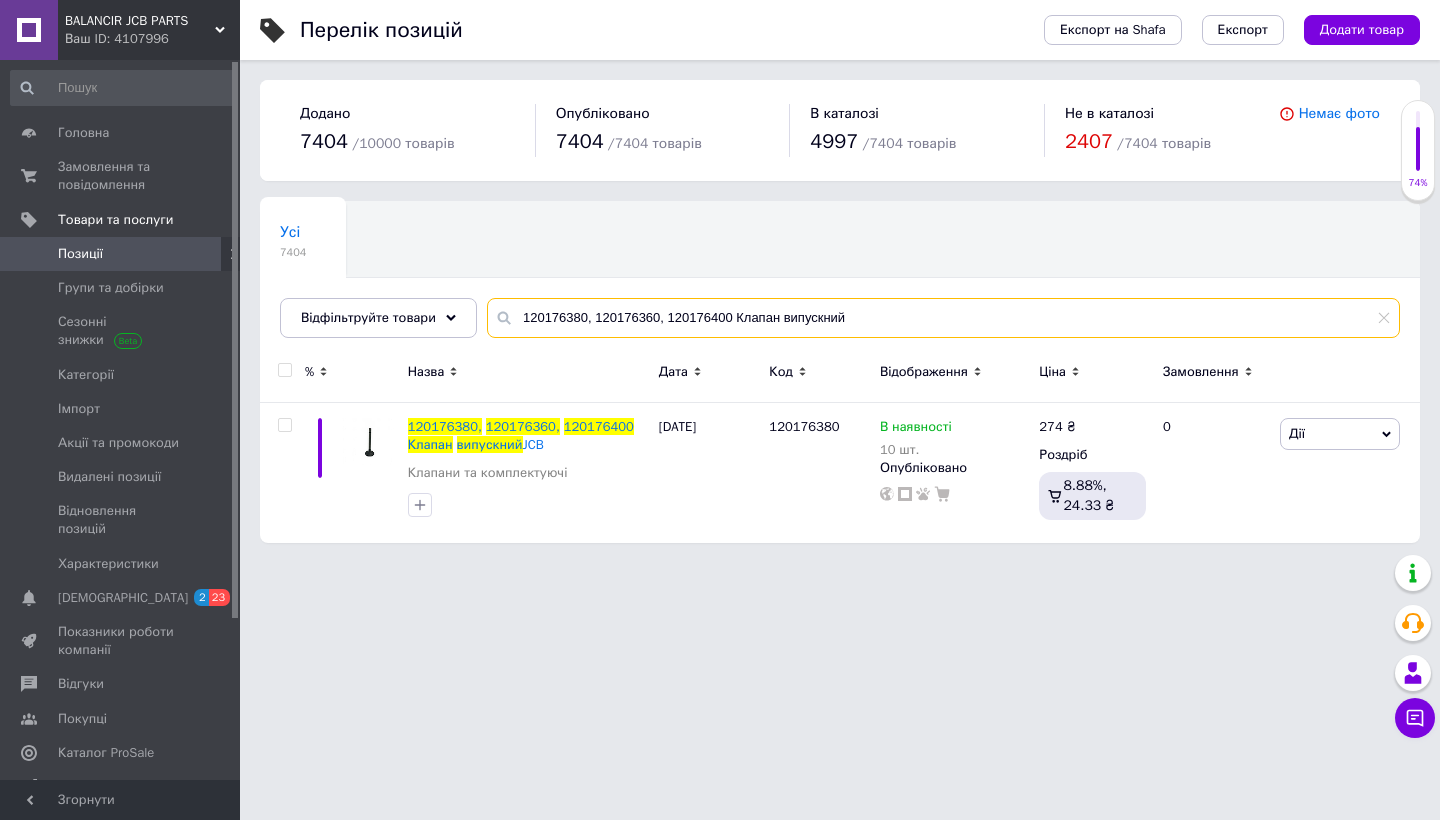drag, startPoint x: 863, startPoint y: 314, endPoint x: 502, endPoint y: 312, distance: 361.00555 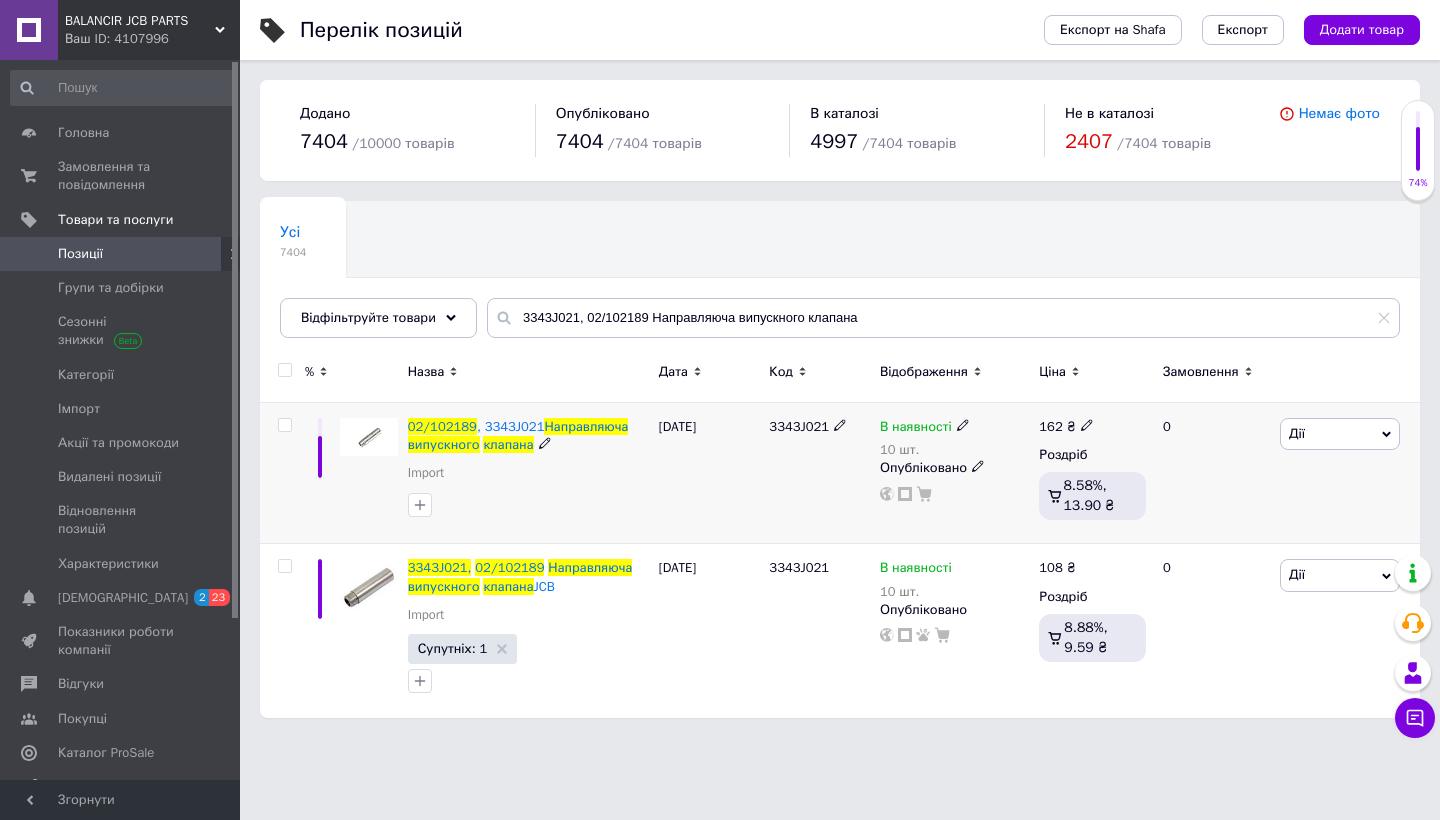 click at bounding box center (284, 425) 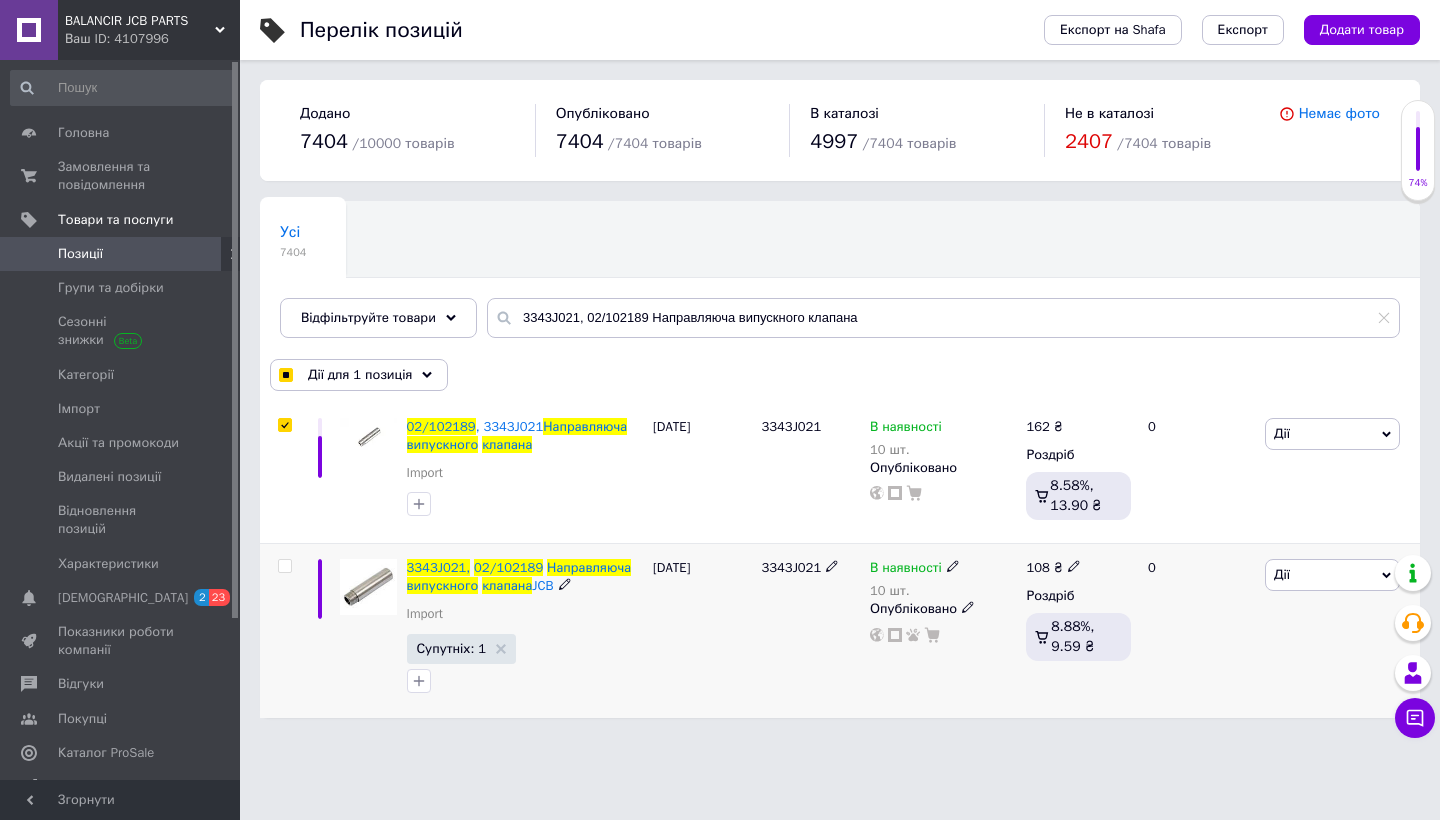 click at bounding box center (282, 630) 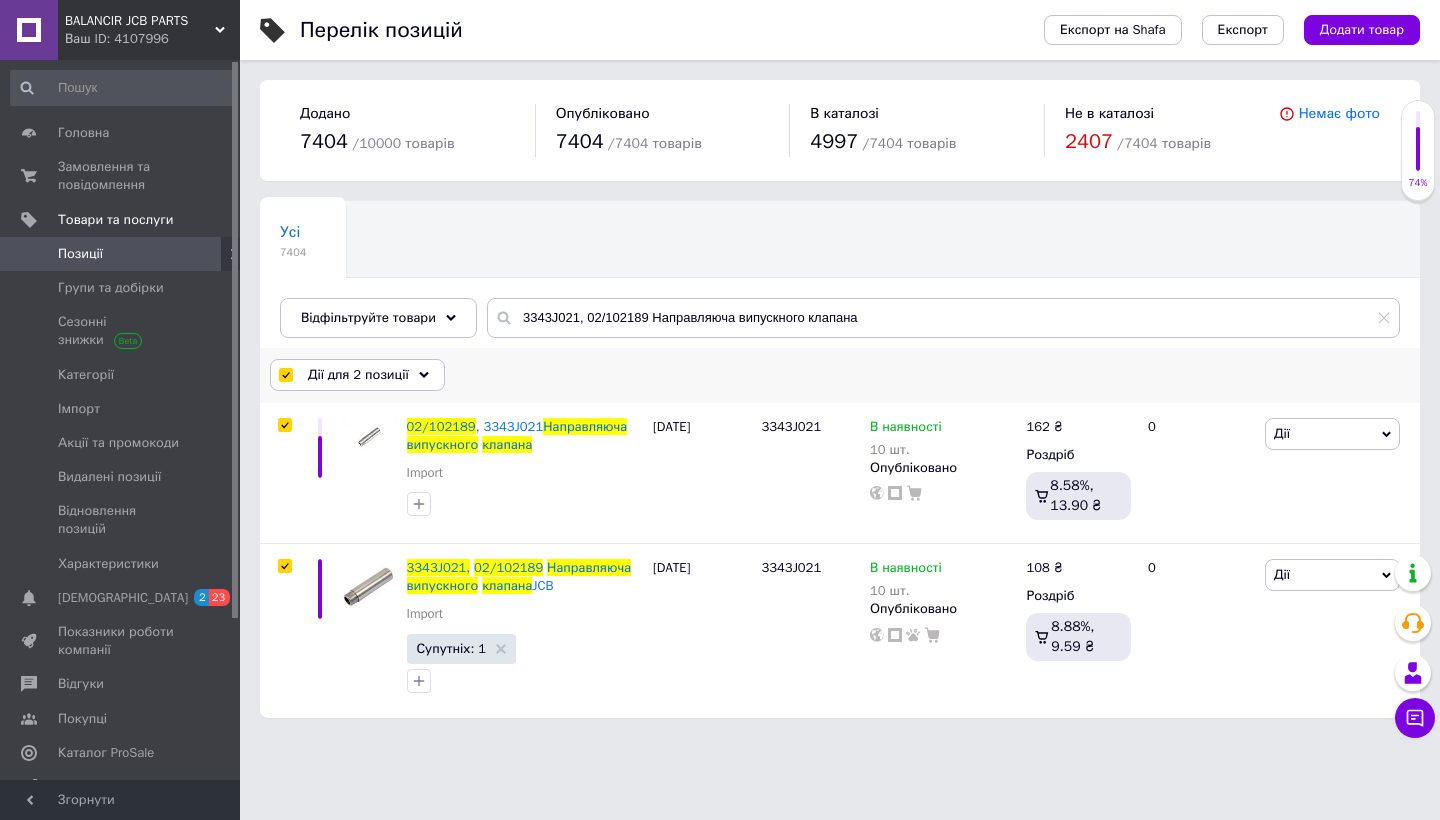click on "Дії для 2 позиції" at bounding box center (358, 375) 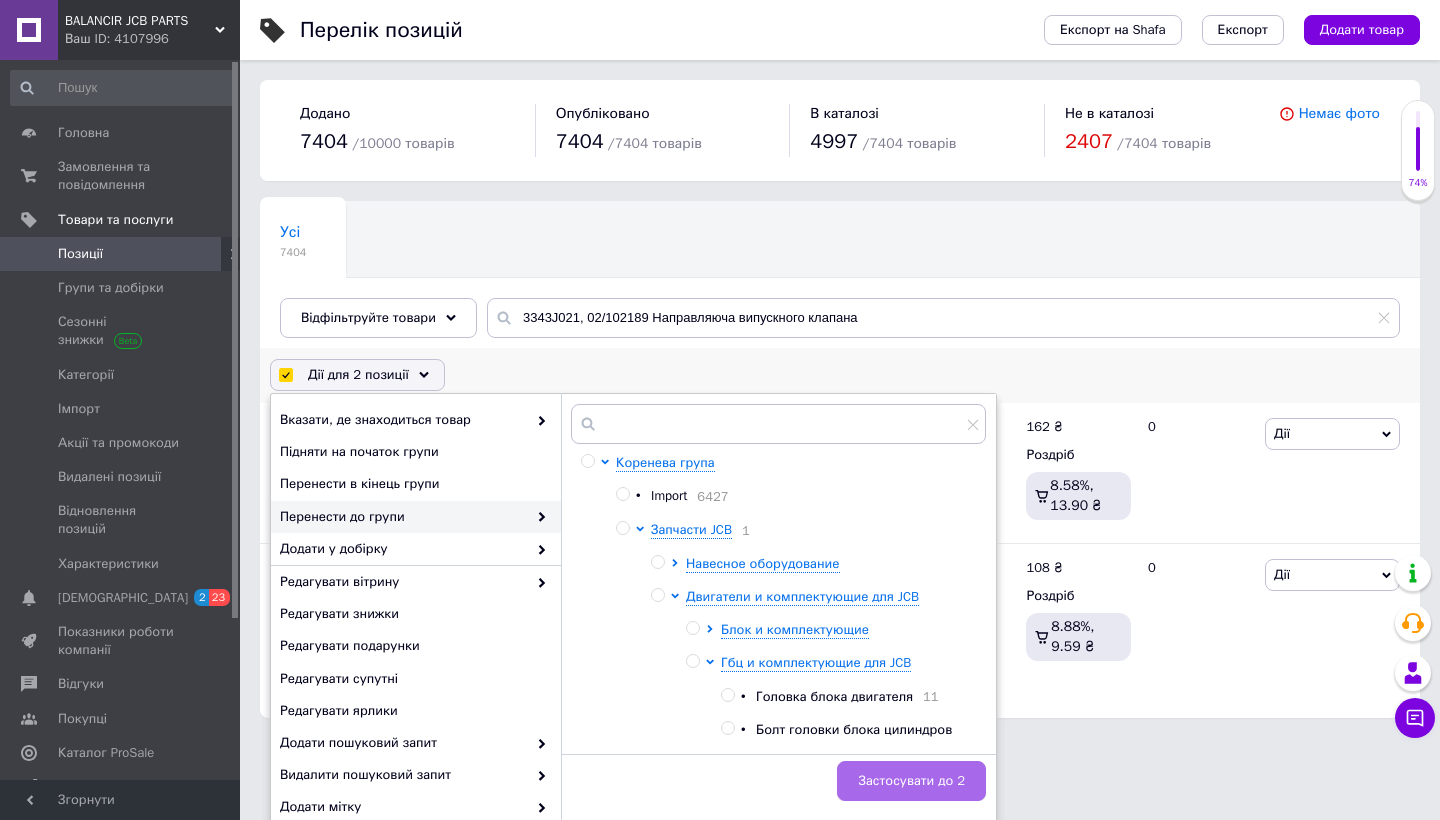 click on "Застосувати до 2" at bounding box center [911, 781] 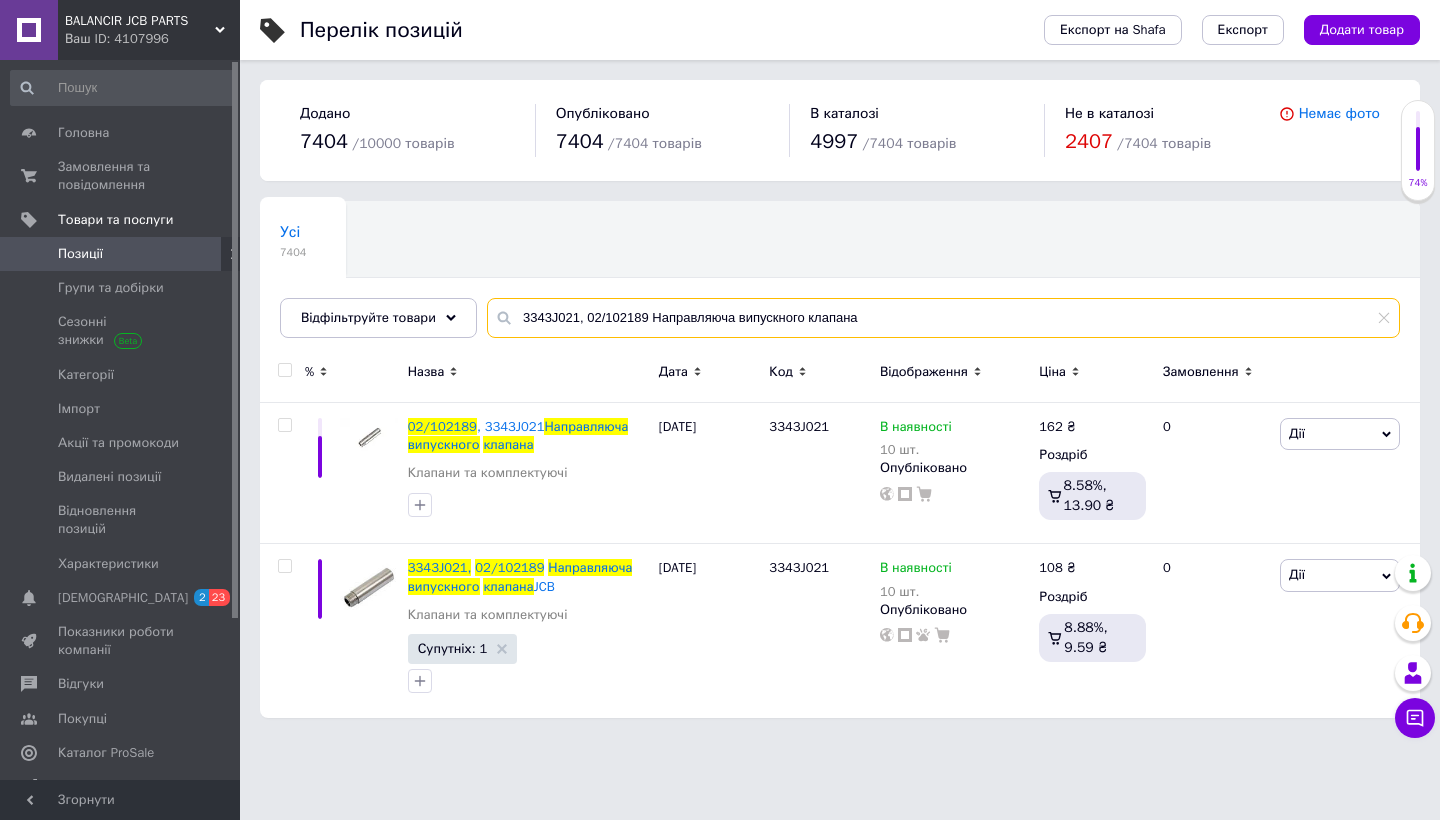 click on "3343J021, 02/102189 Направляюча випускного клапана" at bounding box center [943, 318] 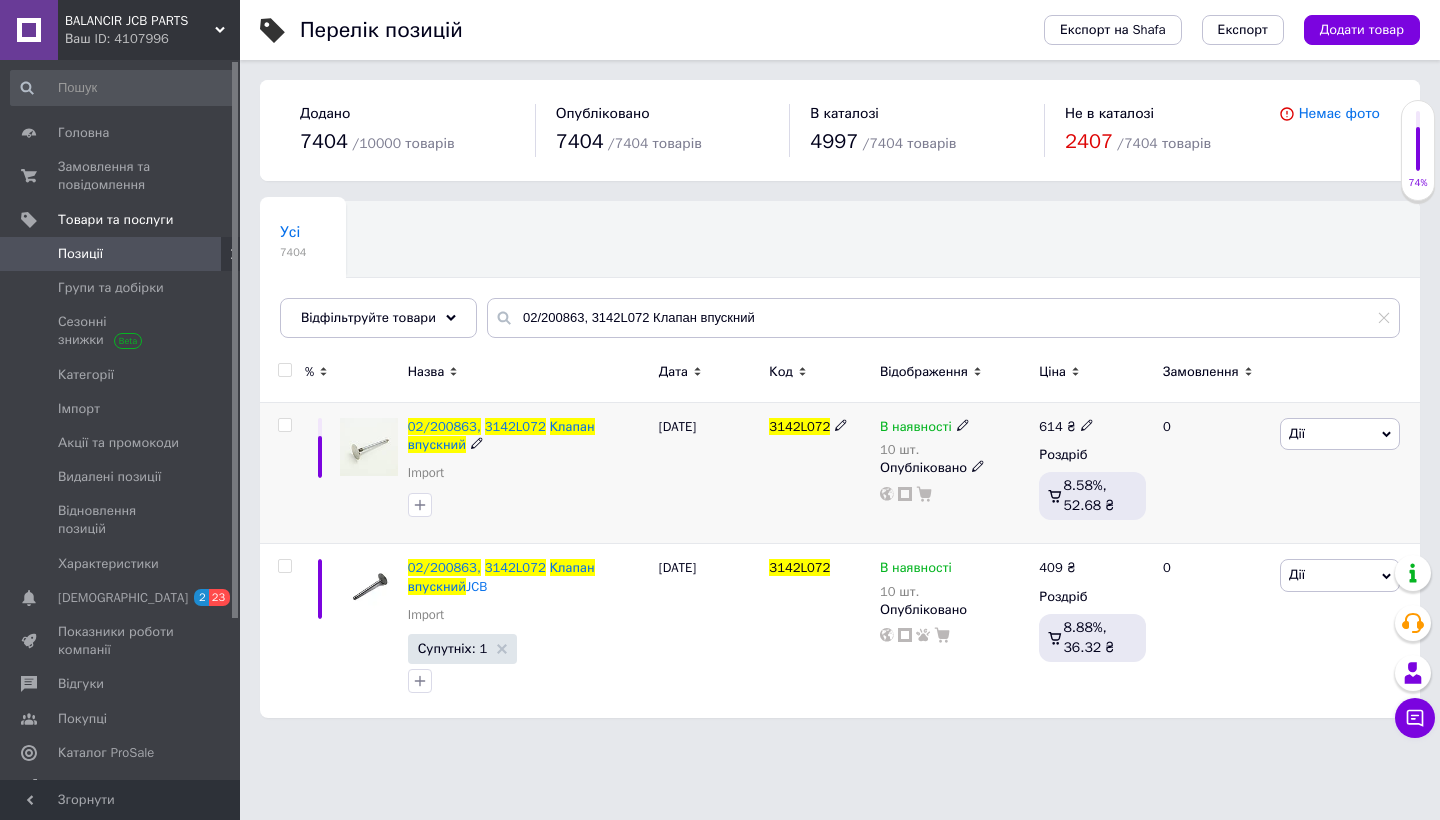 click at bounding box center [284, 425] 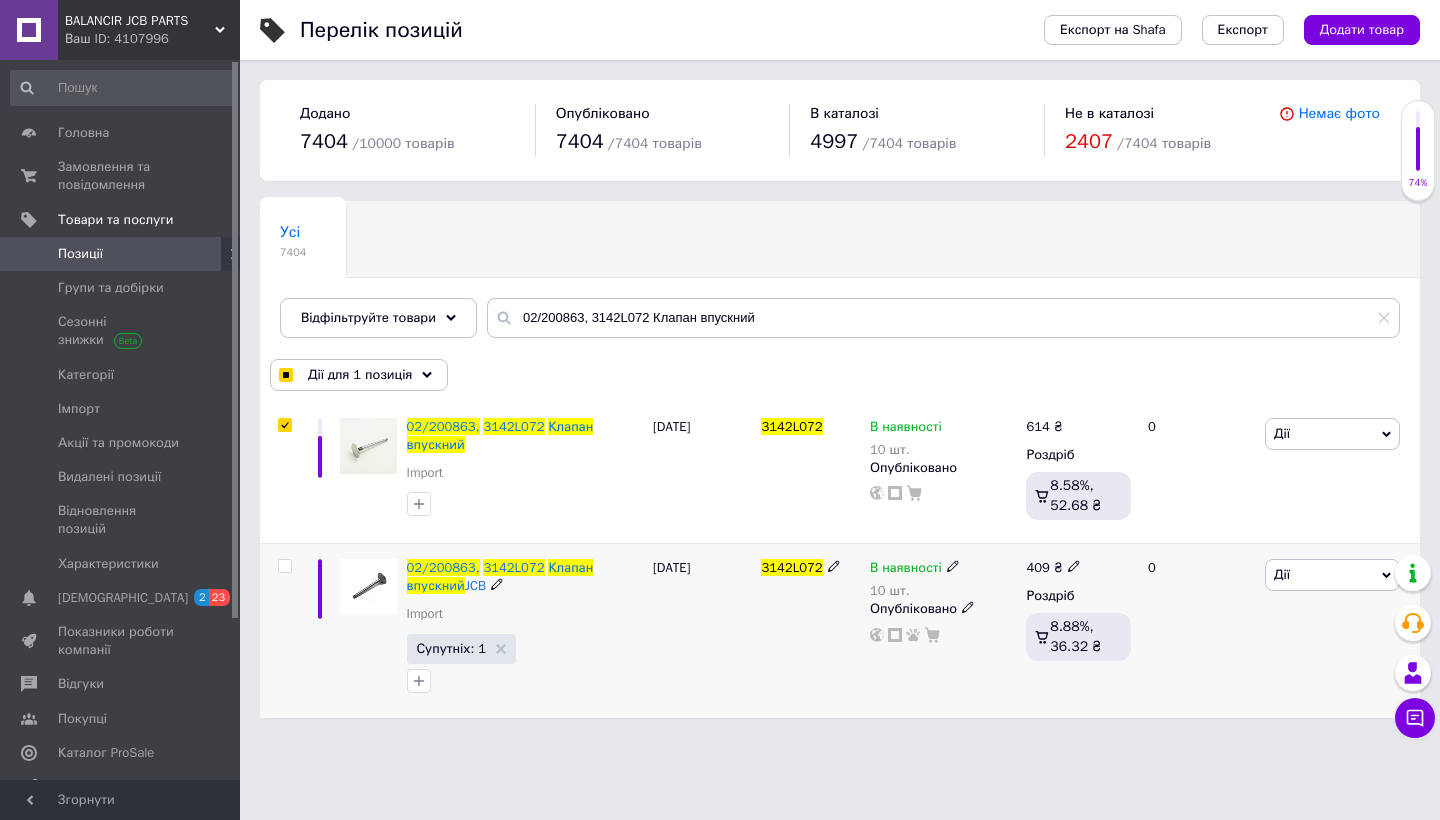 click at bounding box center [284, 566] 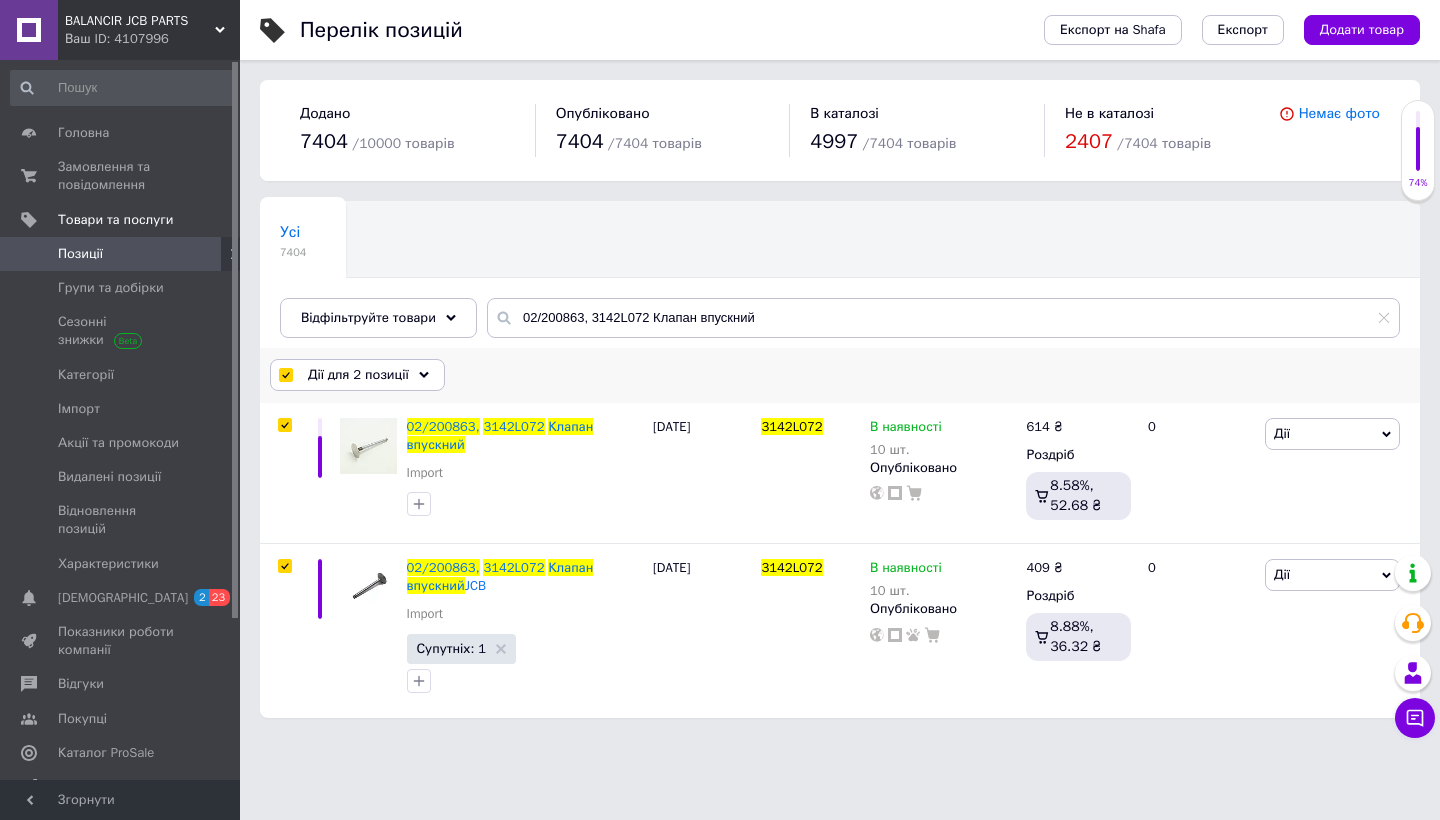 click on "Дії для 2 позиції" at bounding box center (358, 375) 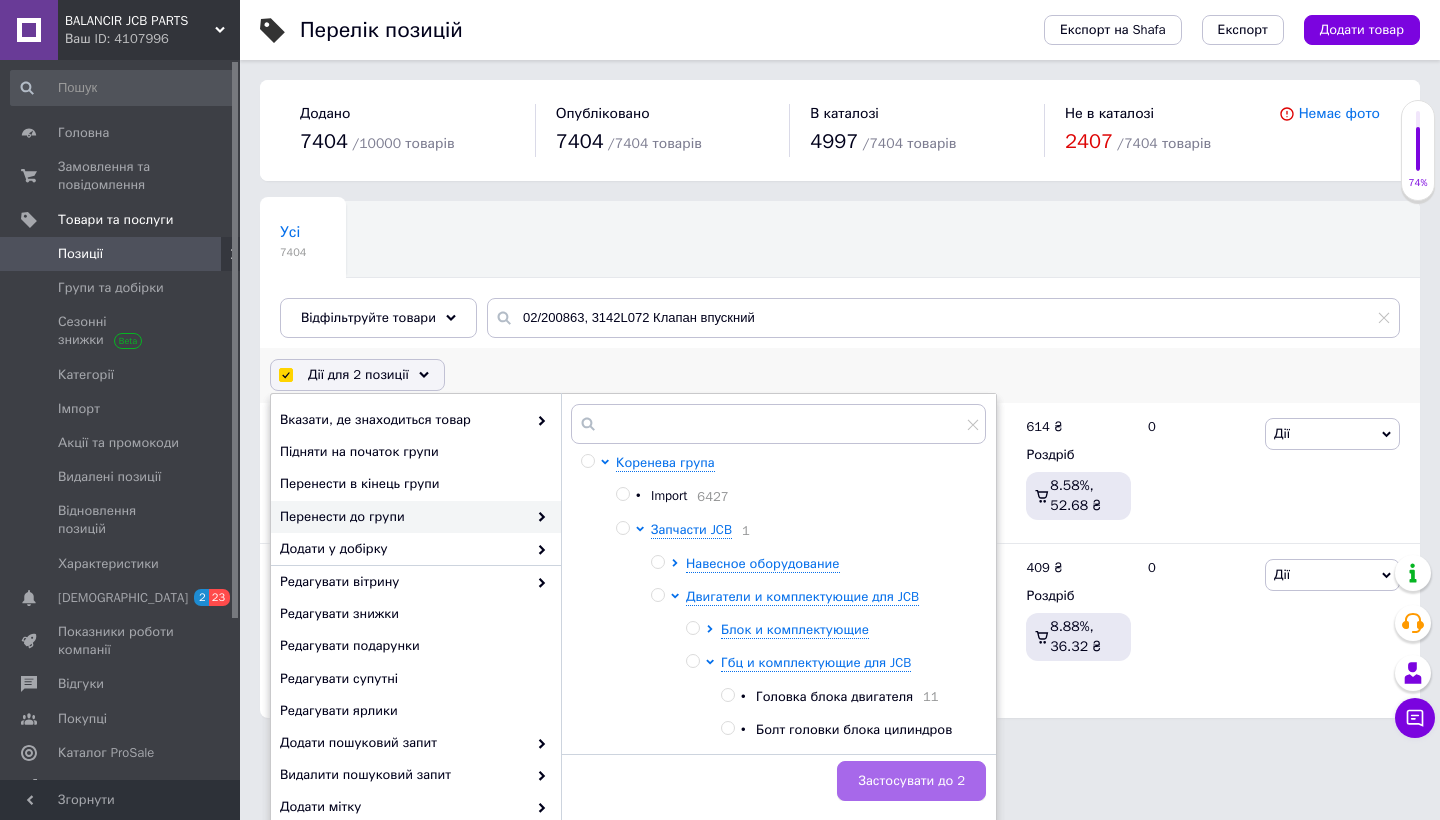 click on "Застосувати до 2" at bounding box center [911, 781] 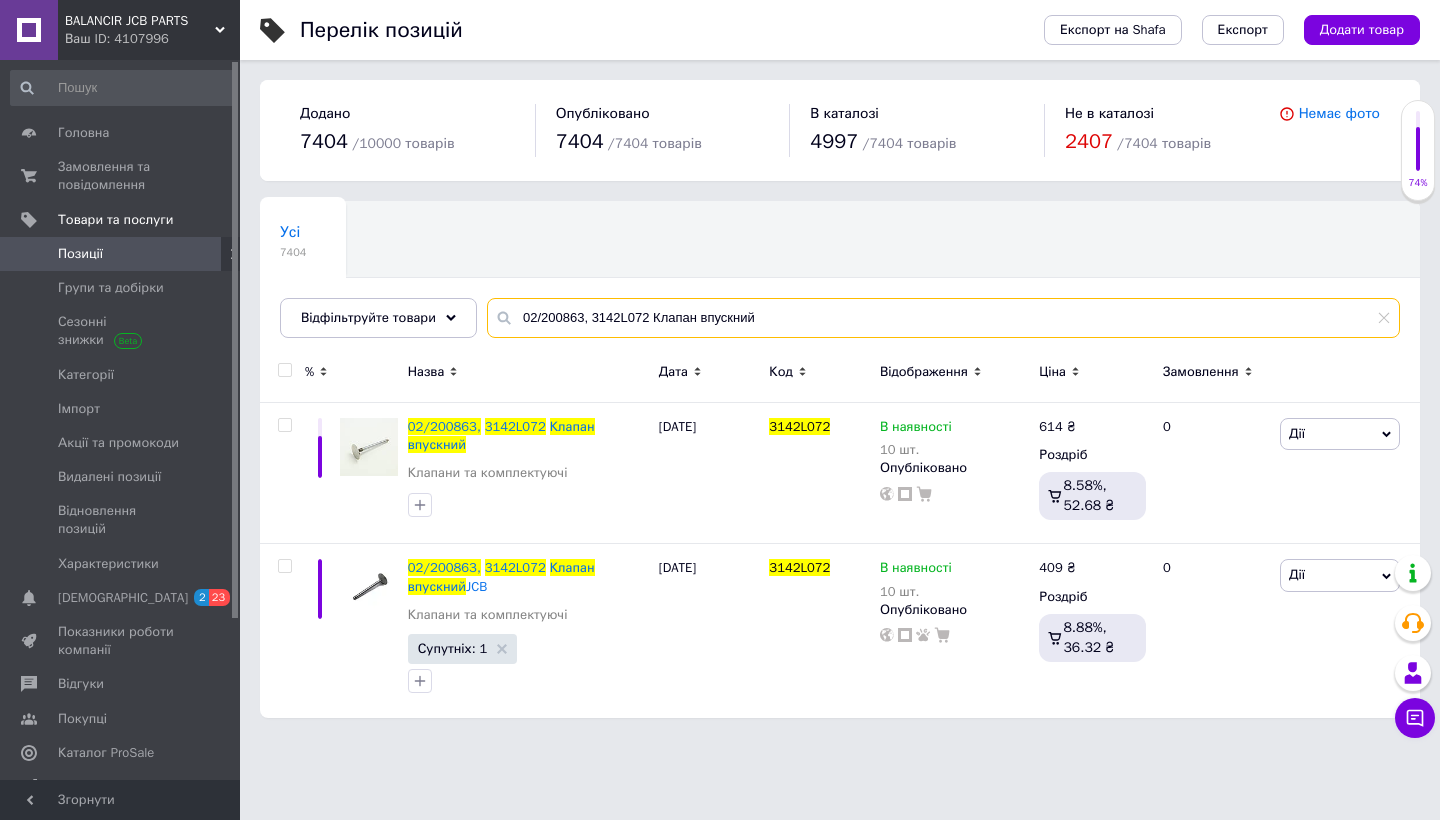 drag, startPoint x: 780, startPoint y: 327, endPoint x: 503, endPoint y: 317, distance: 277.18045 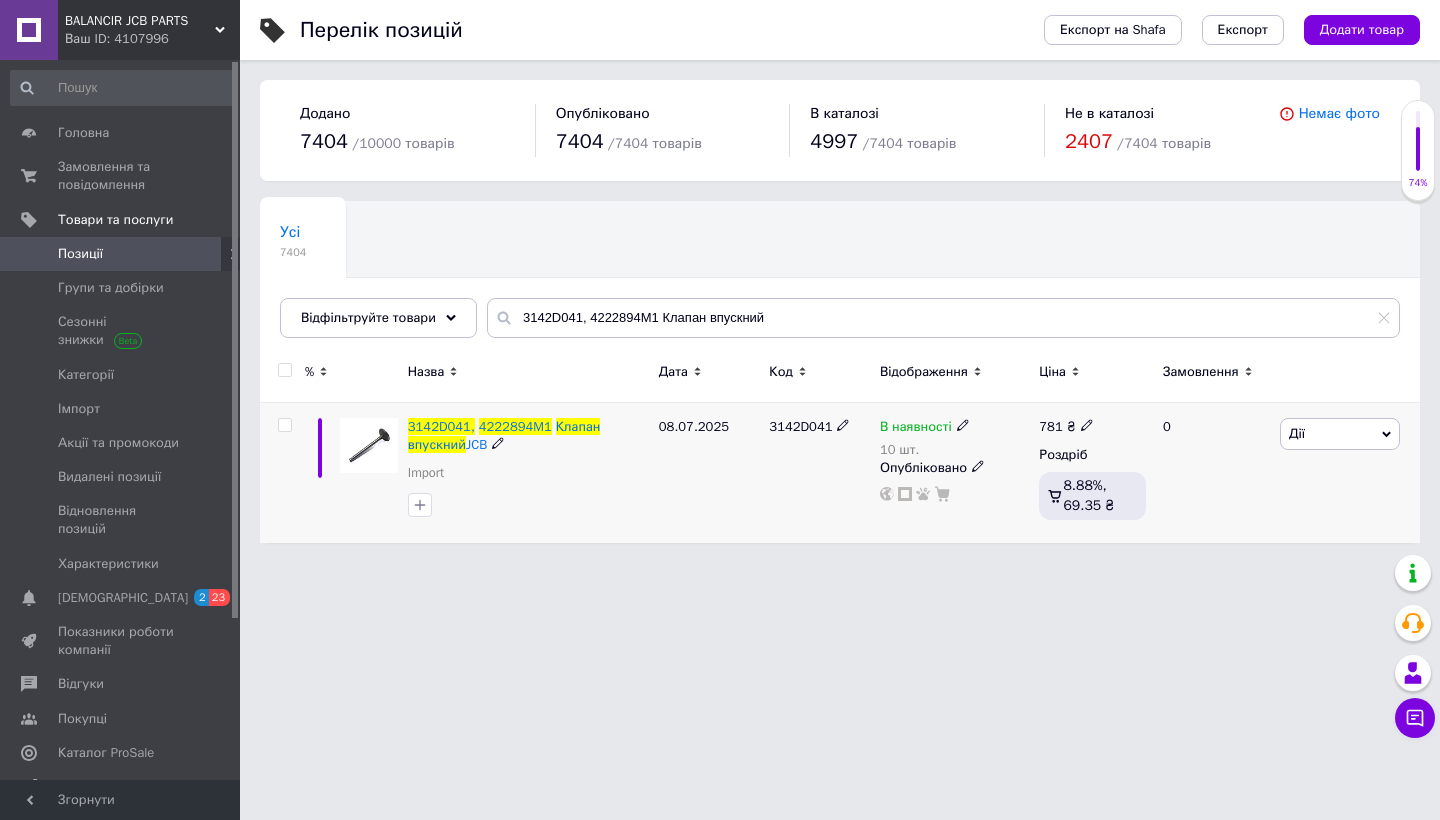 click at bounding box center [284, 425] 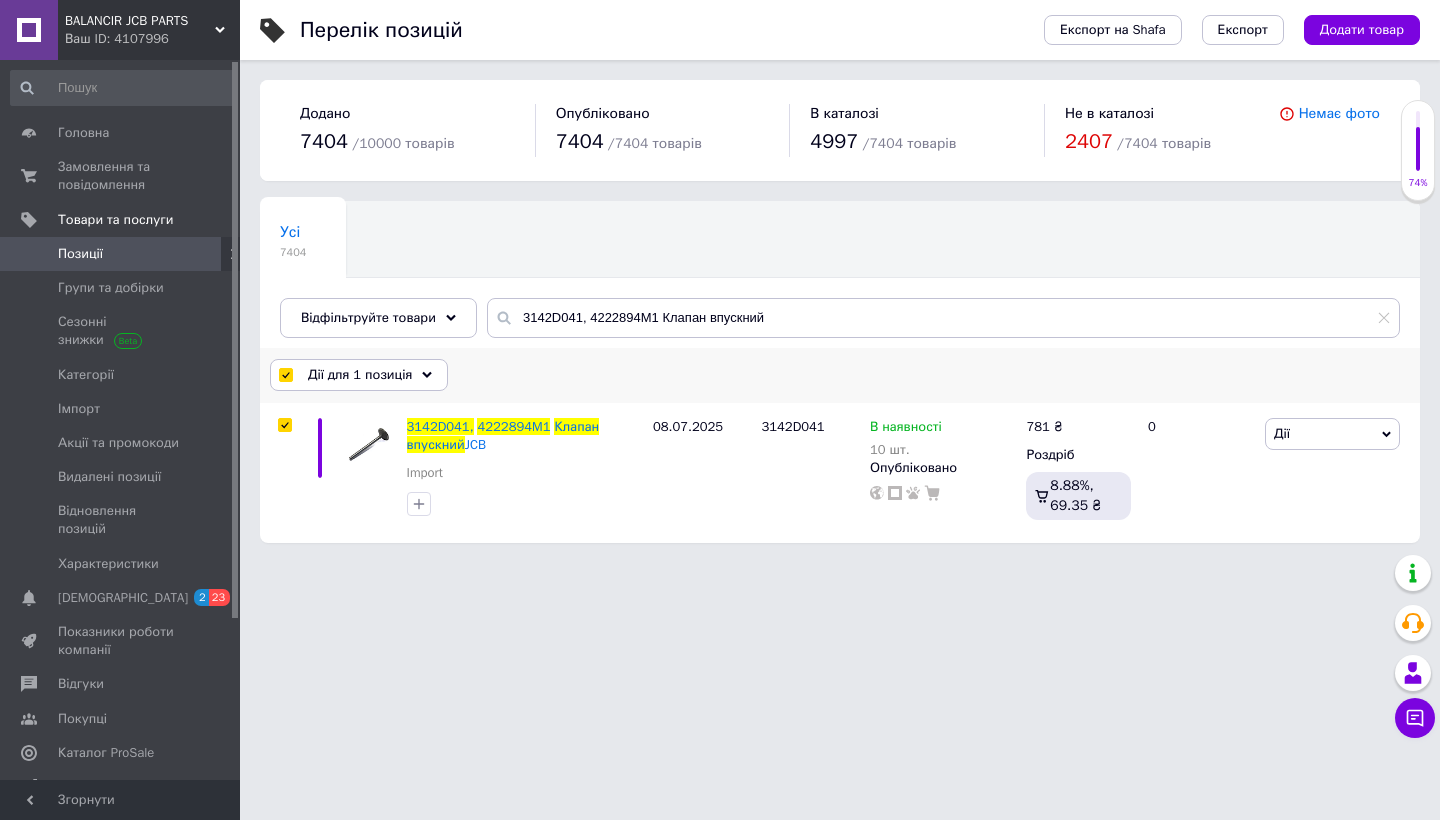 click on "Дії для 1 позиція" at bounding box center (360, 375) 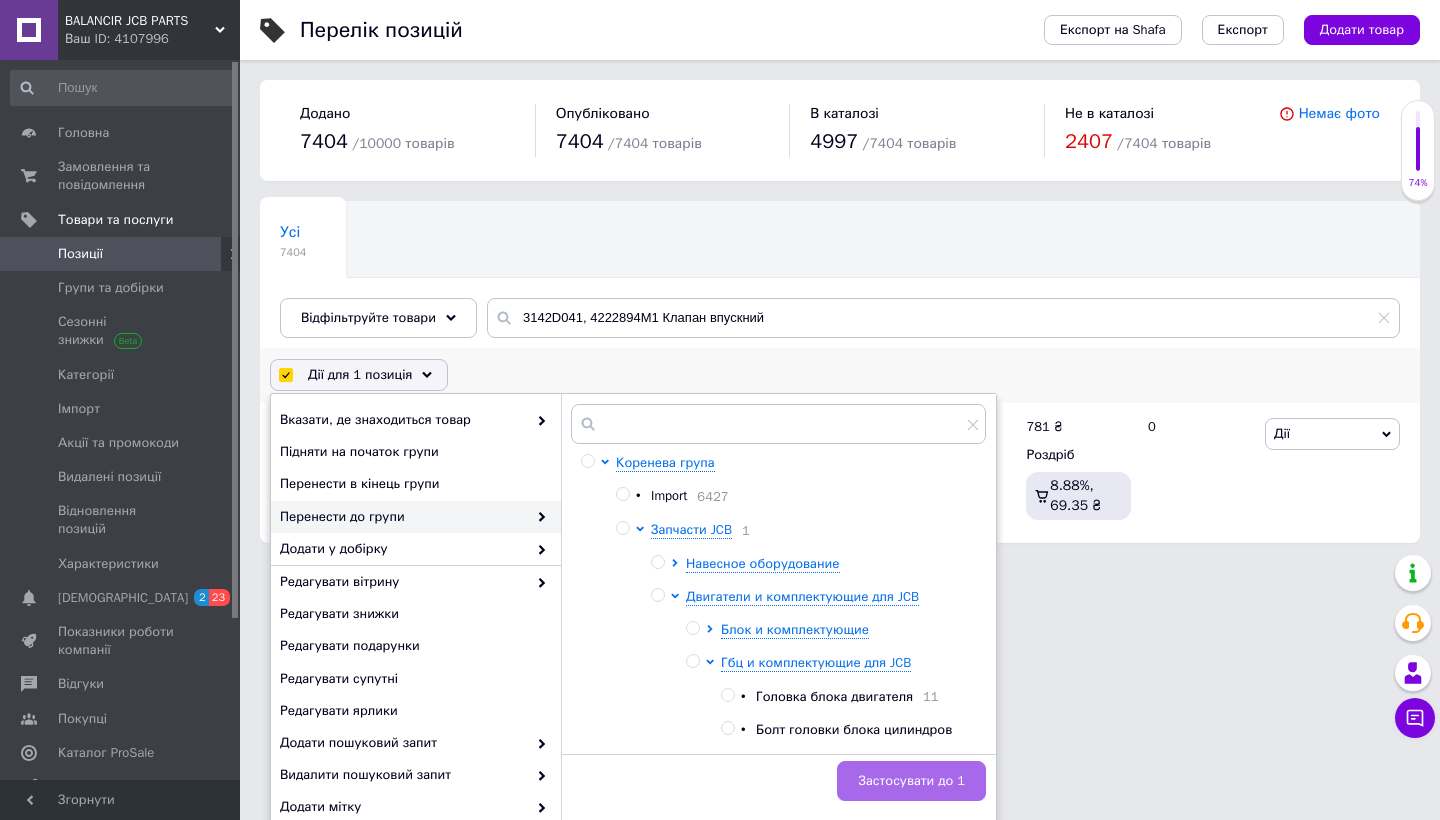click on "Застосувати до 1" at bounding box center (911, 781) 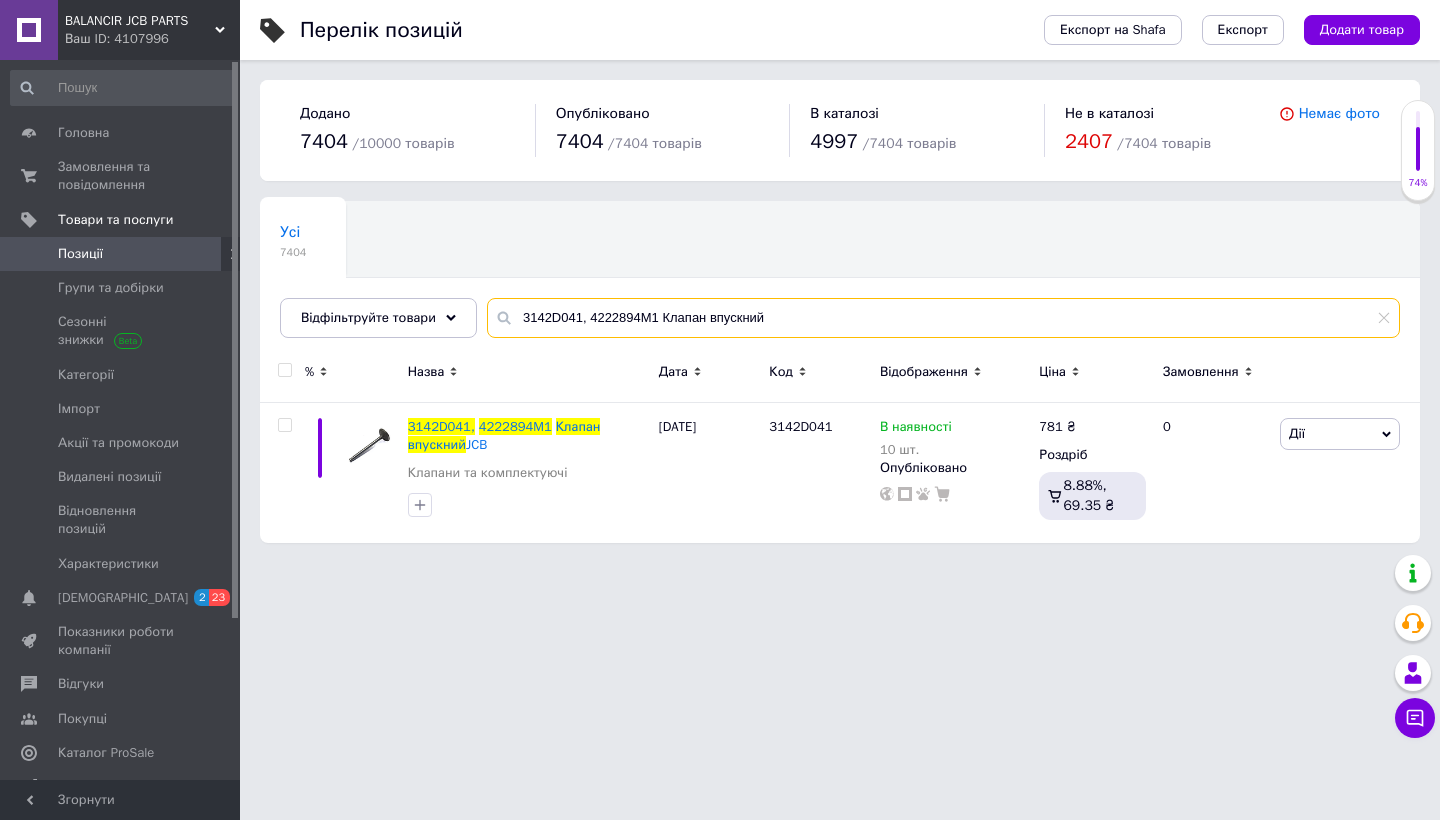 drag, startPoint x: 797, startPoint y: 316, endPoint x: 498, endPoint y: 304, distance: 299.2407 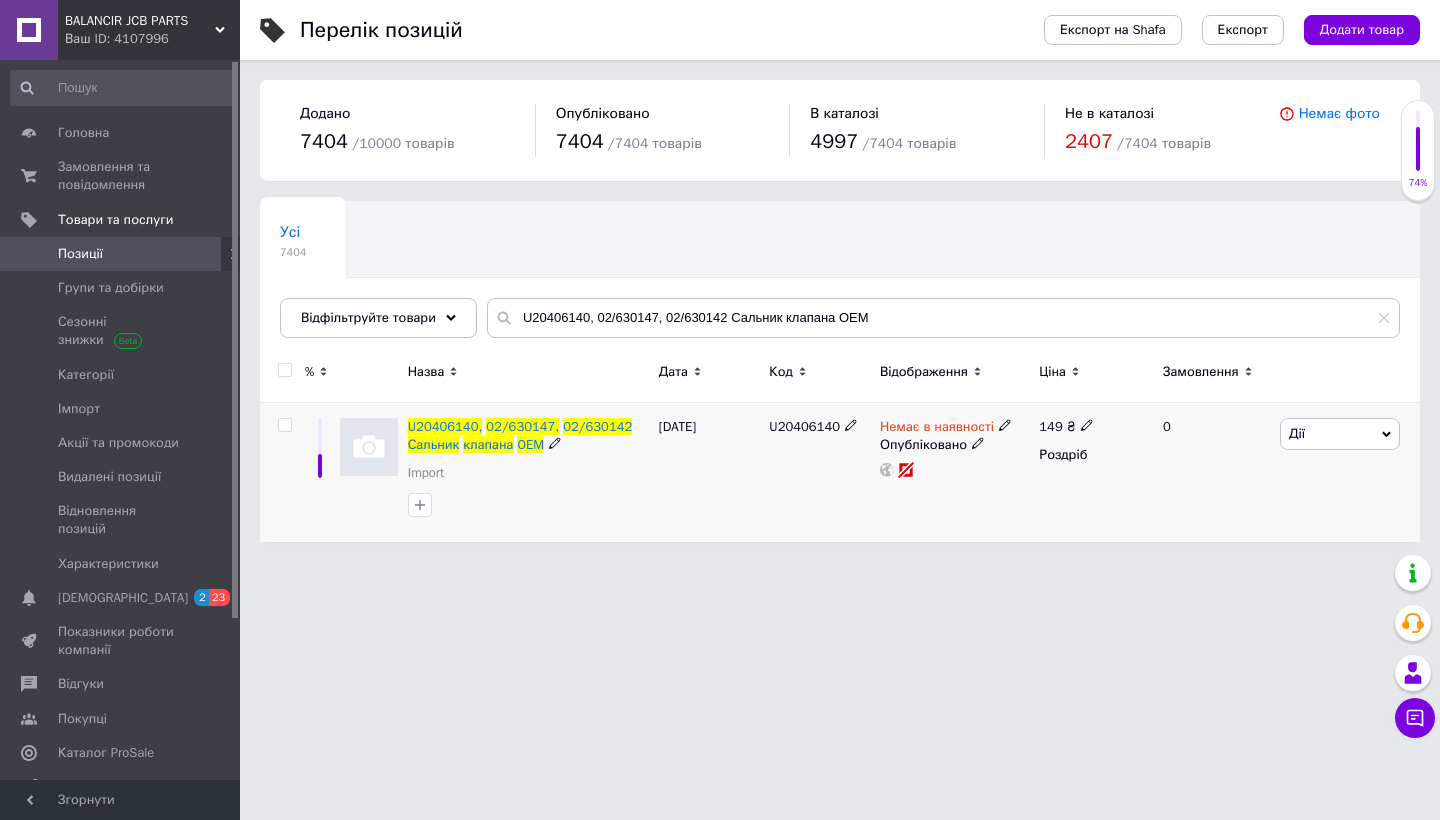 click at bounding box center (284, 425) 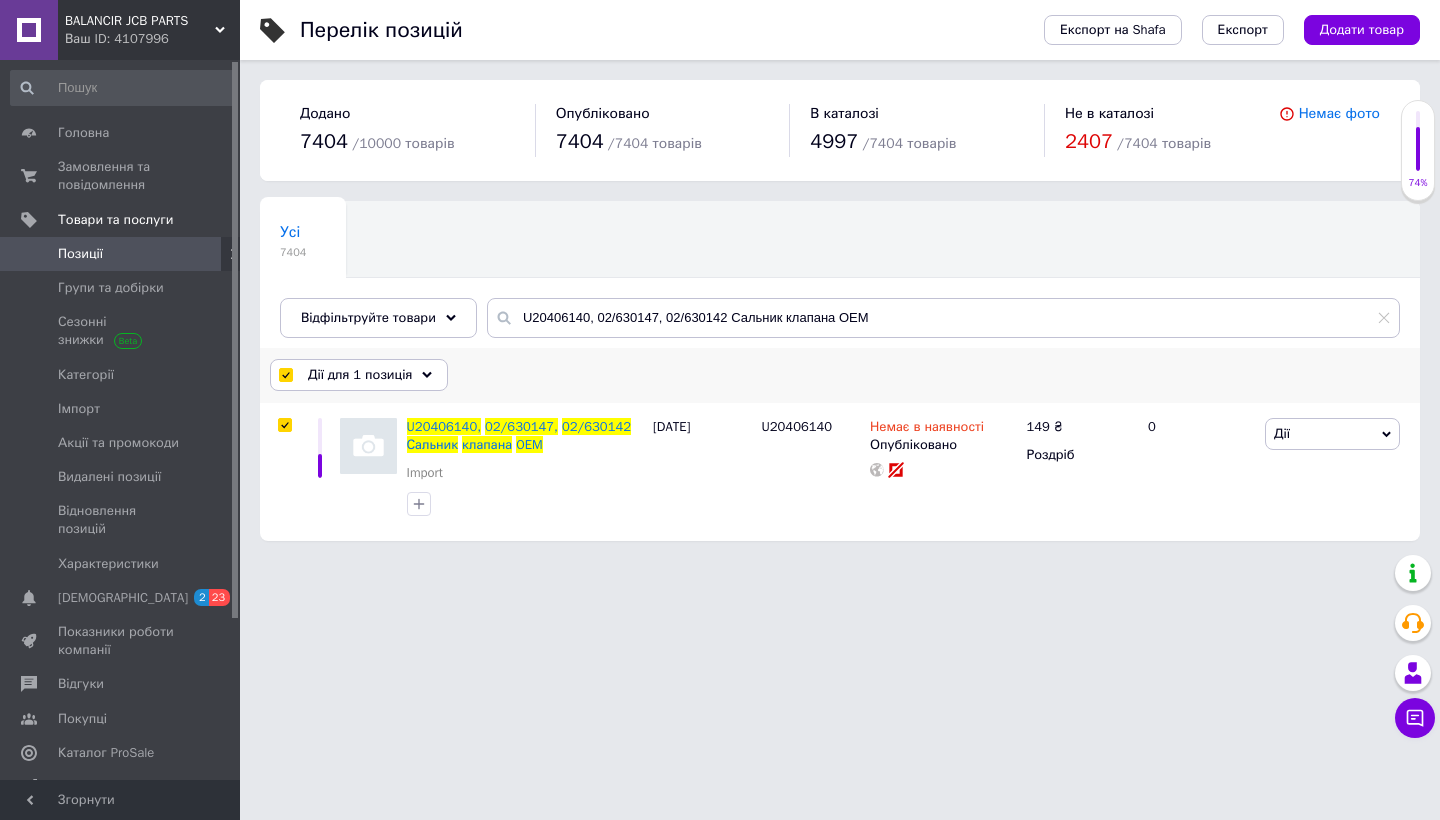 click on "Дії для 1 позиція" at bounding box center [360, 375] 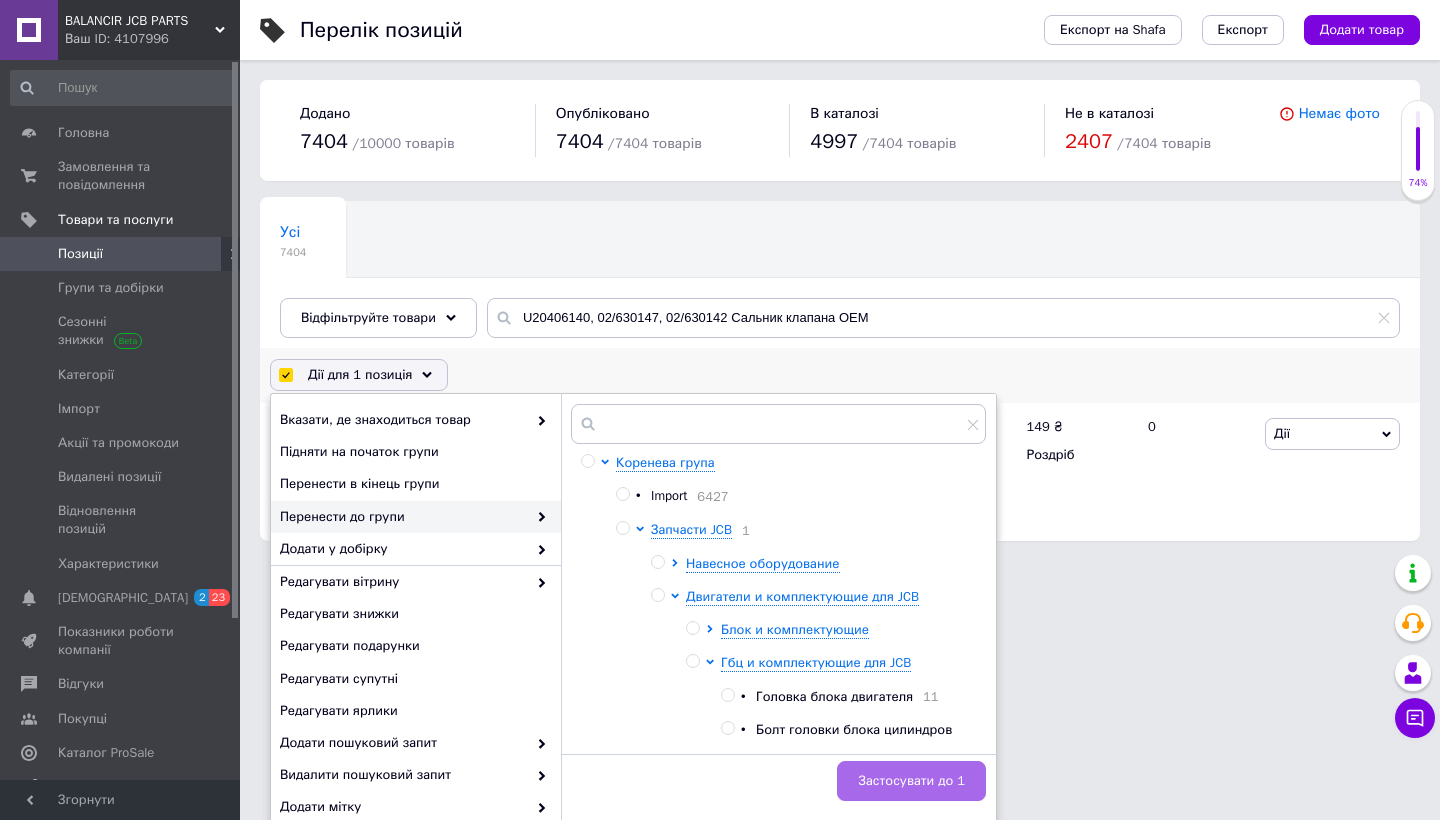 click on "Застосувати до 1" at bounding box center [911, 781] 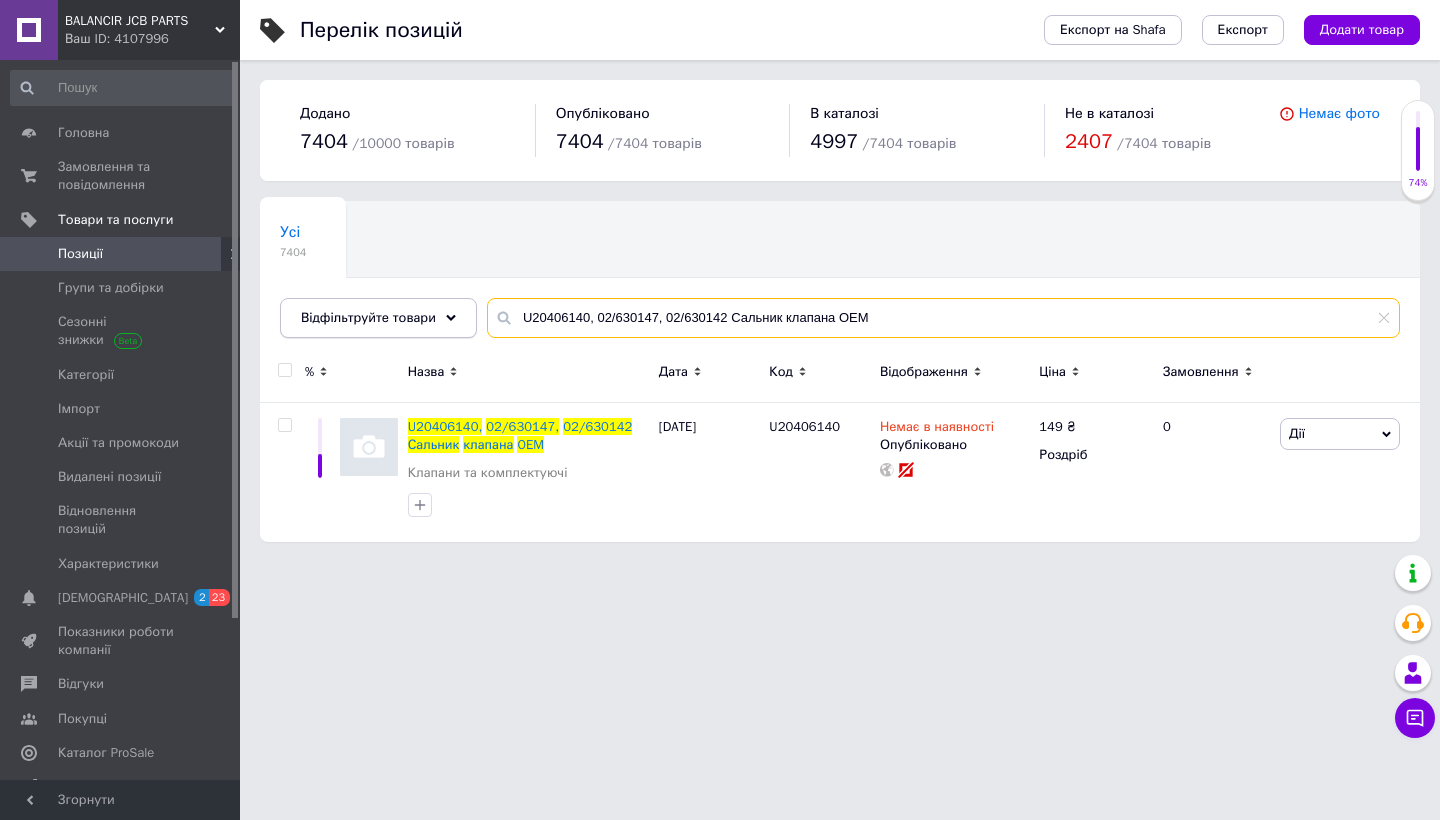 drag, startPoint x: 882, startPoint y: 313, endPoint x: 453, endPoint y: 311, distance: 429.00467 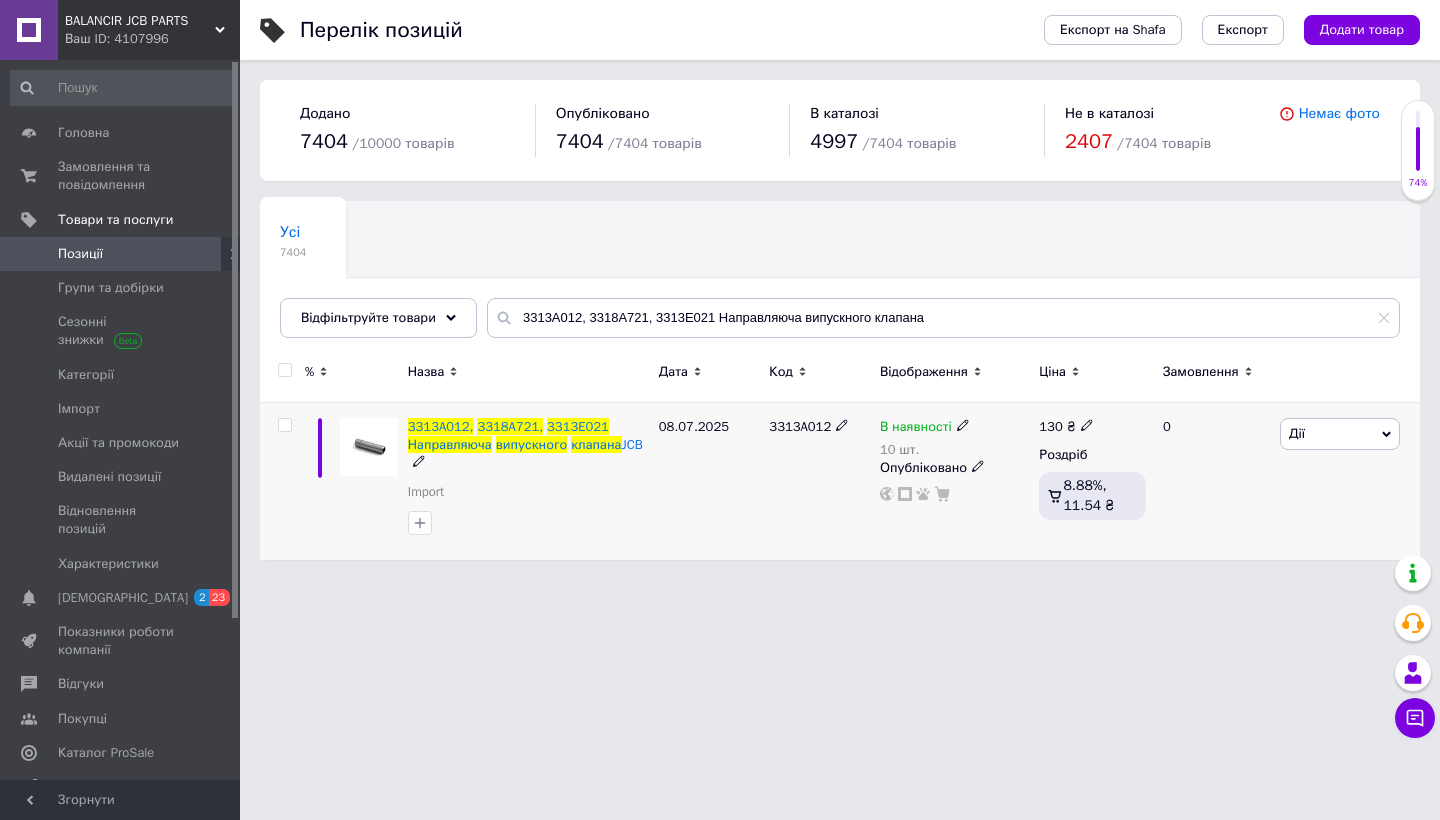 click at bounding box center (284, 425) 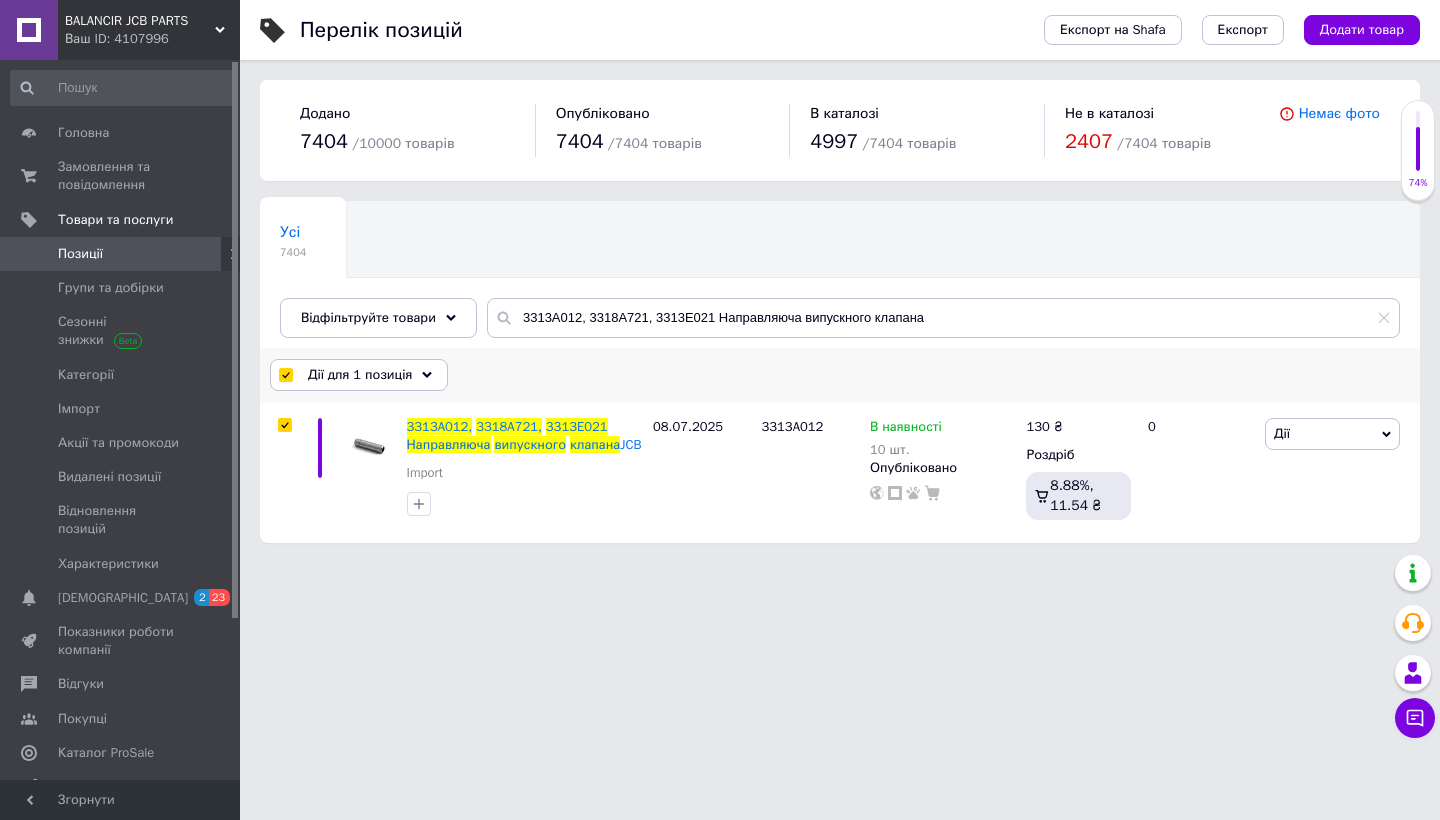 click on "Дії для 1 позиція" at bounding box center [359, 375] 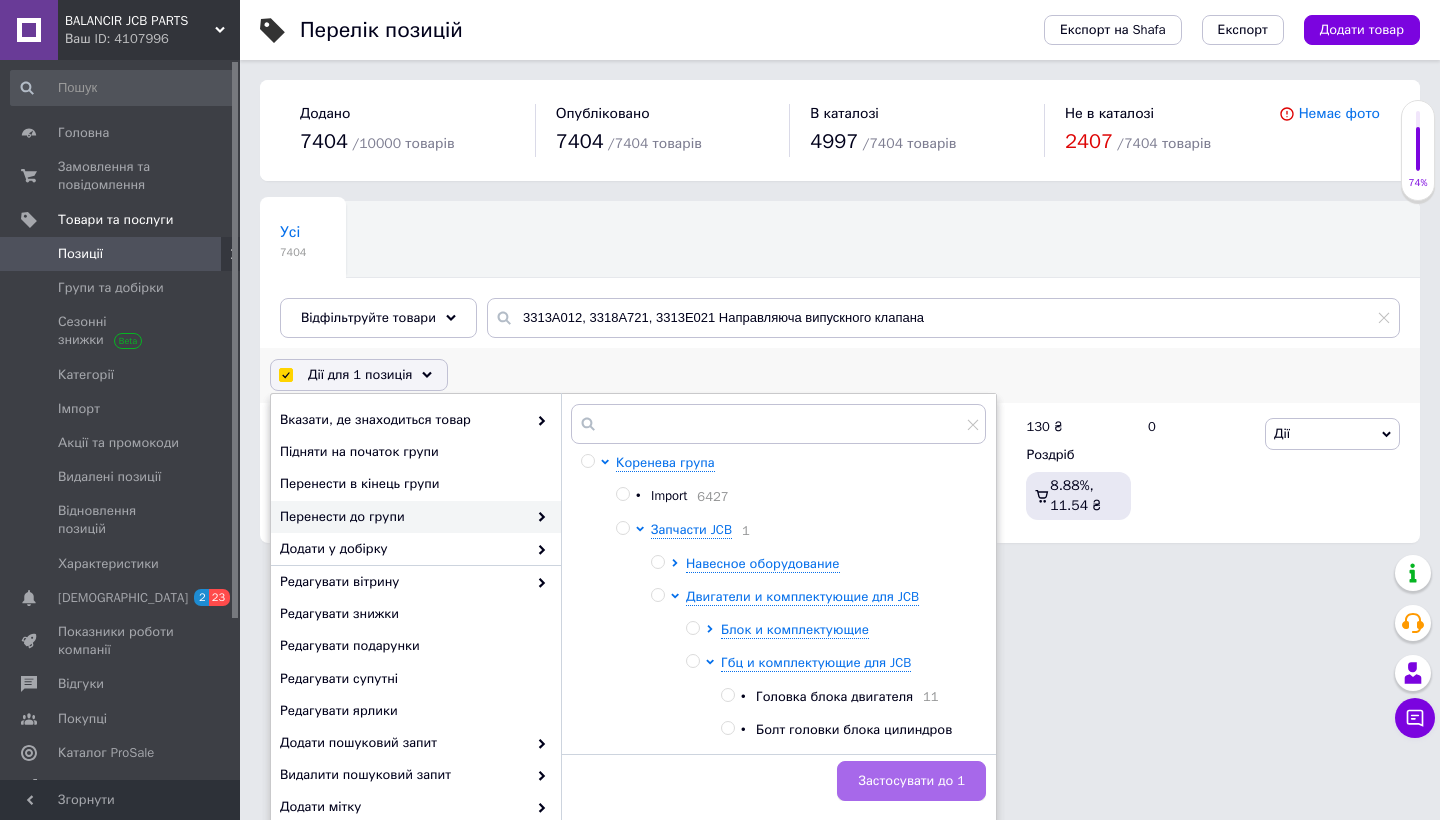 click on "Застосувати до 1" at bounding box center (911, 781) 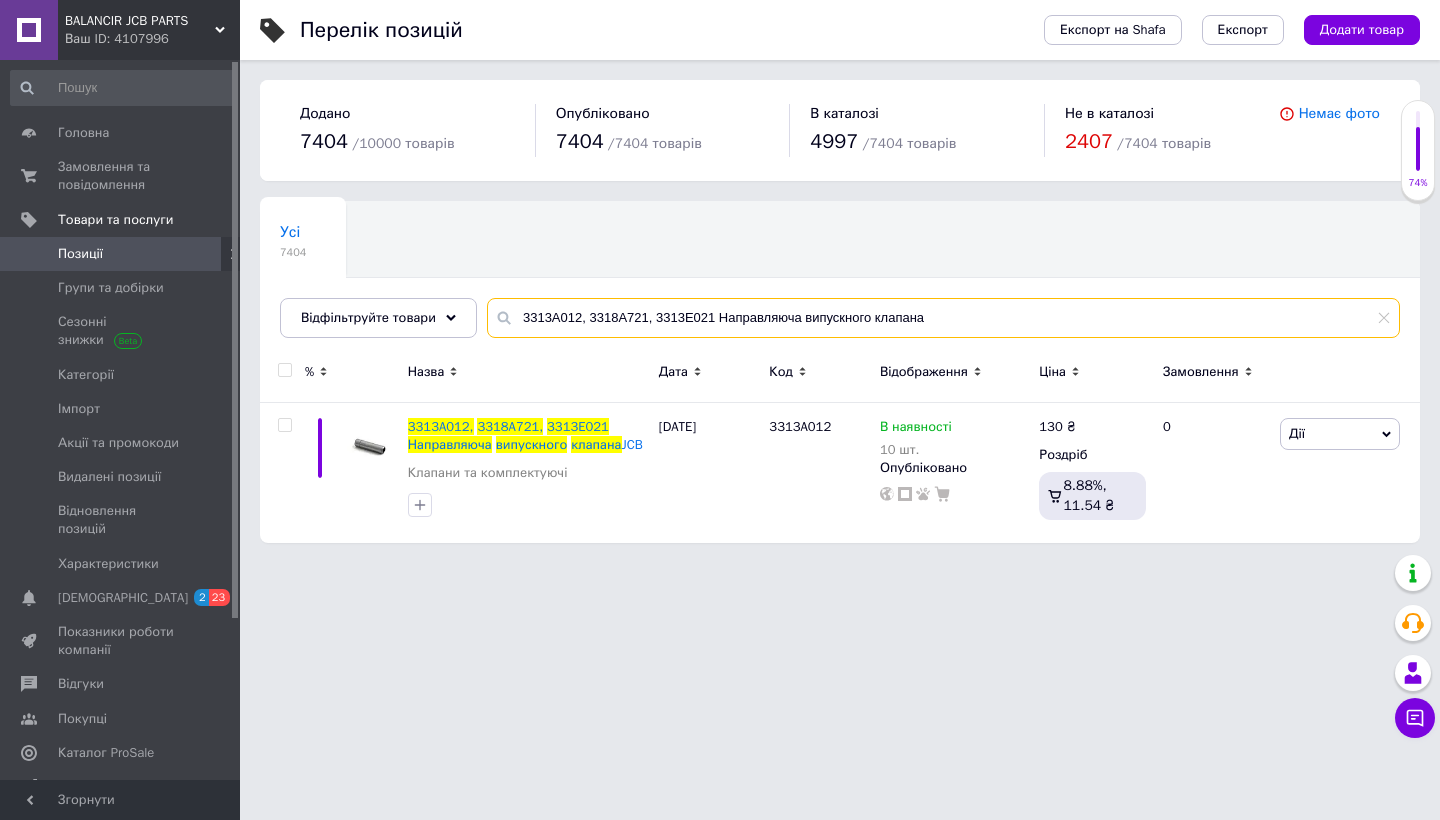 drag, startPoint x: 937, startPoint y: 323, endPoint x: 515, endPoint y: 315, distance: 422.07584 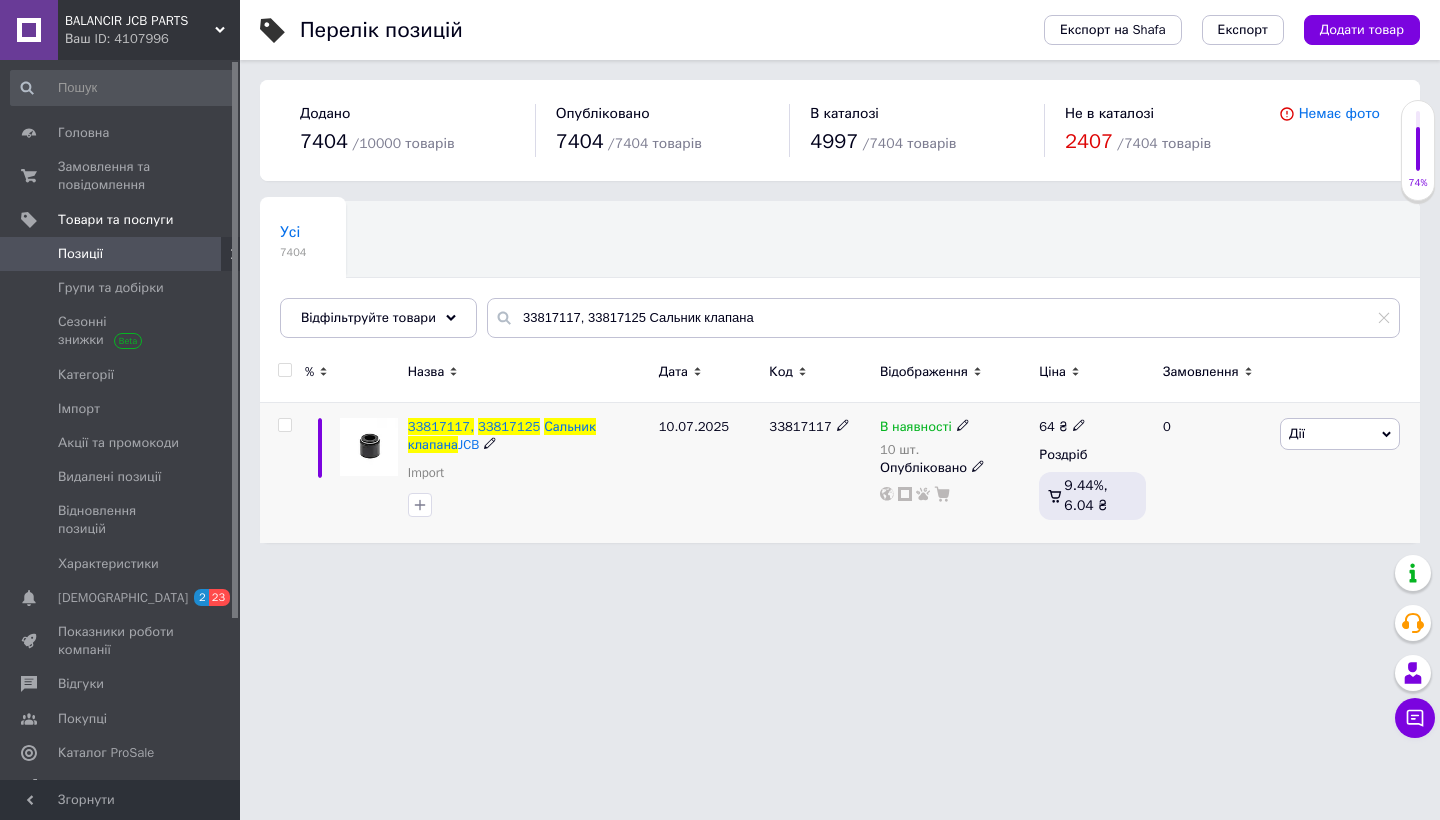 click at bounding box center (284, 425) 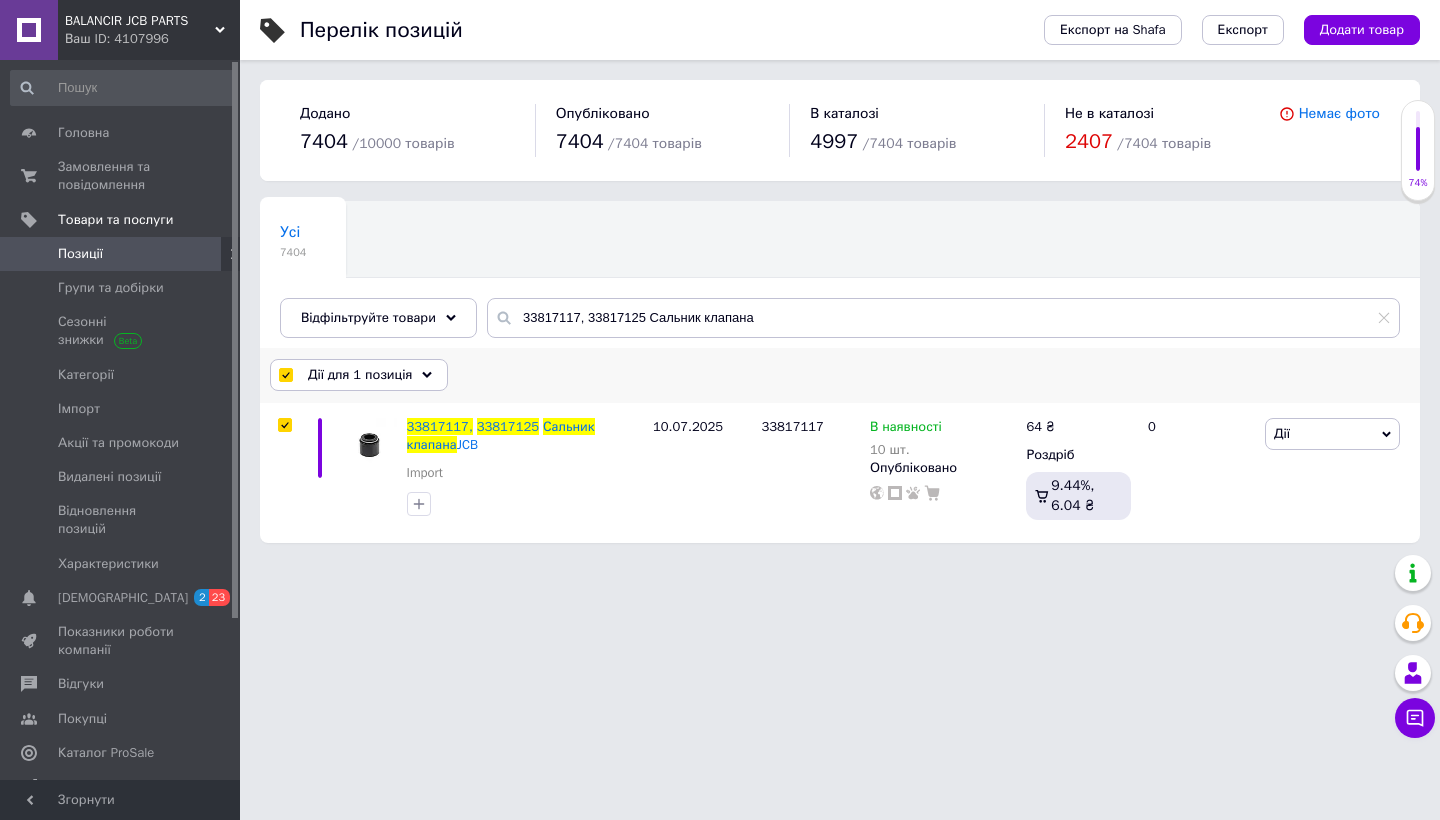 click on "Дії для 1 позиція" at bounding box center [360, 375] 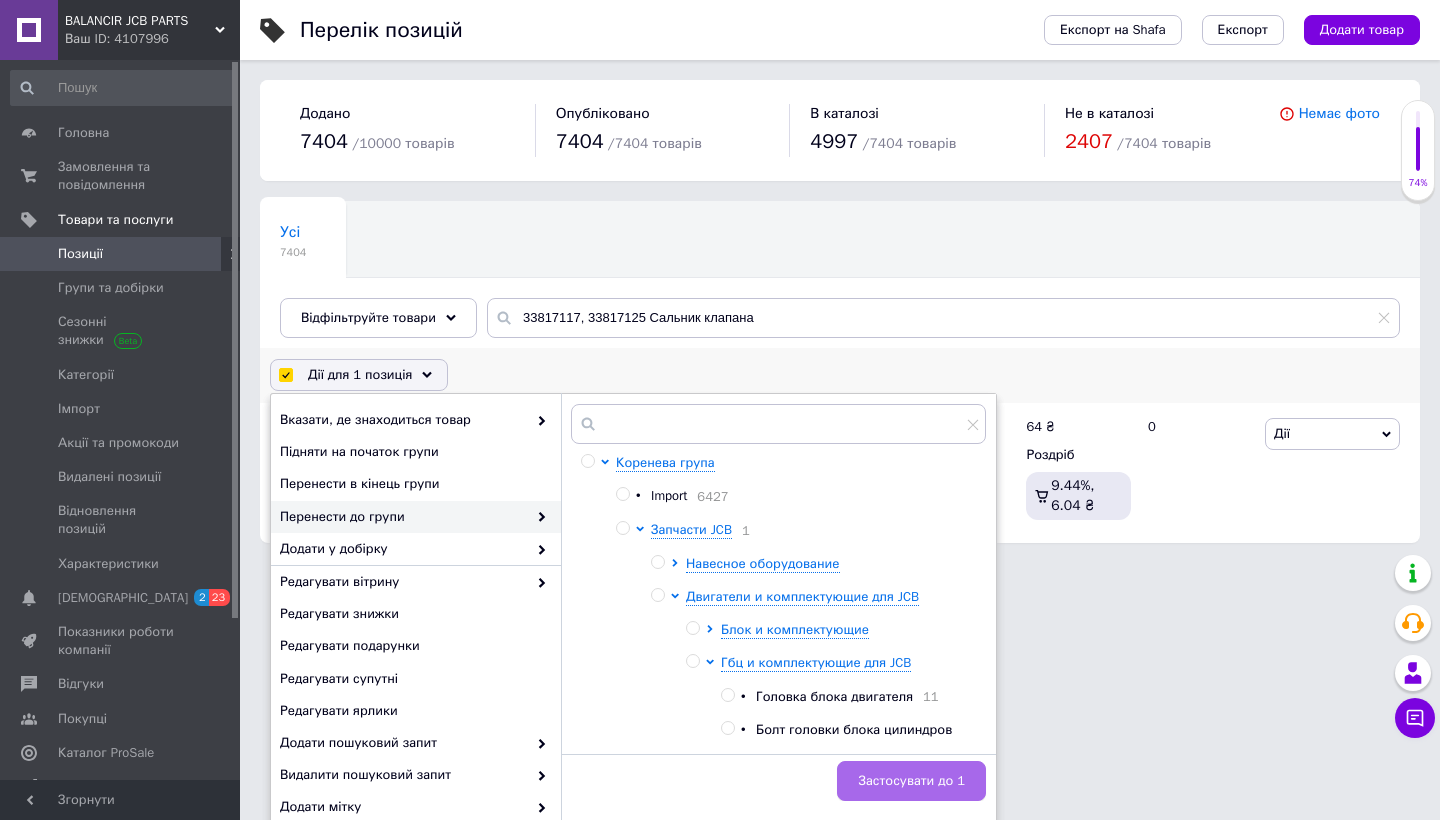 click on "Застосувати до 1" at bounding box center (911, 781) 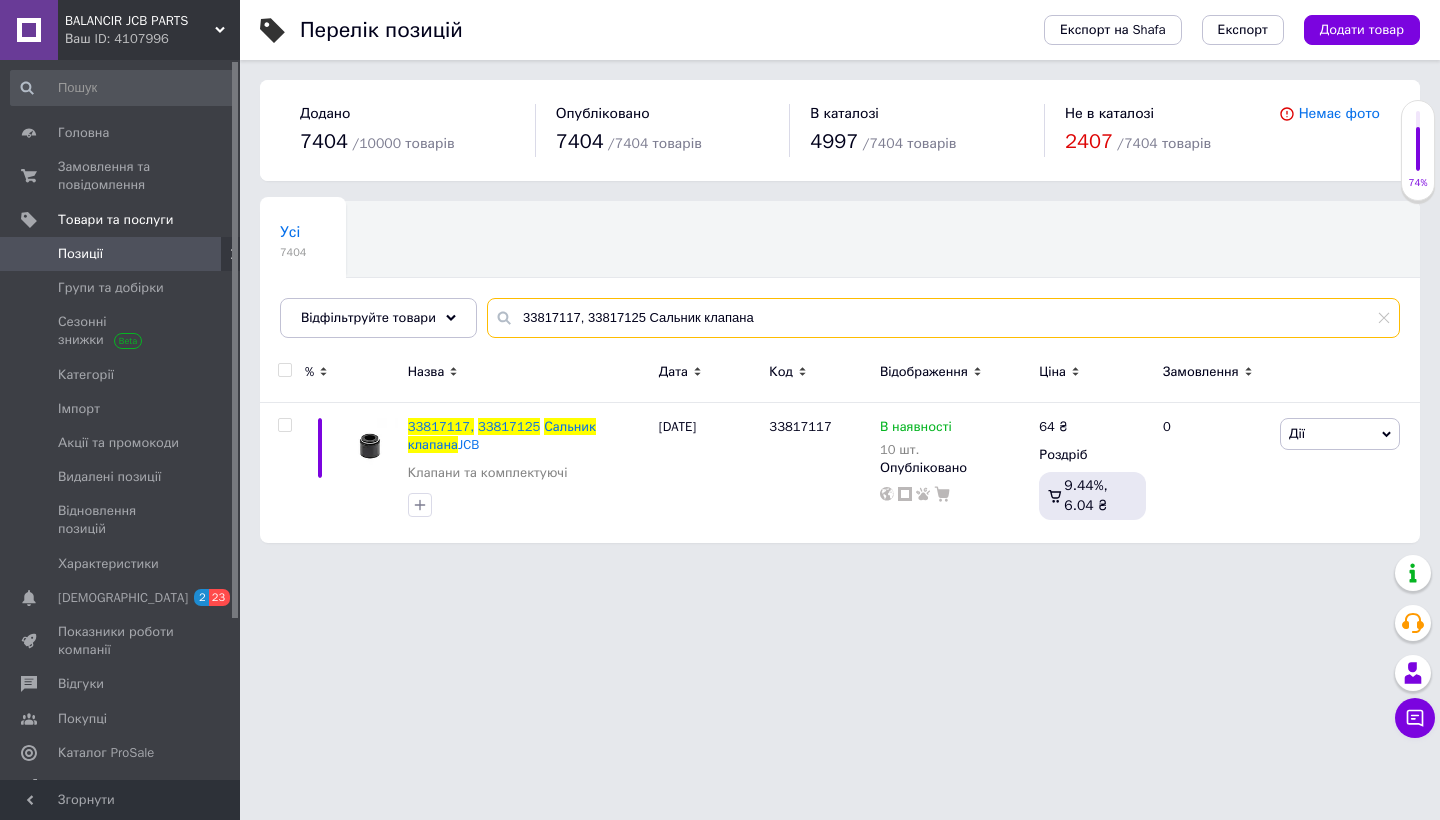 drag, startPoint x: 779, startPoint y: 315, endPoint x: 494, endPoint y: 314, distance: 285.00174 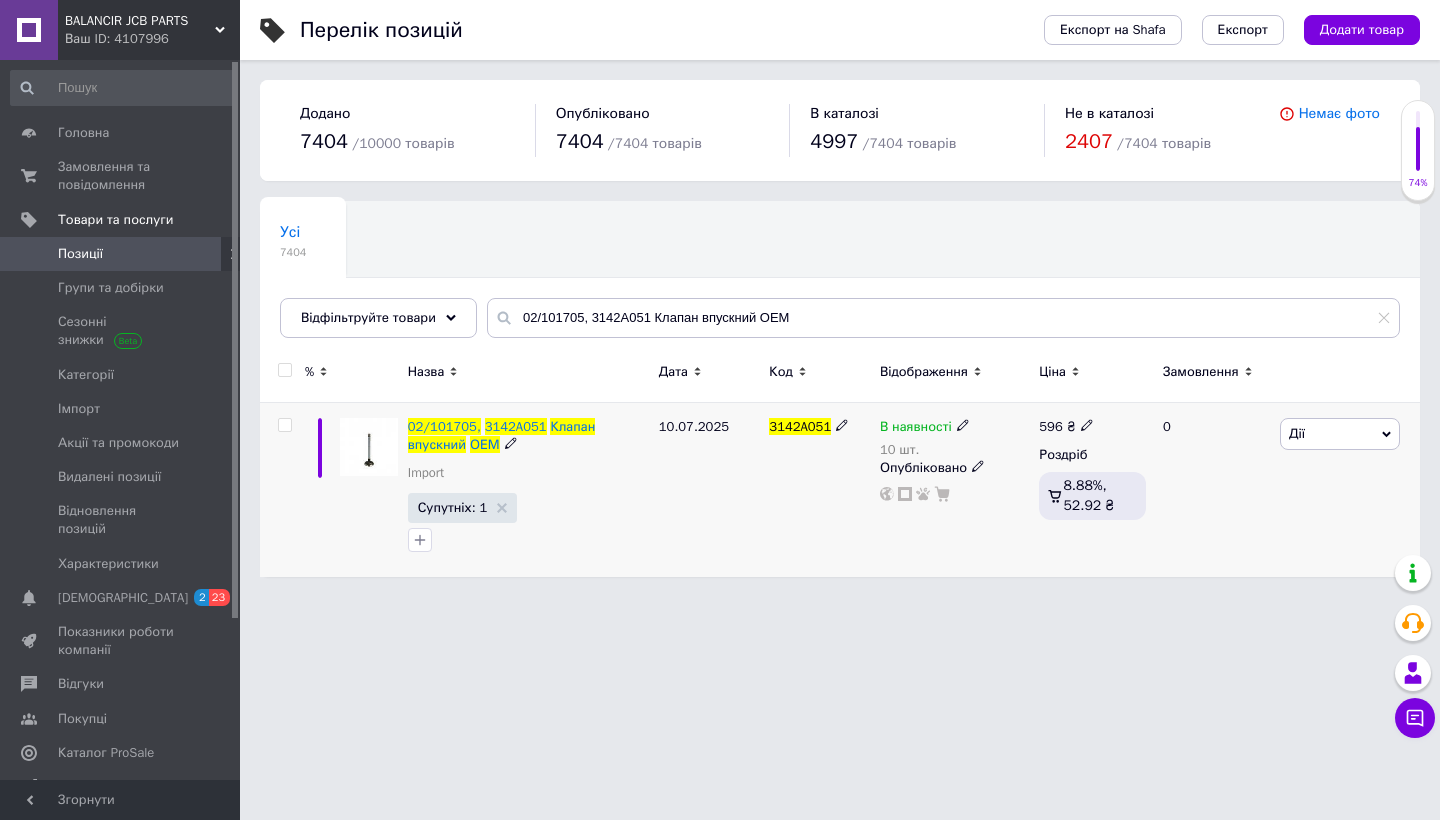 click at bounding box center [285, 425] 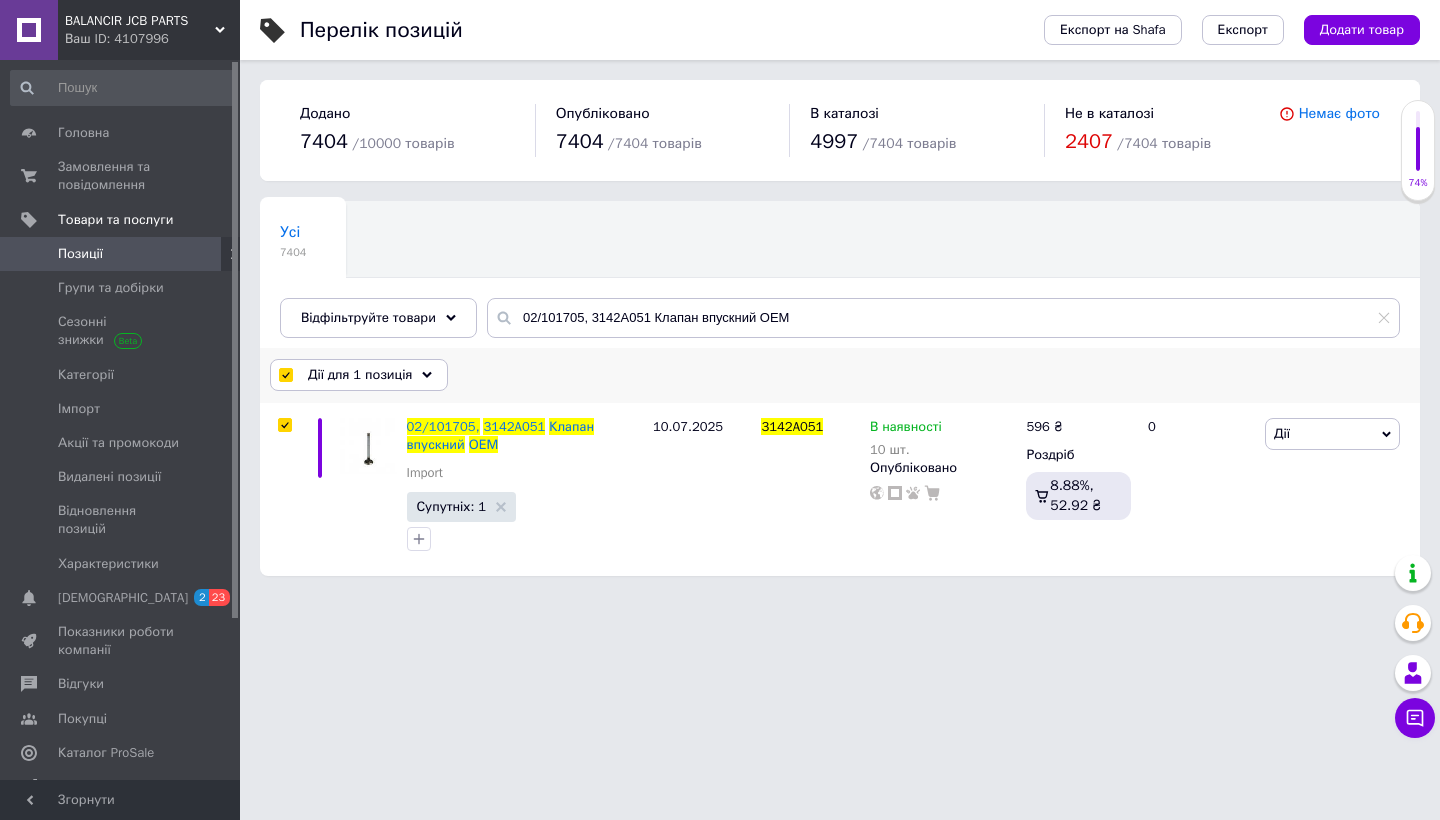 click on "Дії для 1 позиція" at bounding box center [360, 375] 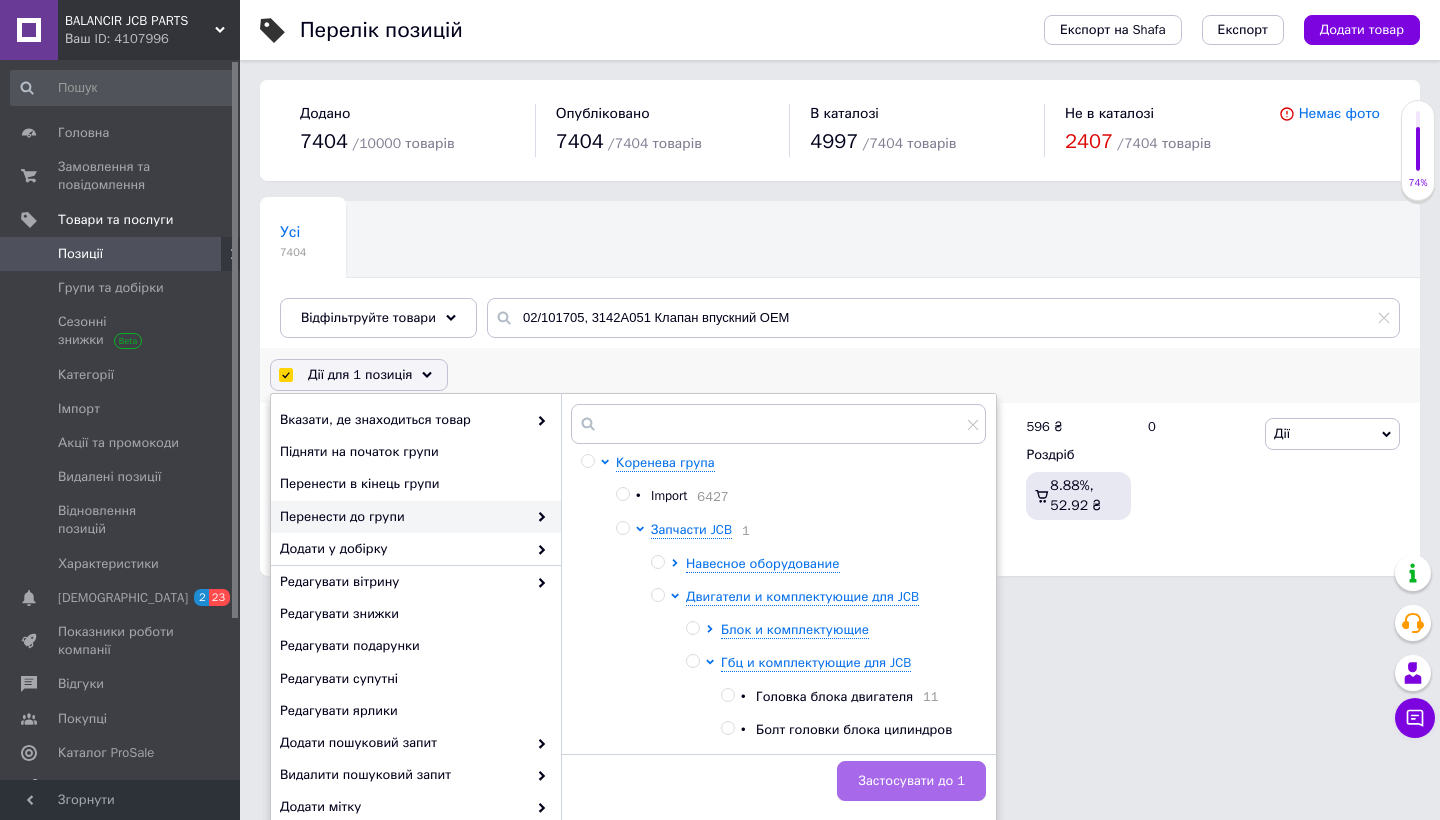 click on "Застосувати до 1" at bounding box center [911, 781] 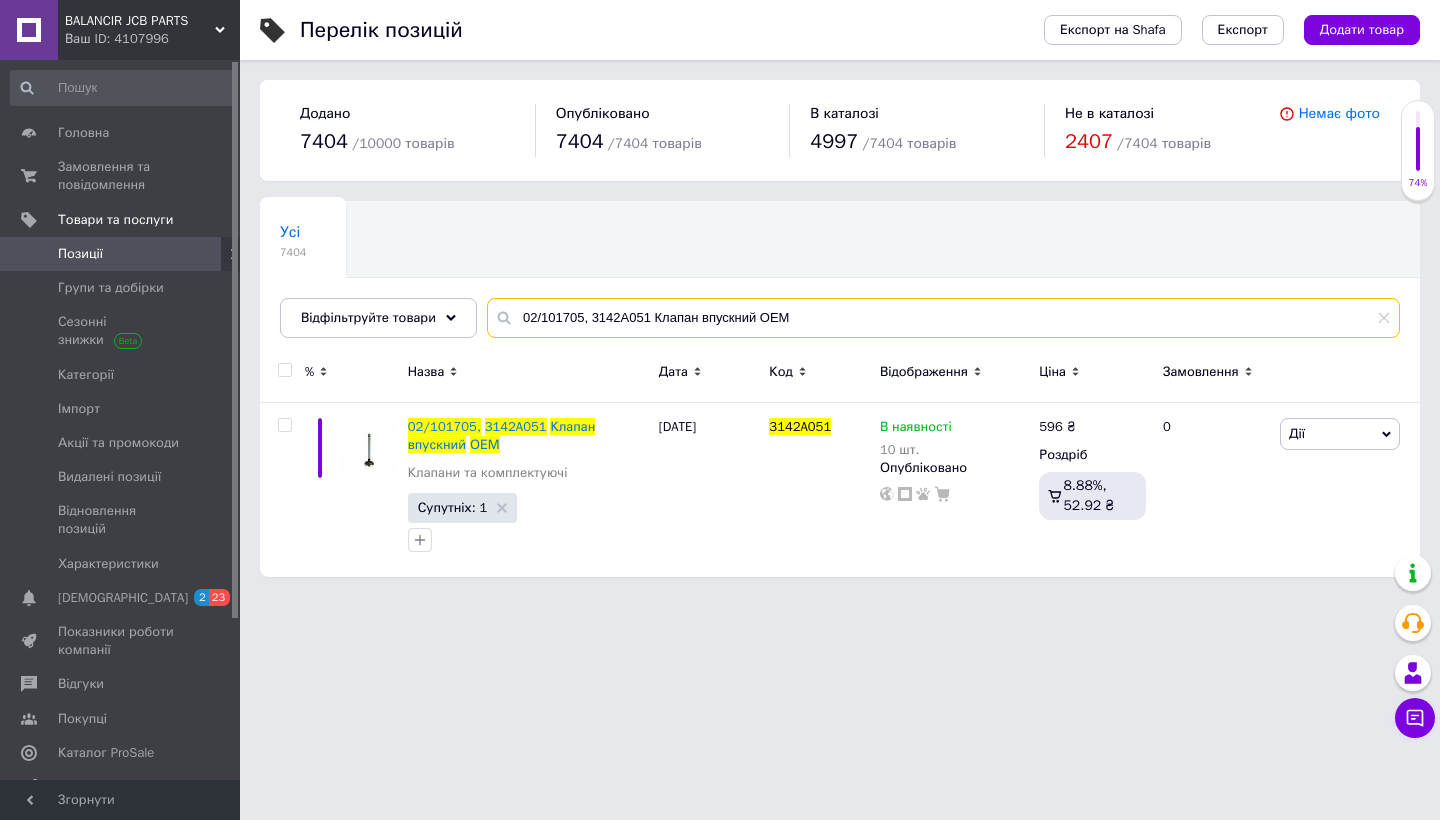 drag, startPoint x: 810, startPoint y: 317, endPoint x: 502, endPoint y: 316, distance: 308.00162 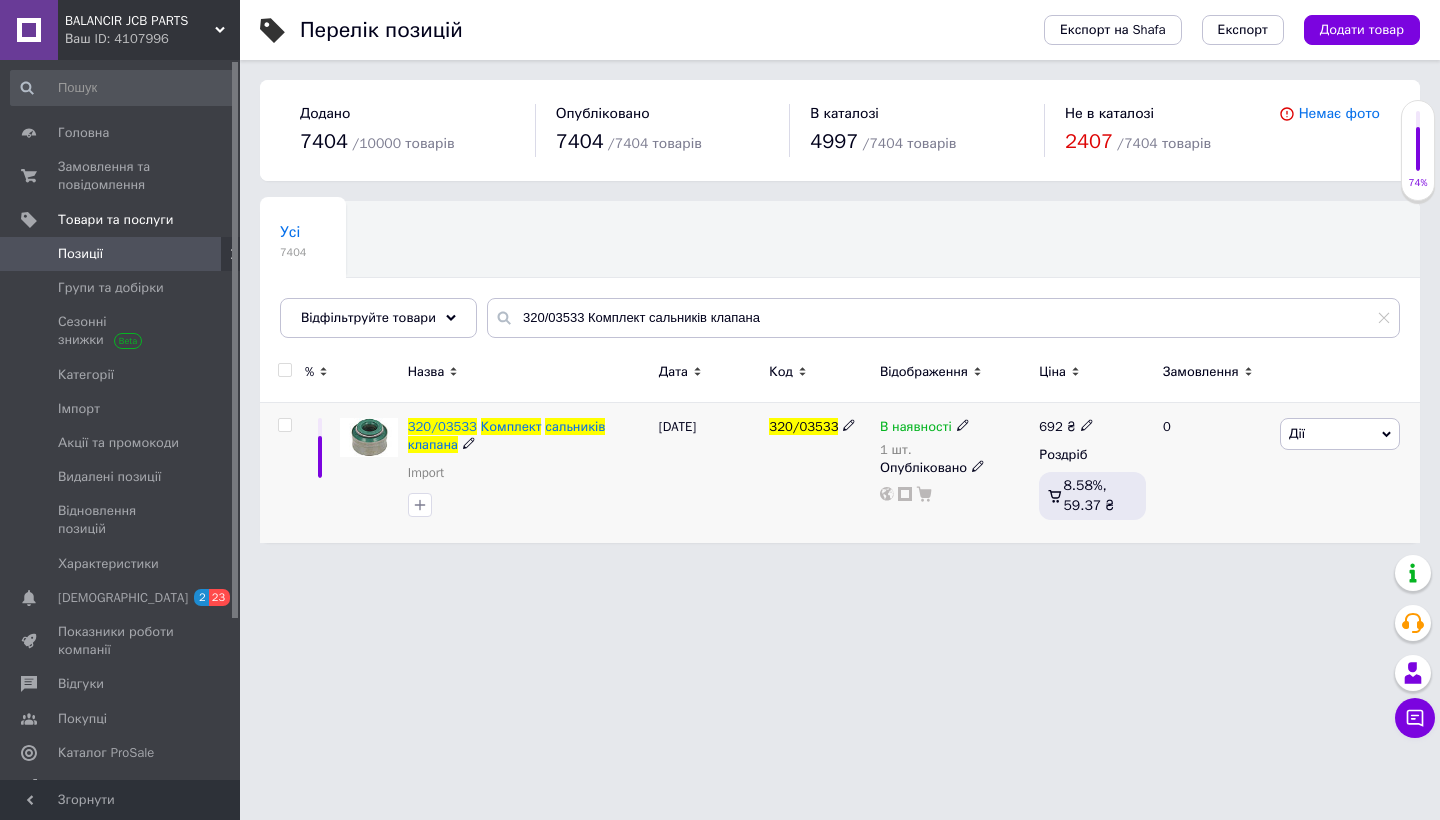 click at bounding box center [284, 425] 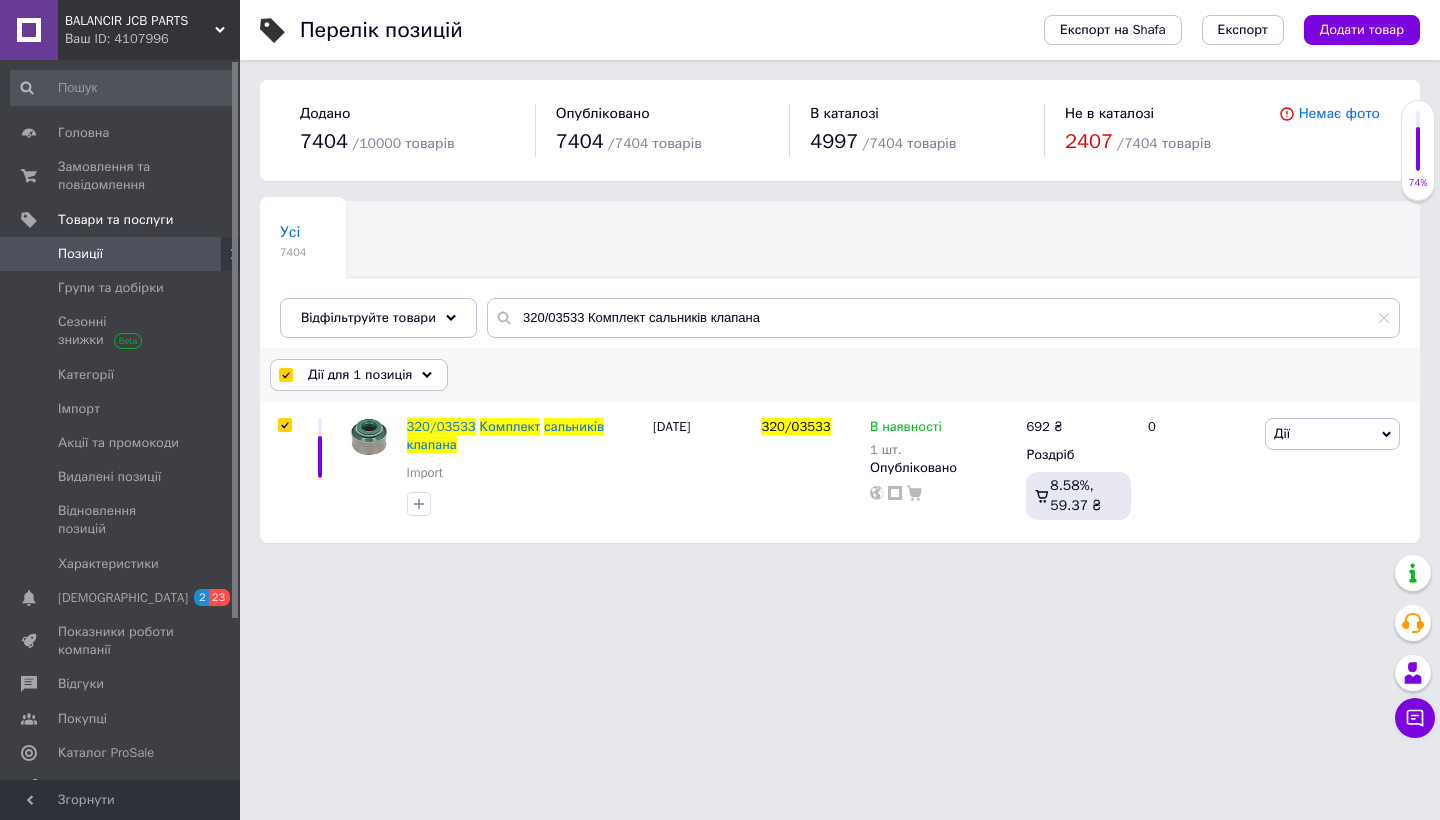 click on "Дії для 1 позиція" at bounding box center (360, 375) 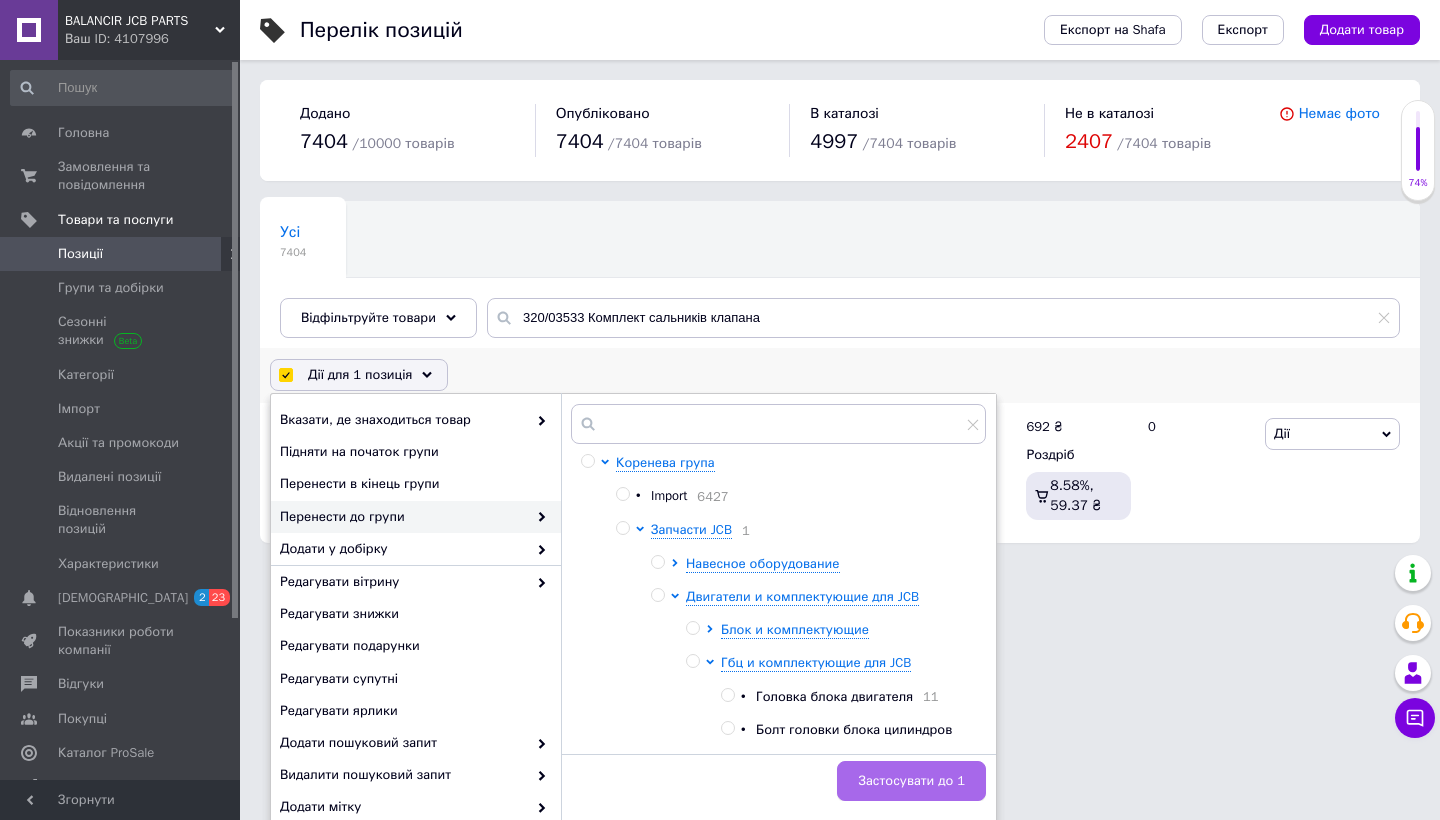 click on "Застосувати до 1" at bounding box center (911, 781) 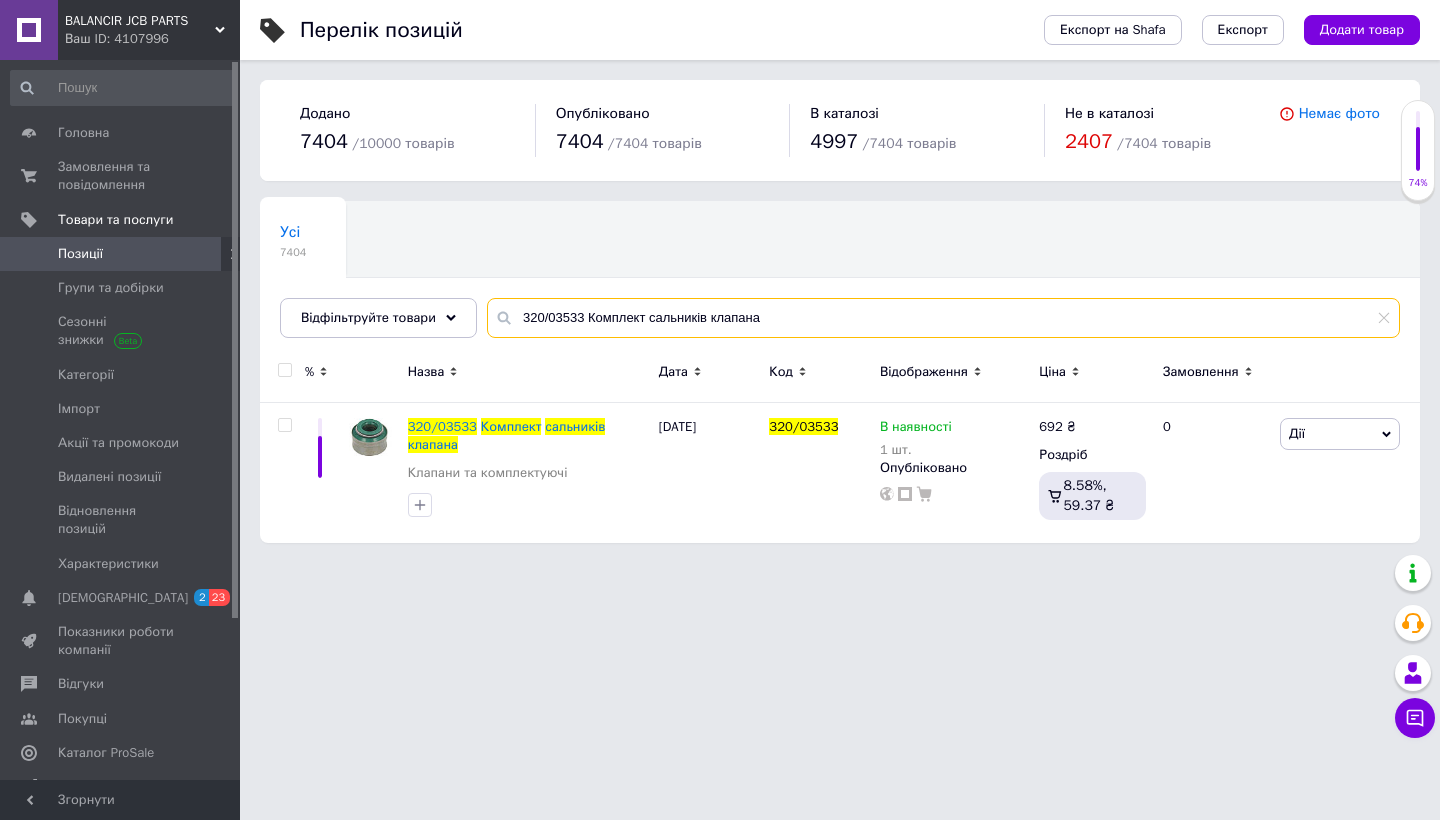 drag, startPoint x: 777, startPoint y: 319, endPoint x: 517, endPoint y: 314, distance: 260.04807 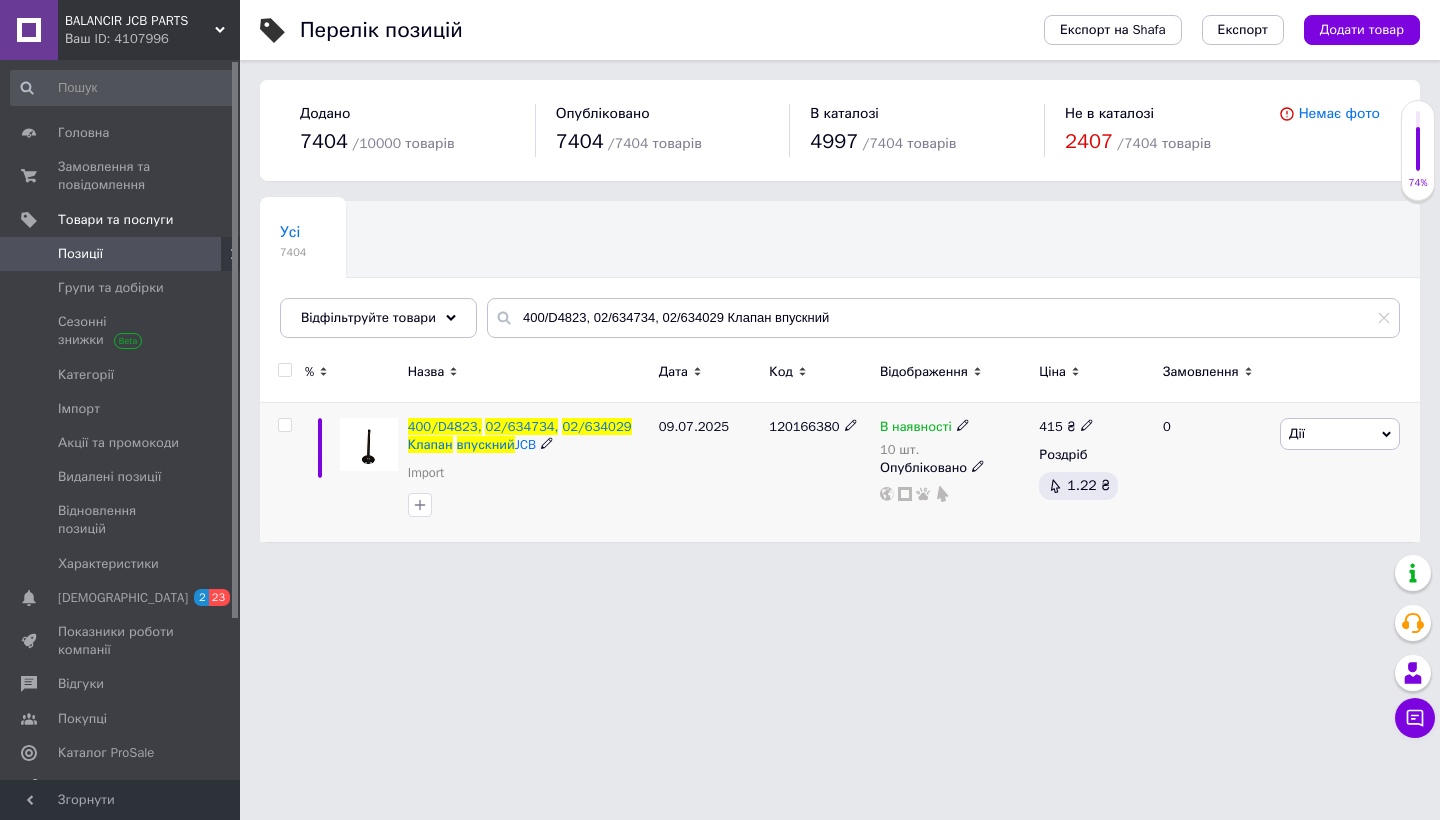 click at bounding box center (284, 425) 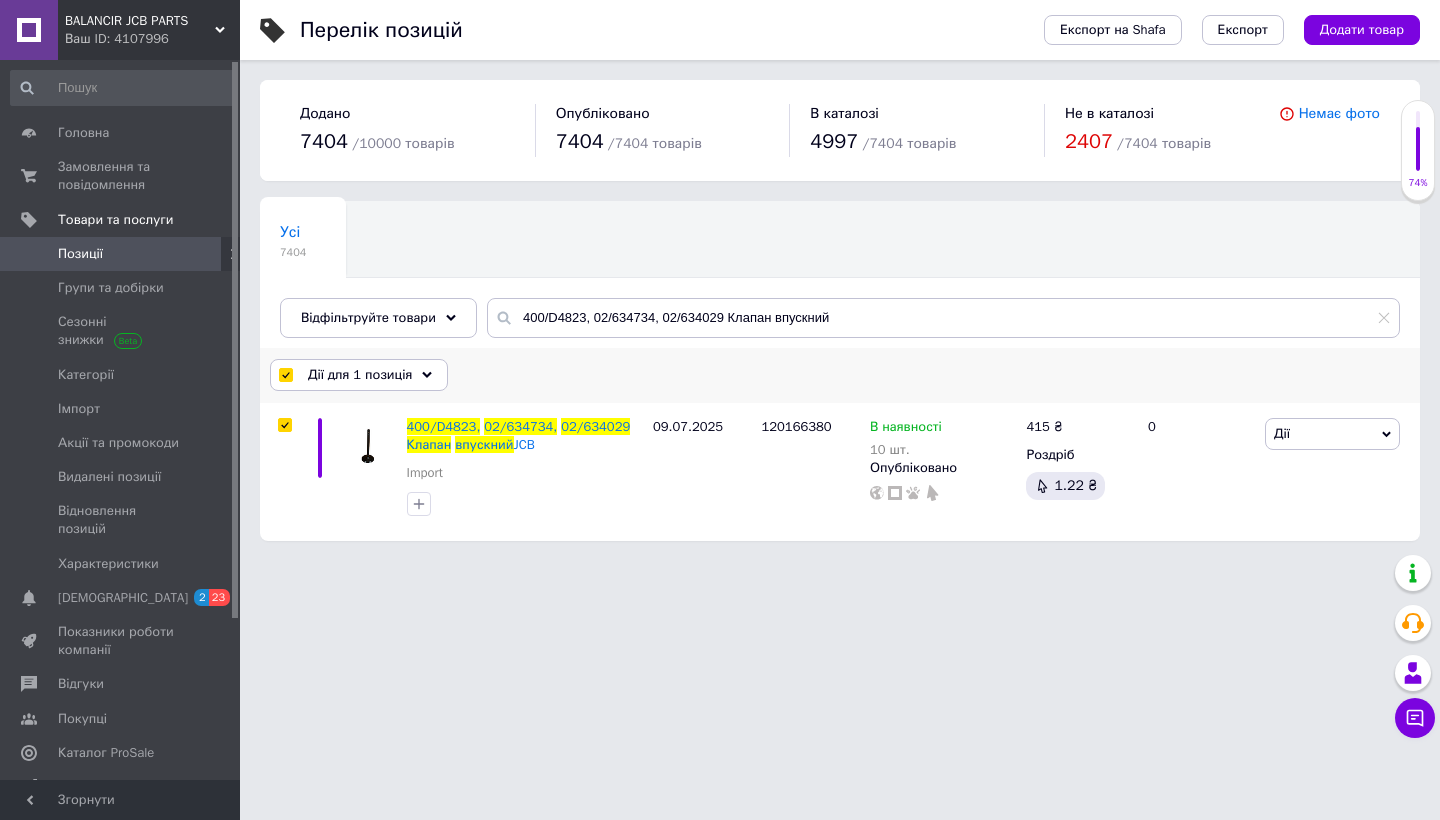 click on "Дії для 1 позиція" at bounding box center [360, 375] 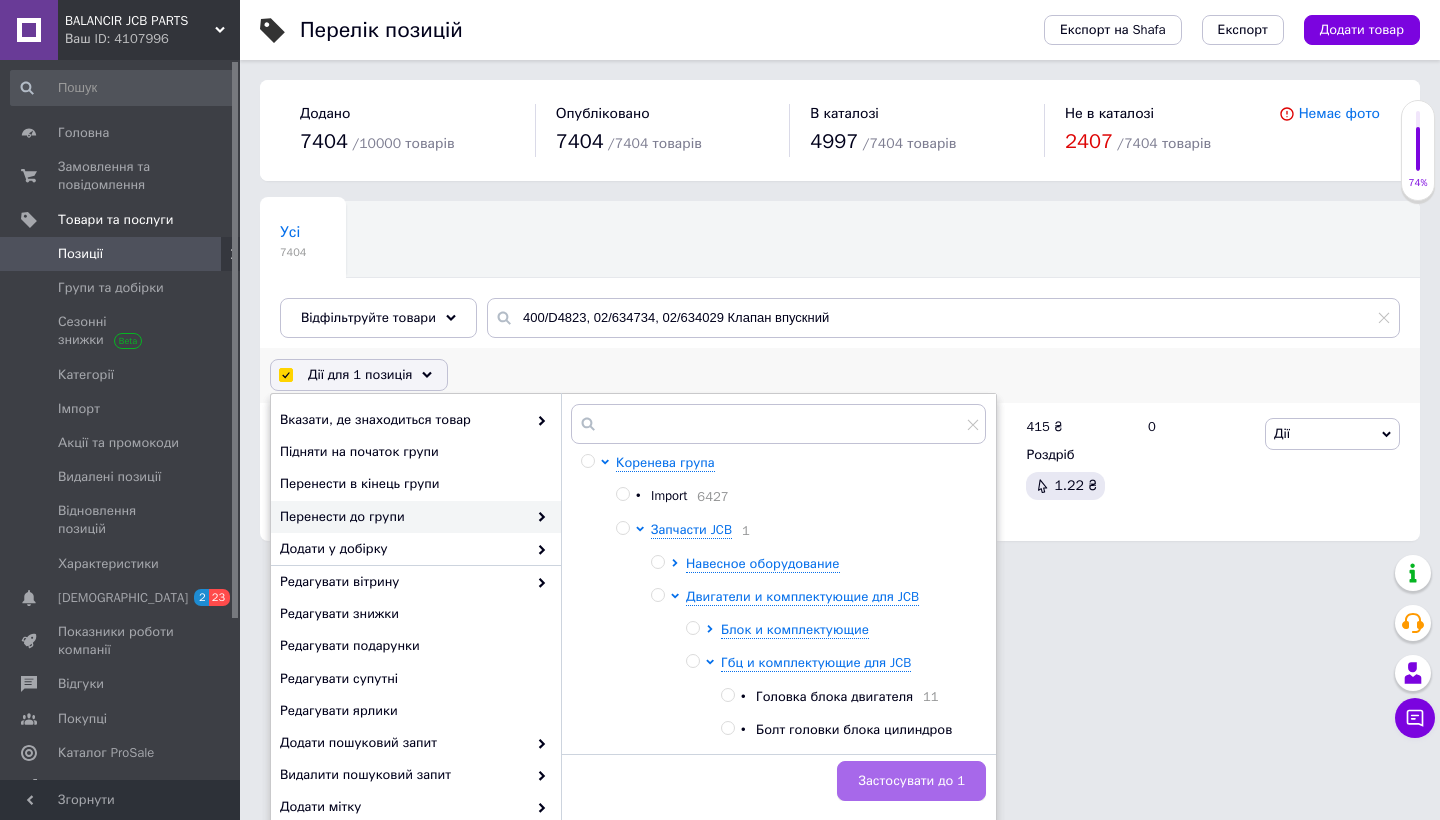 click on "Застосувати до 1" at bounding box center [911, 781] 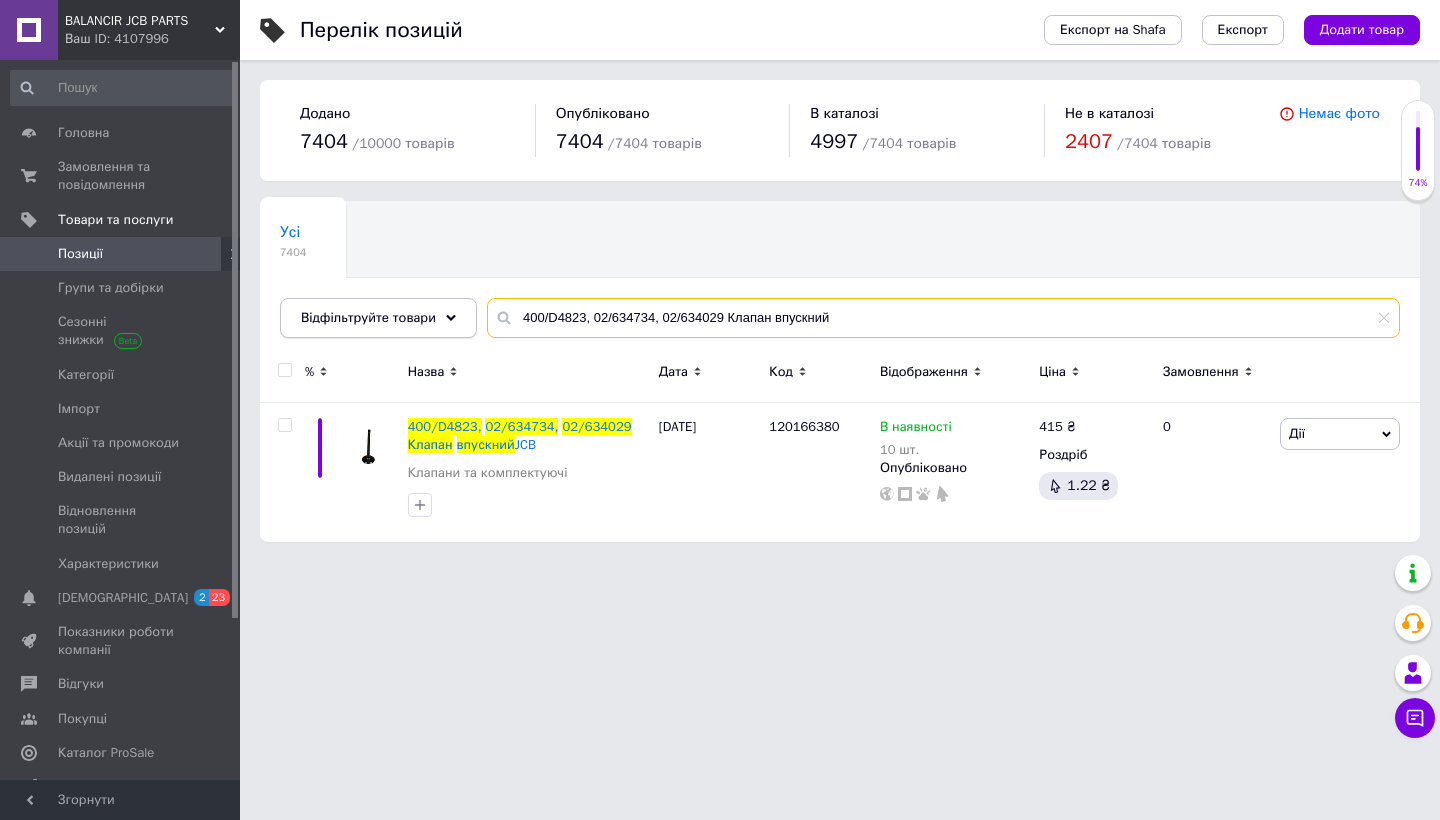 drag, startPoint x: 855, startPoint y: 314, endPoint x: 417, endPoint y: 313, distance: 438.00113 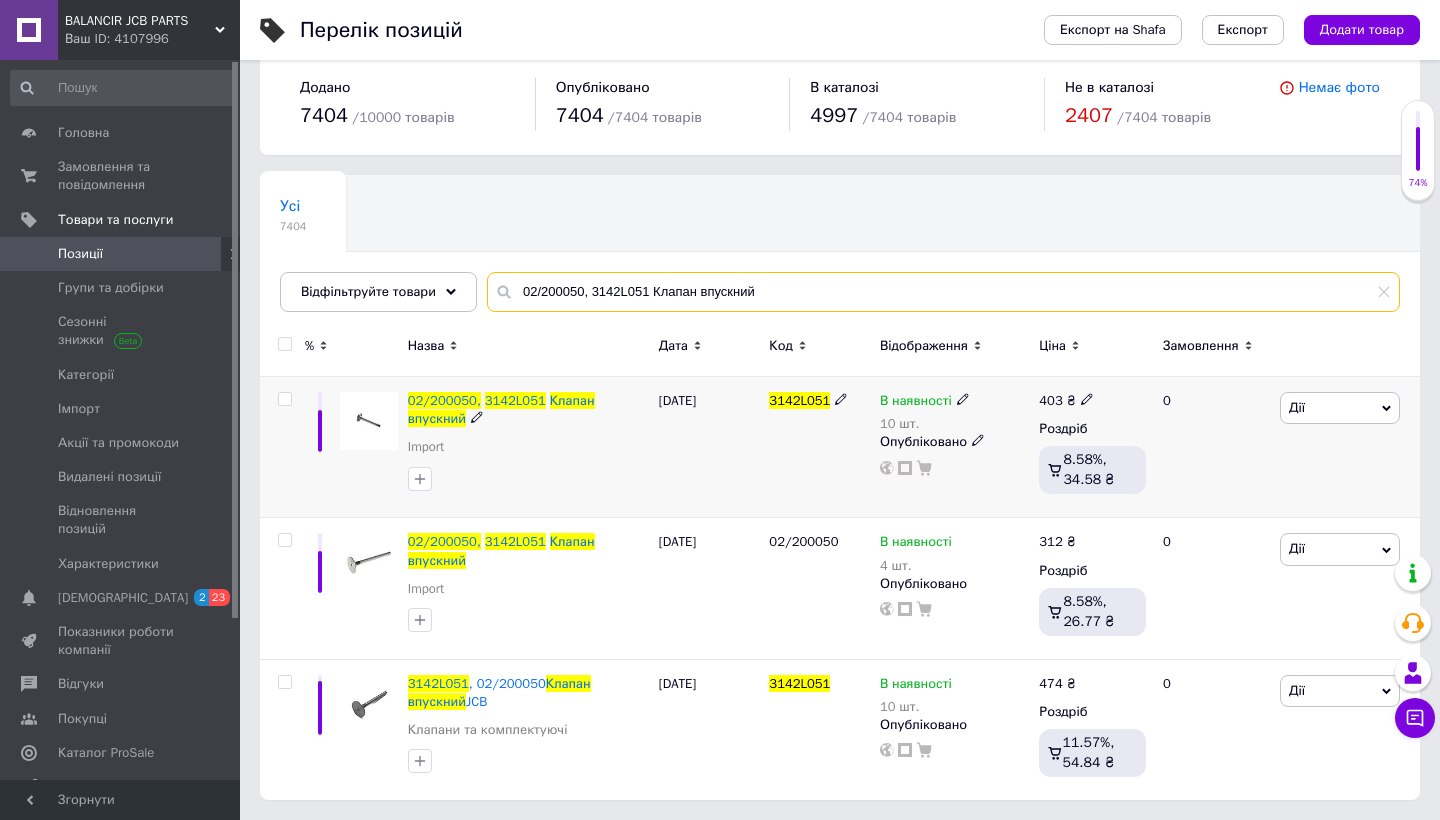 scroll, scrollTop: 25, scrollLeft: 0, axis: vertical 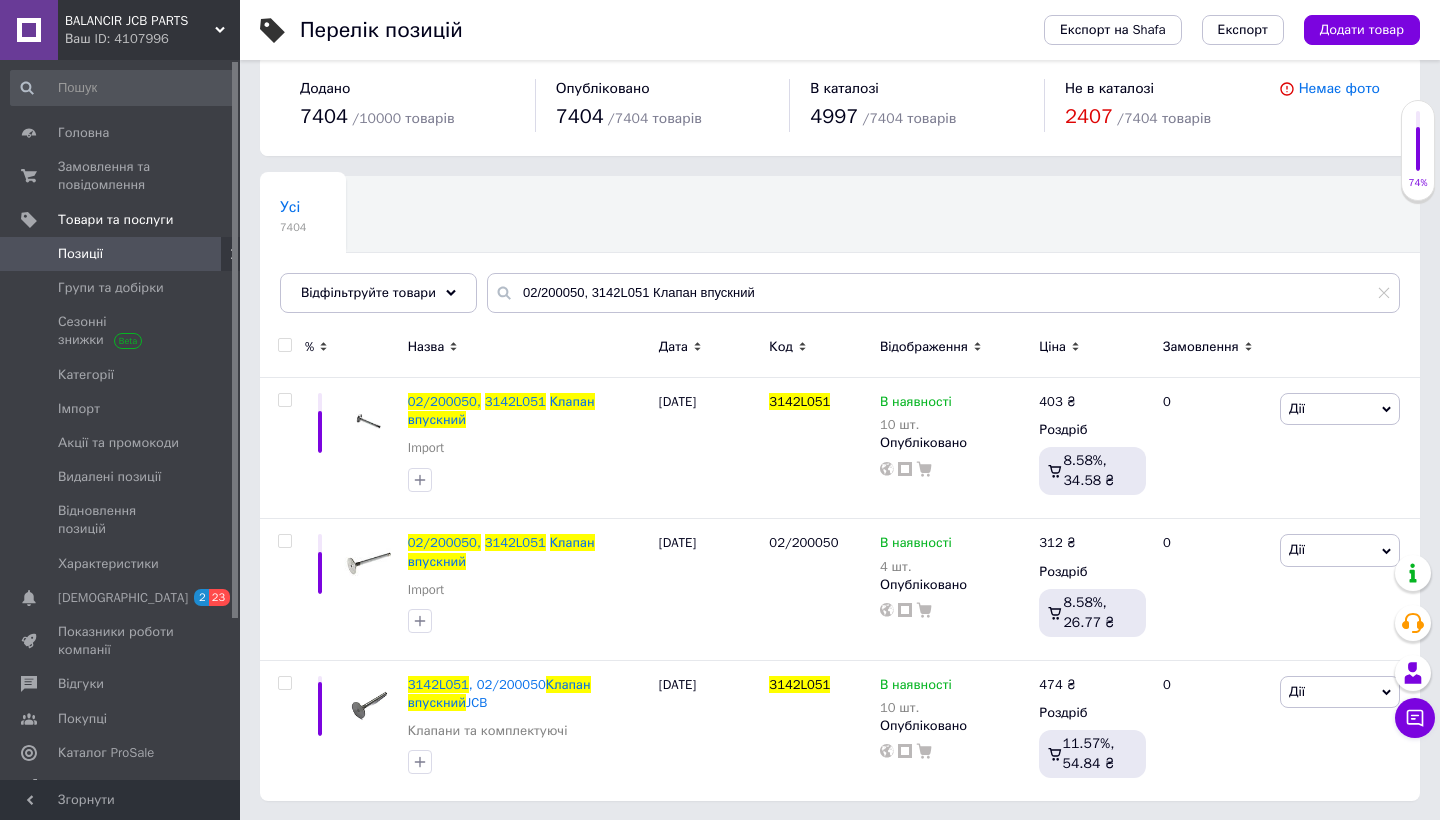 click at bounding box center [284, 345] 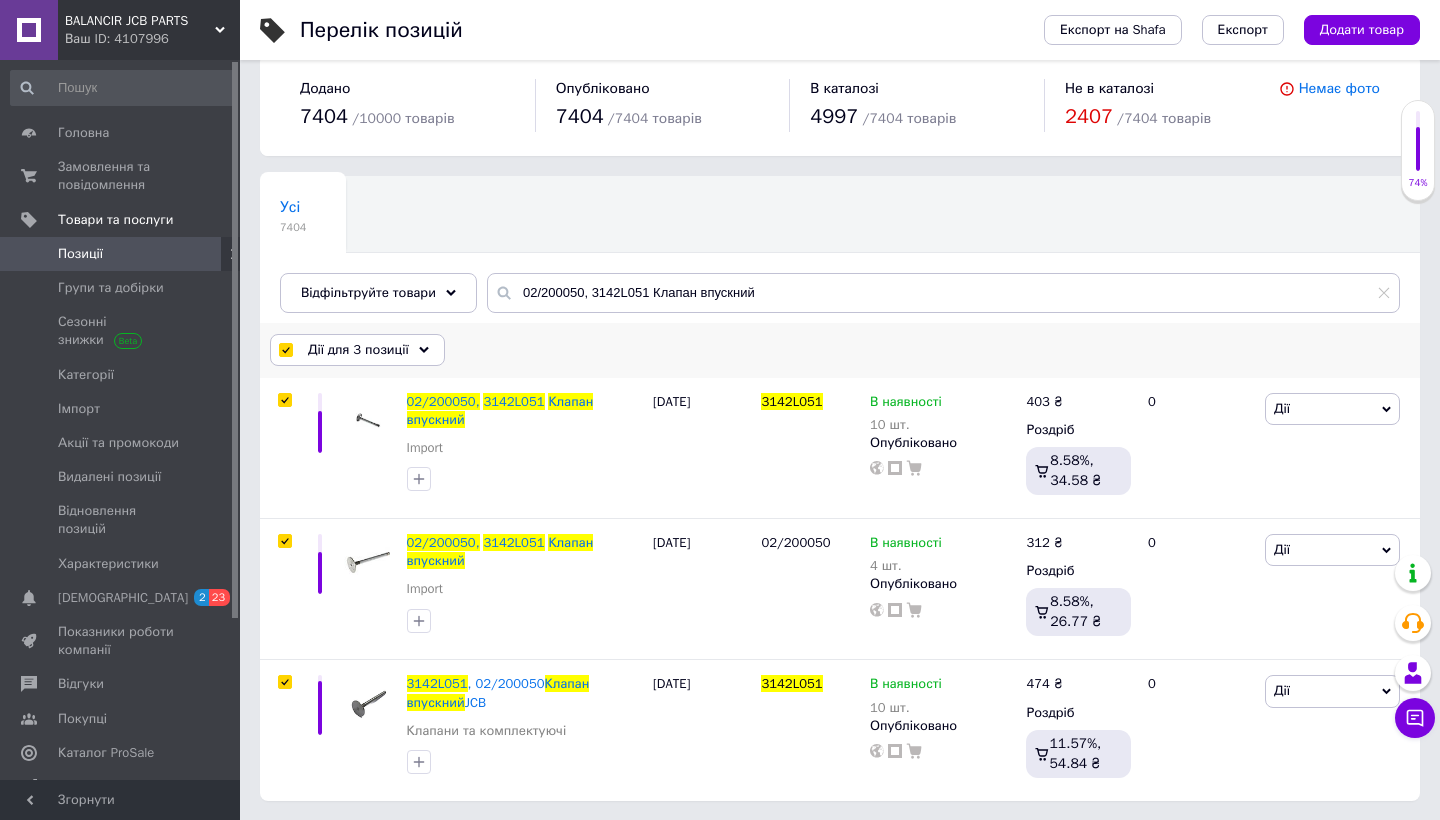click on "Дії для 3 позиції" at bounding box center (358, 350) 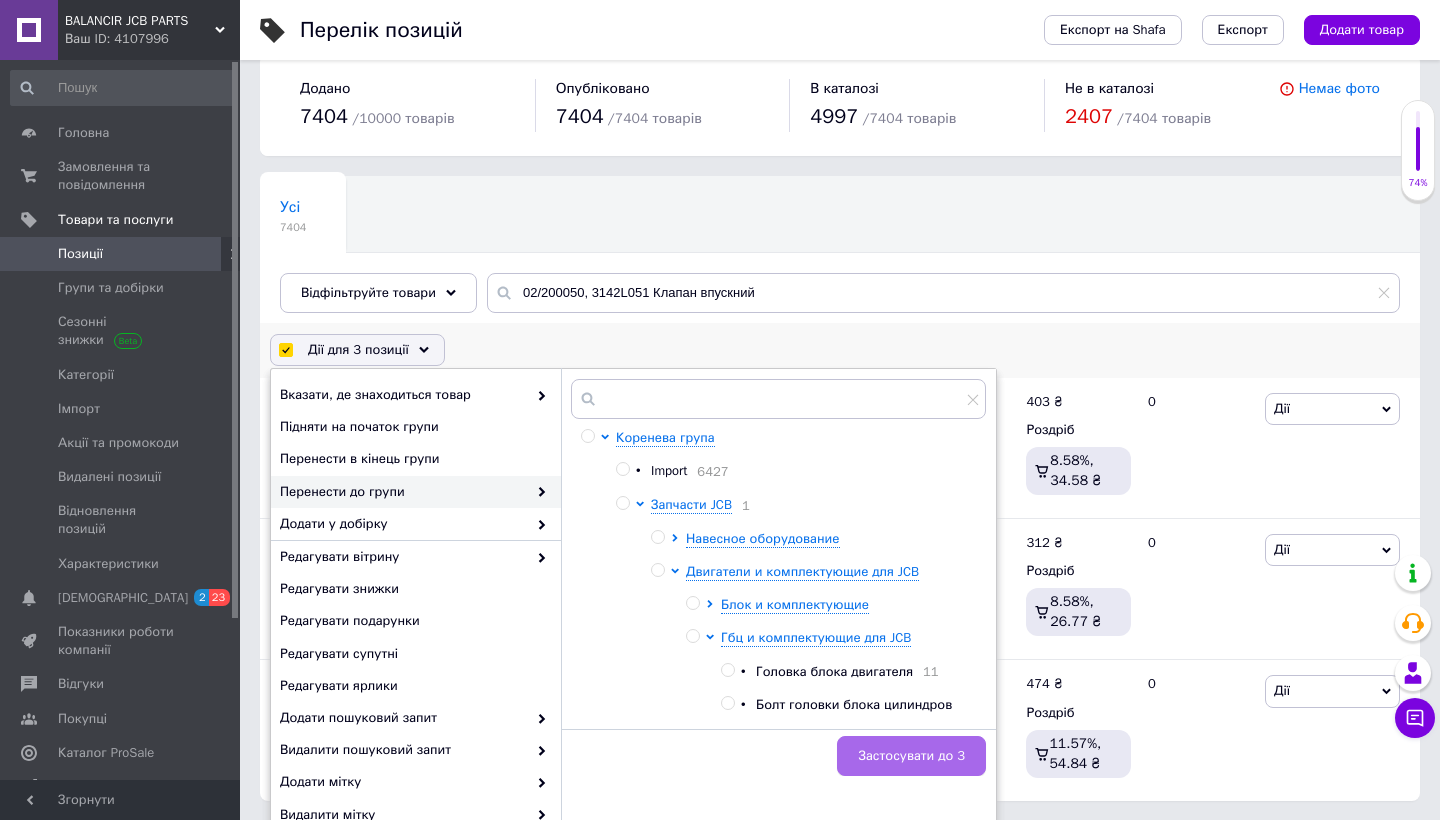 click on "Застосувати до 3" at bounding box center (911, 756) 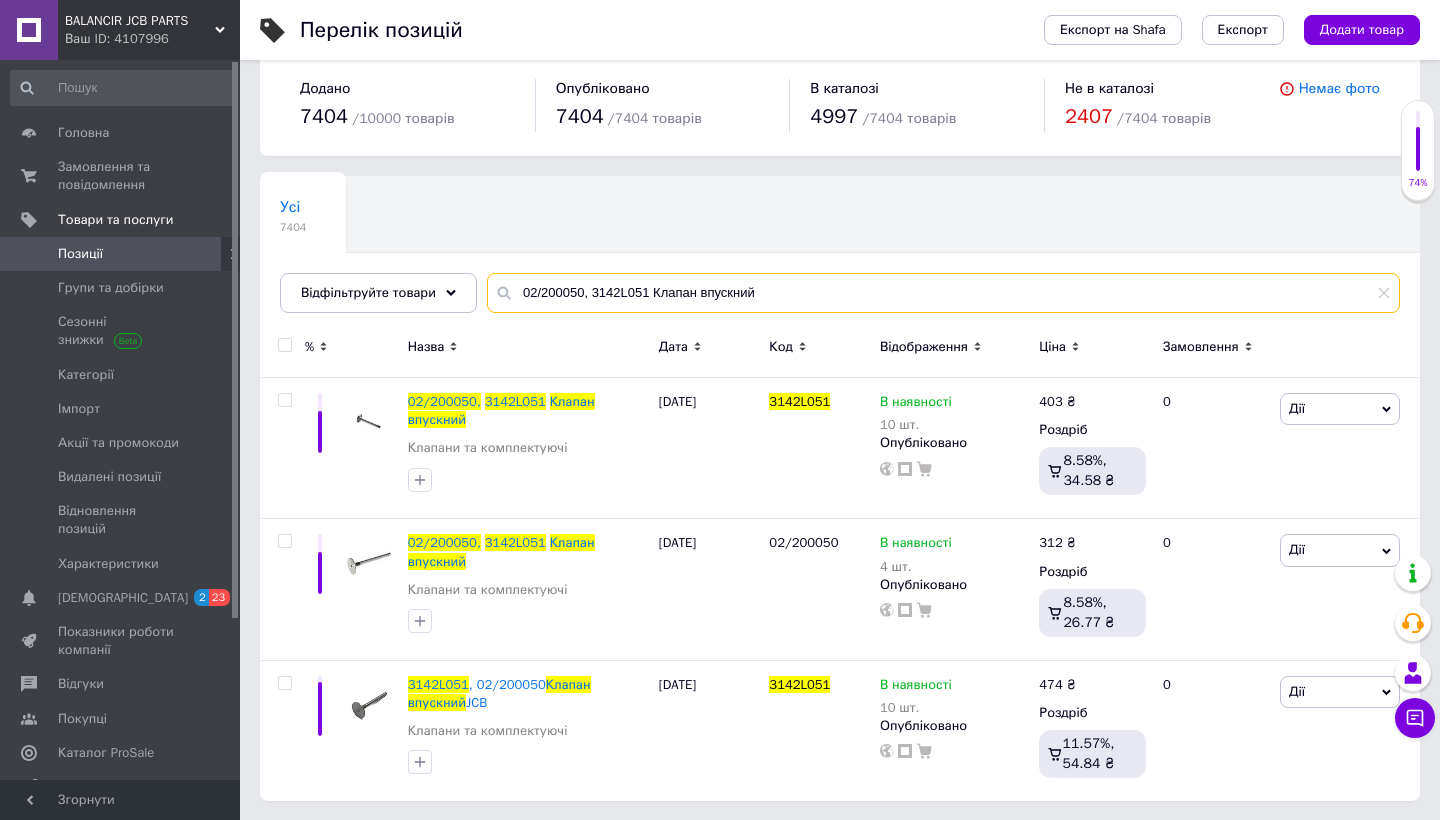 drag, startPoint x: 761, startPoint y: 290, endPoint x: 509, endPoint y: 295, distance: 252.04959 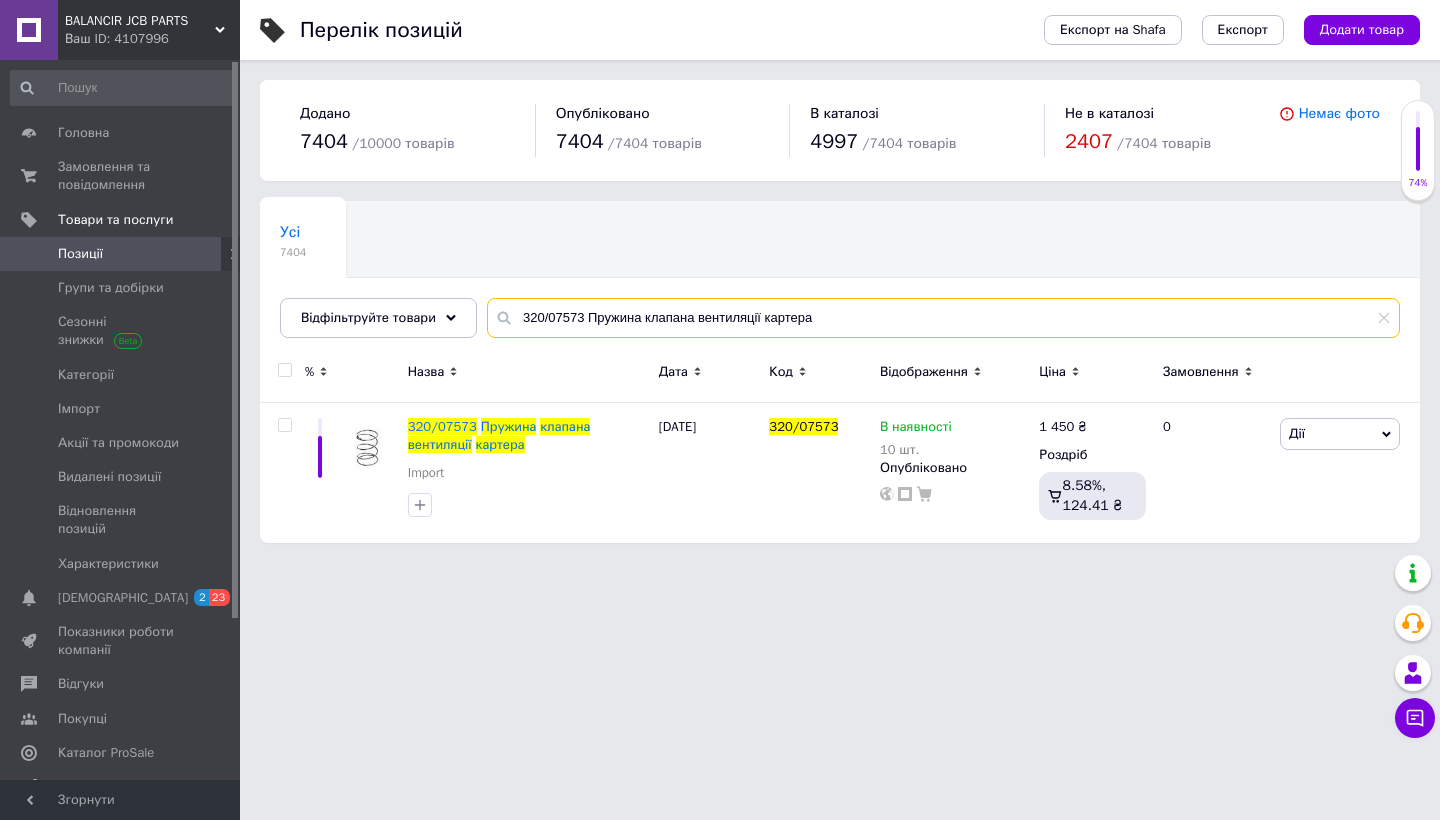 scroll, scrollTop: 0, scrollLeft: 0, axis: both 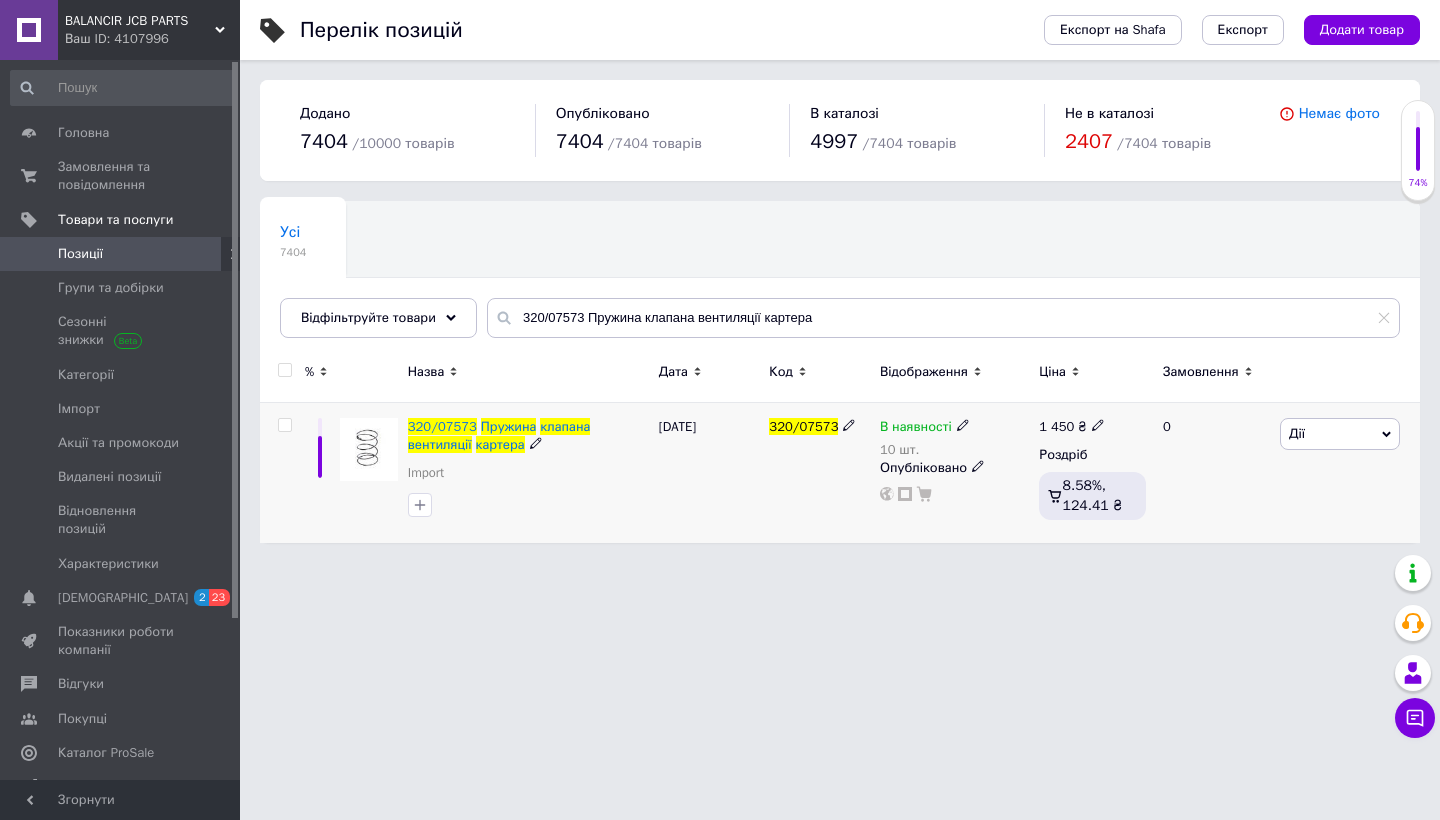 click at bounding box center (284, 425) 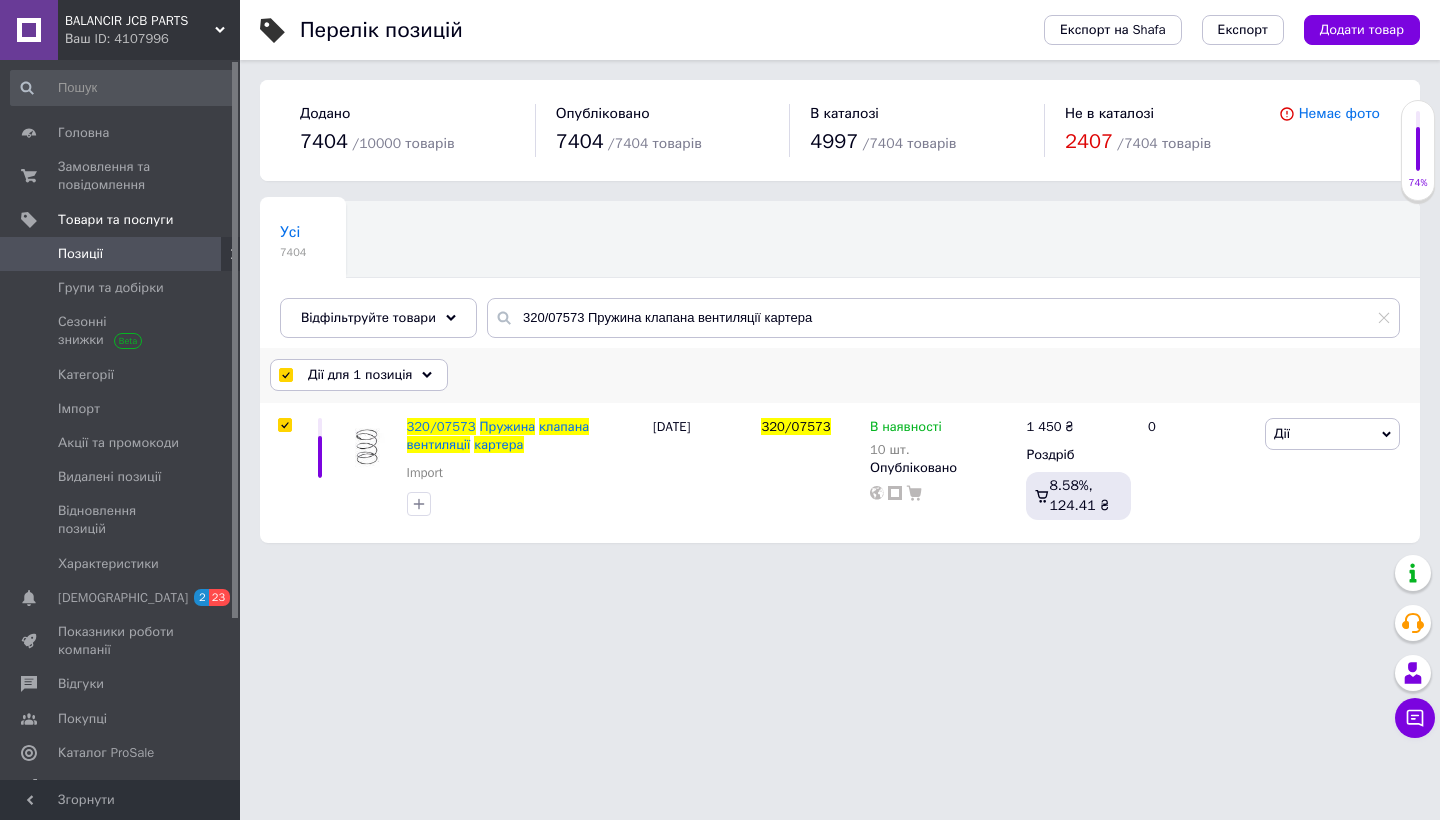 click on "Дії для 1 позиція" at bounding box center (360, 375) 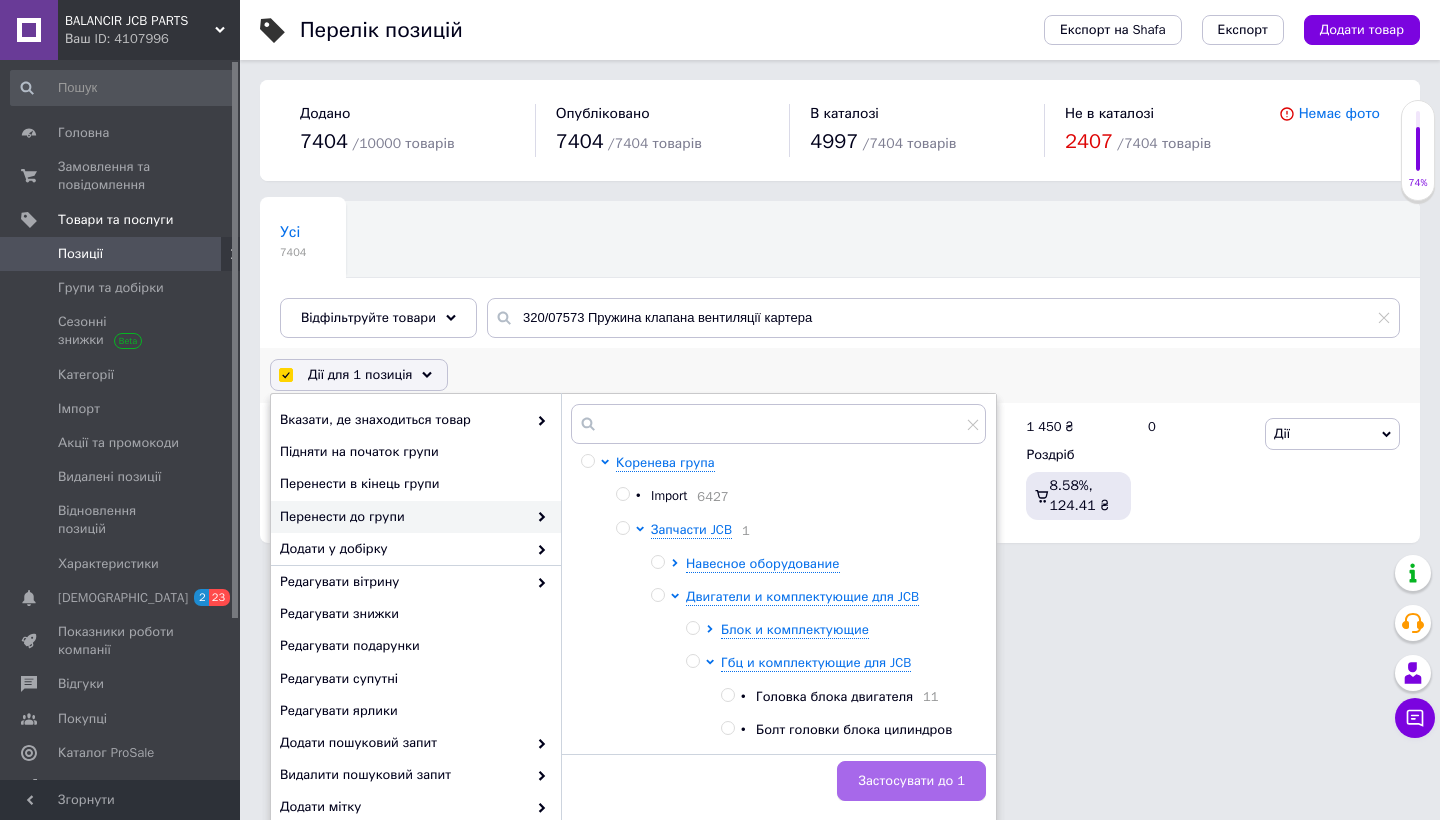 click on "Застосувати до 1" at bounding box center (911, 781) 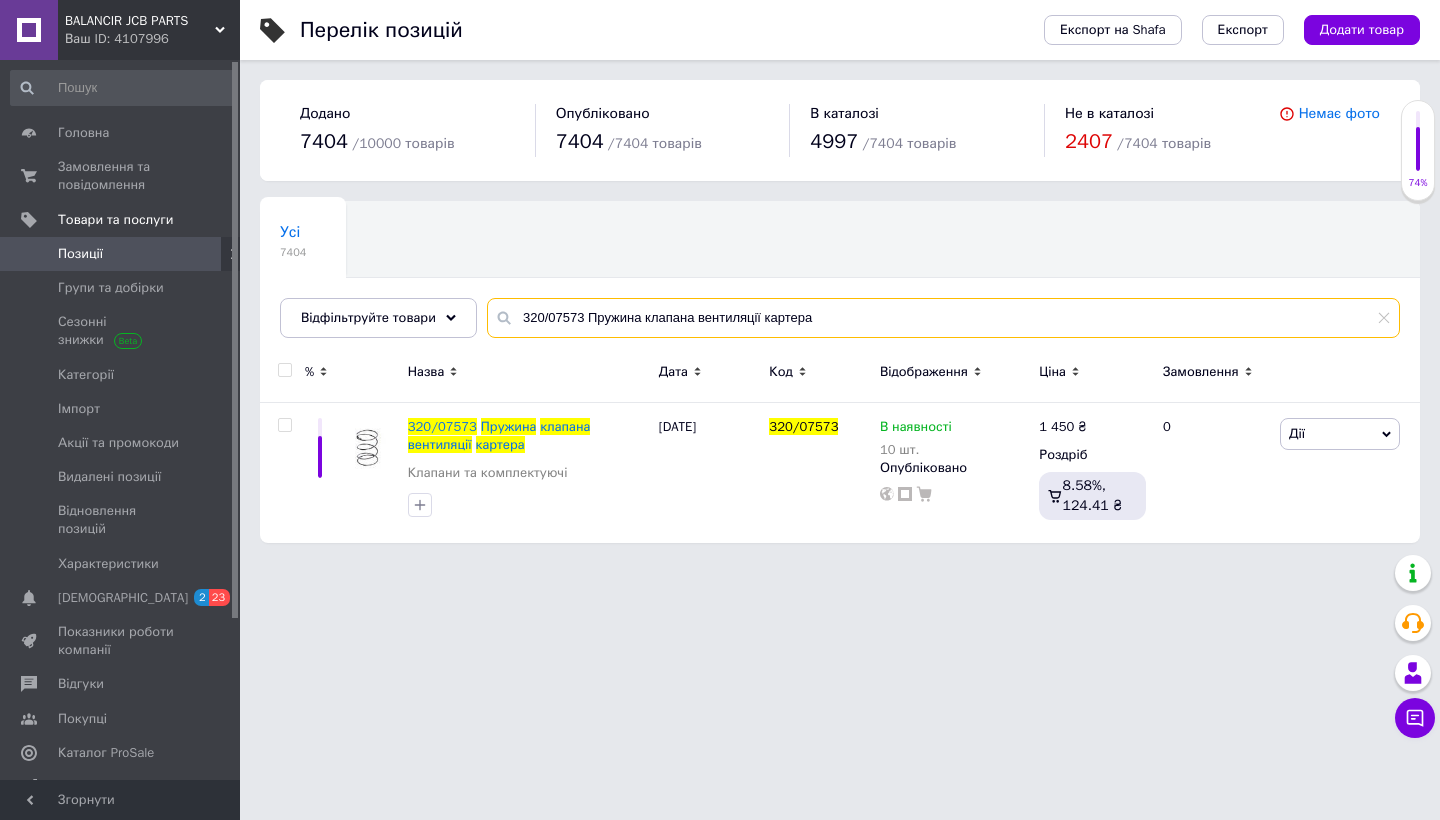 drag, startPoint x: 834, startPoint y: 310, endPoint x: 481, endPoint y: 306, distance: 353.02267 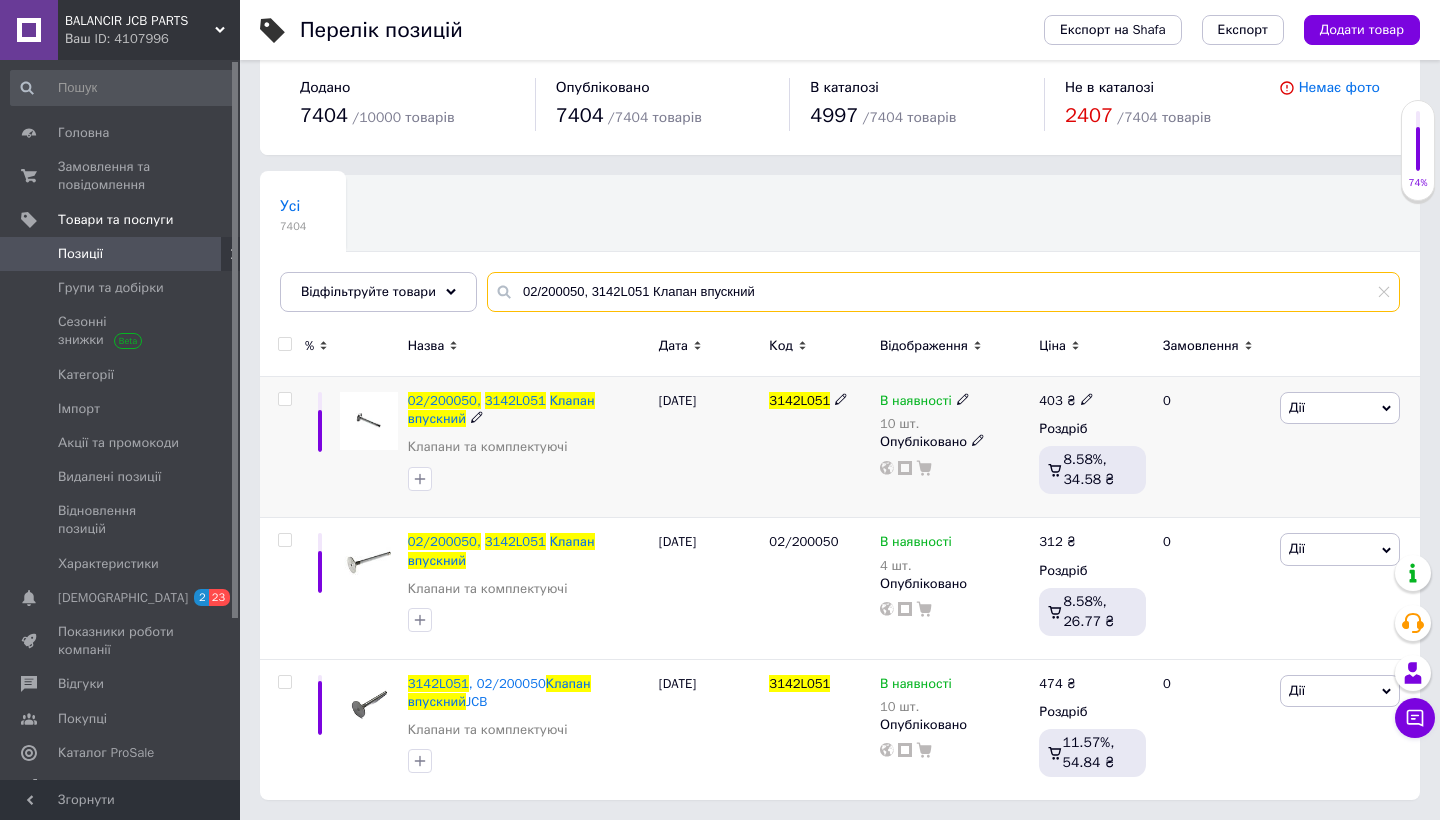 scroll, scrollTop: 25, scrollLeft: 0, axis: vertical 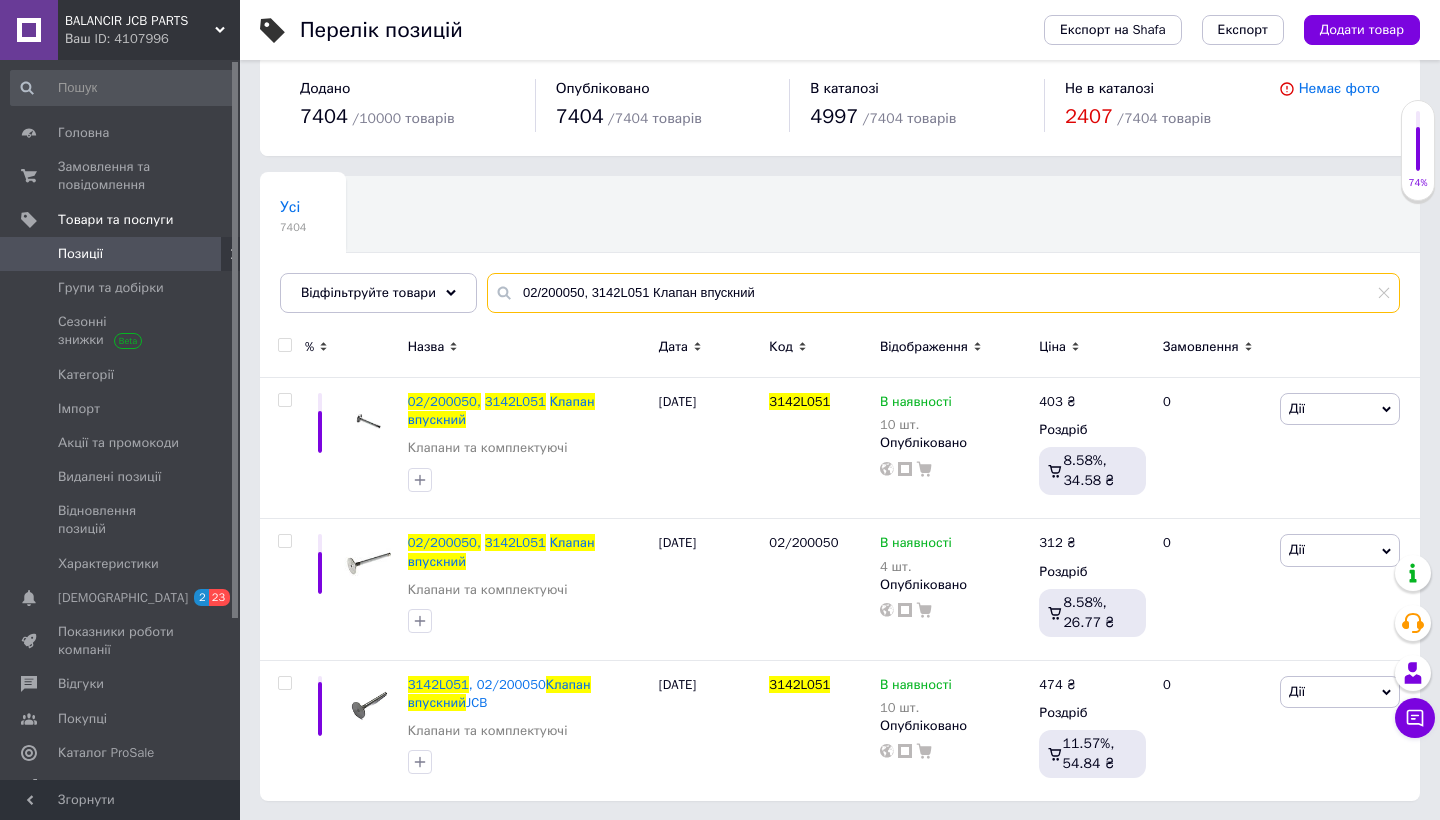 drag, startPoint x: 767, startPoint y: 294, endPoint x: 497, endPoint y: 291, distance: 270.01666 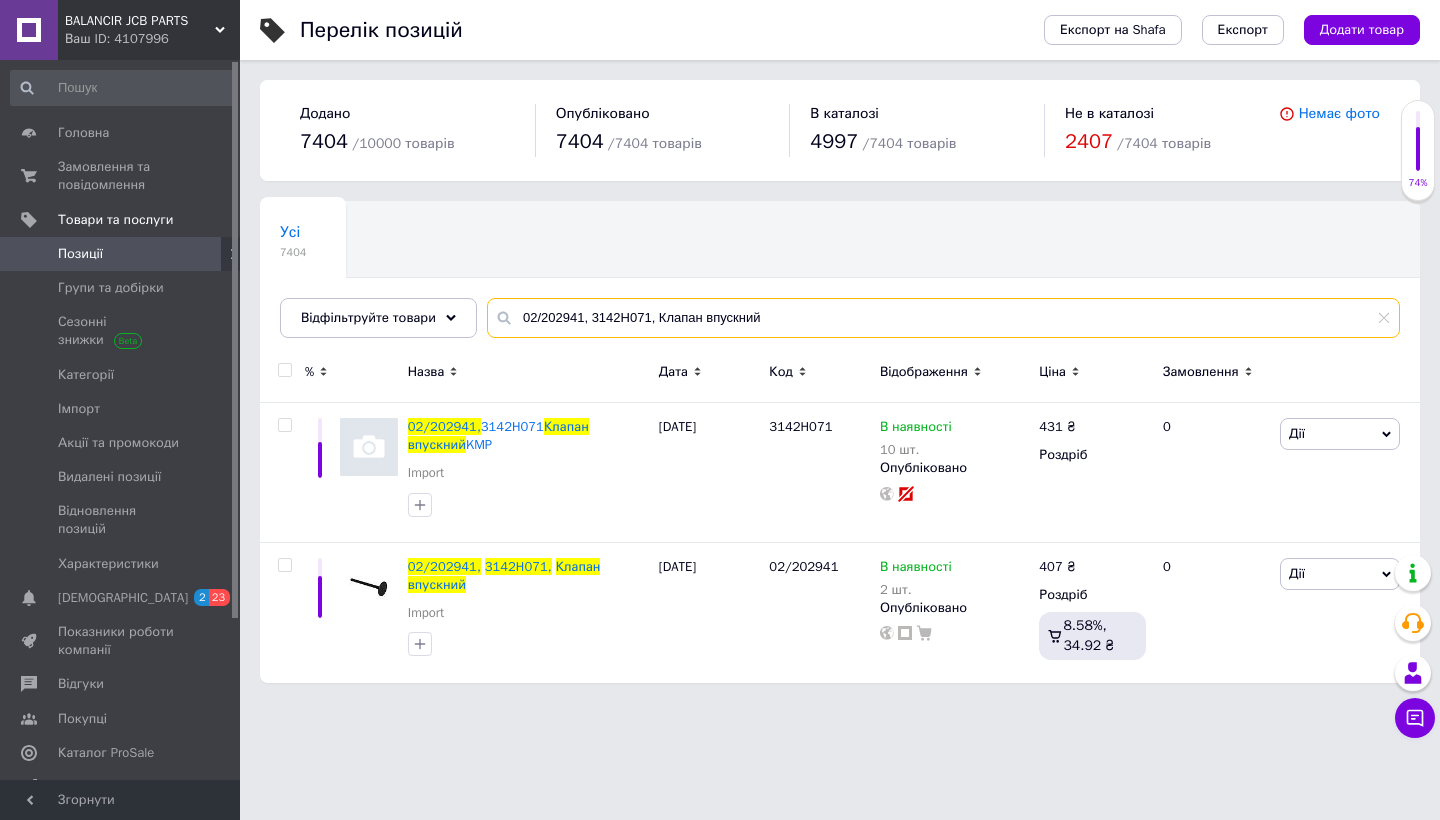 scroll, scrollTop: 0, scrollLeft: 0, axis: both 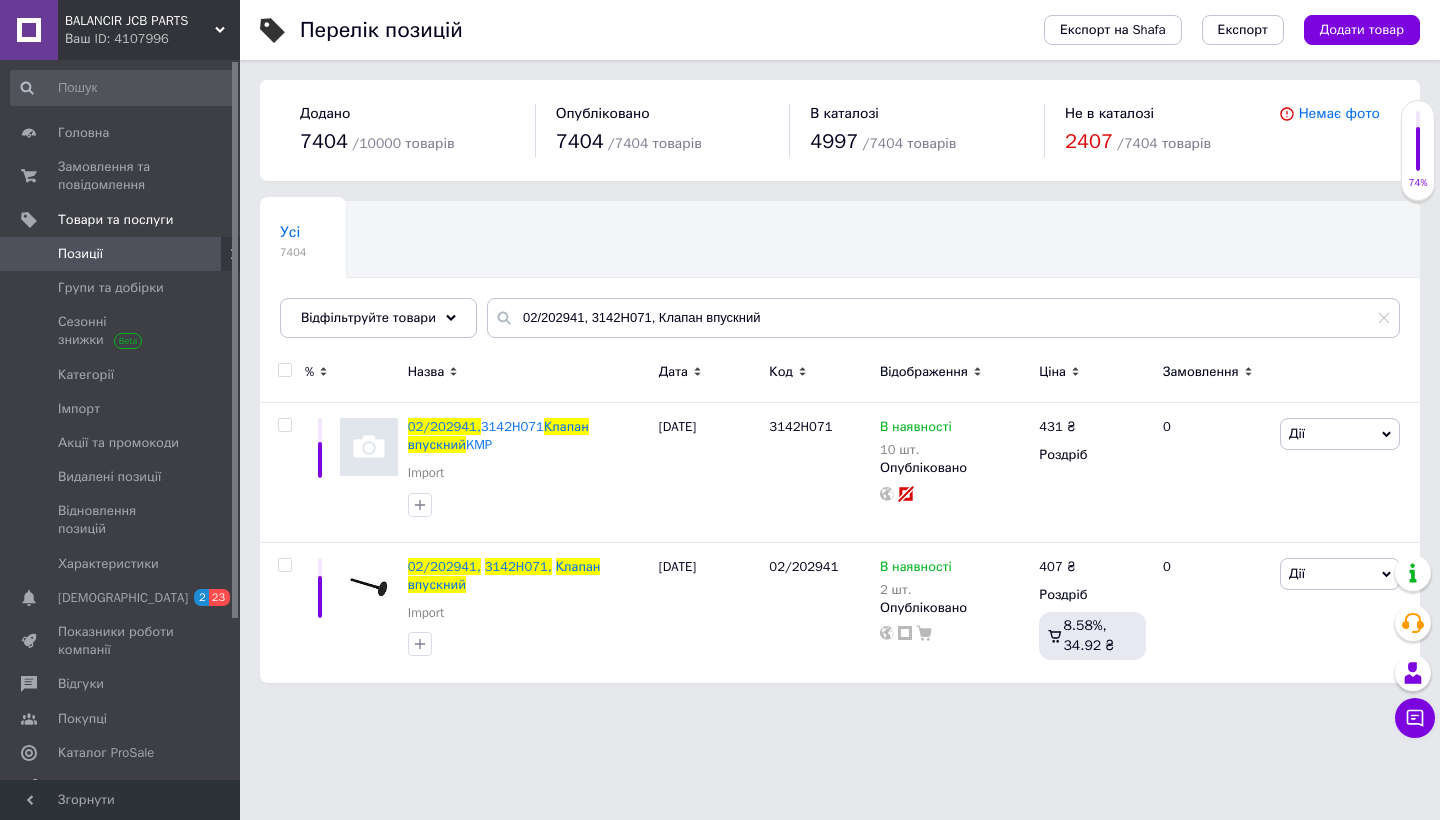 click at bounding box center (284, 370) 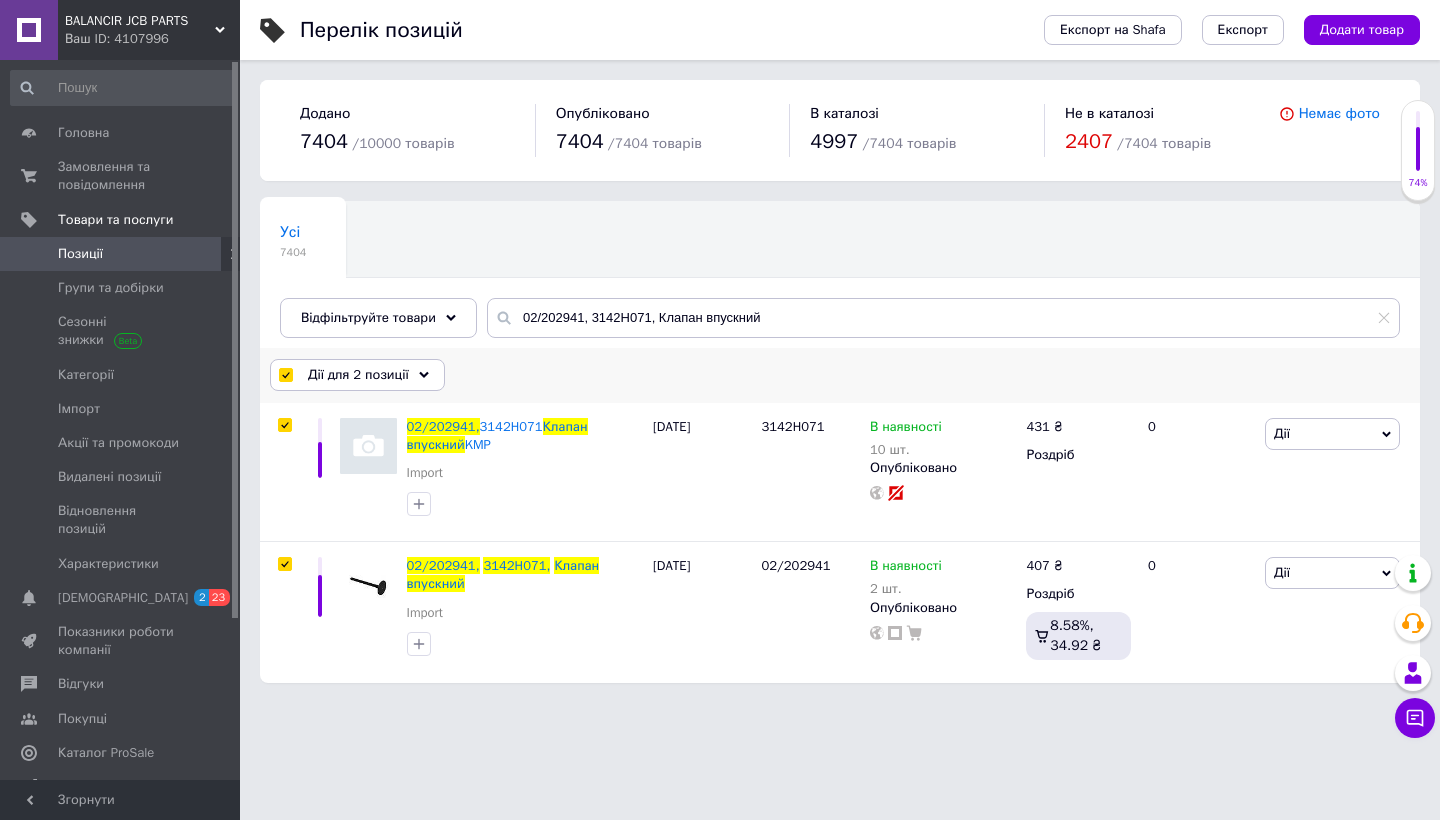 click on "Дії для 2 позиції" at bounding box center [358, 375] 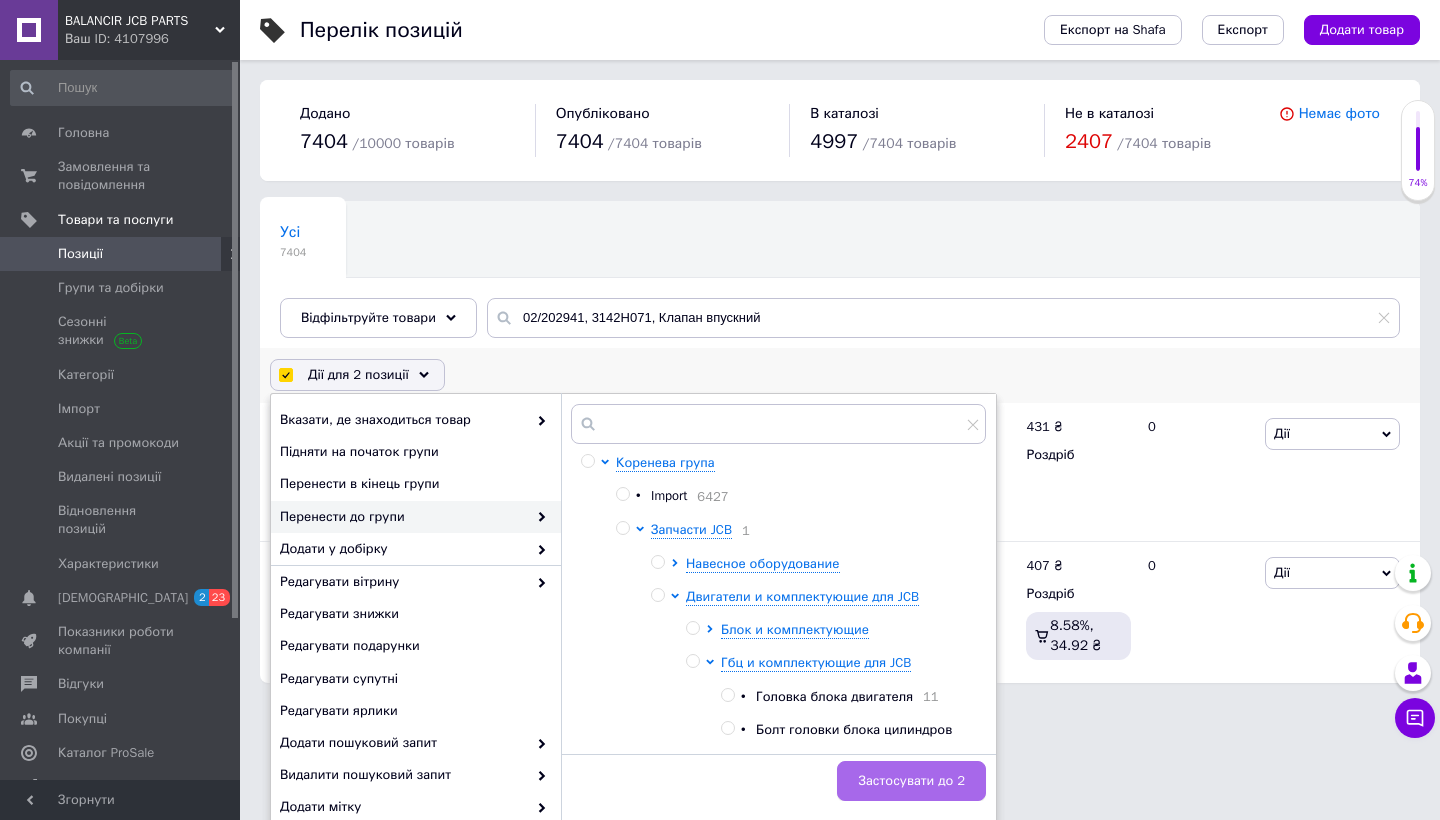 click on "Застосувати до 2" at bounding box center [911, 781] 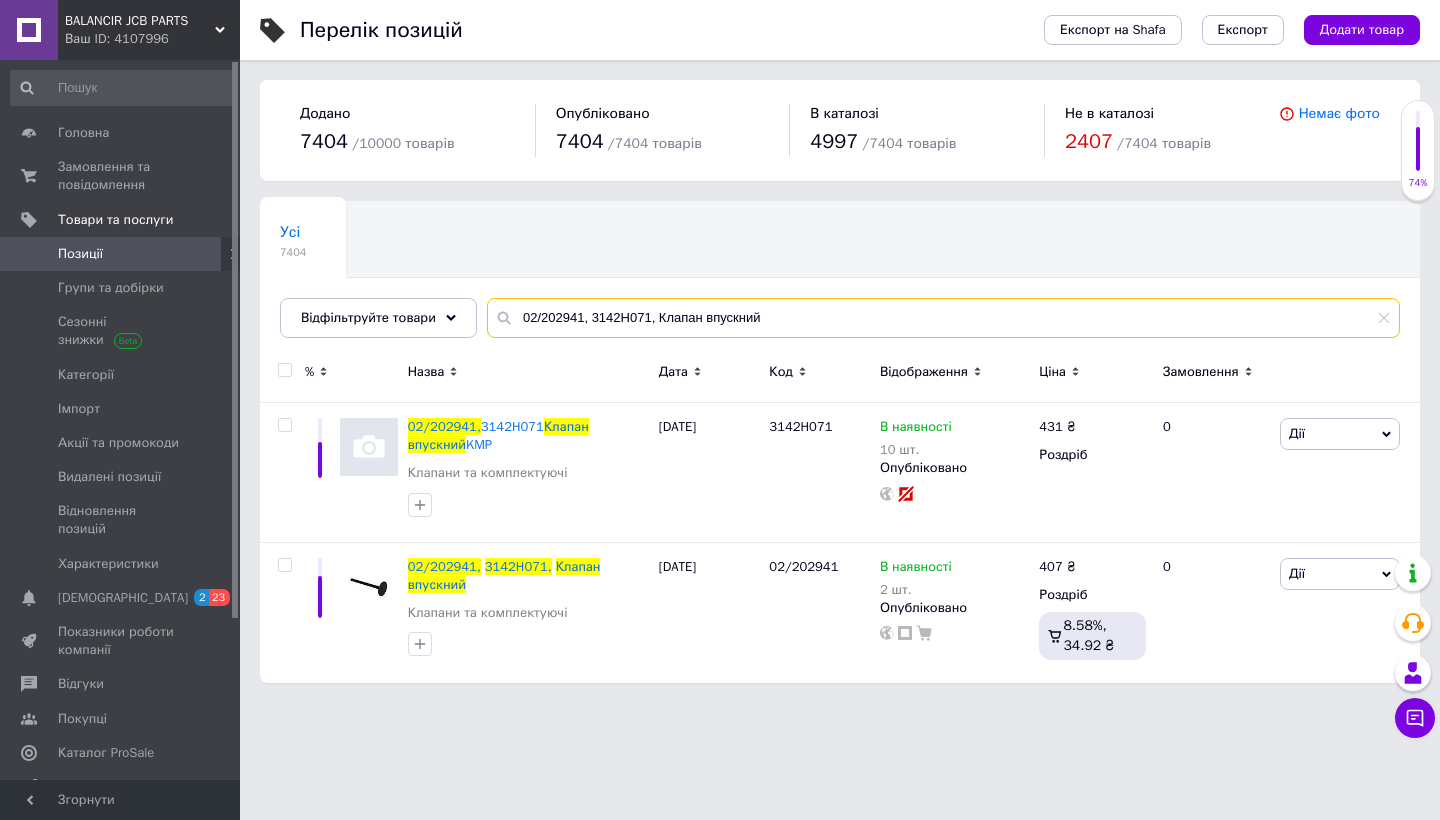 drag, startPoint x: 780, startPoint y: 314, endPoint x: 514, endPoint y: 315, distance: 266.0019 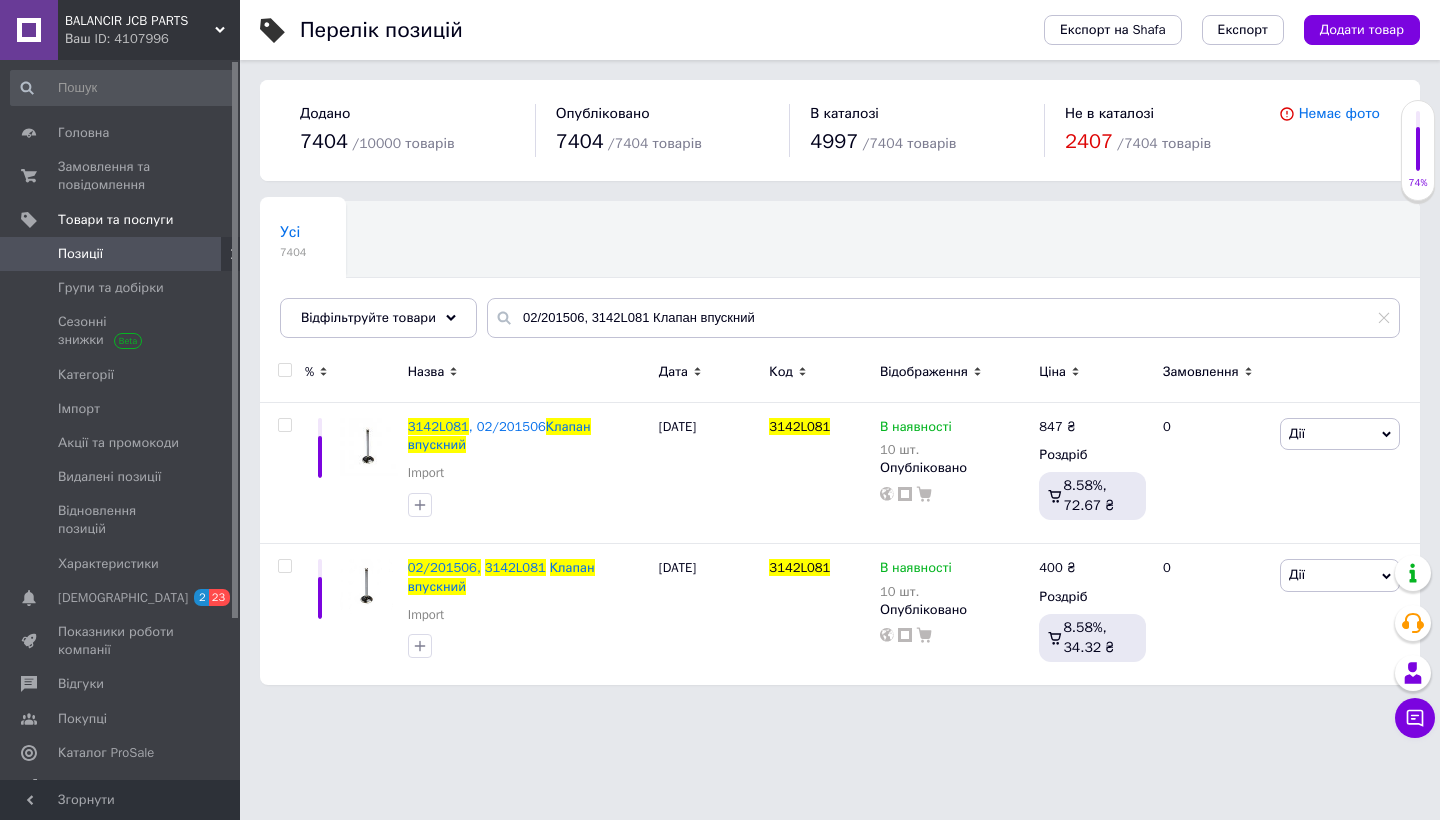 click at bounding box center [284, 370] 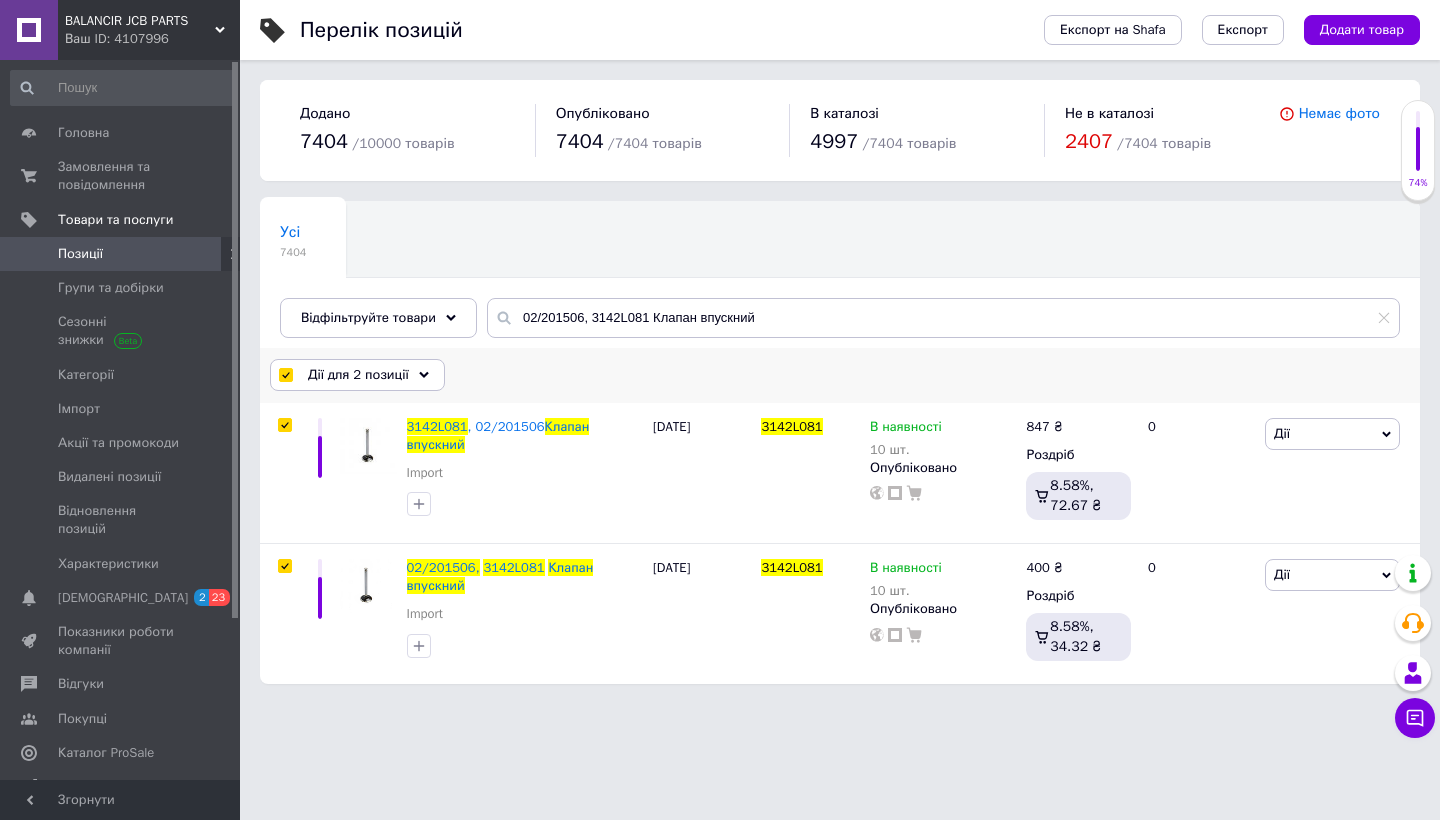 click on "Дії для 2 позиції" at bounding box center [358, 375] 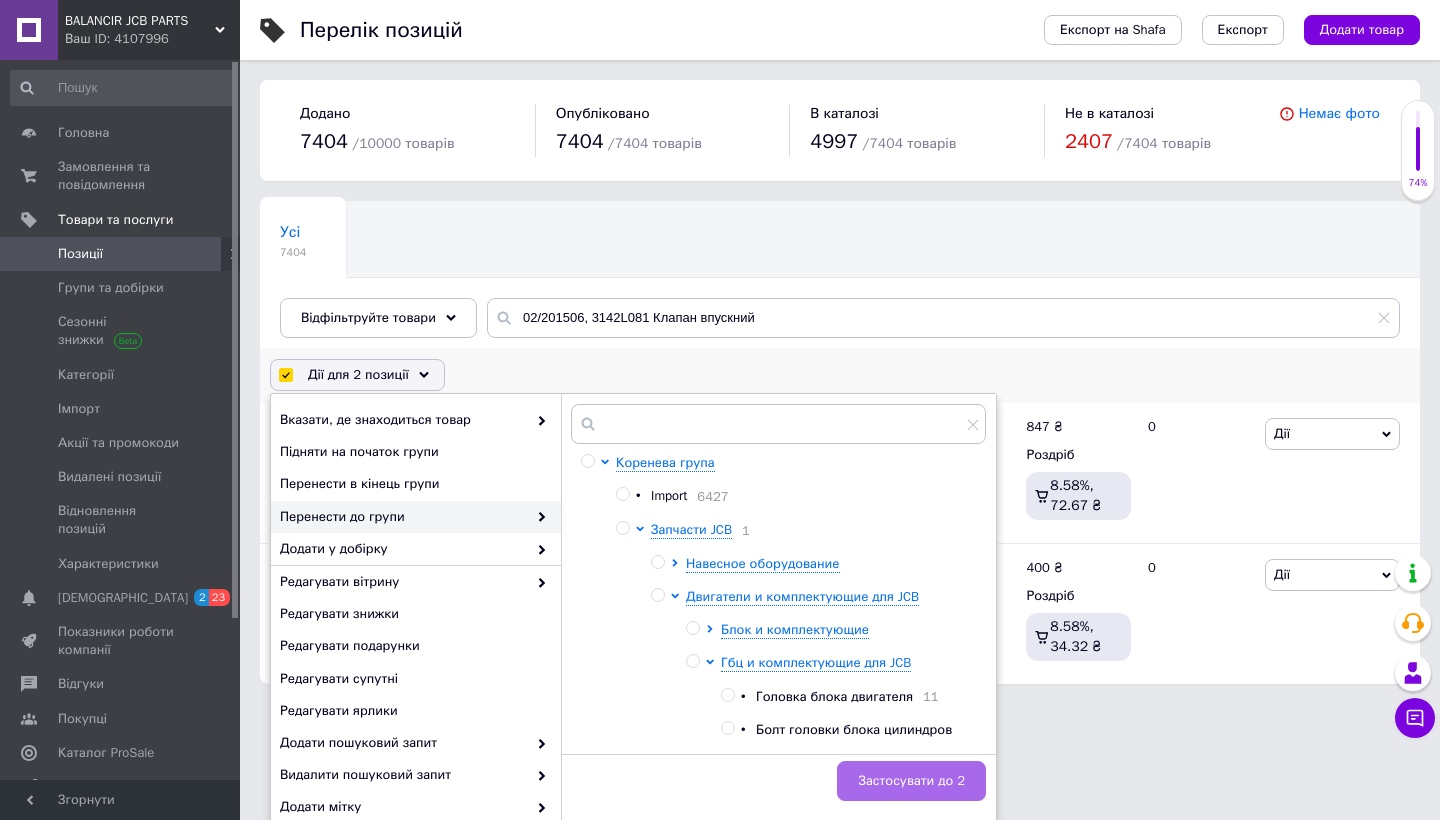 click on "Застосувати до 2" at bounding box center [911, 781] 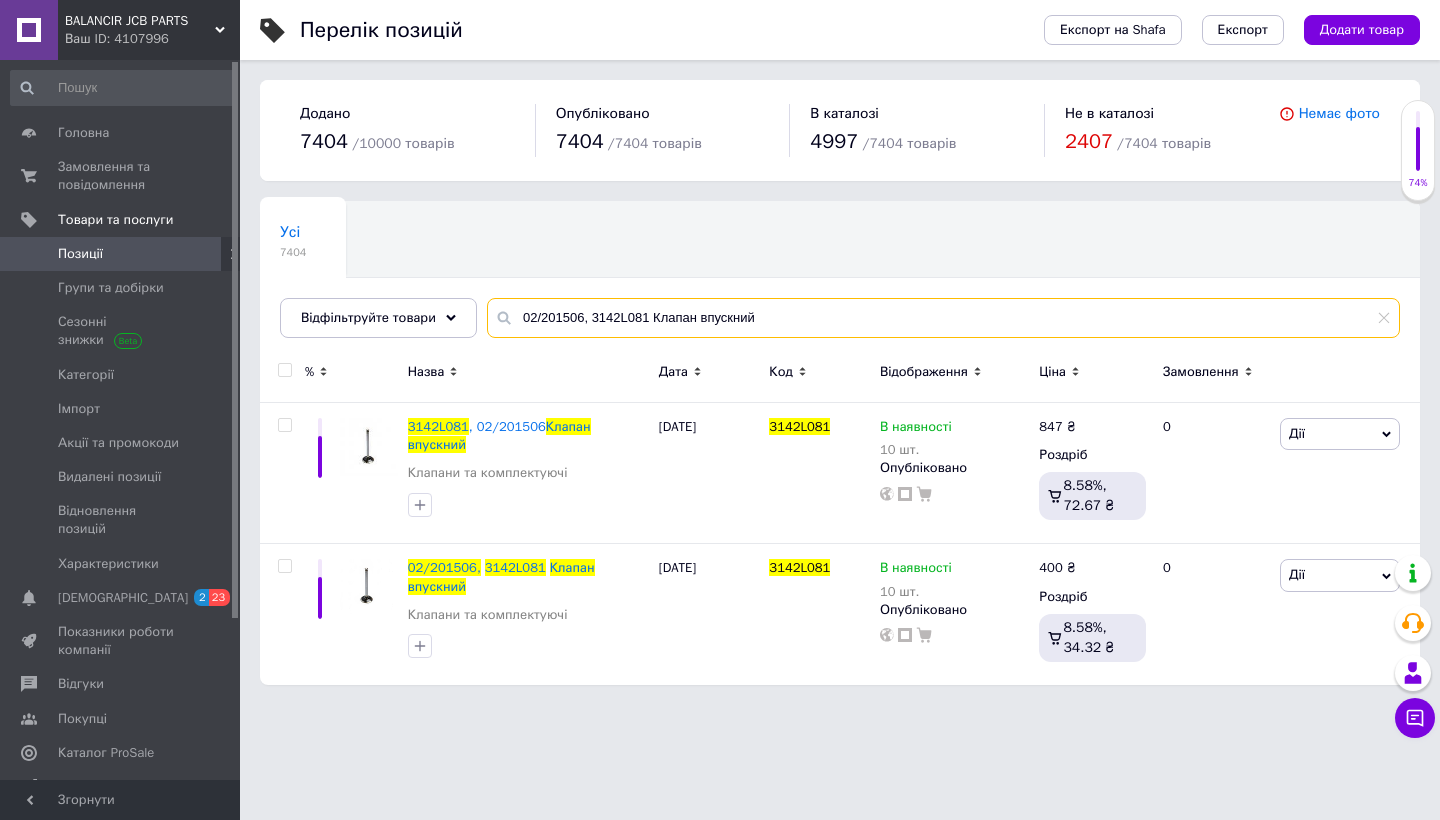 drag, startPoint x: 789, startPoint y: 322, endPoint x: 509, endPoint y: 306, distance: 280.45676 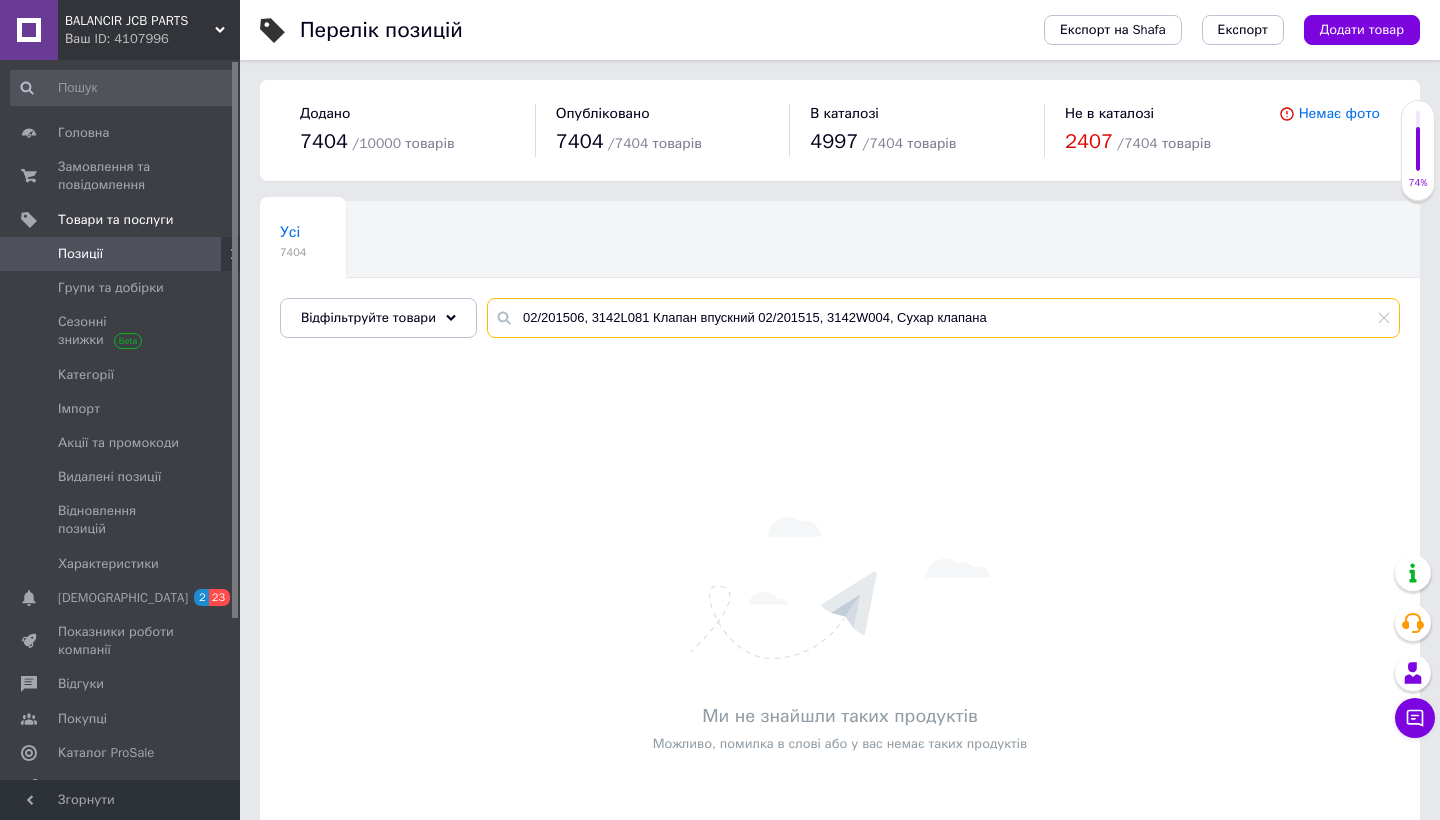 drag, startPoint x: 999, startPoint y: 317, endPoint x: 495, endPoint y: 313, distance: 504.01587 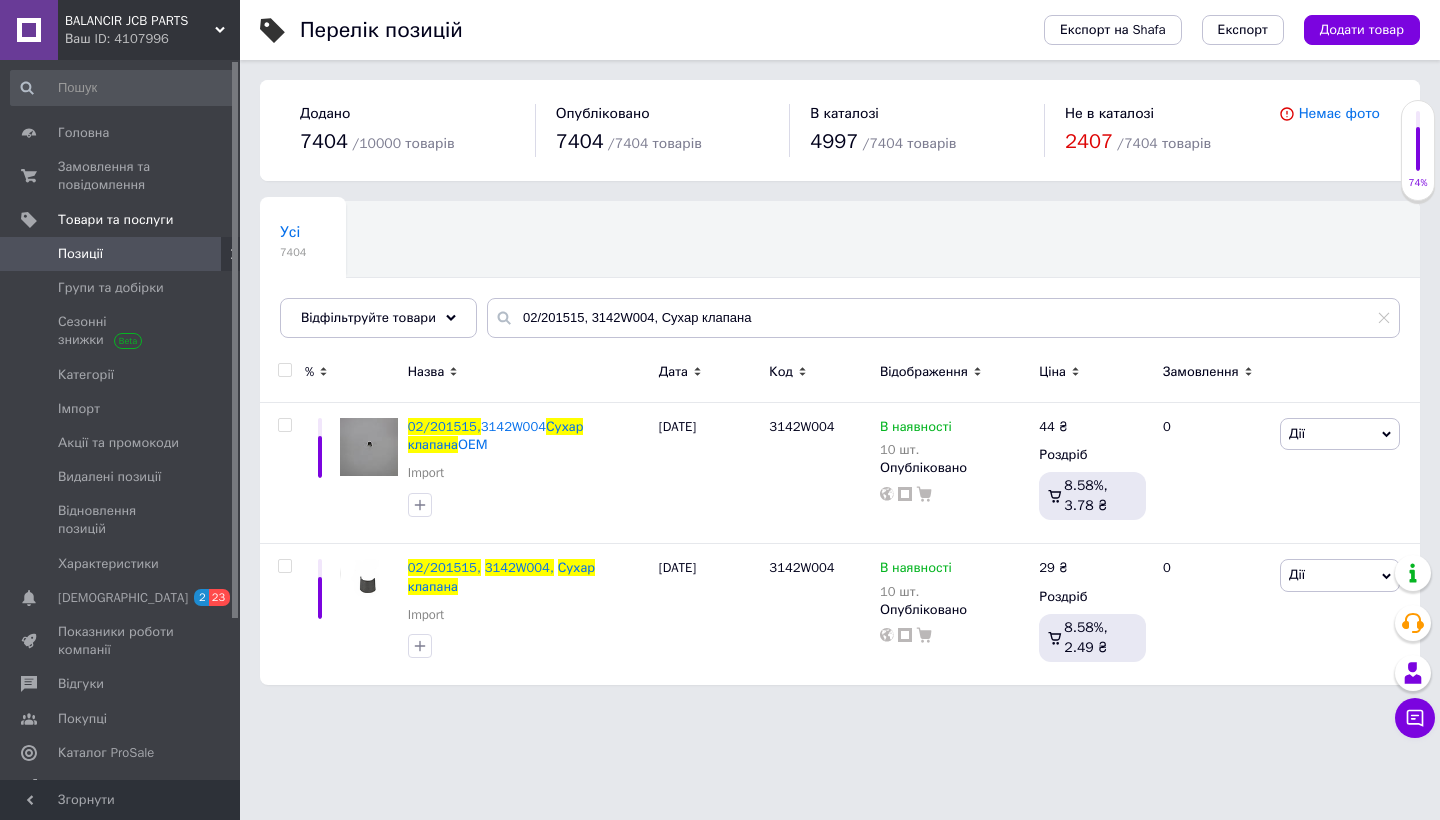 click at bounding box center [284, 370] 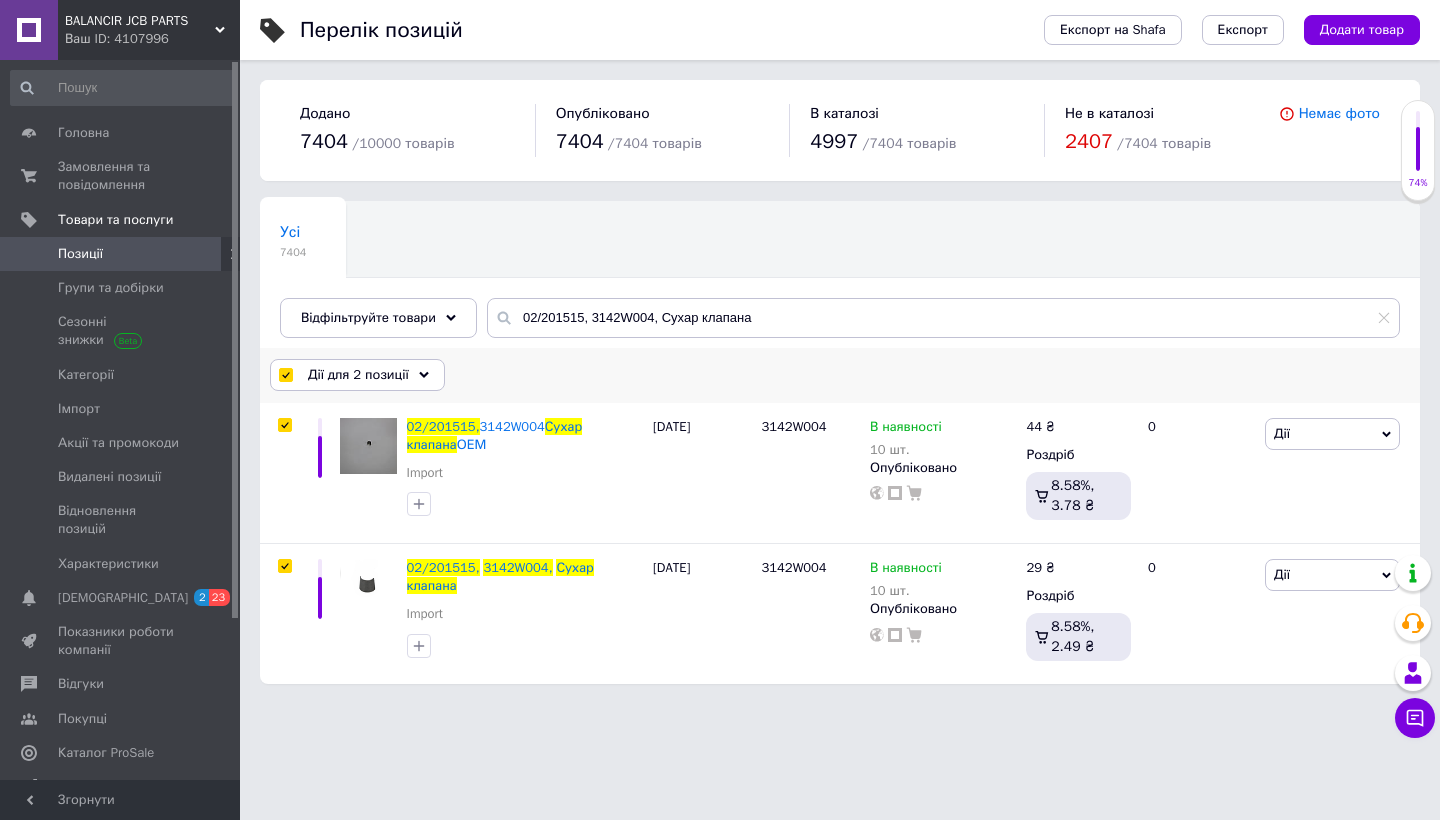 drag, startPoint x: 367, startPoint y: 371, endPoint x: 381, endPoint y: 431, distance: 61.611687 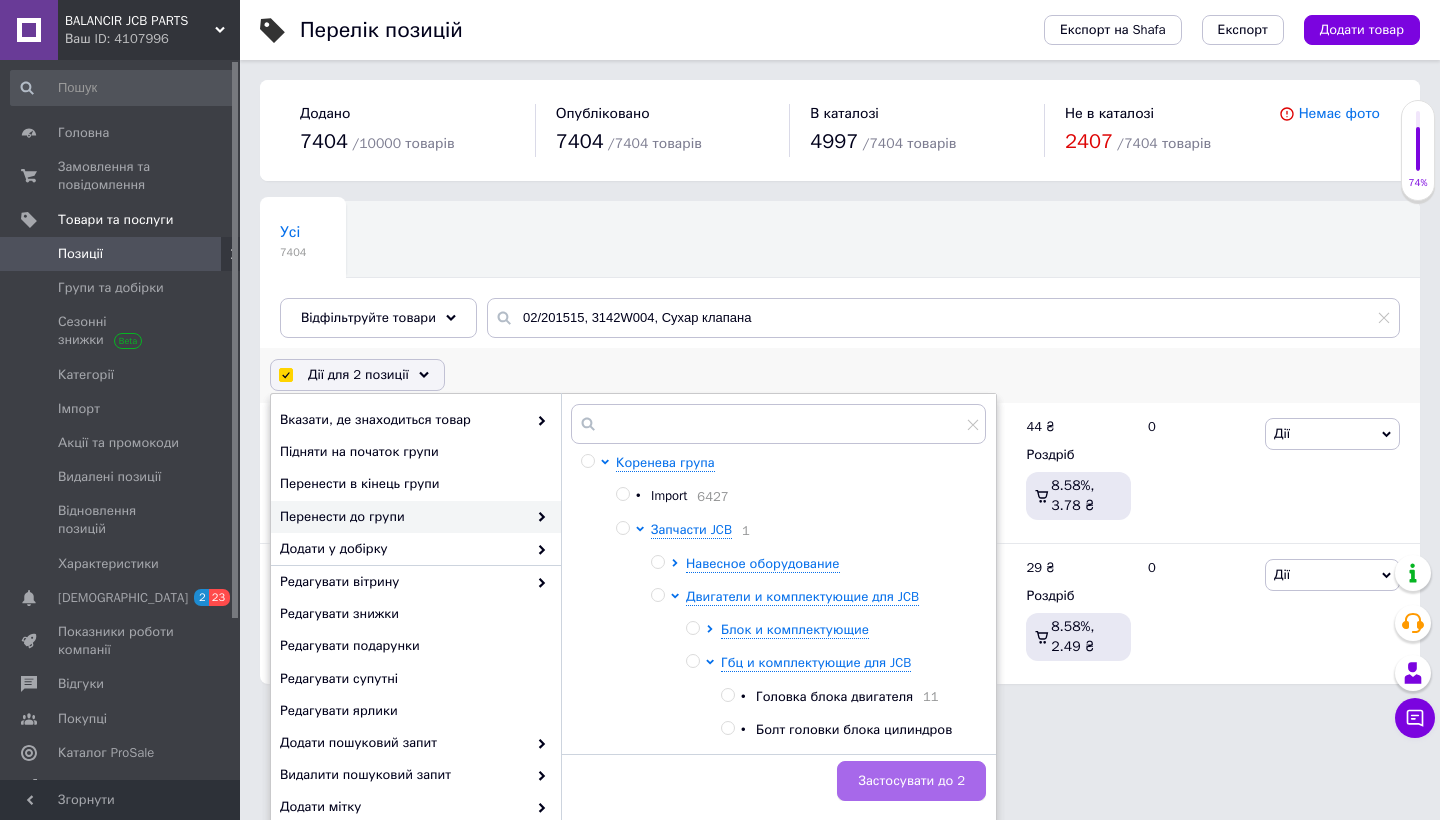 click on "Застосувати до 2" at bounding box center [911, 781] 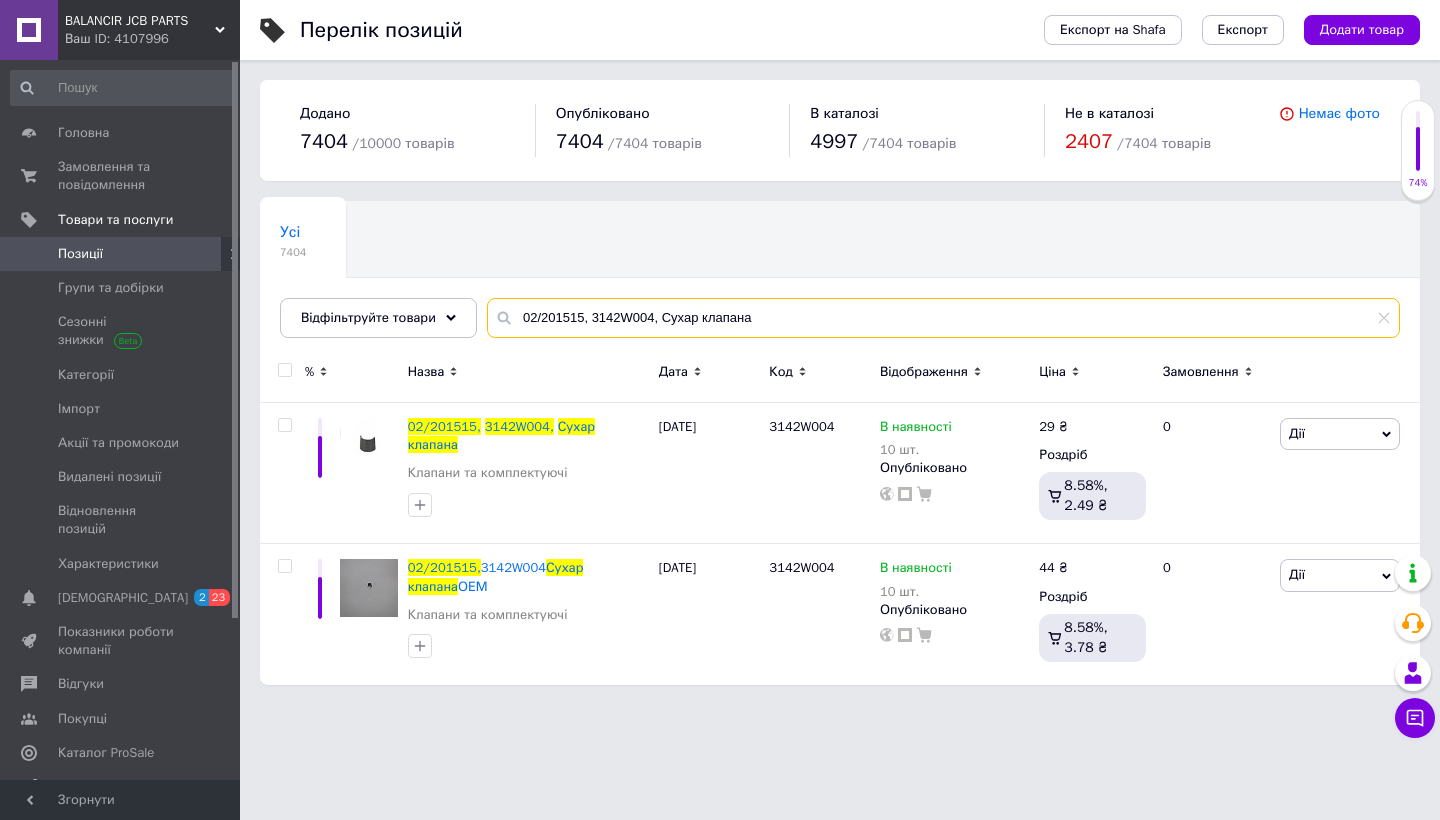 drag, startPoint x: 765, startPoint y: 321, endPoint x: 511, endPoint y: 318, distance: 254.01772 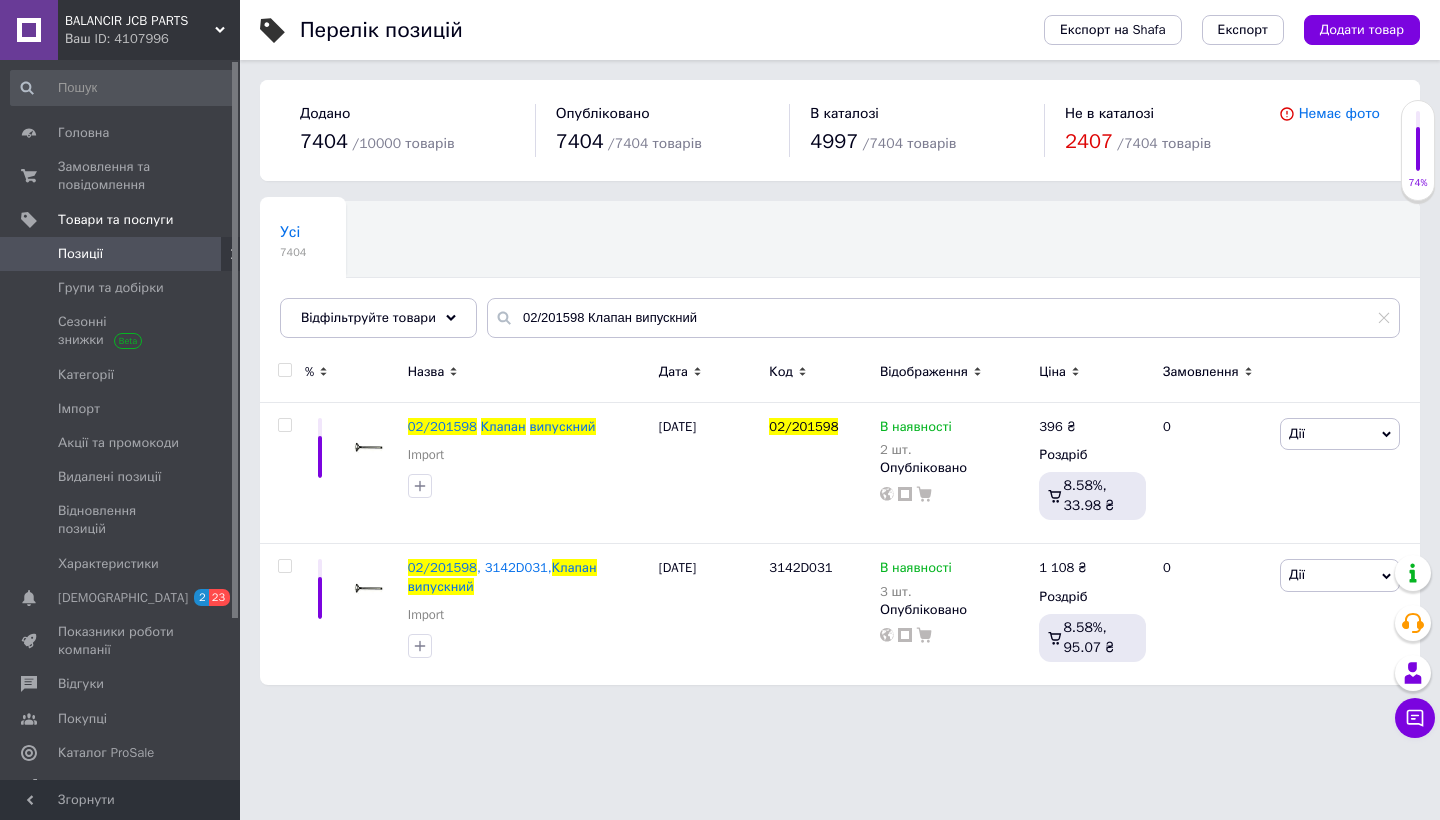 click at bounding box center [285, 370] 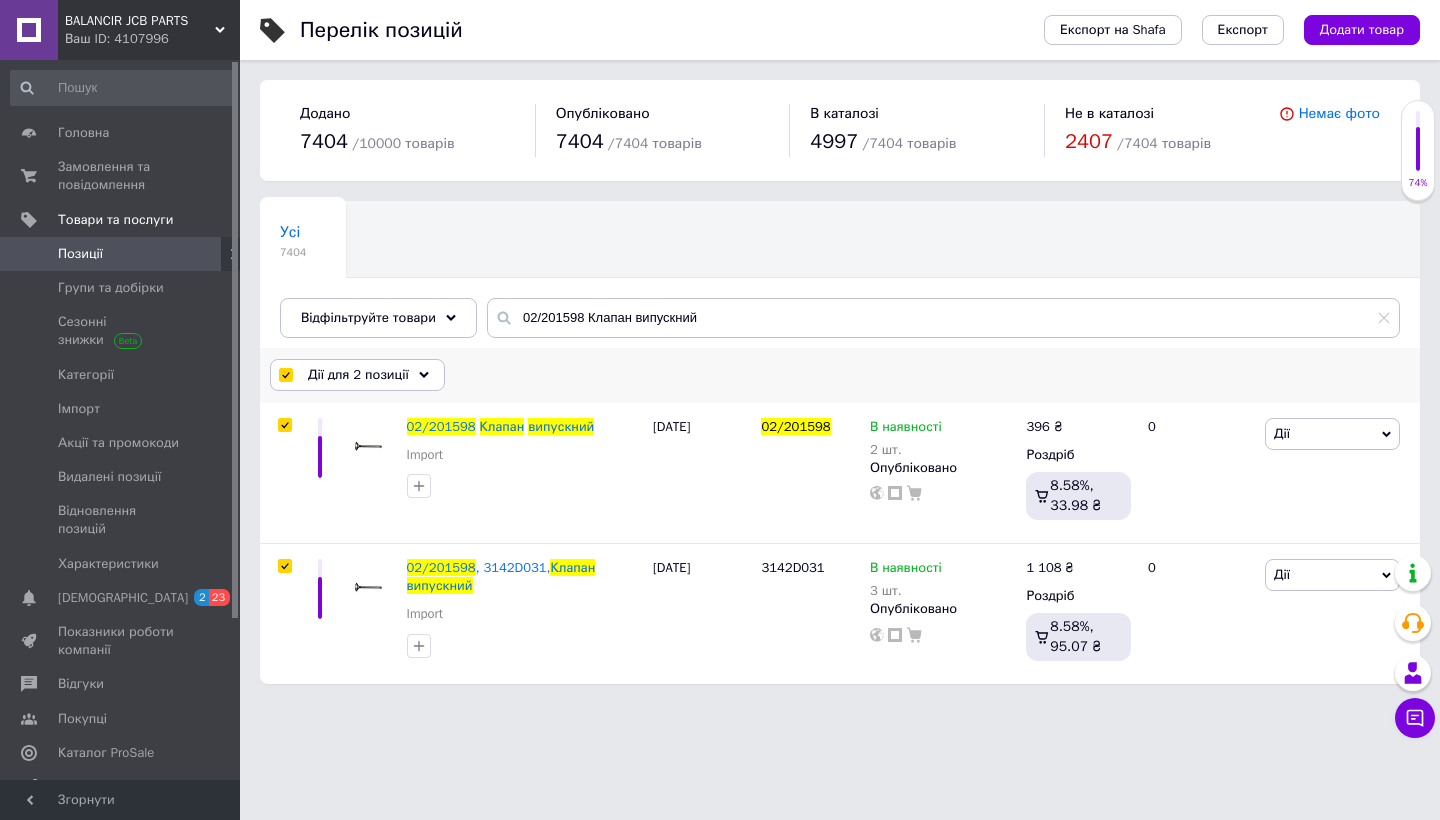 click on "Дії для 2 позиції" at bounding box center [358, 375] 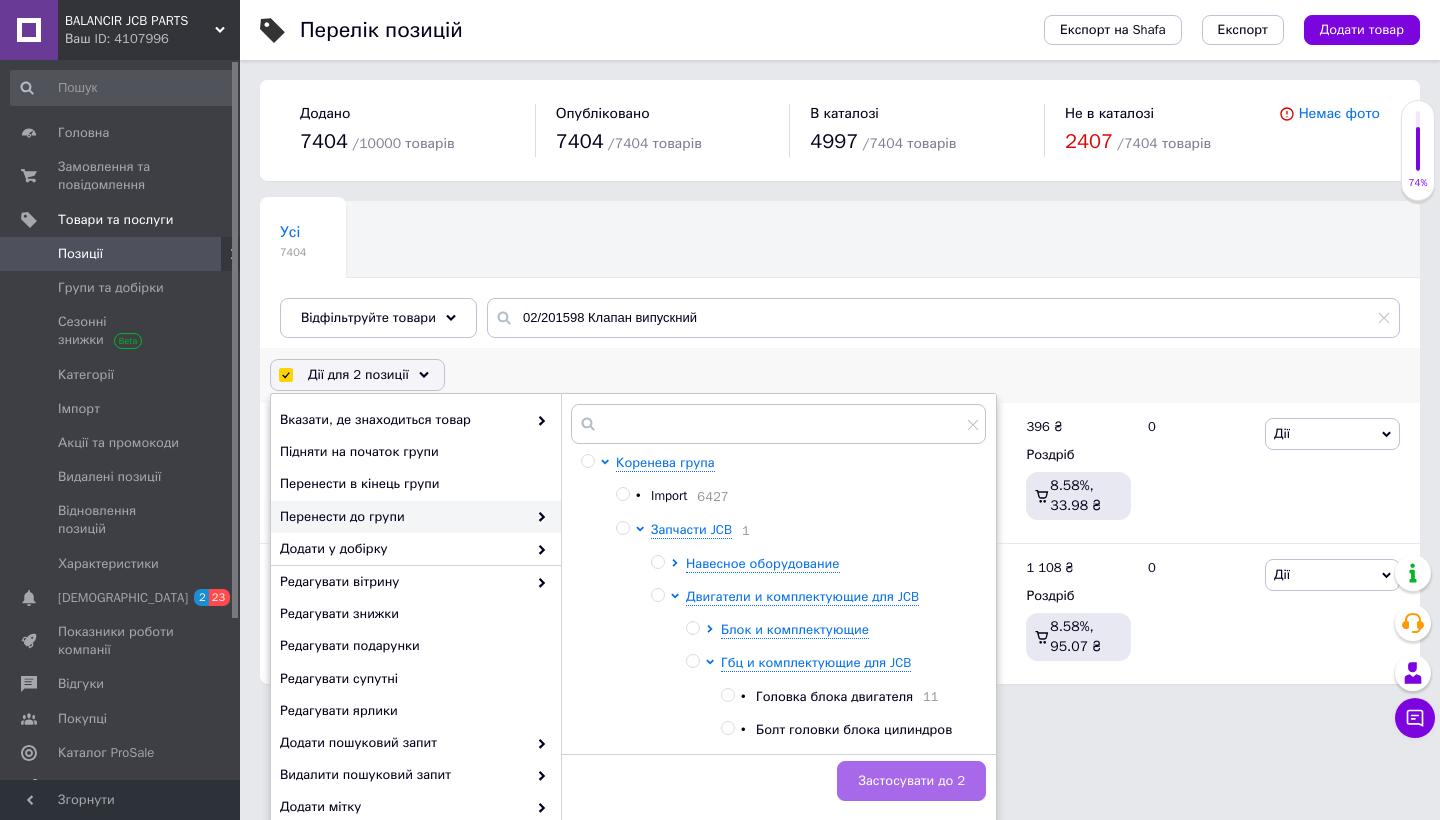 click on "Застосувати до 2" at bounding box center (911, 781) 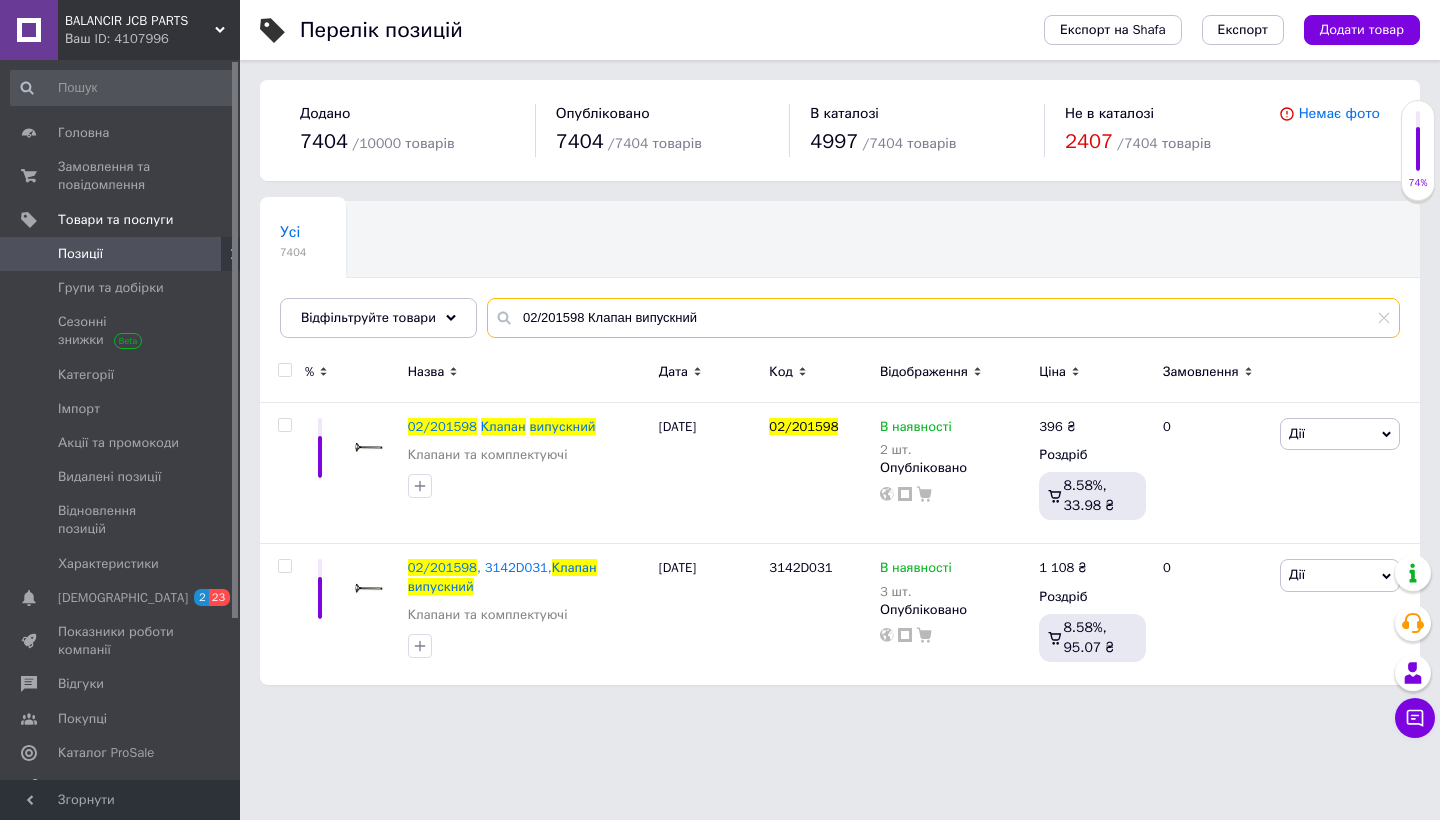 drag, startPoint x: 718, startPoint y: 312, endPoint x: 485, endPoint y: 310, distance: 233.00859 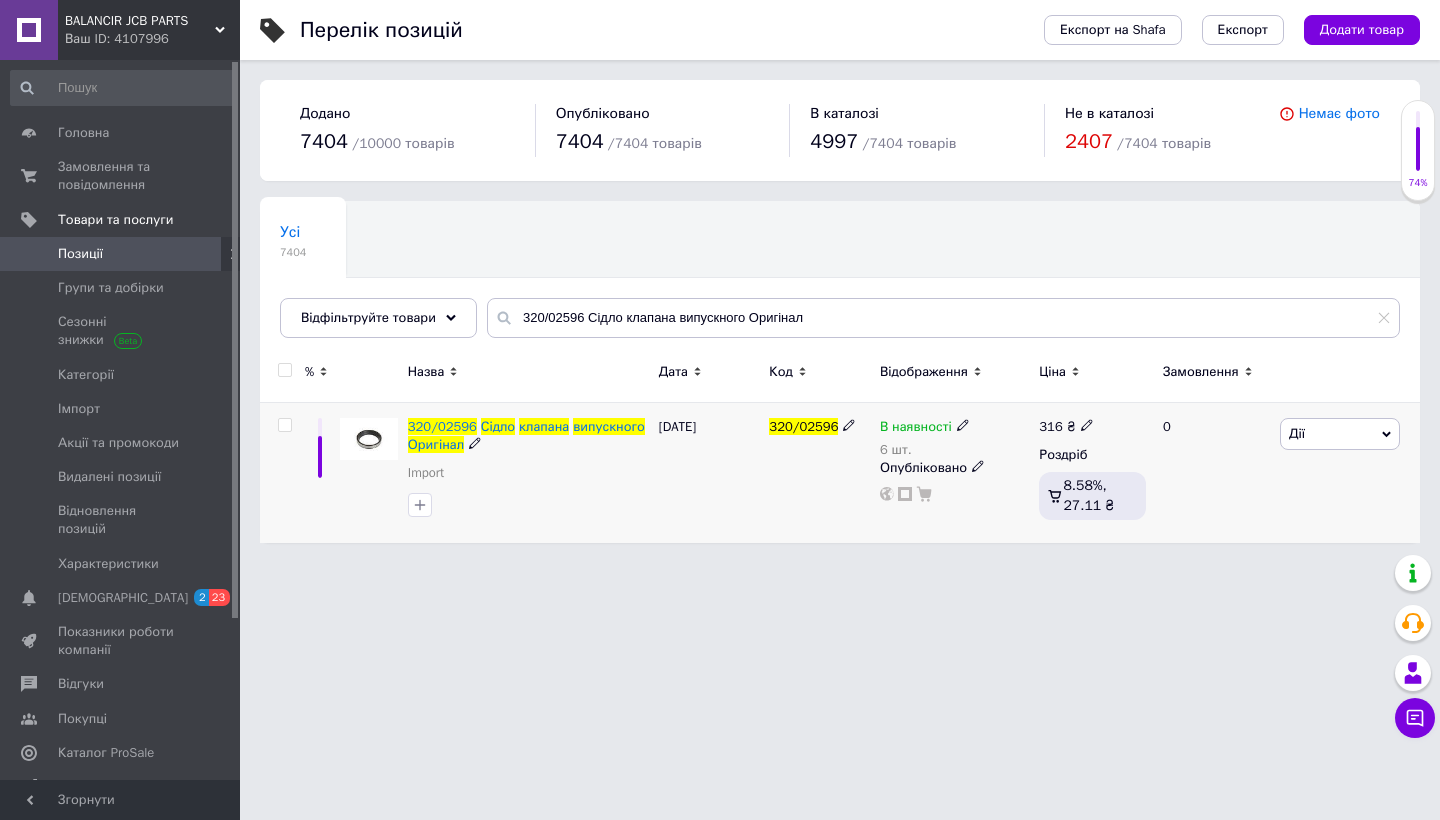 click at bounding box center [284, 425] 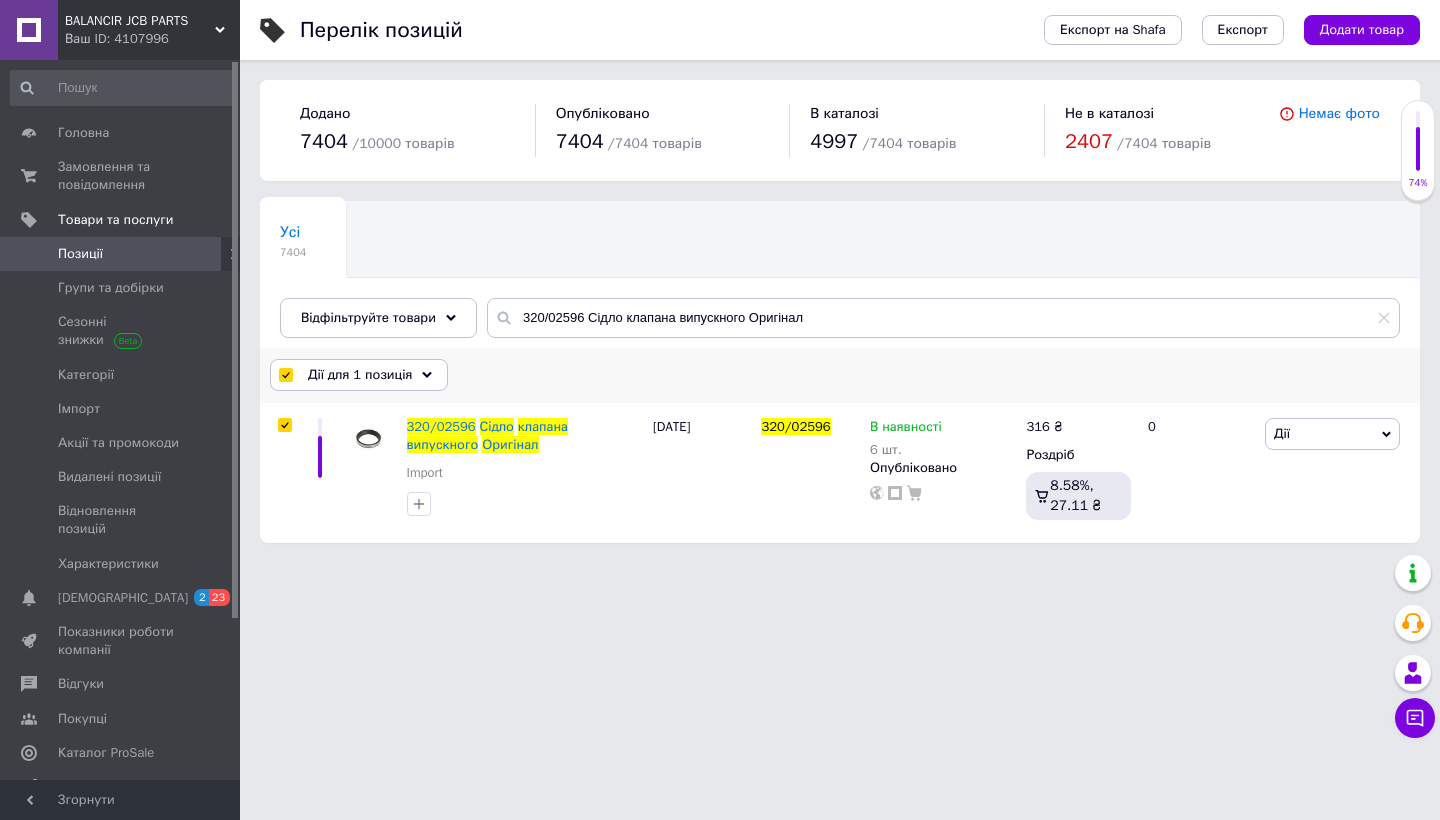 click on "Дії для 1 позиція" at bounding box center (360, 375) 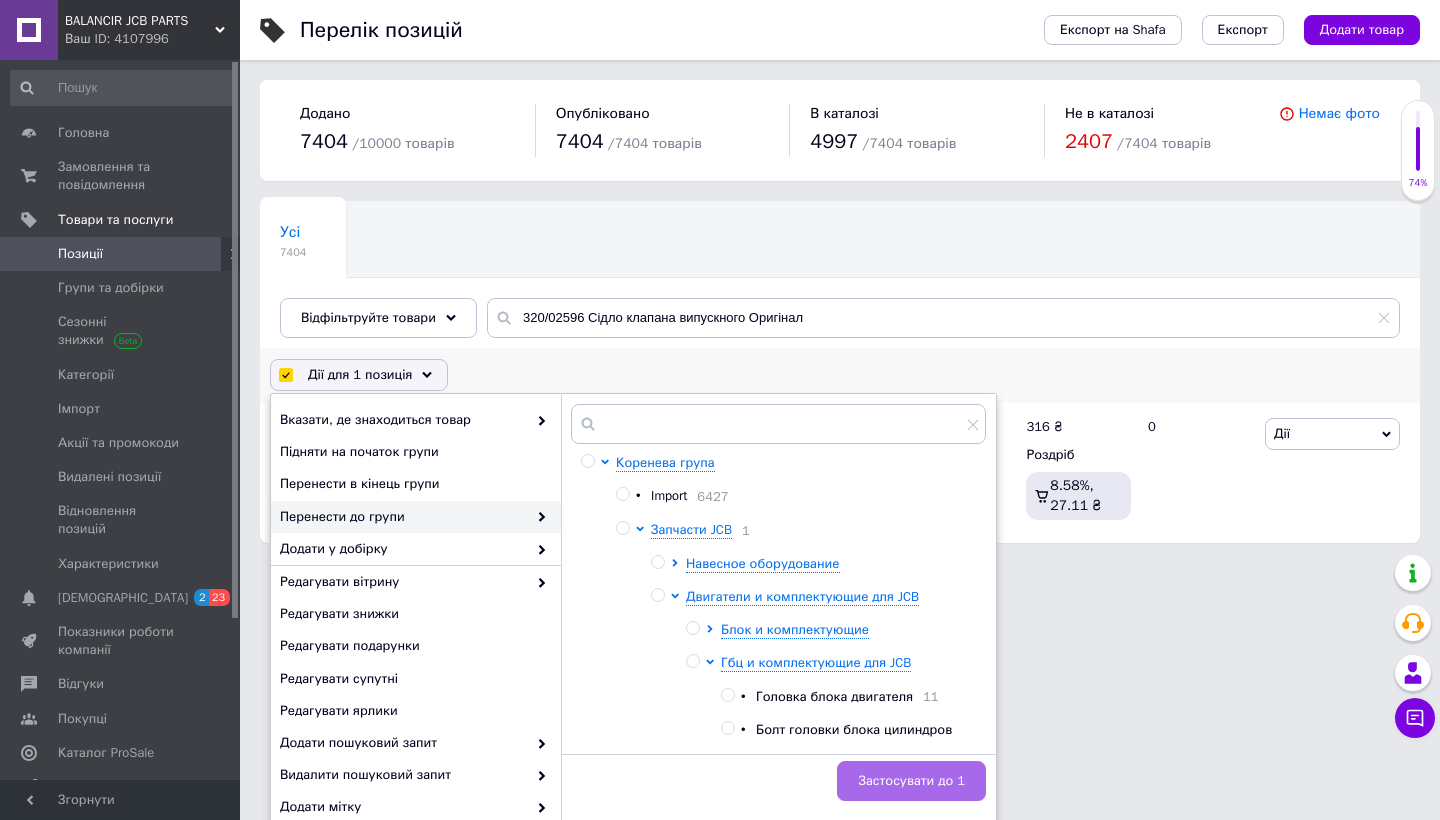 click on "Застосувати до 1" at bounding box center [911, 781] 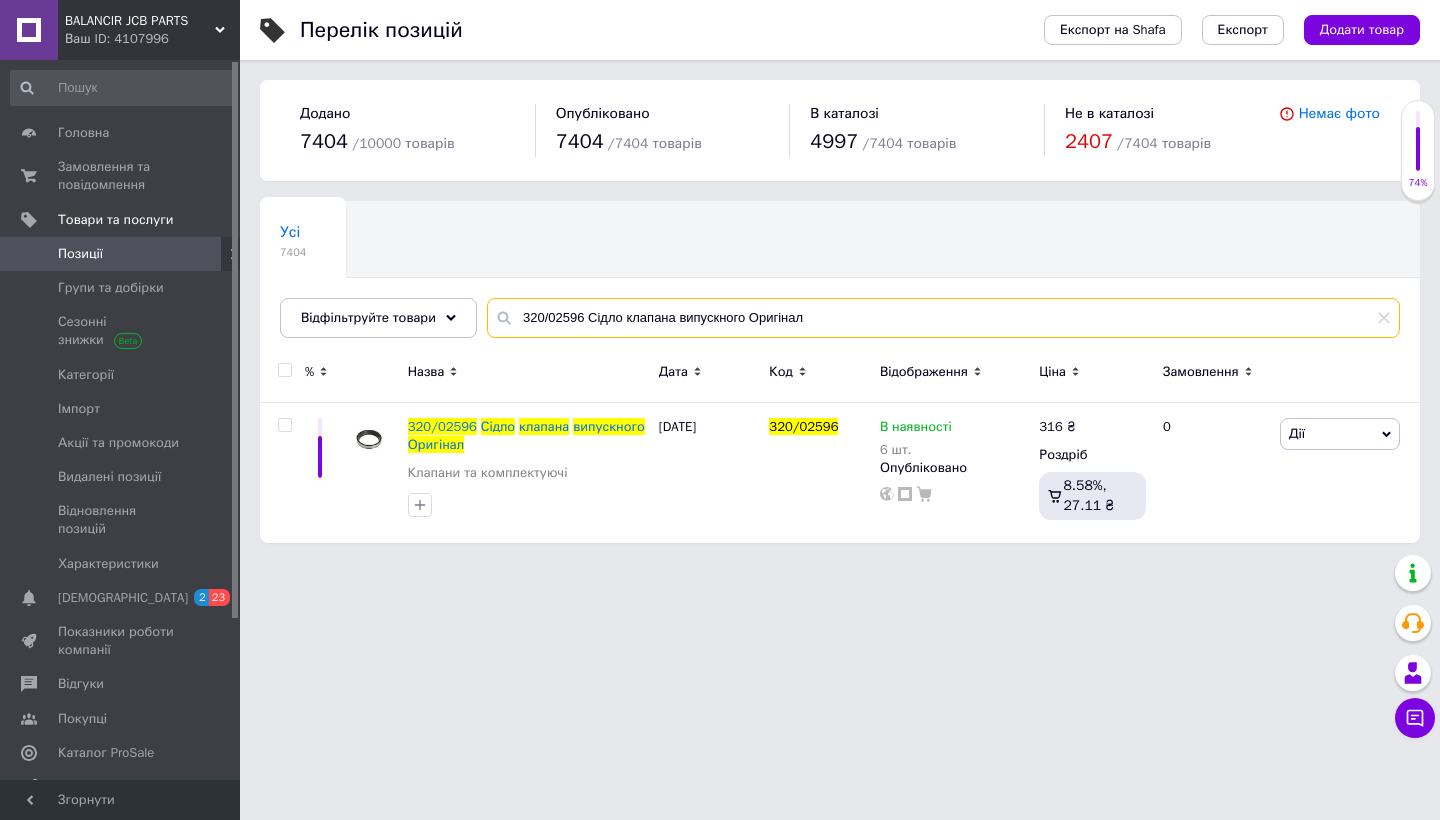 drag, startPoint x: 807, startPoint y: 317, endPoint x: 500, endPoint y: 315, distance: 307.0065 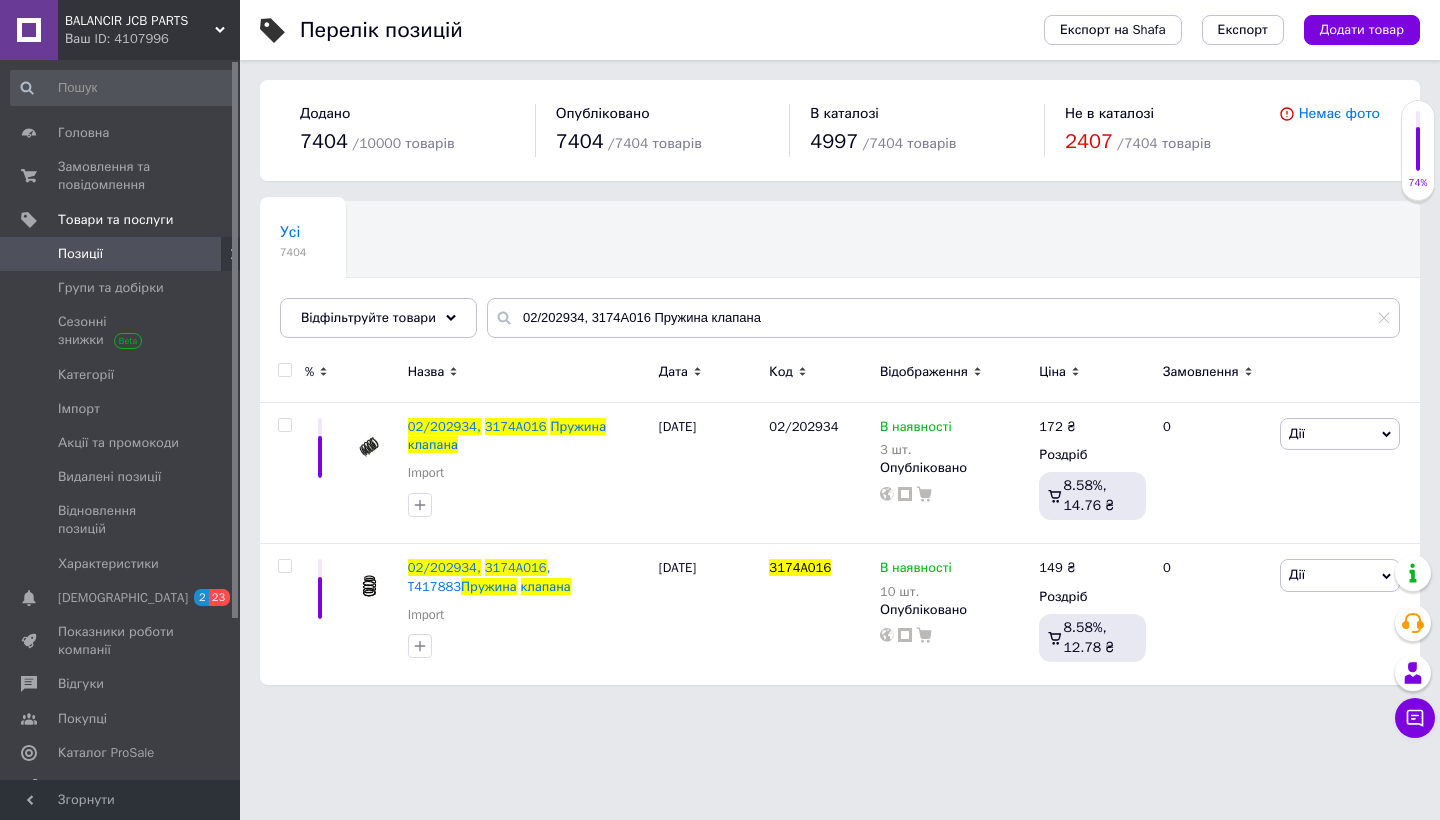 click at bounding box center (282, 375) 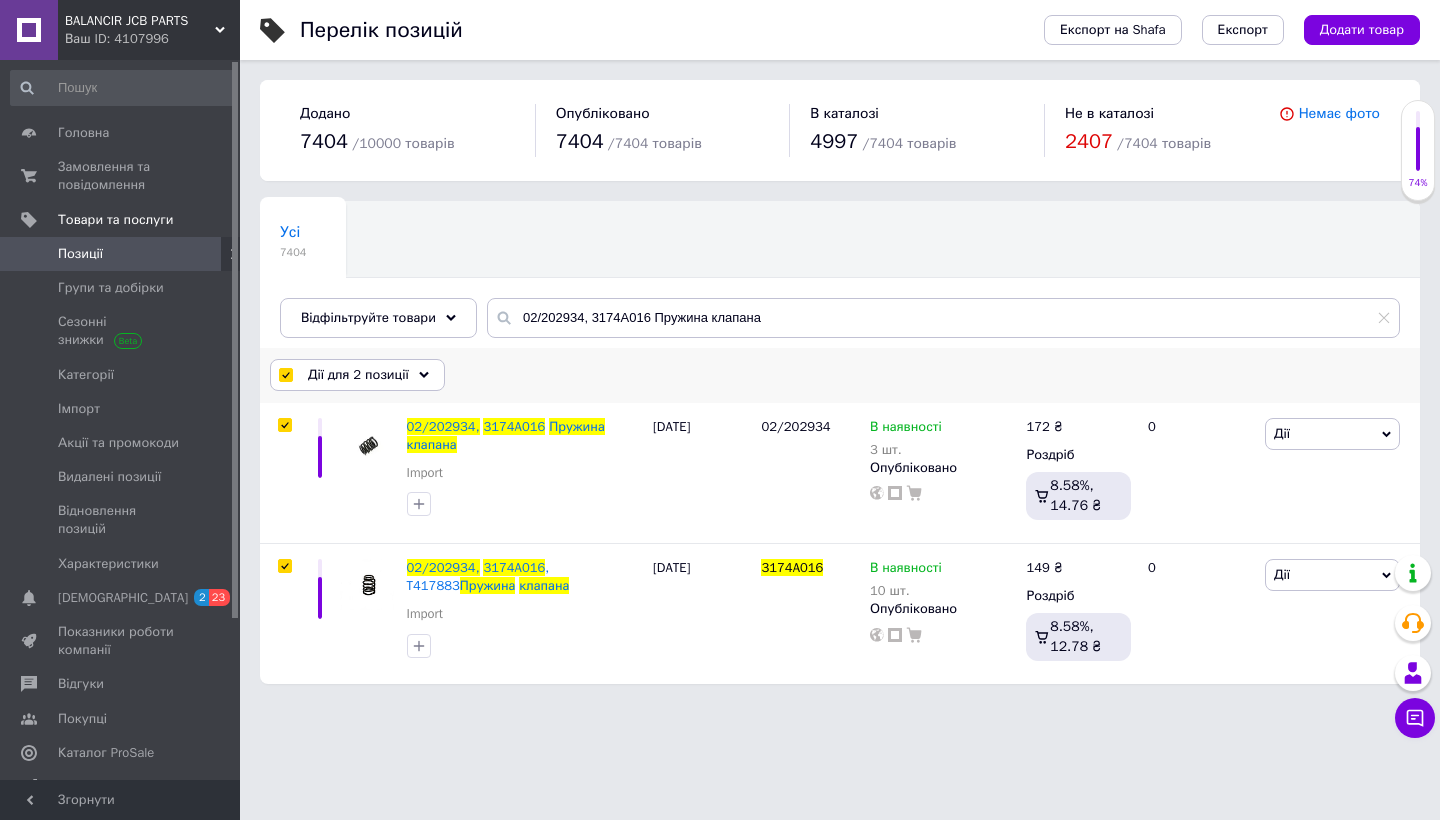 click on "Дії для 2 позиції" at bounding box center [358, 375] 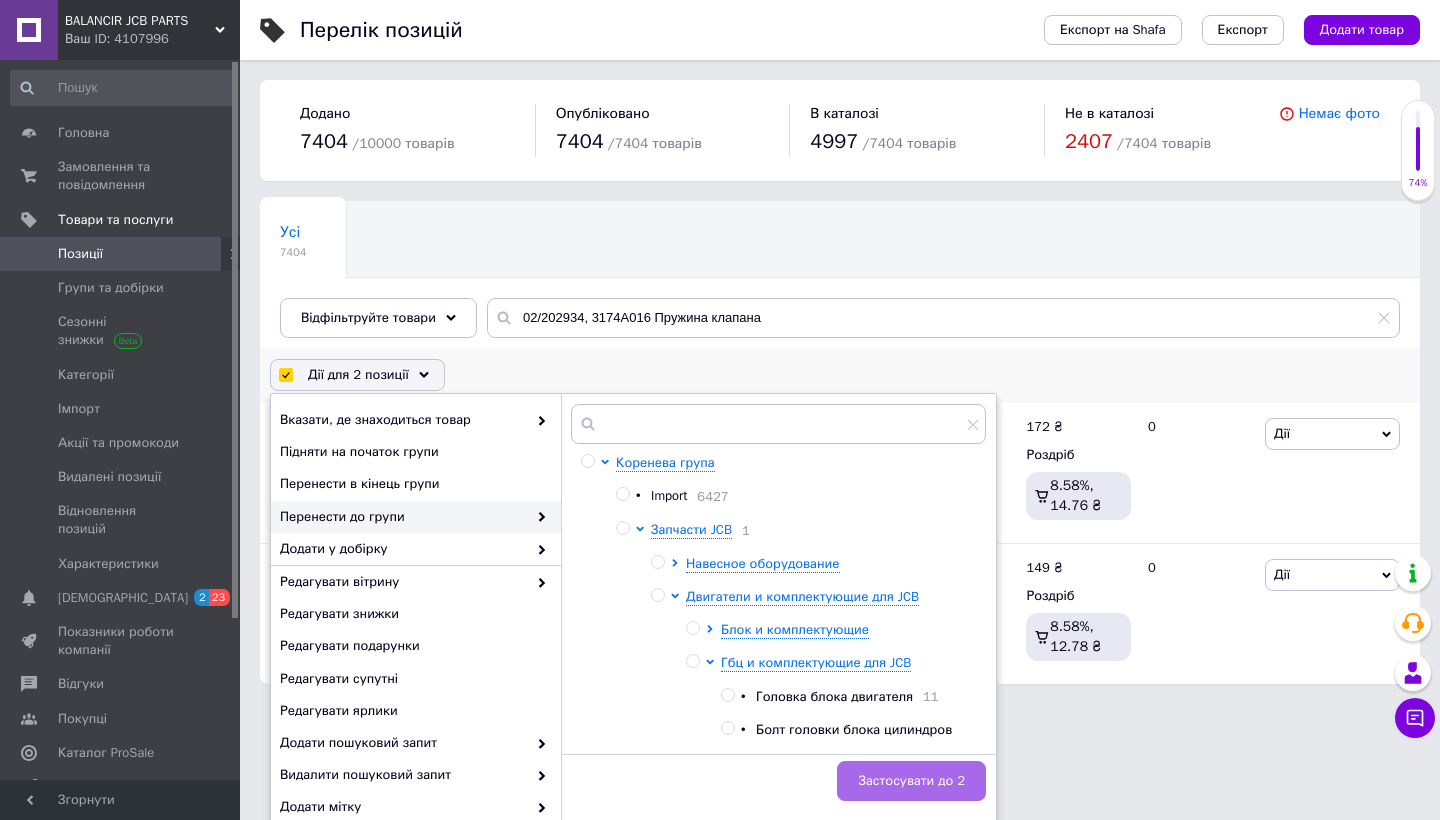 click on "Застосувати до 2" at bounding box center (911, 781) 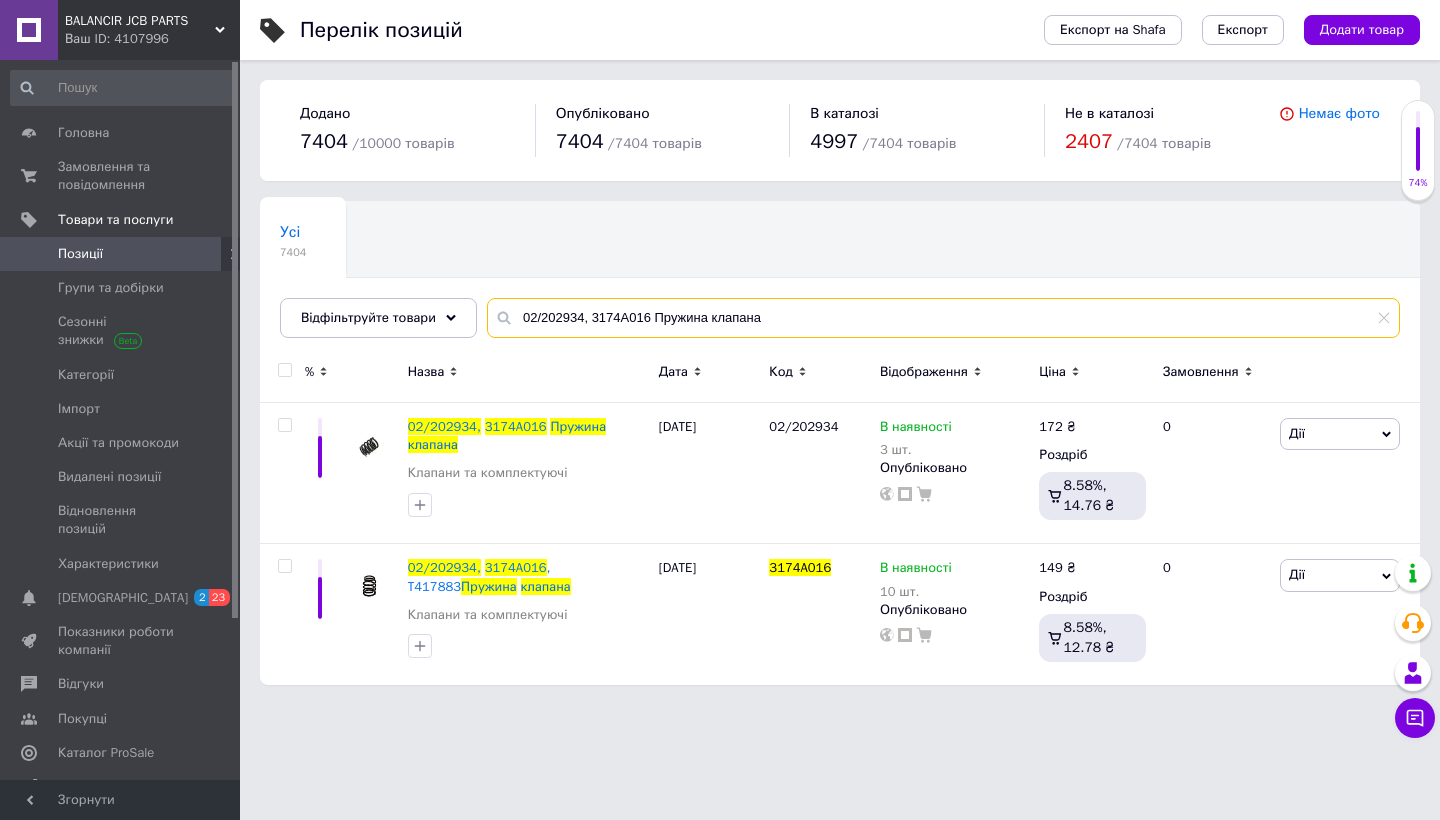 drag, startPoint x: 791, startPoint y: 314, endPoint x: 496, endPoint y: 306, distance: 295.10846 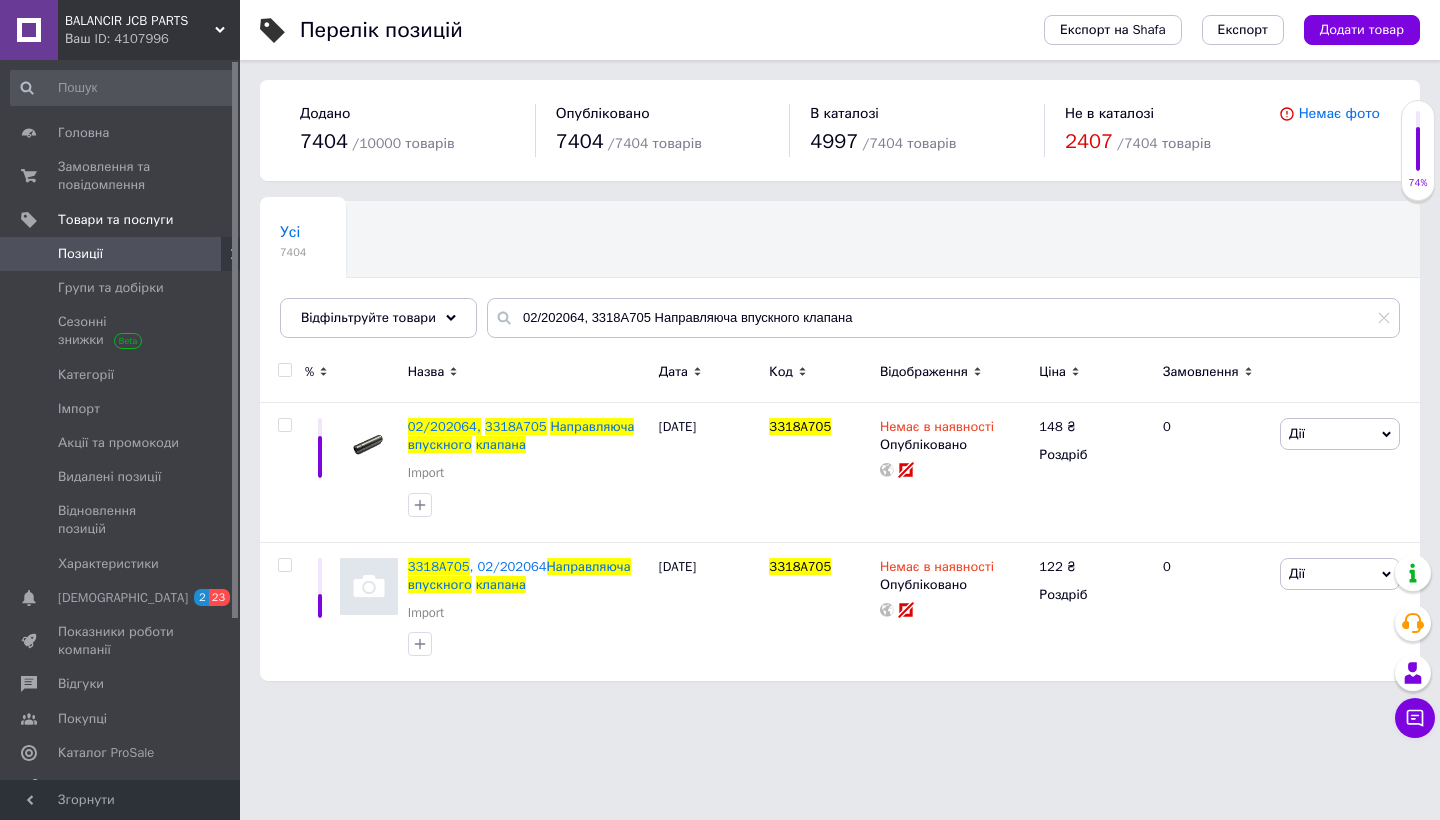 click at bounding box center (284, 370) 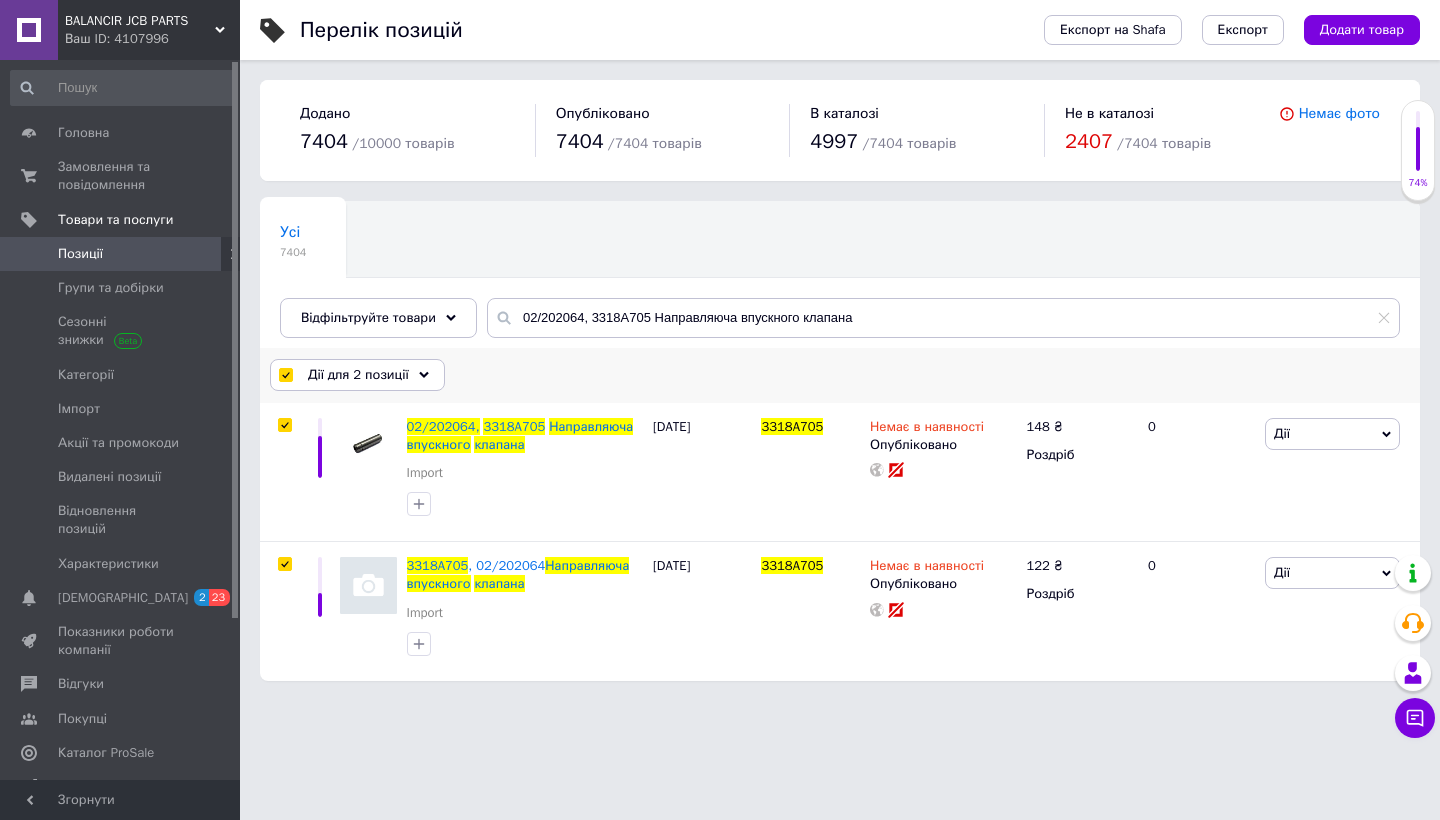 click on "Дії для 2 позиції" at bounding box center (357, 375) 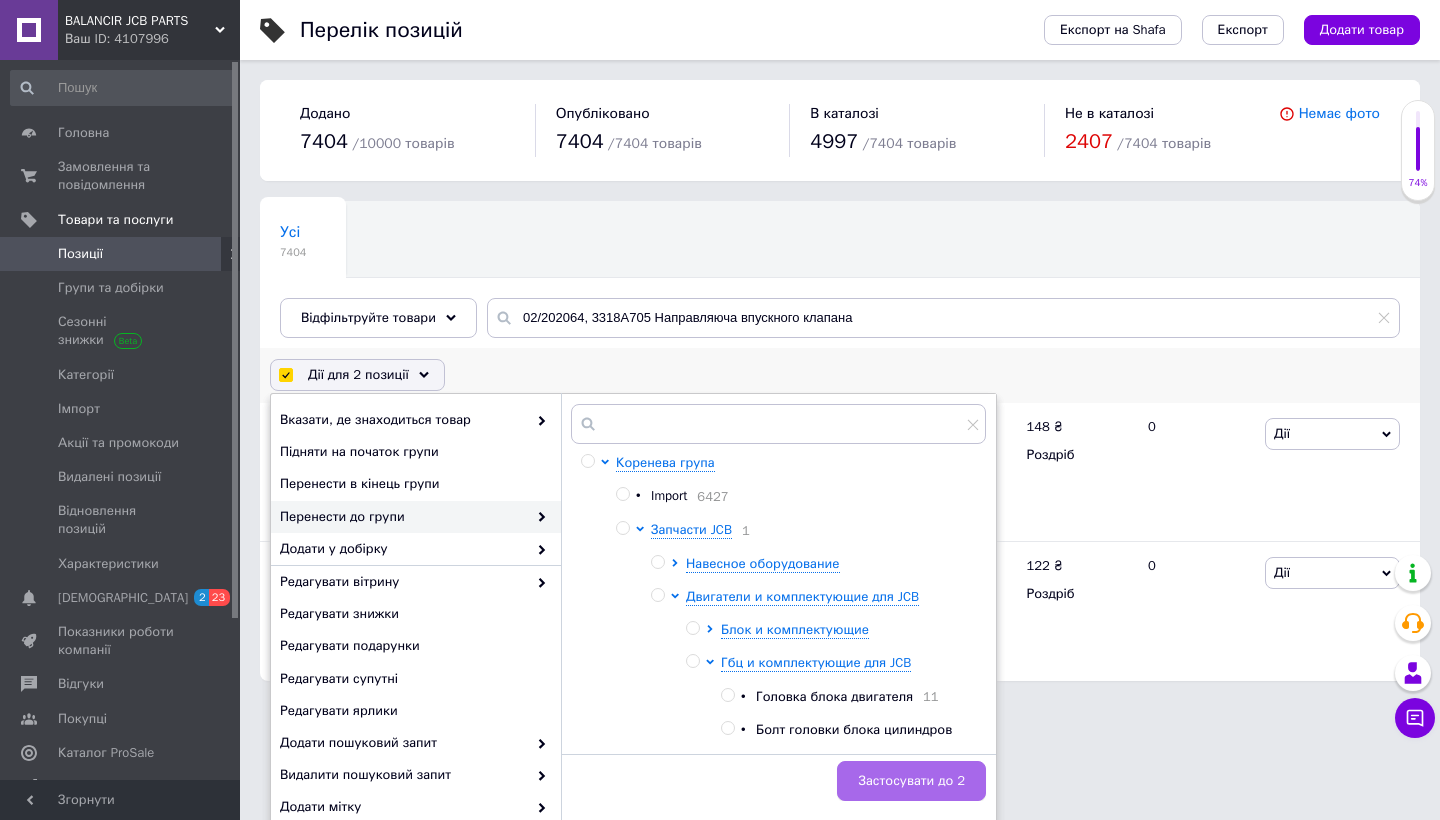 click on "Застосувати до 2" at bounding box center [911, 781] 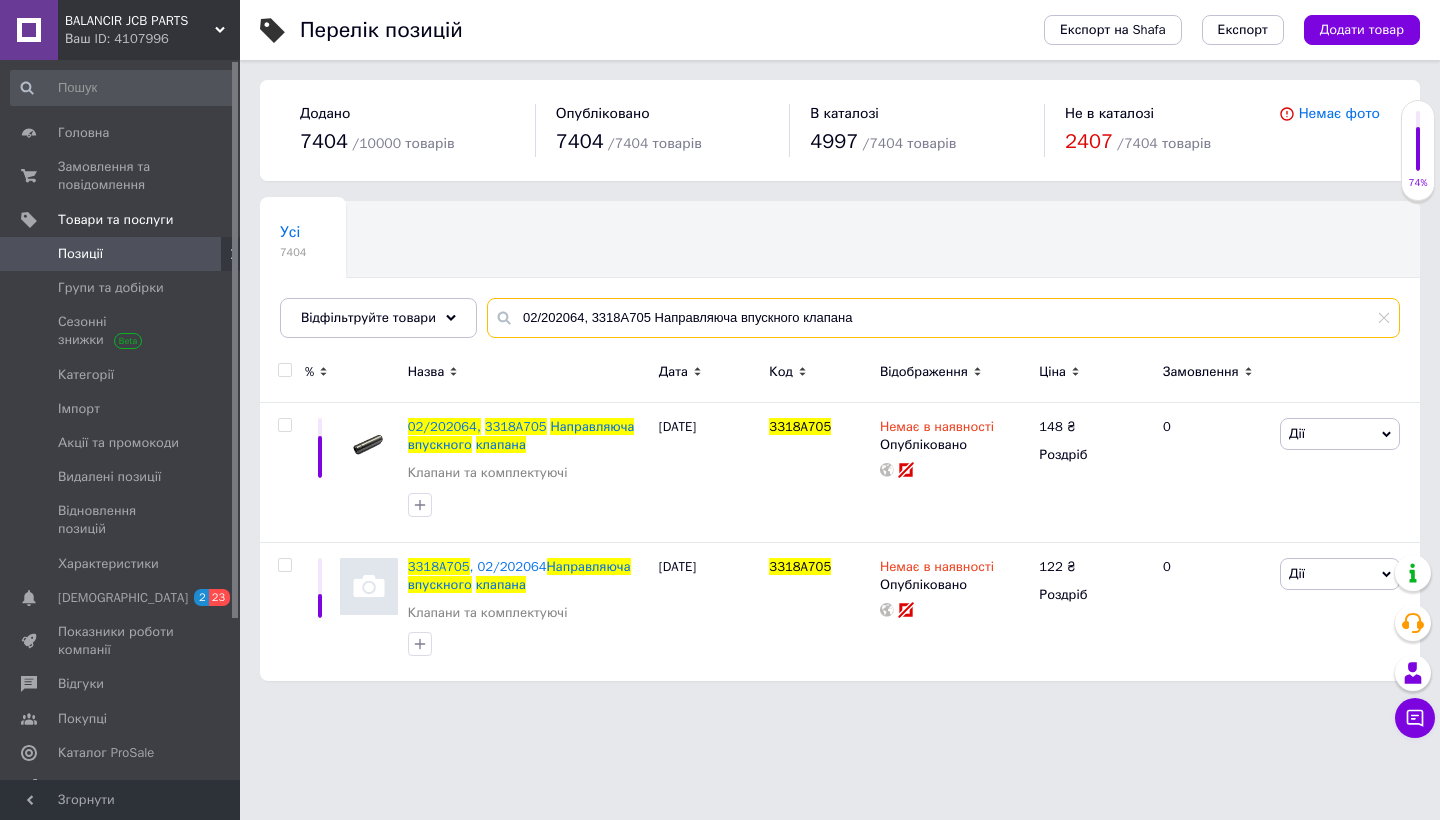 drag, startPoint x: 867, startPoint y: 315, endPoint x: 494, endPoint y: 307, distance: 373.0858 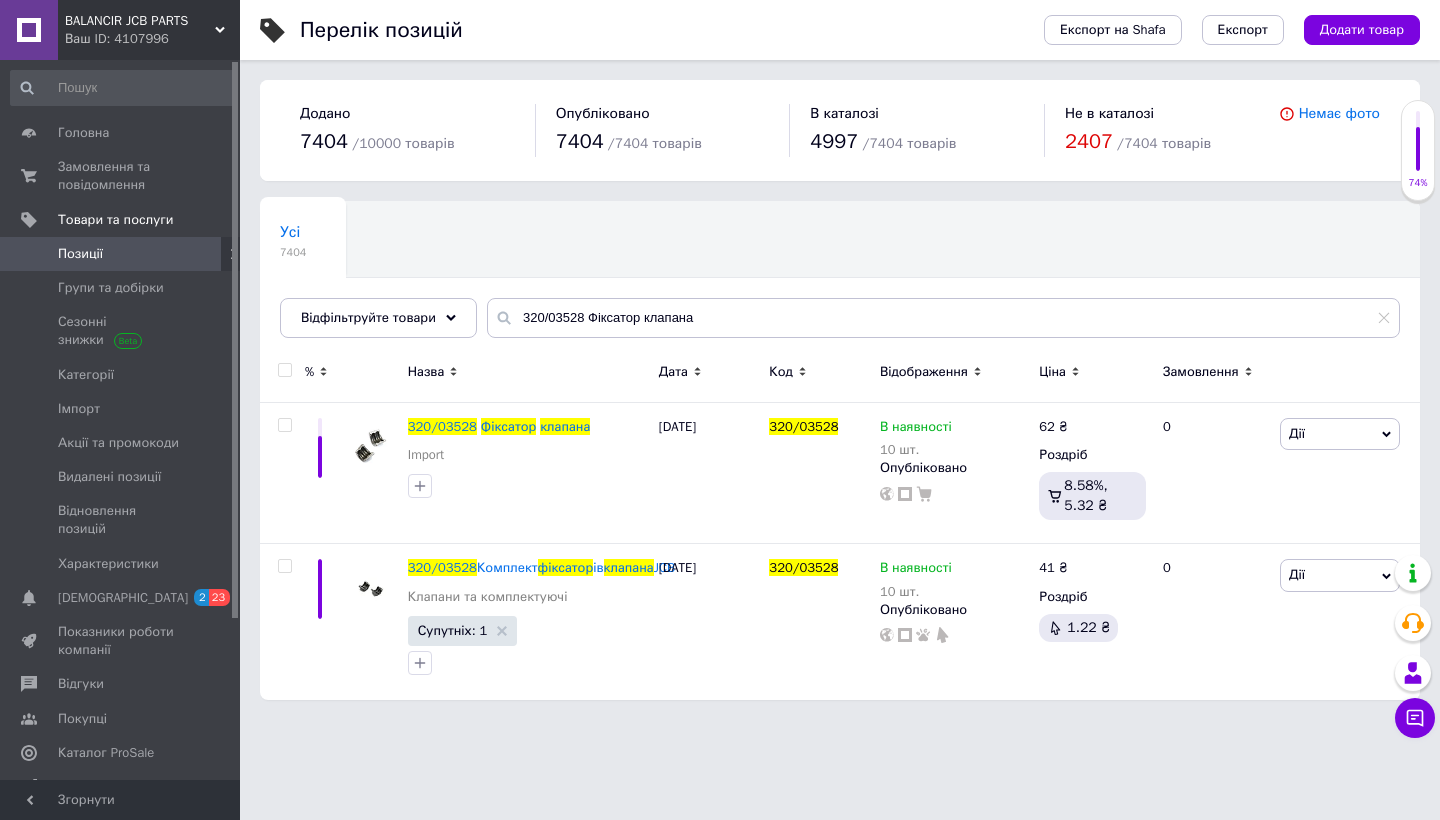click at bounding box center [284, 370] 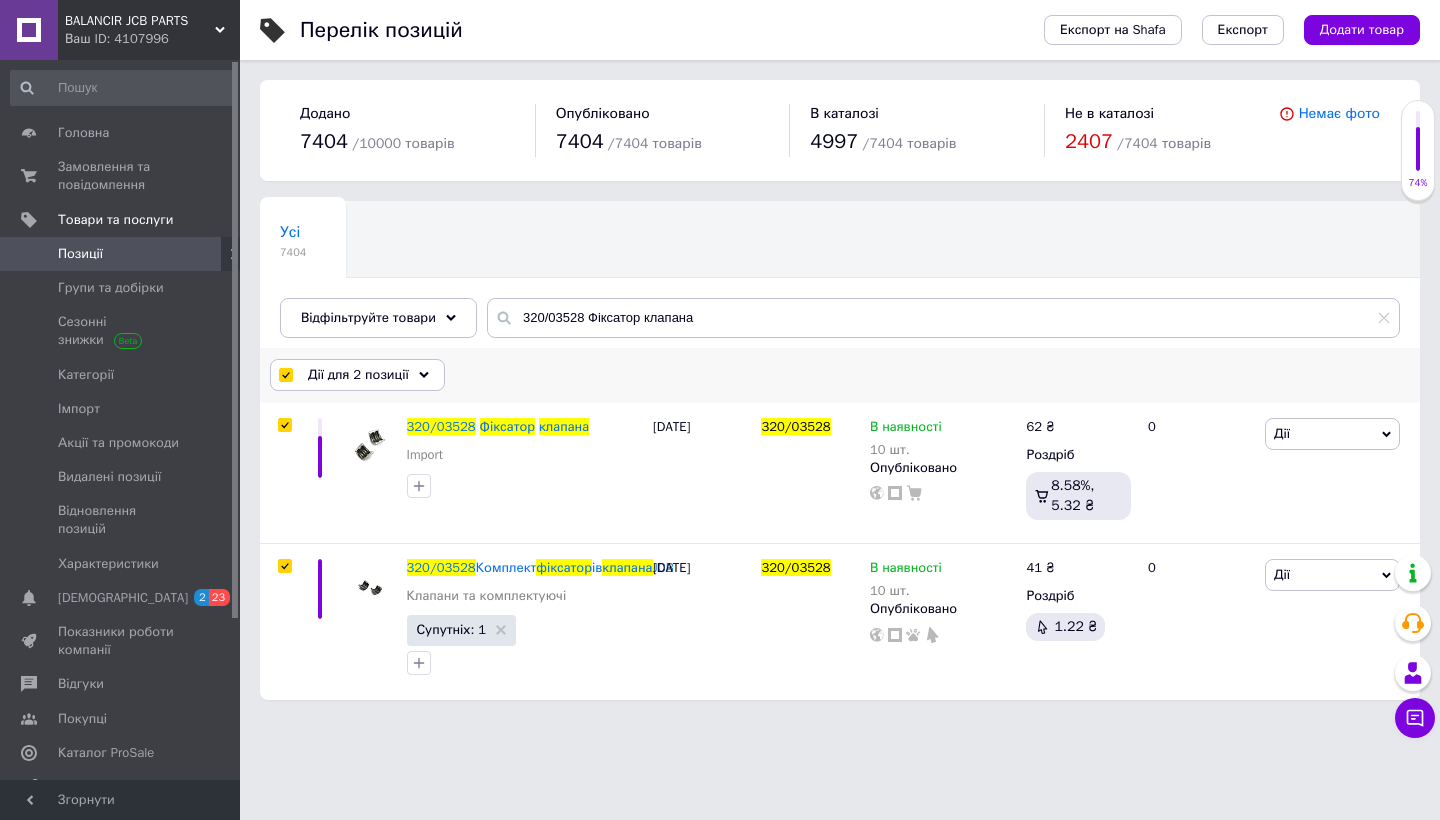 click on "Дії для 2 позиції" at bounding box center (357, 375) 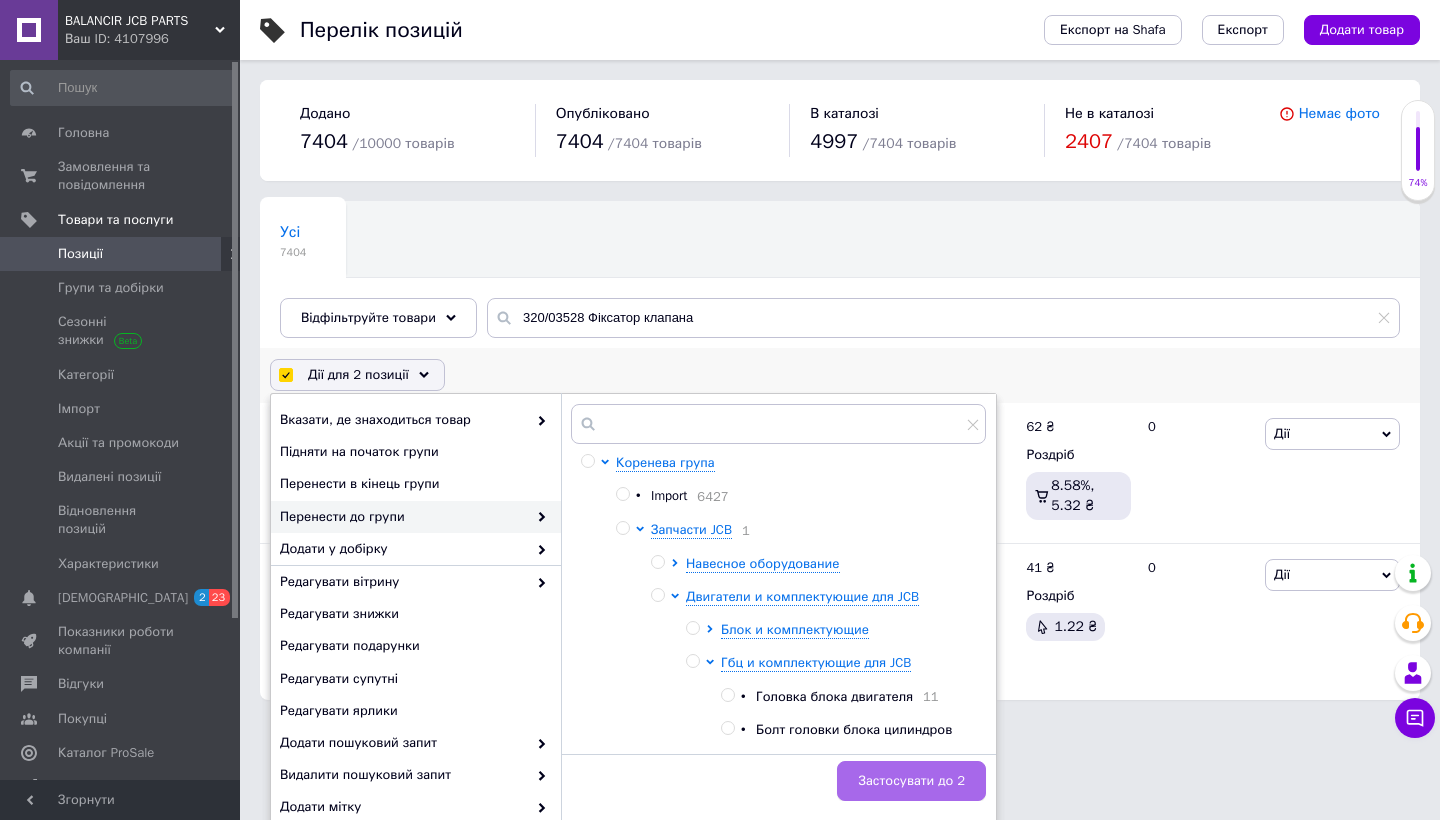 click on "Застосувати до 2" at bounding box center [911, 781] 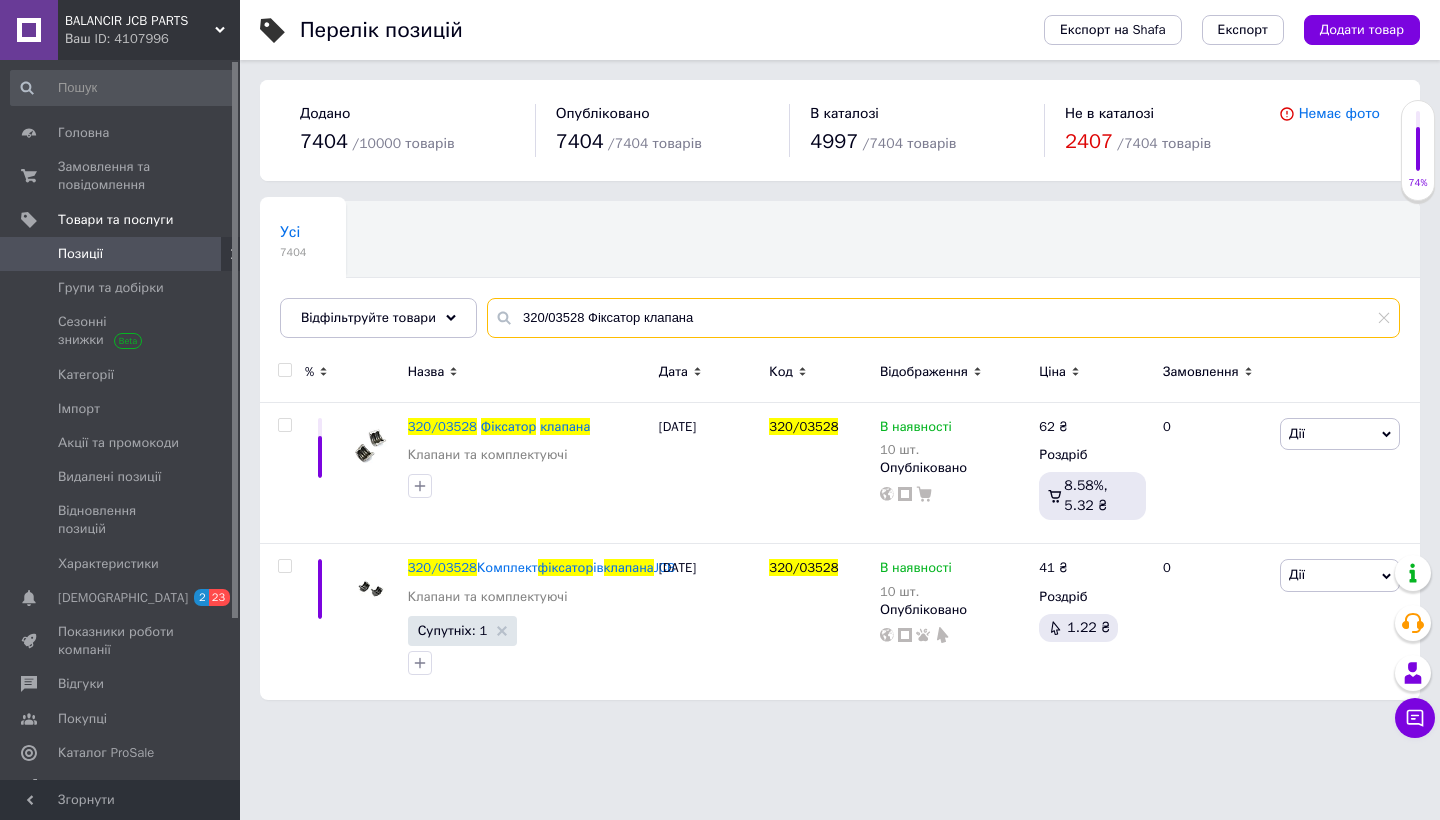 drag, startPoint x: 725, startPoint y: 311, endPoint x: 507, endPoint y: 309, distance: 218.00917 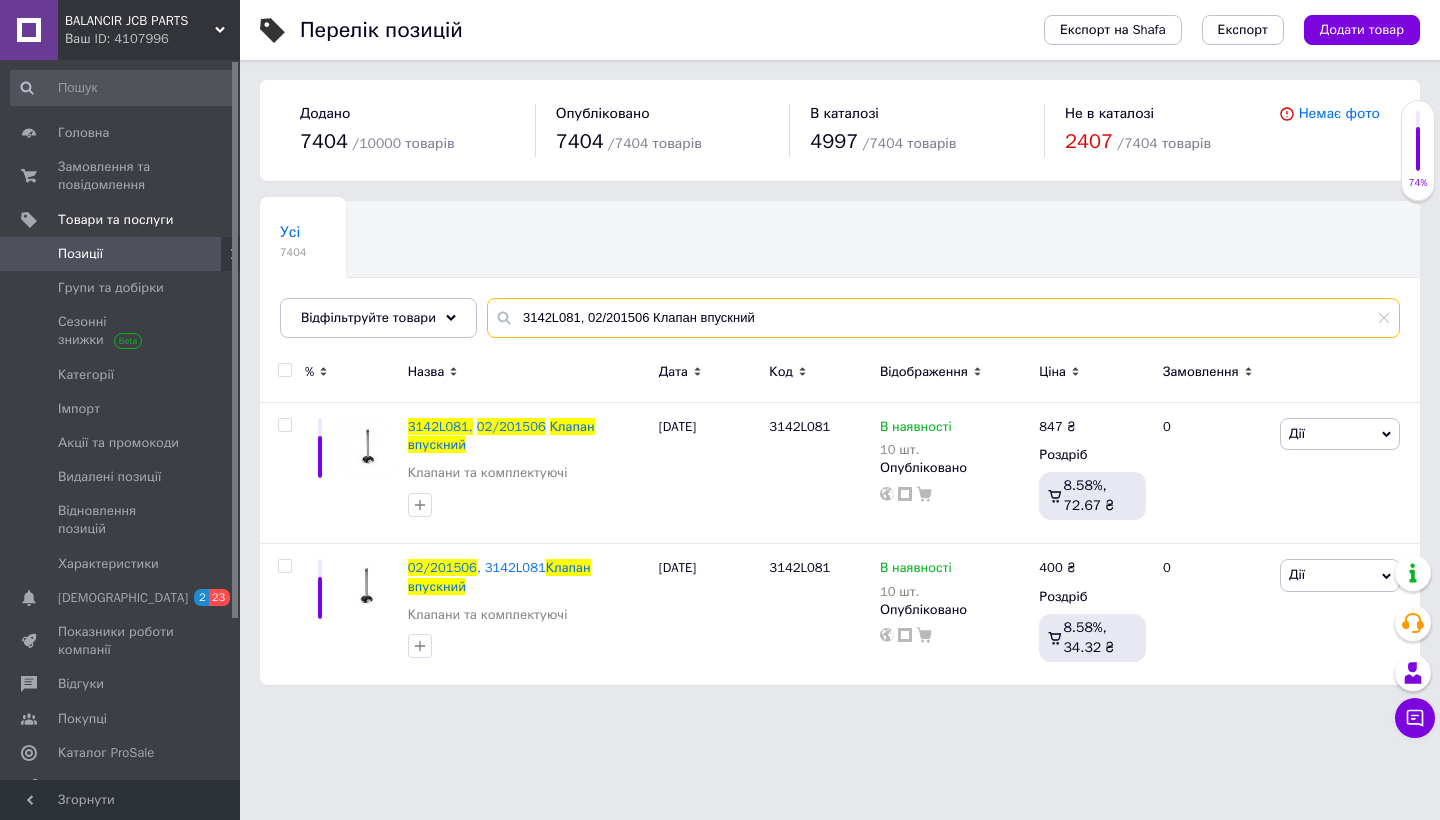 drag, startPoint x: 779, startPoint y: 318, endPoint x: 483, endPoint y: 317, distance: 296.00168 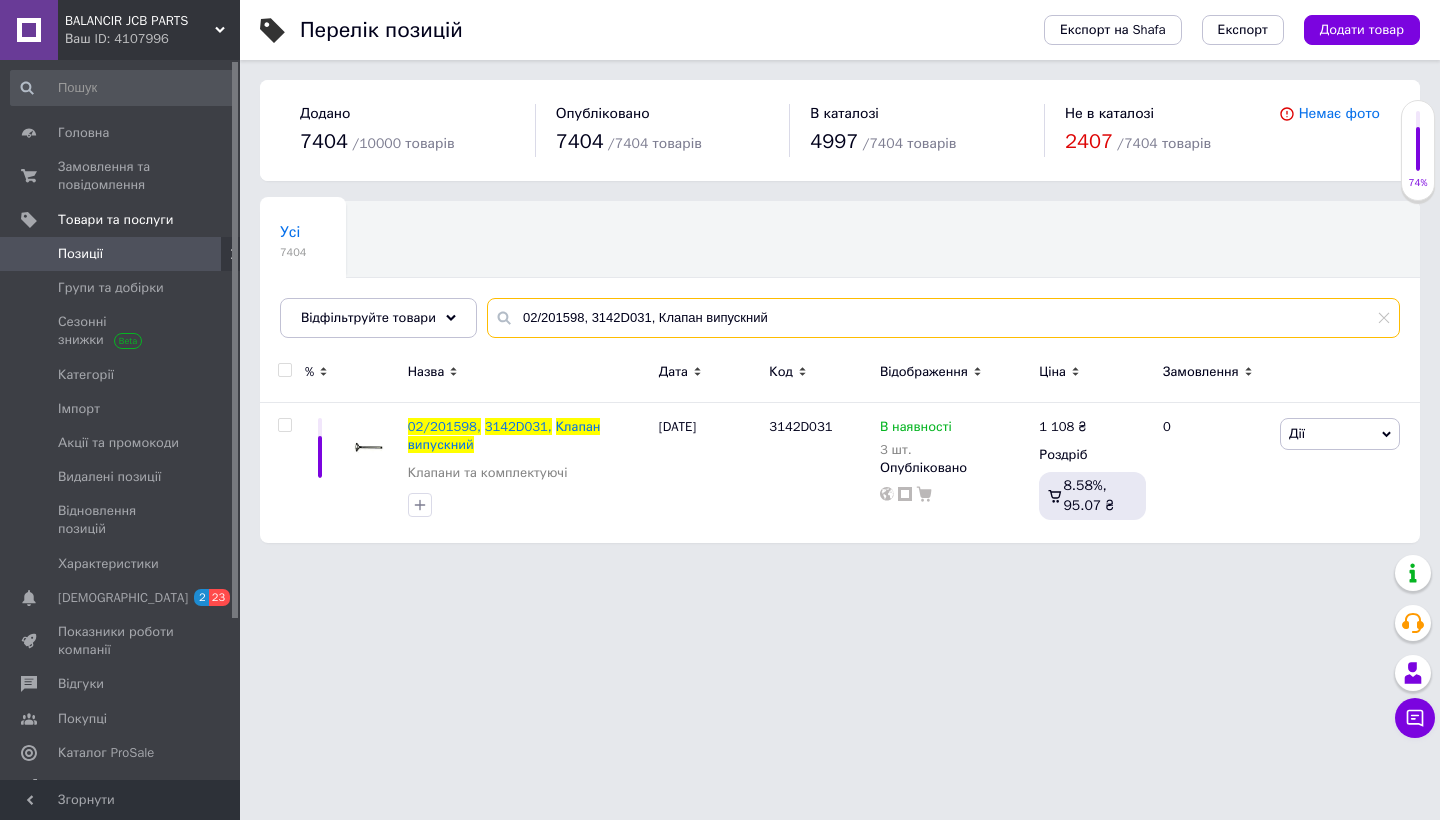 drag, startPoint x: 794, startPoint y: 320, endPoint x: 494, endPoint y: 302, distance: 300.53952 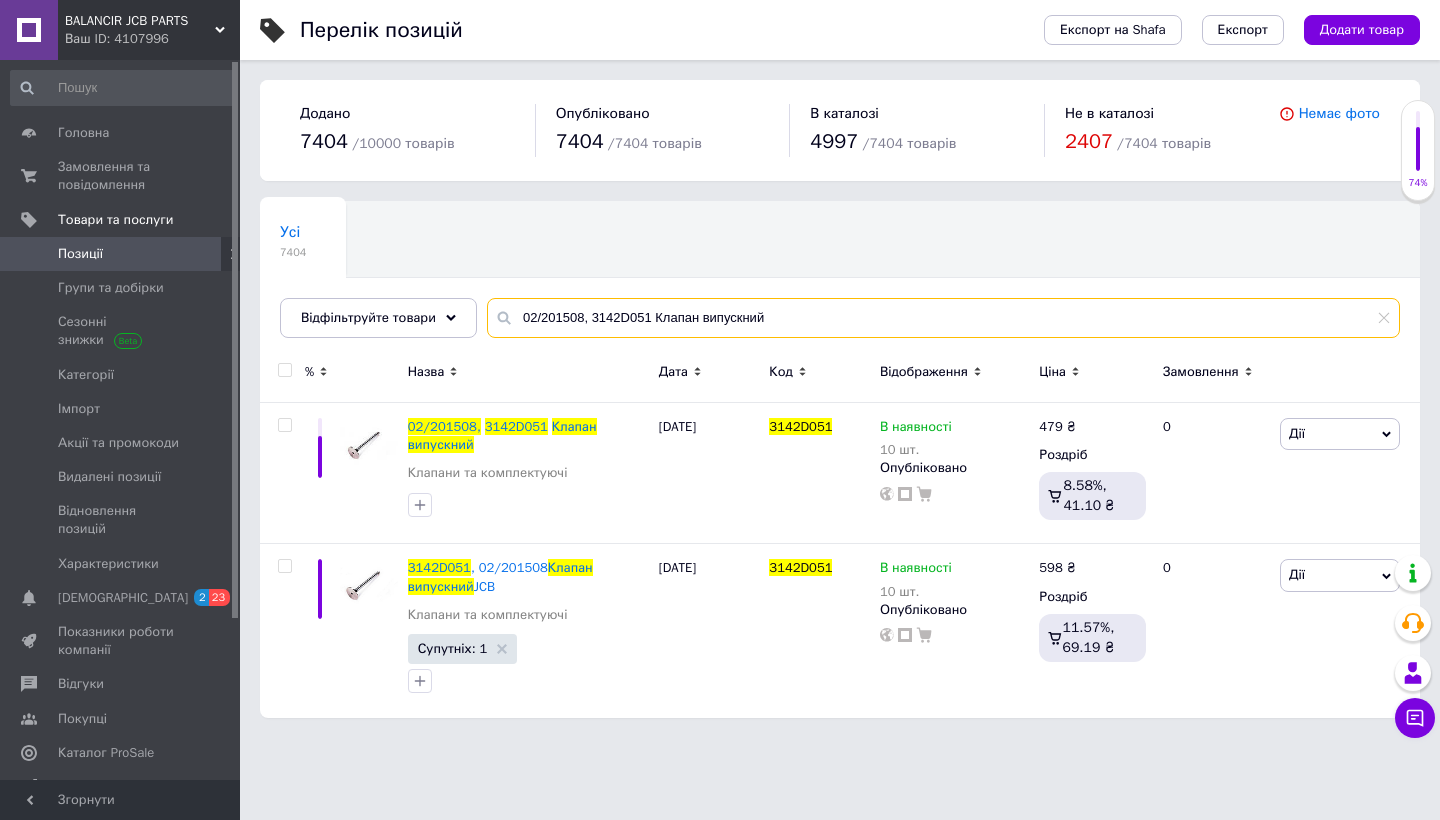 drag, startPoint x: 786, startPoint y: 327, endPoint x: 502, endPoint y: 319, distance: 284.11264 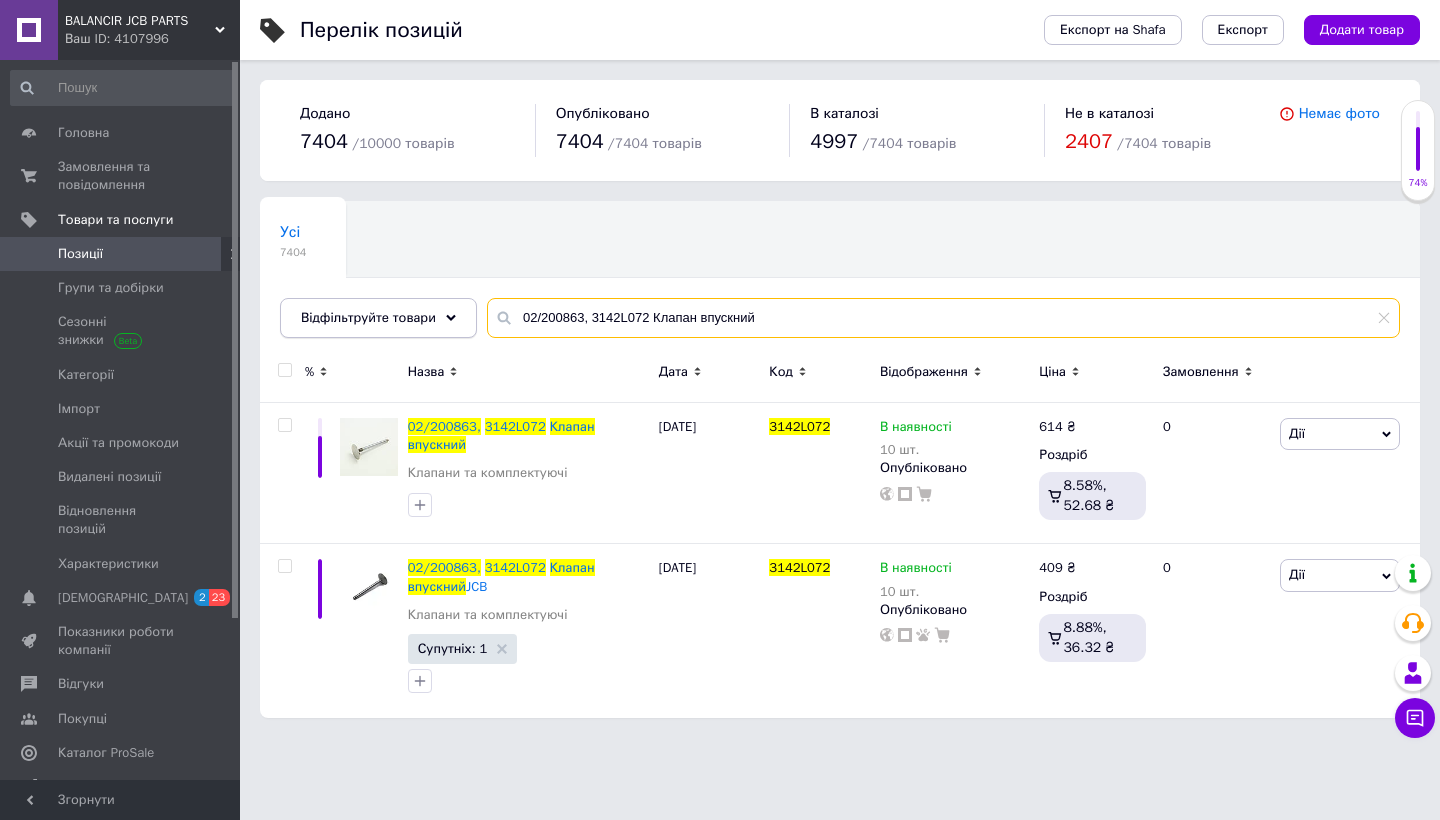 drag, startPoint x: 783, startPoint y: 319, endPoint x: 463, endPoint y: 312, distance: 320.07654 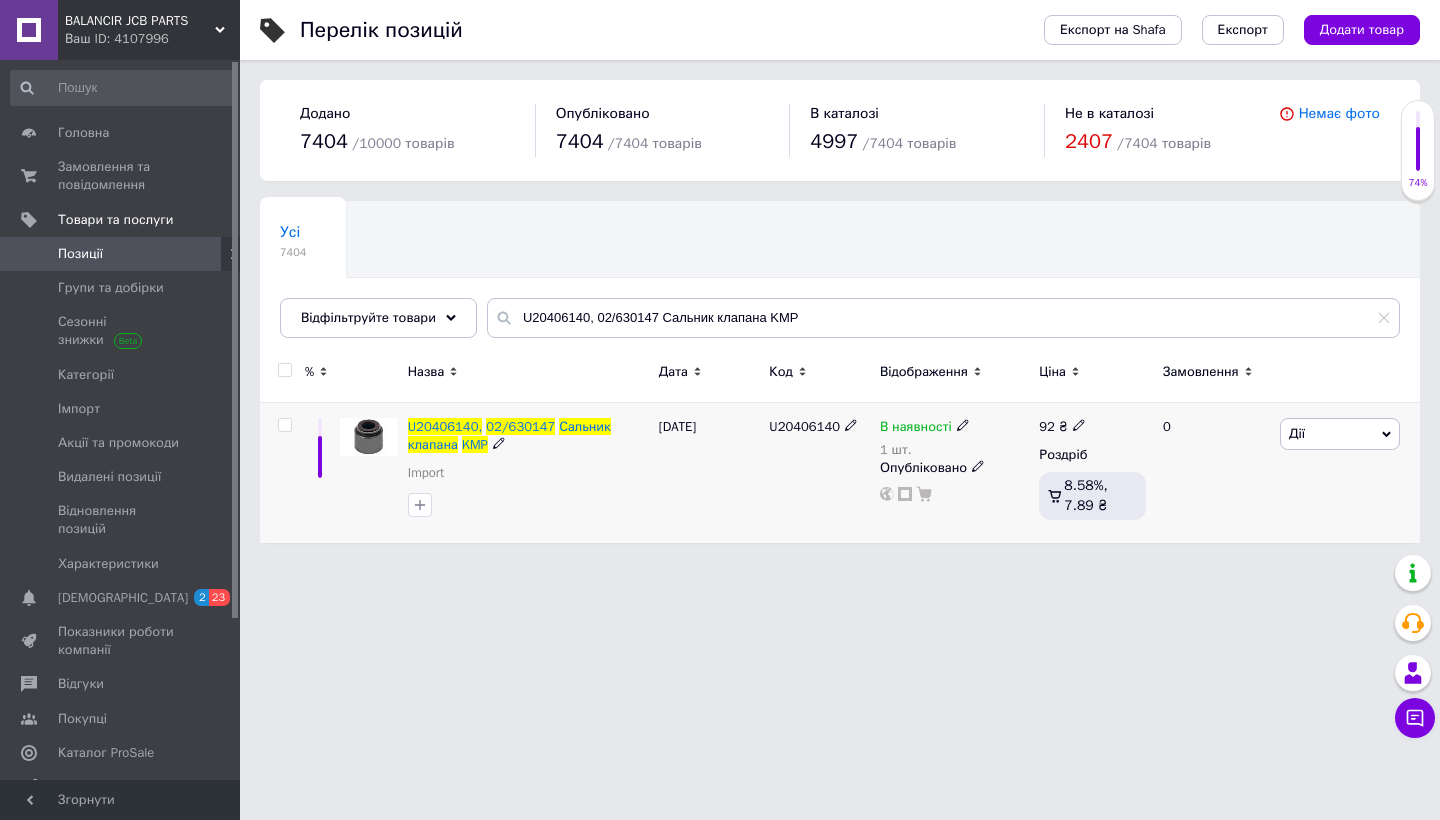 click at bounding box center (284, 425) 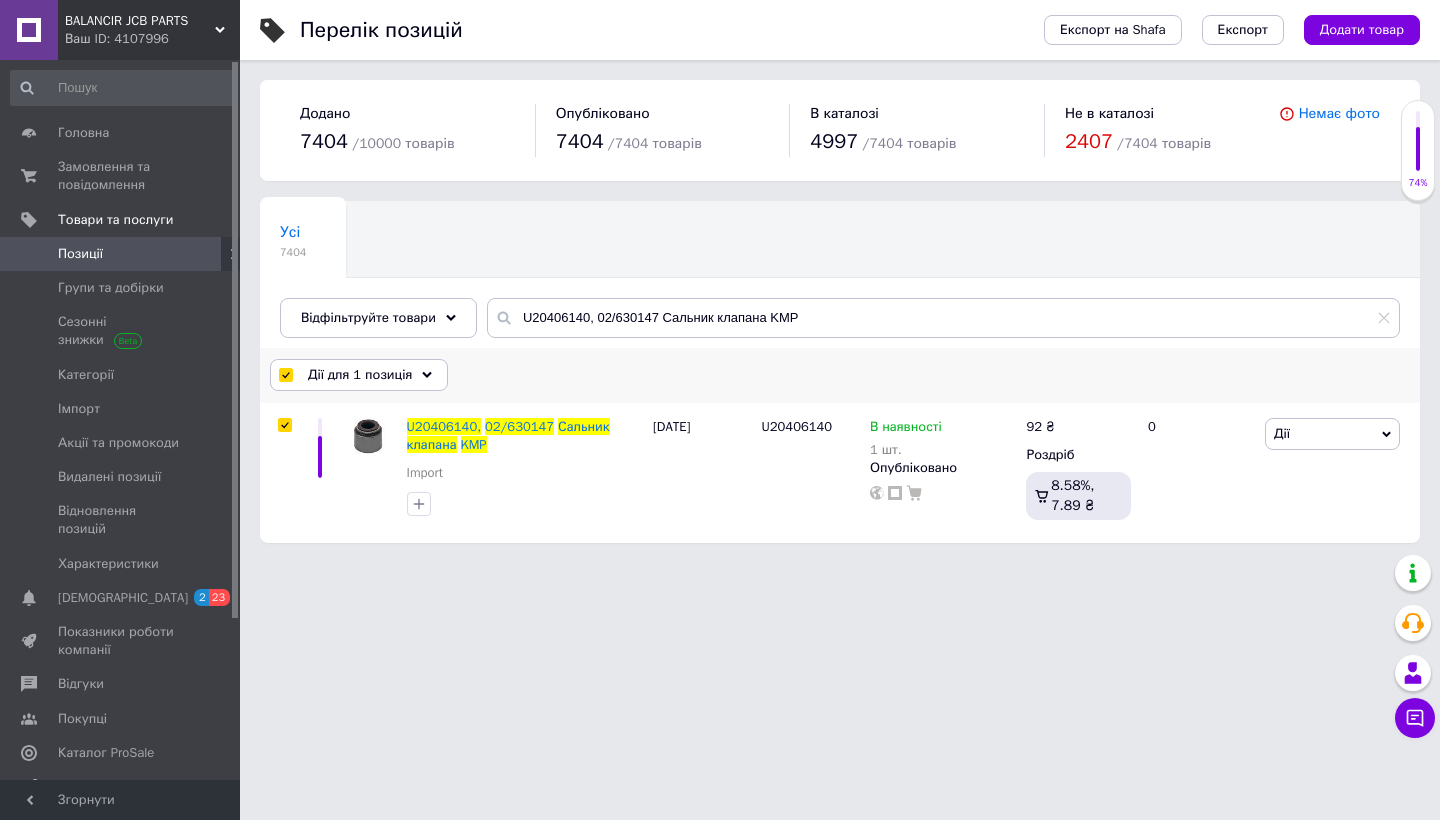 click on "Дії для 1 позиція" at bounding box center (360, 375) 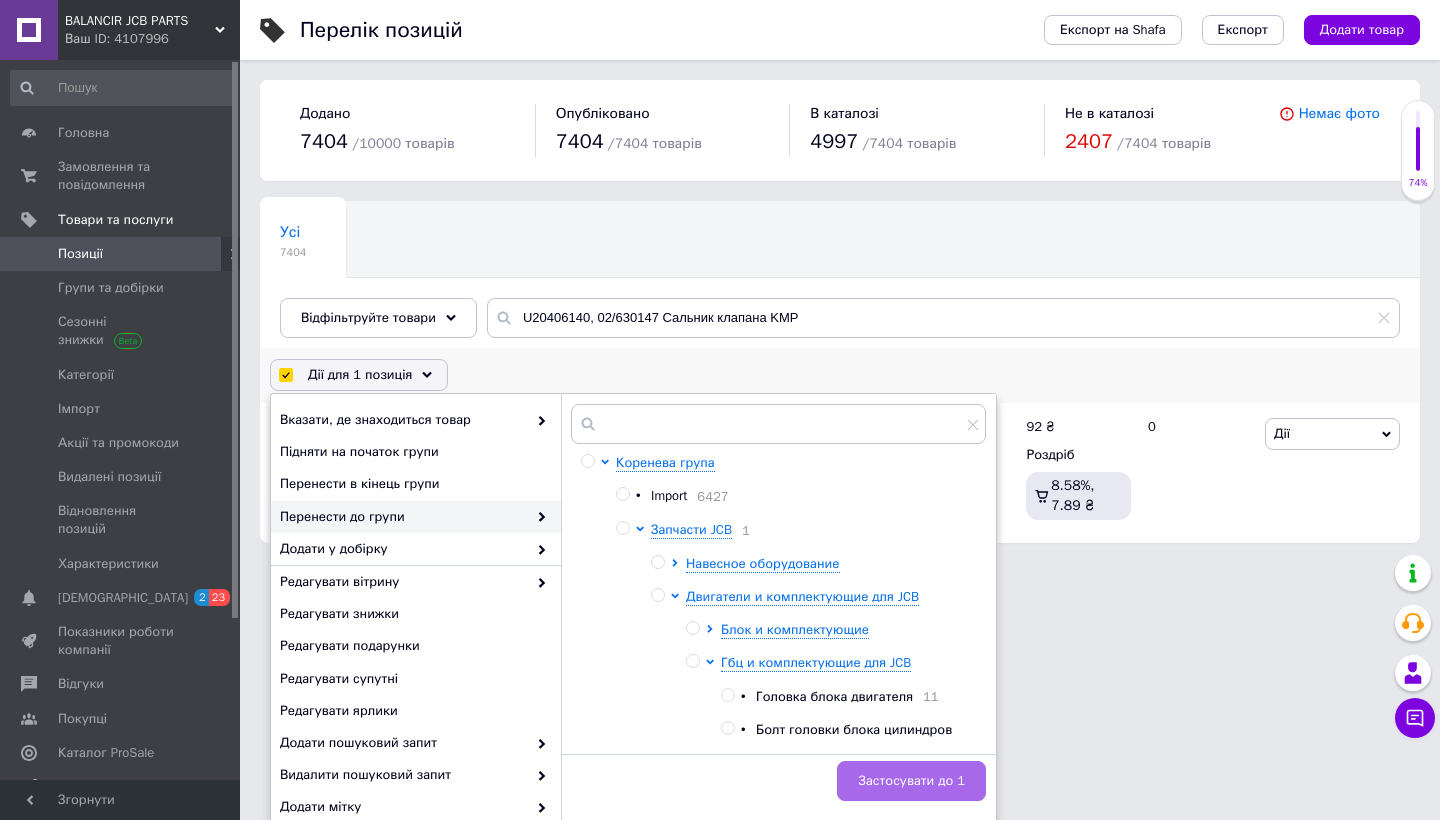 click on "Застосувати до 1" at bounding box center [911, 781] 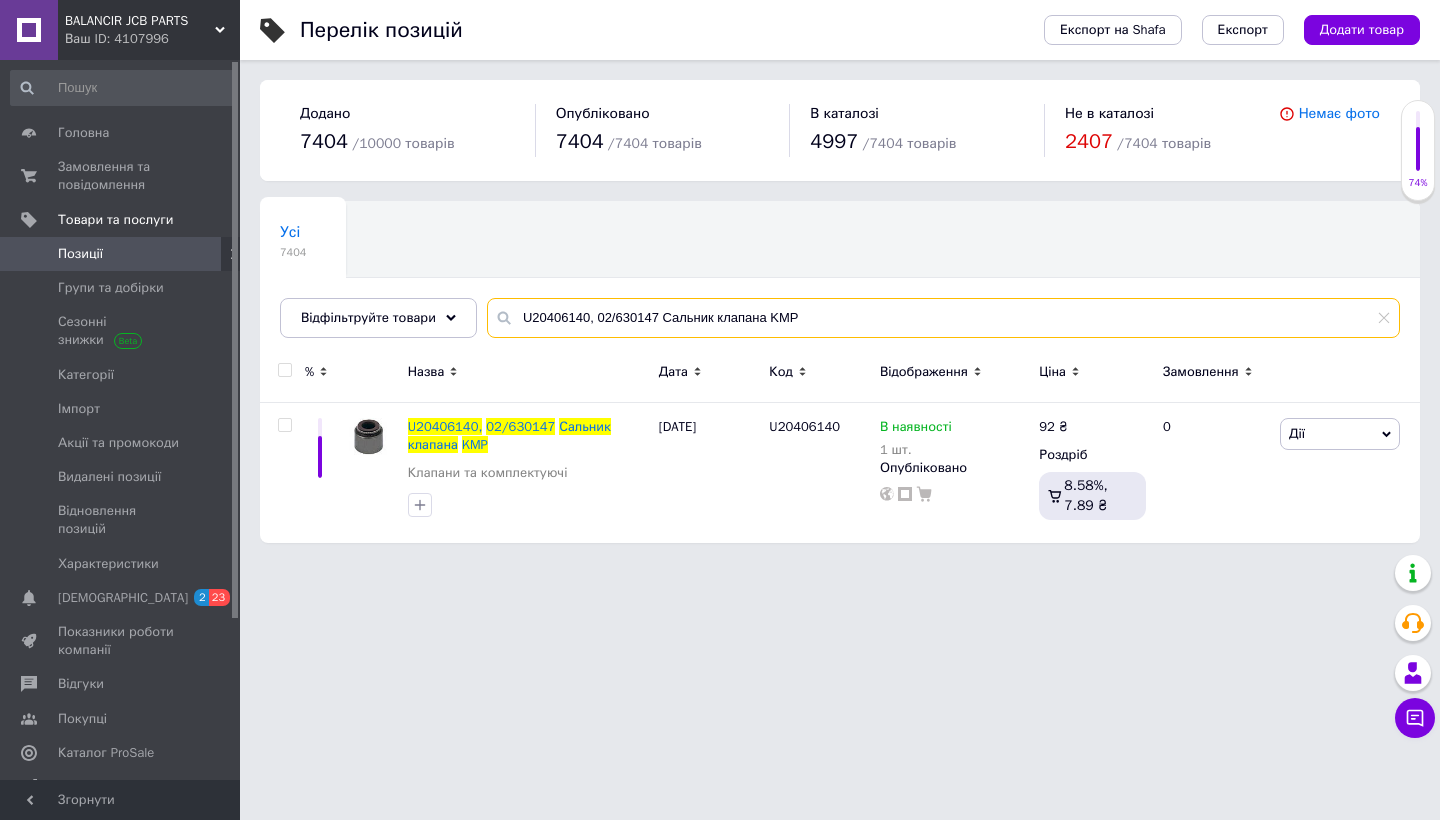 drag, startPoint x: 816, startPoint y: 324, endPoint x: 484, endPoint y: 318, distance: 332.0542 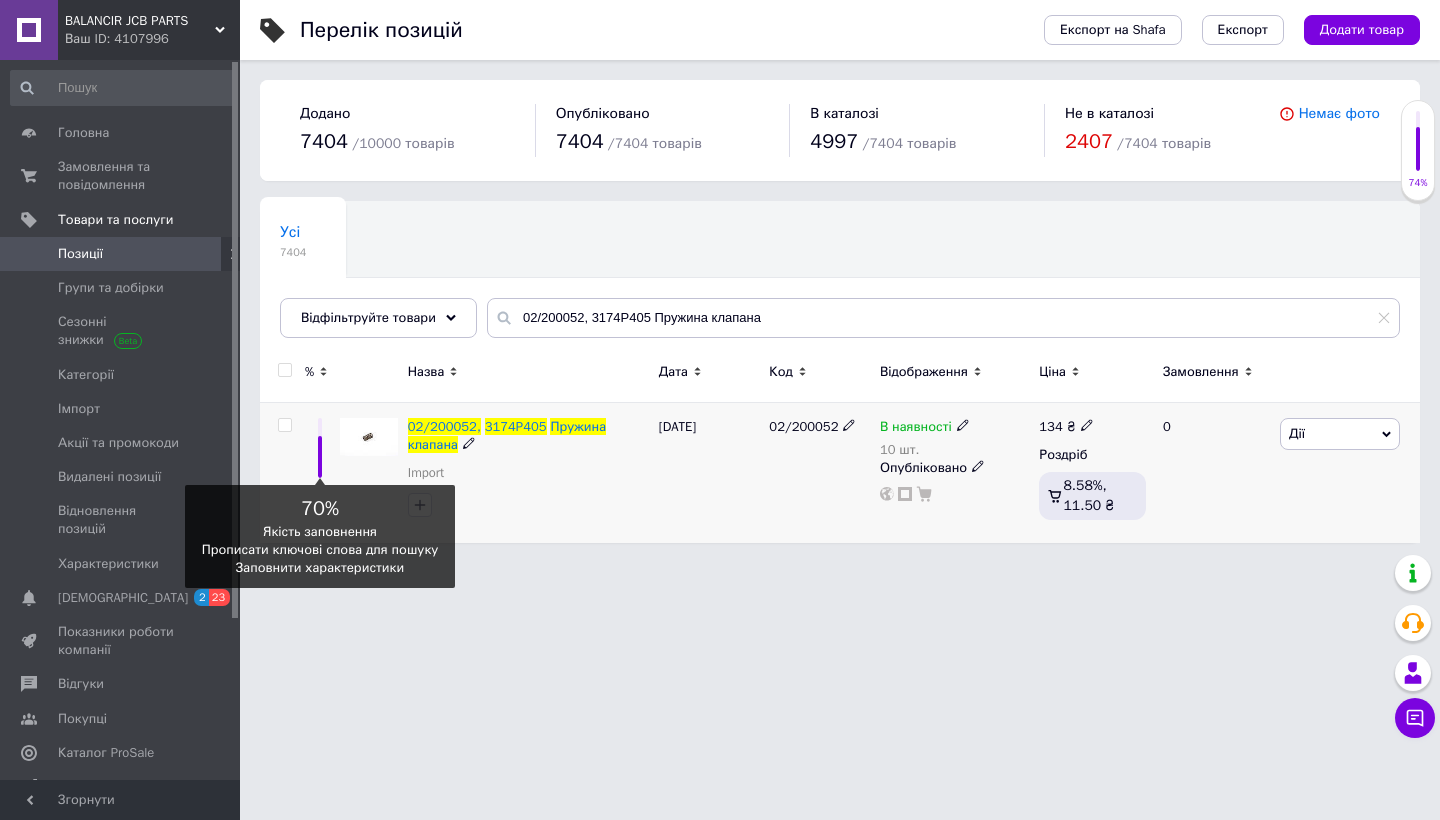 click at bounding box center (284, 425) 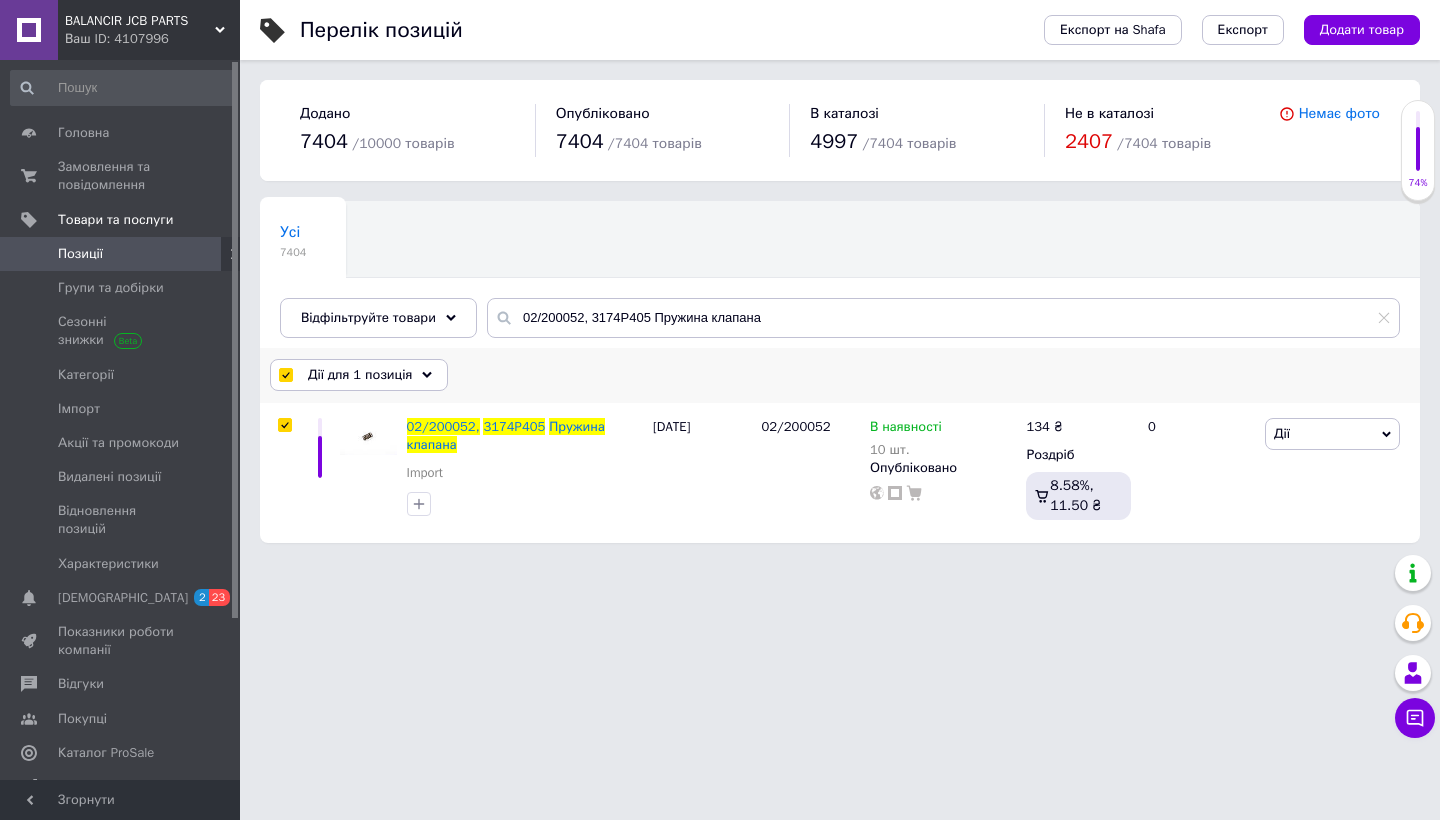 click on "Дії для 1 позиція" at bounding box center (360, 375) 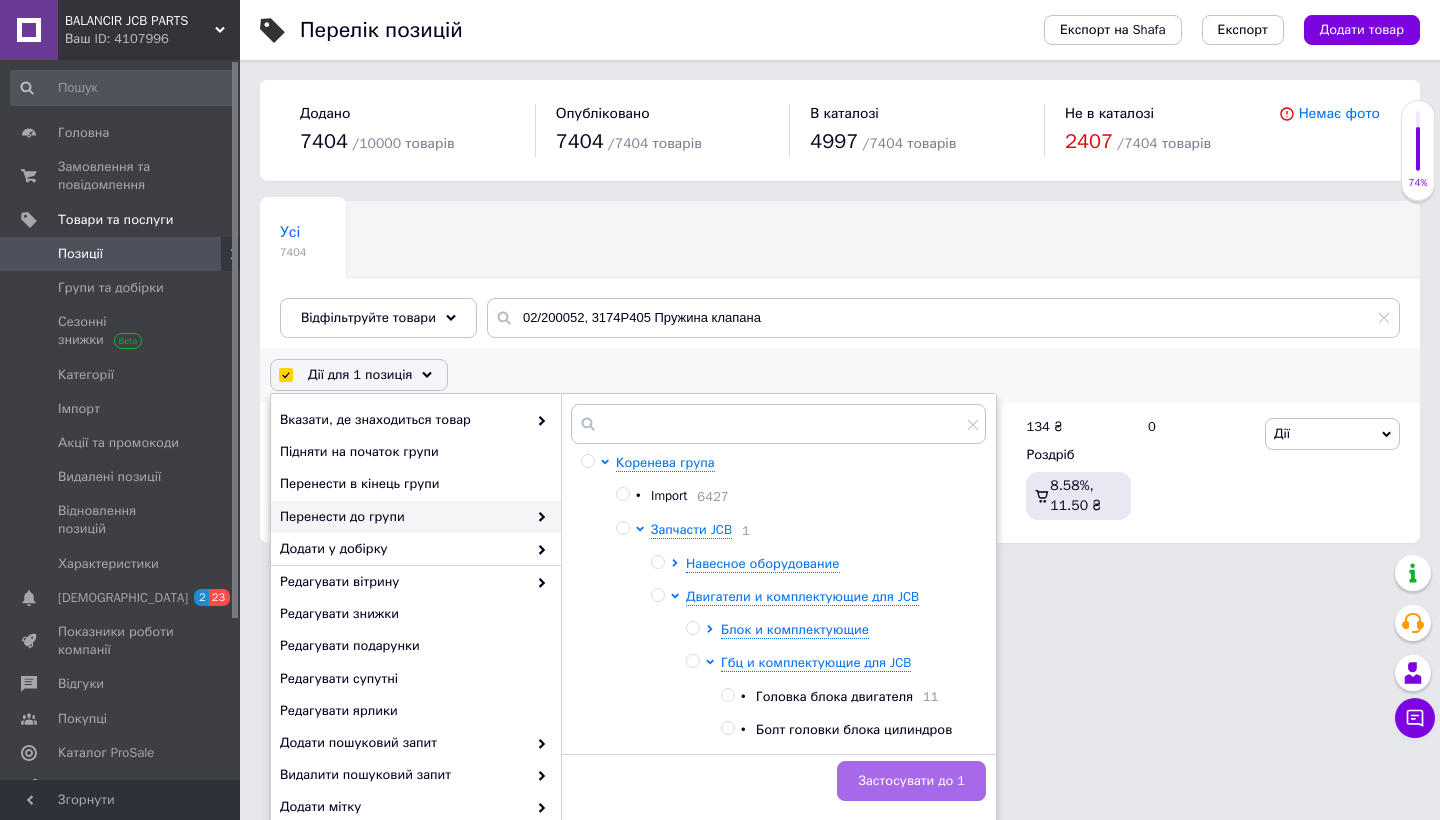 click on "Застосувати до 1" at bounding box center (911, 781) 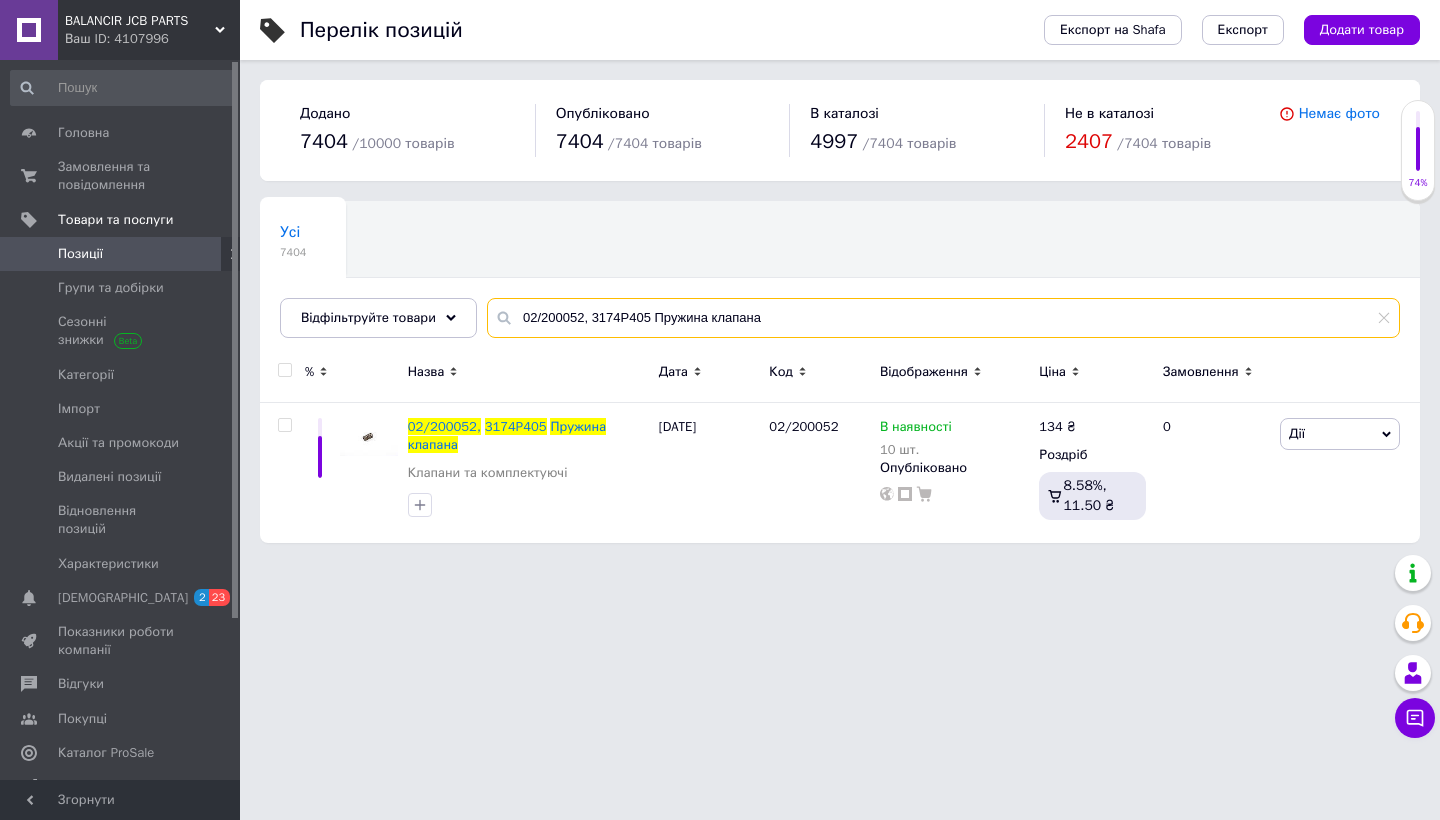 drag, startPoint x: 789, startPoint y: 325, endPoint x: 522, endPoint y: 315, distance: 267.1872 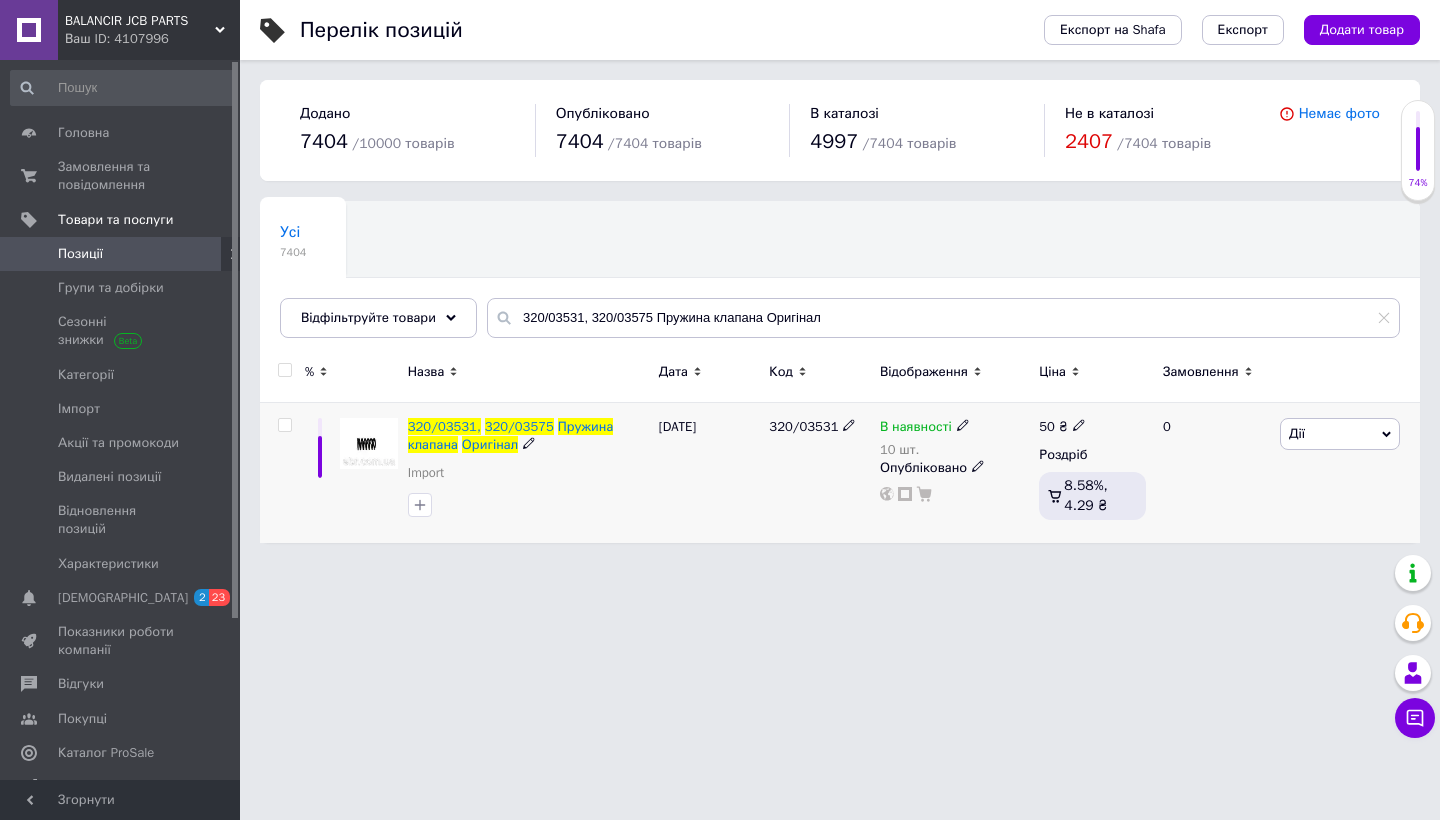 click at bounding box center (284, 425) 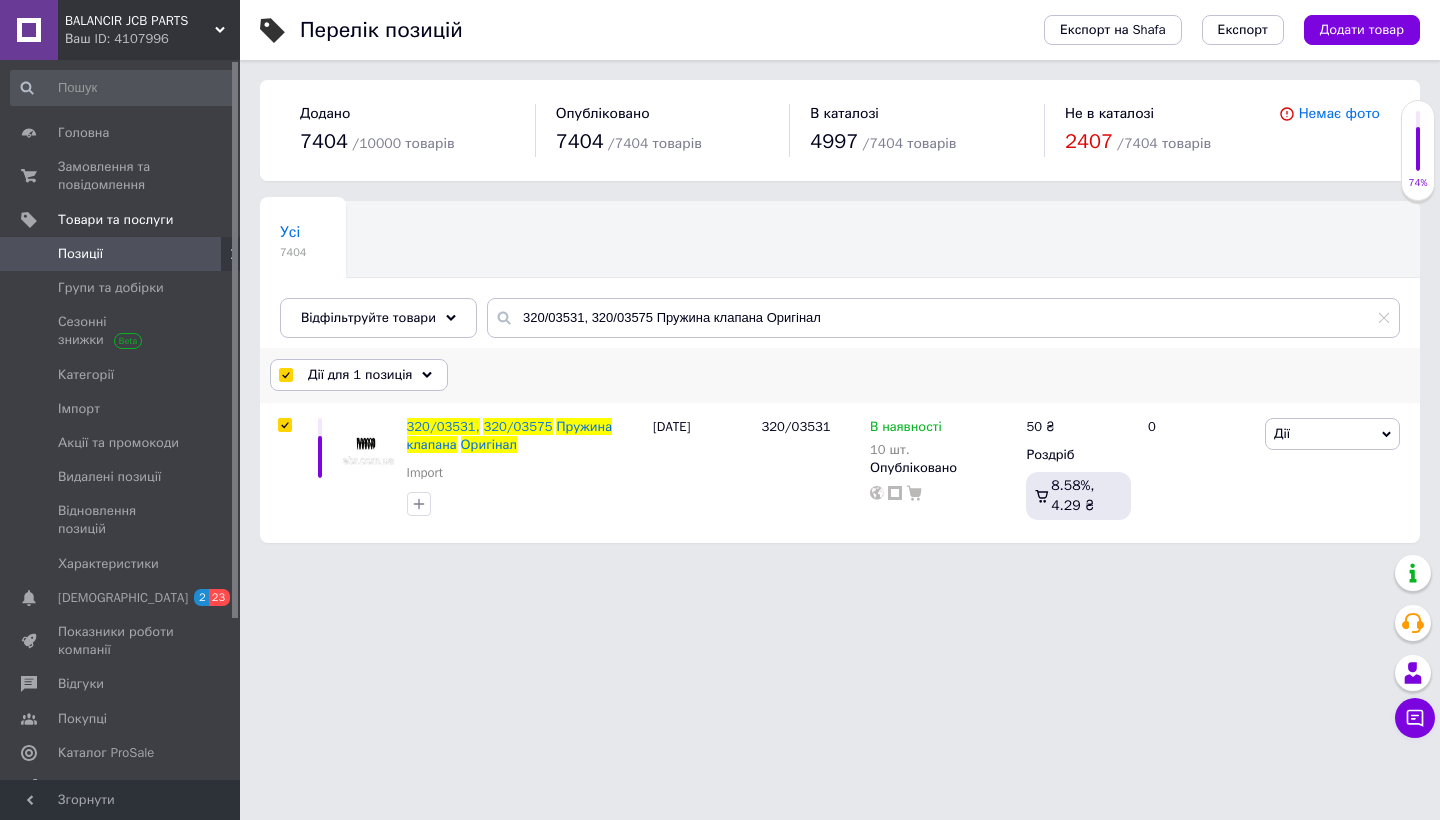 click on "Дії для 1 позиція" at bounding box center (359, 375) 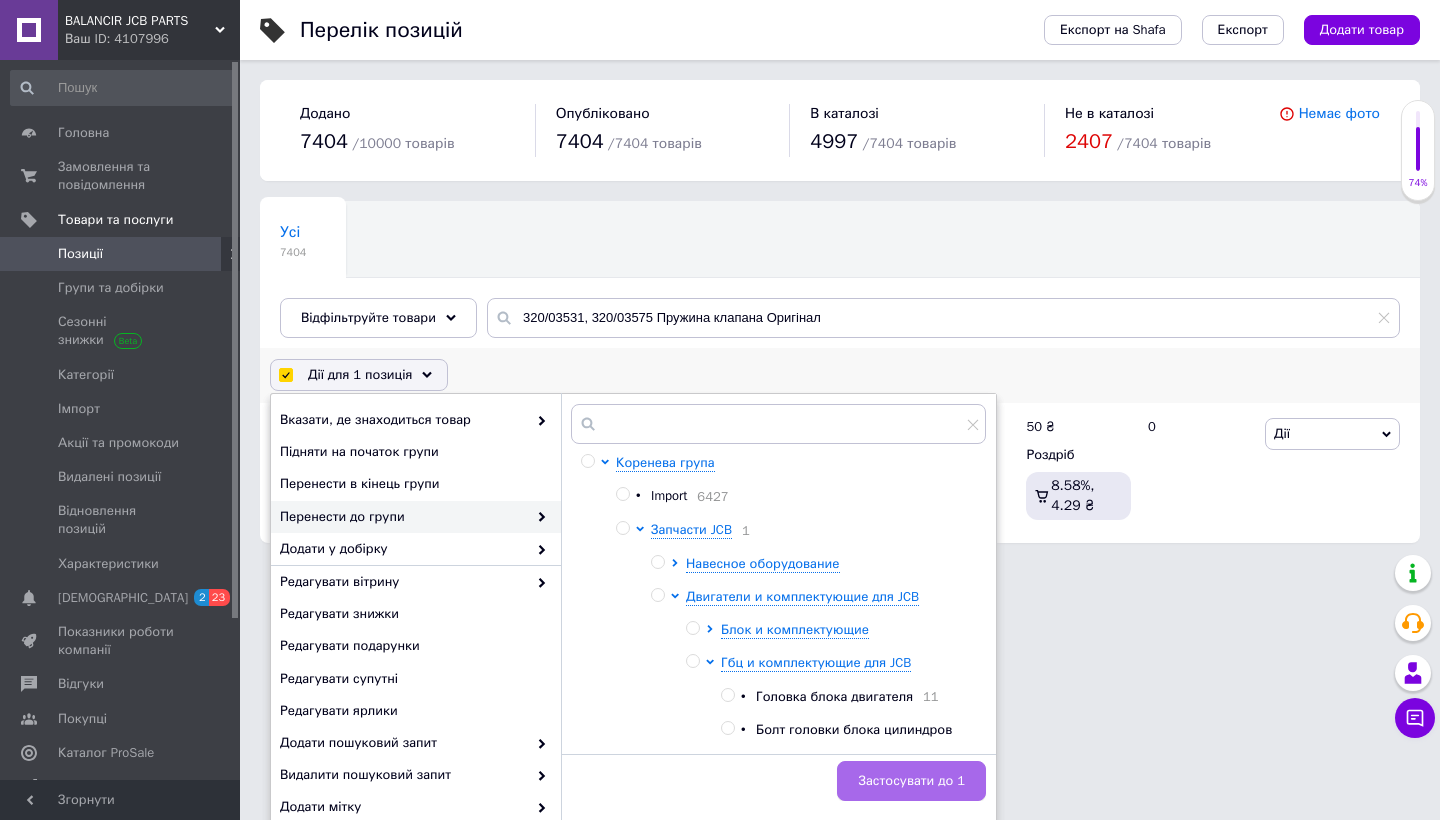 click on "Застосувати до 1" at bounding box center (911, 781) 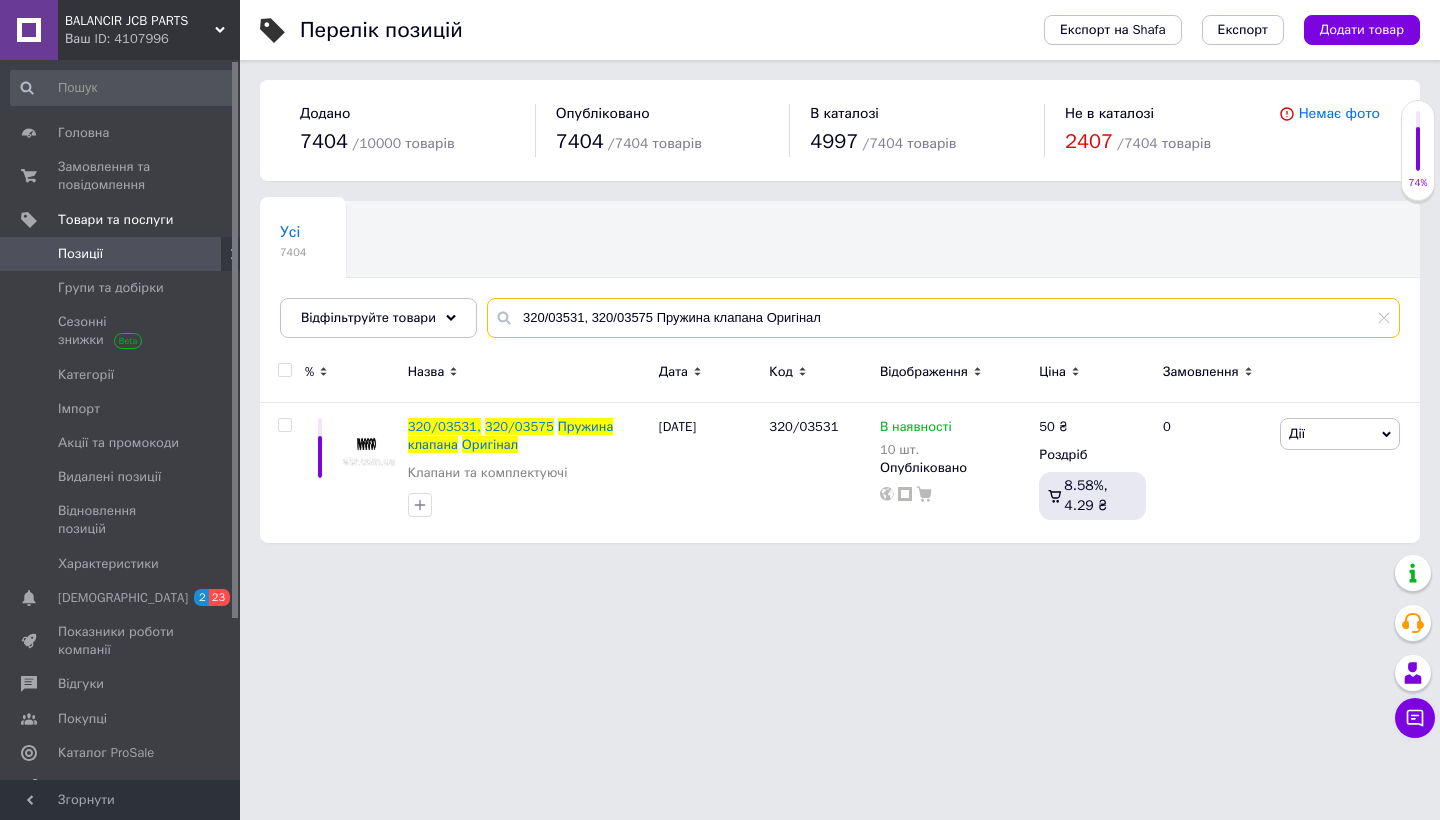 drag, startPoint x: 848, startPoint y: 314, endPoint x: 513, endPoint y: 305, distance: 335.12088 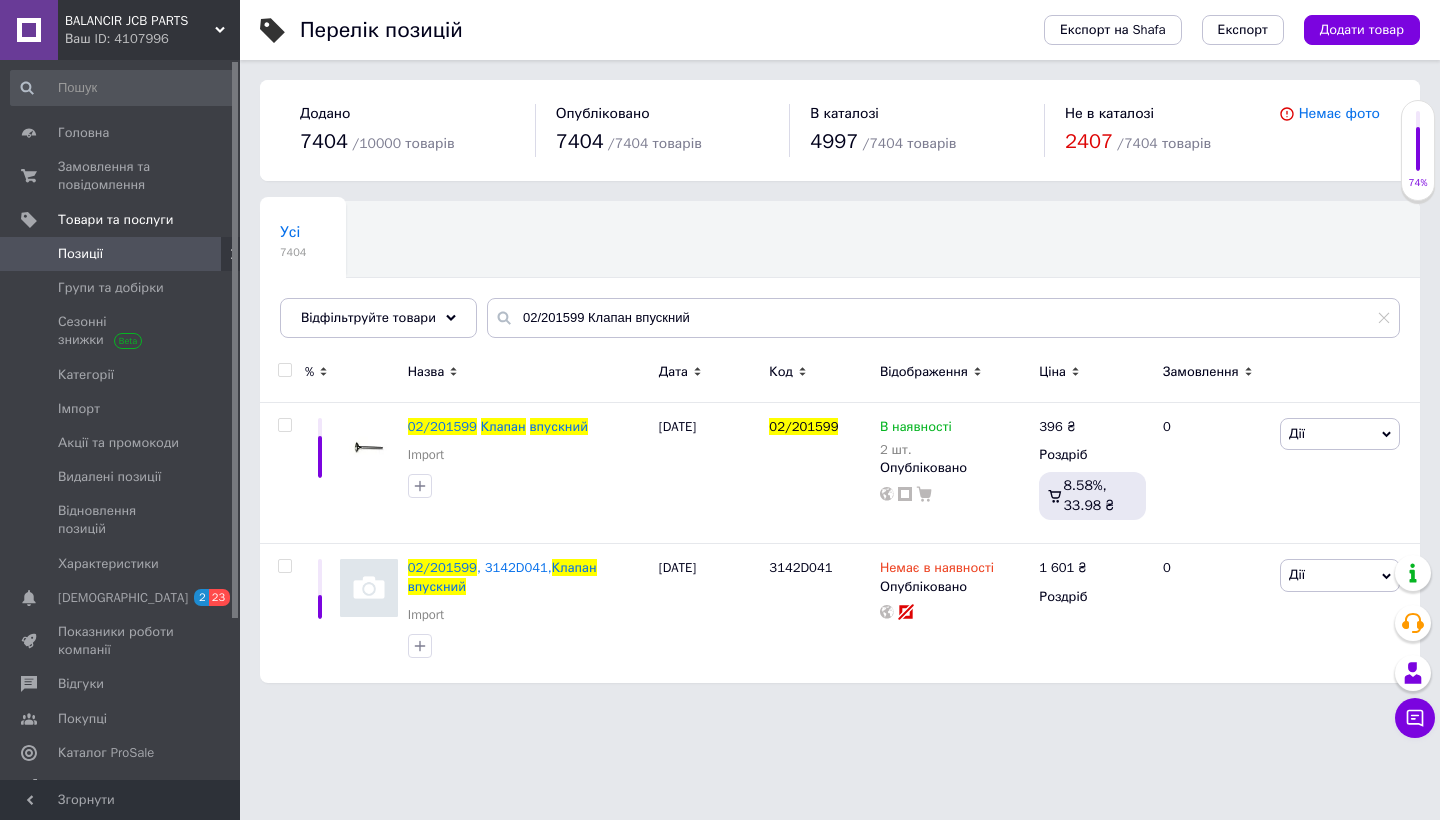 click at bounding box center (285, 370) 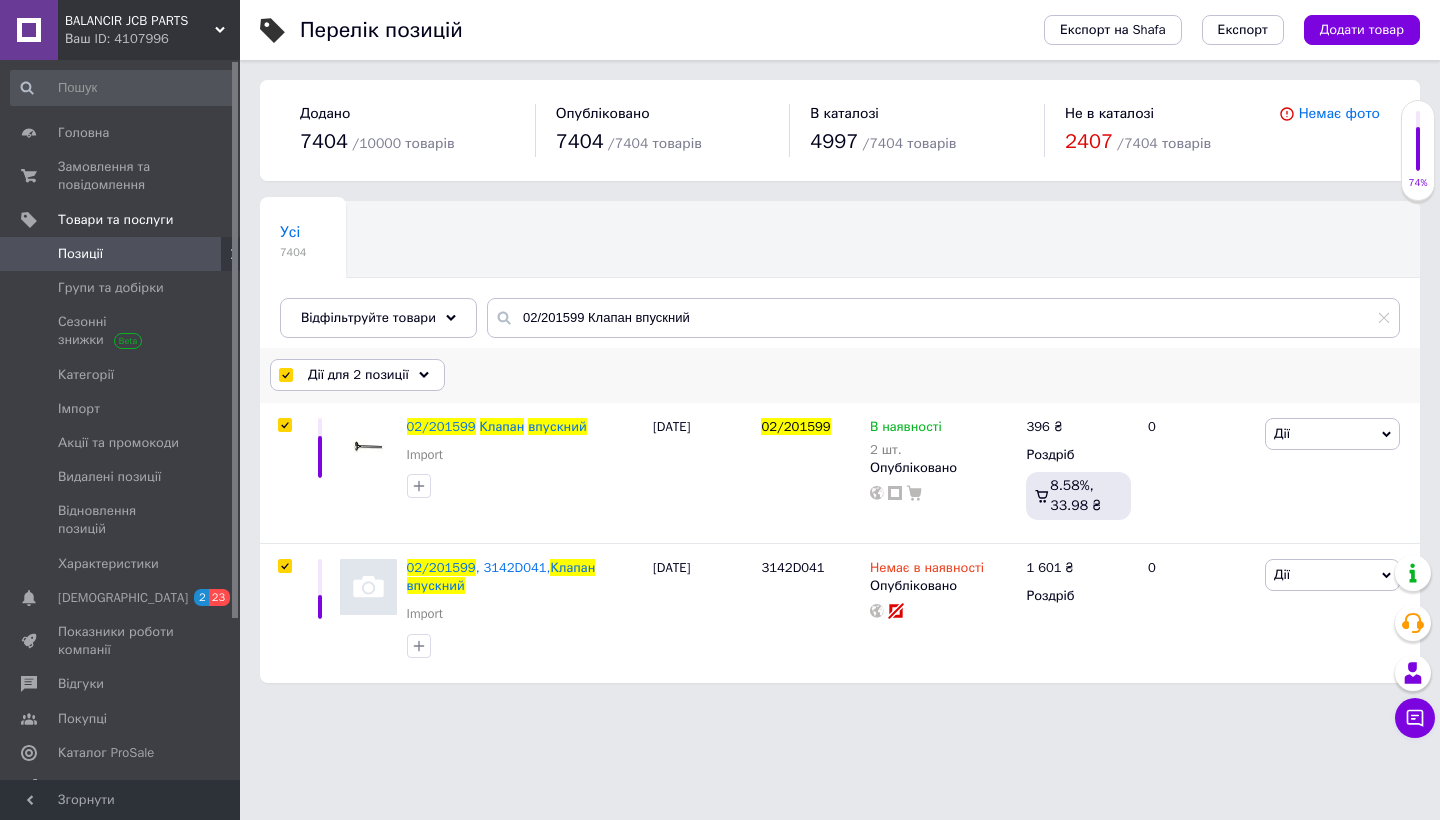 click on "Дії для 2 позиції" at bounding box center [358, 375] 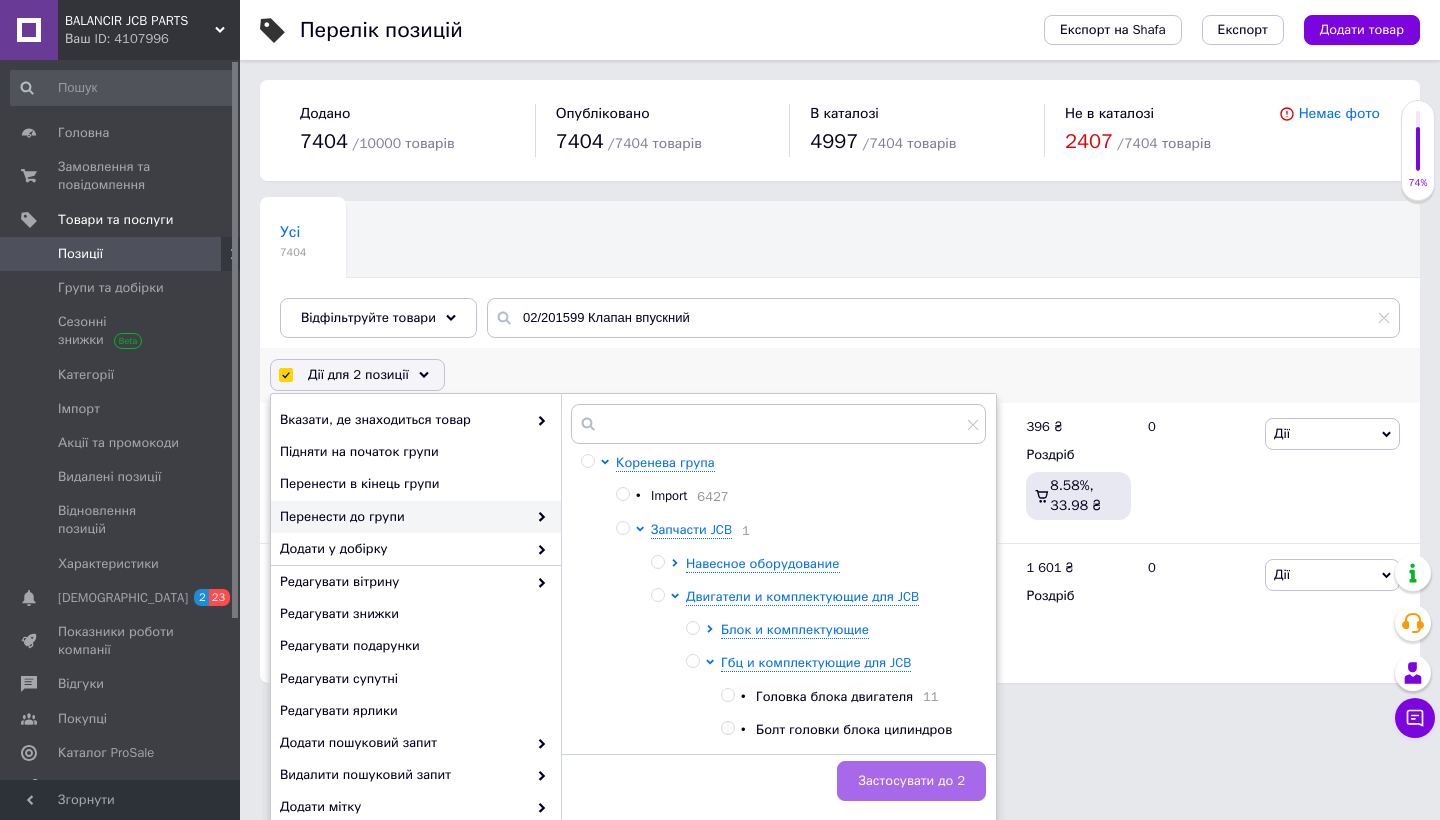 click on "Застосувати до 2" at bounding box center [911, 781] 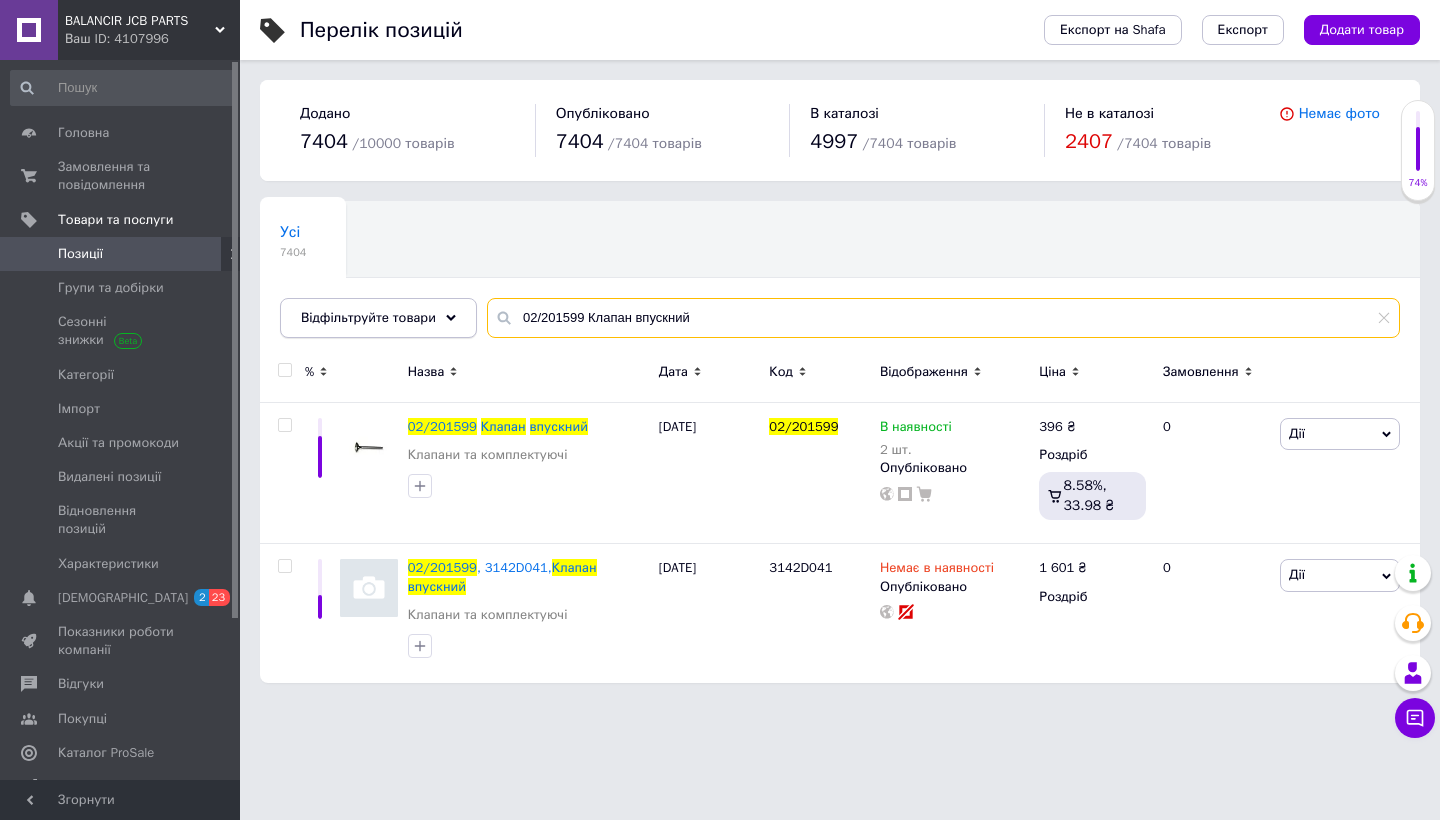 drag, startPoint x: 719, startPoint y: 320, endPoint x: 474, endPoint y: 320, distance: 245 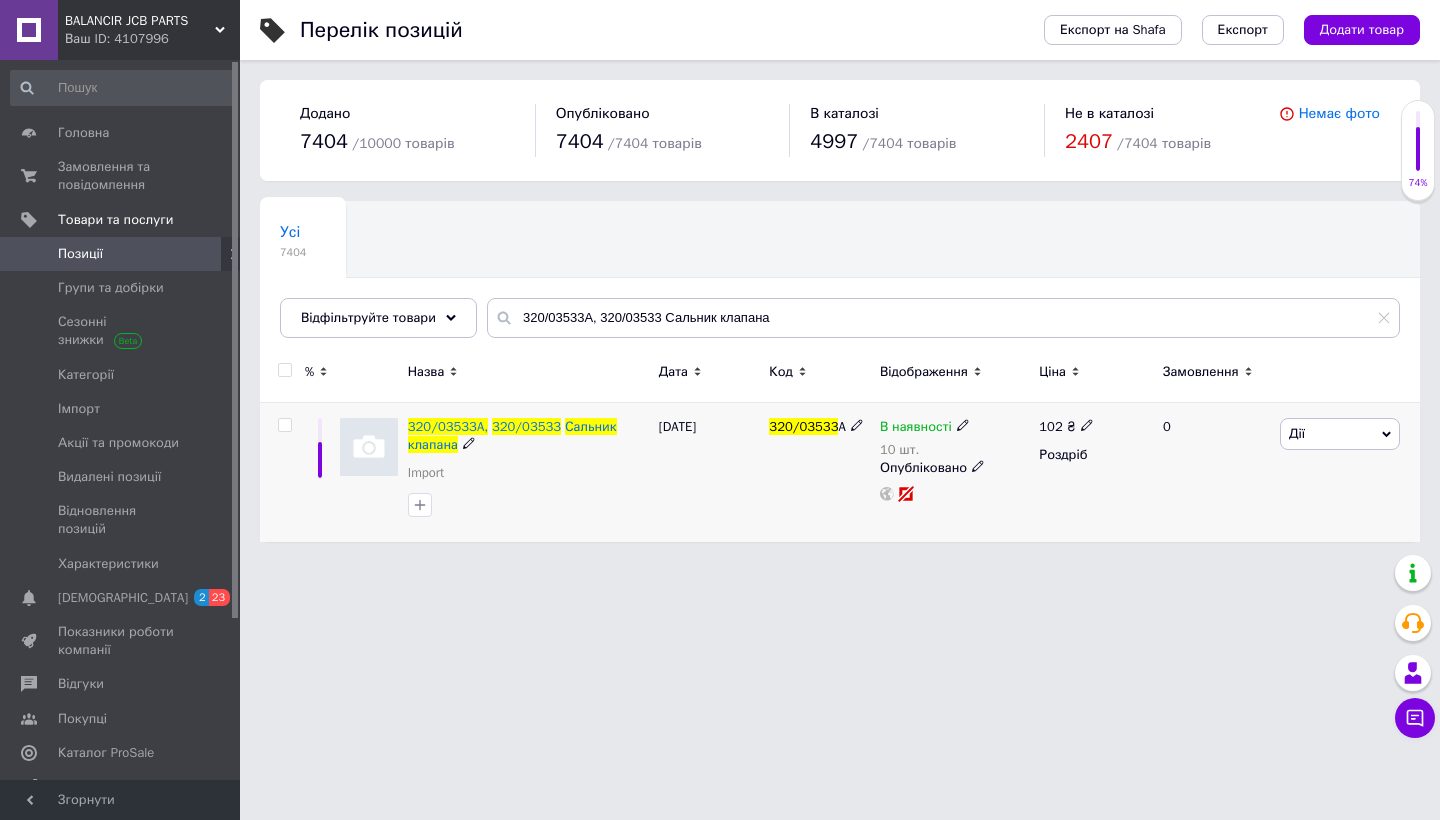 click at bounding box center [284, 425] 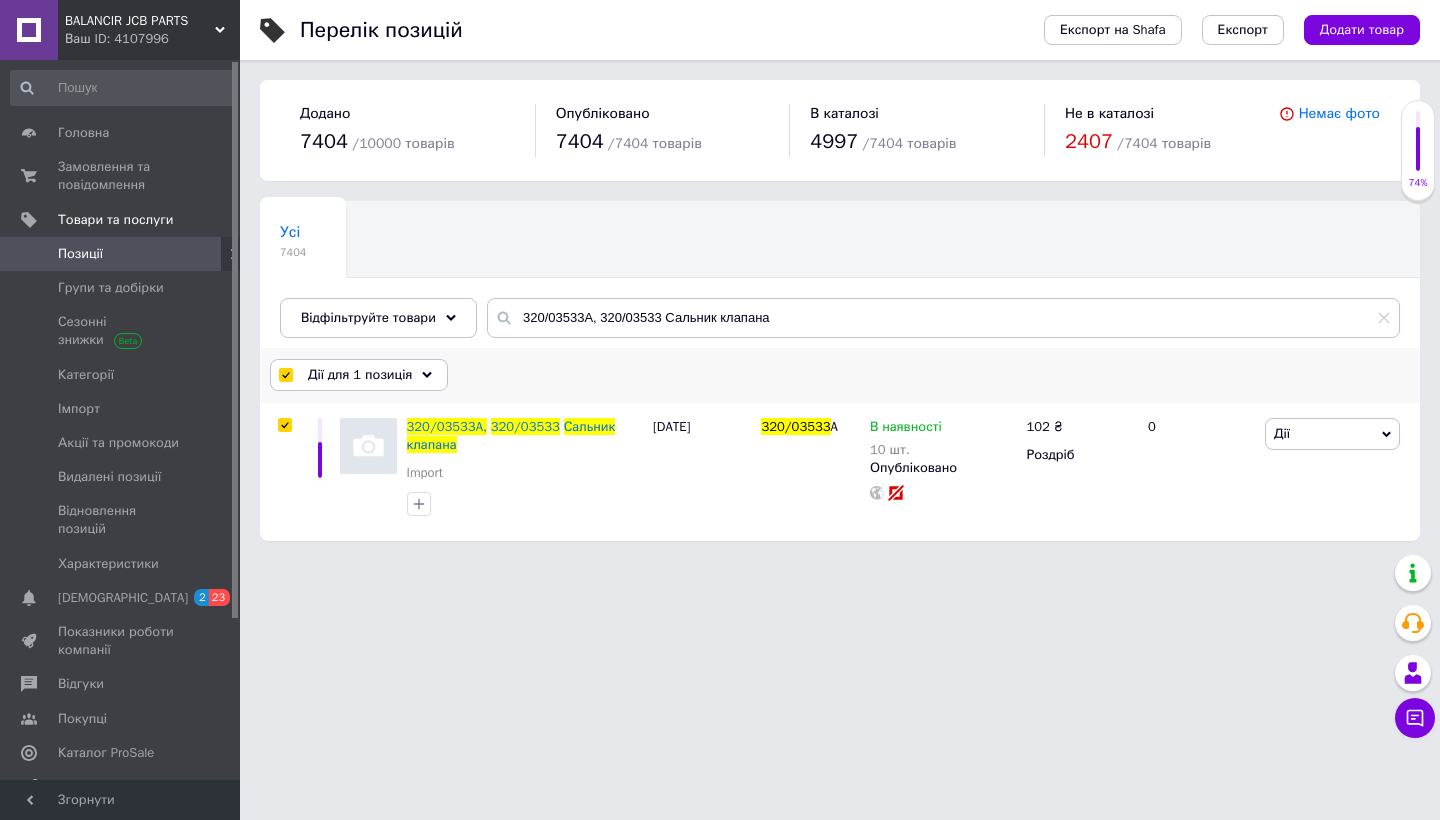 click on "Дії для 1 позиція" at bounding box center [360, 375] 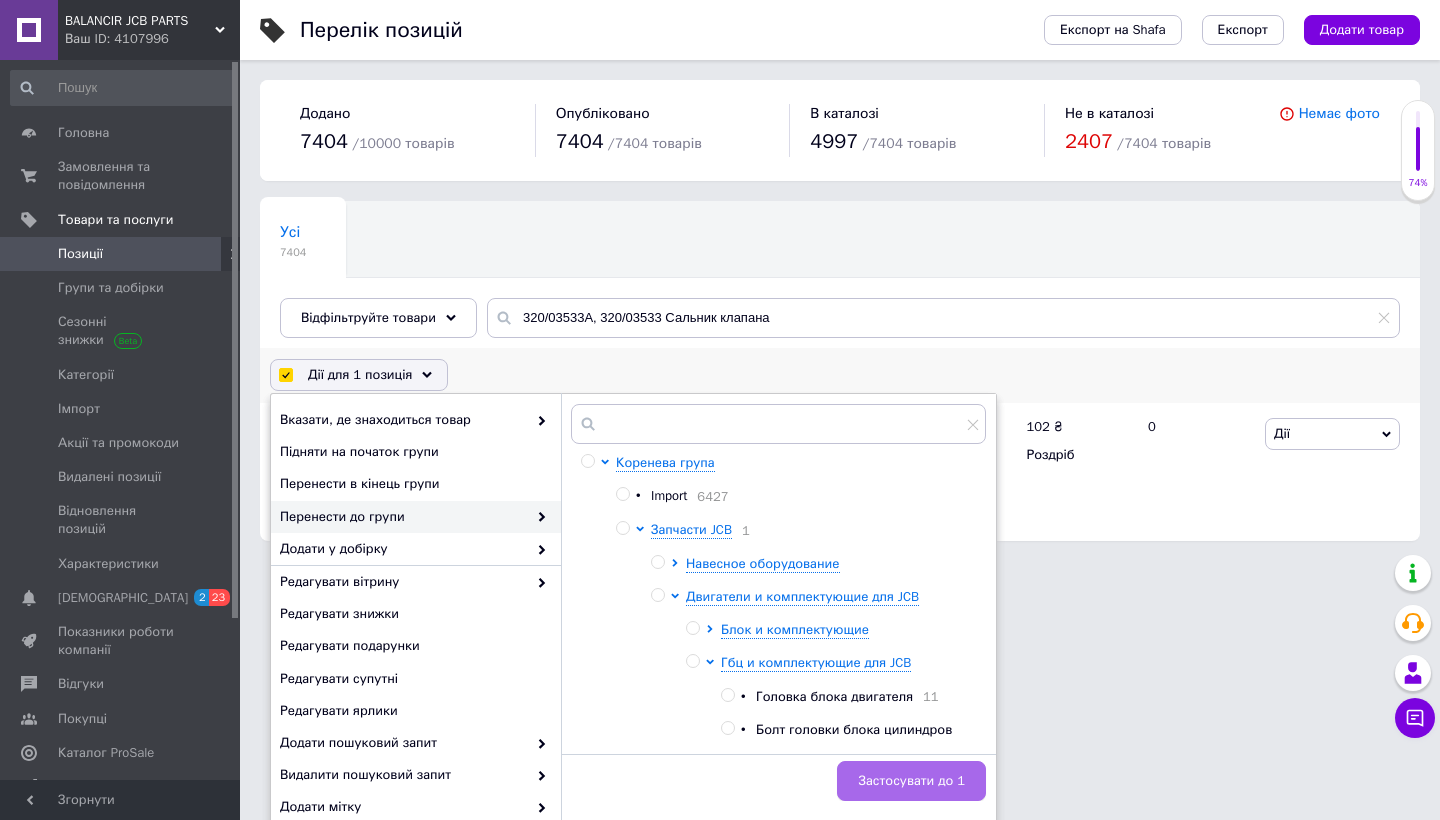 click on "Застосувати до 1" at bounding box center [911, 781] 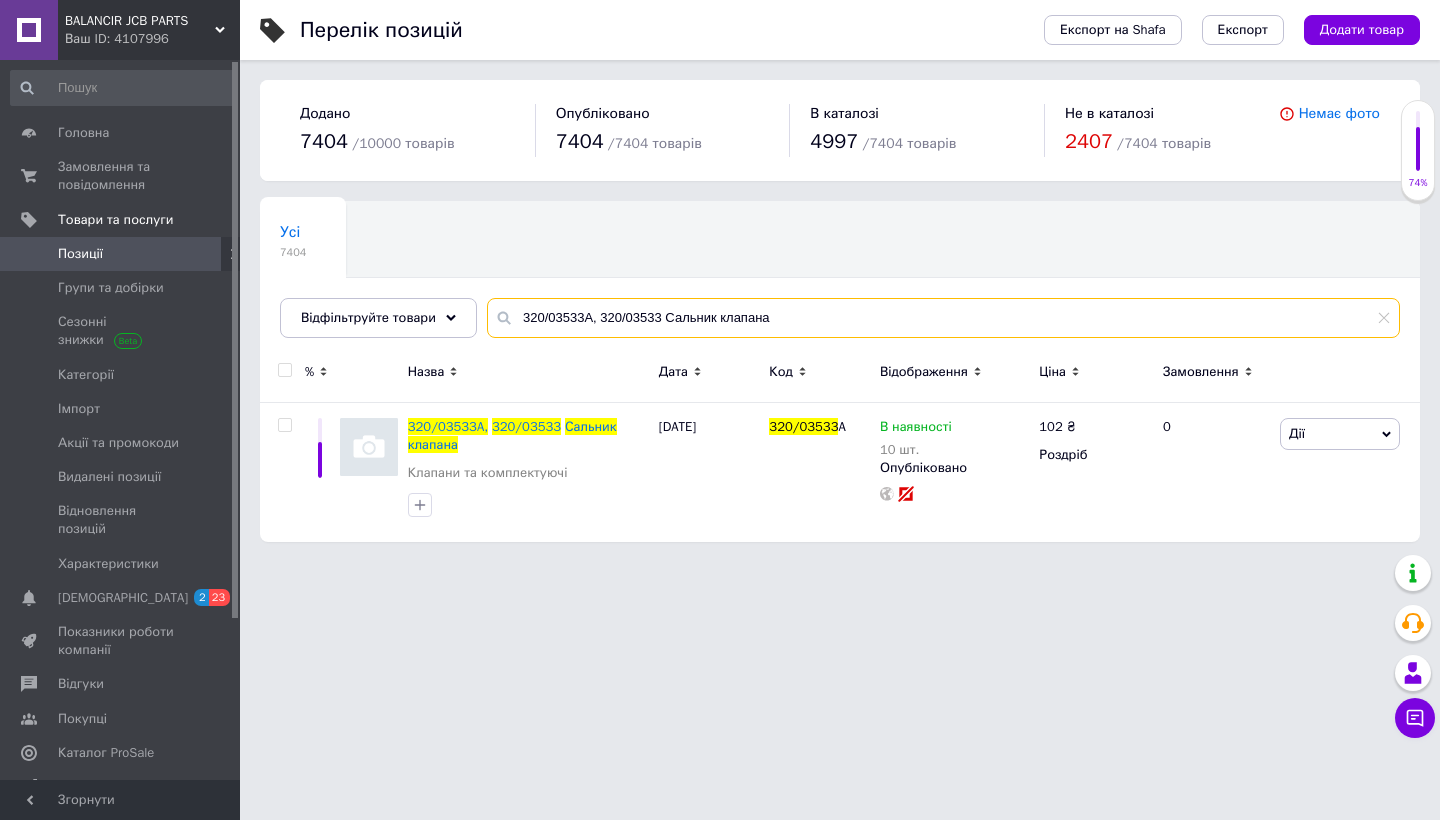 drag, startPoint x: 793, startPoint y: 313, endPoint x: 504, endPoint y: 317, distance: 289.02768 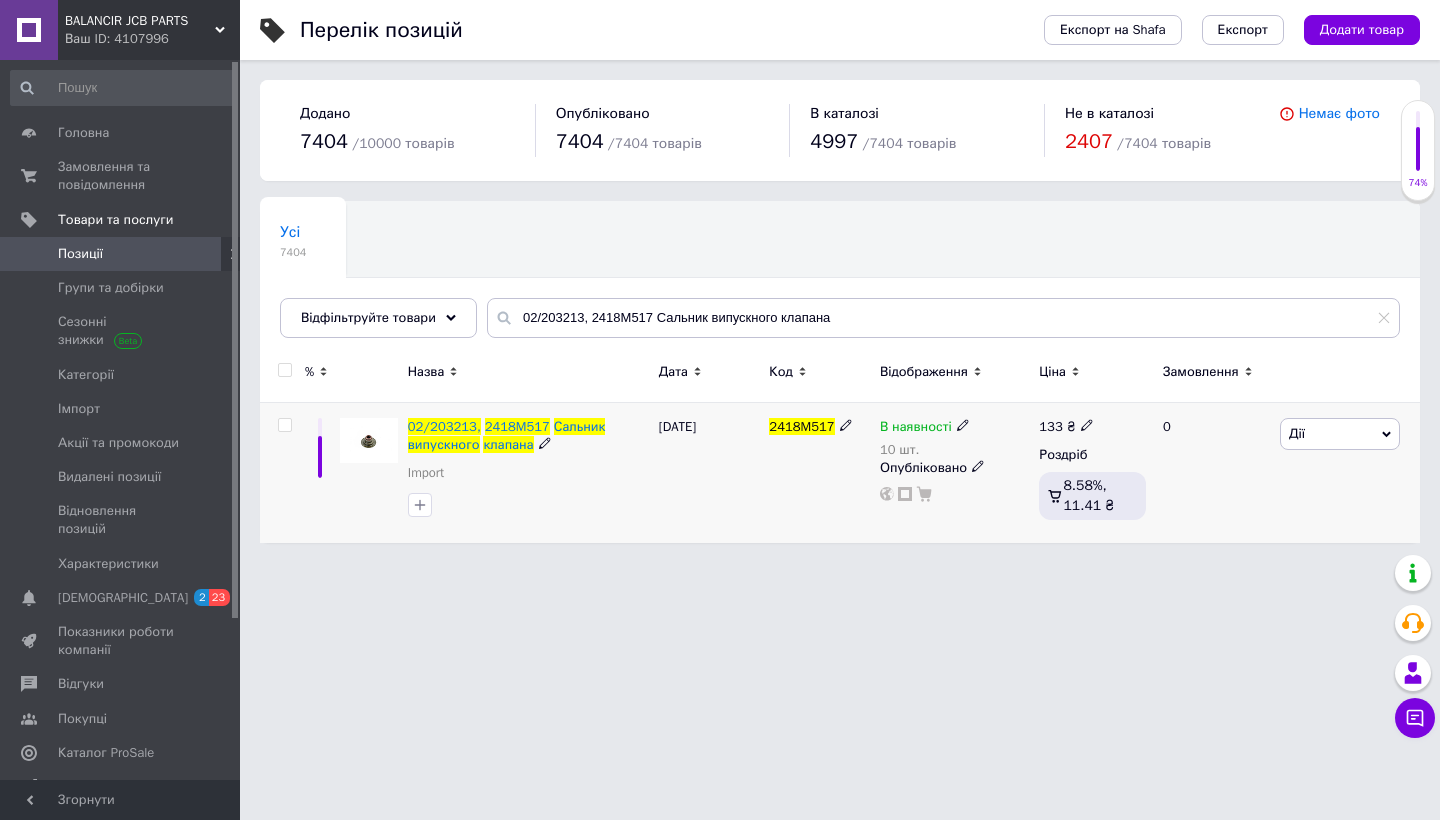 click at bounding box center (284, 425) 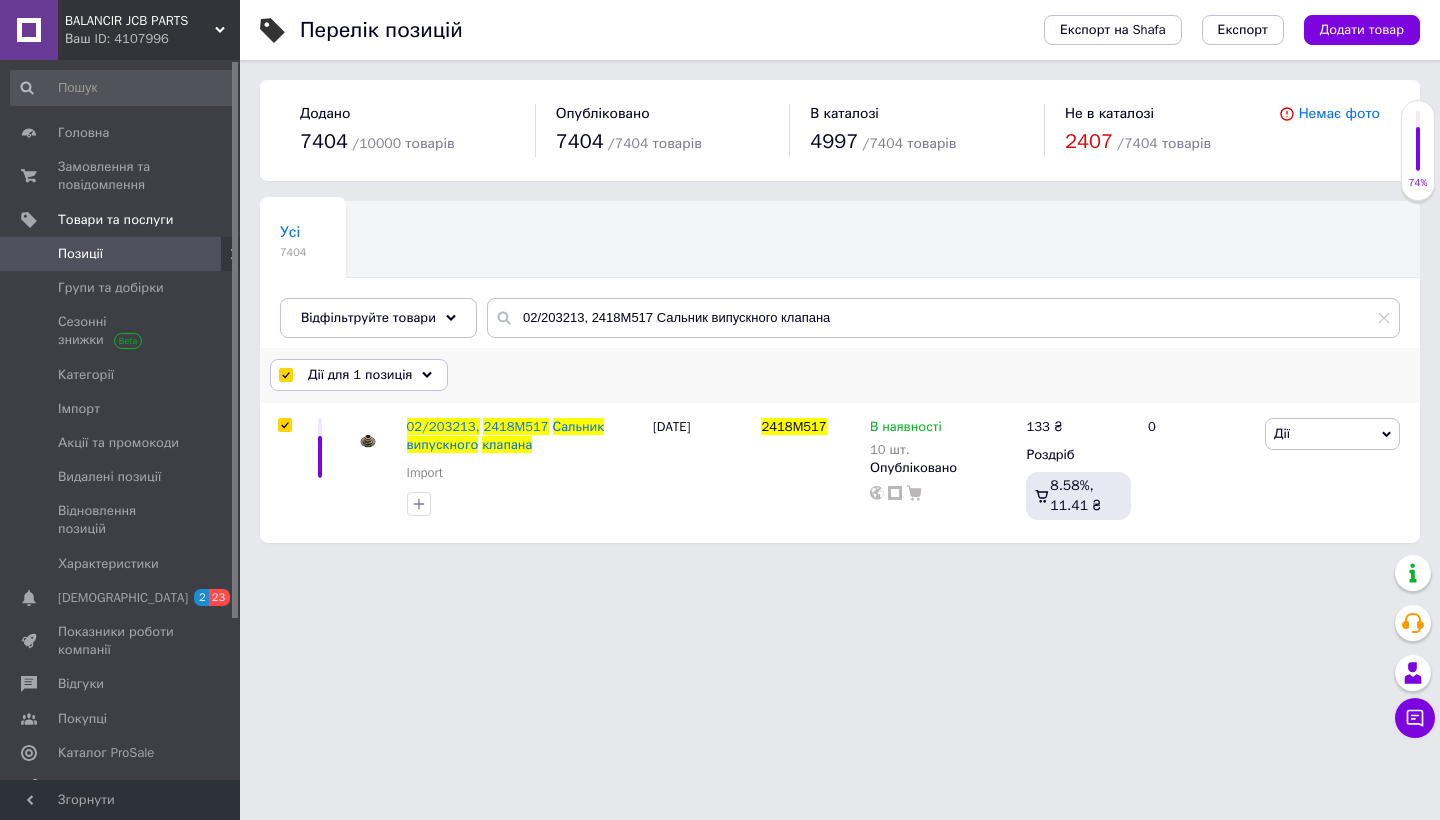 click on "Дії для 1 позиція" at bounding box center (360, 375) 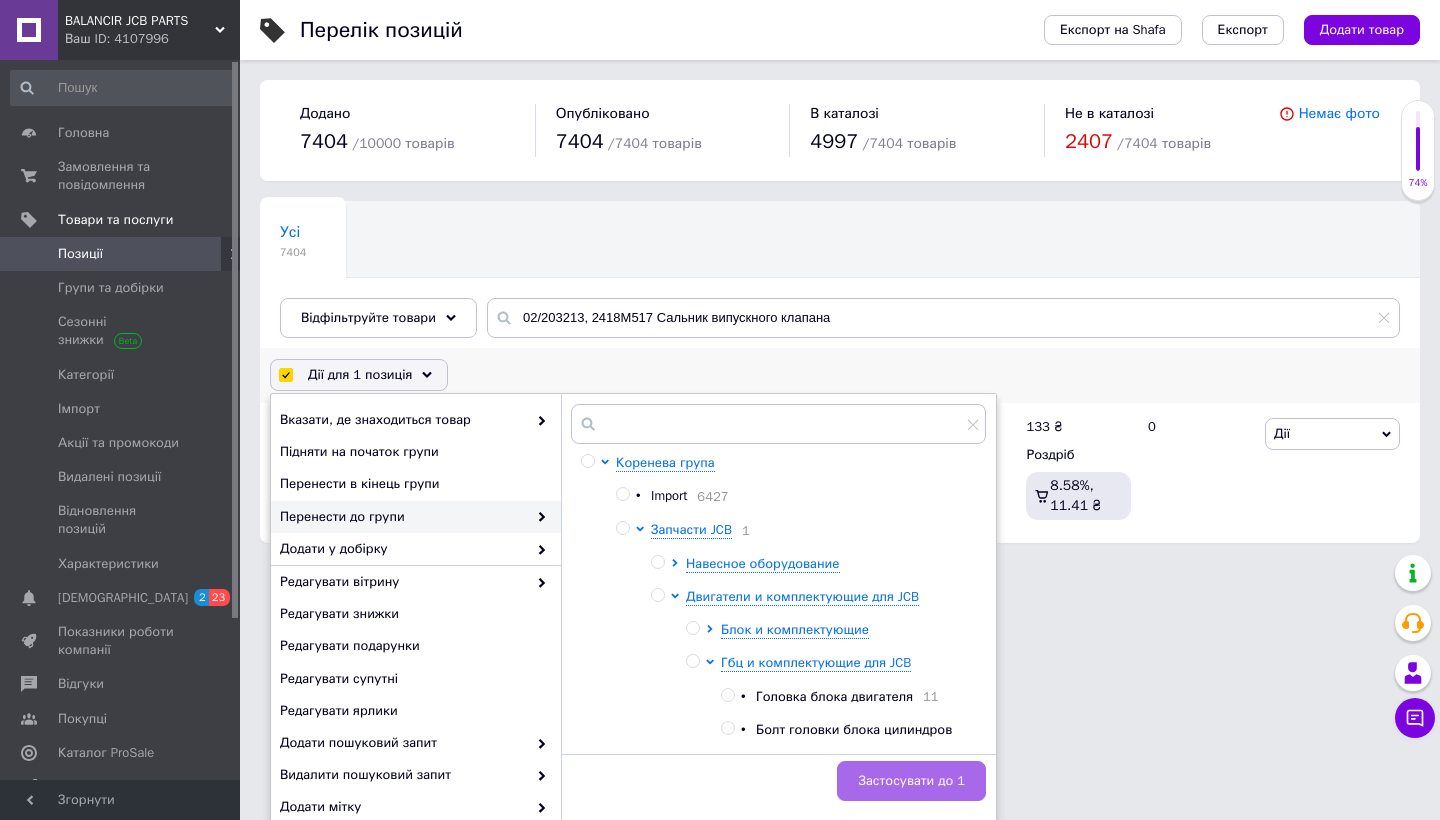click on "Застосувати до 1" at bounding box center [911, 781] 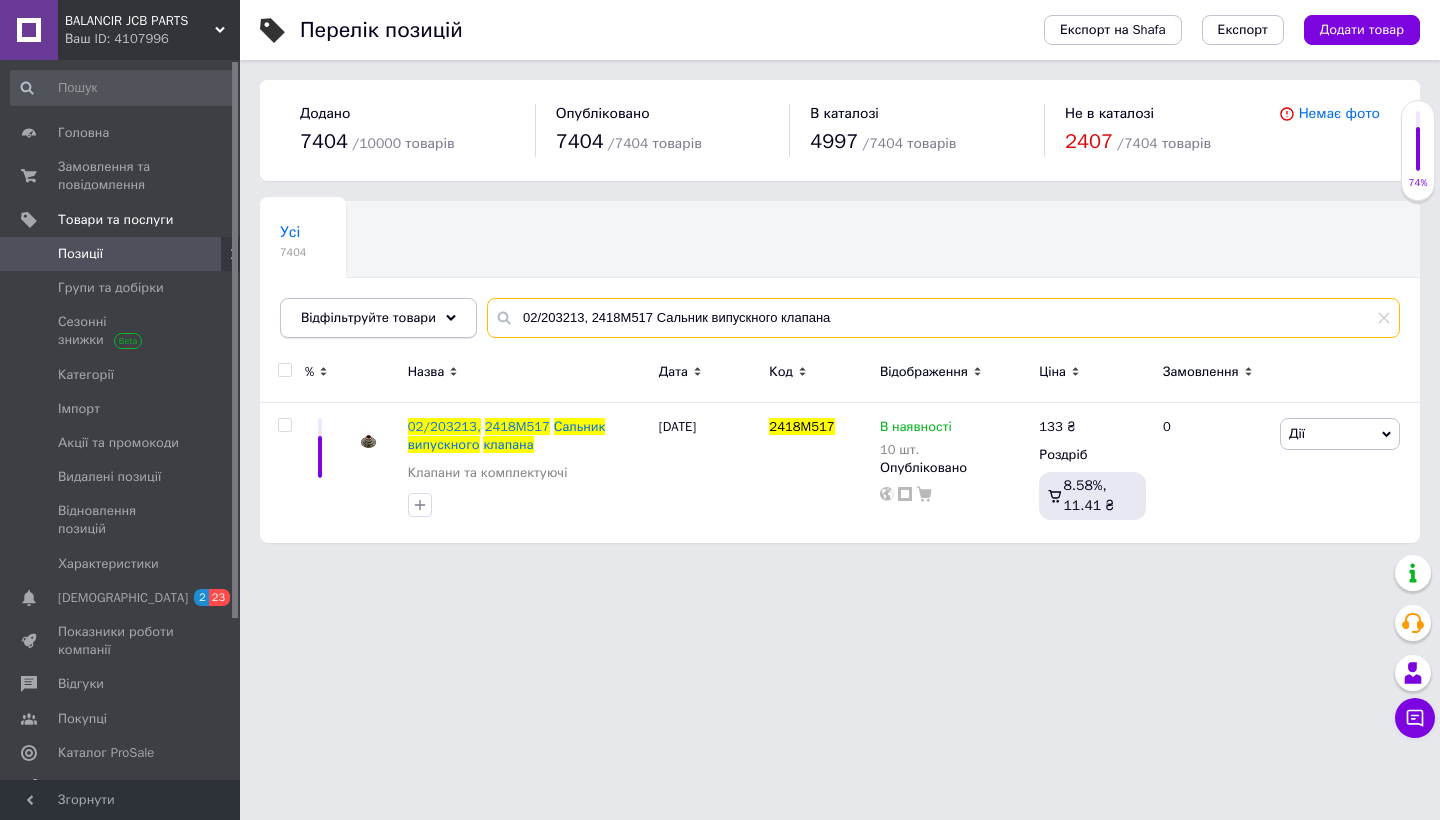 drag, startPoint x: 844, startPoint y: 320, endPoint x: 474, endPoint y: 301, distance: 370.48752 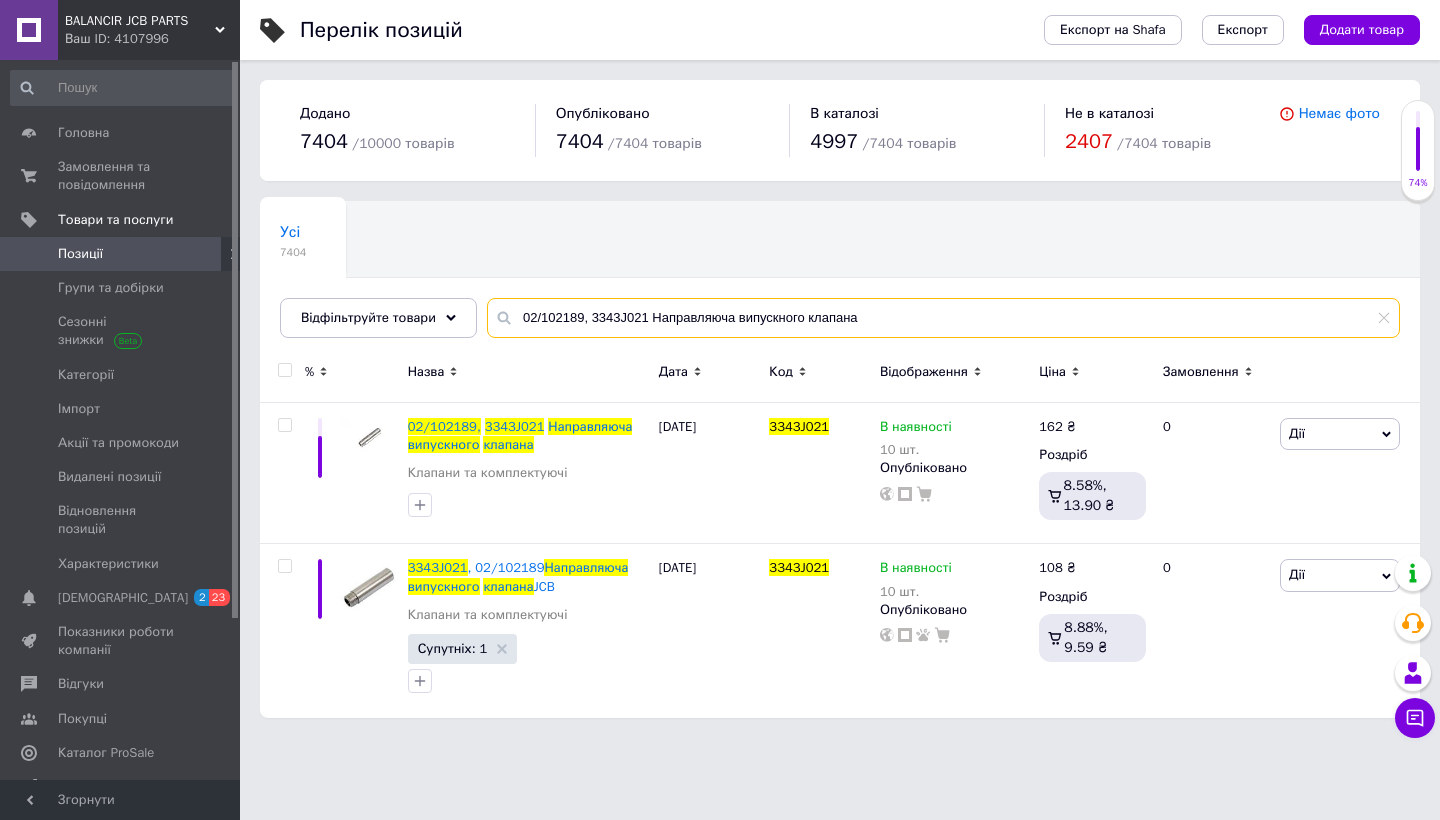 drag, startPoint x: 875, startPoint y: 320, endPoint x: 493, endPoint y: 311, distance: 382.10602 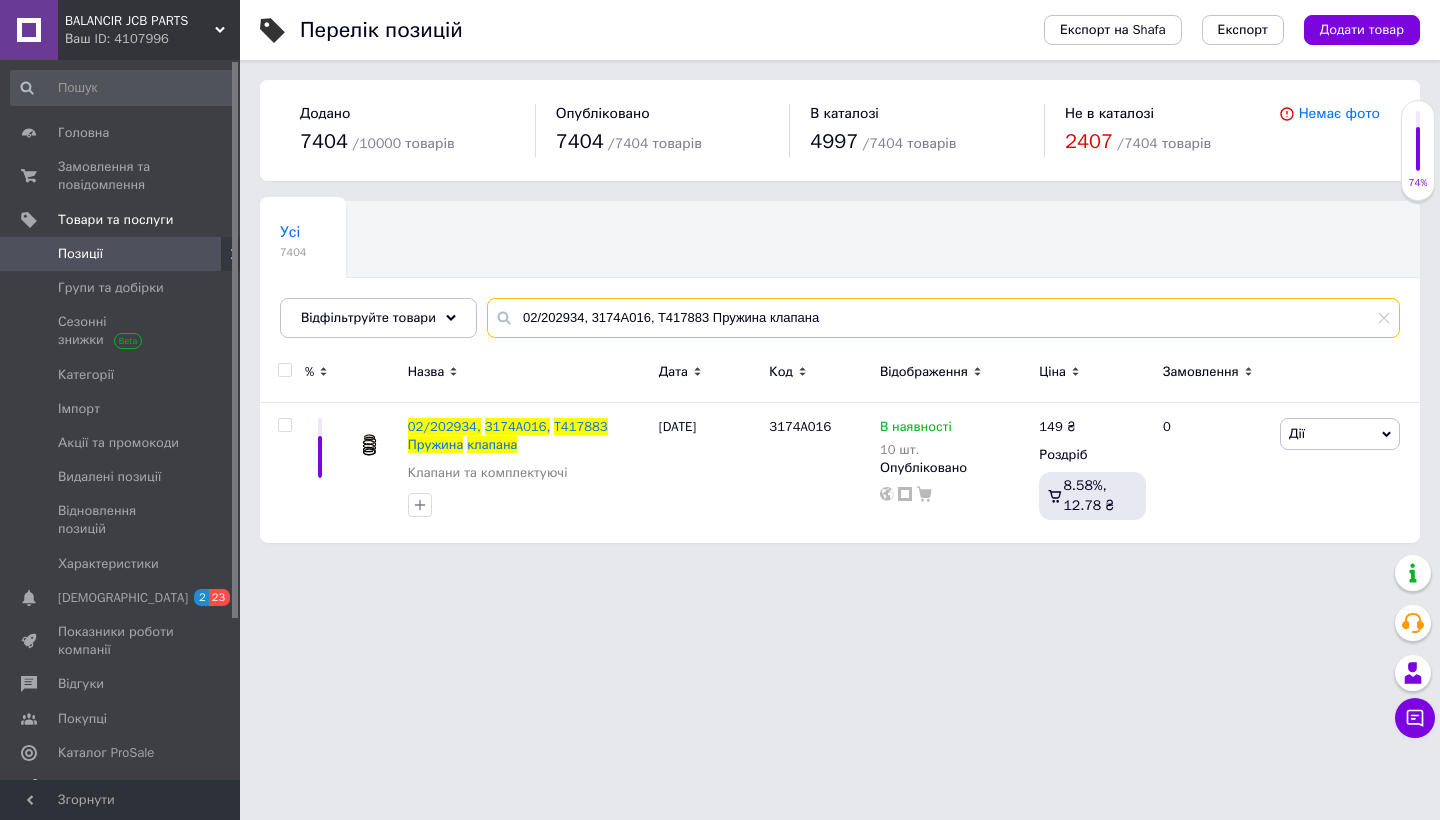 drag, startPoint x: 848, startPoint y: 318, endPoint x: 494, endPoint y: 294, distance: 354.81262 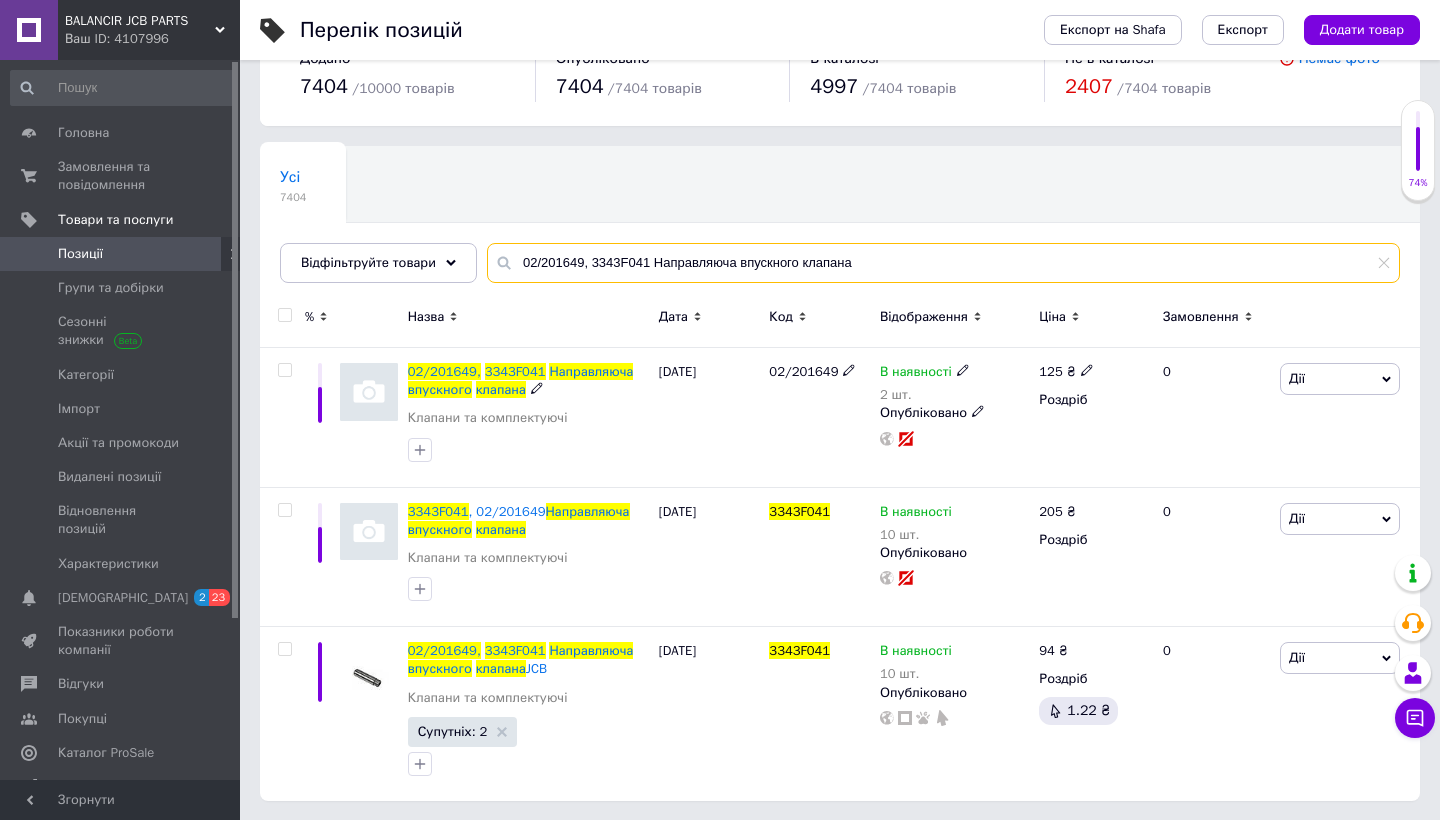 scroll, scrollTop: 54, scrollLeft: 0, axis: vertical 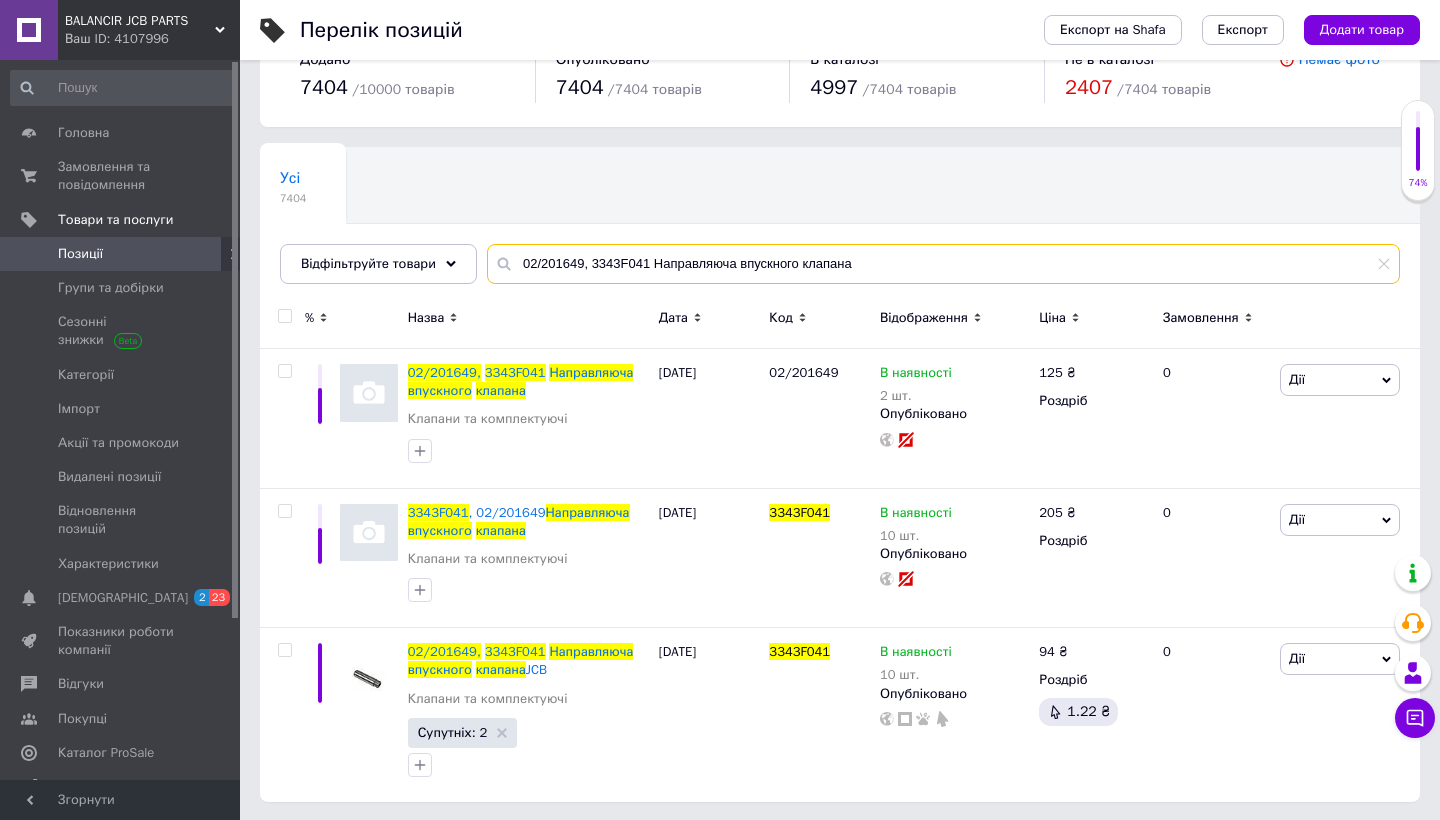 drag, startPoint x: 818, startPoint y: 269, endPoint x: 517, endPoint y: 265, distance: 301.02658 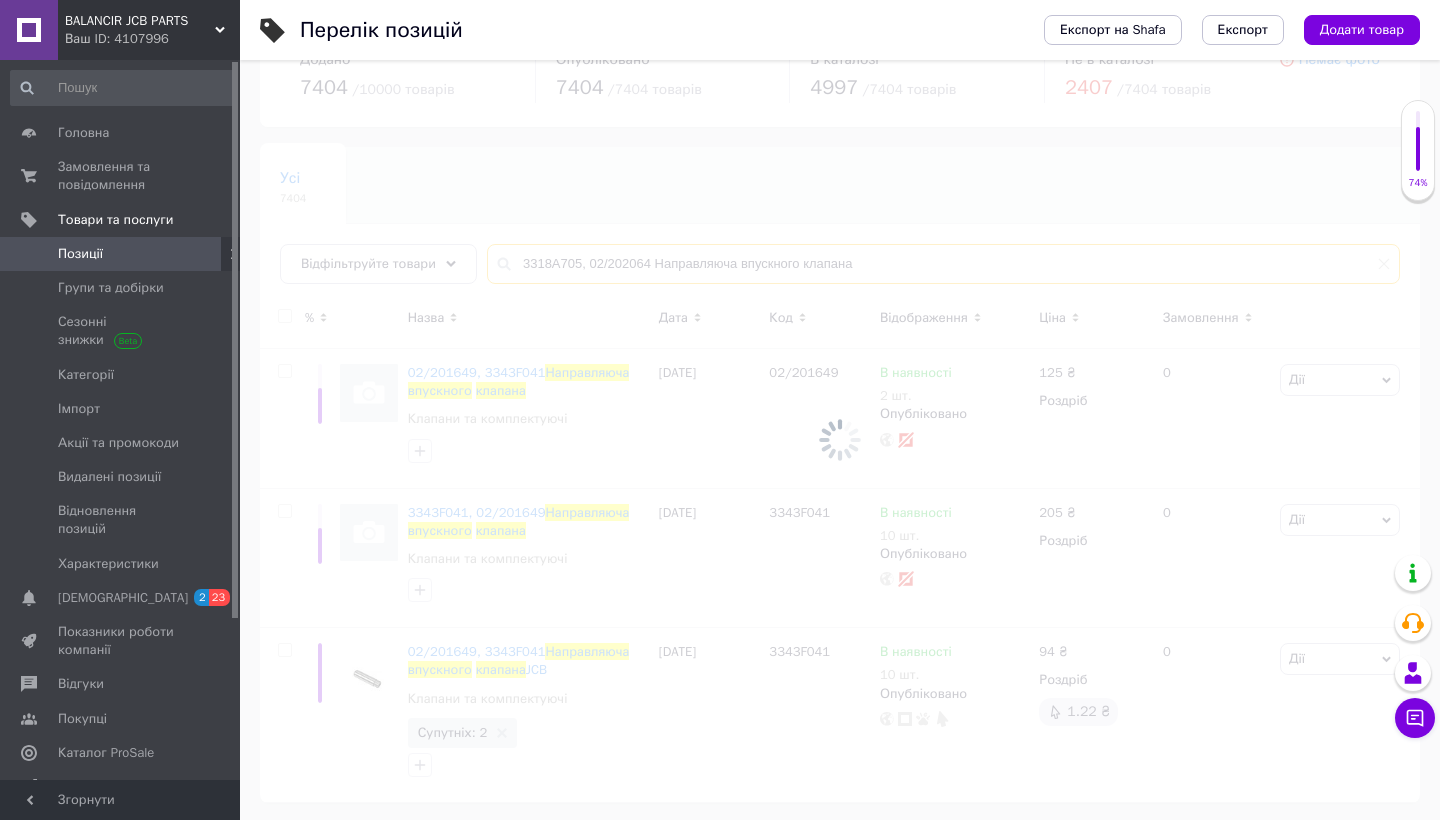 scroll, scrollTop: 0, scrollLeft: 0, axis: both 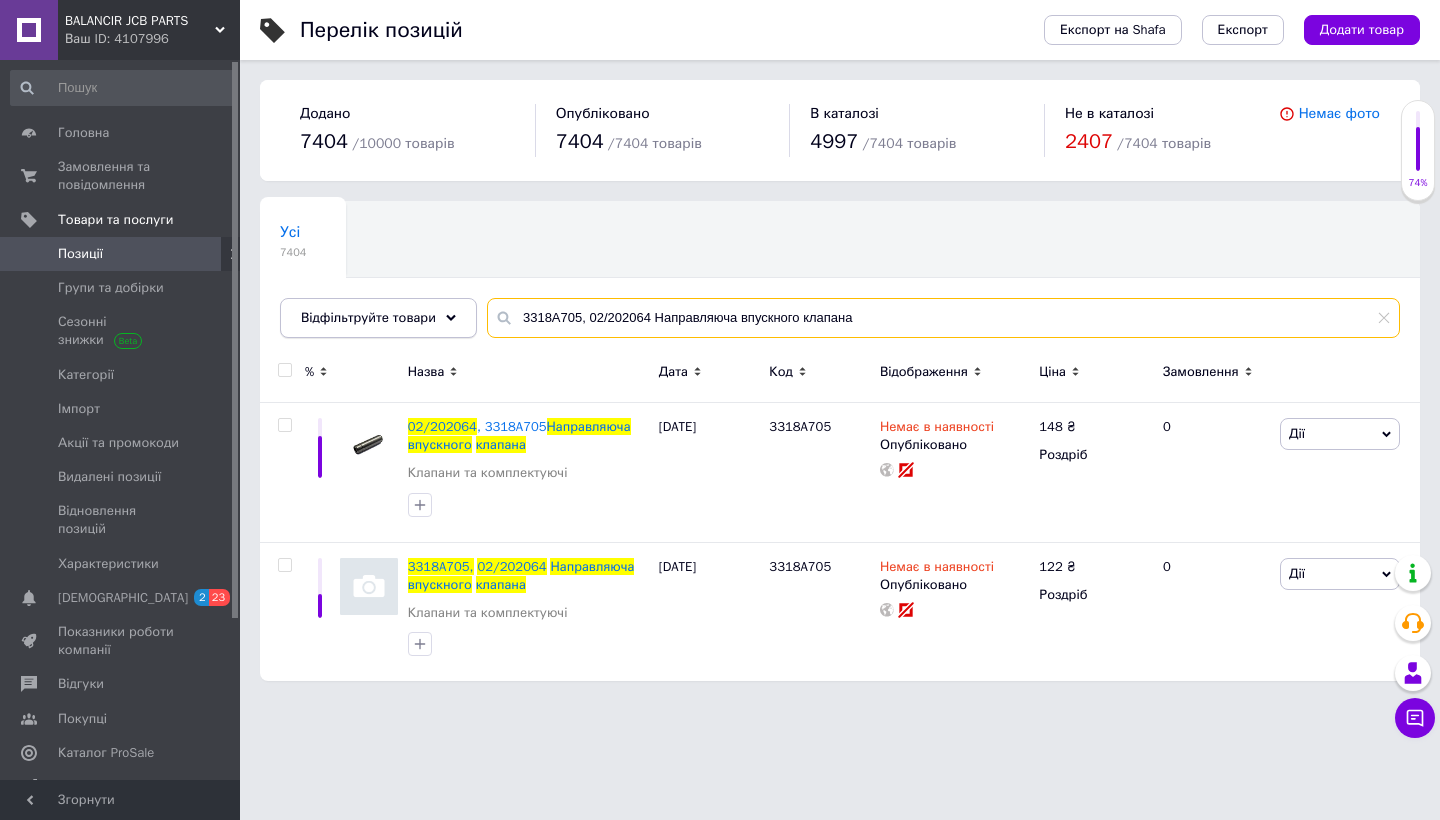drag, startPoint x: 882, startPoint y: 316, endPoint x: 471, endPoint y: 314, distance: 411.00485 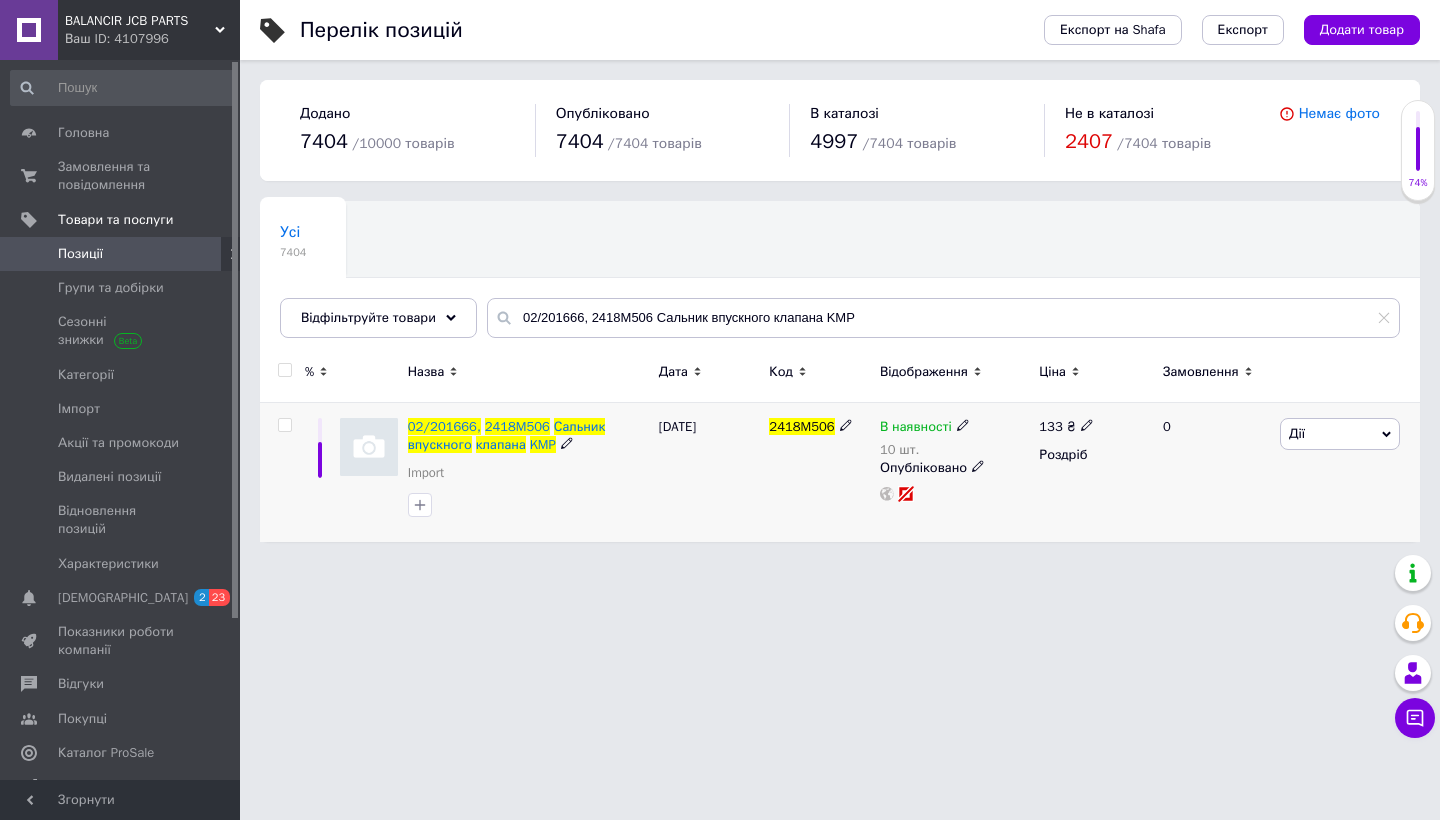 click at bounding box center [284, 425] 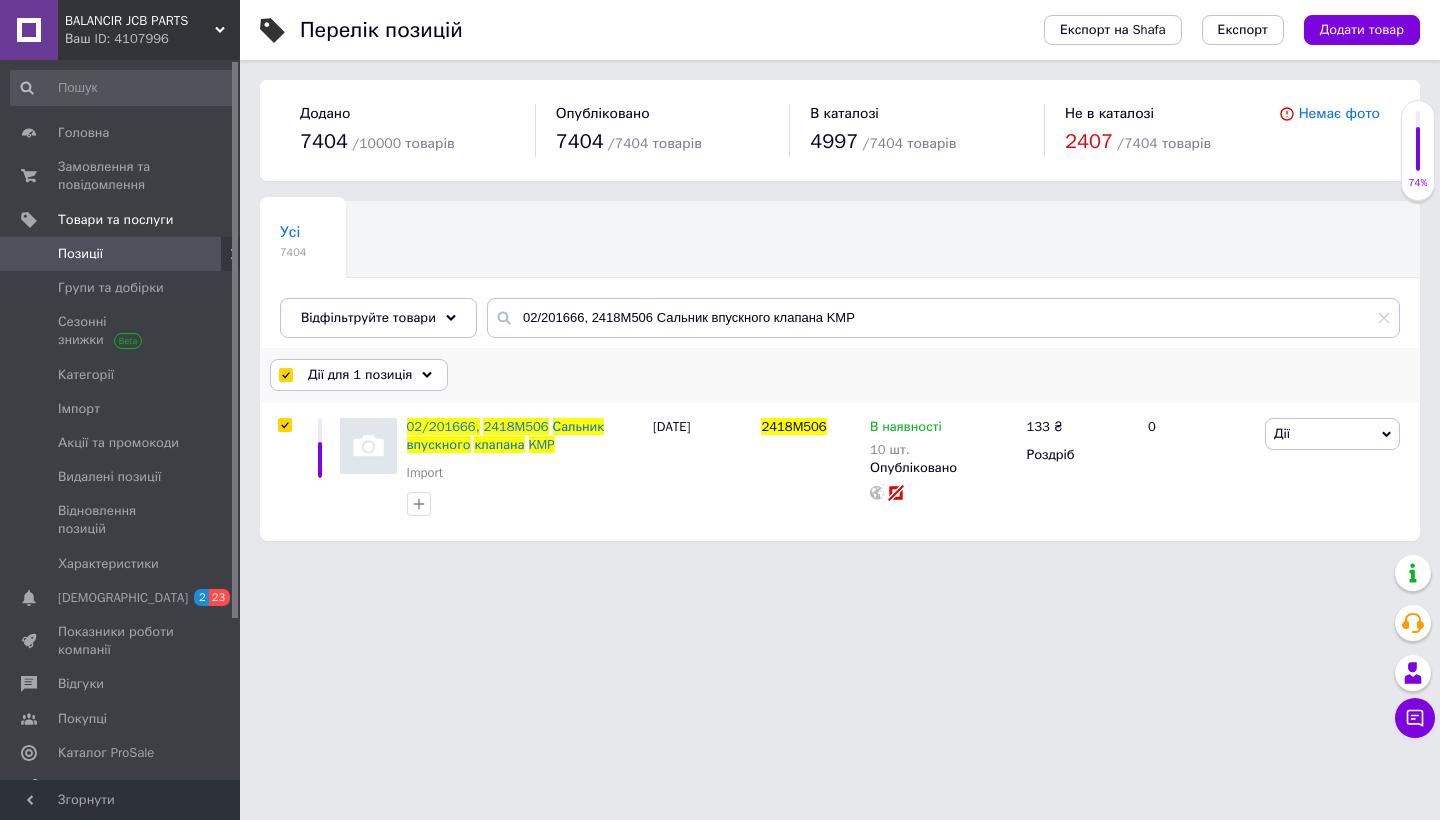 click on "Дії для 1 позиція" at bounding box center (360, 375) 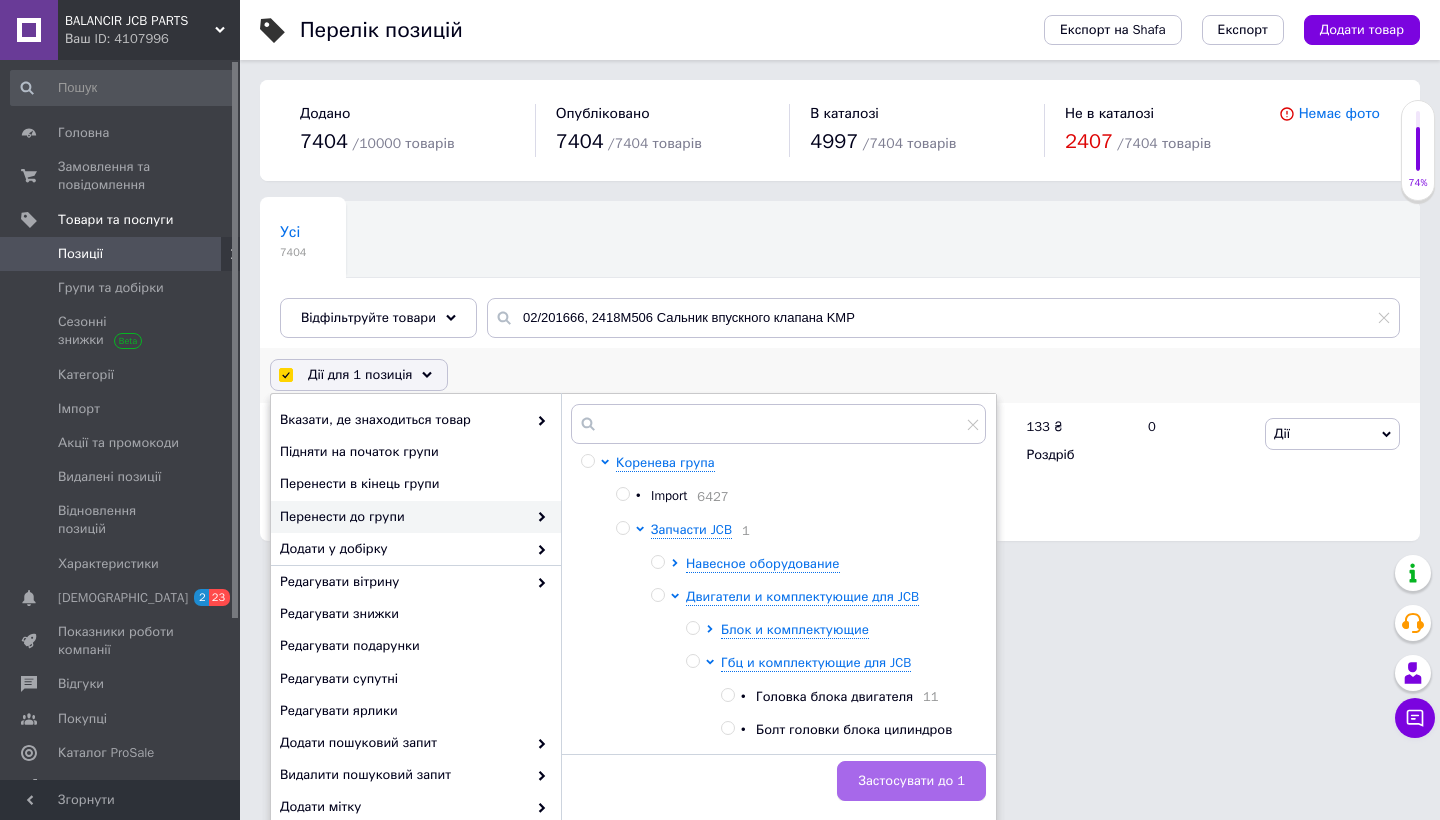 click on "Застосувати до 1" at bounding box center [911, 781] 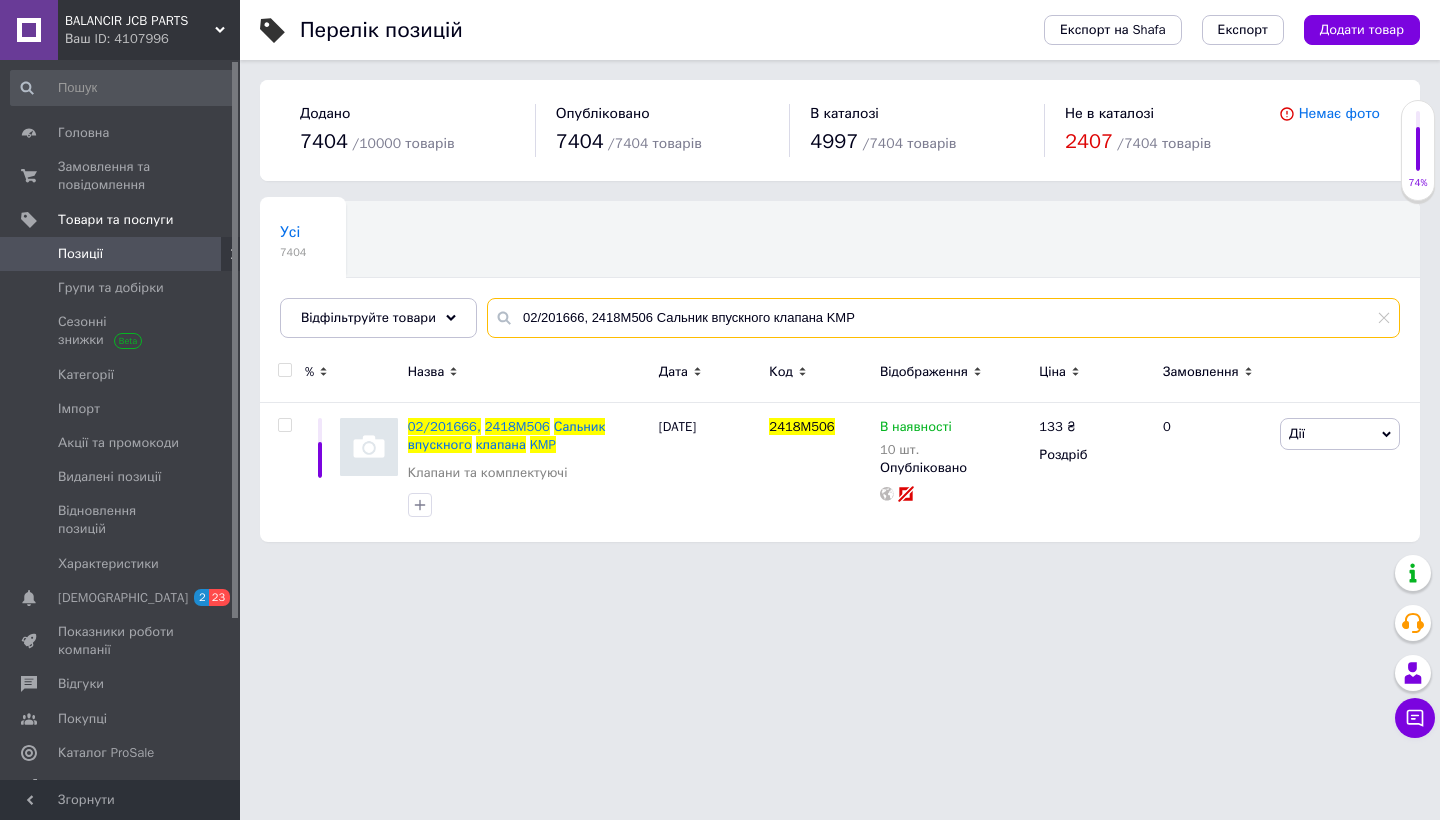 drag, startPoint x: 893, startPoint y: 321, endPoint x: 517, endPoint y: 310, distance: 376.16086 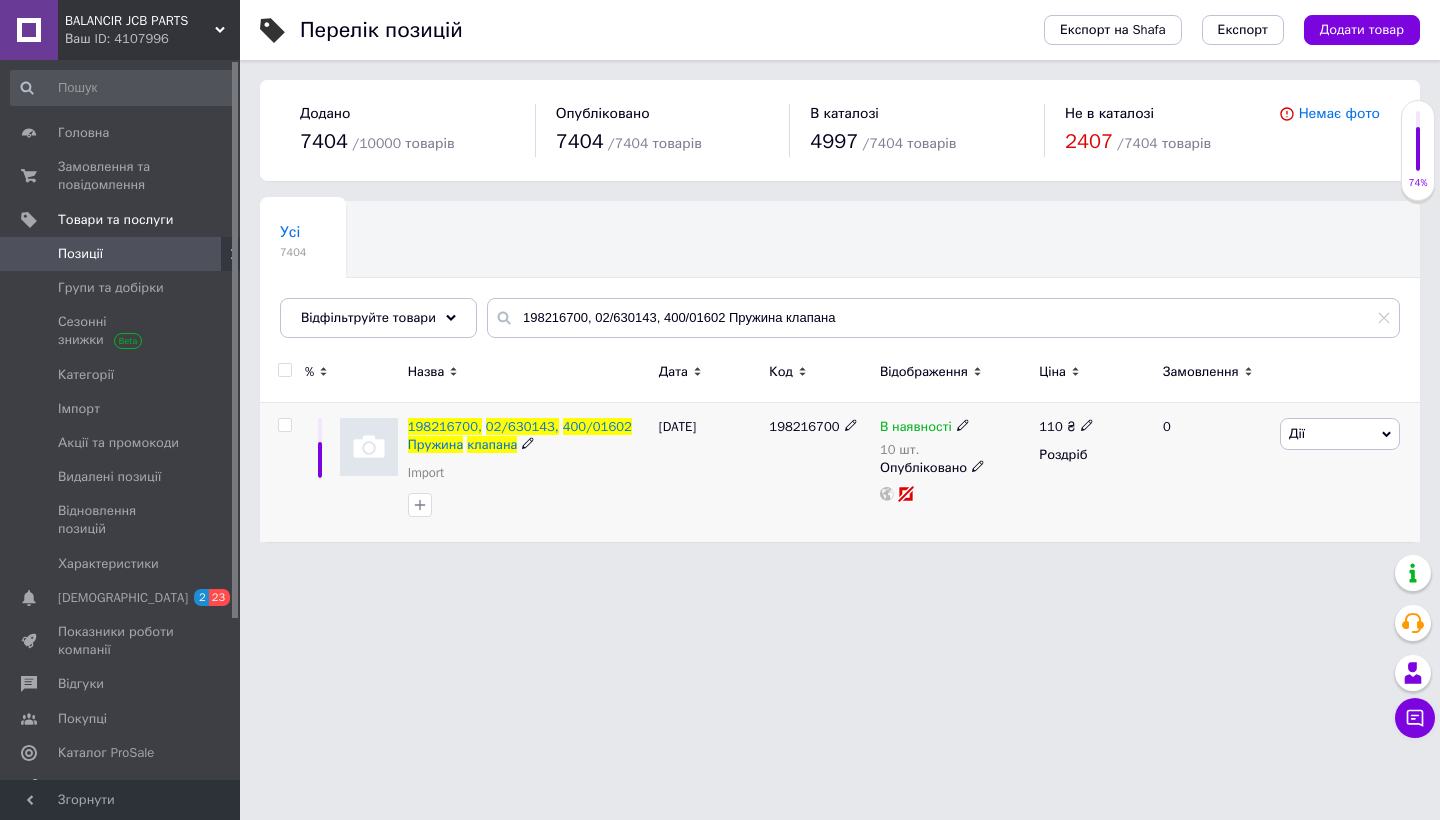 click at bounding box center (285, 425) 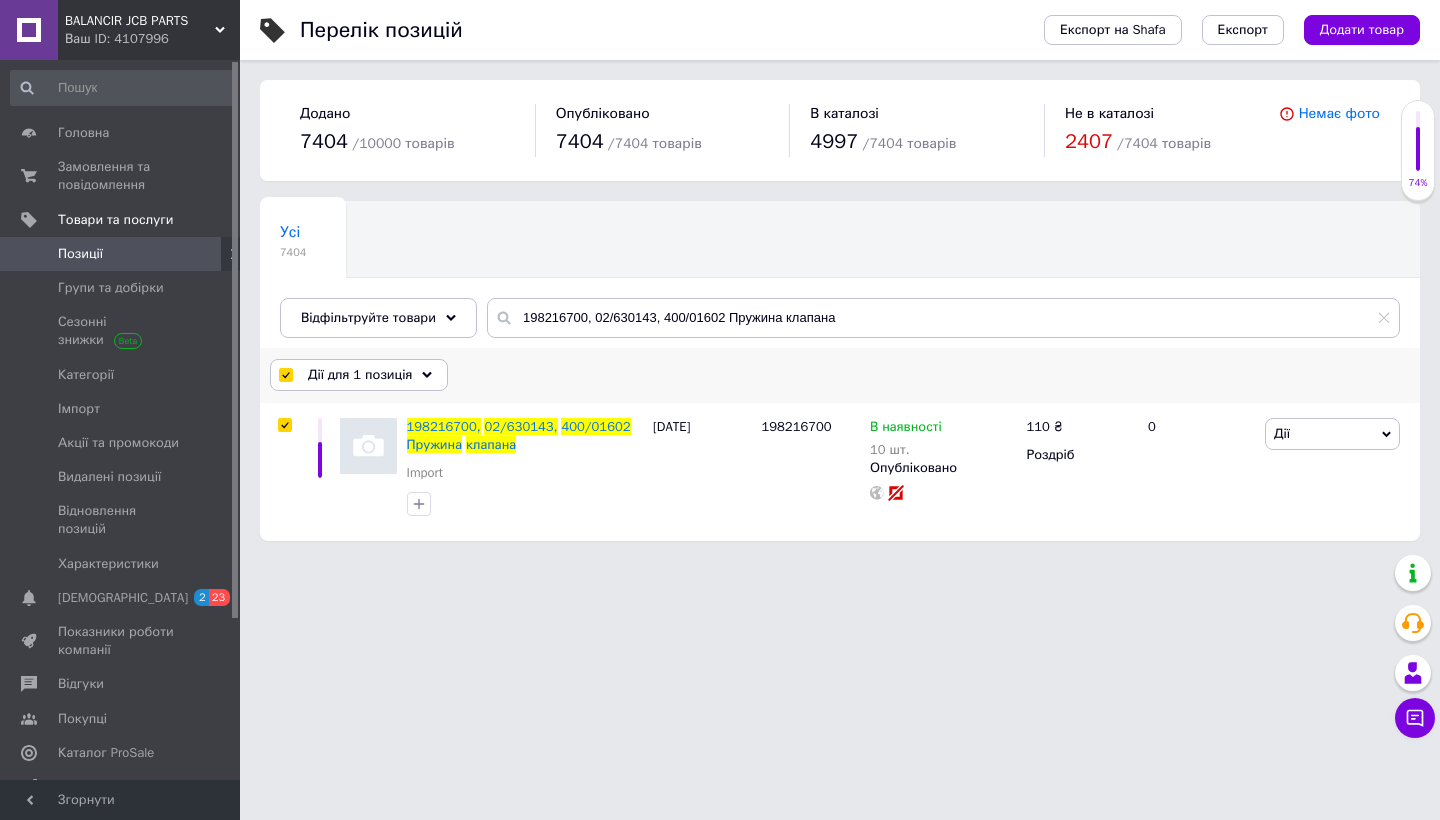 drag, startPoint x: 386, startPoint y: 370, endPoint x: 416, endPoint y: 476, distance: 110.16351 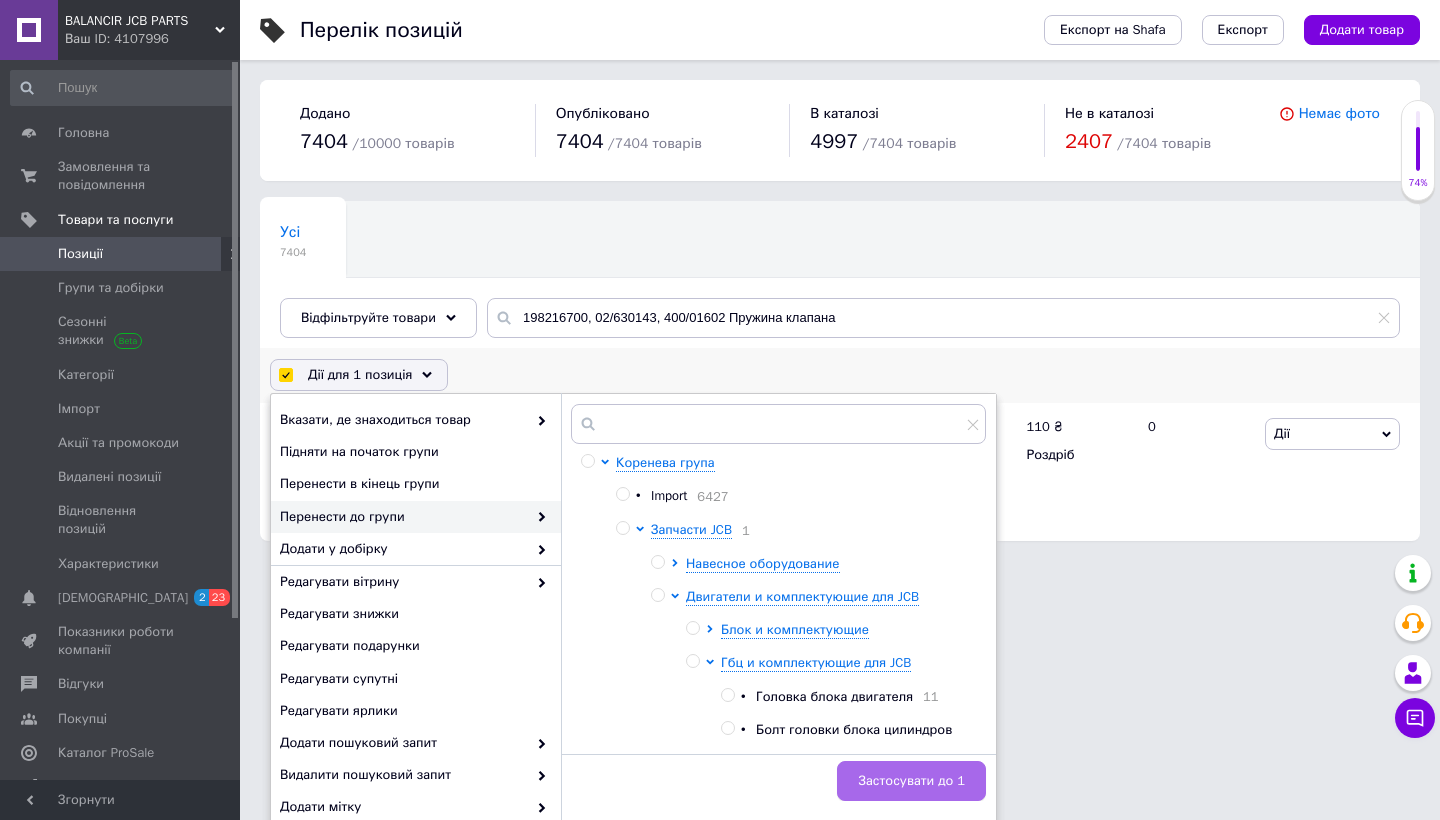 click on "Застосувати до 1" at bounding box center [911, 781] 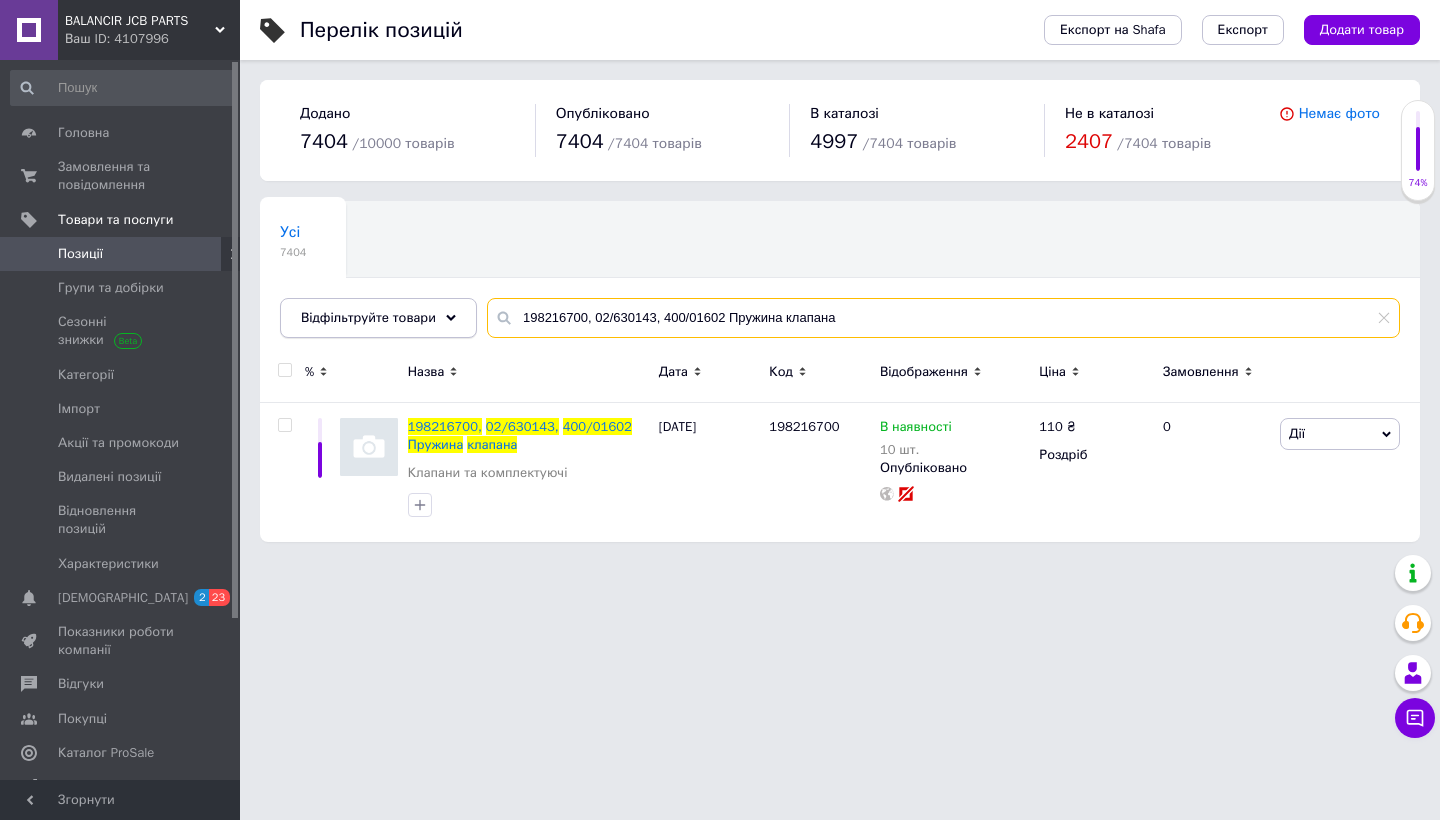 drag, startPoint x: 842, startPoint y: 314, endPoint x: 427, endPoint y: 318, distance: 415.0193 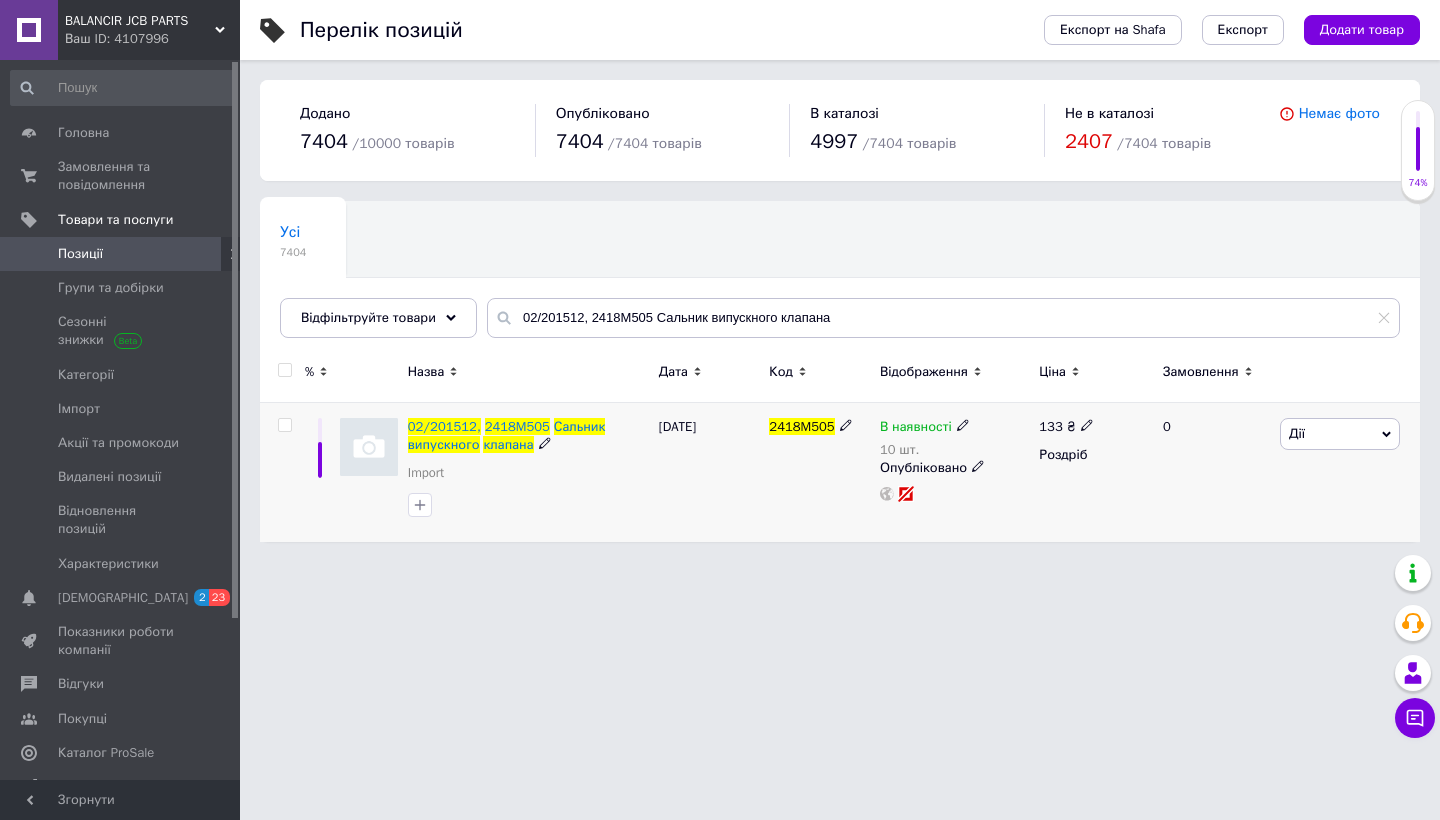 click at bounding box center [284, 425] 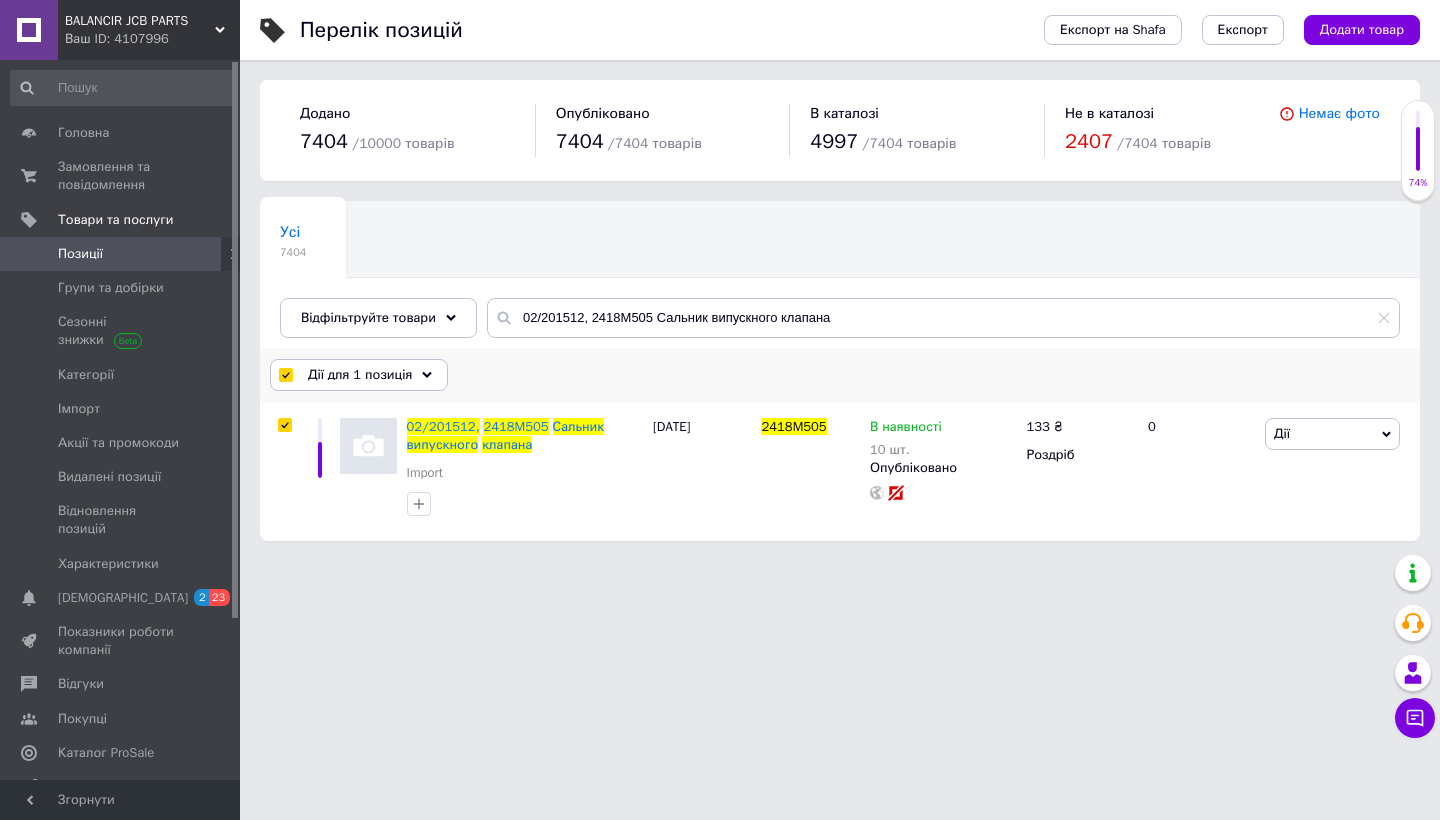 click on "Дії для 1 позиція" at bounding box center [360, 375] 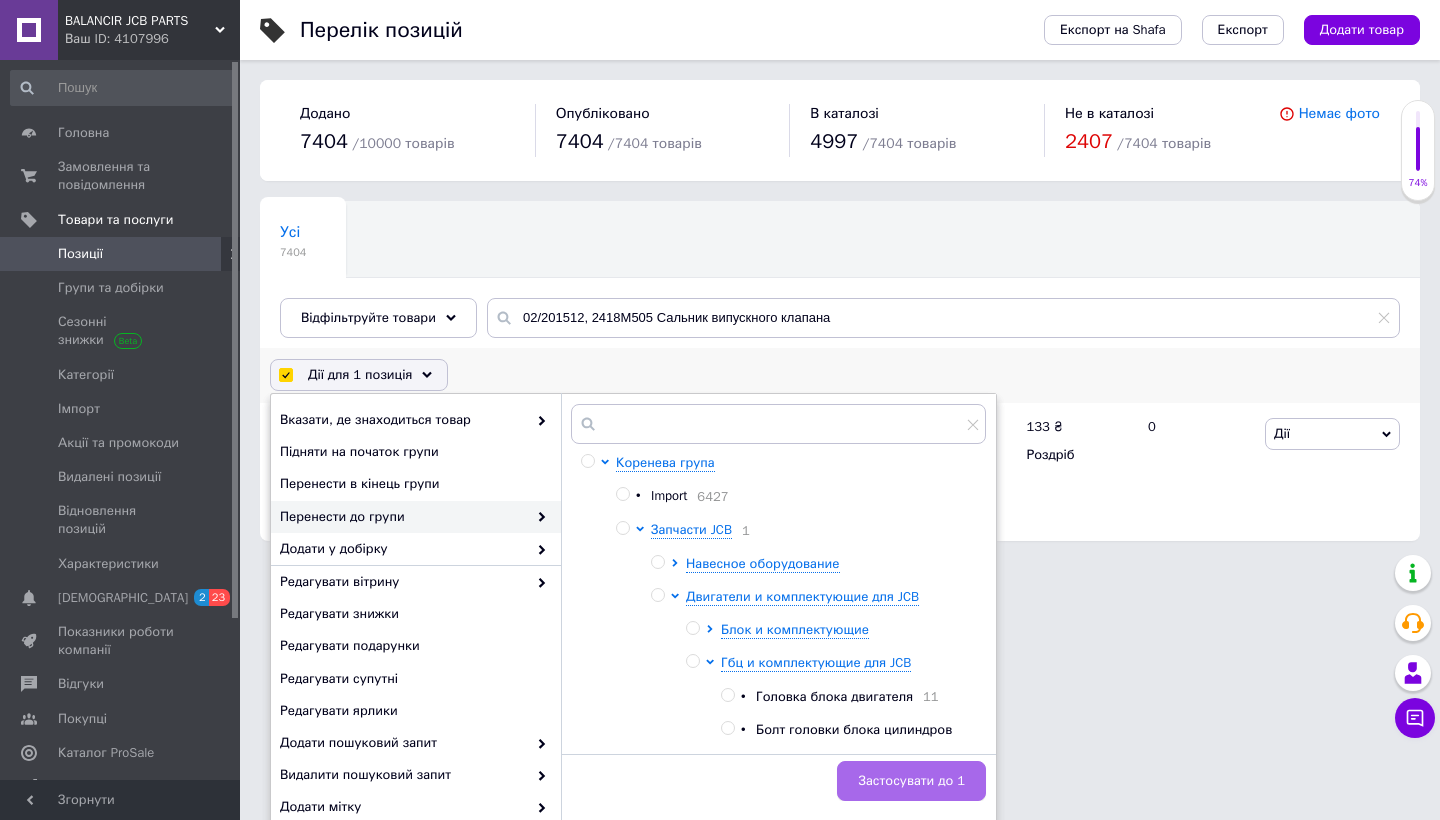 click on "Застосувати до 1" at bounding box center (911, 781) 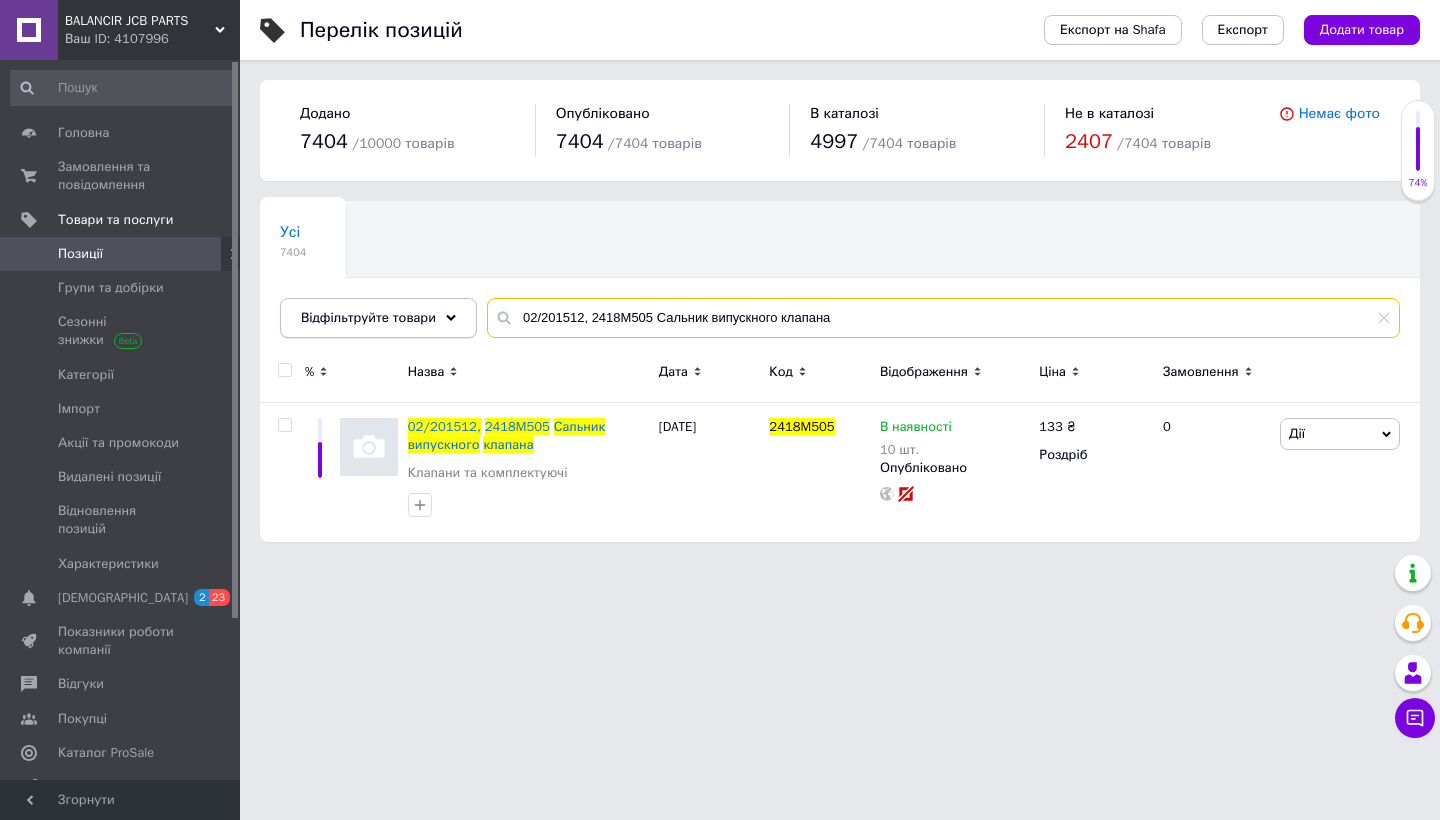 drag, startPoint x: 859, startPoint y: 313, endPoint x: 443, endPoint y: 309, distance: 416.01923 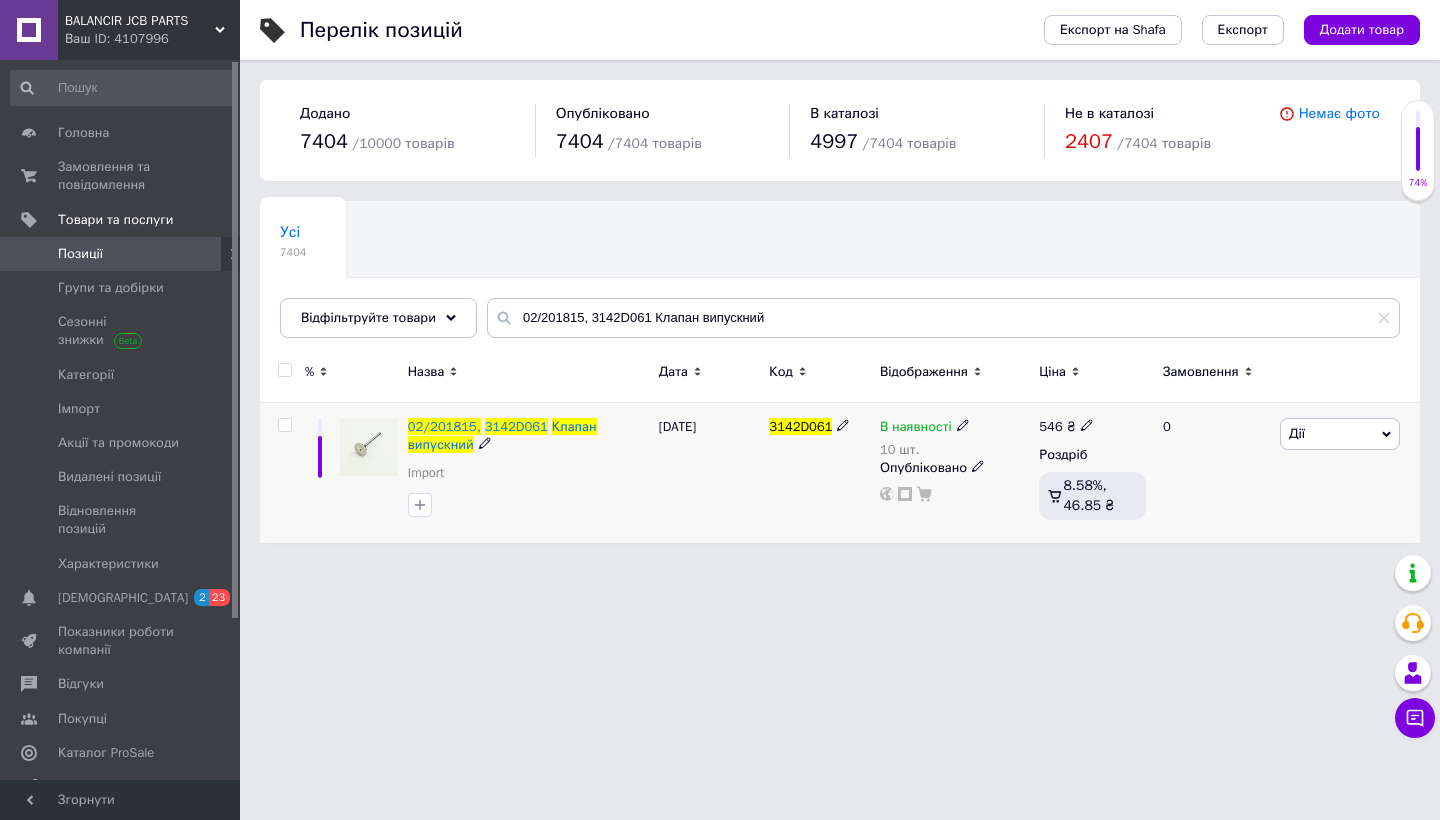 click at bounding box center [284, 425] 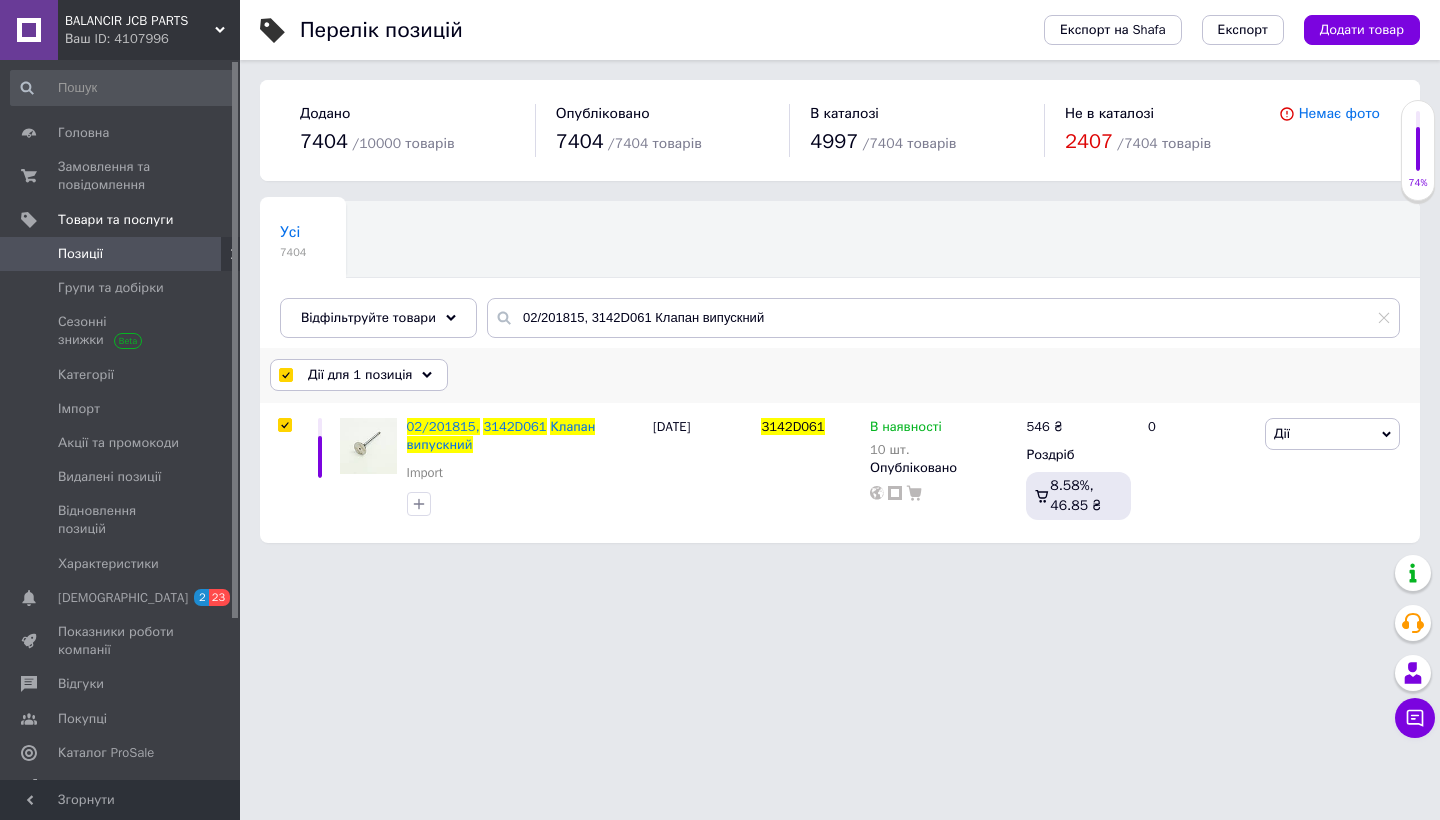 click on "Дії для 1 позиція" at bounding box center [359, 375] 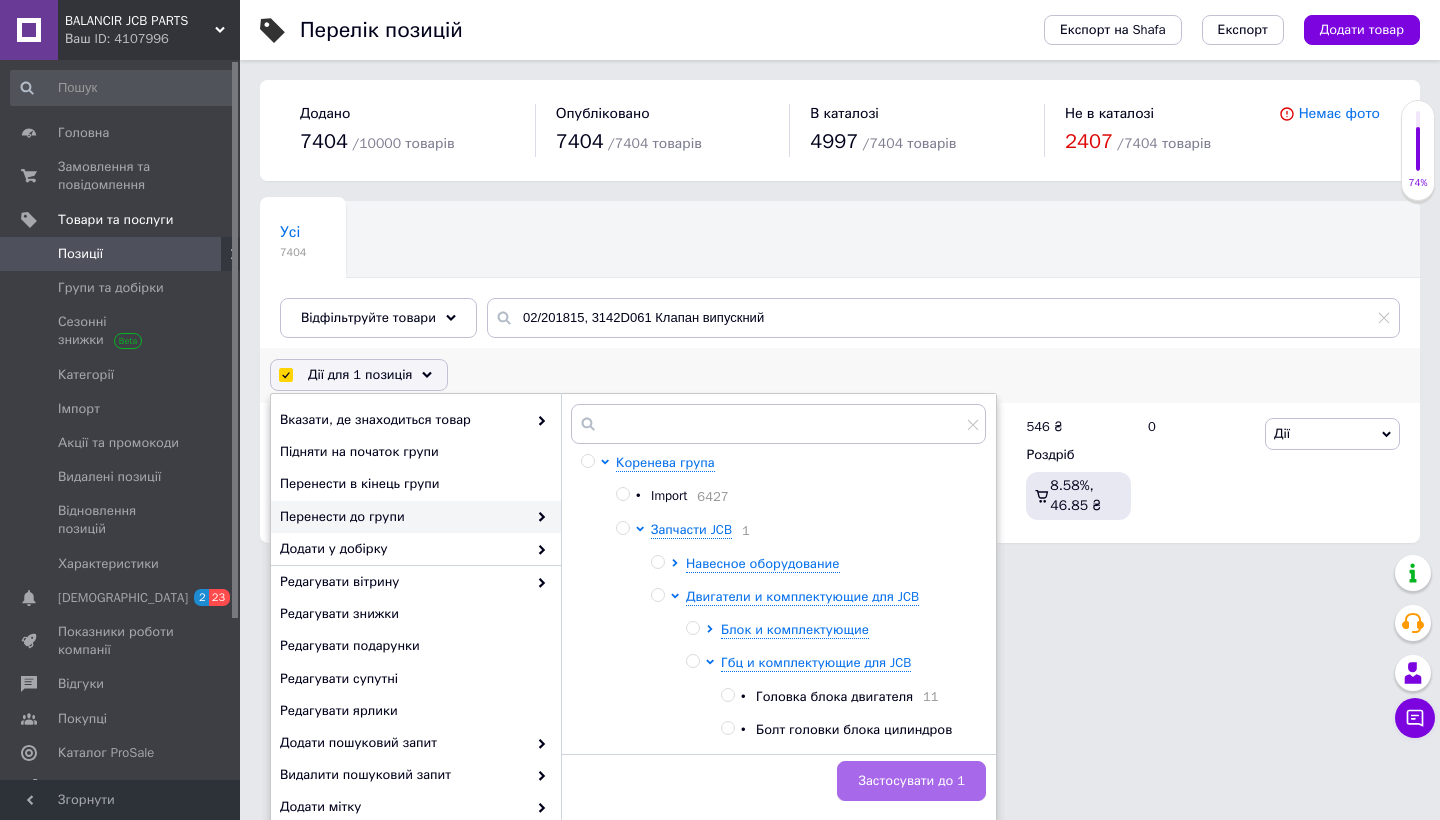 click on "Застосувати до 1" at bounding box center [911, 781] 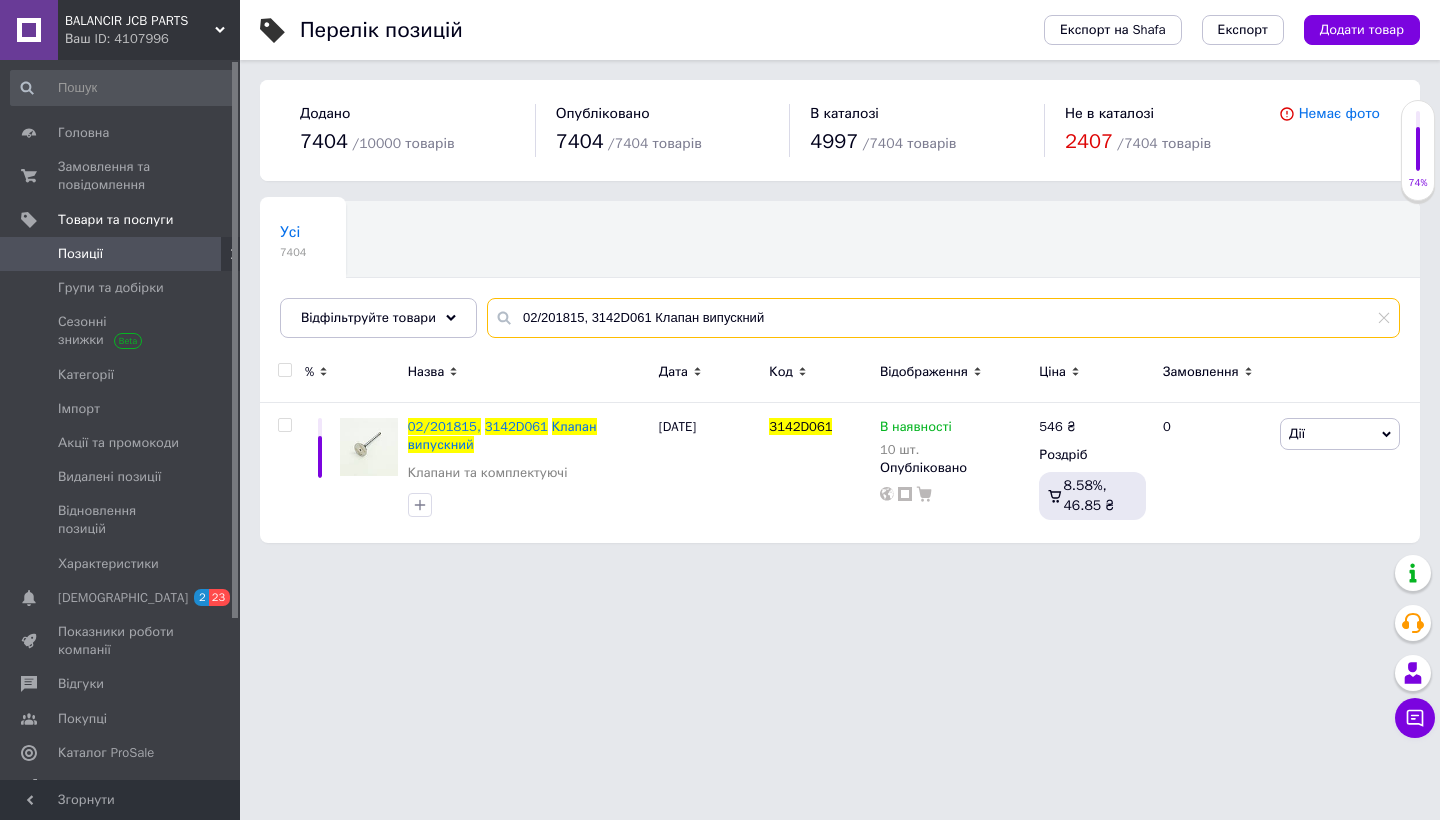 drag, startPoint x: 777, startPoint y: 317, endPoint x: 499, endPoint y: 317, distance: 278 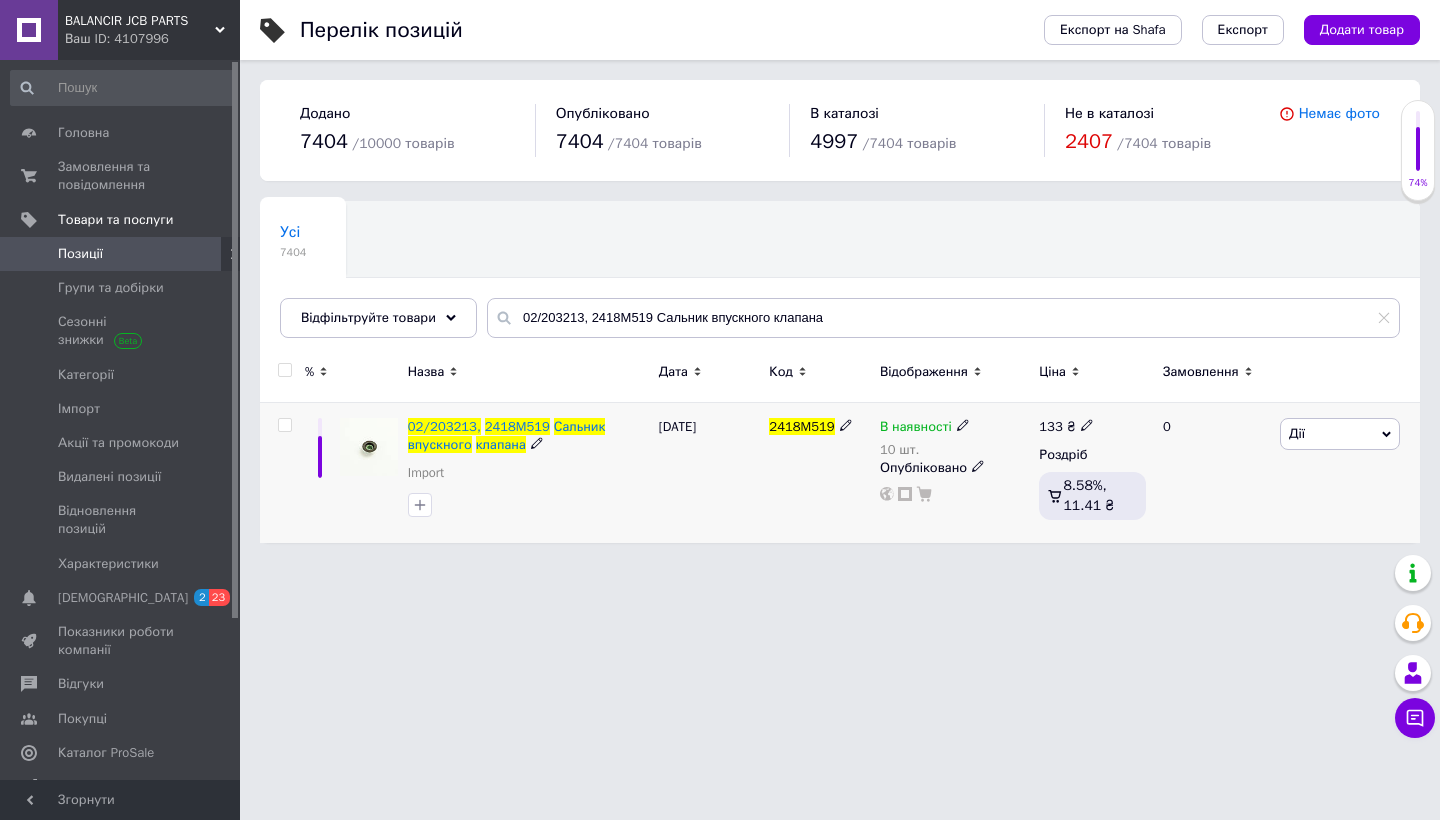 click at bounding box center [284, 425] 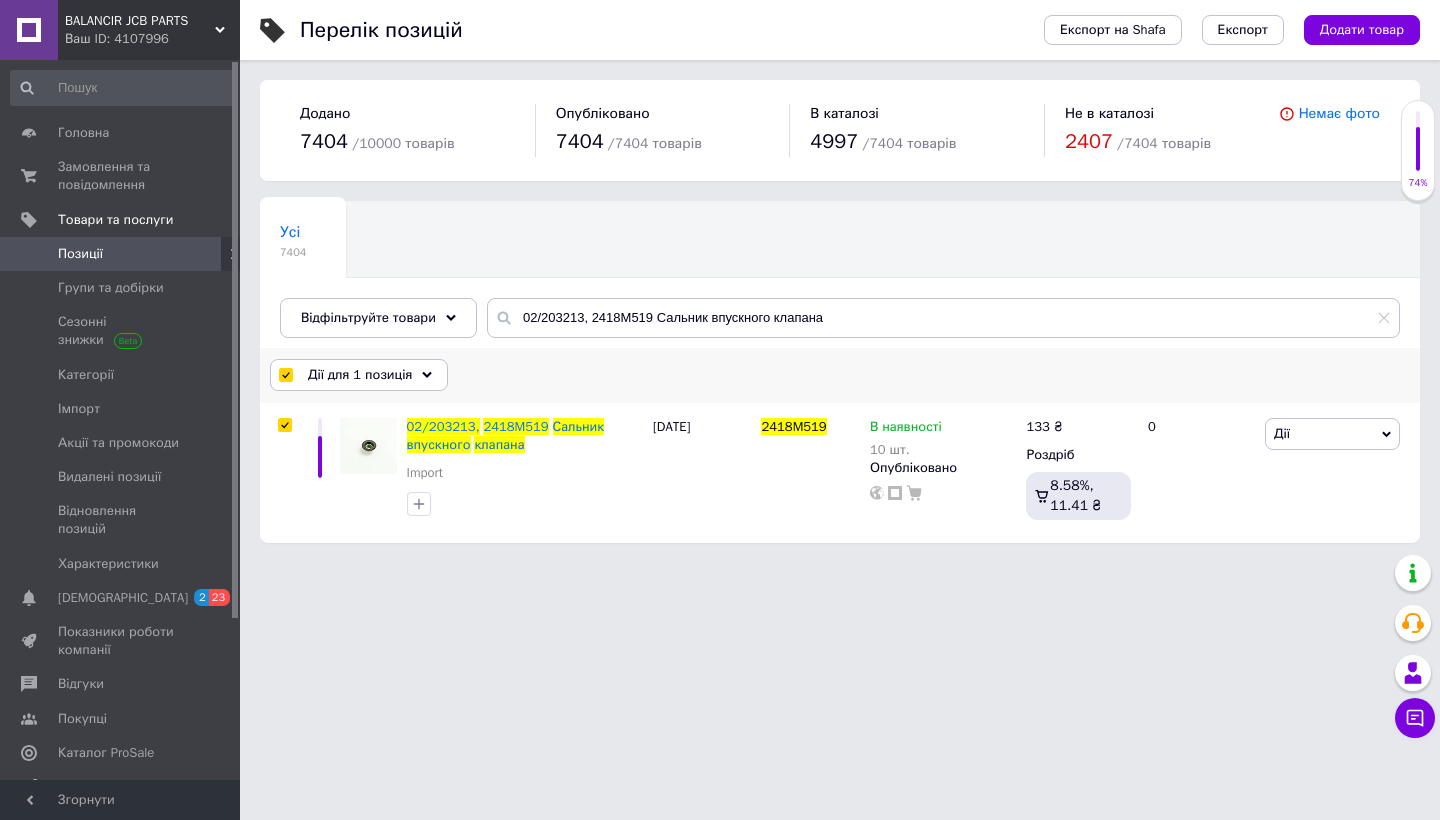 click on "Дії для 1 позиція" at bounding box center [360, 375] 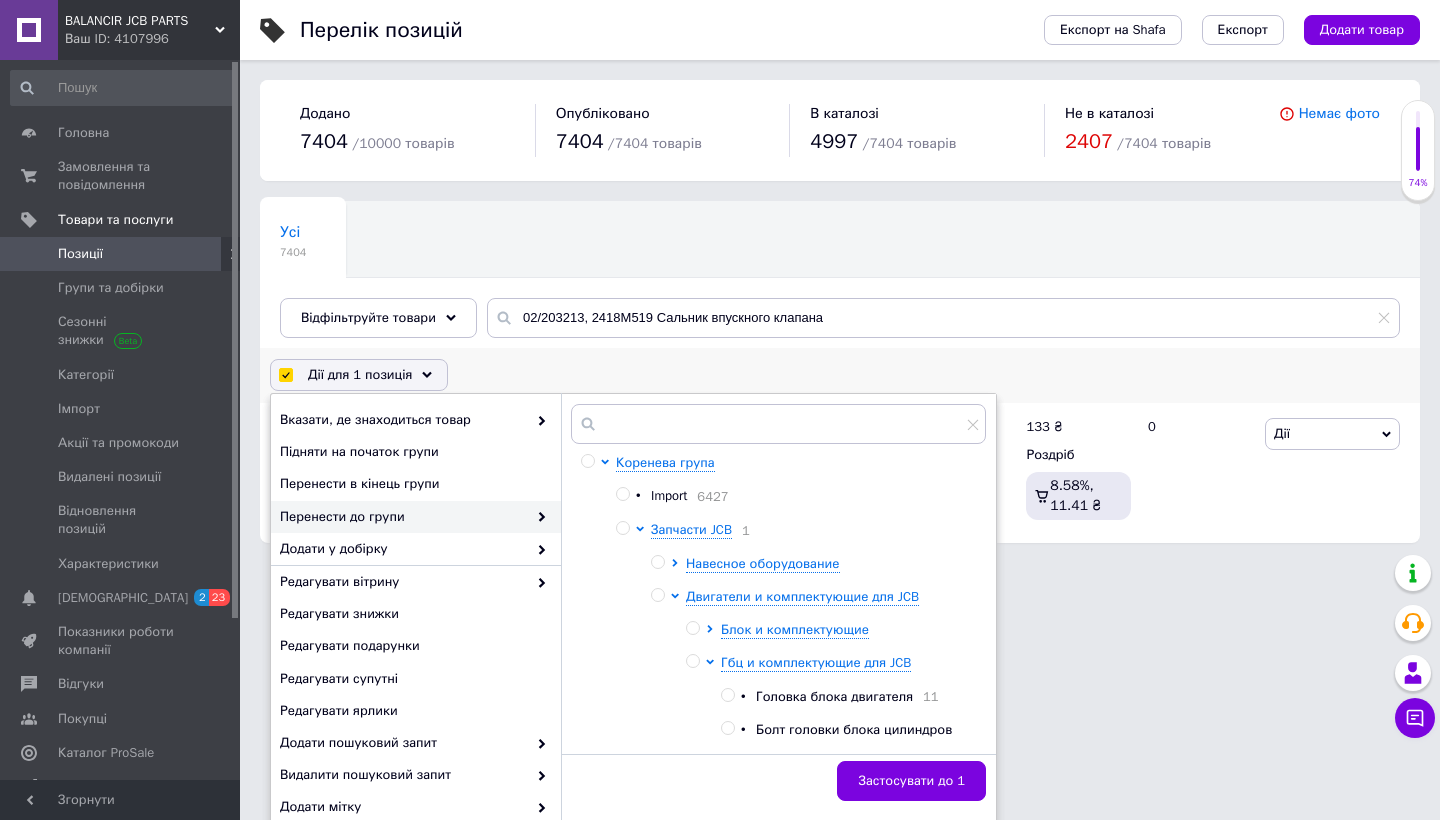 click on "Коренева група • Import 6427 Запчасти JCB 1 Навесное оборудование Двигатели и комплектующие для JCB Блок и комплектующие Гбц и комплектующие для JCB • Головка блока двигателя 11 • Болт головки блока цилиндров • Прокладка головки блока цилиндров • Клапаны и комплектующие • Крышка клапанная • Розподільчий вал та комплектуючі • Толкатели и комплектующие • Вал коромысел и комплектующие • Запчасти CAT • Масло и смазки 32 • Краска 5 Фильтры для спецтехники • Шины и диски 30 • Резиновые гусеницы 20 Застосувати до 1" at bounding box center (778, 602) 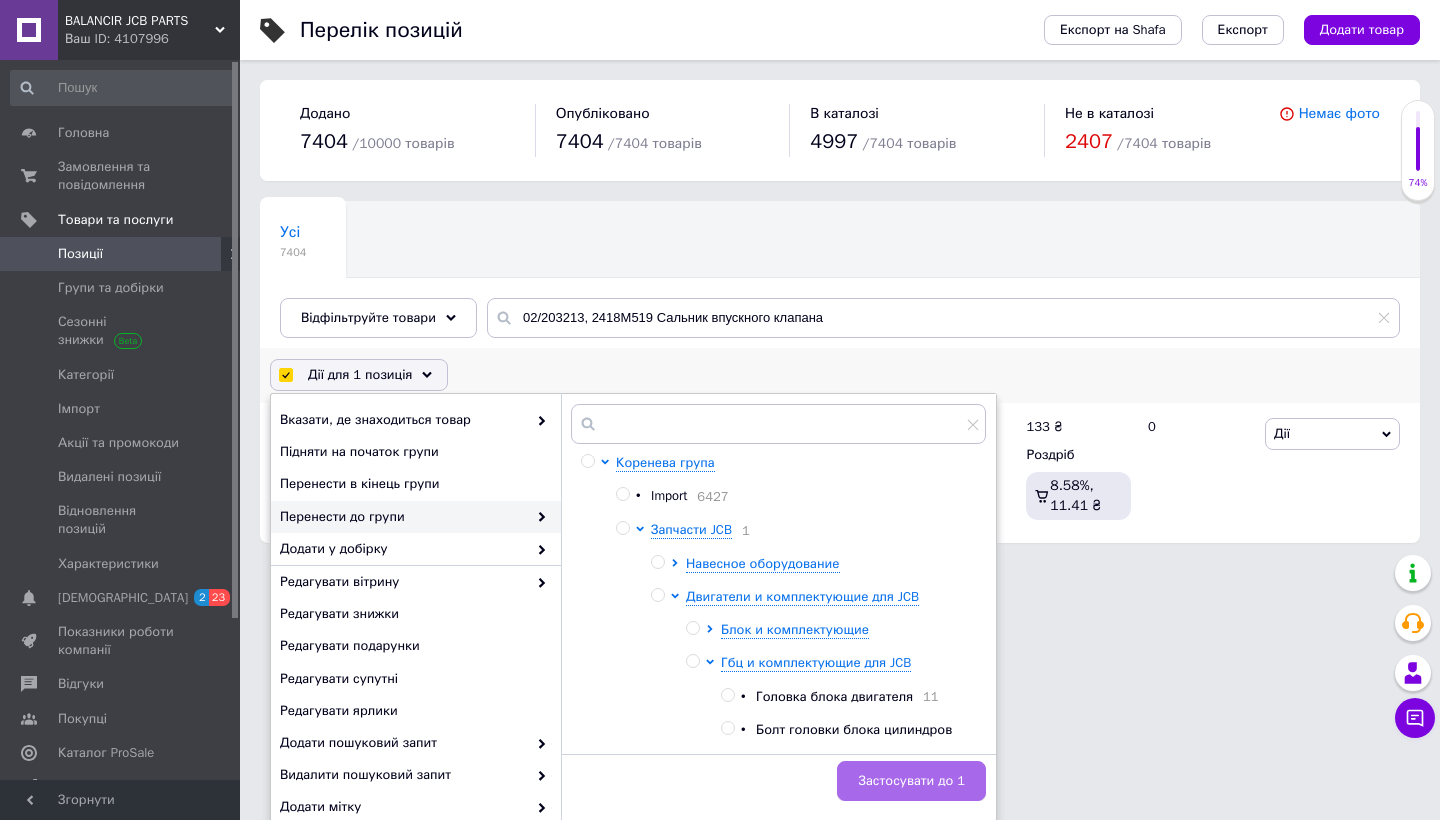 click on "Застосувати до 1" at bounding box center (911, 781) 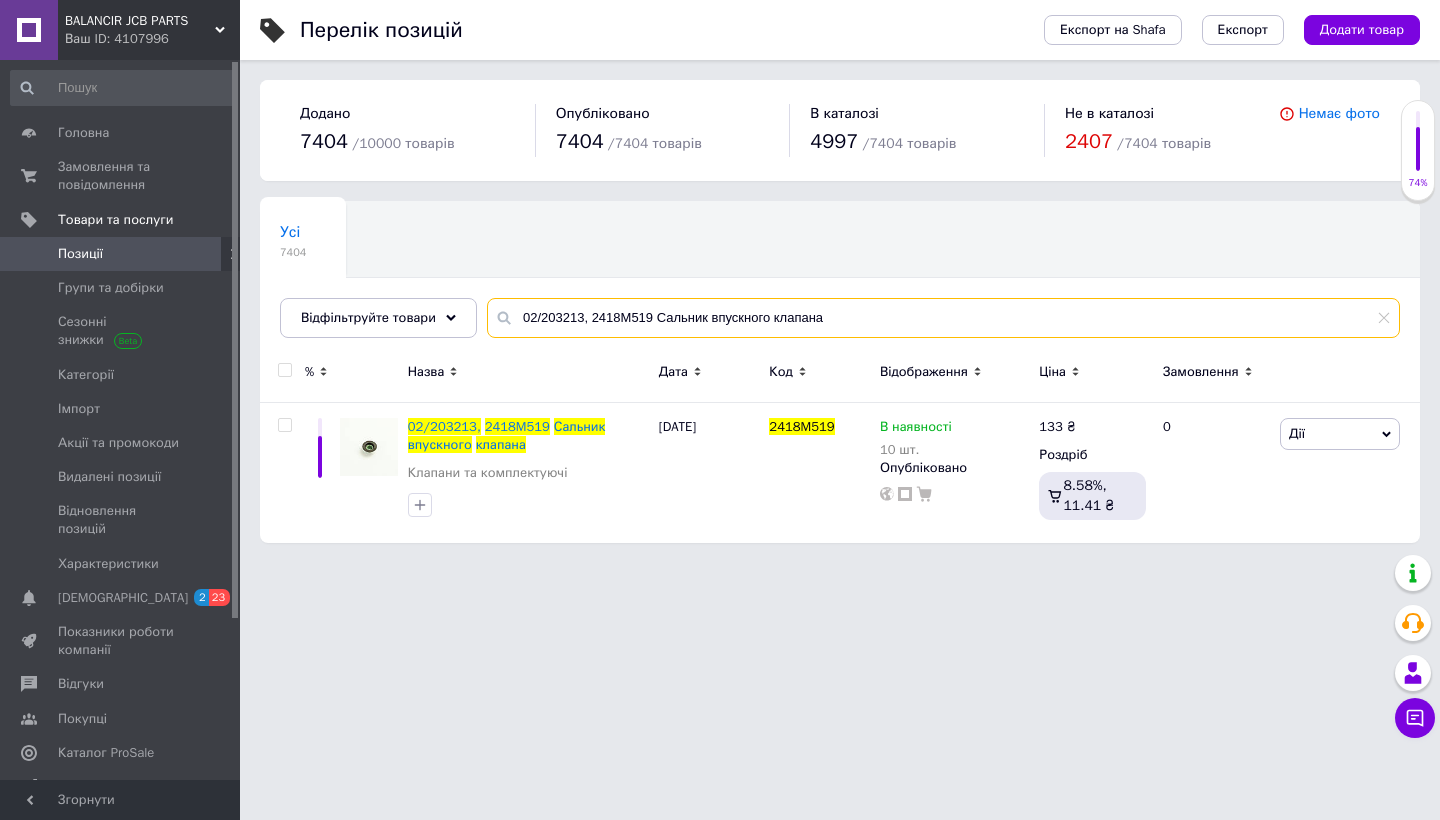 drag, startPoint x: 844, startPoint y: 315, endPoint x: 489, endPoint y: 305, distance: 355.1408 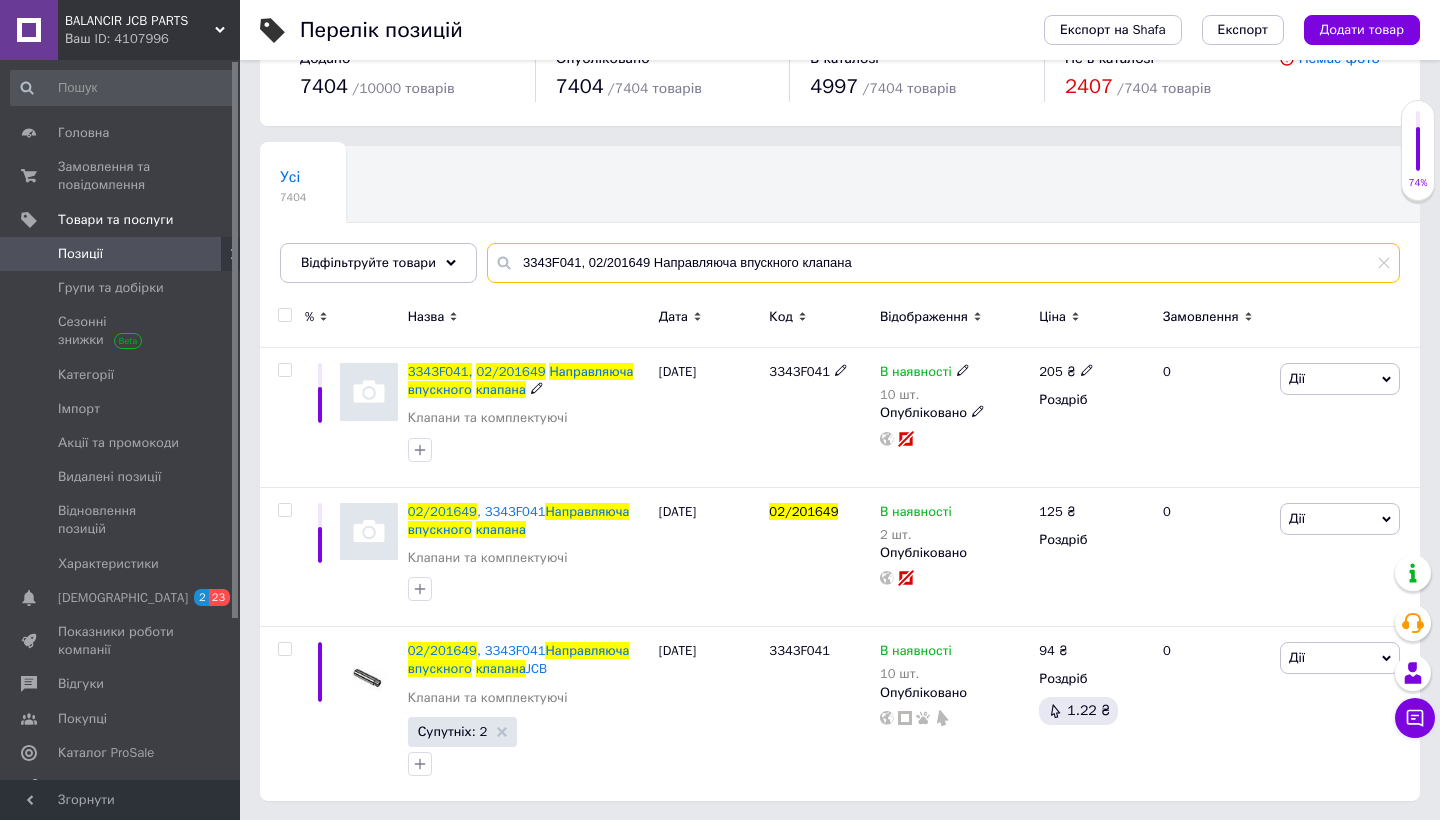 scroll, scrollTop: 54, scrollLeft: 0, axis: vertical 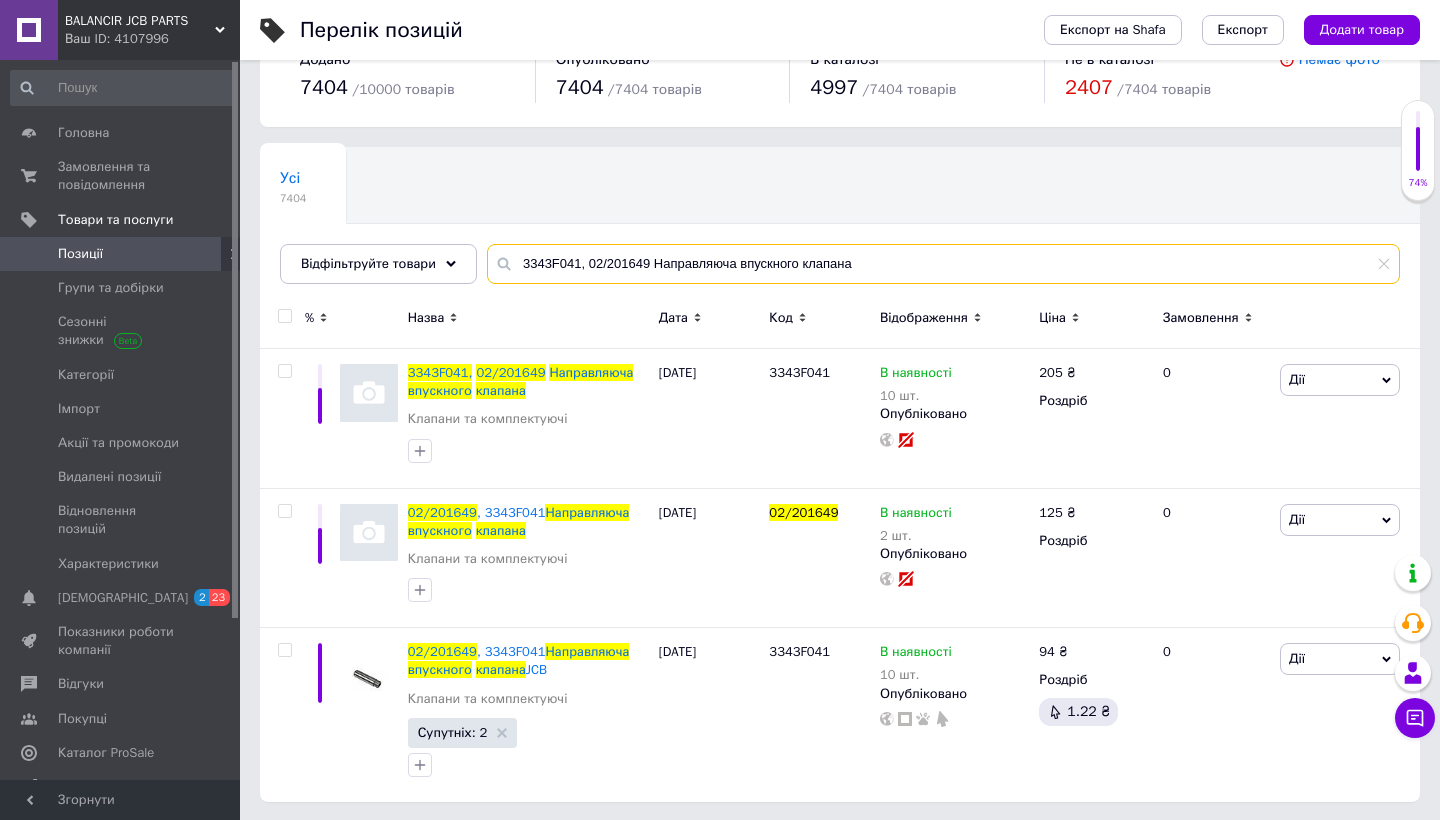 drag, startPoint x: 885, startPoint y: 261, endPoint x: 507, endPoint y: 256, distance: 378.03308 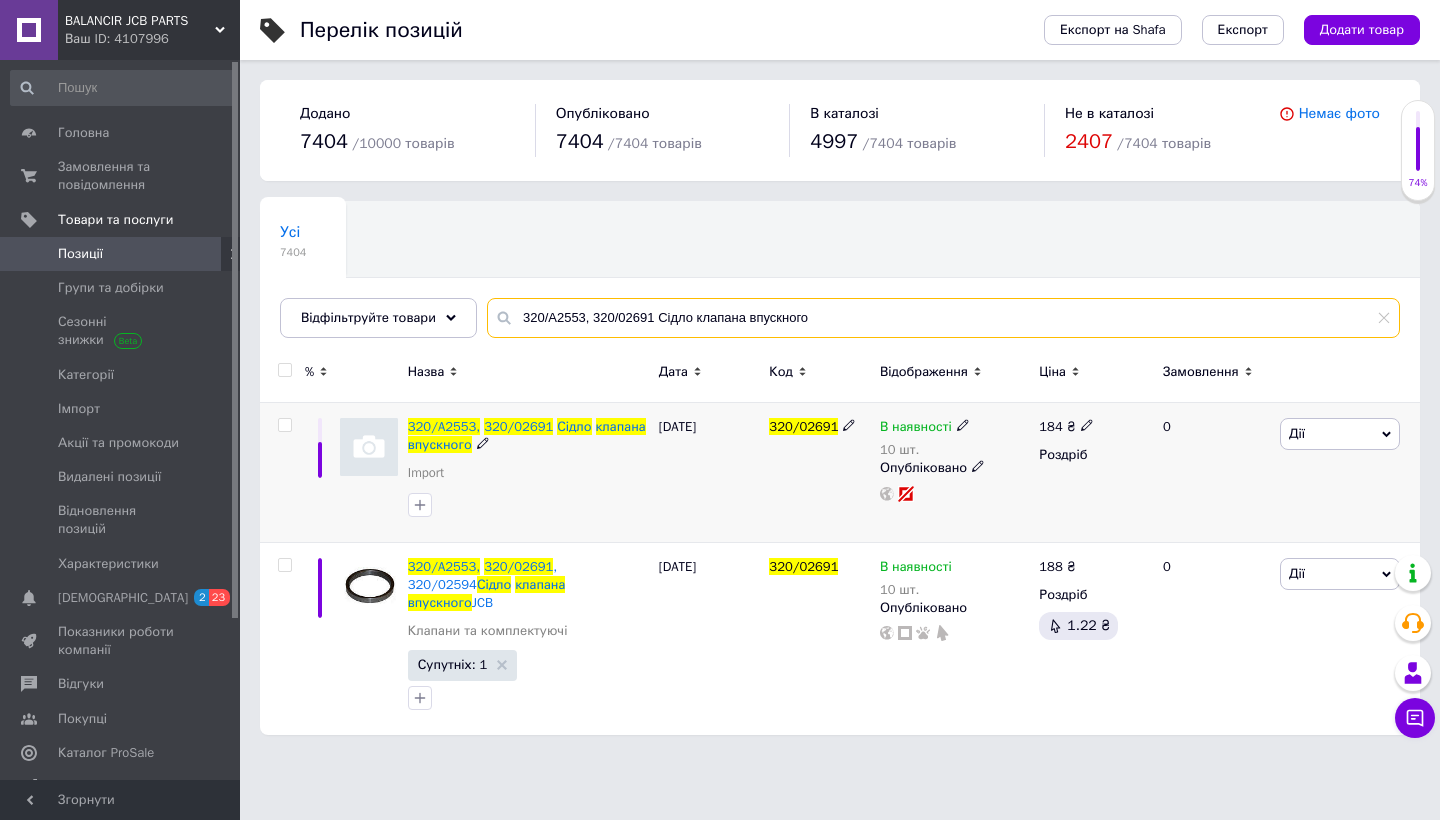 scroll, scrollTop: 0, scrollLeft: 0, axis: both 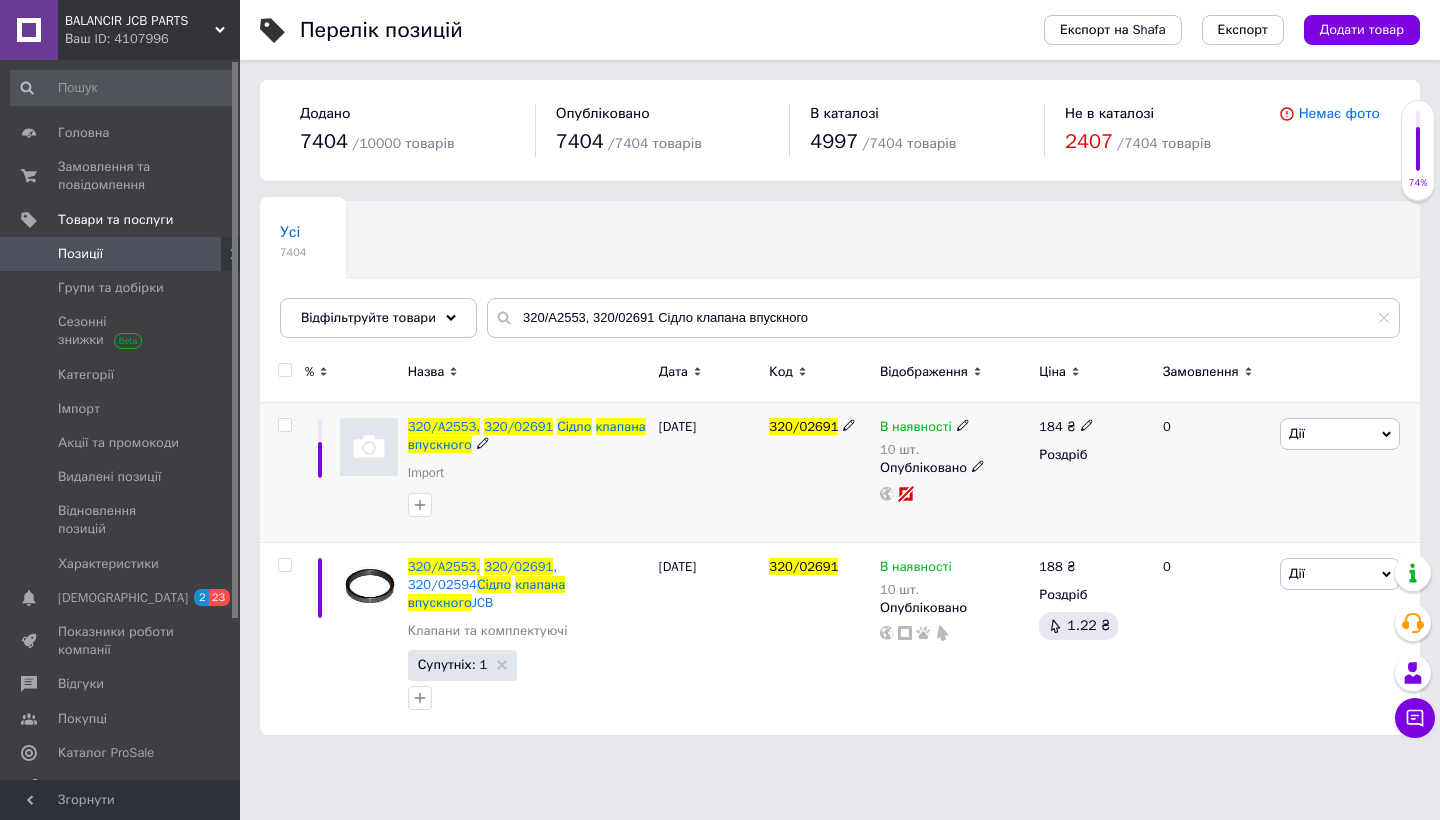 click at bounding box center (284, 425) 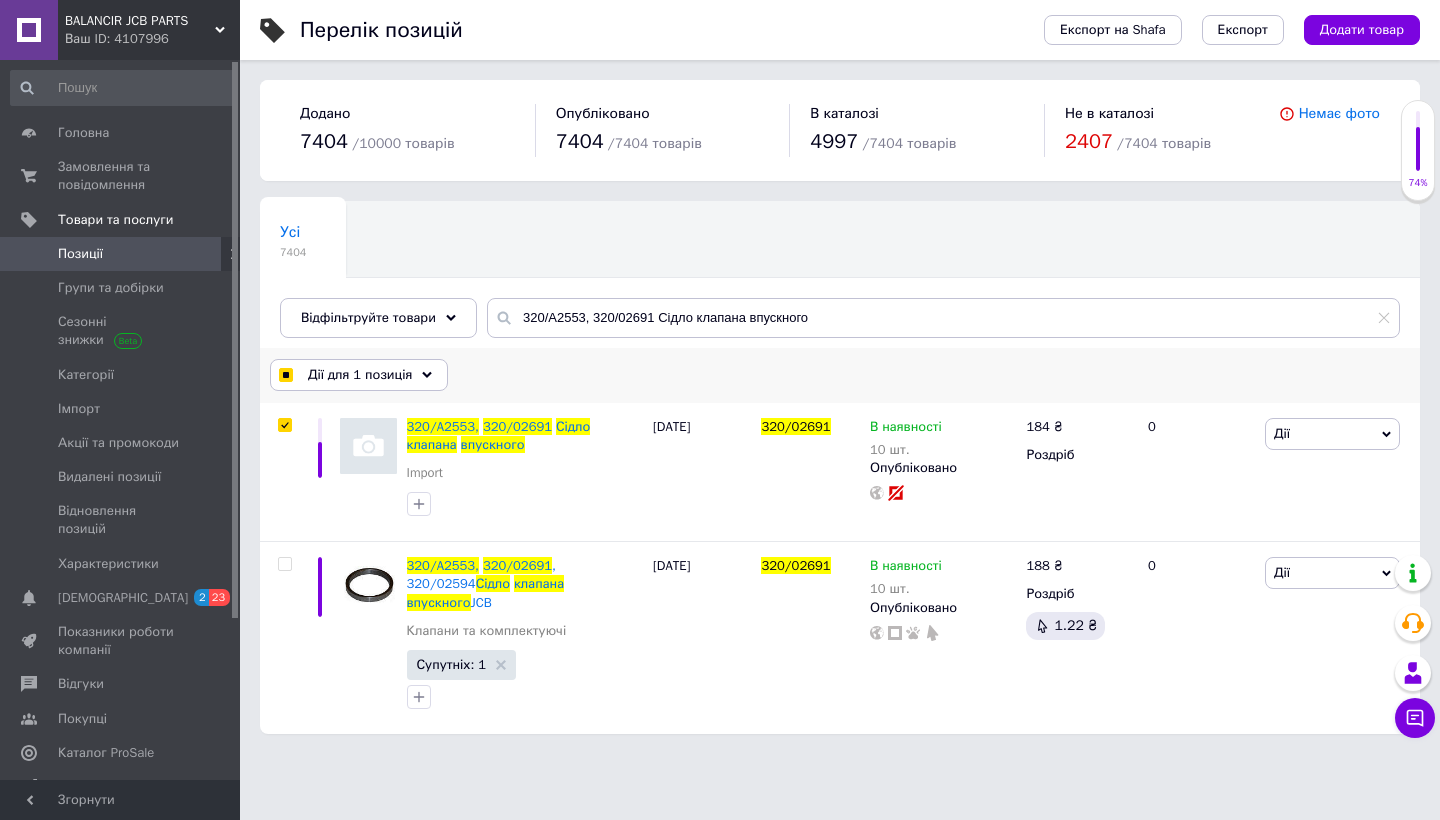 click on "Дії для 1 позиція" at bounding box center [360, 375] 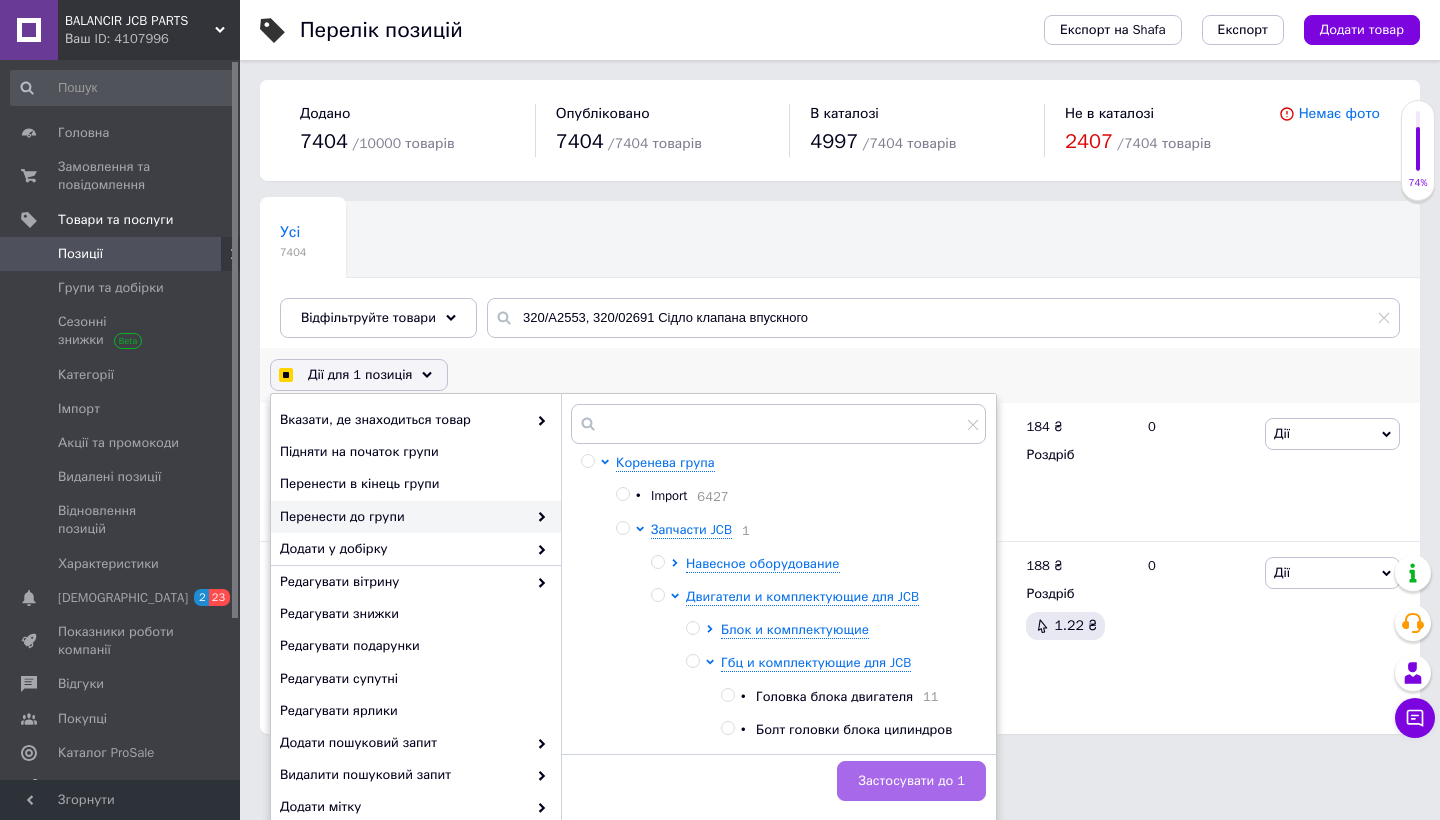 click on "Застосувати до 1" at bounding box center (911, 781) 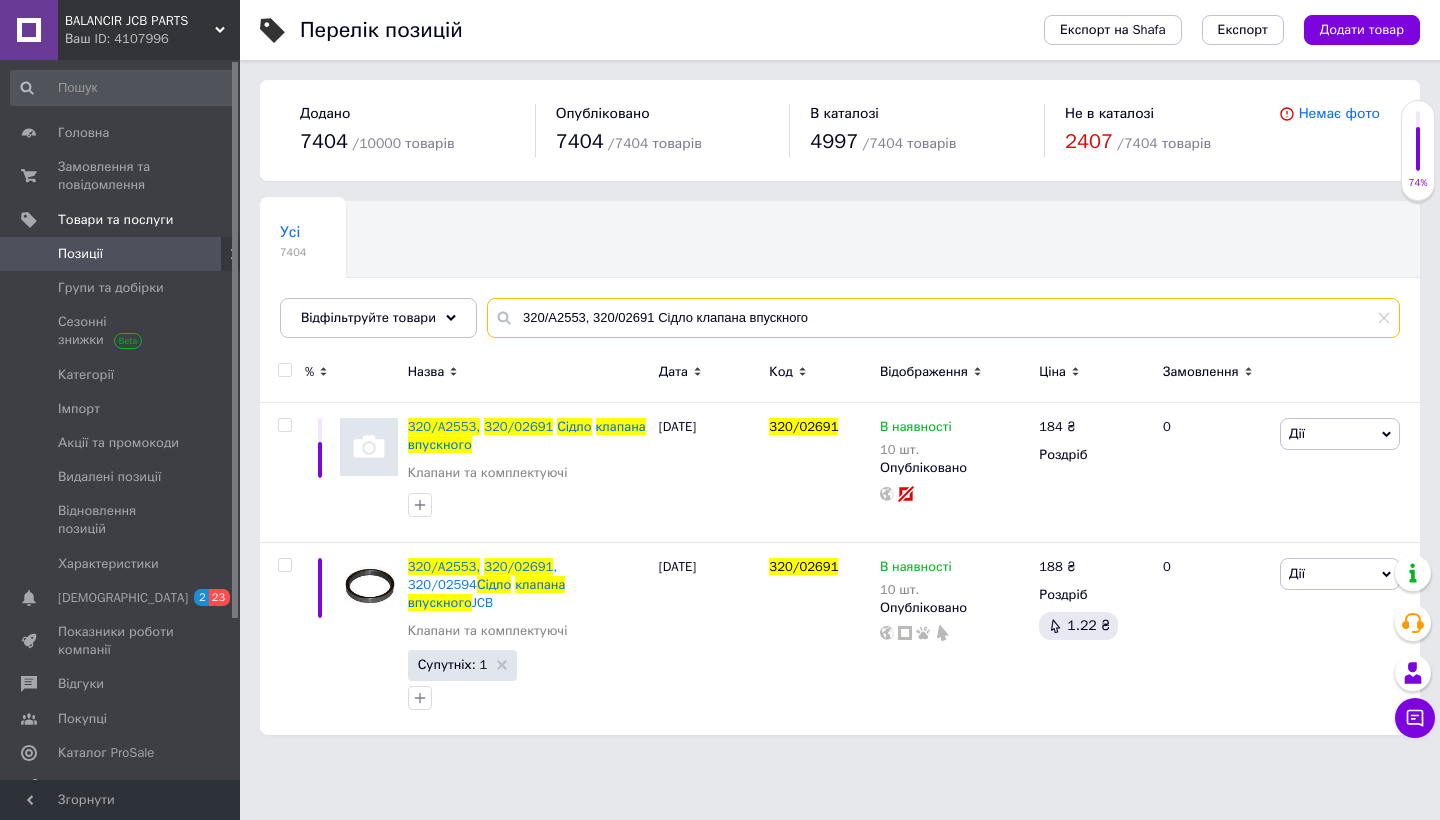 drag, startPoint x: 842, startPoint y: 319, endPoint x: 498, endPoint y: 314, distance: 344.03635 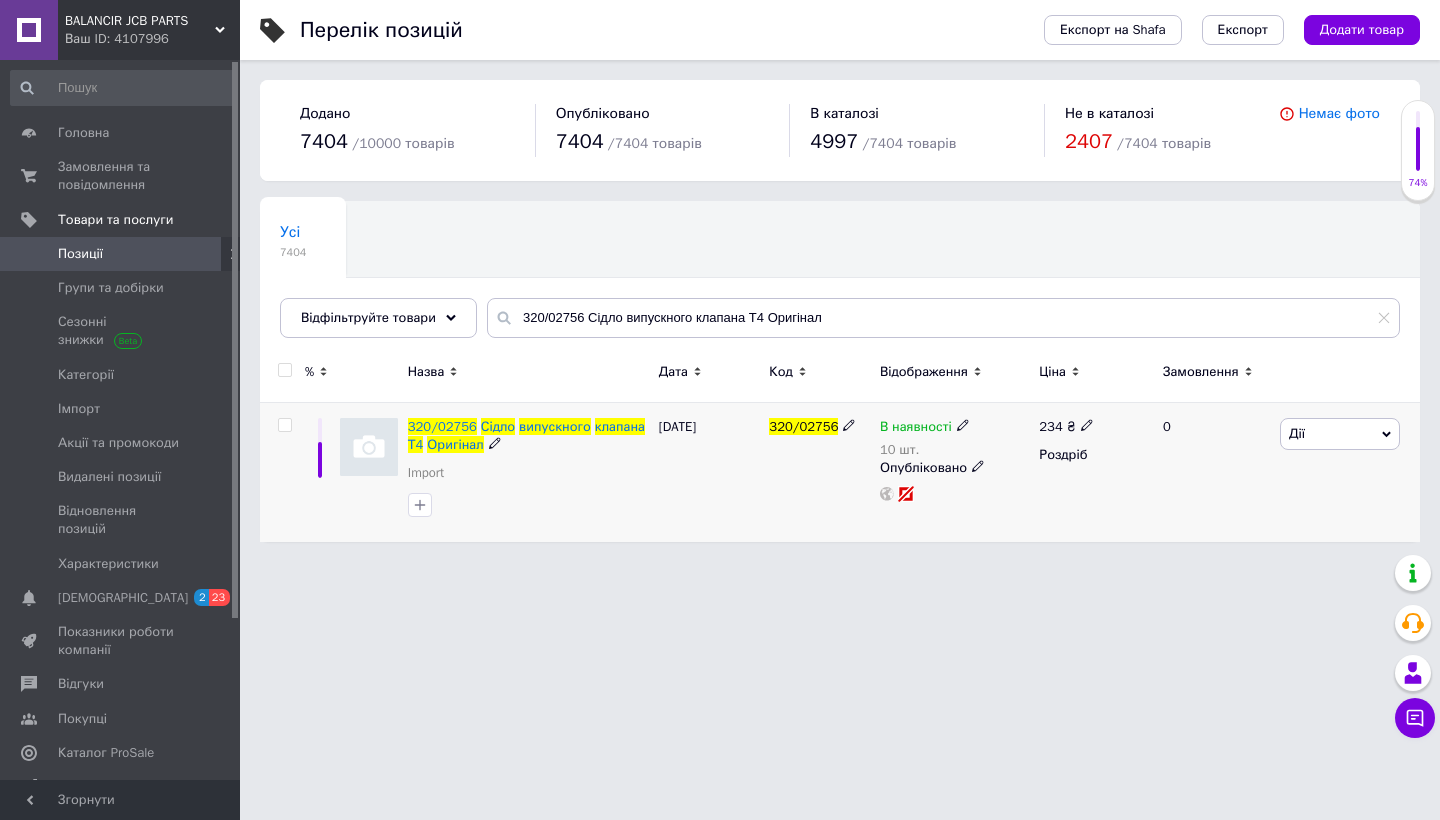 click at bounding box center [284, 425] 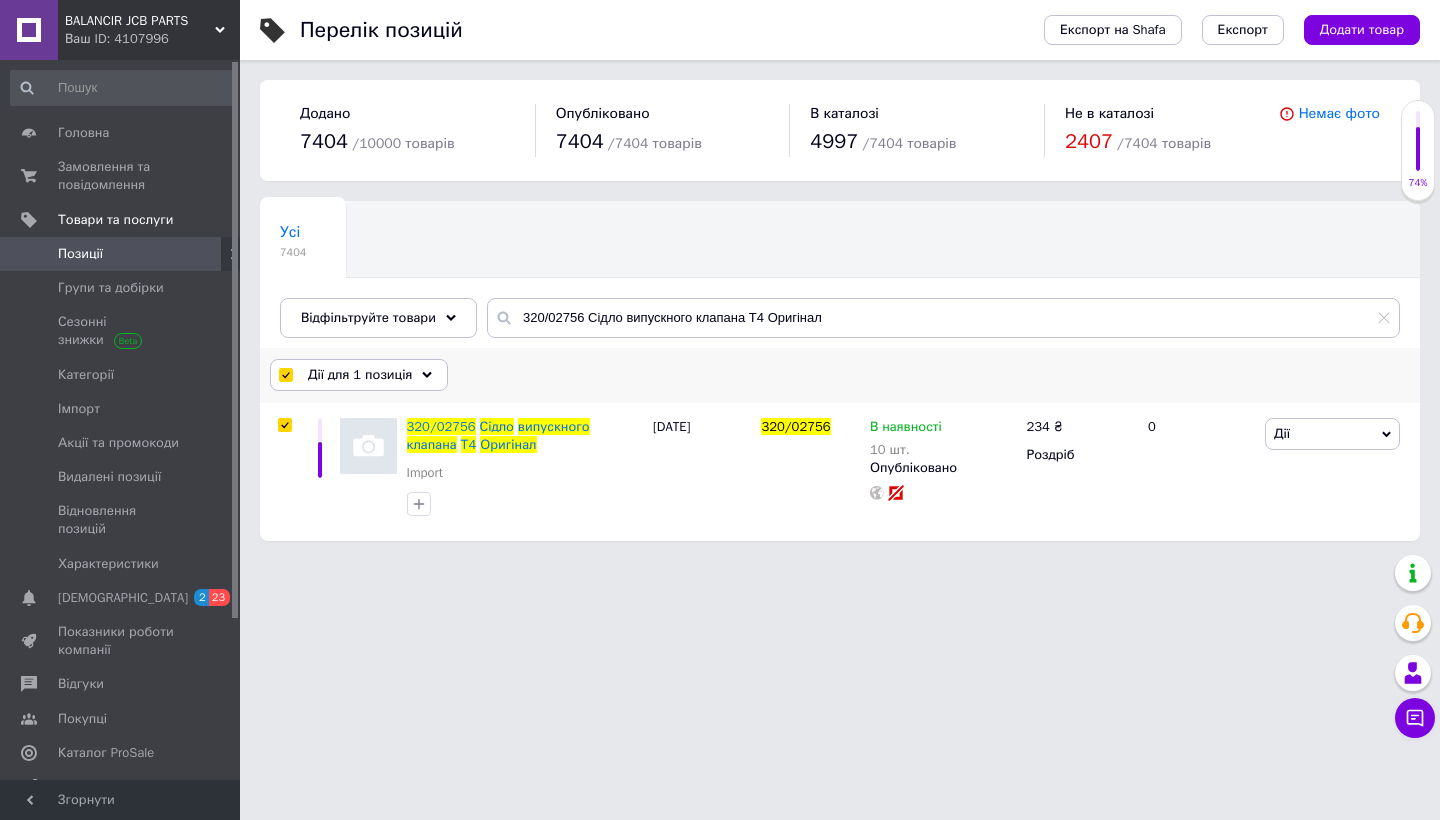 click on "Дії для 1 позиція" at bounding box center [360, 375] 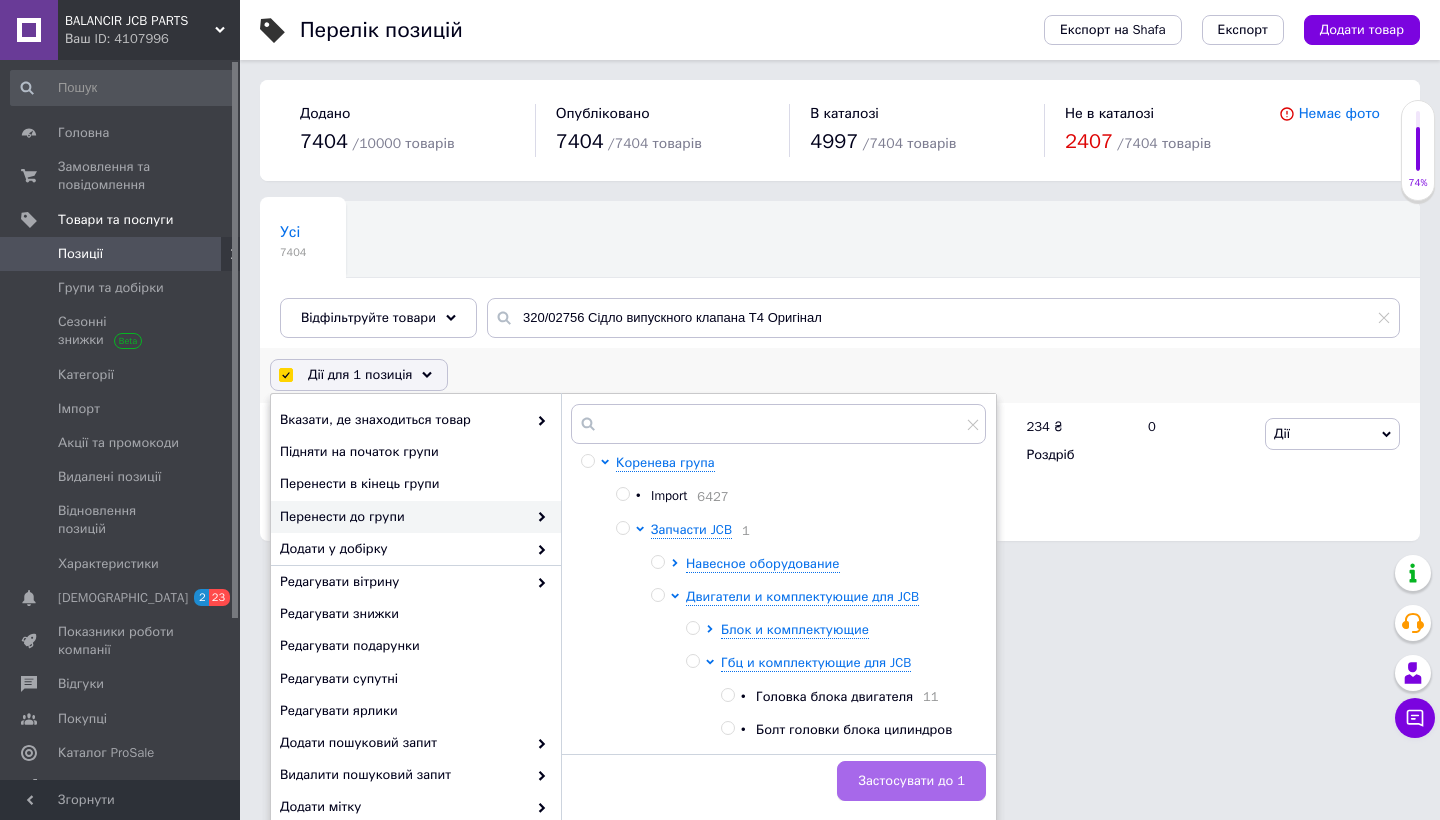 click on "Застосувати до 1" at bounding box center (911, 781) 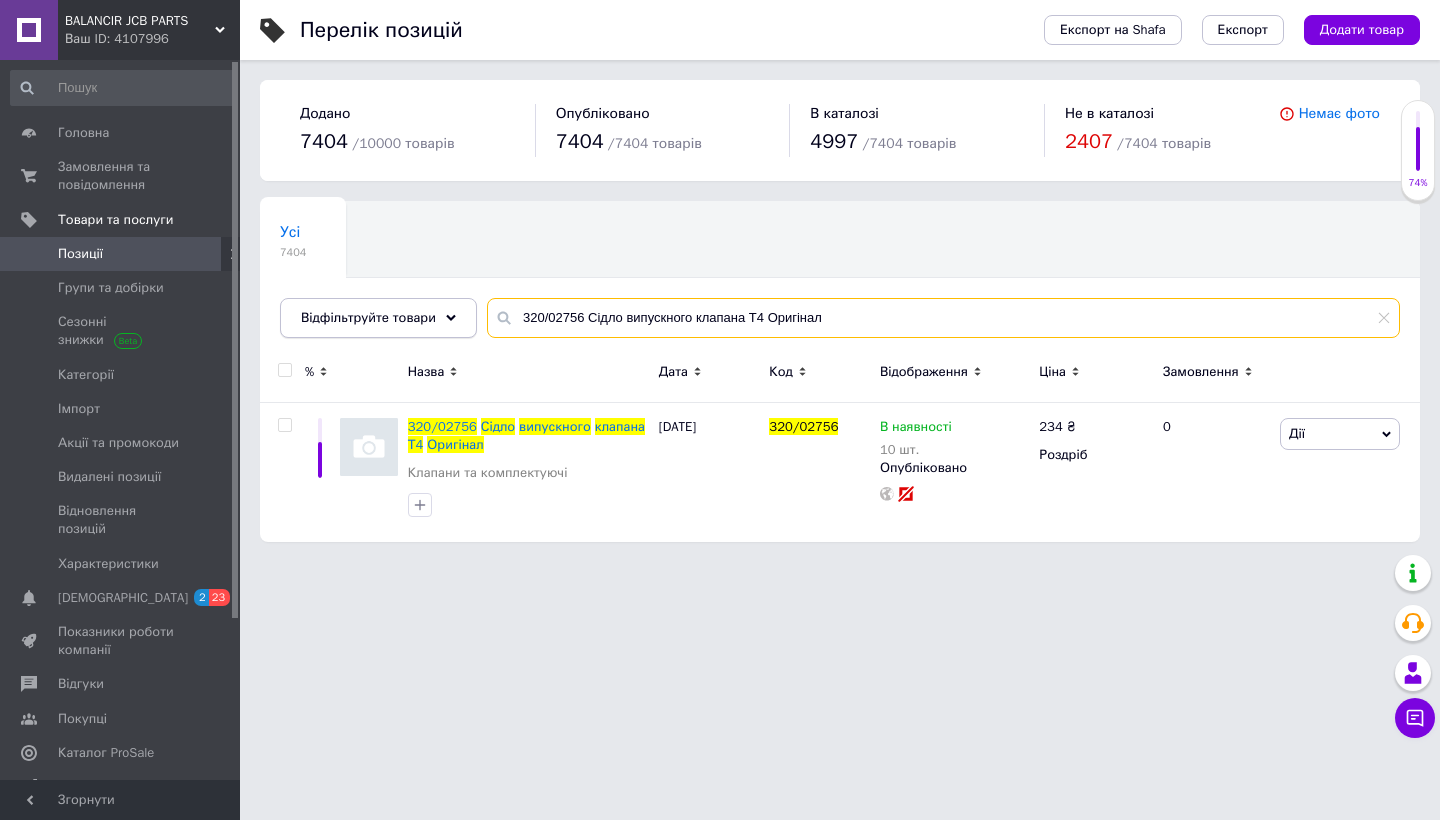 drag, startPoint x: 838, startPoint y: 316, endPoint x: 471, endPoint y: 314, distance: 367.00546 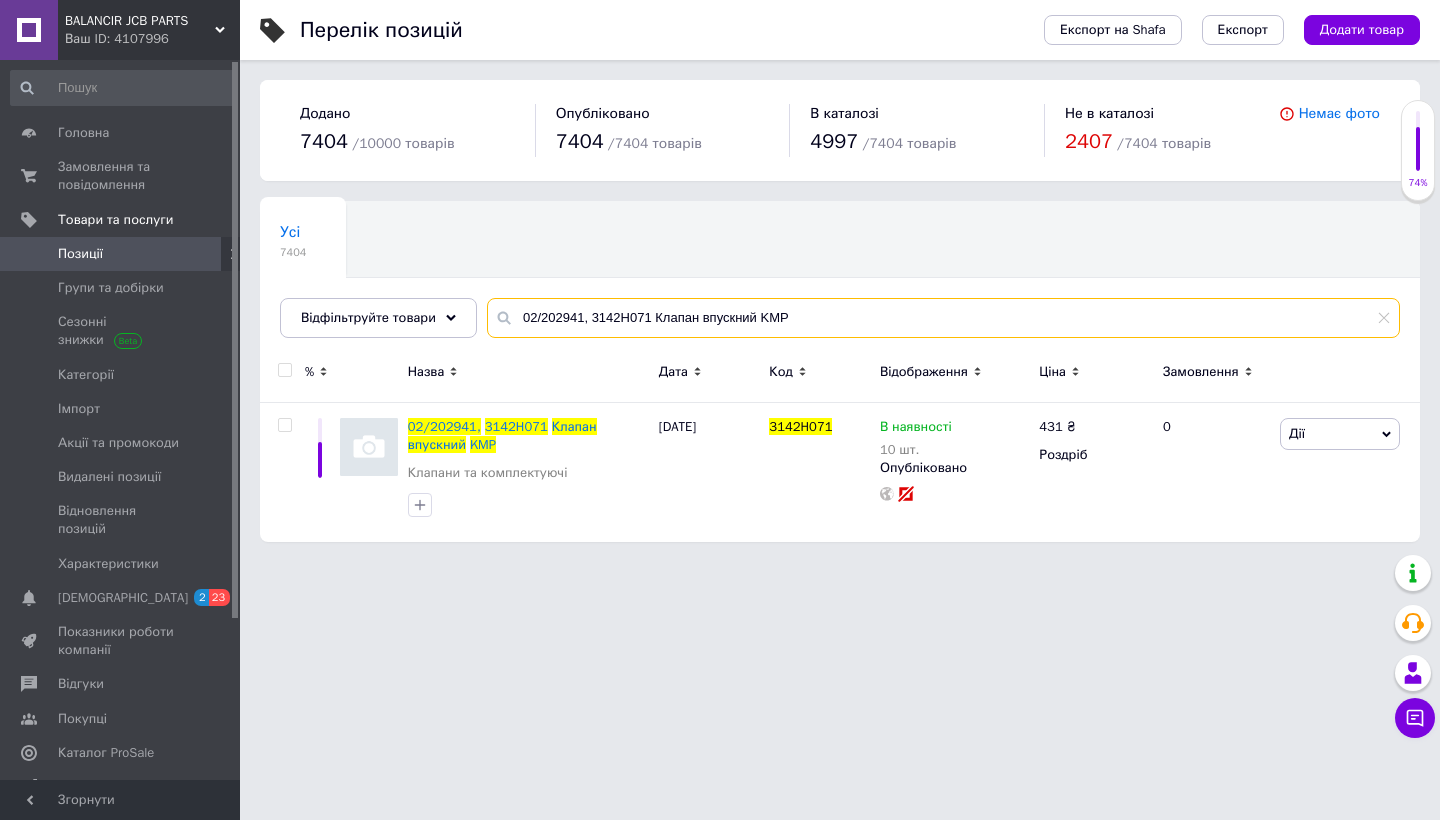 drag, startPoint x: 799, startPoint y: 314, endPoint x: 492, endPoint y: 315, distance: 307.00162 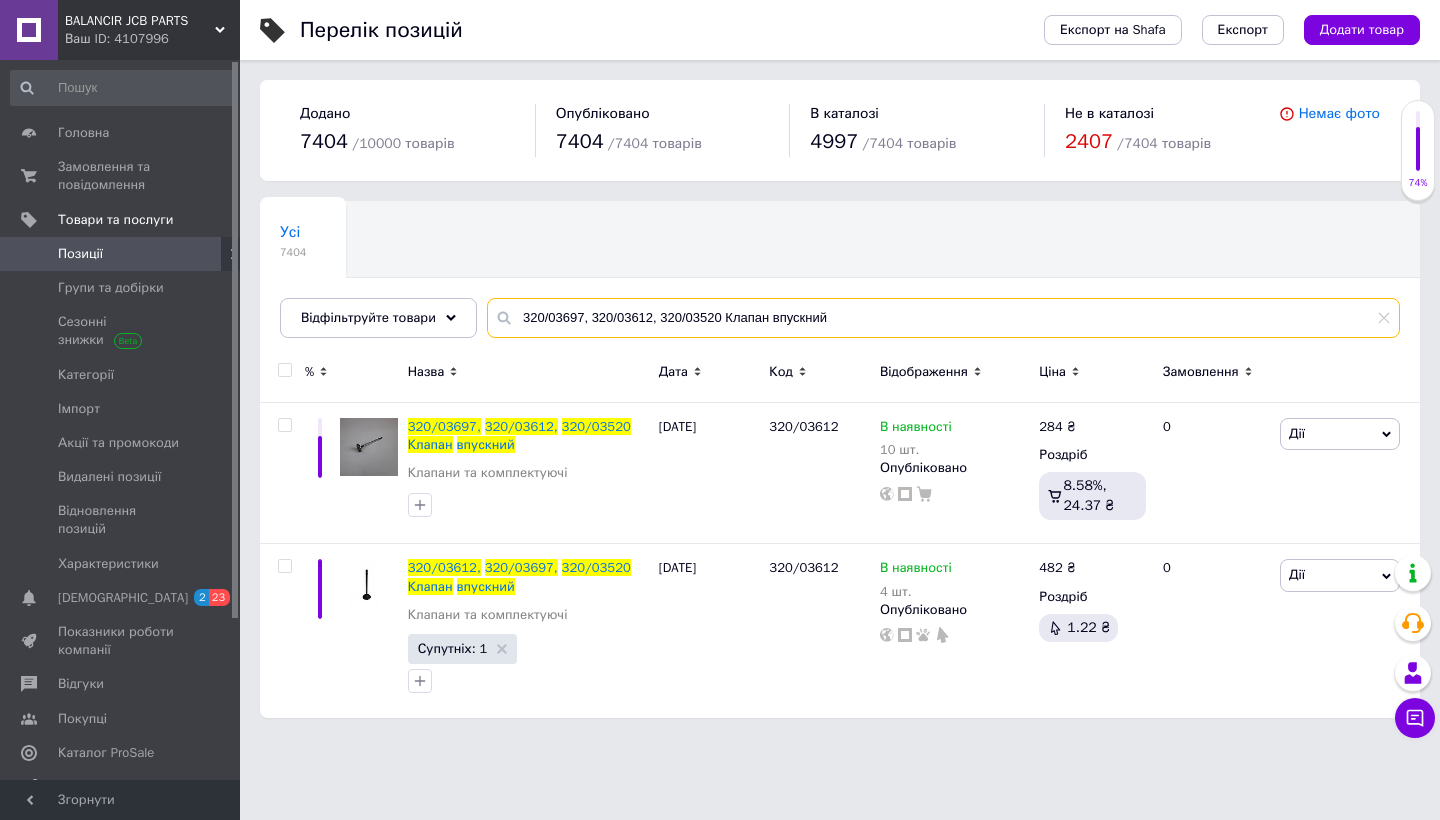 drag, startPoint x: 840, startPoint y: 313, endPoint x: 516, endPoint y: 304, distance: 324.12497 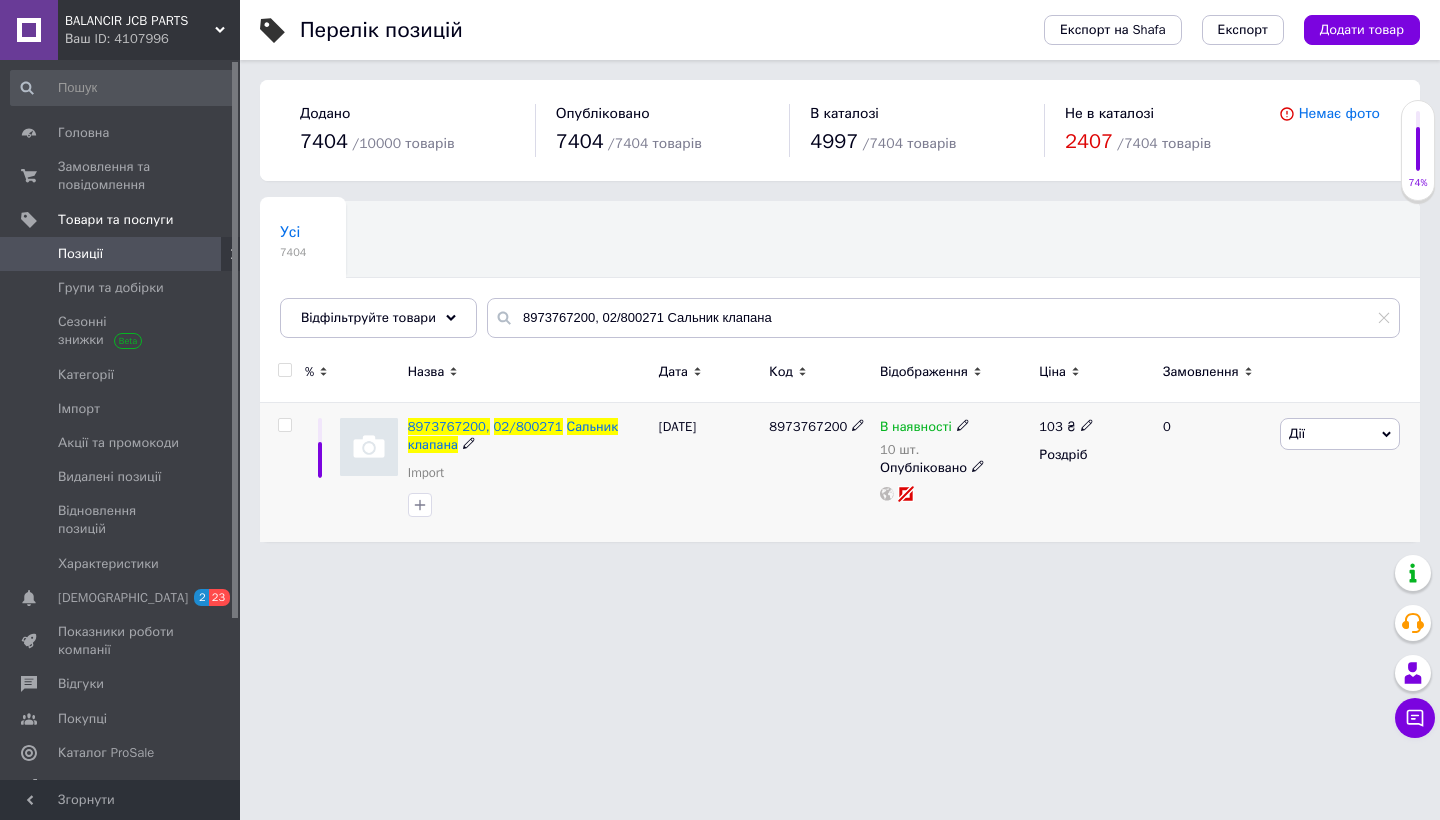 click at bounding box center [284, 425] 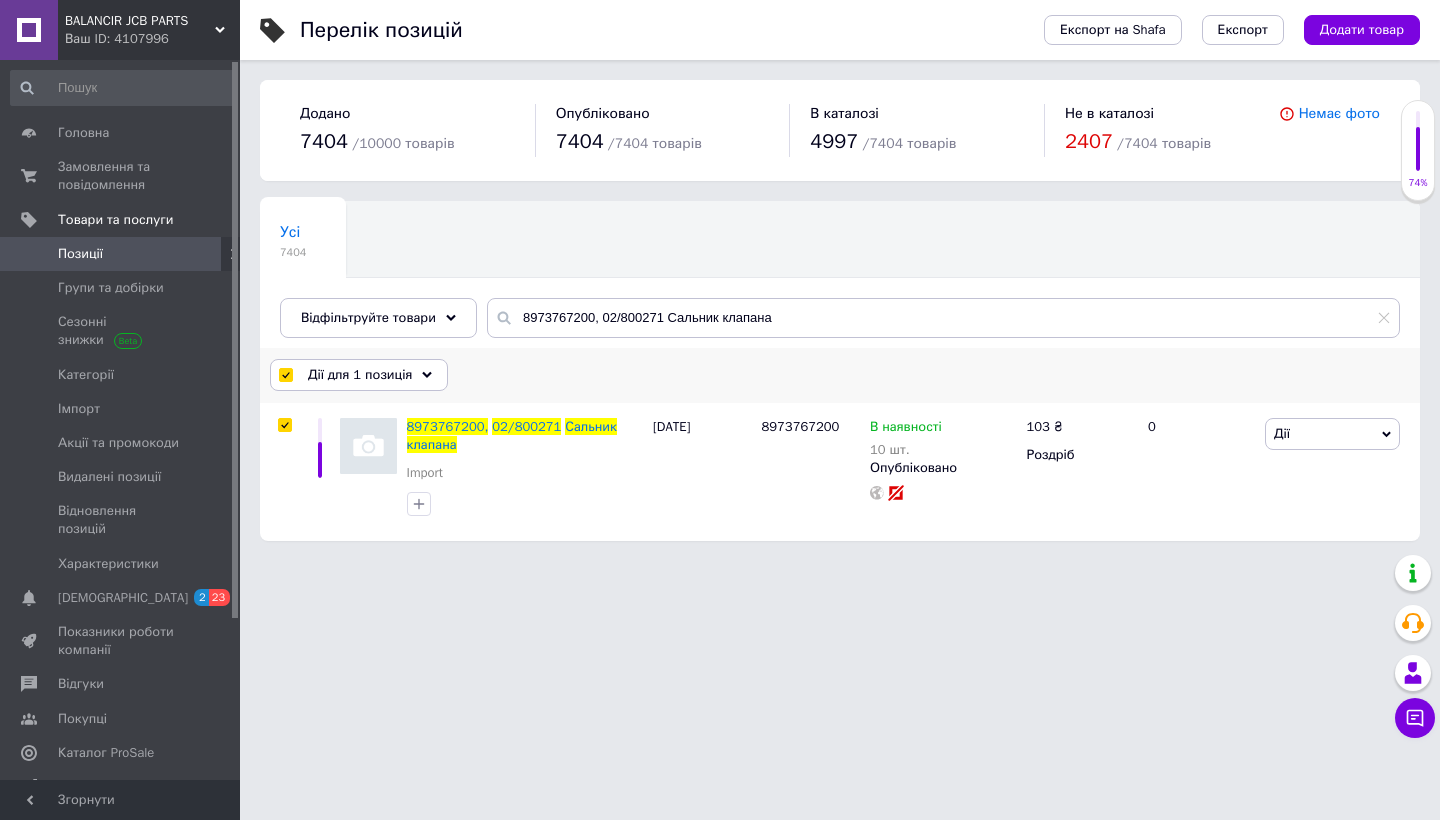 click on "Дії для 1 позиція" at bounding box center (360, 375) 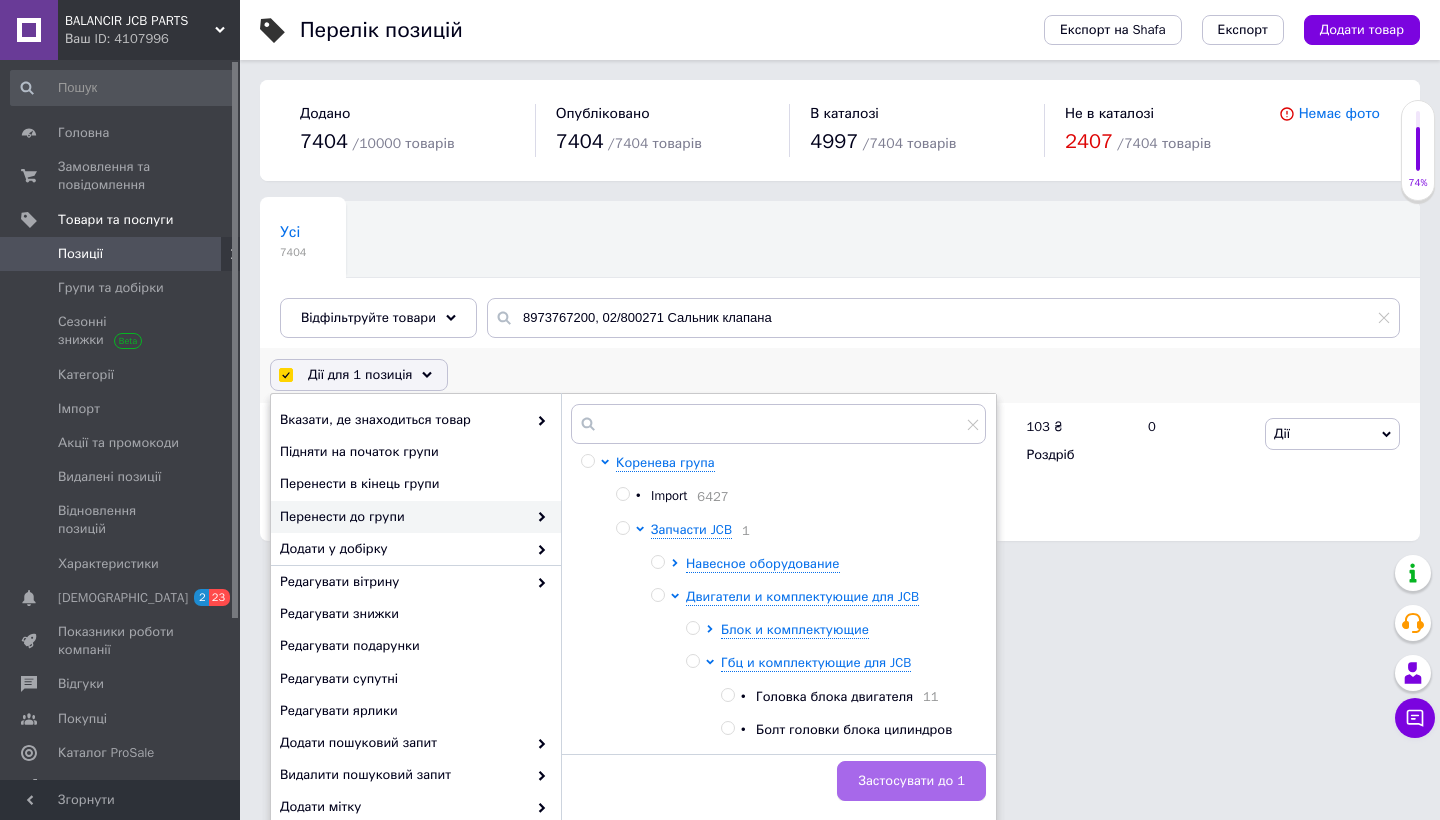 click on "Застосувати до 1" at bounding box center [911, 781] 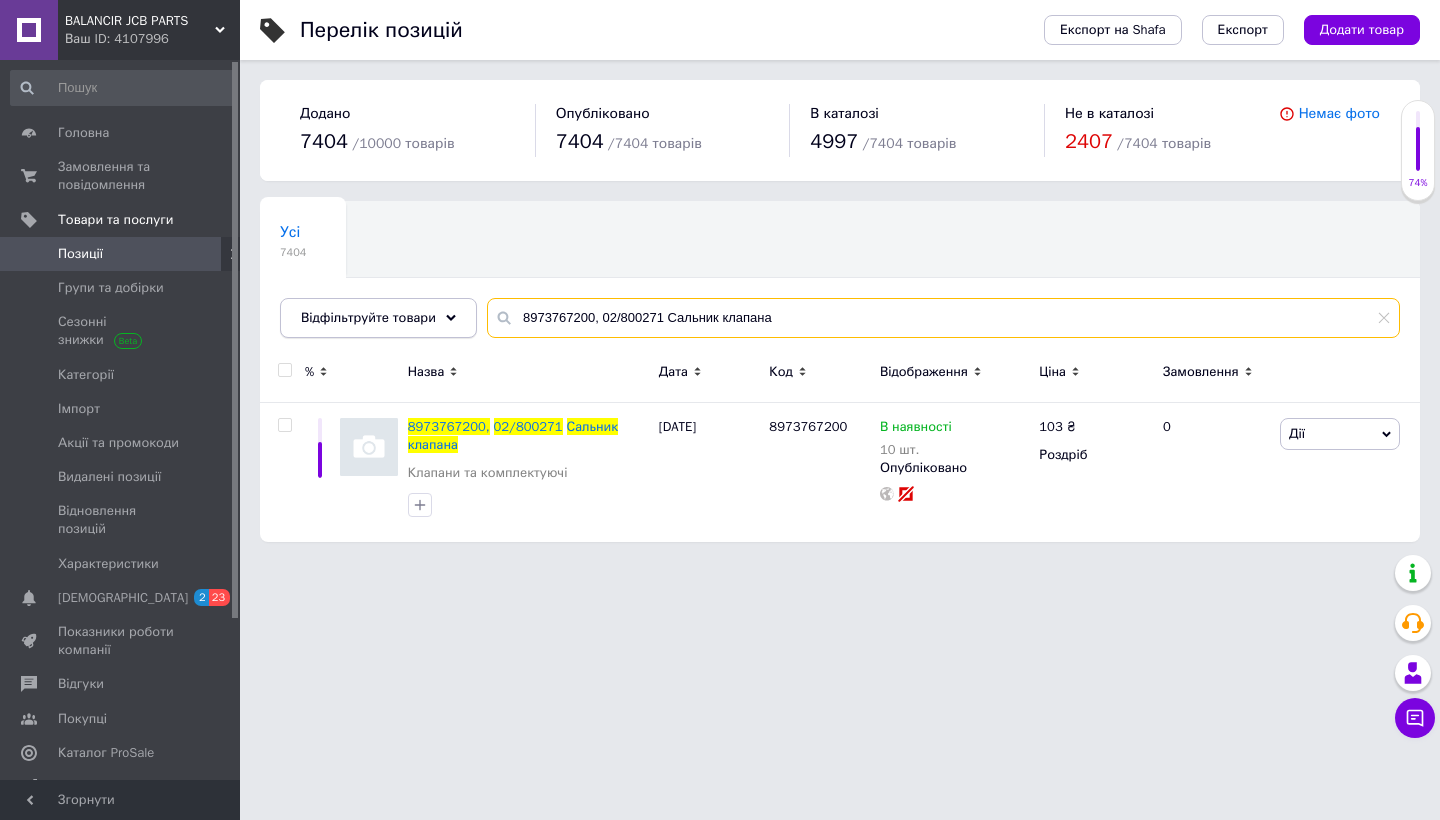 drag, startPoint x: 785, startPoint y: 321, endPoint x: 475, endPoint y: 318, distance: 310.01453 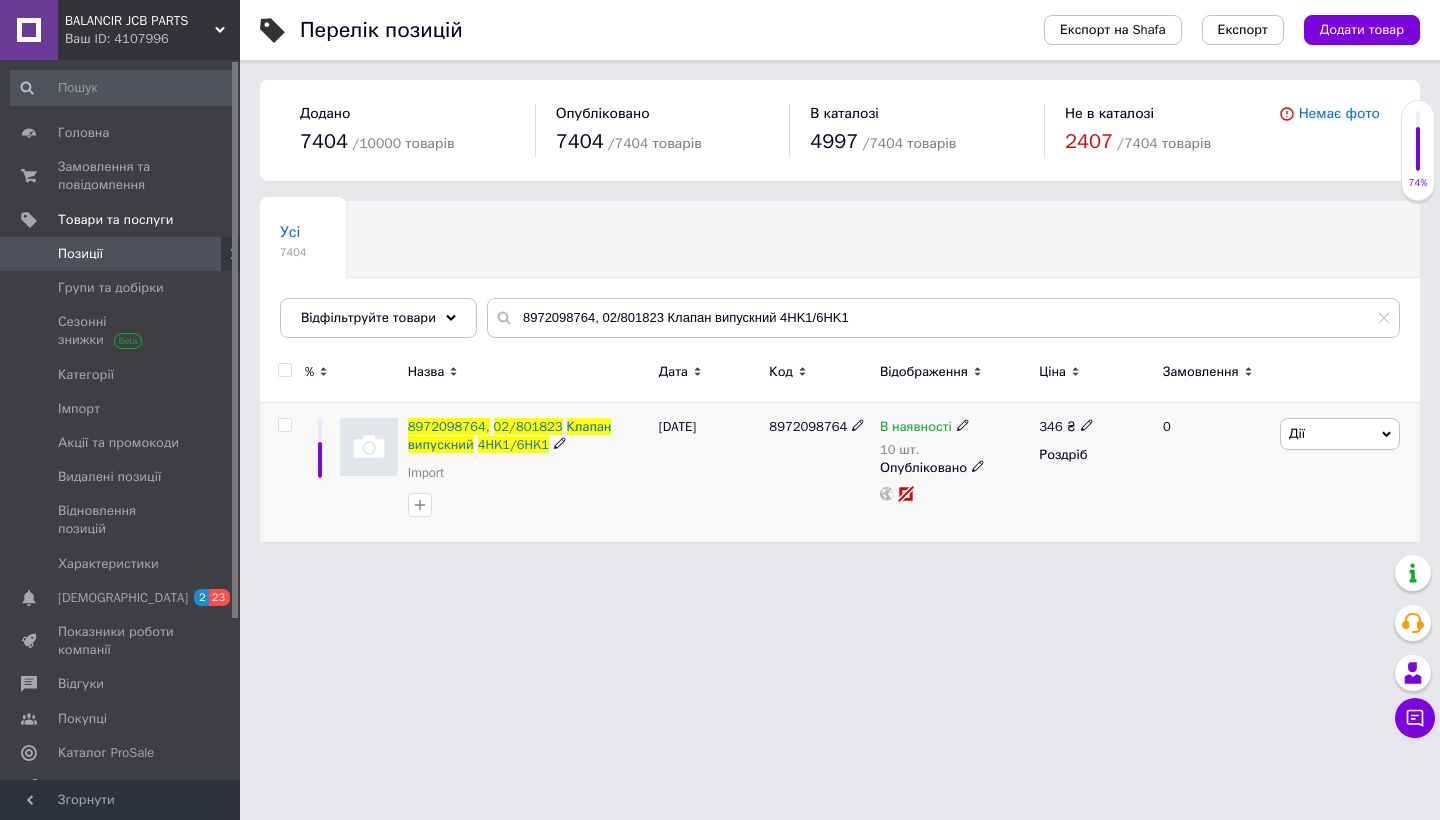 click at bounding box center (284, 425) 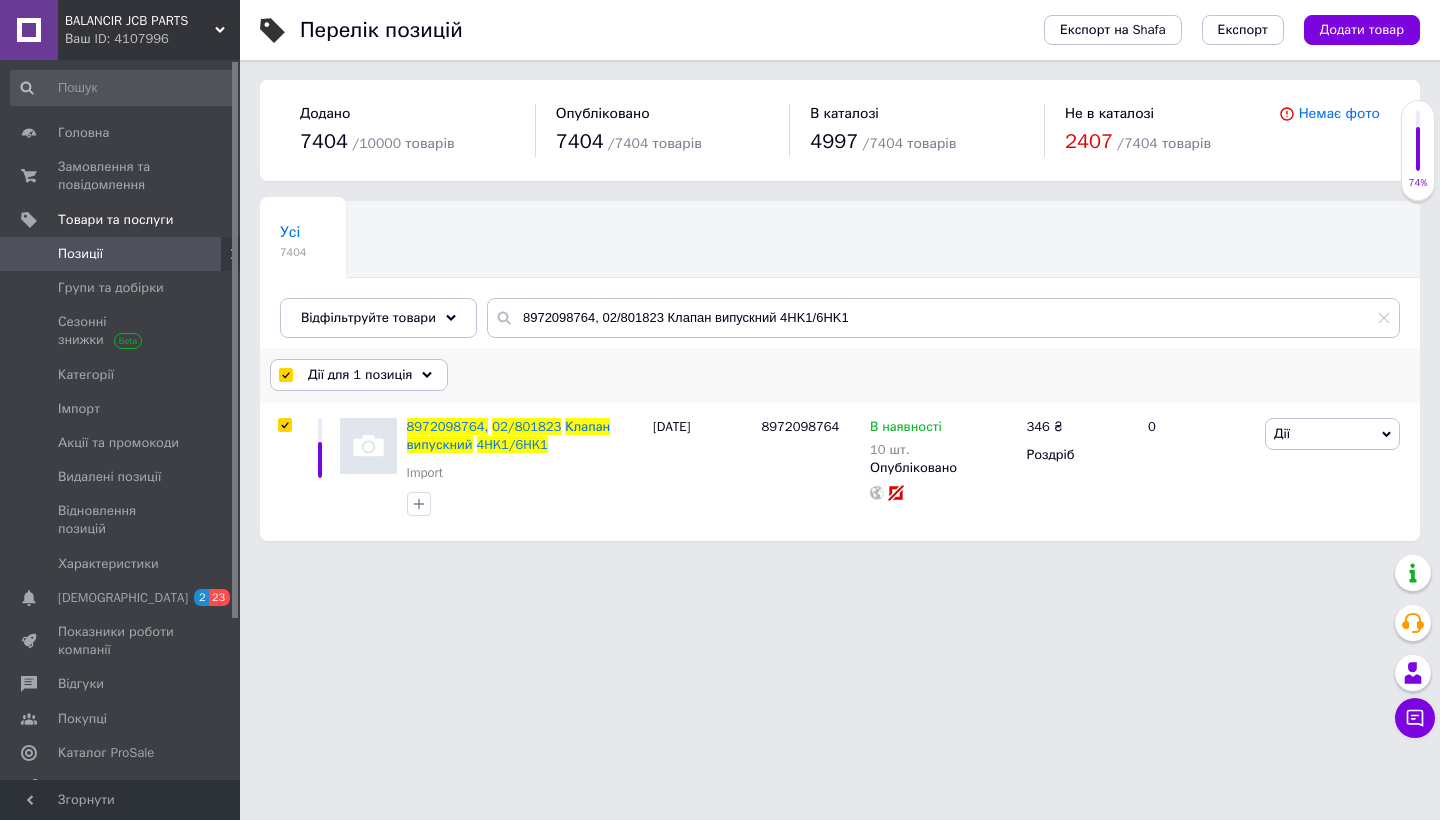 click on "Дії для 1 позиція" at bounding box center [360, 375] 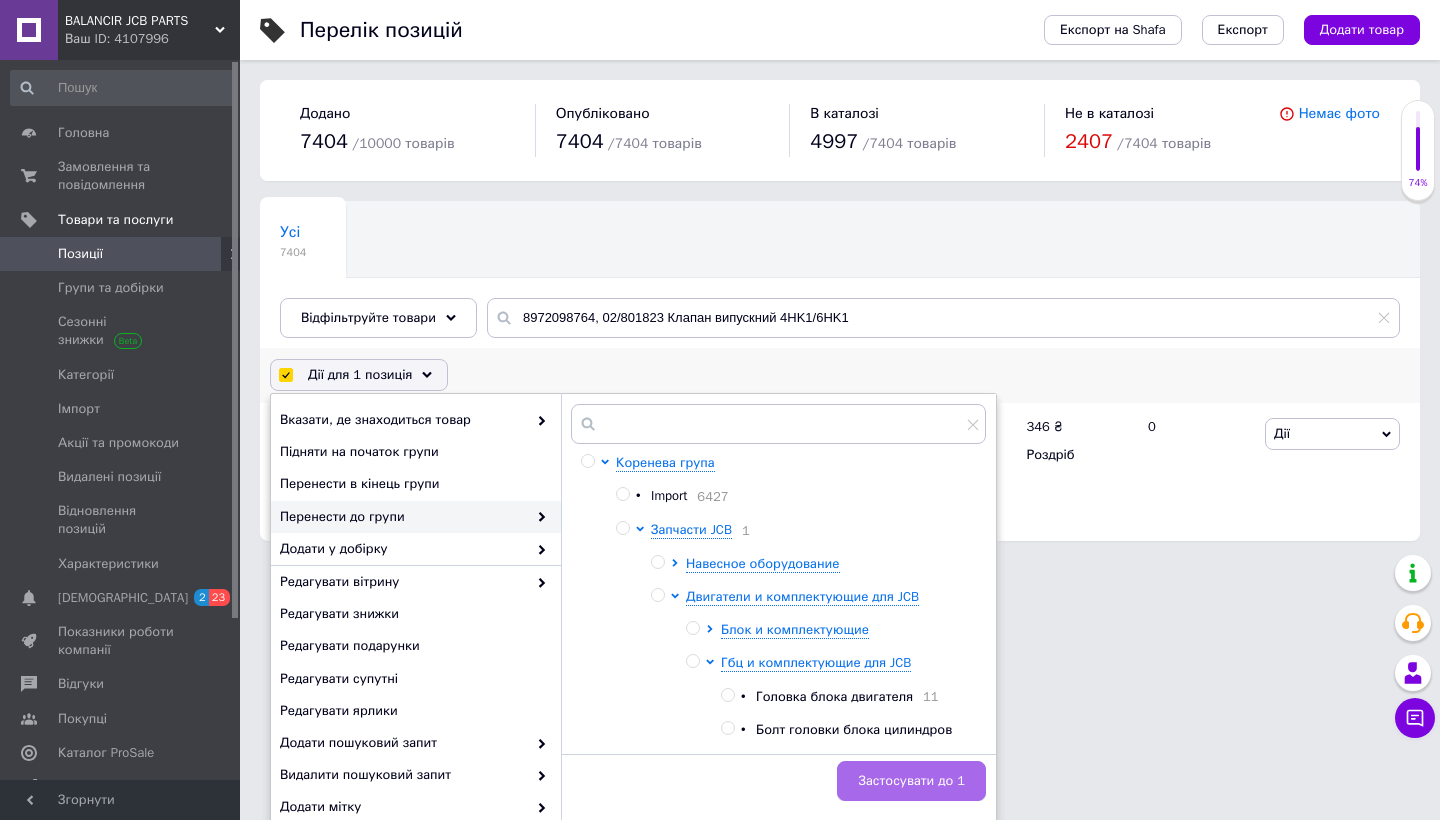 click on "Застосувати до 1" at bounding box center (911, 781) 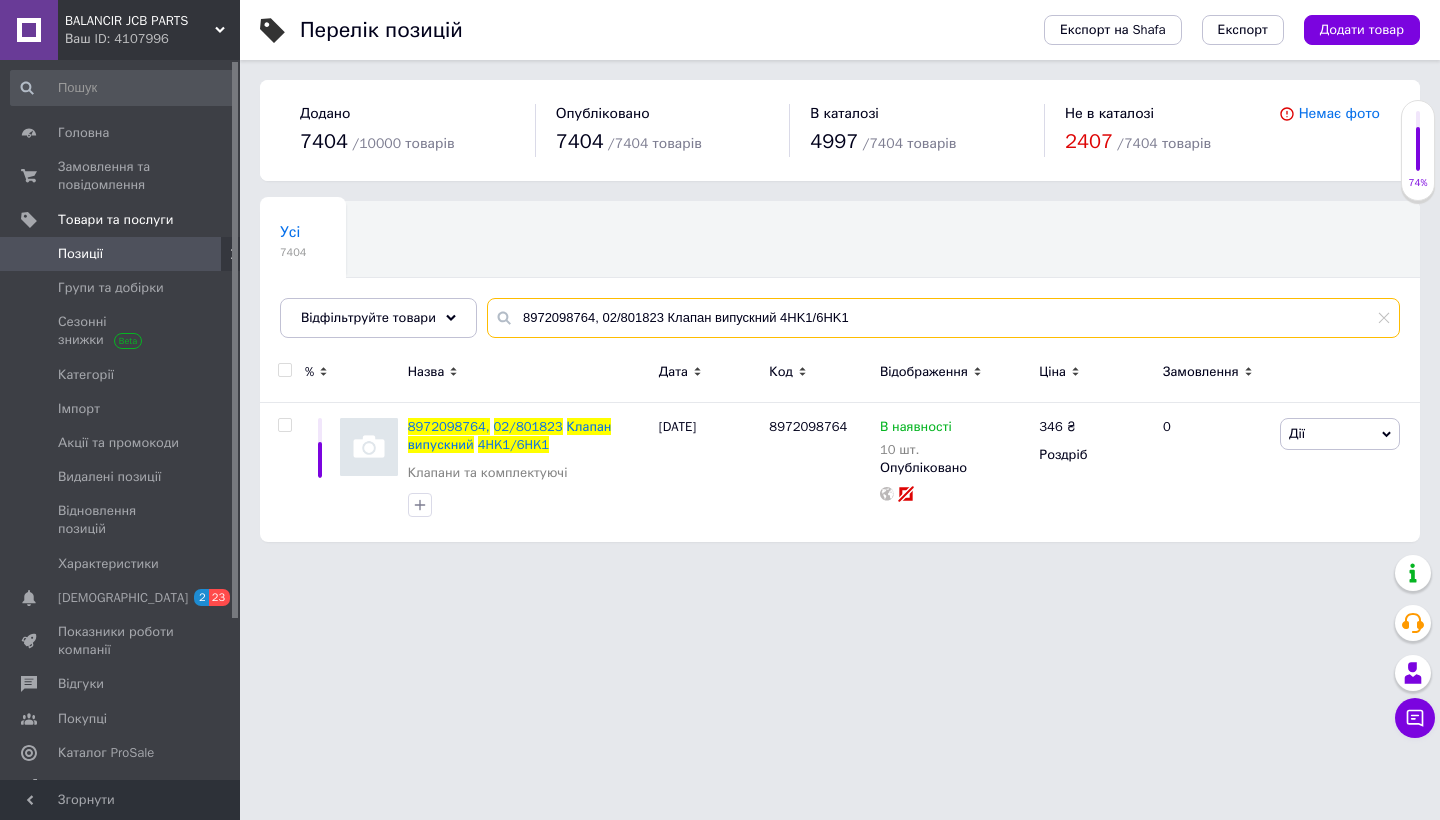 drag, startPoint x: 879, startPoint y: 312, endPoint x: 497, endPoint y: 308, distance: 382.02094 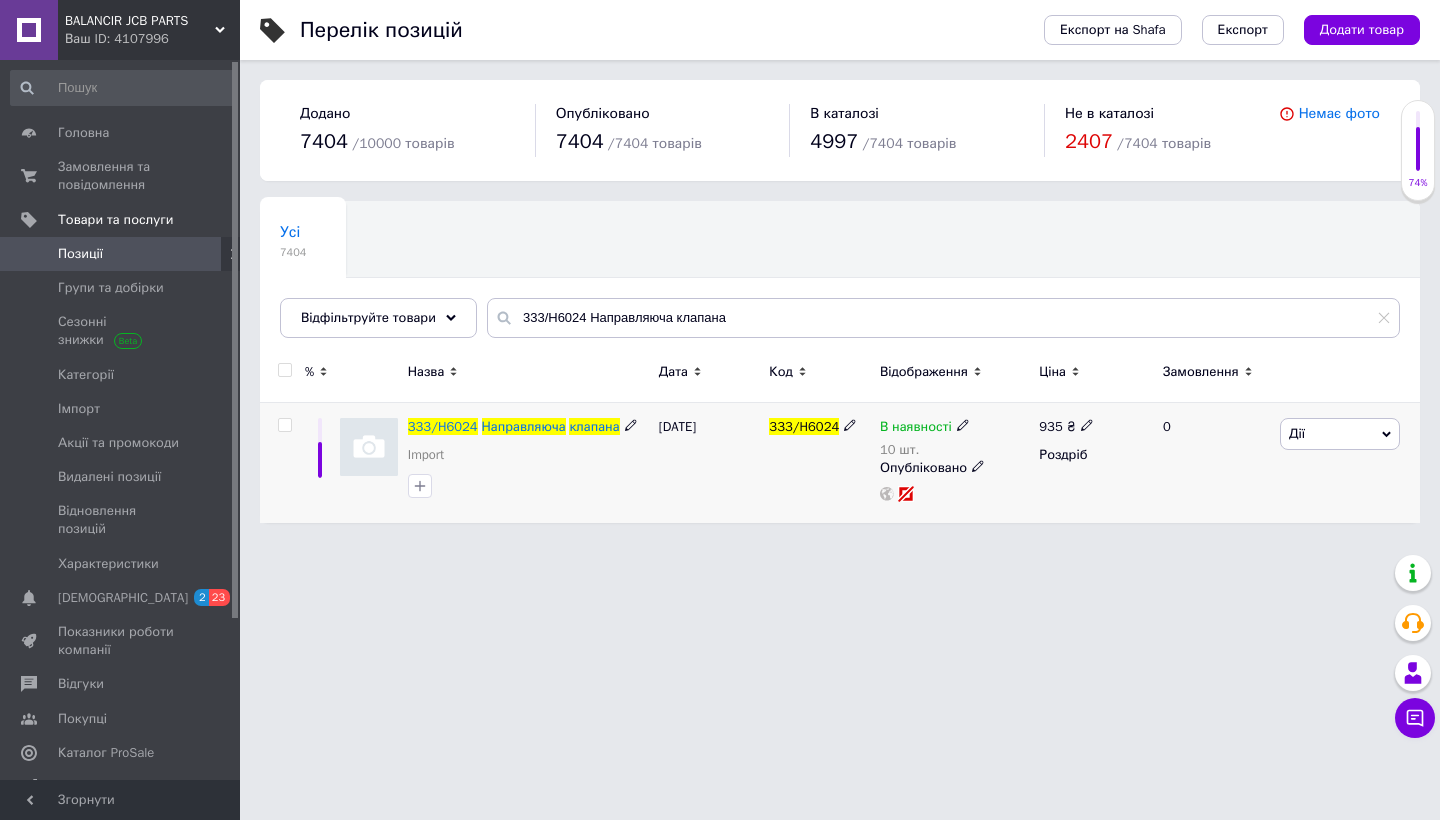 click at bounding box center [284, 425] 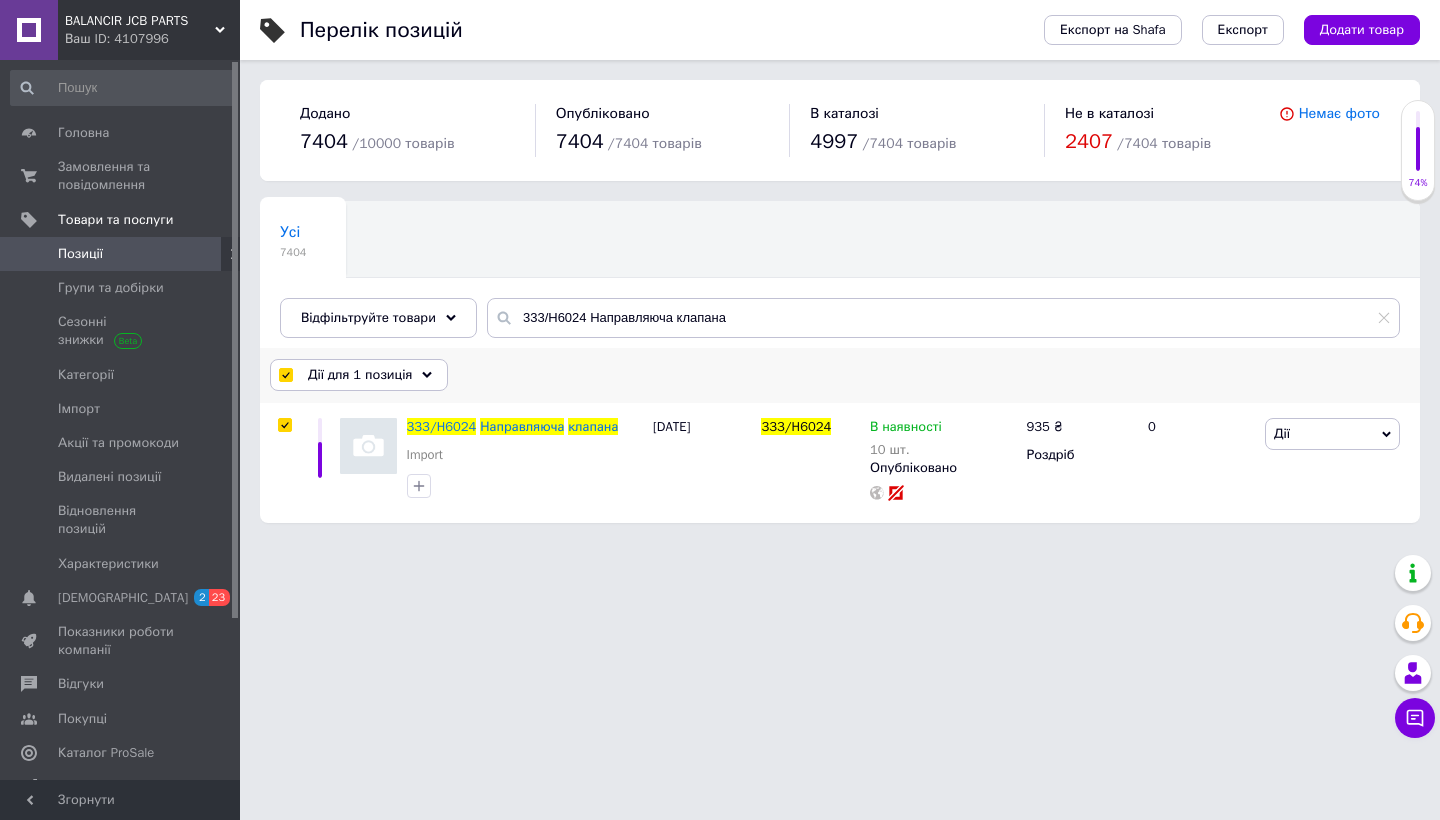 drag, startPoint x: 383, startPoint y: 379, endPoint x: 384, endPoint y: 438, distance: 59.008472 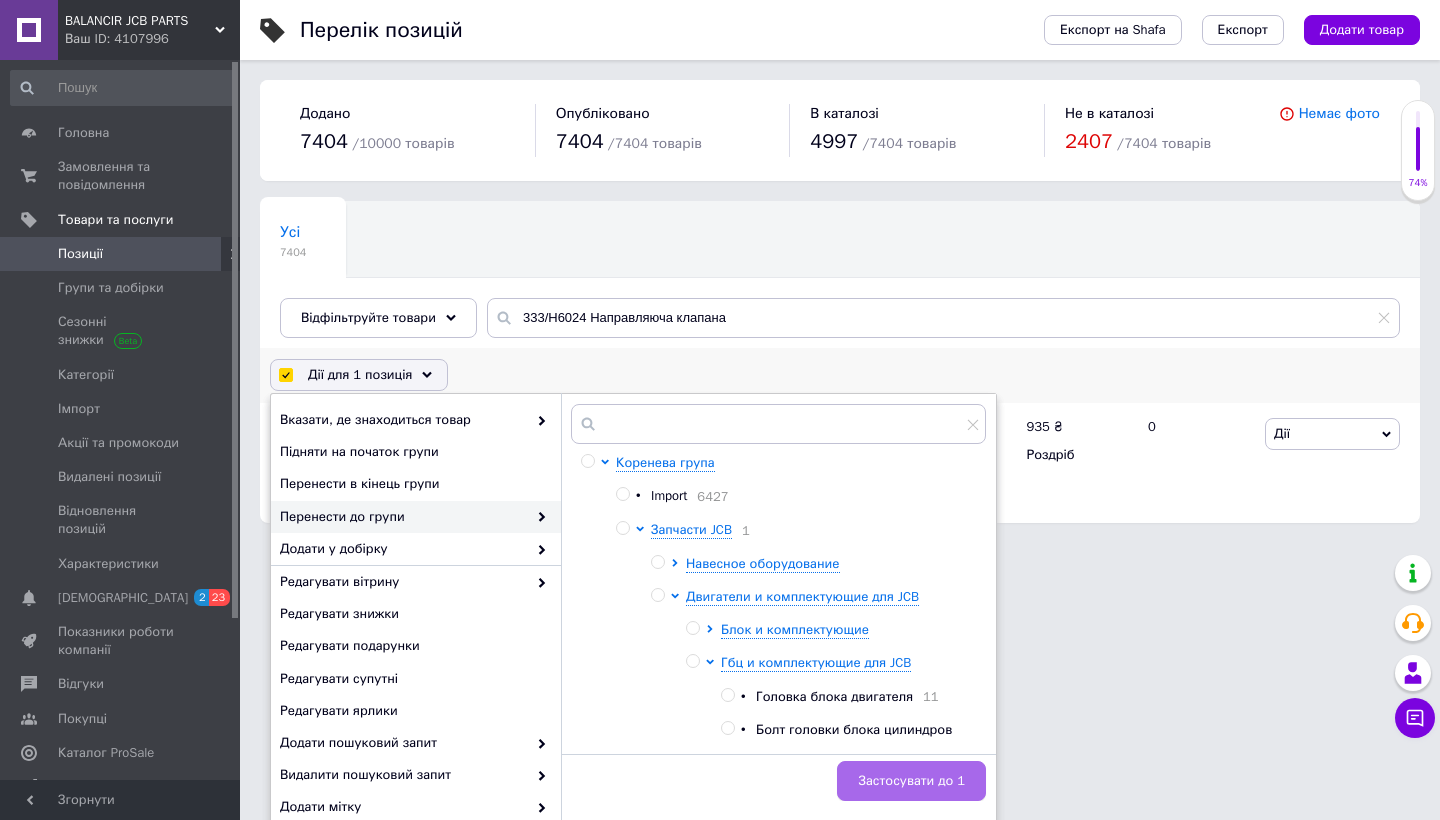 click on "Застосувати до 1" at bounding box center (911, 781) 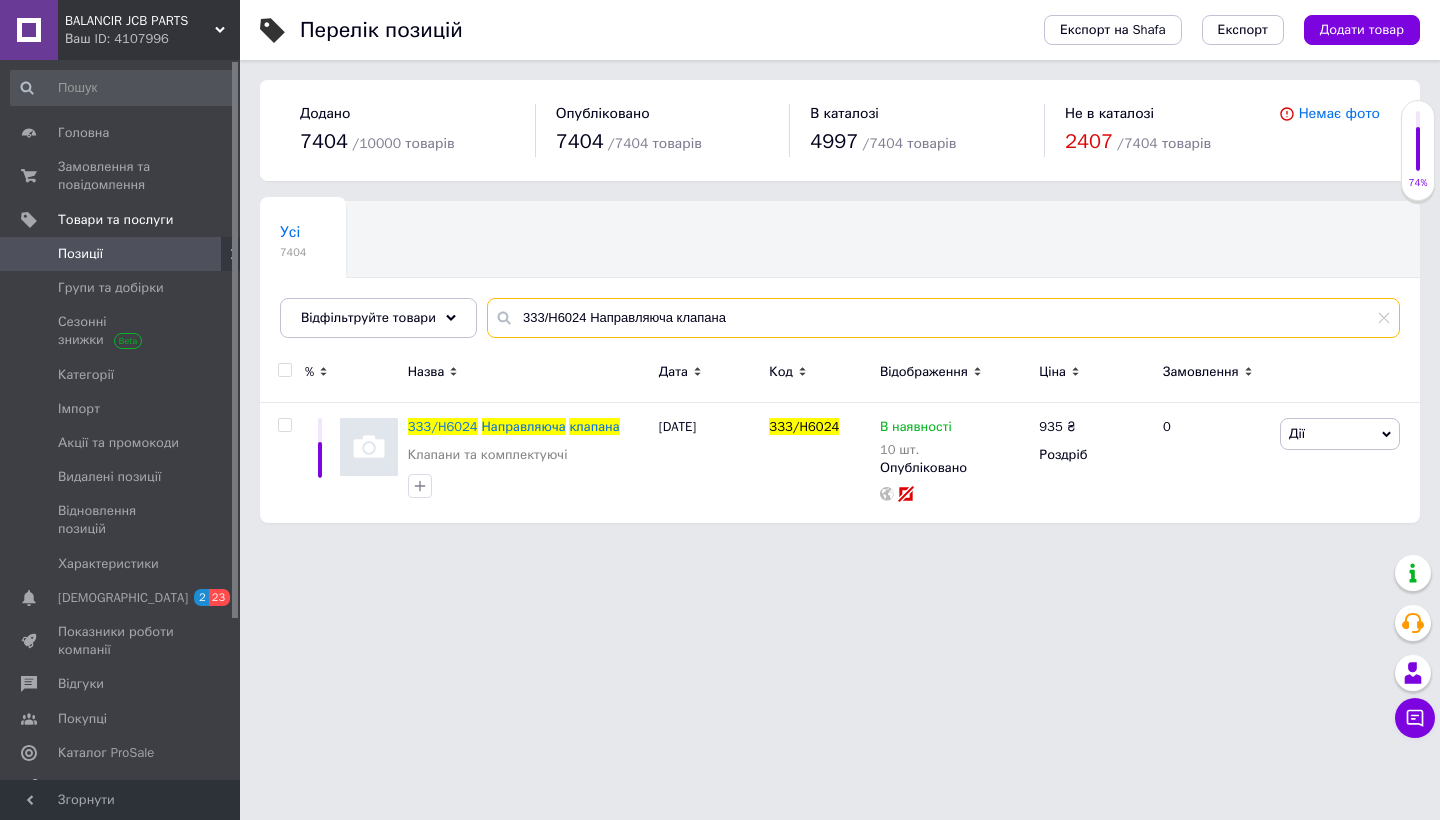drag, startPoint x: 739, startPoint y: 322, endPoint x: 493, endPoint y: 317, distance: 246.05081 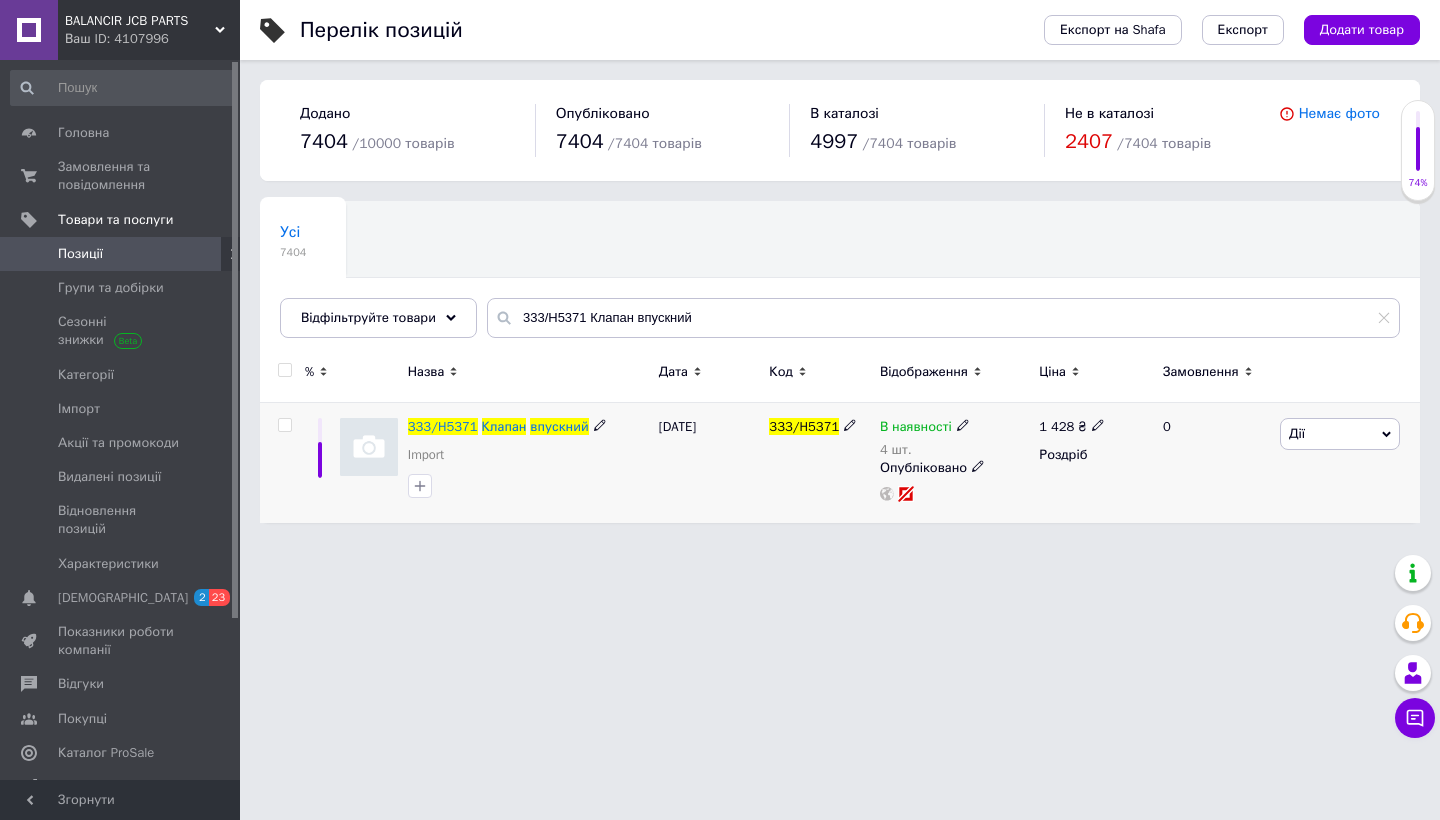 click at bounding box center [284, 425] 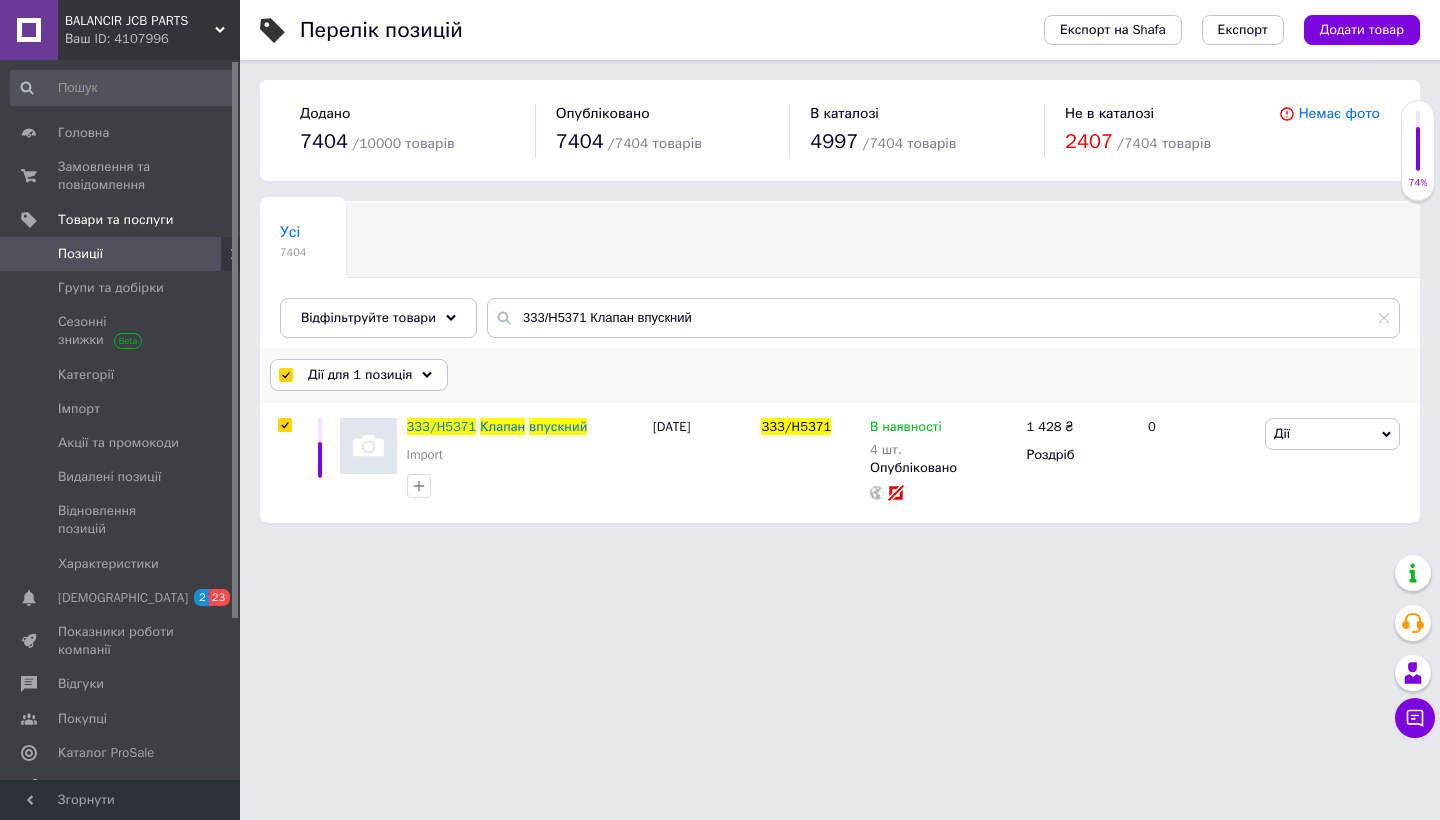 click on "Дії для 1 позиція" at bounding box center (360, 375) 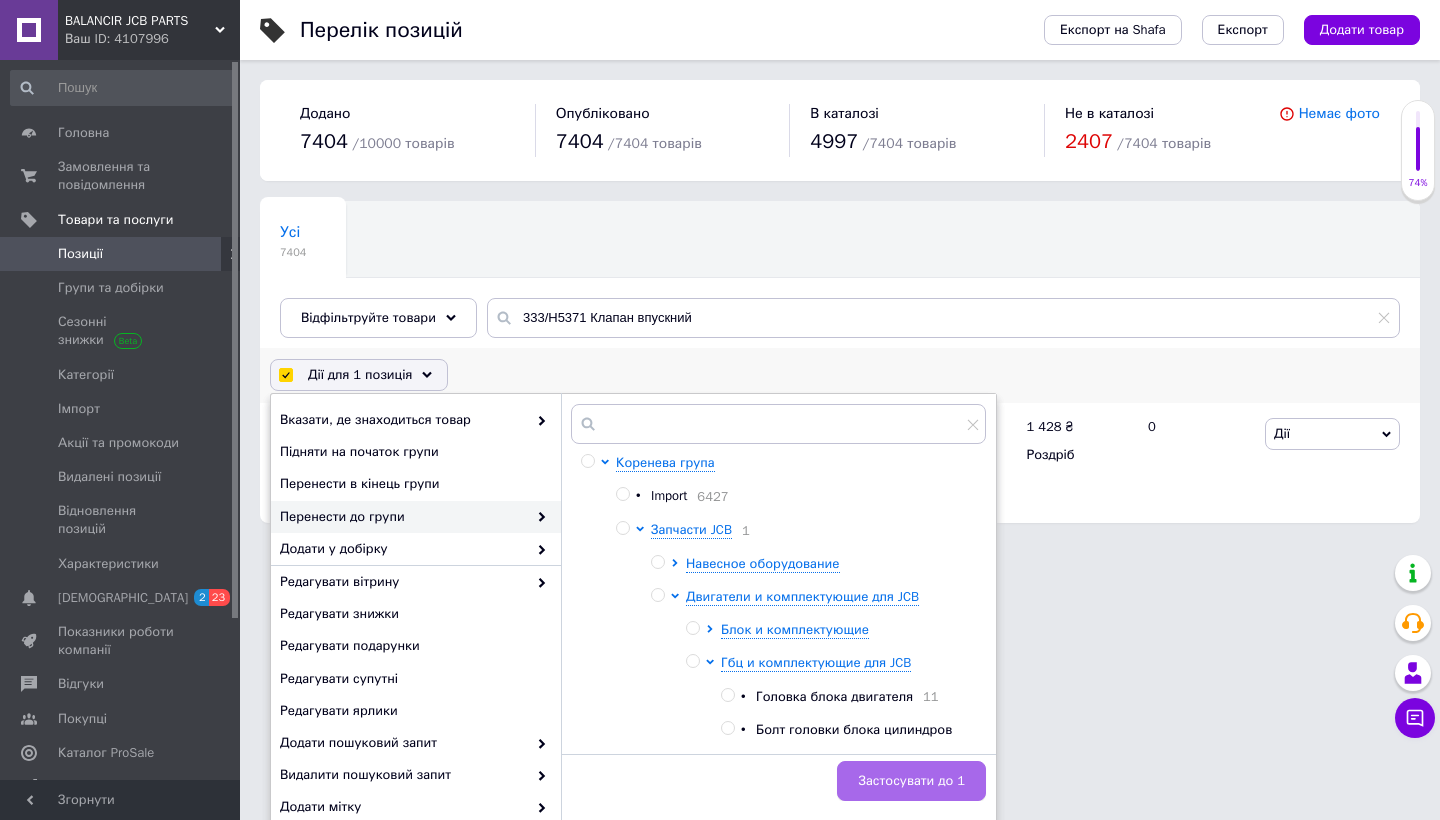 click on "Застосувати до 1" at bounding box center [911, 781] 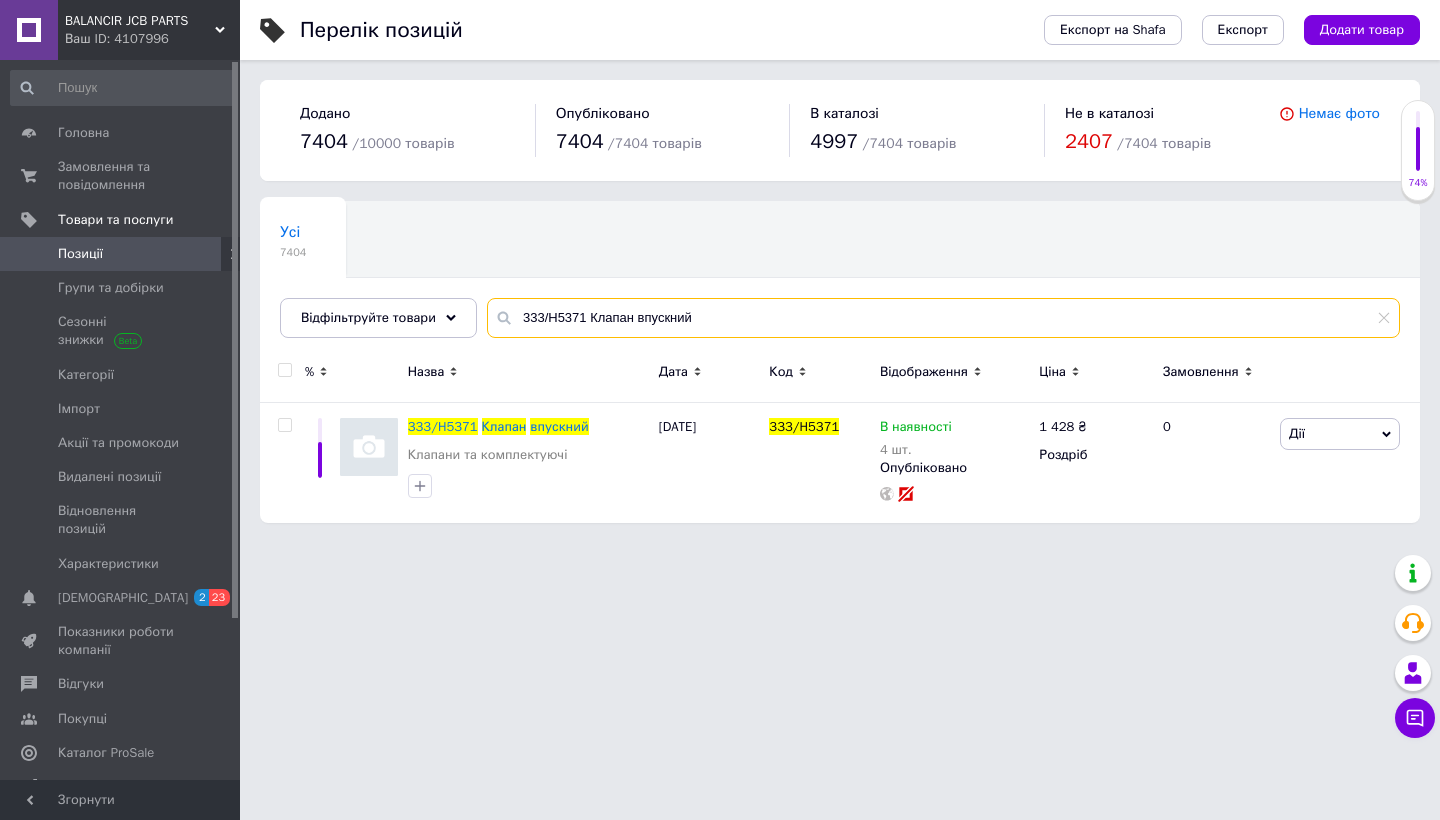 drag, startPoint x: 705, startPoint y: 315, endPoint x: 489, endPoint y: 317, distance: 216.00926 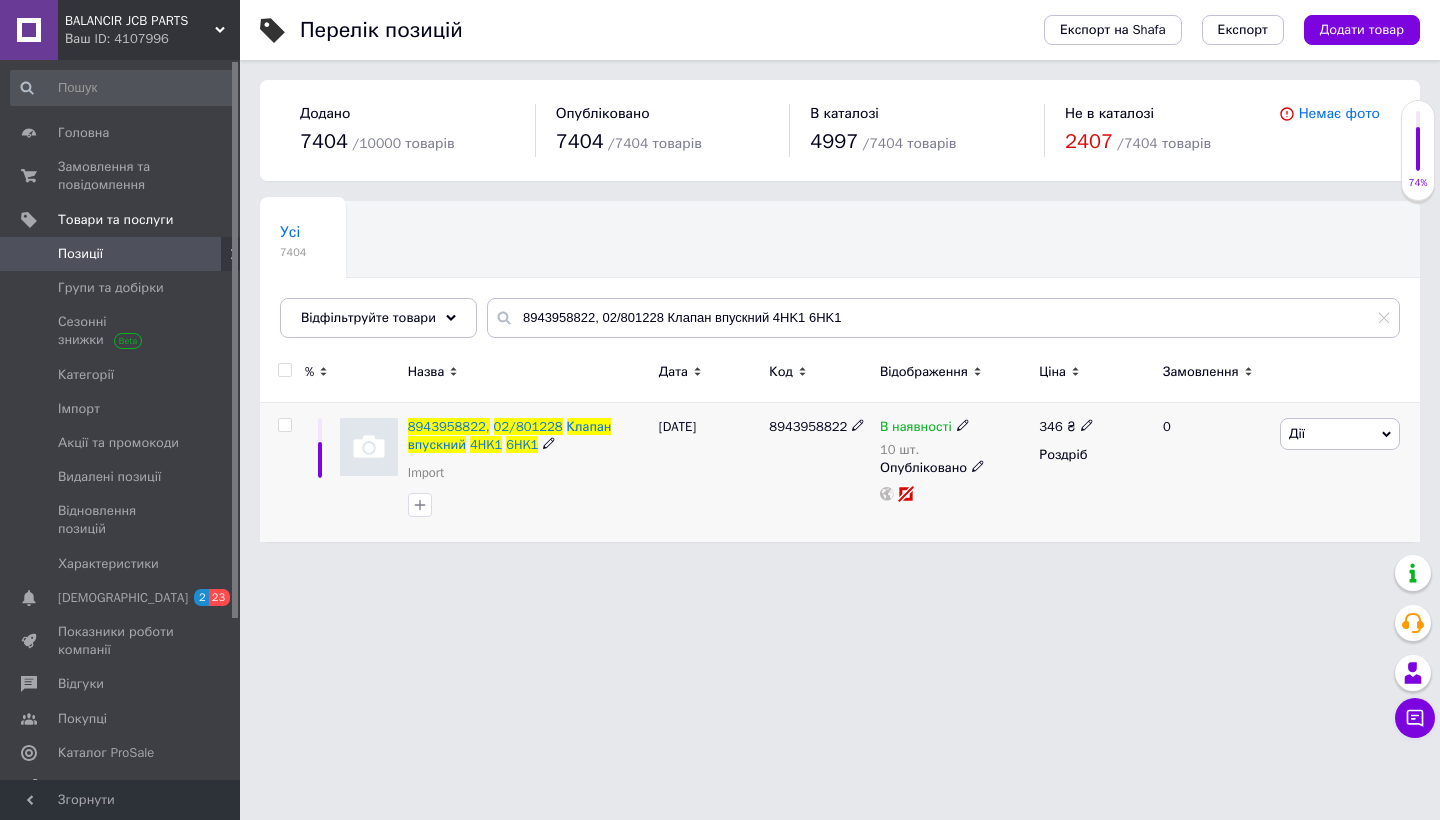 click at bounding box center [285, 425] 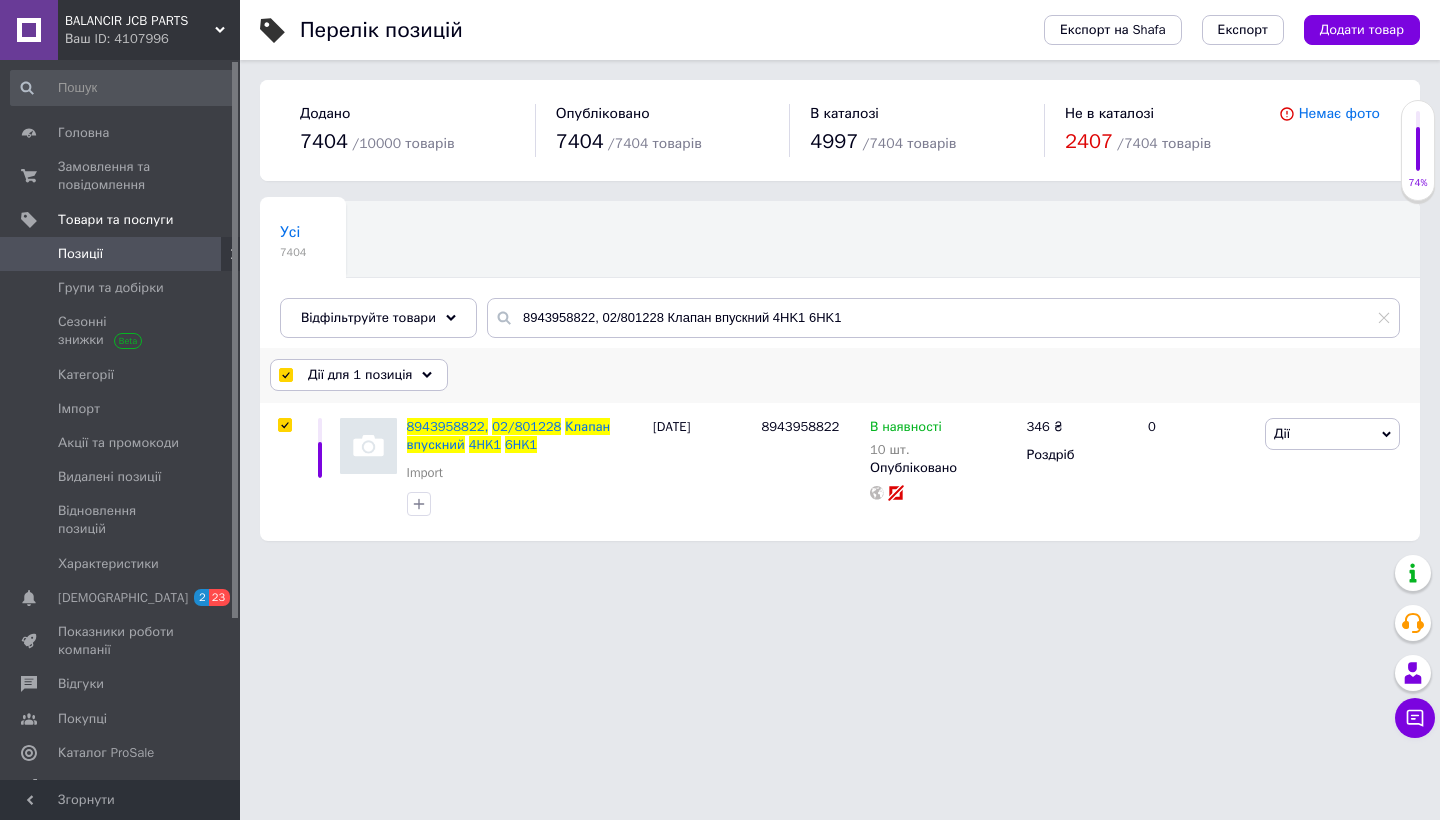 click on "Дії для 1 позиція" at bounding box center (360, 375) 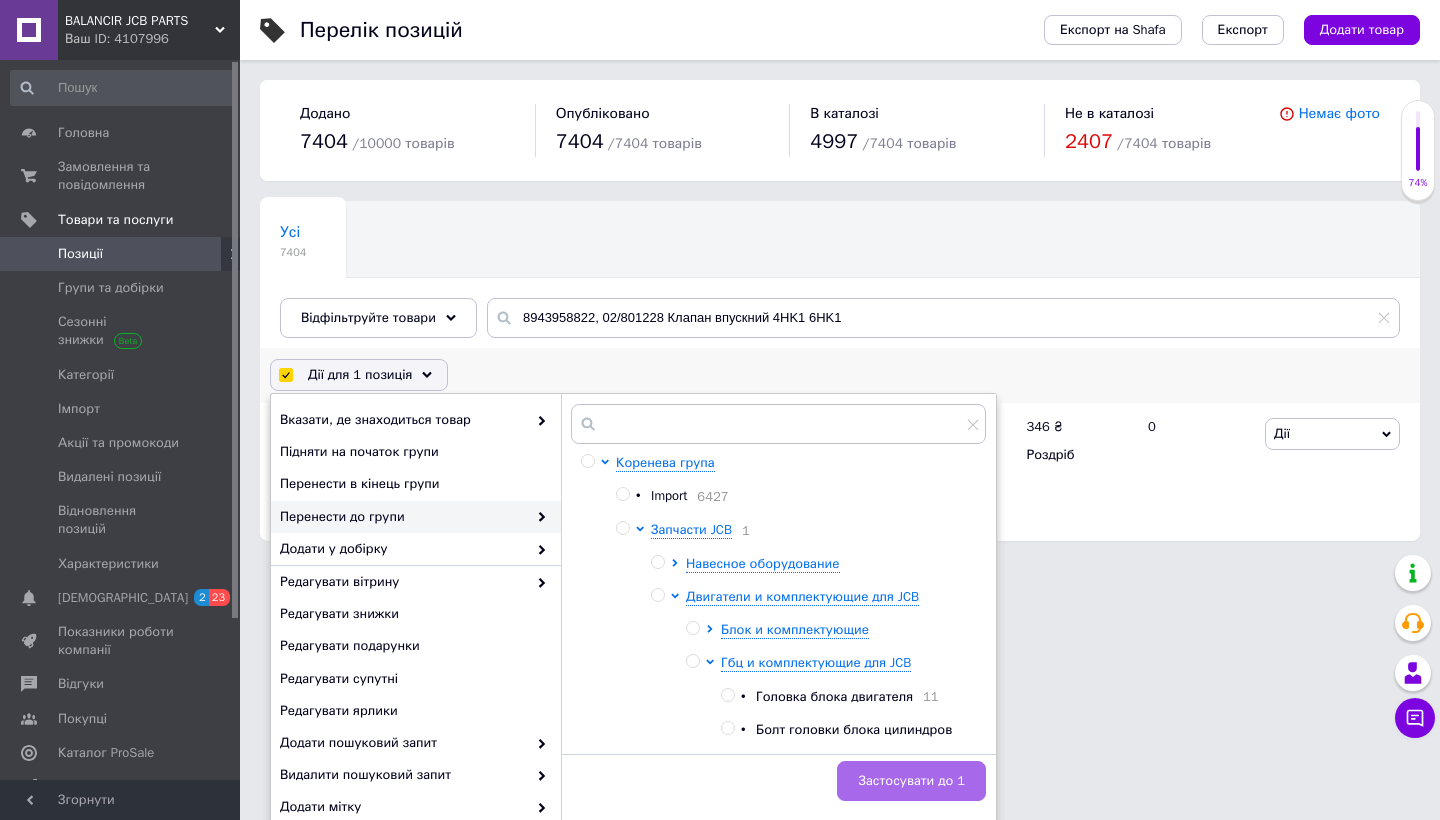 click on "Застосувати до 1" at bounding box center (911, 781) 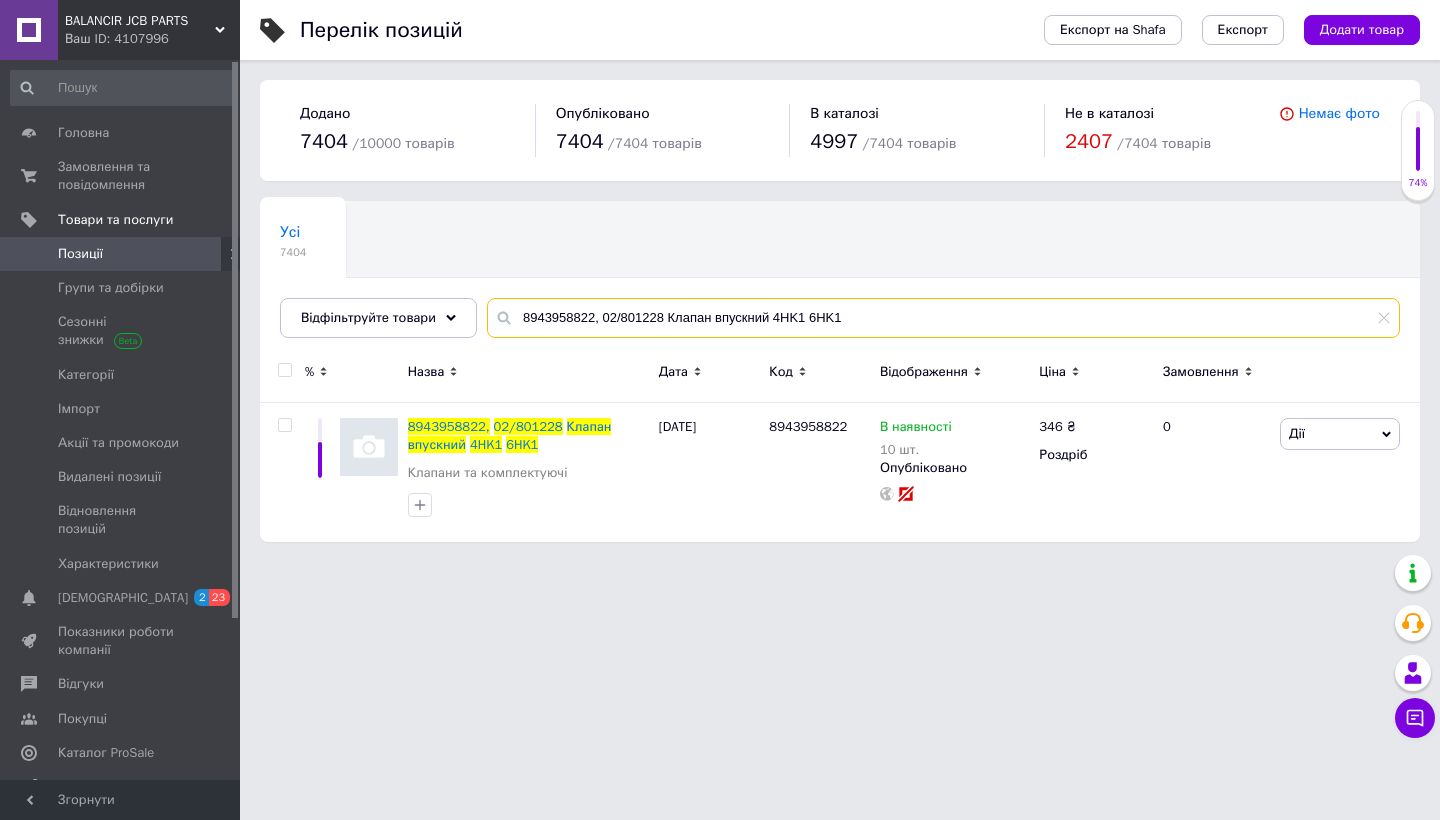 drag, startPoint x: 865, startPoint y: 314, endPoint x: 507, endPoint y: 318, distance: 358.02234 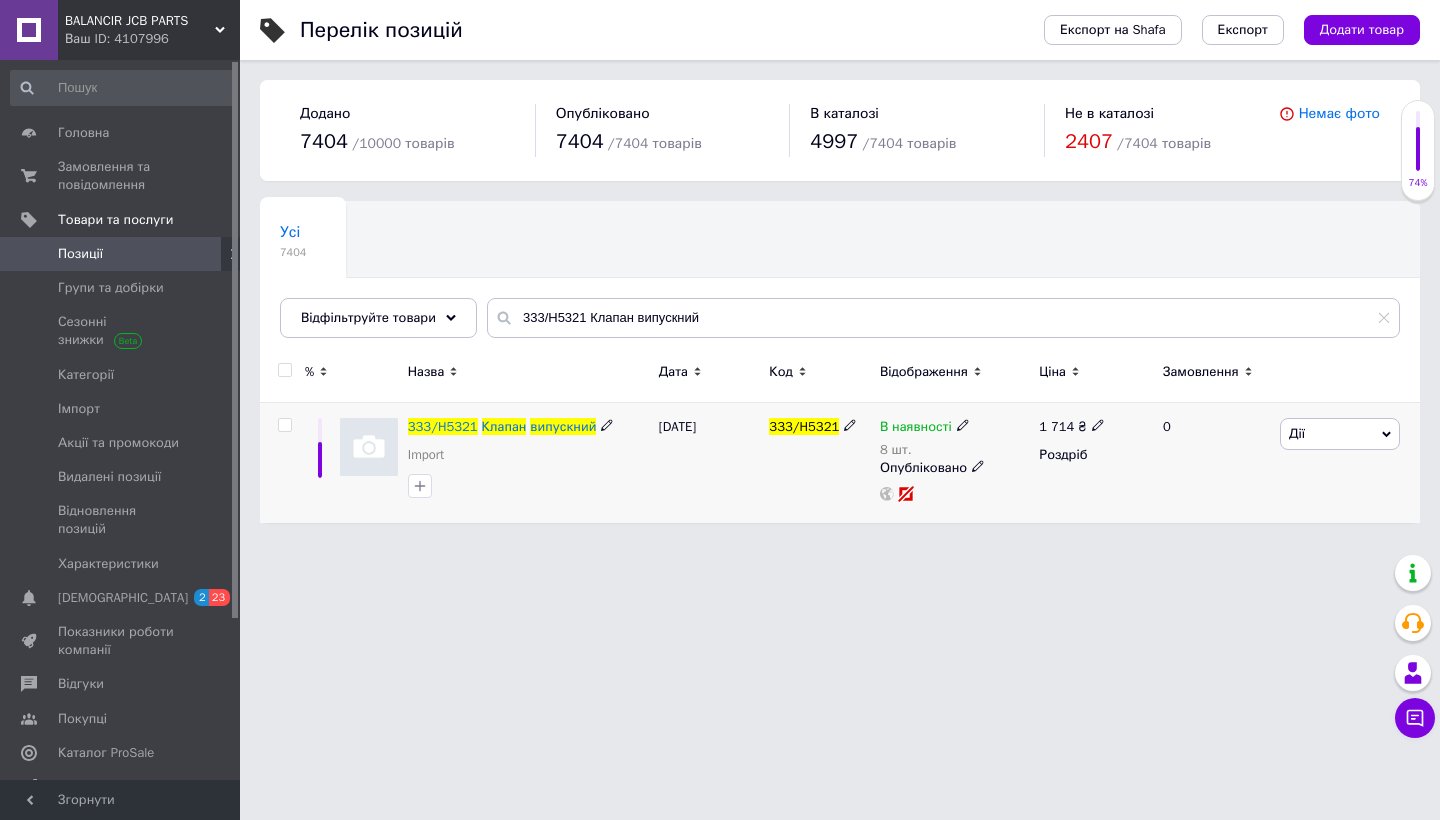 click at bounding box center (284, 425) 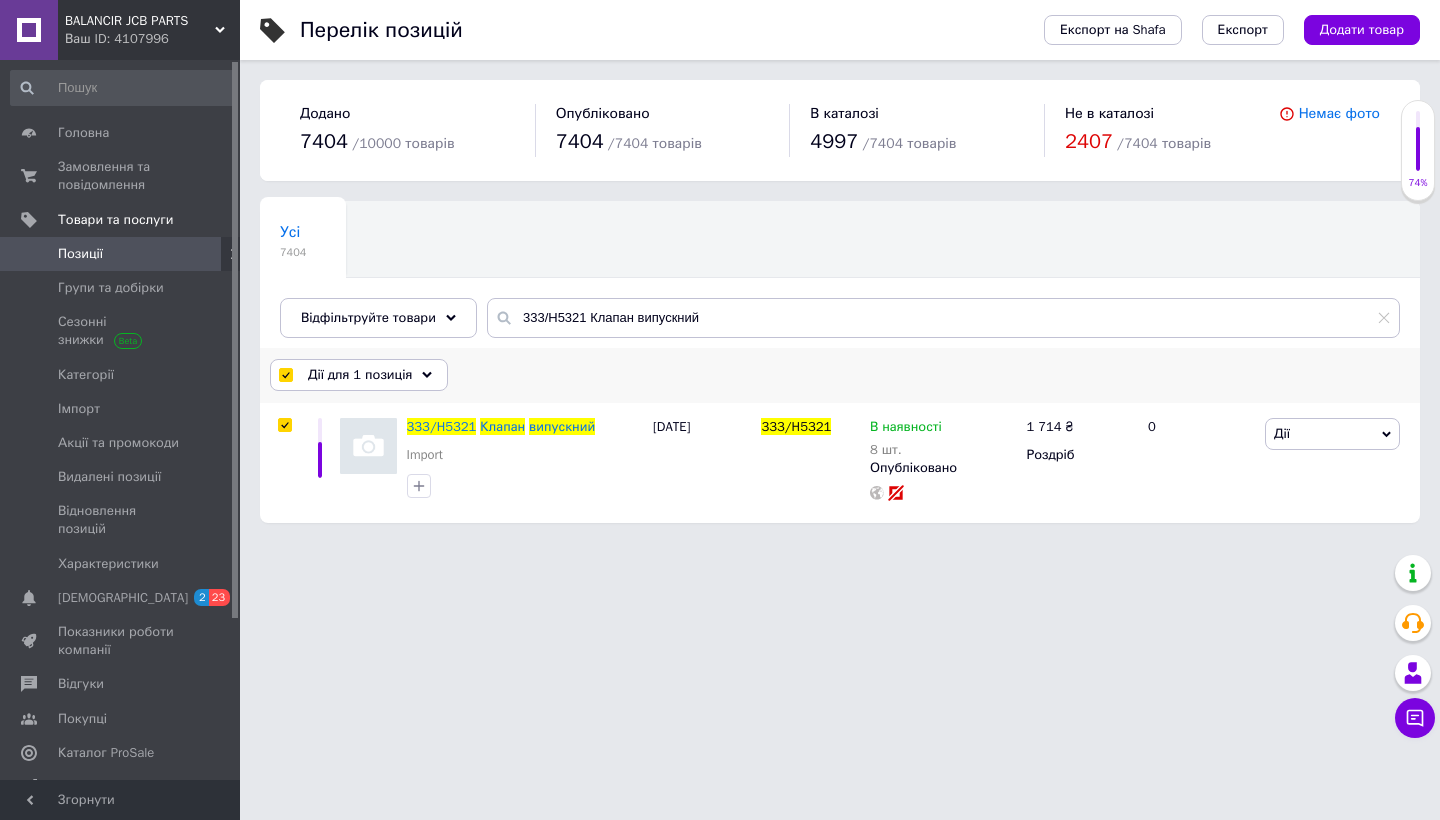 click on "Дії для 1 позиція" at bounding box center (360, 375) 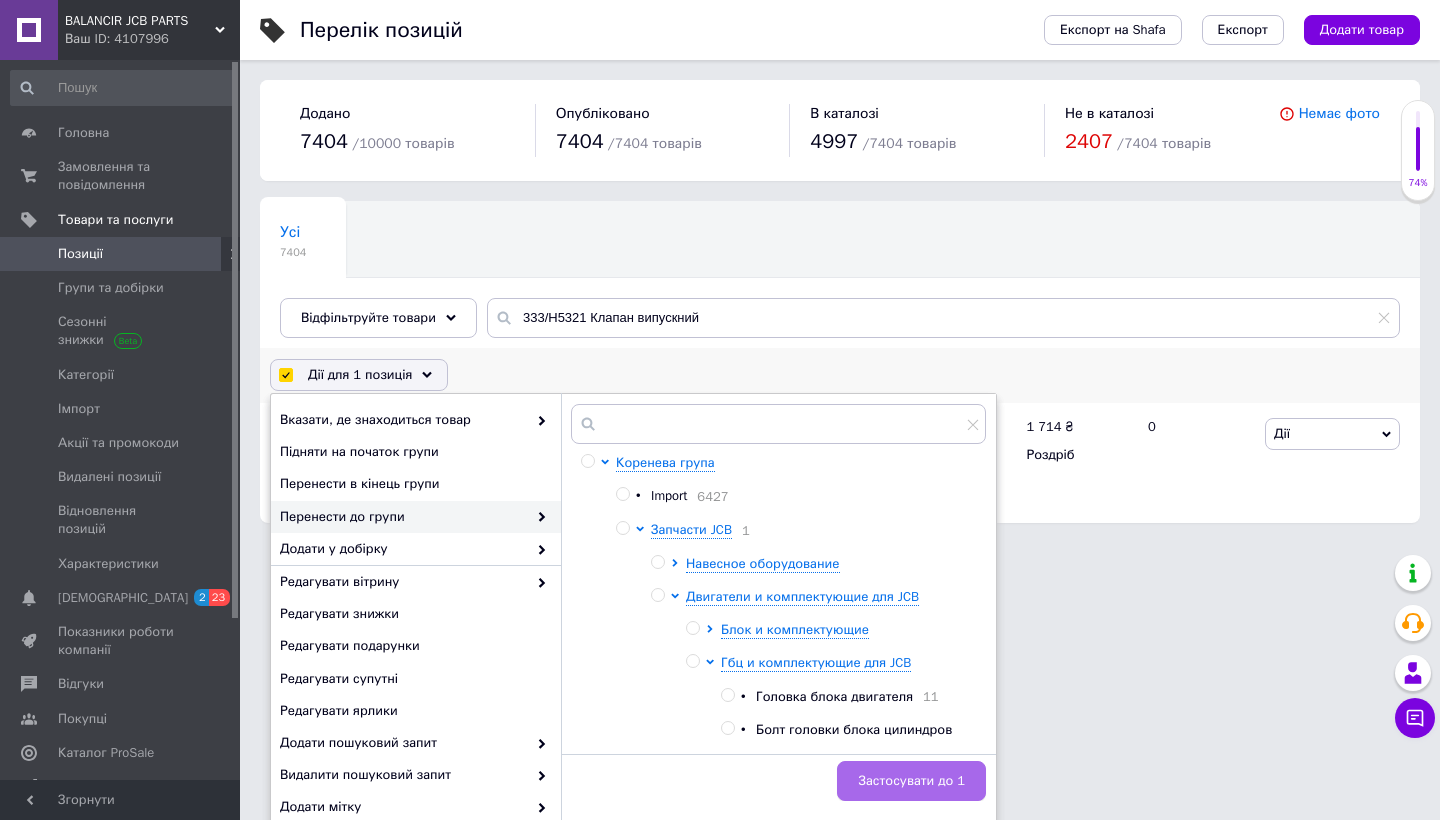click on "Застосувати до 1" at bounding box center (911, 781) 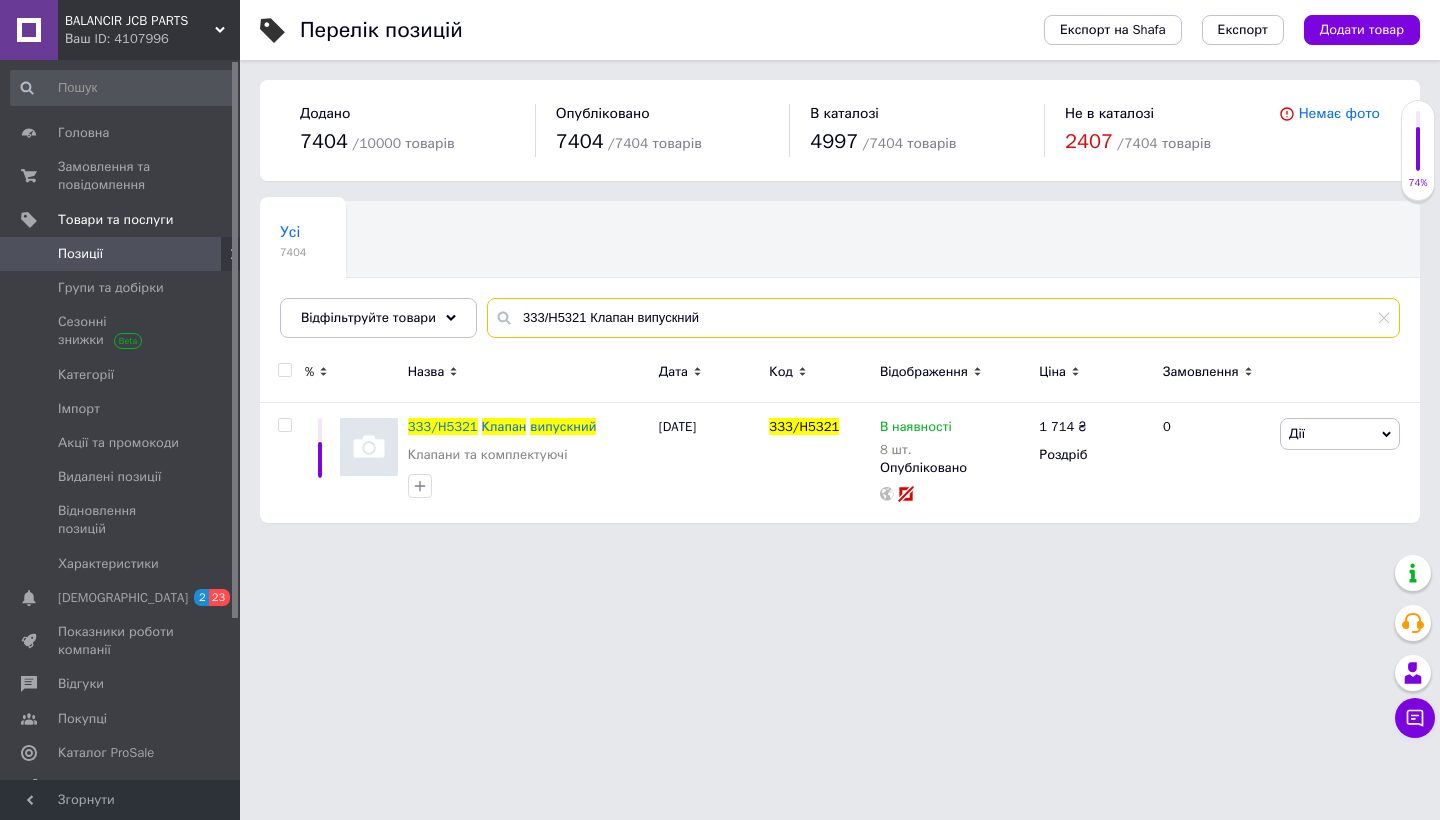 drag, startPoint x: 721, startPoint y: 320, endPoint x: 487, endPoint y: 320, distance: 234 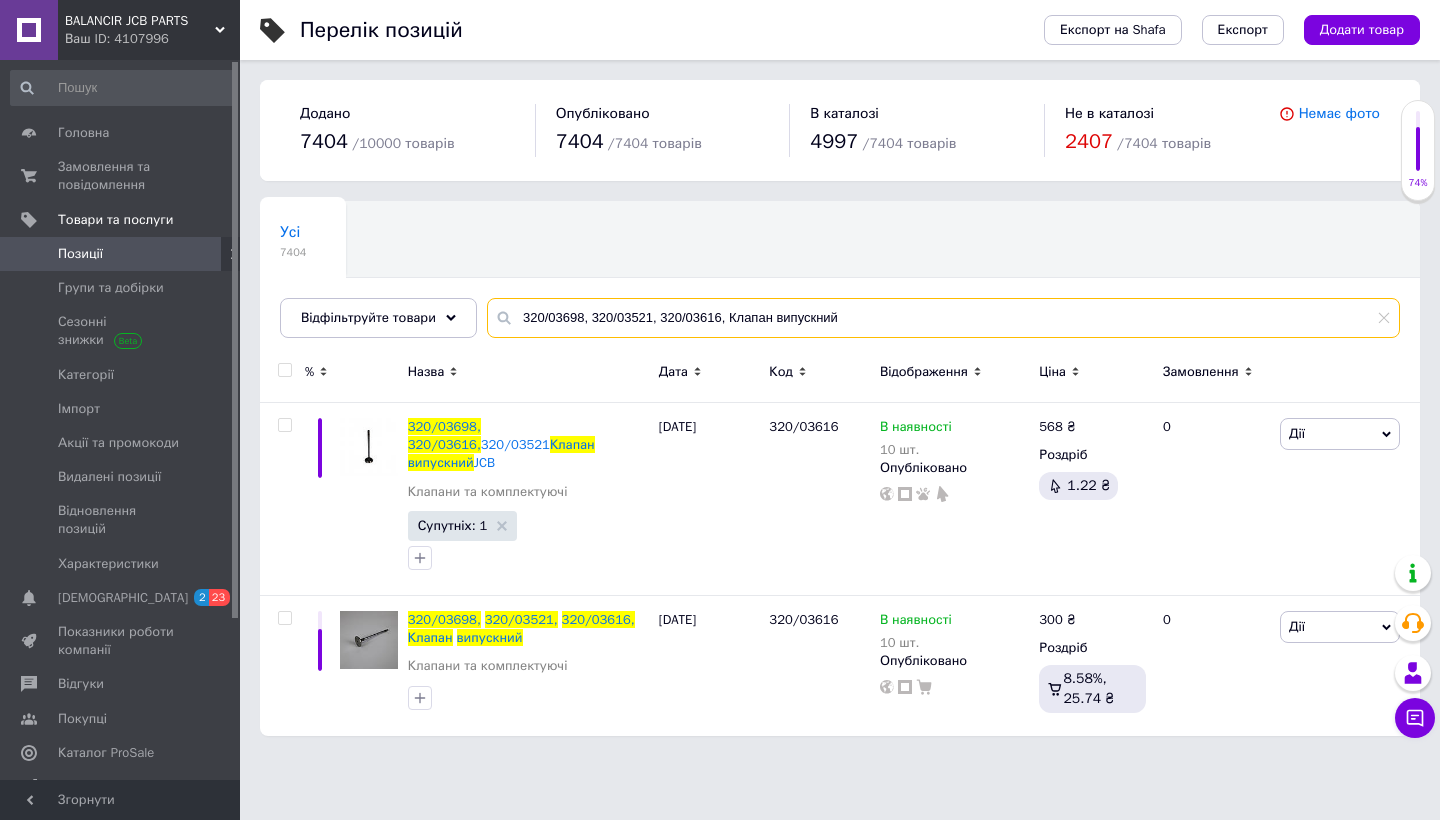 drag, startPoint x: 864, startPoint y: 317, endPoint x: 484, endPoint y: 311, distance: 380.04736 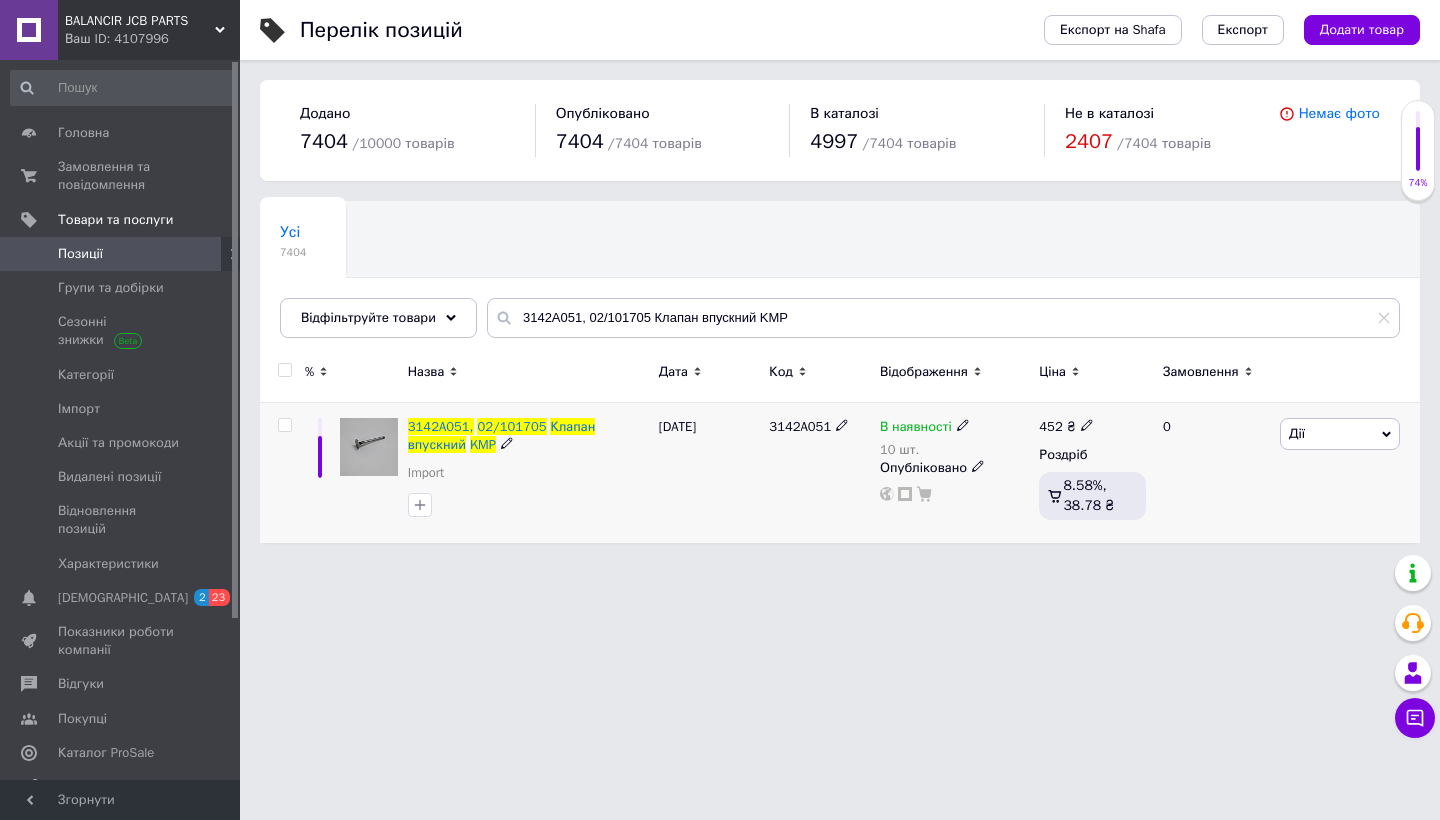 click at bounding box center [284, 425] 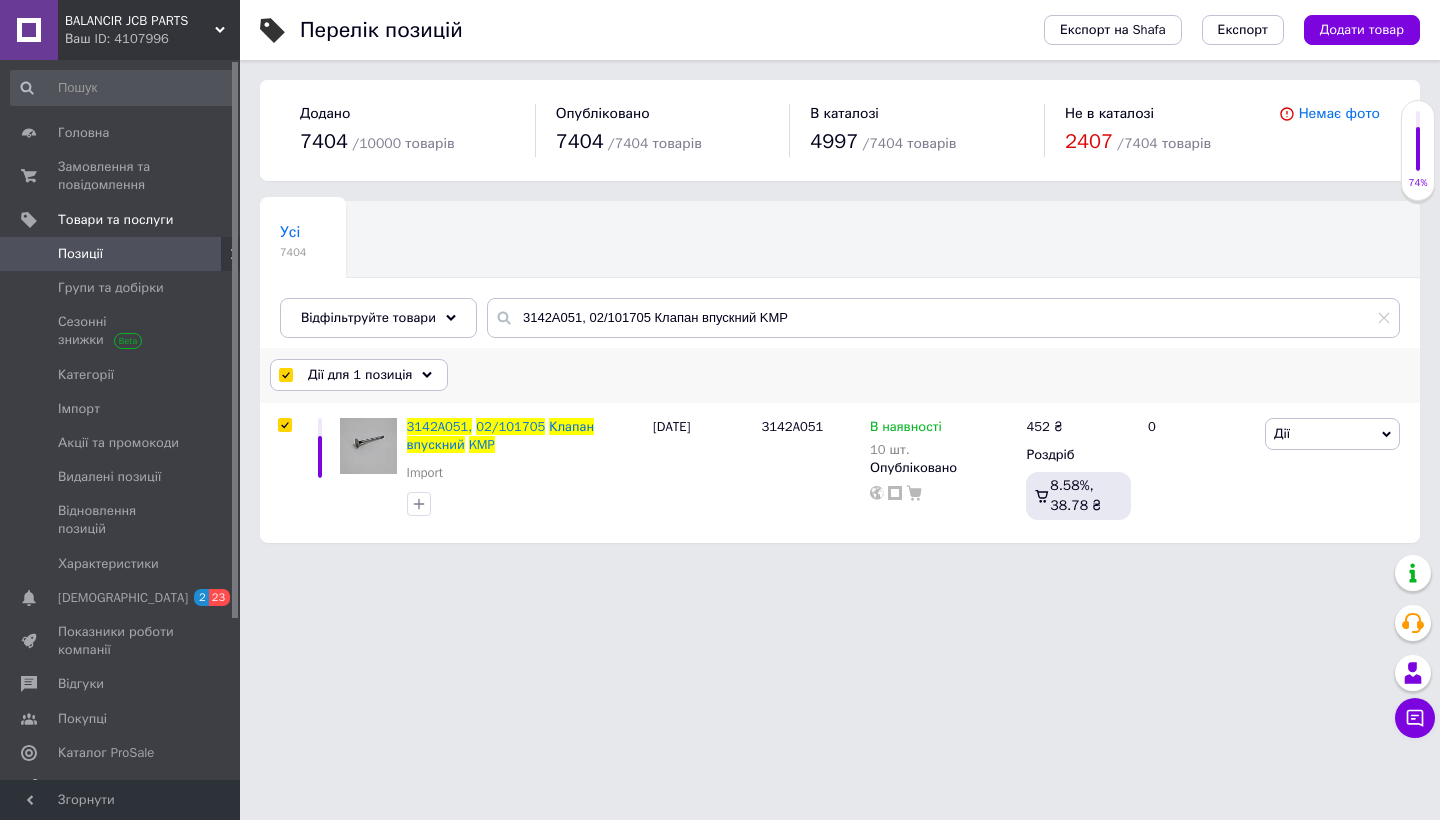 drag, startPoint x: 386, startPoint y: 370, endPoint x: 395, endPoint y: 453, distance: 83.48653 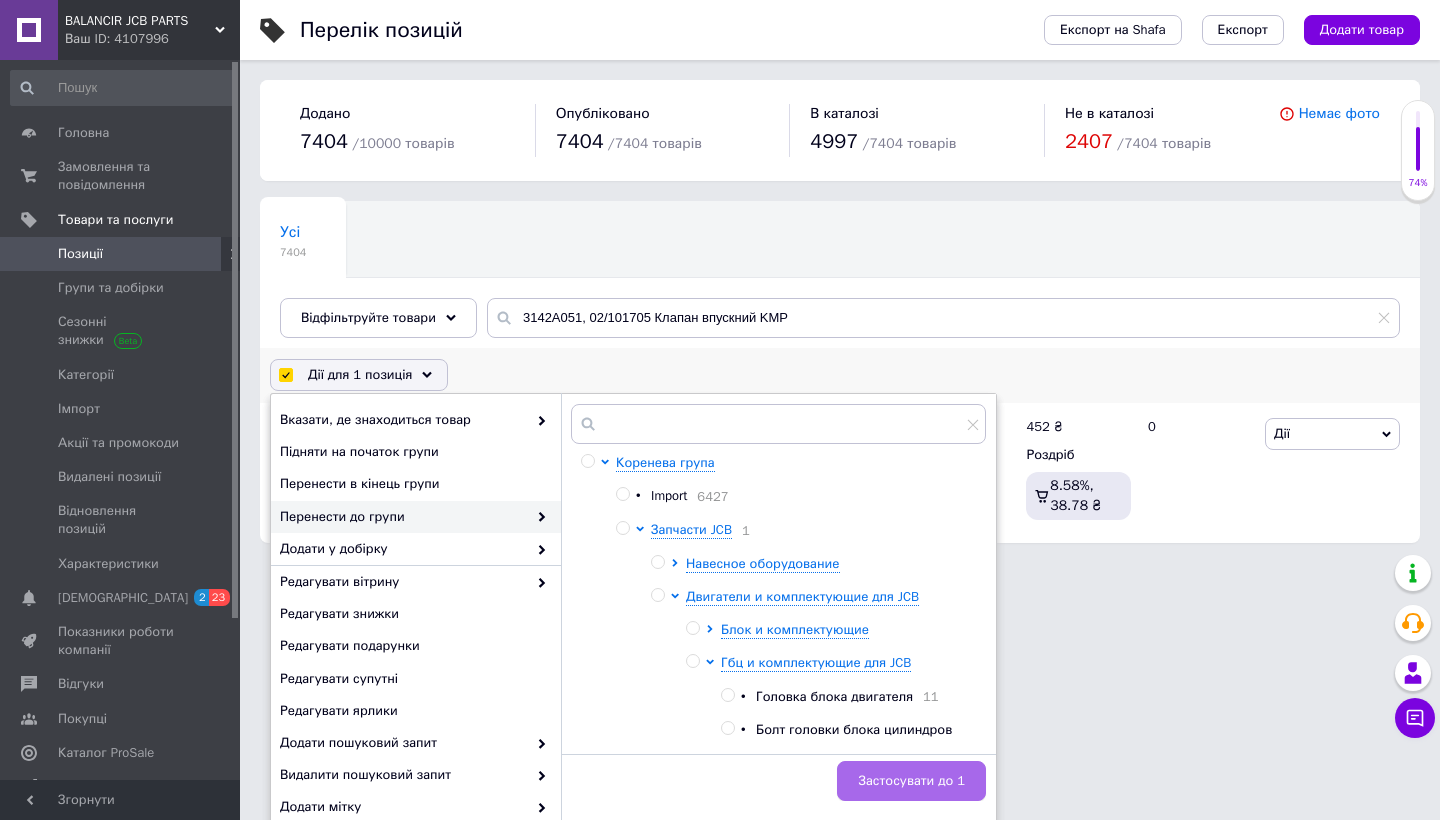 click on "Застосувати до 1" at bounding box center (911, 781) 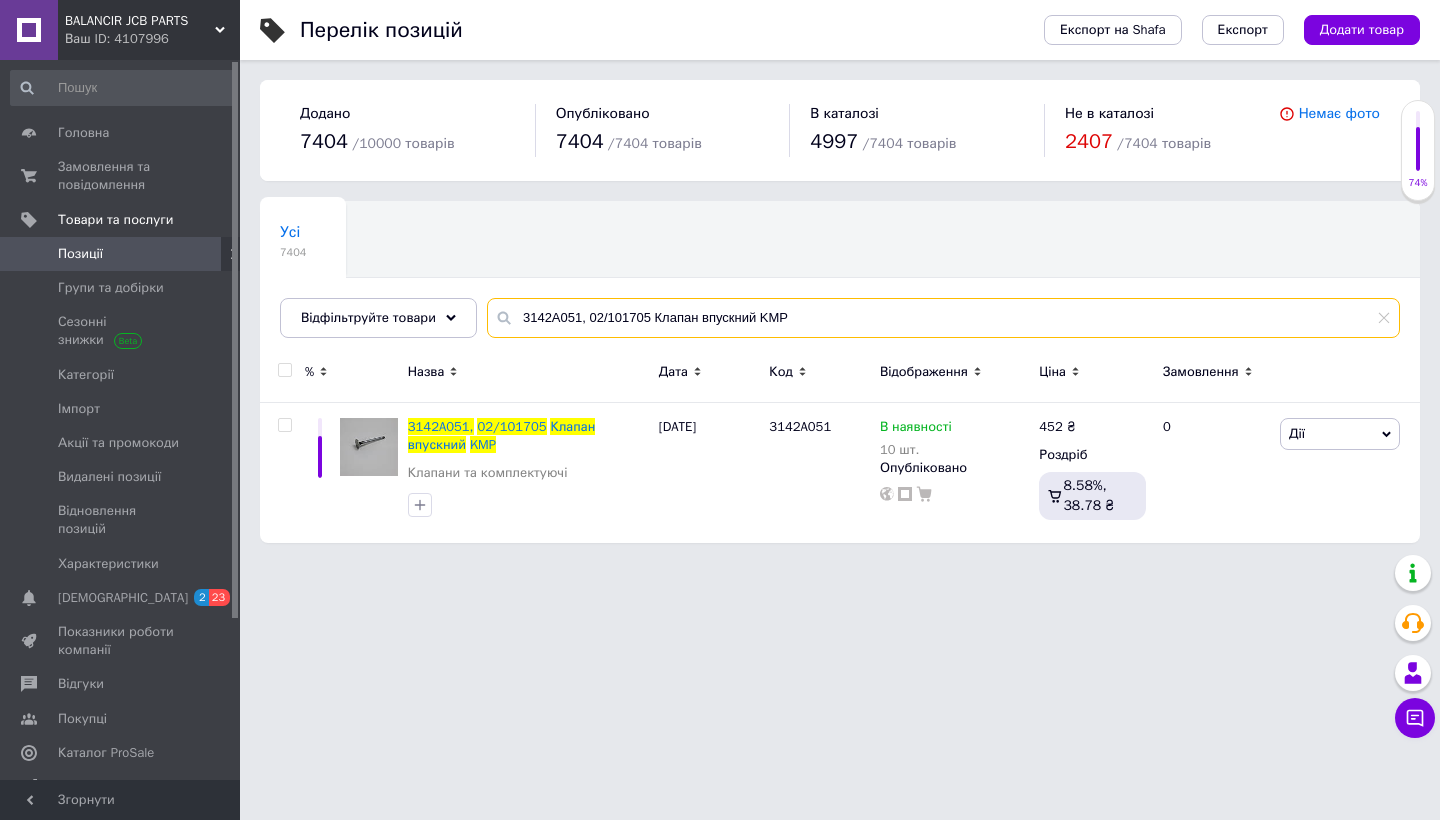 drag, startPoint x: 814, startPoint y: 314, endPoint x: 506, endPoint y: 309, distance: 308.0406 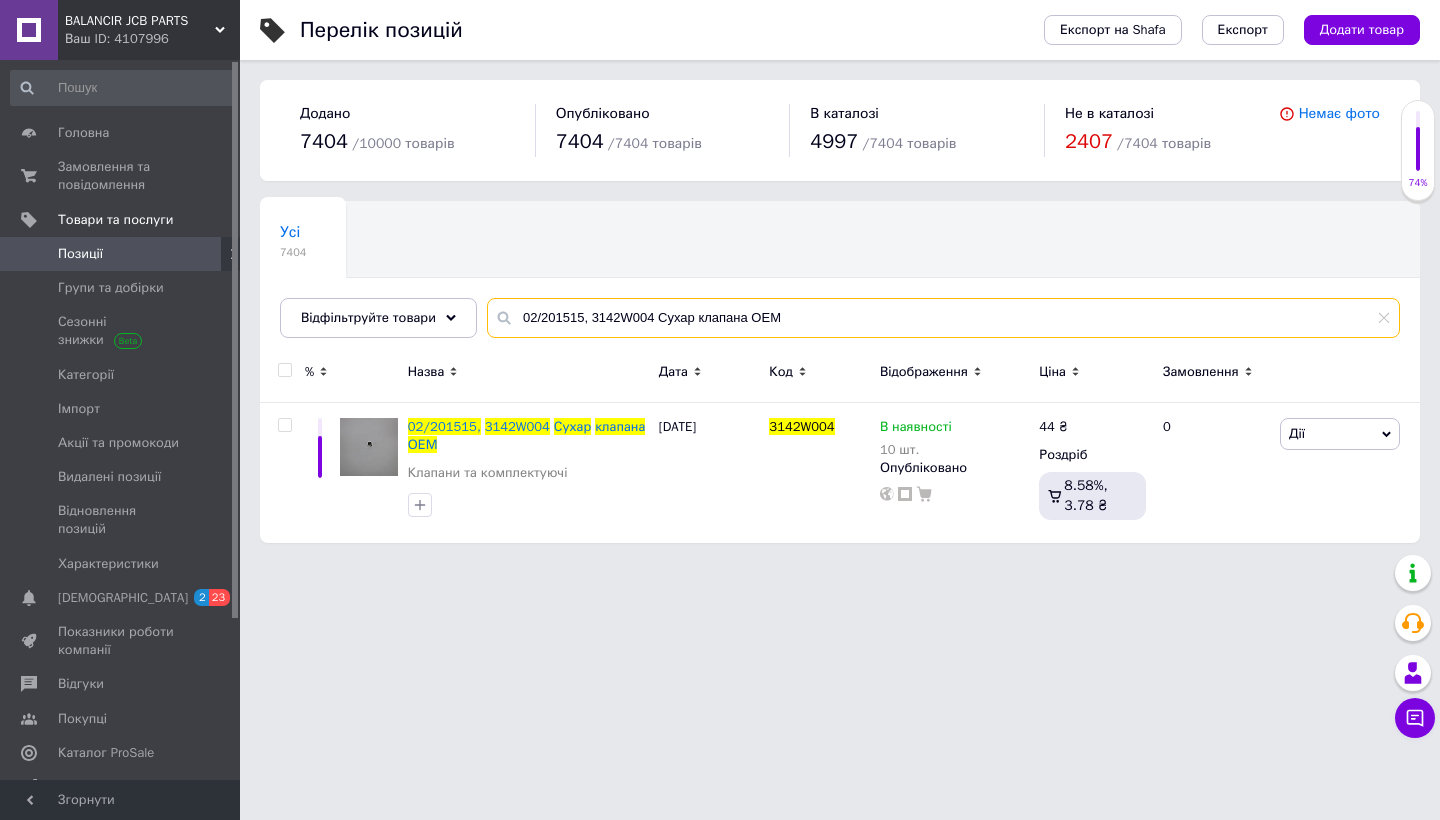 drag, startPoint x: 793, startPoint y: 318, endPoint x: 511, endPoint y: 311, distance: 282.08685 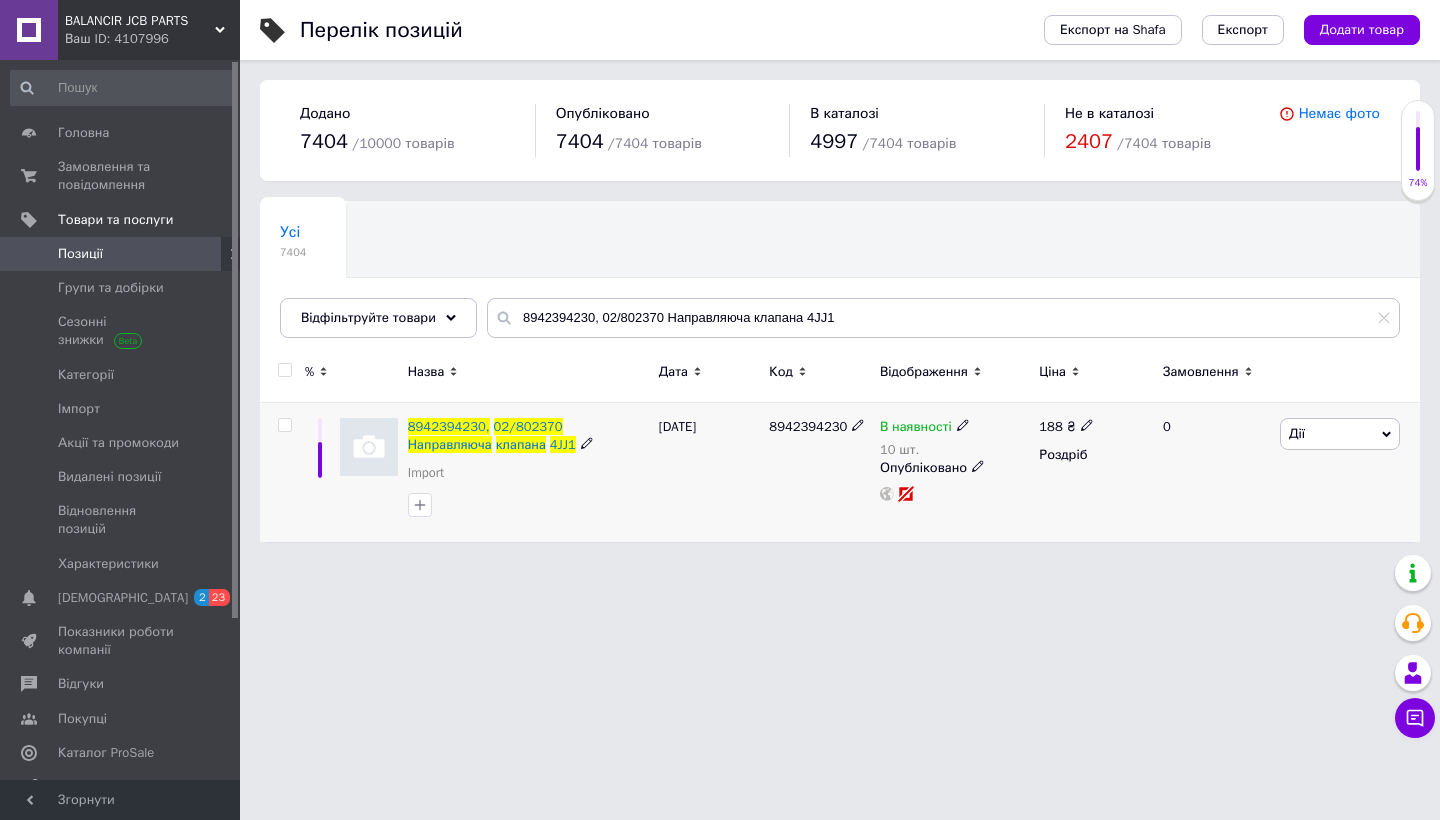 click at bounding box center (285, 425) 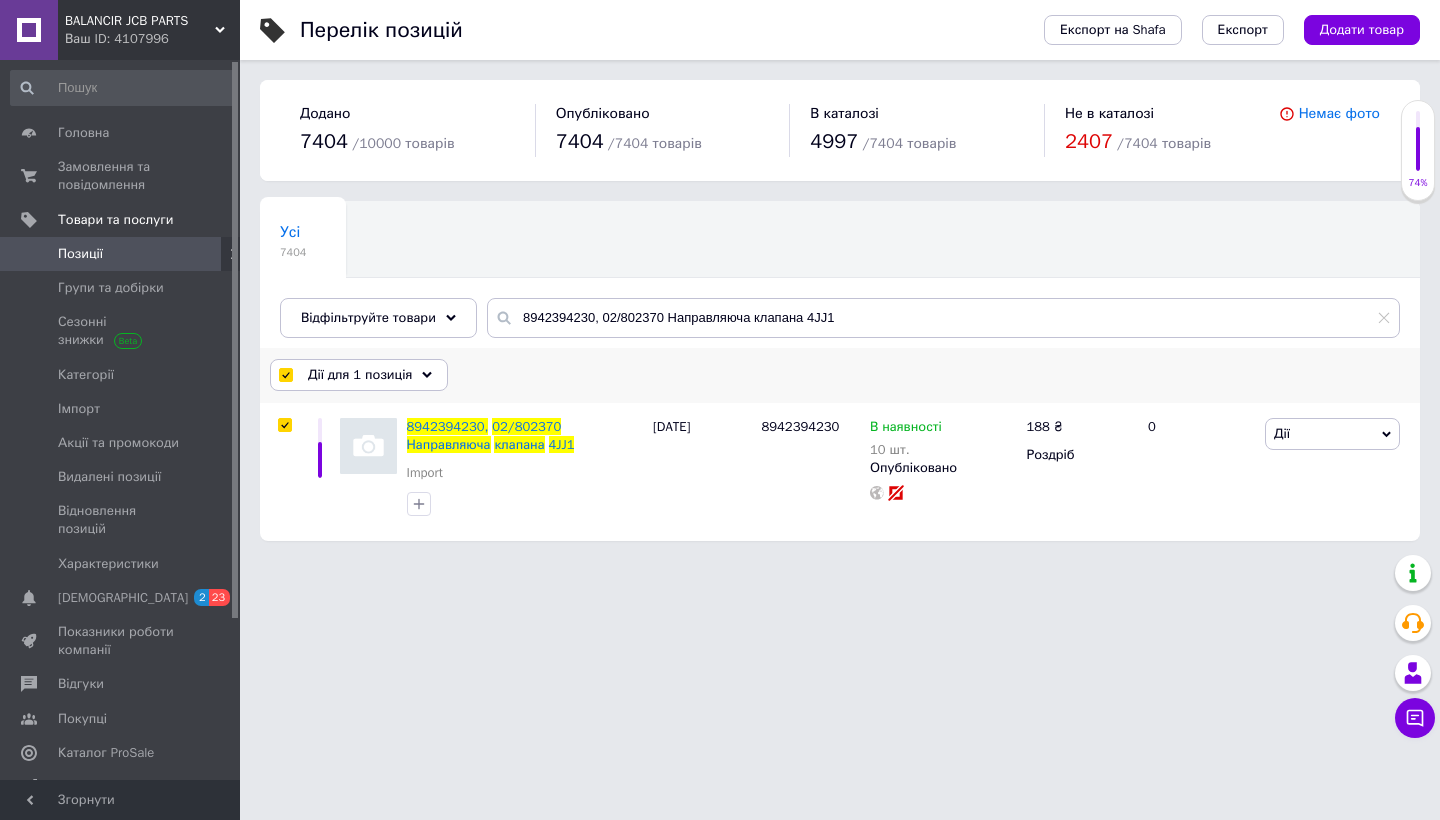 click on "Дії для 1 позиція" at bounding box center [360, 375] 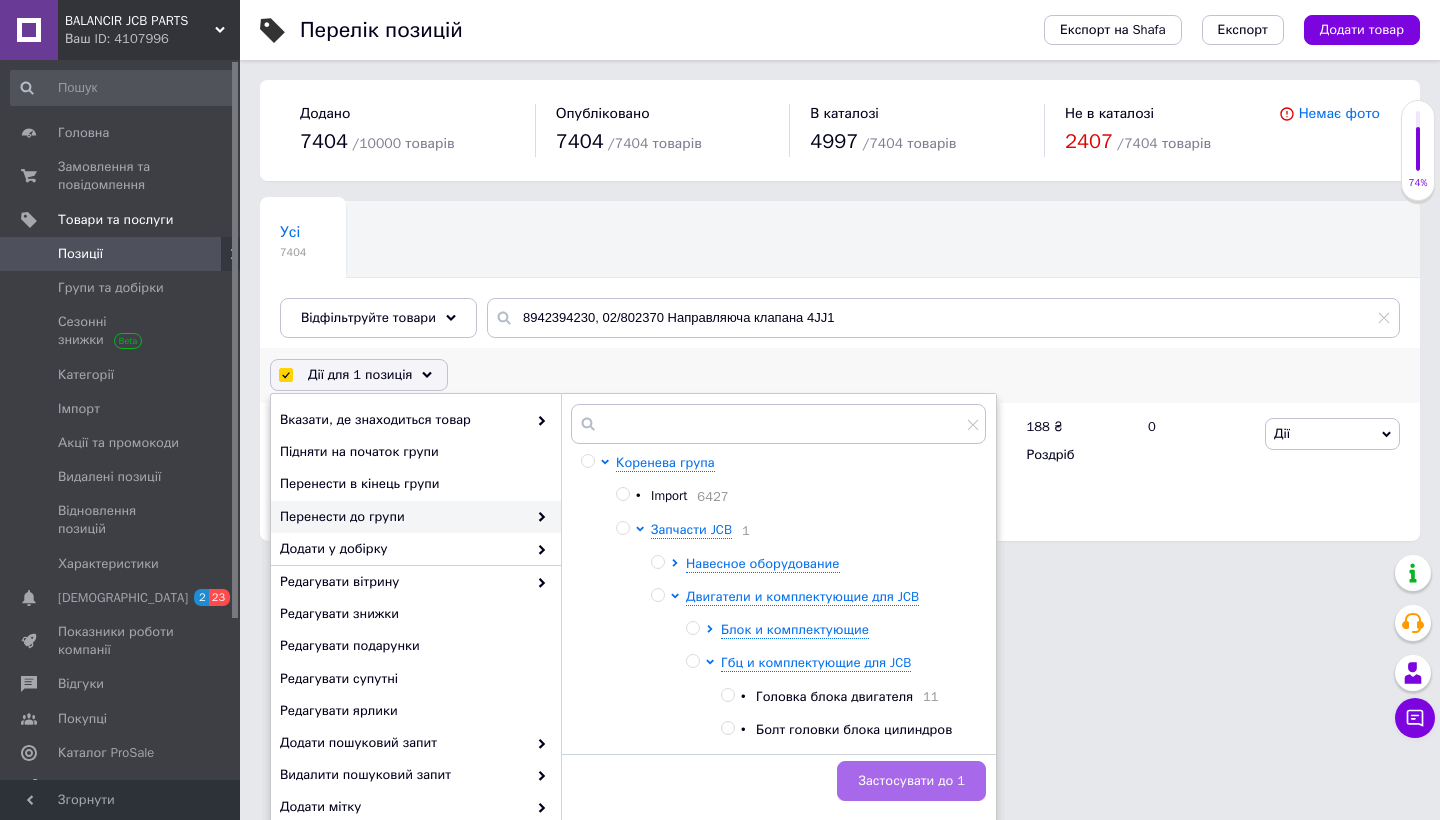 click on "Застосувати до 1" at bounding box center (911, 781) 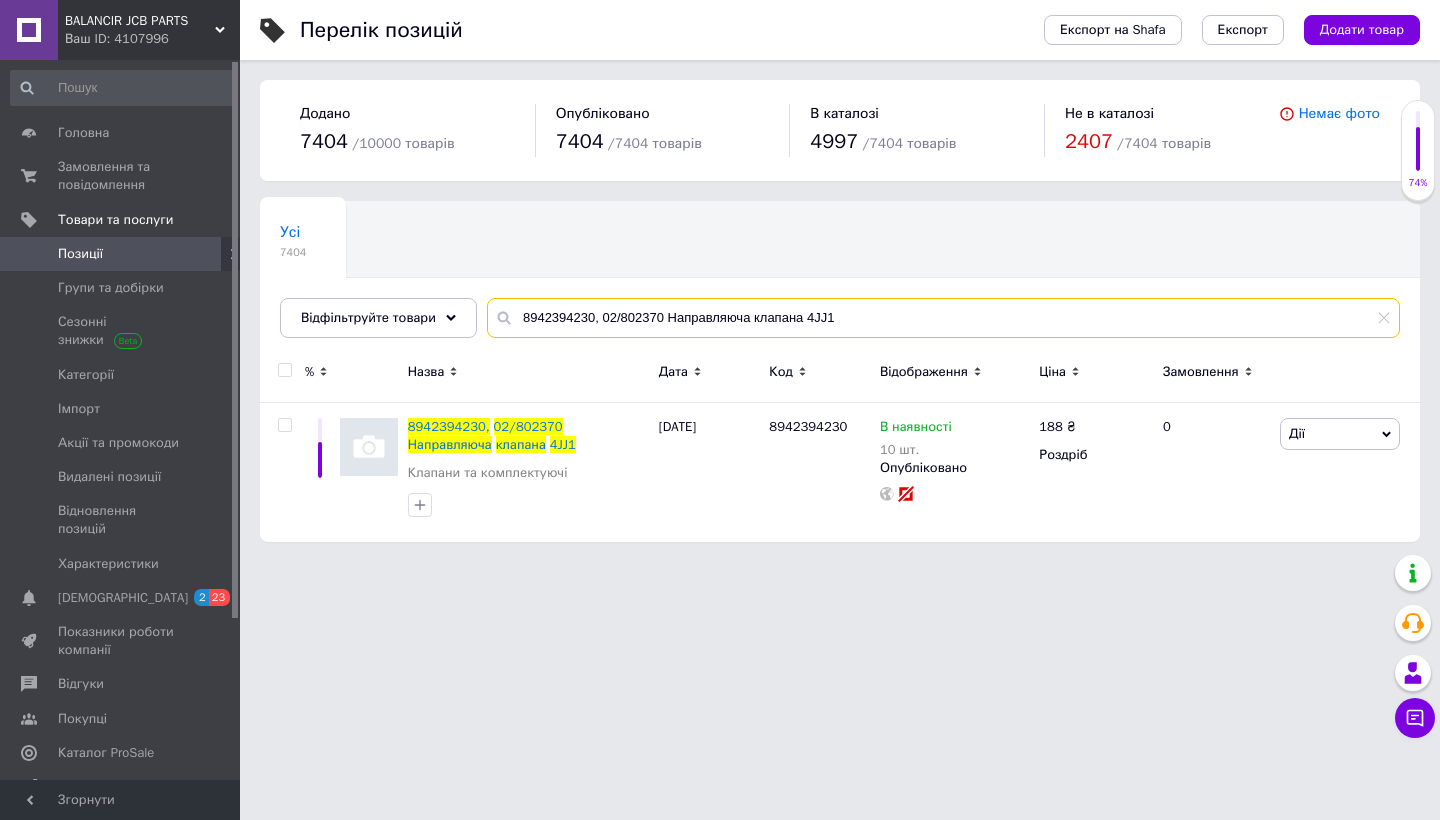 drag, startPoint x: 863, startPoint y: 311, endPoint x: 518, endPoint y: 302, distance: 345.11737 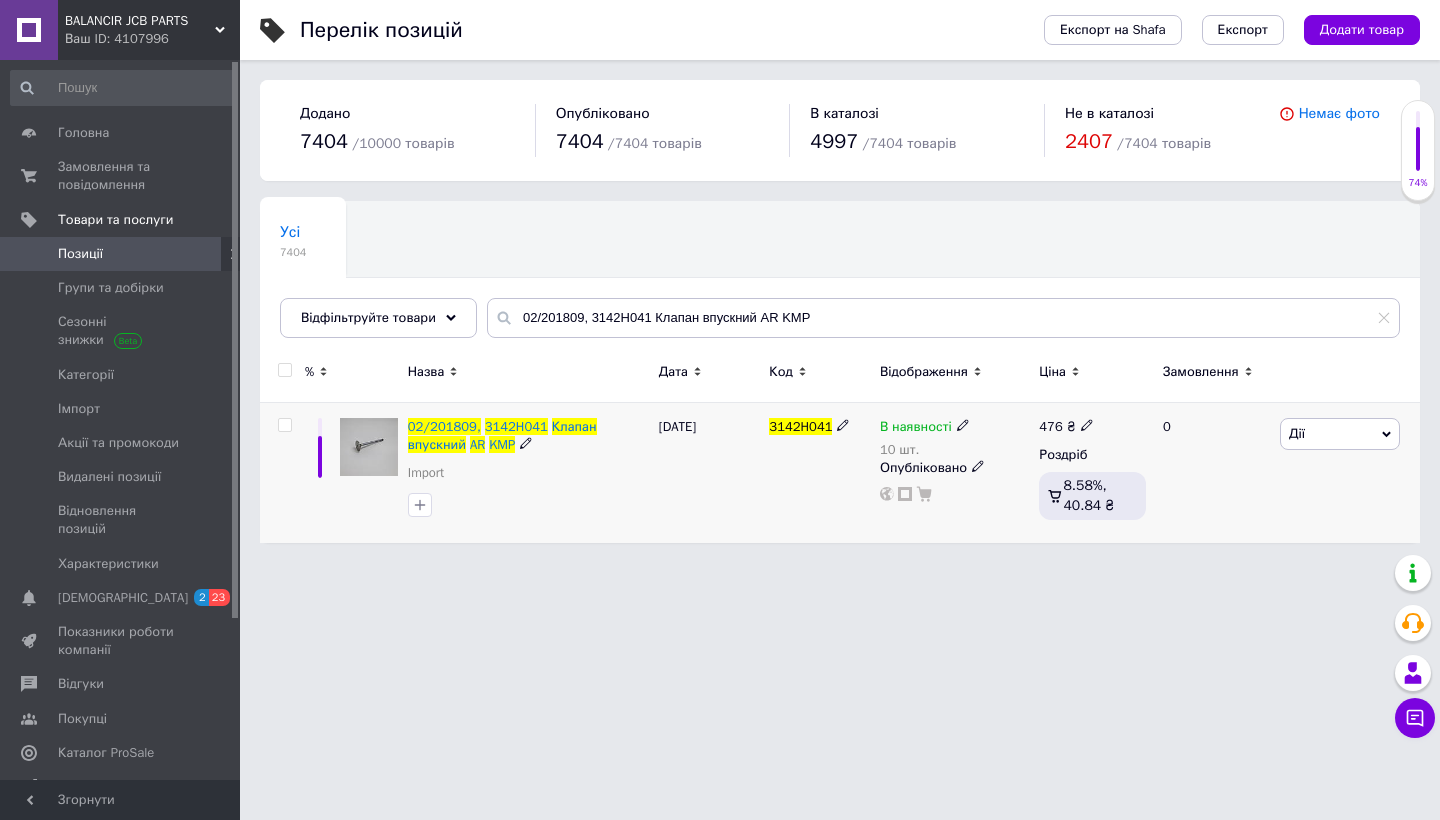 click at bounding box center [284, 425] 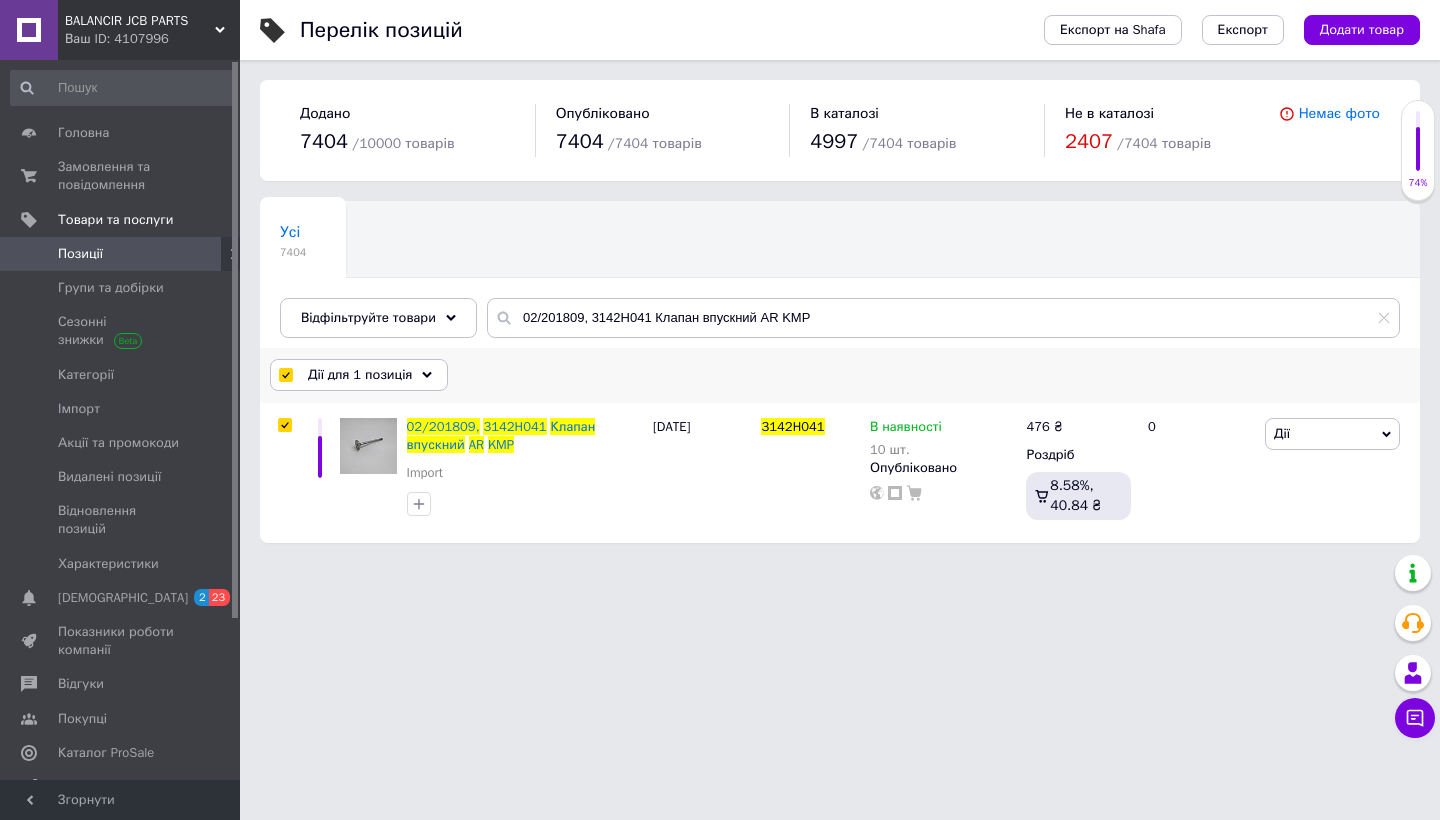click on "Дії для 1 позиція" at bounding box center [360, 375] 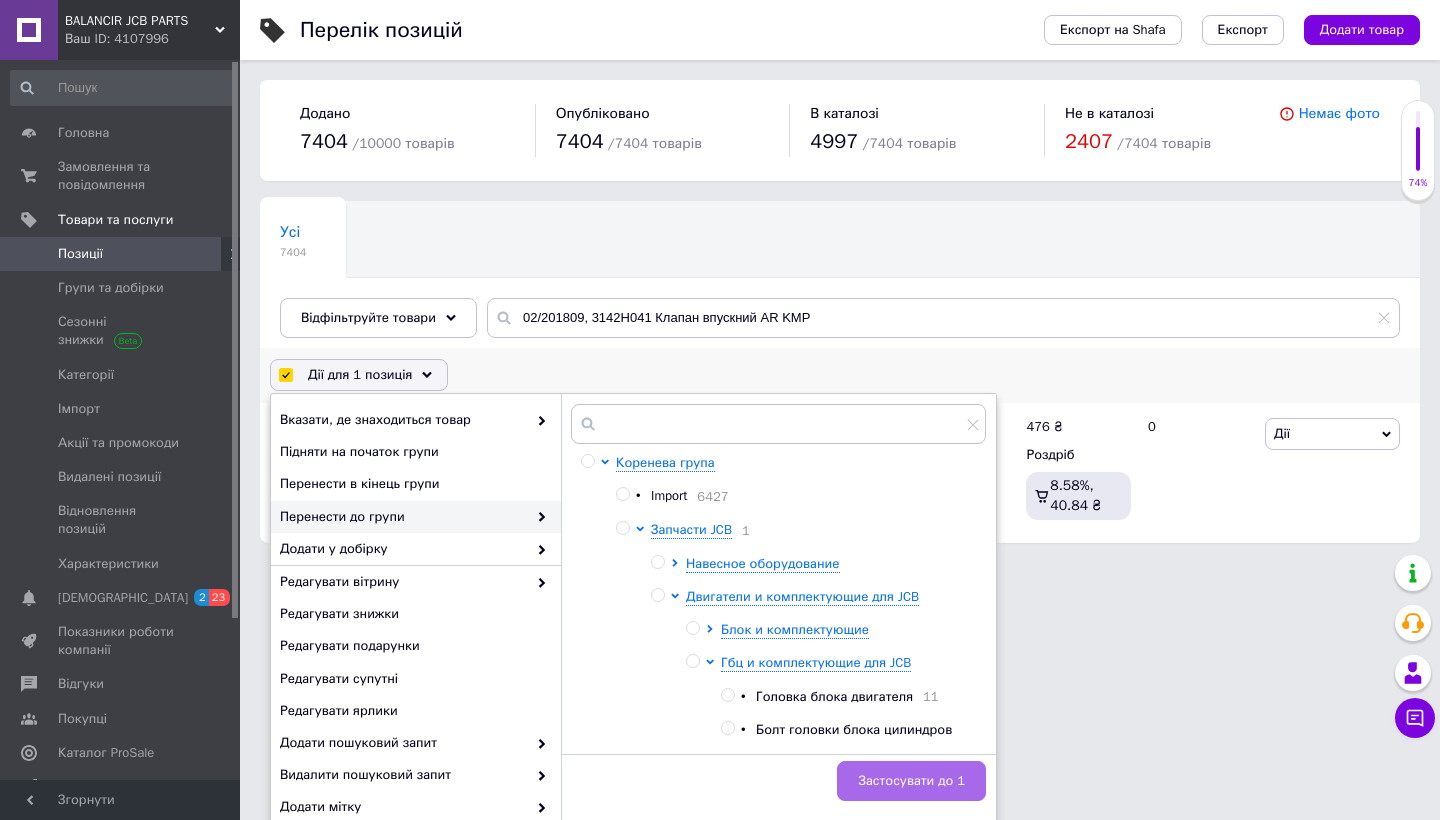 click on "Застосувати до 1" at bounding box center (911, 781) 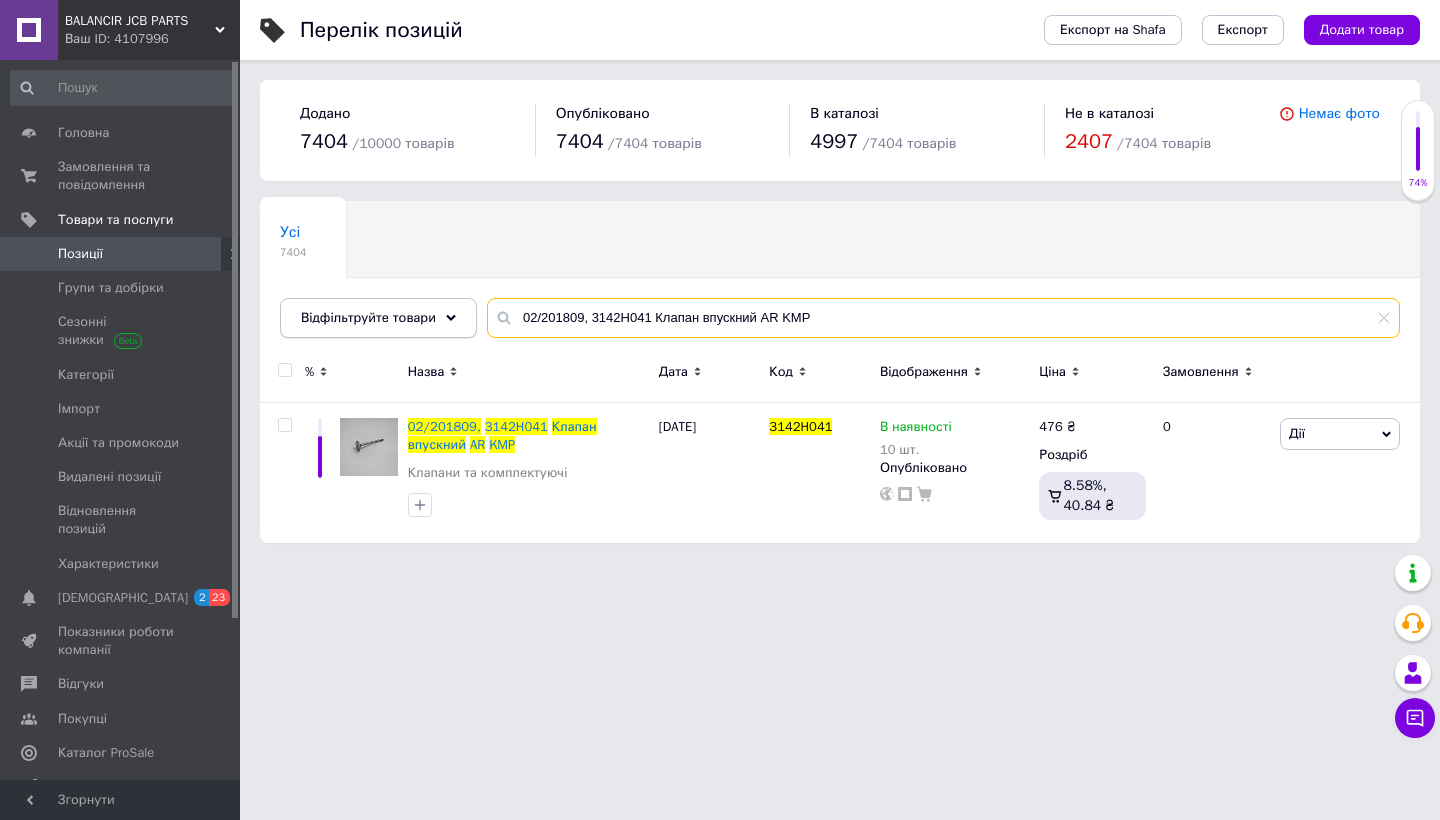 drag, startPoint x: 819, startPoint y: 317, endPoint x: 459, endPoint y: 310, distance: 360.06805 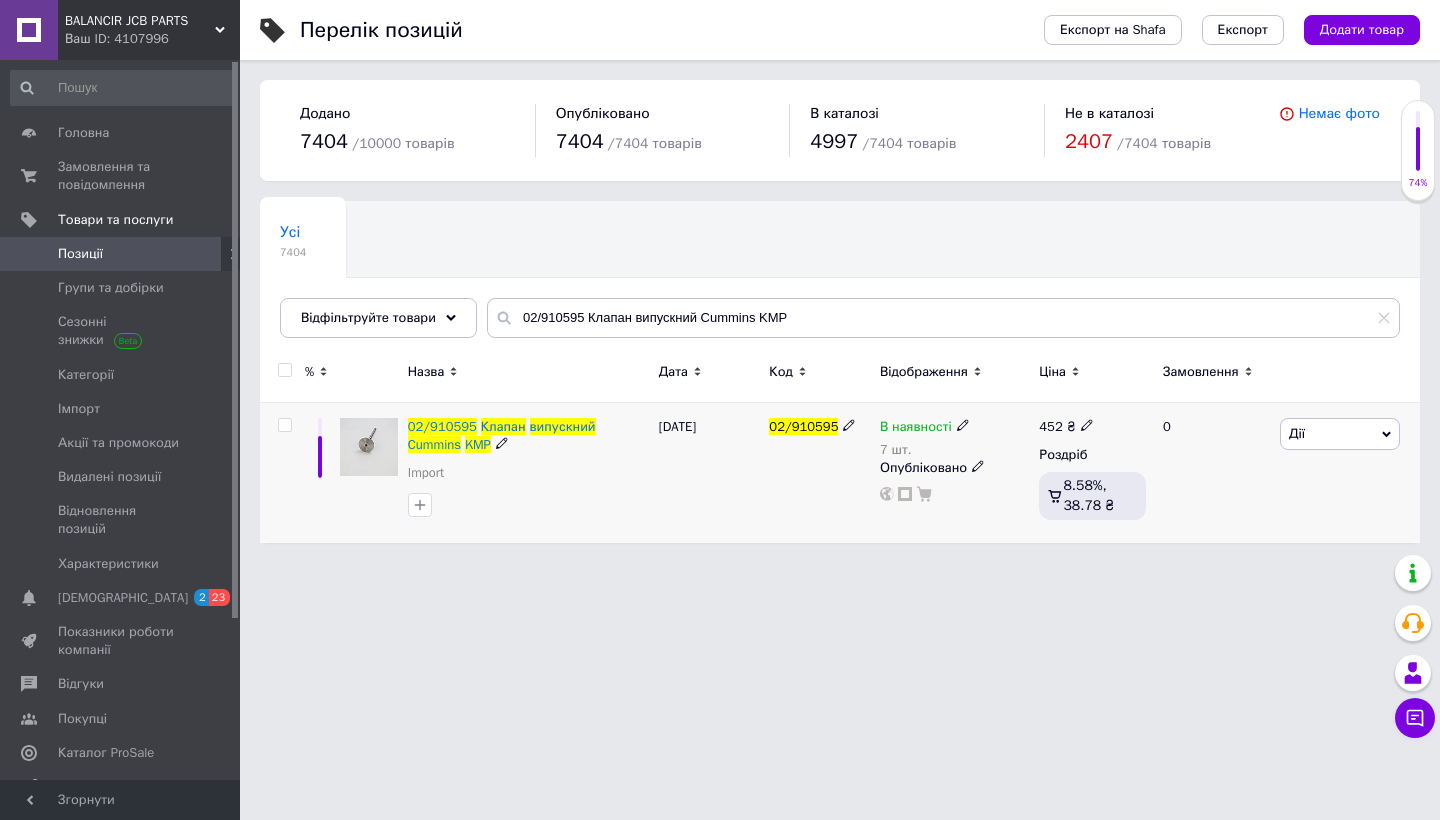 click at bounding box center (284, 425) 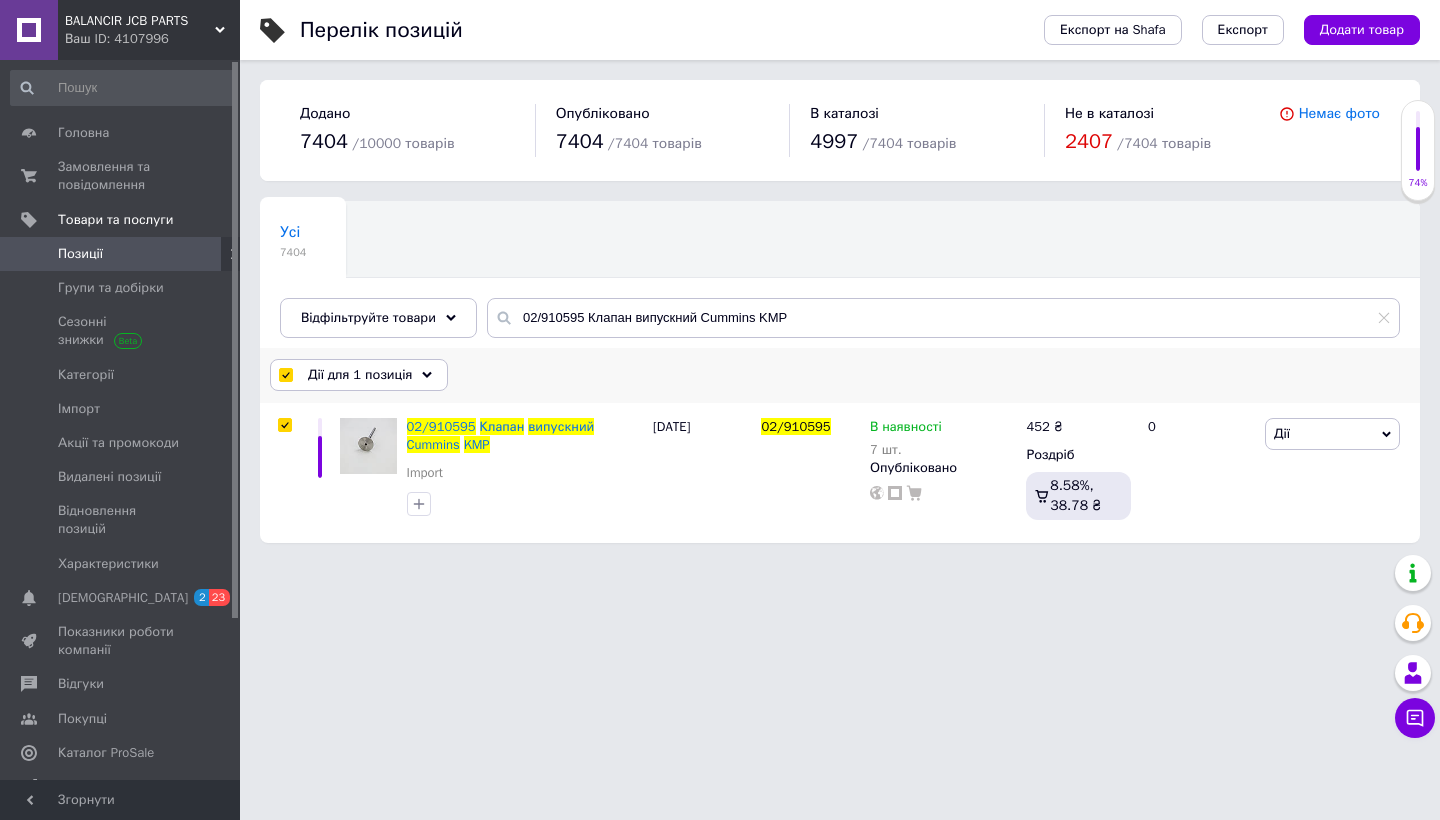click on "Дії для 1 позиція" at bounding box center [360, 375] 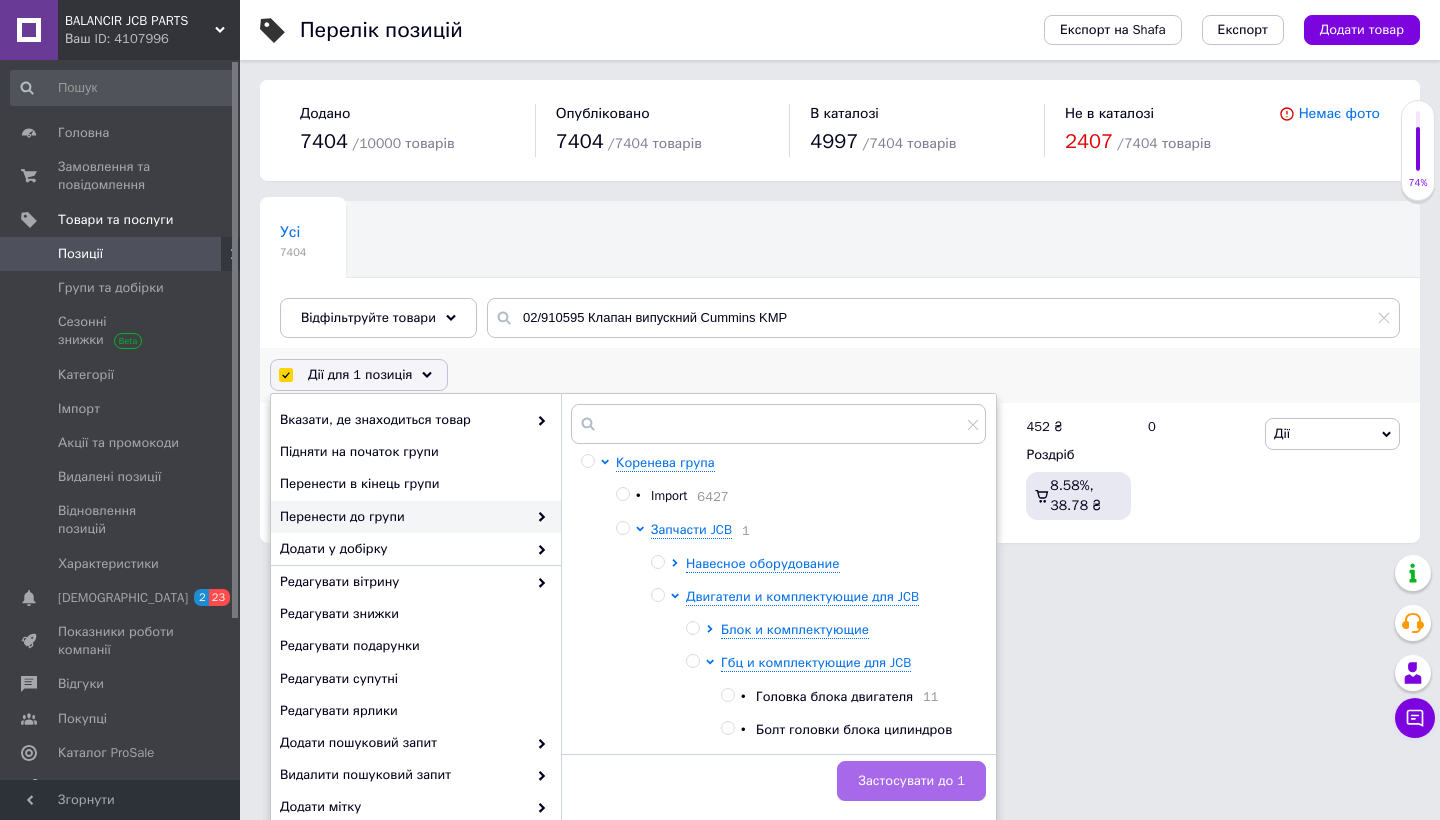 click on "Застосувати до 1" at bounding box center [911, 781] 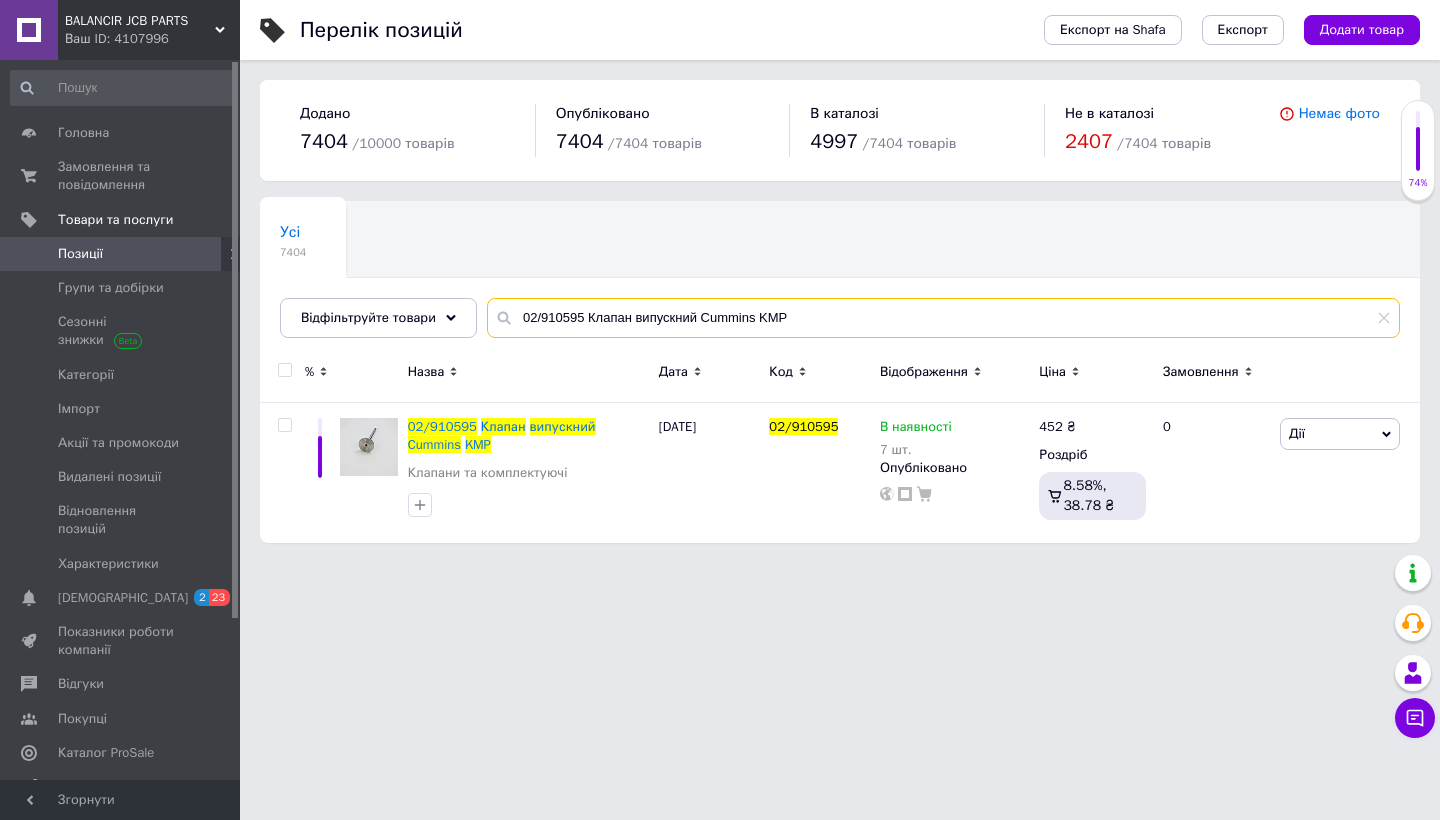 drag, startPoint x: 812, startPoint y: 310, endPoint x: 517, endPoint y: 298, distance: 295.24396 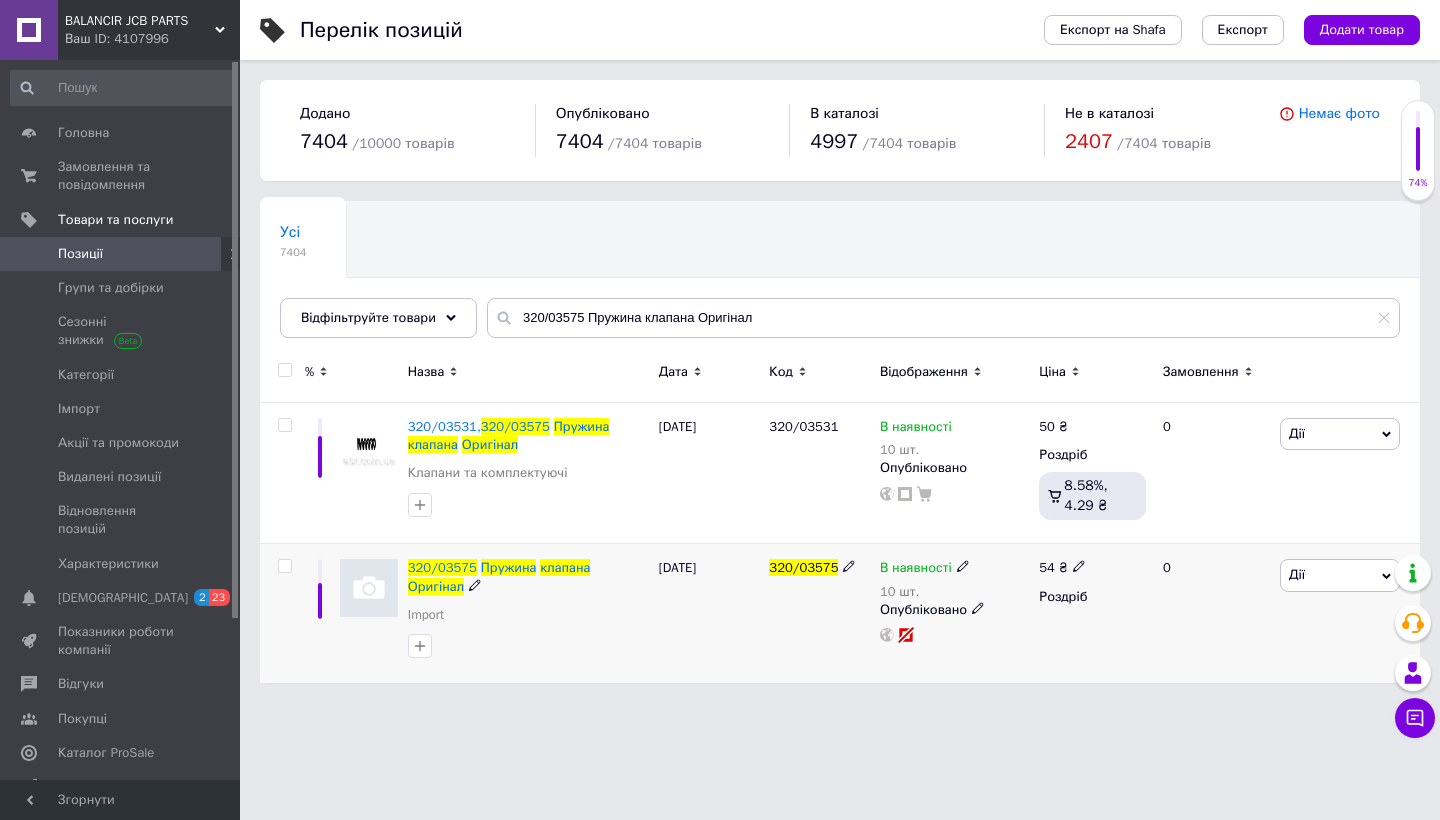click at bounding box center [284, 566] 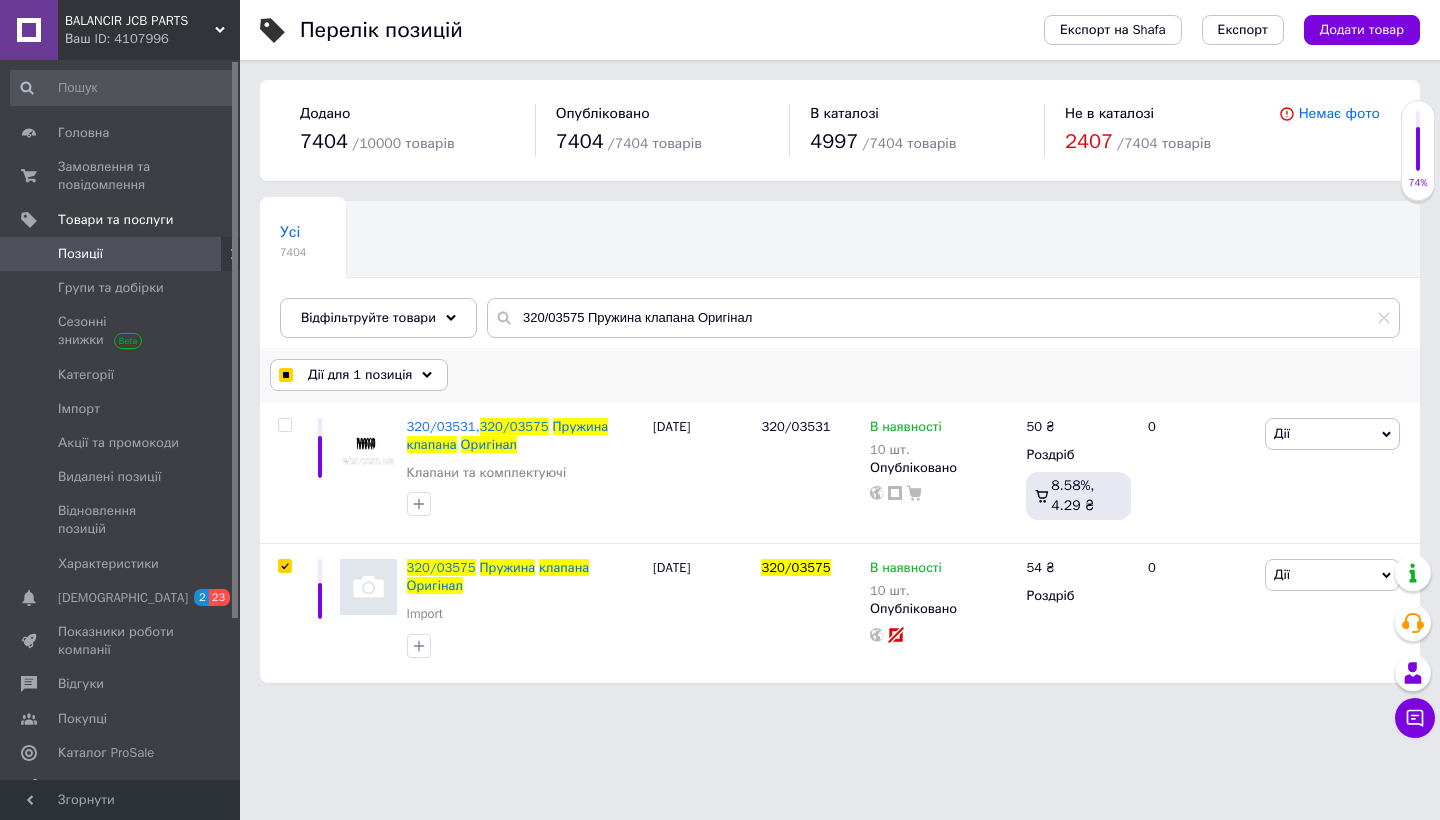 click on "Дії для 1 позиція" at bounding box center [360, 375] 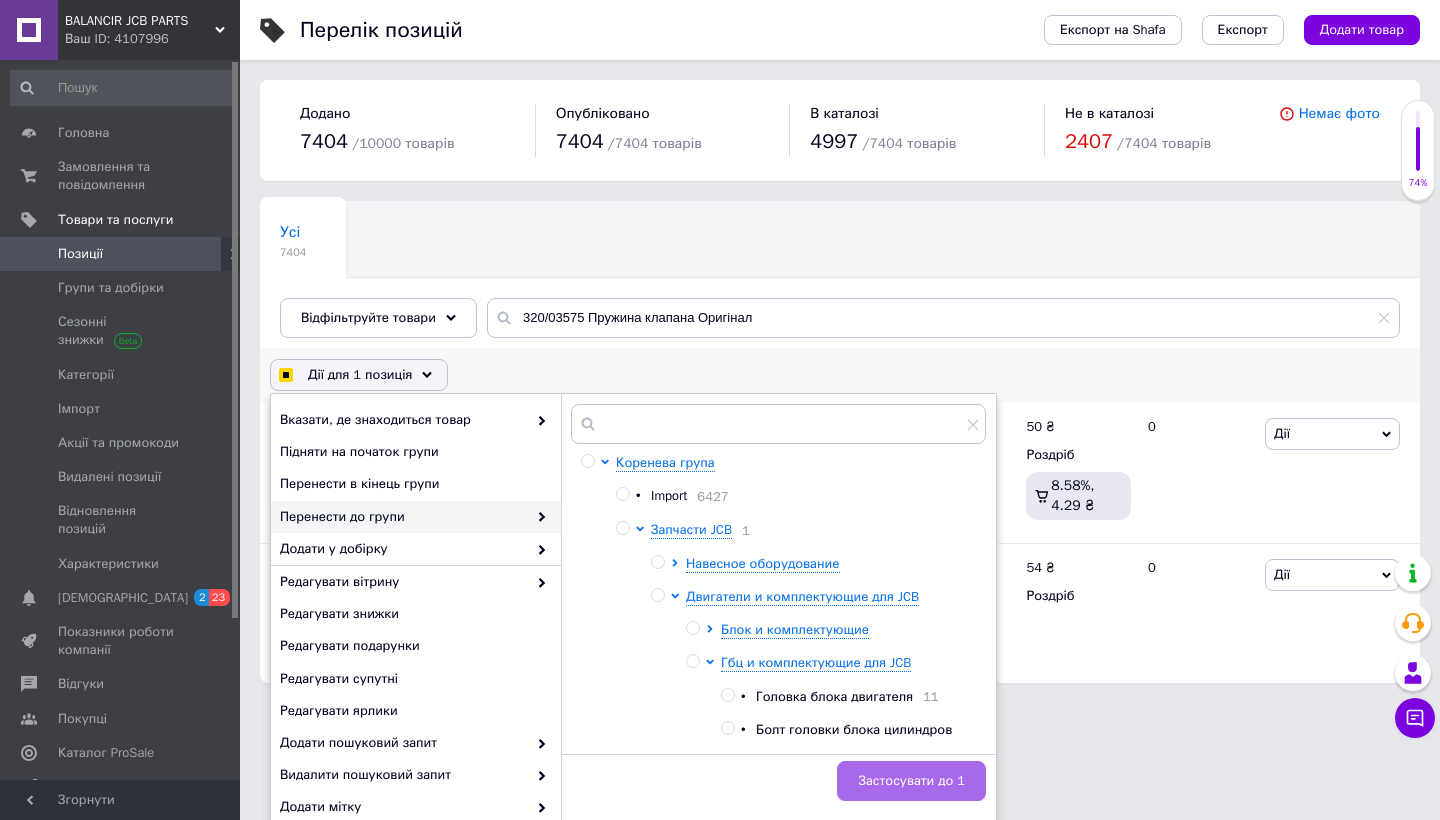 click on "Застосувати до 1" at bounding box center [911, 781] 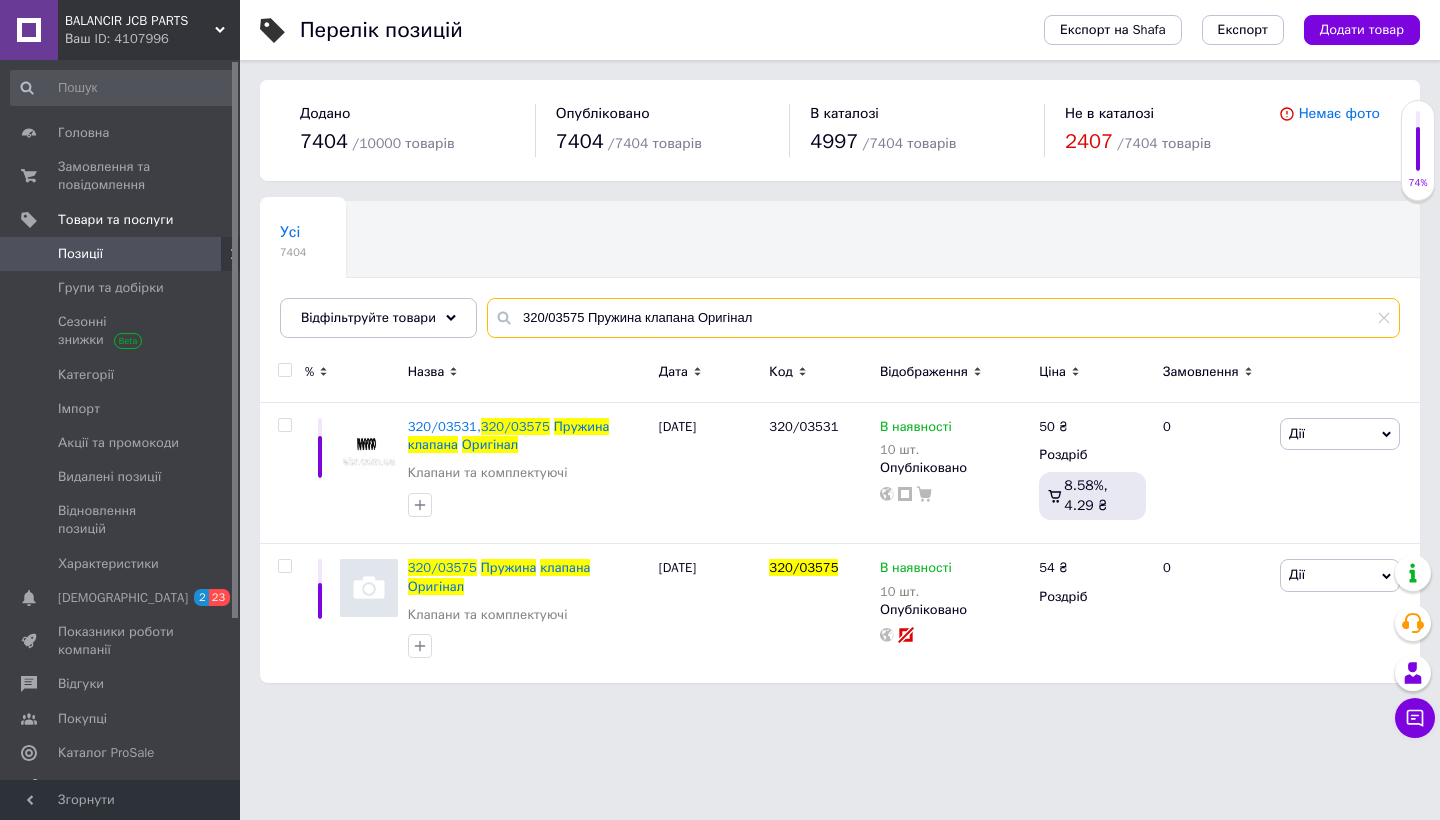 drag, startPoint x: 776, startPoint y: 325, endPoint x: 510, endPoint y: 316, distance: 266.15222 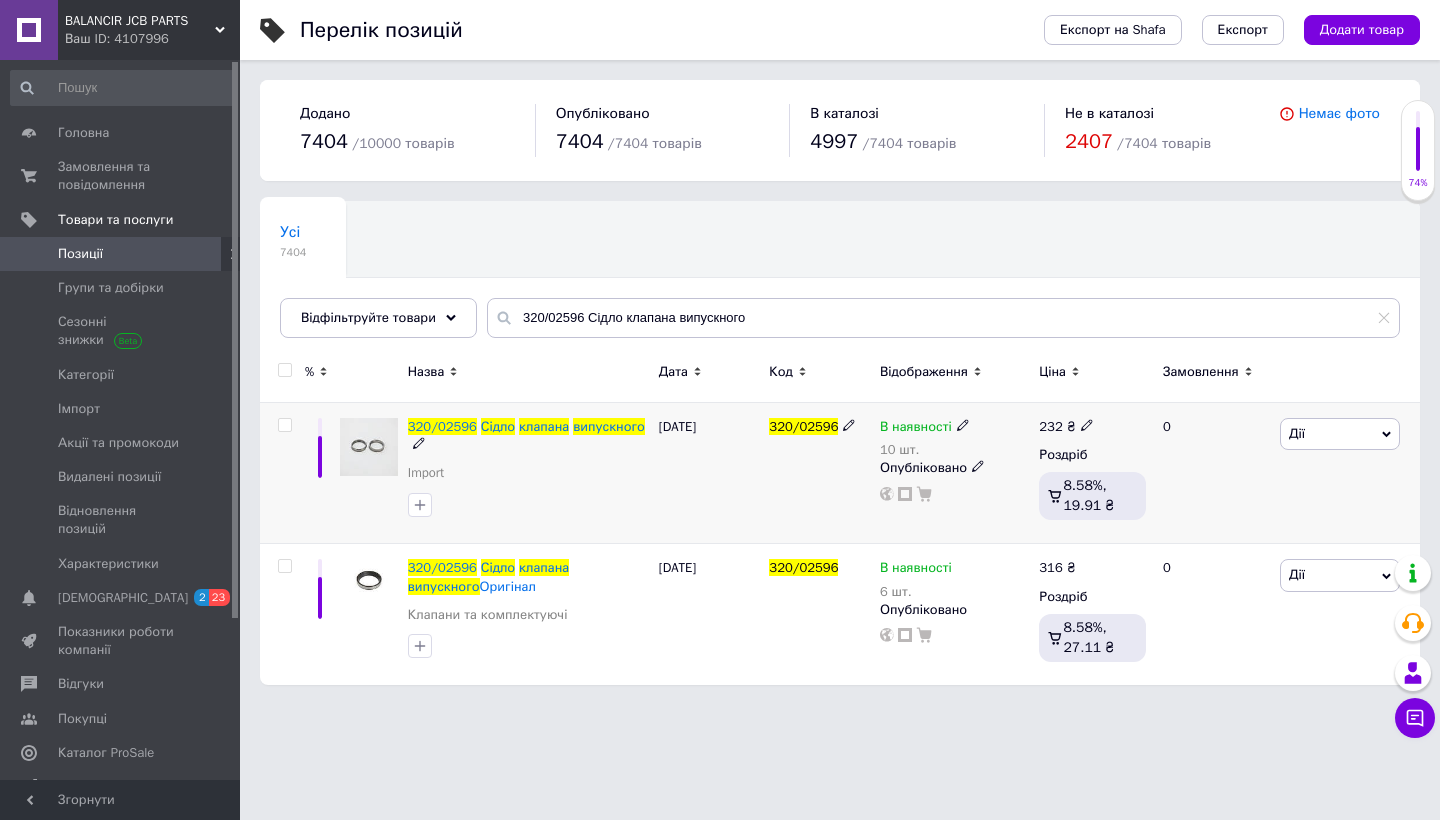 click at bounding box center (284, 425) 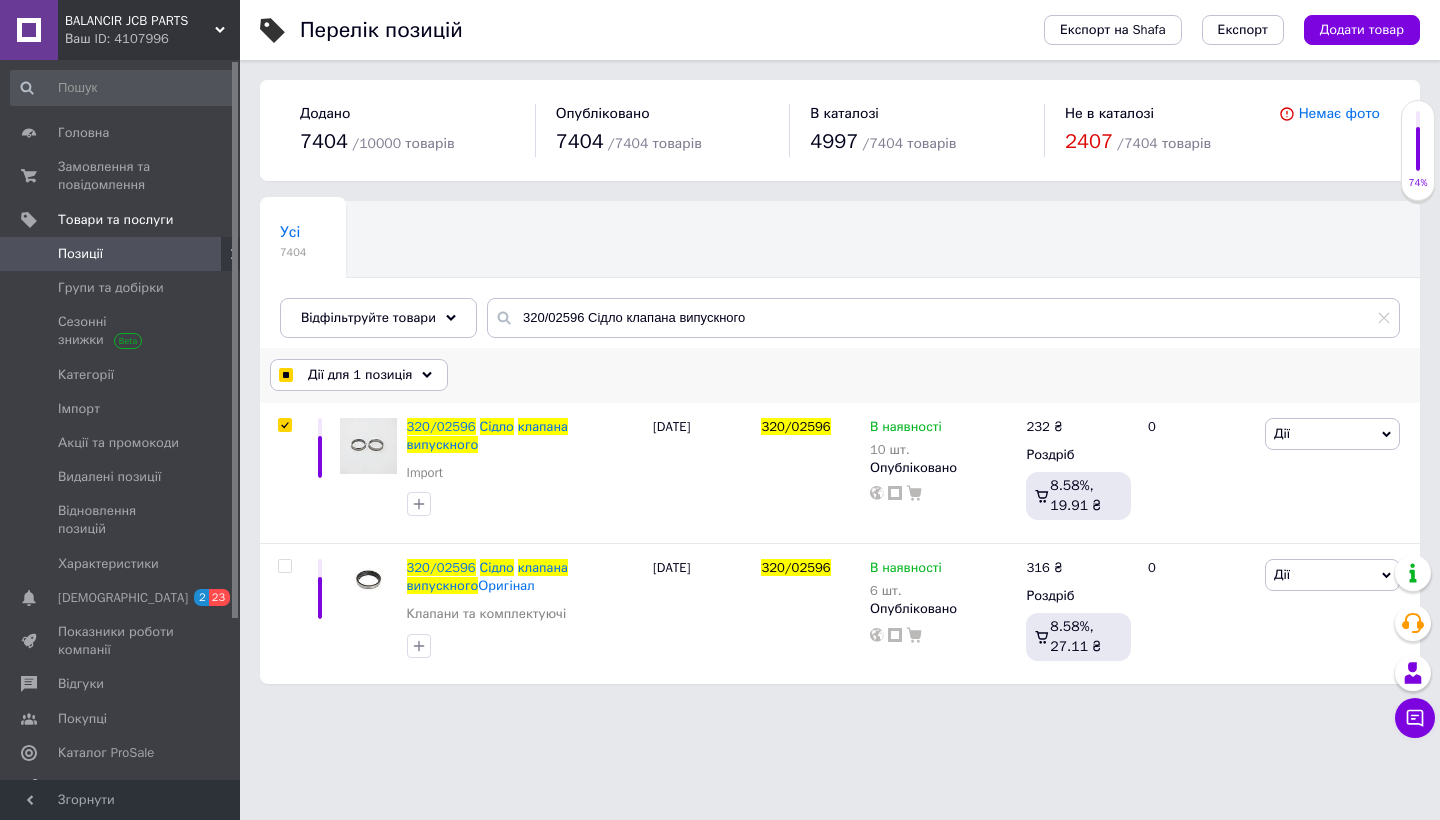 click on "Дії для 1 позиція" at bounding box center (360, 375) 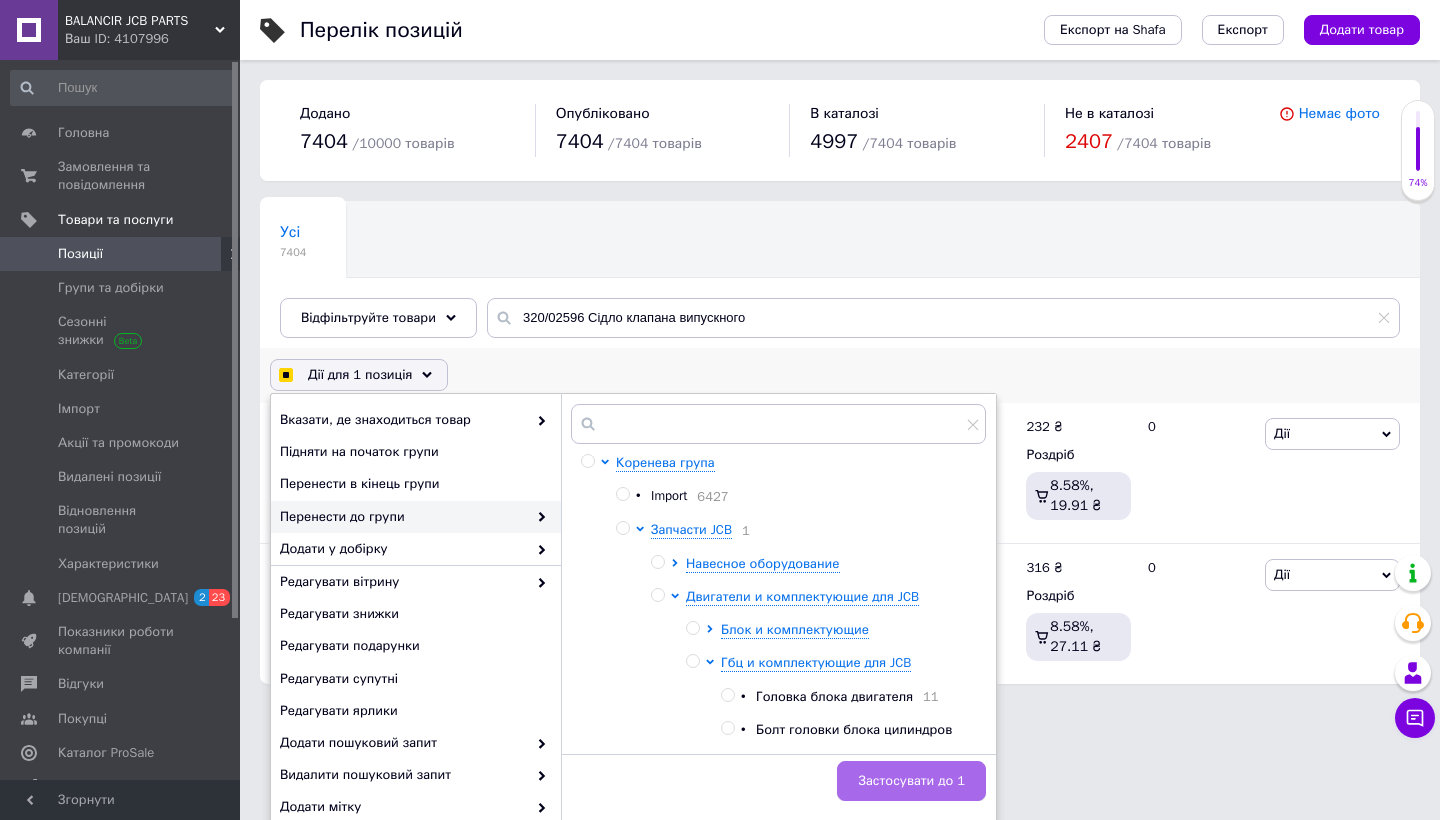 click on "Застосувати до 1" at bounding box center (911, 781) 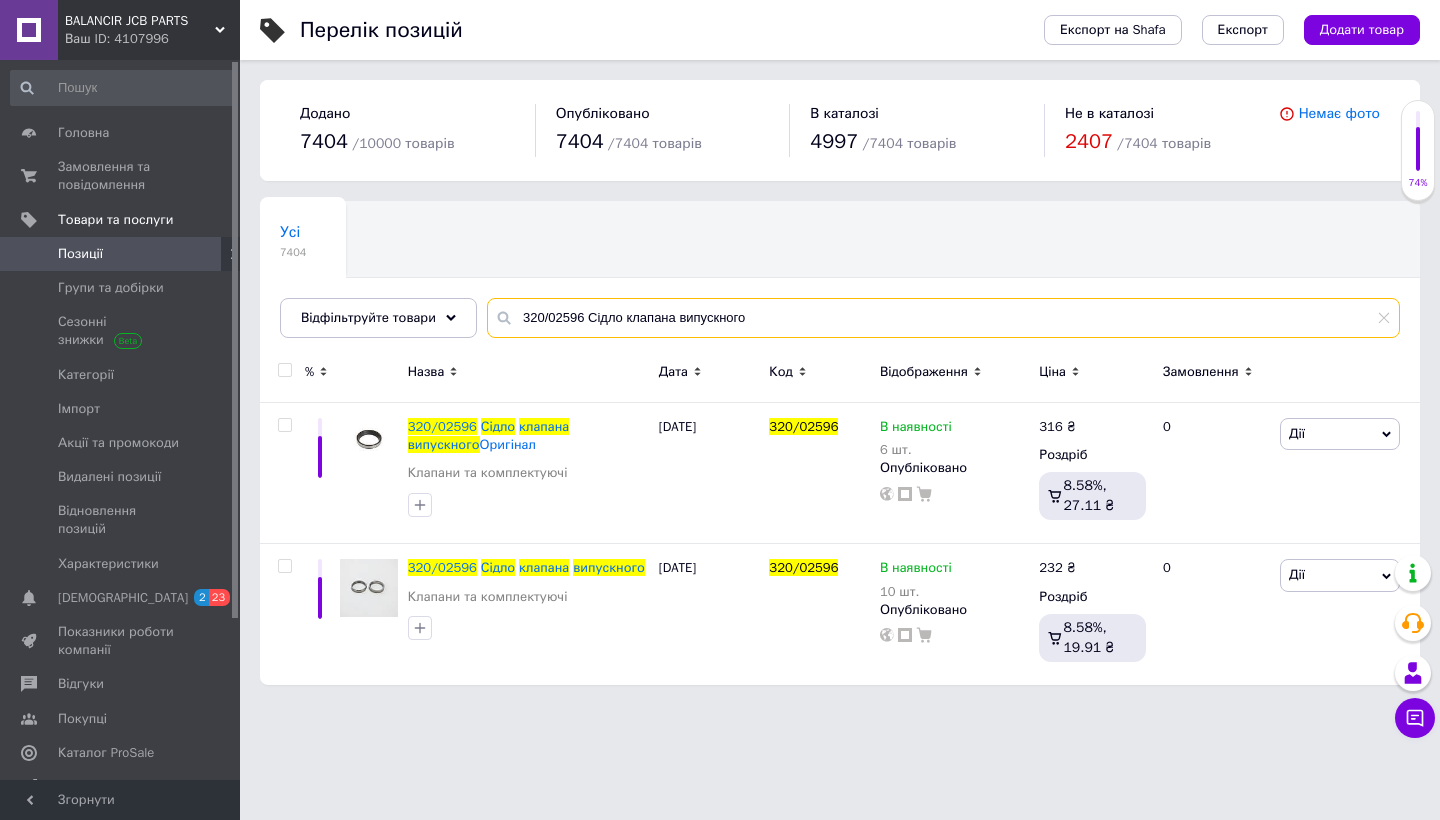 drag, startPoint x: 767, startPoint y: 318, endPoint x: 512, endPoint y: 311, distance: 255.09605 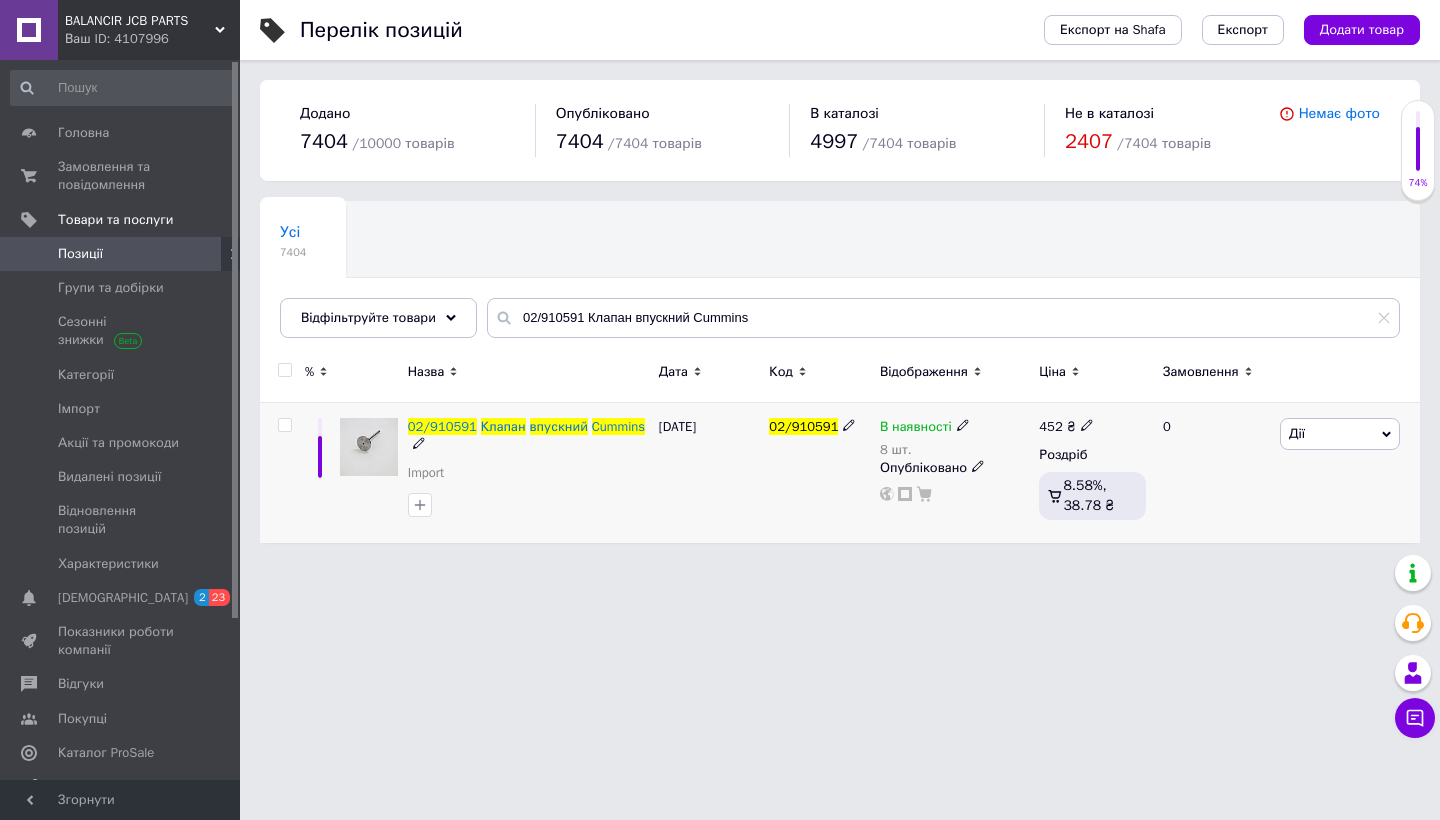 click at bounding box center [284, 425] 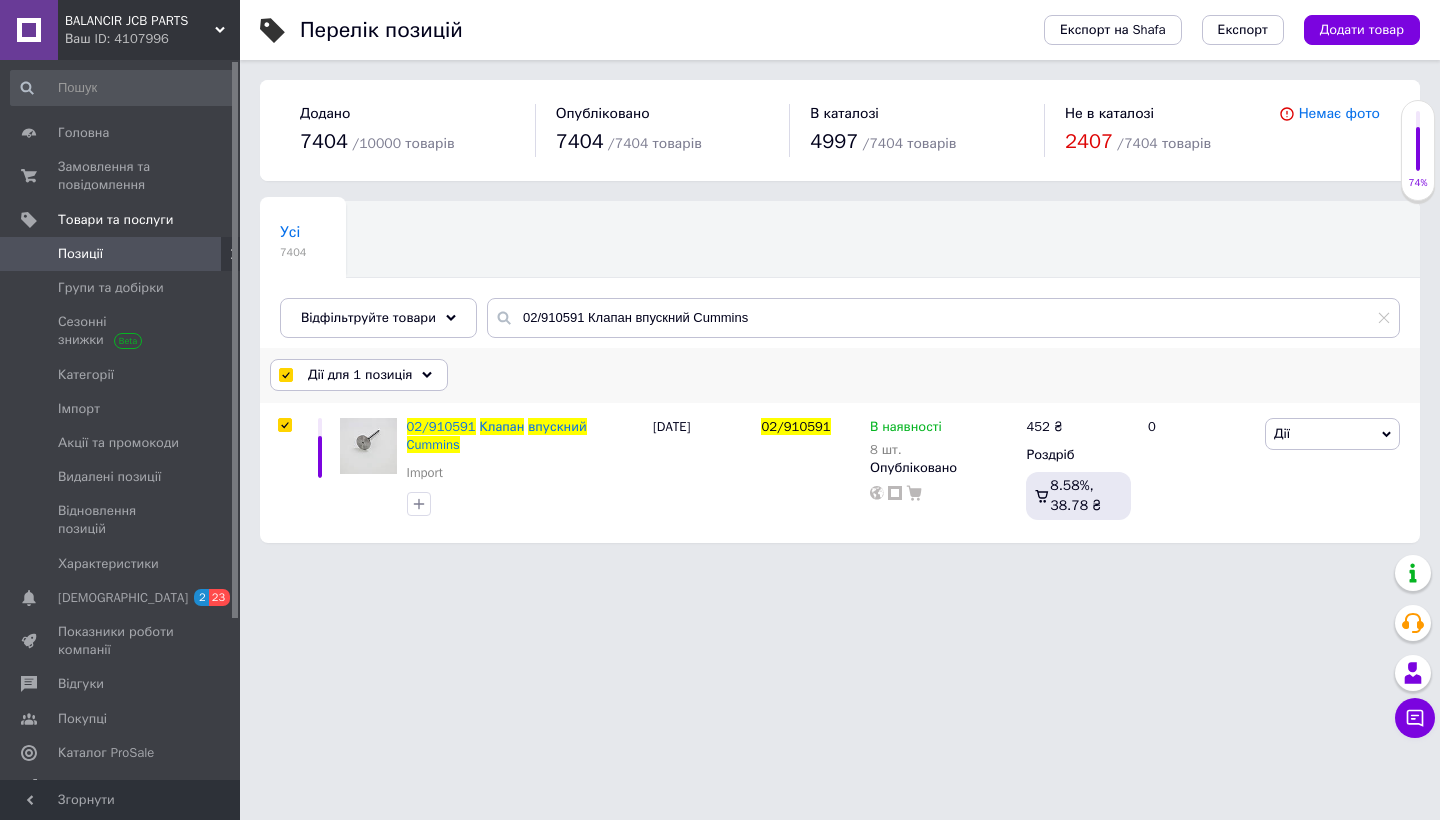 click on "Дії для 1 позиція" at bounding box center (360, 375) 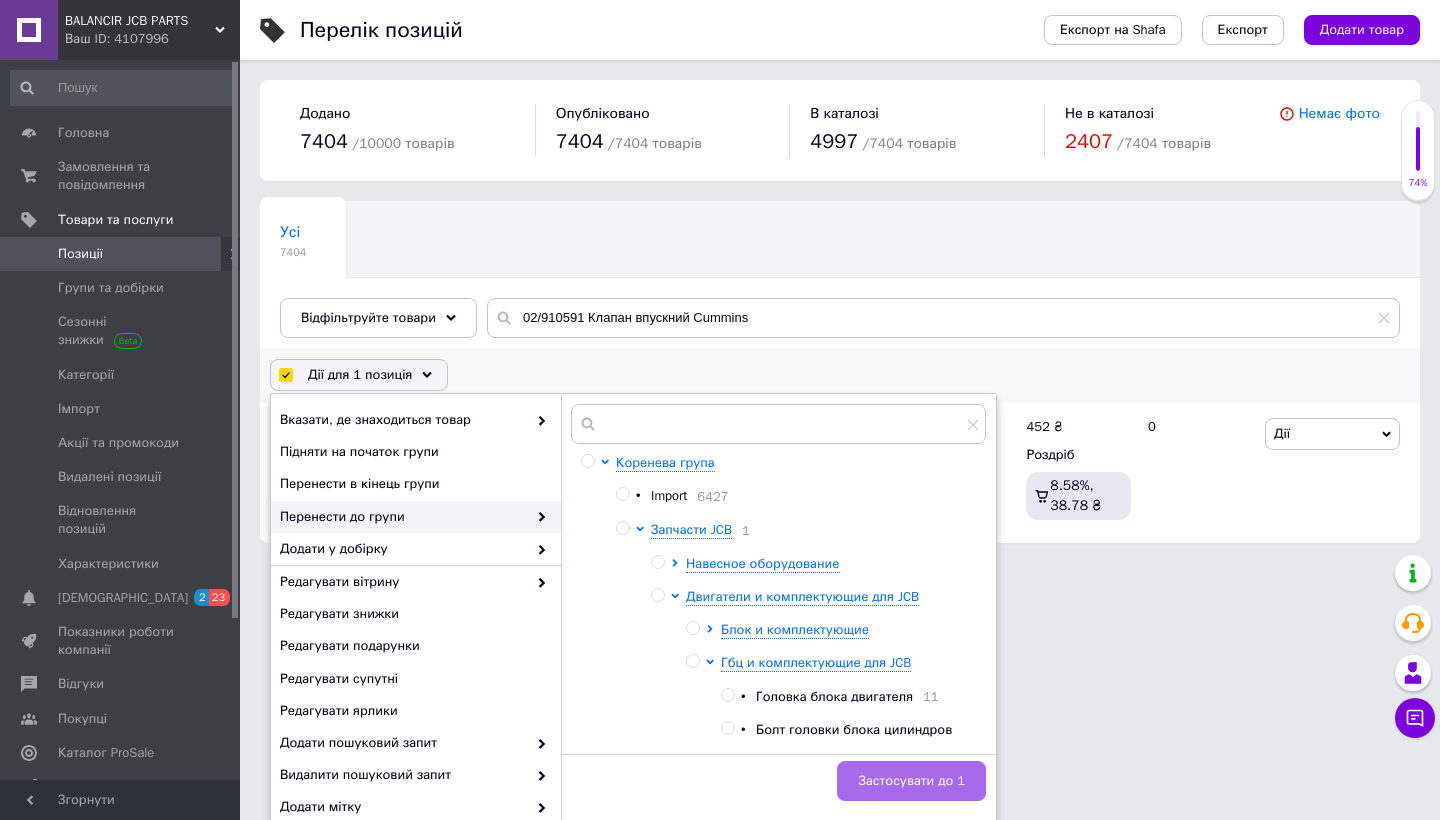 click on "Застосувати до 1" at bounding box center [911, 781] 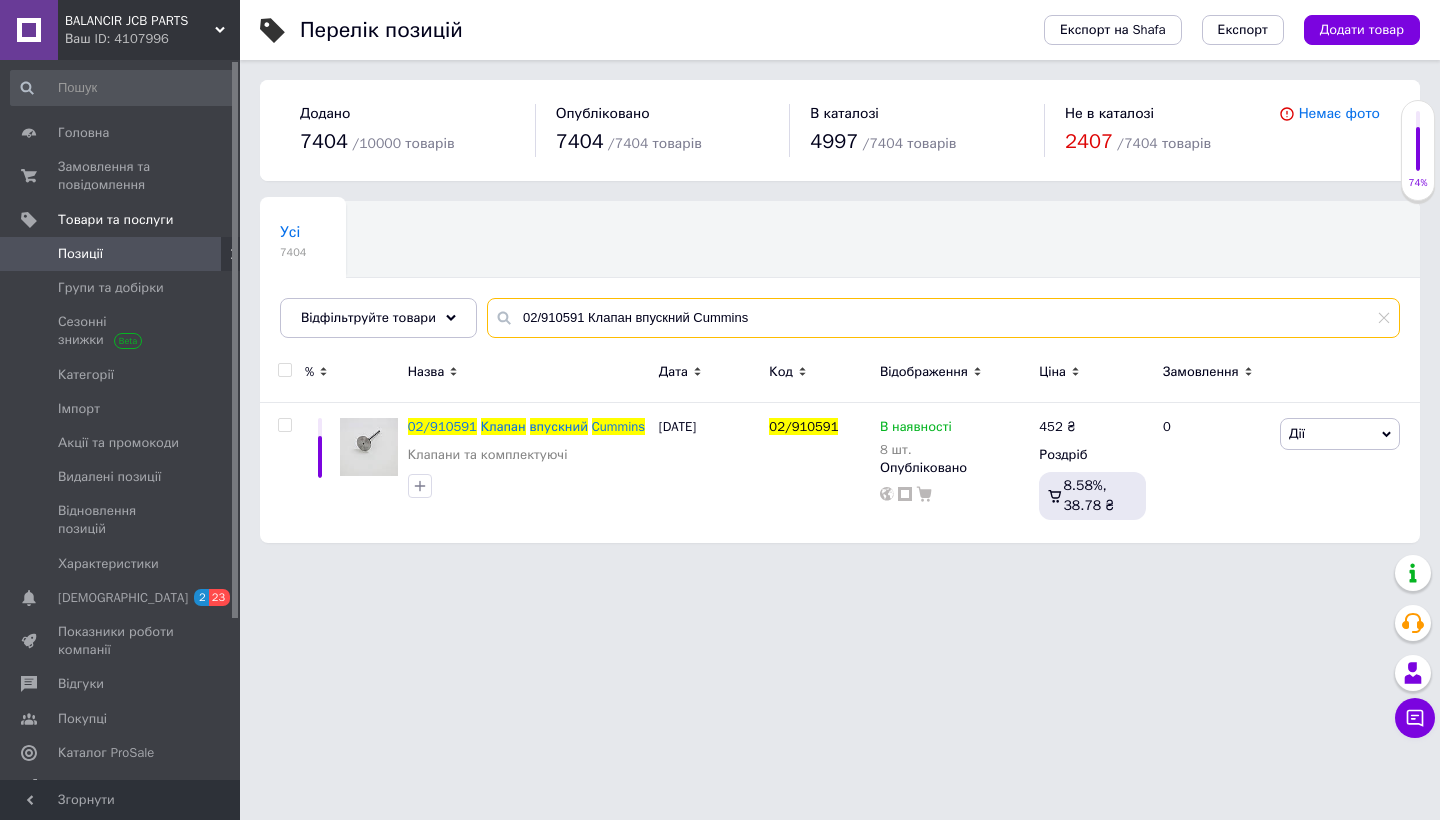 drag, startPoint x: 758, startPoint y: 316, endPoint x: 501, endPoint y: 313, distance: 257.01752 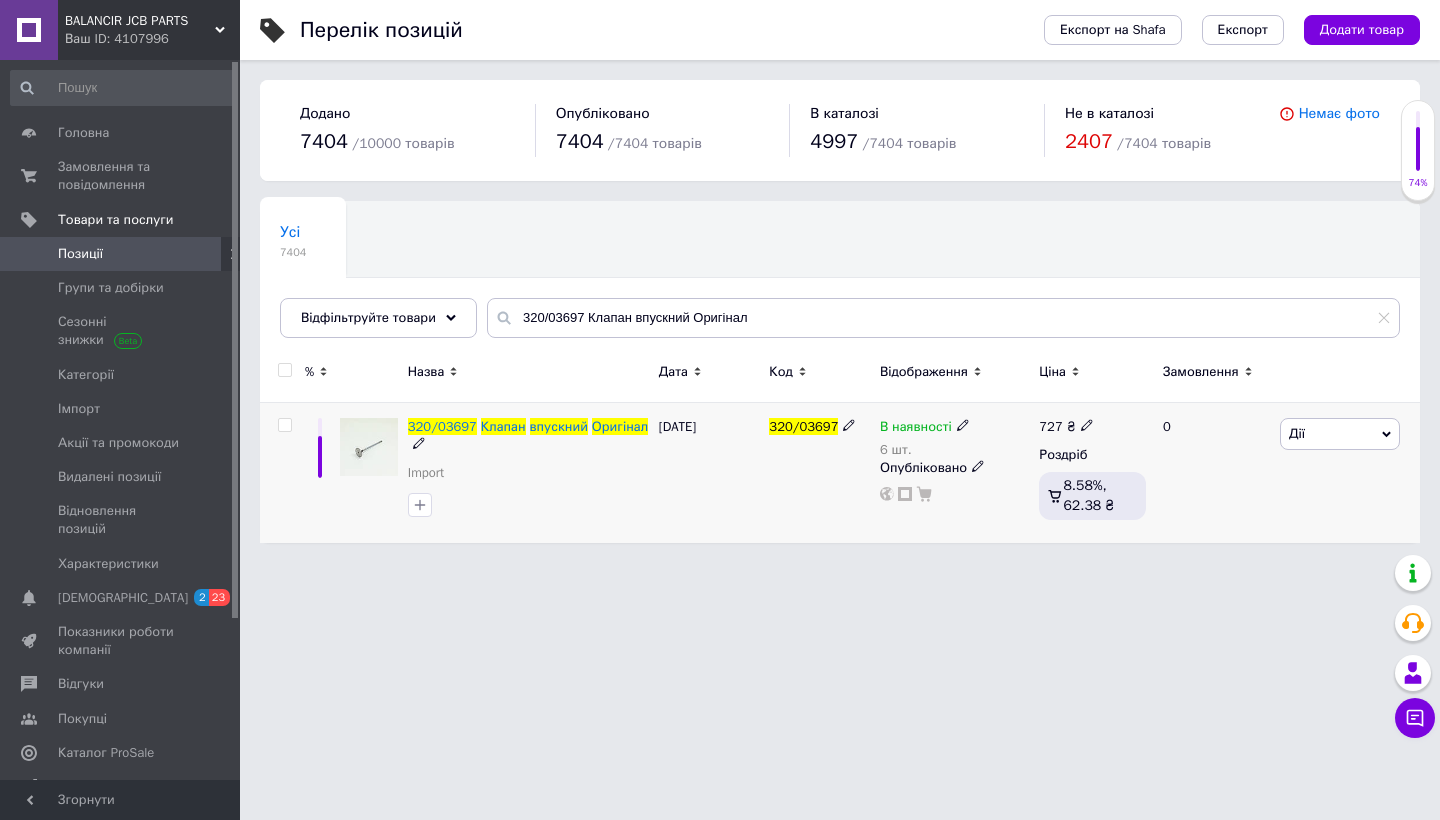click at bounding box center [284, 425] 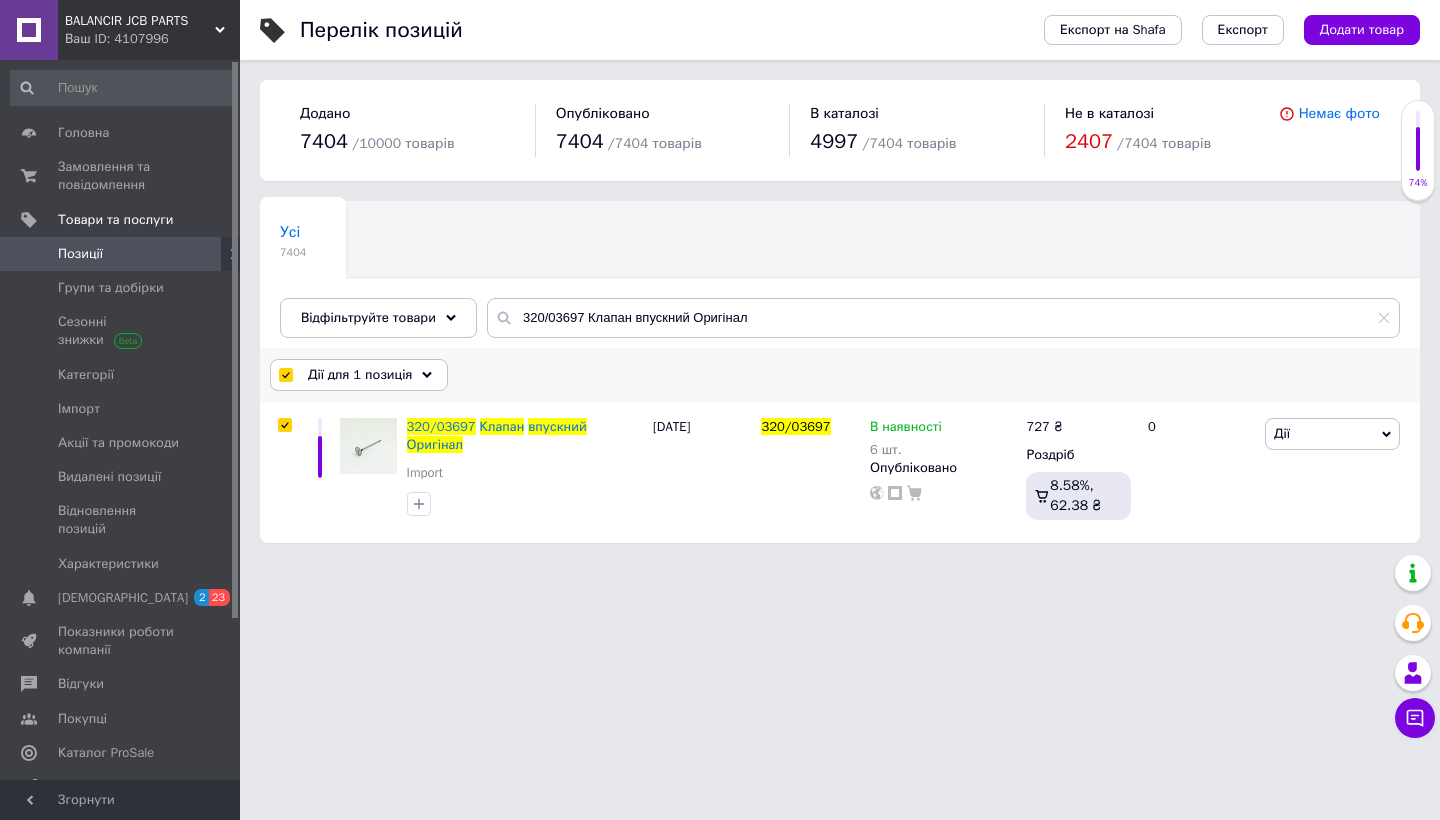 click on "Дії для 1 позиція" at bounding box center (360, 375) 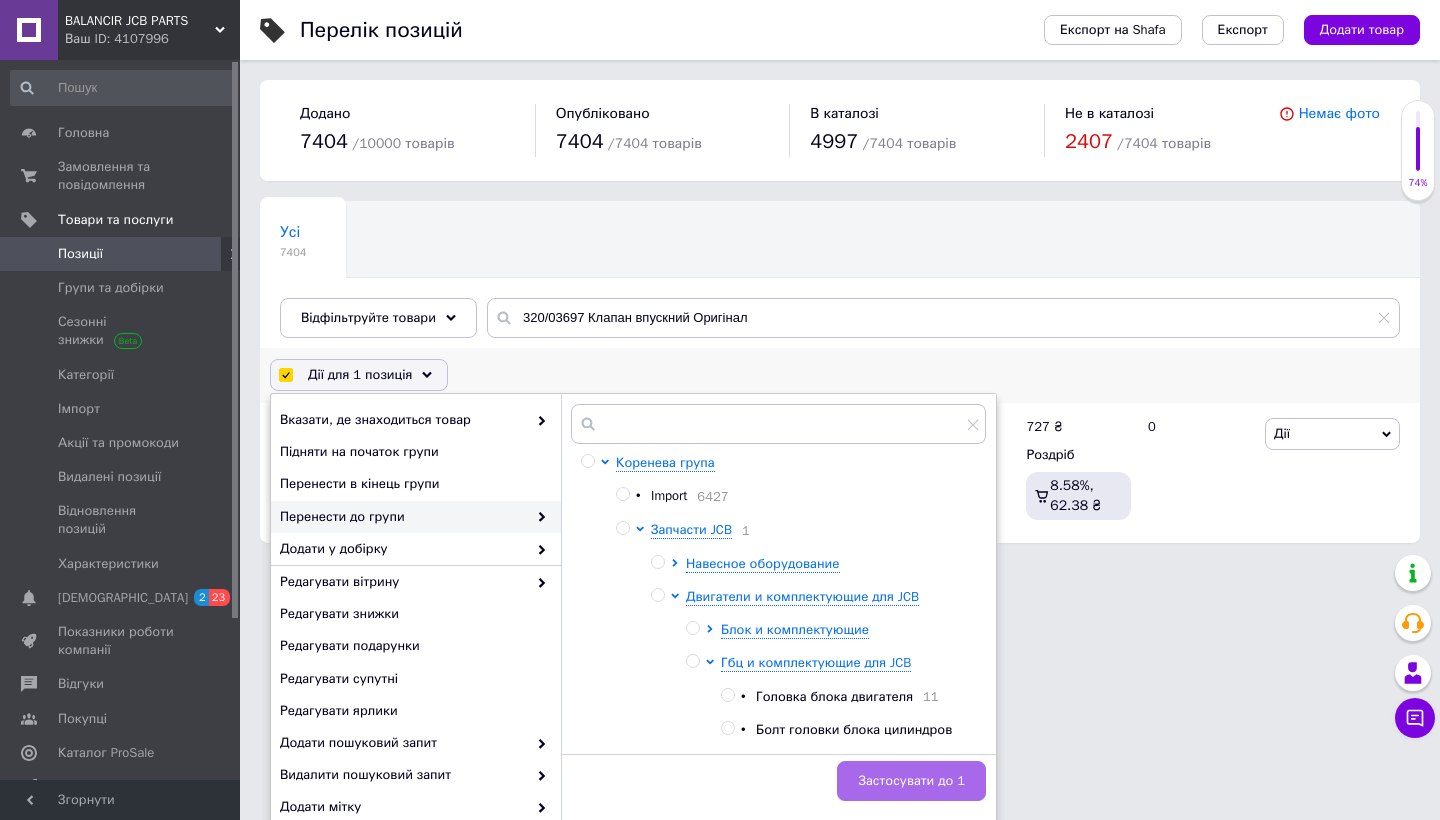 click on "Застосувати до 1" at bounding box center [911, 781] 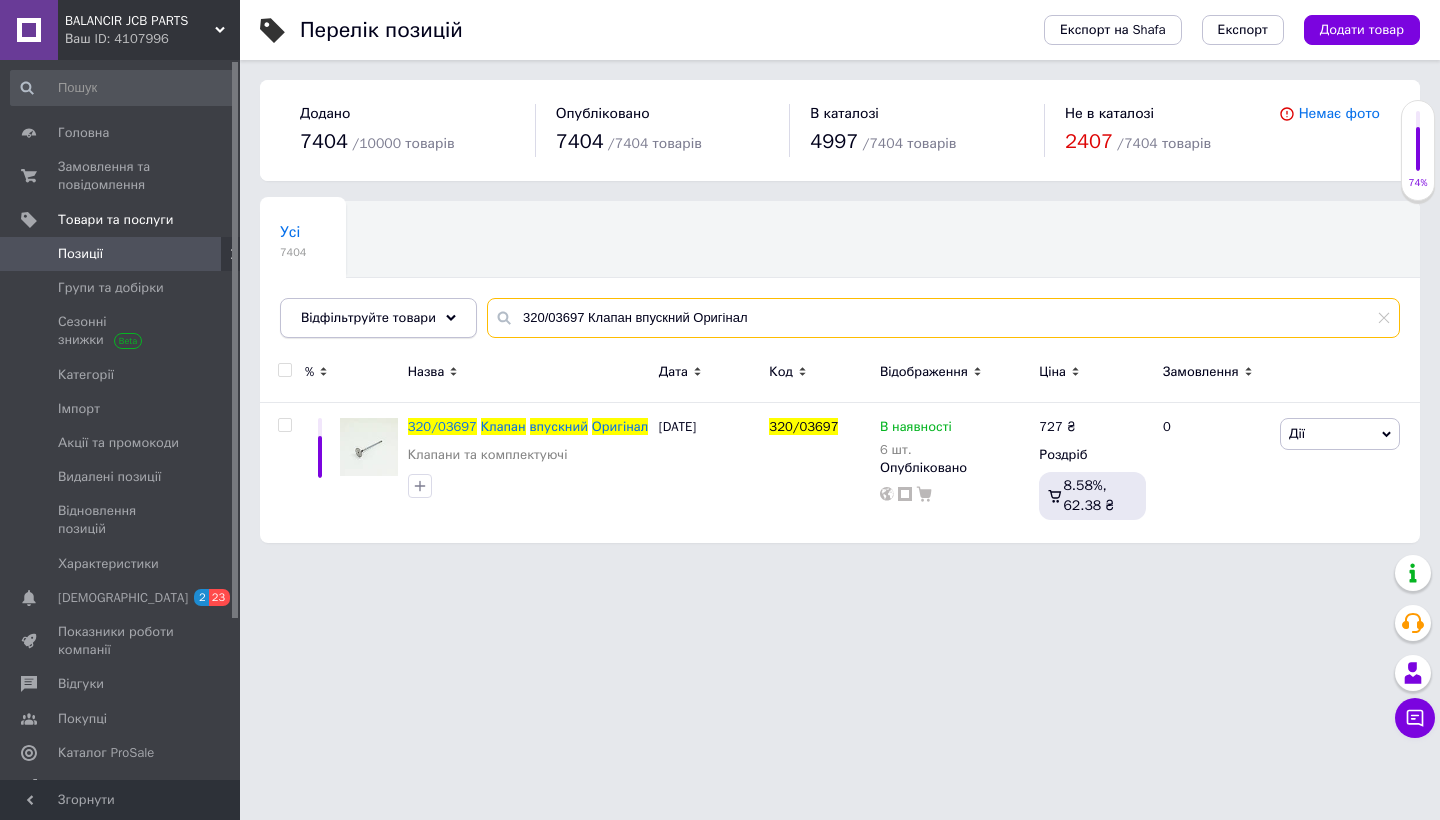 drag, startPoint x: 755, startPoint y: 313, endPoint x: 468, endPoint y: 313, distance: 287 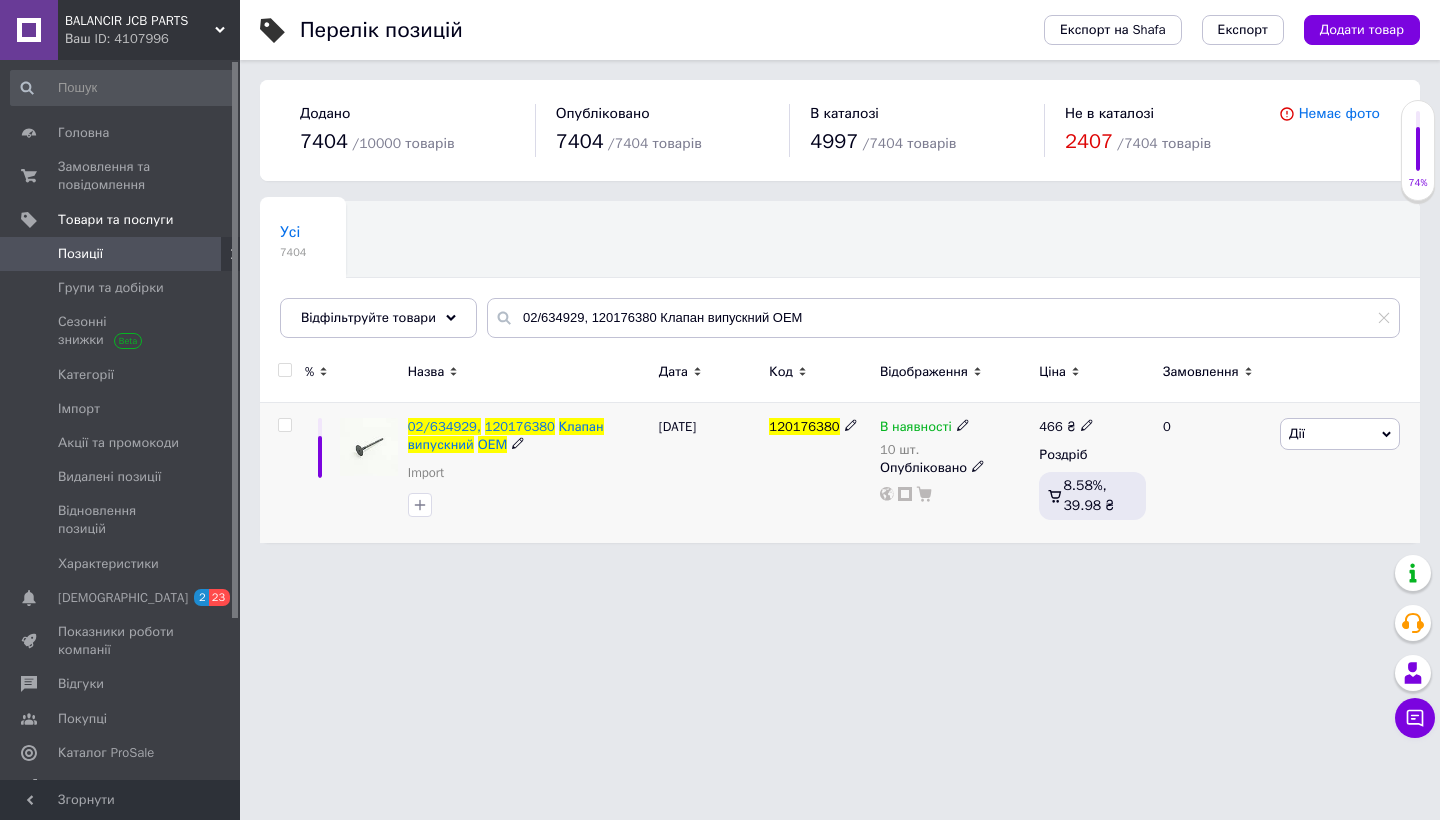 click at bounding box center (285, 425) 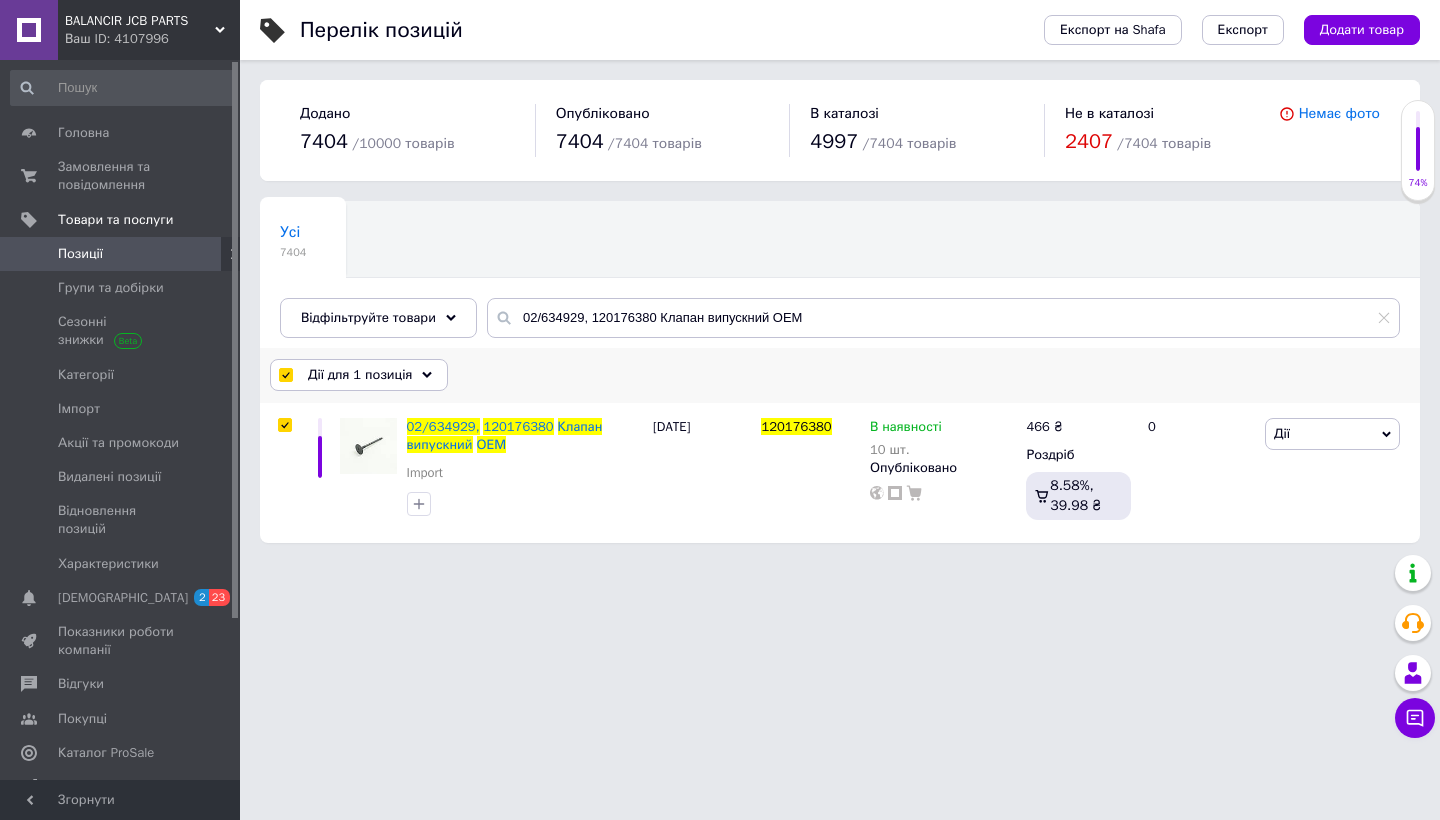click on "Дії для 1 позиція" at bounding box center (360, 375) 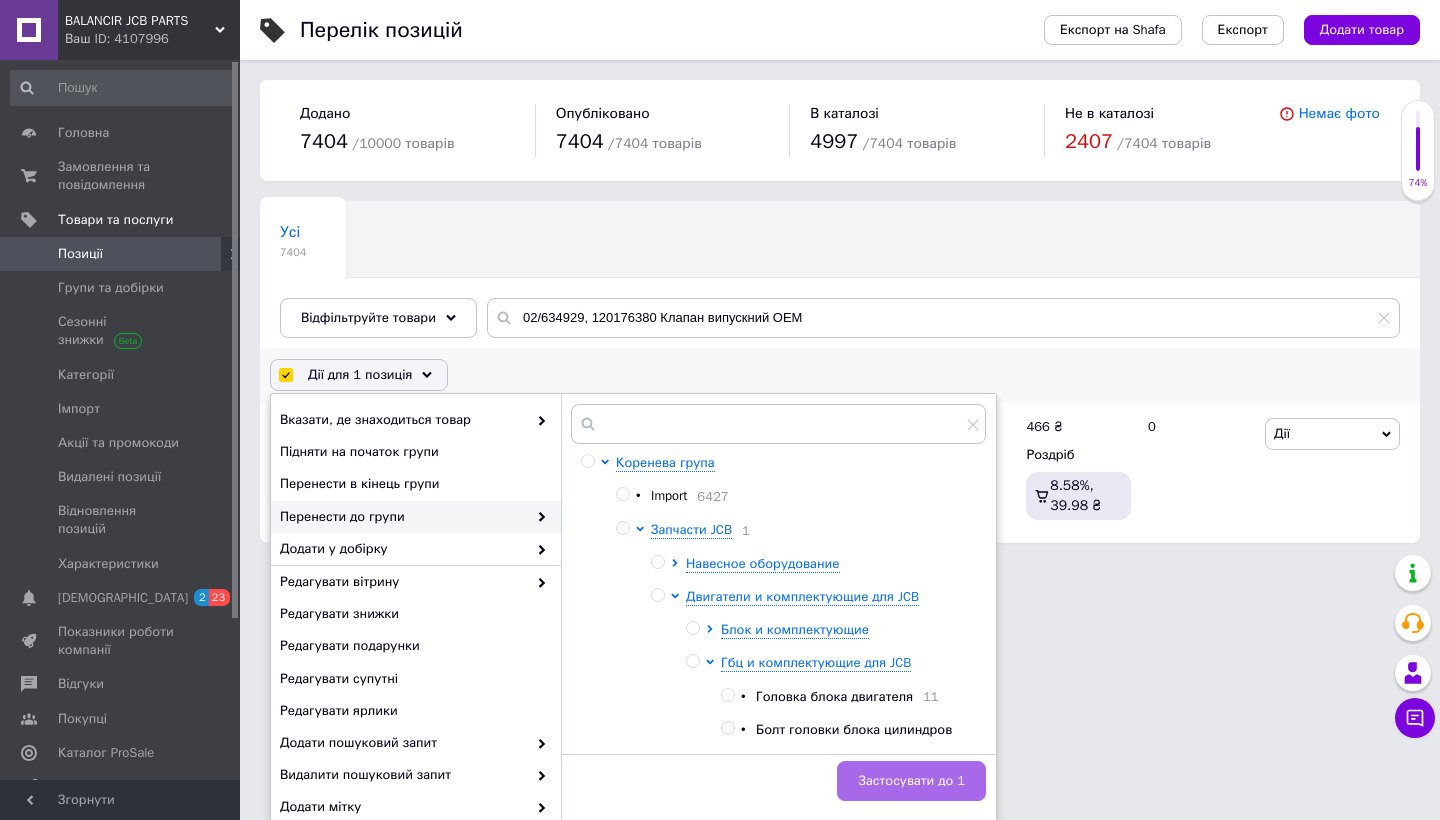 click on "Застосувати до 1" at bounding box center (911, 781) 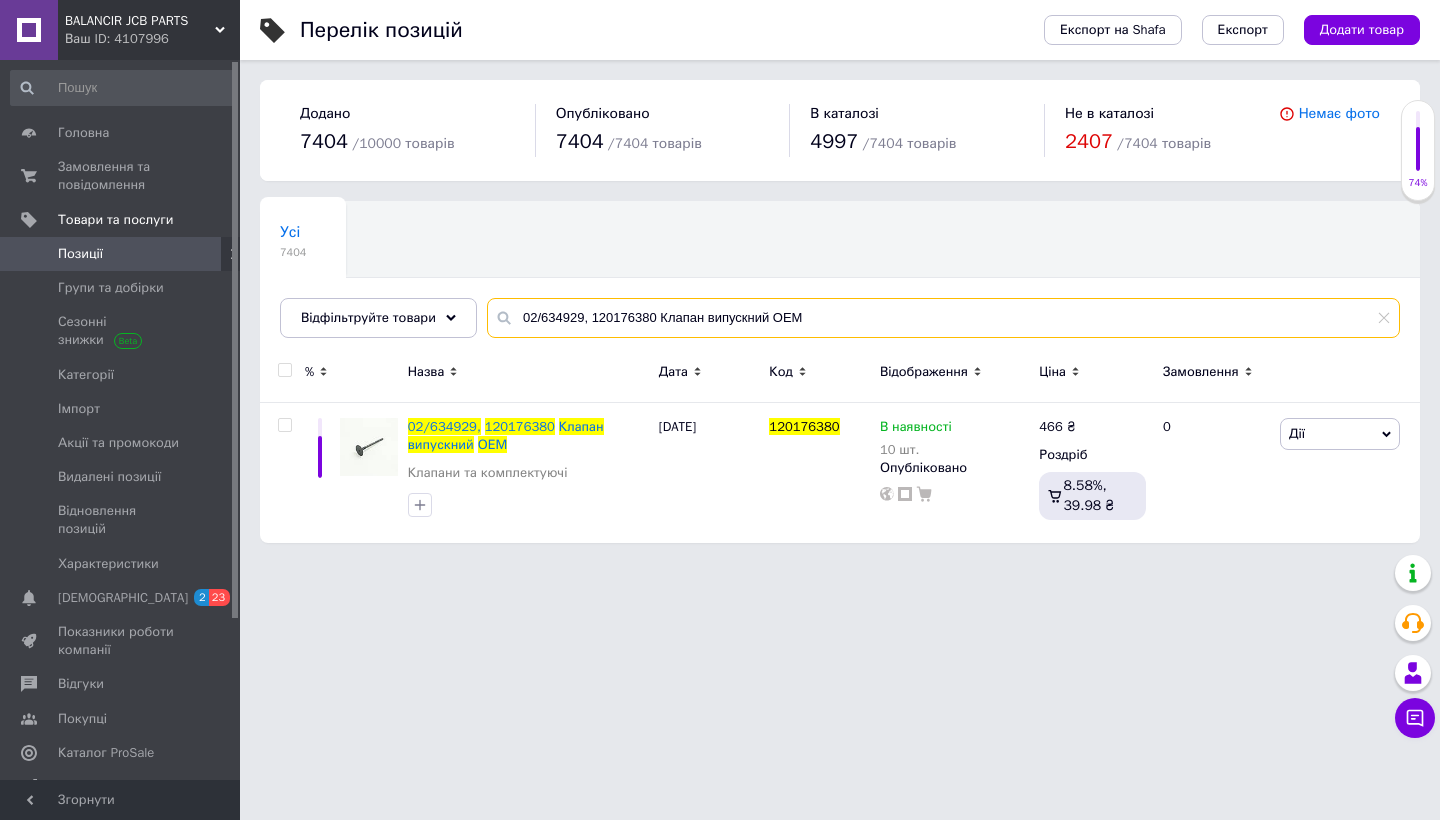 drag, startPoint x: 815, startPoint y: 320, endPoint x: 497, endPoint y: 296, distance: 318.9044 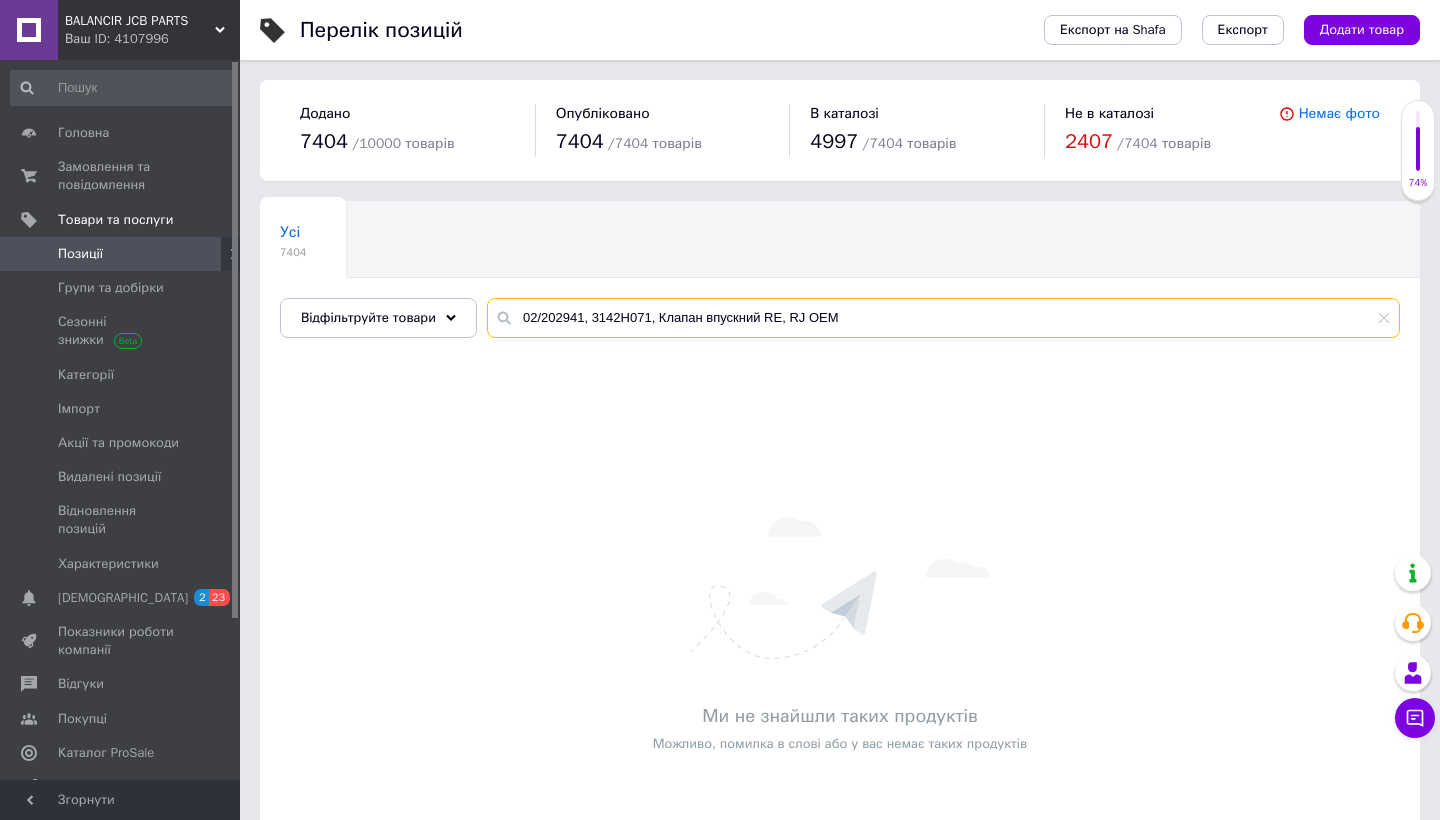 drag, startPoint x: 661, startPoint y: 315, endPoint x: 898, endPoint y: 315, distance: 237 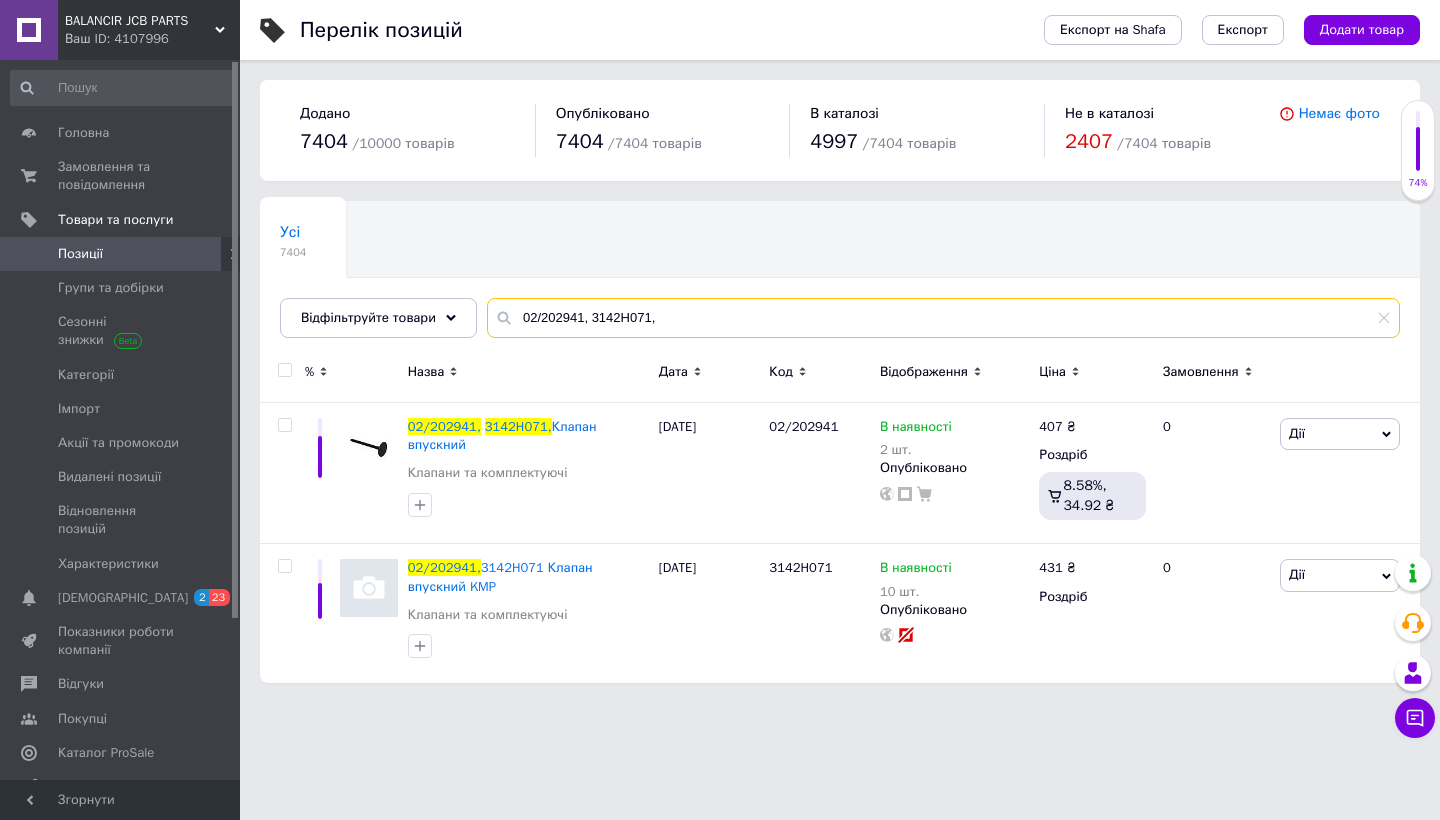 drag, startPoint x: 592, startPoint y: 317, endPoint x: 723, endPoint y: 317, distance: 131 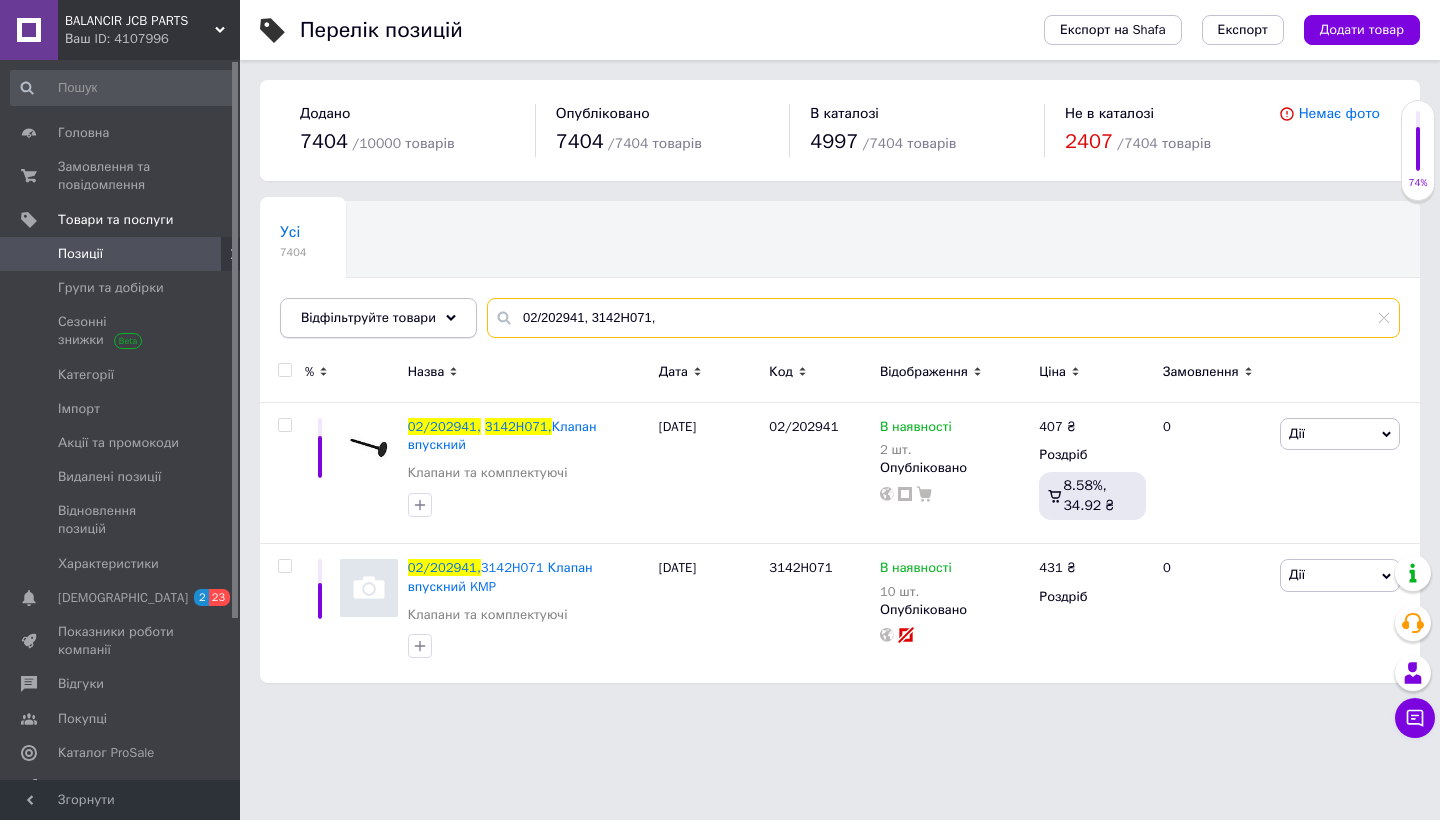 drag, startPoint x: 692, startPoint y: 320, endPoint x: 453, endPoint y: 317, distance: 239.01883 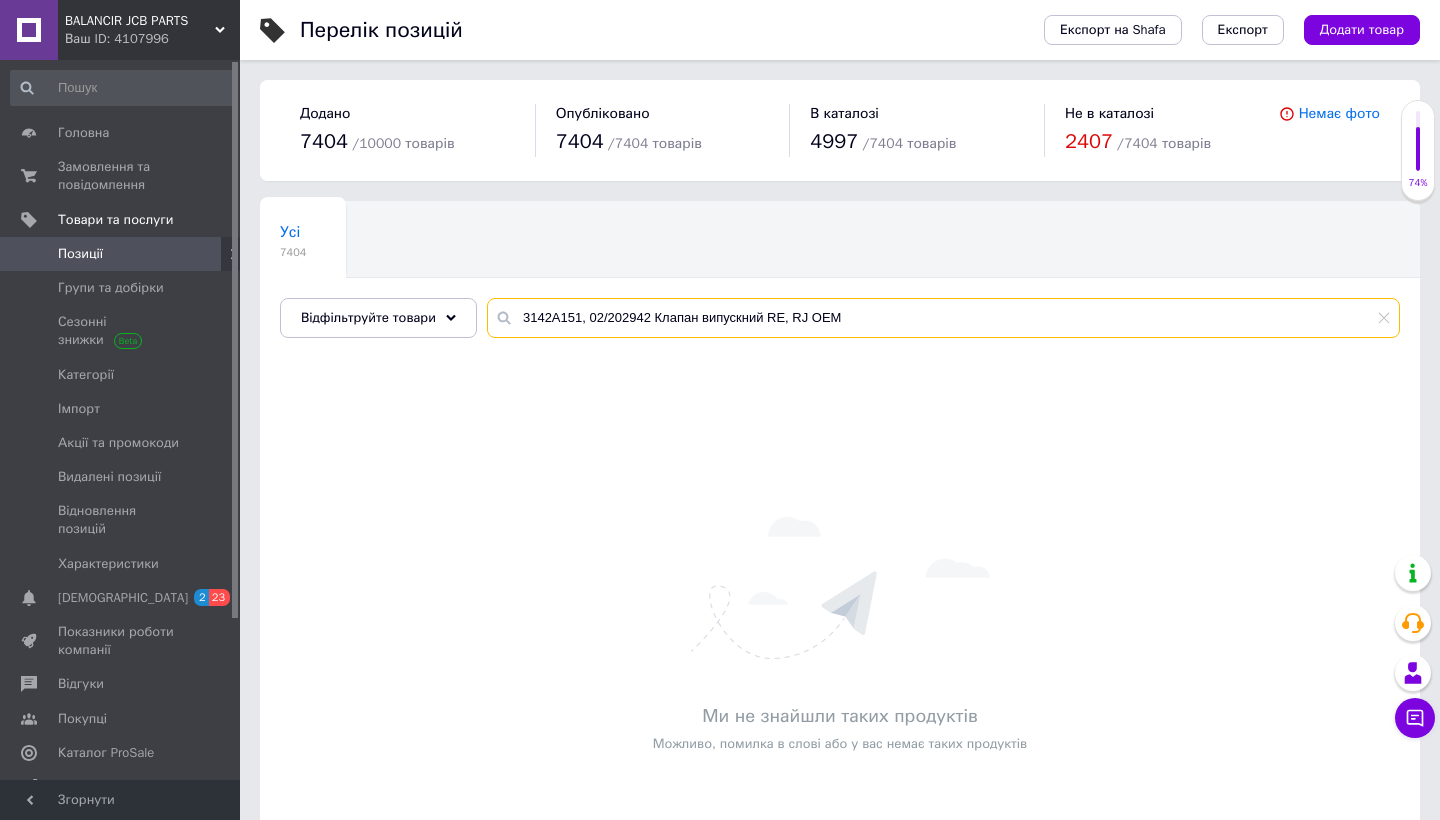 drag, startPoint x: 856, startPoint y: 315, endPoint x: 502, endPoint y: 320, distance: 354.0353 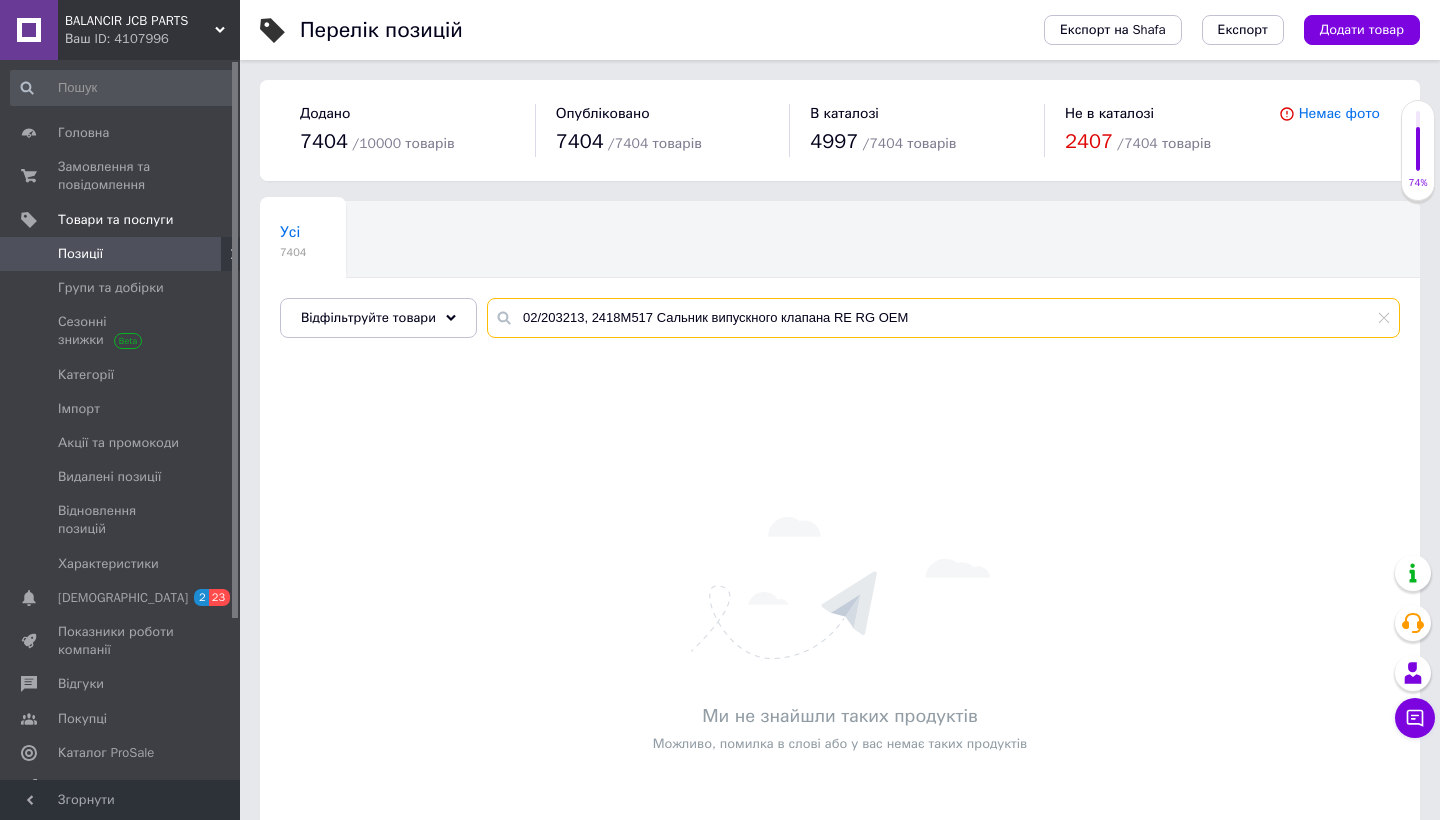 drag, startPoint x: 925, startPoint y: 320, endPoint x: 515, endPoint y: 319, distance: 410.00122 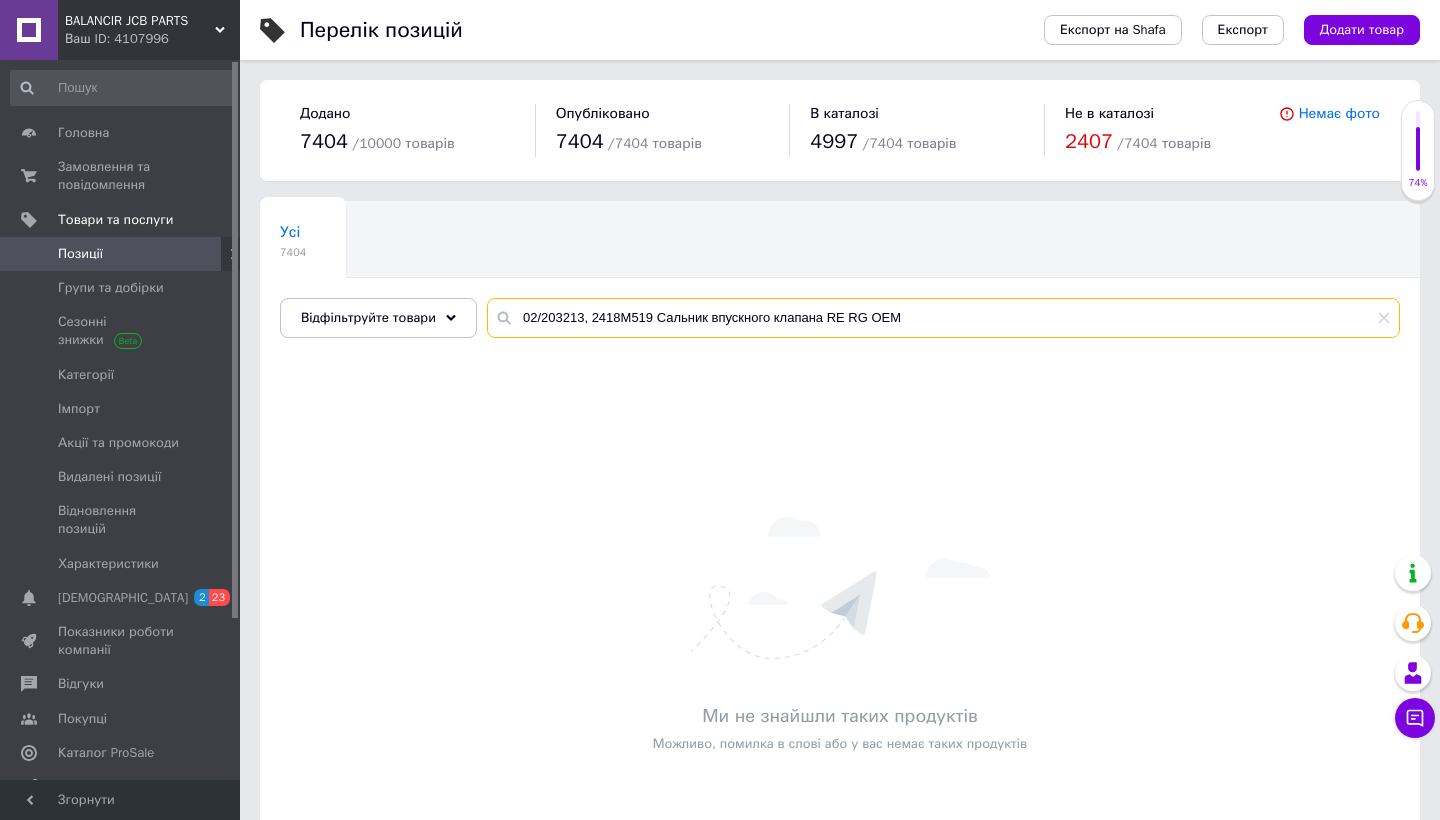 drag, startPoint x: 919, startPoint y: 316, endPoint x: 496, endPoint y: 318, distance: 423.00473 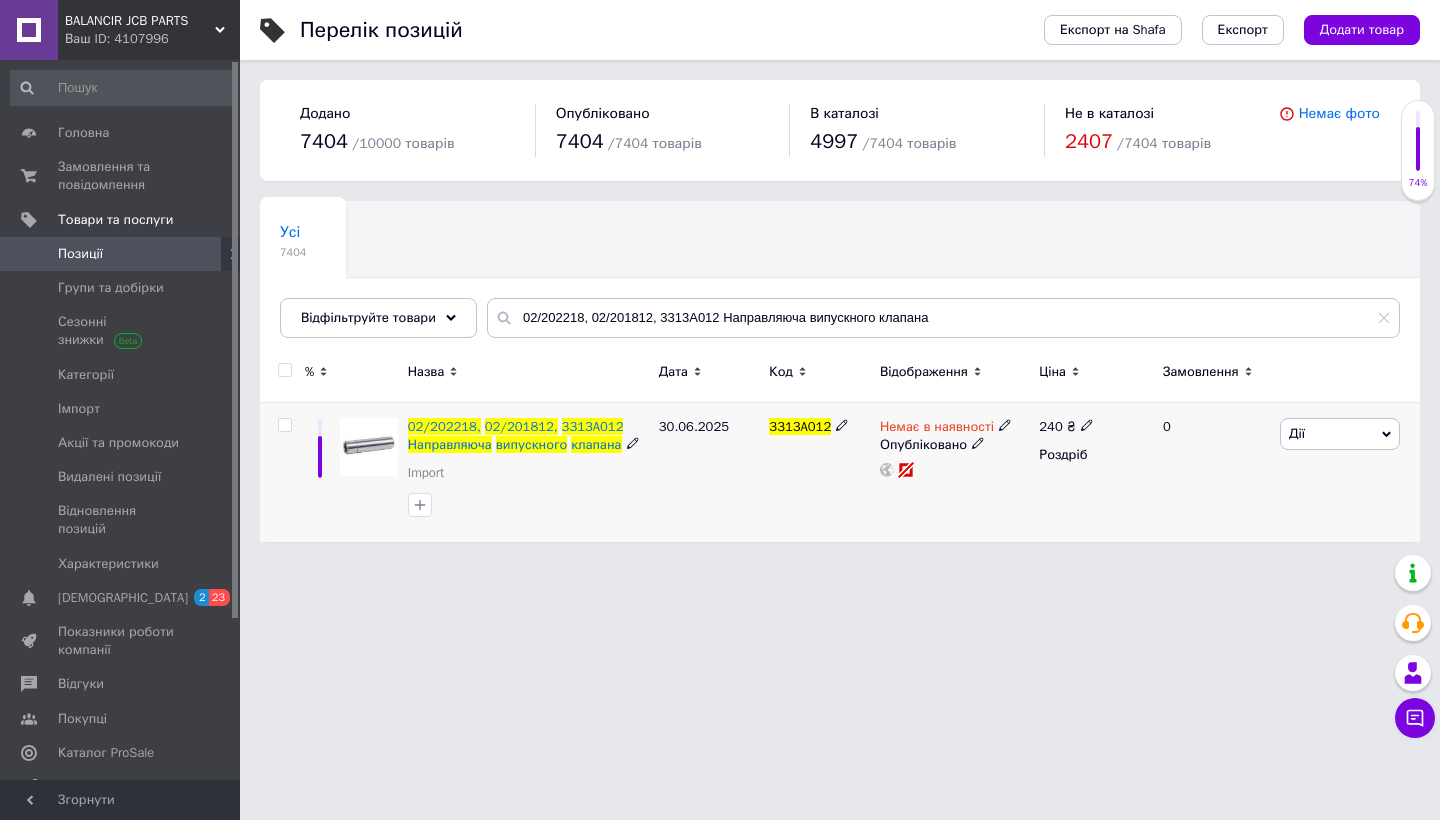 click at bounding box center (284, 425) 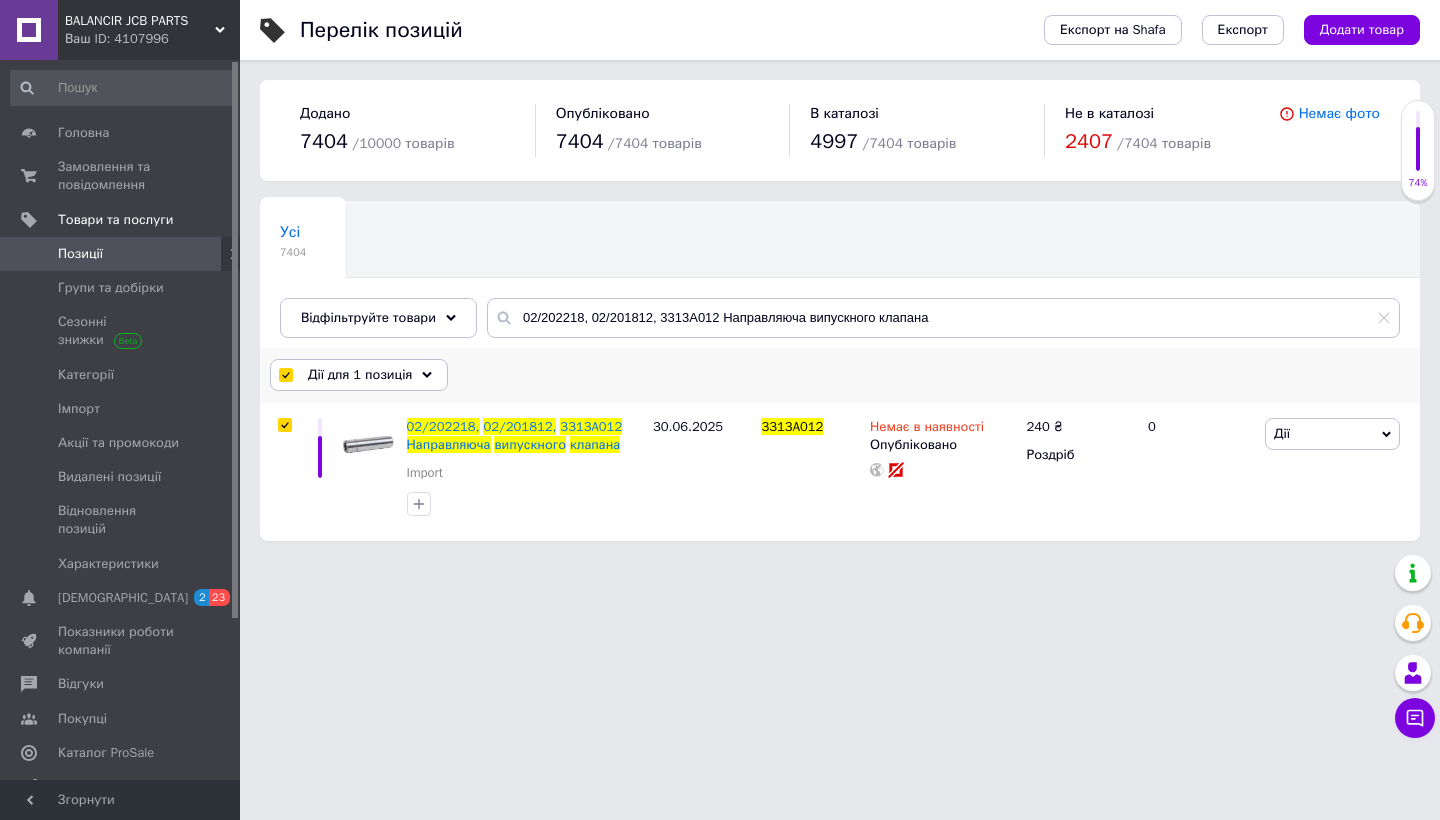 click on "Дії для 1 позиція" at bounding box center (359, 375) 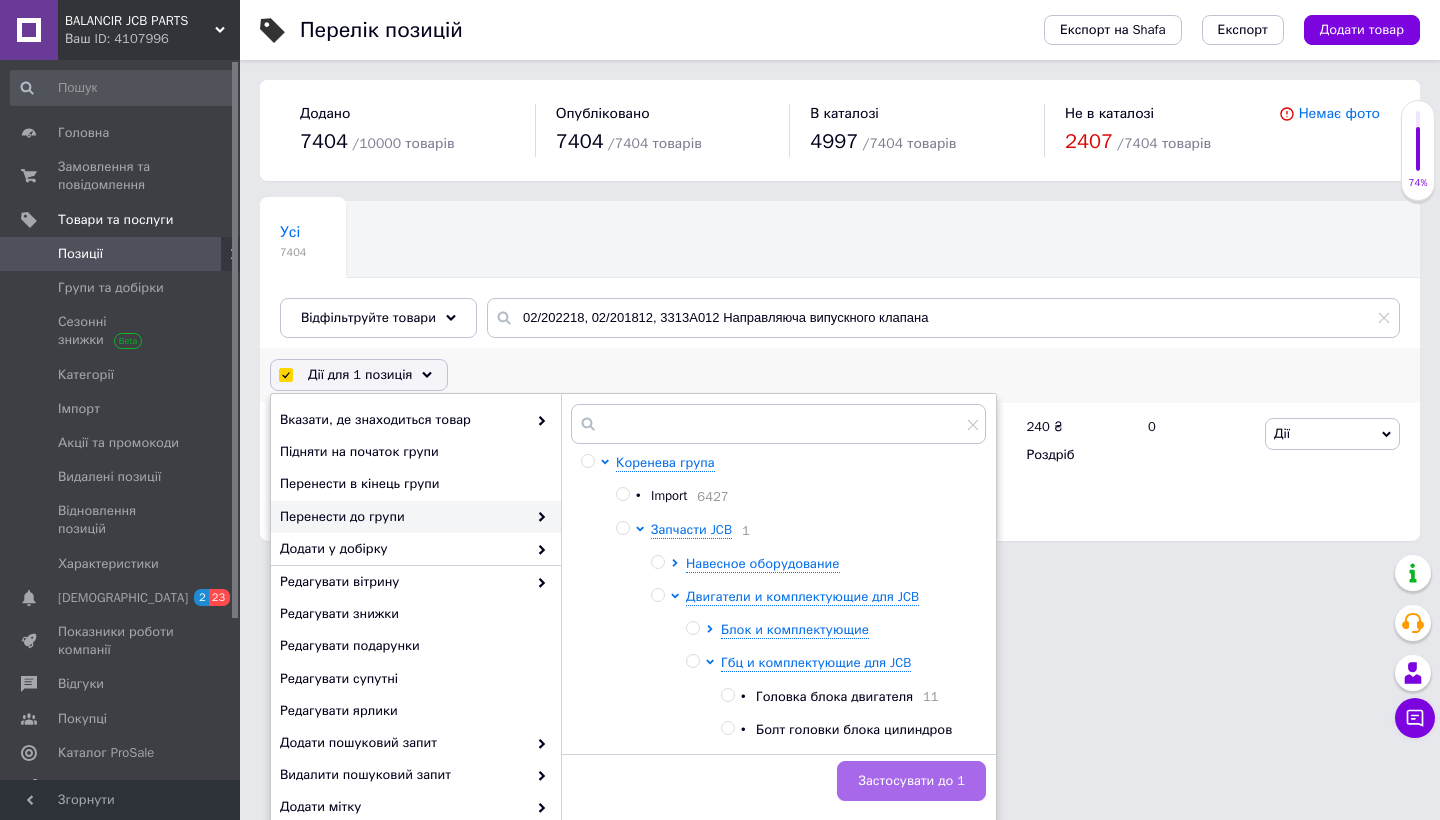 click on "Застосувати до 1" at bounding box center [911, 781] 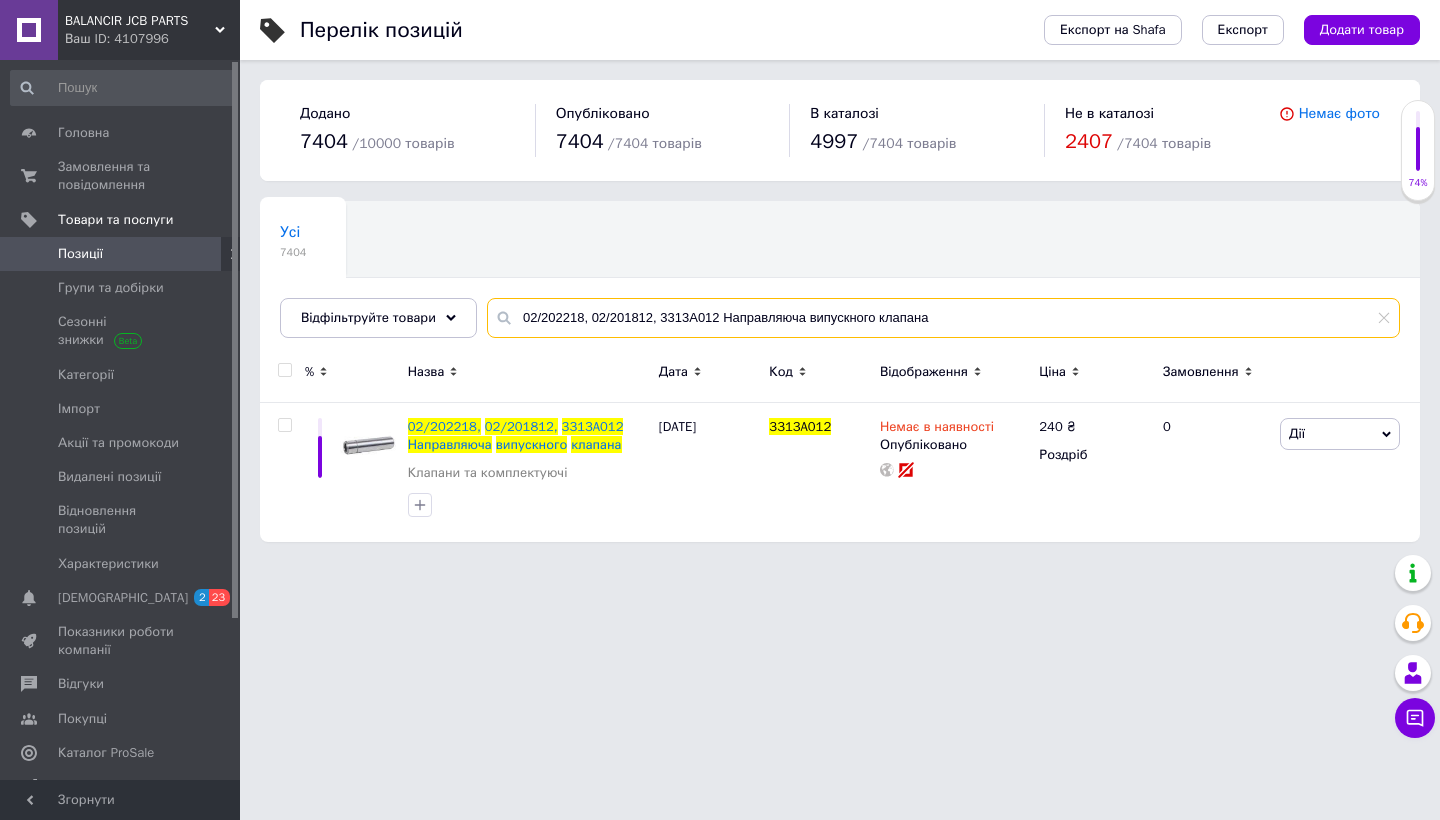 drag, startPoint x: 949, startPoint y: 316, endPoint x: 520, endPoint y: 316, distance: 429 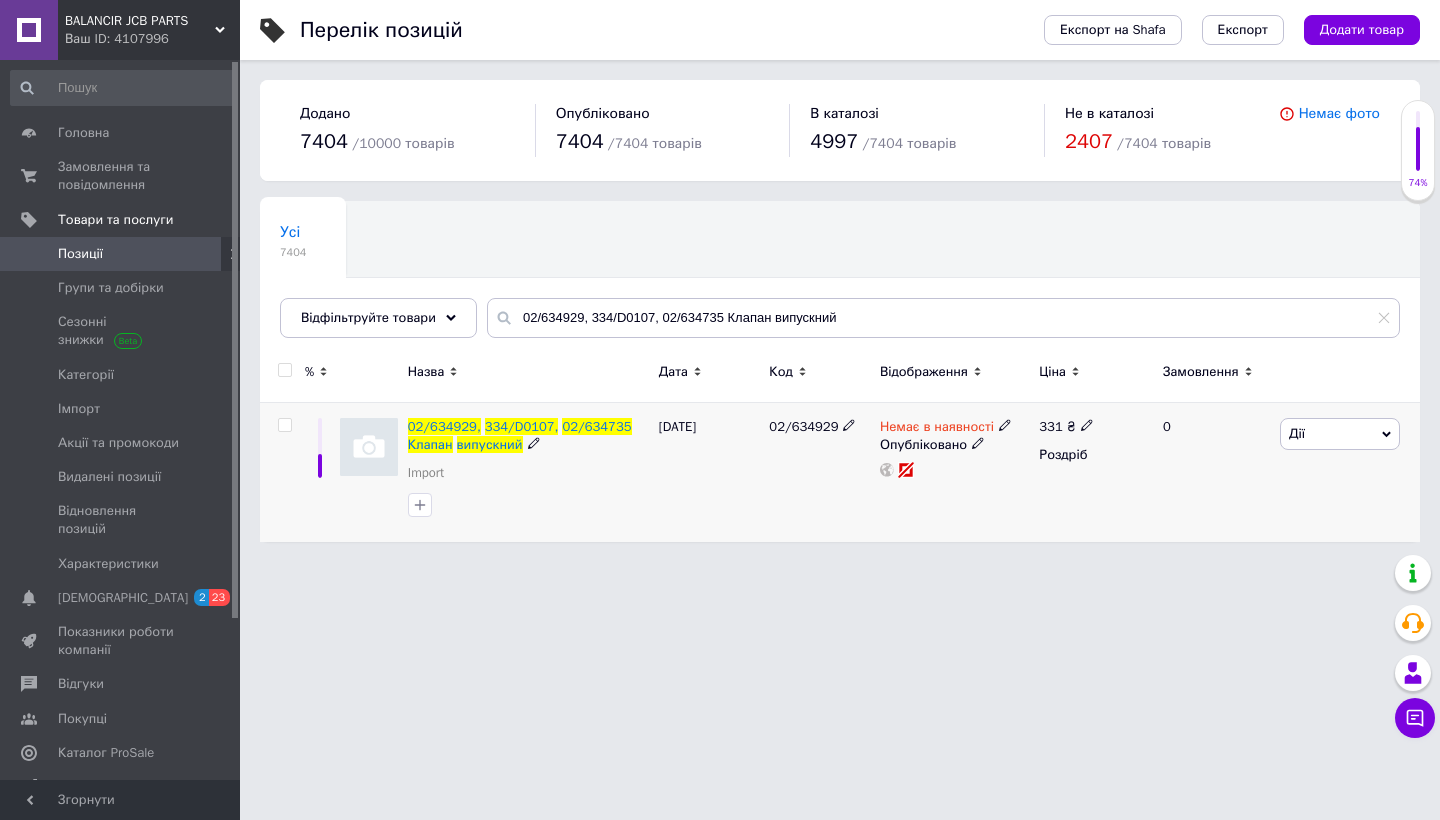 click at bounding box center [284, 425] 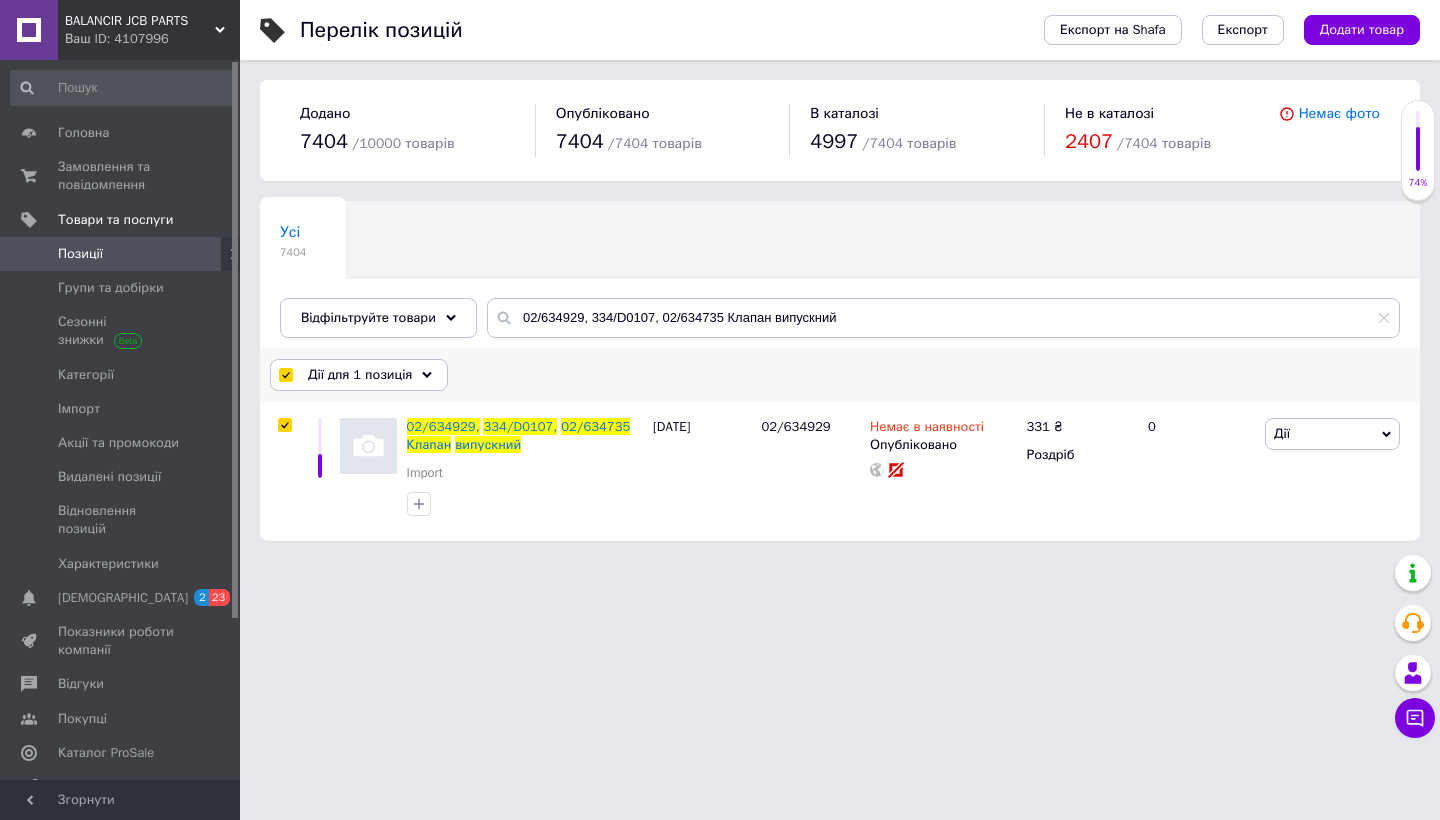 click on "Дії для 1 позиція" at bounding box center (360, 375) 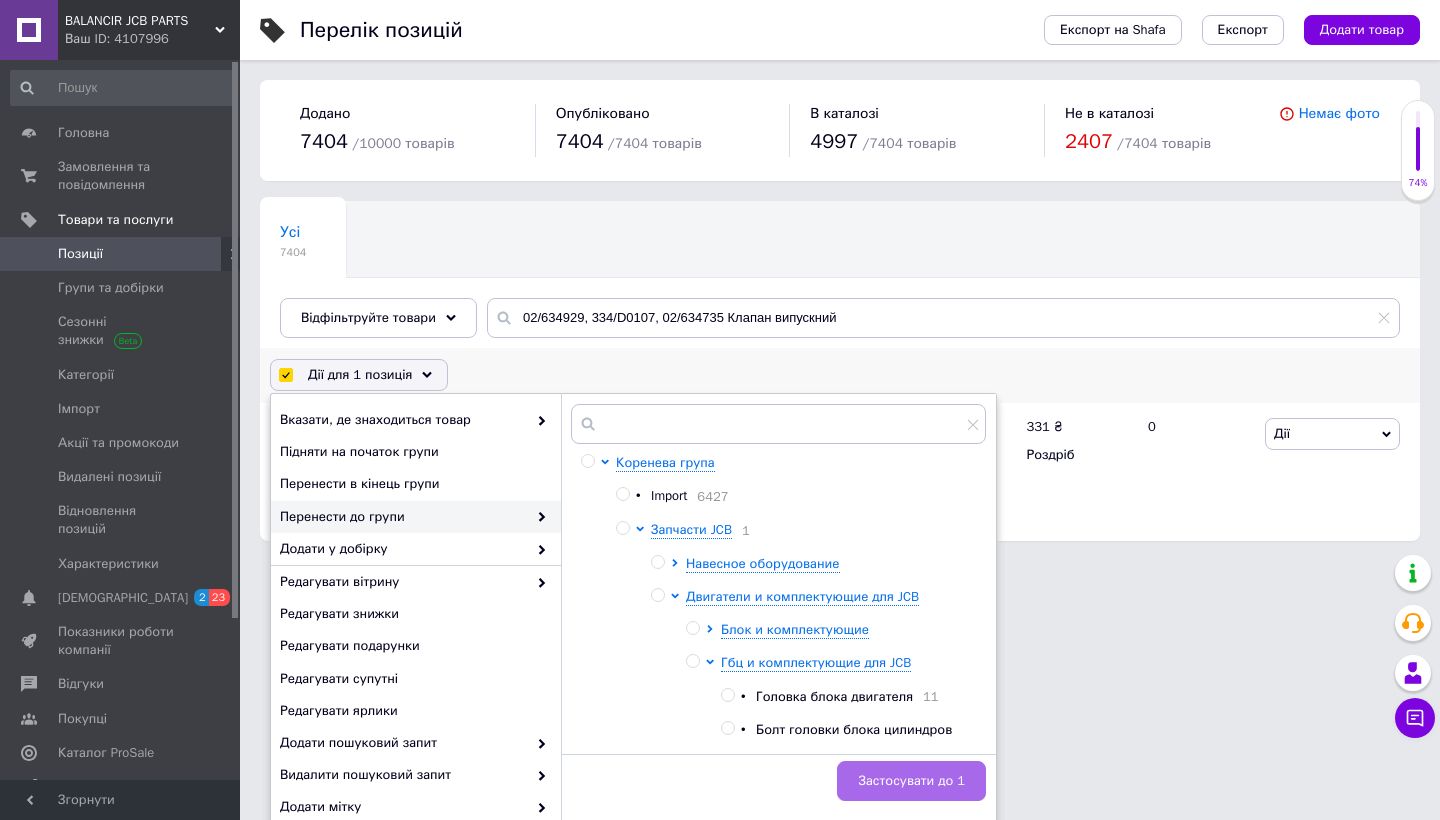 click on "Застосувати до 1" at bounding box center (911, 781) 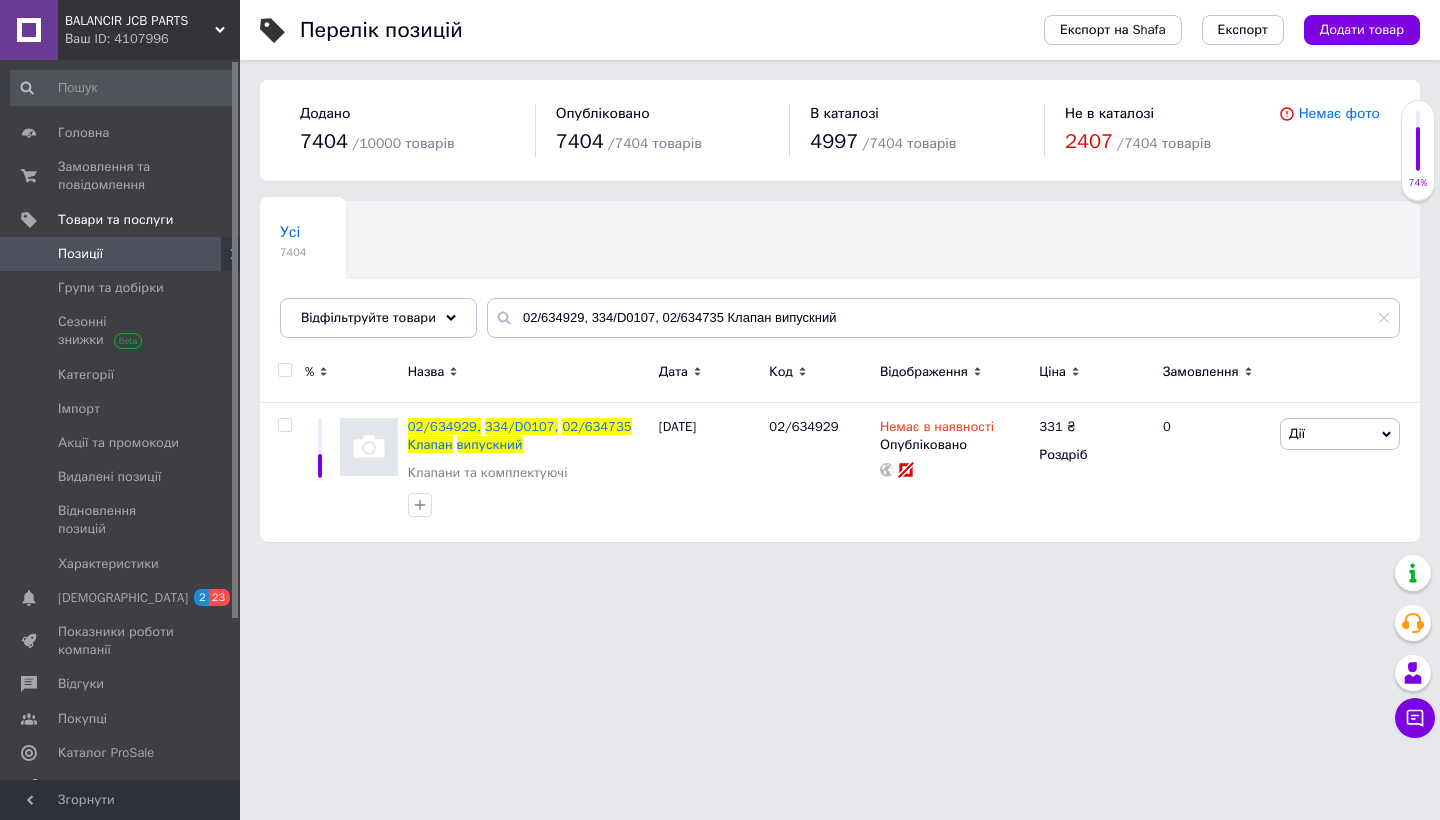 scroll, scrollTop: 0, scrollLeft: 0, axis: both 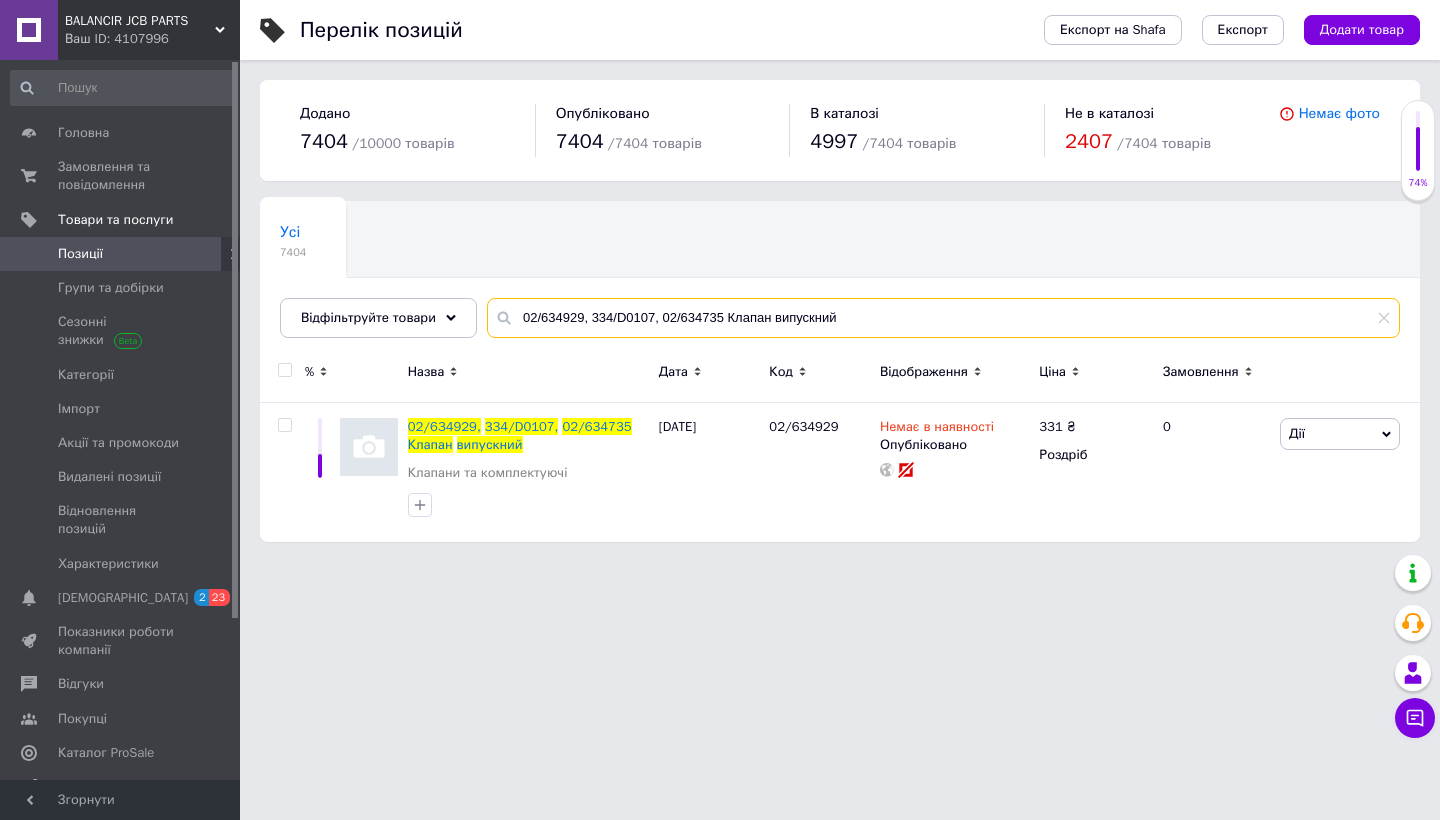 drag, startPoint x: 869, startPoint y: 318, endPoint x: 504, endPoint y: 309, distance: 365.11093 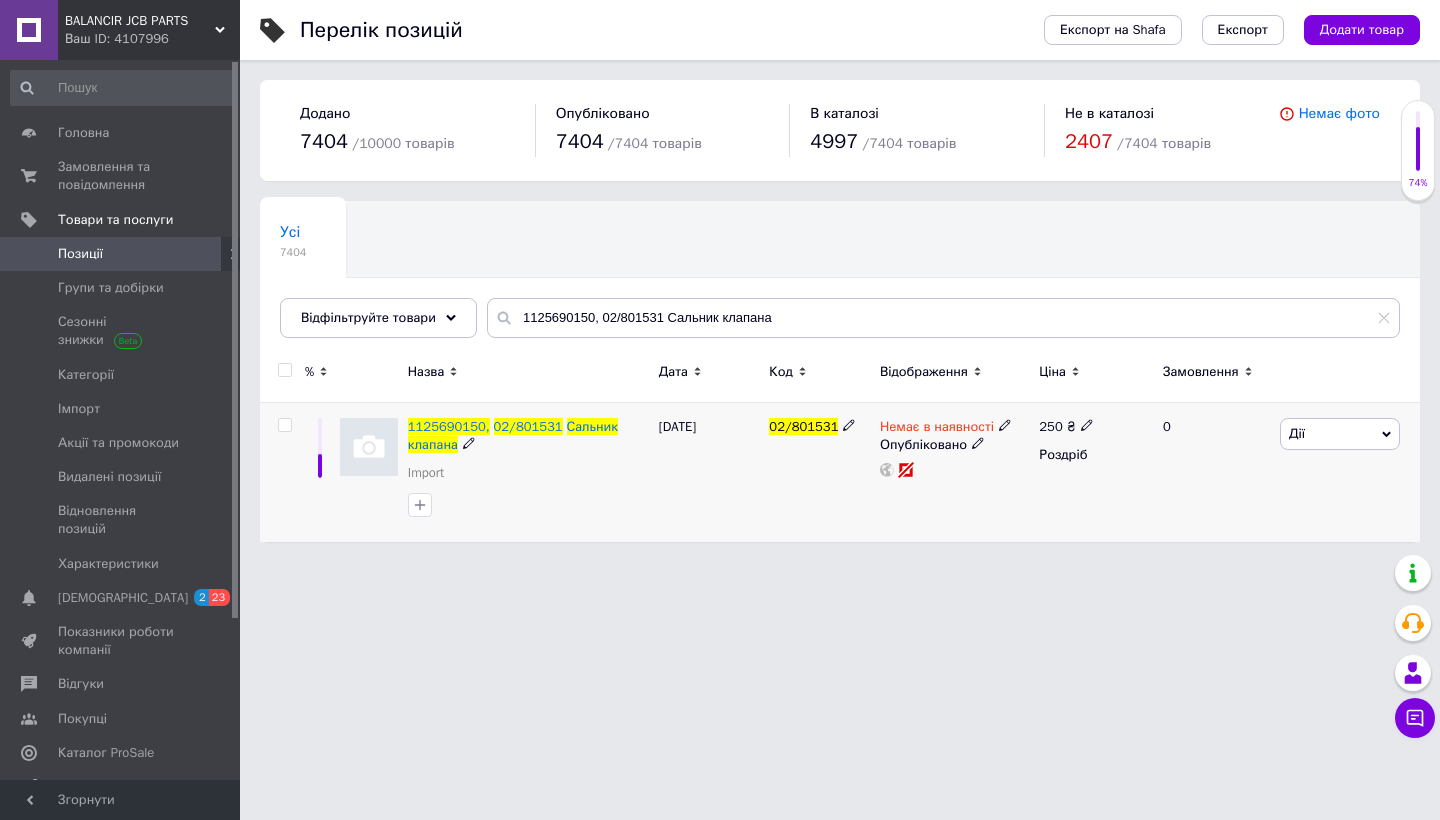 click at bounding box center [284, 425] 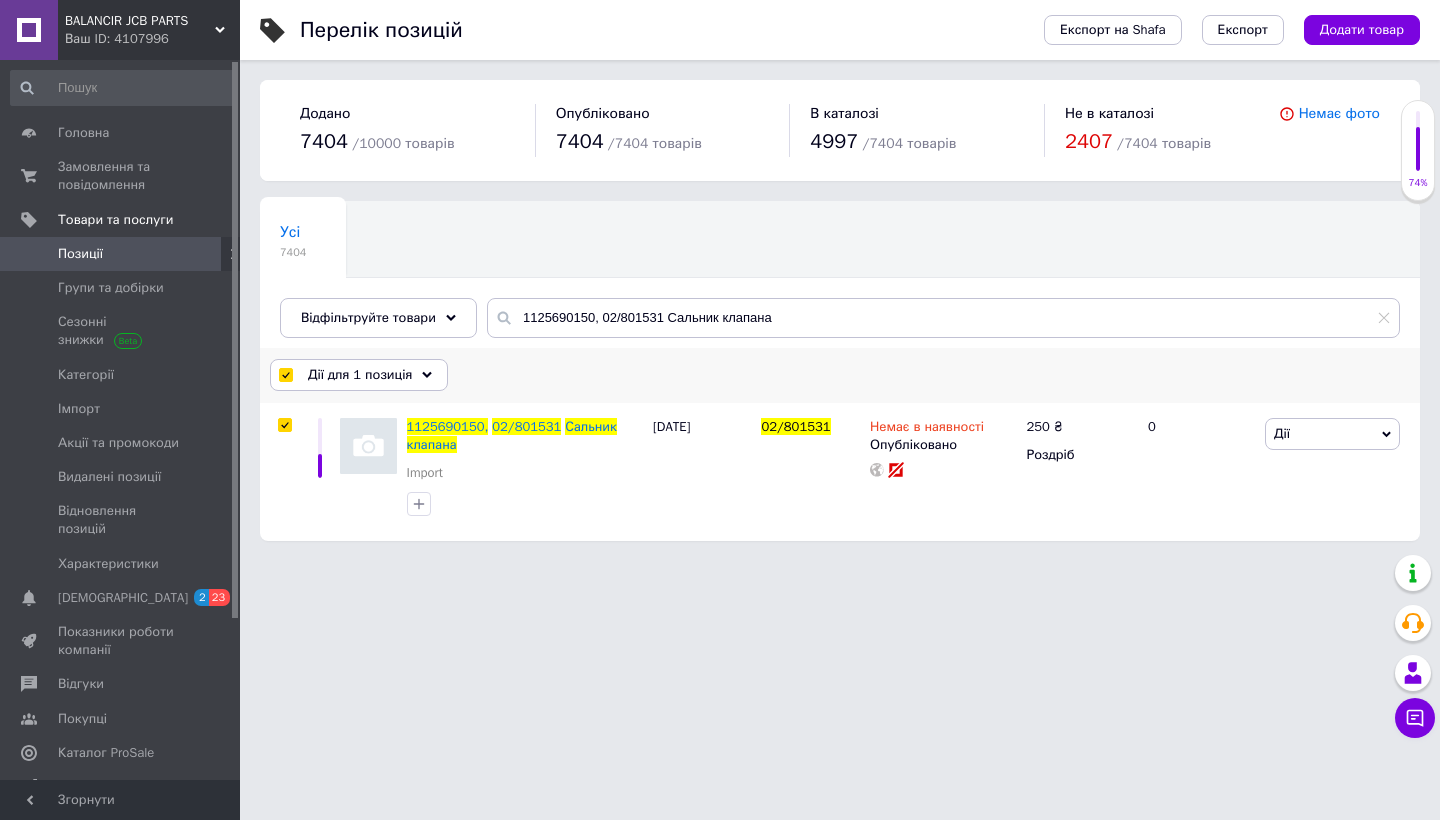 click on "Дії для 1 позиція" at bounding box center [360, 375] 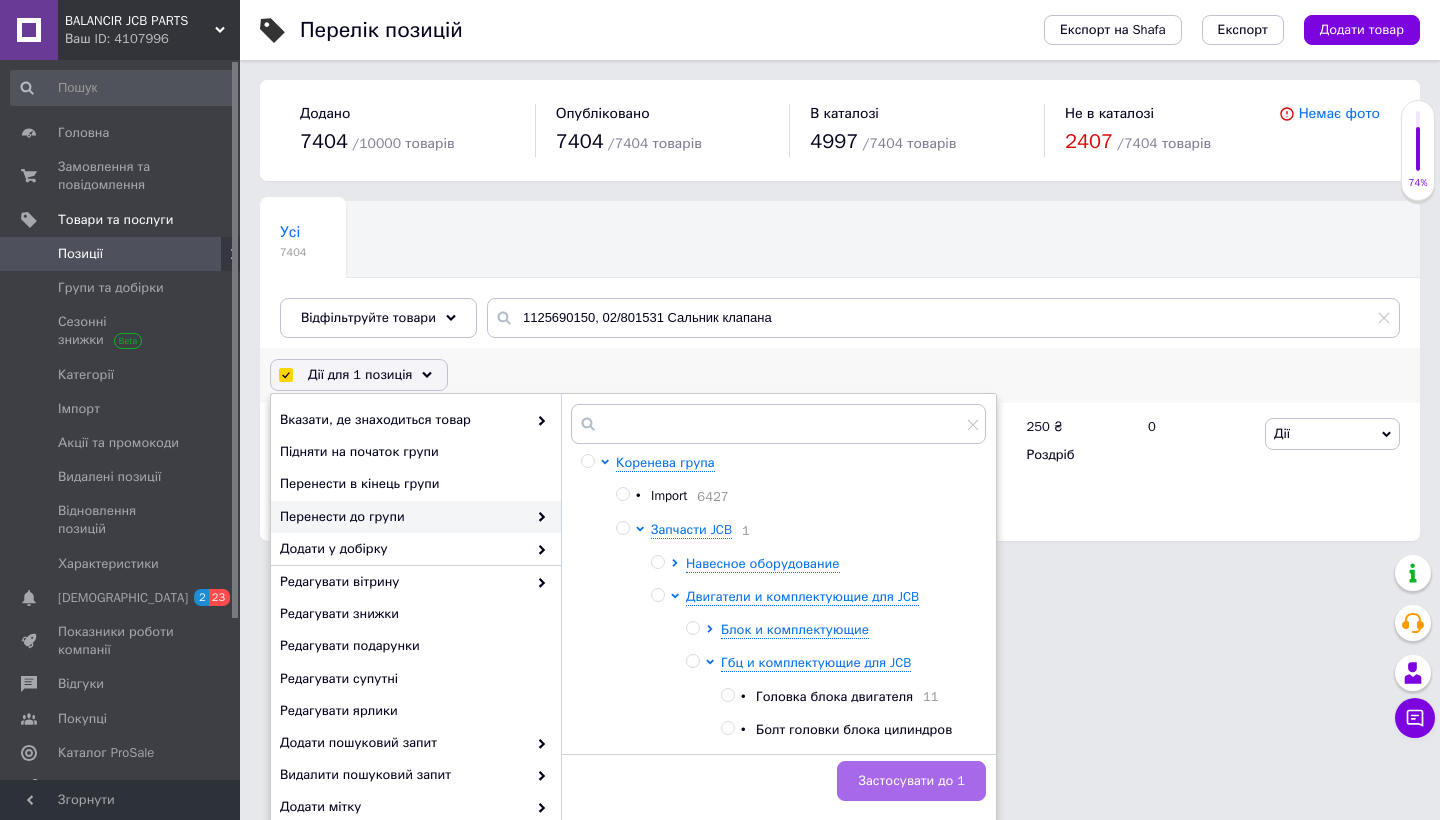 click on "Застосувати до 1" at bounding box center [911, 781] 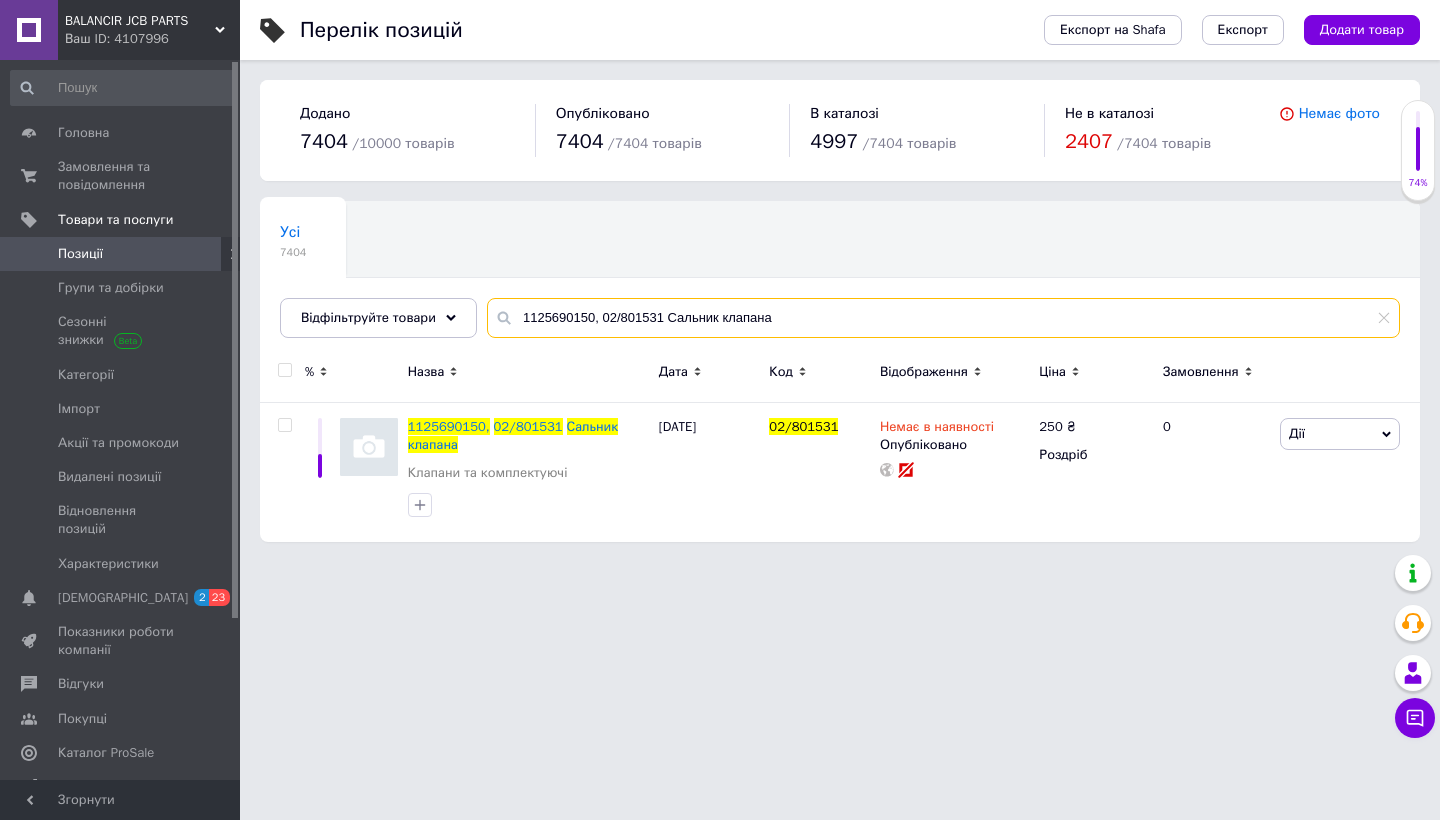 drag, startPoint x: 785, startPoint y: 315, endPoint x: 484, endPoint y: 317, distance: 301.00665 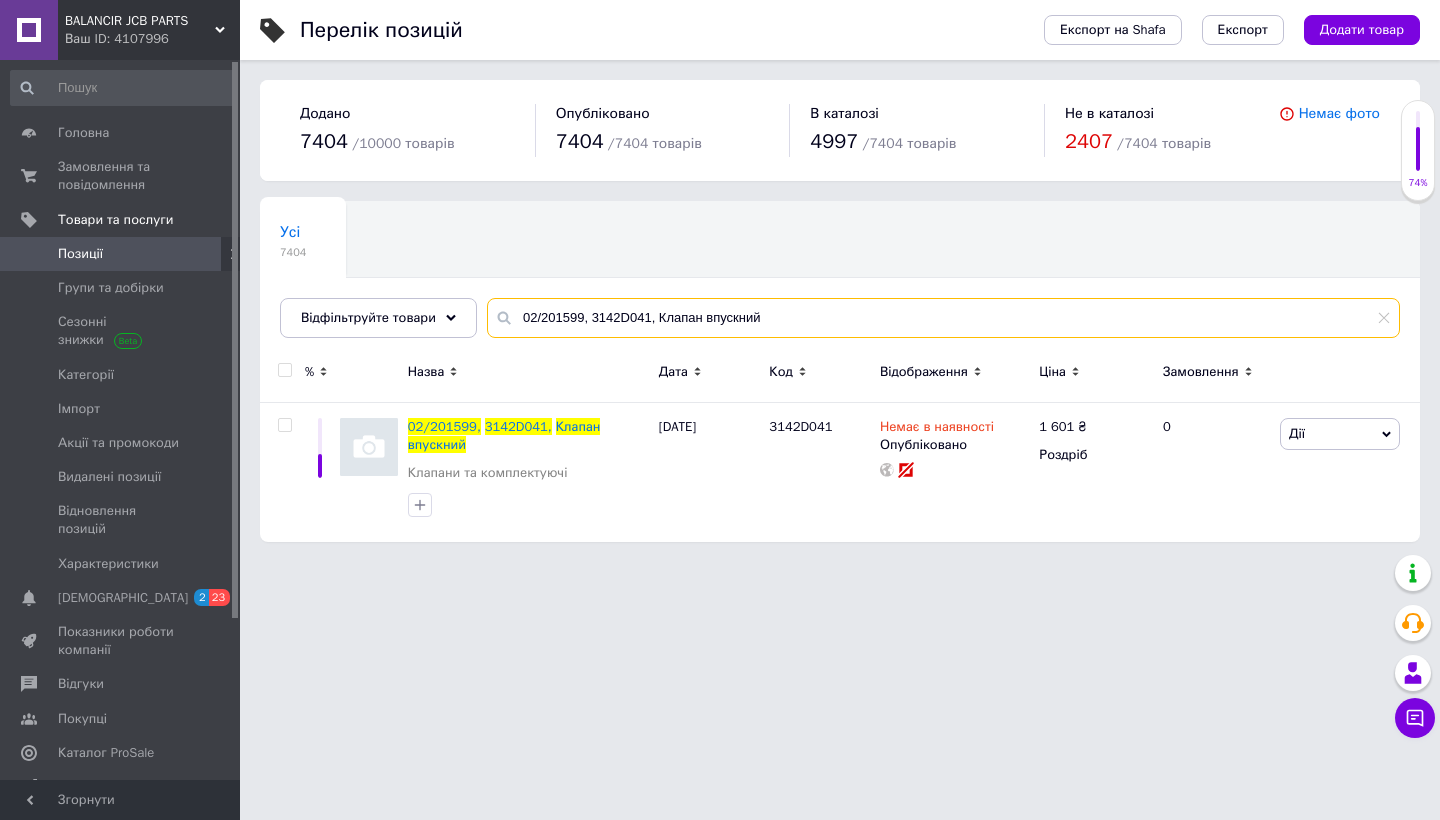 drag, startPoint x: 793, startPoint y: 316, endPoint x: 492, endPoint y: 317, distance: 301.00165 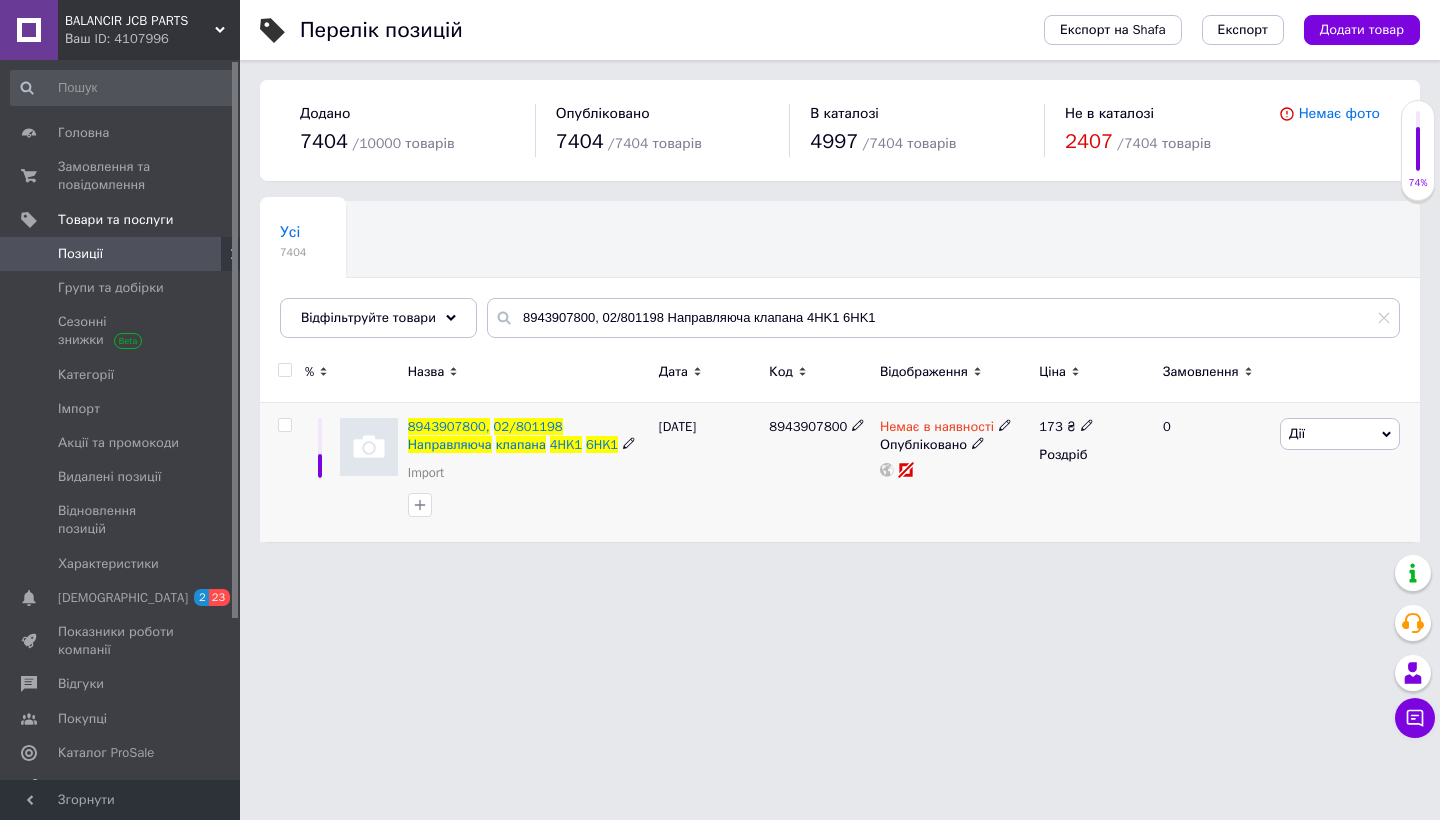 click at bounding box center (284, 425) 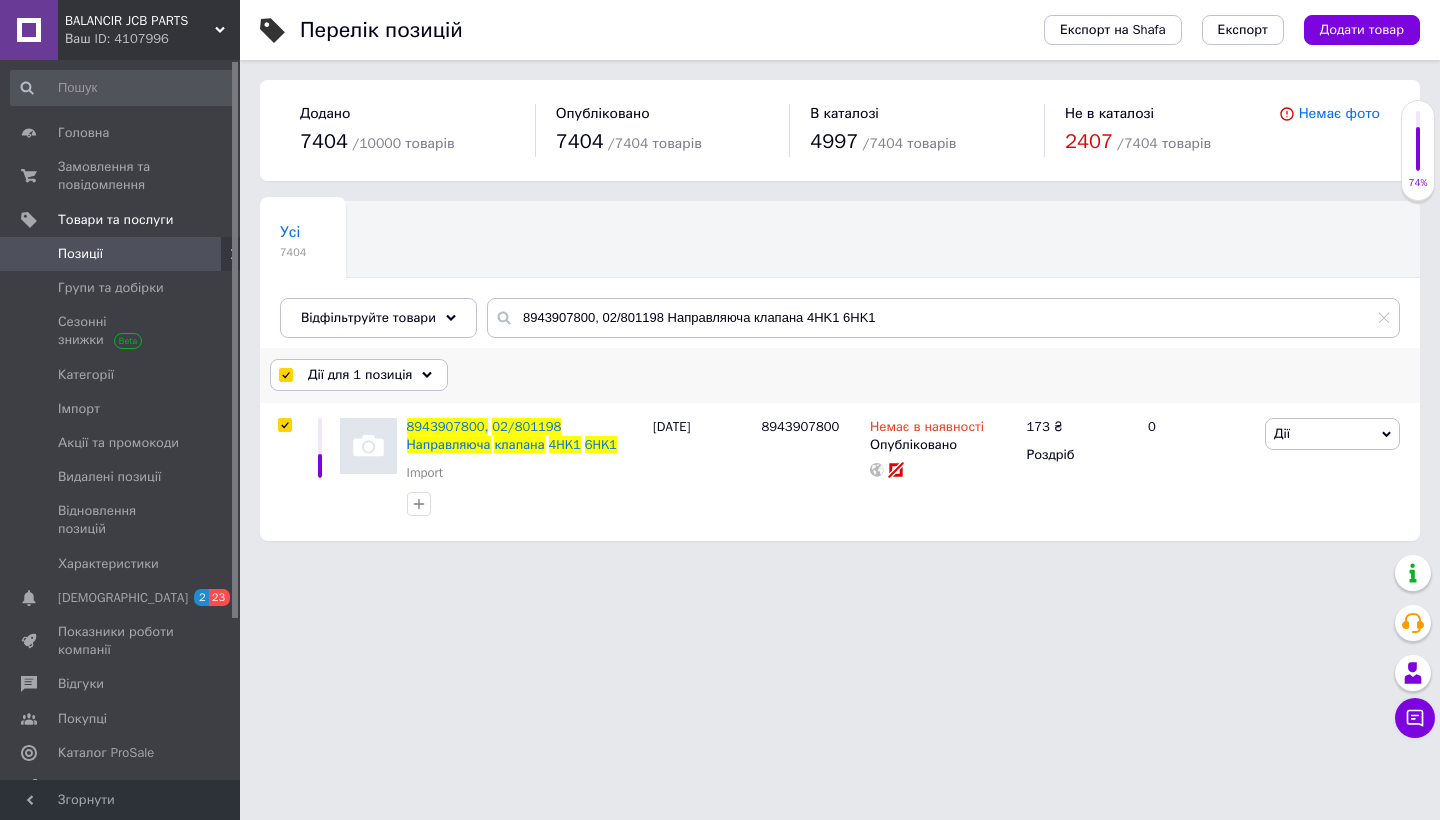 click on "Дії для 1 позиція" at bounding box center (359, 375) 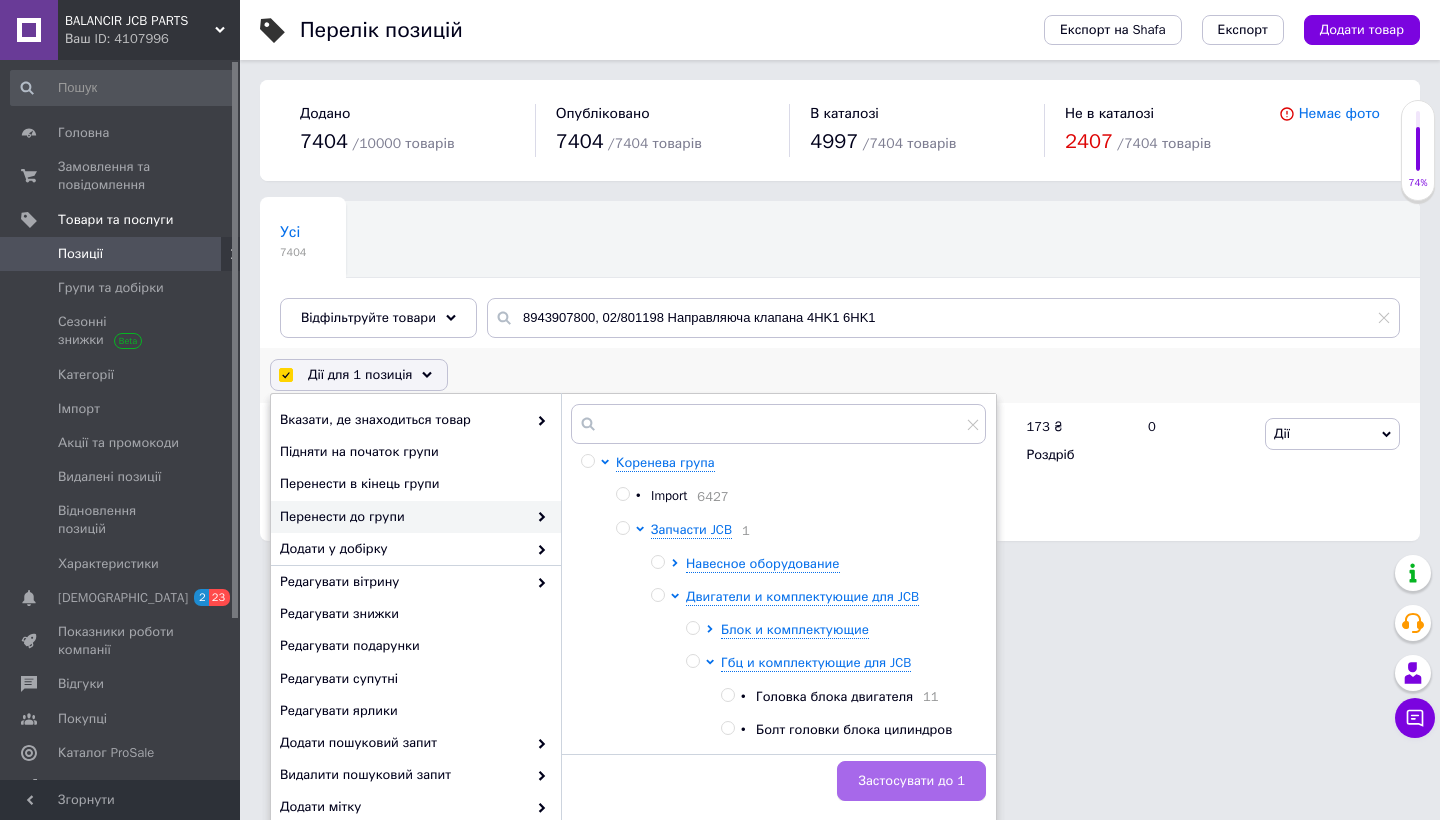 click on "Застосувати до 1" at bounding box center [911, 781] 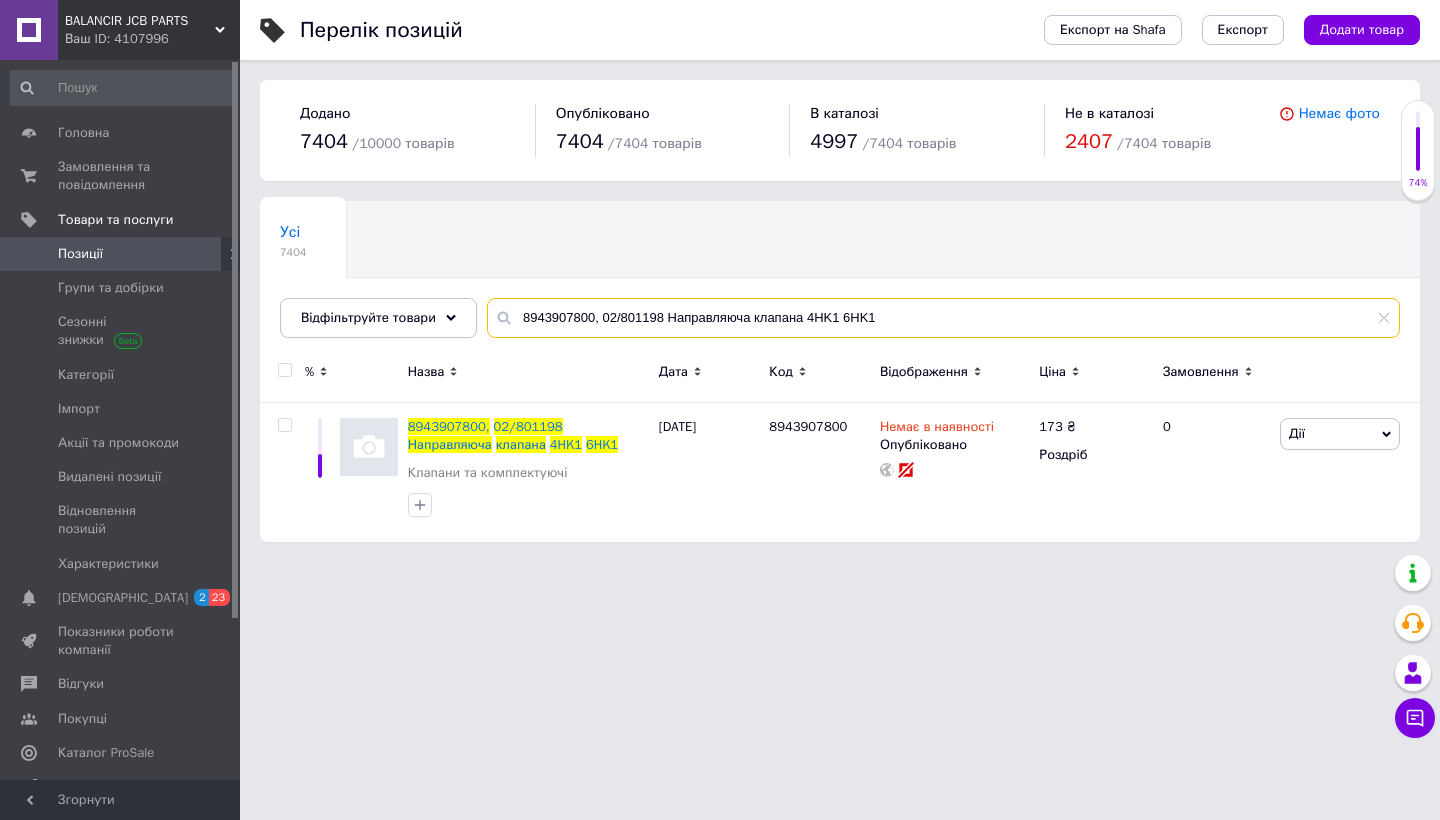 drag, startPoint x: 888, startPoint y: 309, endPoint x: 486, endPoint y: 306, distance: 402.0112 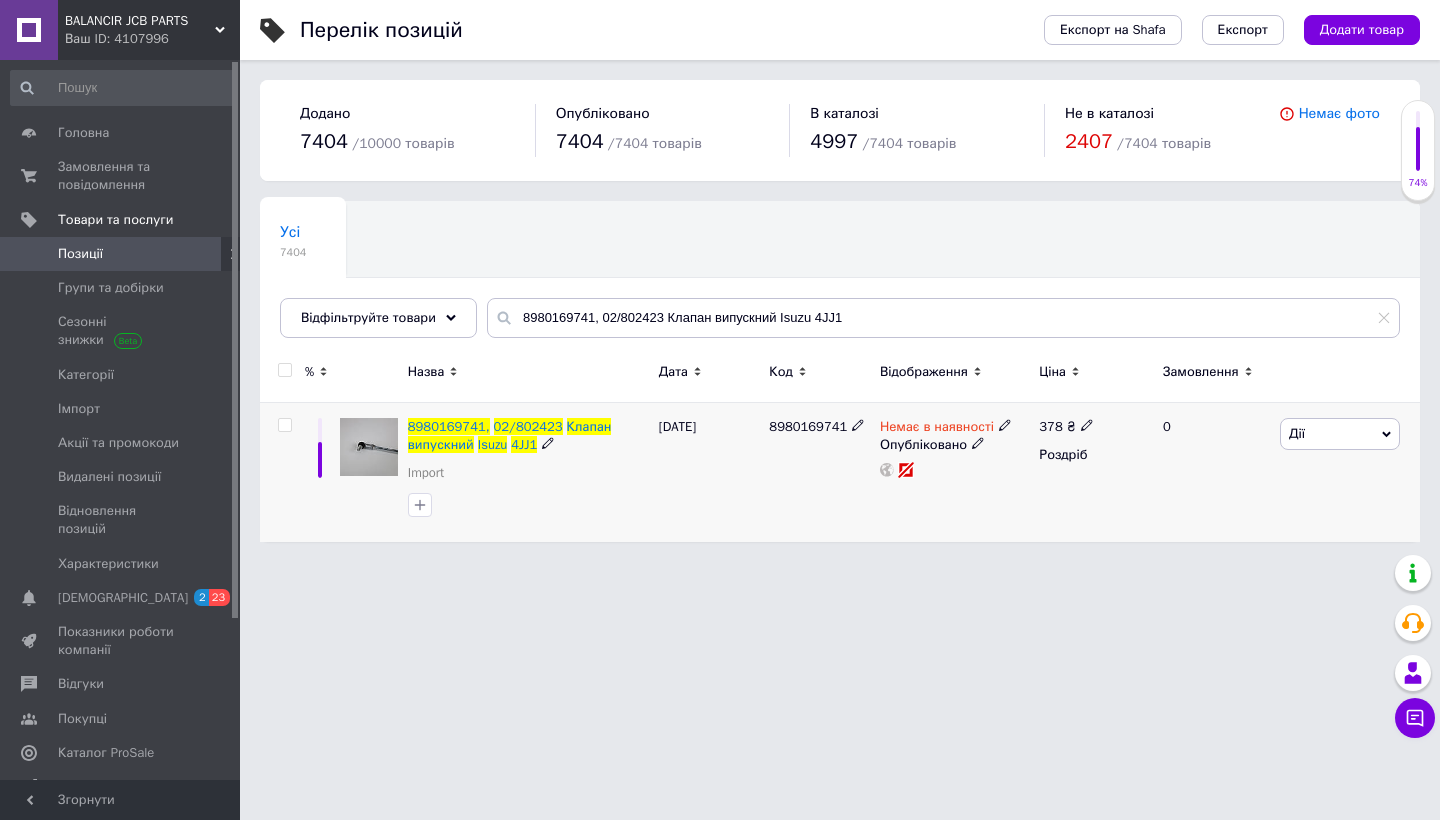 click at bounding box center (284, 425) 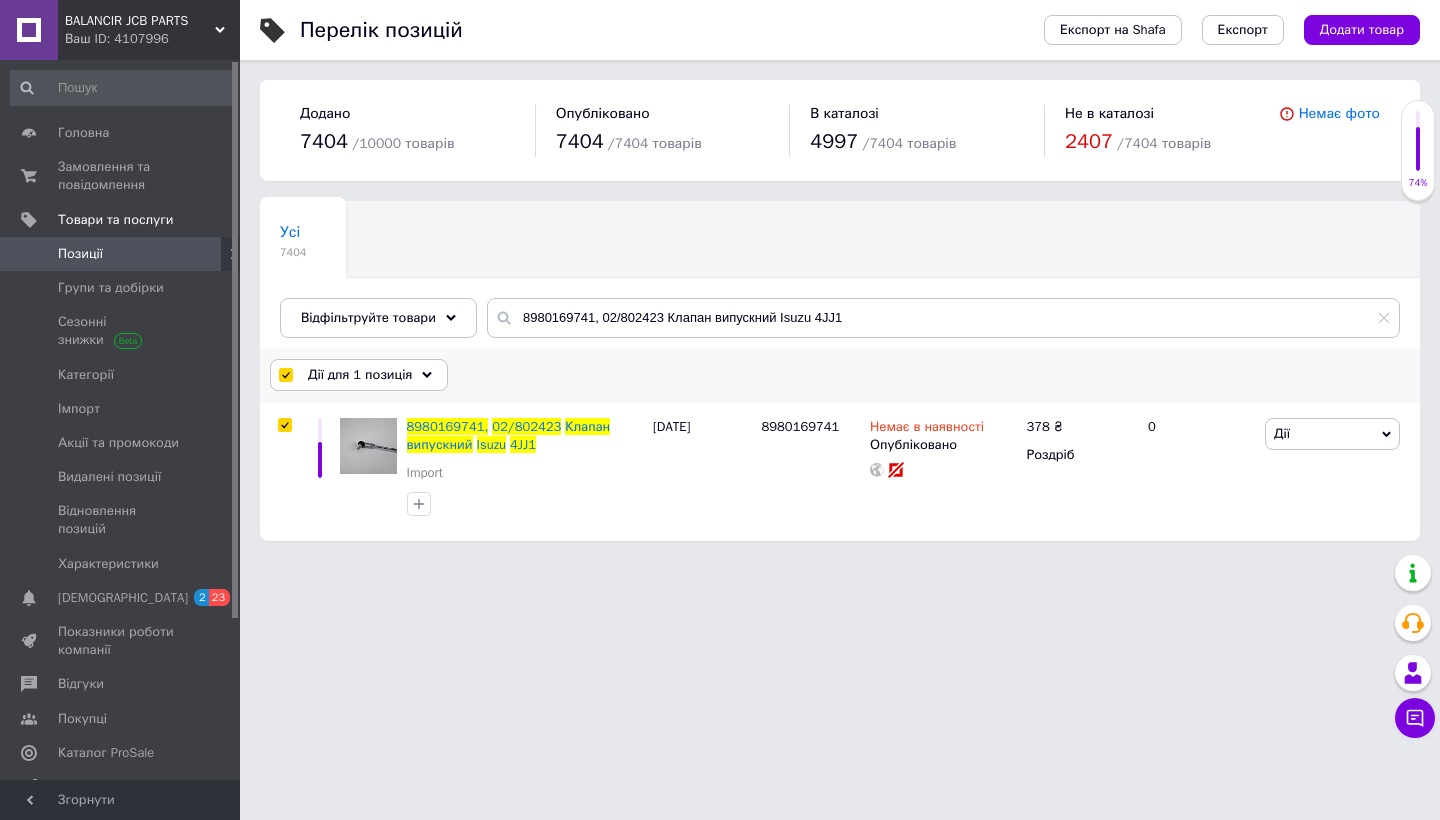 click on "Дії для 1 позиція" at bounding box center (360, 375) 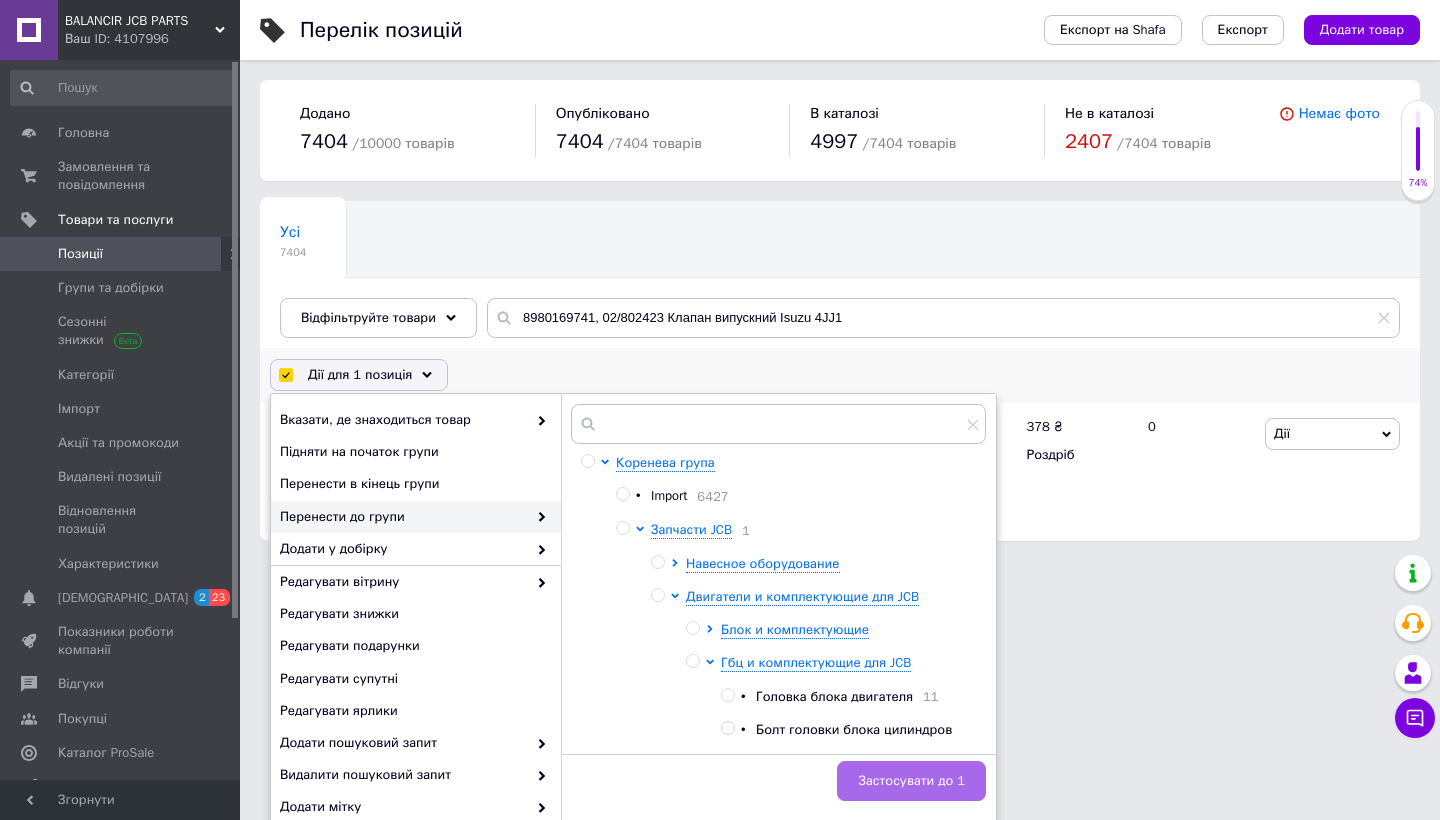 click on "Застосувати до 1" at bounding box center [911, 781] 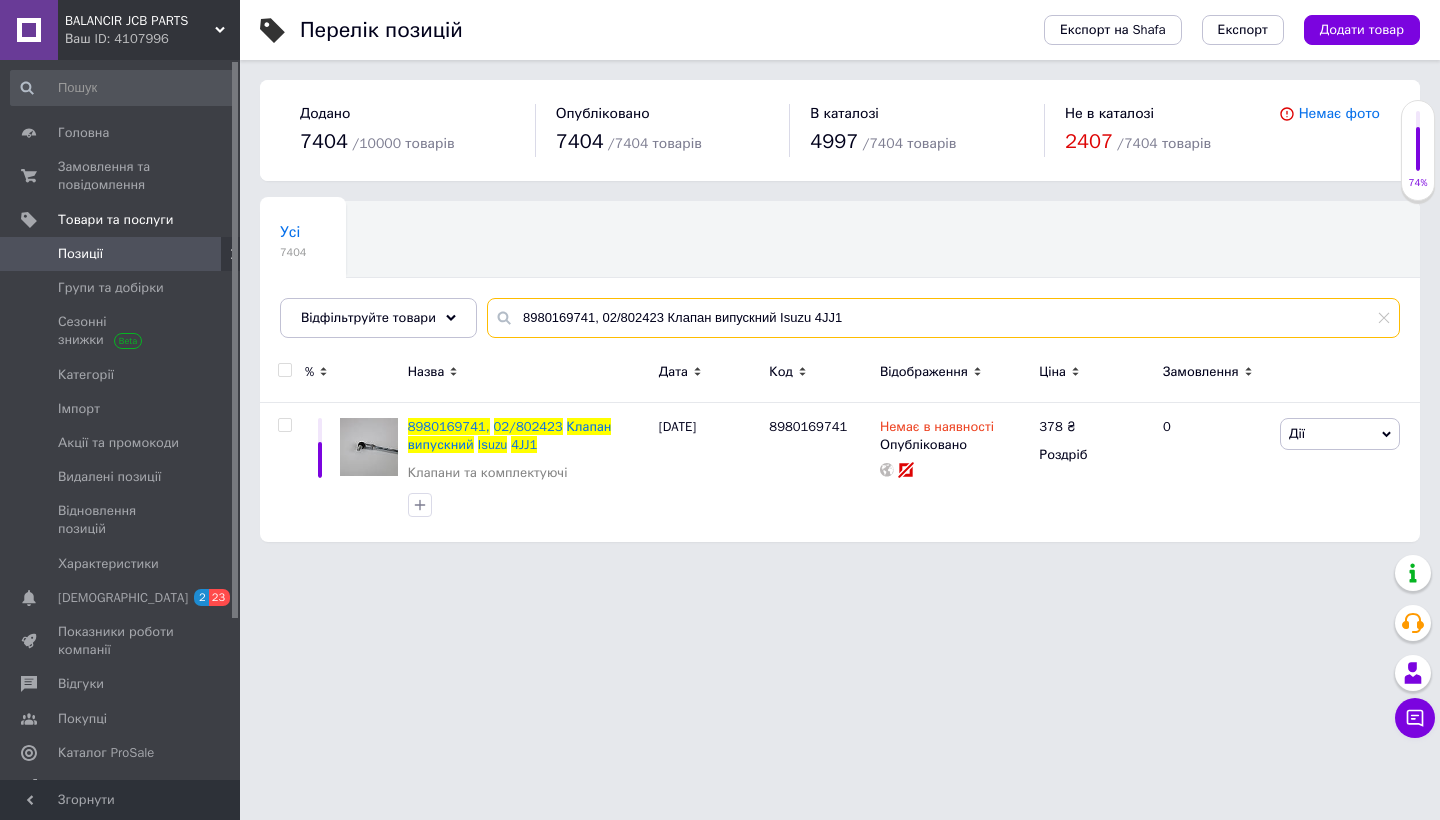 drag, startPoint x: 868, startPoint y: 318, endPoint x: 497, endPoint y: 308, distance: 371.13474 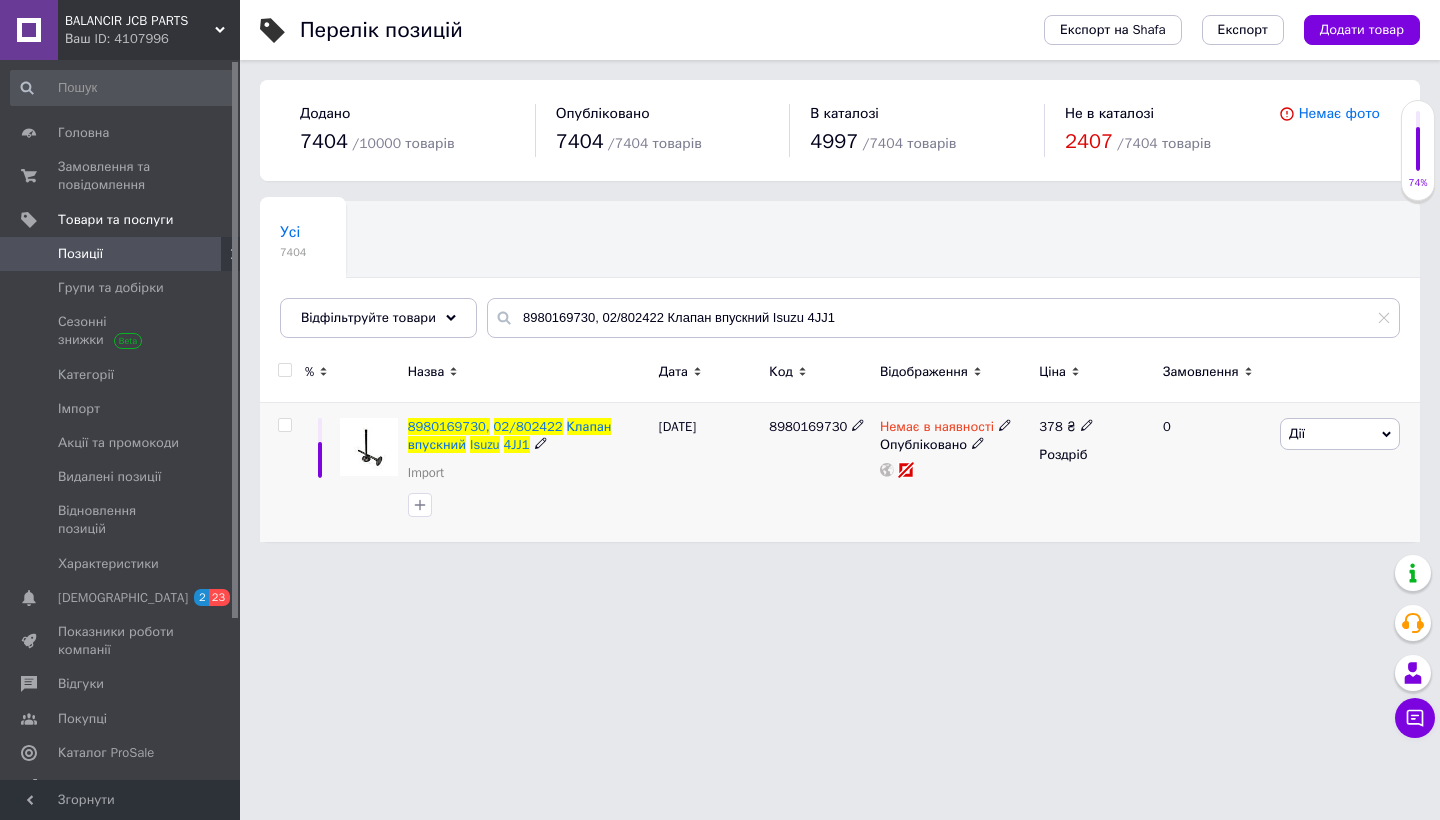 click at bounding box center [284, 425] 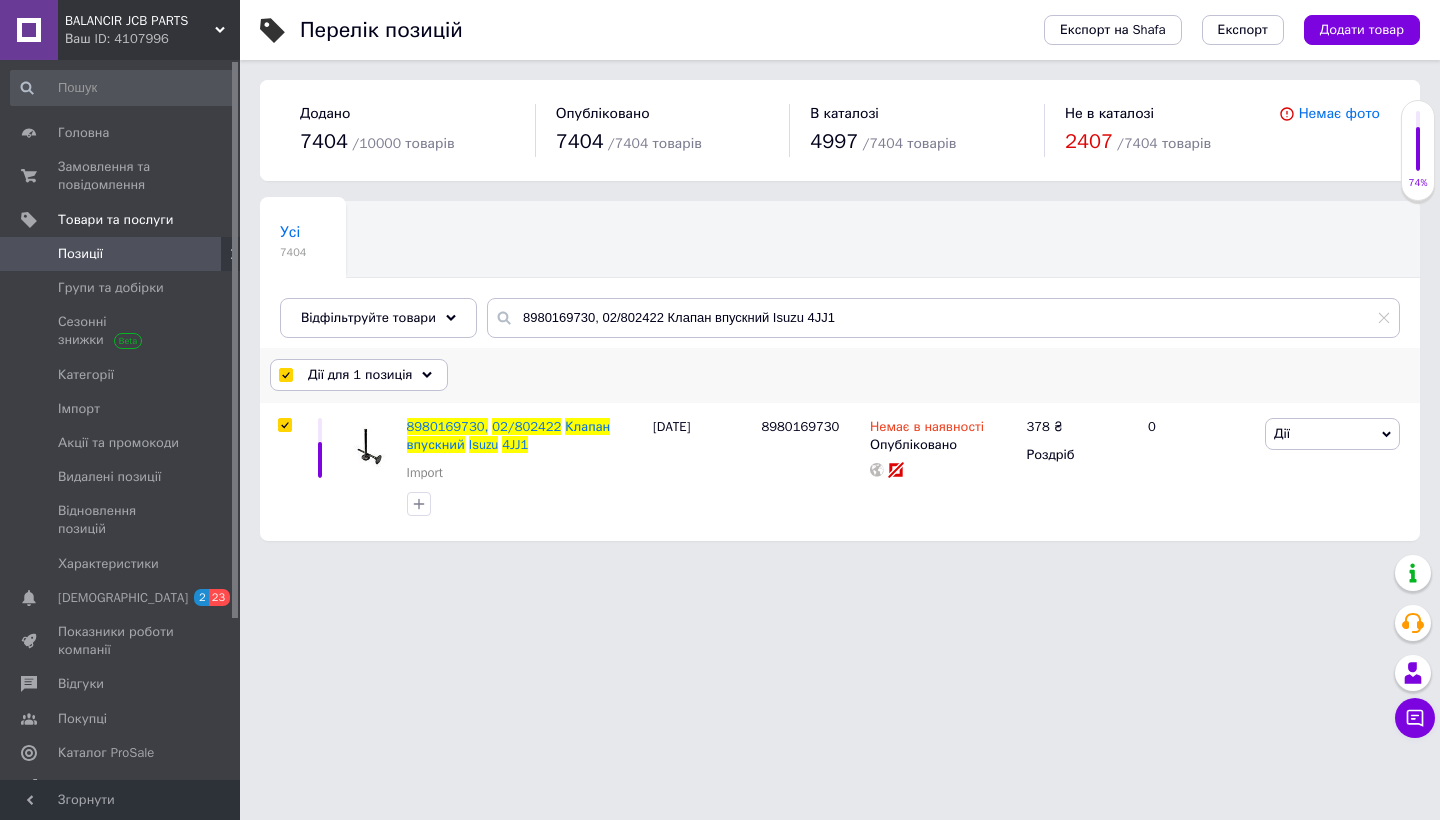 click on "Дії для 1 позиція" at bounding box center [360, 375] 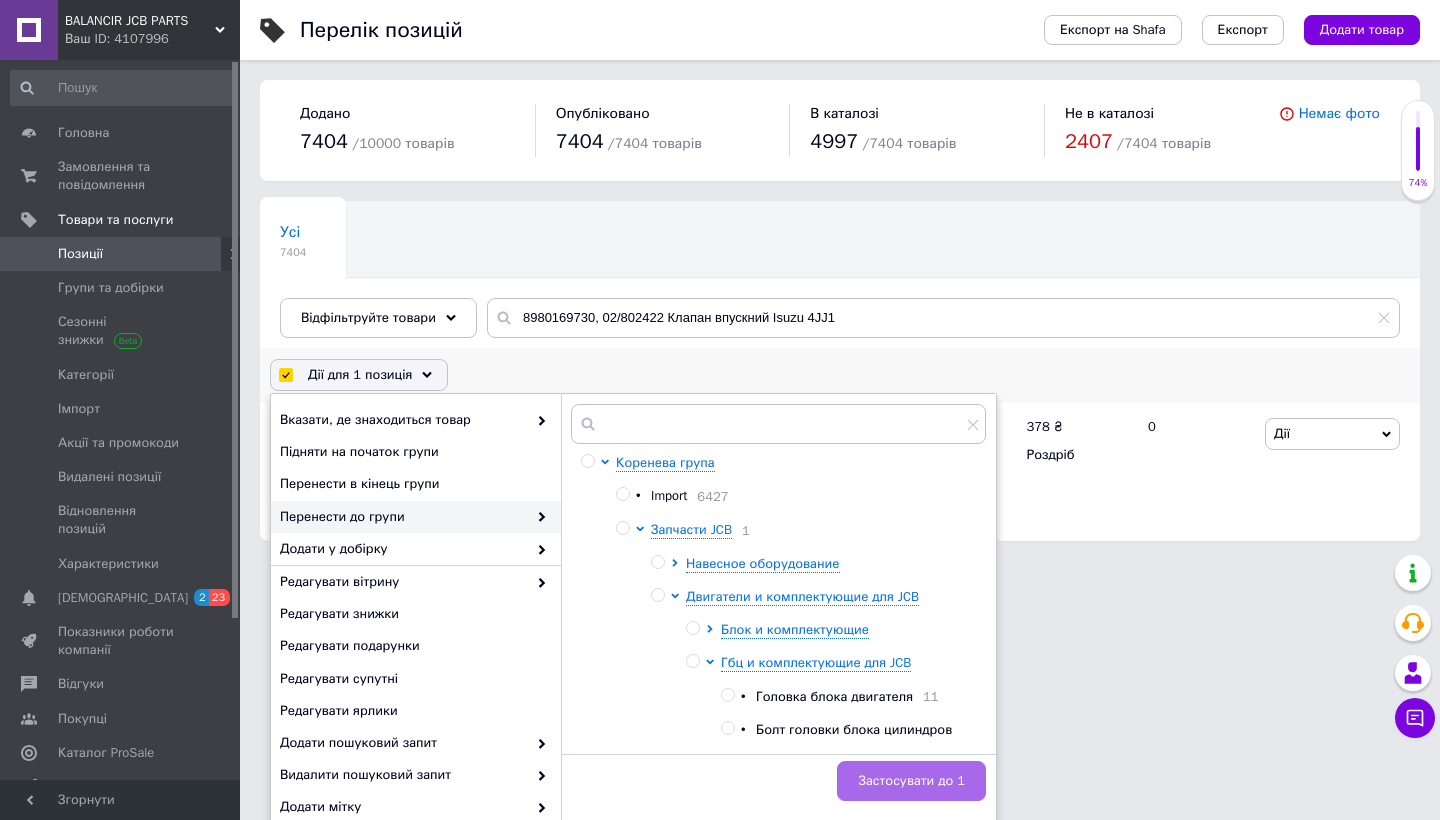 click on "Застосувати до 1" at bounding box center [911, 781] 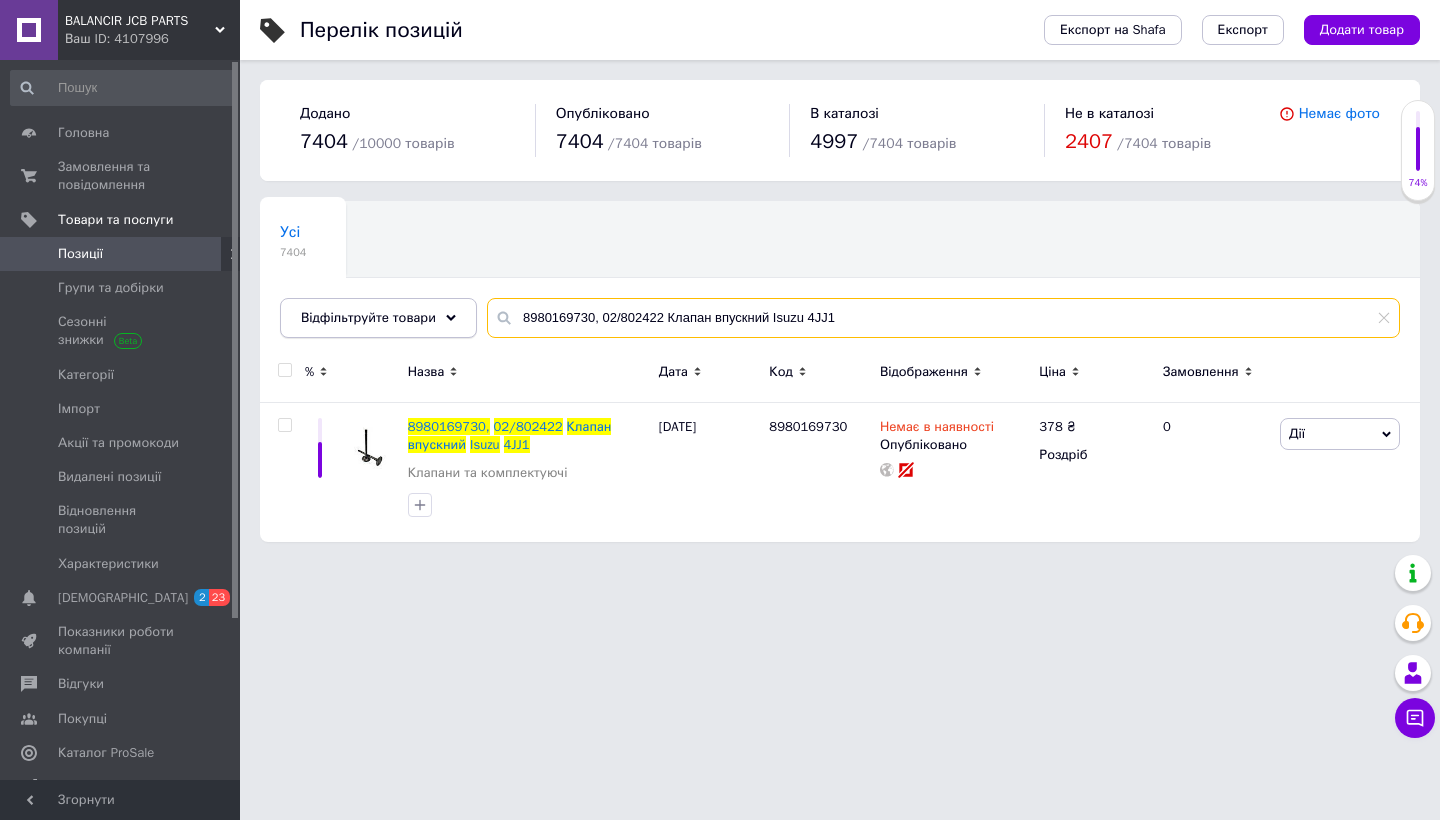 drag, startPoint x: 848, startPoint y: 311, endPoint x: 442, endPoint y: 310, distance: 406.00122 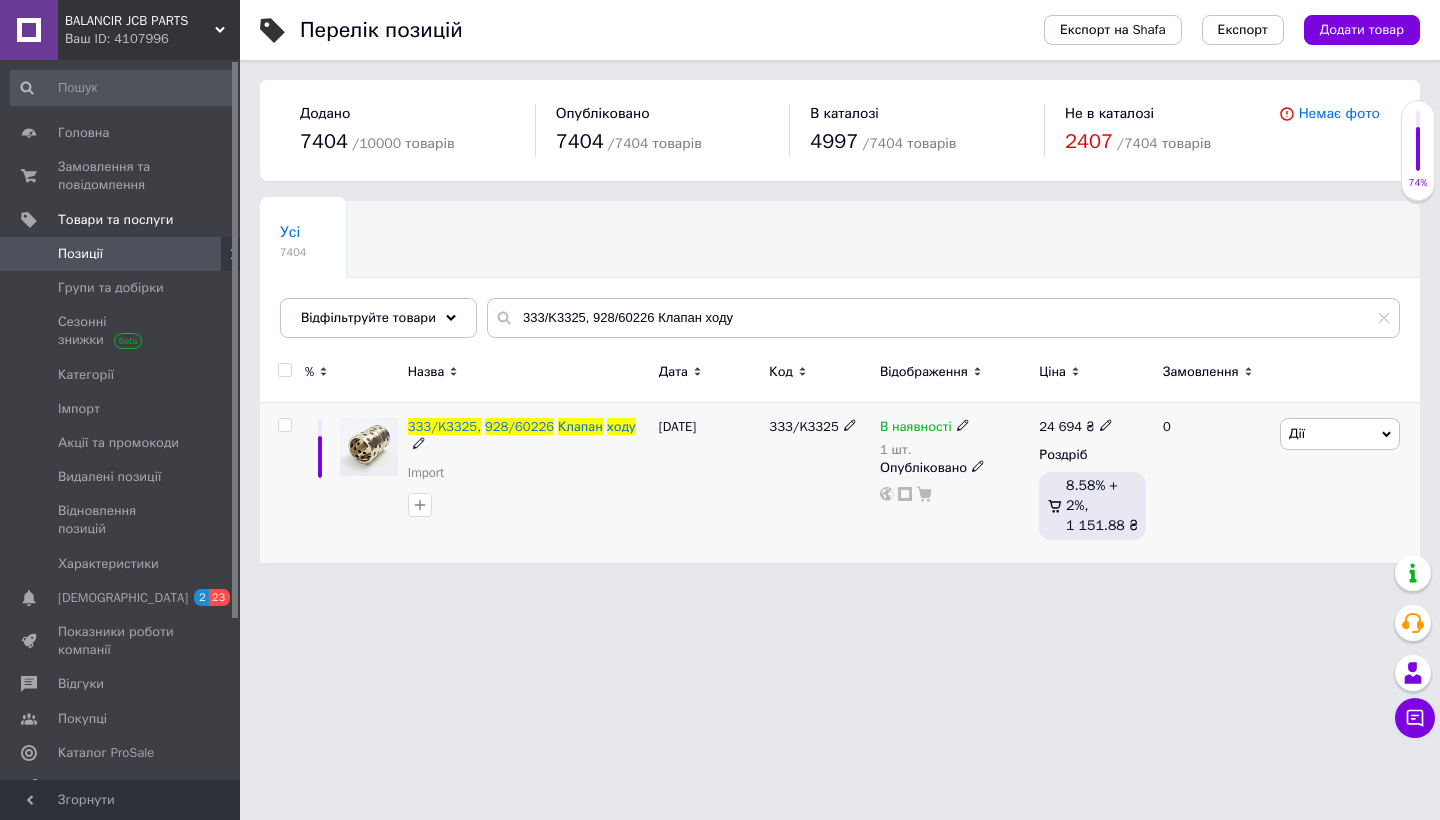 click at bounding box center [284, 425] 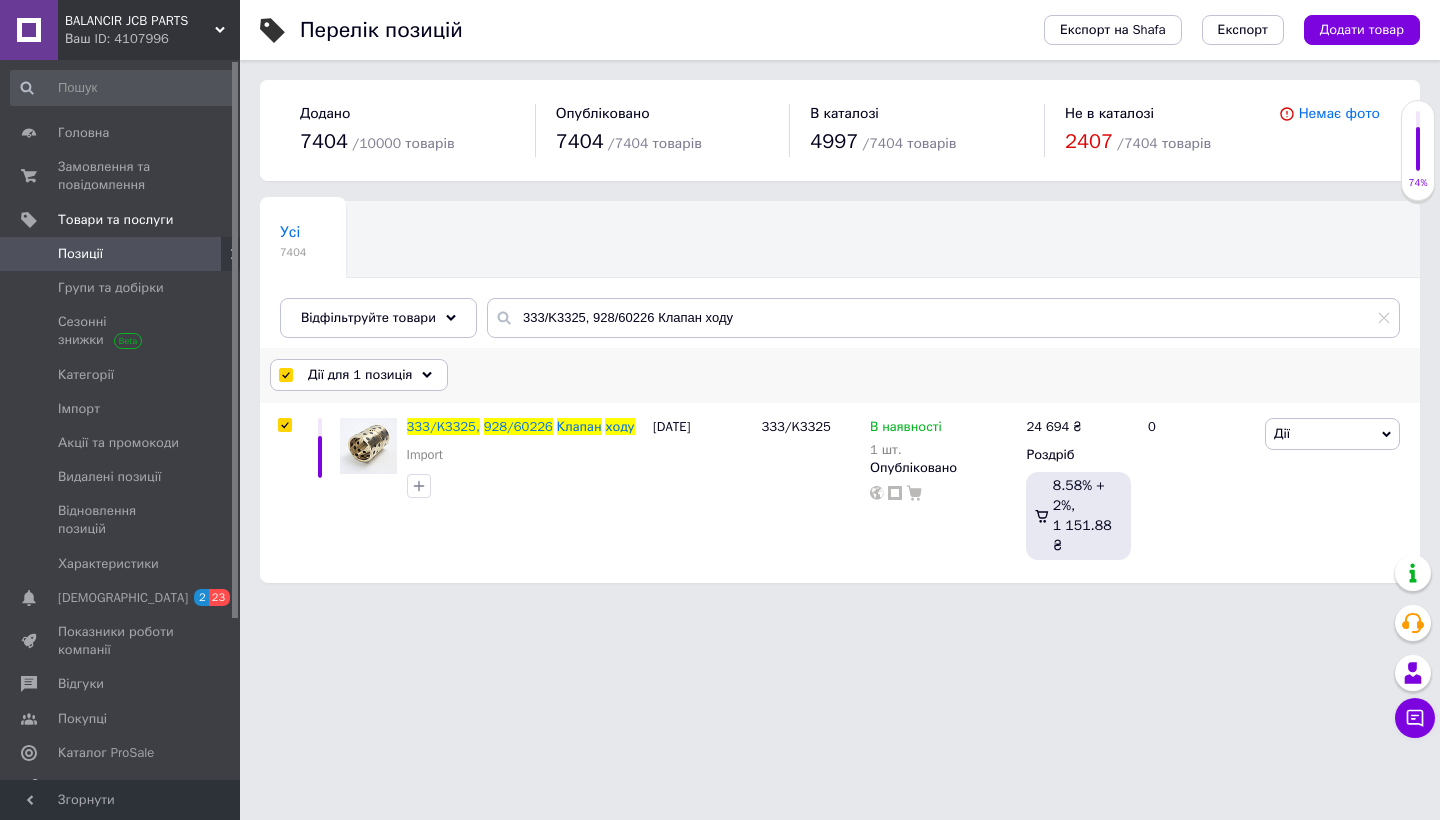 click on "Дії для 1 позиція" at bounding box center [359, 375] 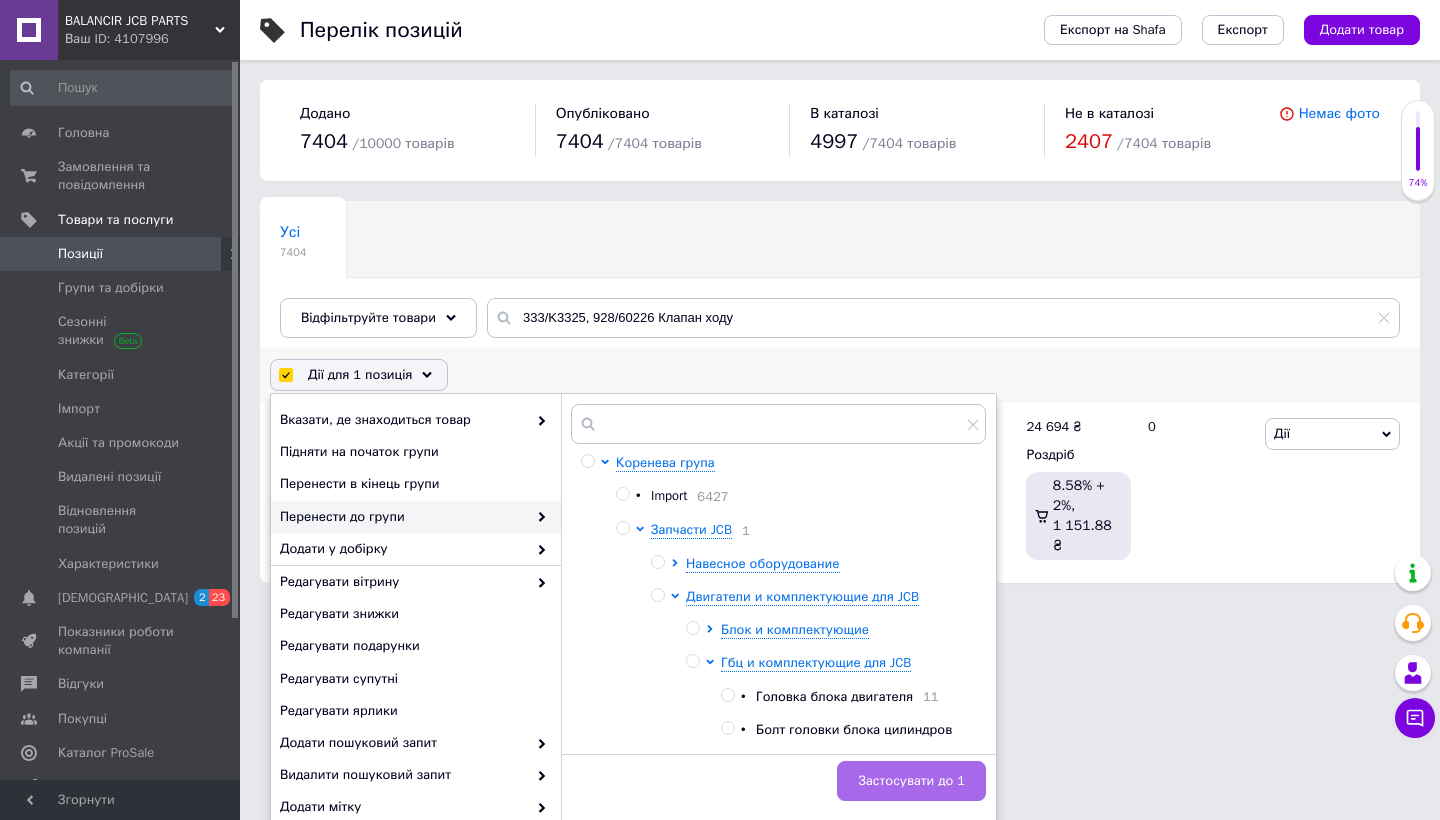 click on "Застосувати до 1" at bounding box center [911, 781] 